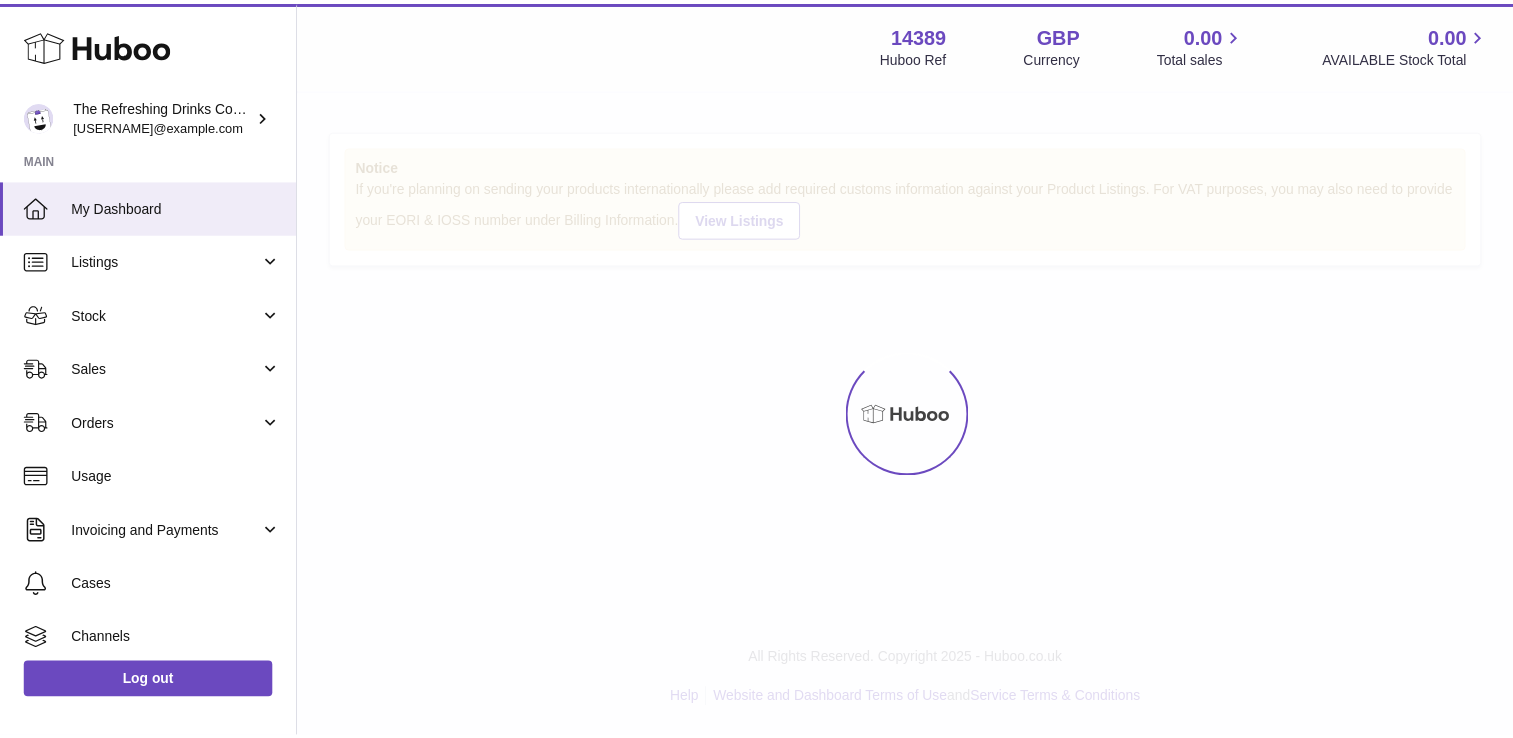 scroll, scrollTop: 0, scrollLeft: 0, axis: both 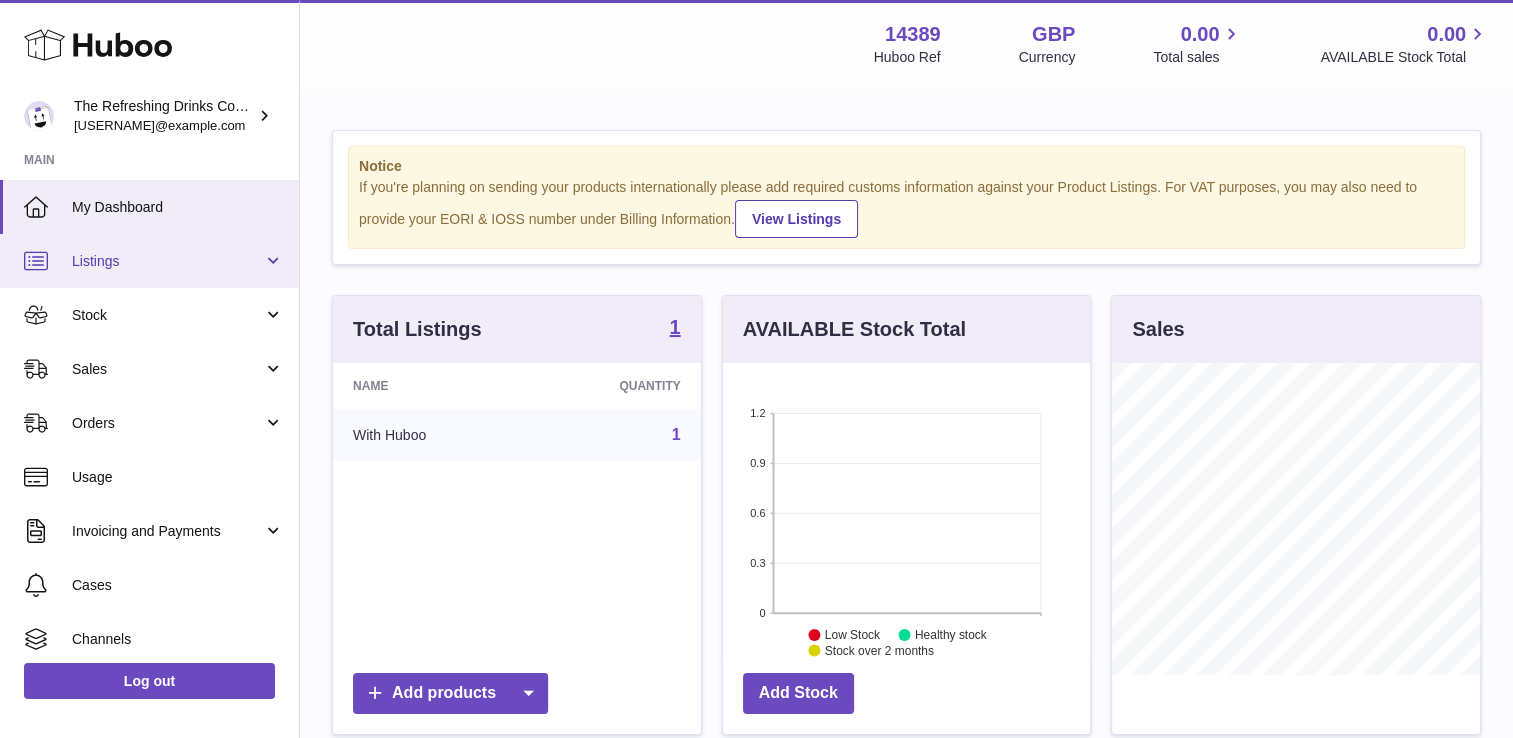 click on "Listings" at bounding box center (167, 261) 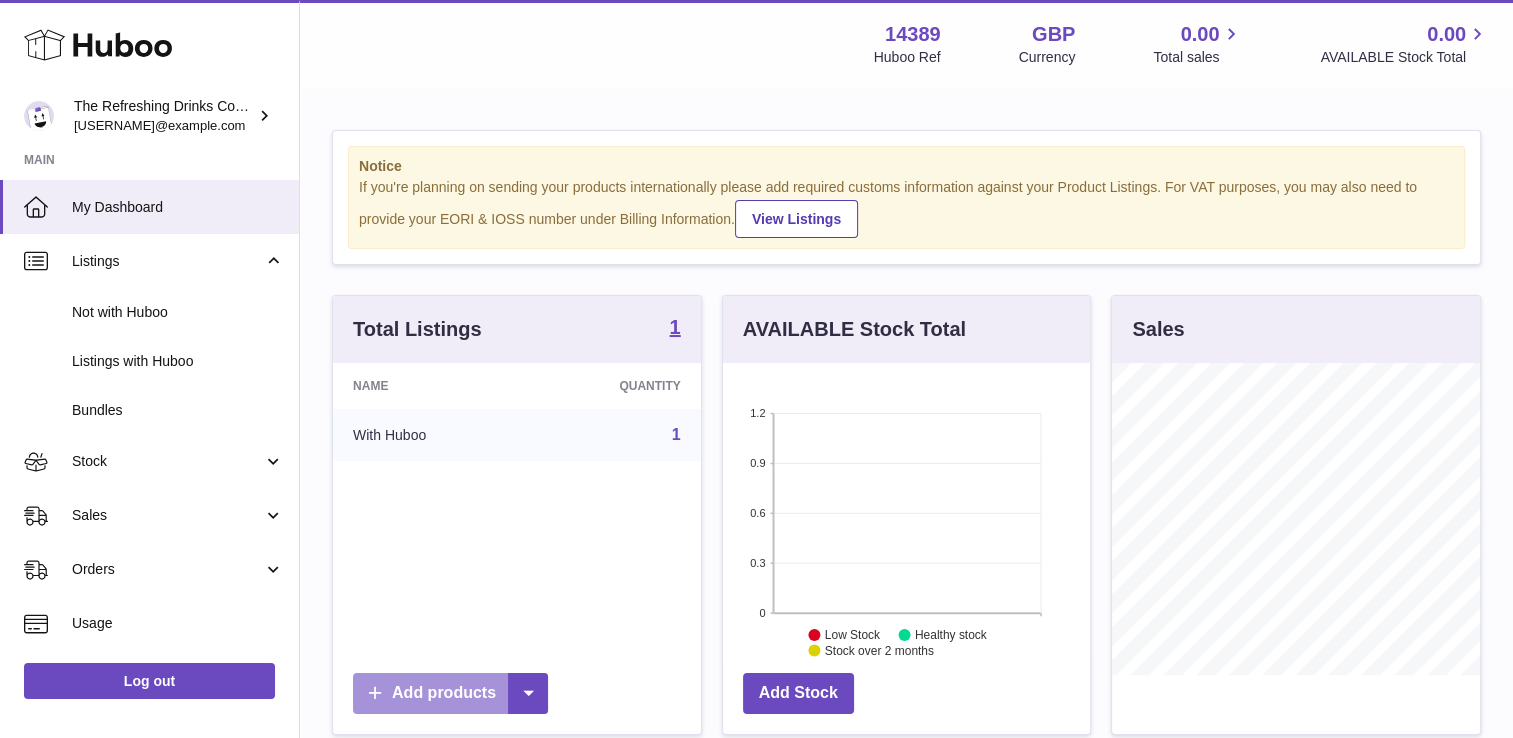 click on "Add products" at bounding box center (450, 693) 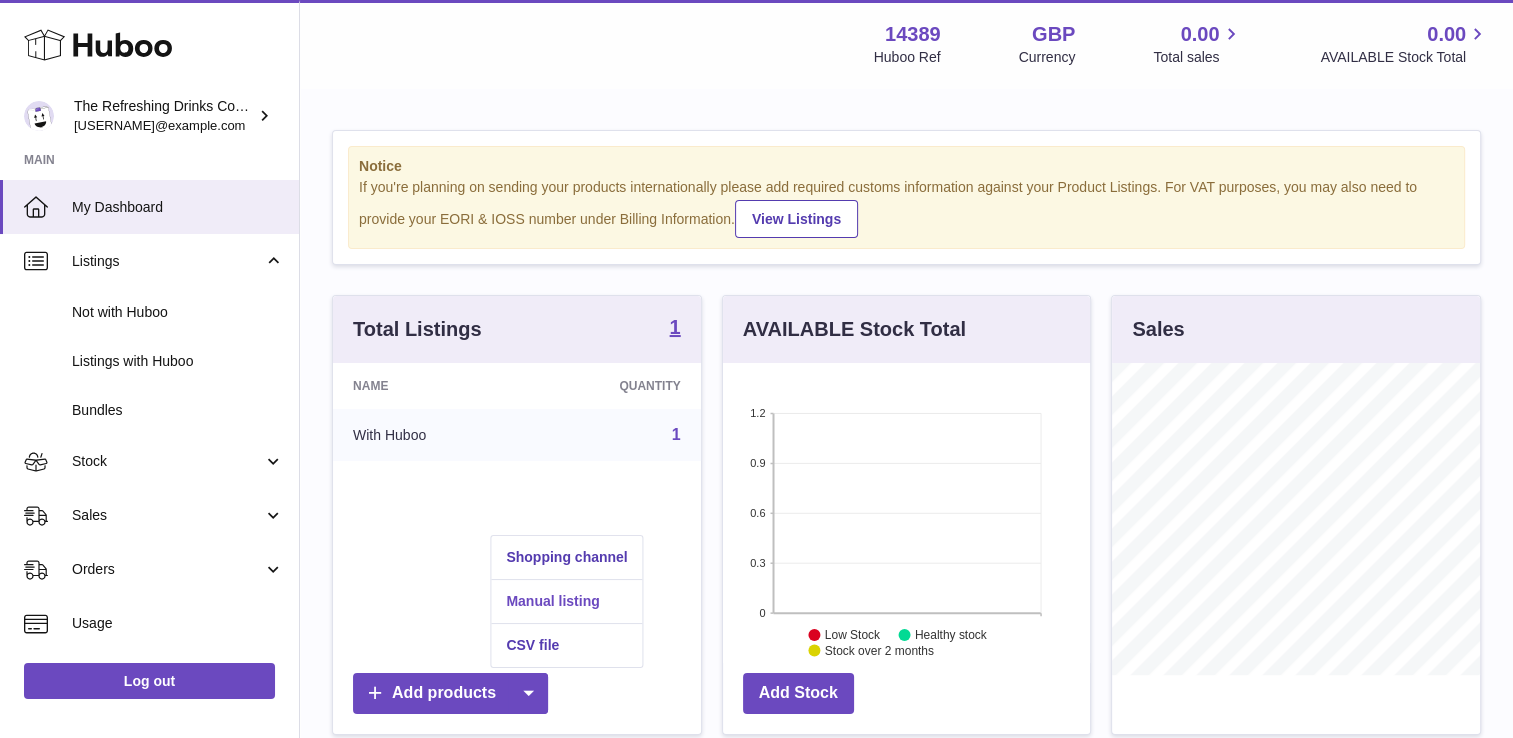 click on "Manual listing" at bounding box center [566, 601] 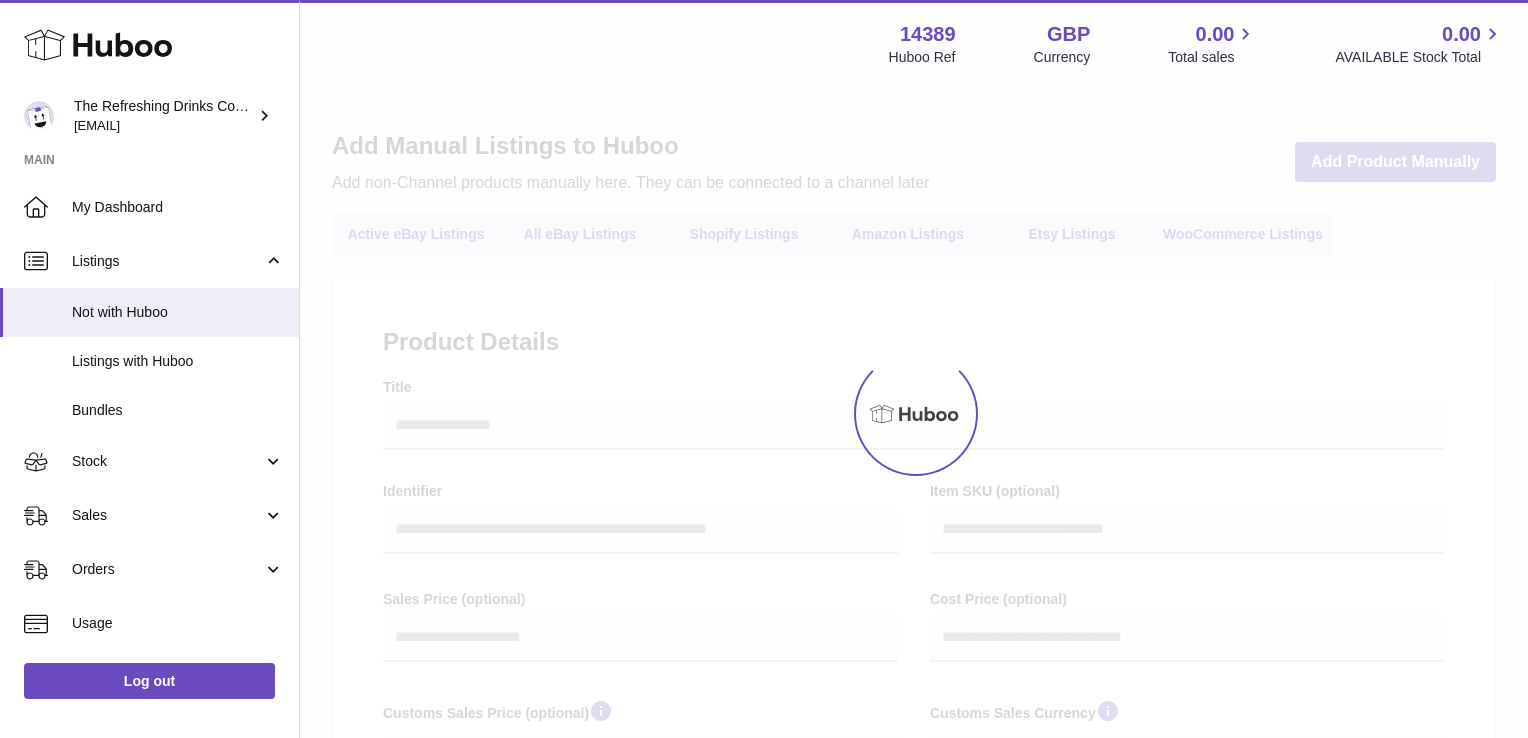 select 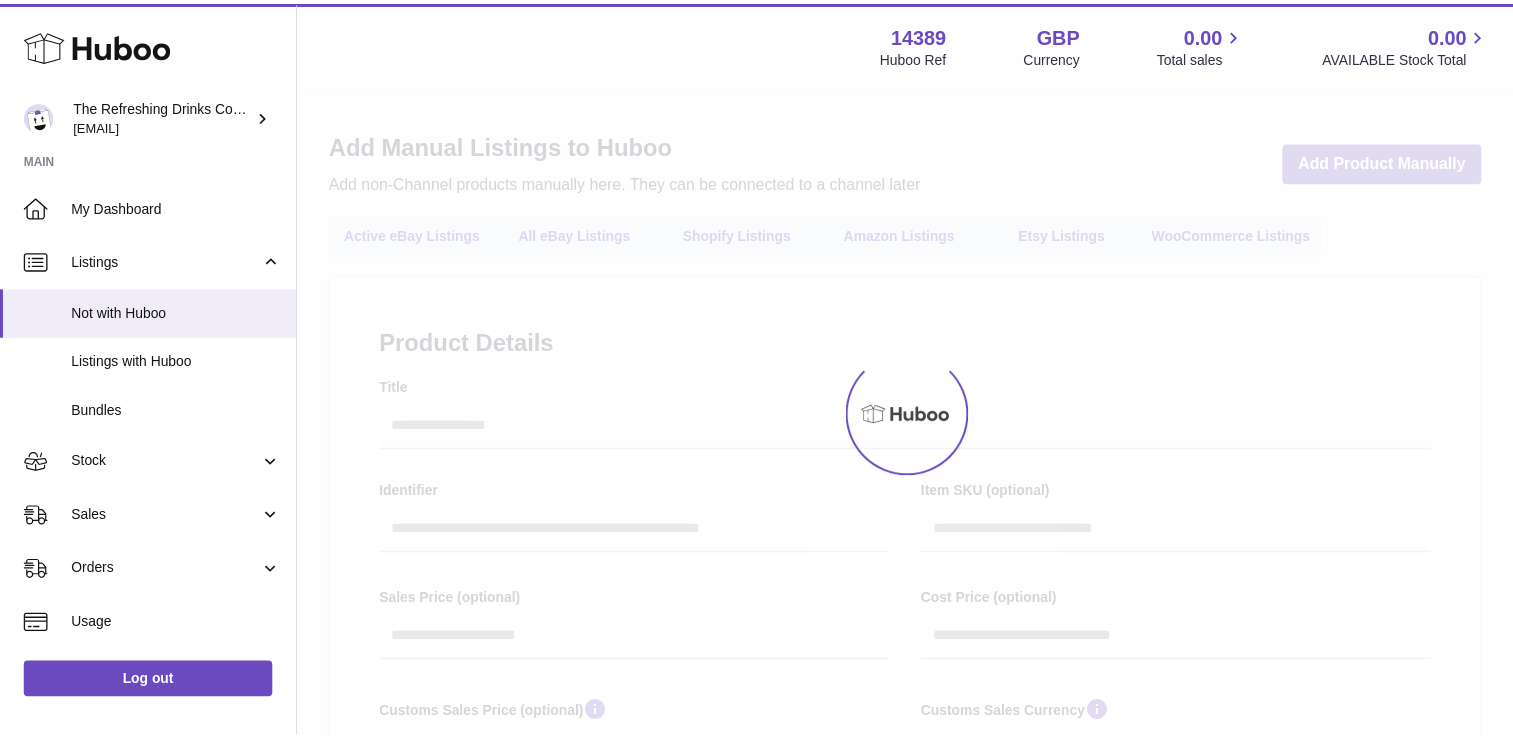 scroll, scrollTop: 0, scrollLeft: 0, axis: both 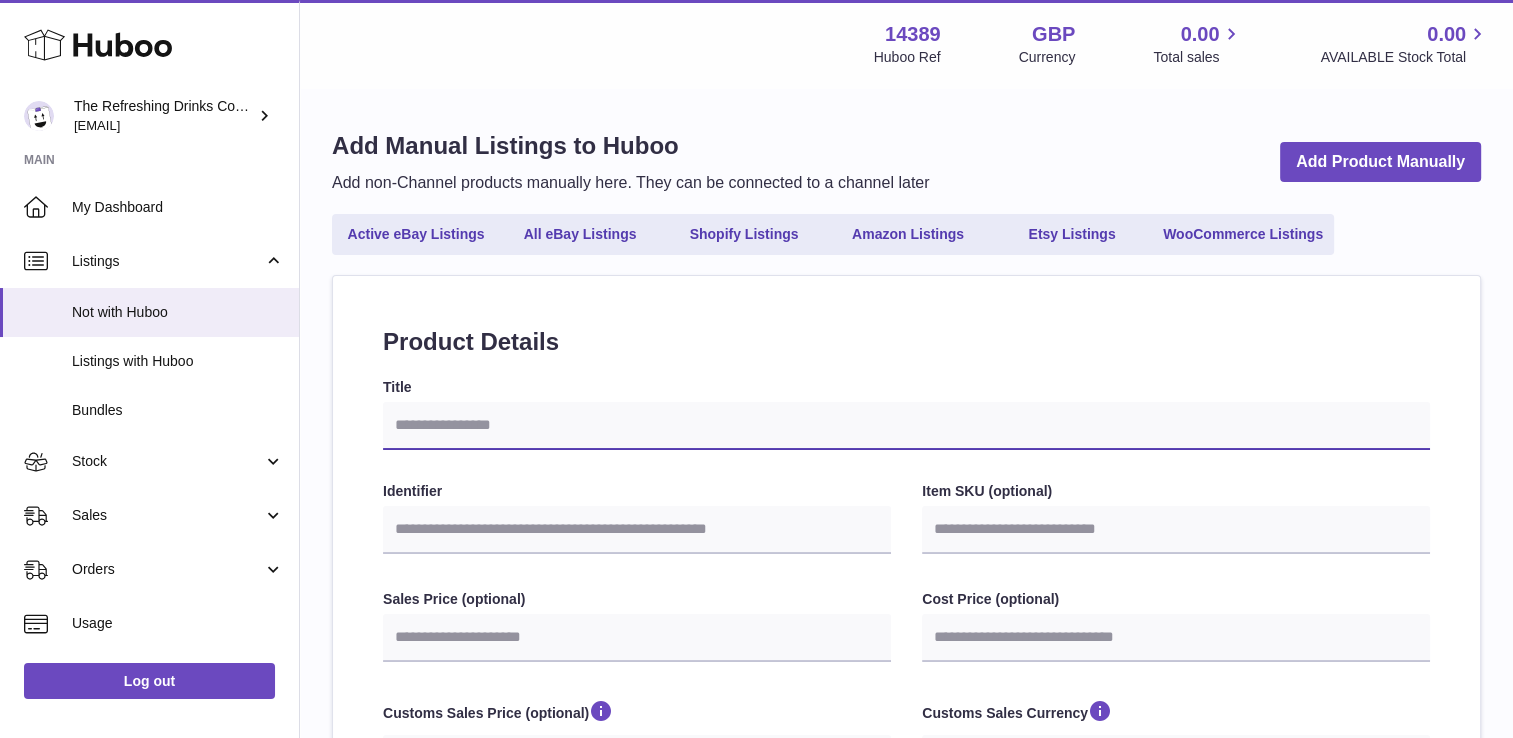 click on "Title" at bounding box center (906, 426) 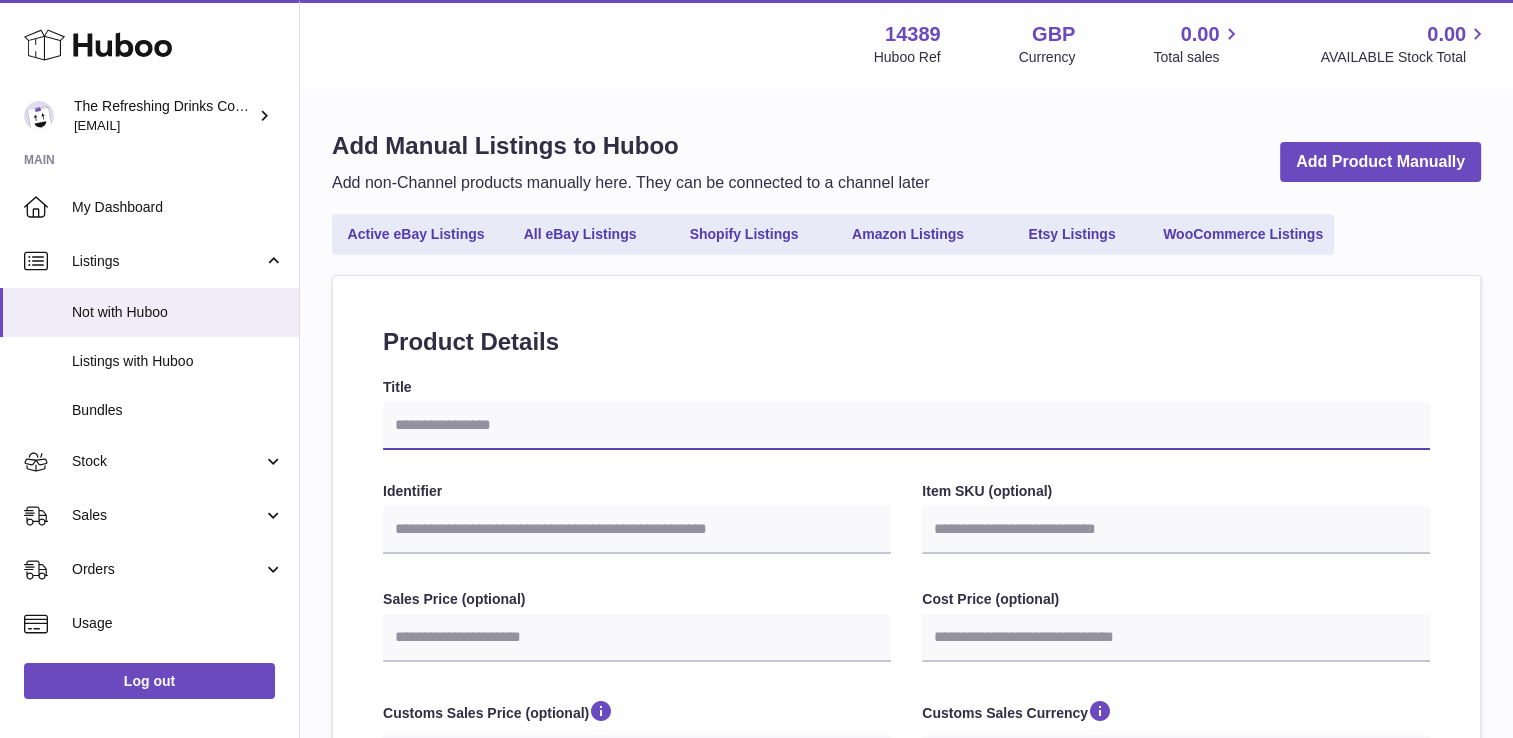 type on "*" 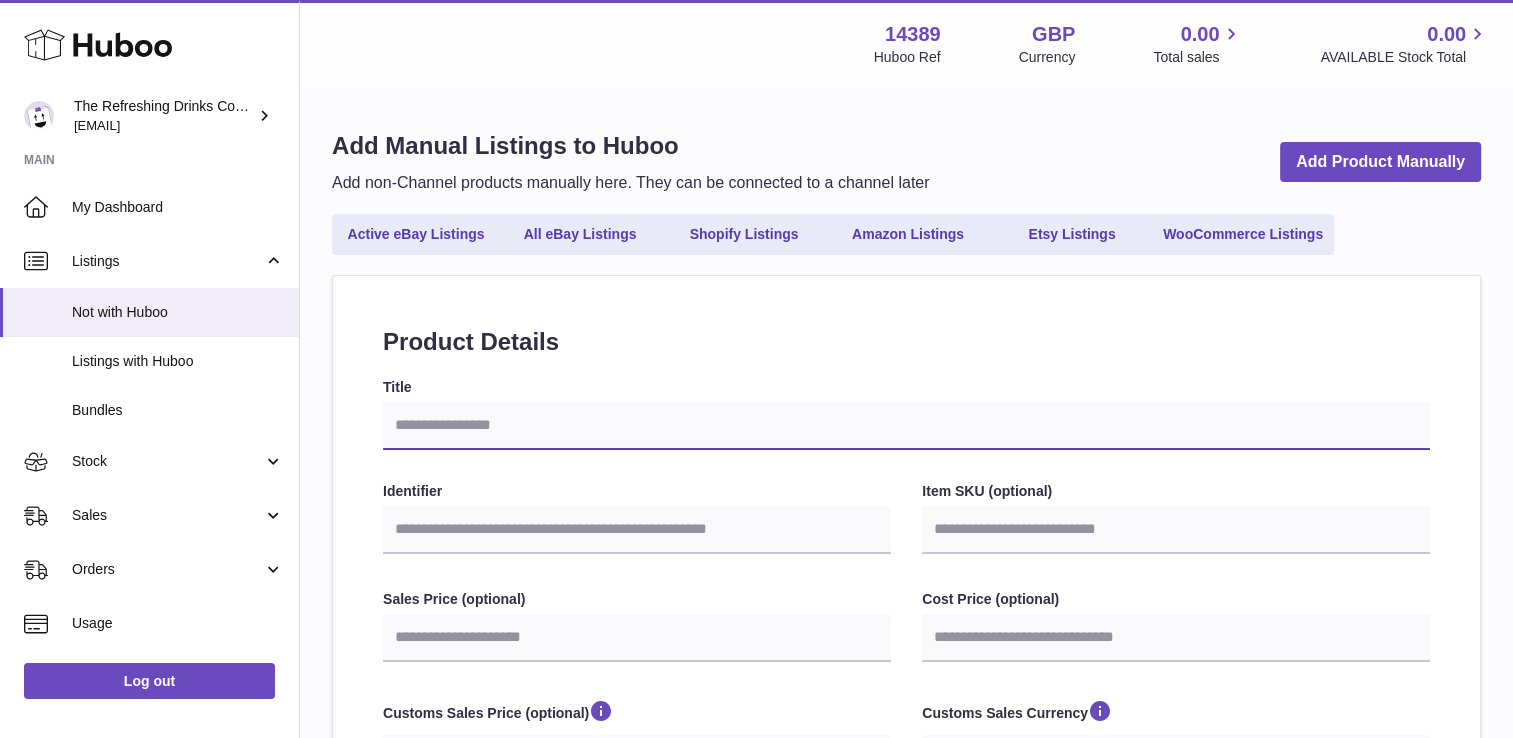 select 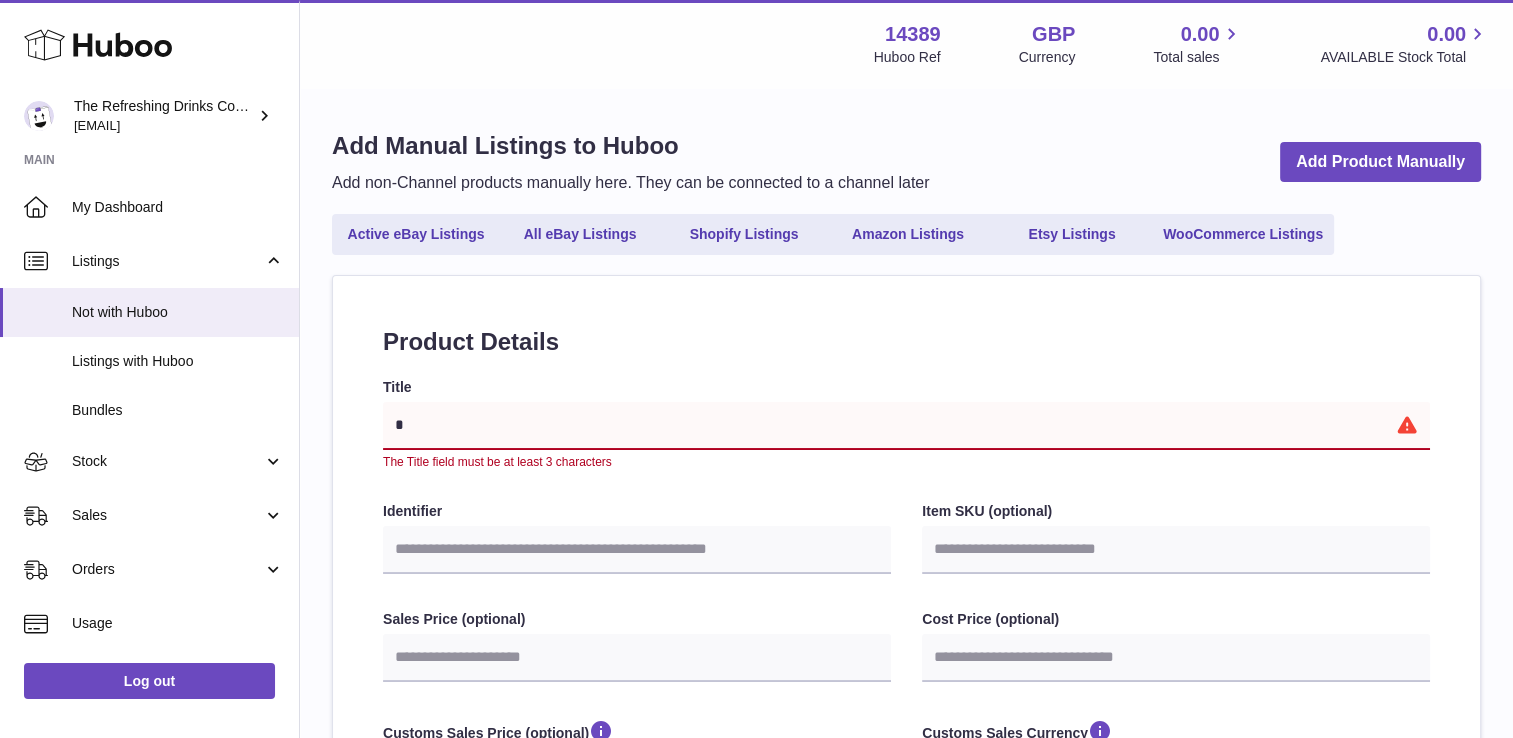 type on "**" 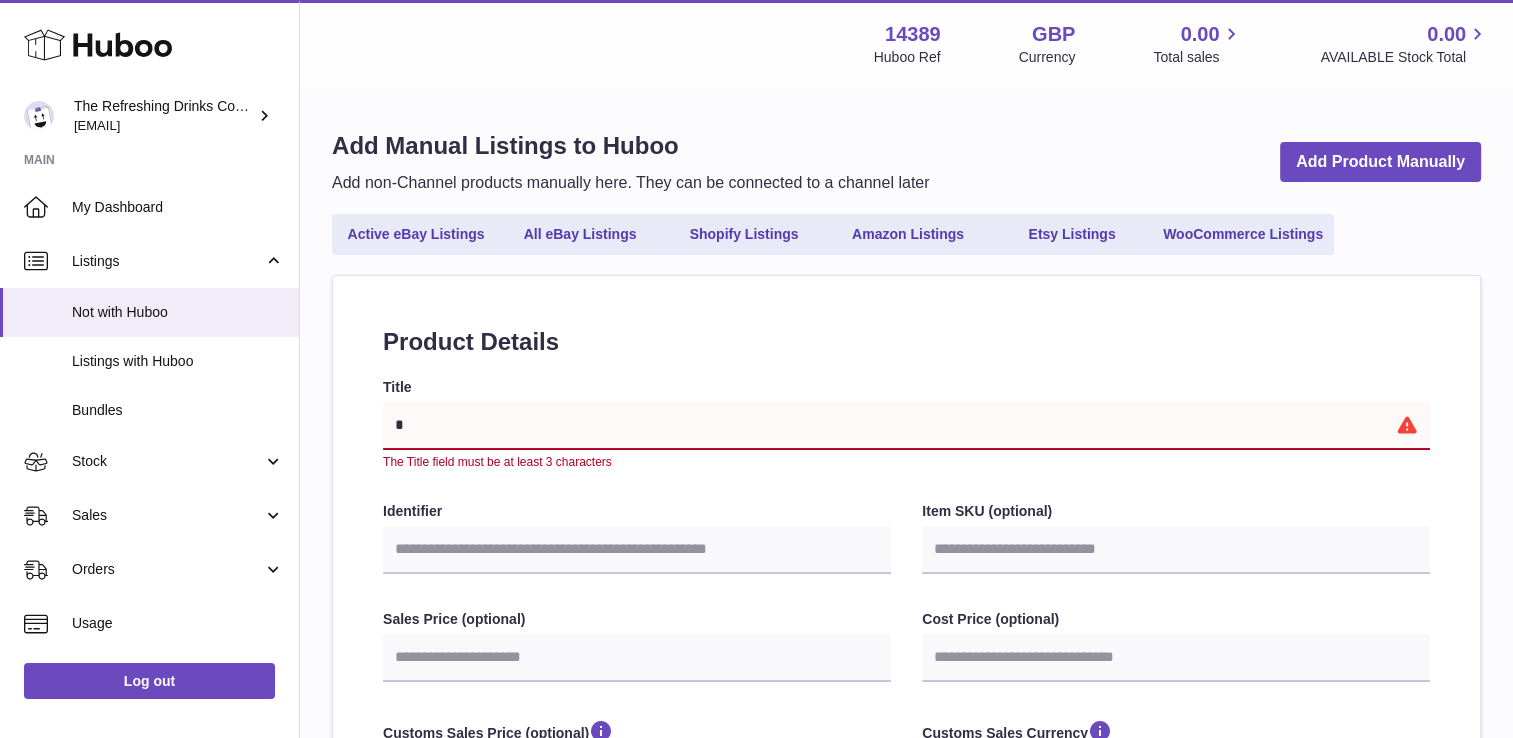 select 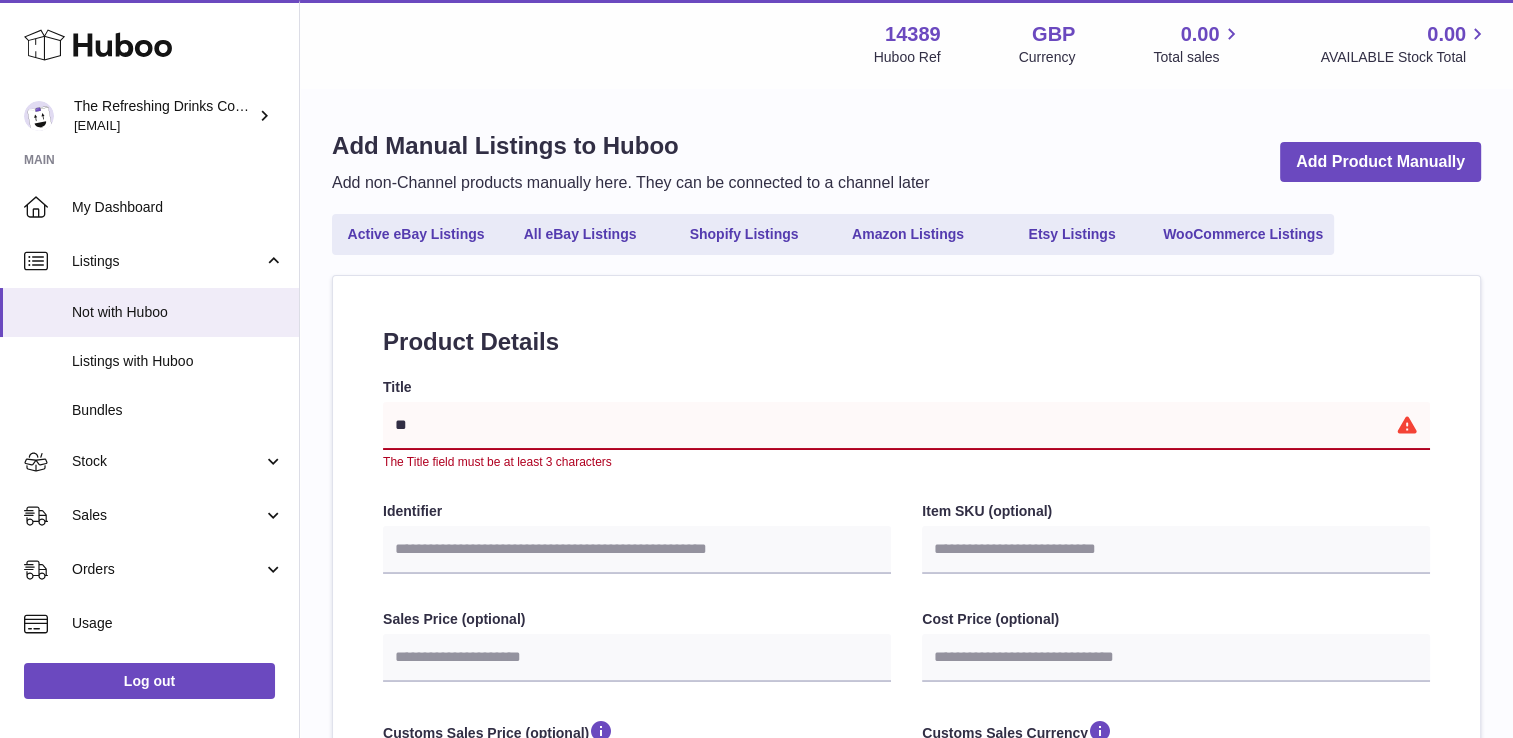 type on "**" 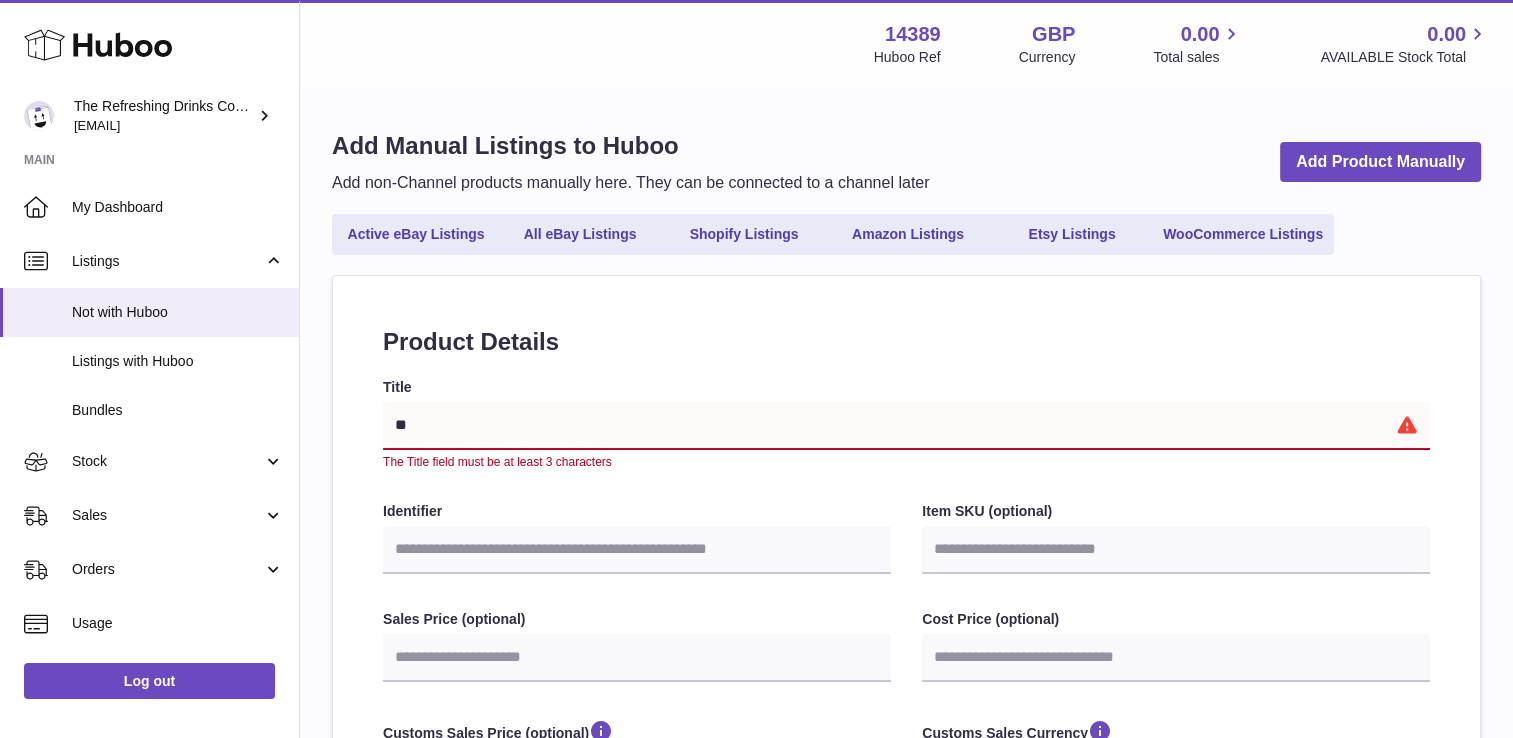 select 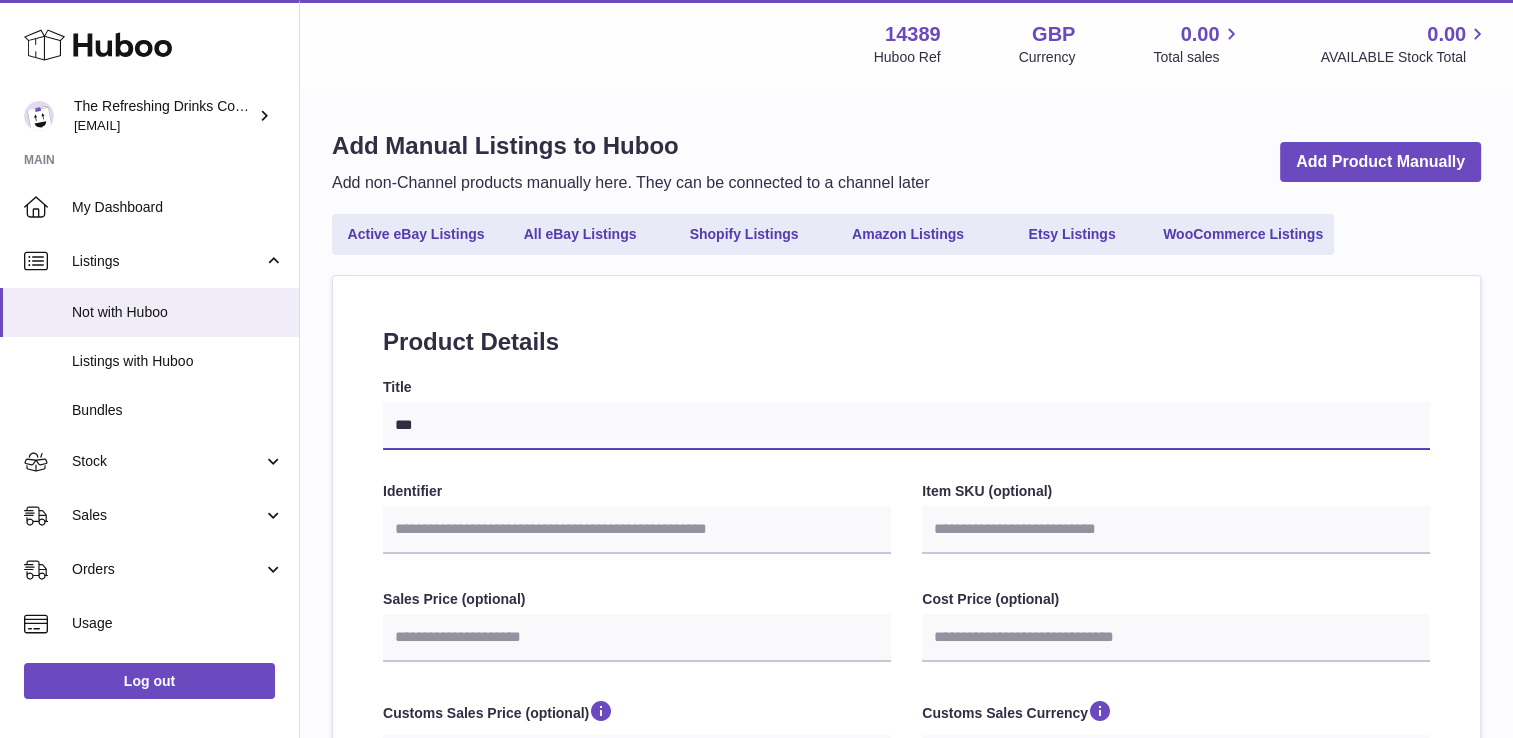 type on "****" 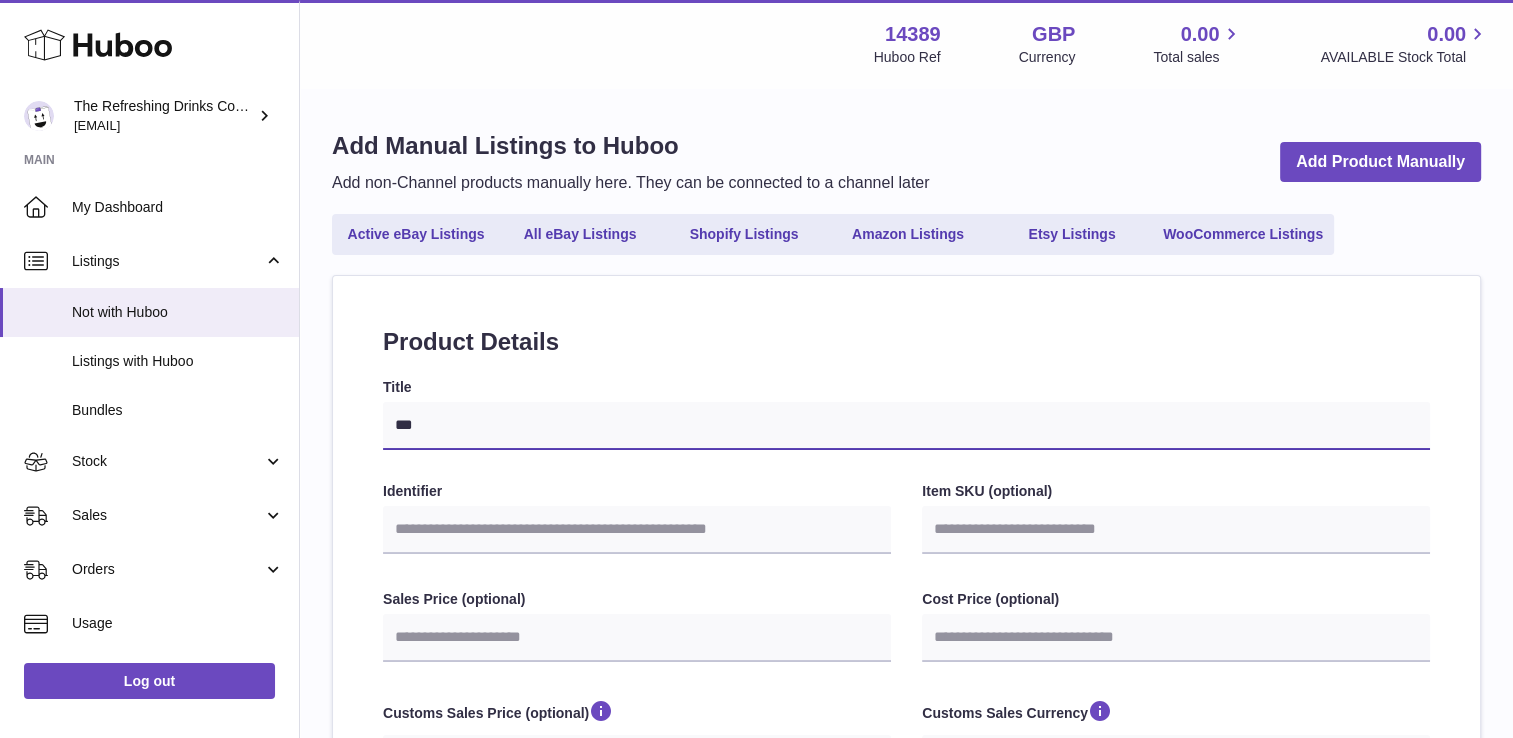 select 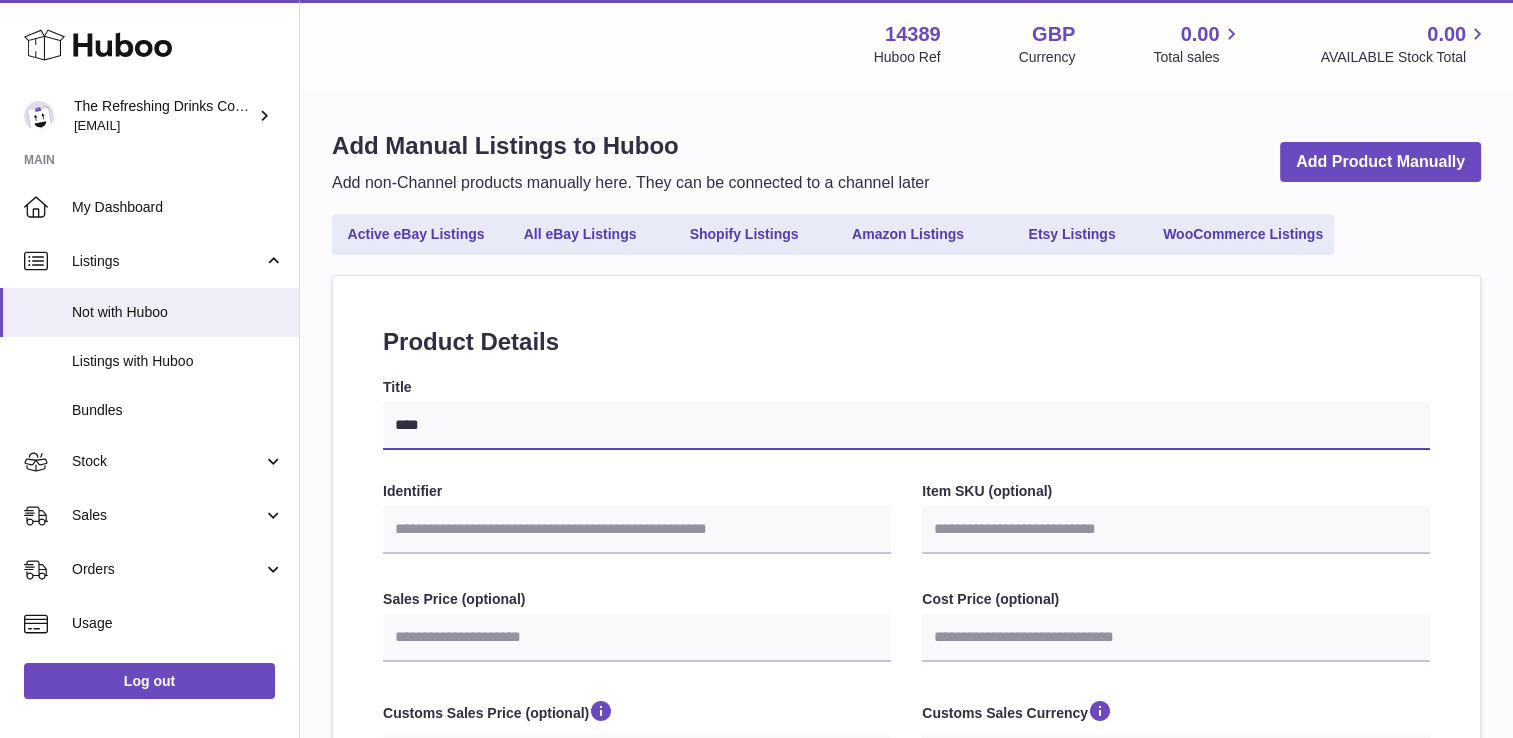 type on "*****" 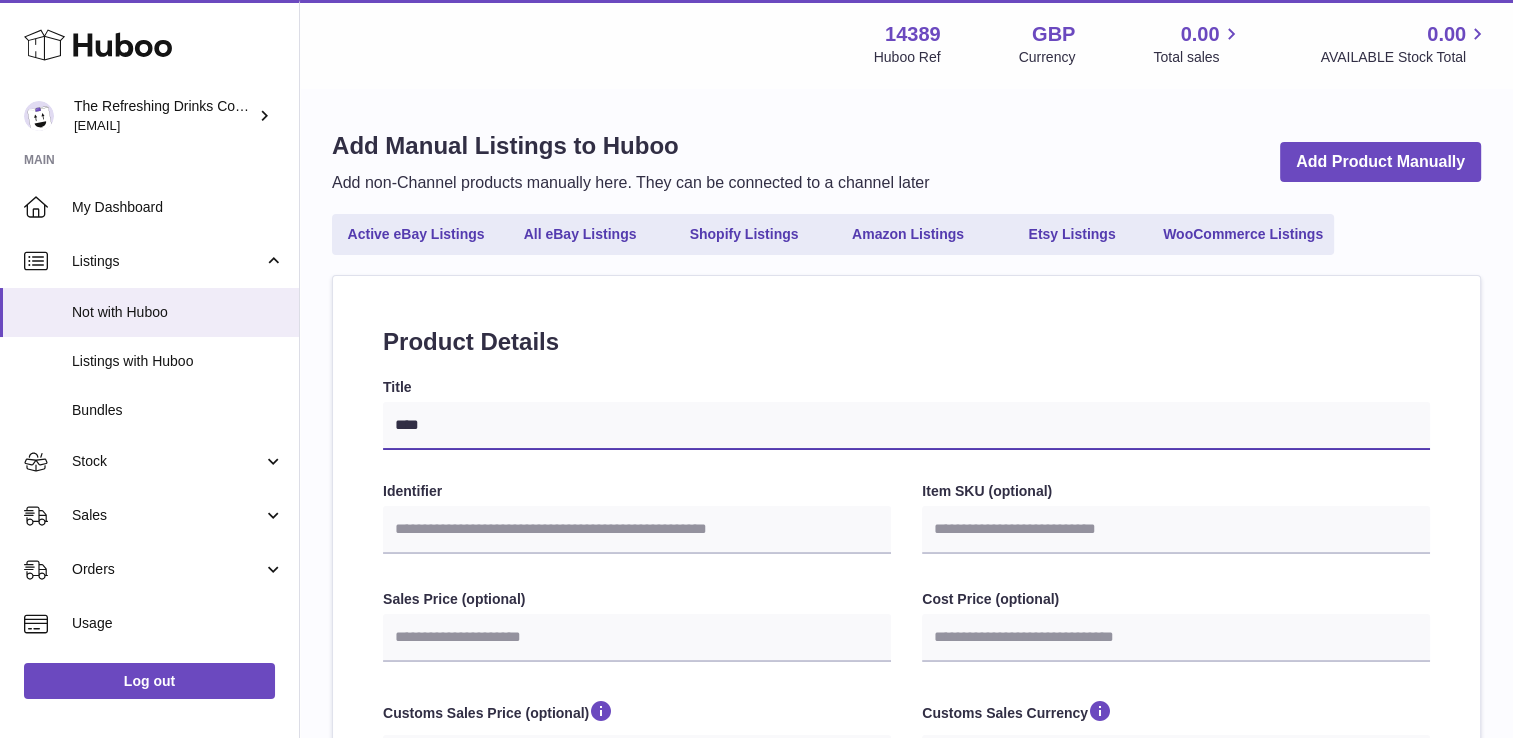 select 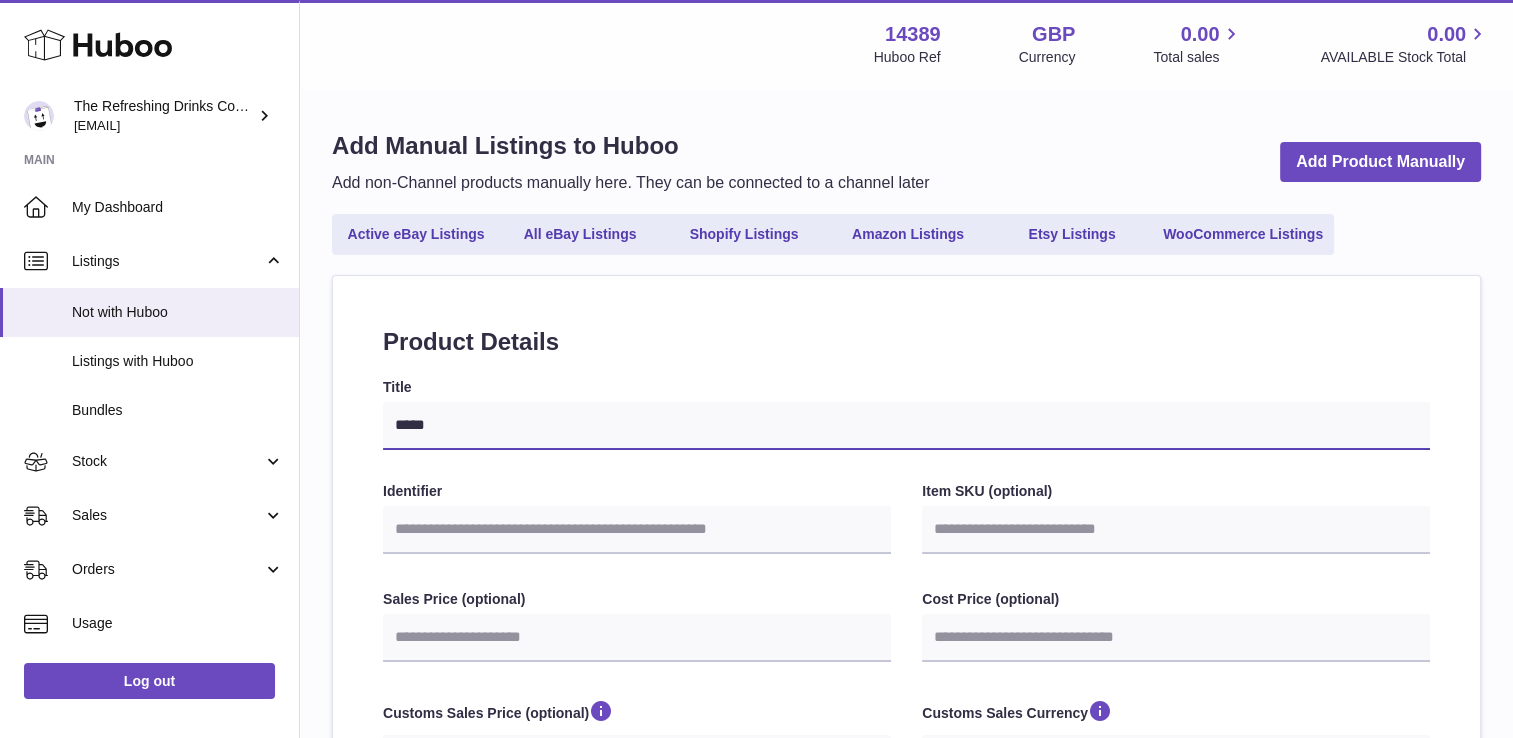 type on "******" 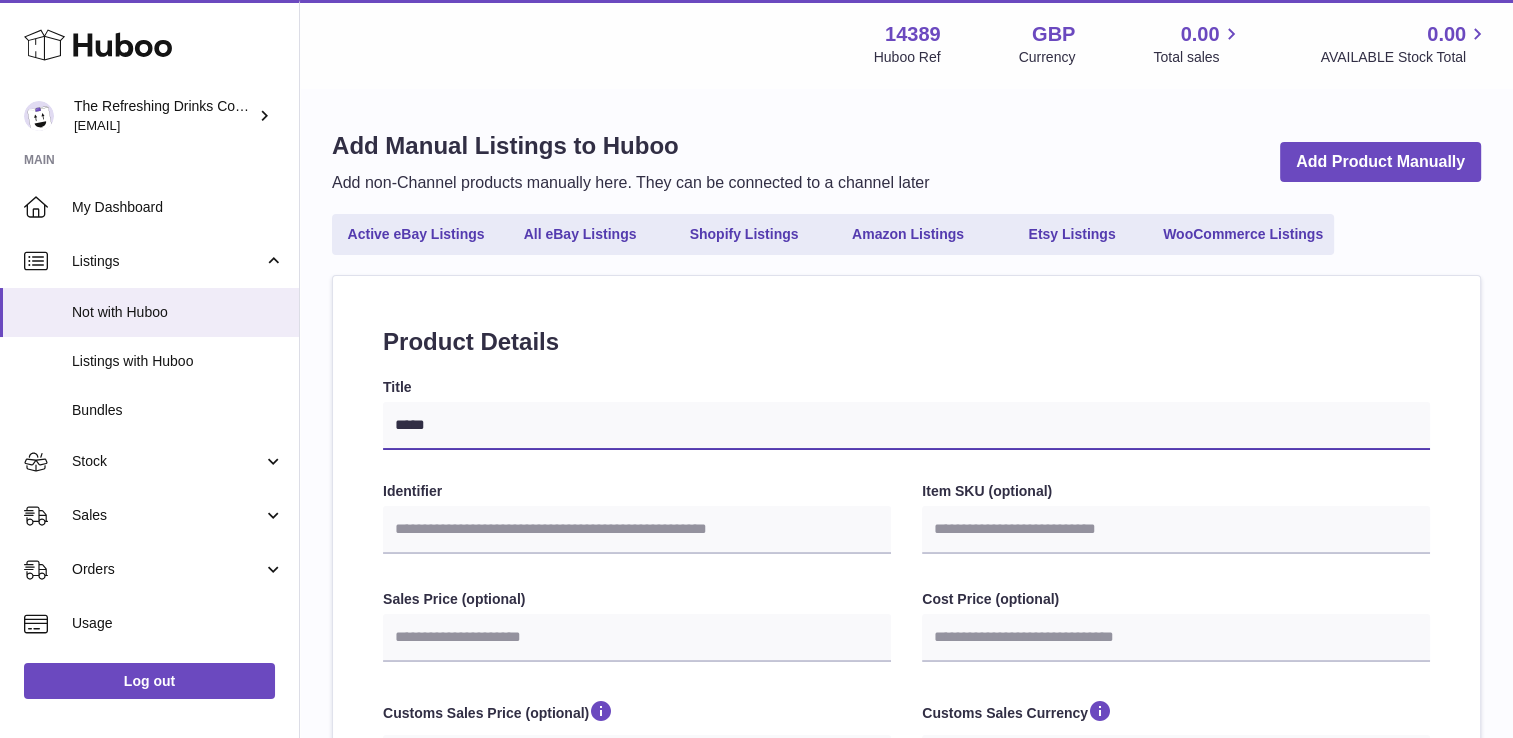 select 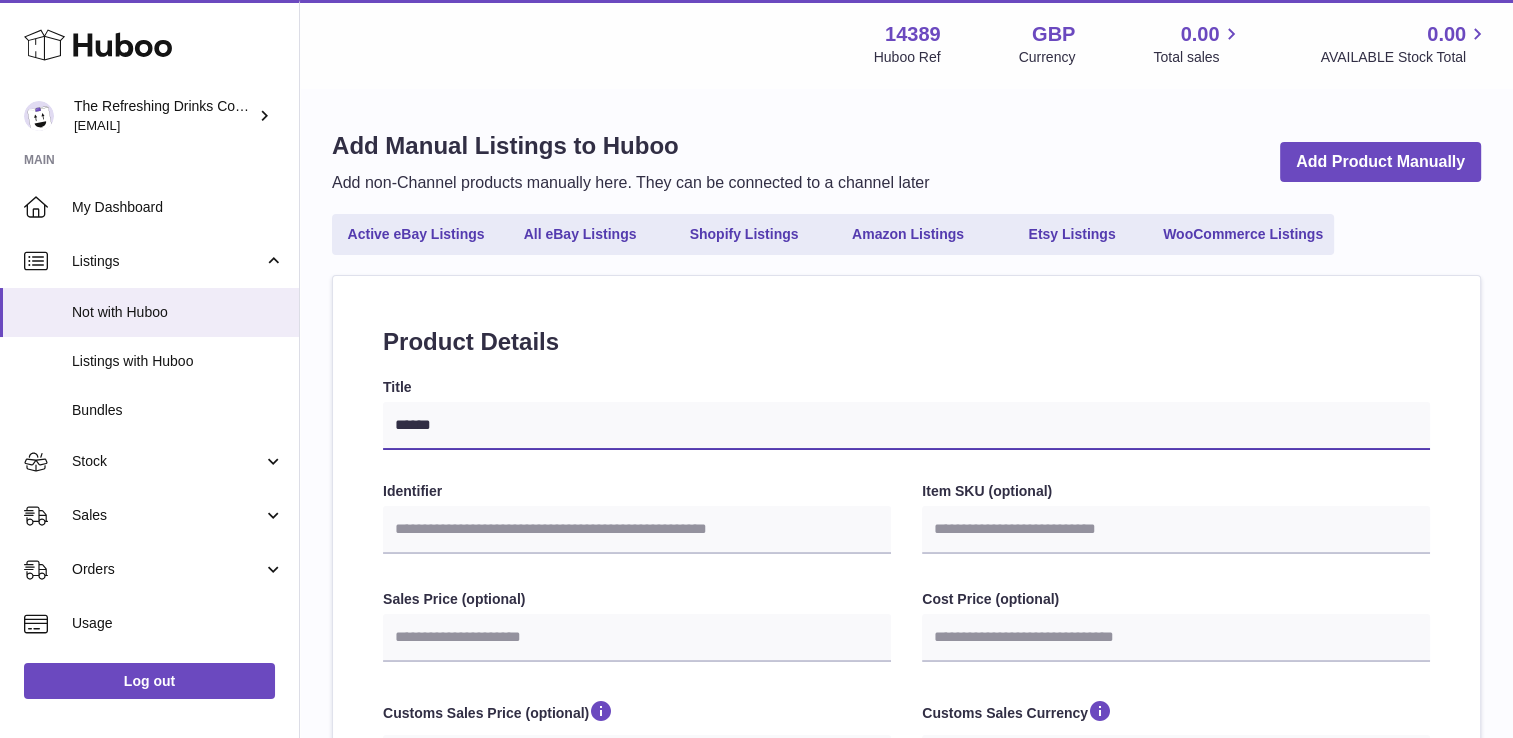 type on "*******" 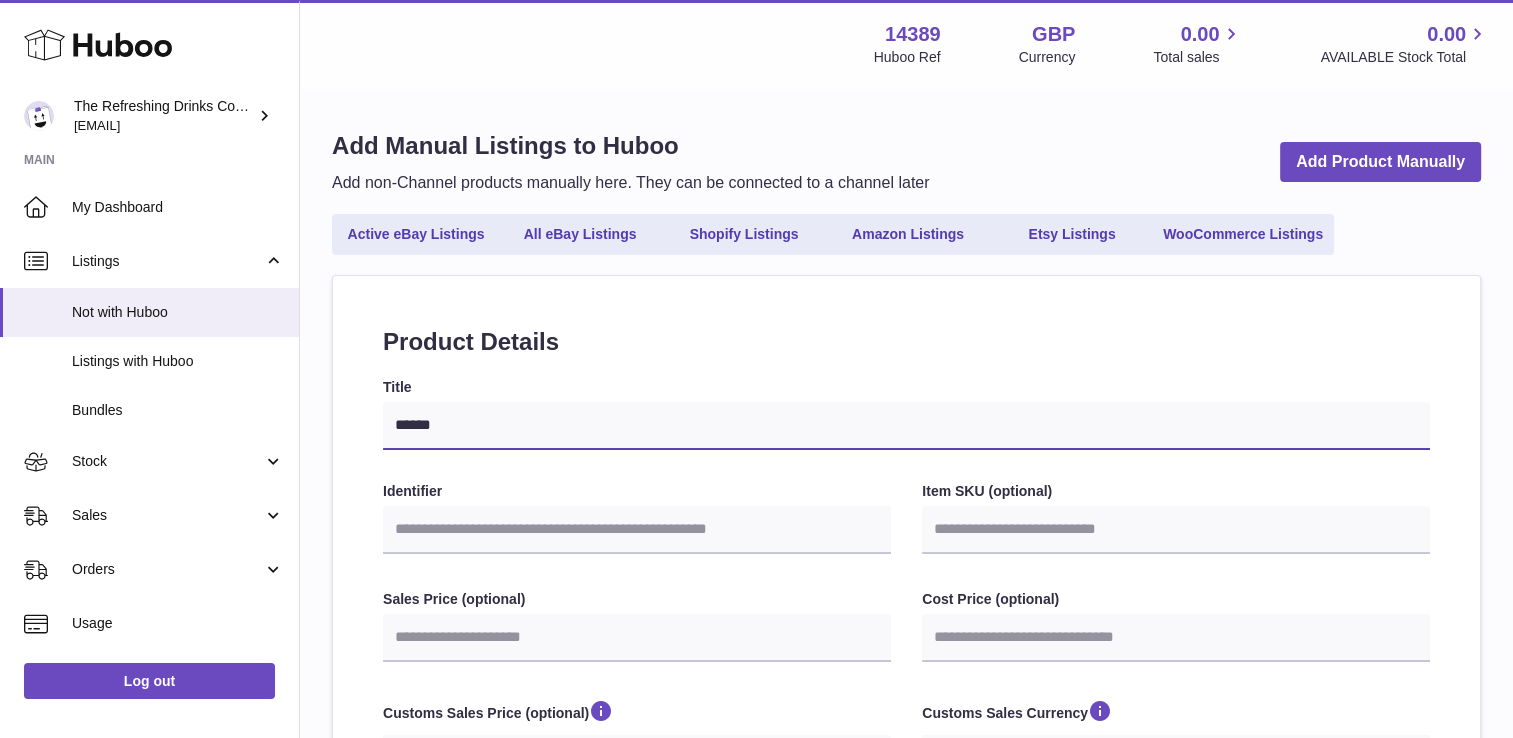 select 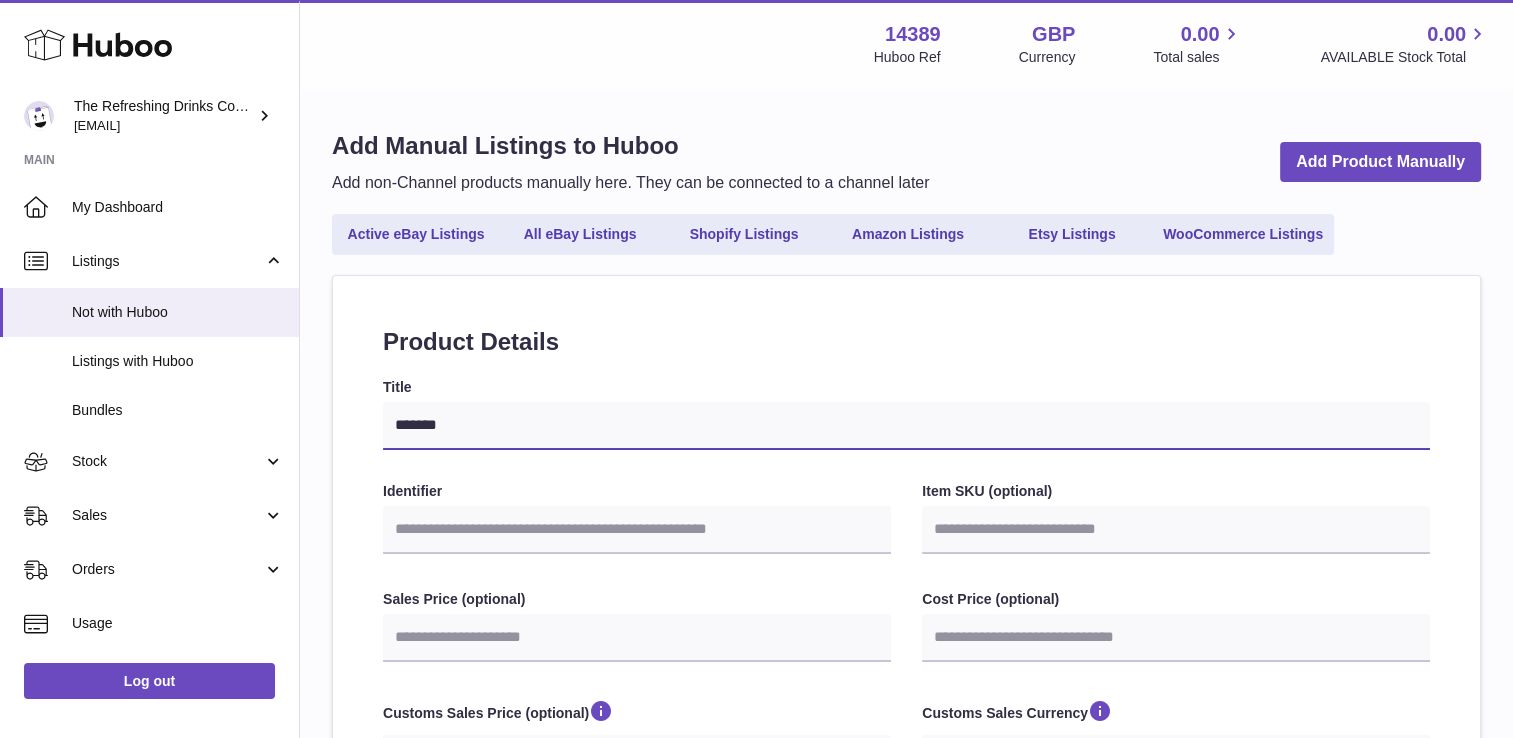 type on "*******" 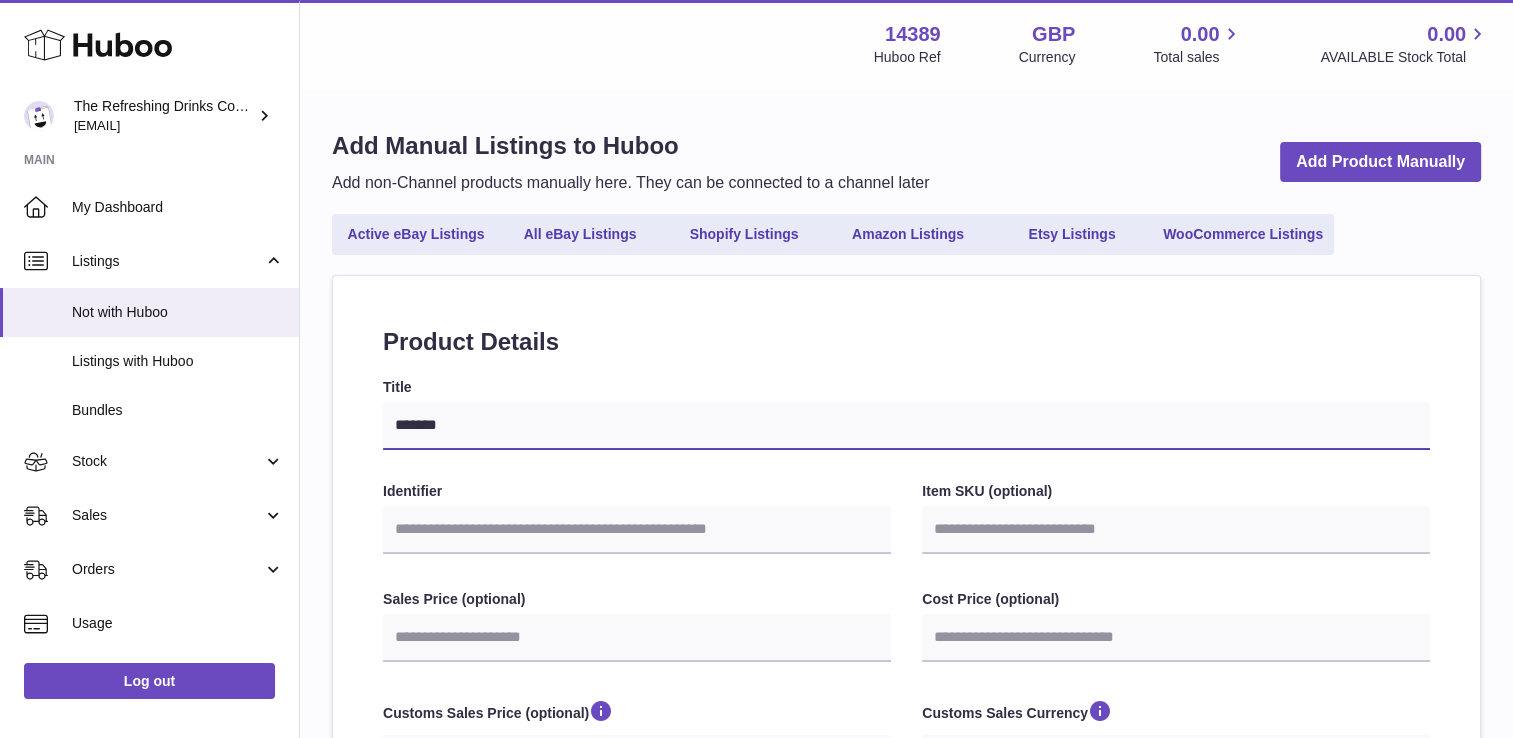 select 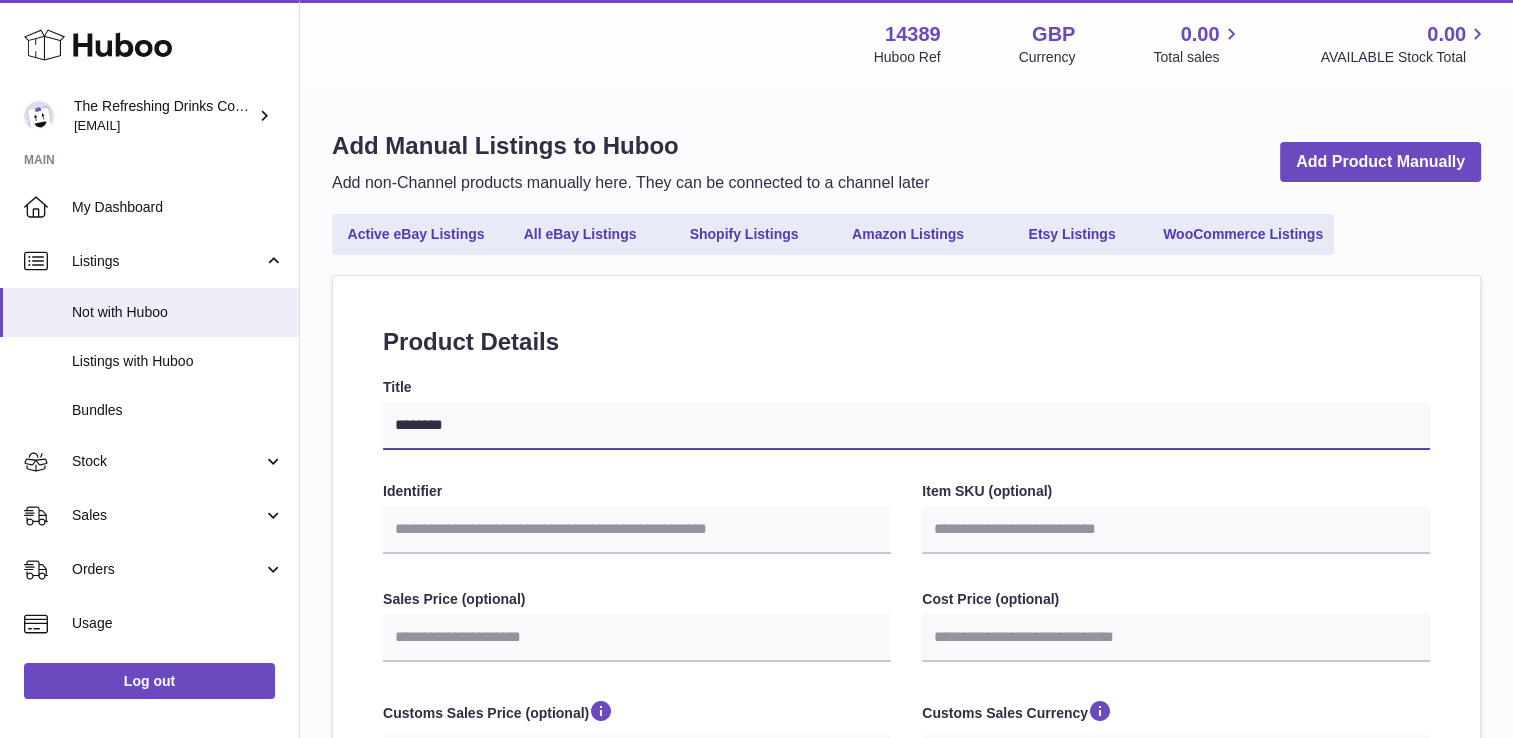 type on "*********" 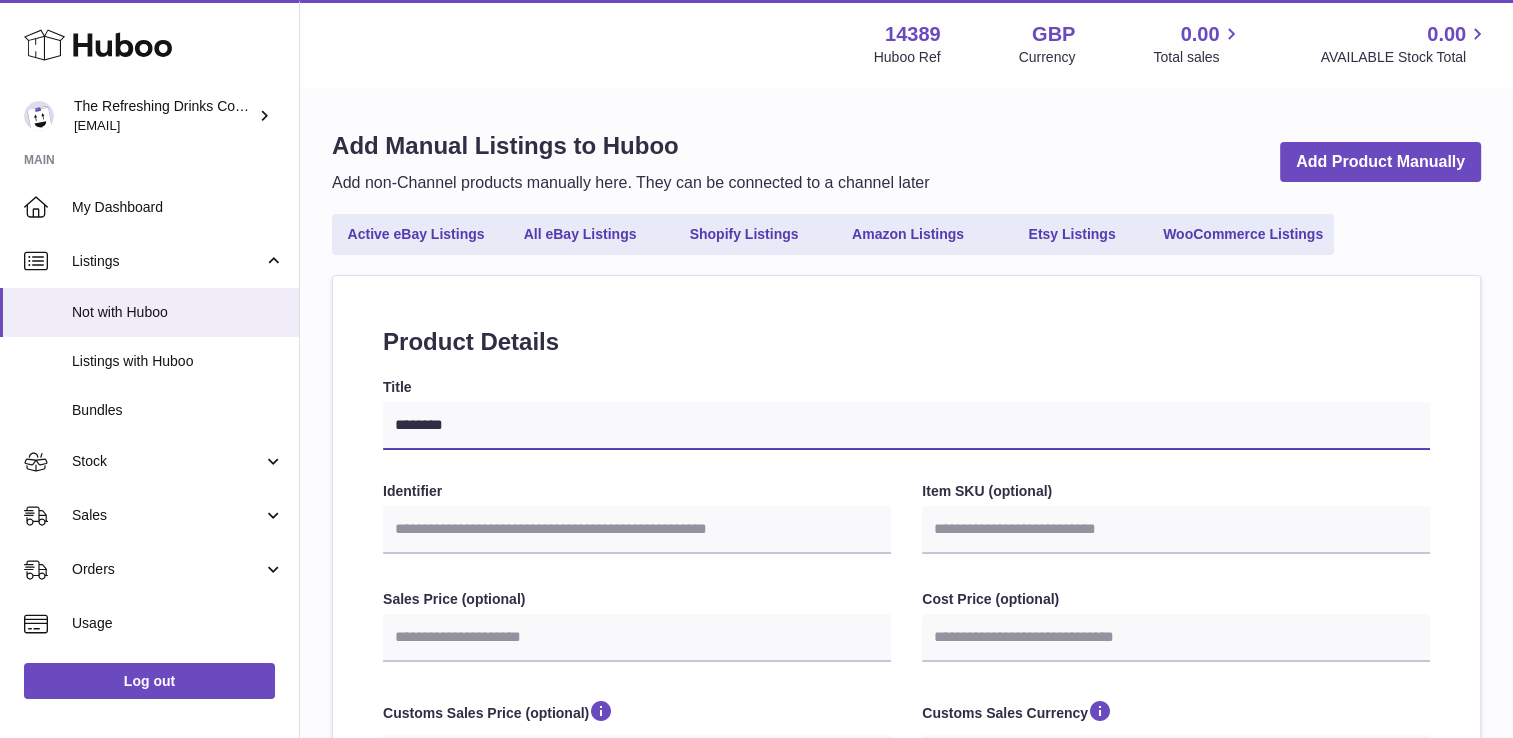 select 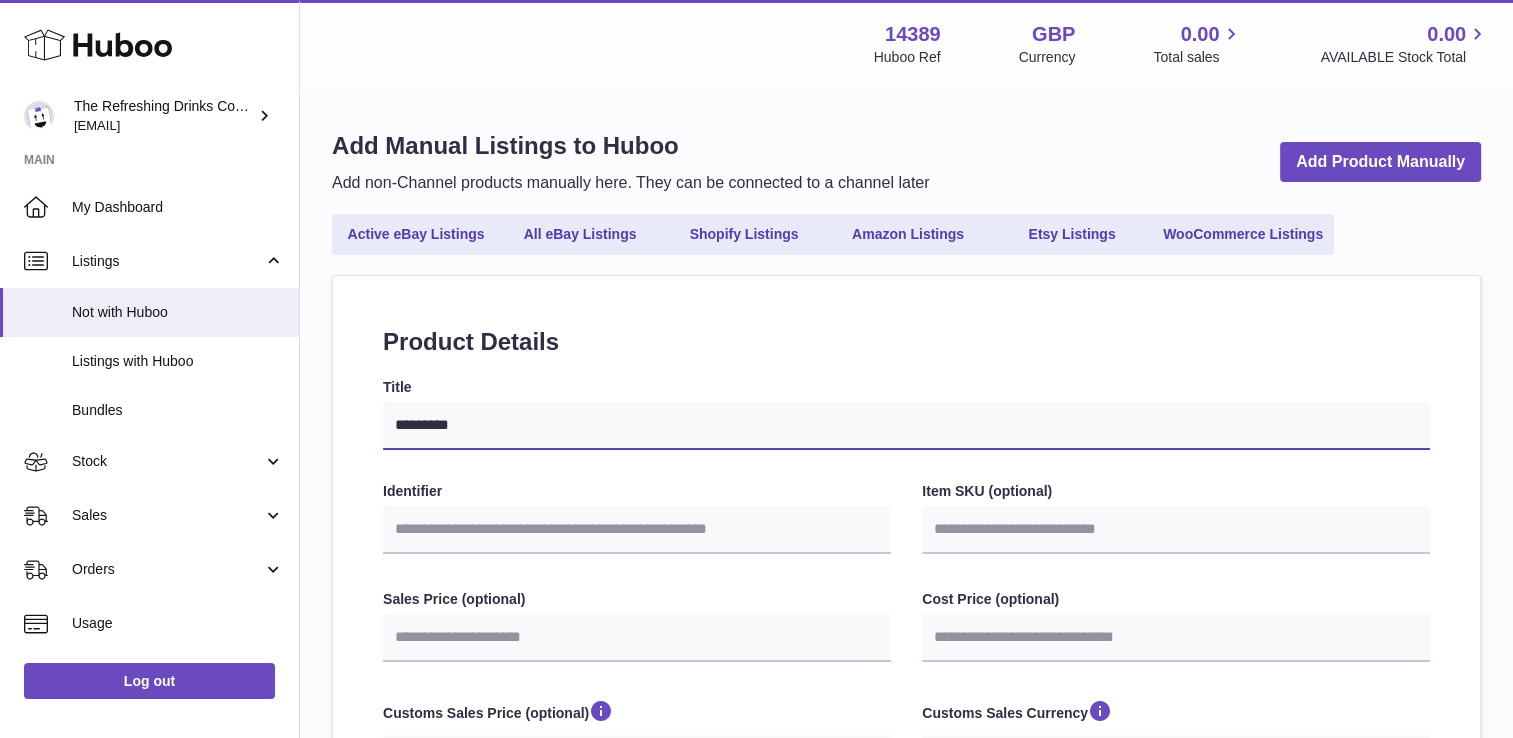 select 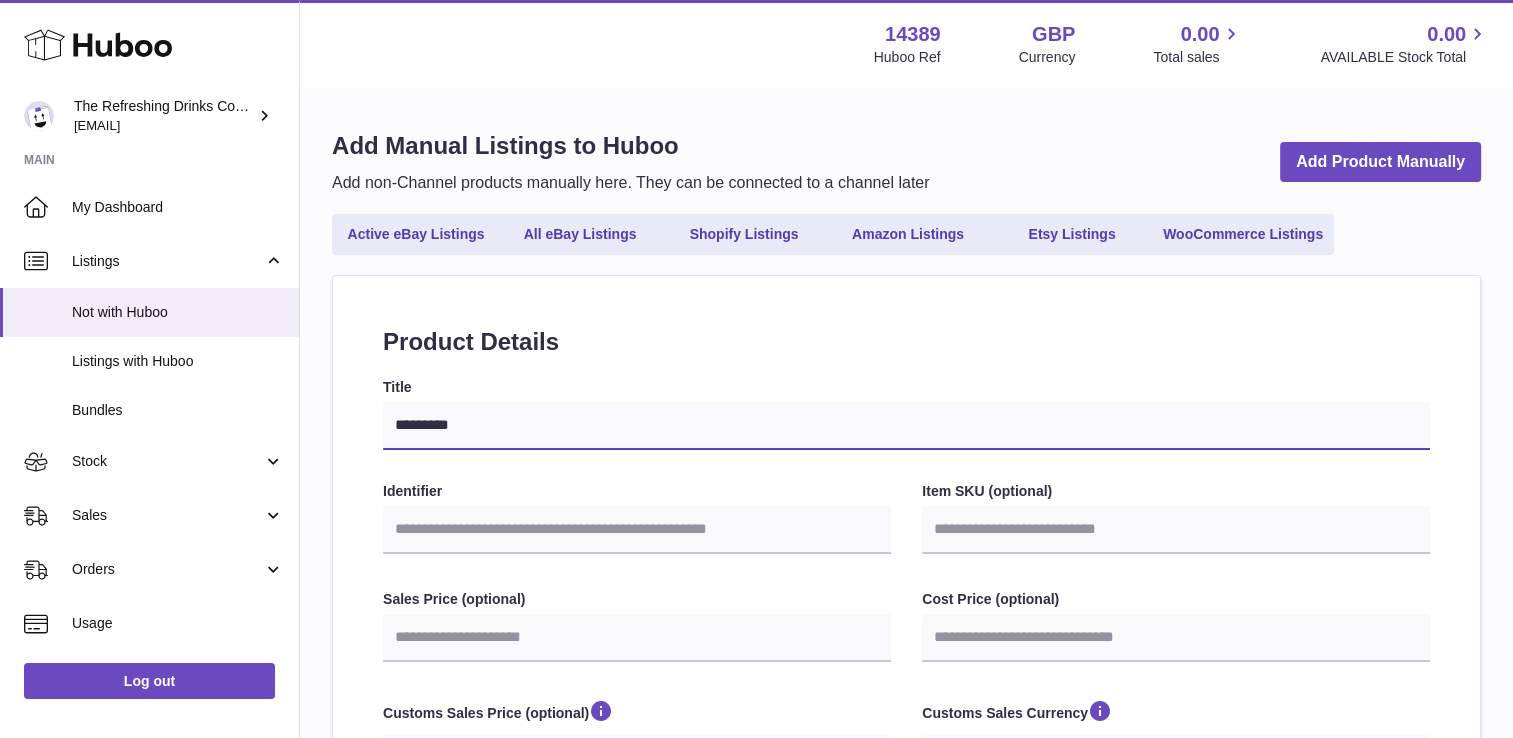 type on "**********" 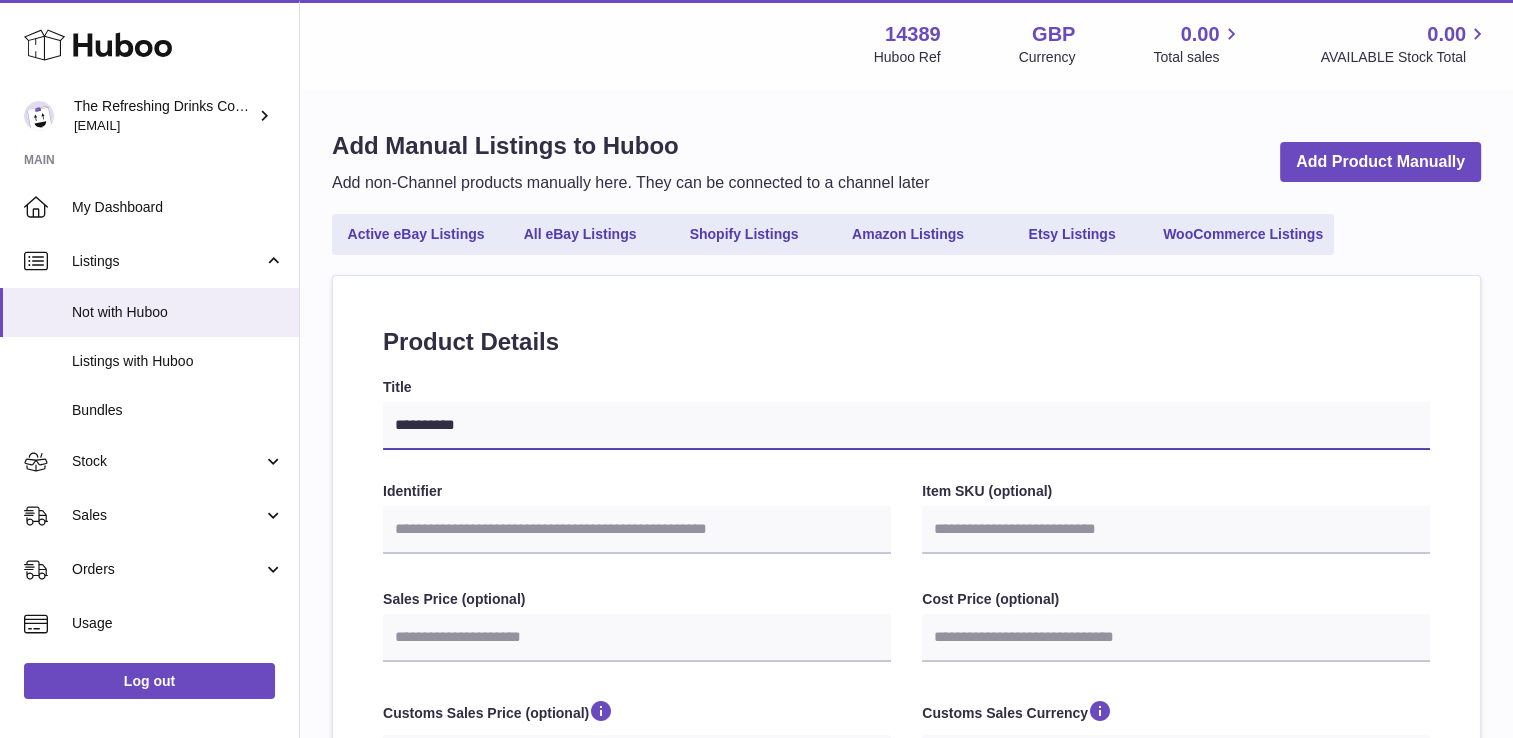 type on "**********" 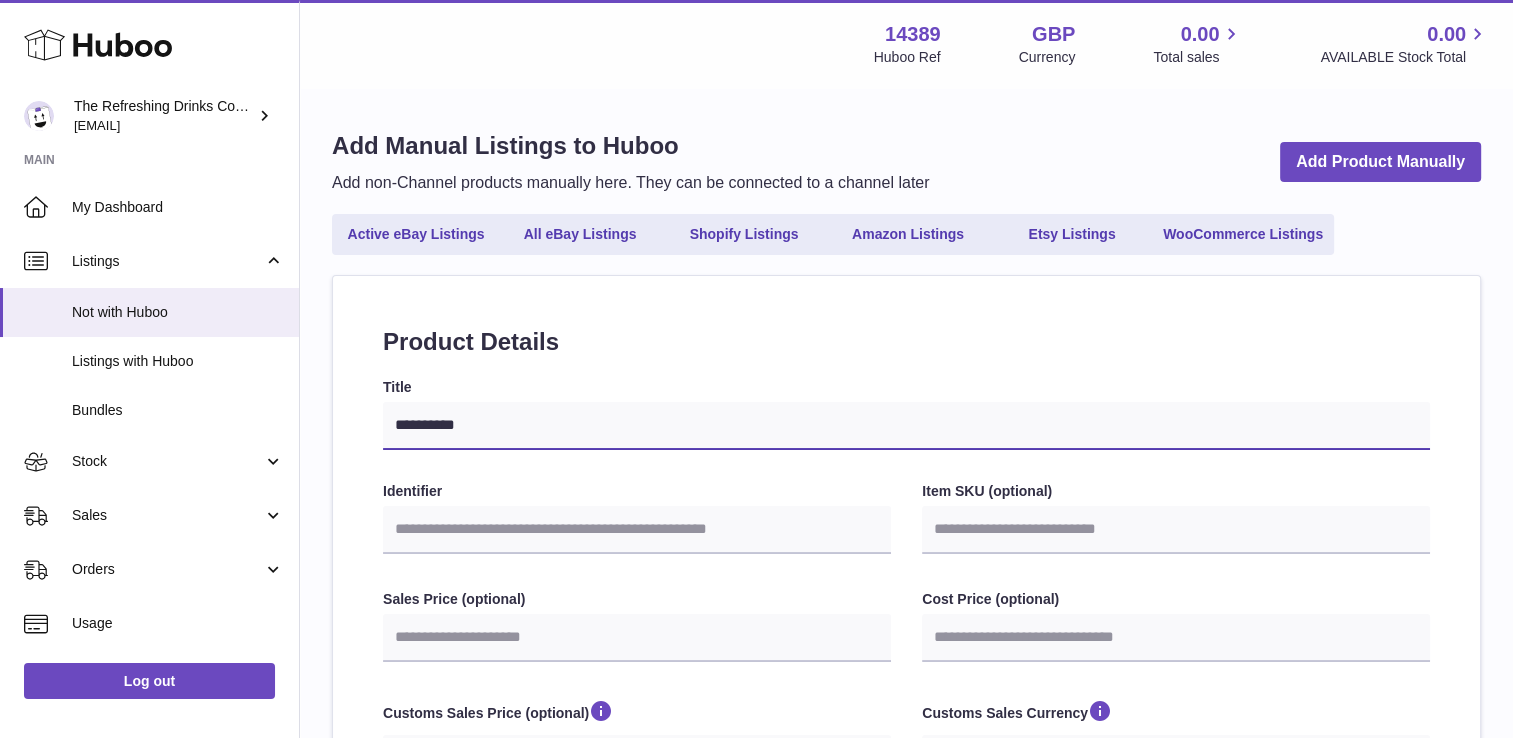 select 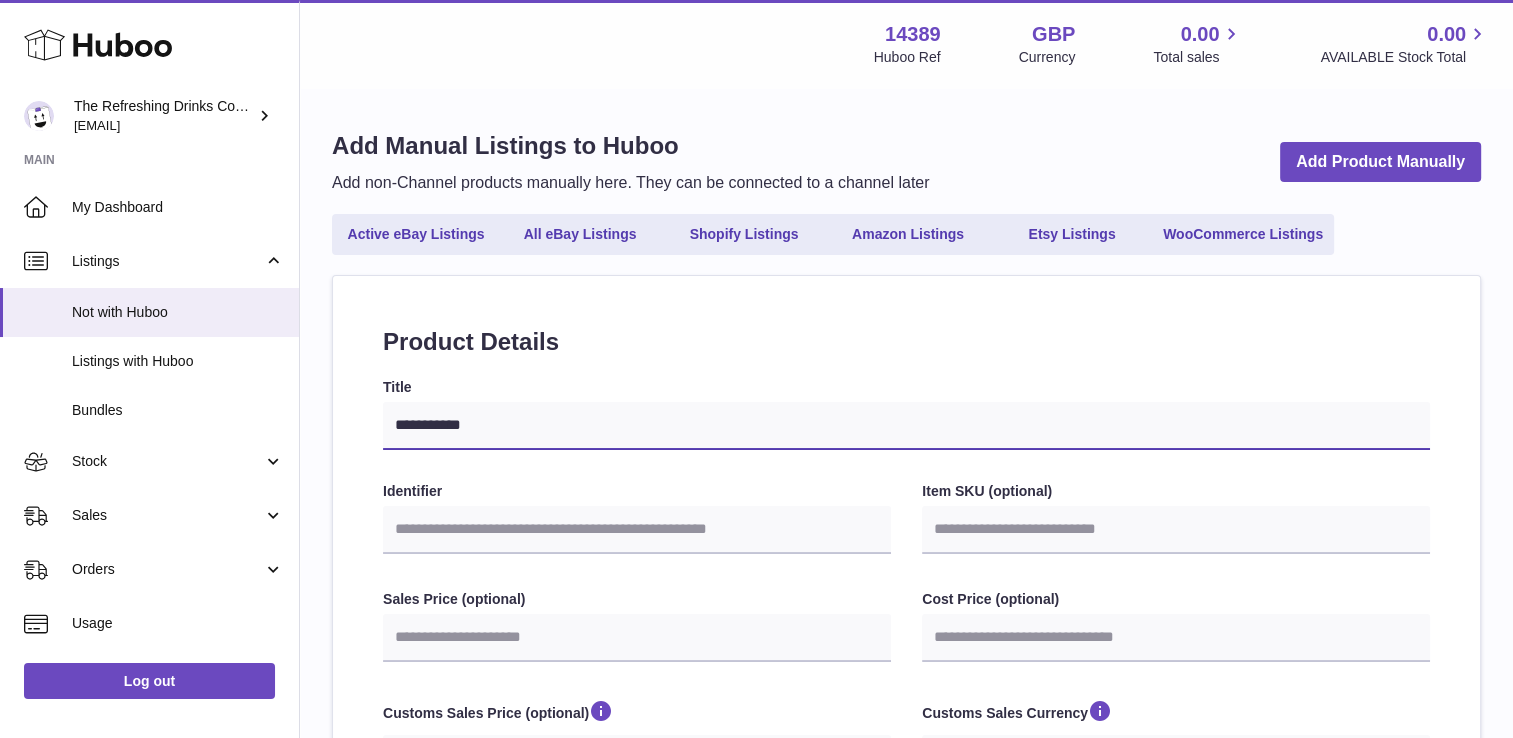 type on "**********" 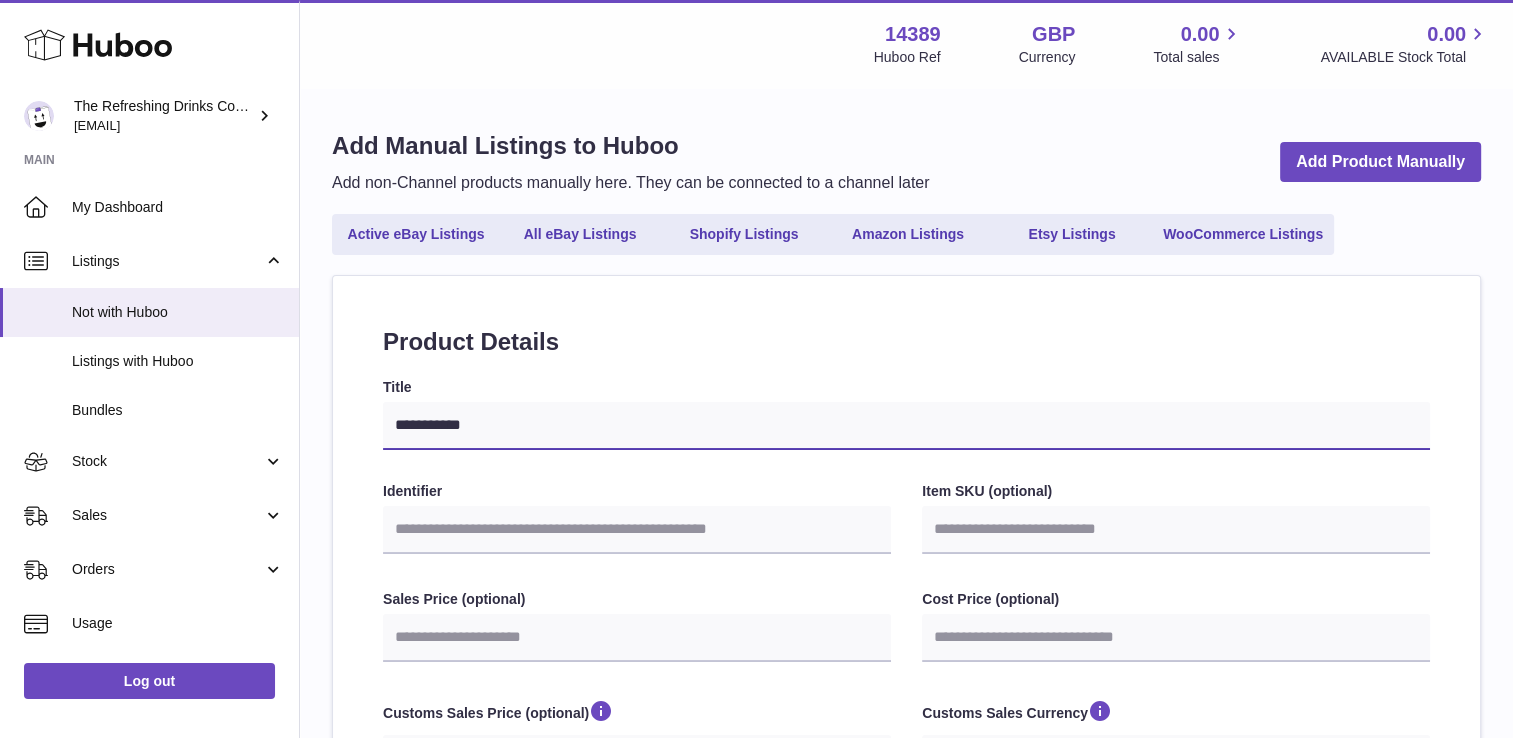 select 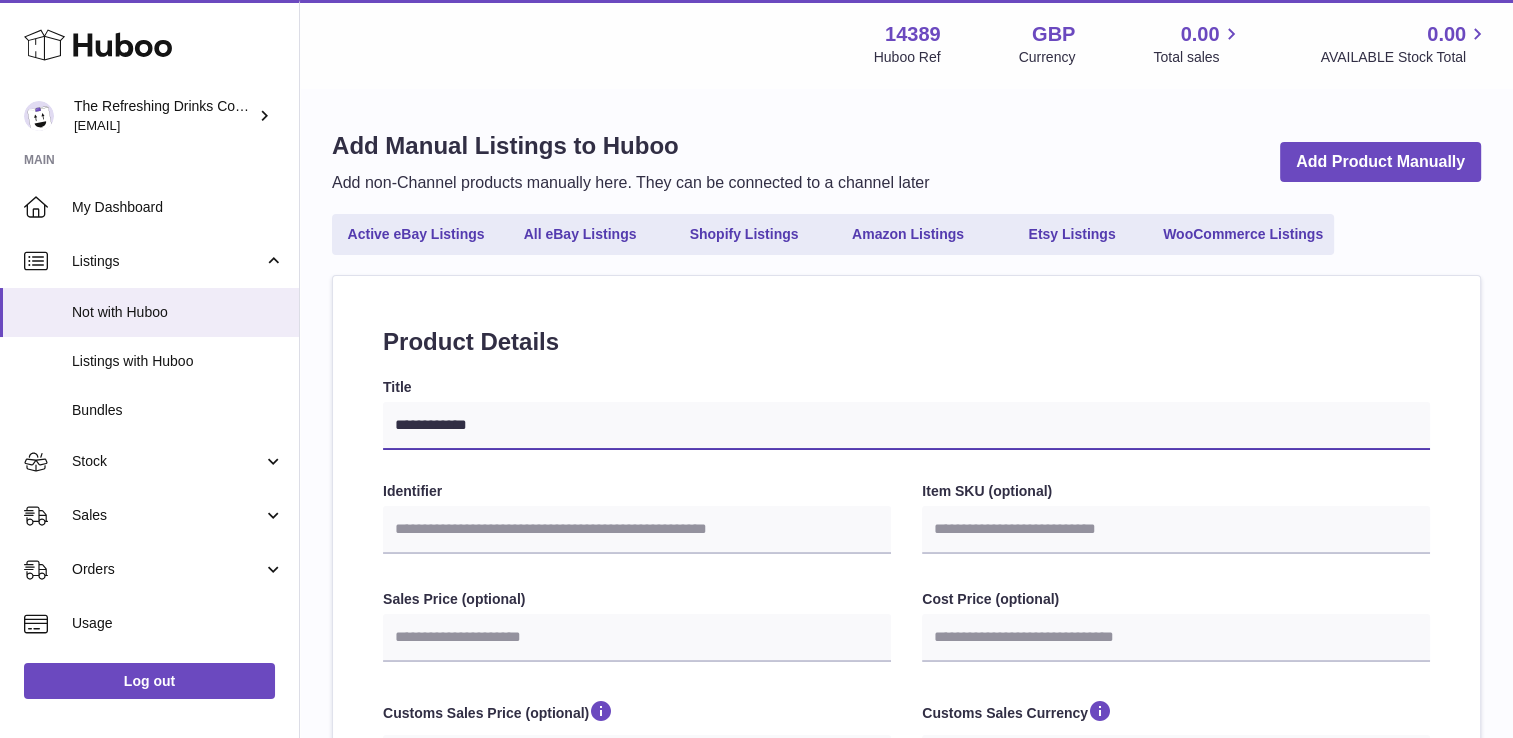 type on "**********" 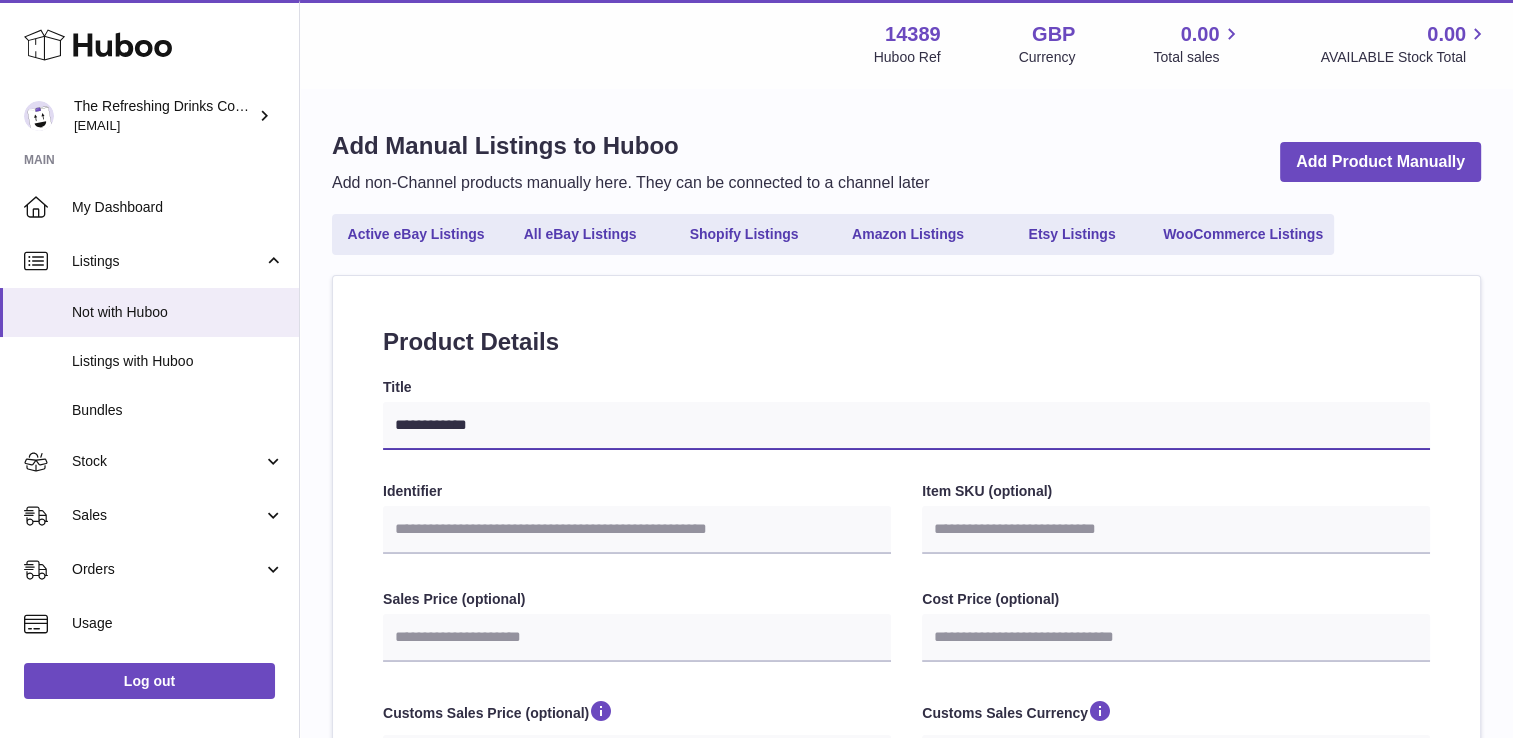 select 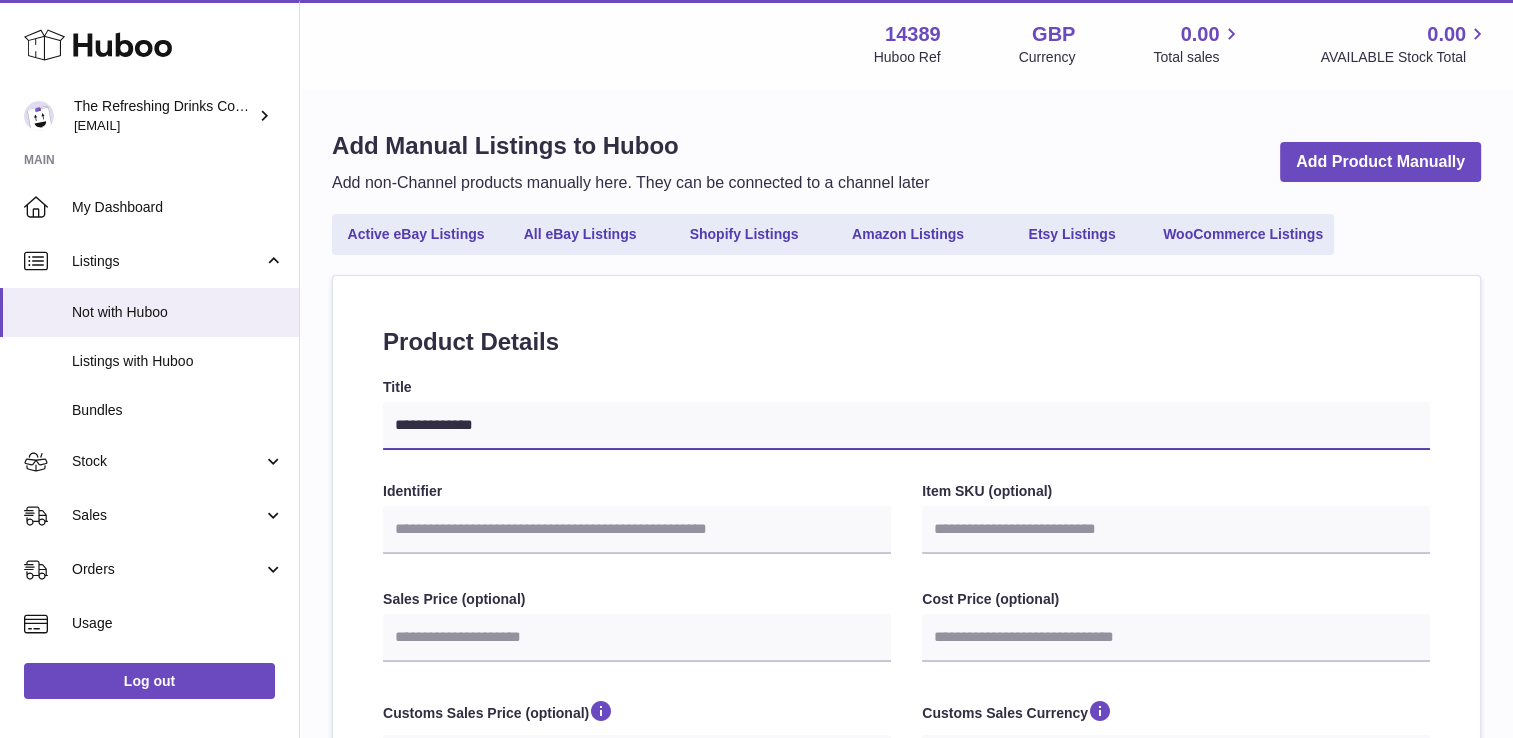 type on "**********" 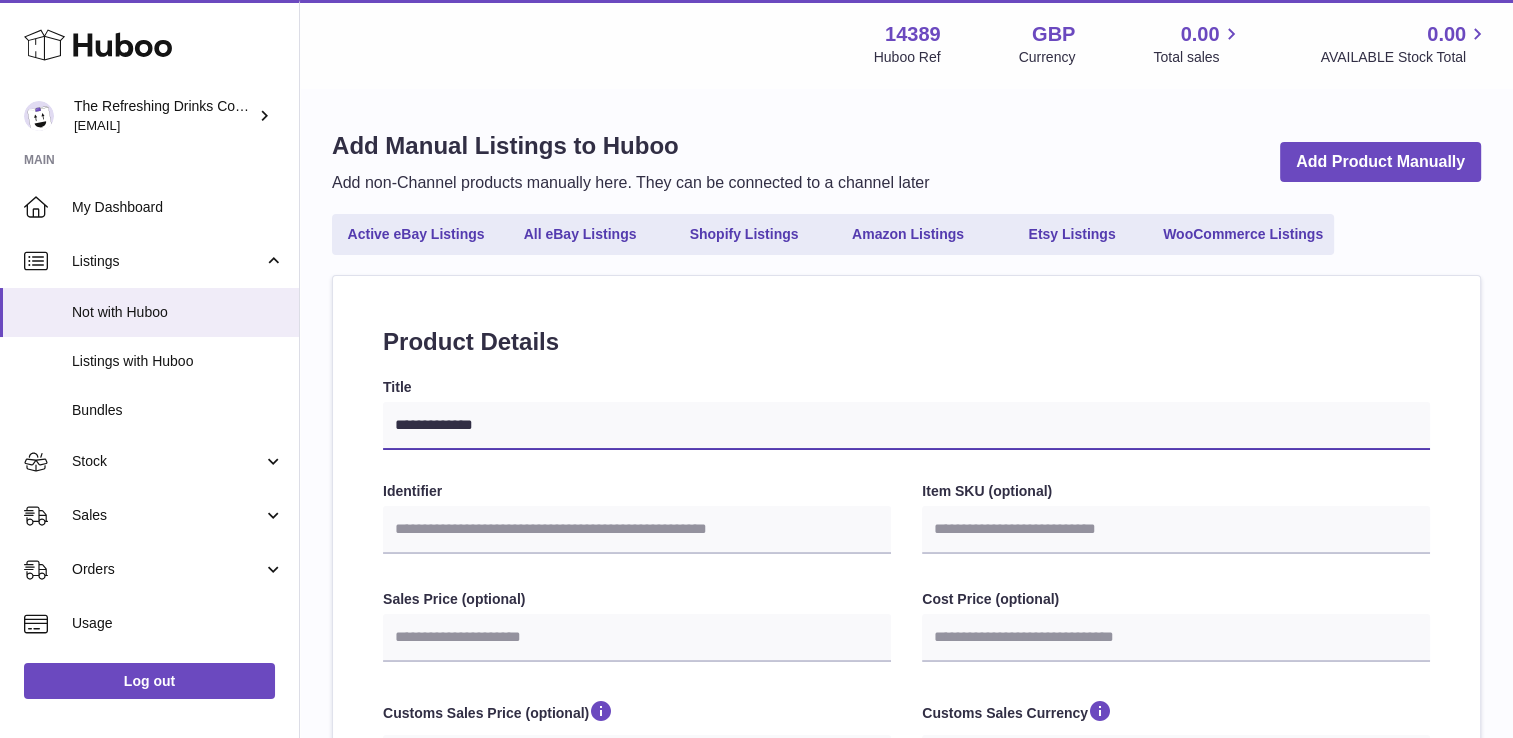 select 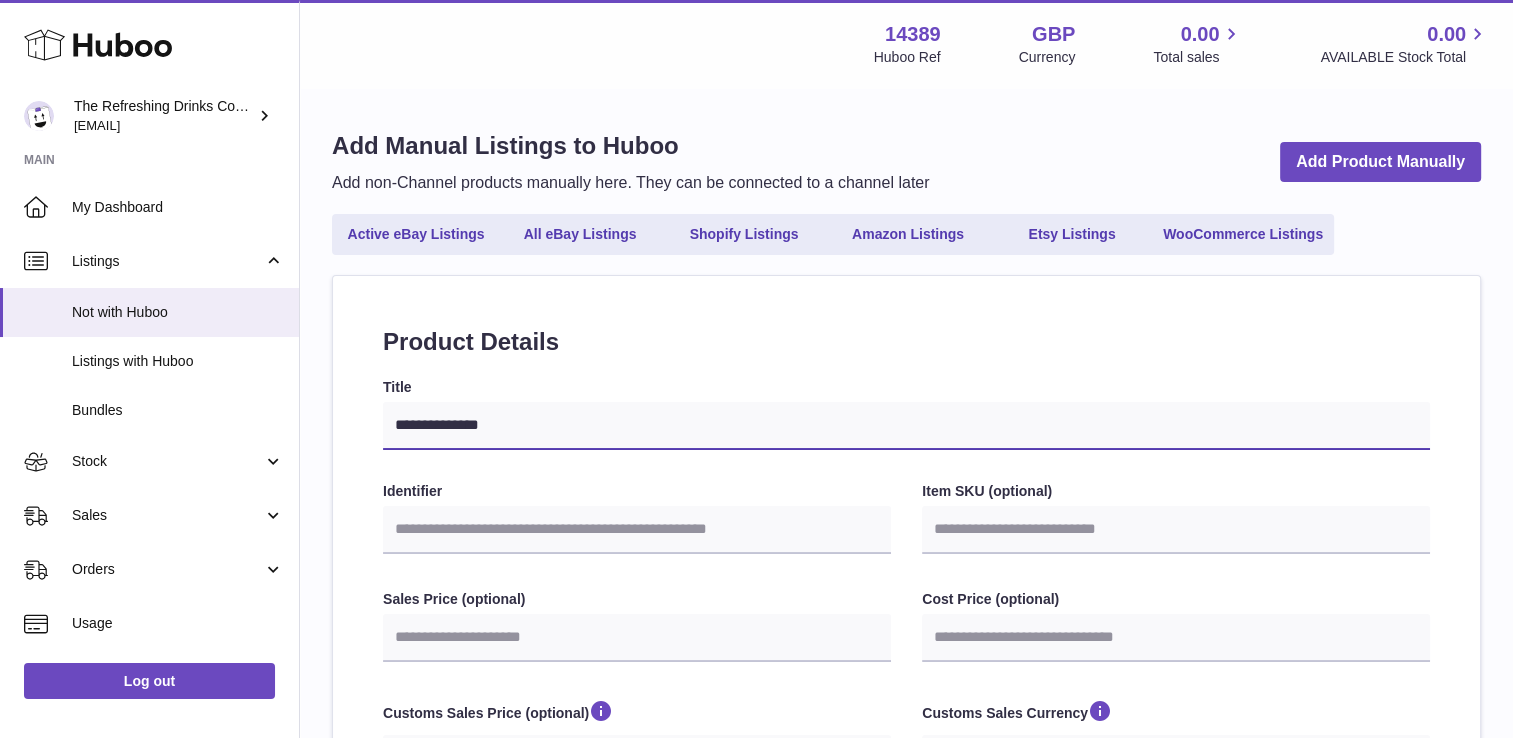 type on "**********" 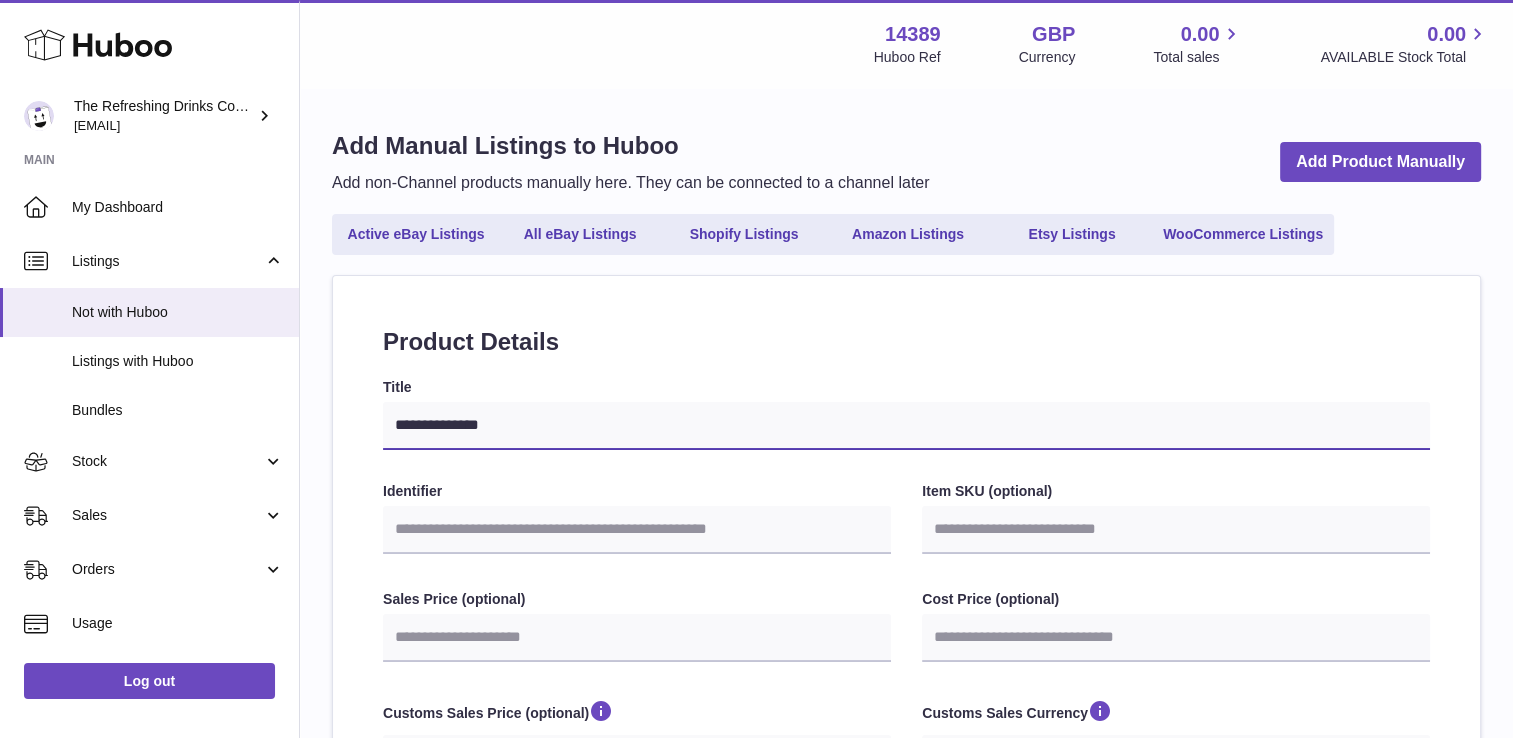 select 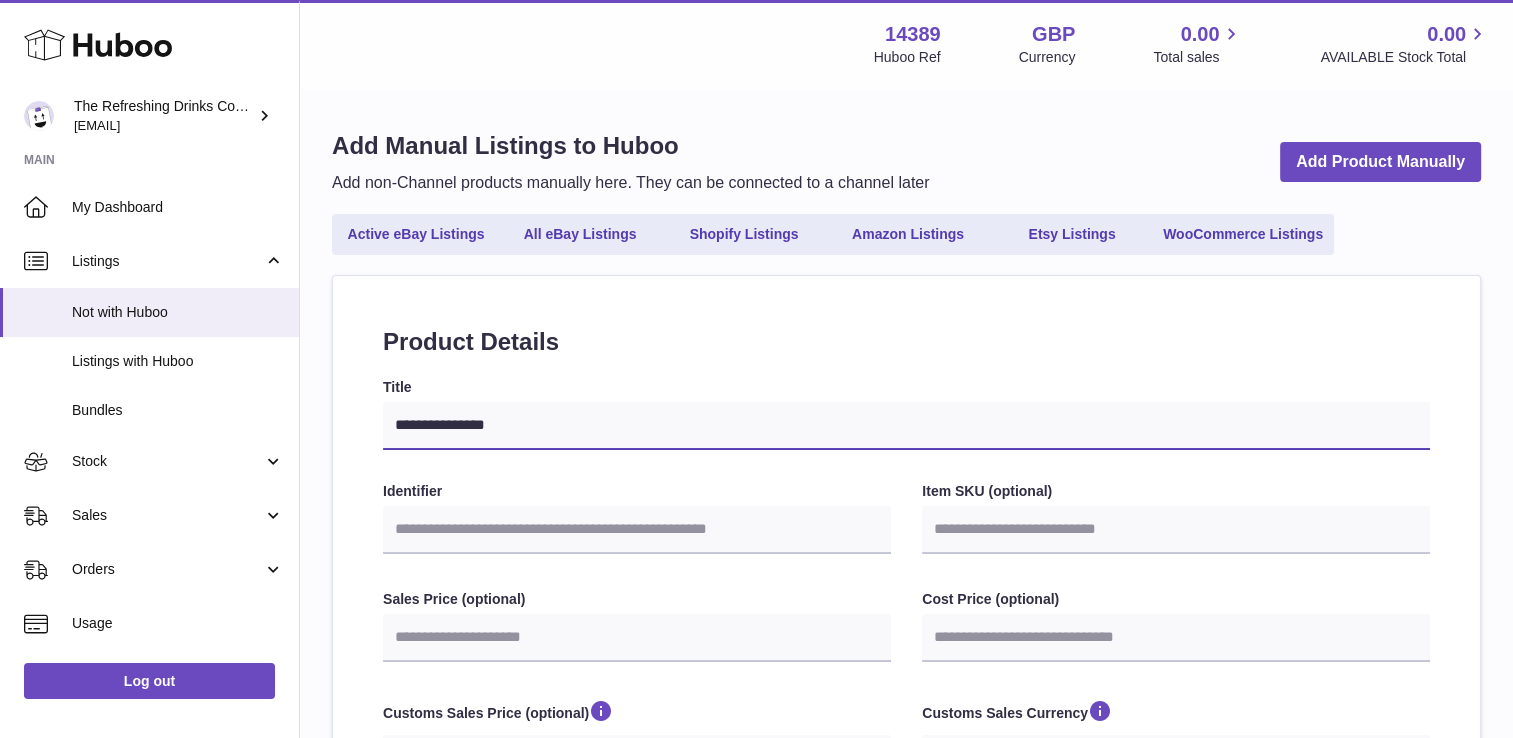type on "**********" 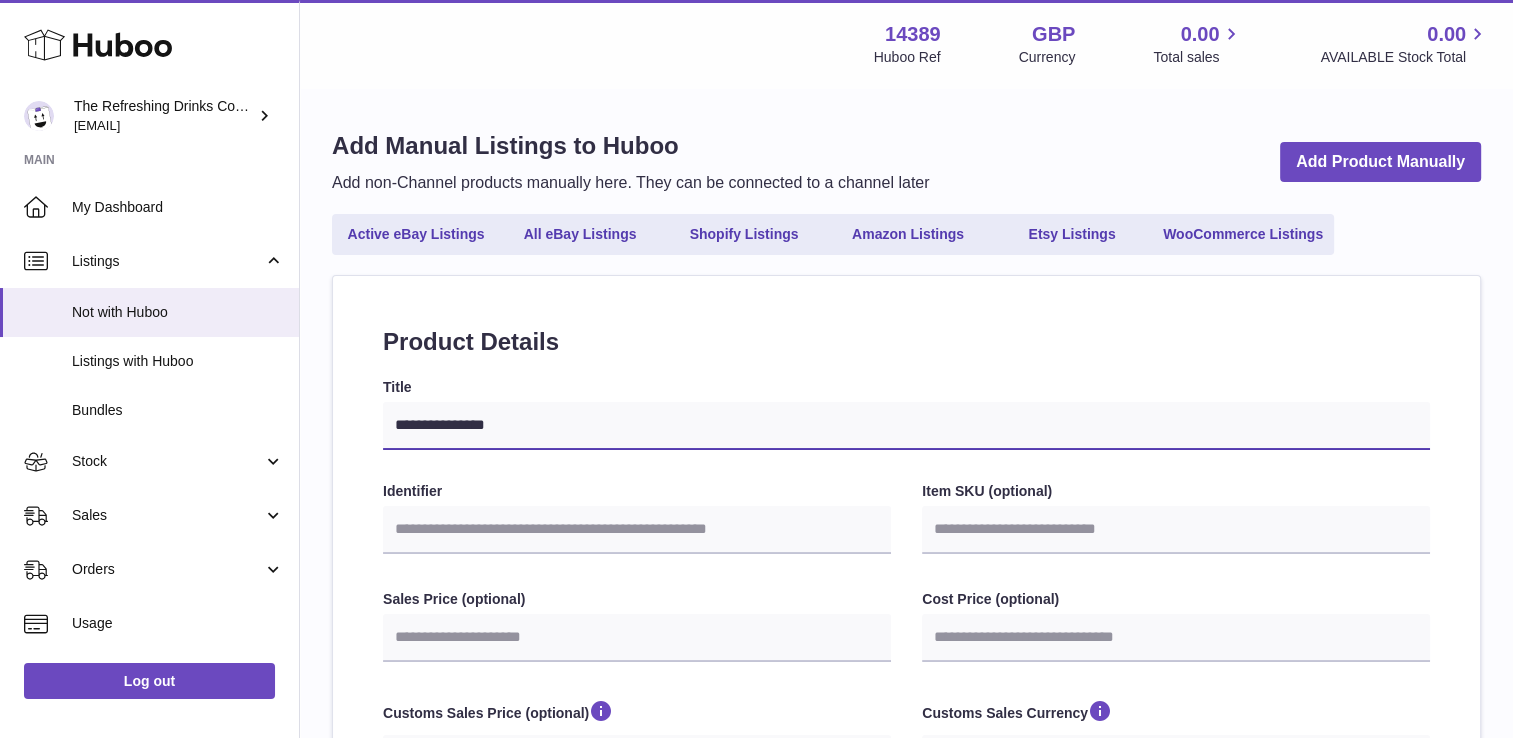 select 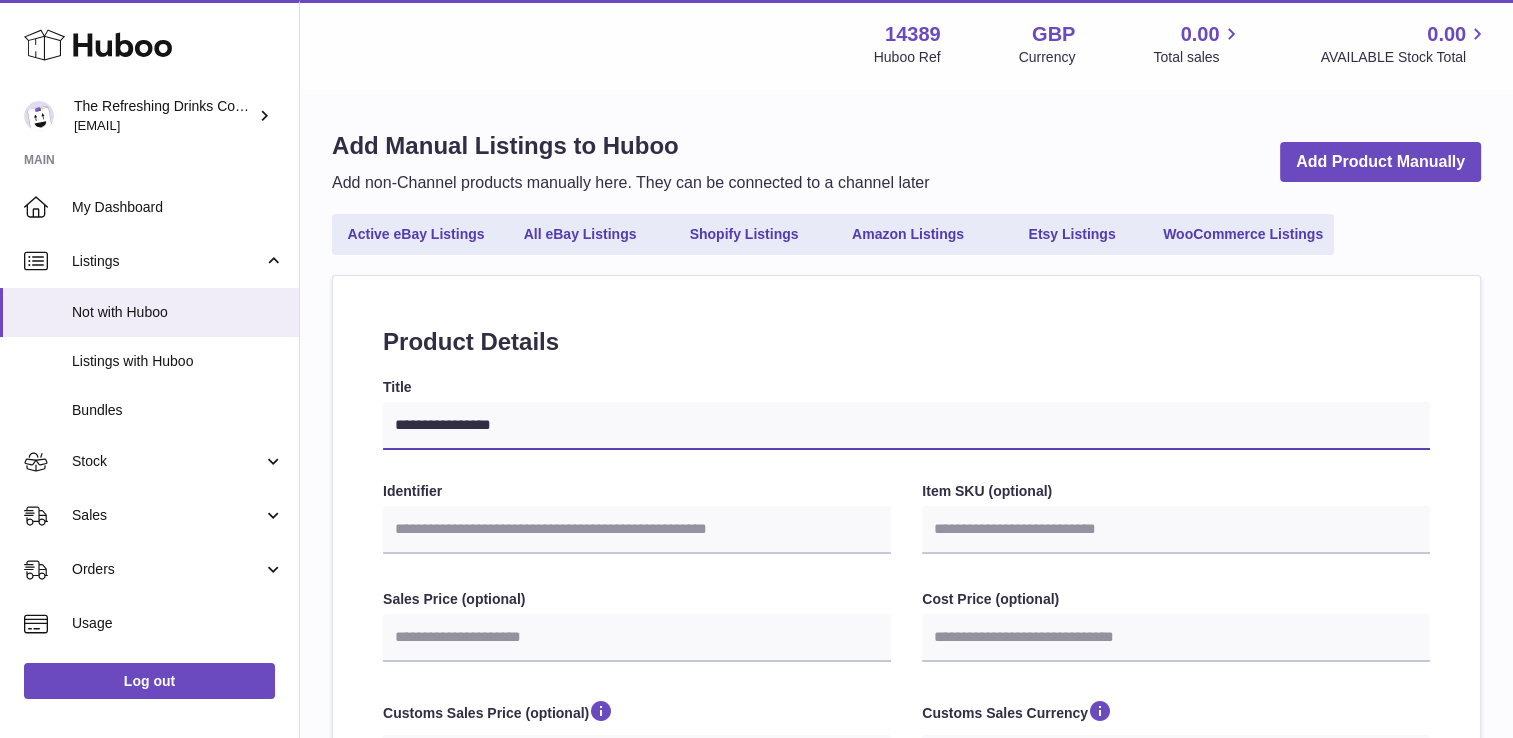type on "**********" 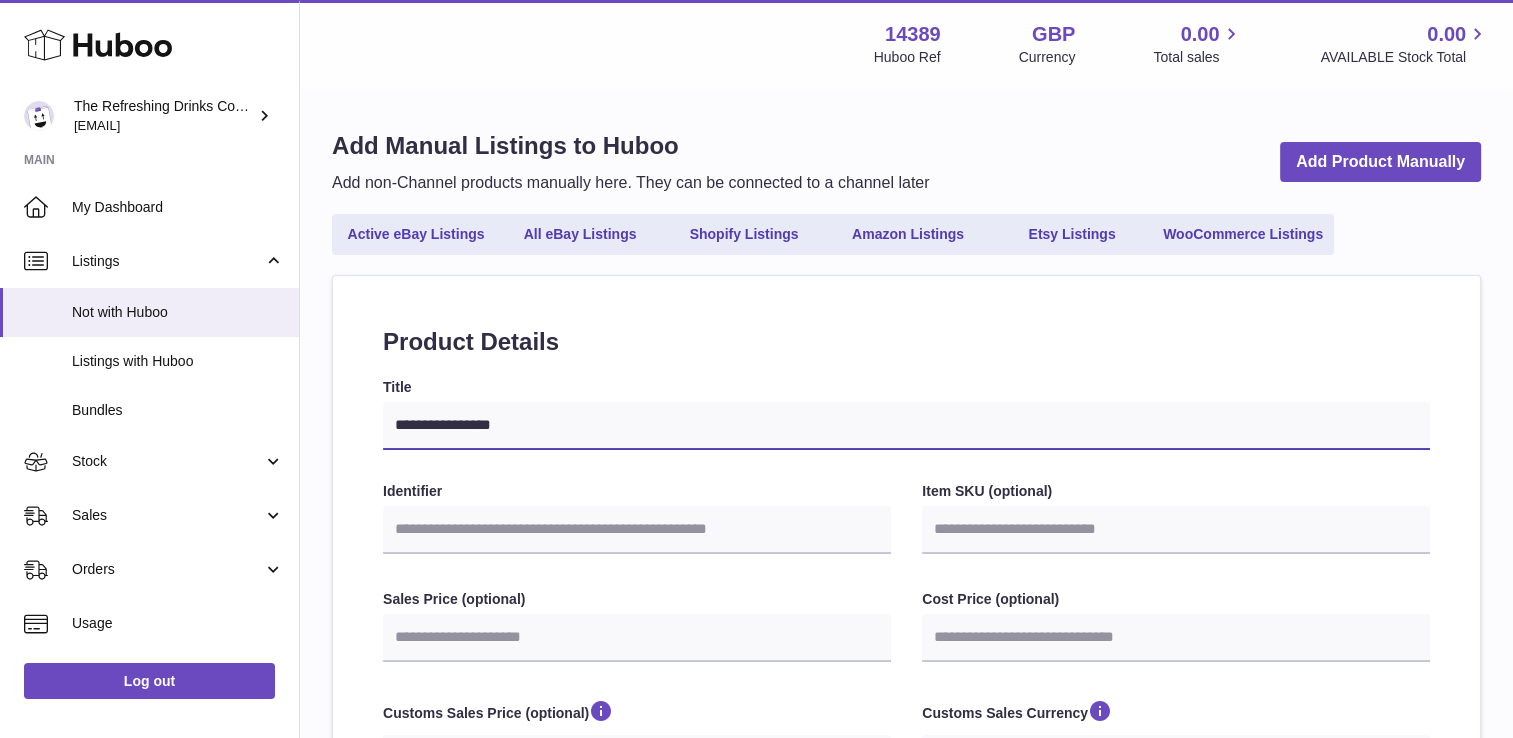 select 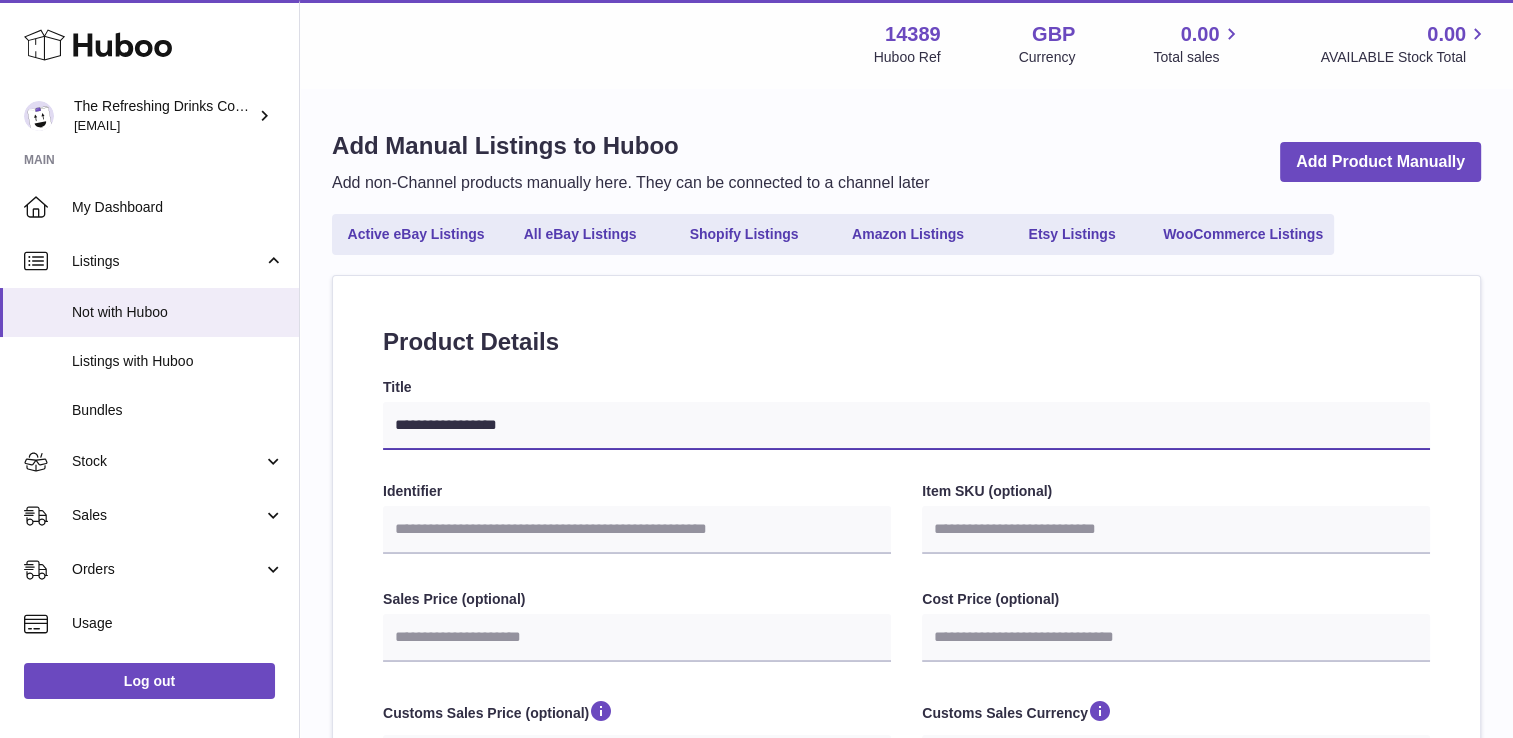type on "**********" 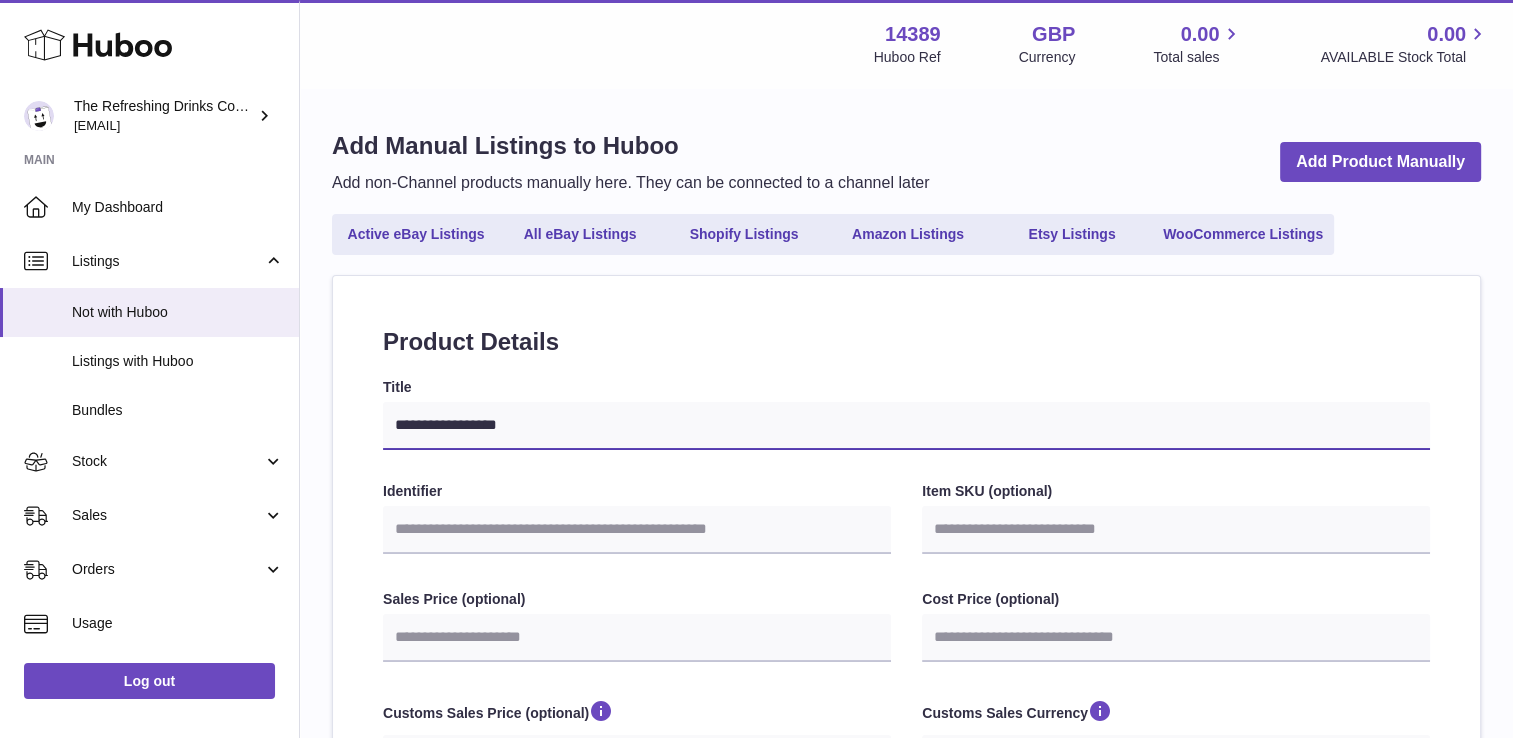 select 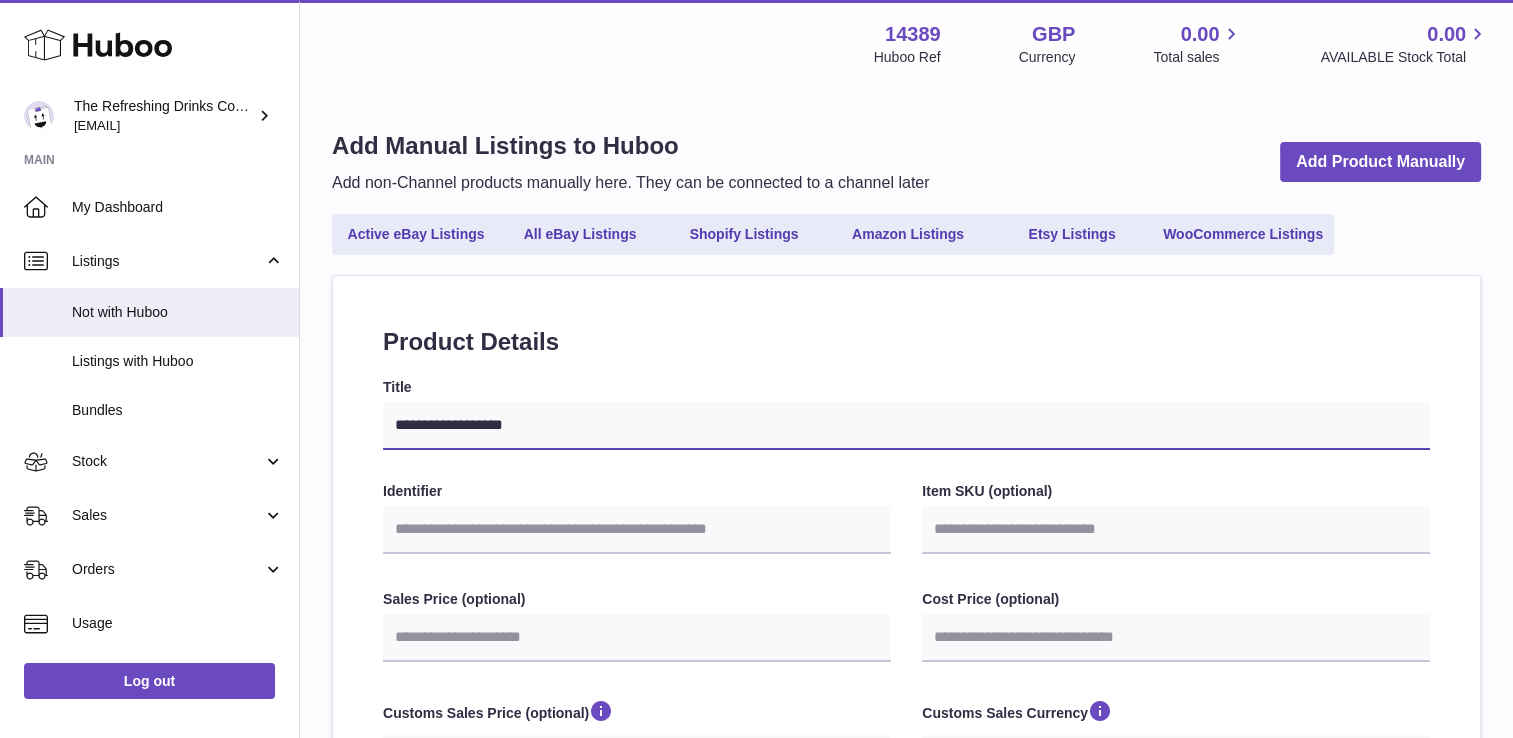 select 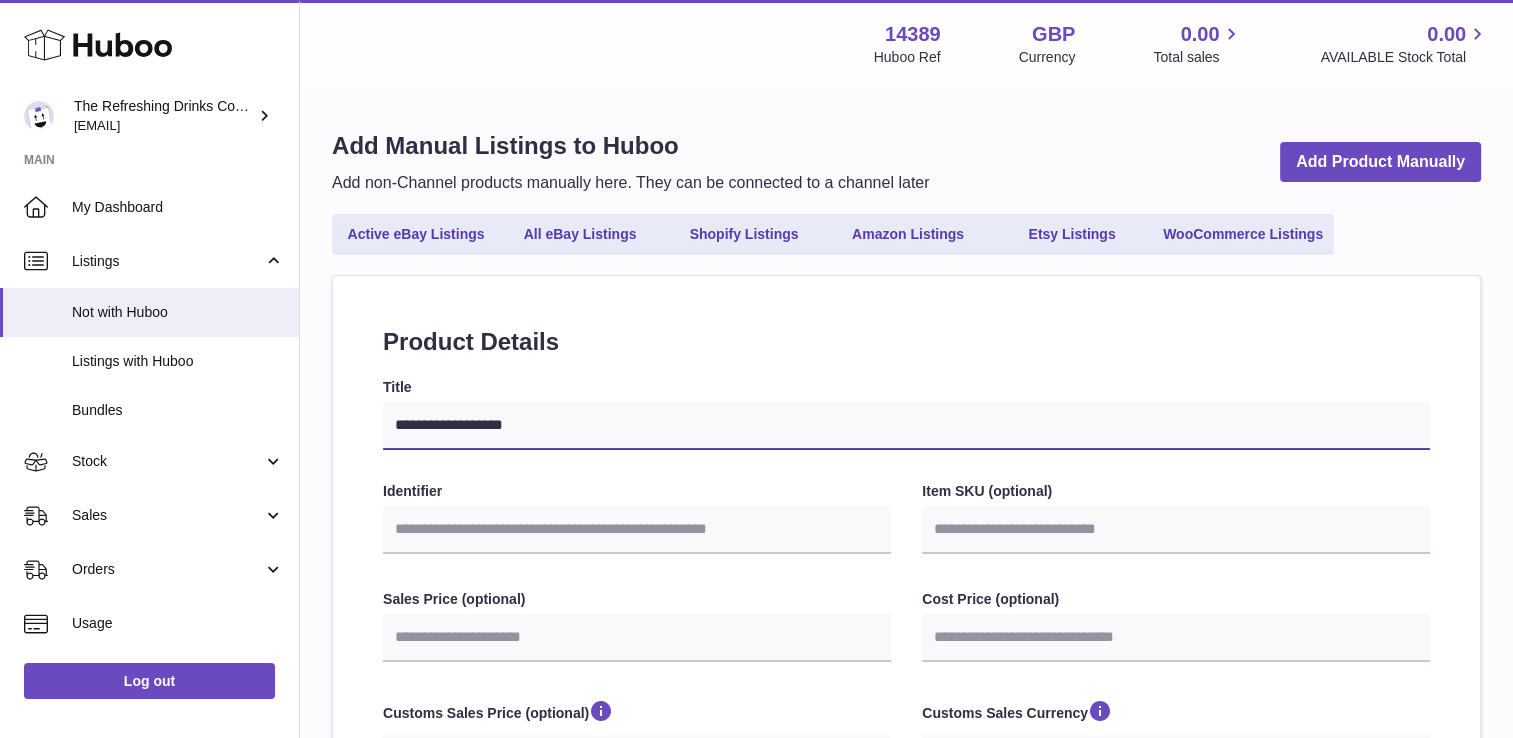 type on "**********" 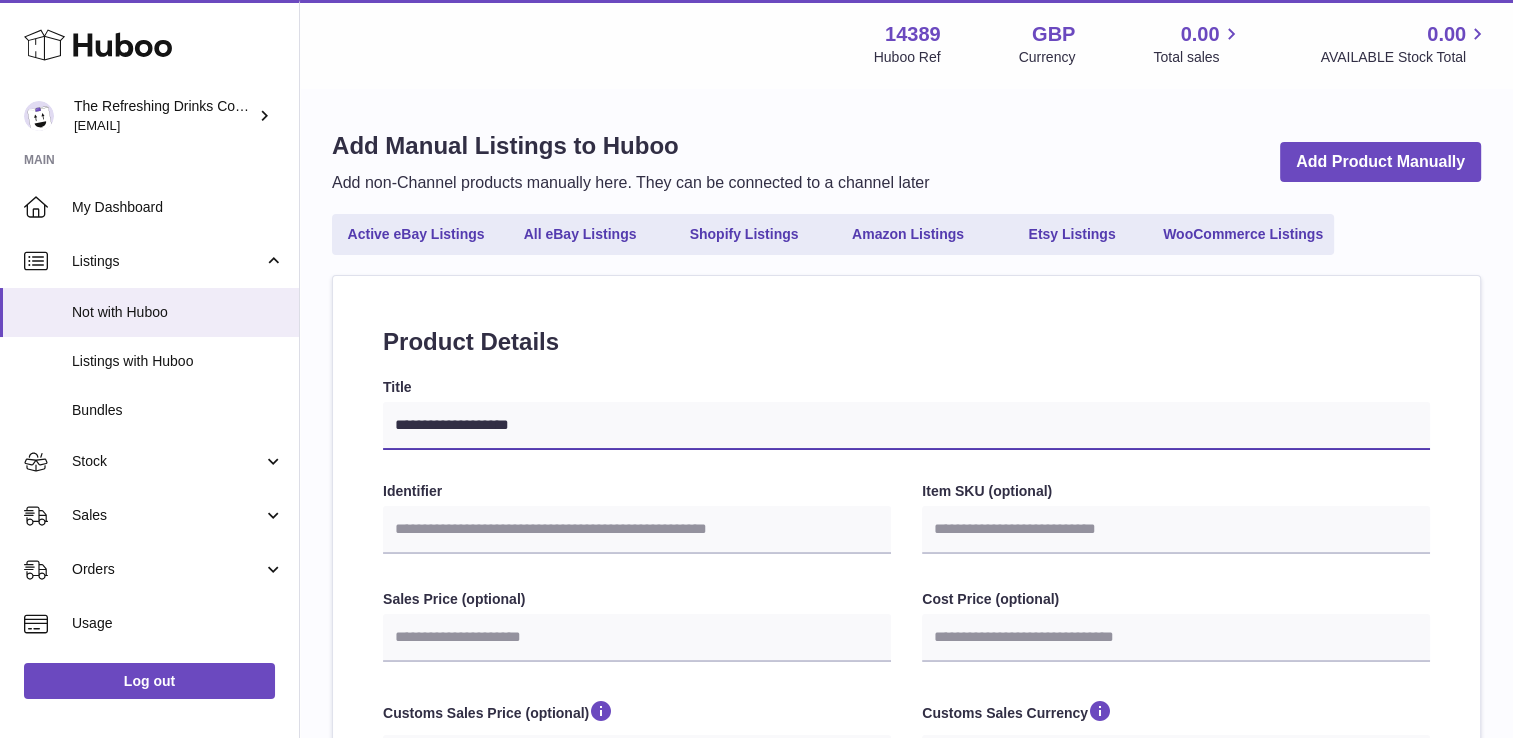 type on "**********" 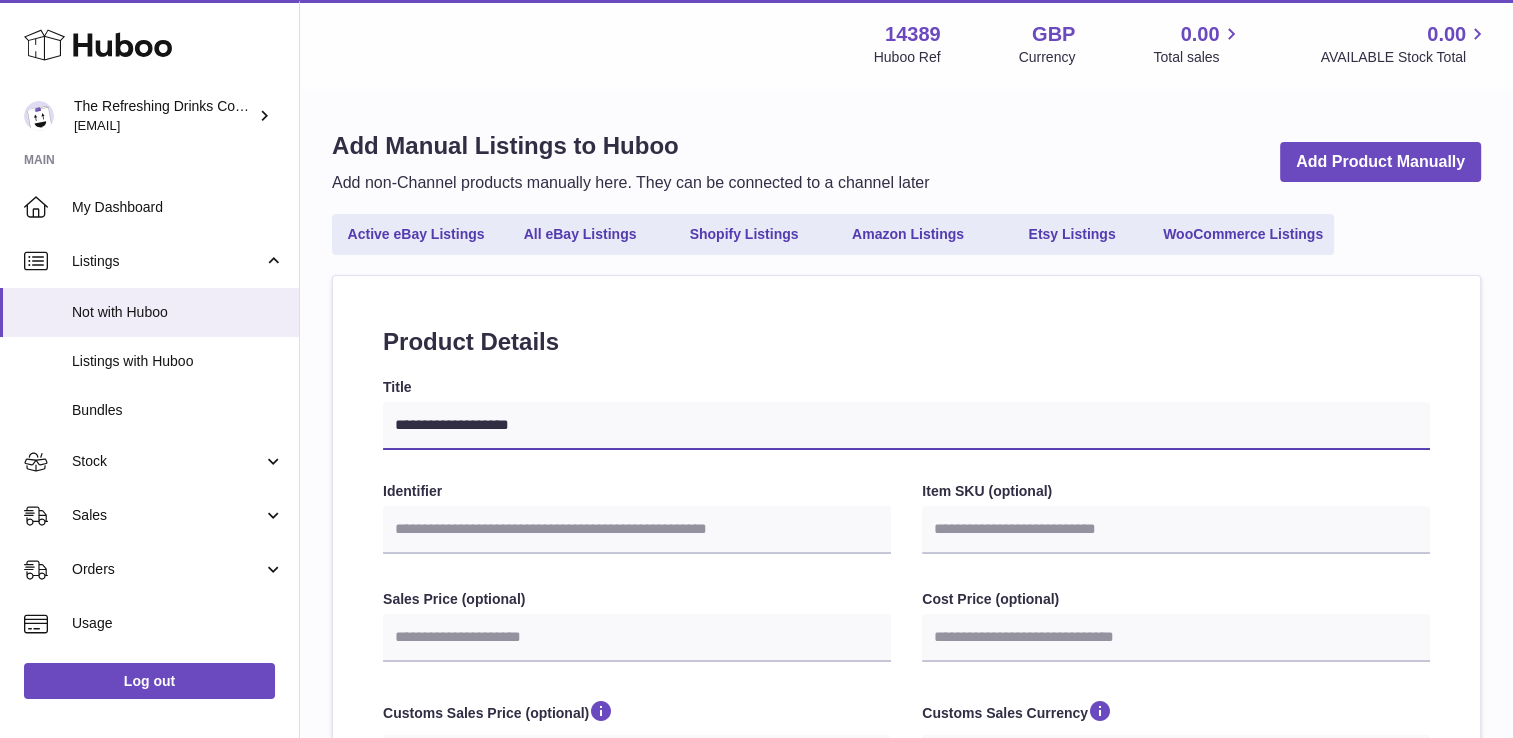 select 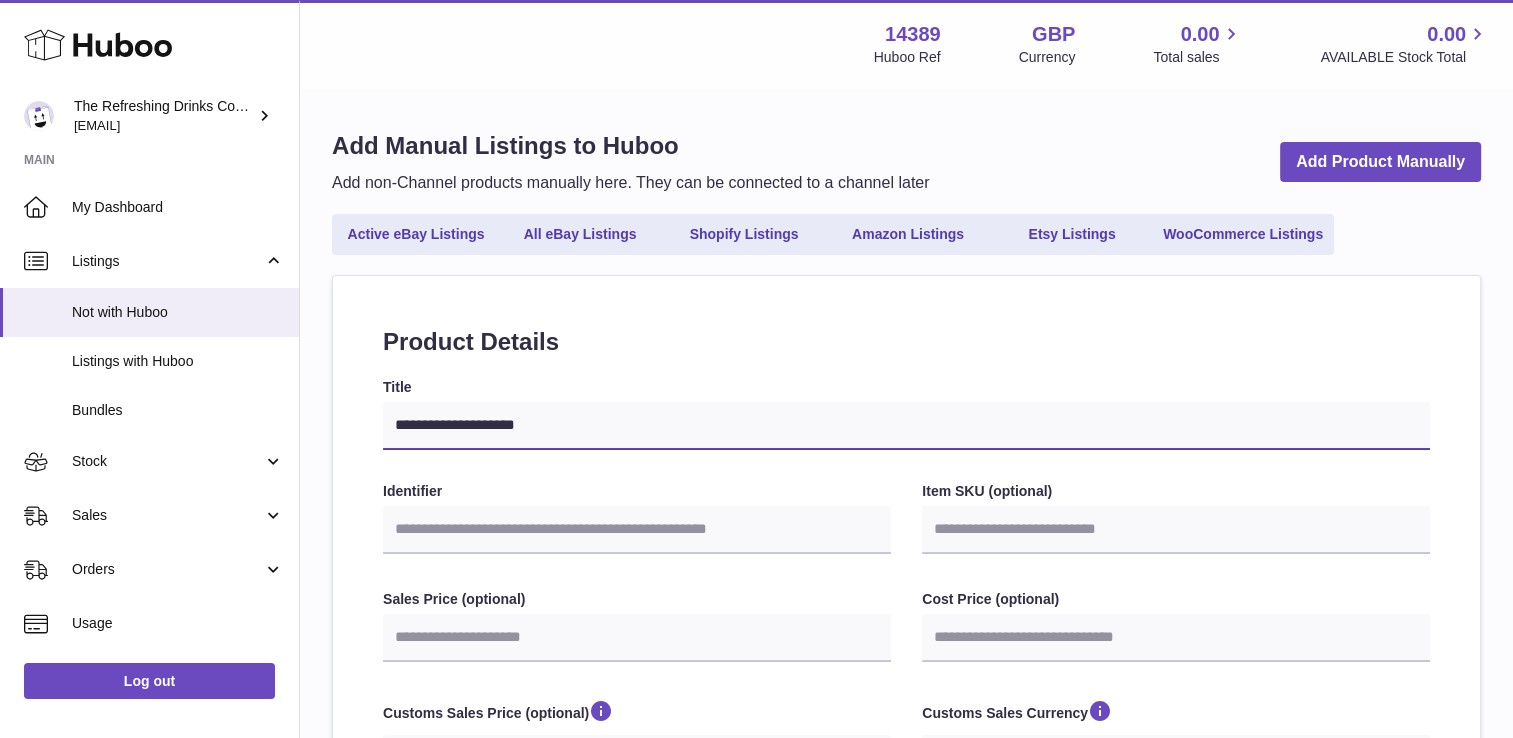 type on "**********" 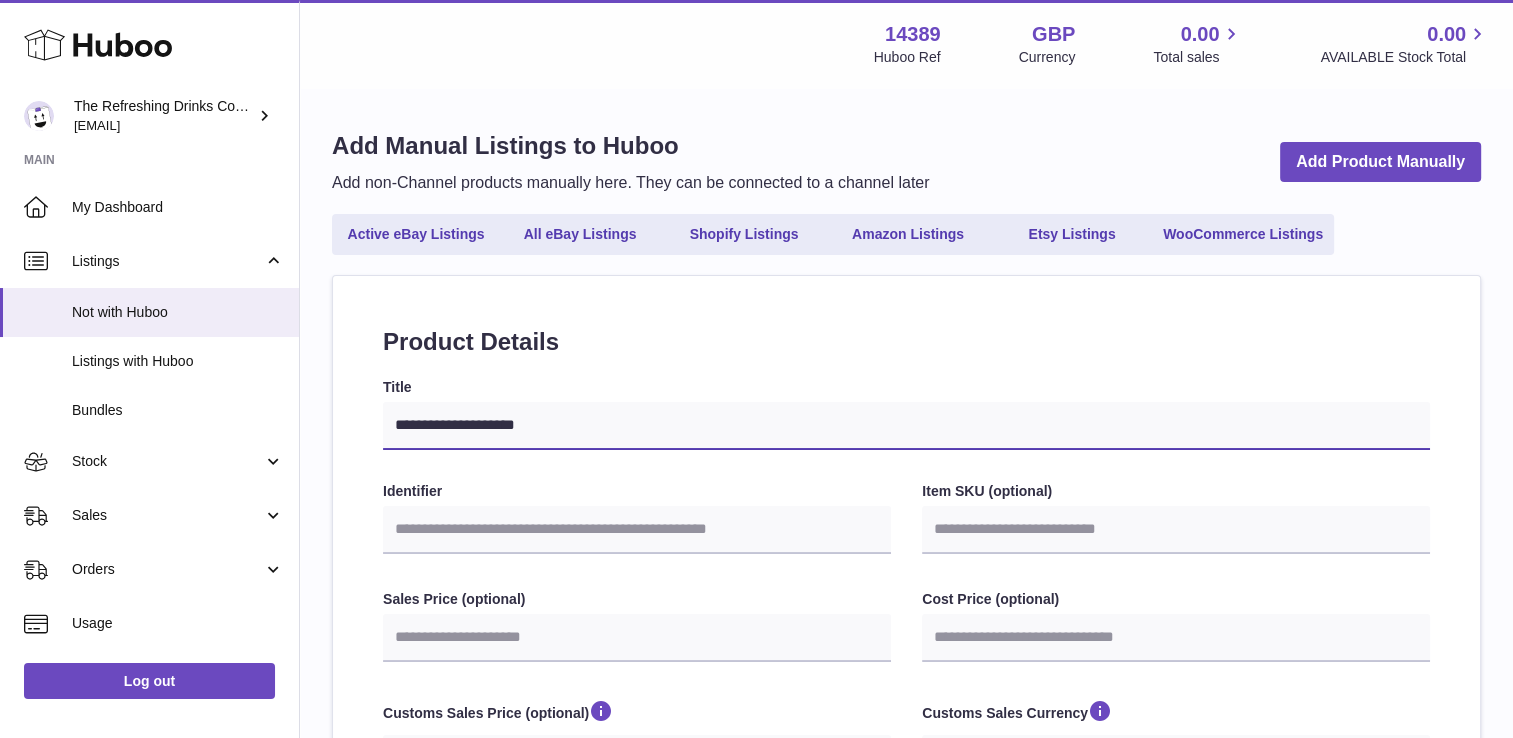 select 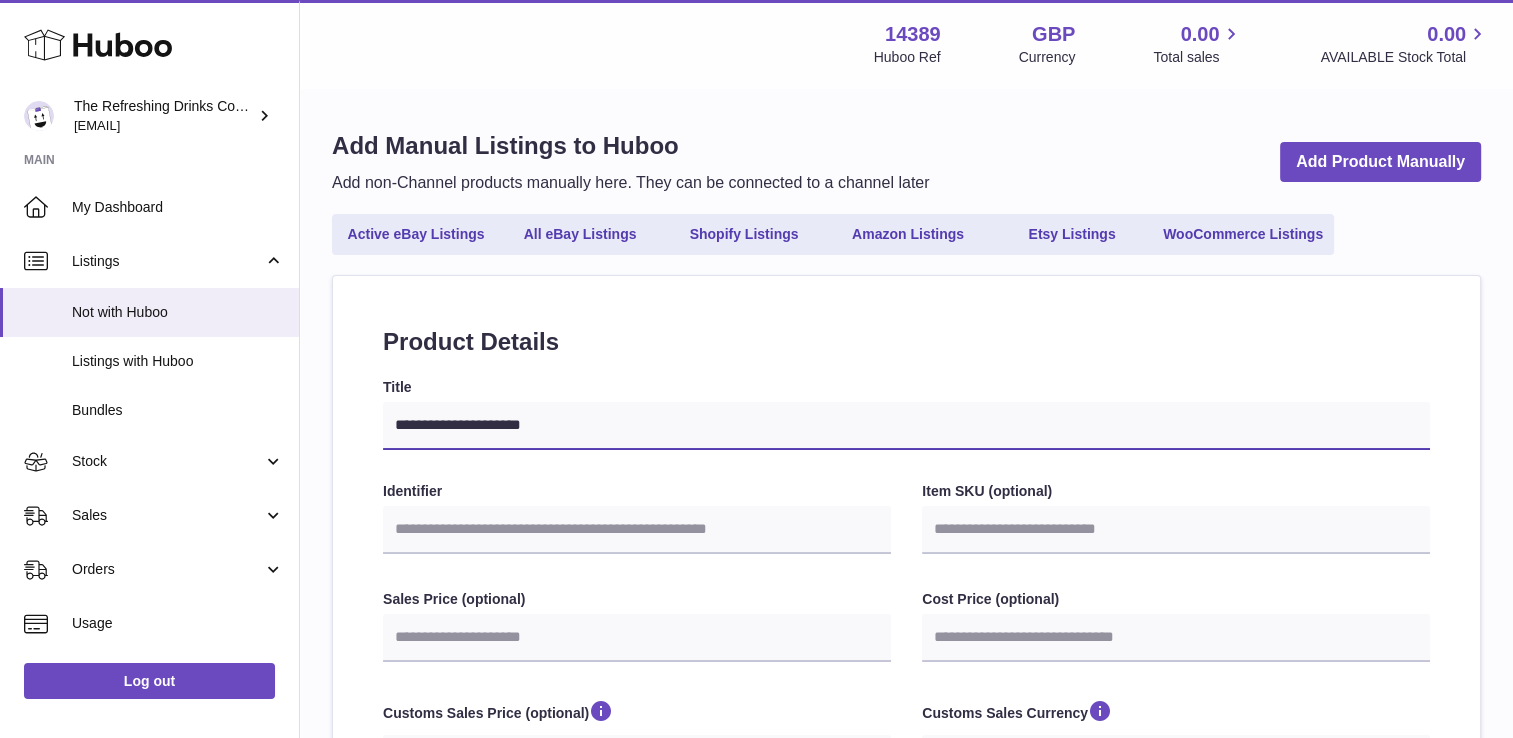 type on "**********" 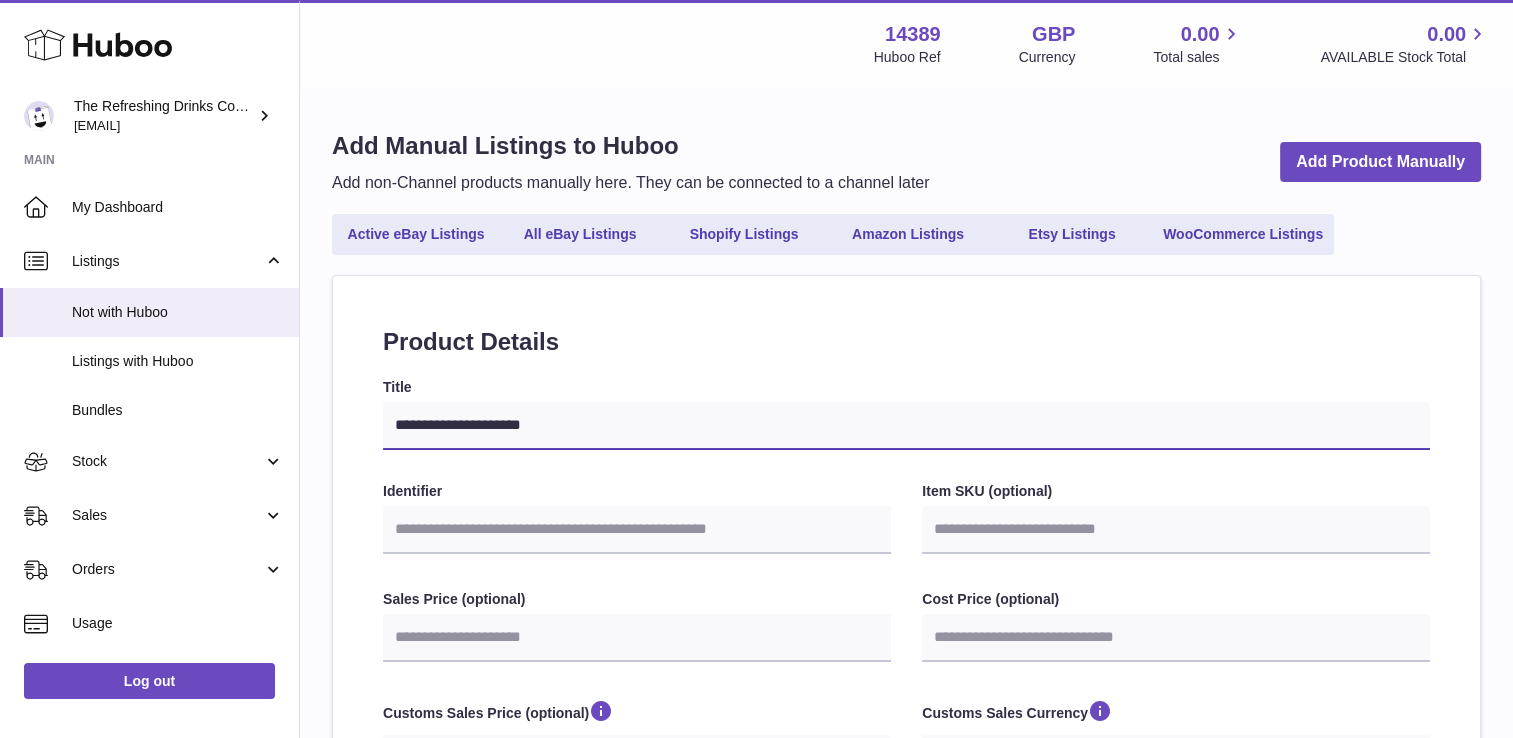 select 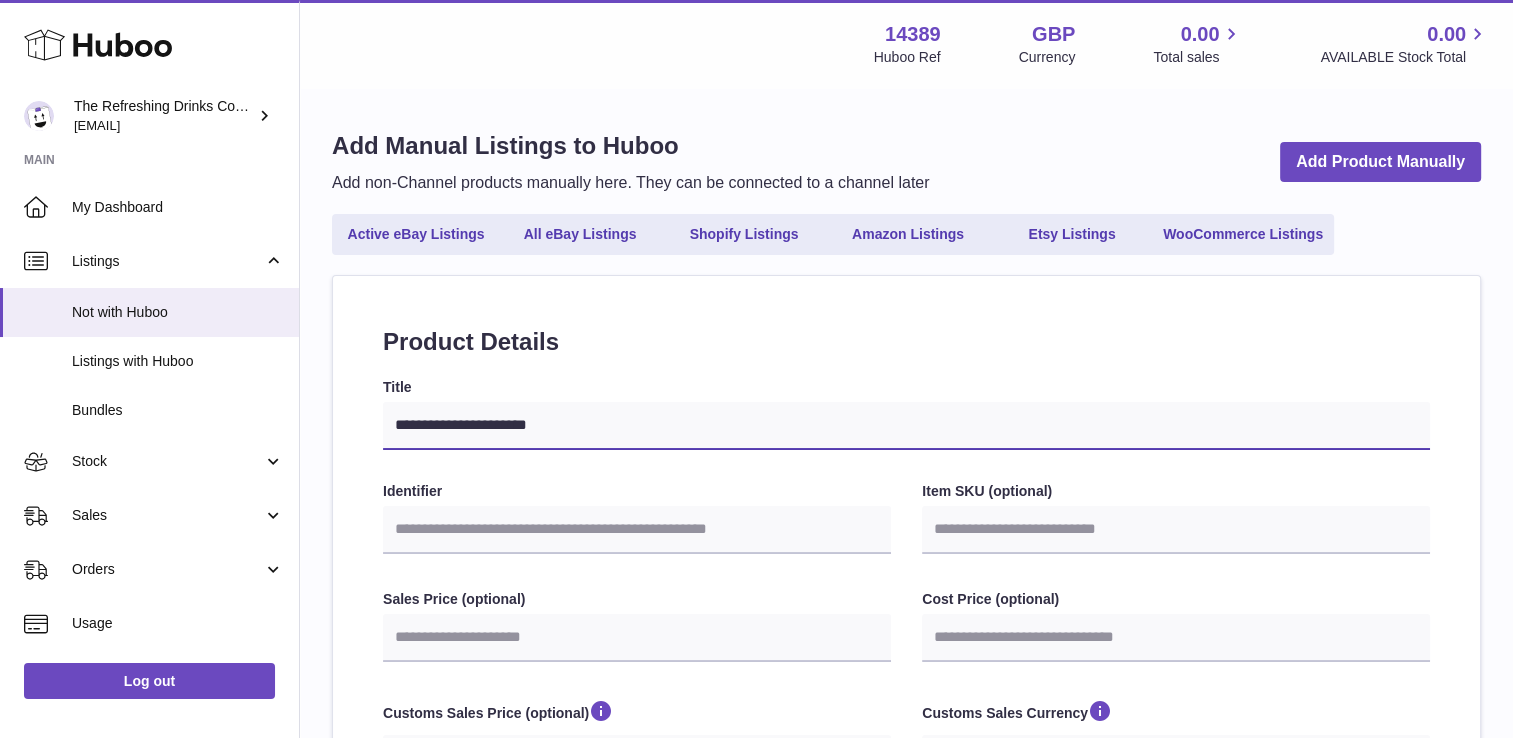 type on "**********" 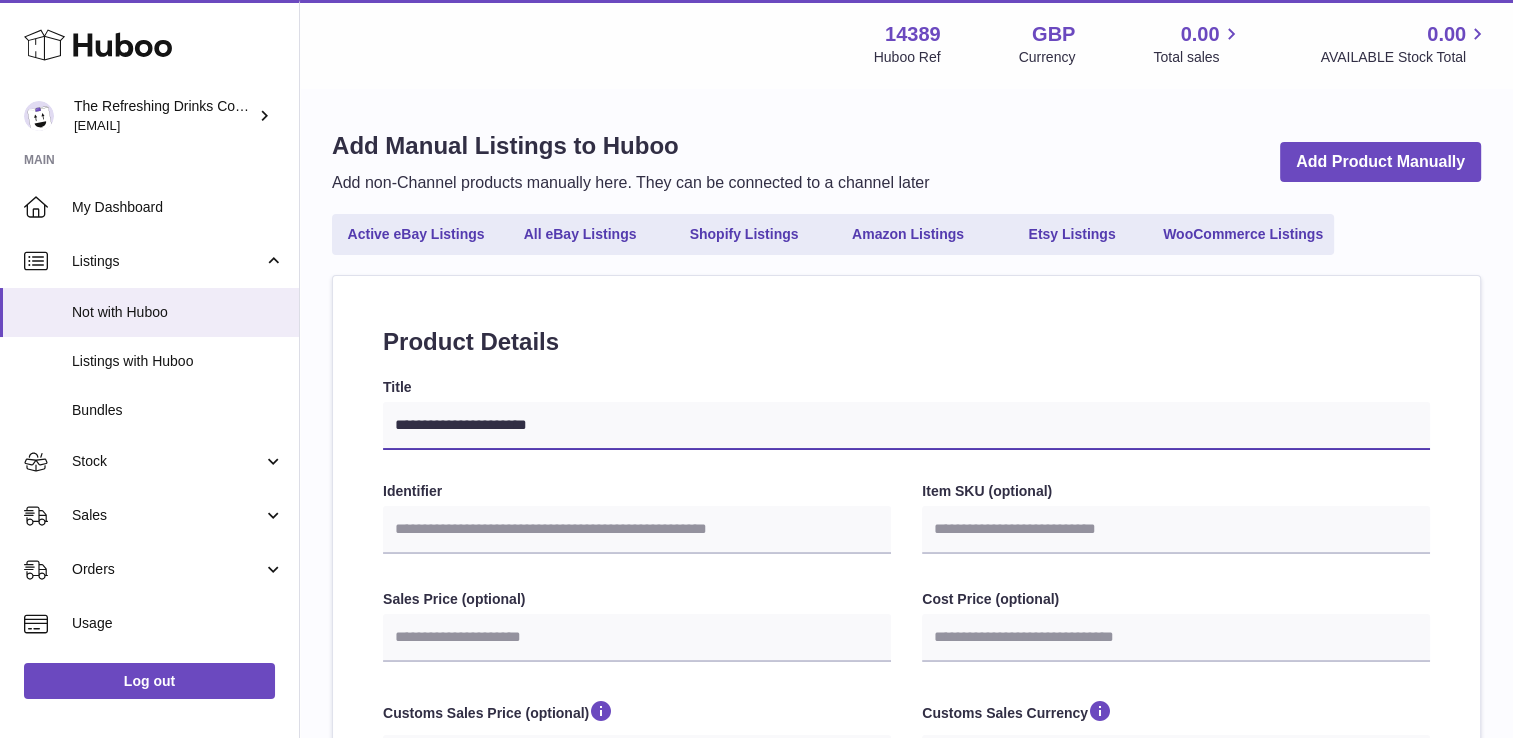 select 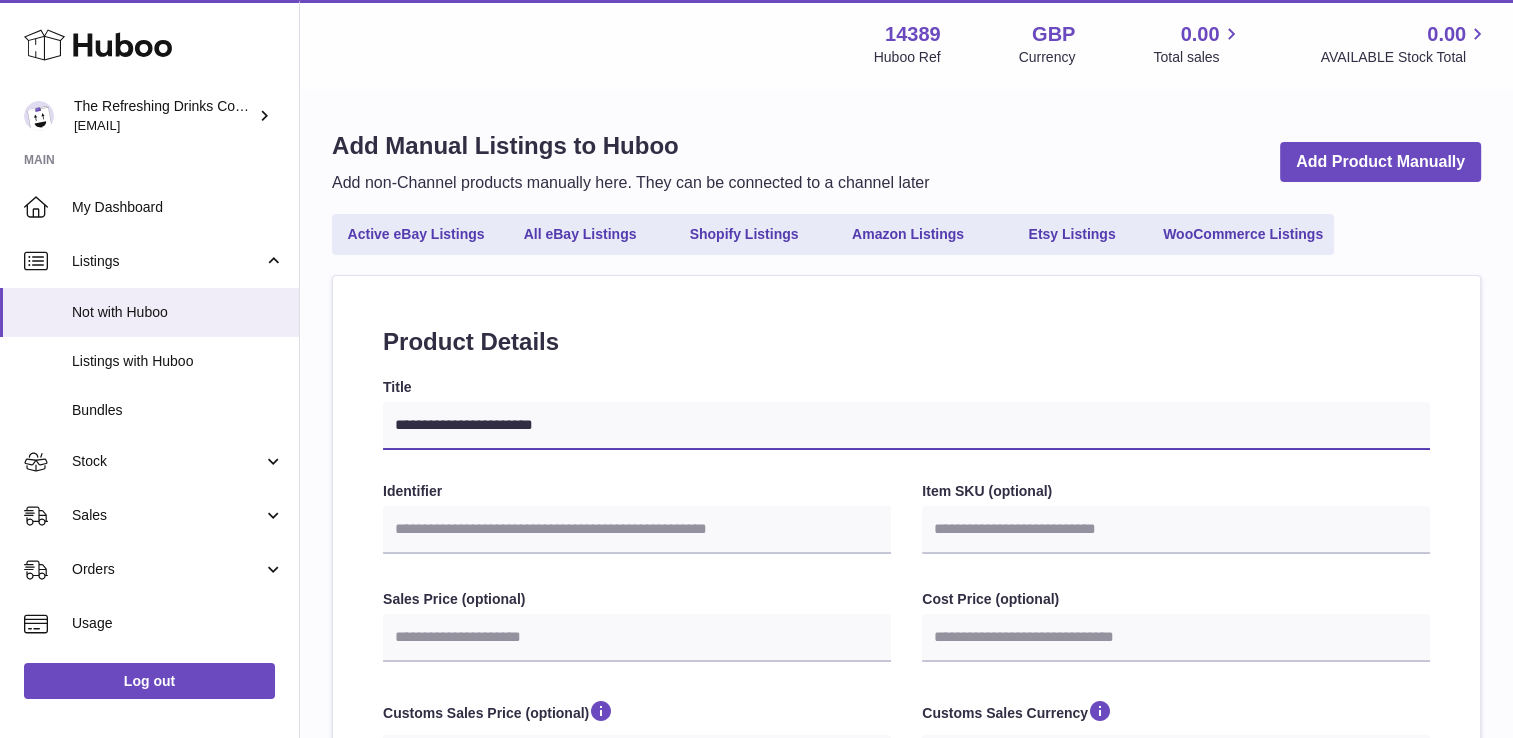 type on "**********" 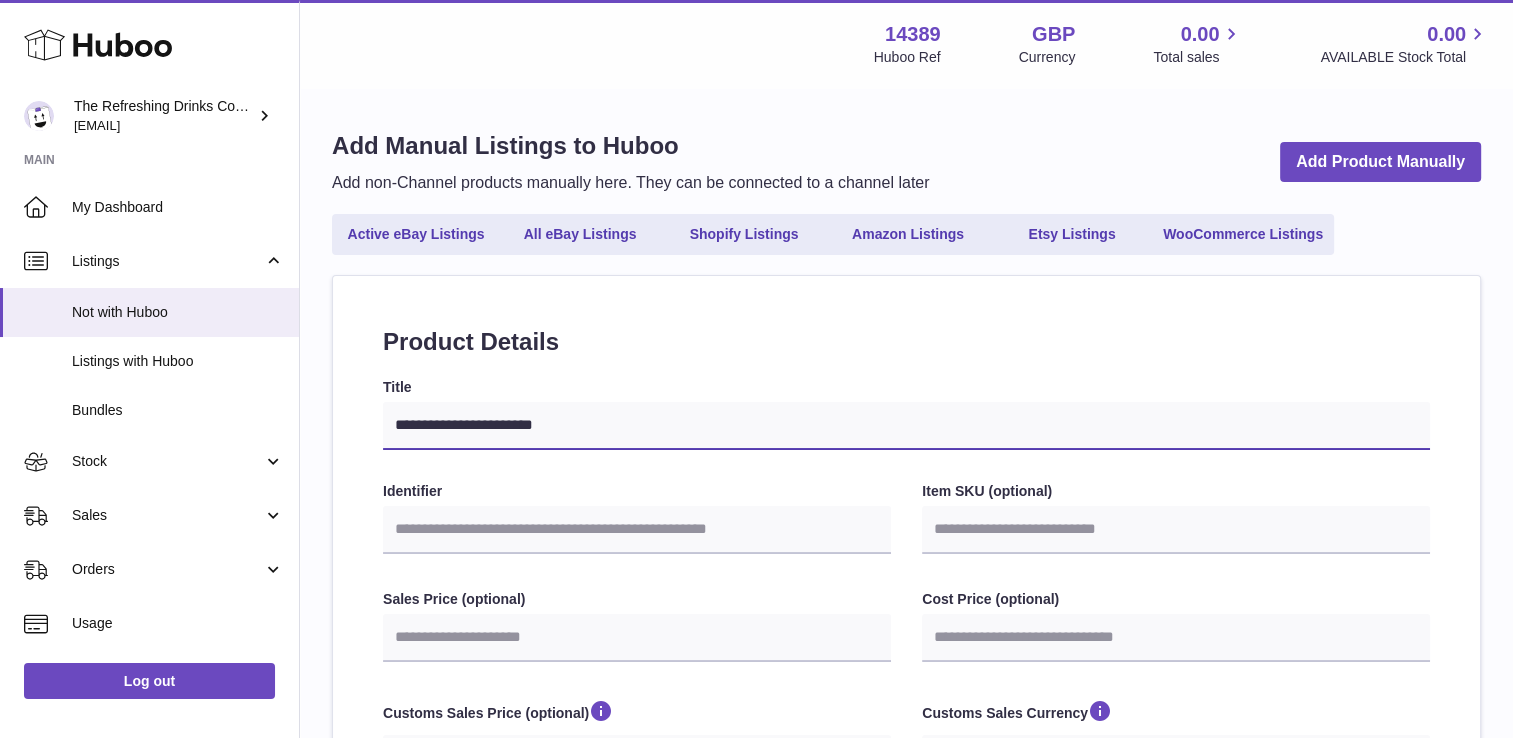 select 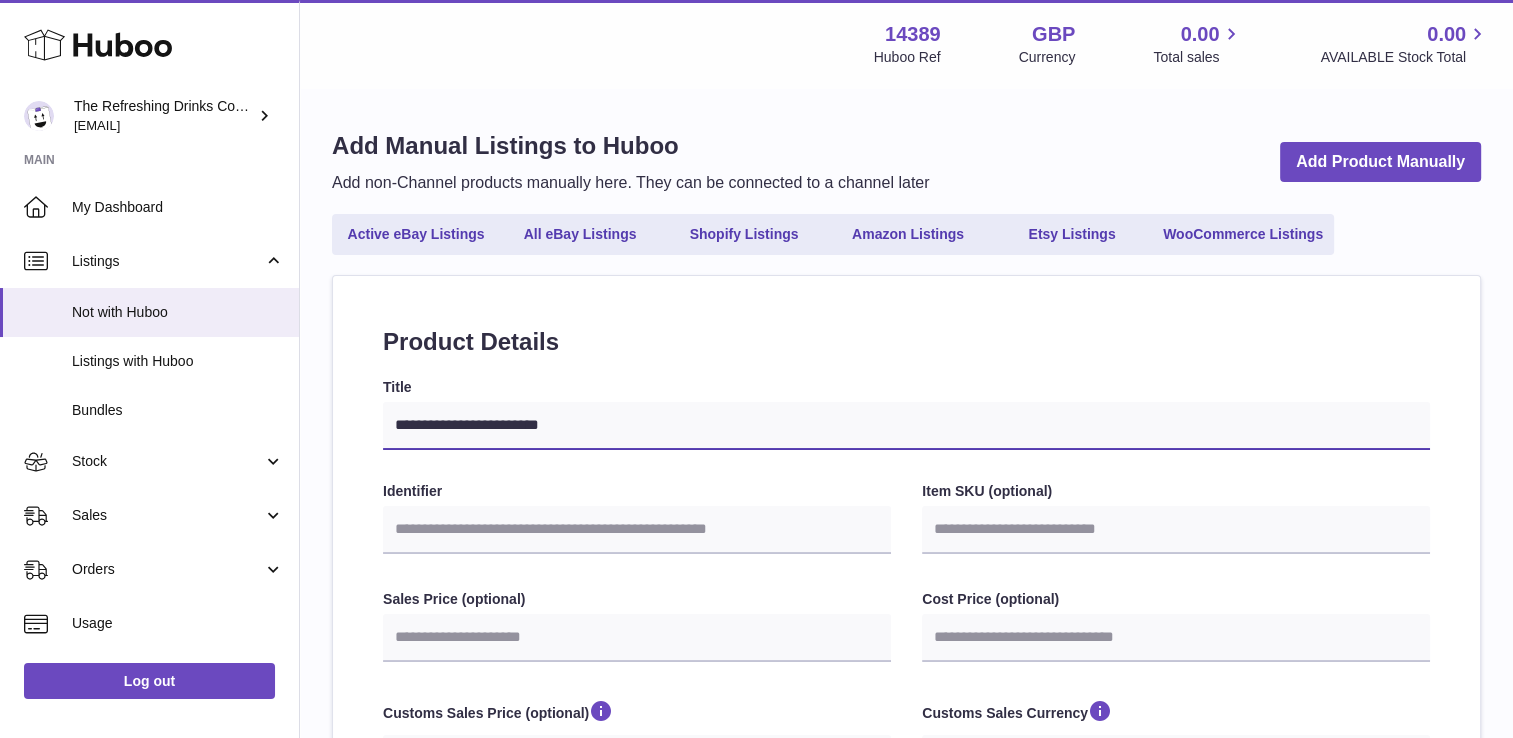 type on "**********" 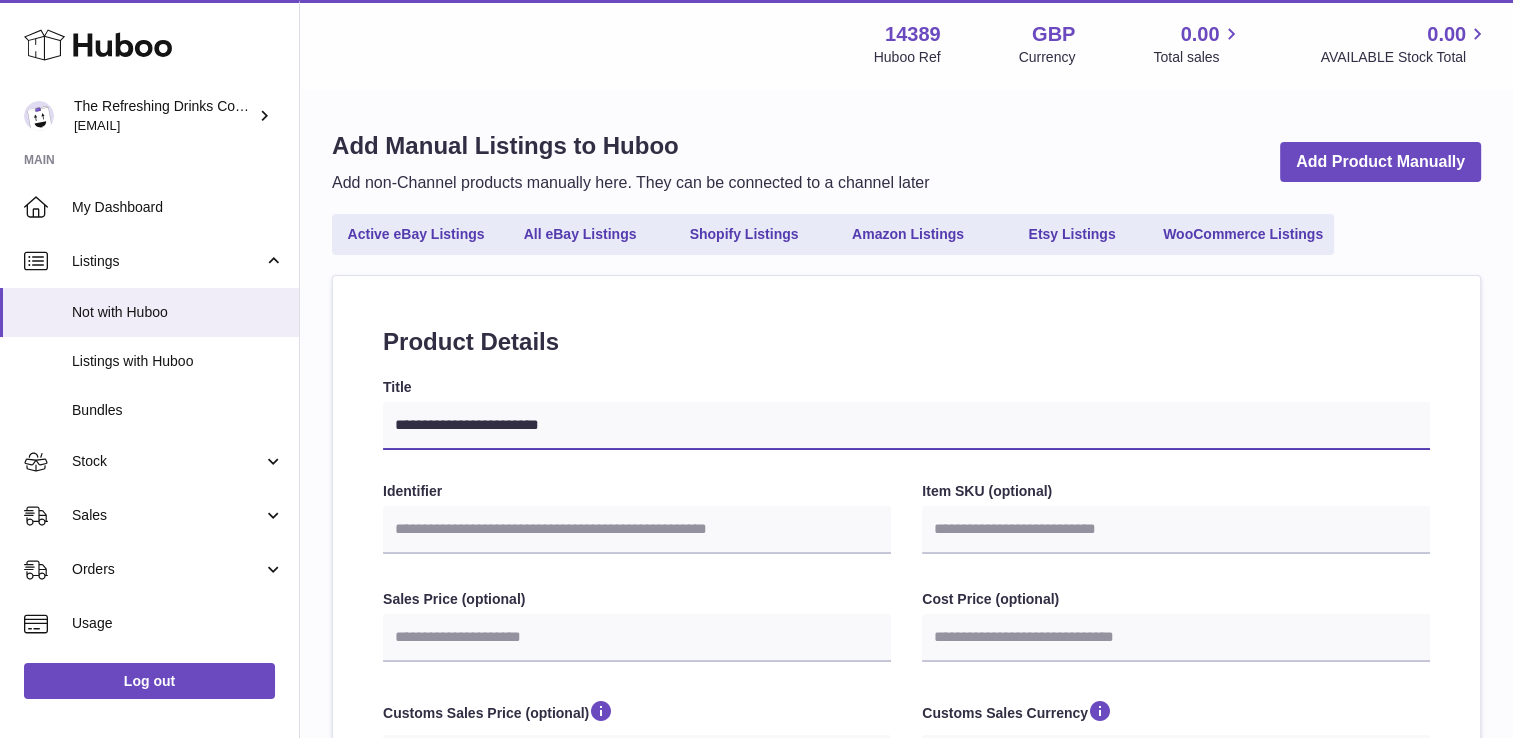 select 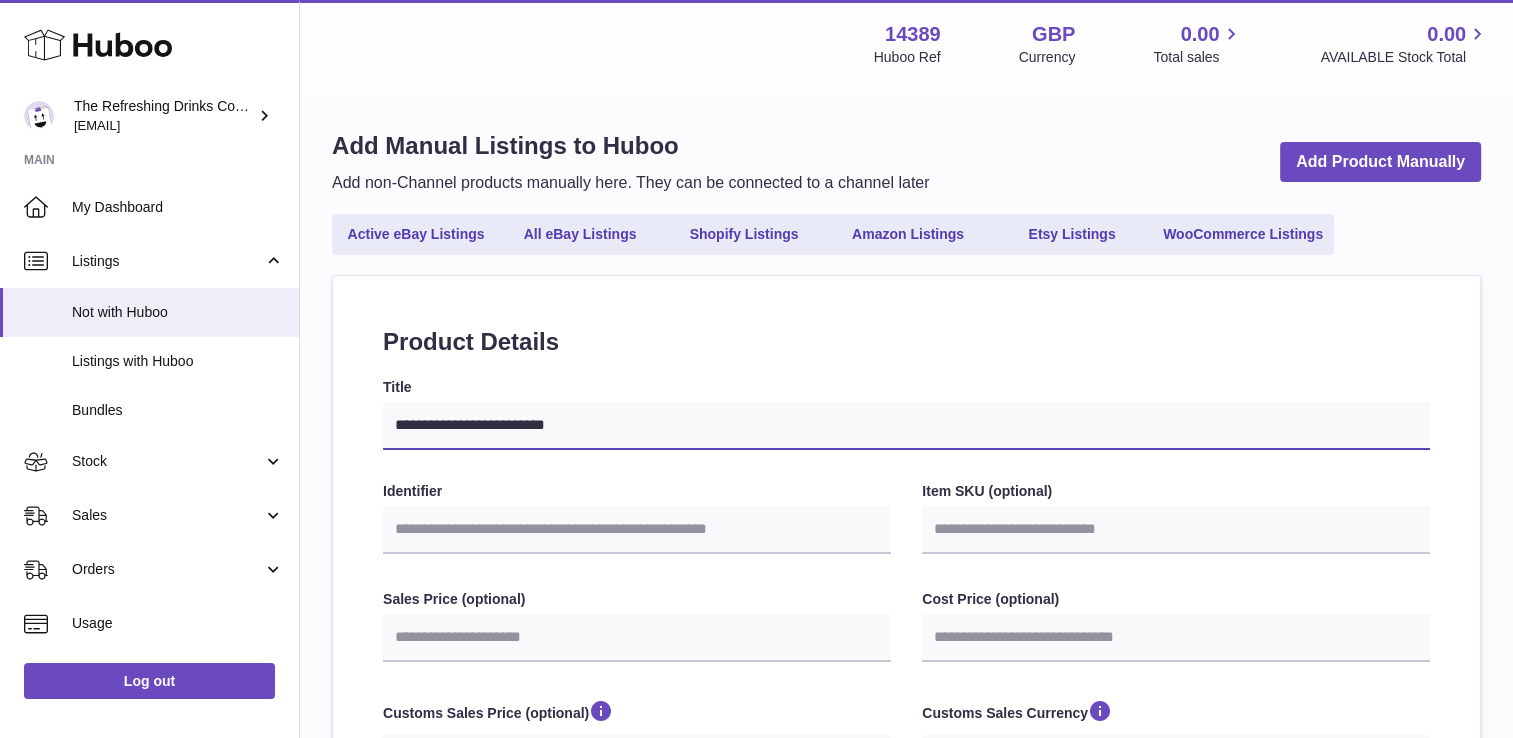 type on "**********" 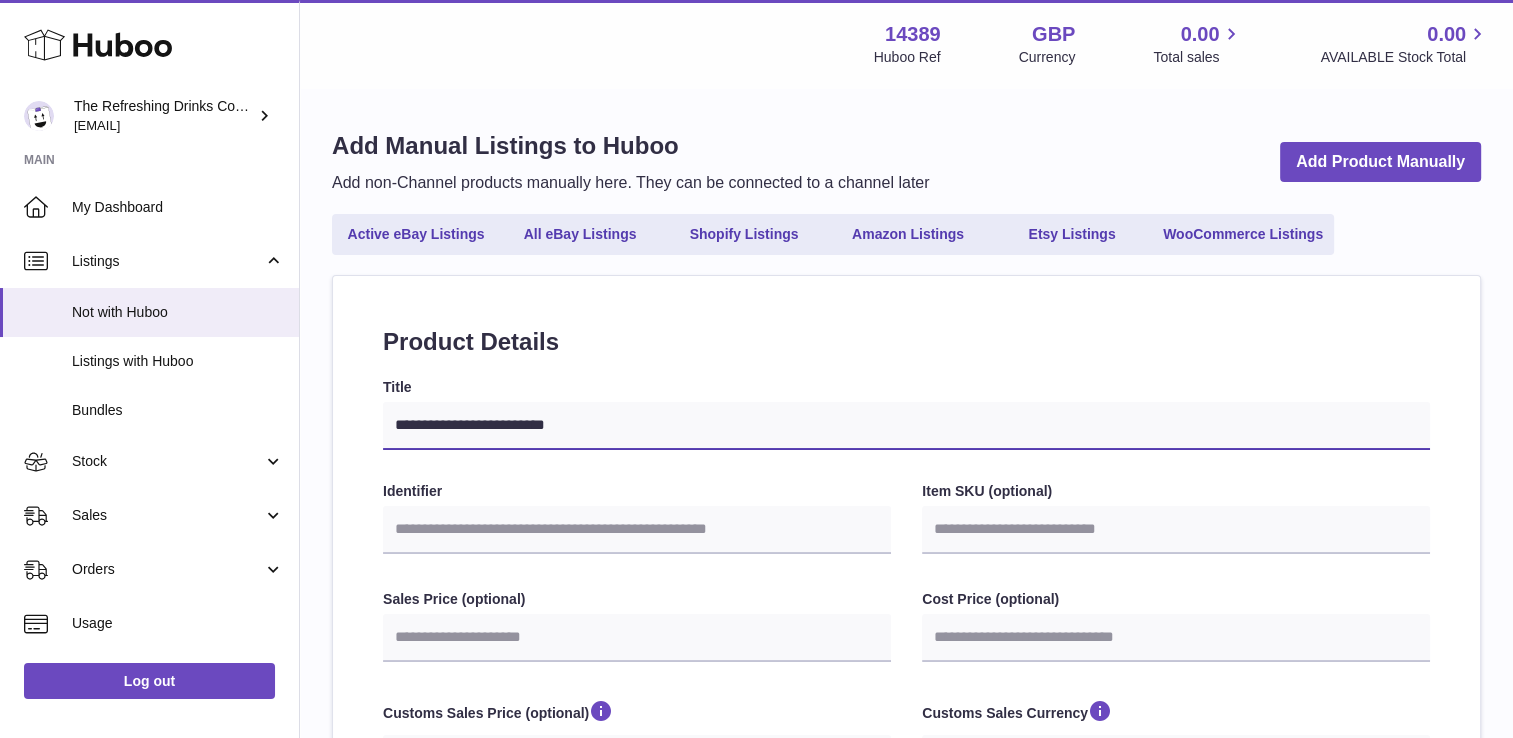 select 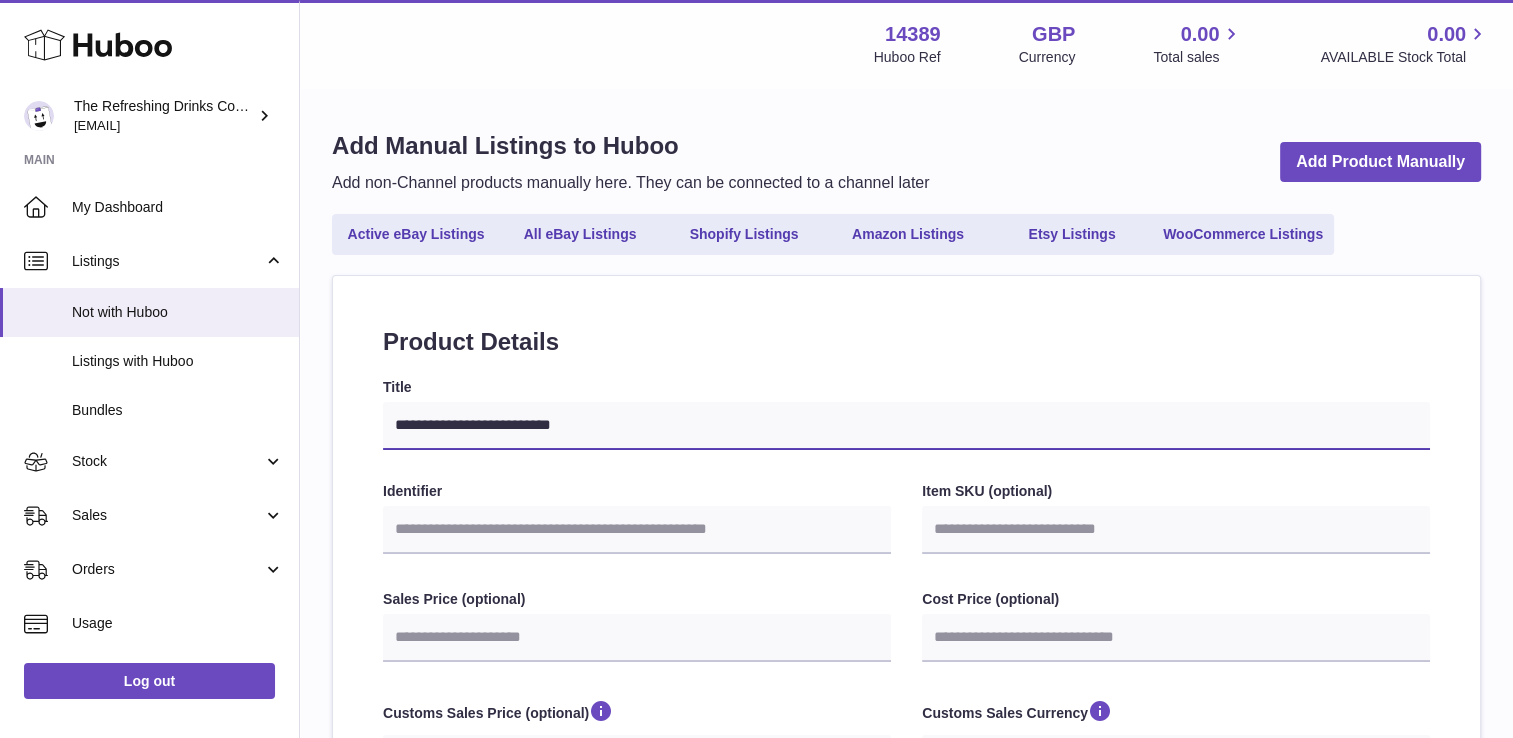 type on "**********" 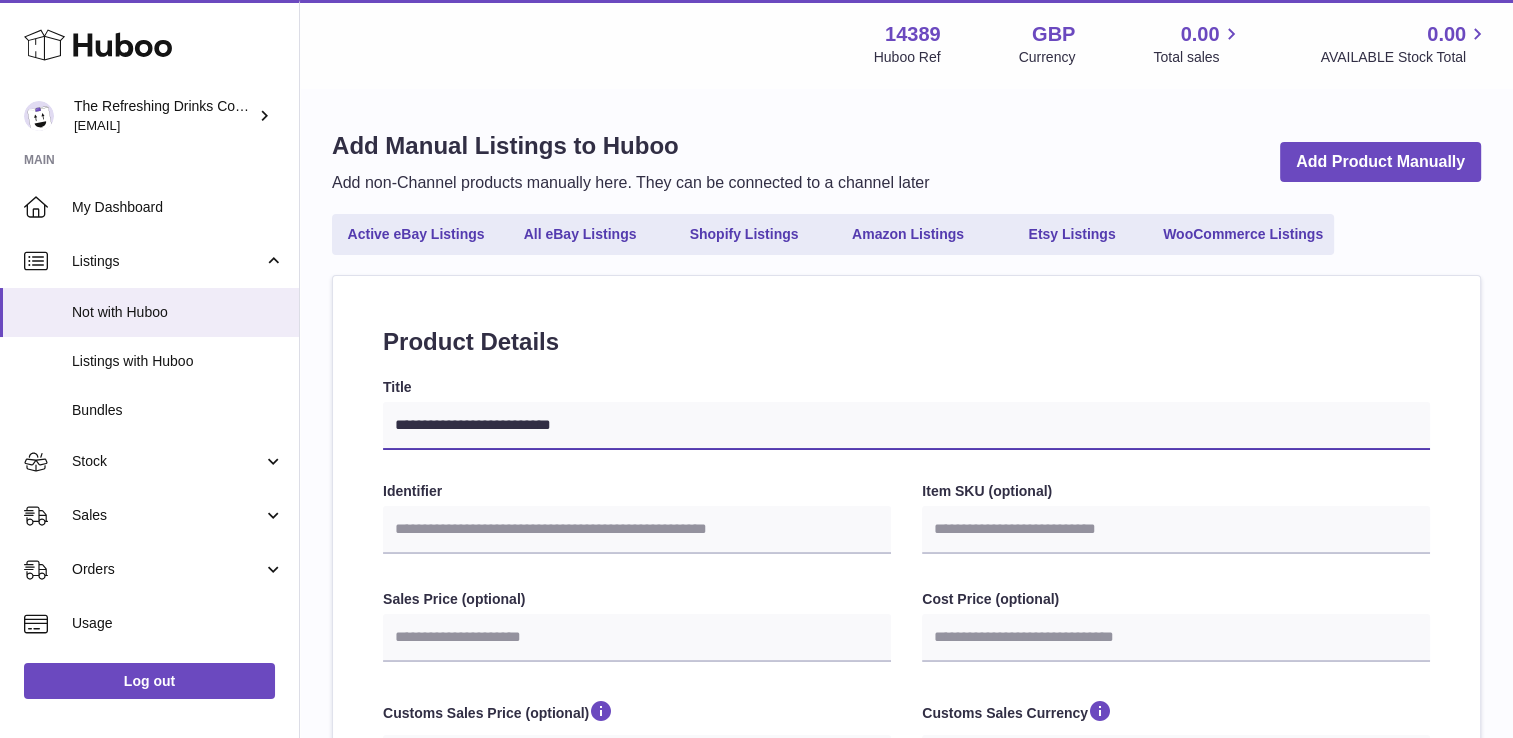 select 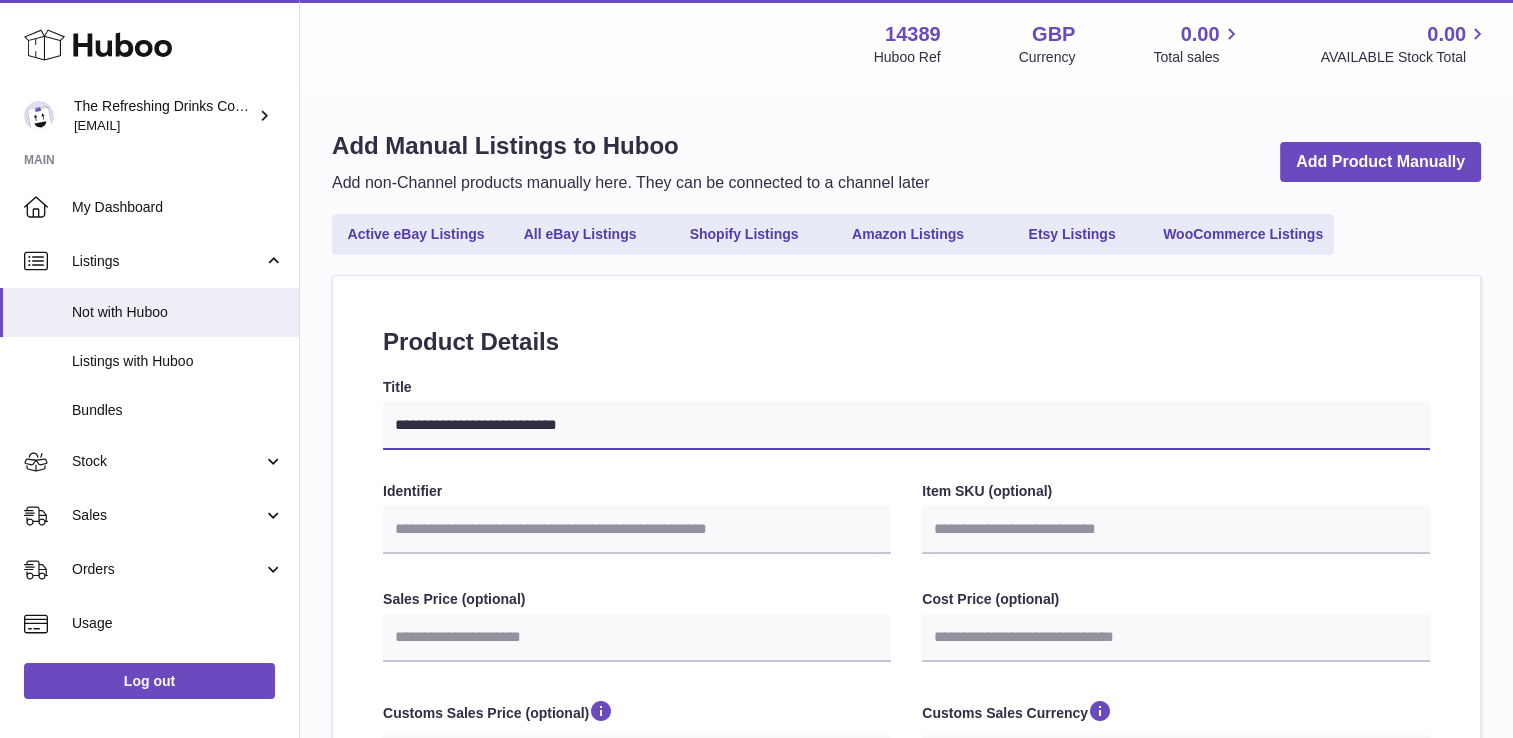 type on "**********" 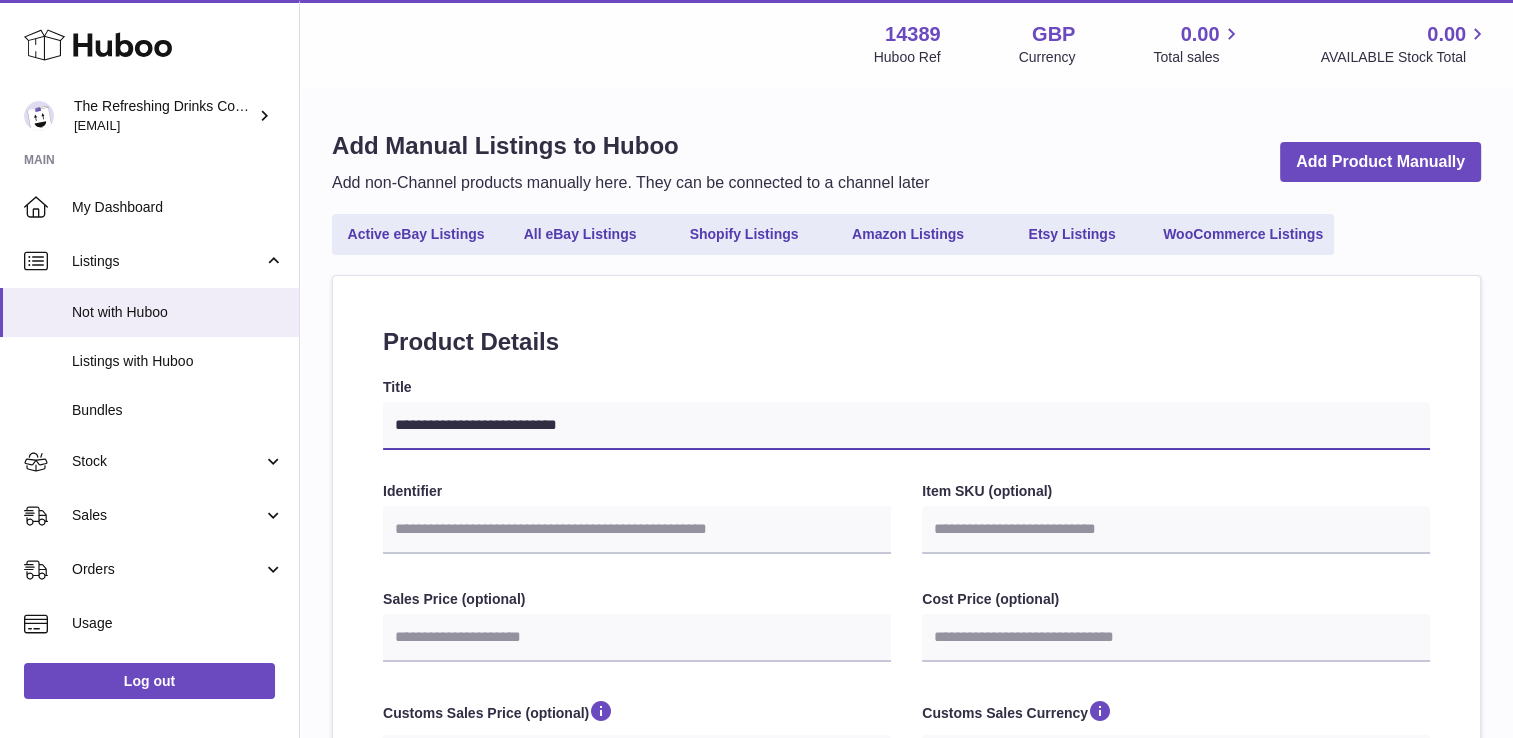 select 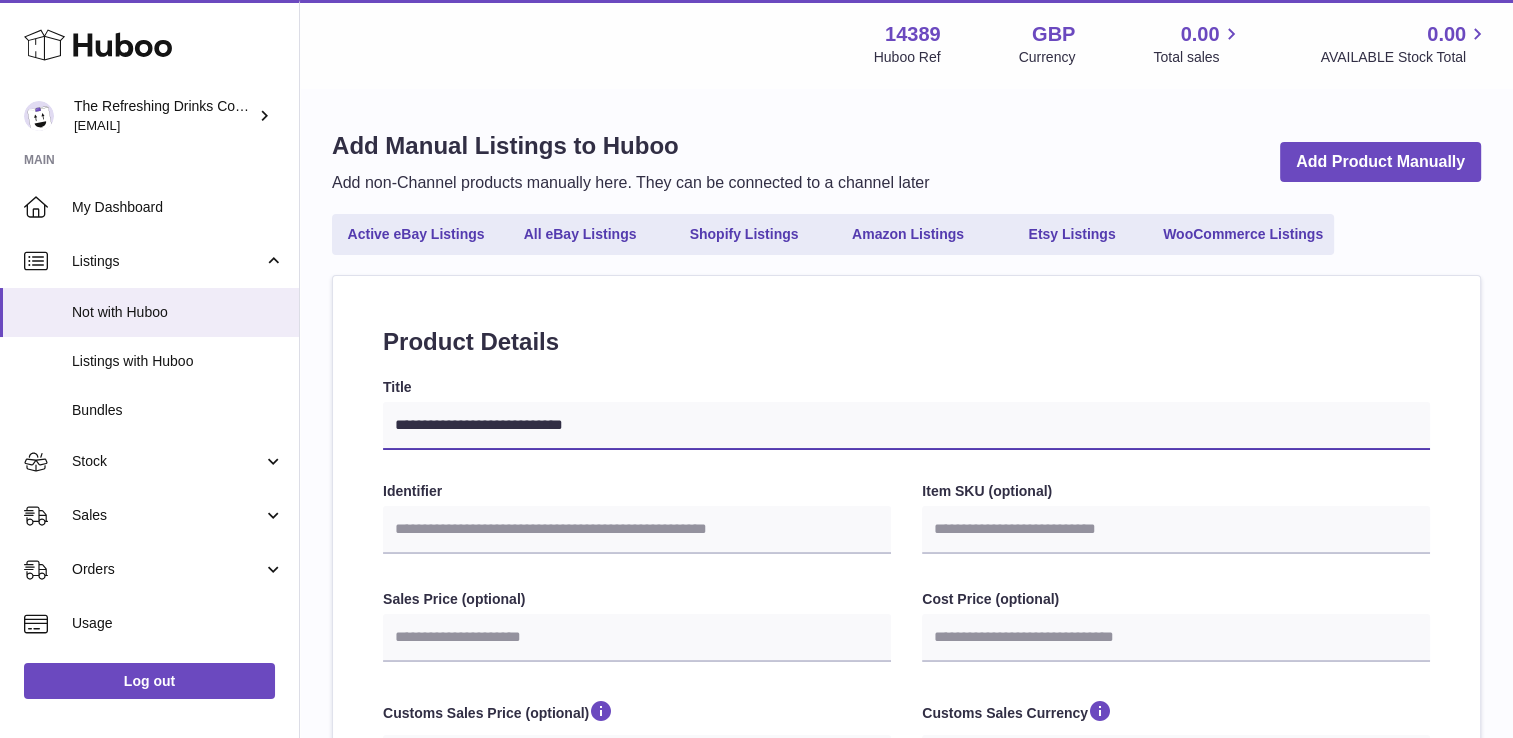 type on "**********" 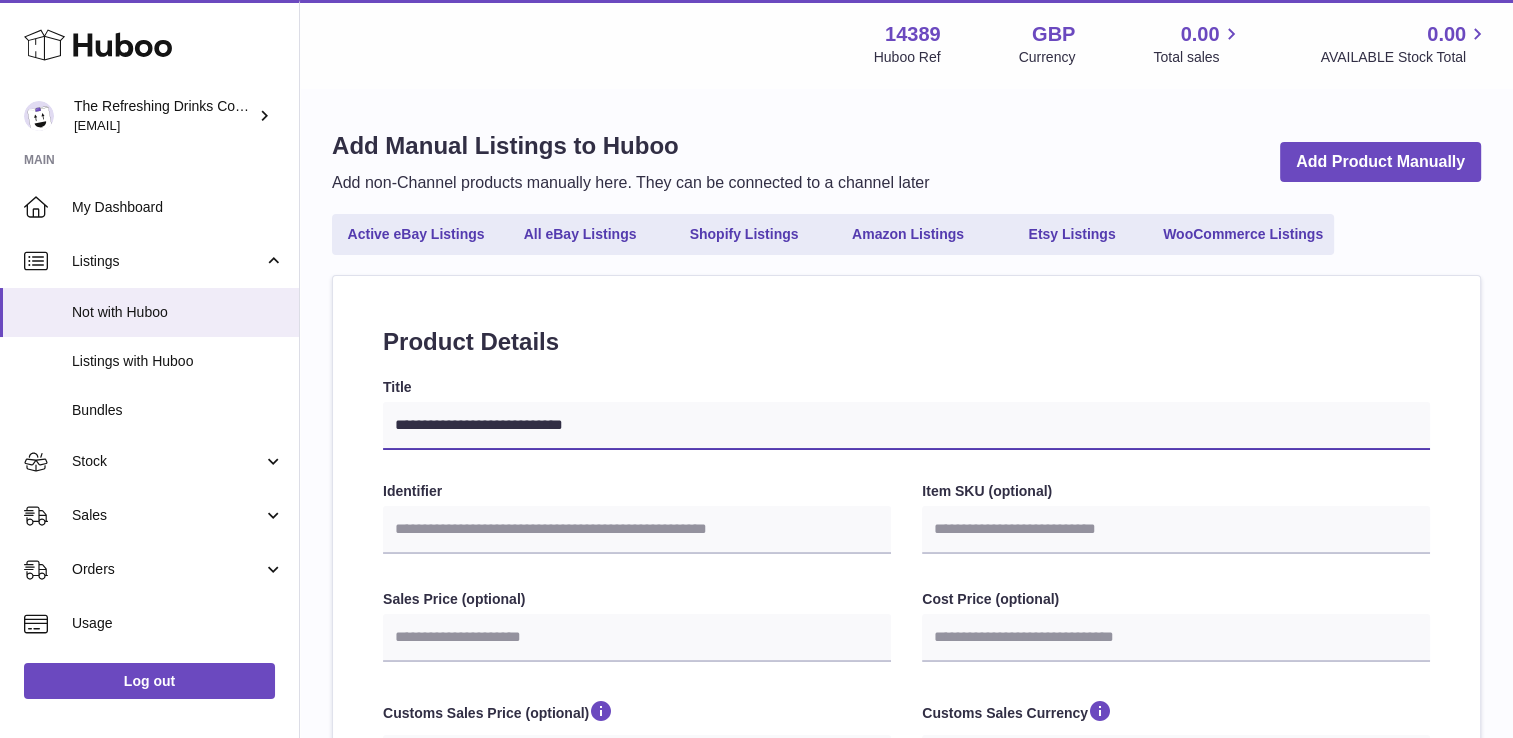 select 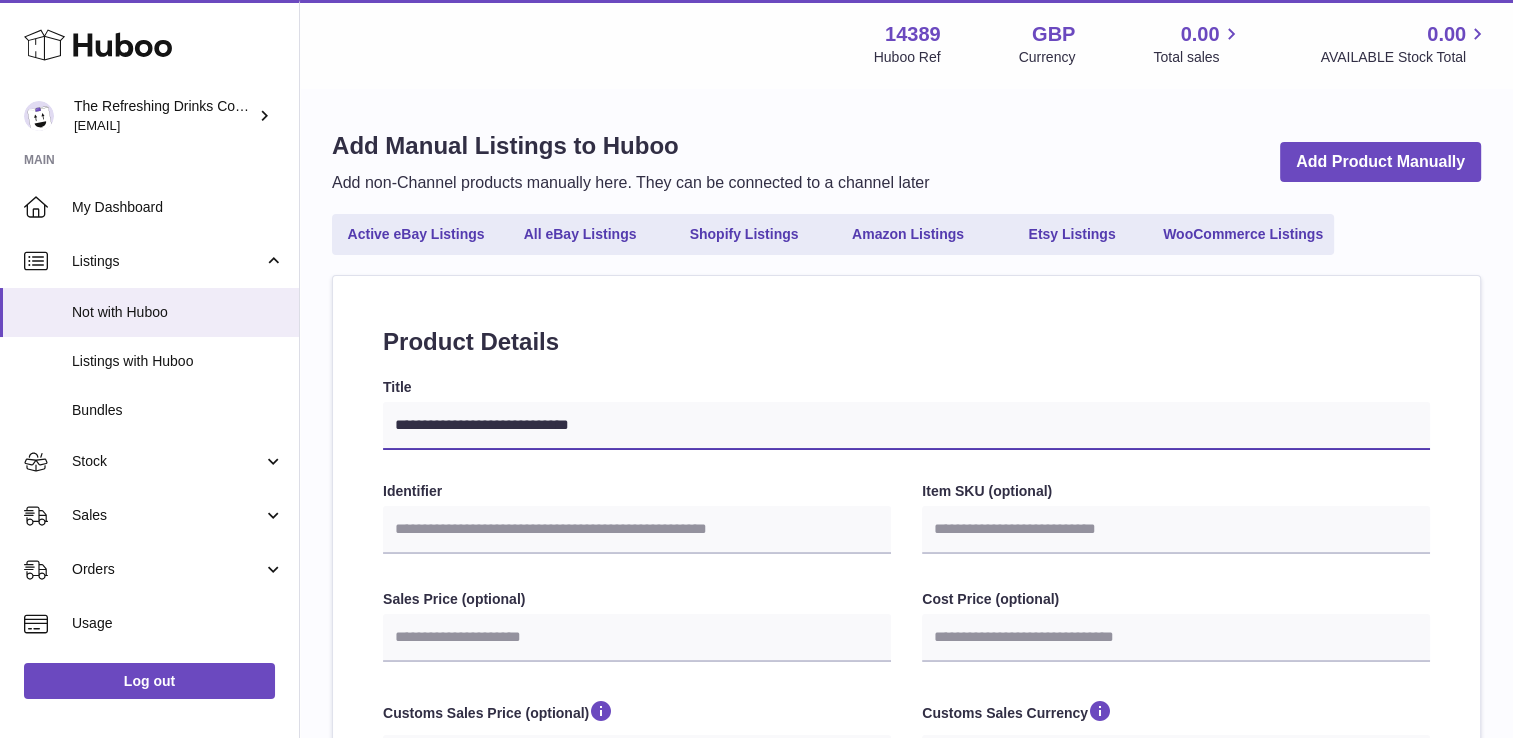 type on "**********" 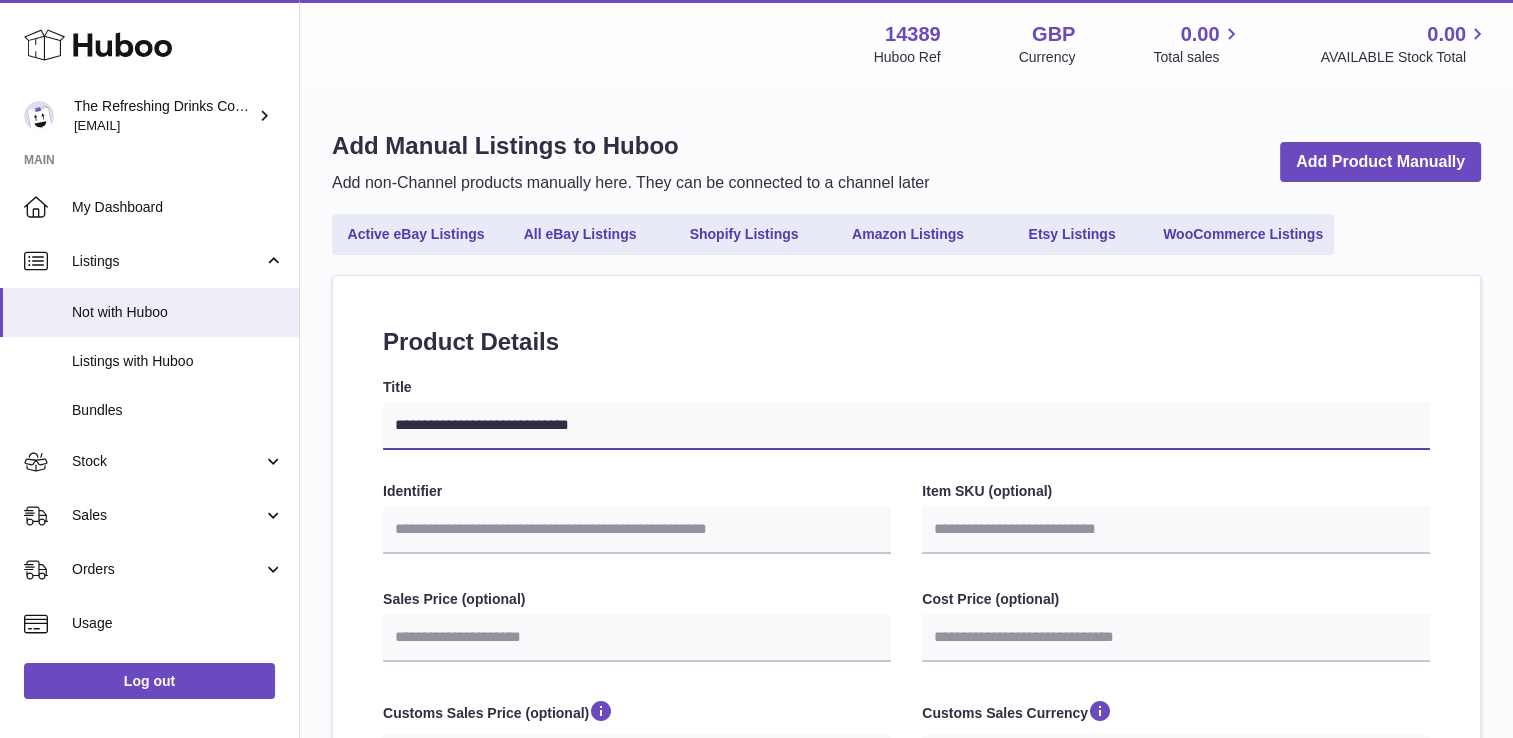 select 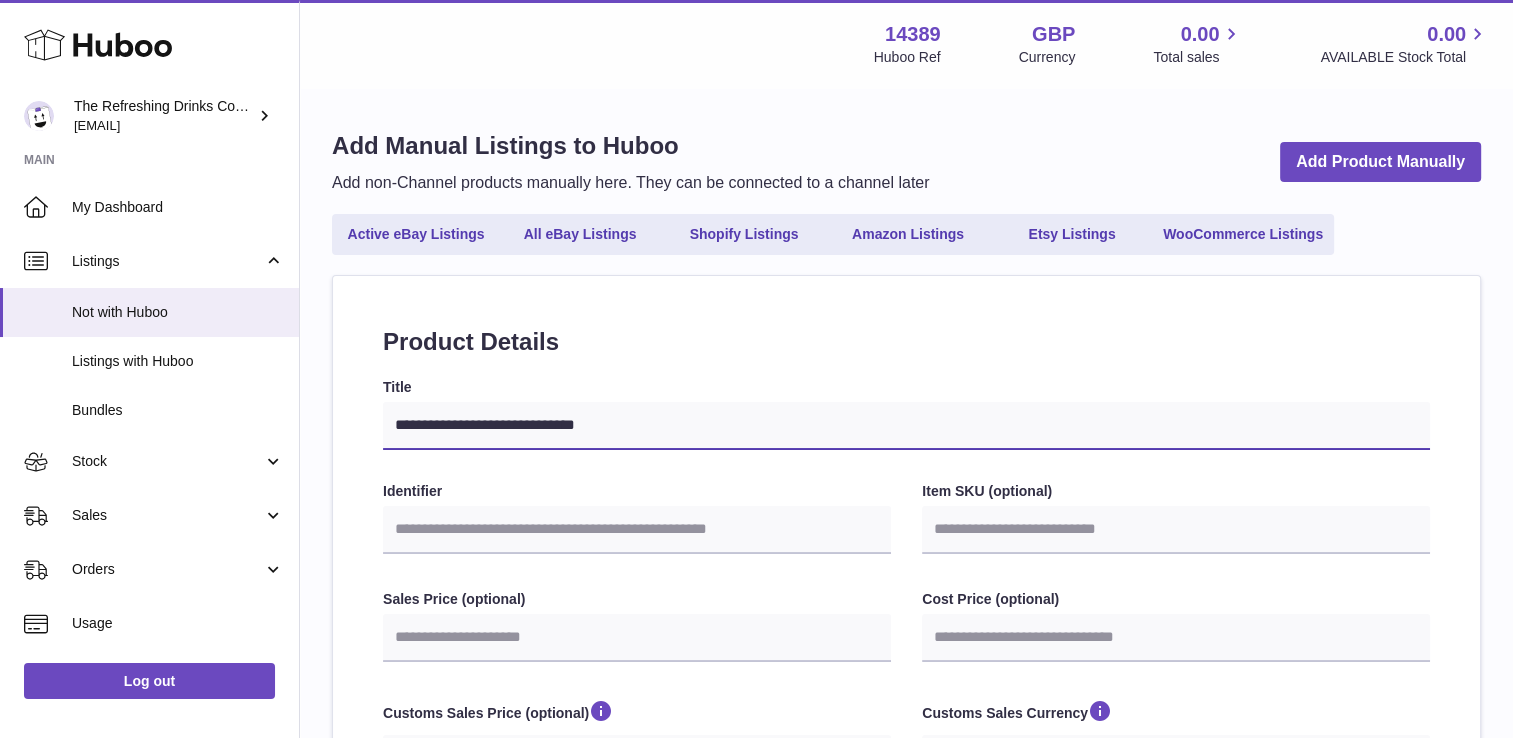 type on "**********" 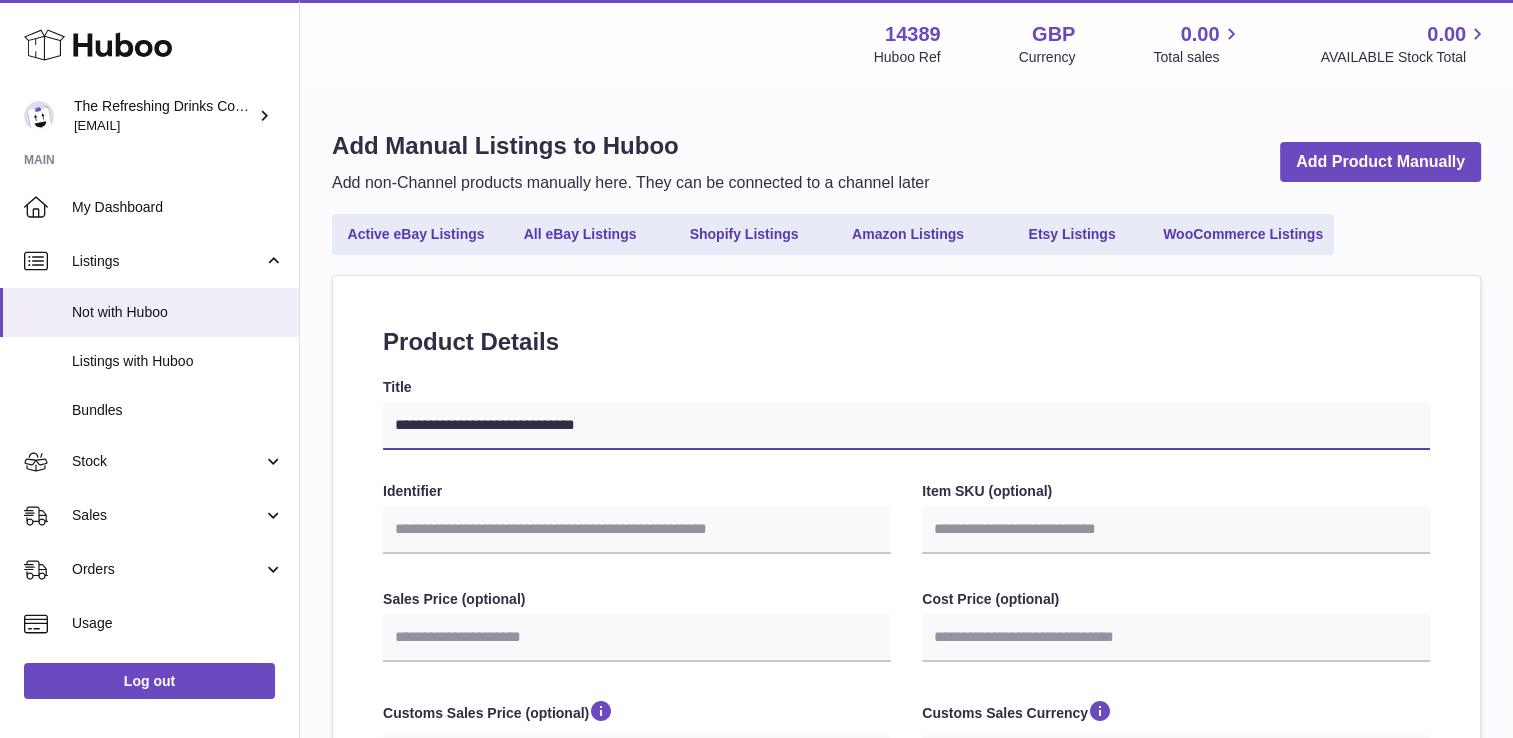 select 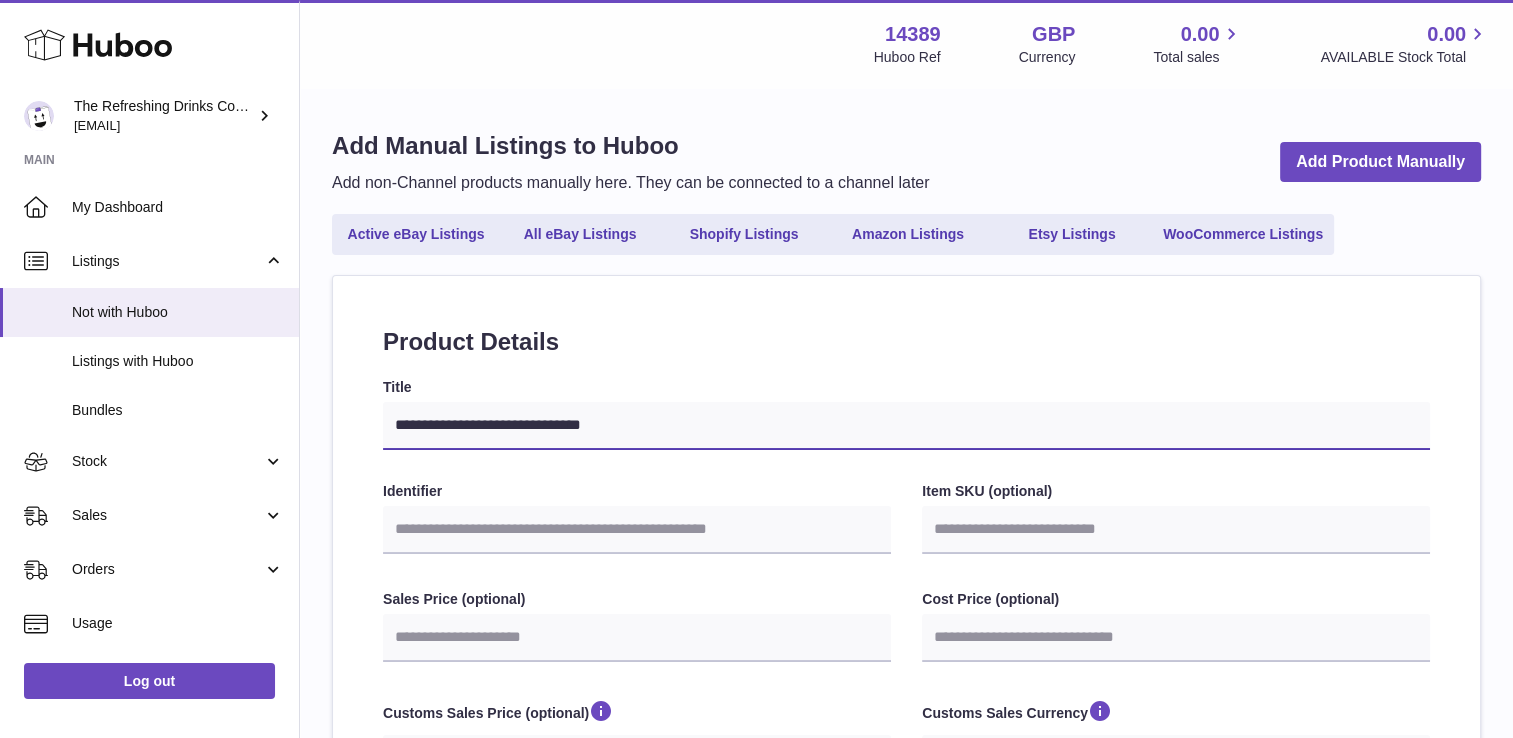 type on "**********" 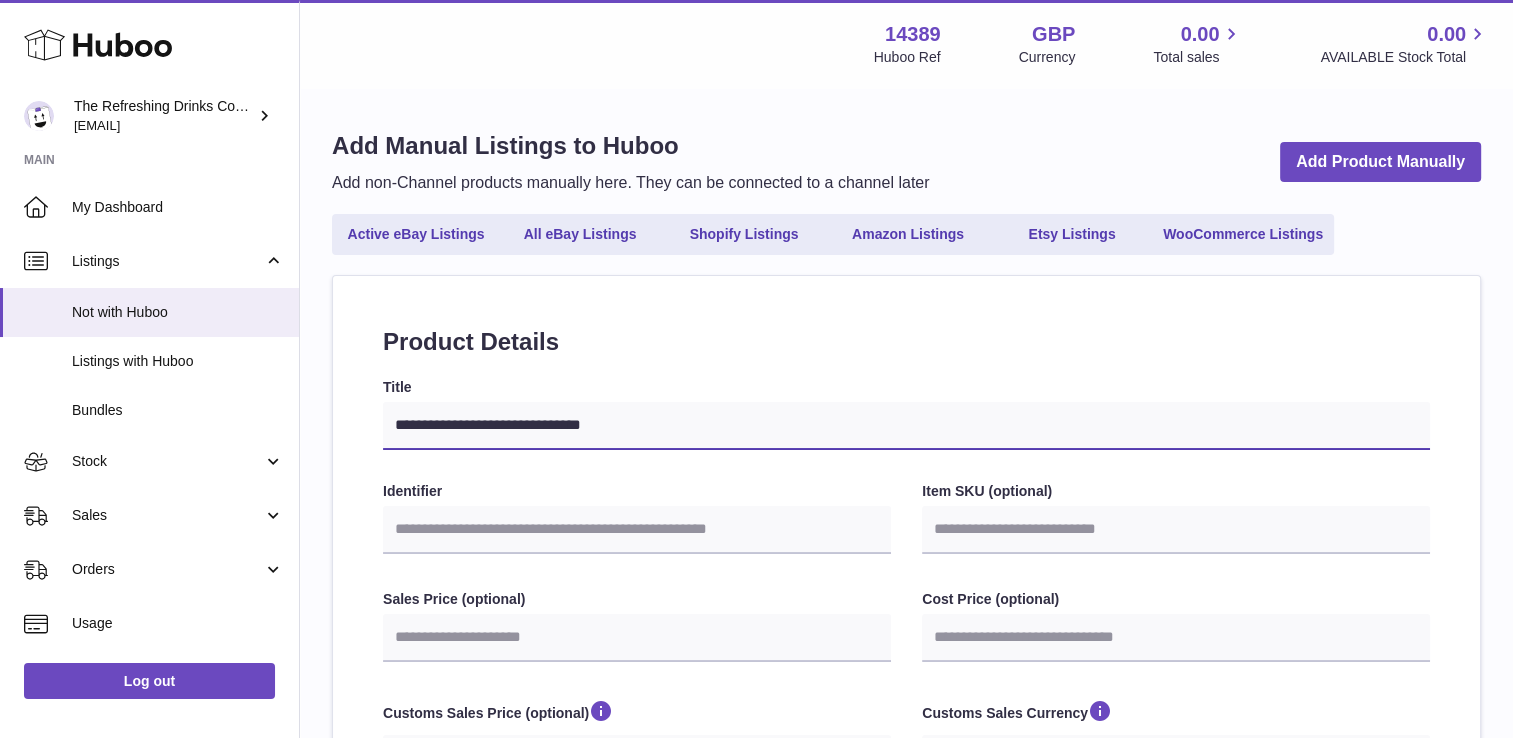 select 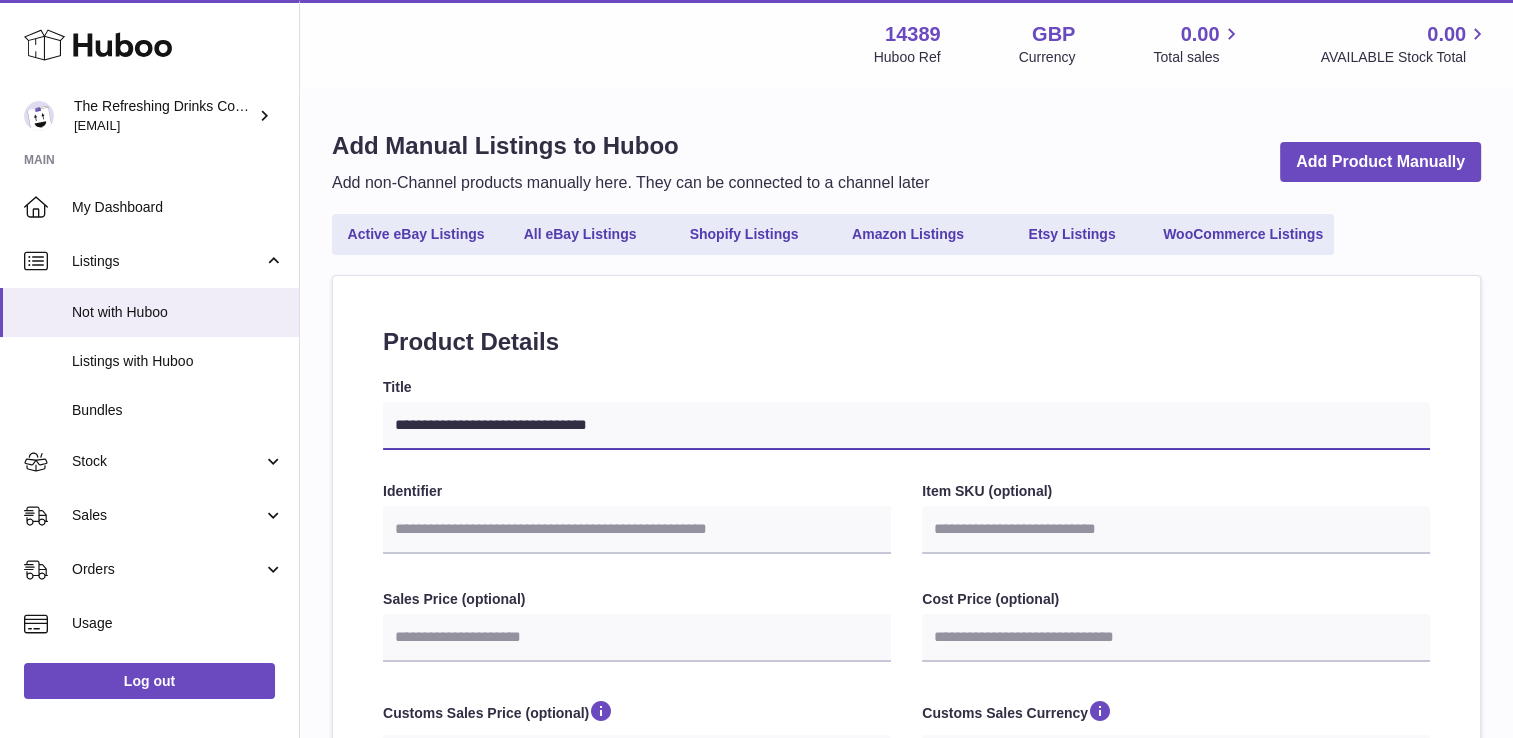 type on "**********" 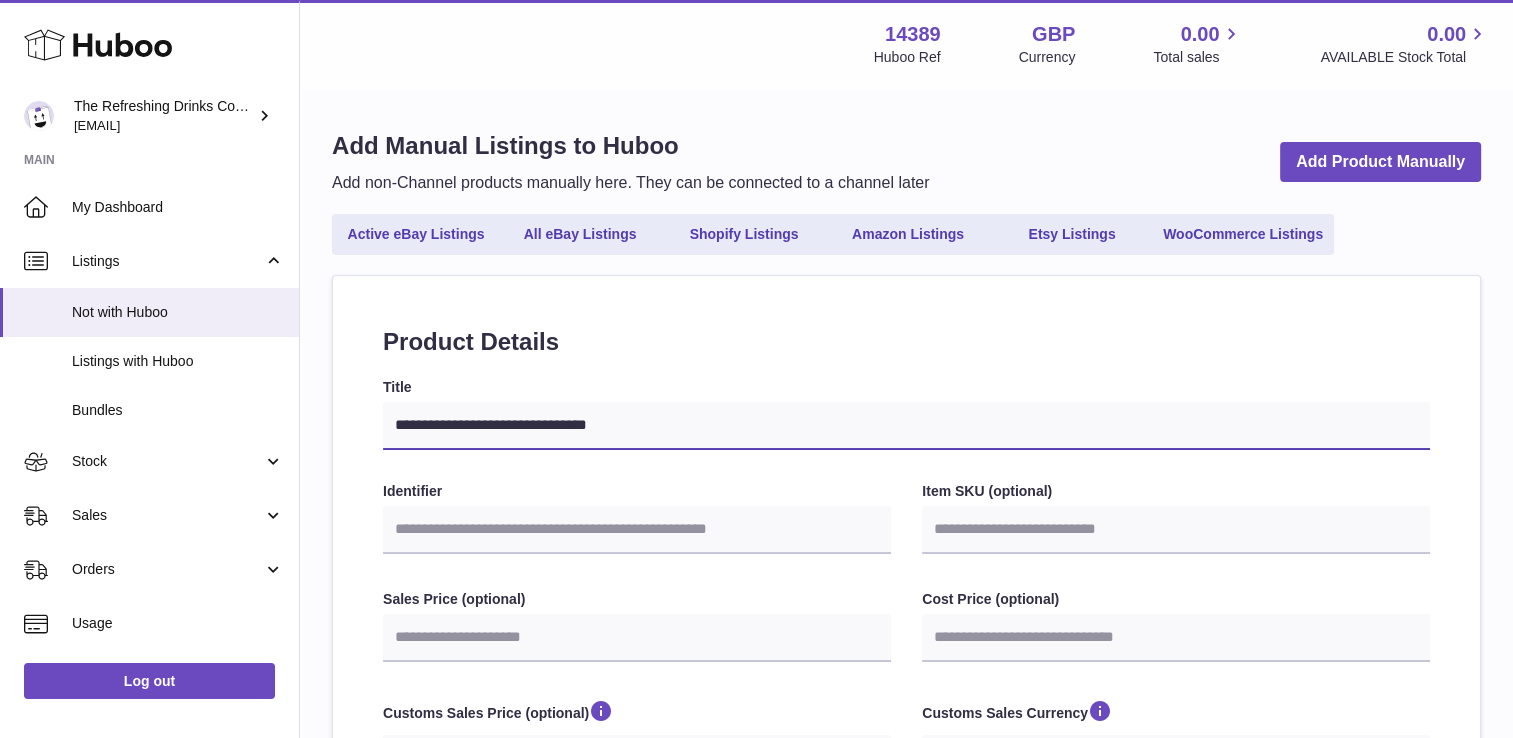 select 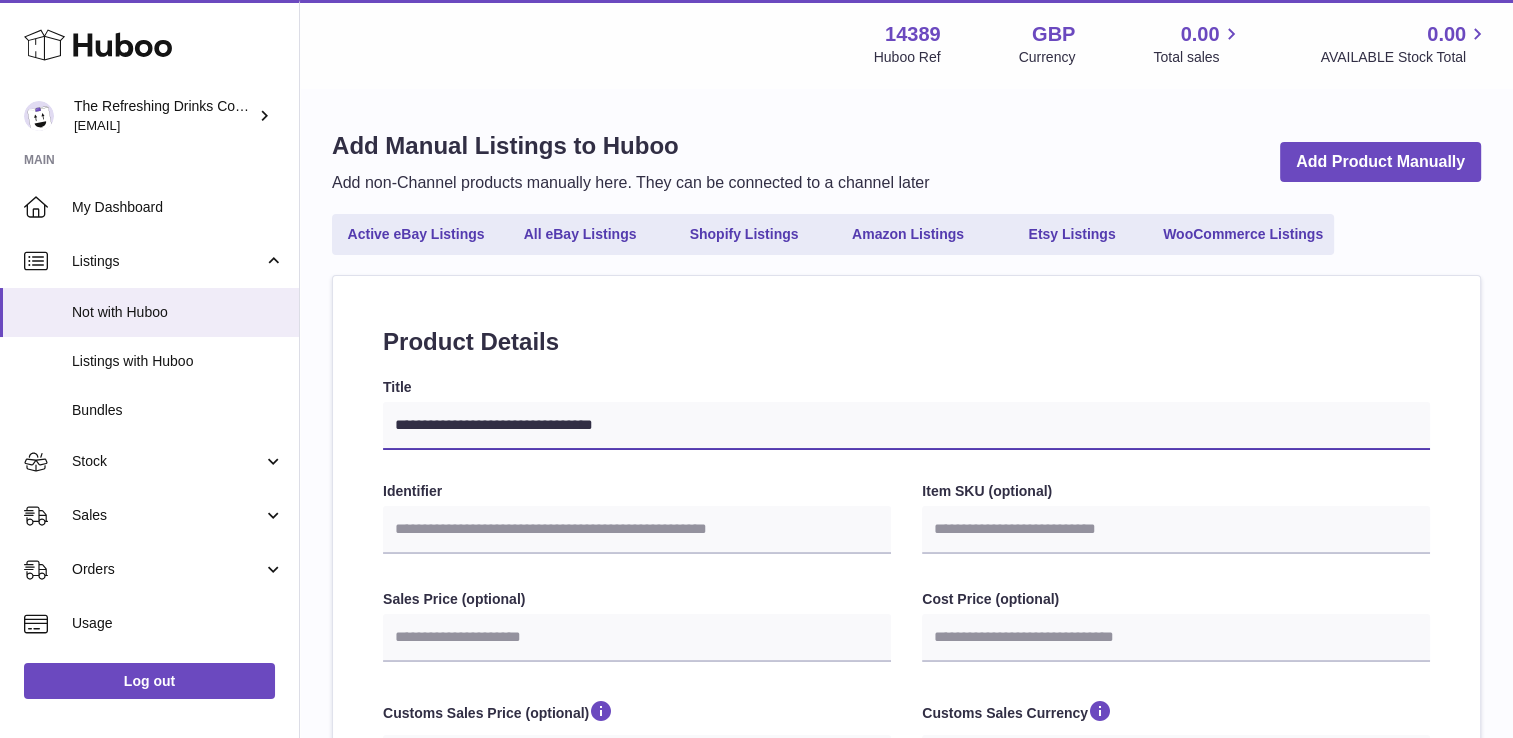 type on "**********" 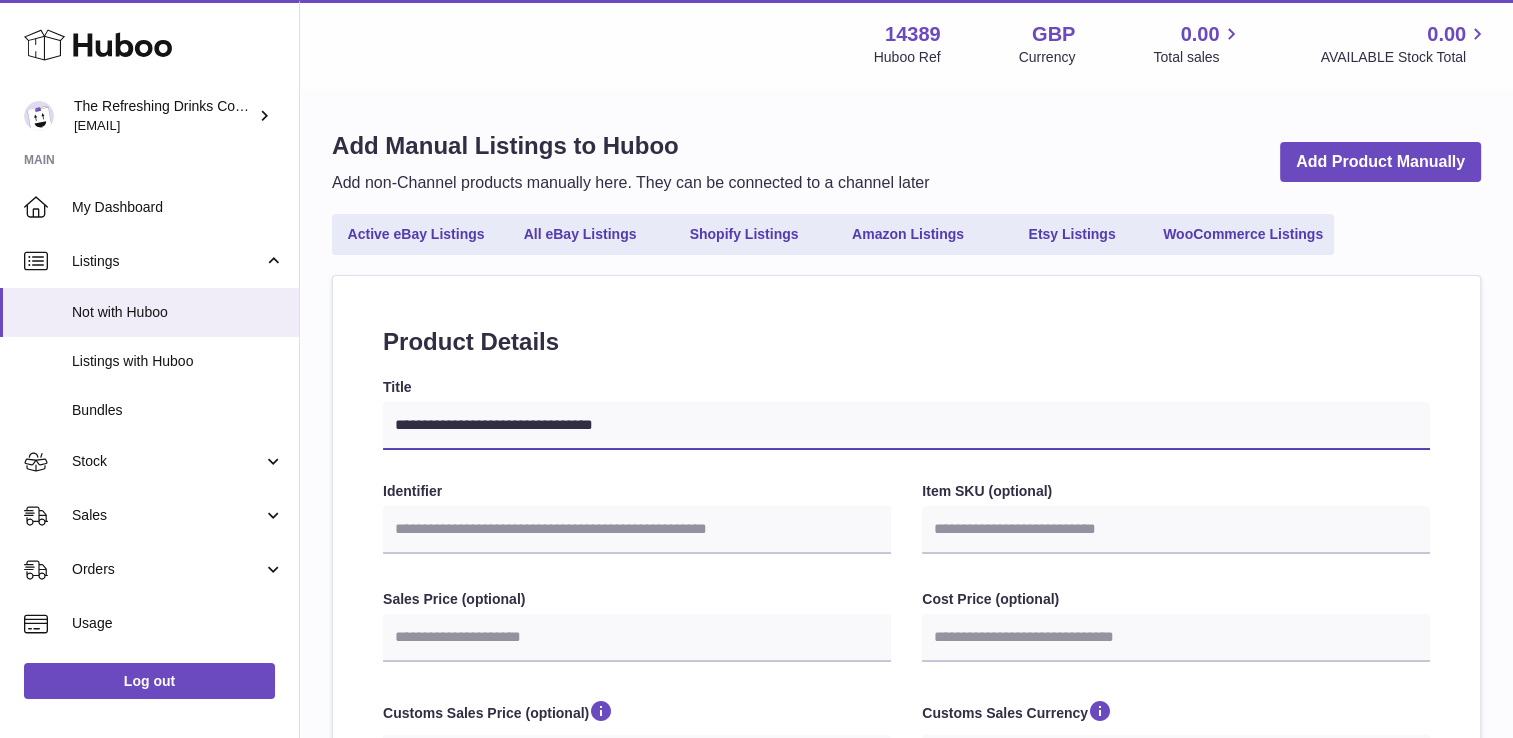 select 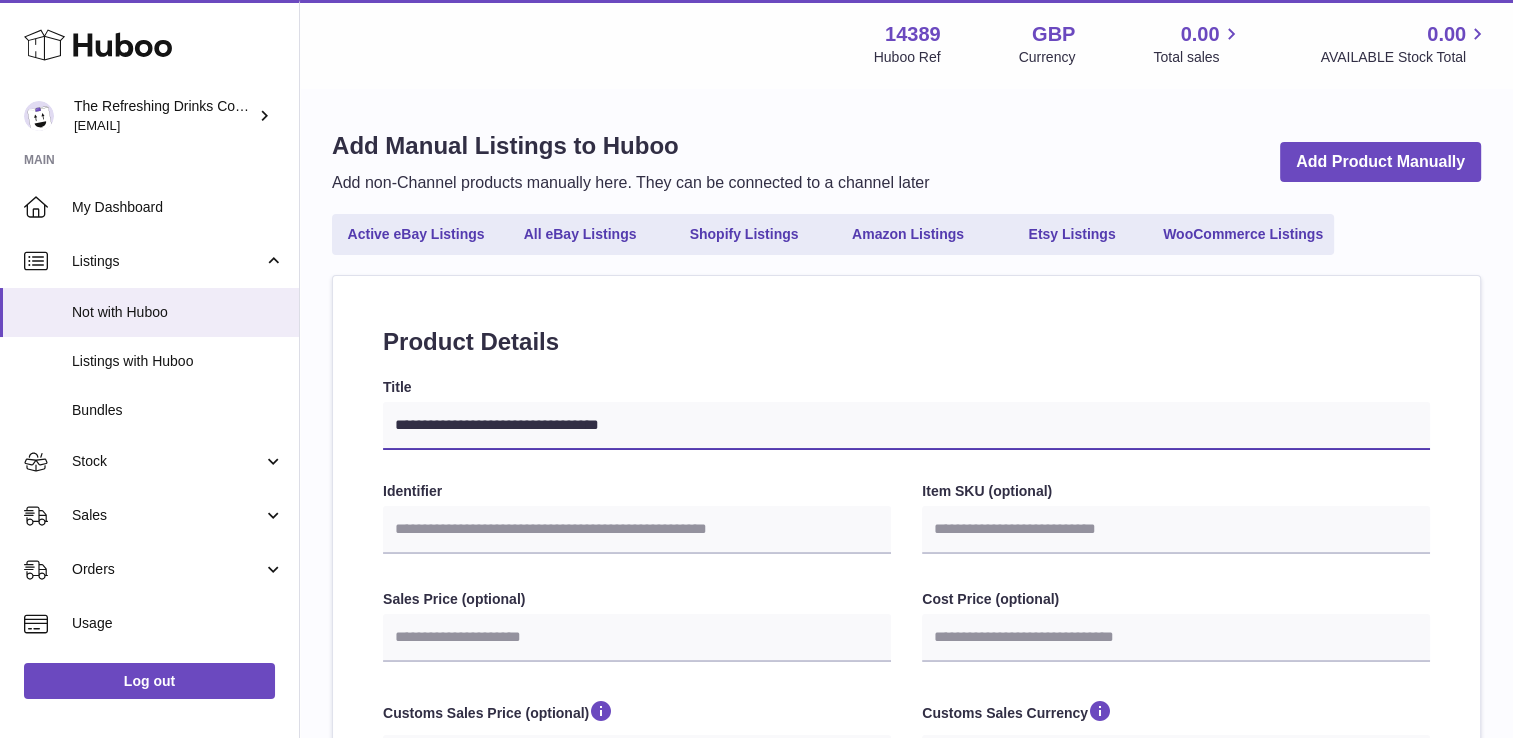 type on "**********" 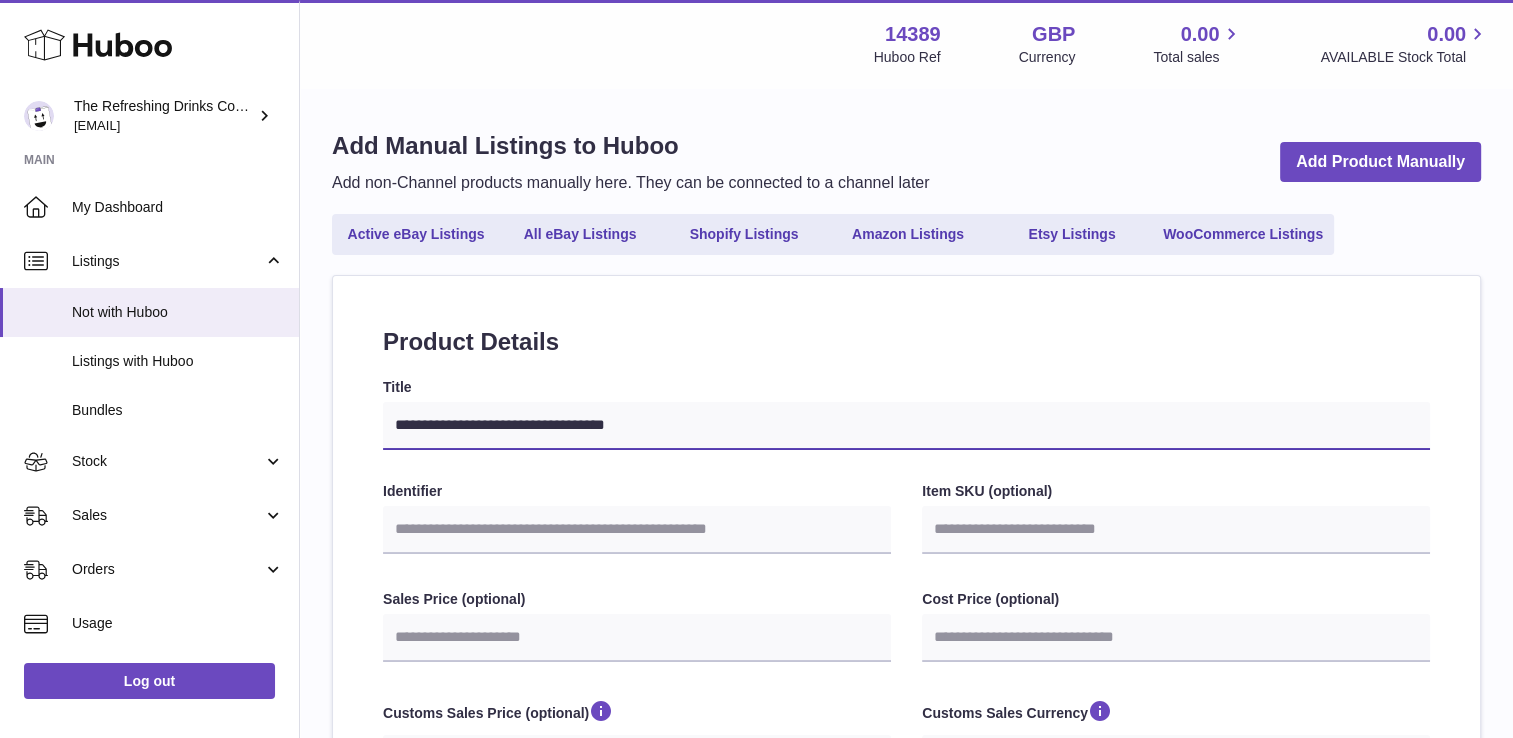 select 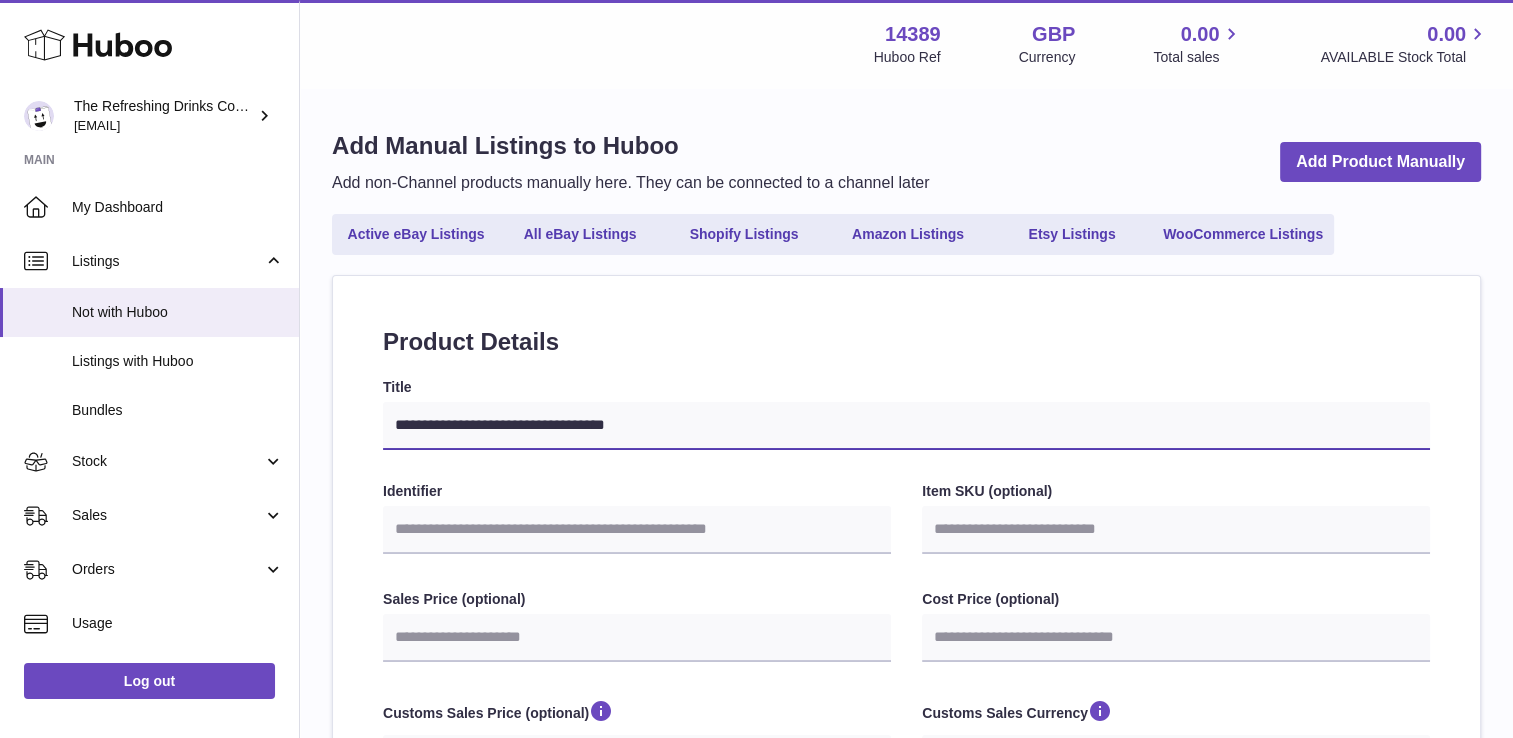 type on "**********" 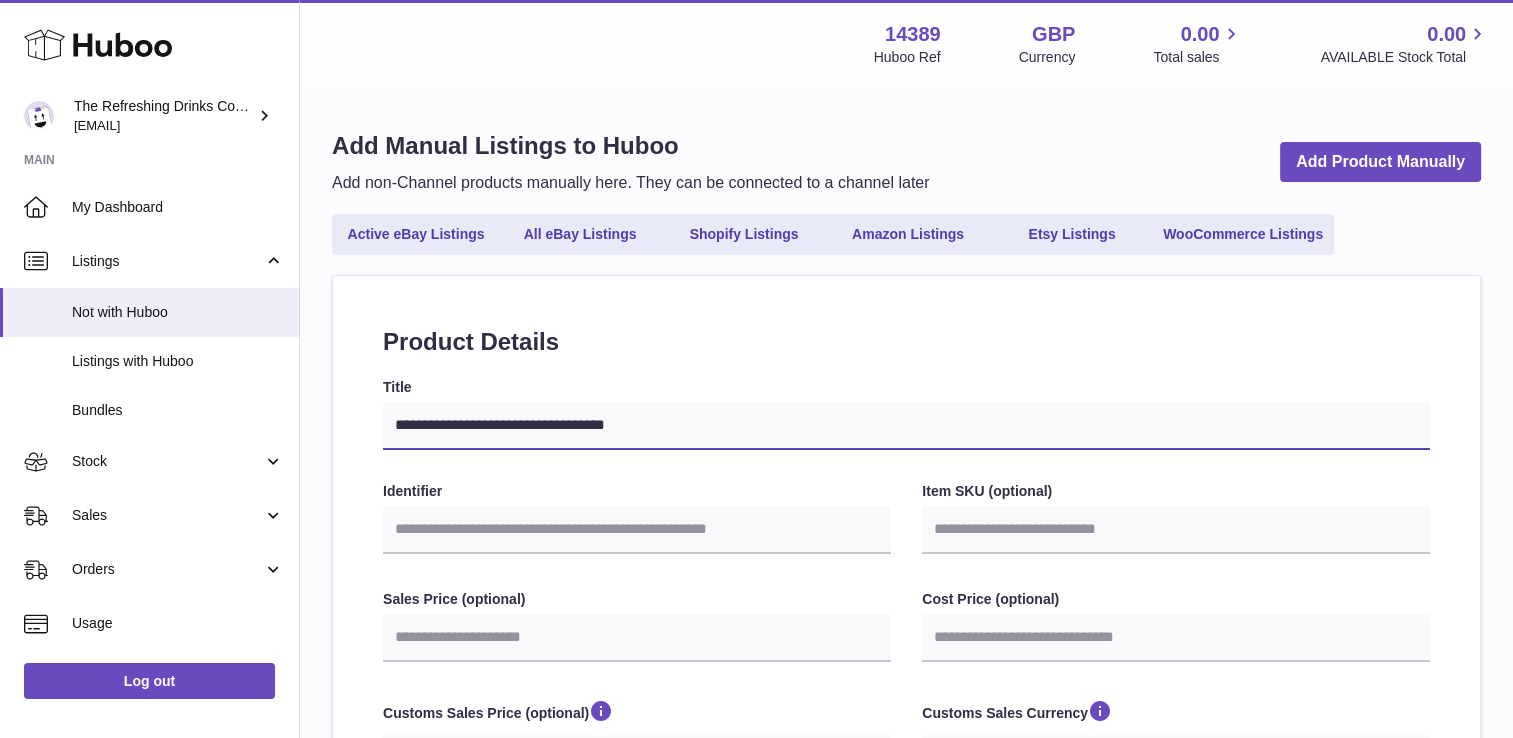 select 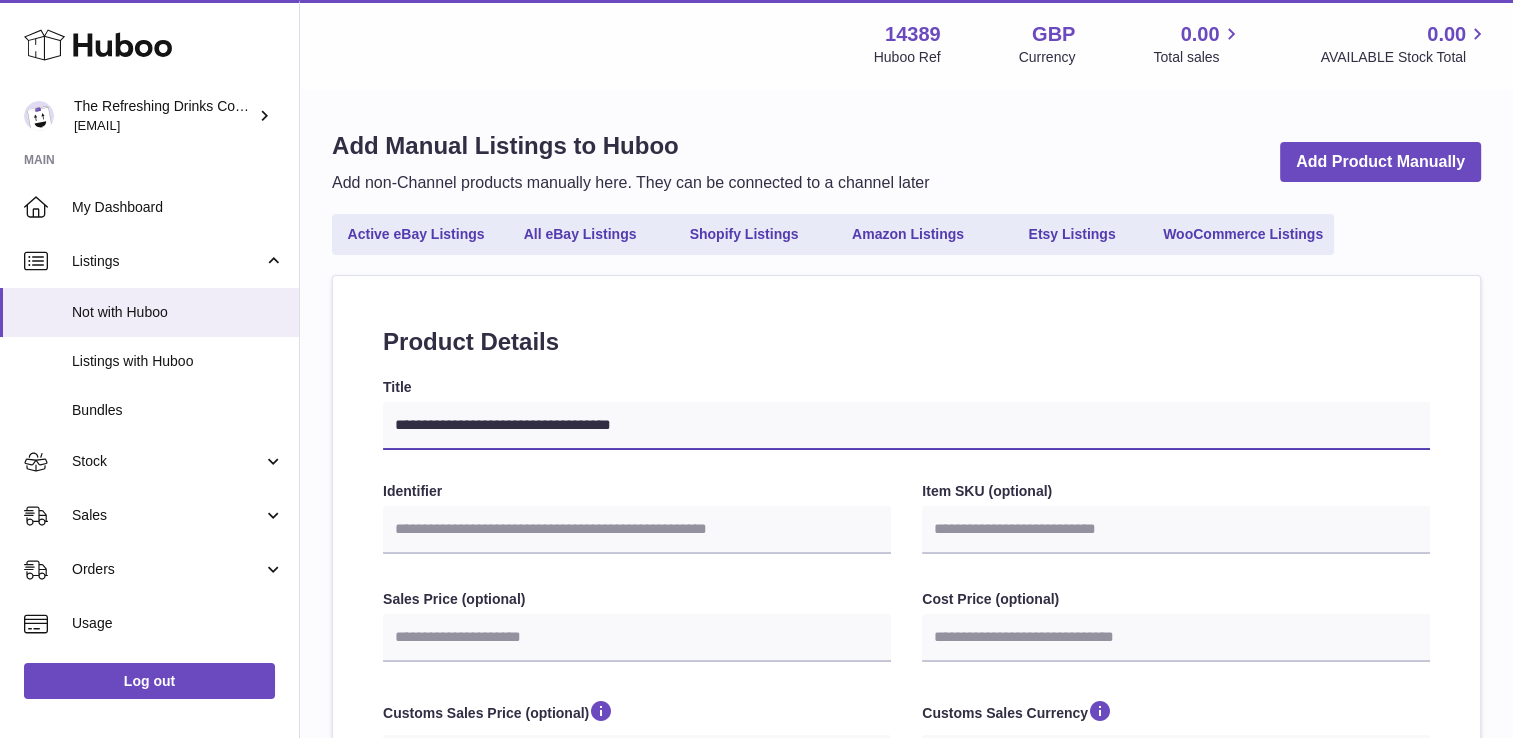 type on "**********" 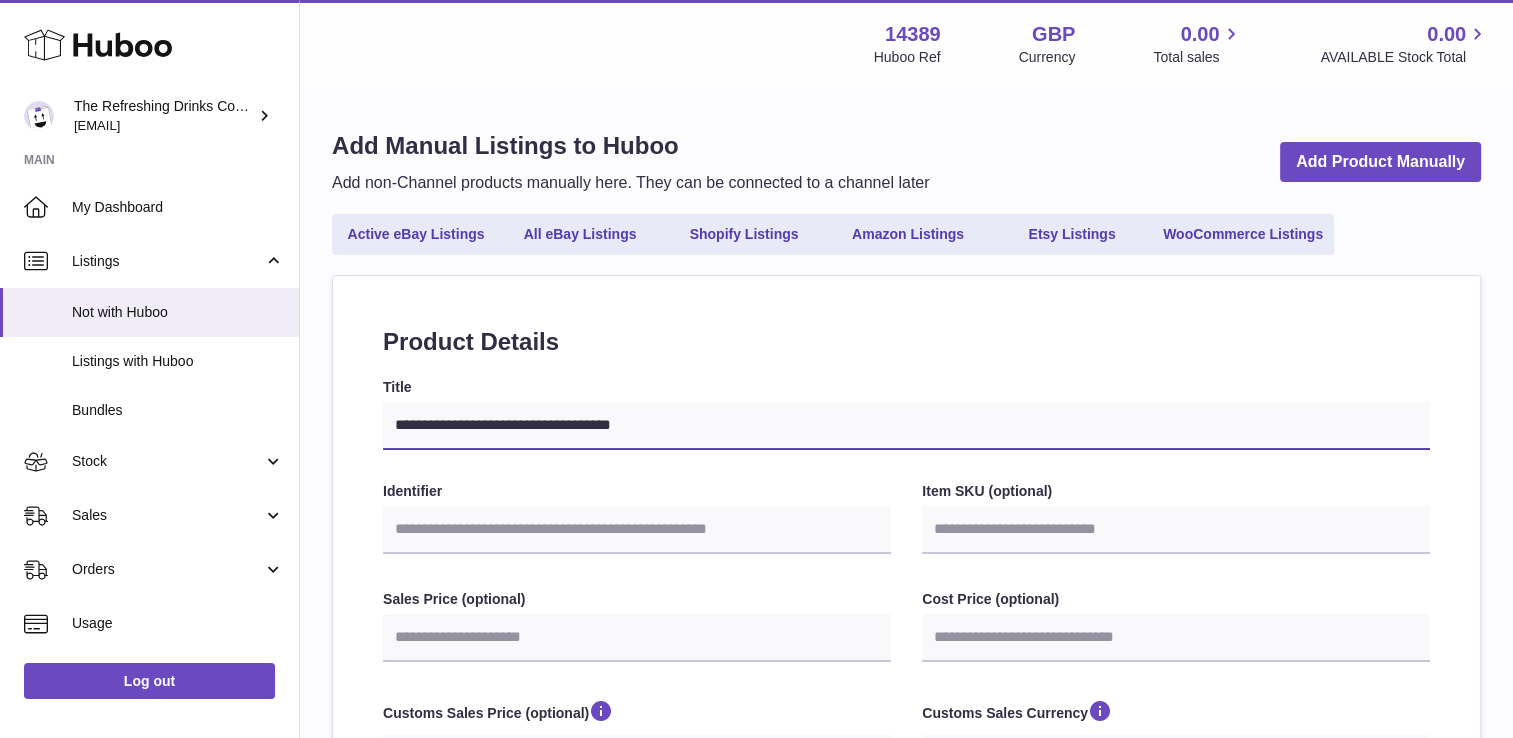 select 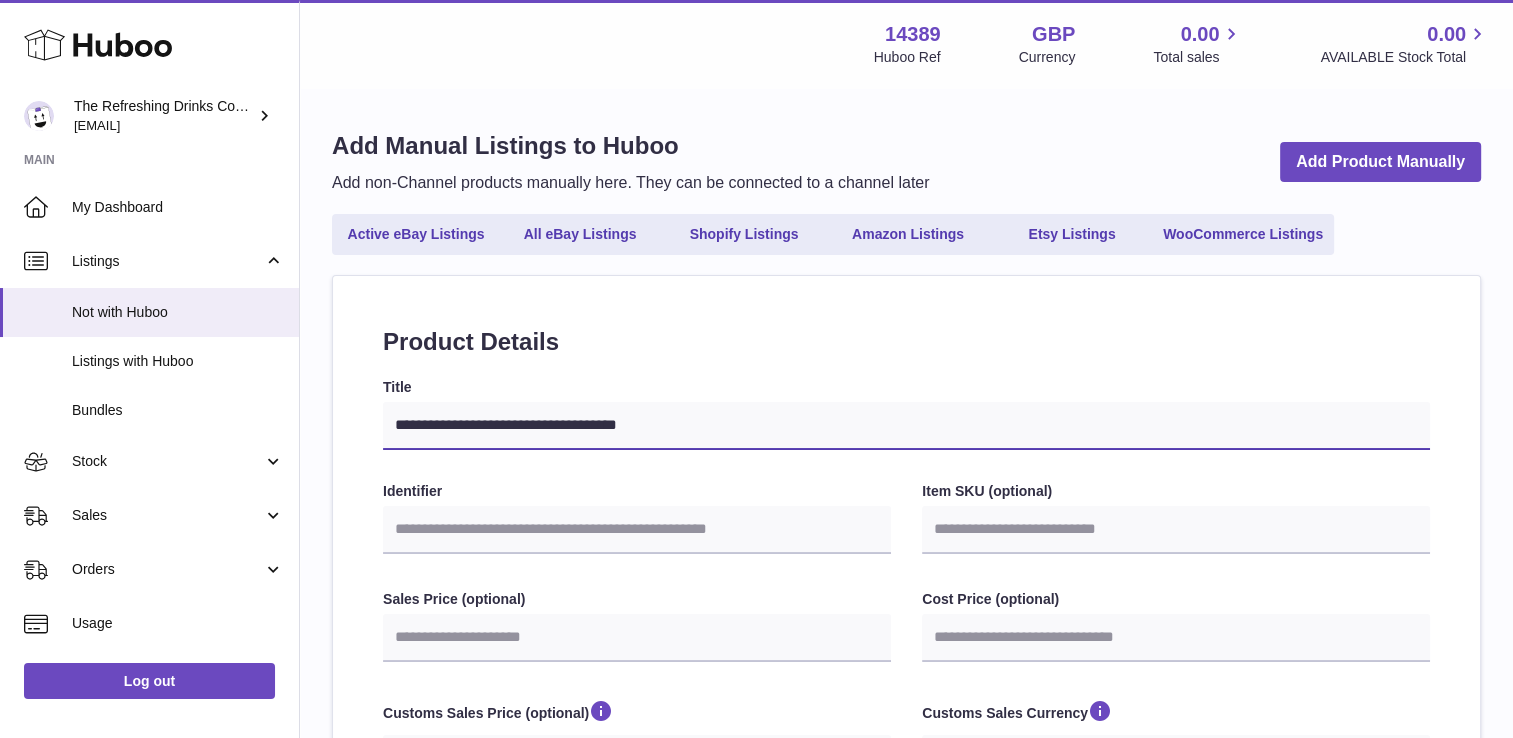 type on "**********" 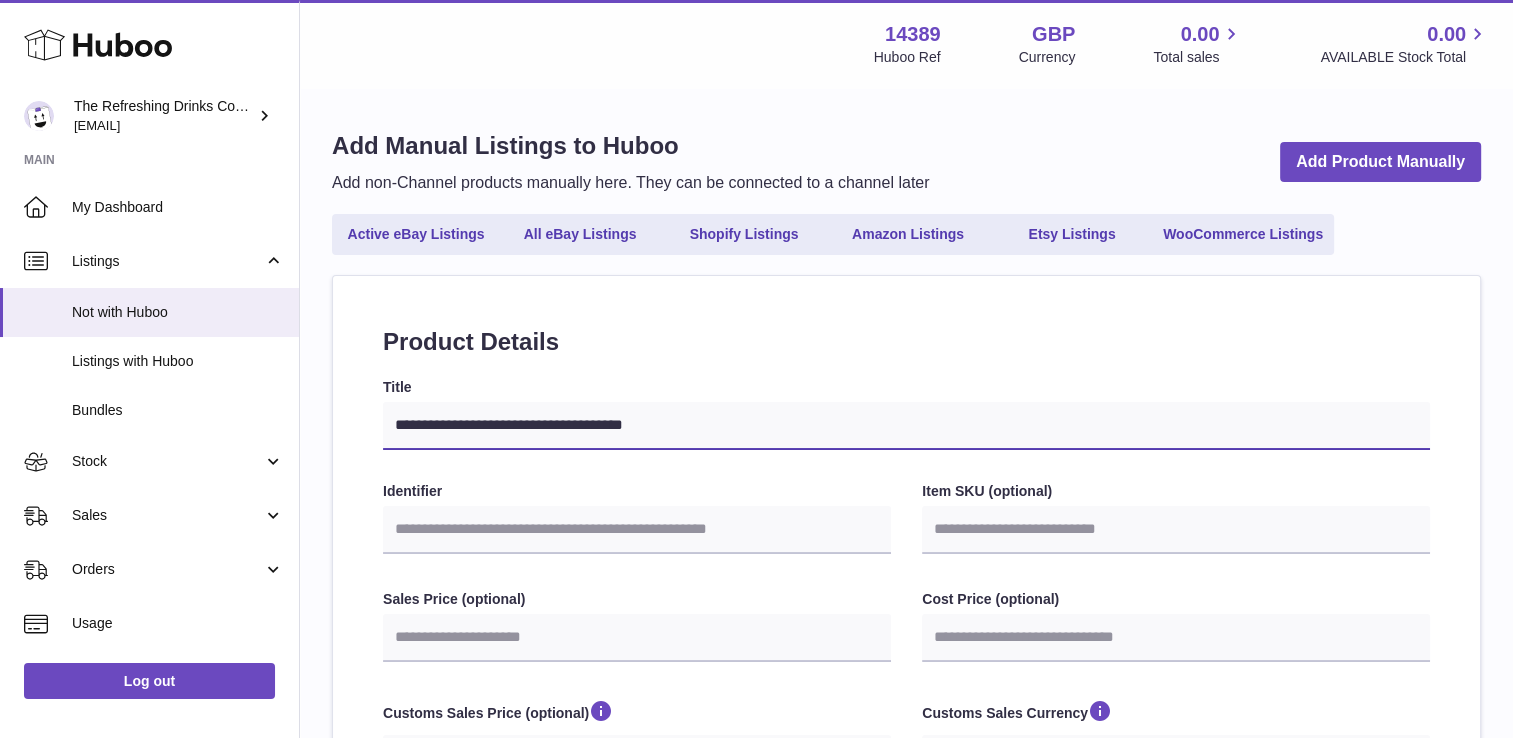 select 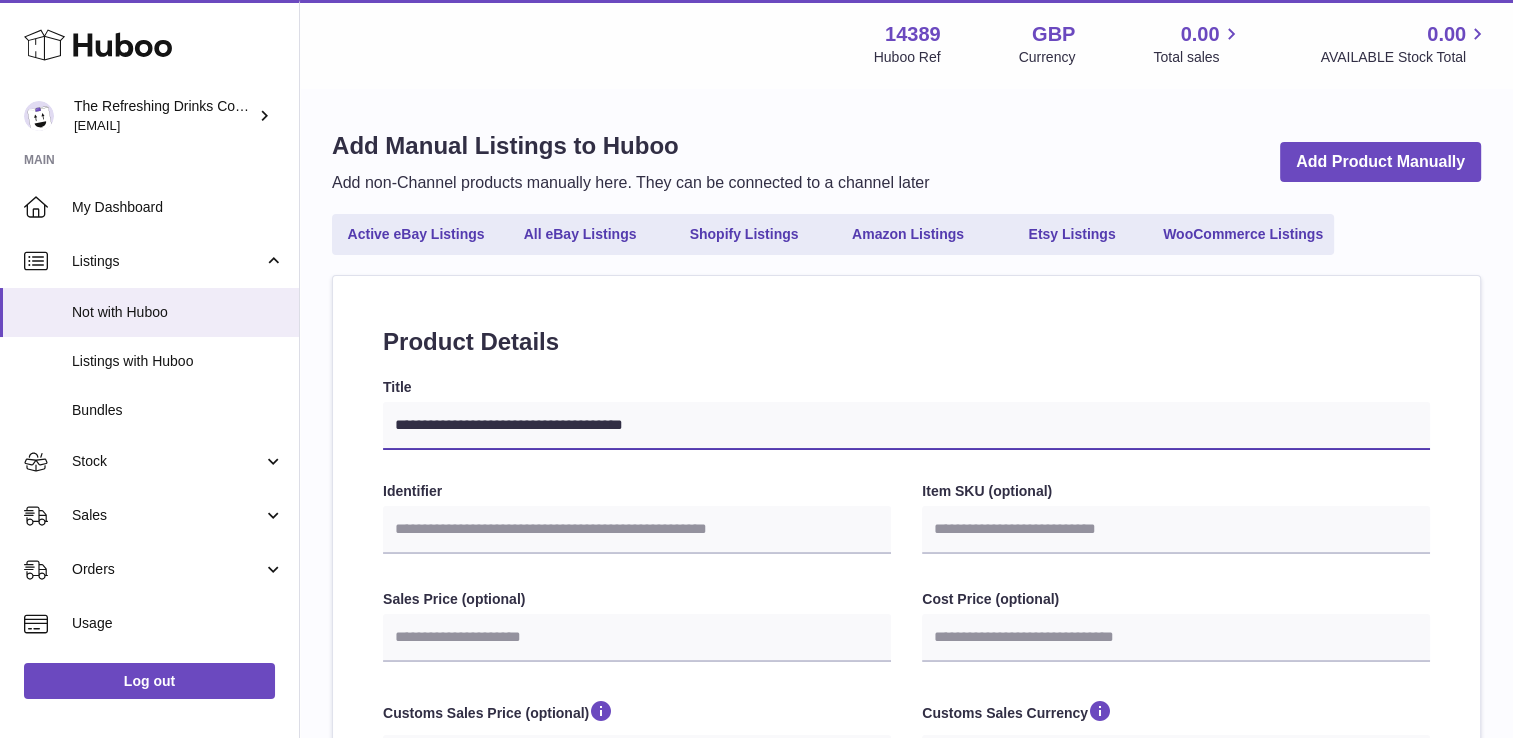 type on "**********" 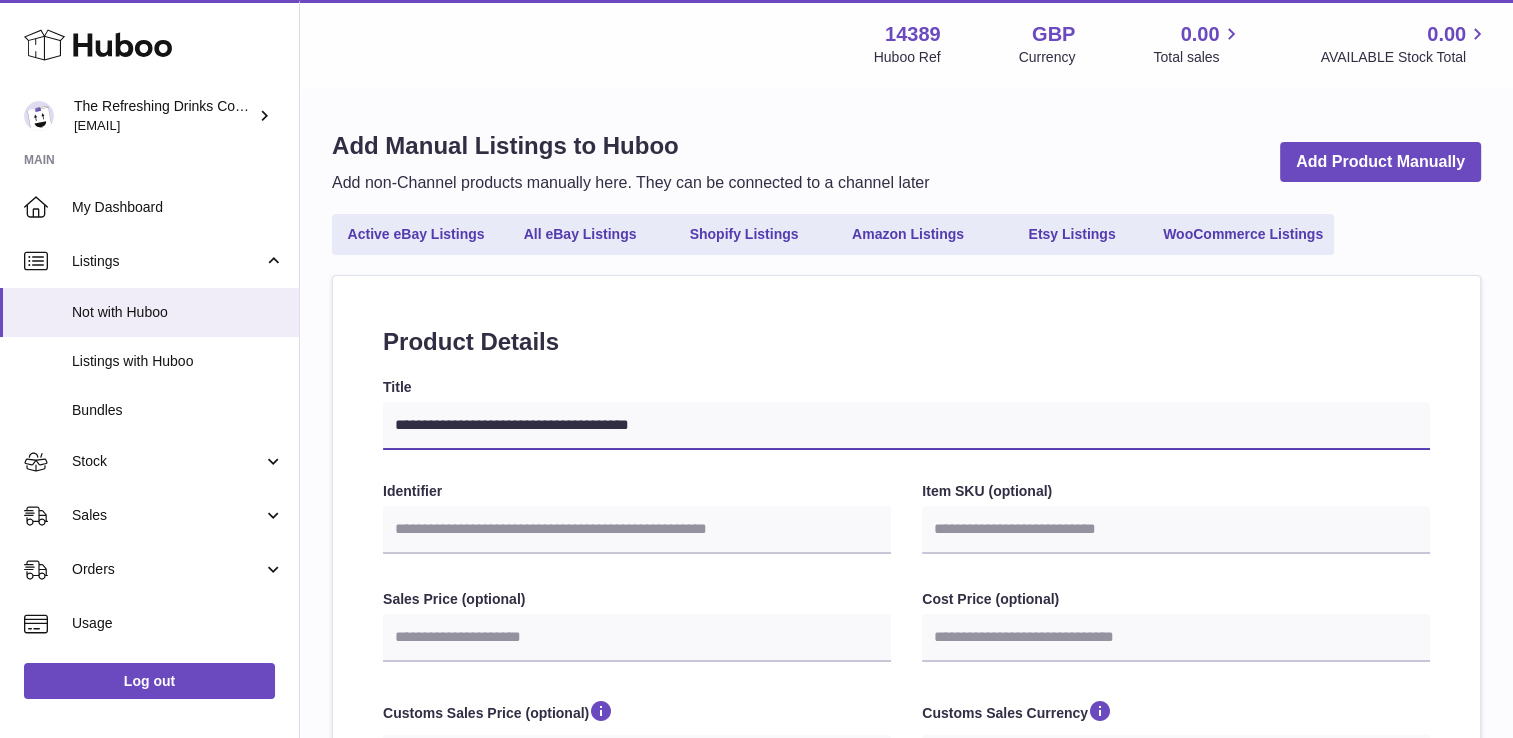 select 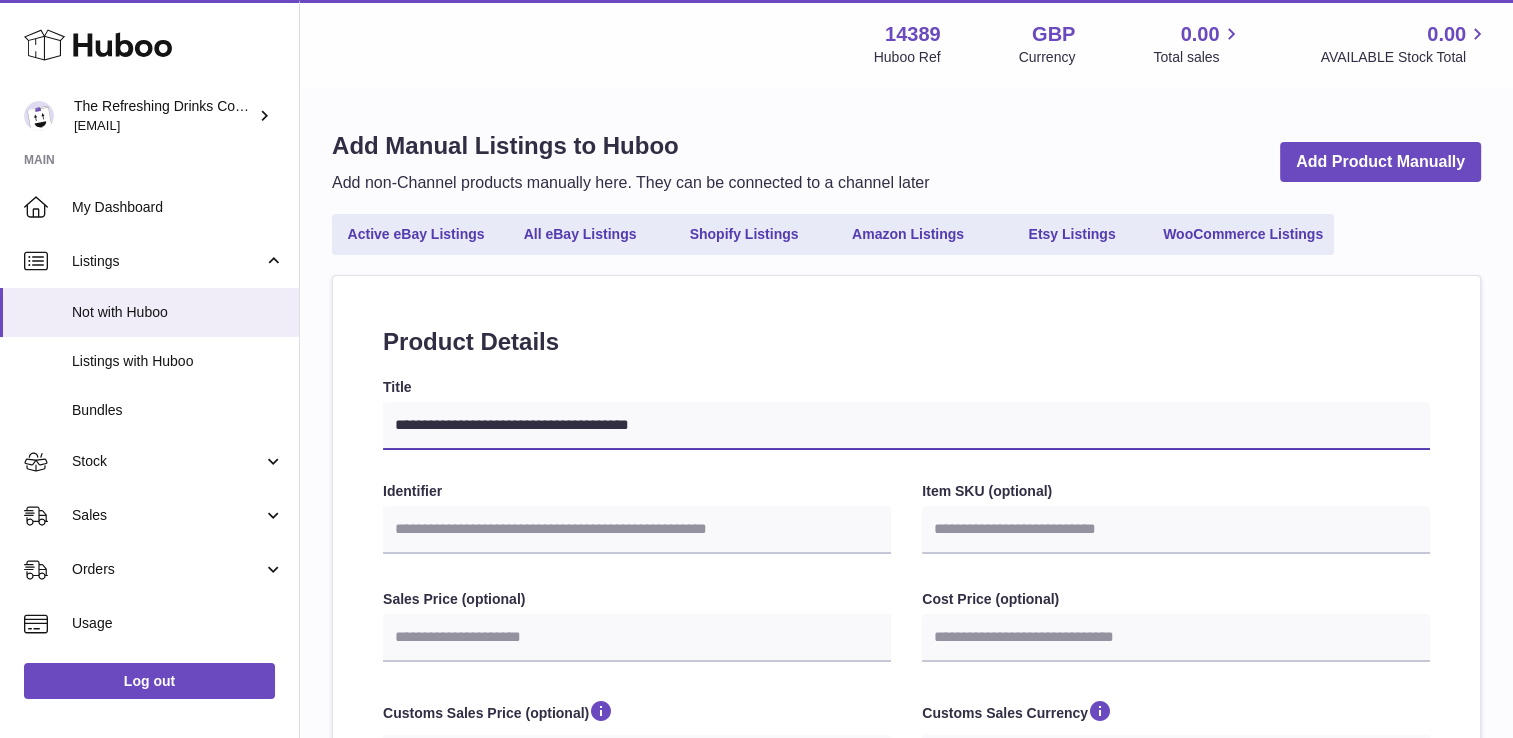 type on "**********" 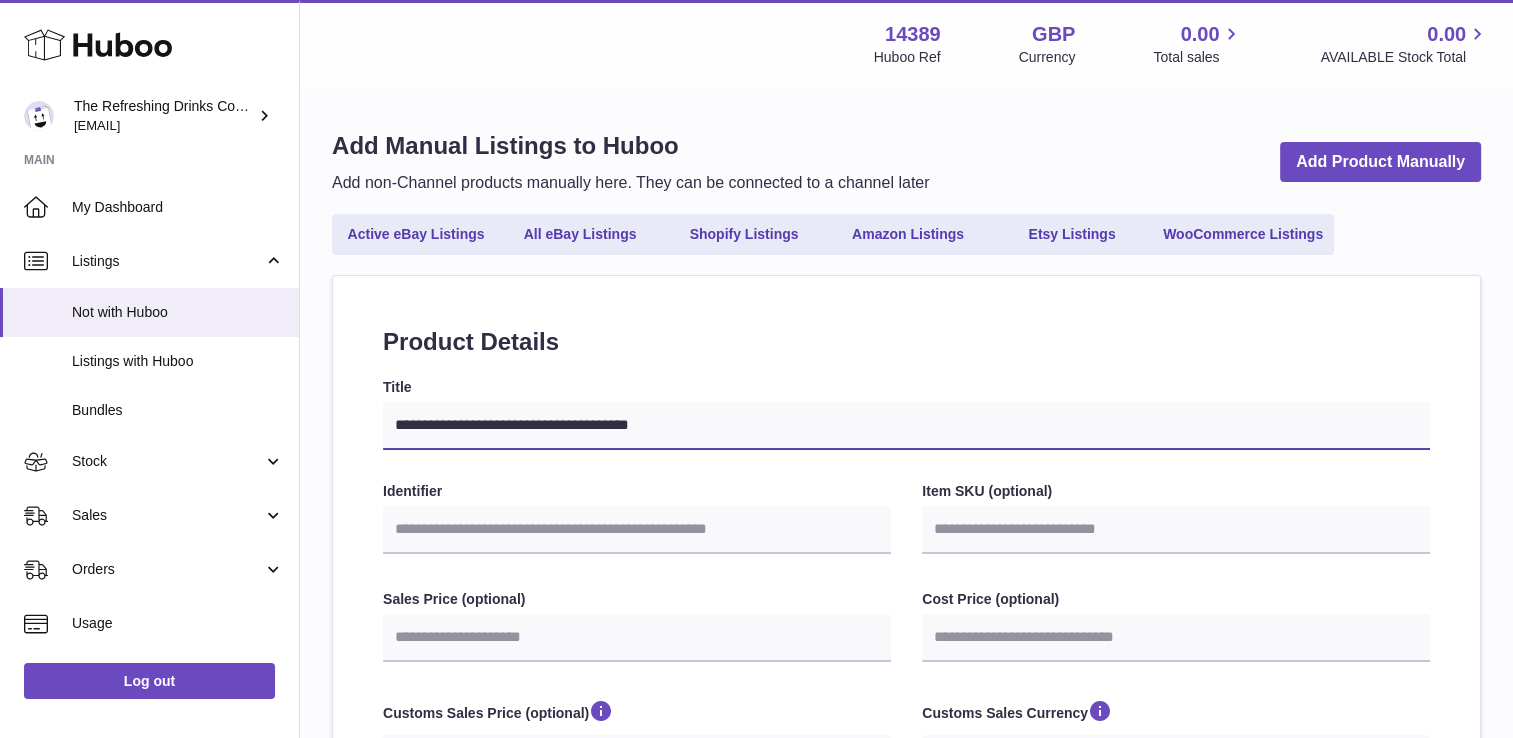 select 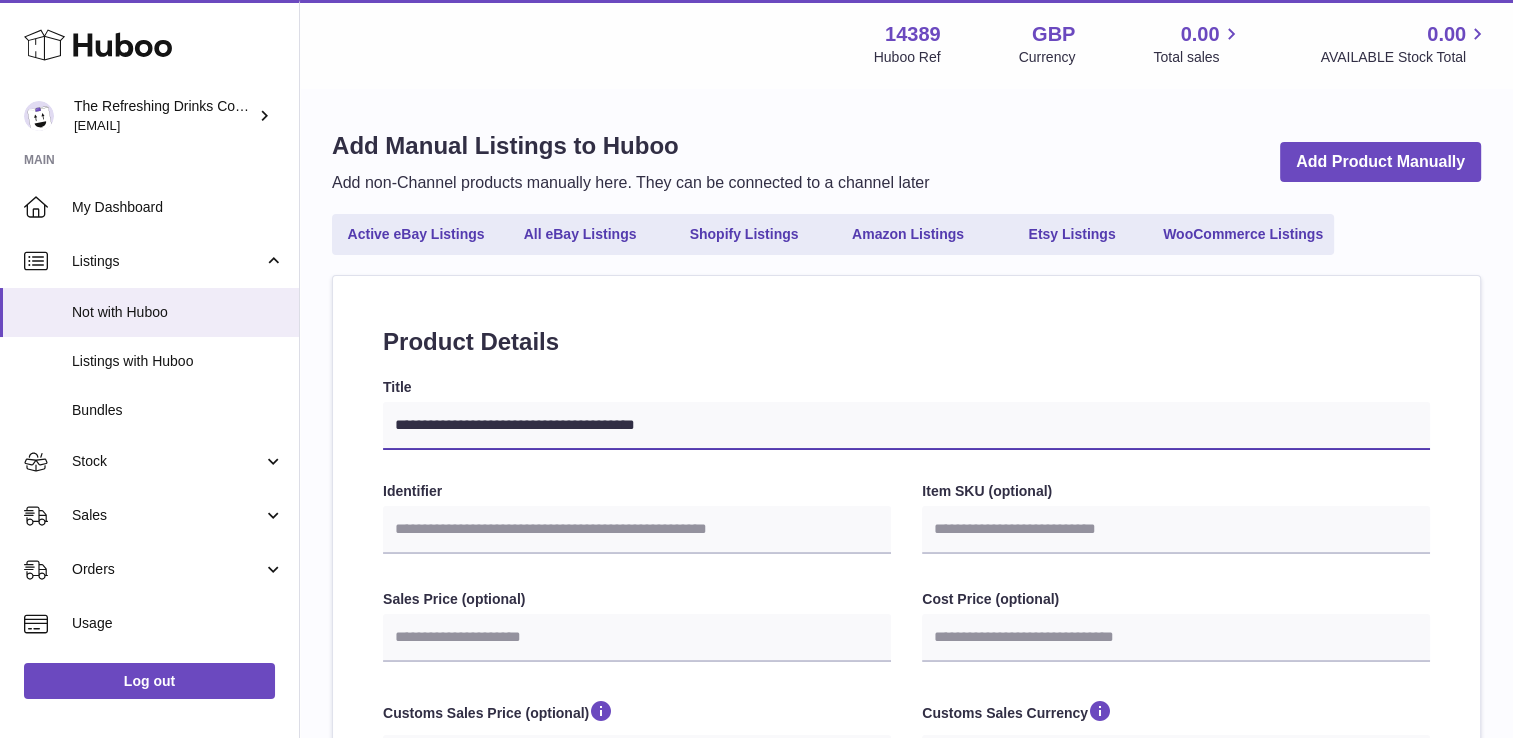 select 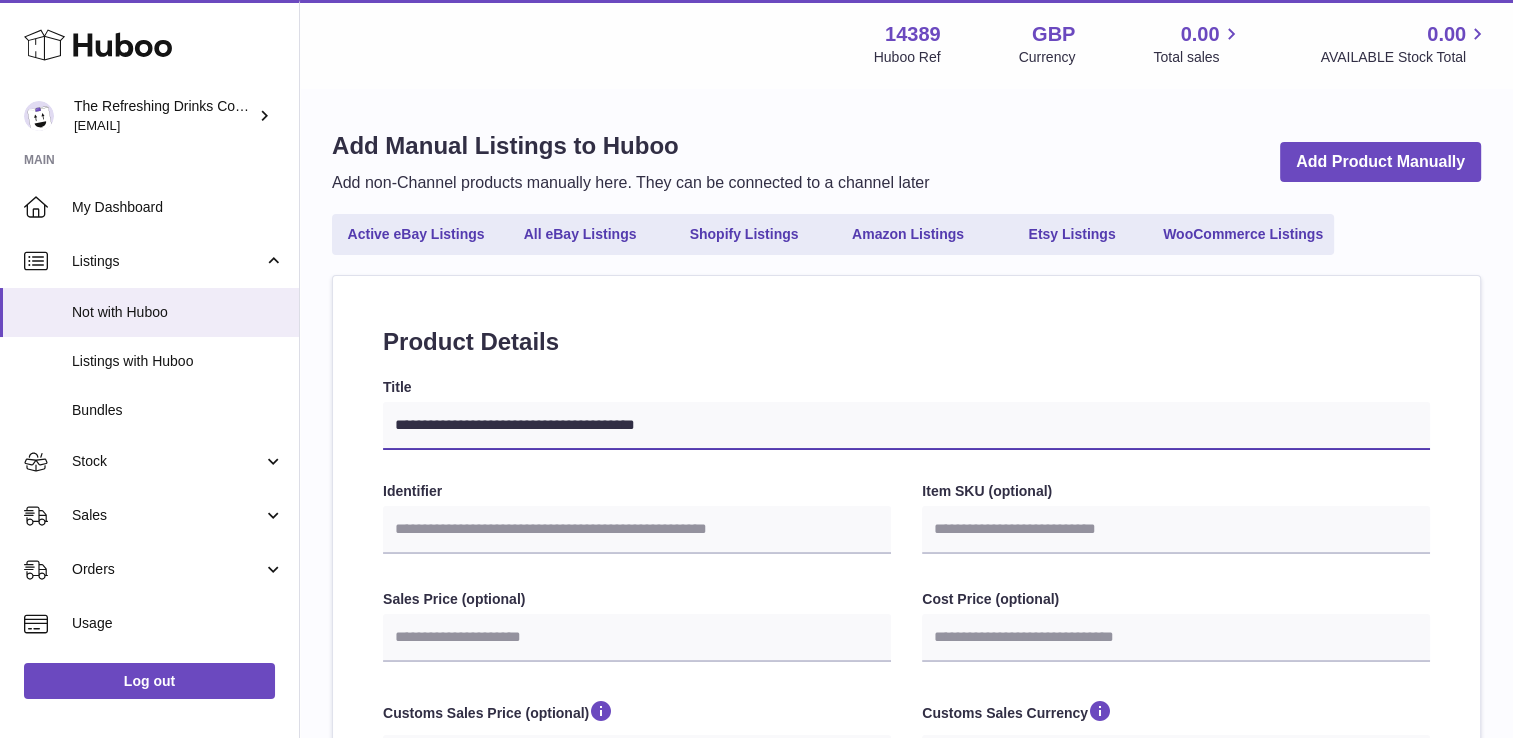type on "**********" 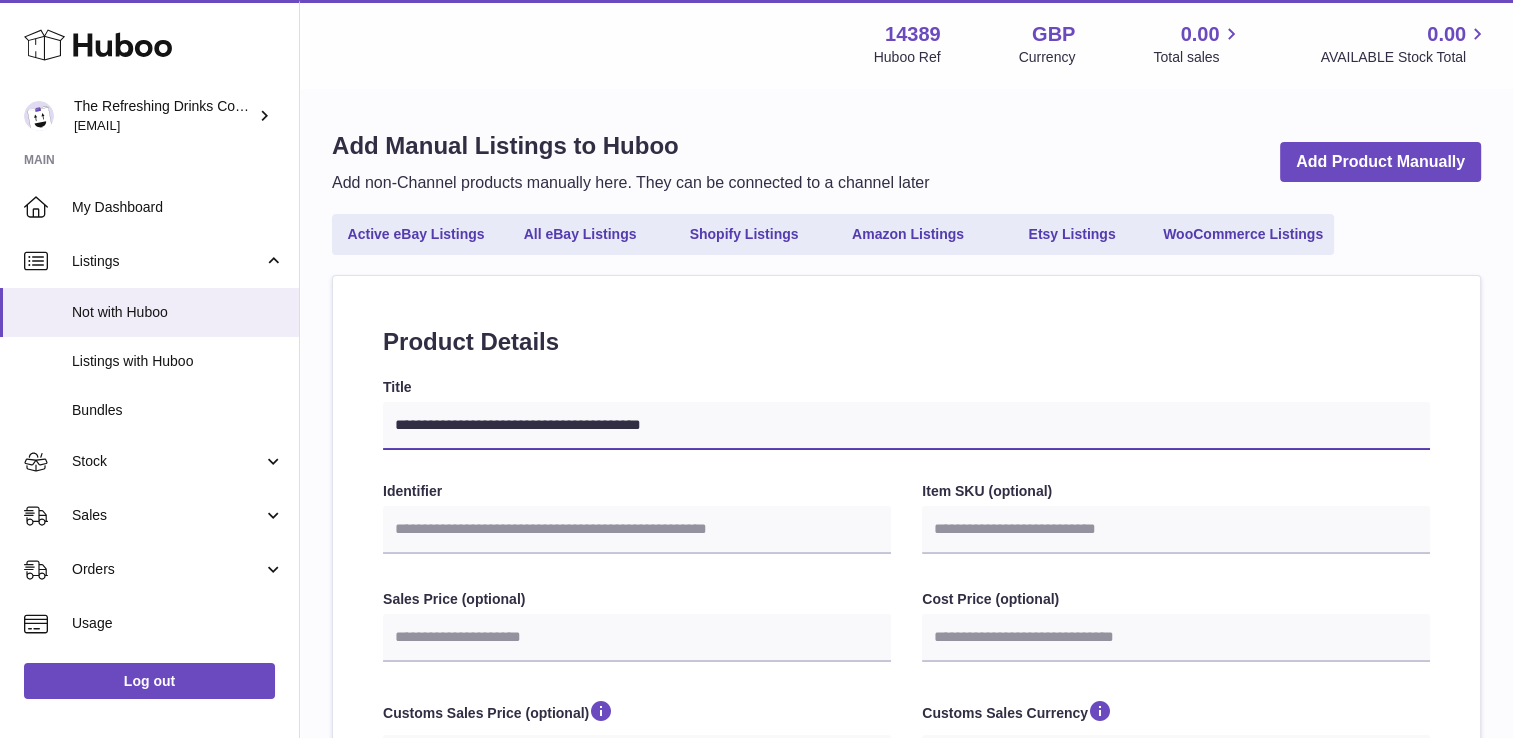 type on "**********" 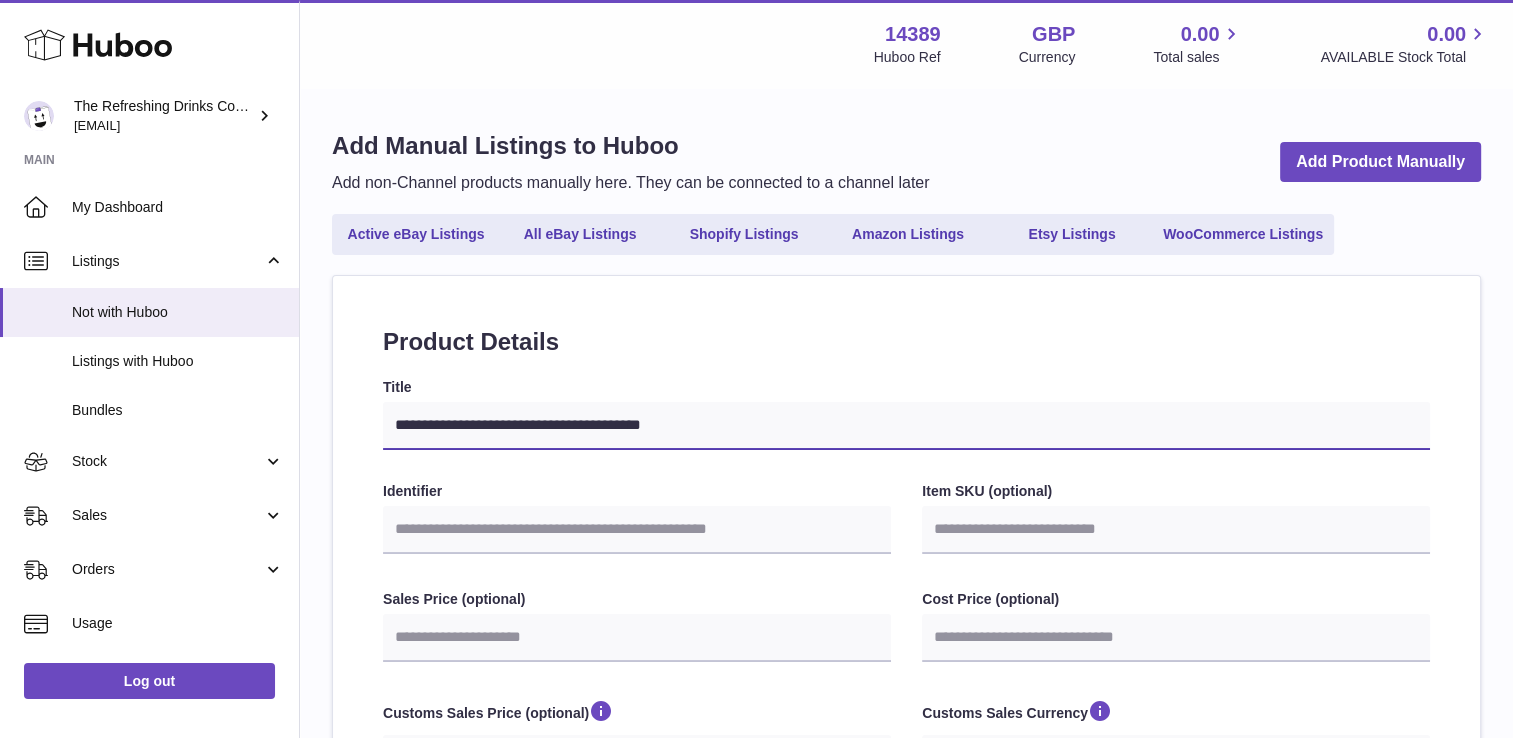 select 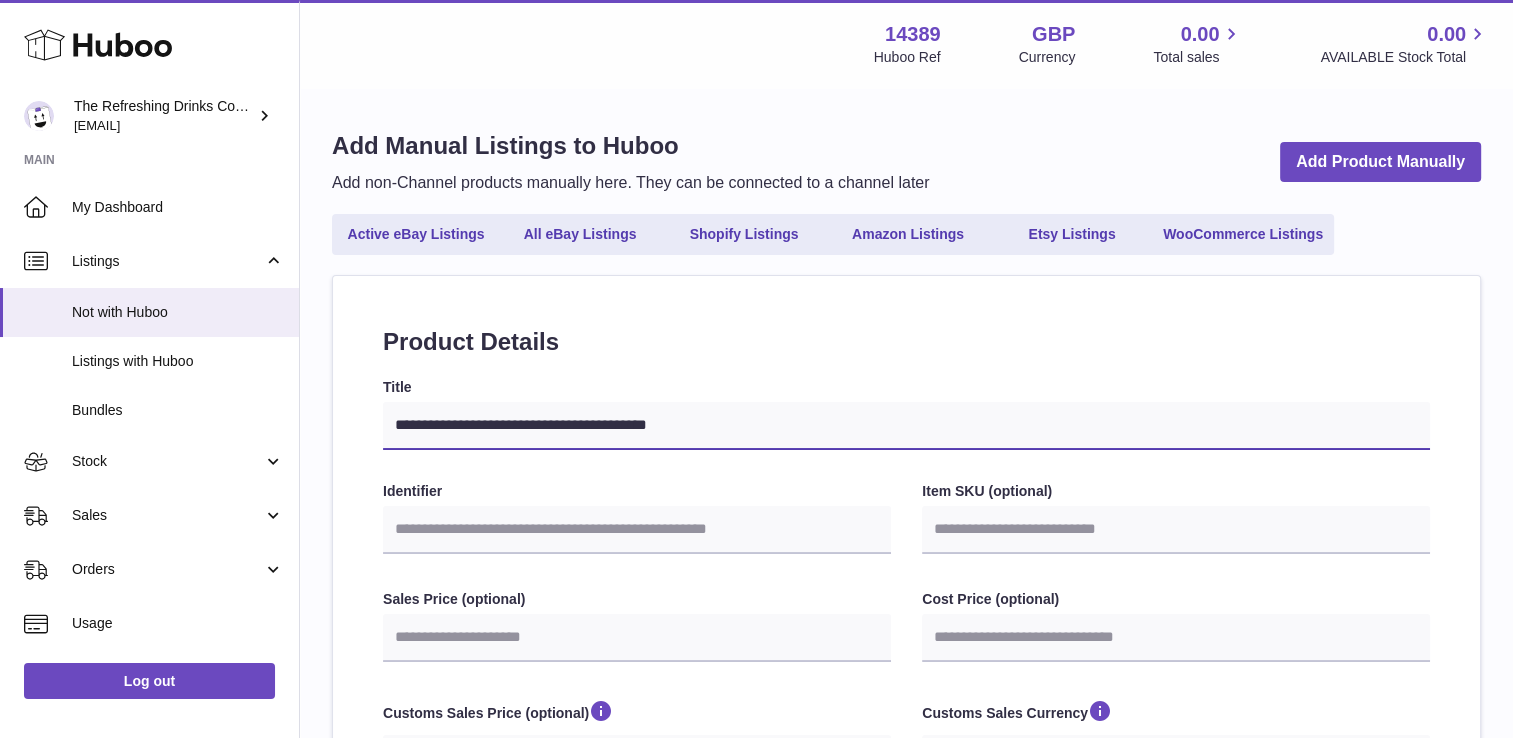 select 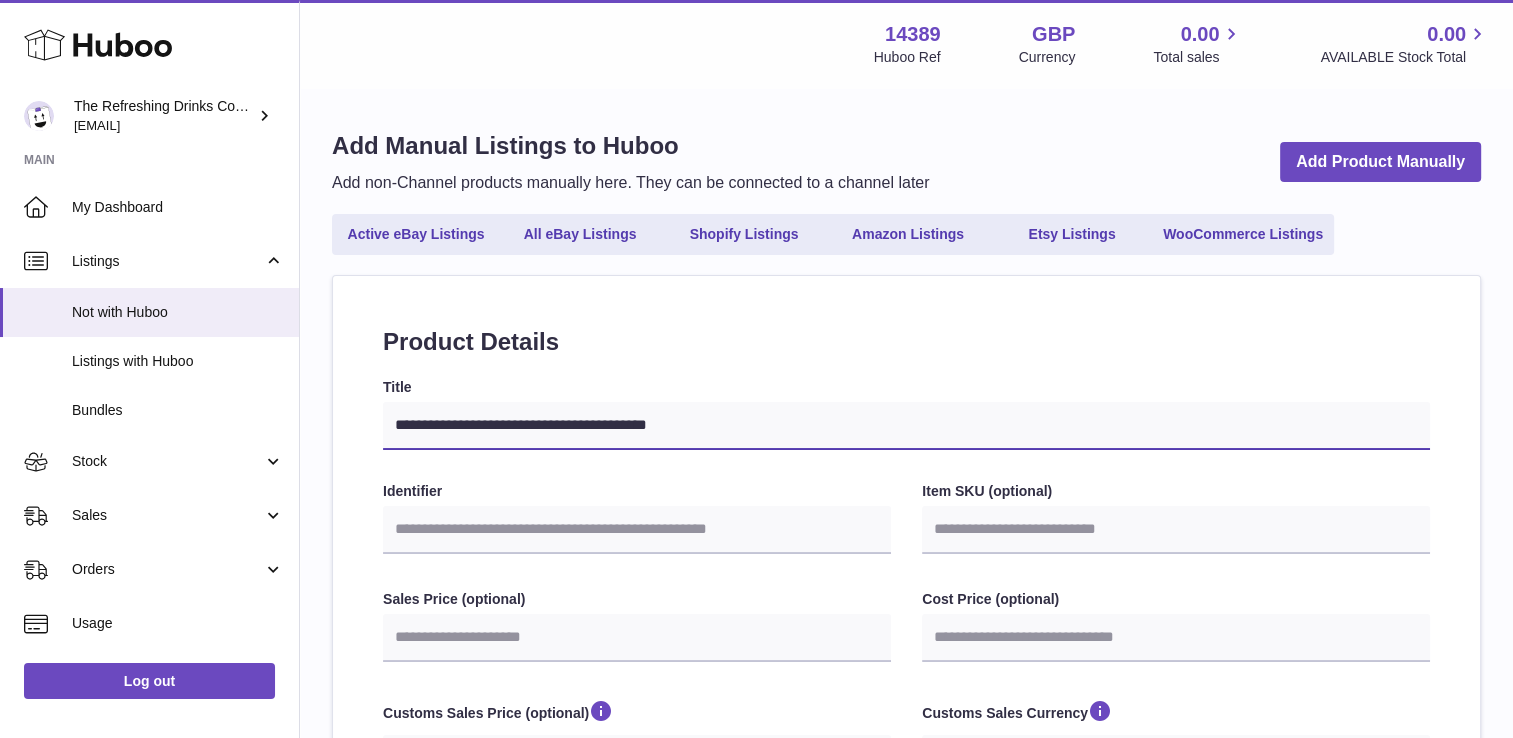 type on "**********" 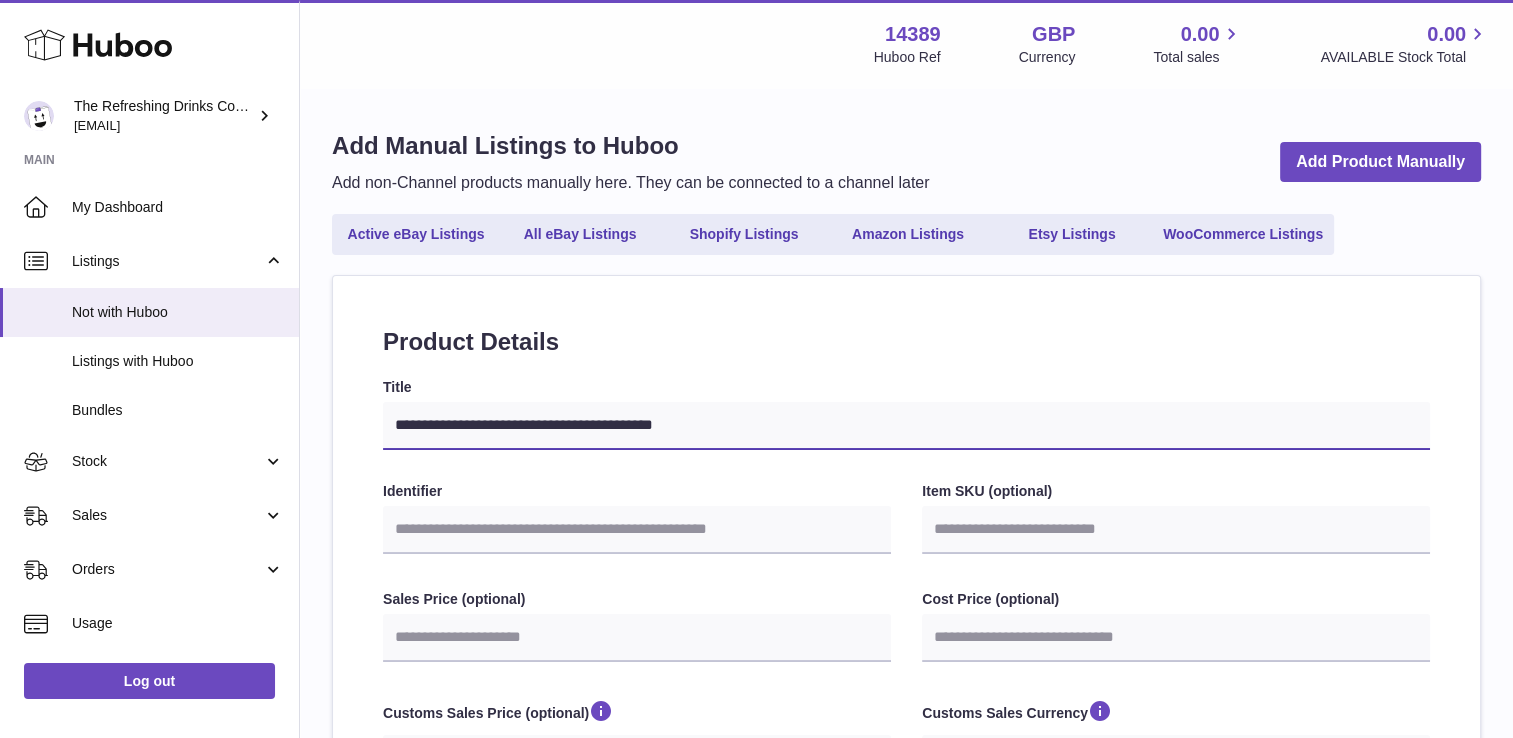 select 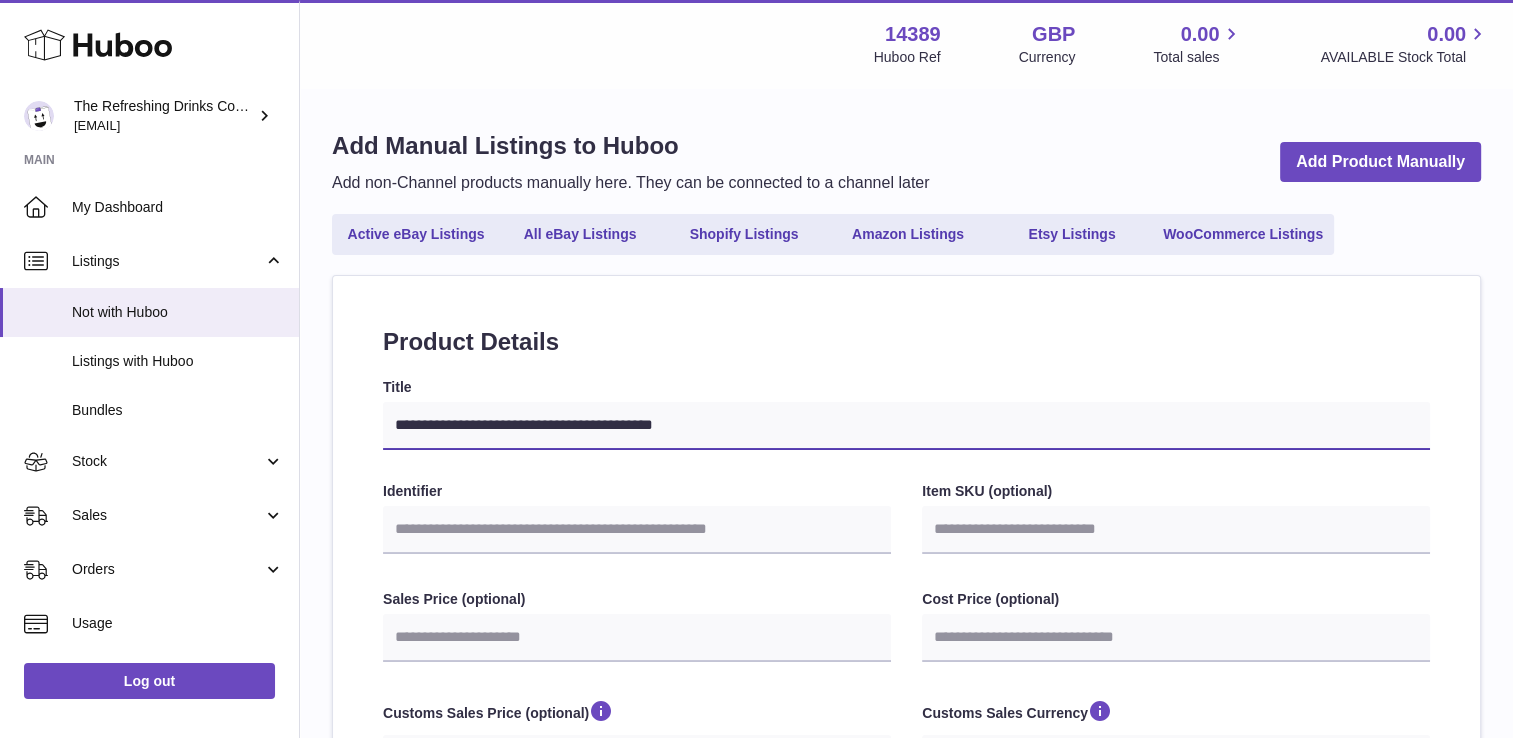 type on "**********" 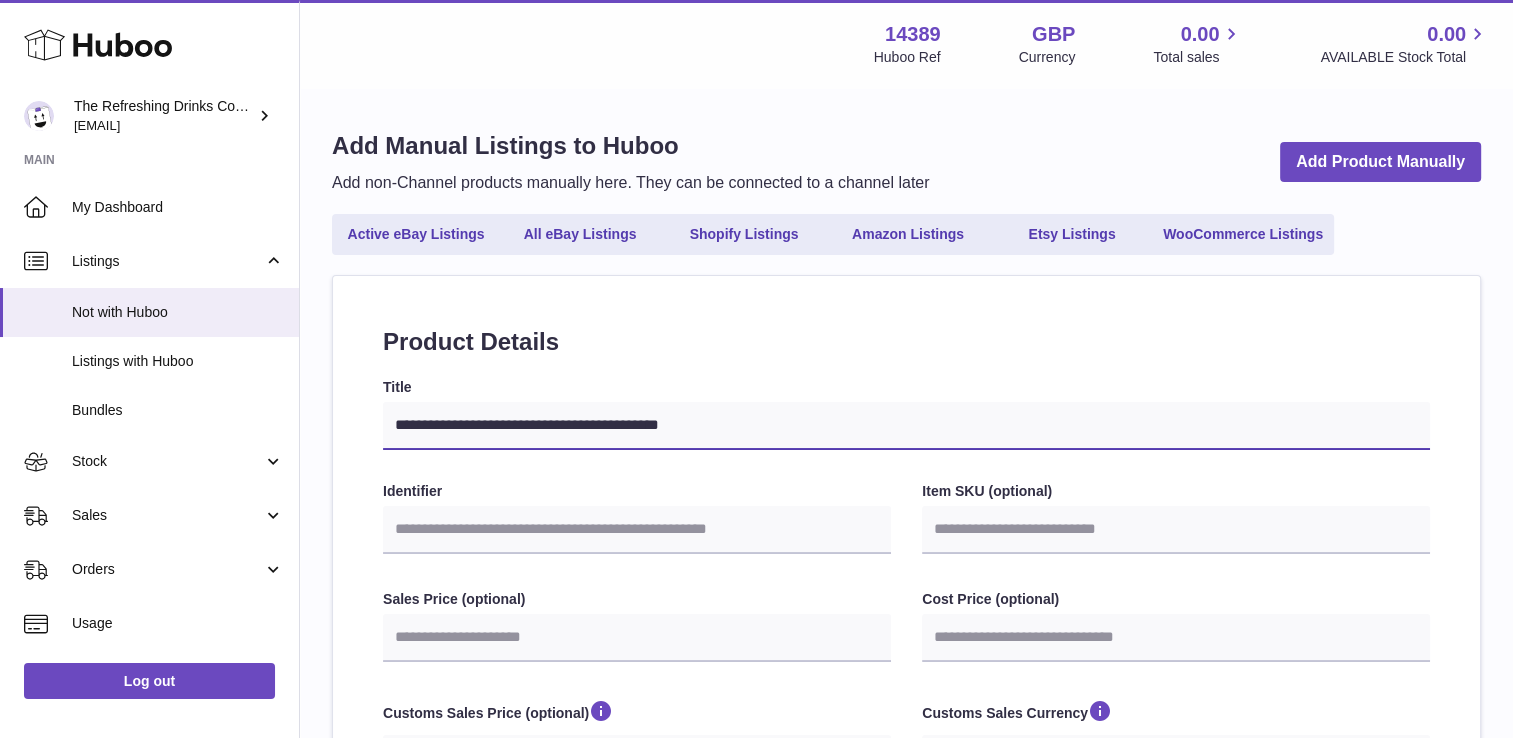 type on "**********" 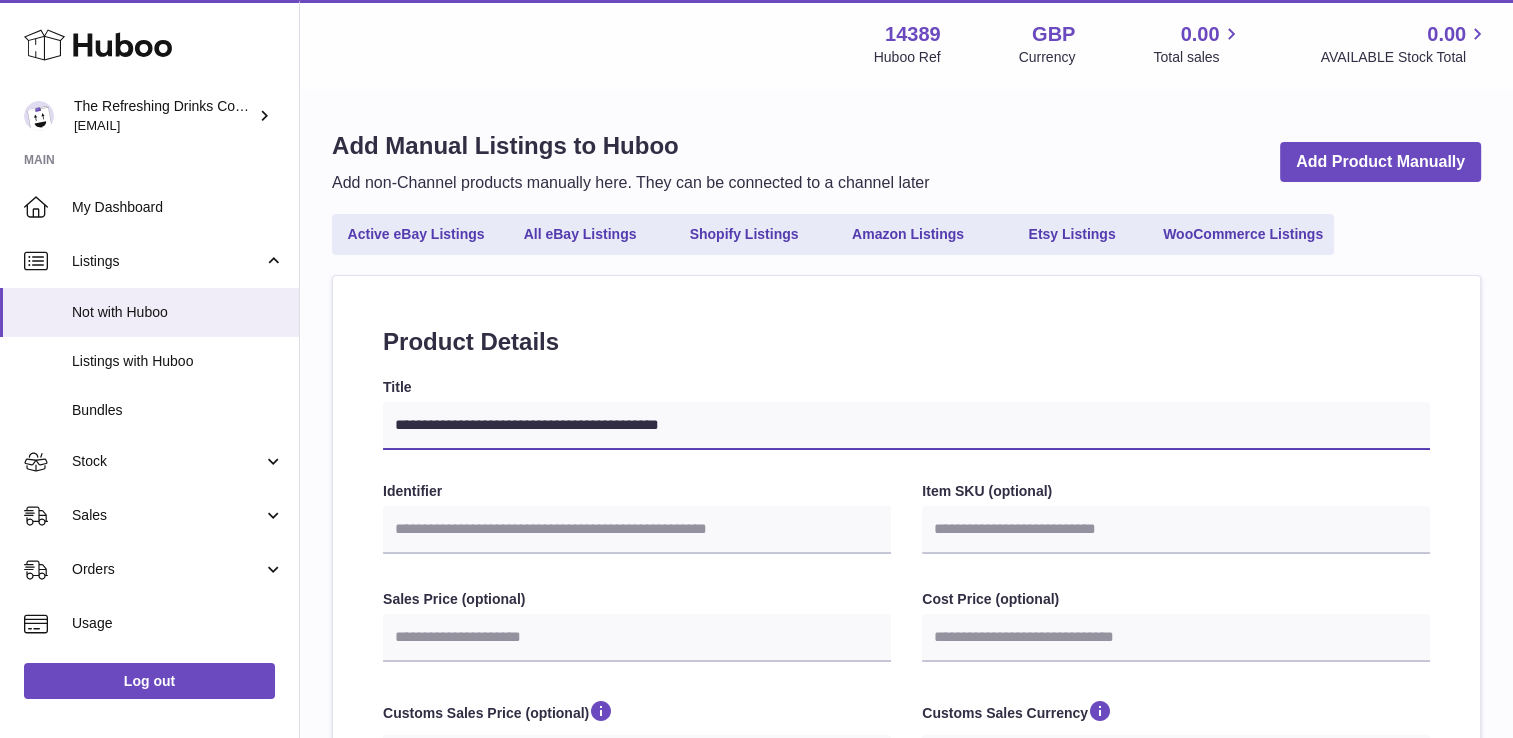 select 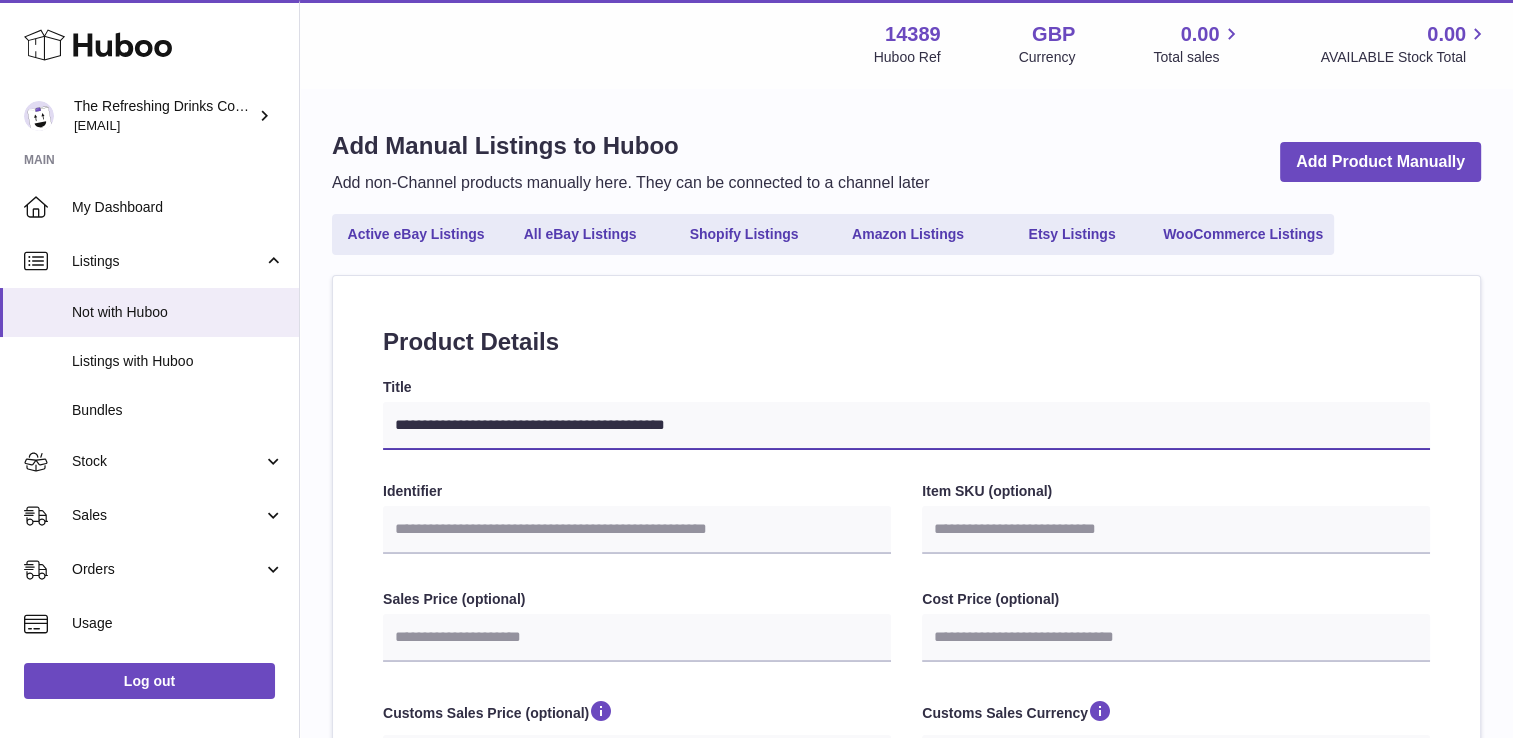 type on "**********" 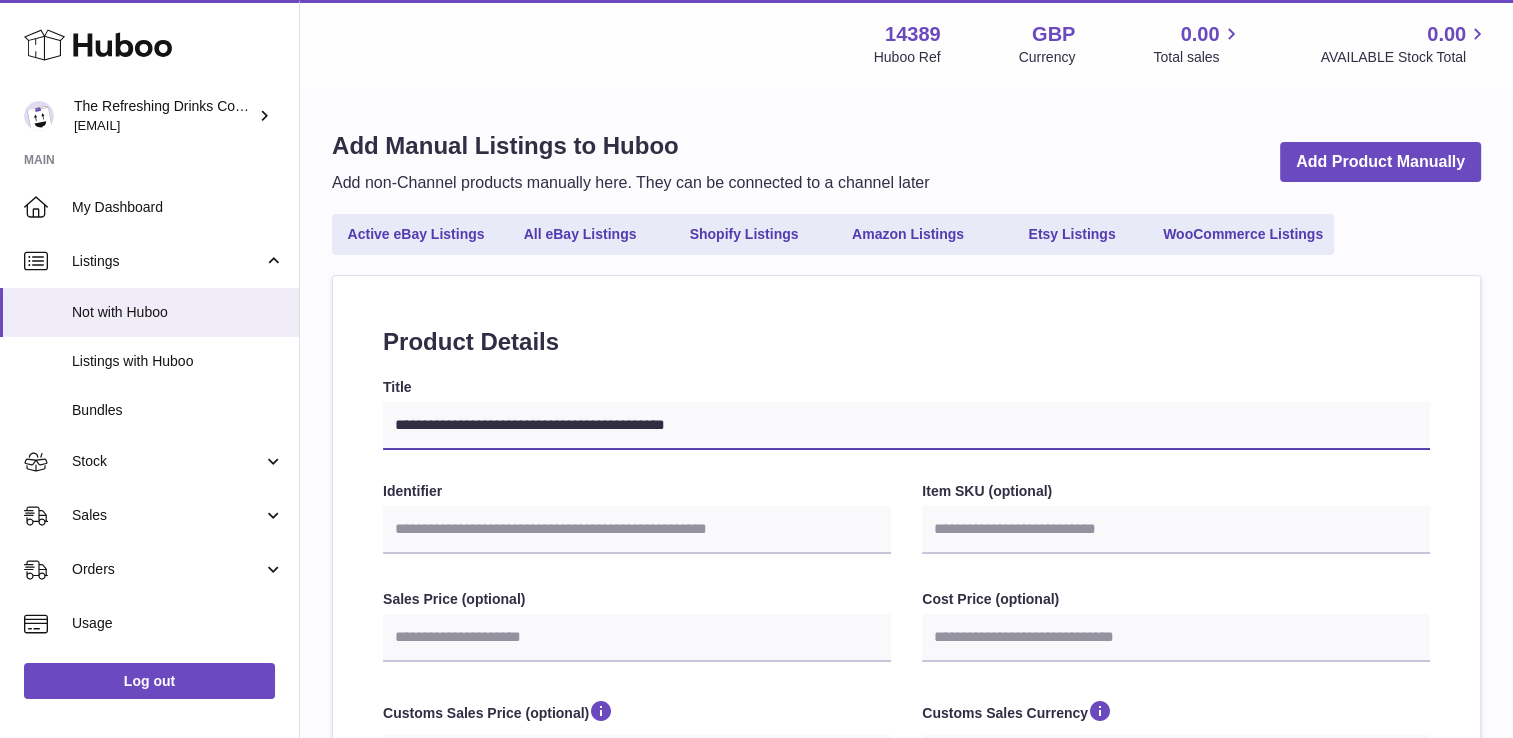 select 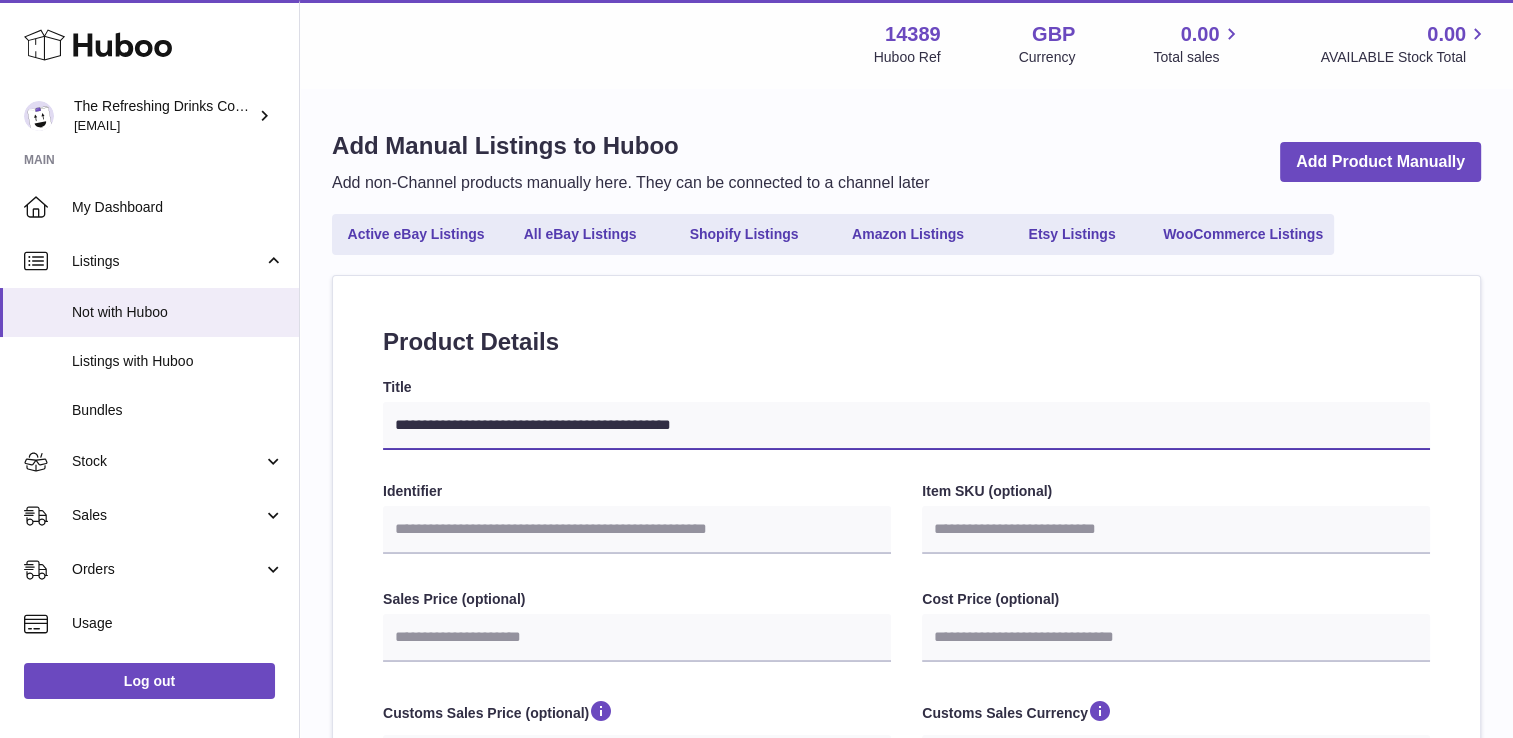 type on "**********" 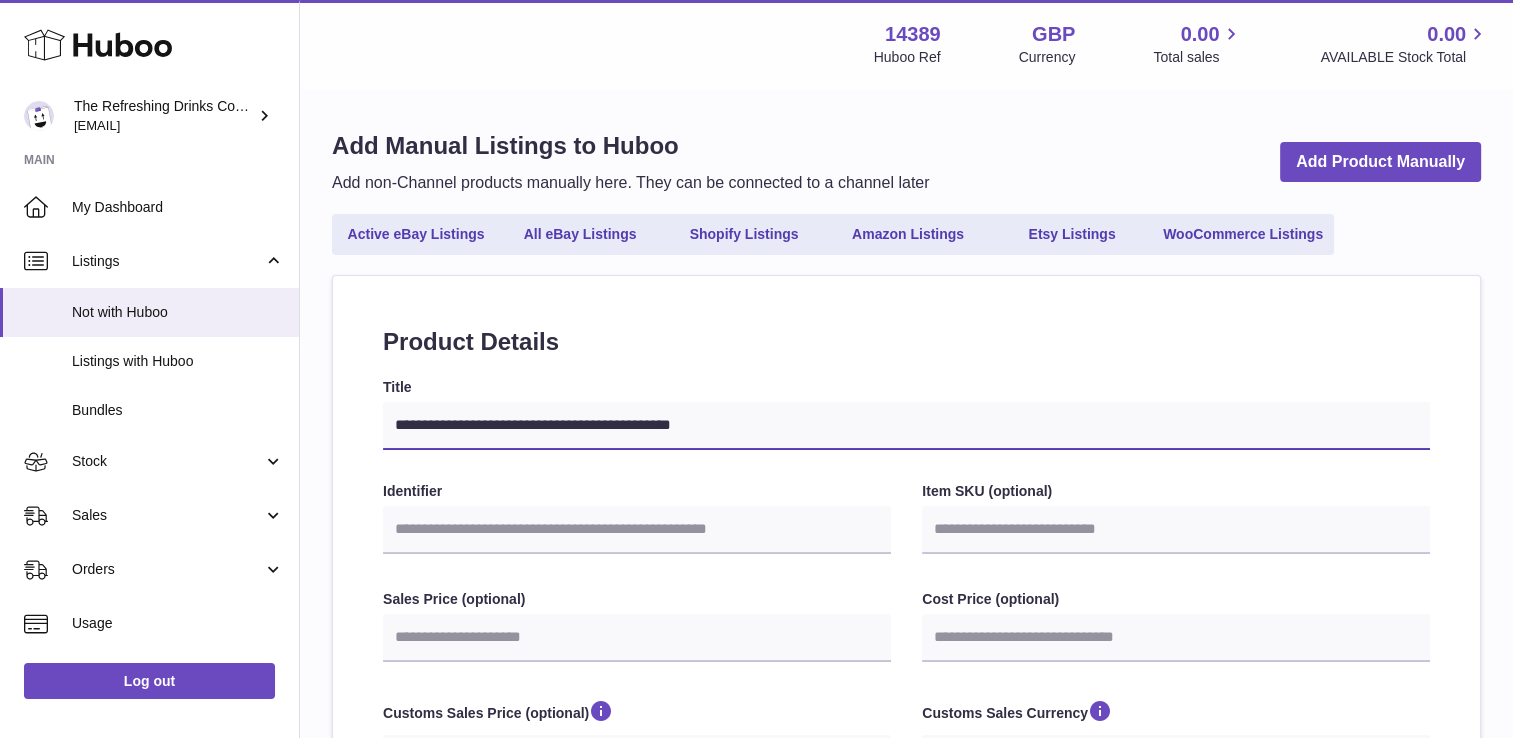 select 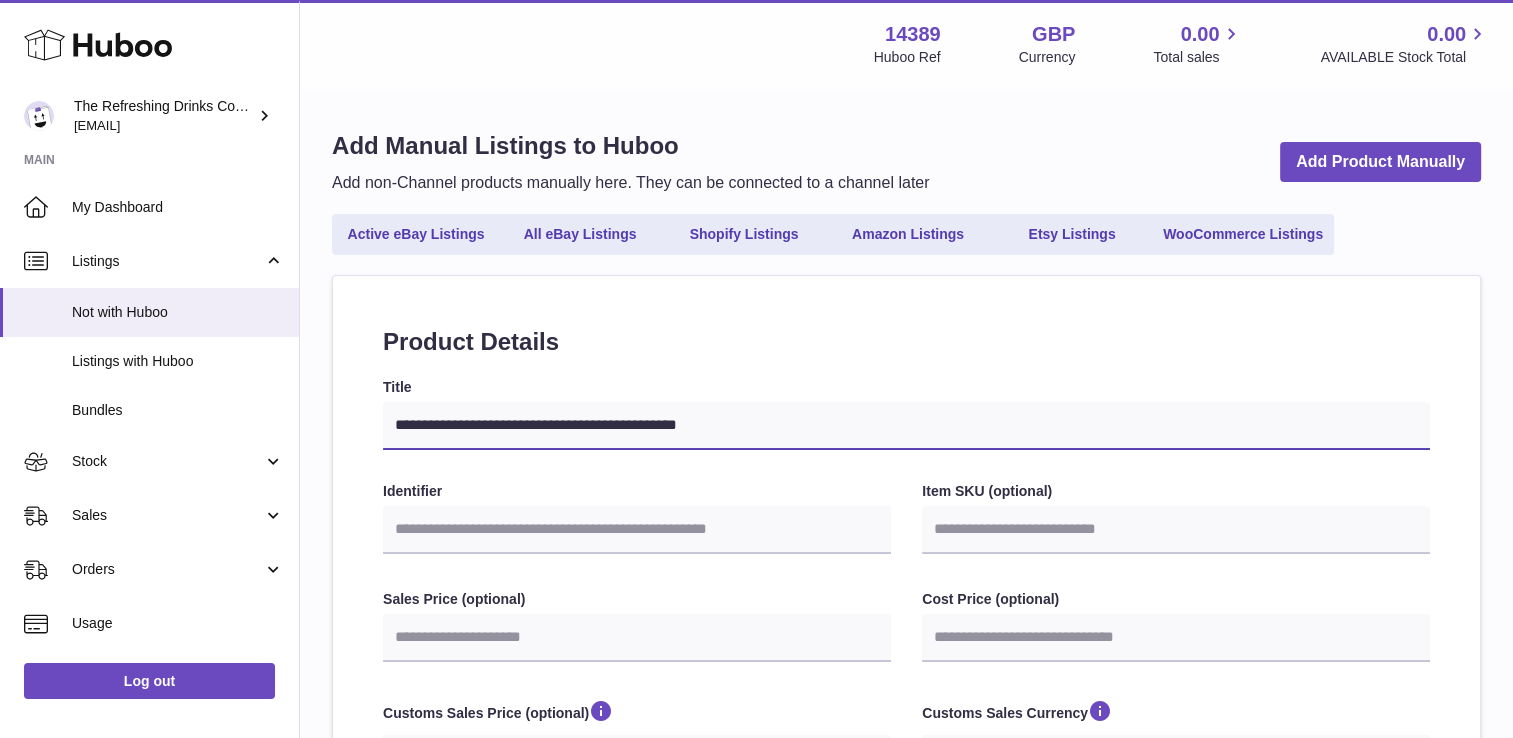 type on "**********" 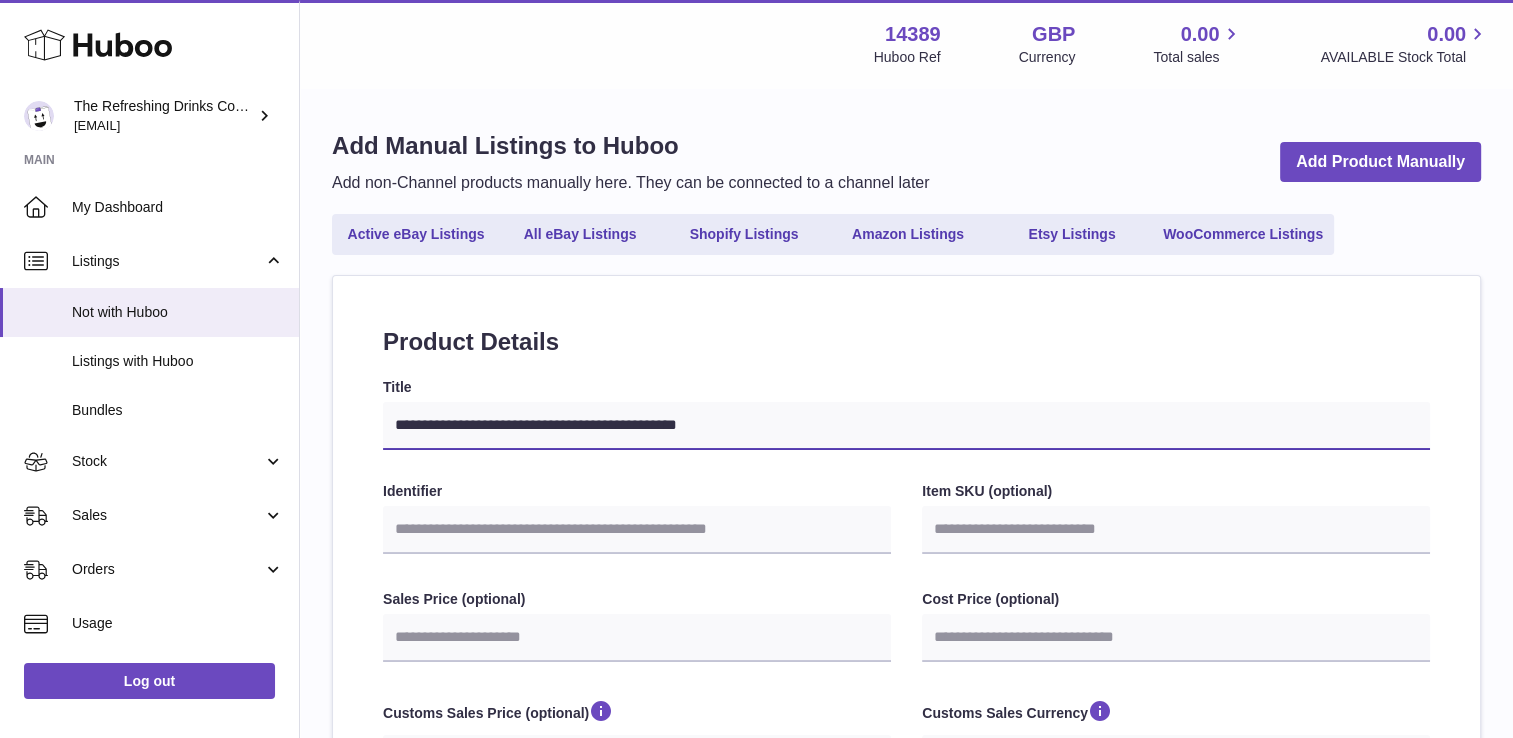 select 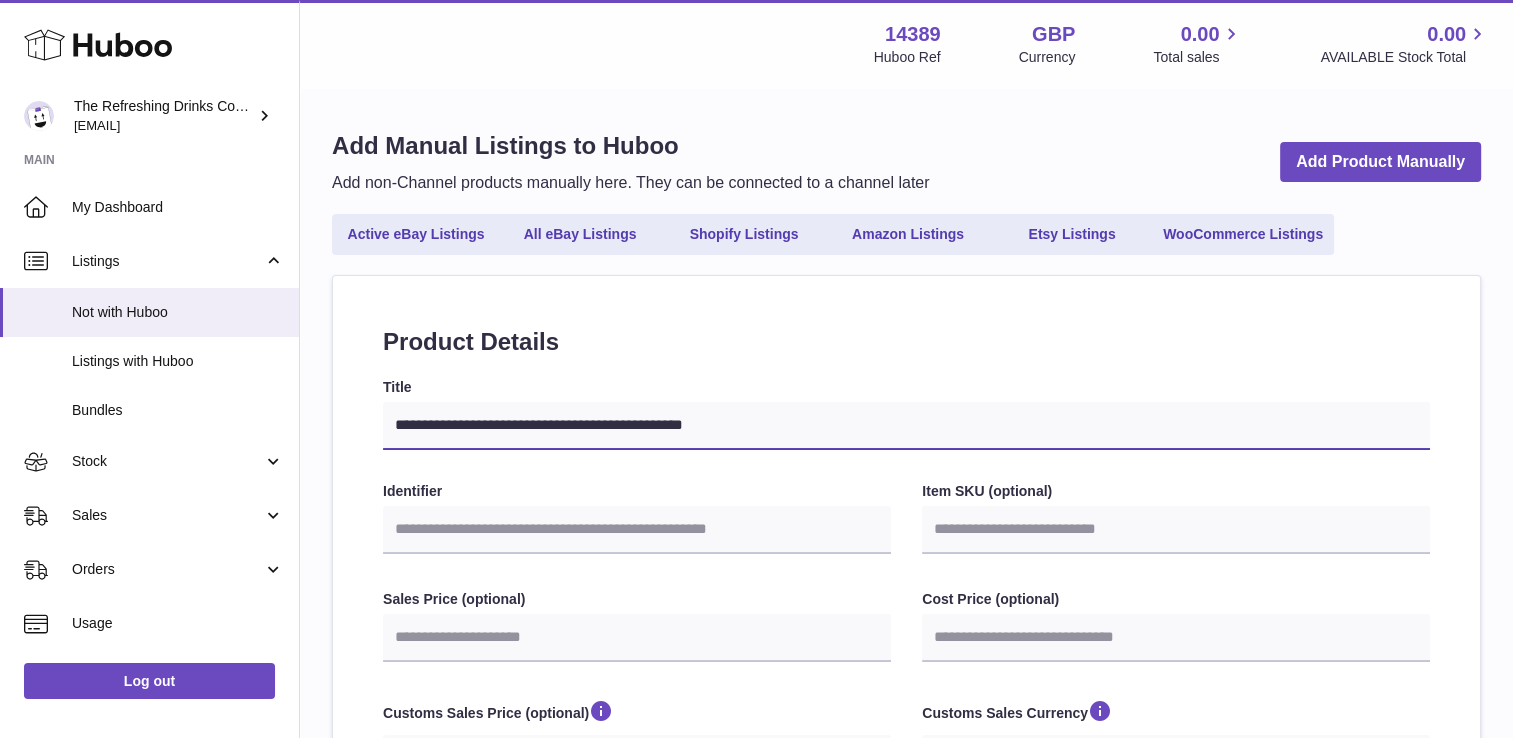 select 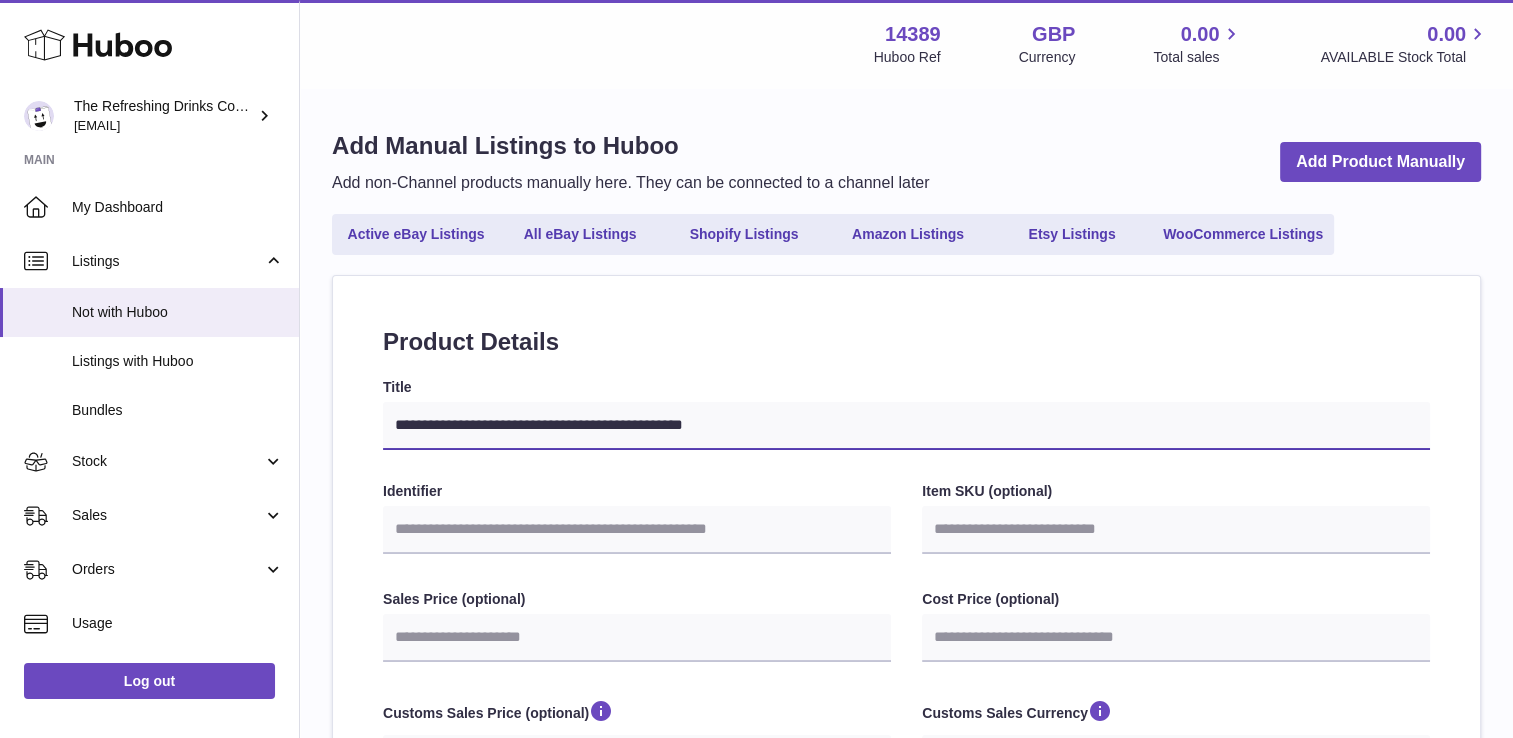 select 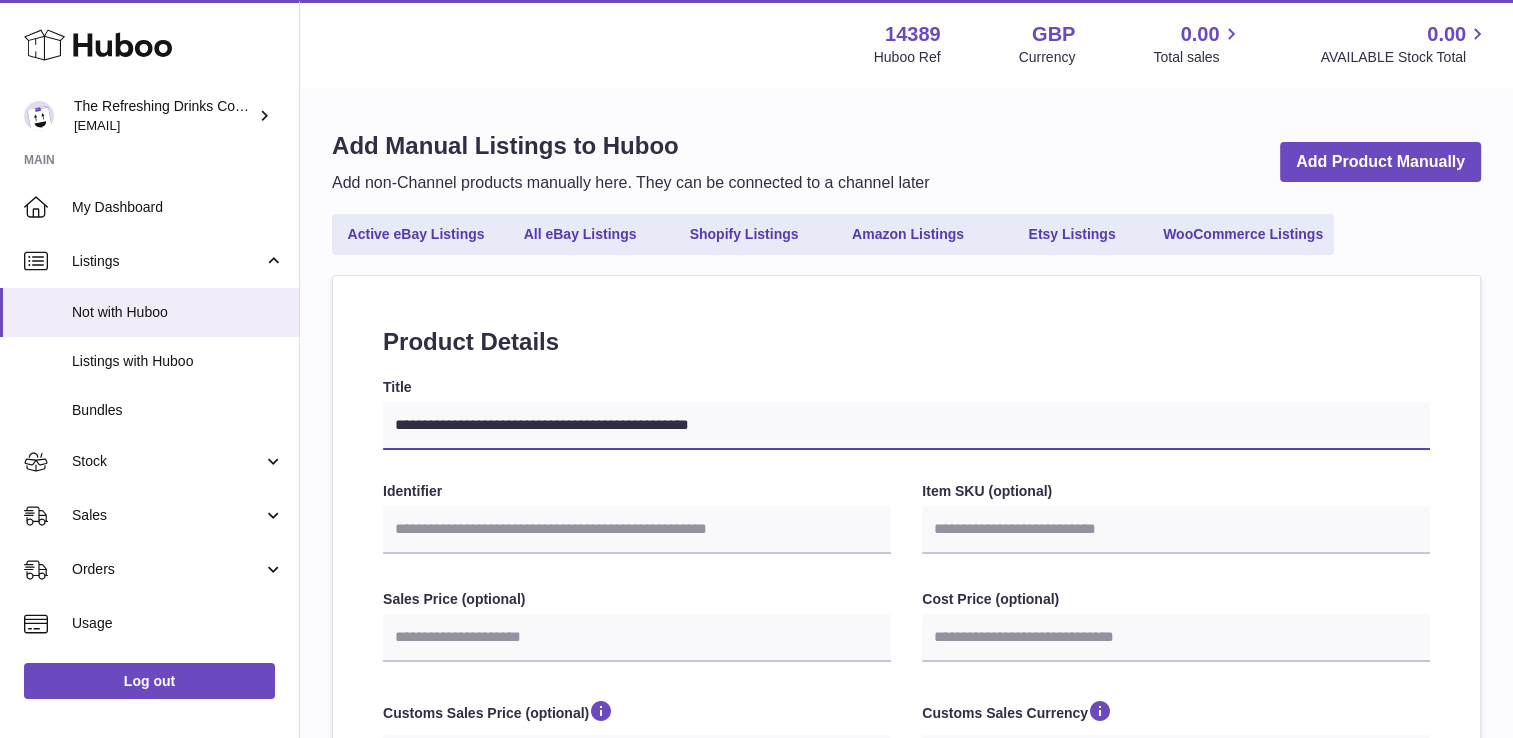 type on "**********" 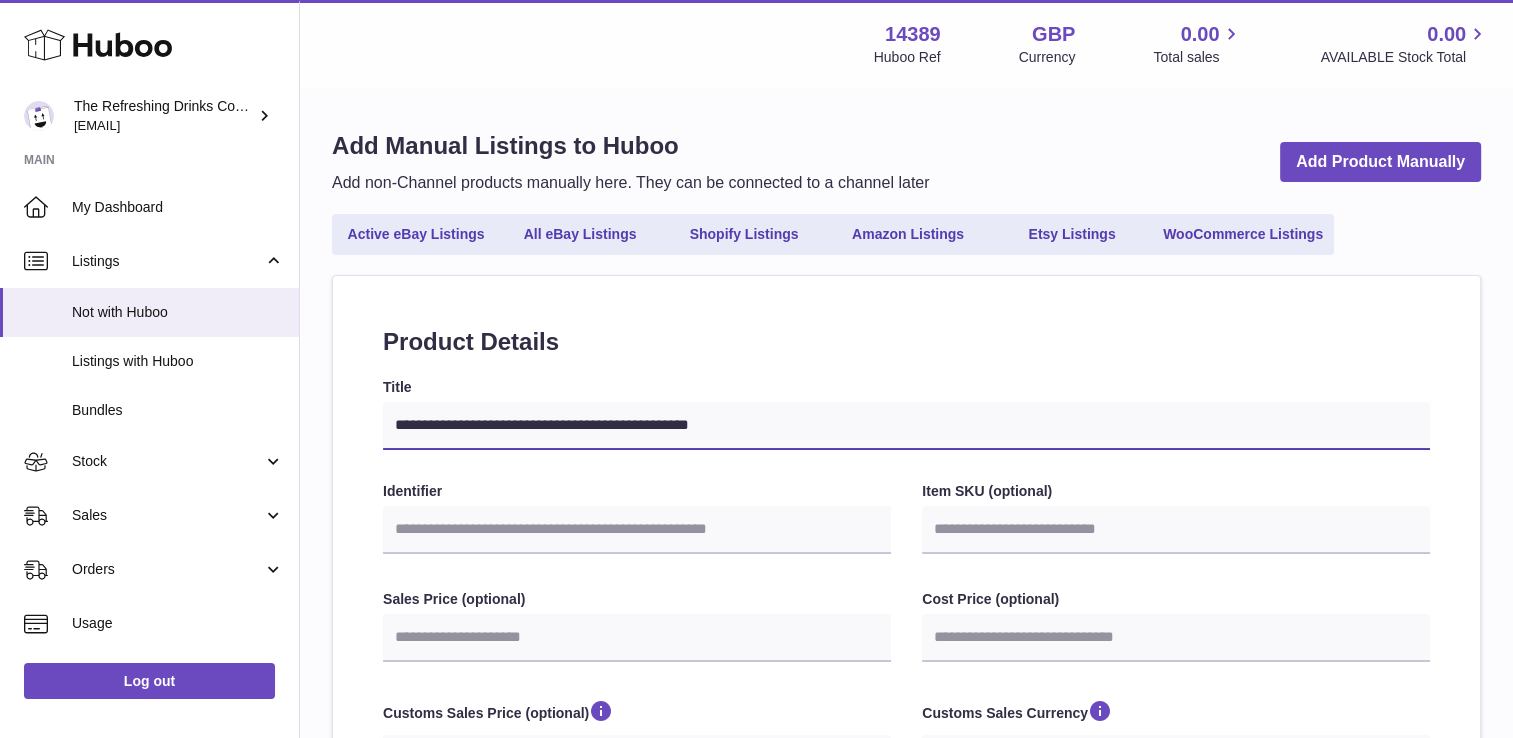 select 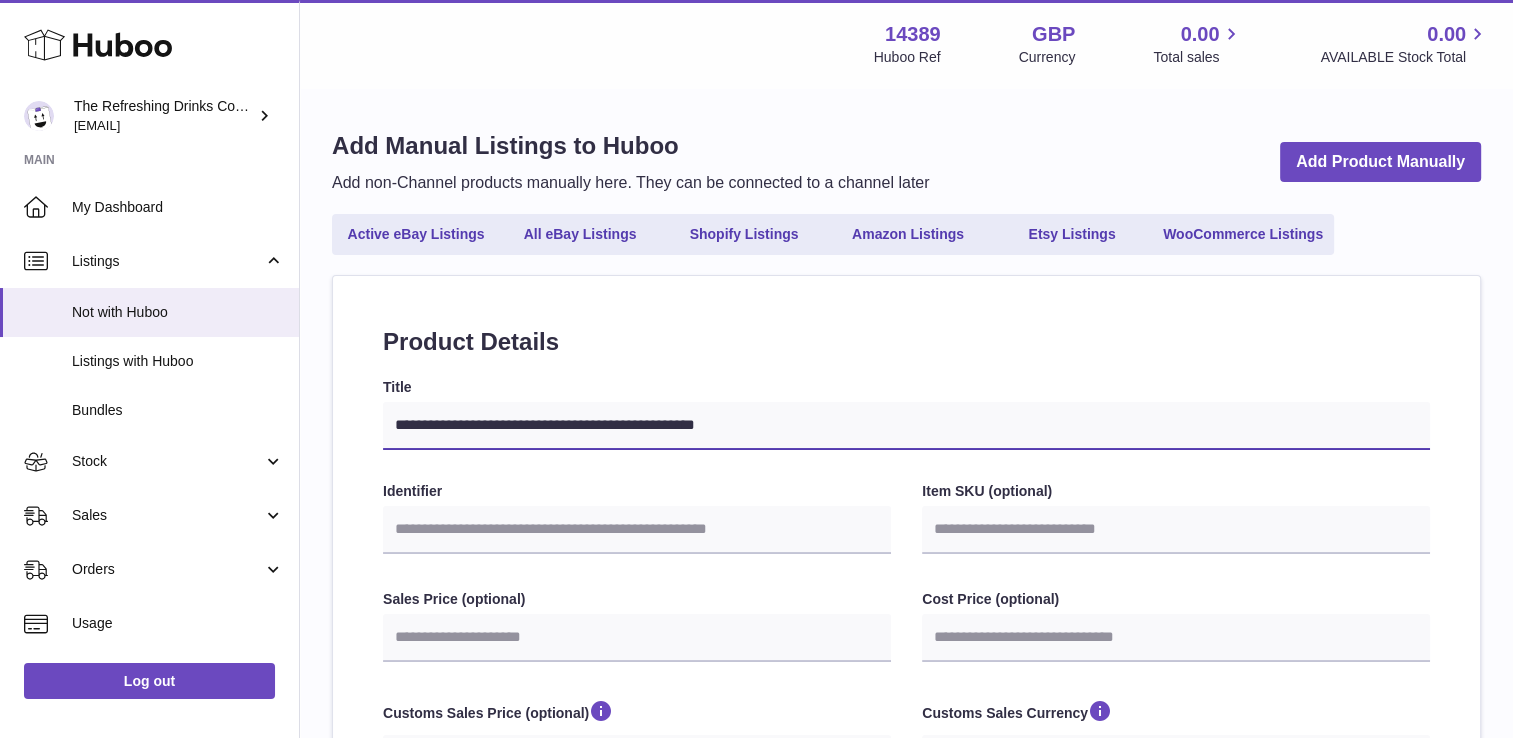 type on "**********" 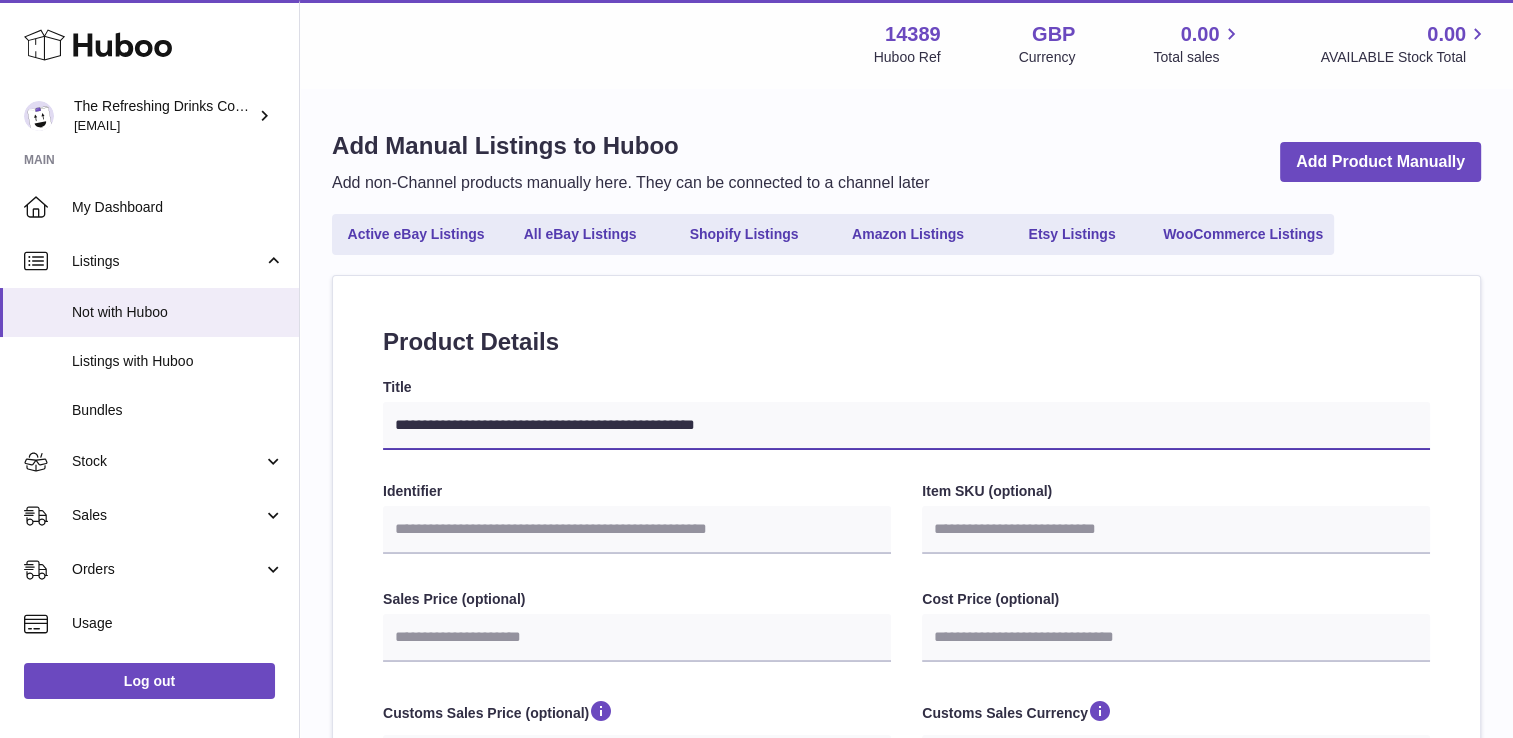 select 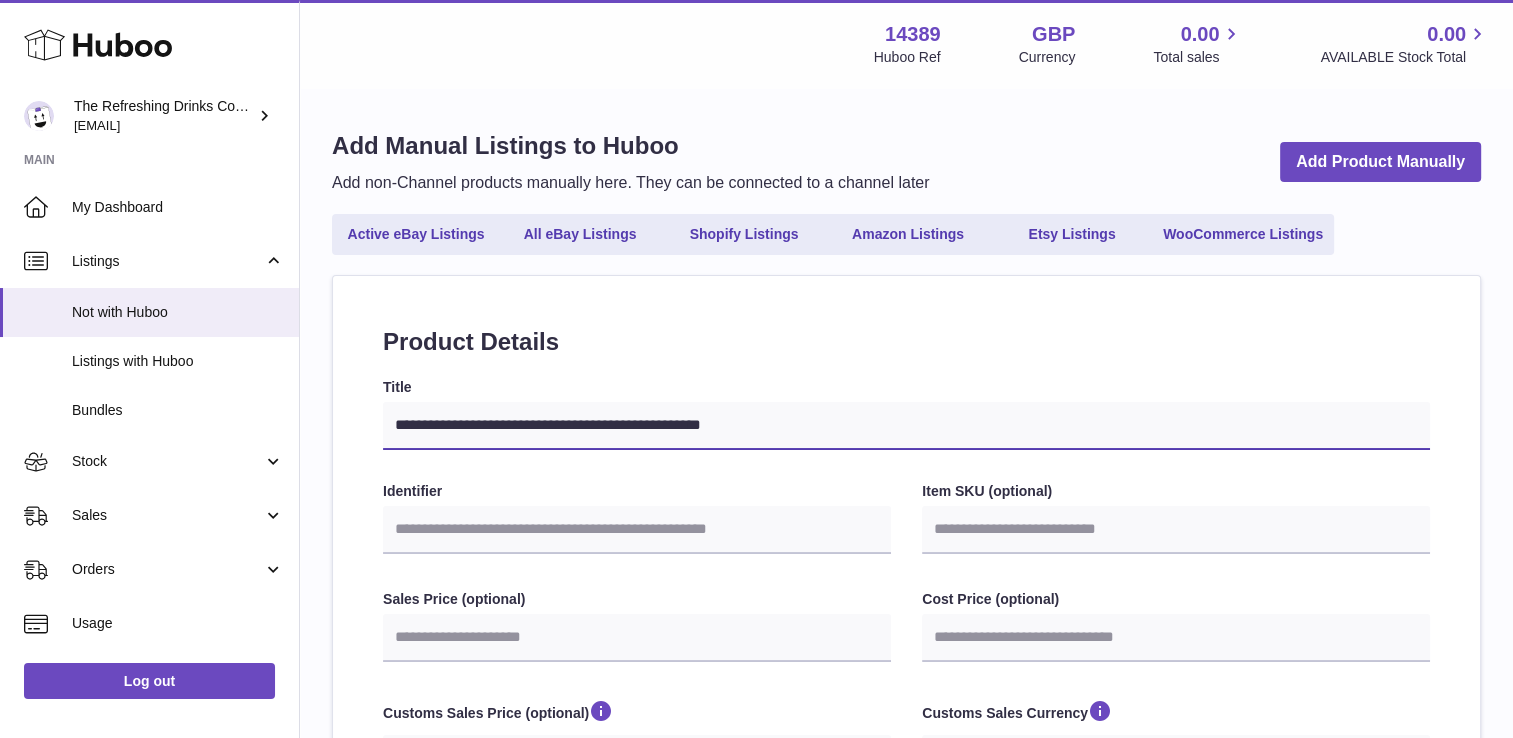 select 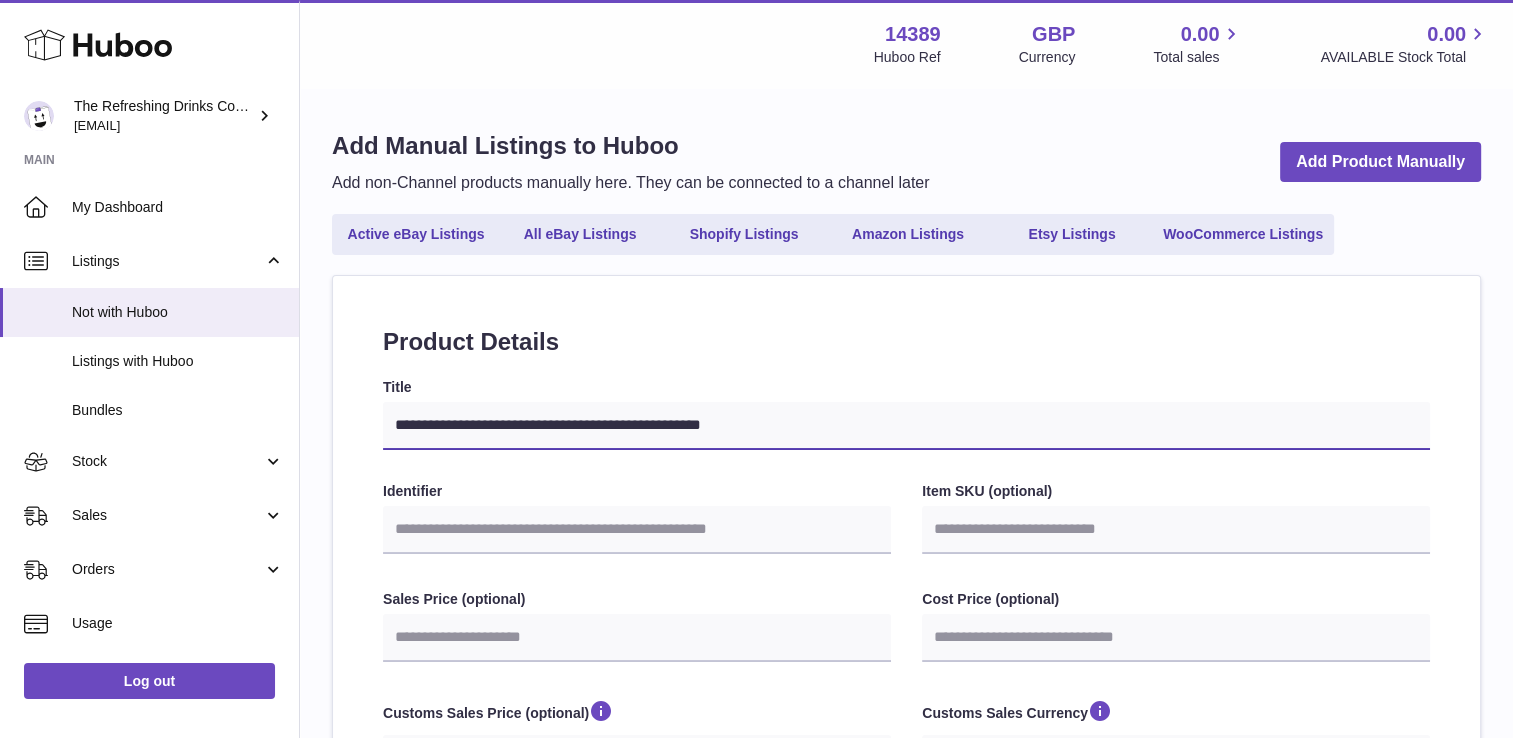 select 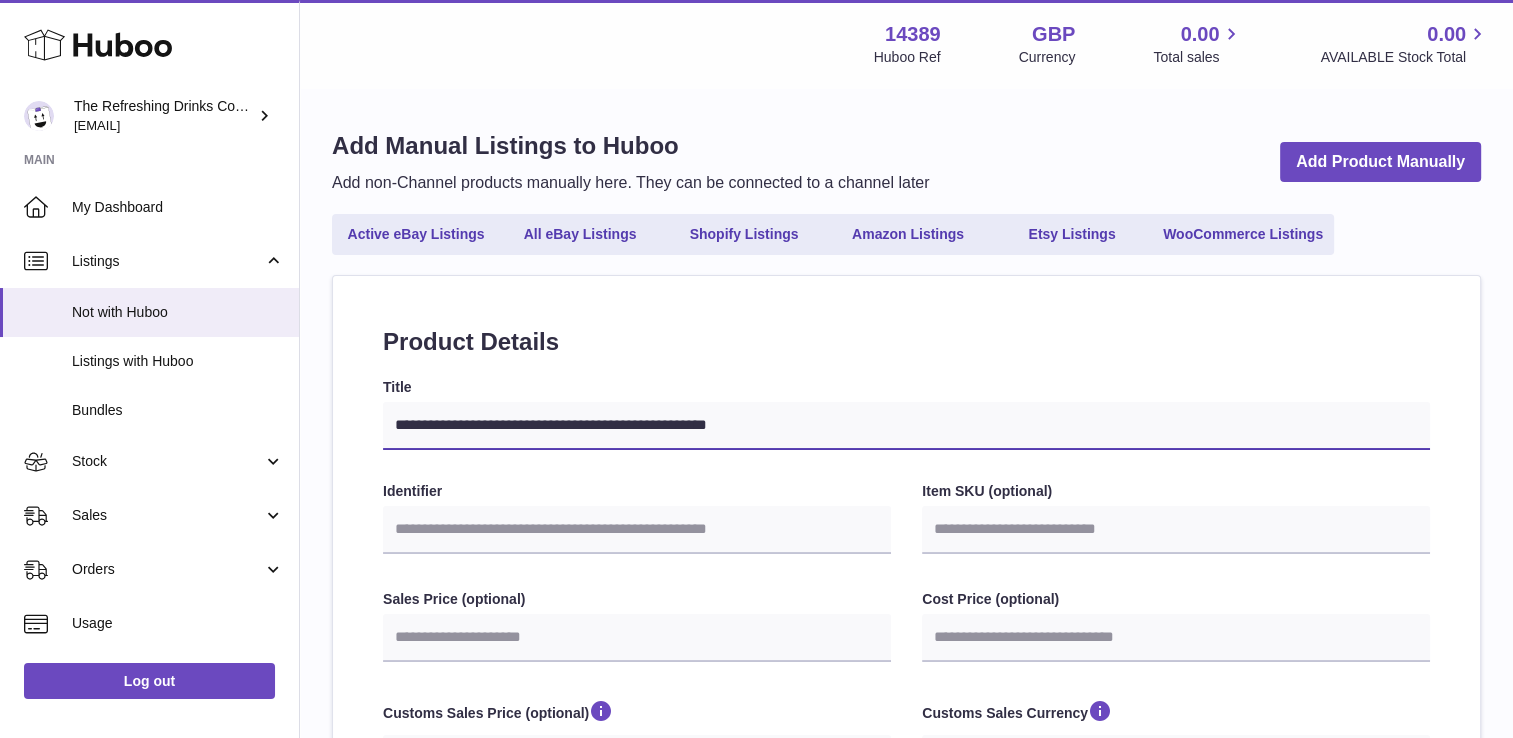 select 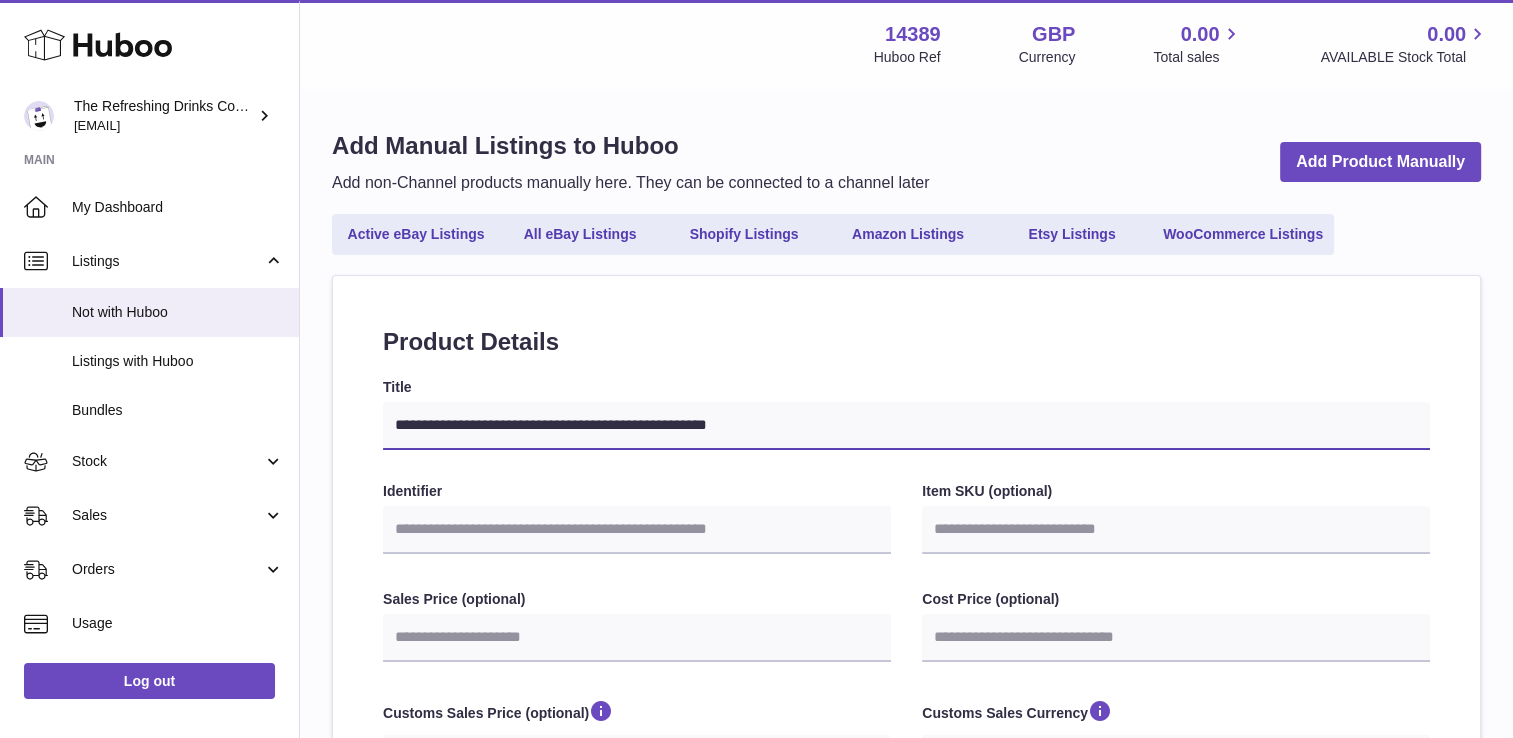 type on "**********" 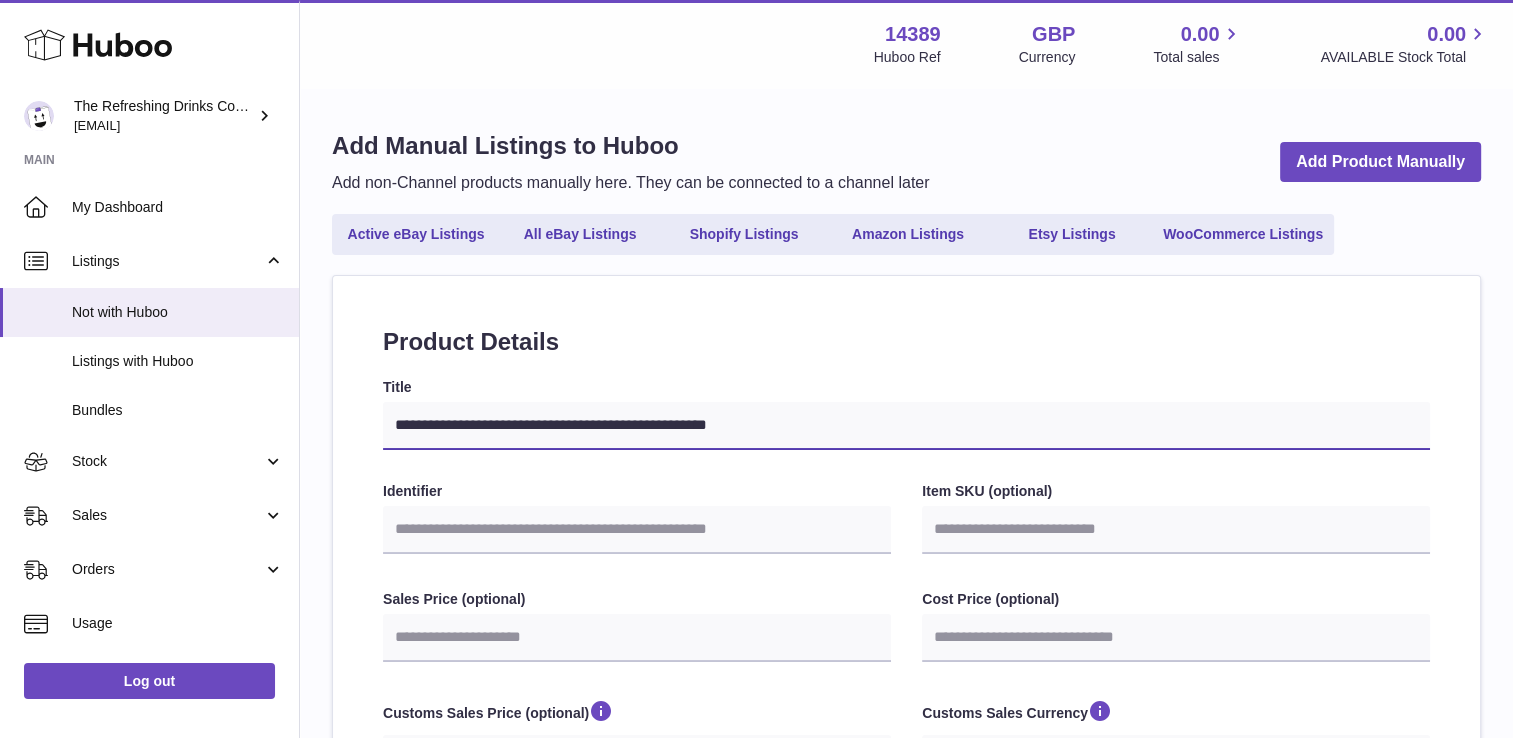 select 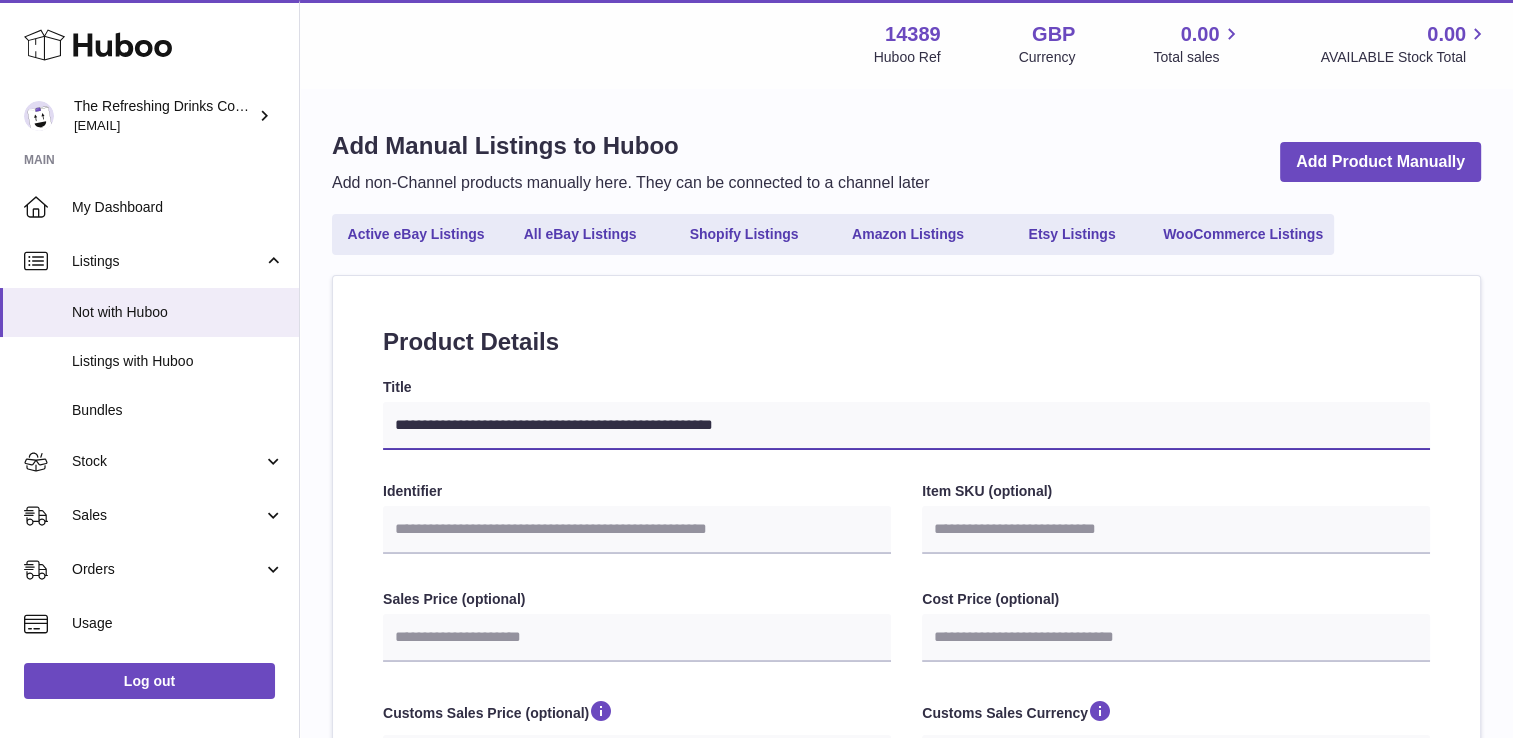 type on "**********" 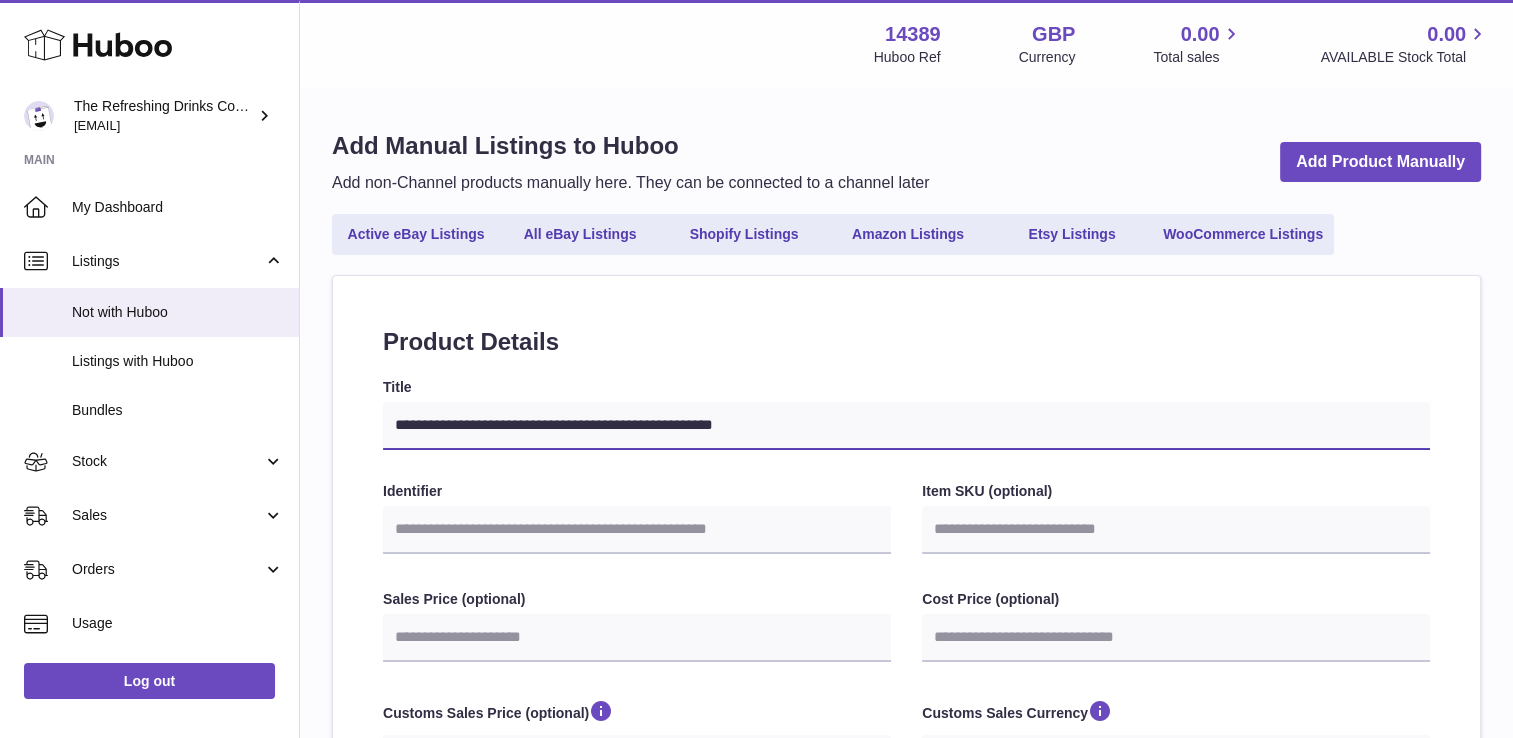 select 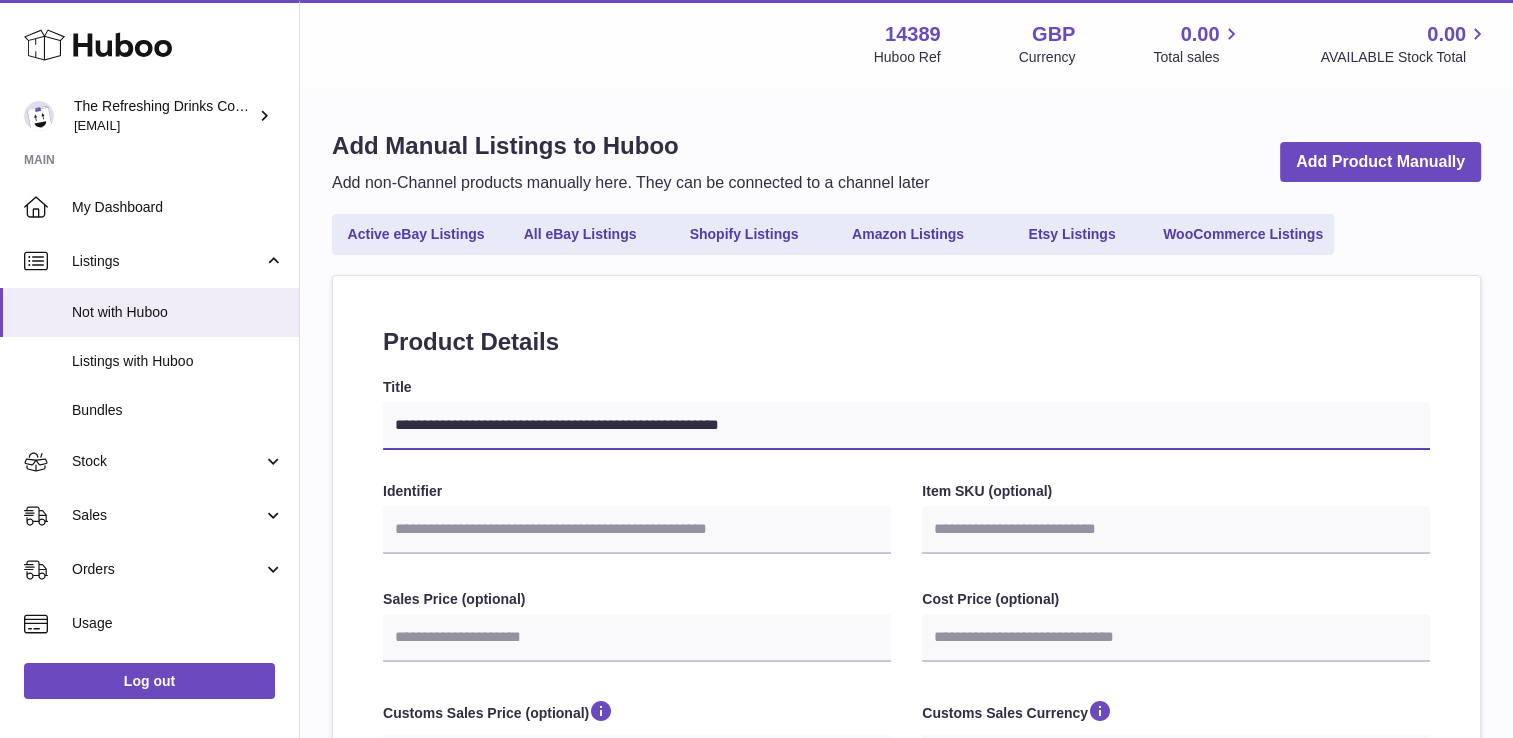 type on "**********" 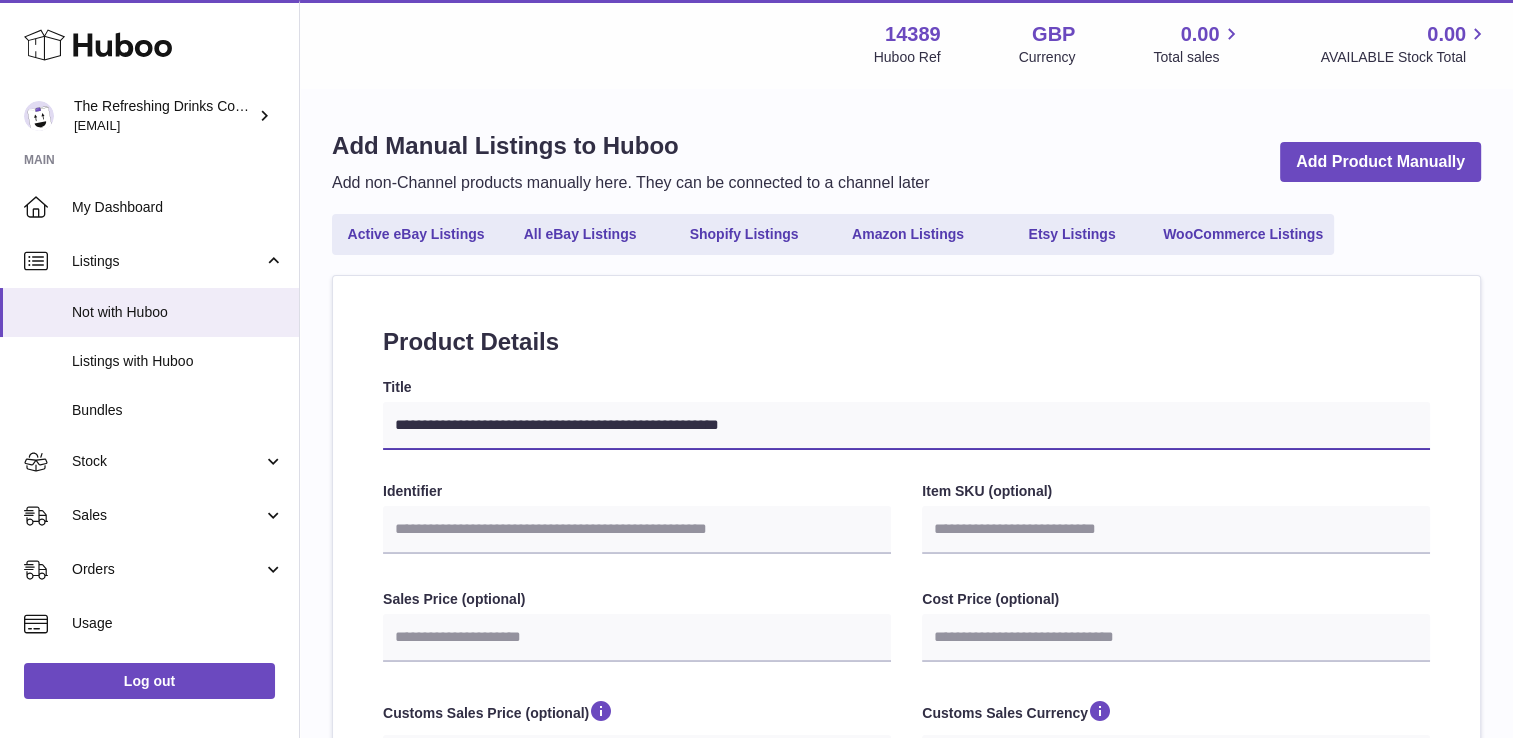 select 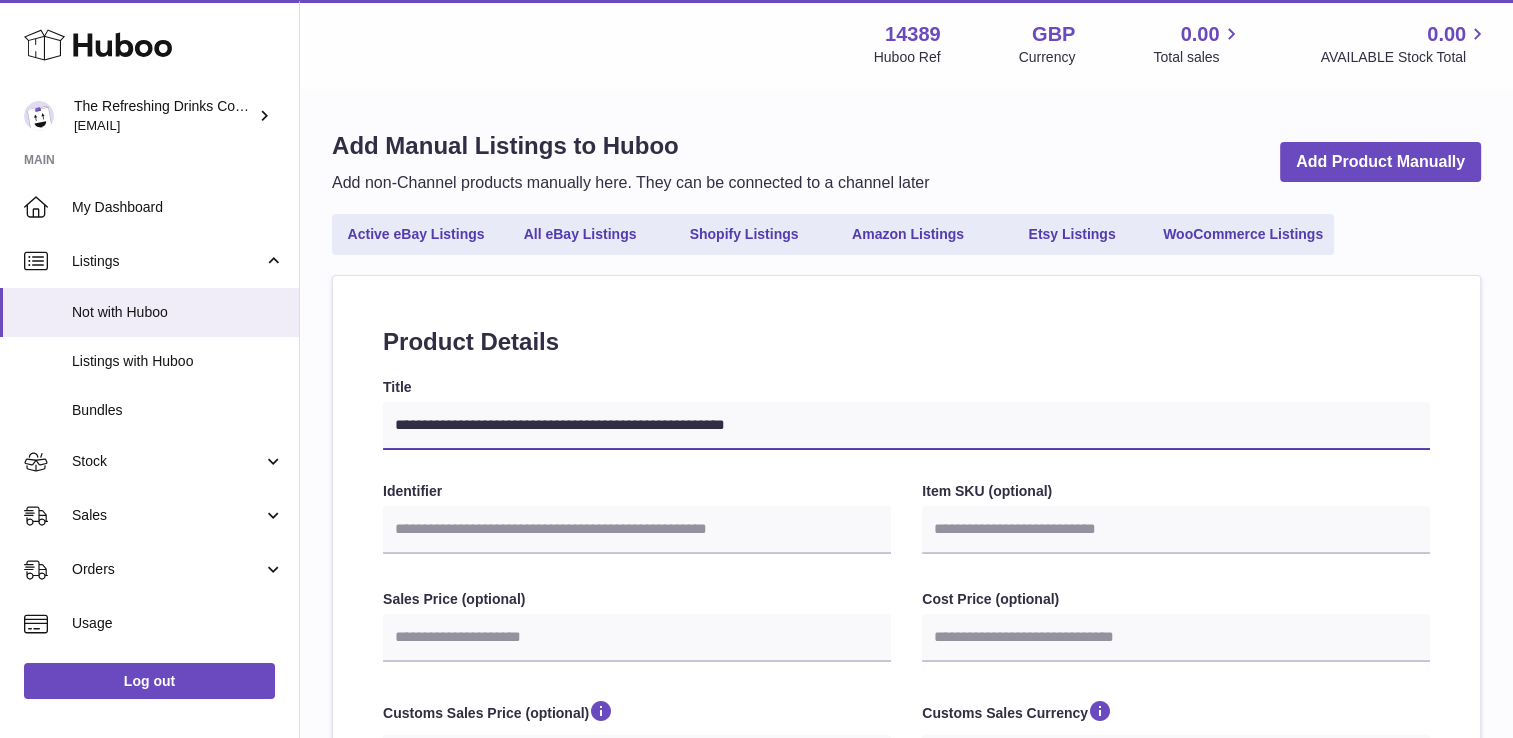 type on "**********" 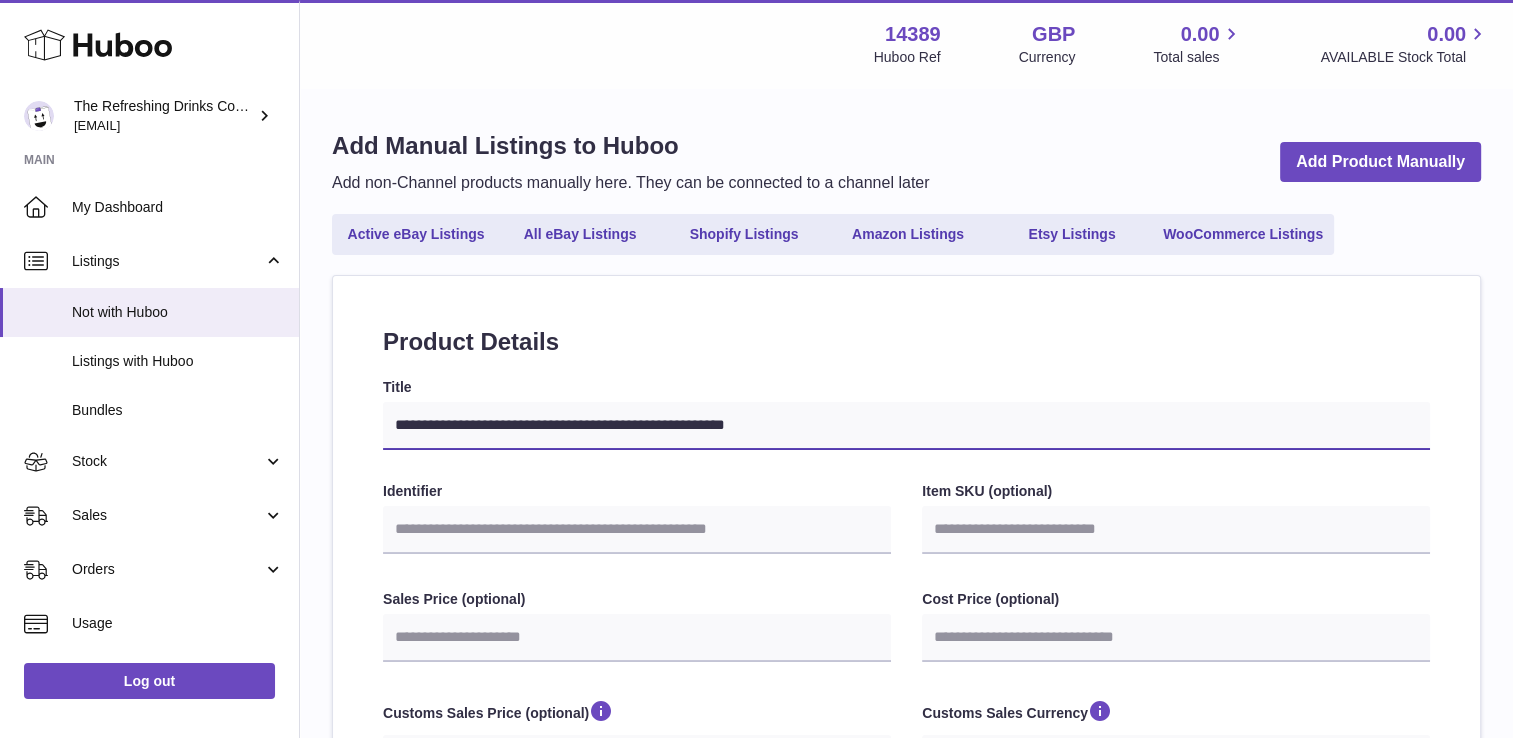 select 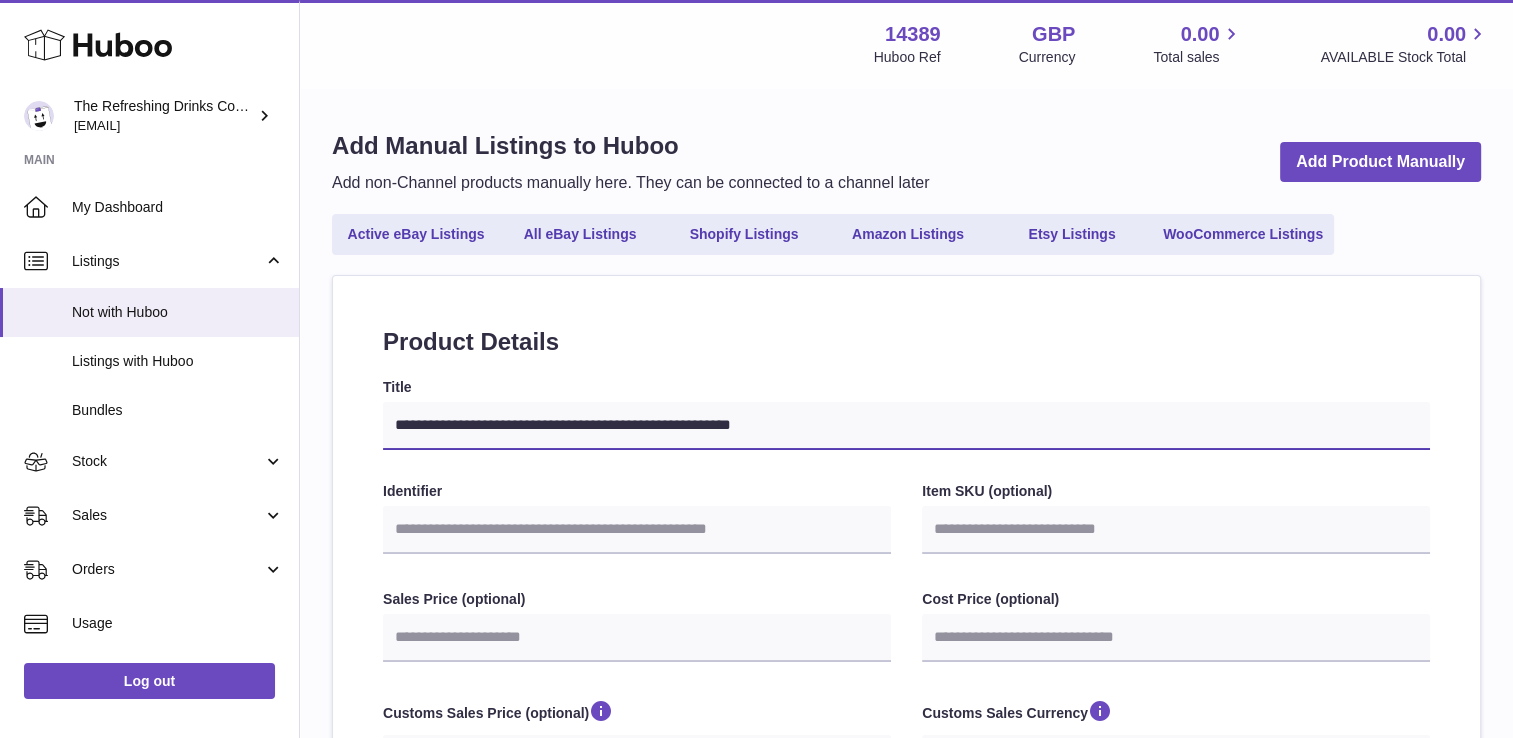 type on "**********" 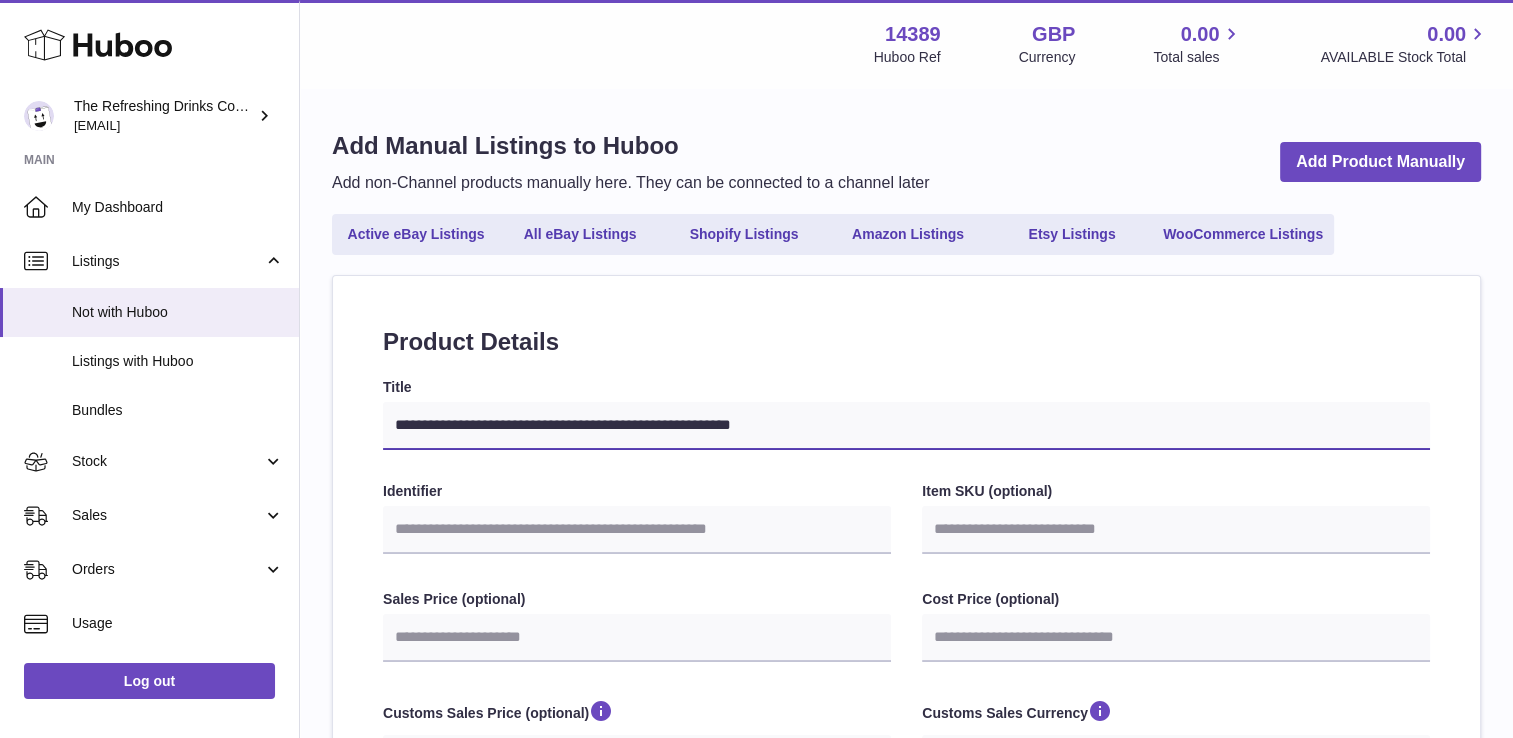 select 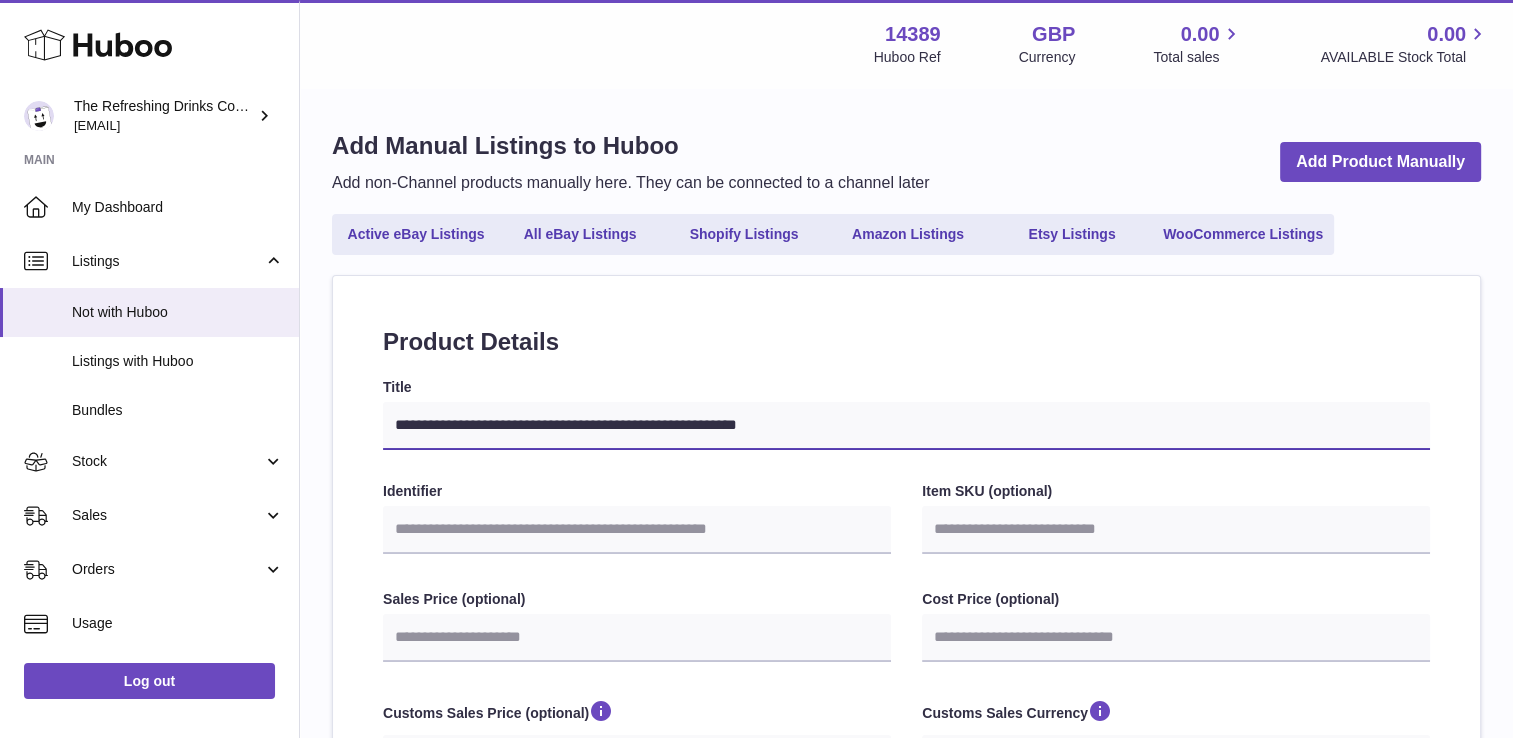 type on "**********" 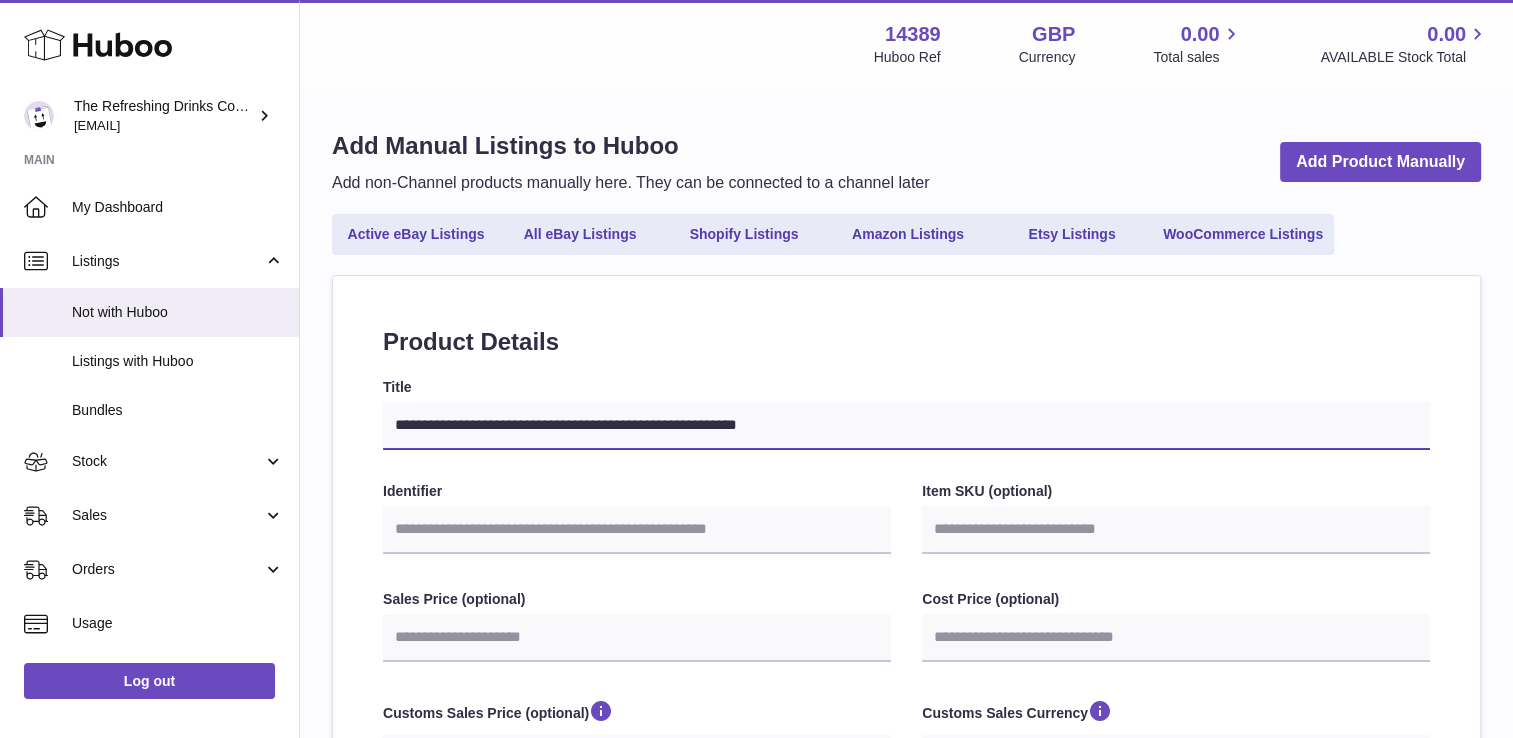 select 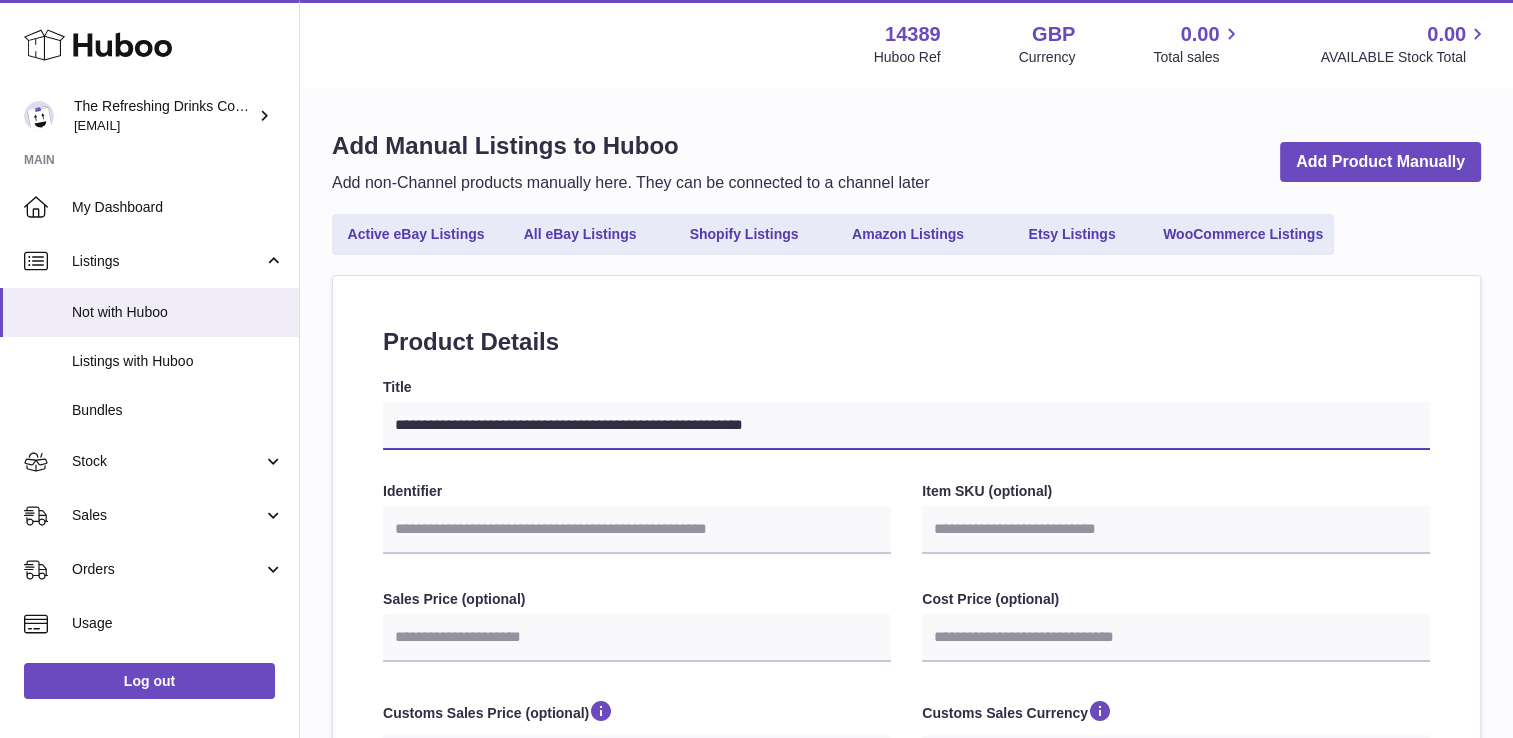 type on "**********" 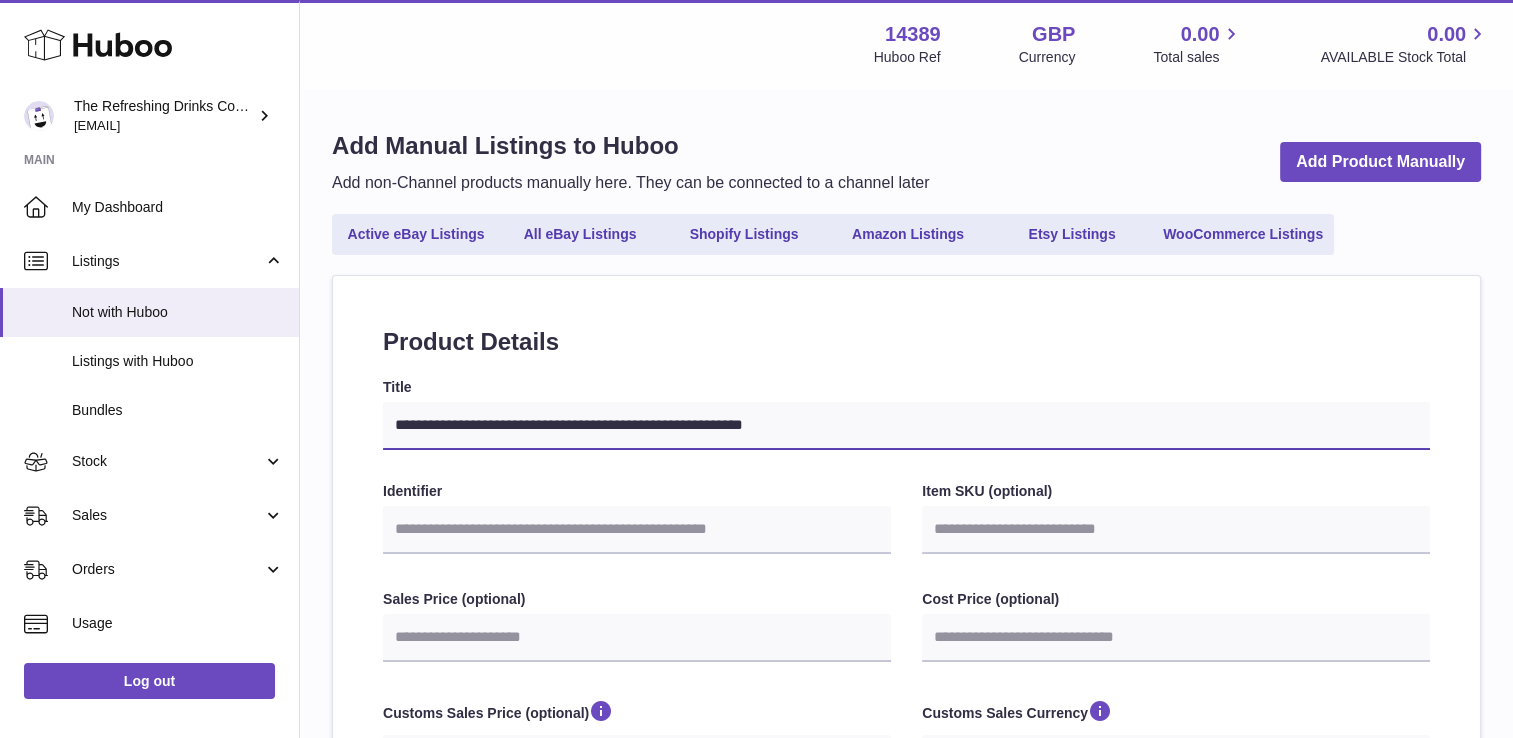 select 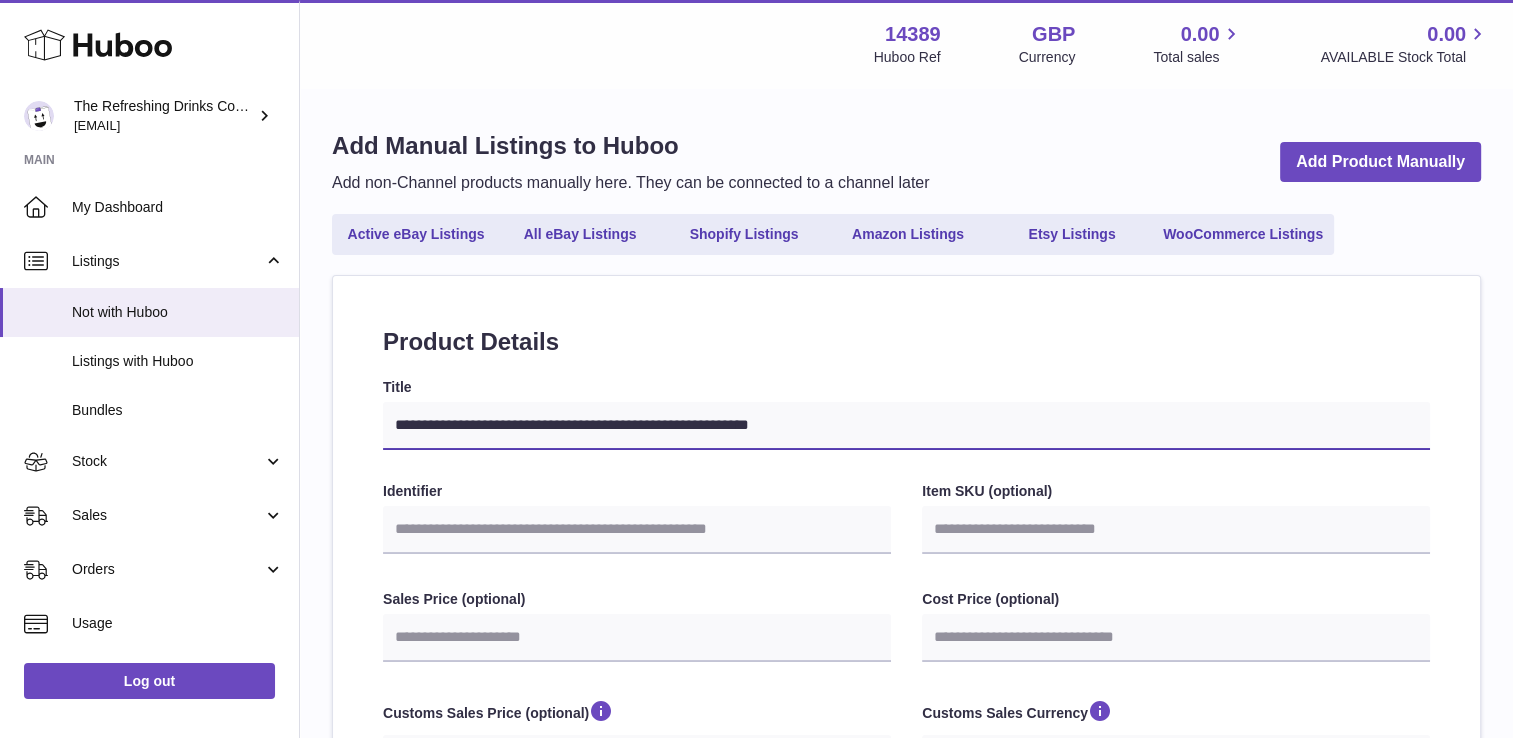 type on "**********" 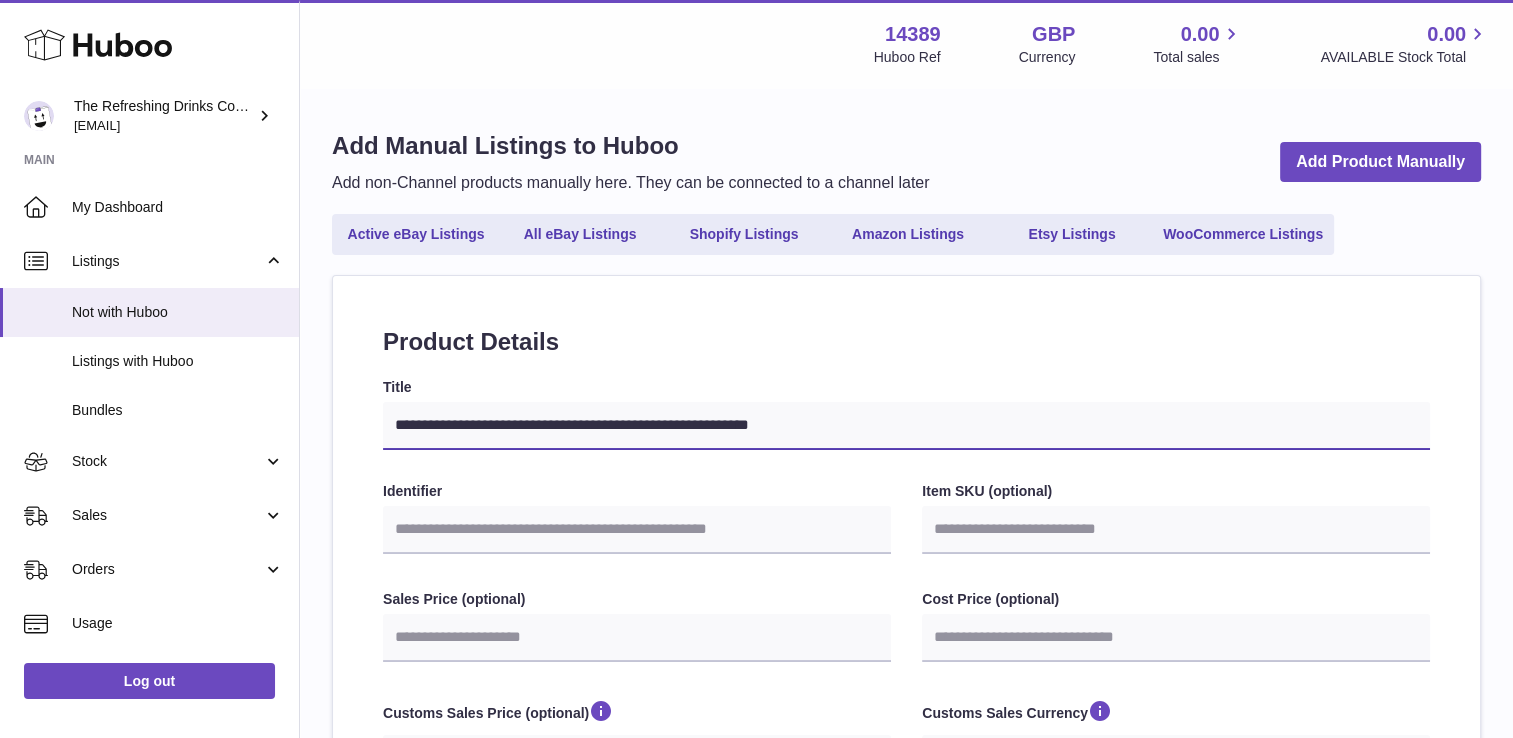 select 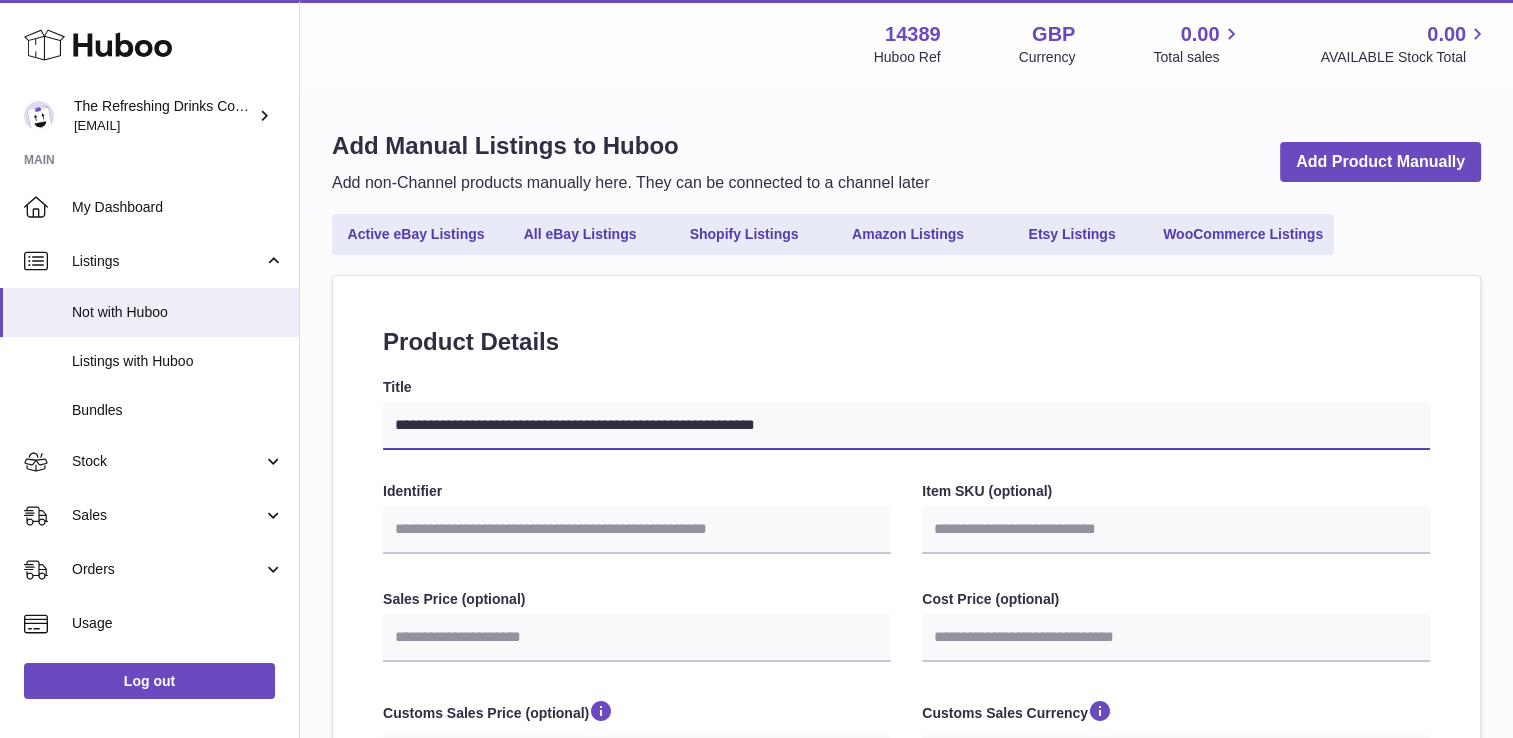 type on "**********" 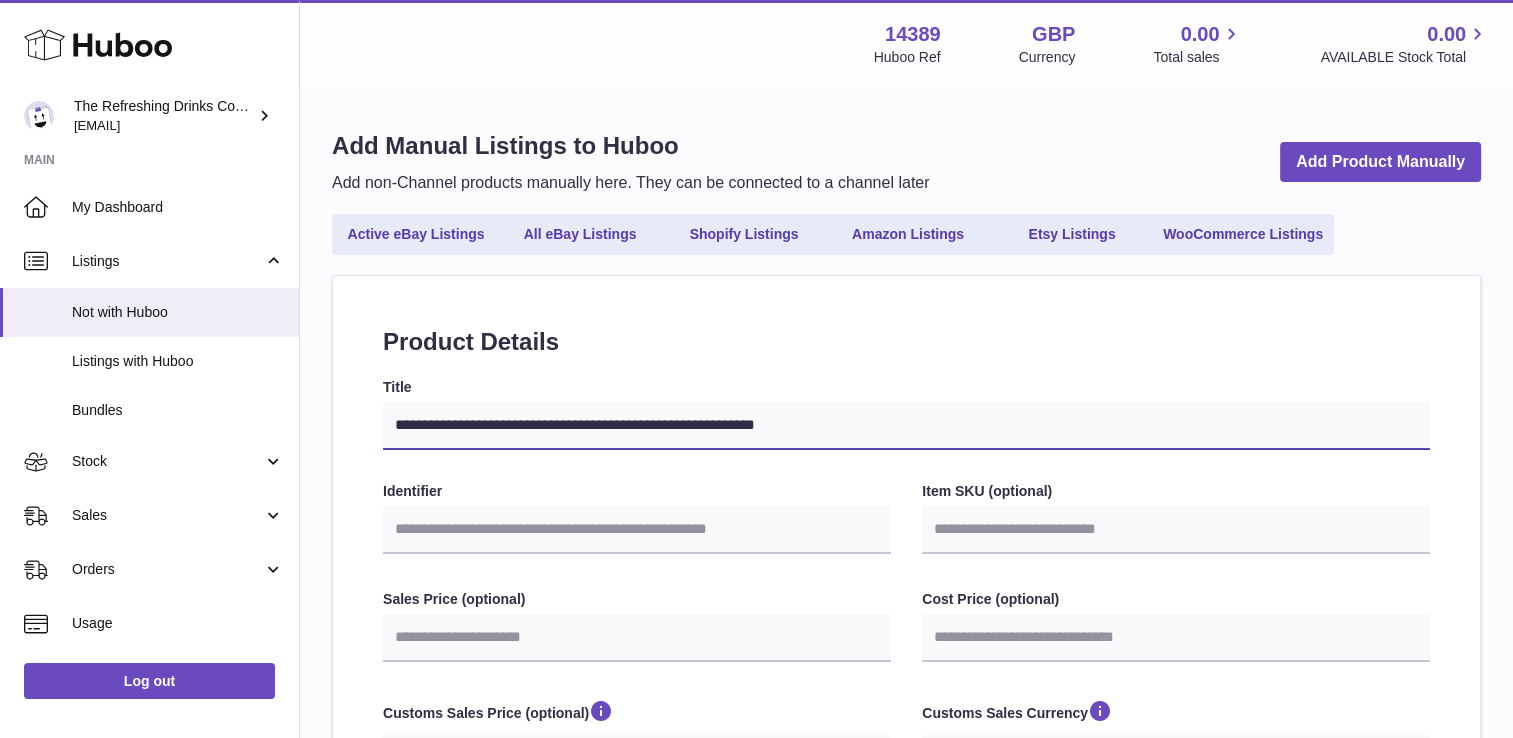 select 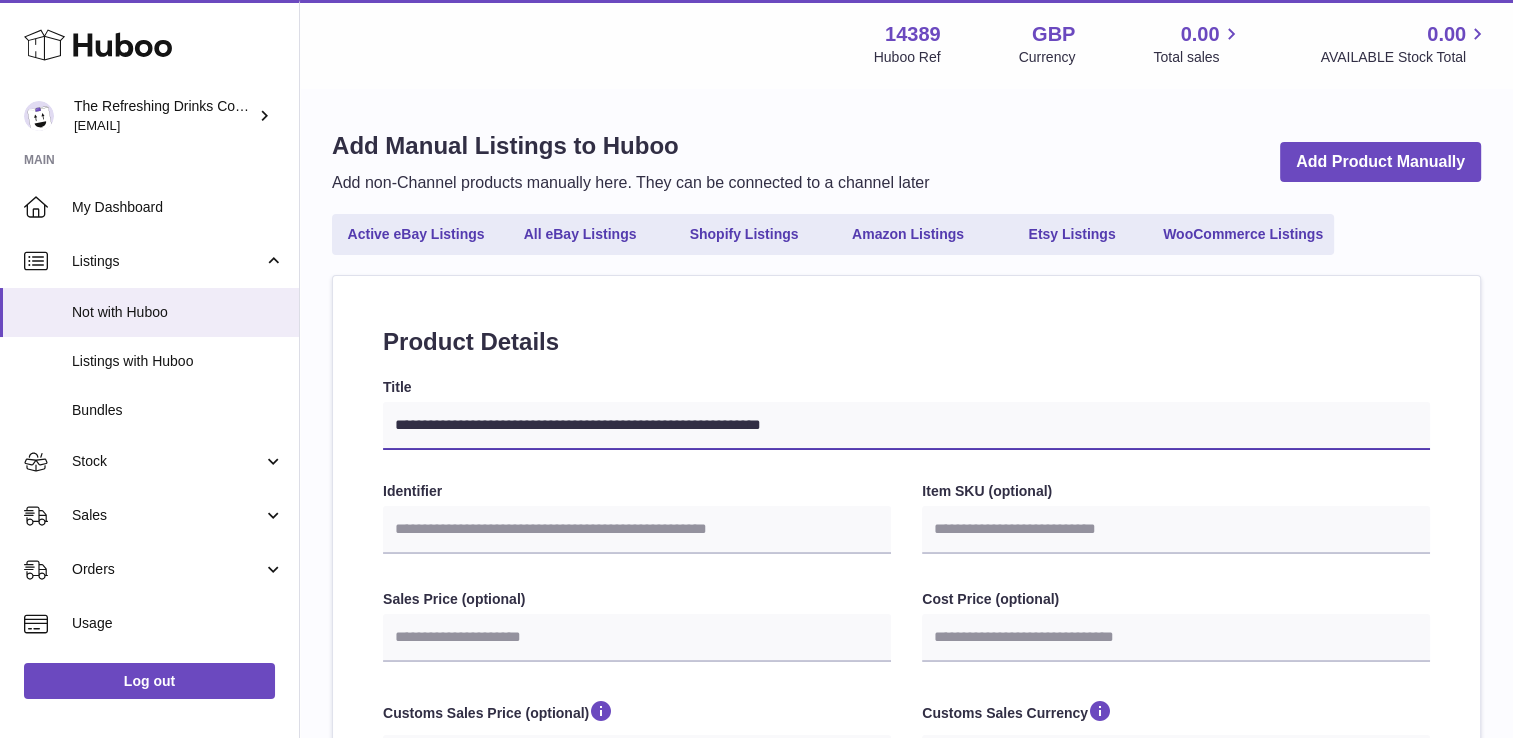 type on "**********" 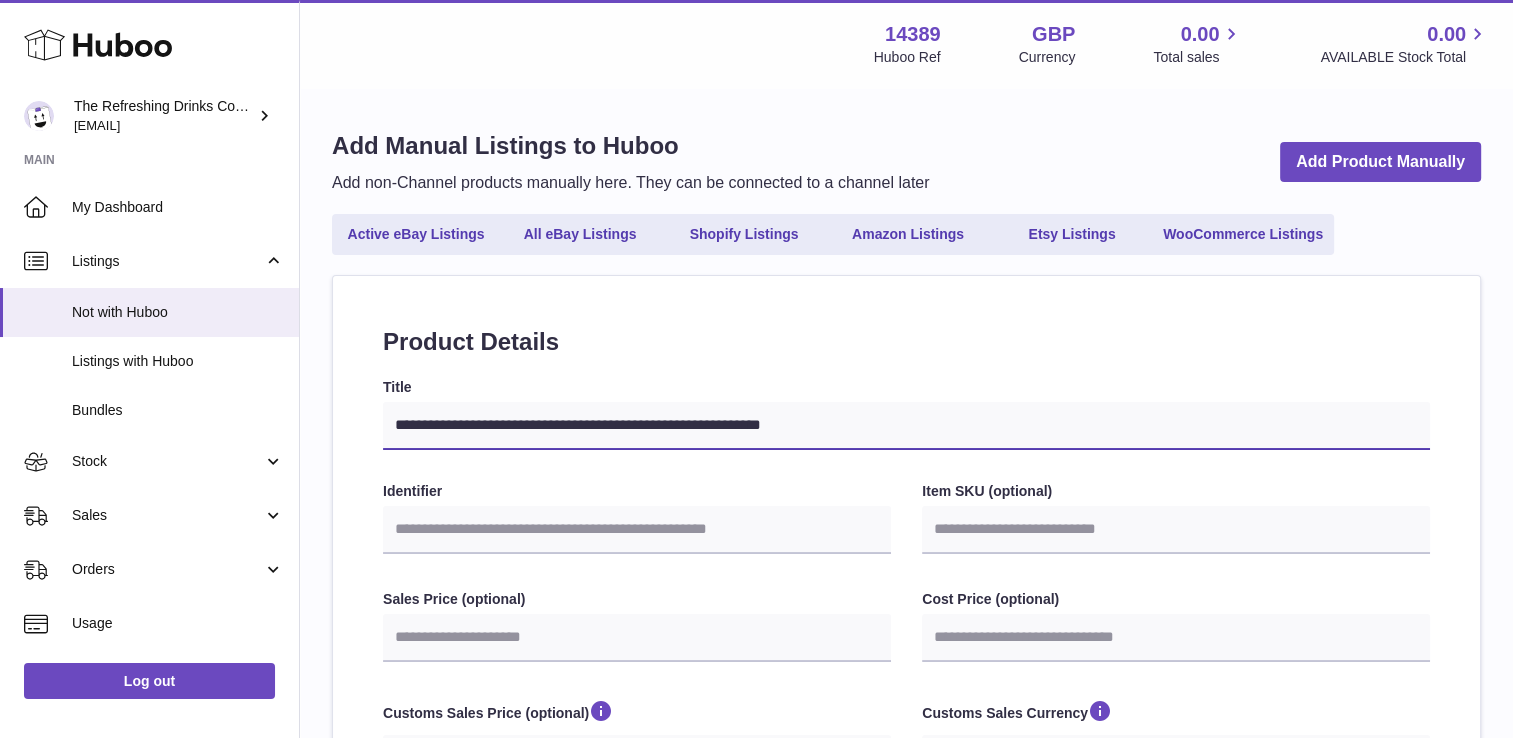 select 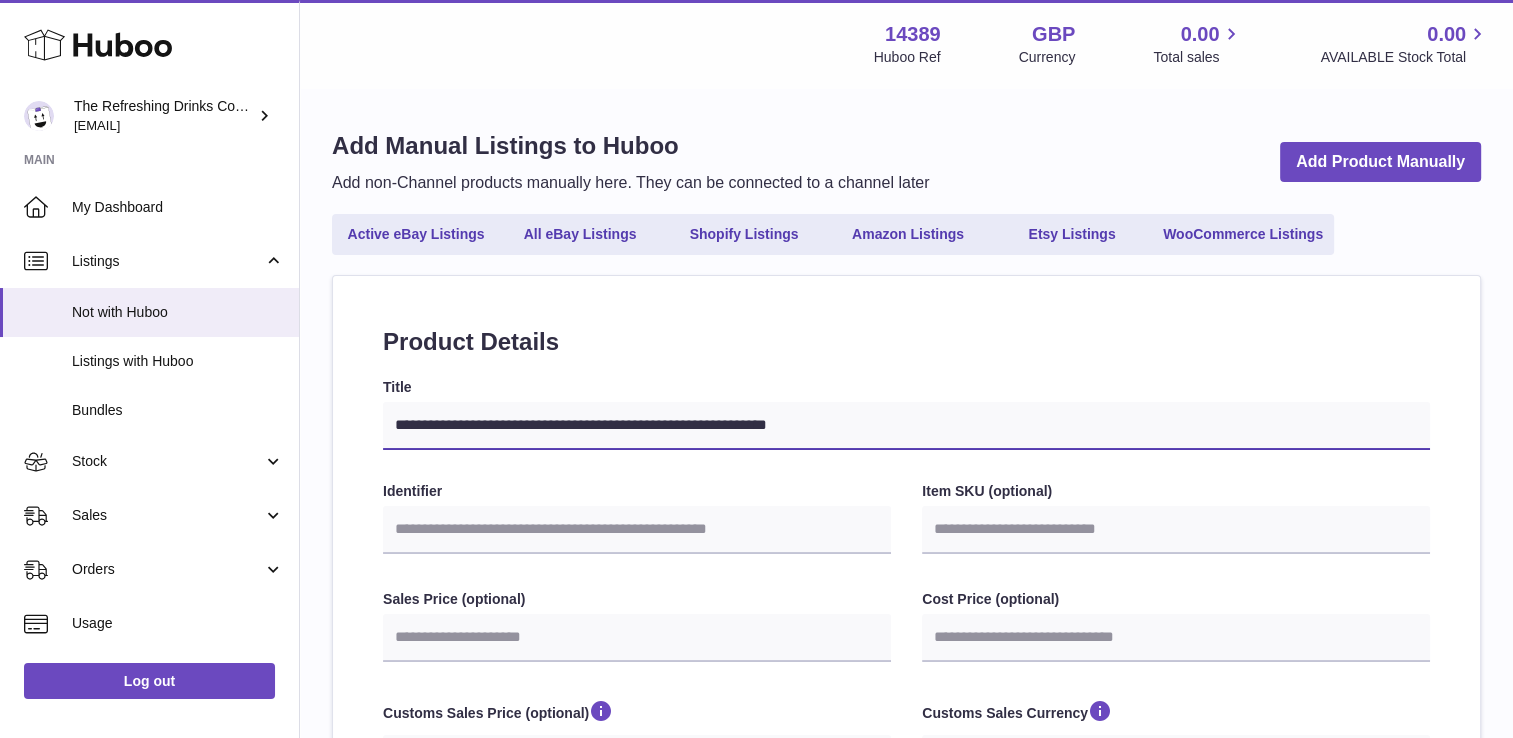 type on "**********" 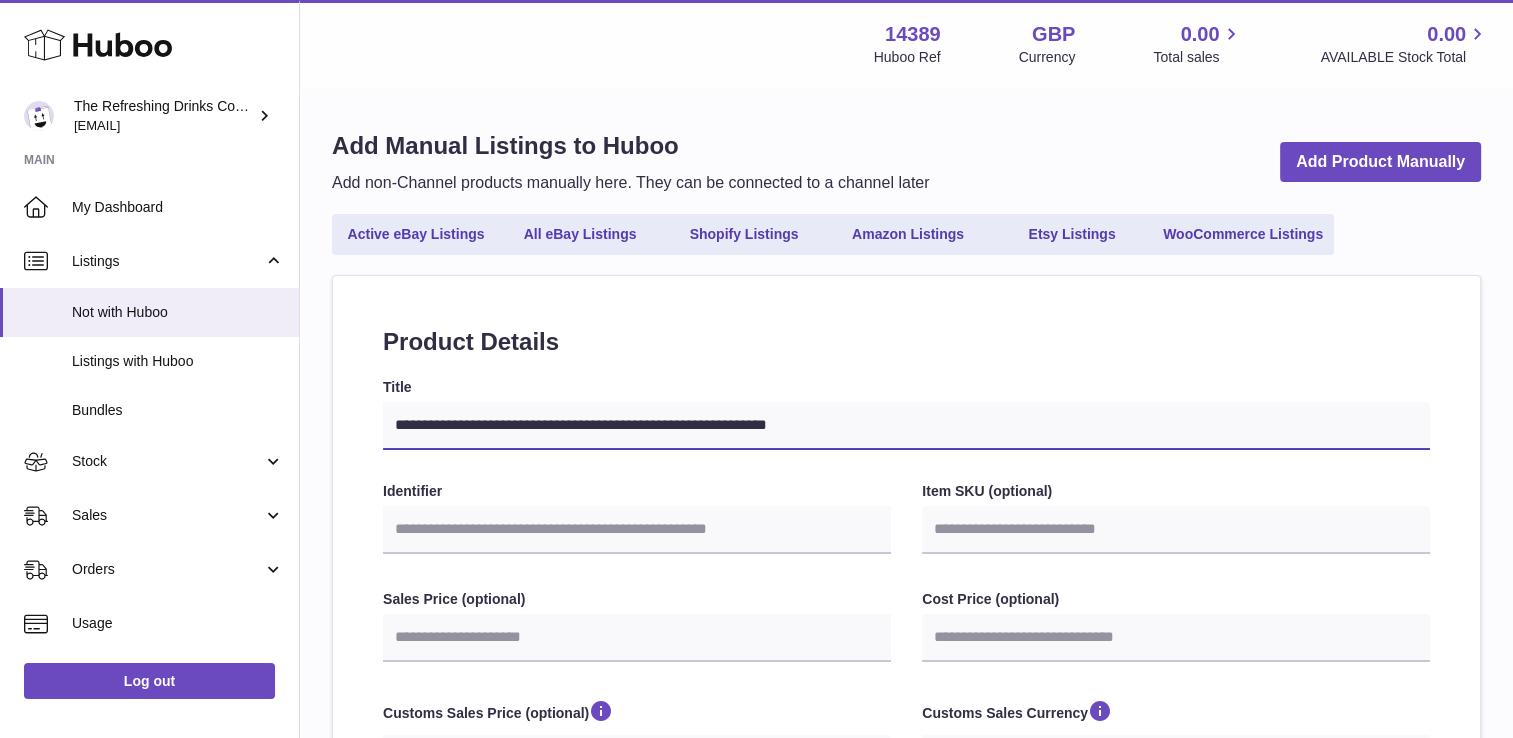 select 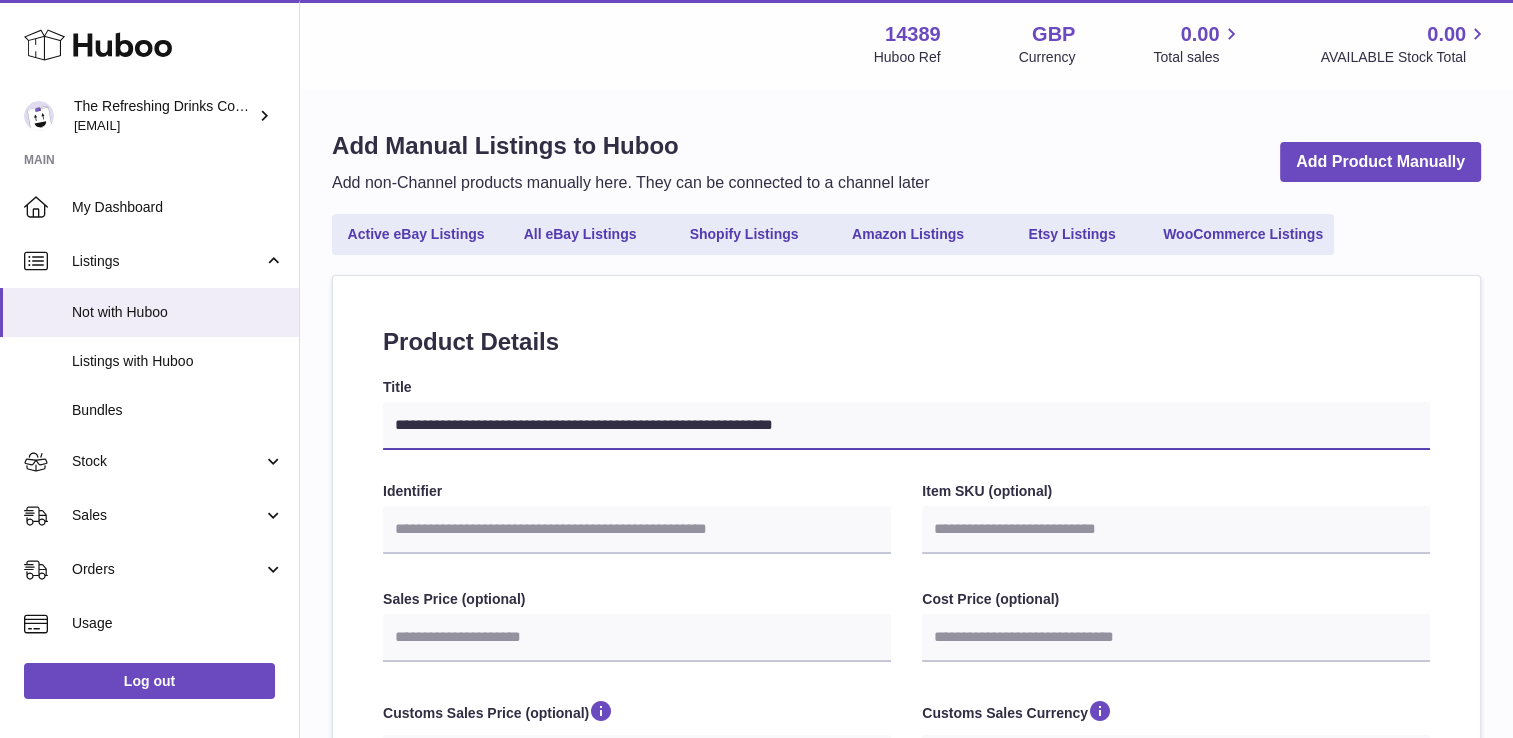 type on "**********" 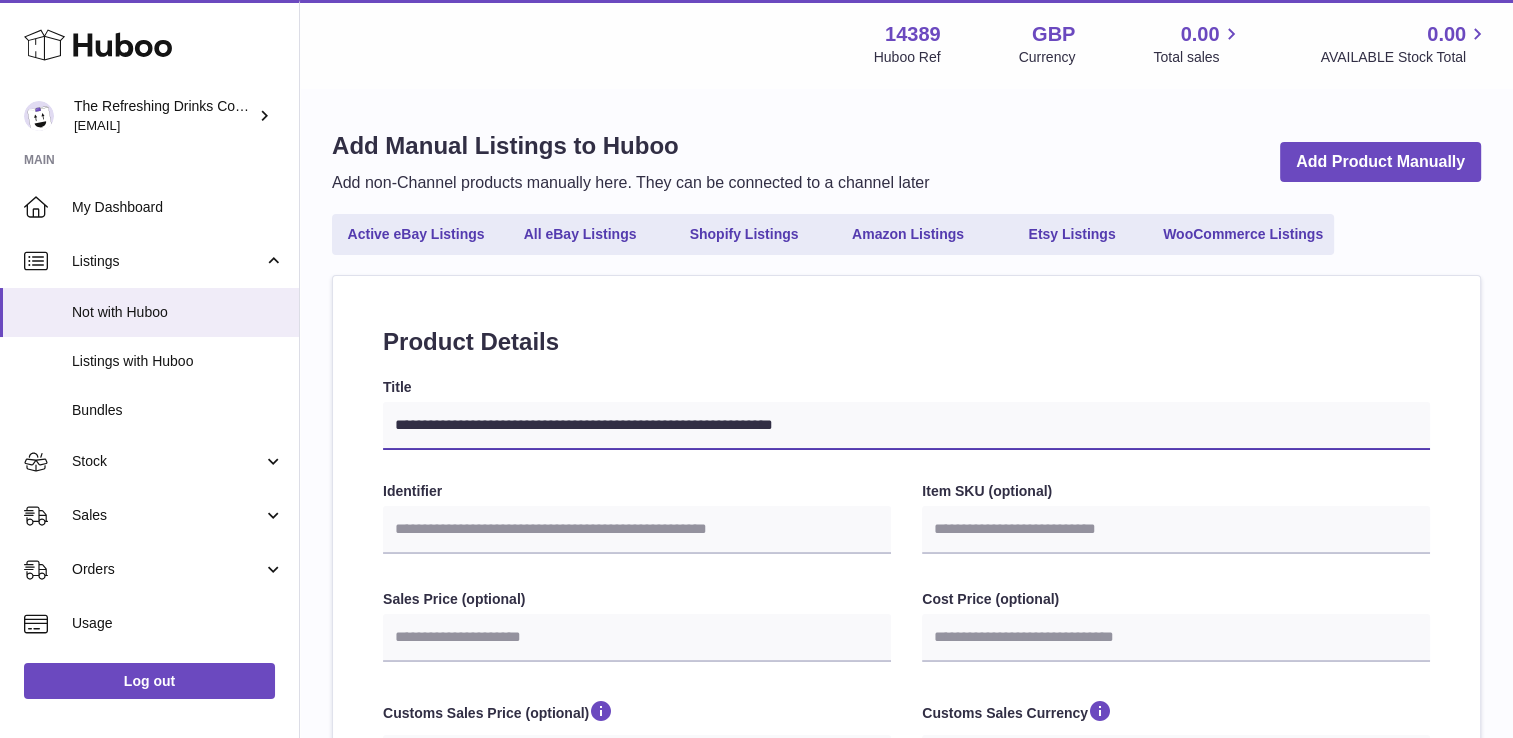 select 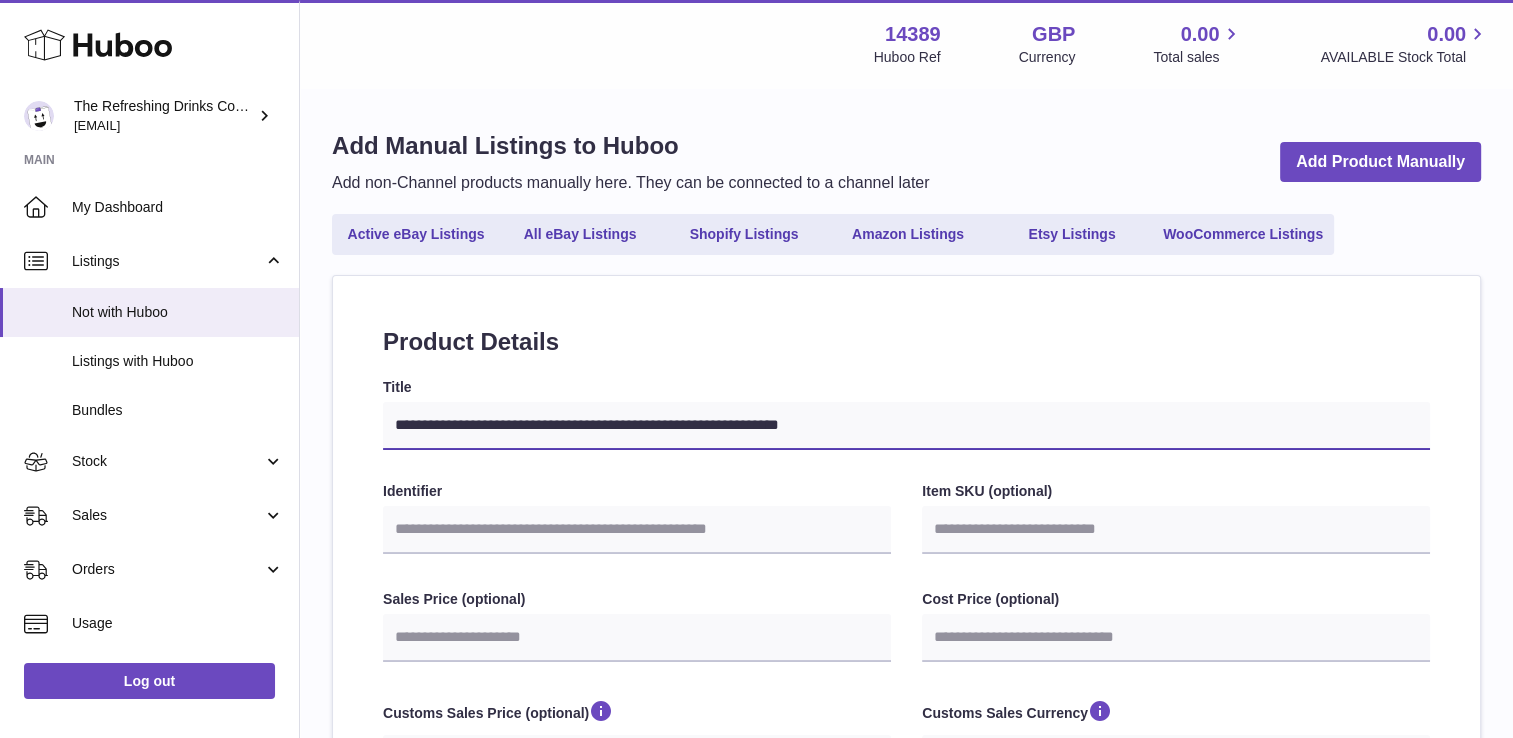 type on "**********" 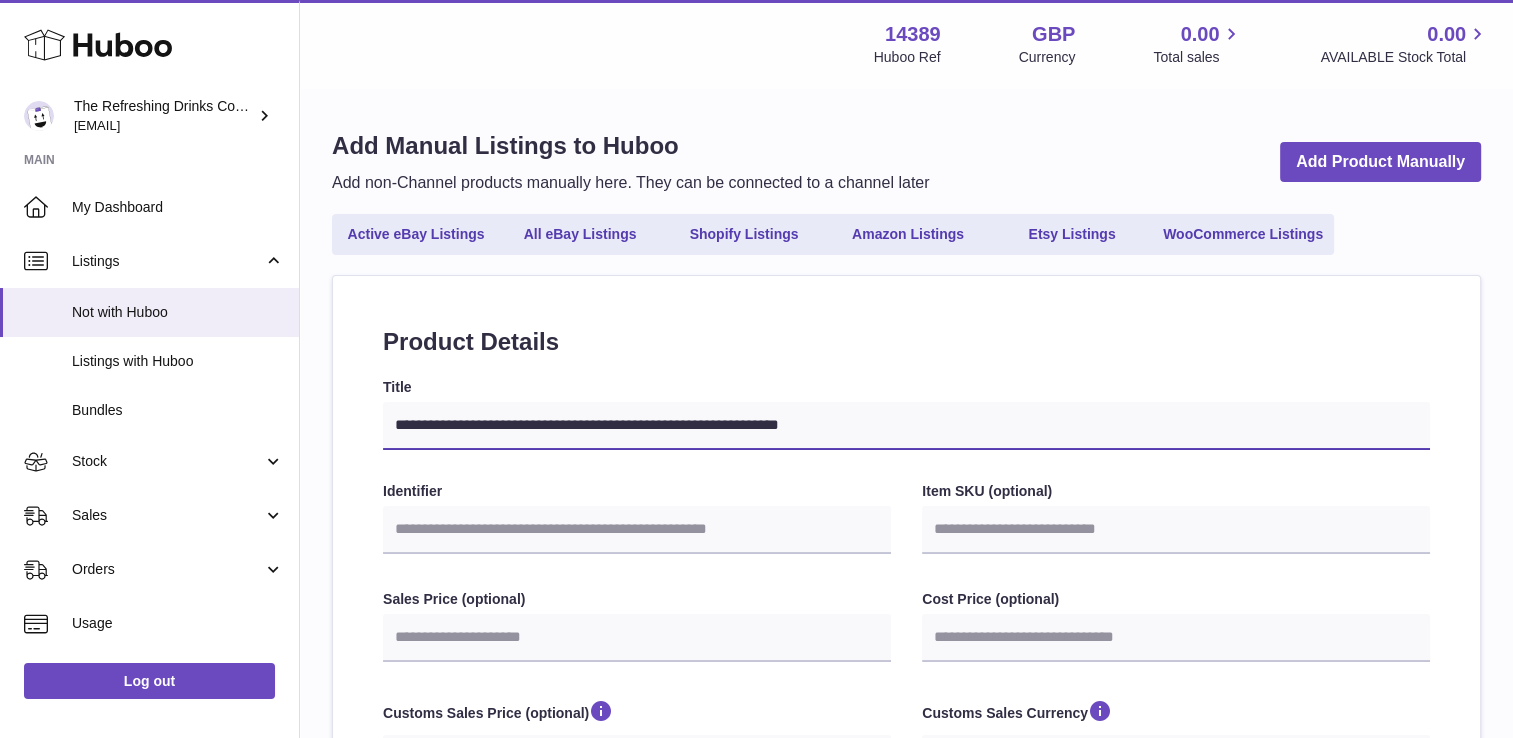 select 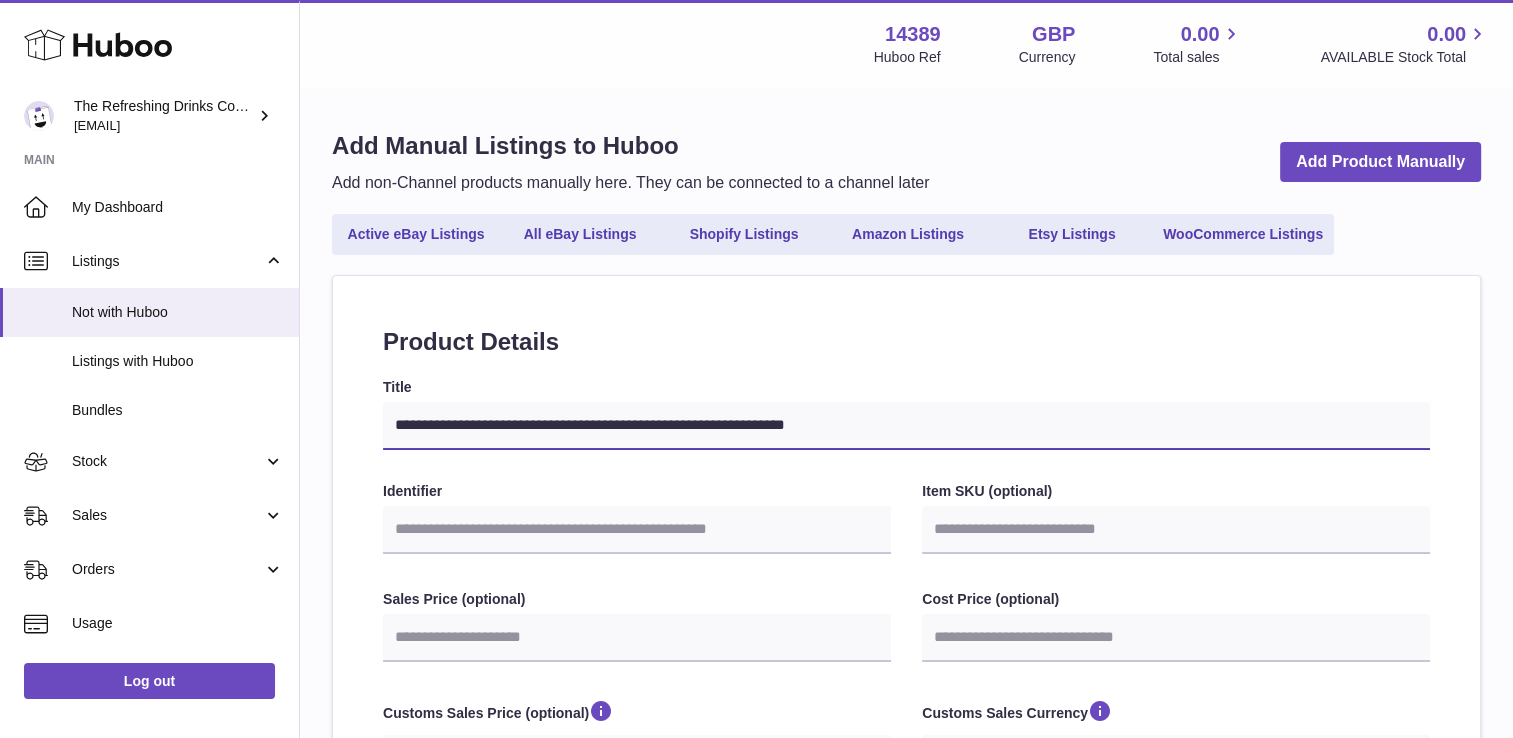 type on "**********" 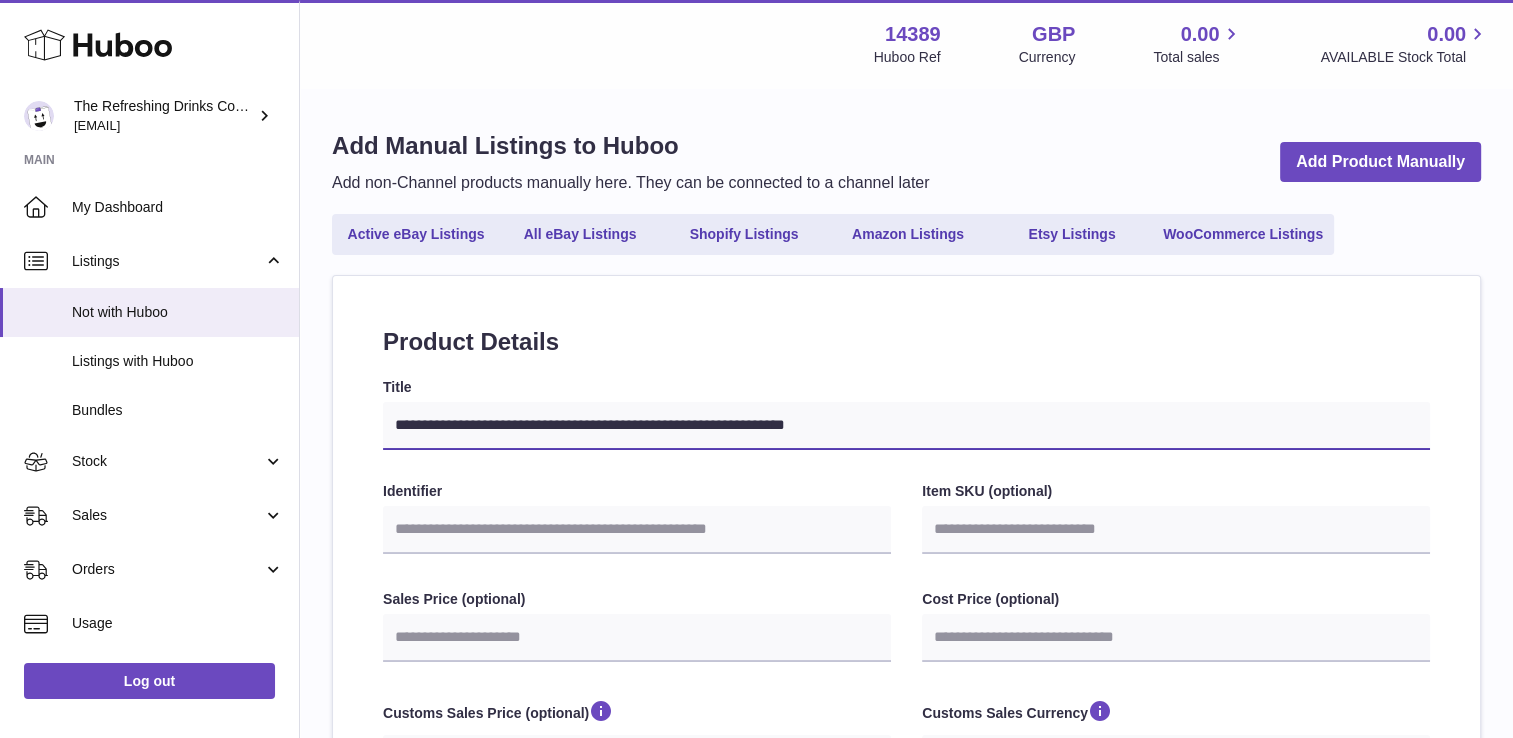 select 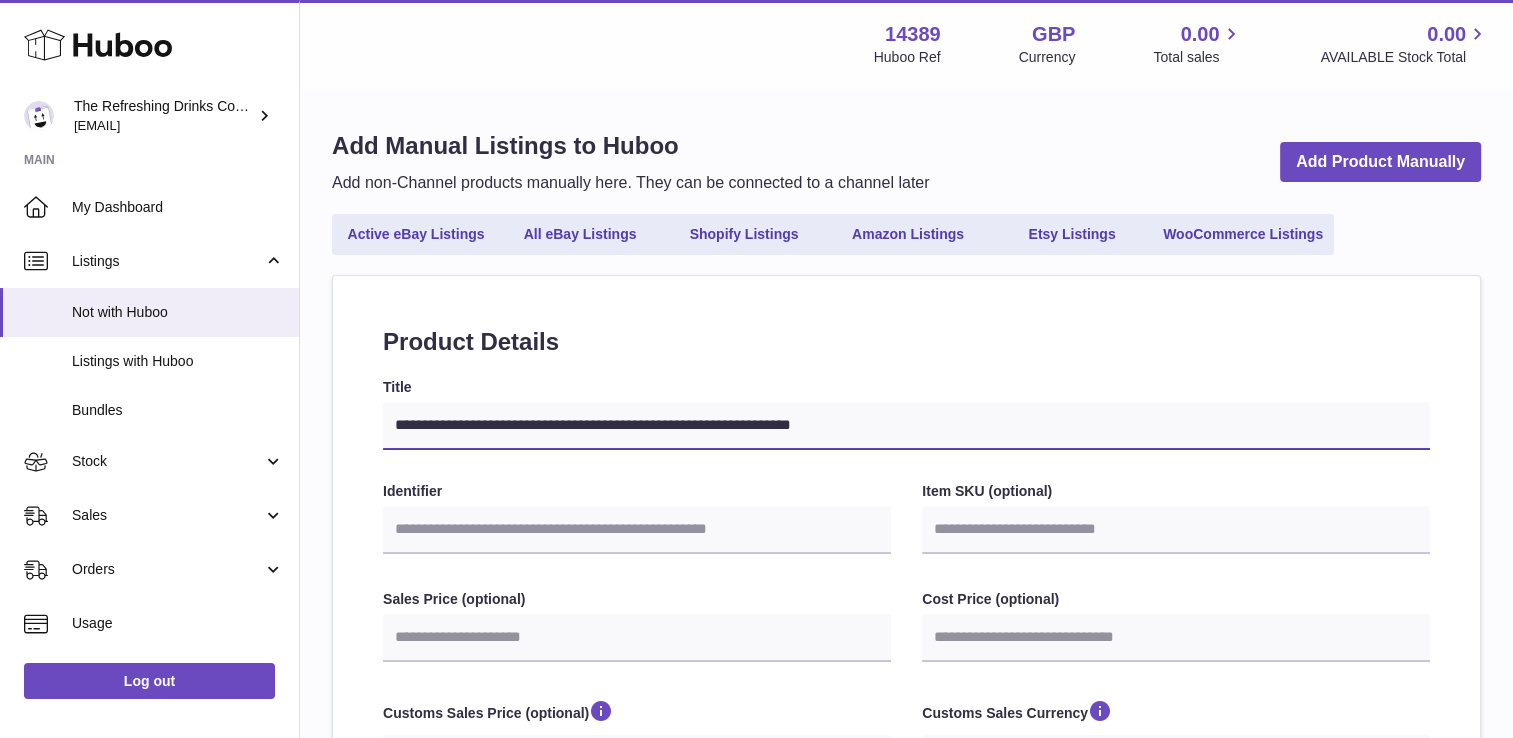 type 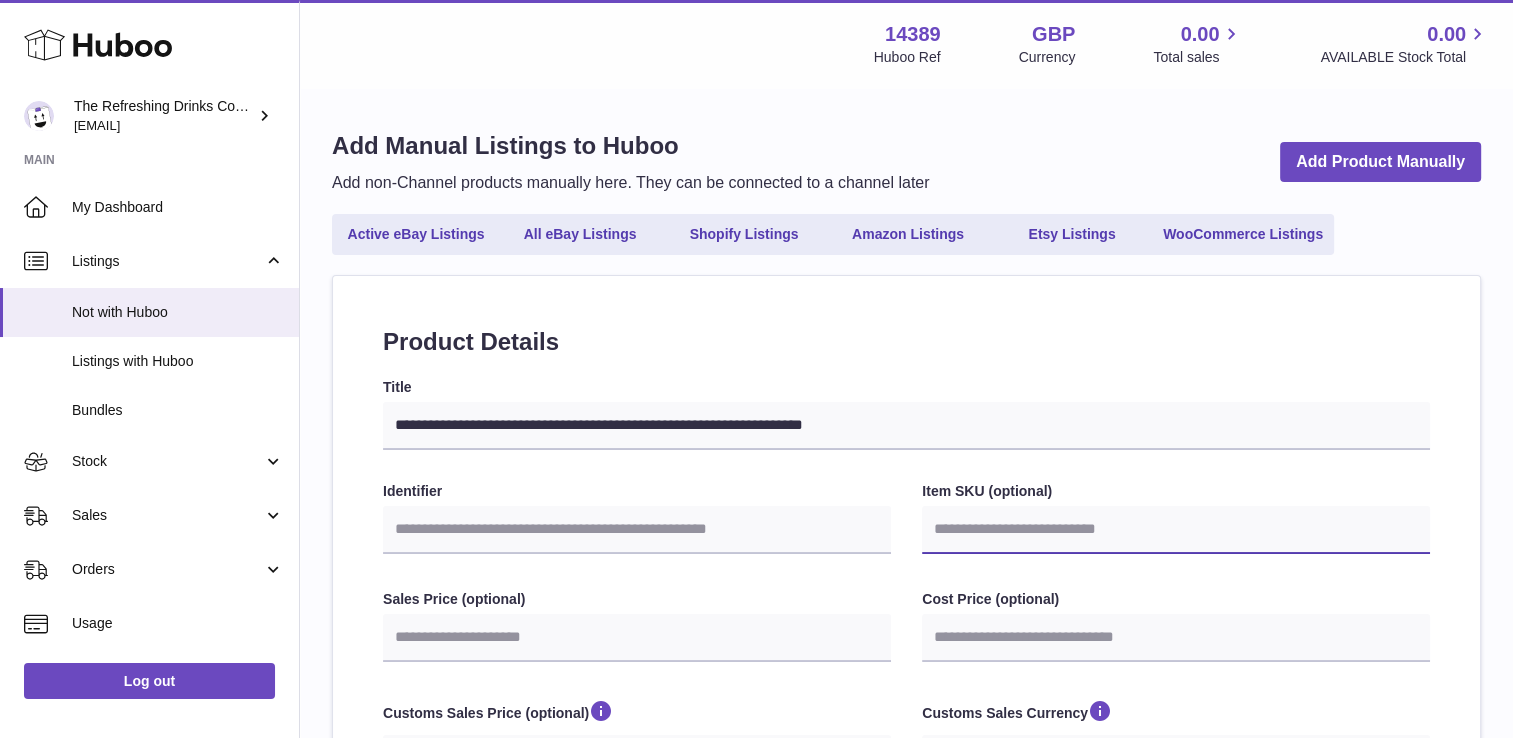 click on "Item SKU (optional)" at bounding box center [1176, 530] 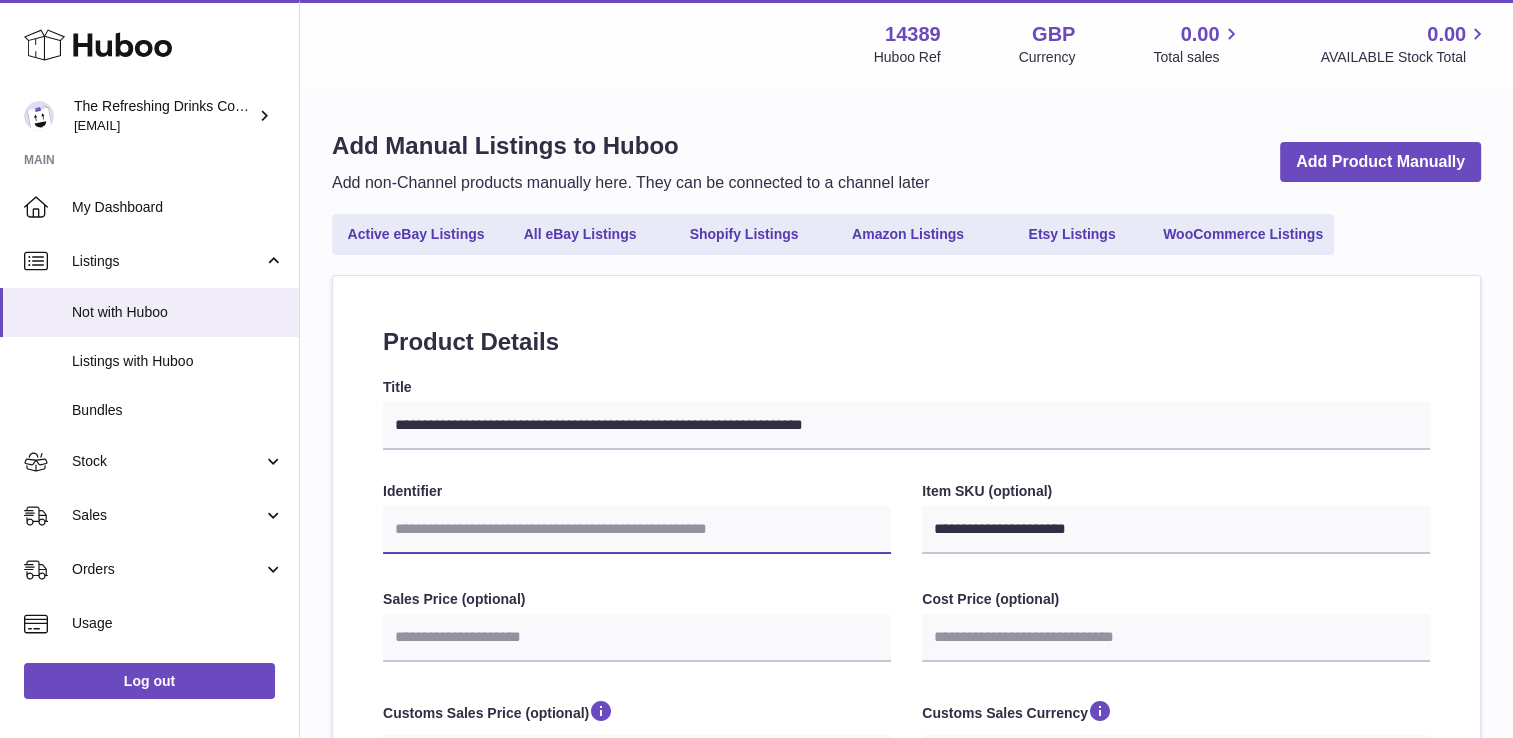 click on "Identifier" at bounding box center (637, 530) 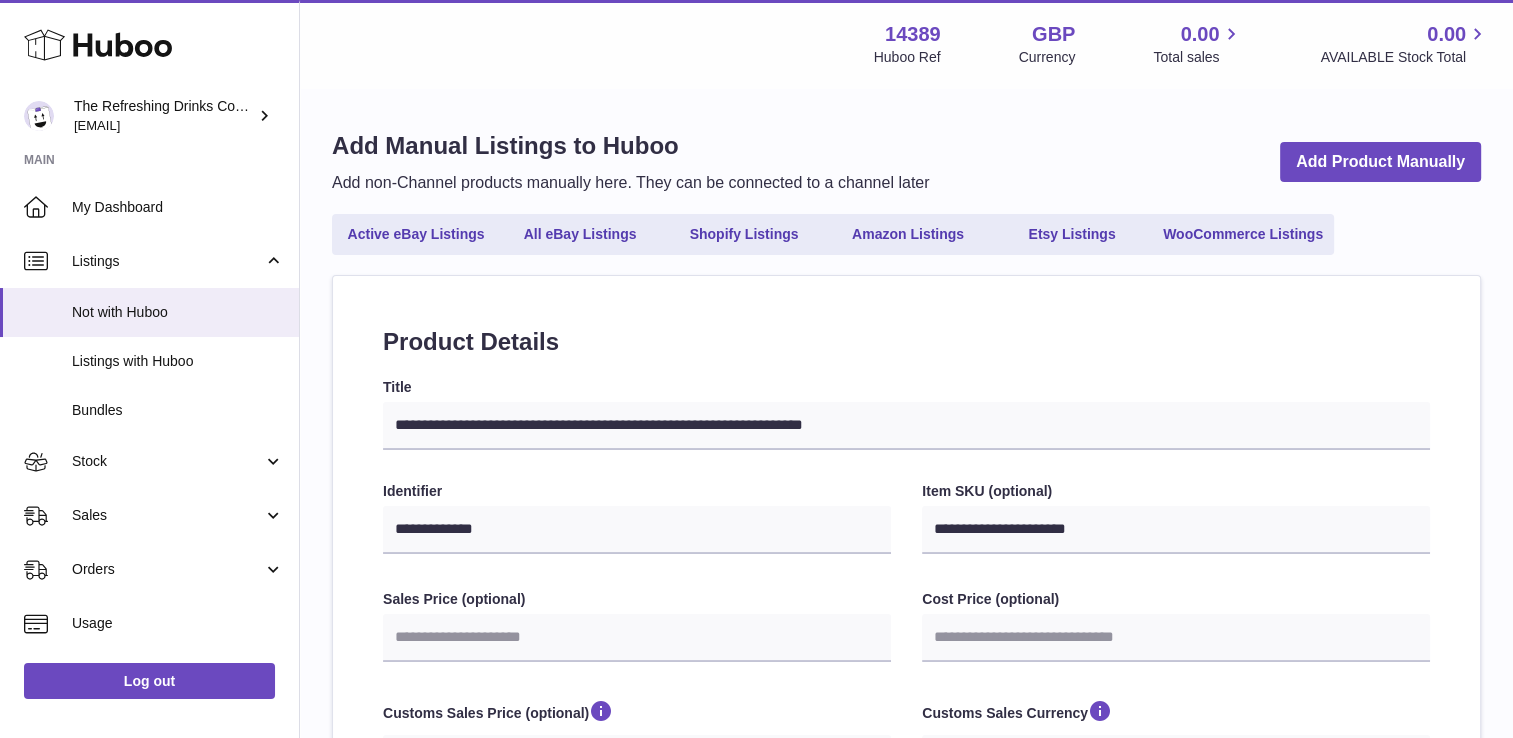 click on "Sales Price (optional)" at bounding box center [637, 599] 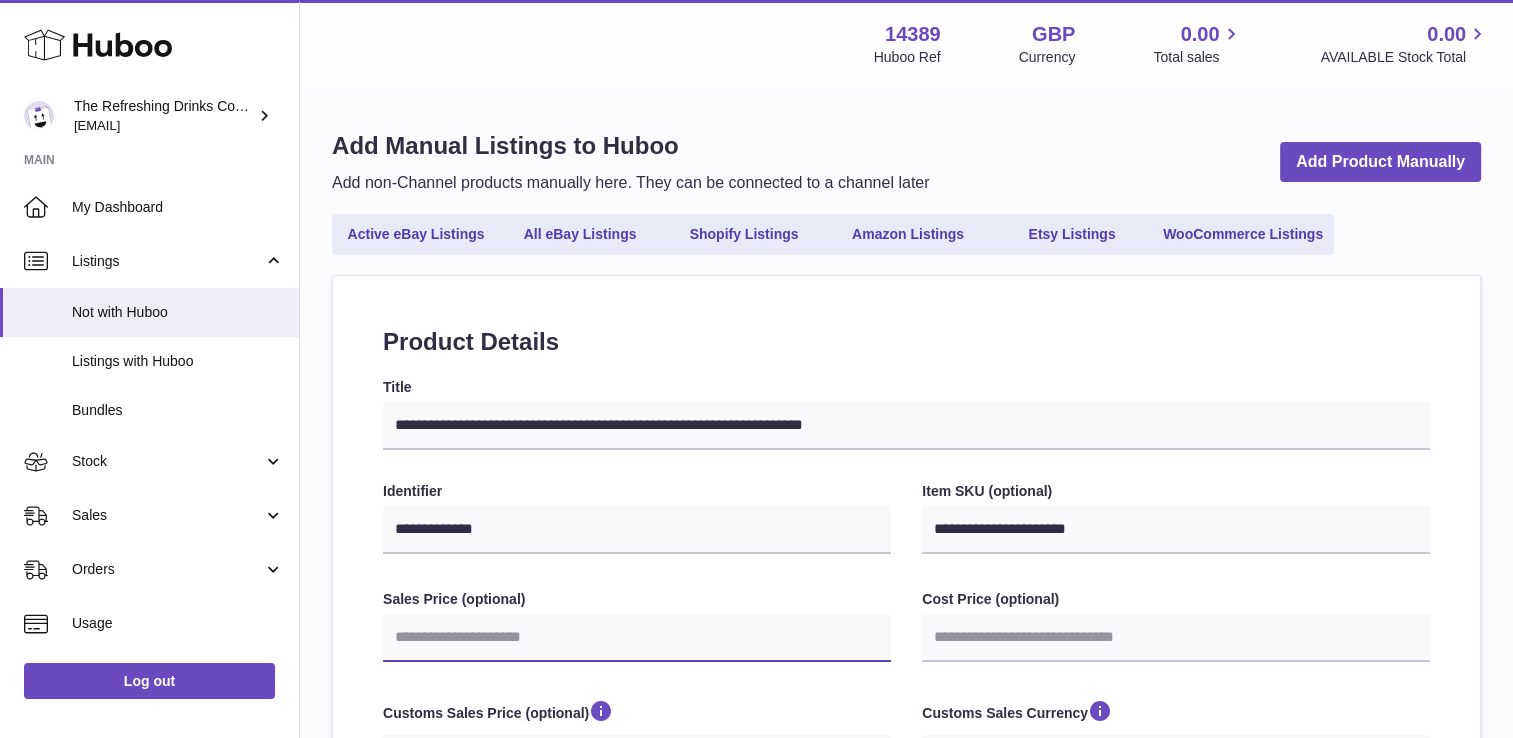 click on "Sales Price (optional)" at bounding box center [637, 638] 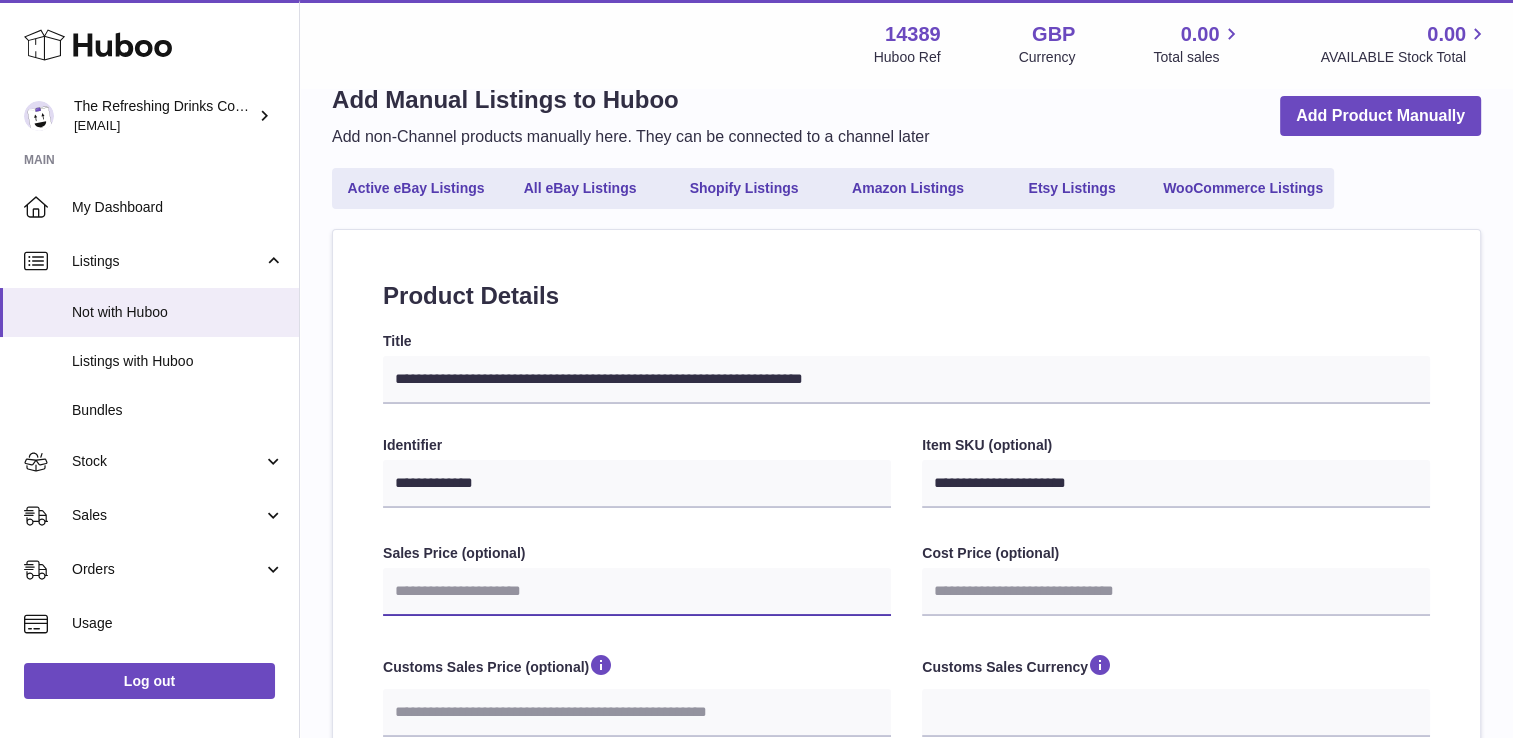 scroll, scrollTop: 100, scrollLeft: 0, axis: vertical 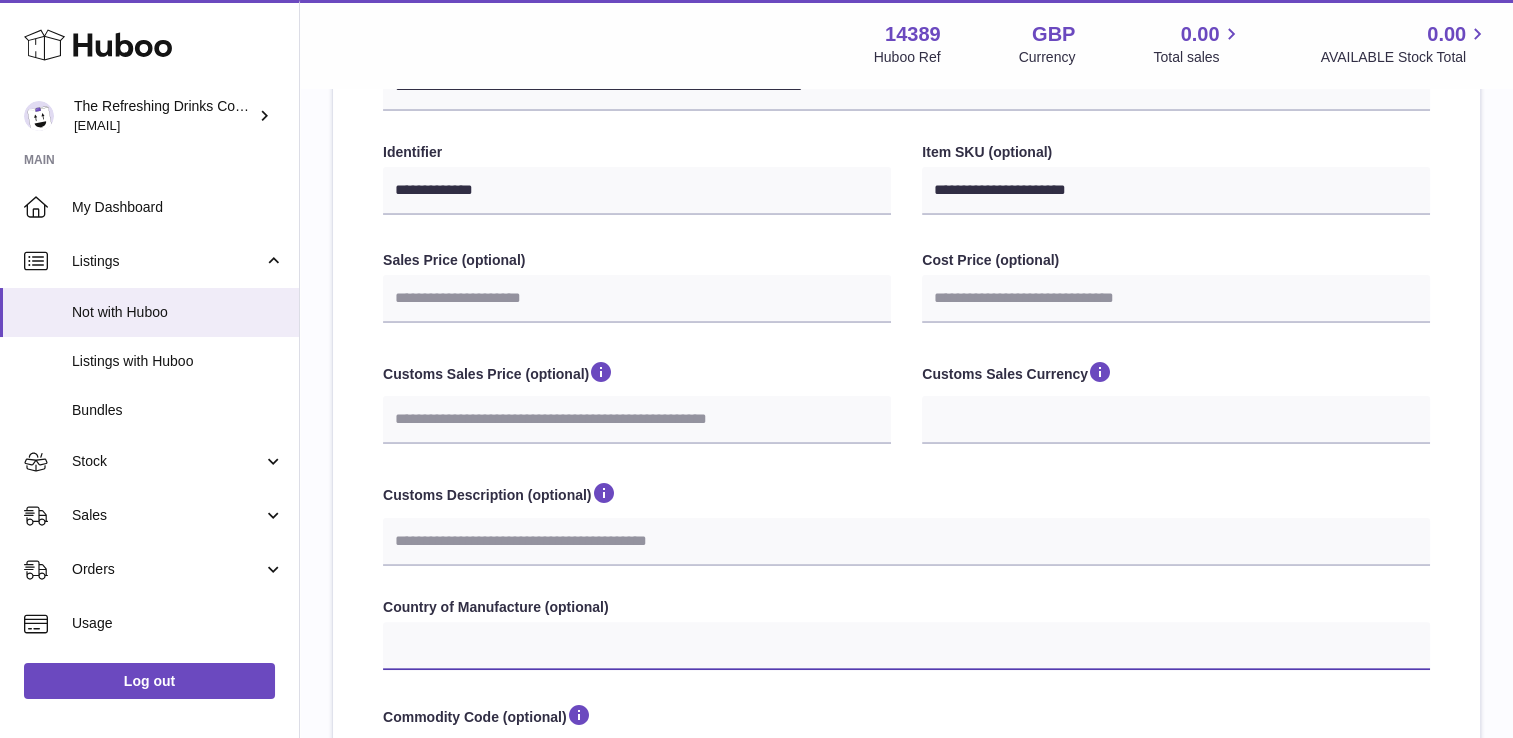click on "**********" at bounding box center [906, 646] 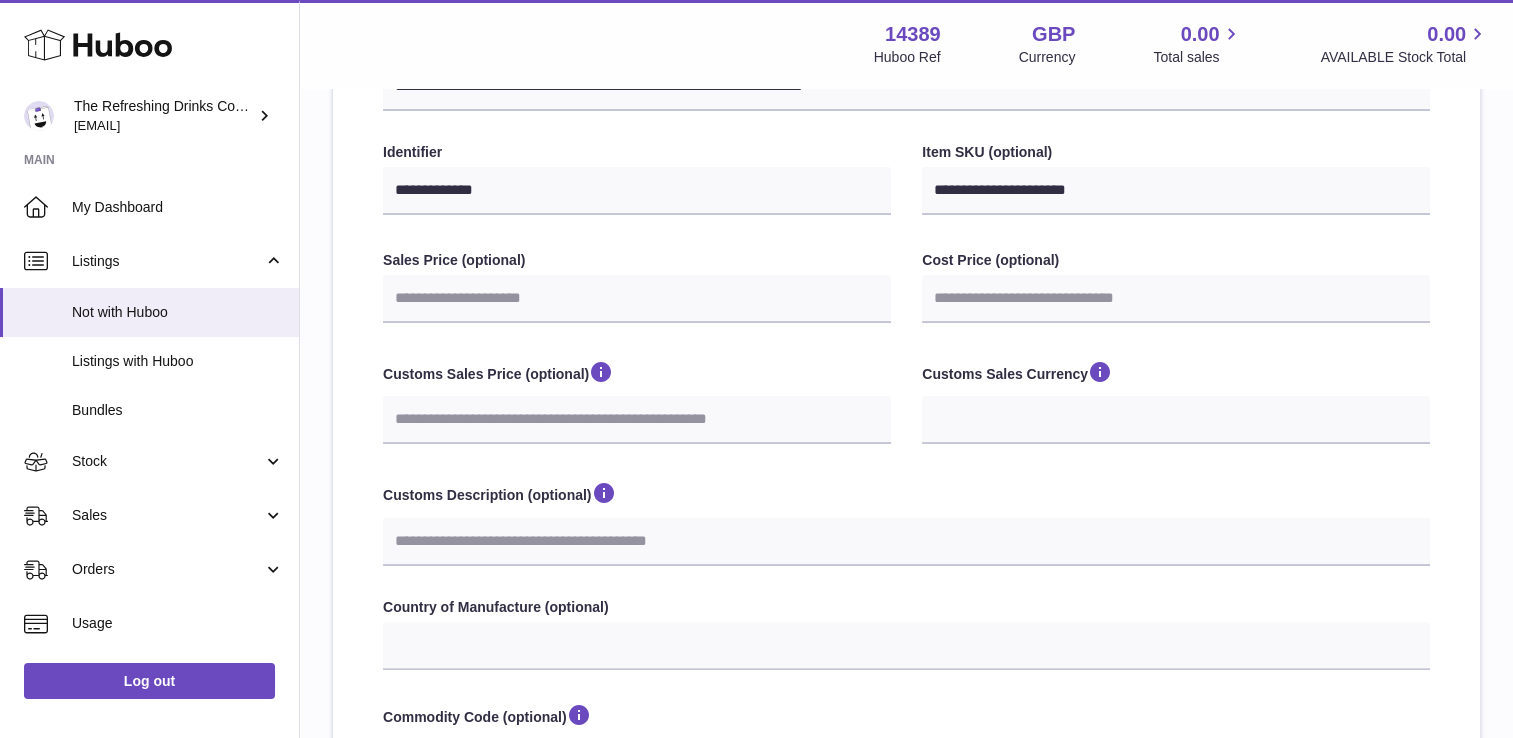 click on "**********" at bounding box center (906, 492) 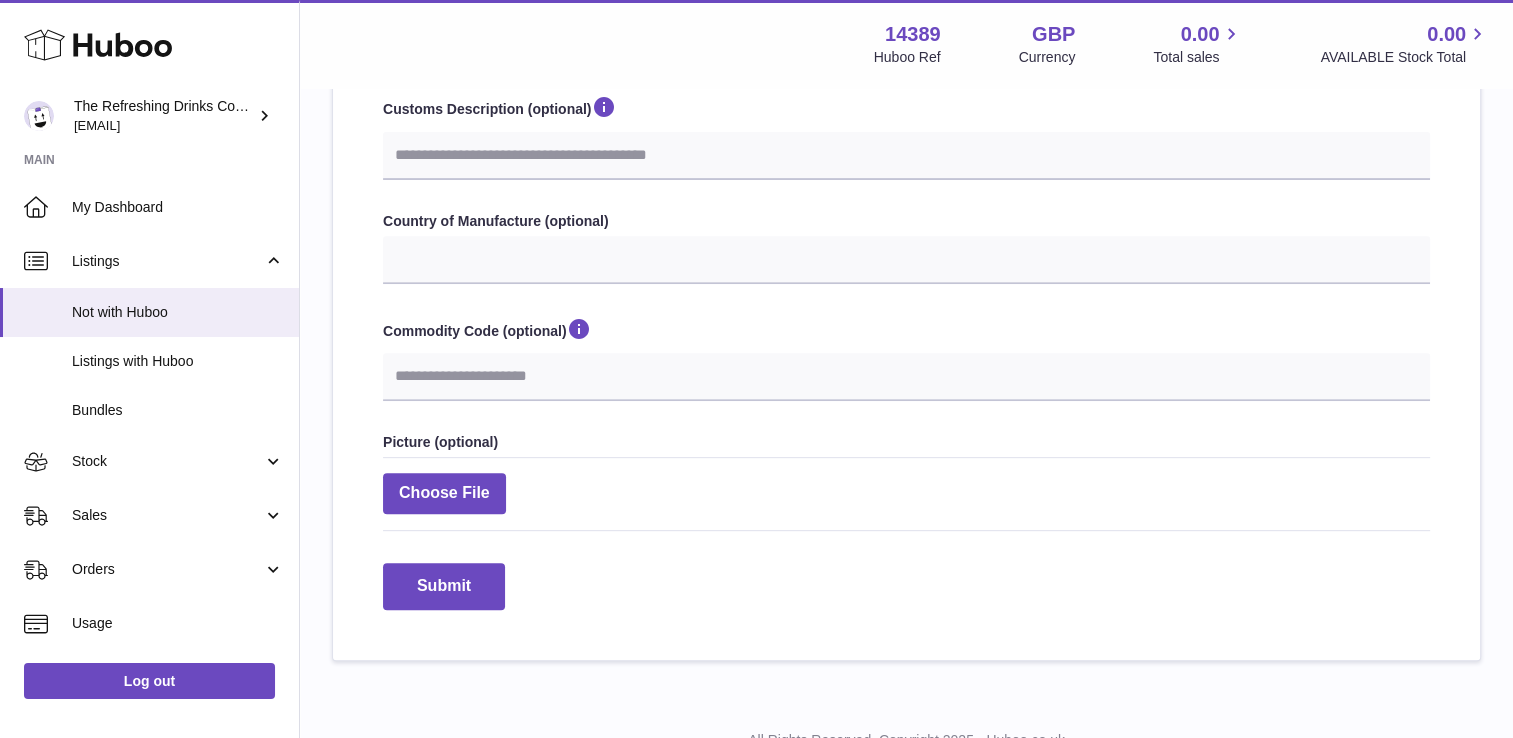 scroll, scrollTop: 745, scrollLeft: 0, axis: vertical 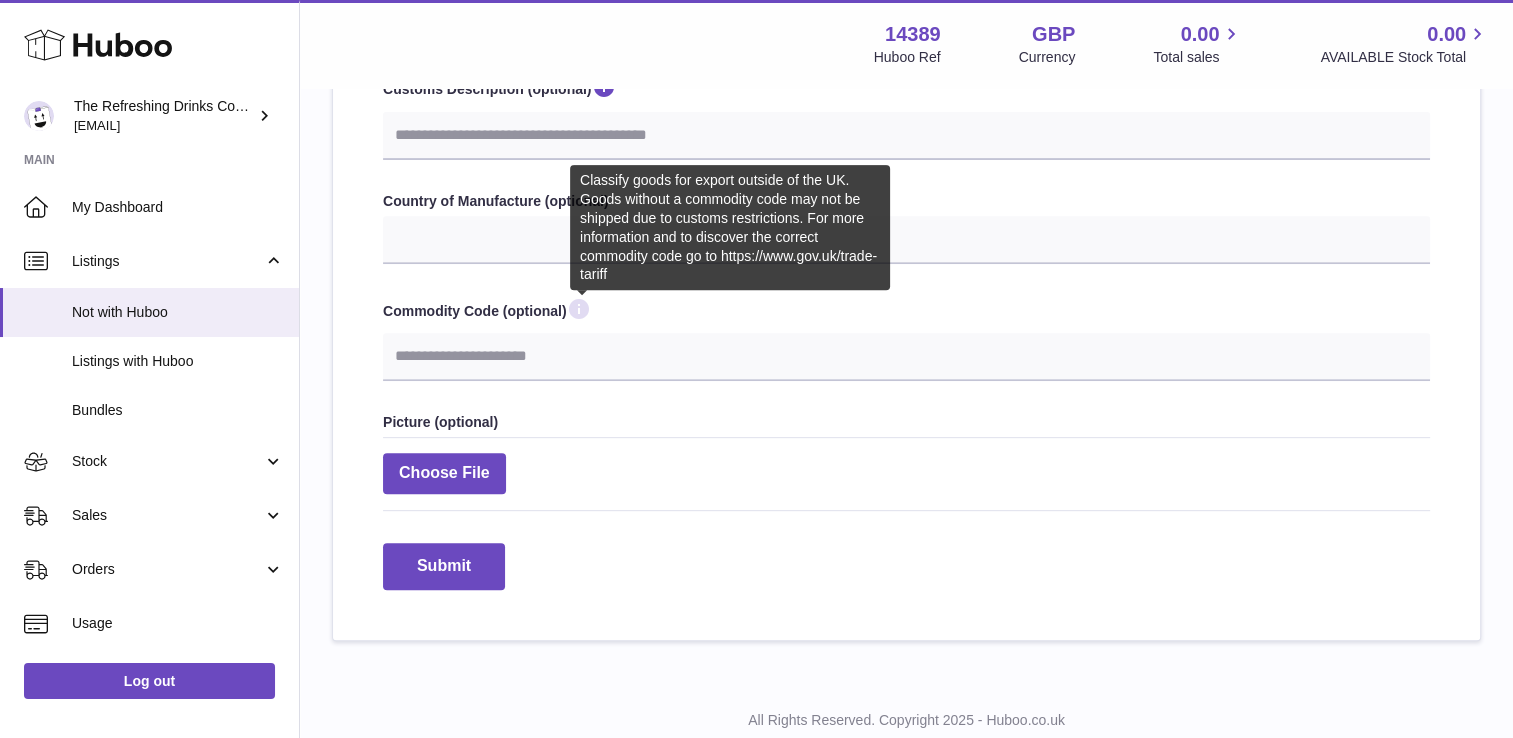 click at bounding box center [579, 309] 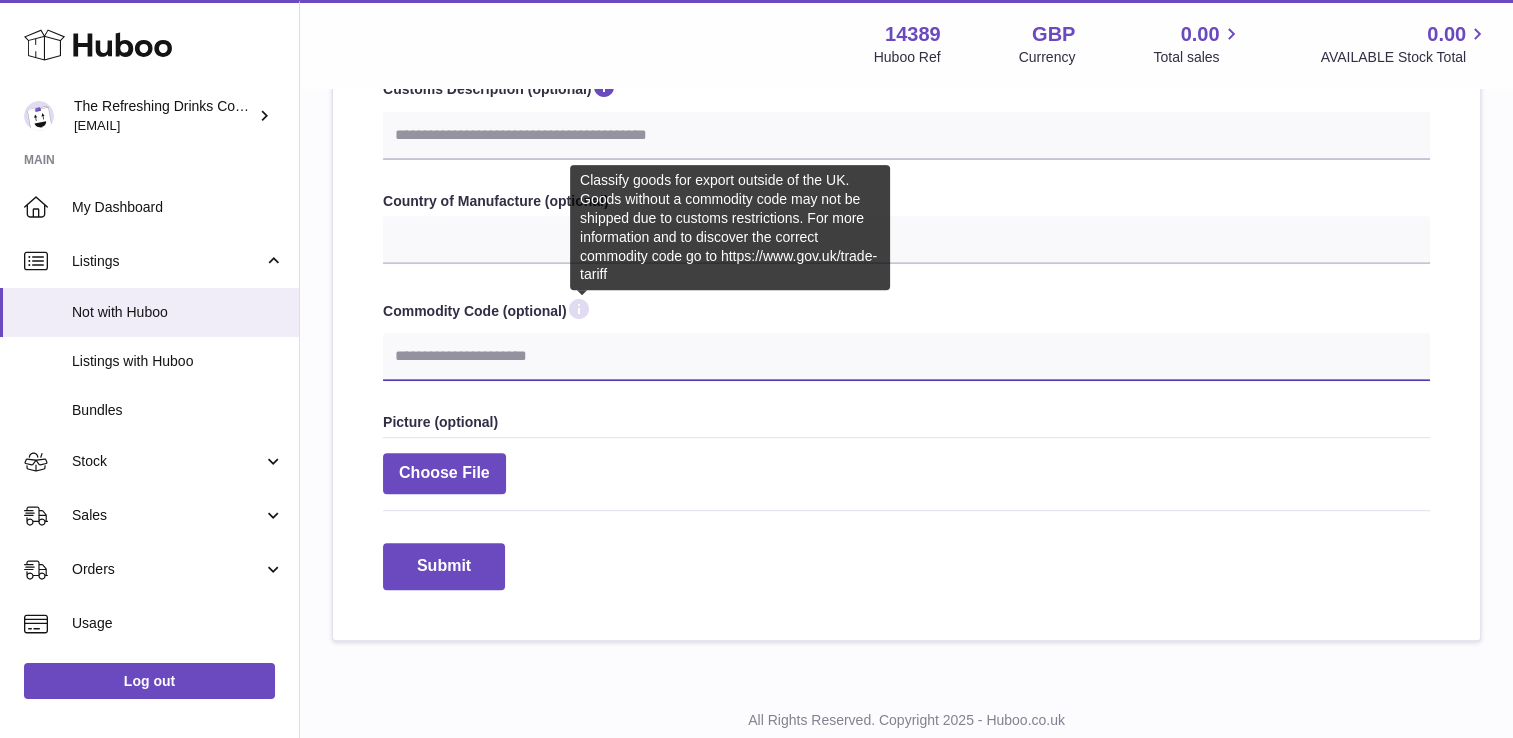 click on "Commodity Code (optional)" at bounding box center (906, 357) 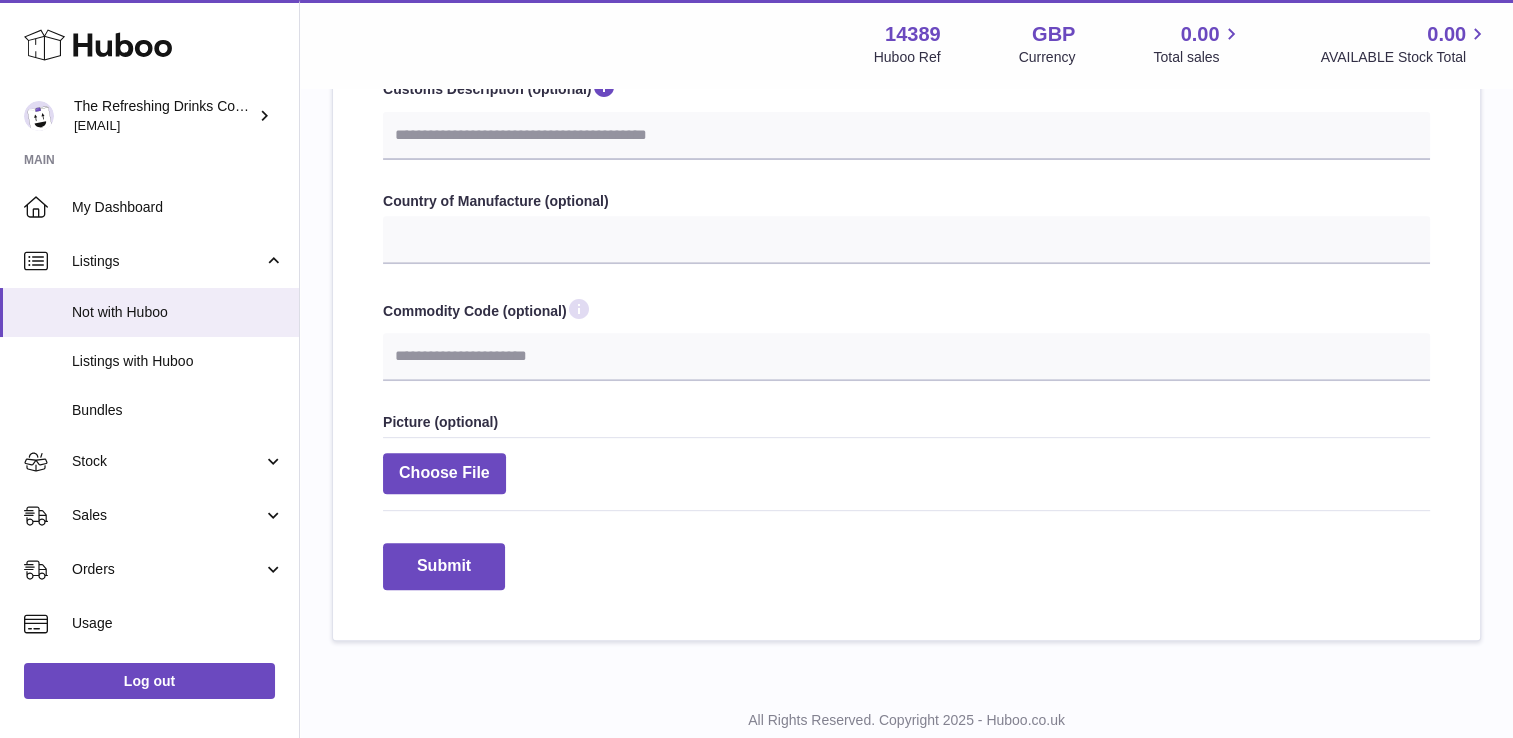 click at bounding box center [579, 309] 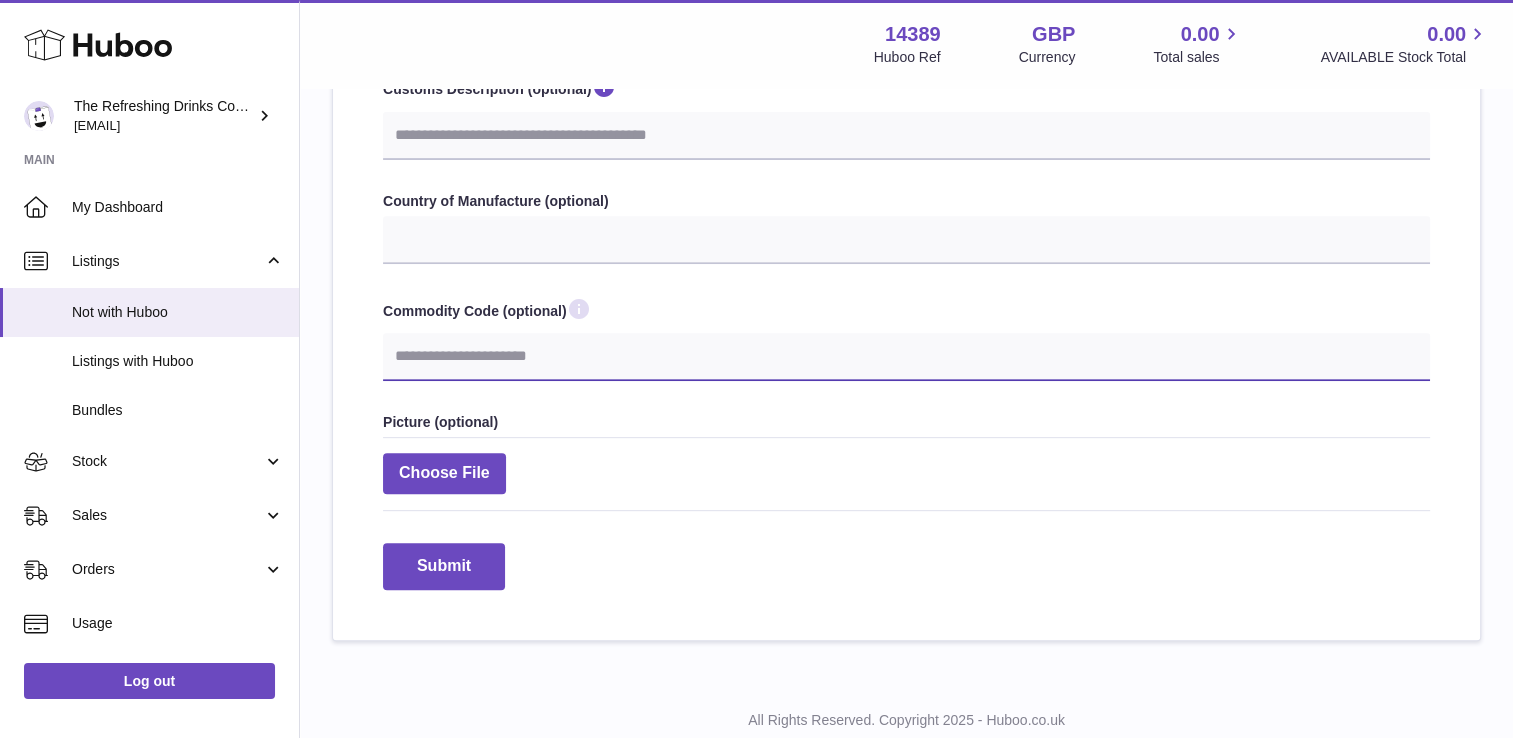 click on "Commodity Code (optional)" at bounding box center [906, 357] 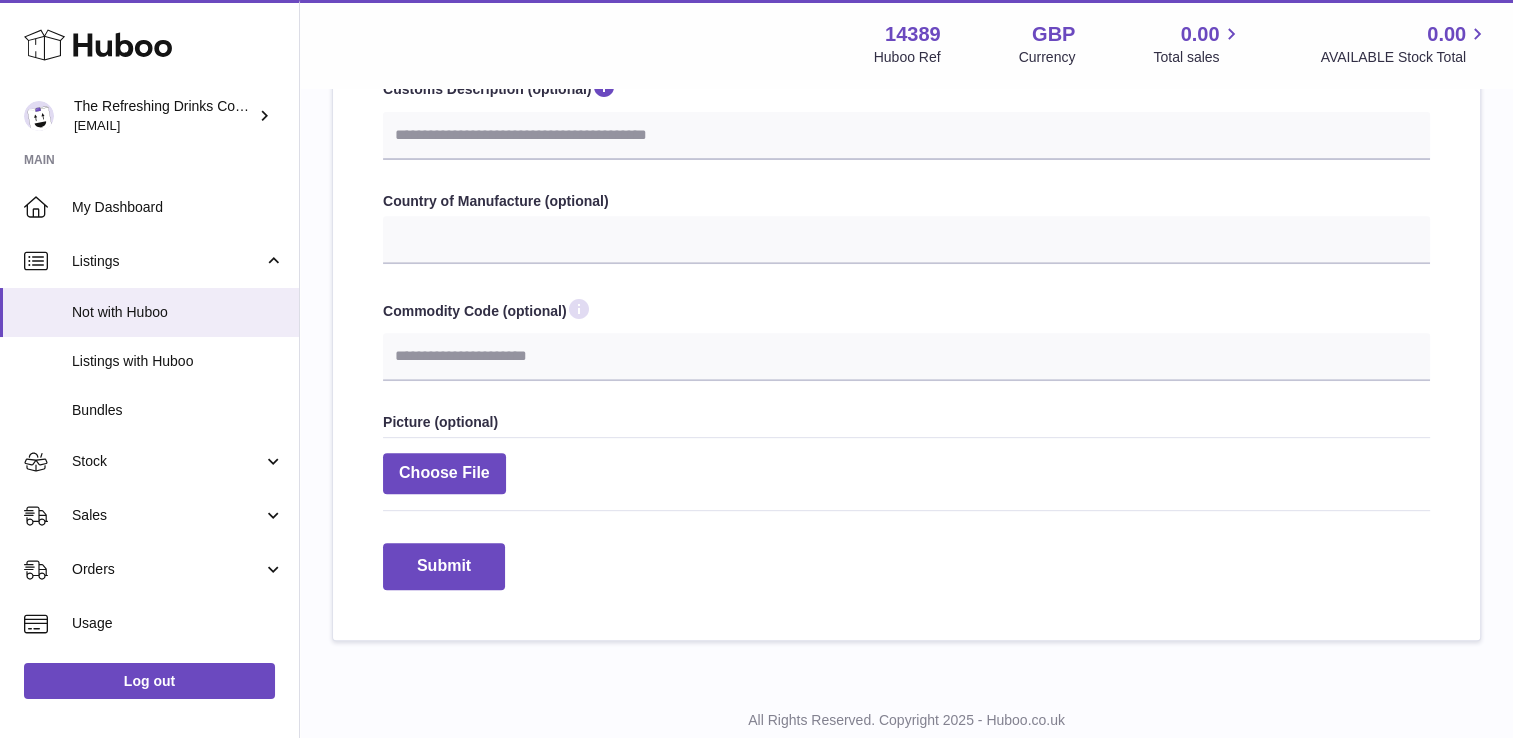 click at bounding box center (579, 309) 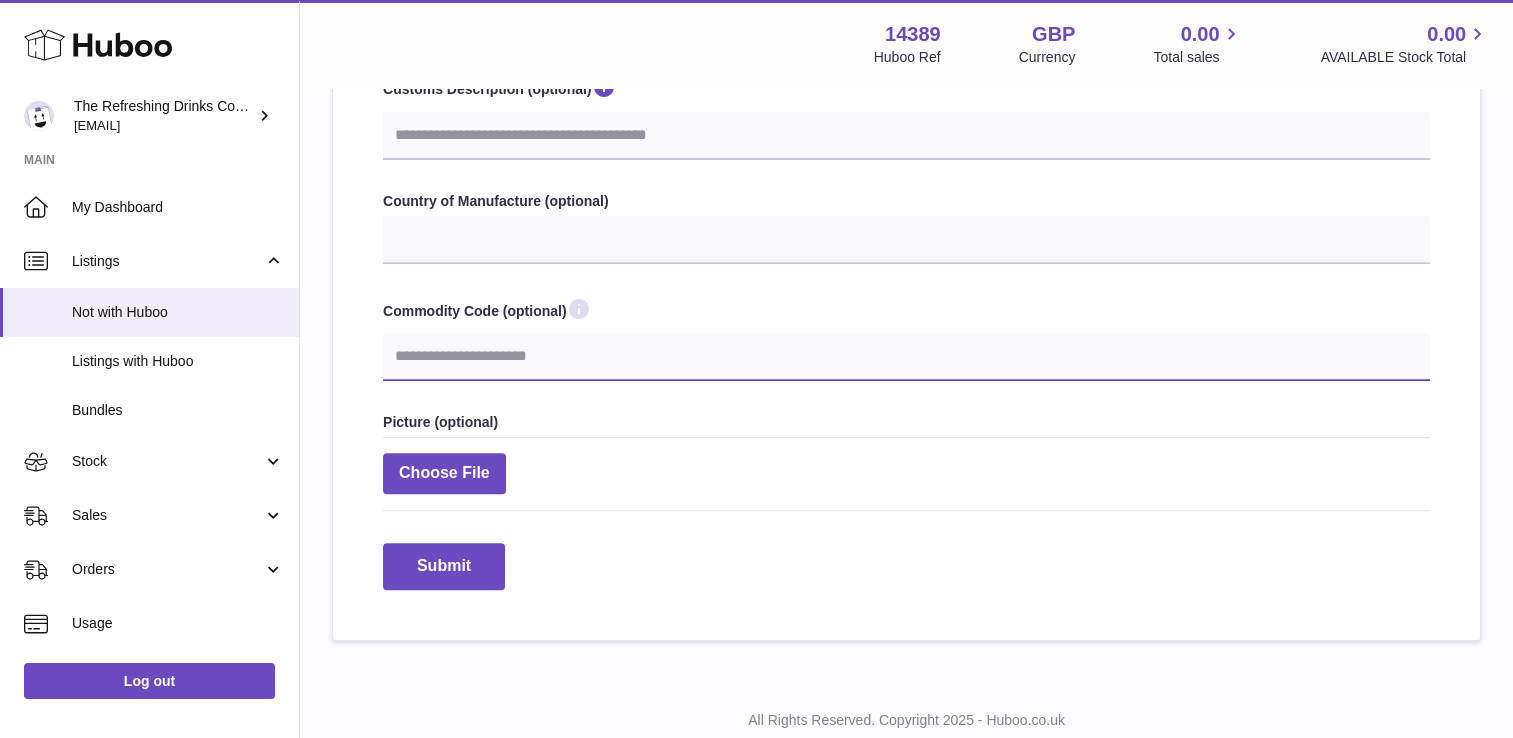 click on "Commodity Code (optional)" at bounding box center [906, 357] 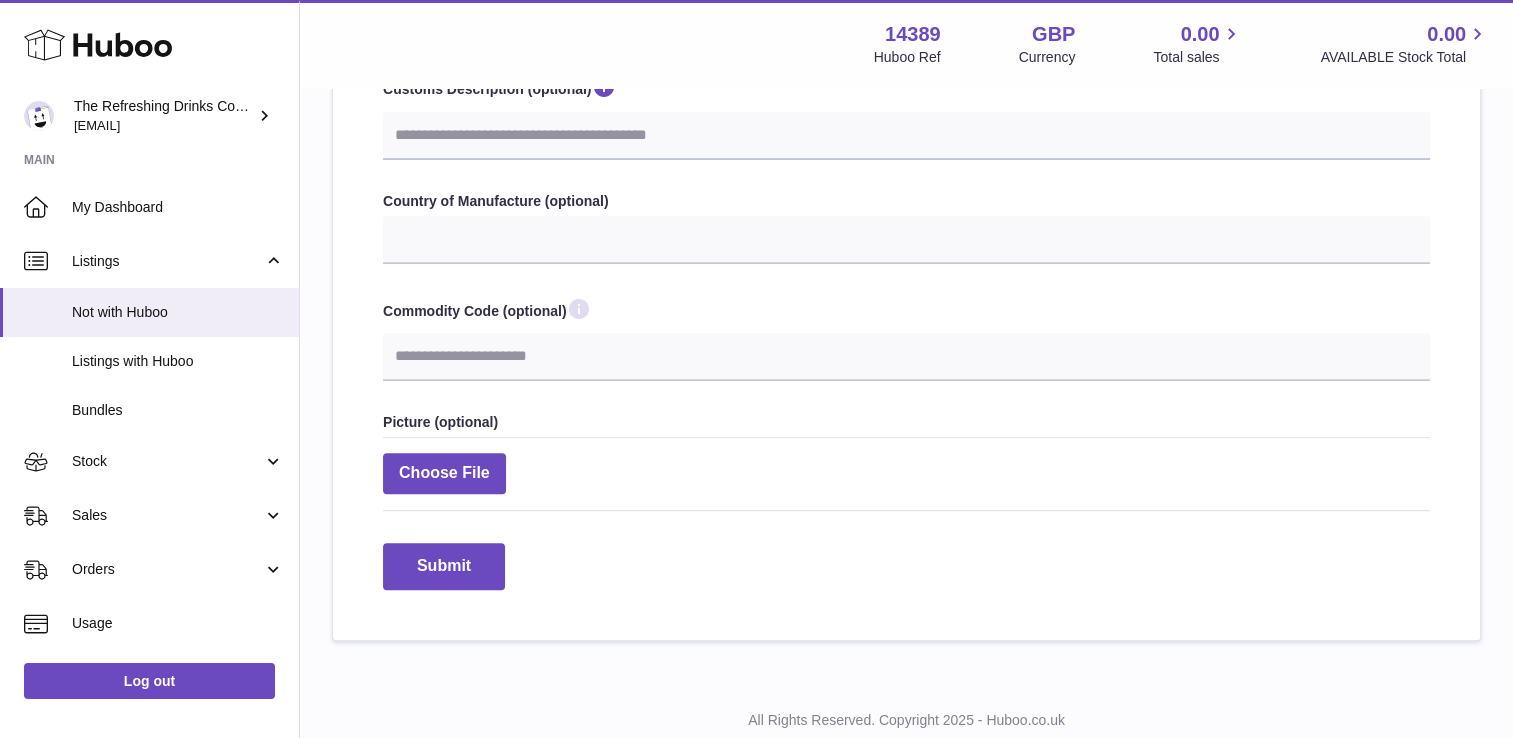 click at bounding box center (579, 309) 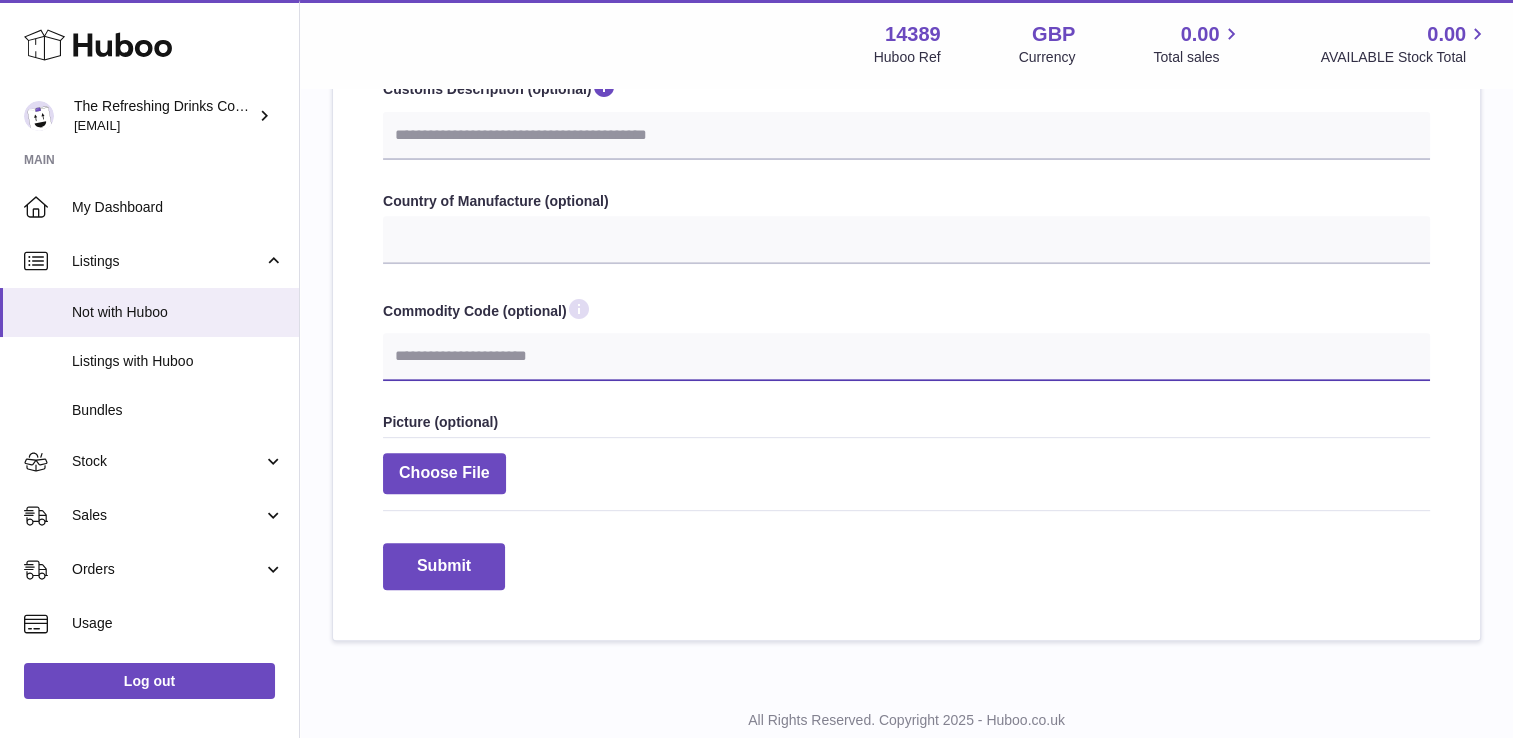 click on "Commodity Code (optional)" at bounding box center [906, 357] 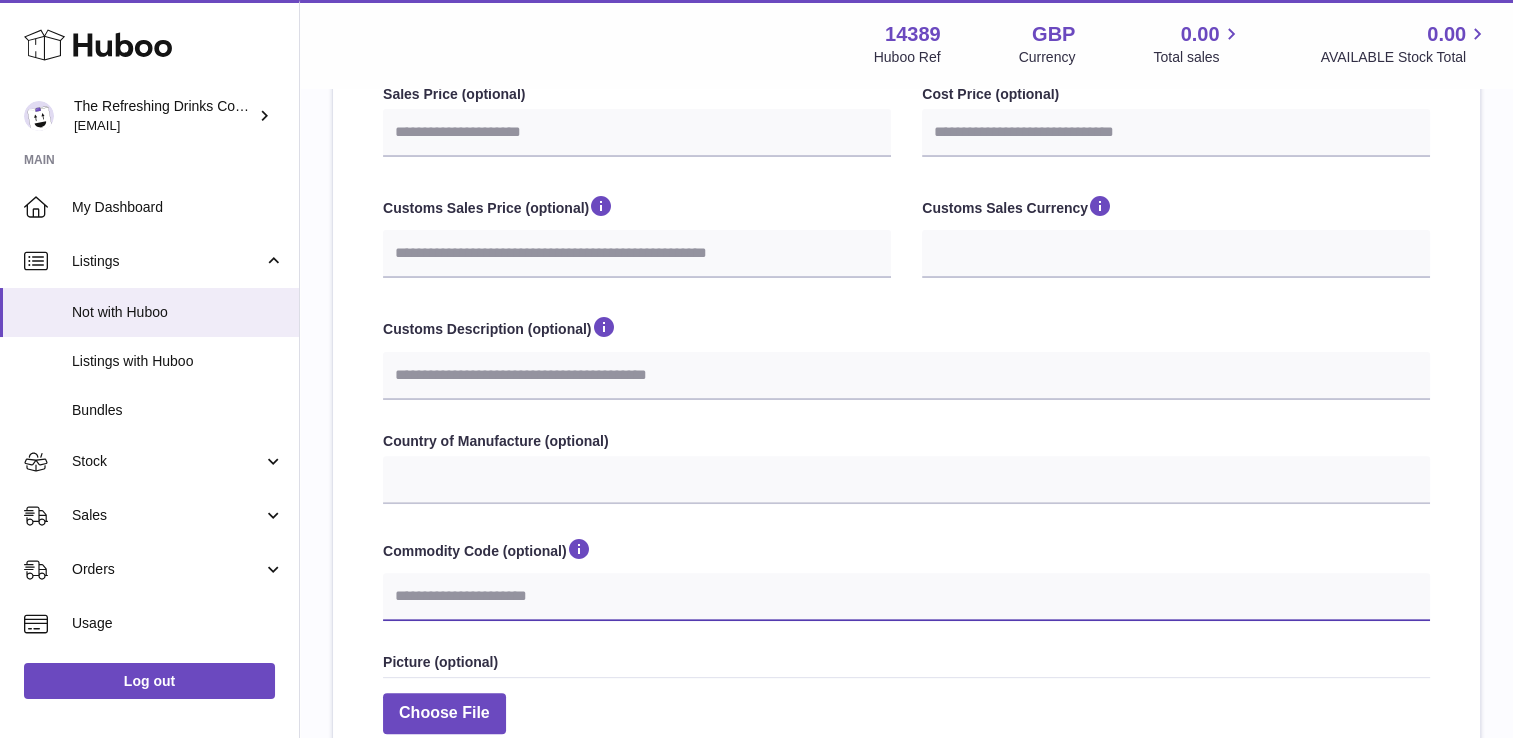scroll, scrollTop: 445, scrollLeft: 0, axis: vertical 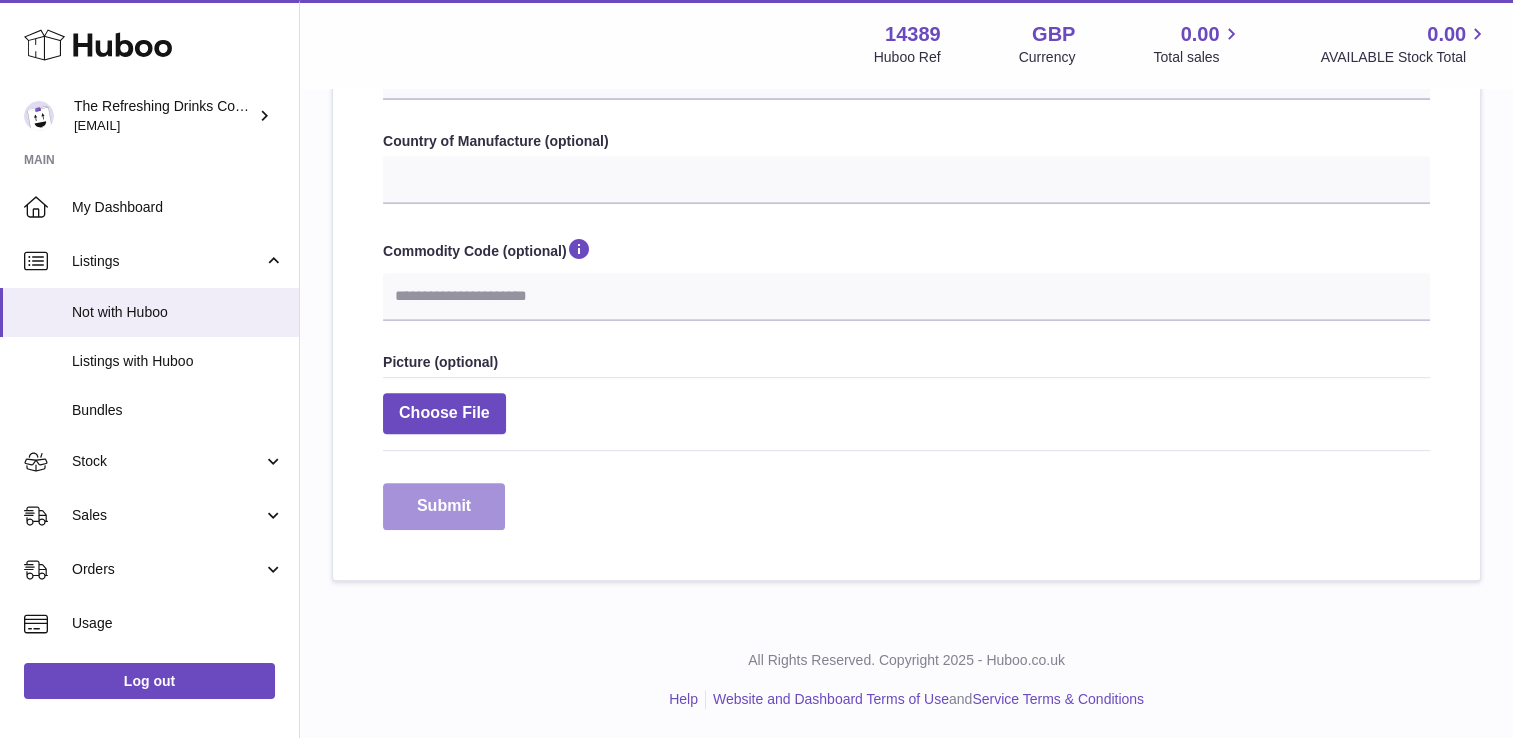 click on "Submit" at bounding box center (444, 506) 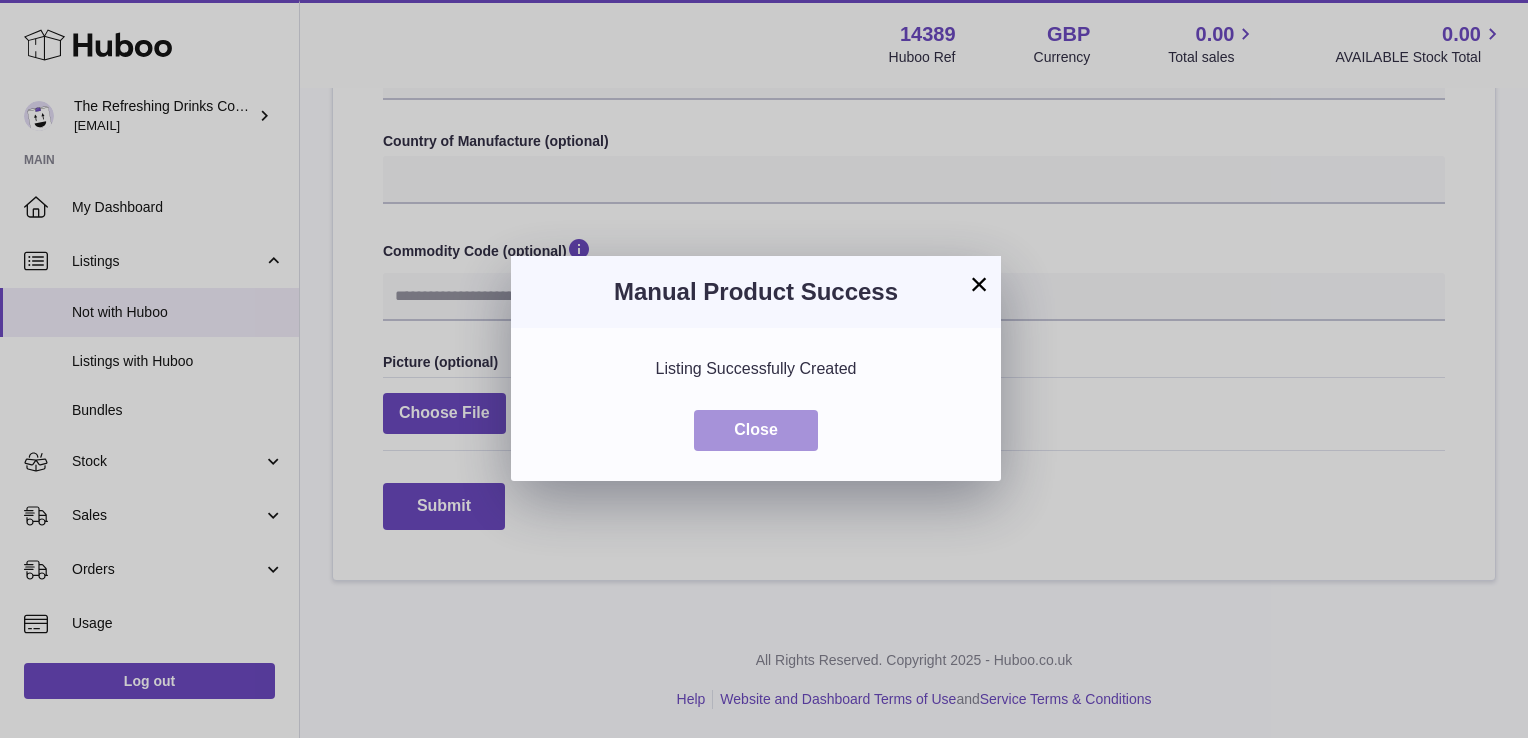 click on "Close" at bounding box center [756, 430] 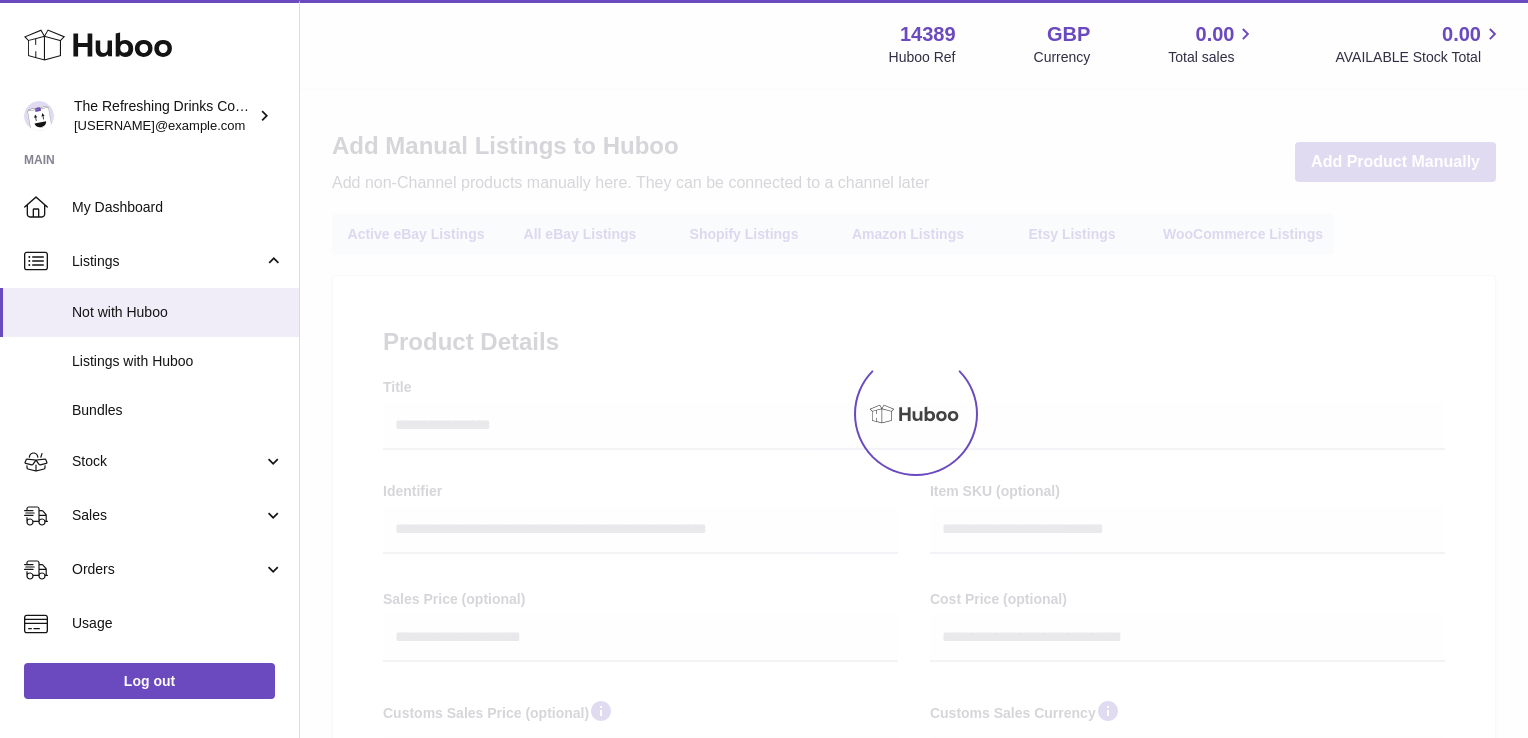 select 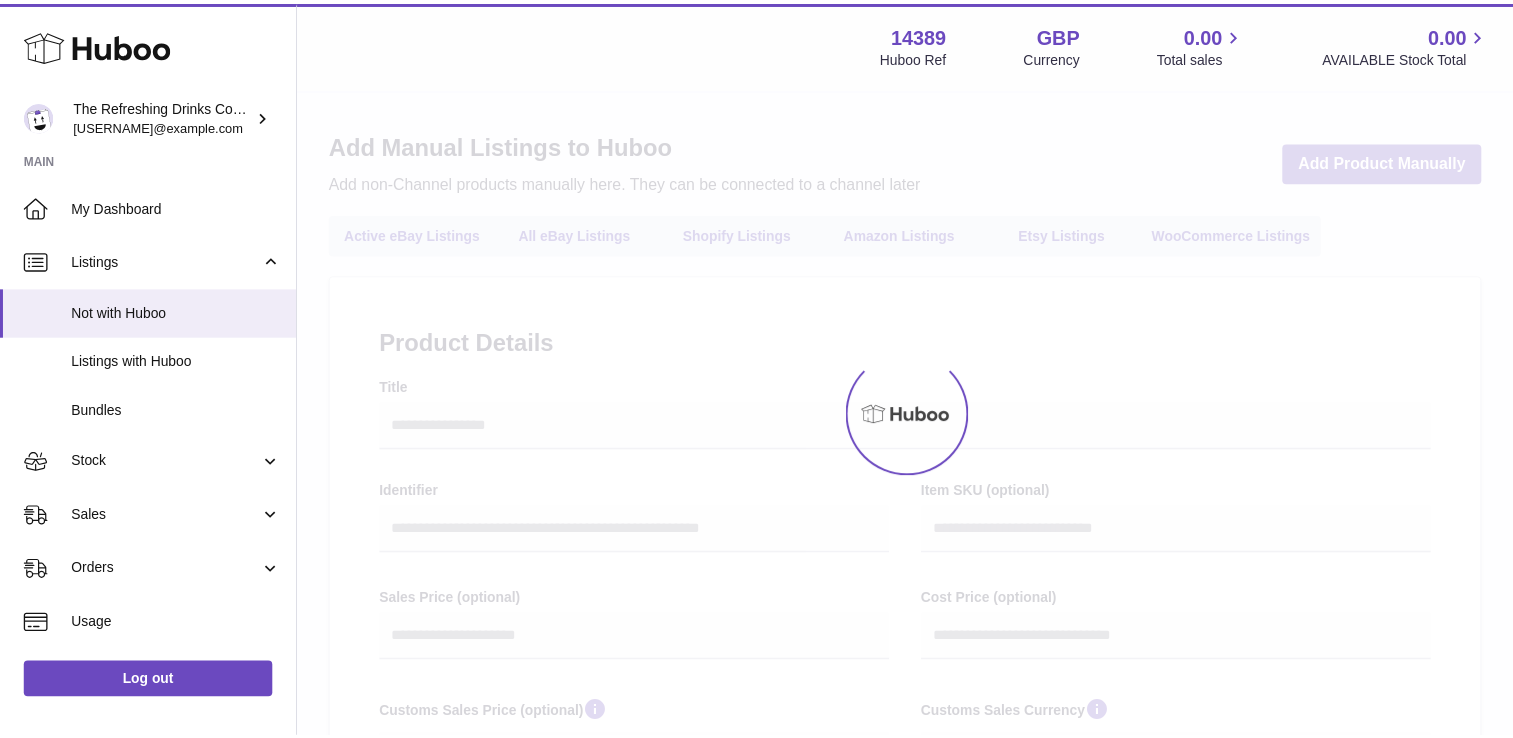 scroll, scrollTop: 0, scrollLeft: 0, axis: both 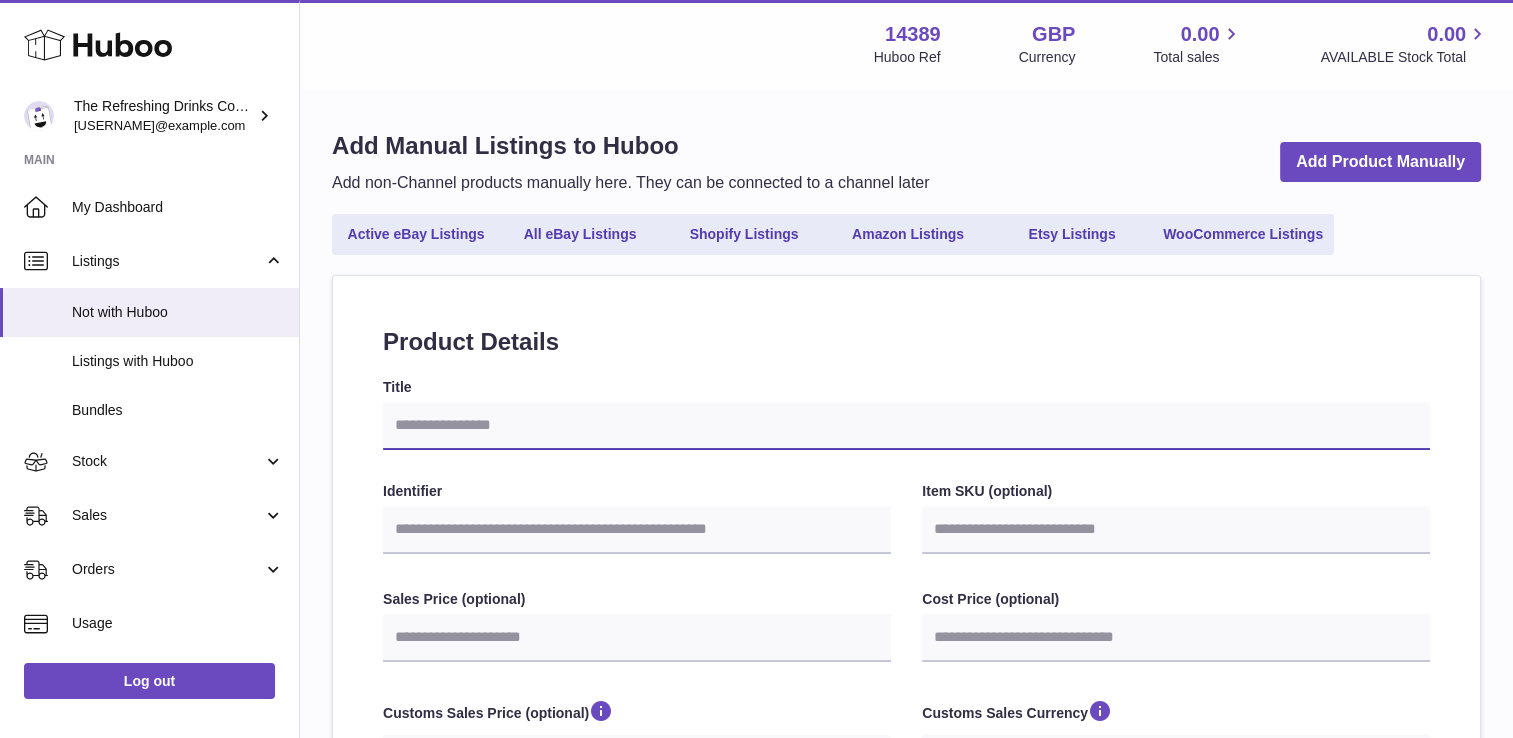 click on "Title" at bounding box center [906, 426] 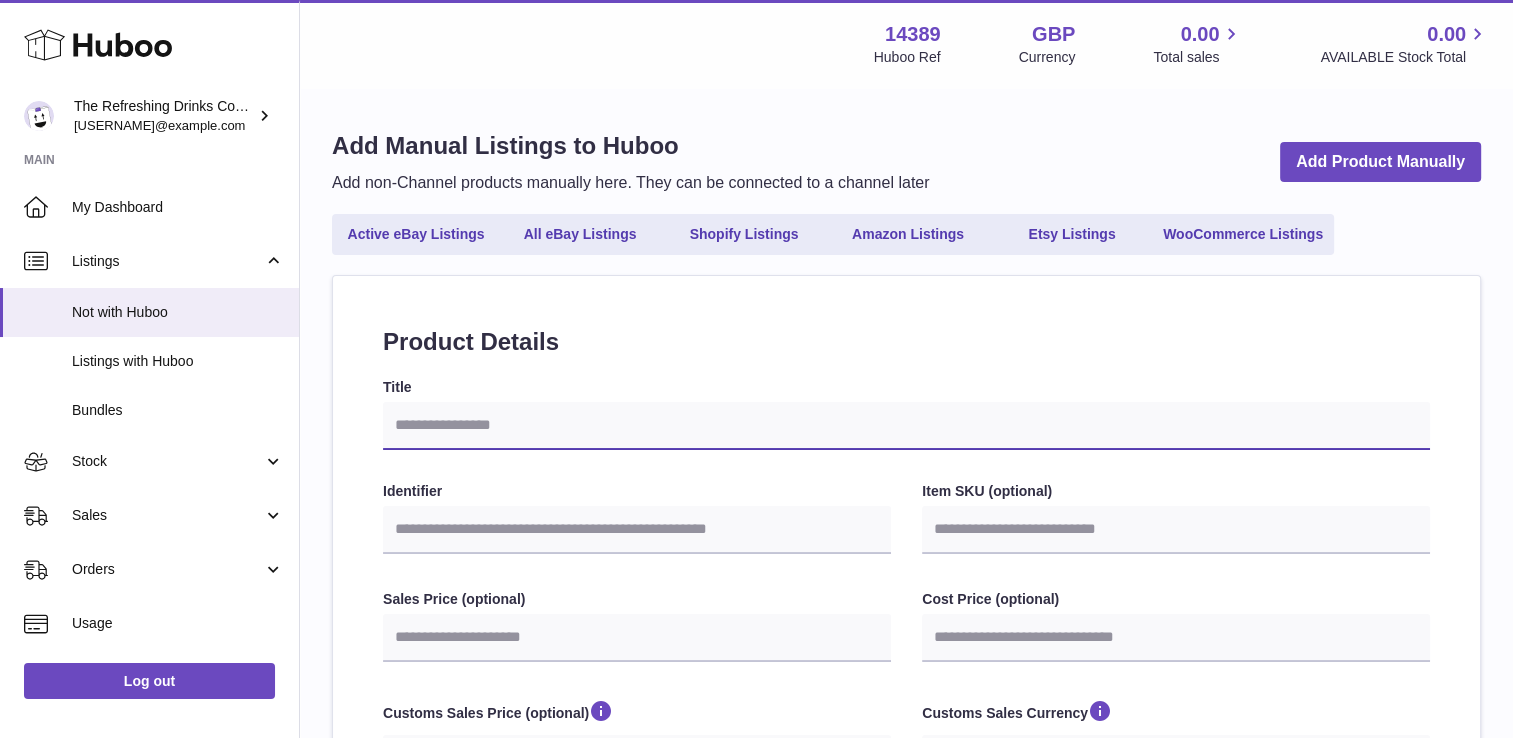 type on "*" 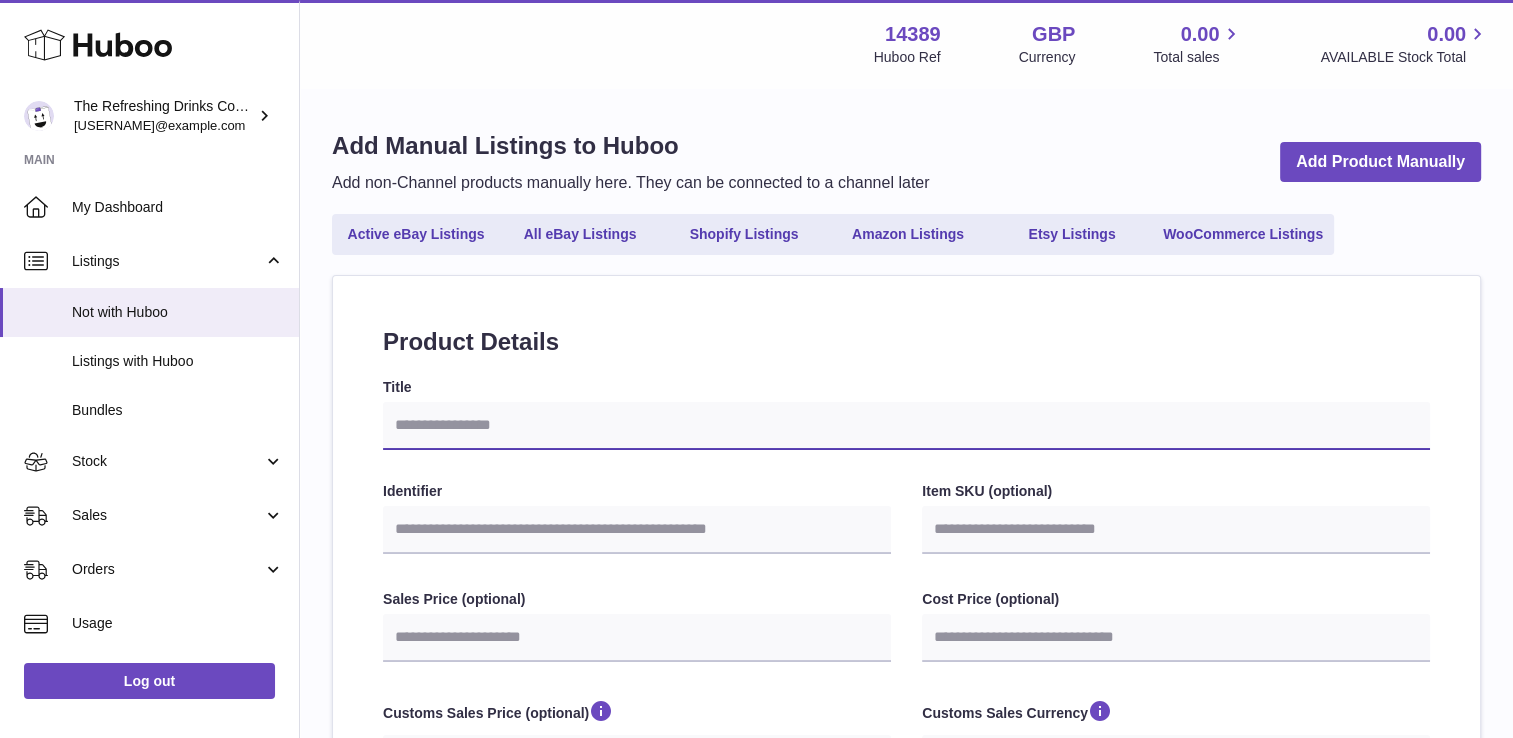 select 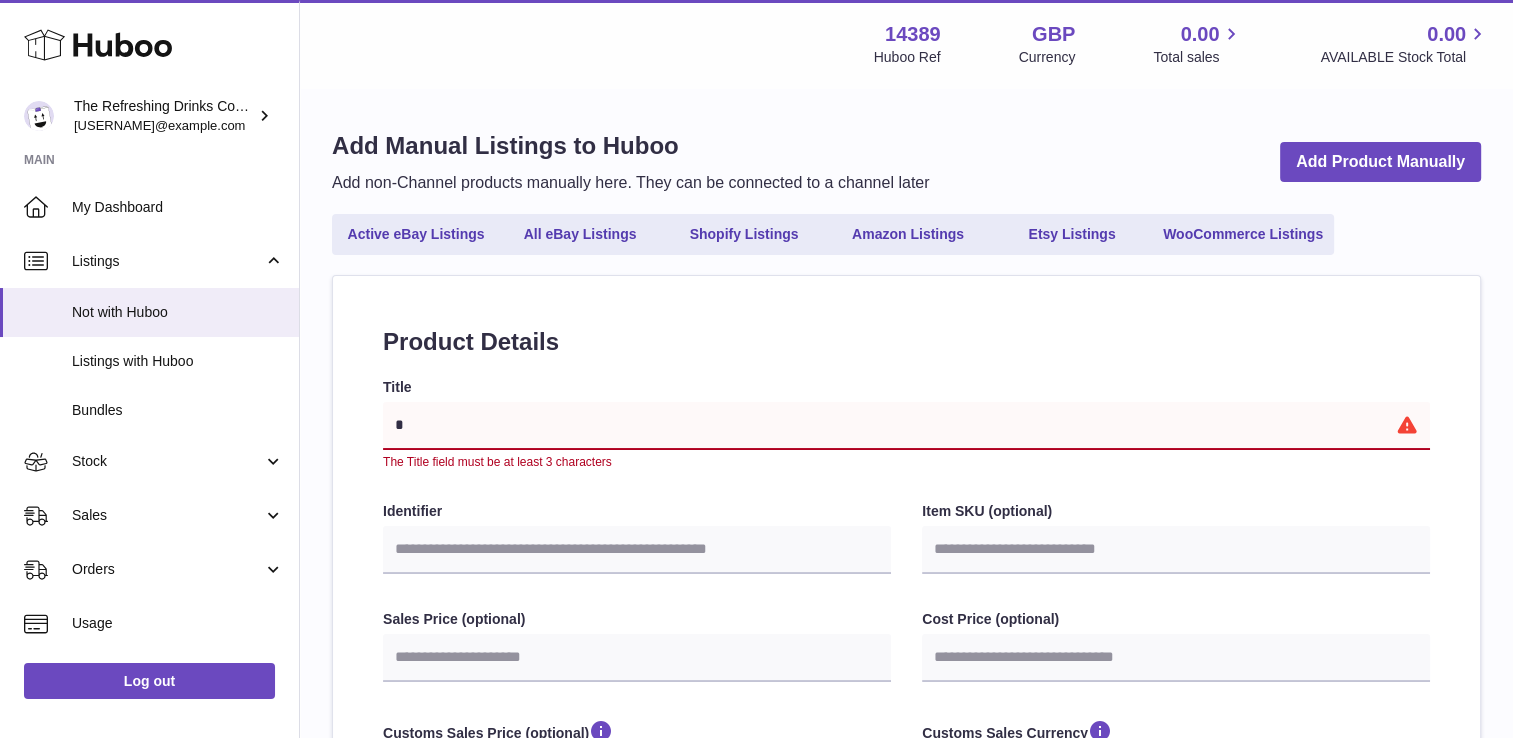type on "**" 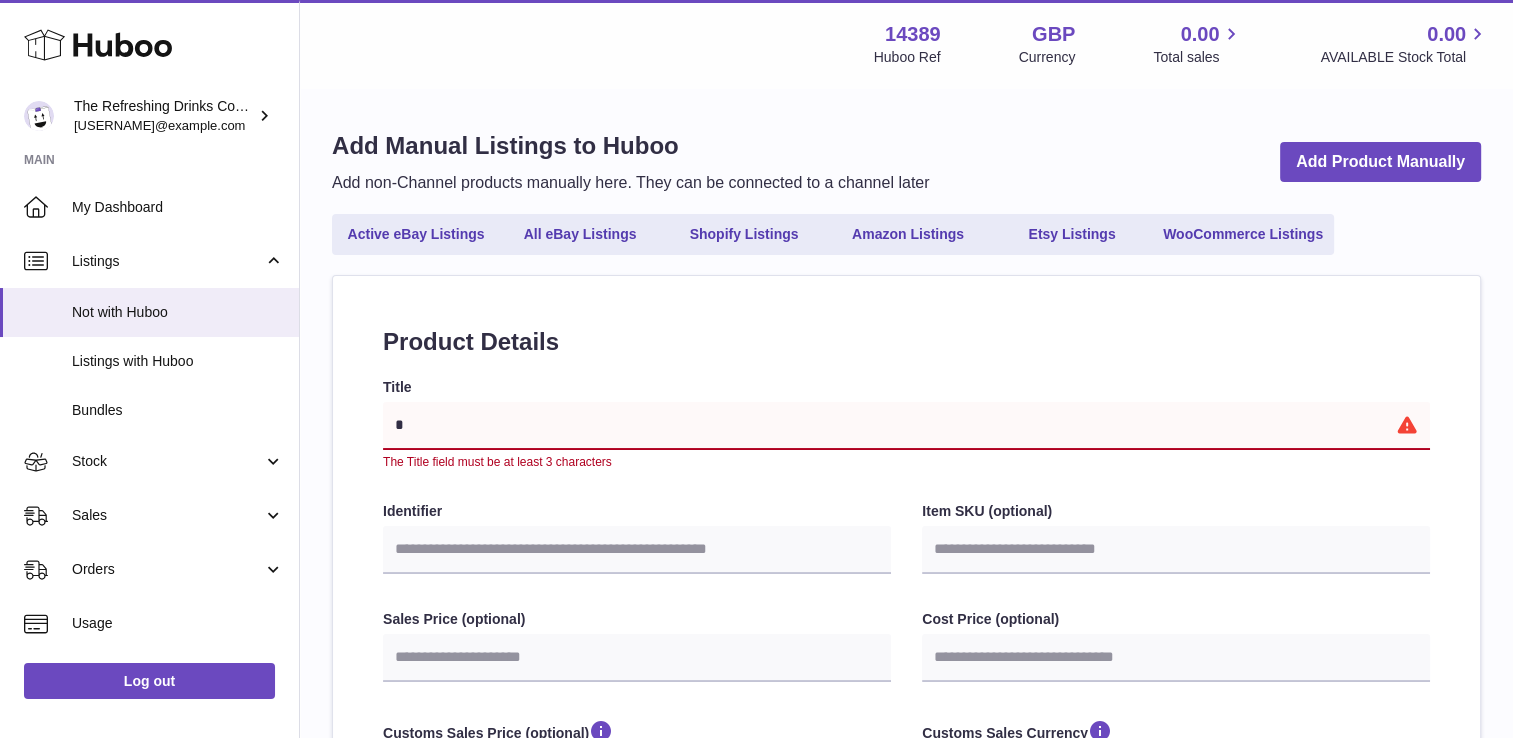 select 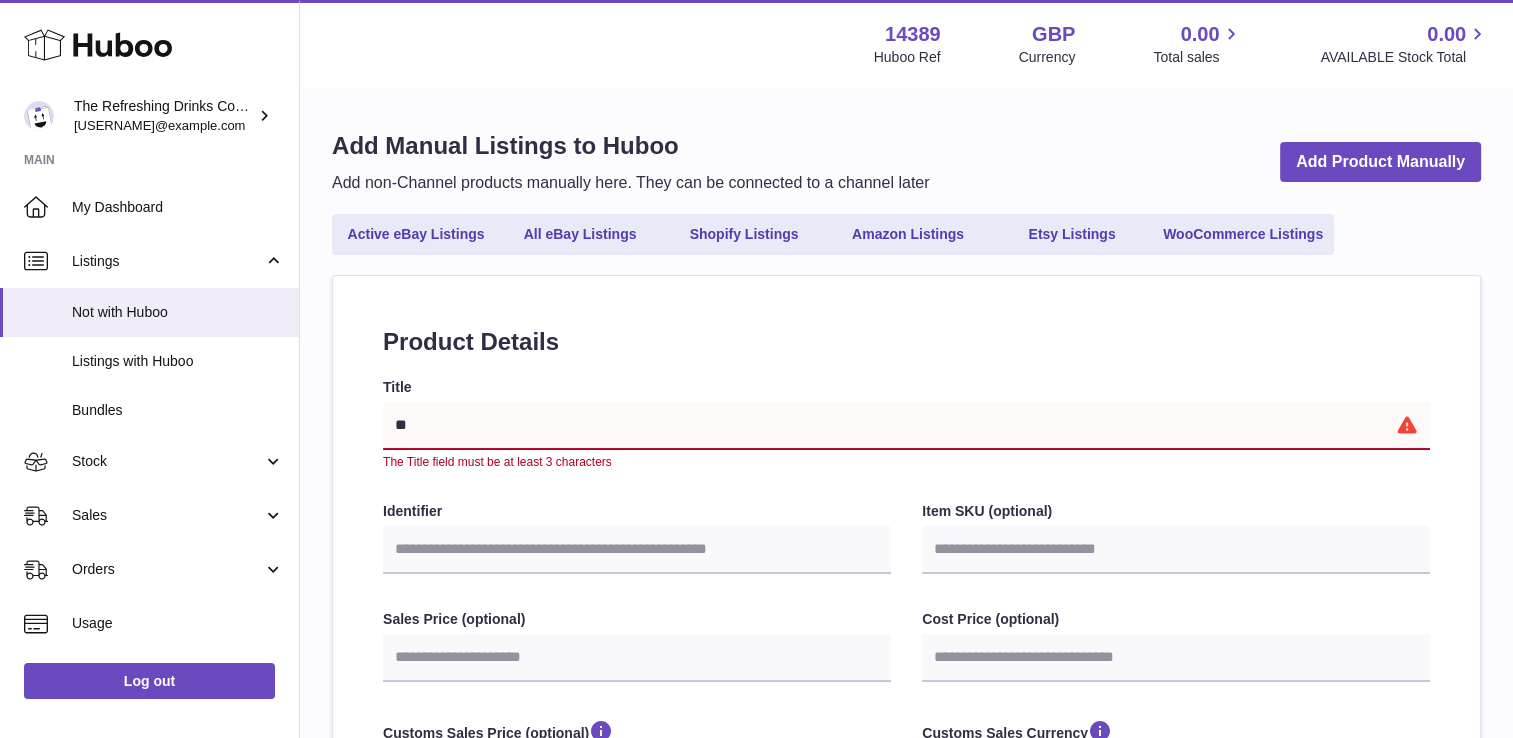 type on "**" 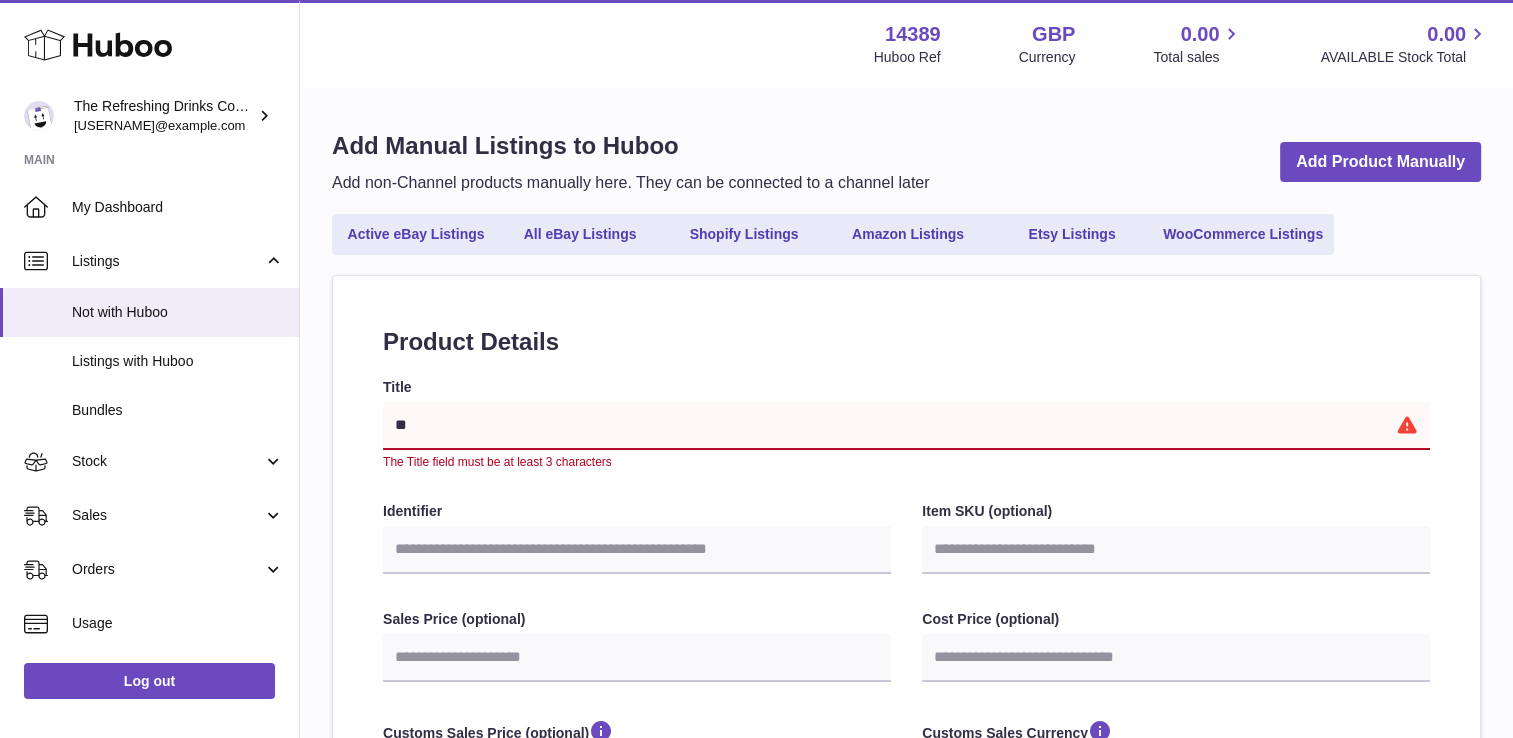 select 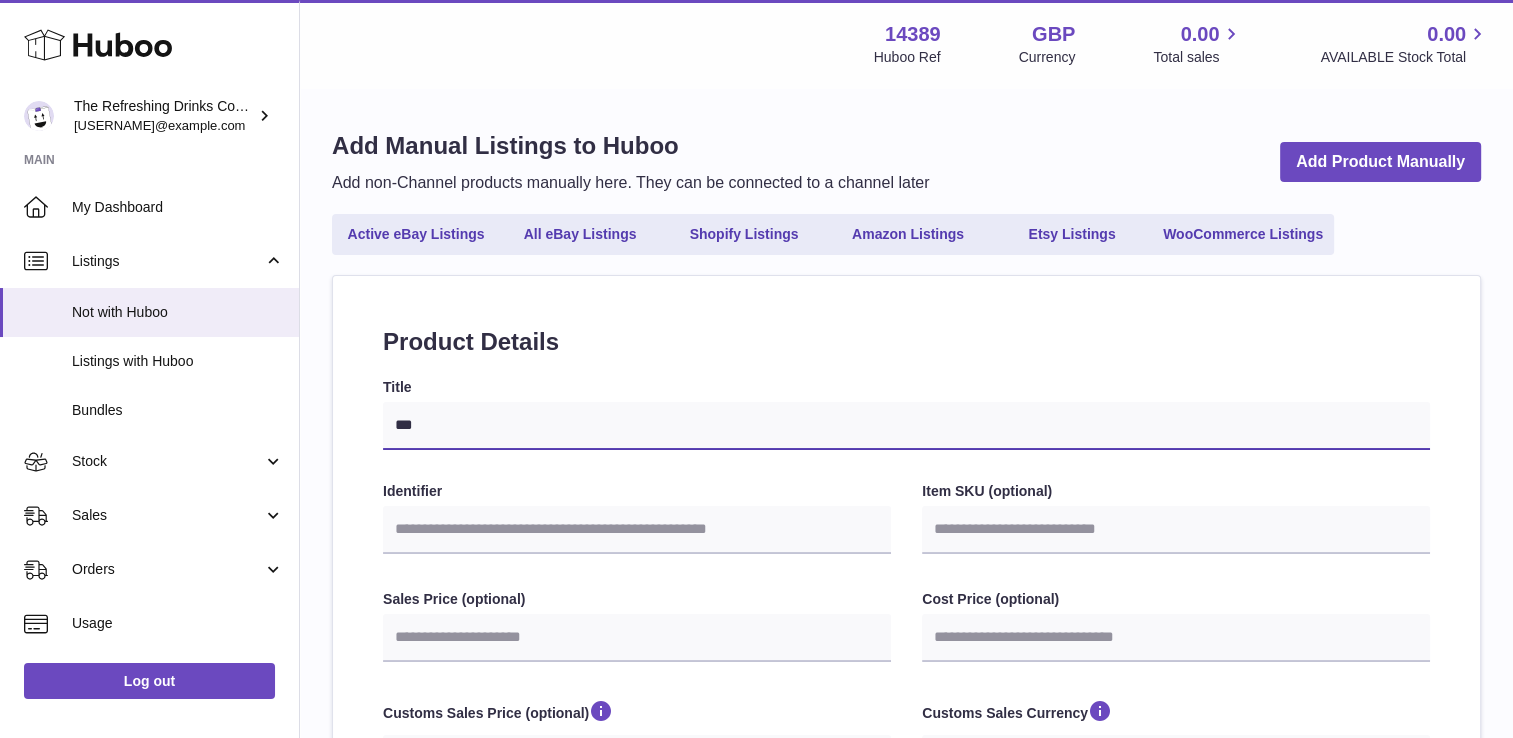 type on "****" 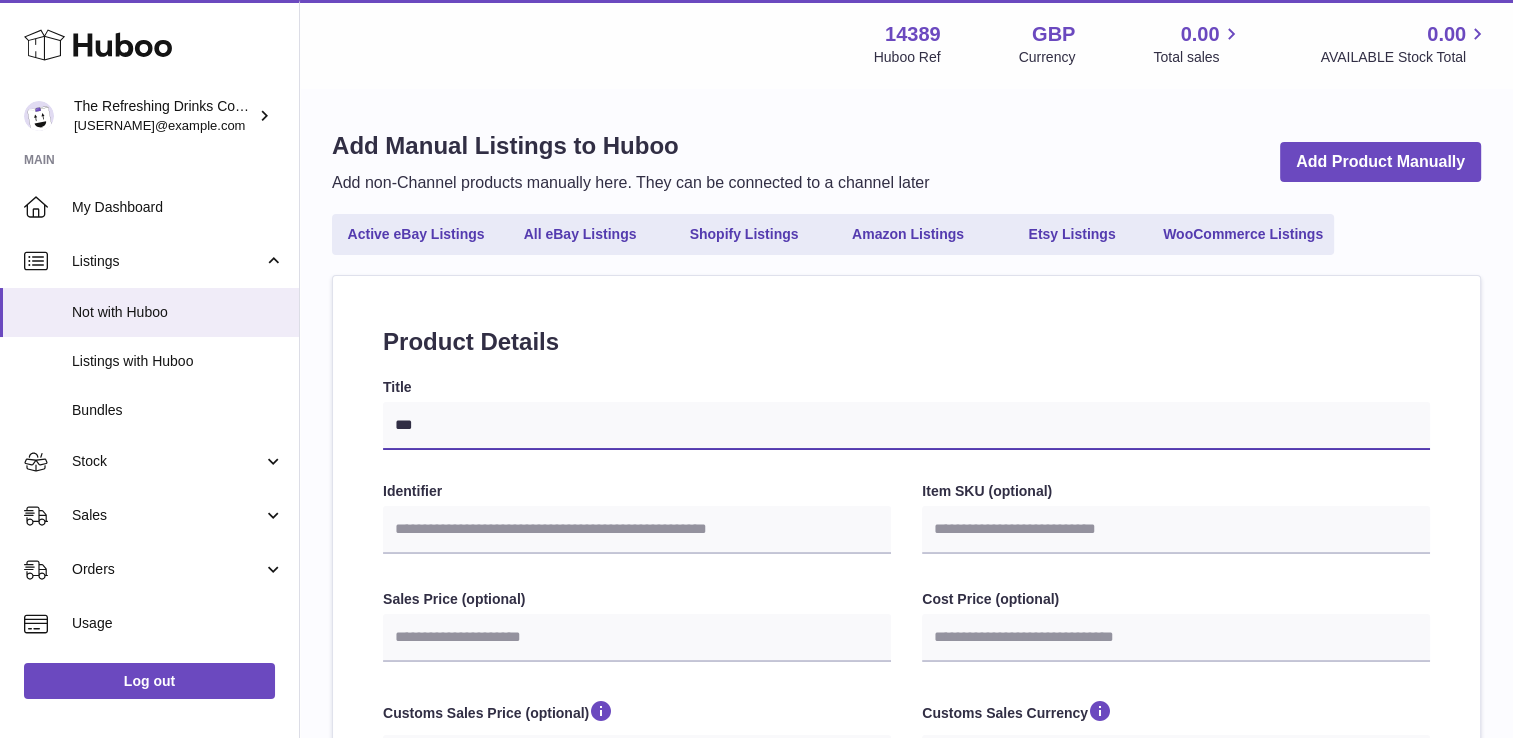 select 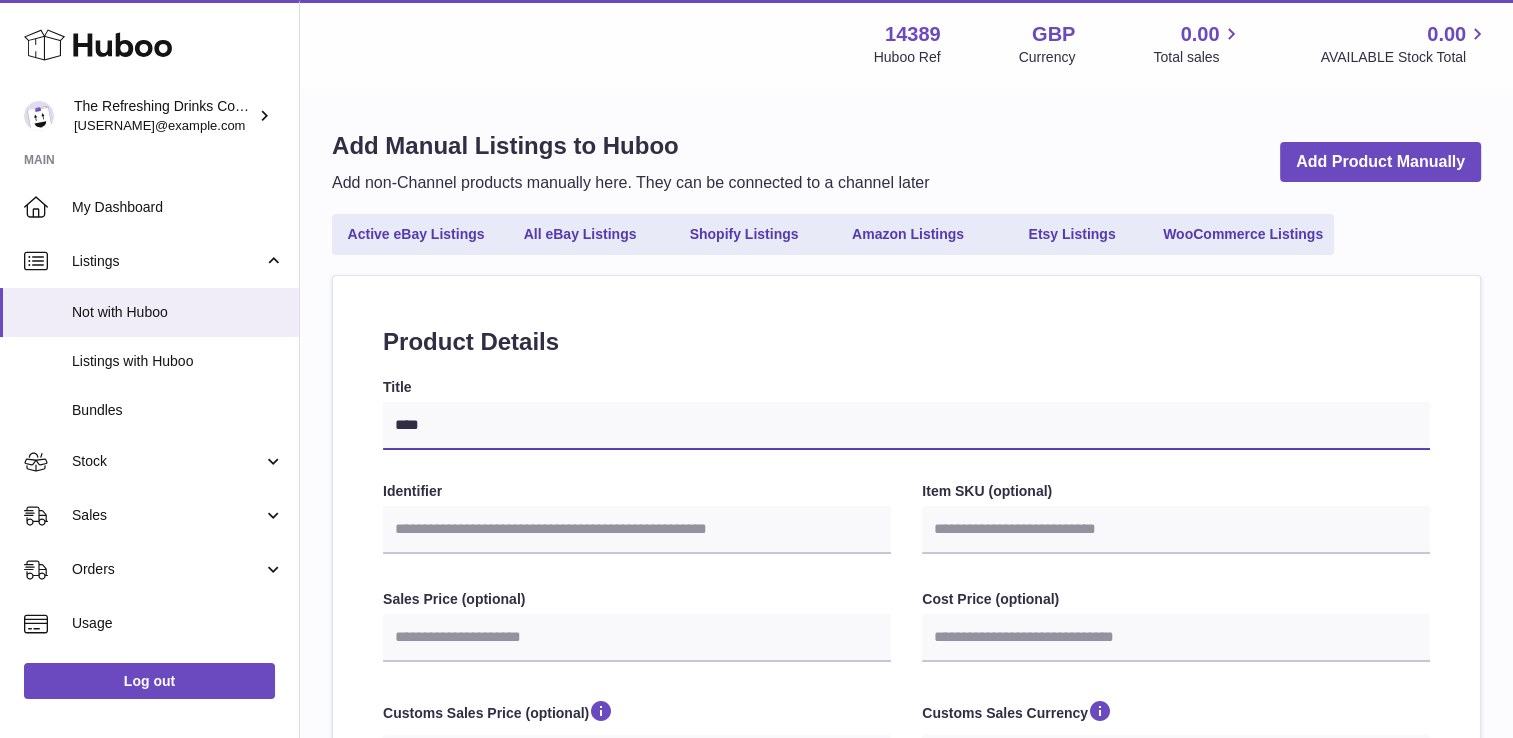 type on "*****" 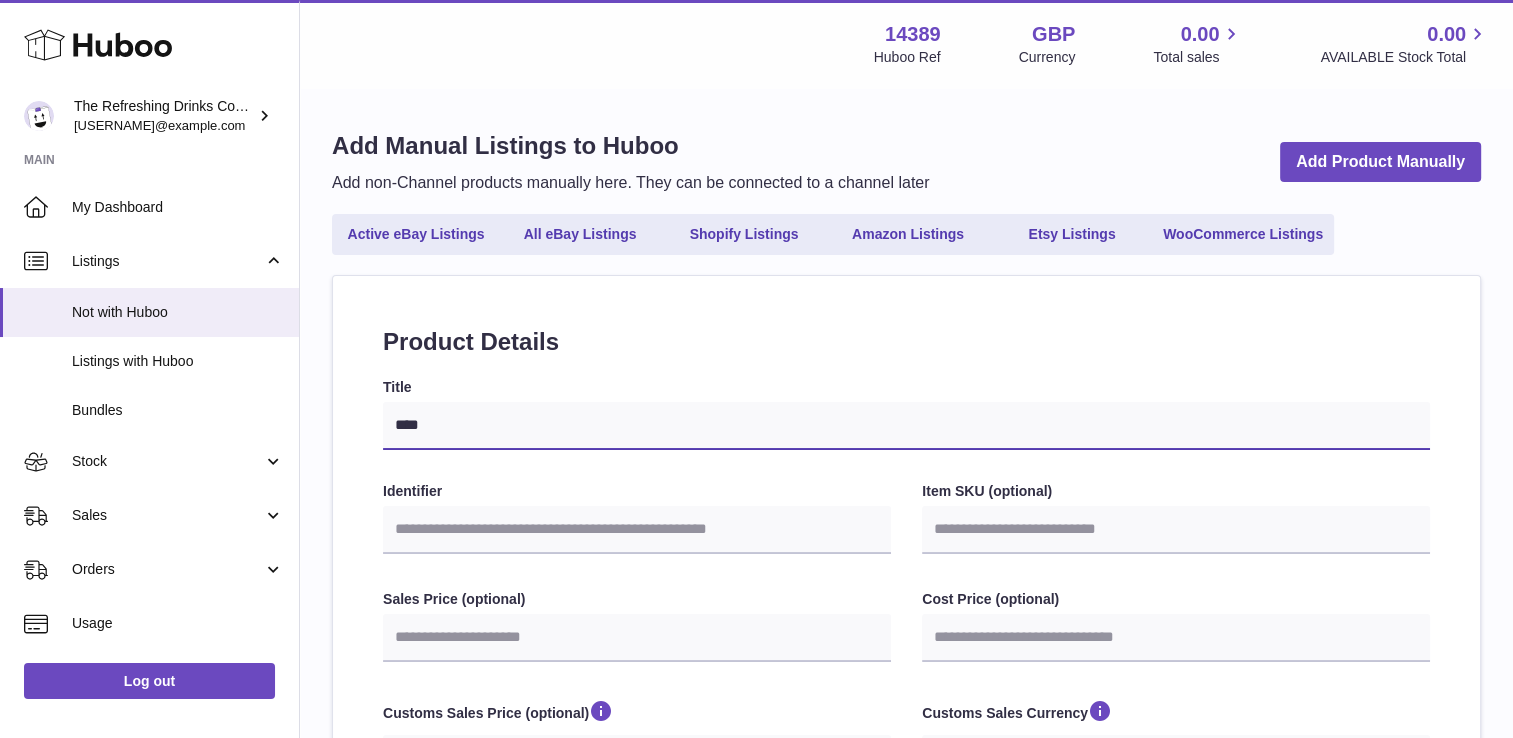 select 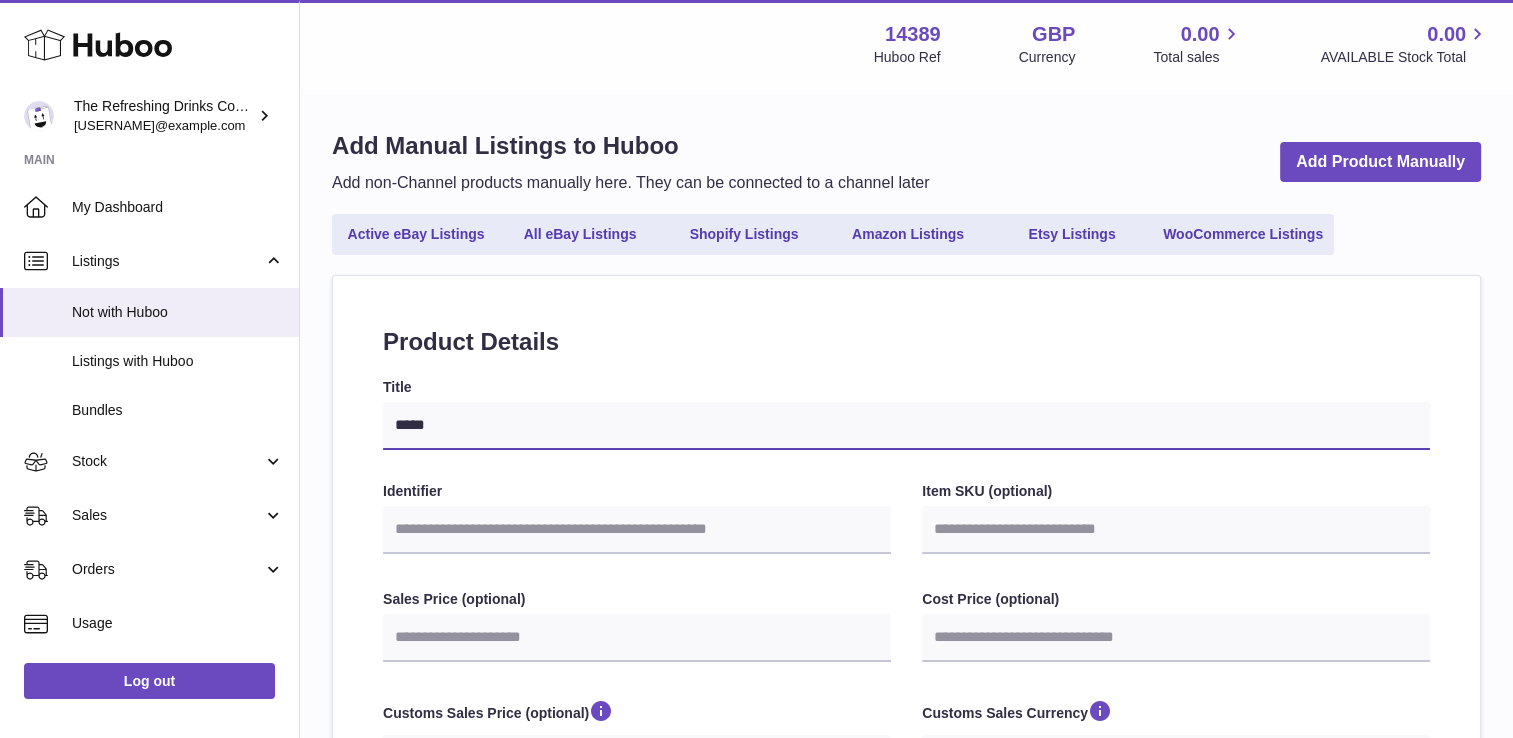 type on "******" 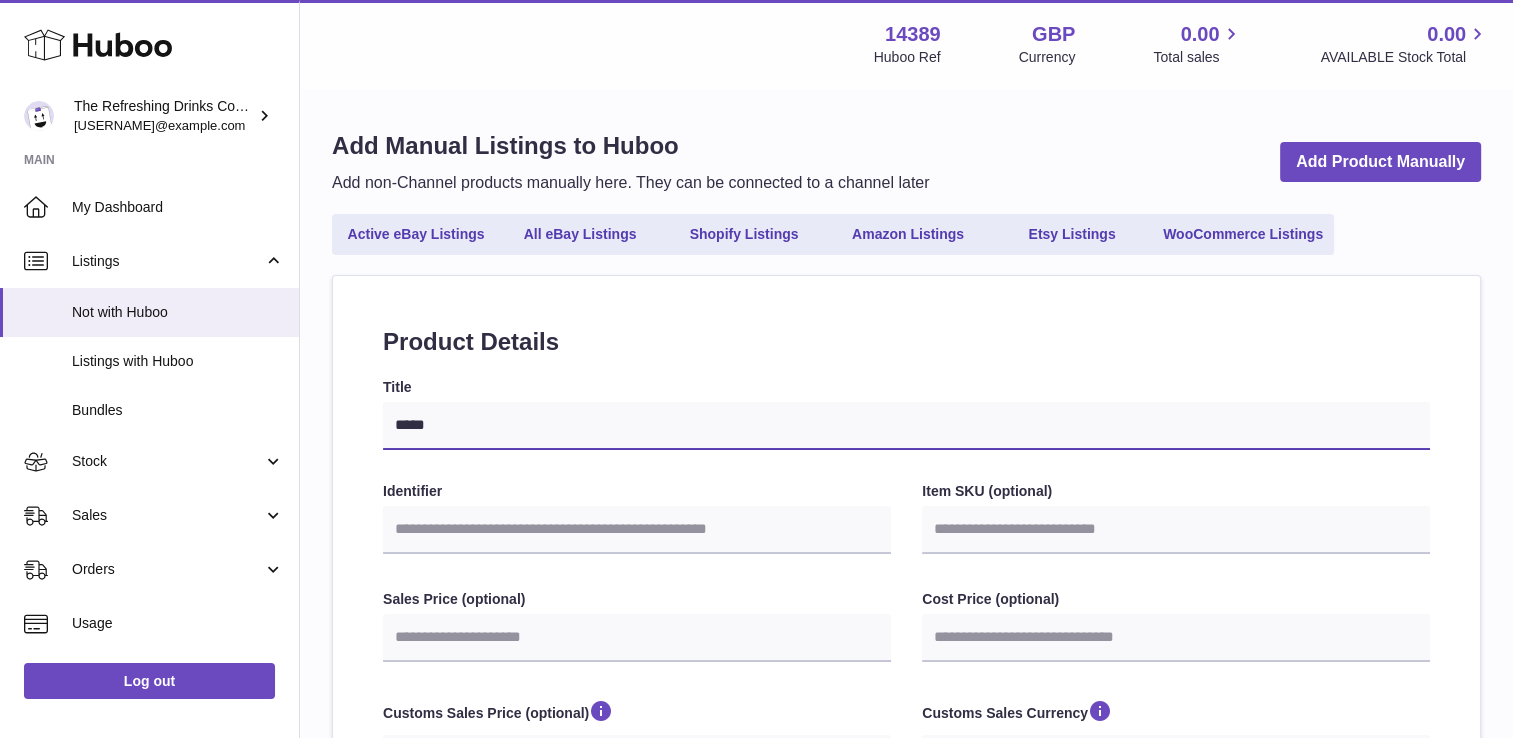 select 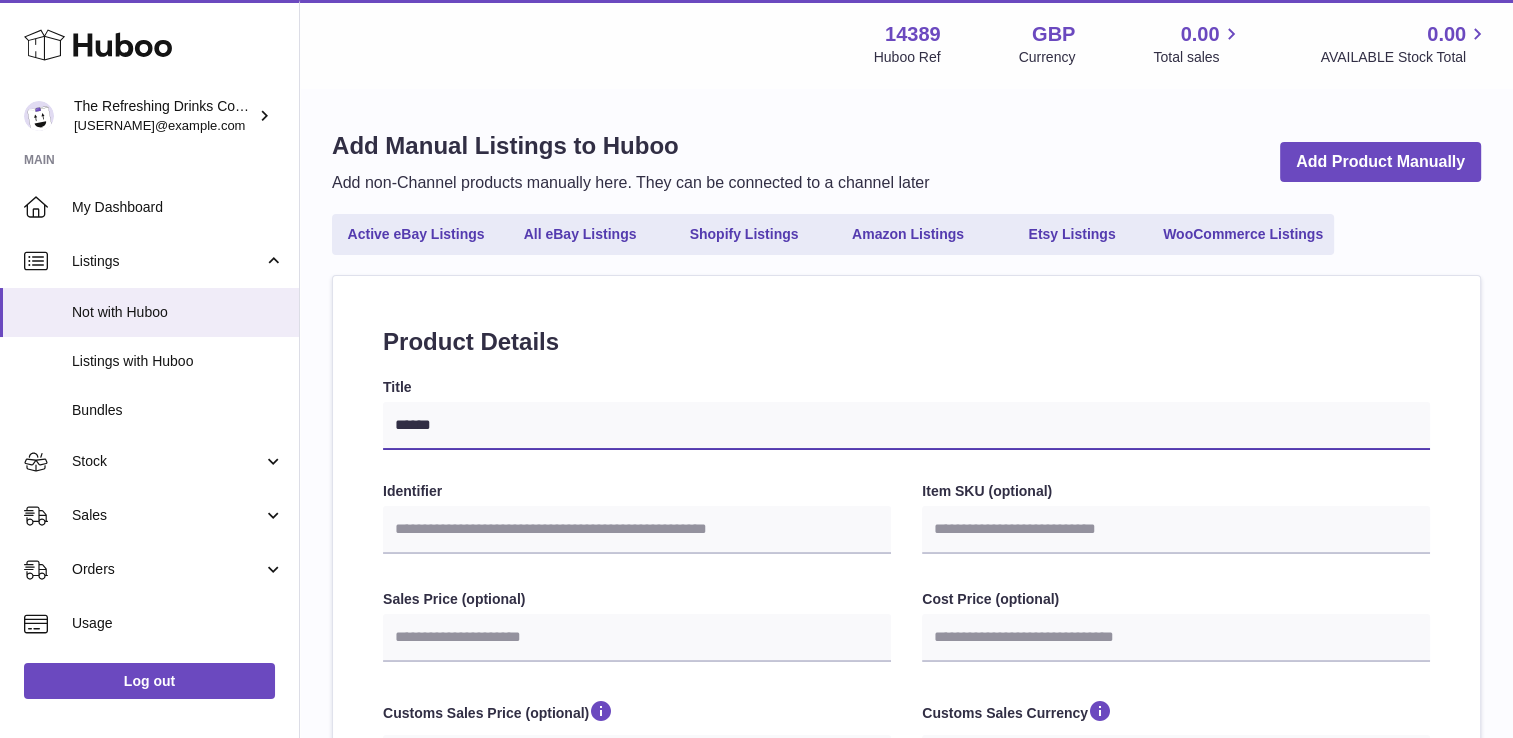 select 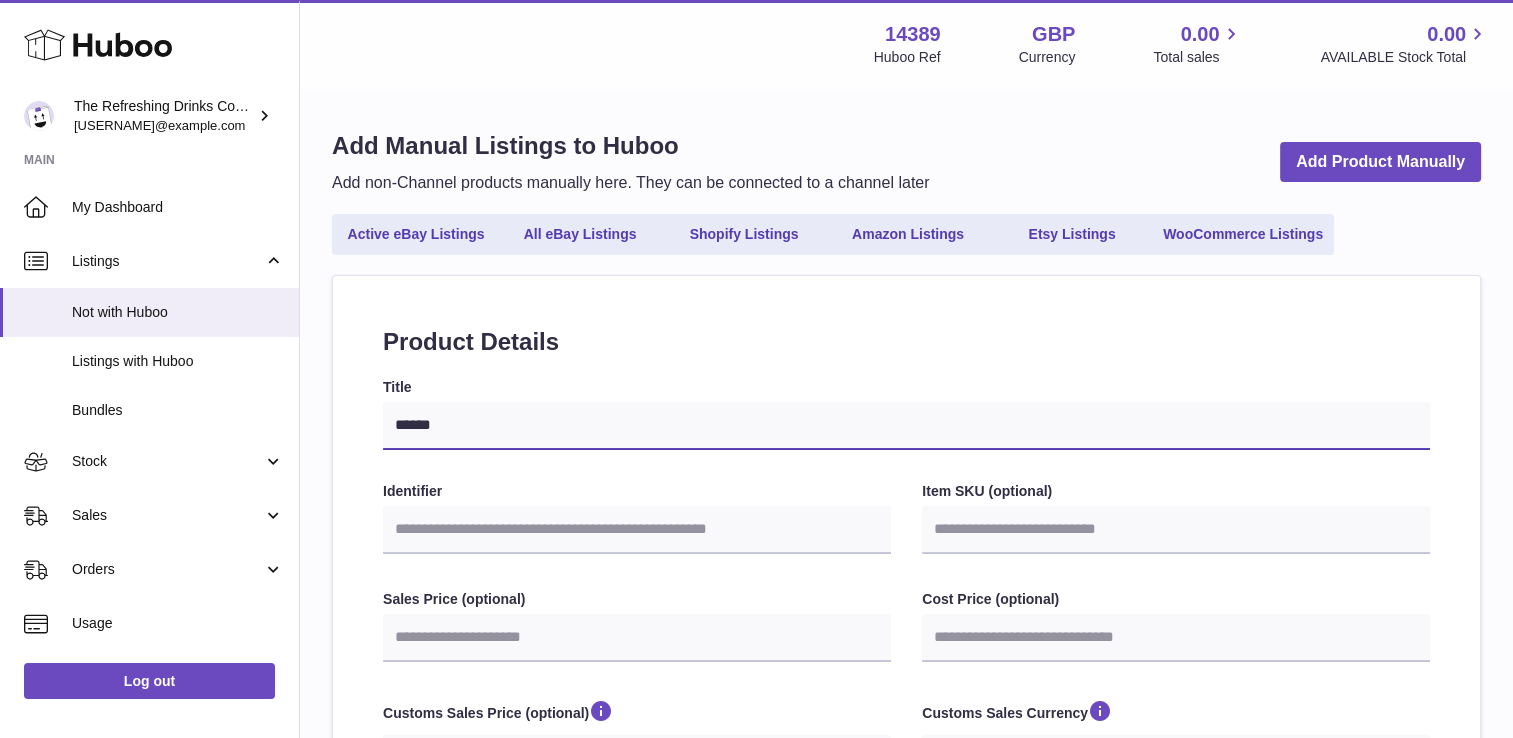 type on "*******" 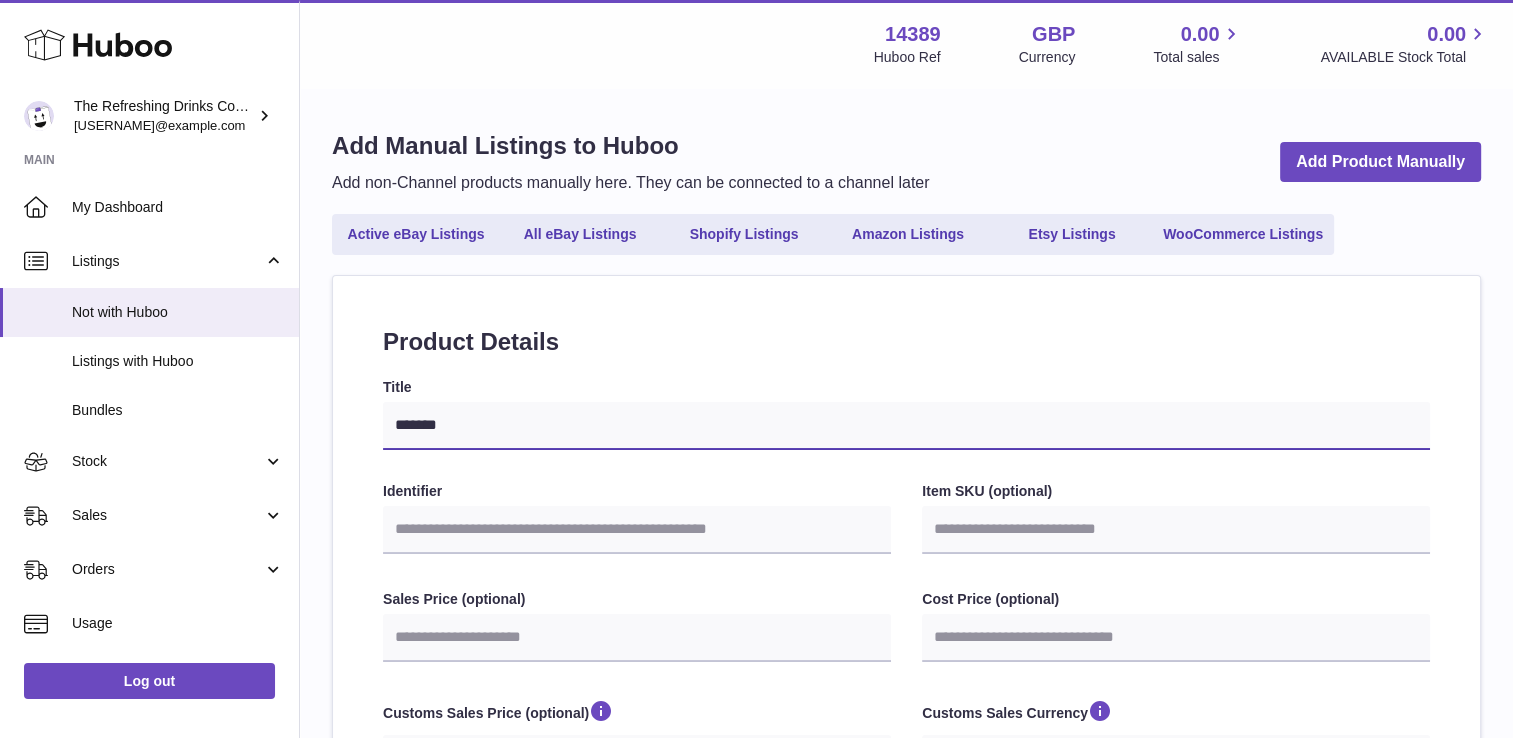 type on "*******" 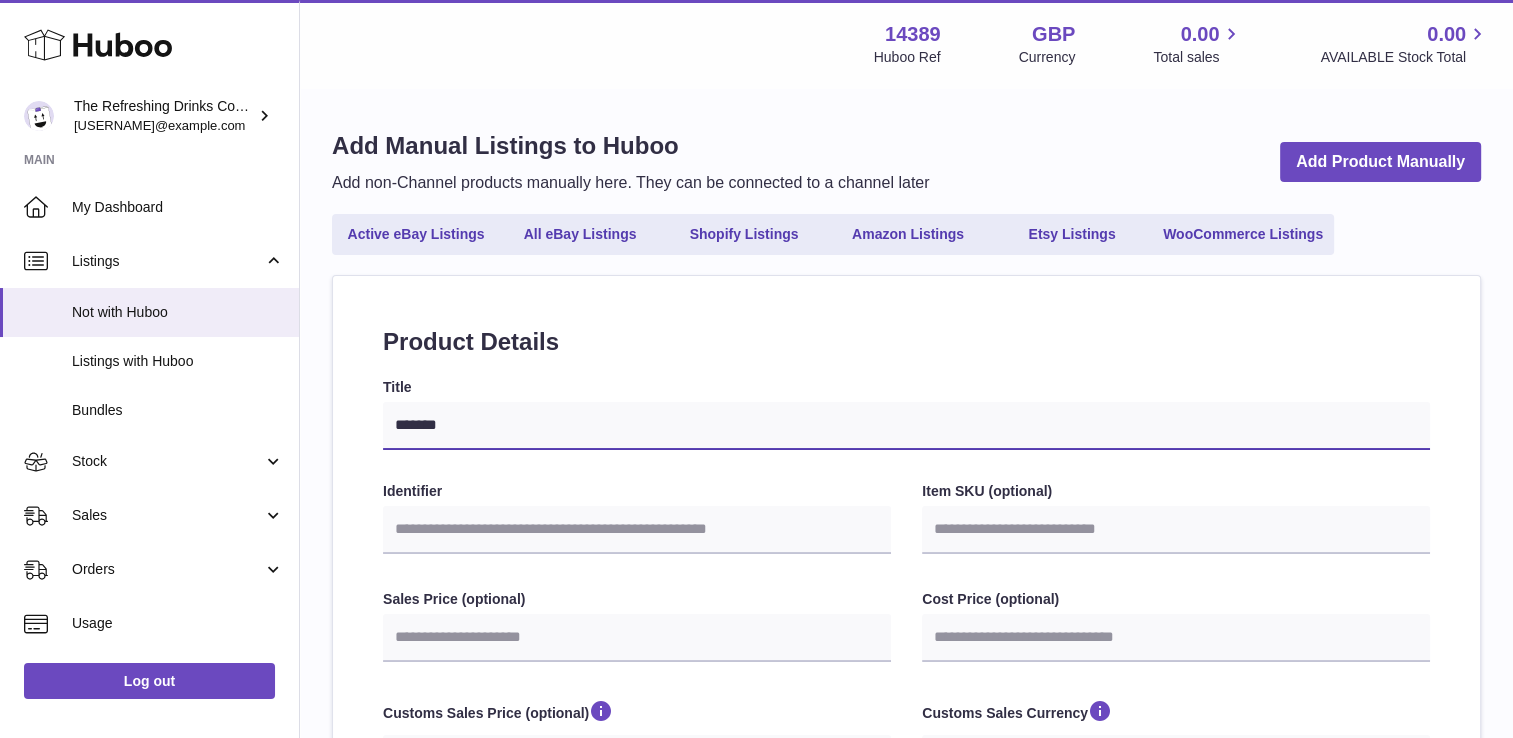 select 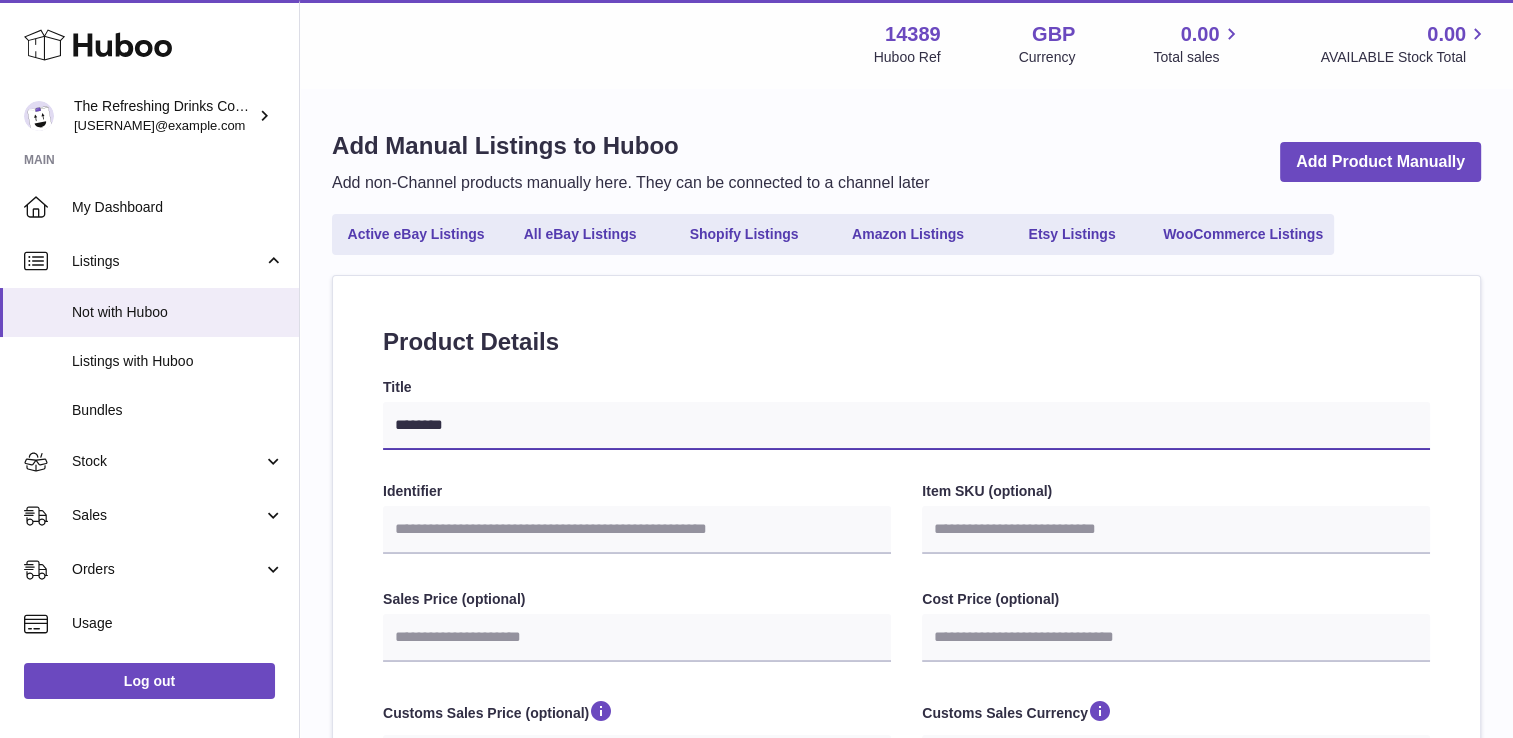type on "*********" 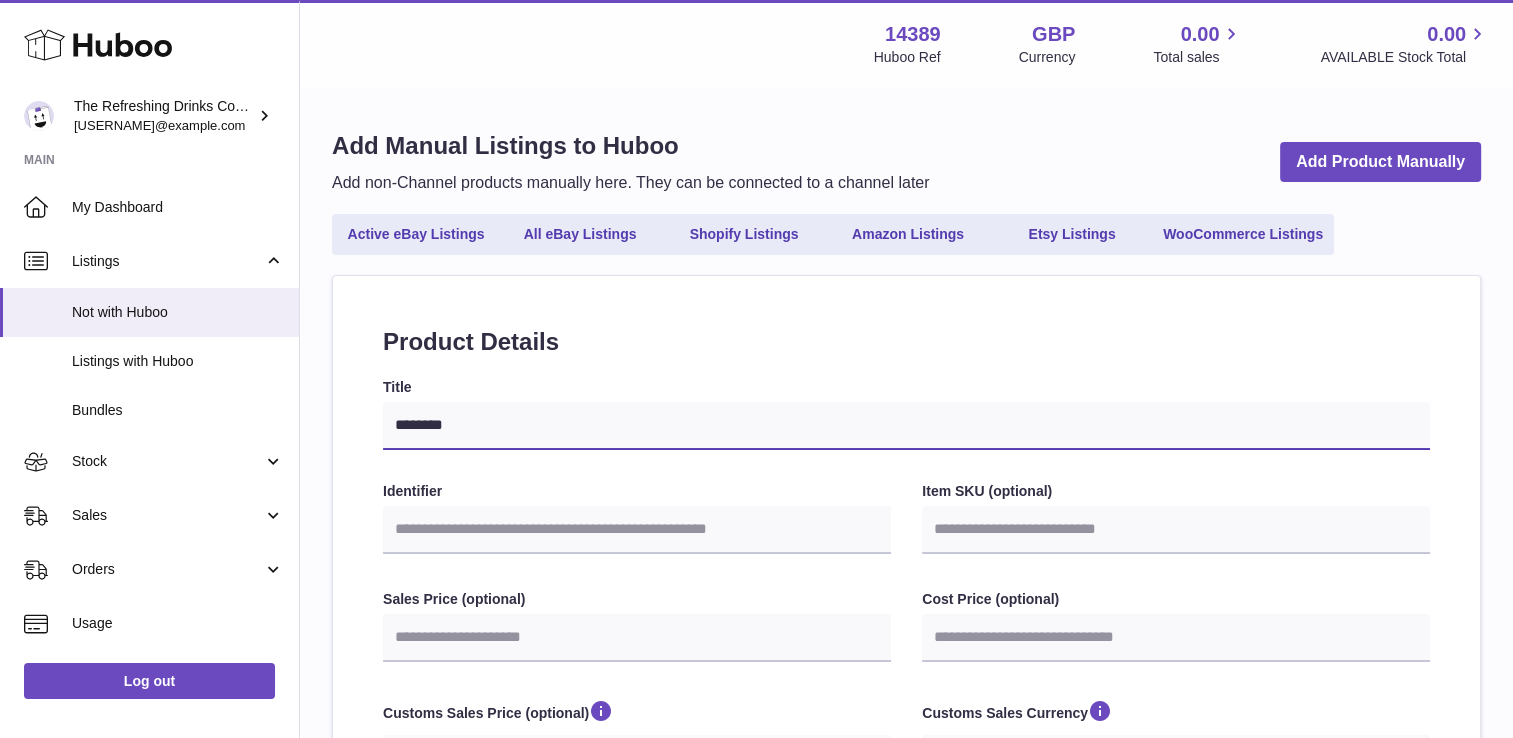 select 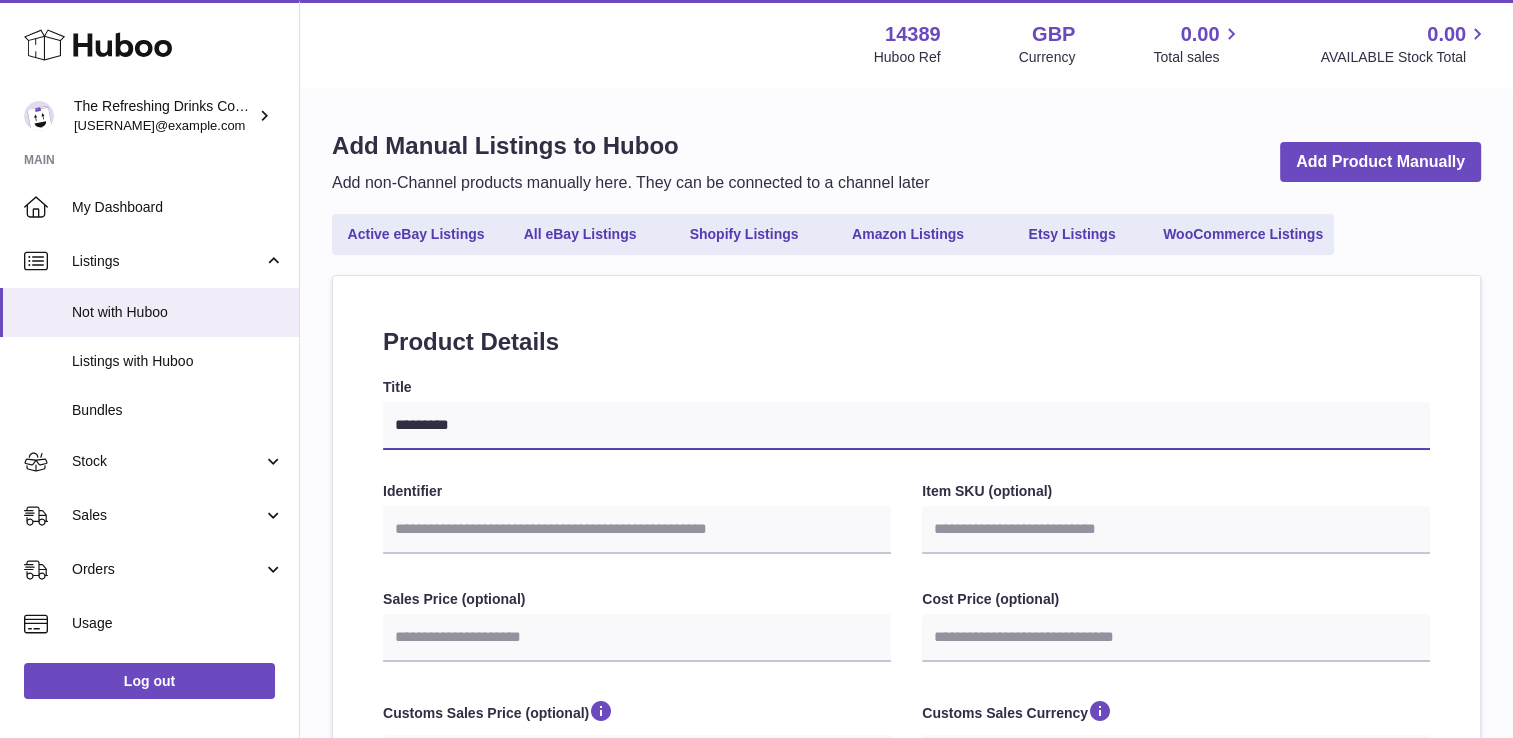 type on "**********" 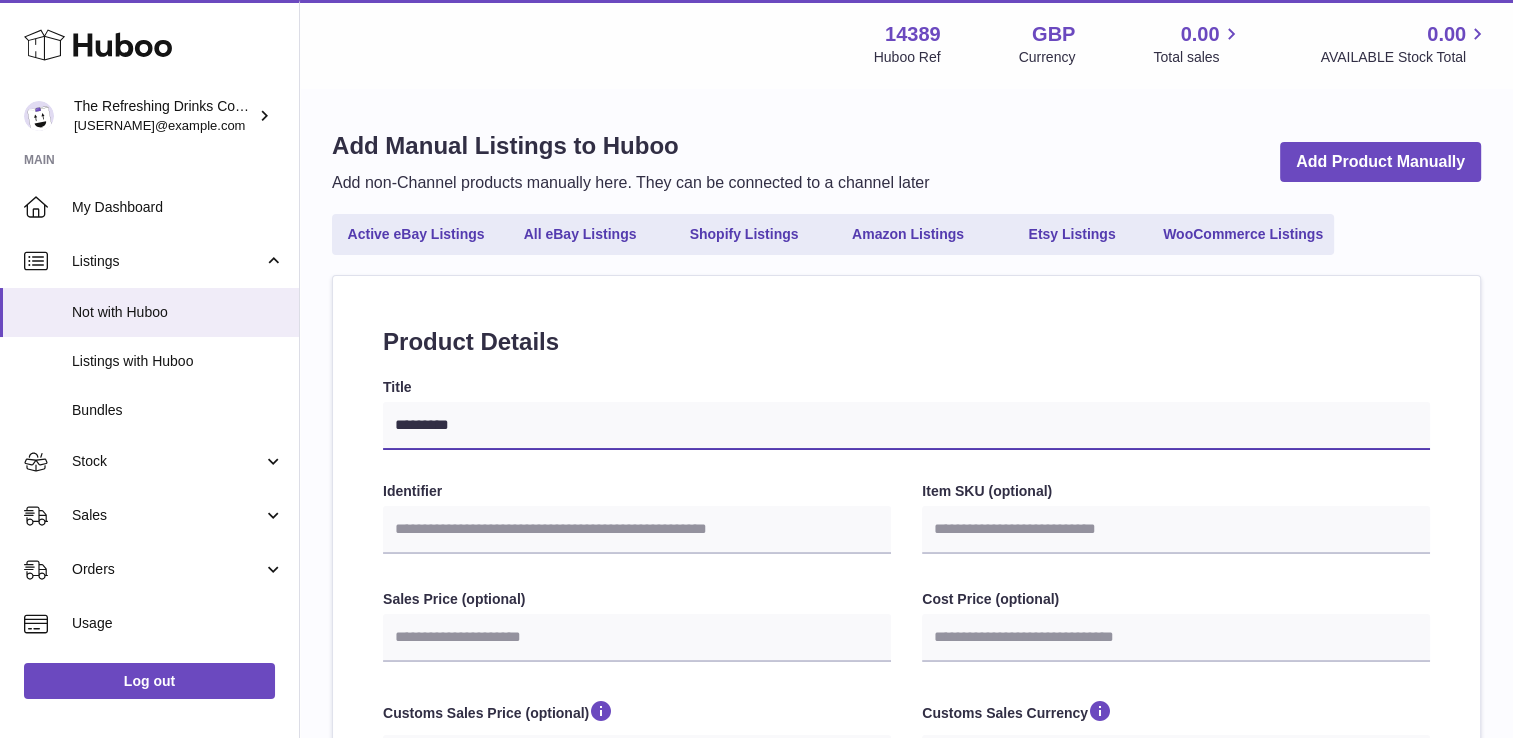 select 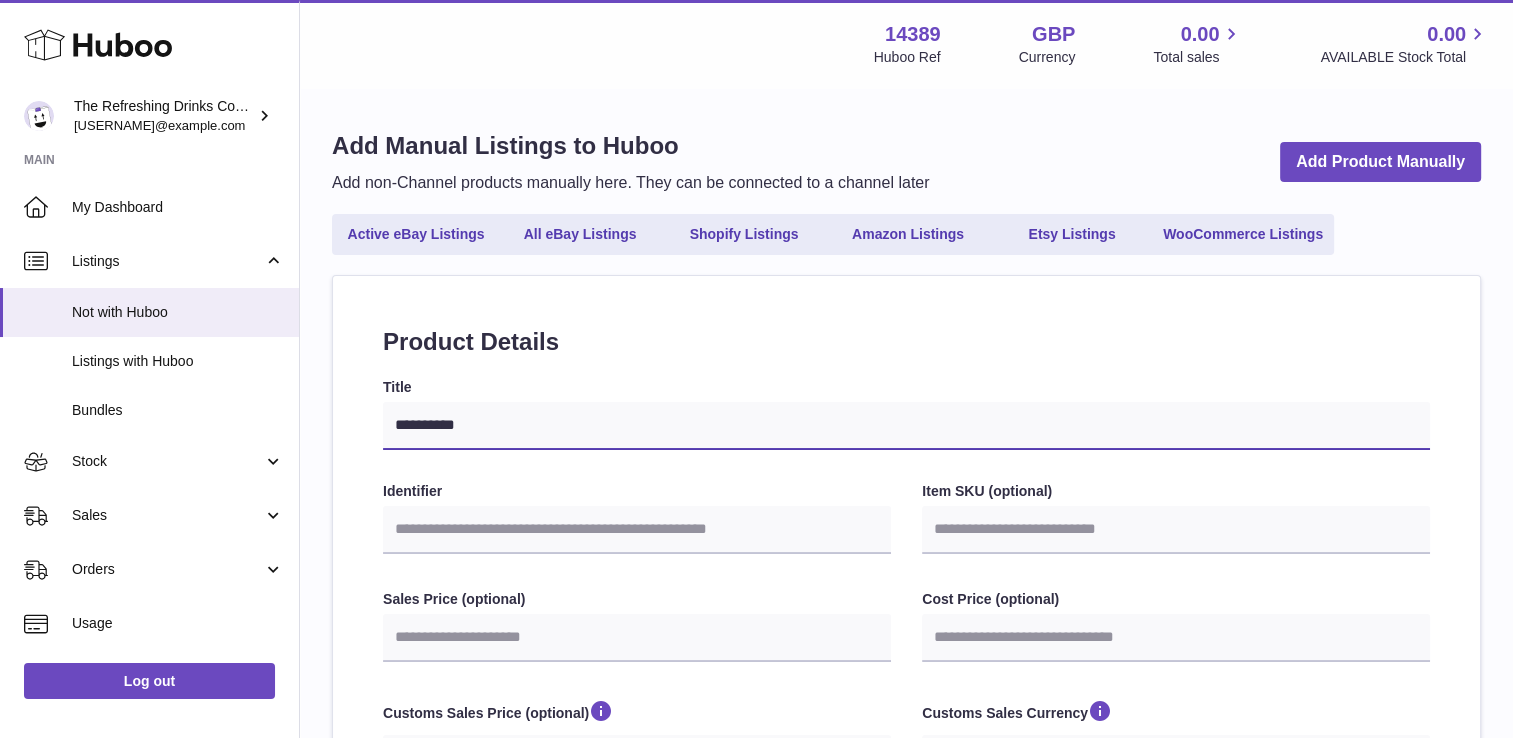 type on "**********" 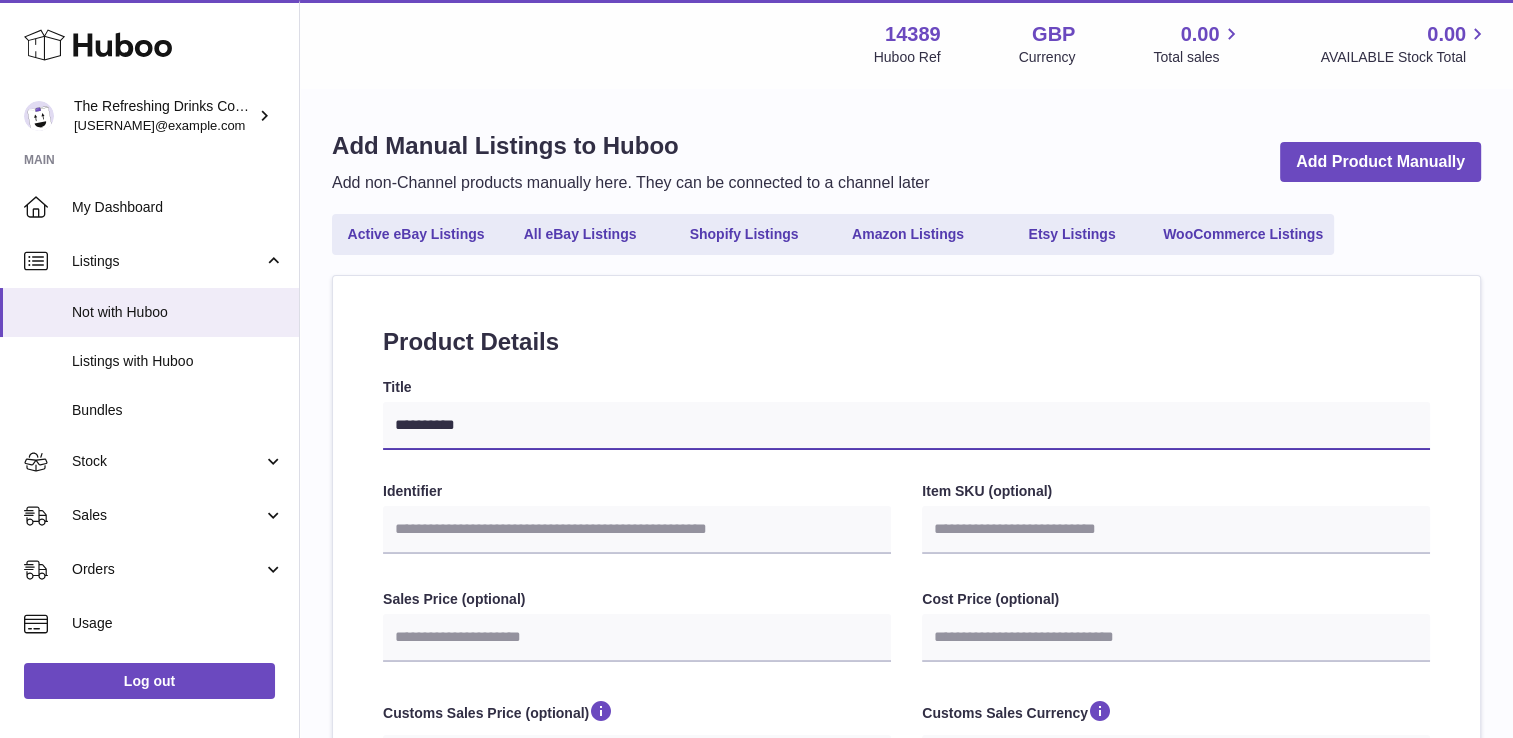 select 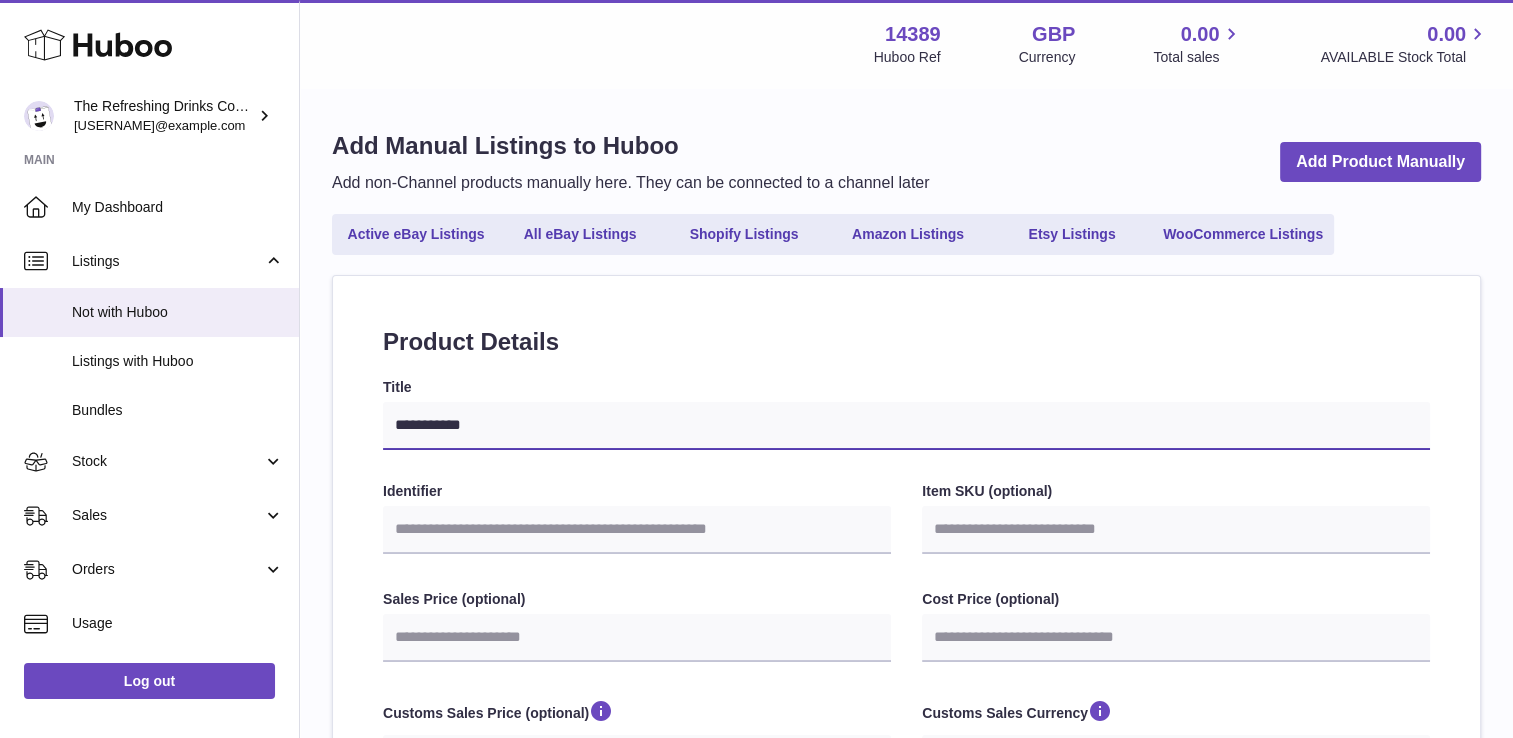 type on "**********" 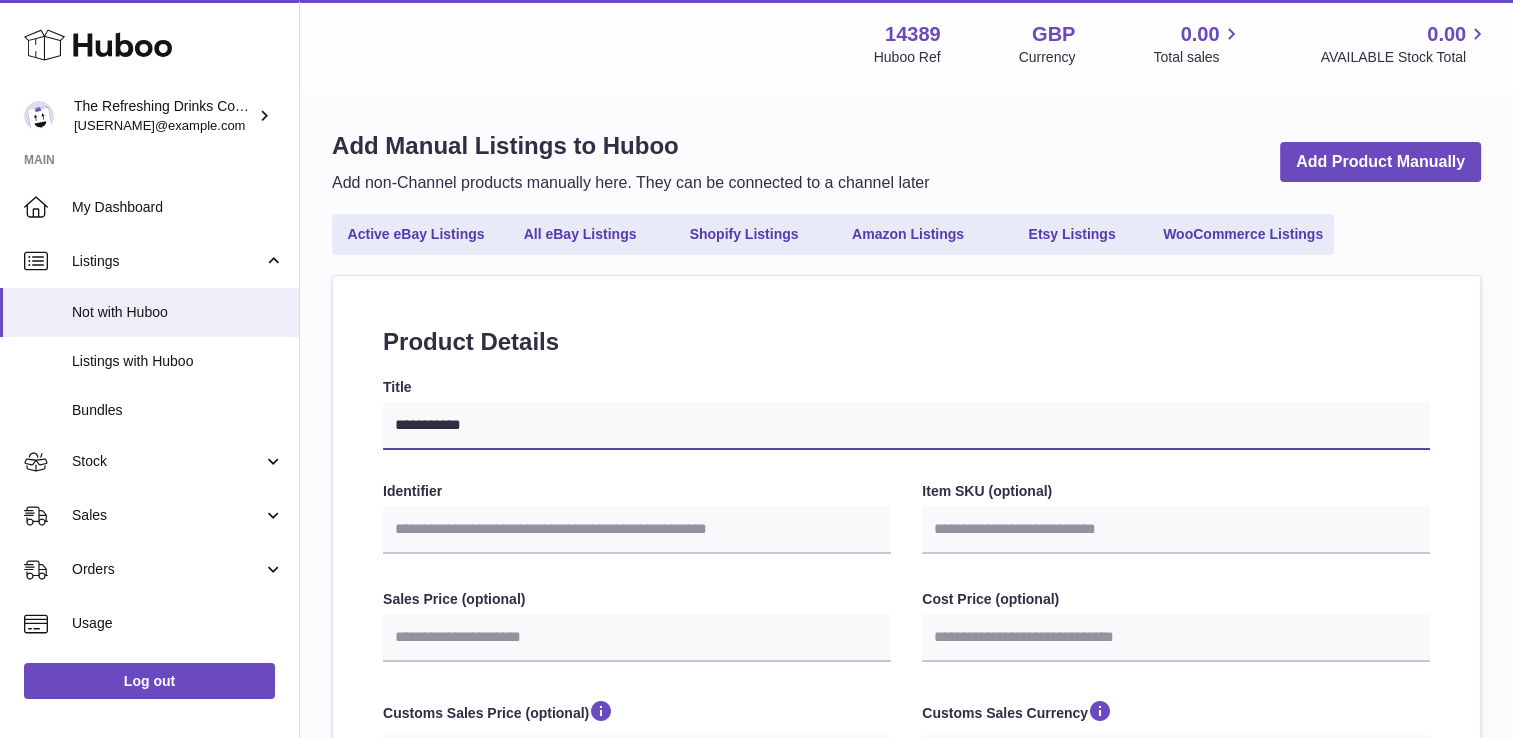 select 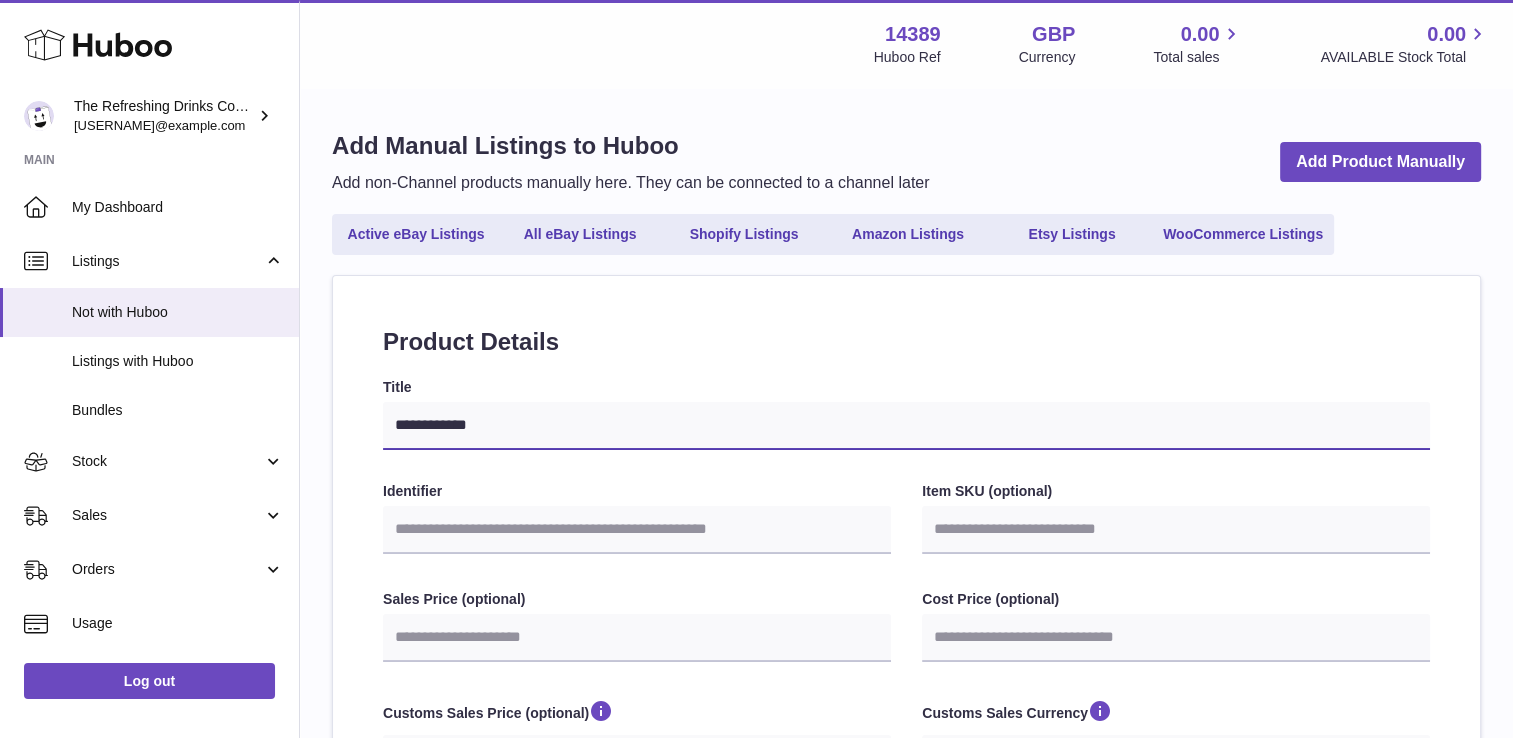 type on "**********" 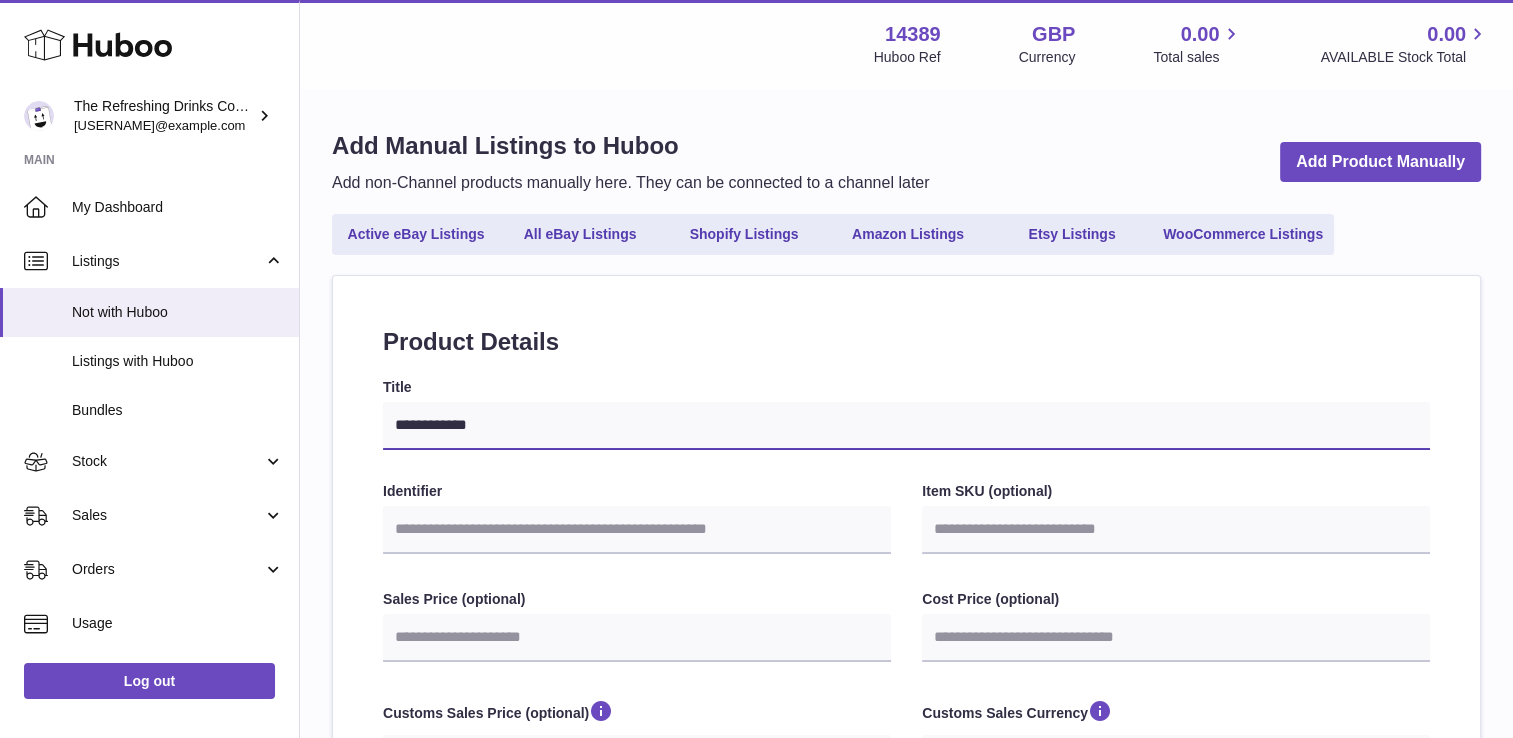 select 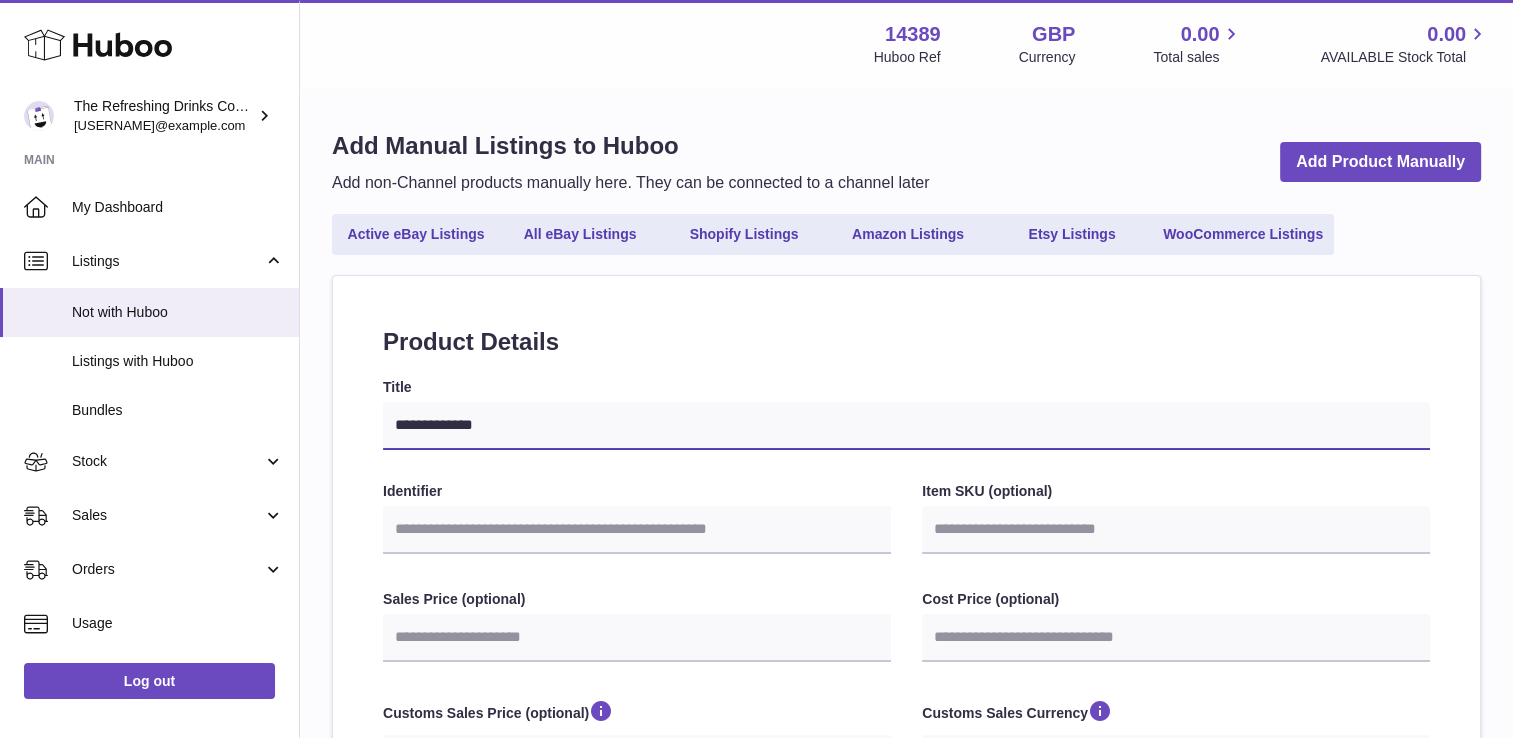 type on "**********" 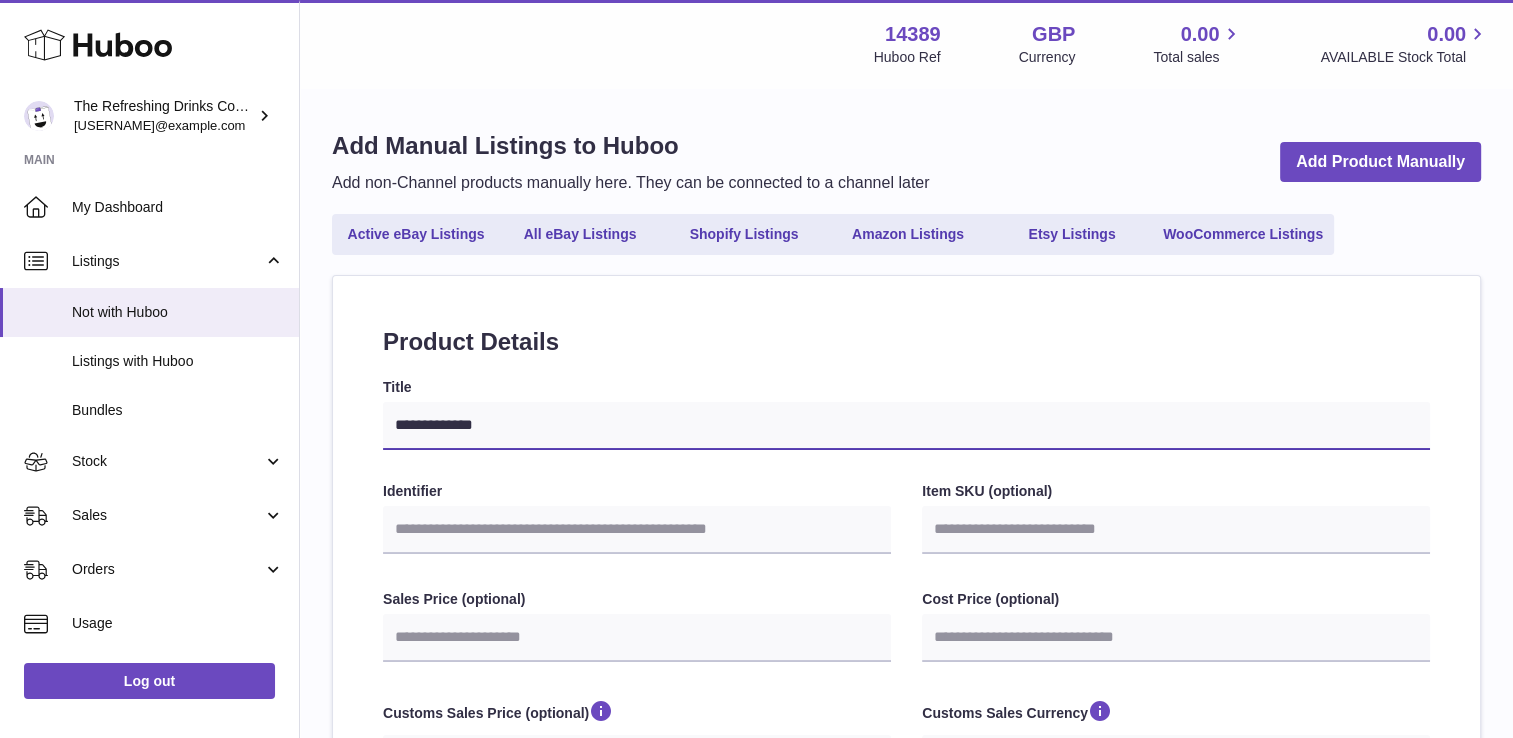 select 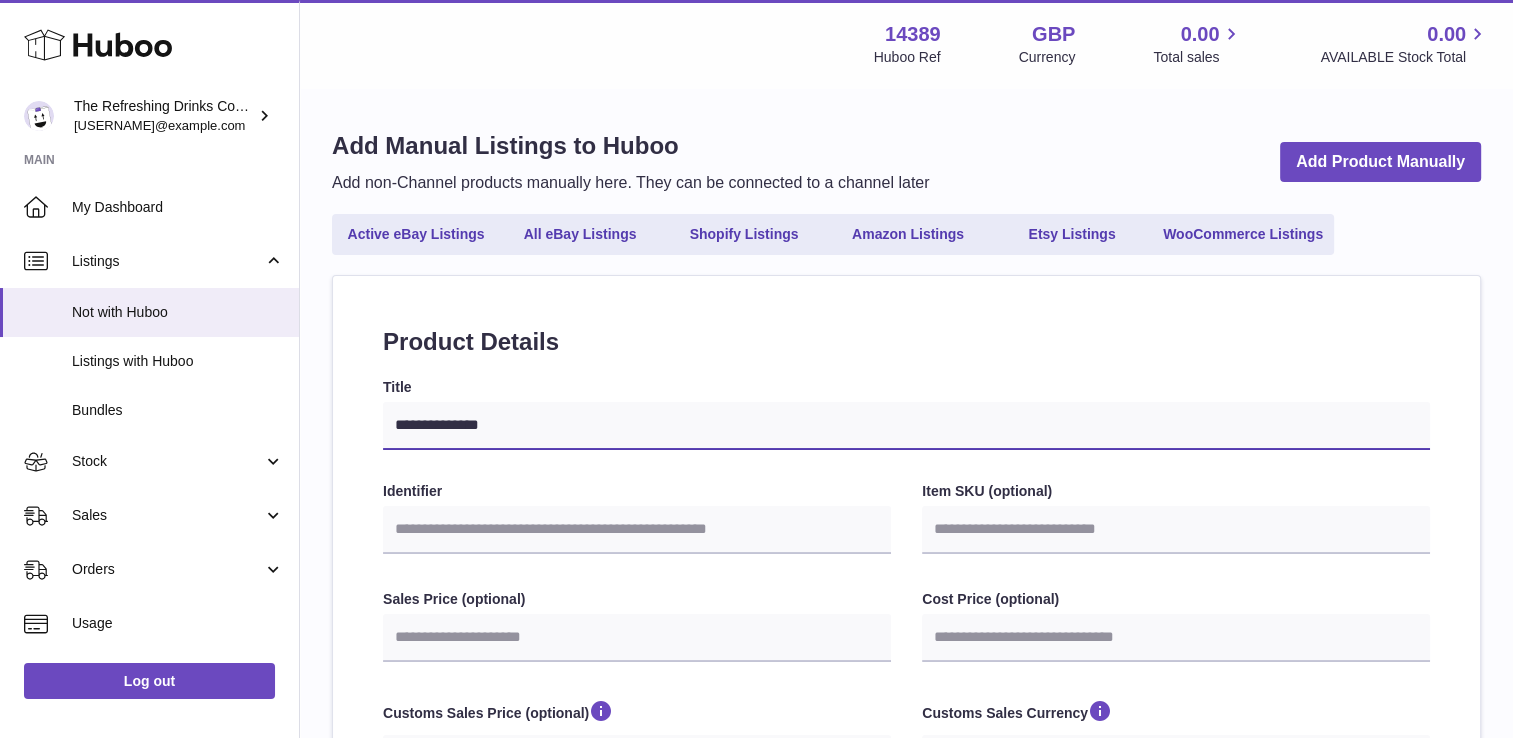 type on "**********" 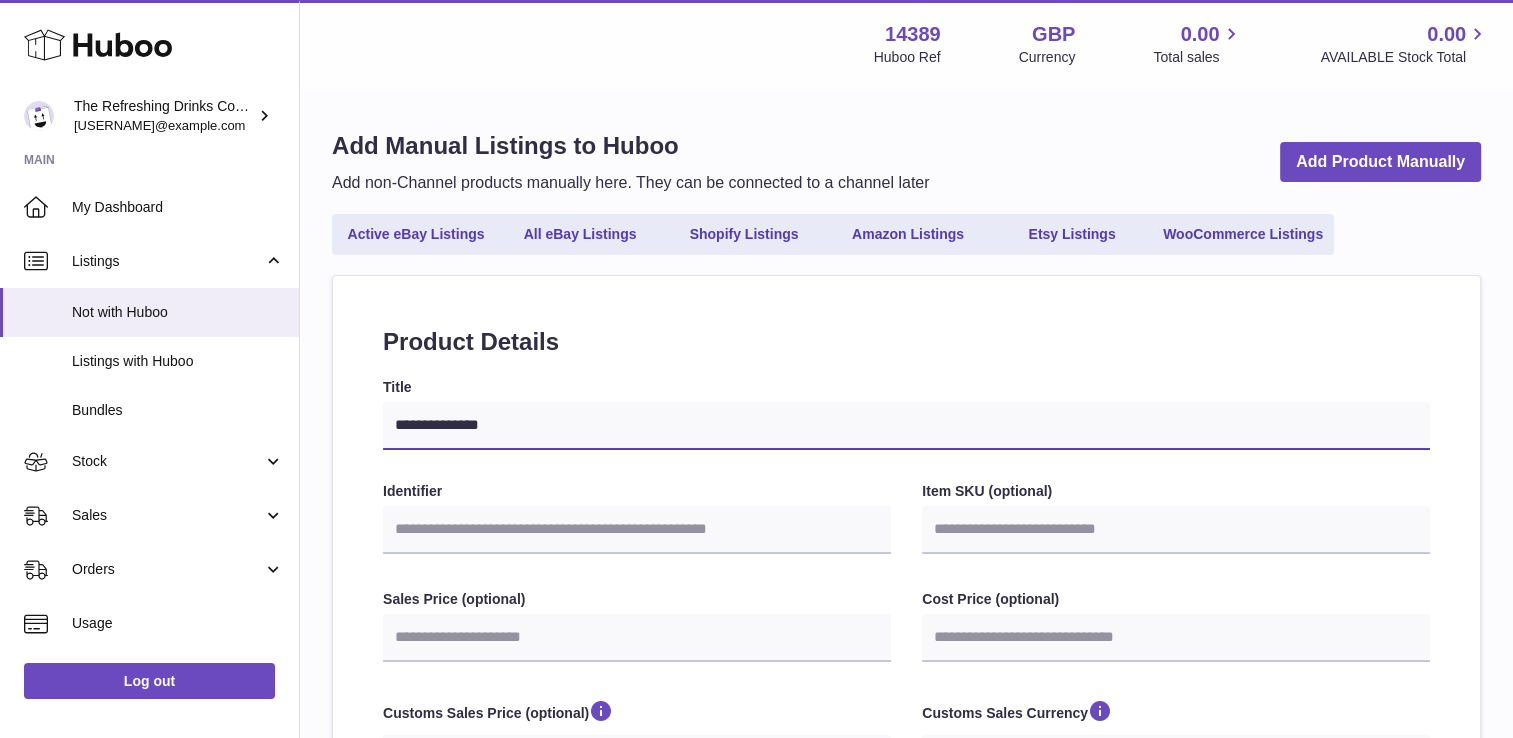 select 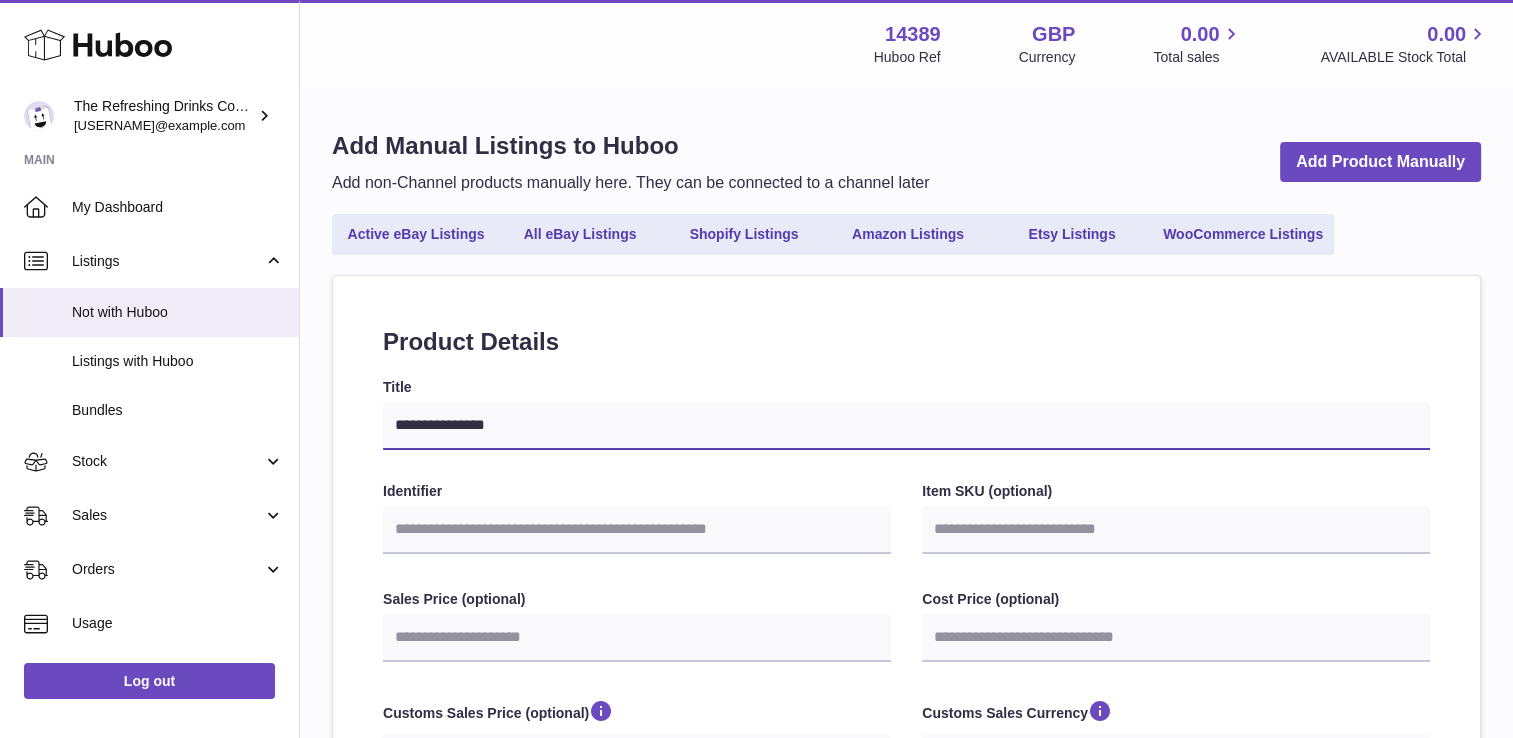 type on "**********" 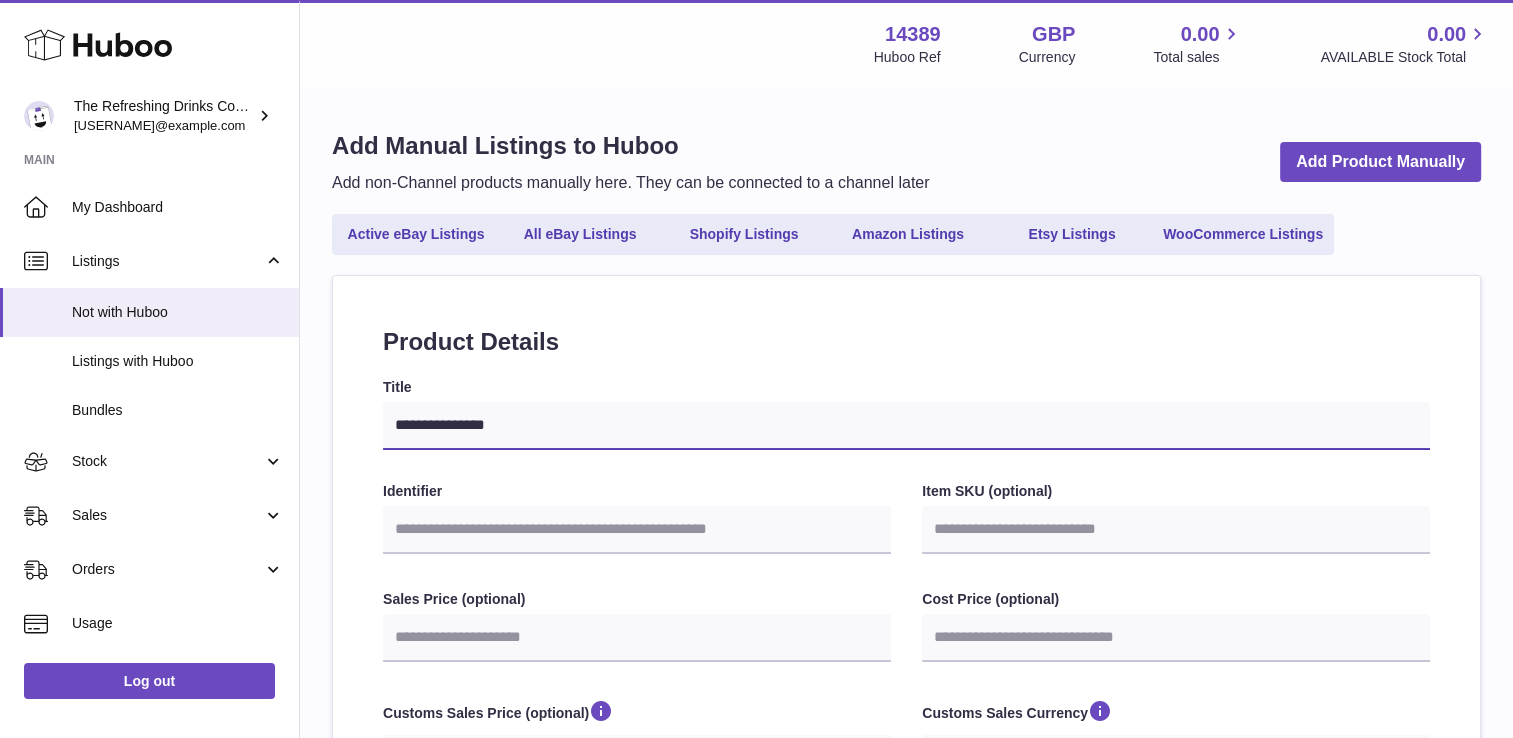 select 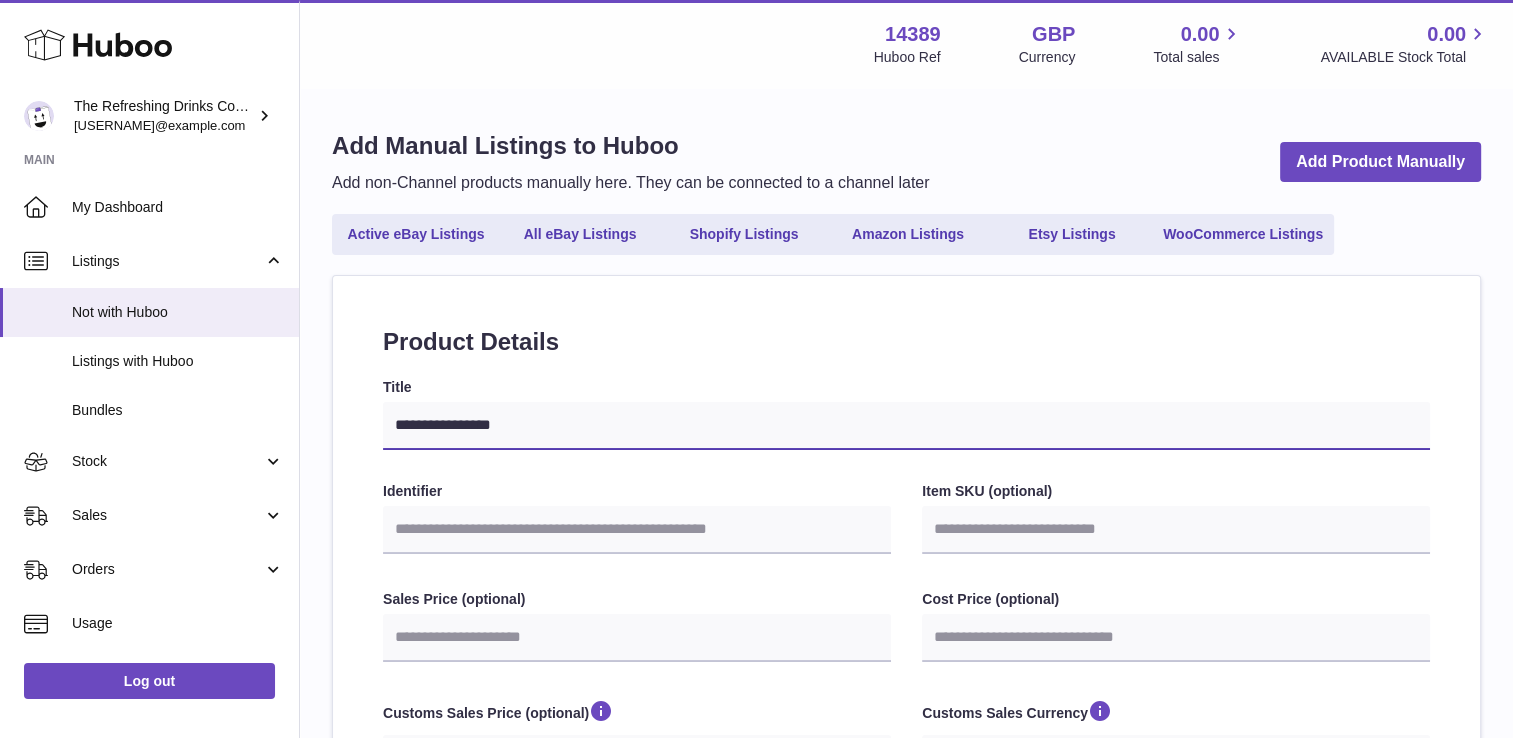 type on "**********" 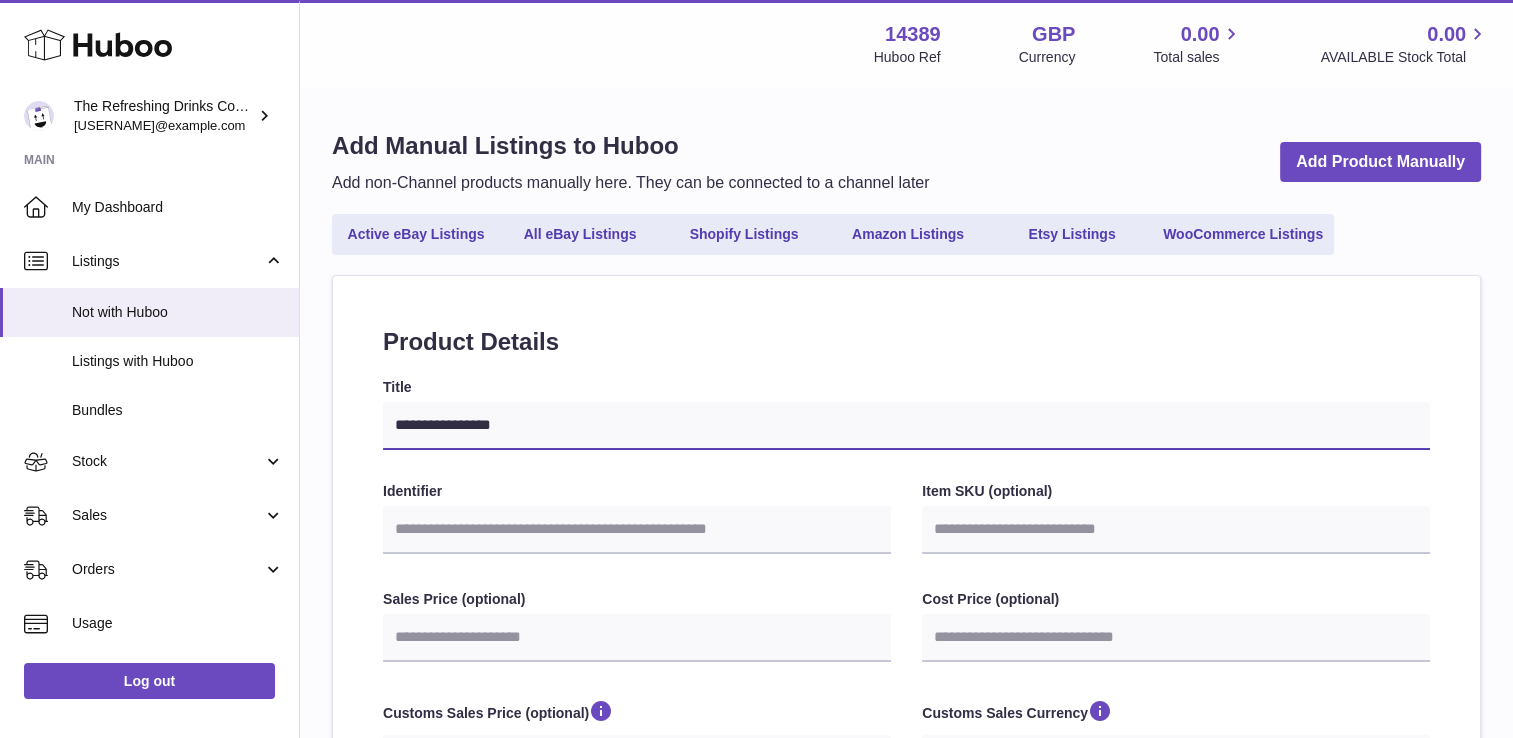 select 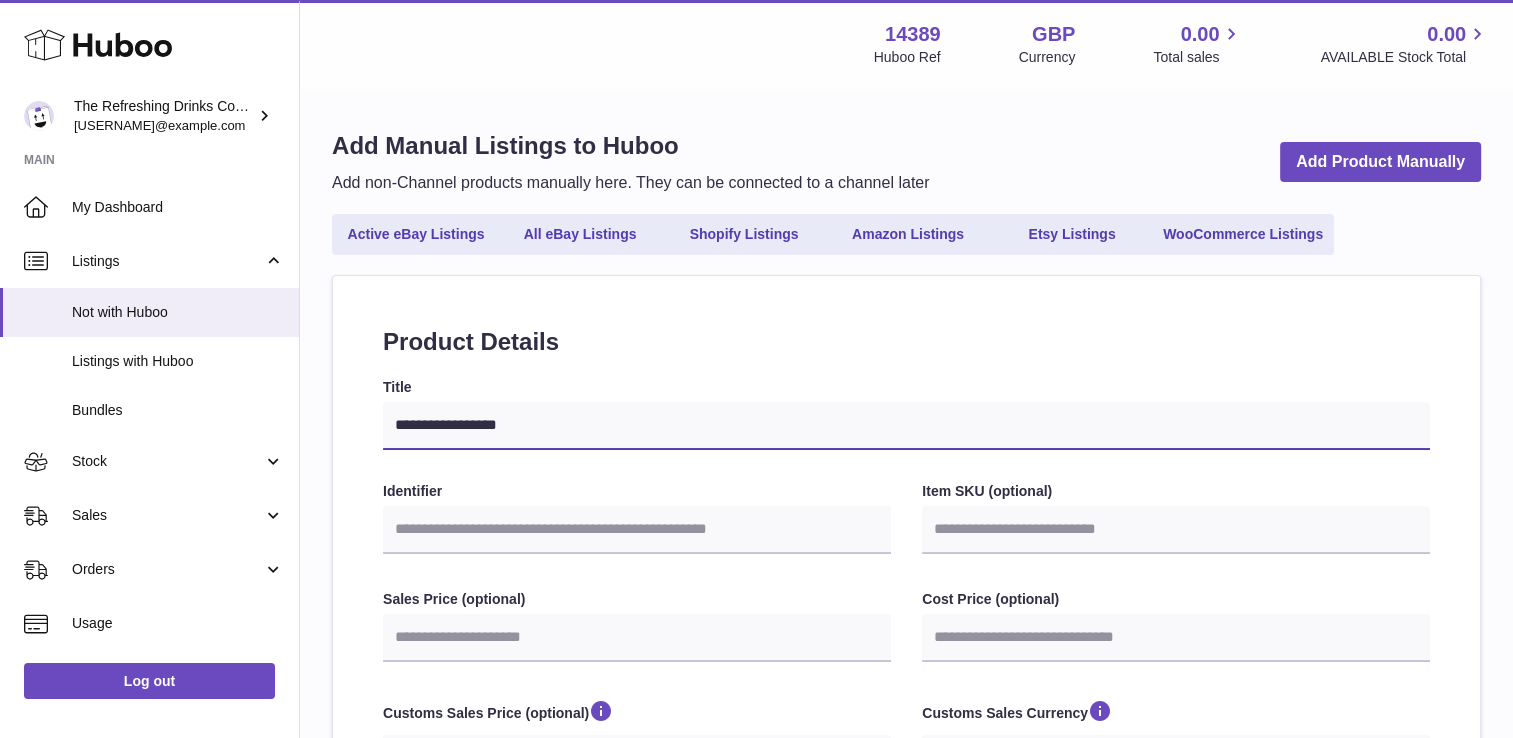 type on "**********" 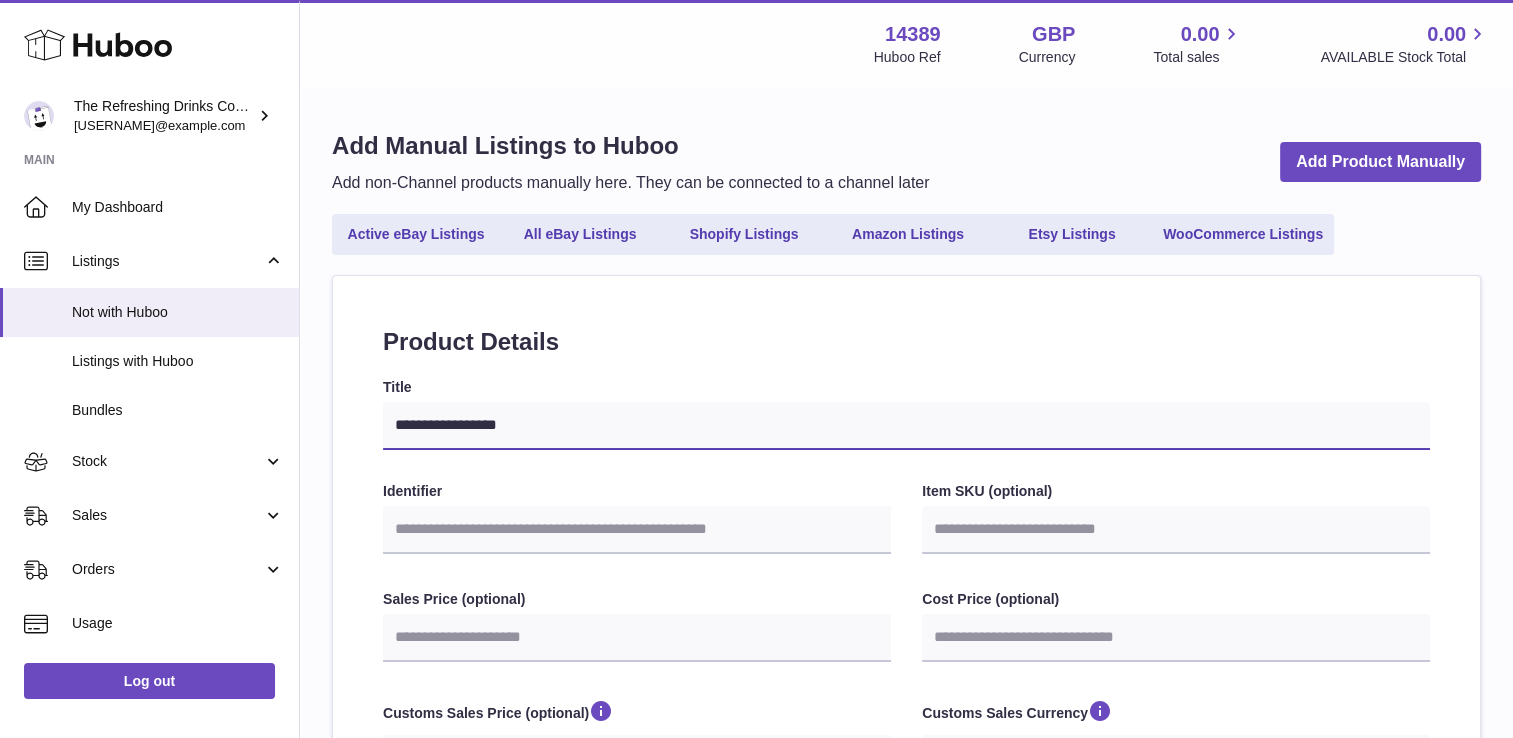 select 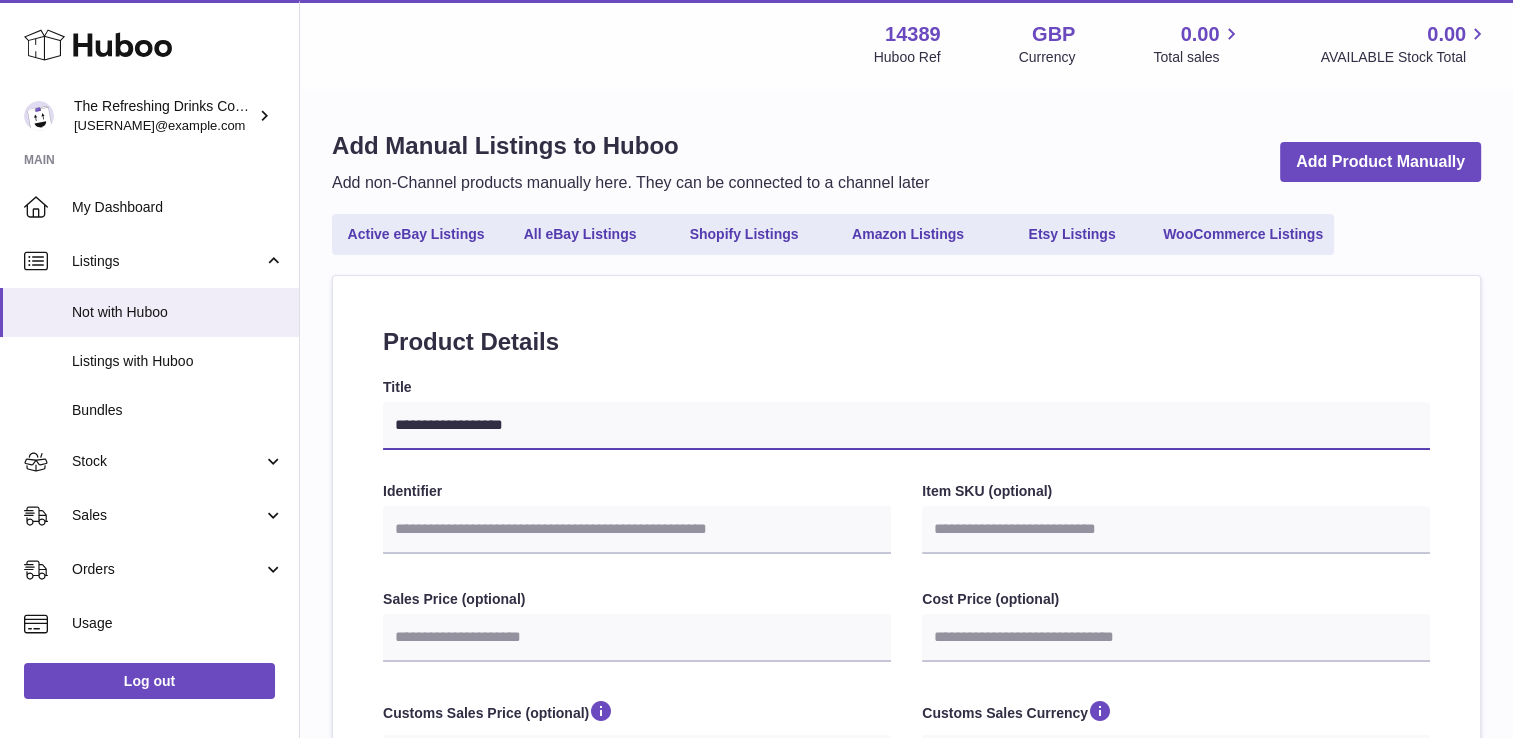 type on "**********" 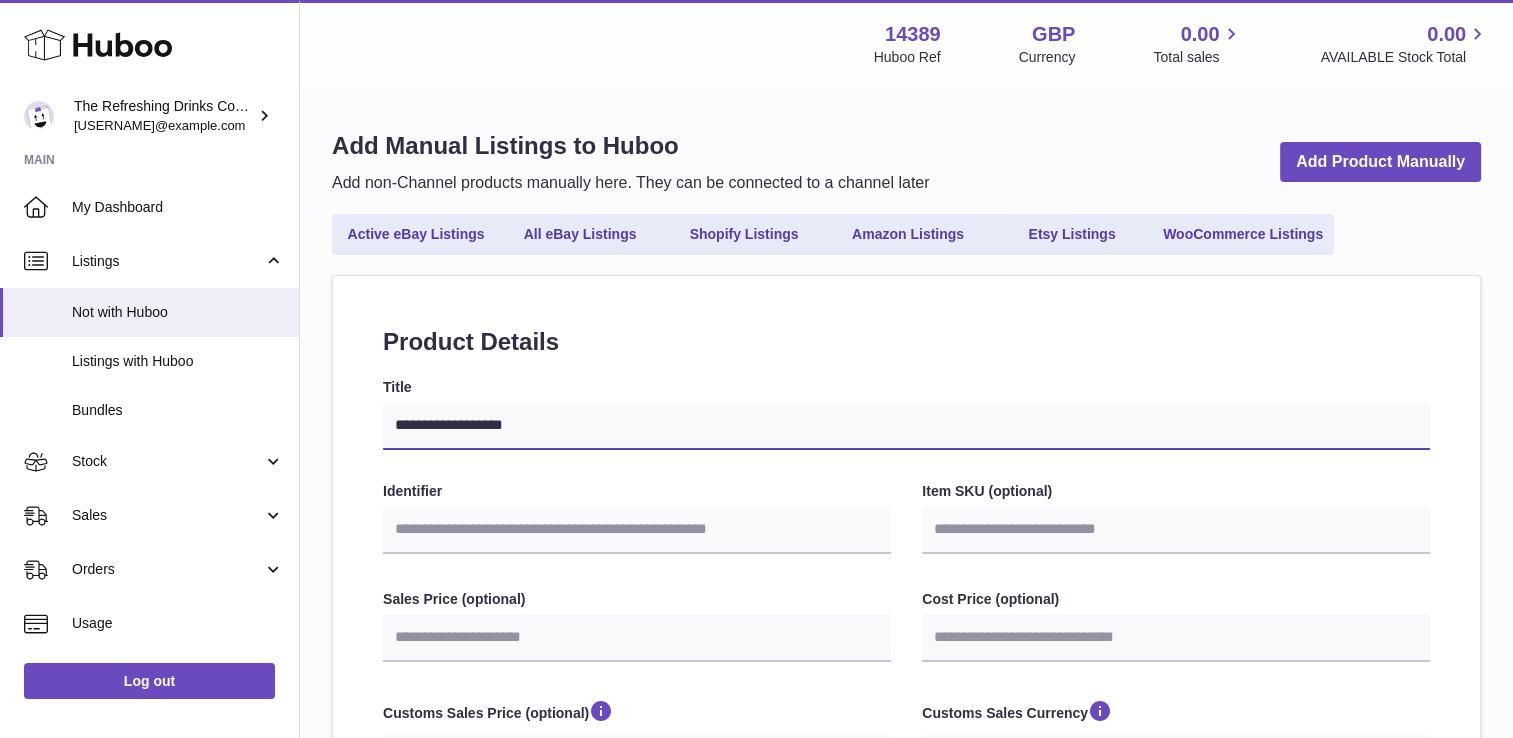 select 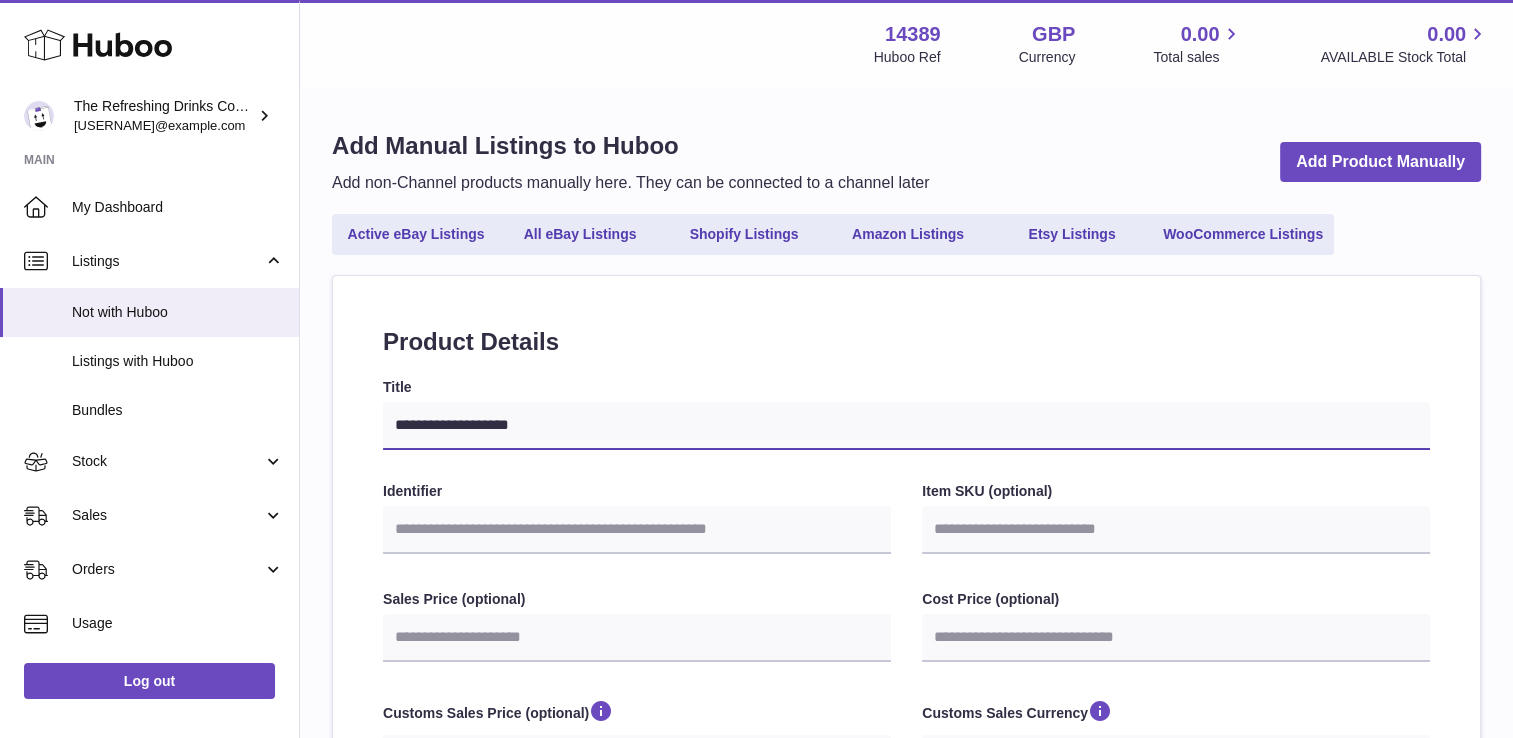 type on "**********" 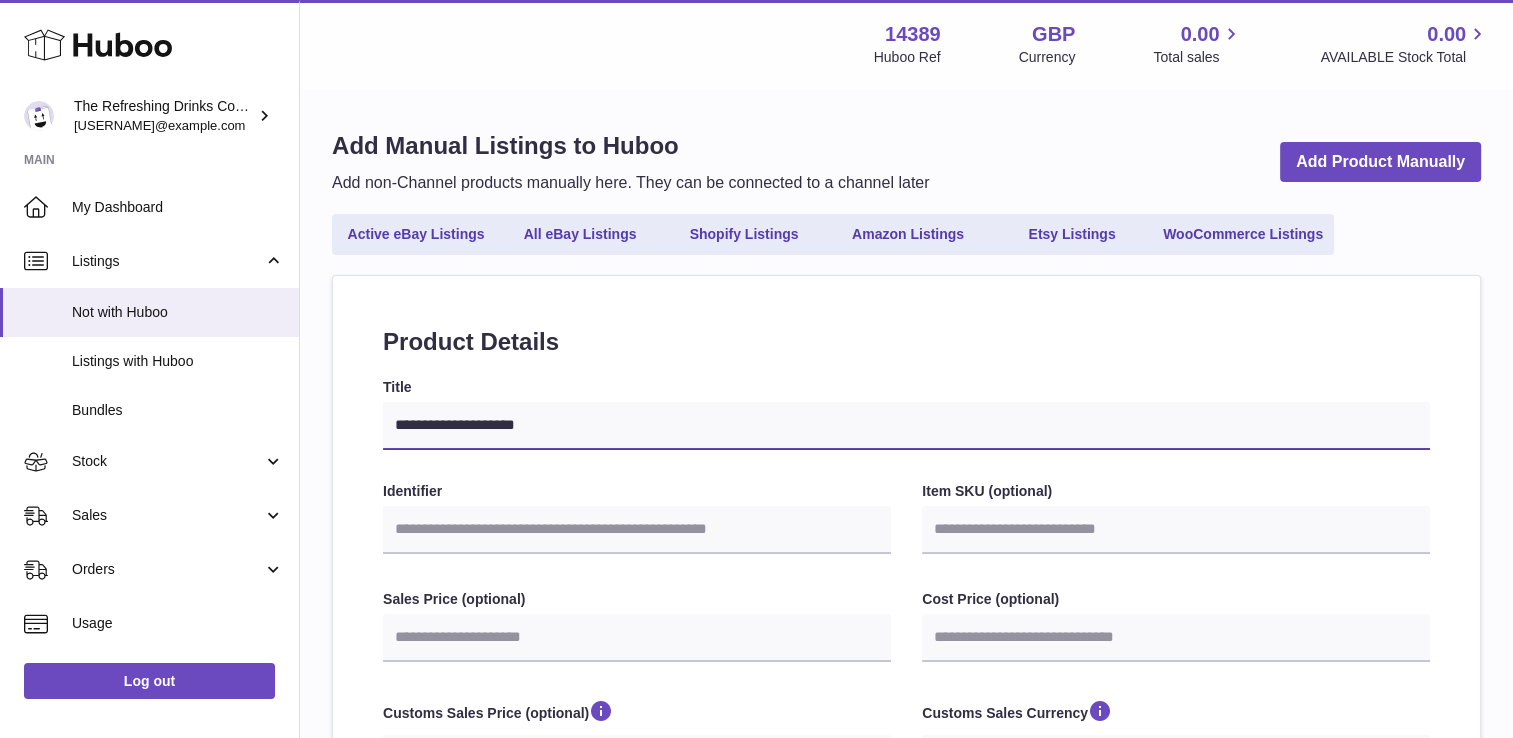 select 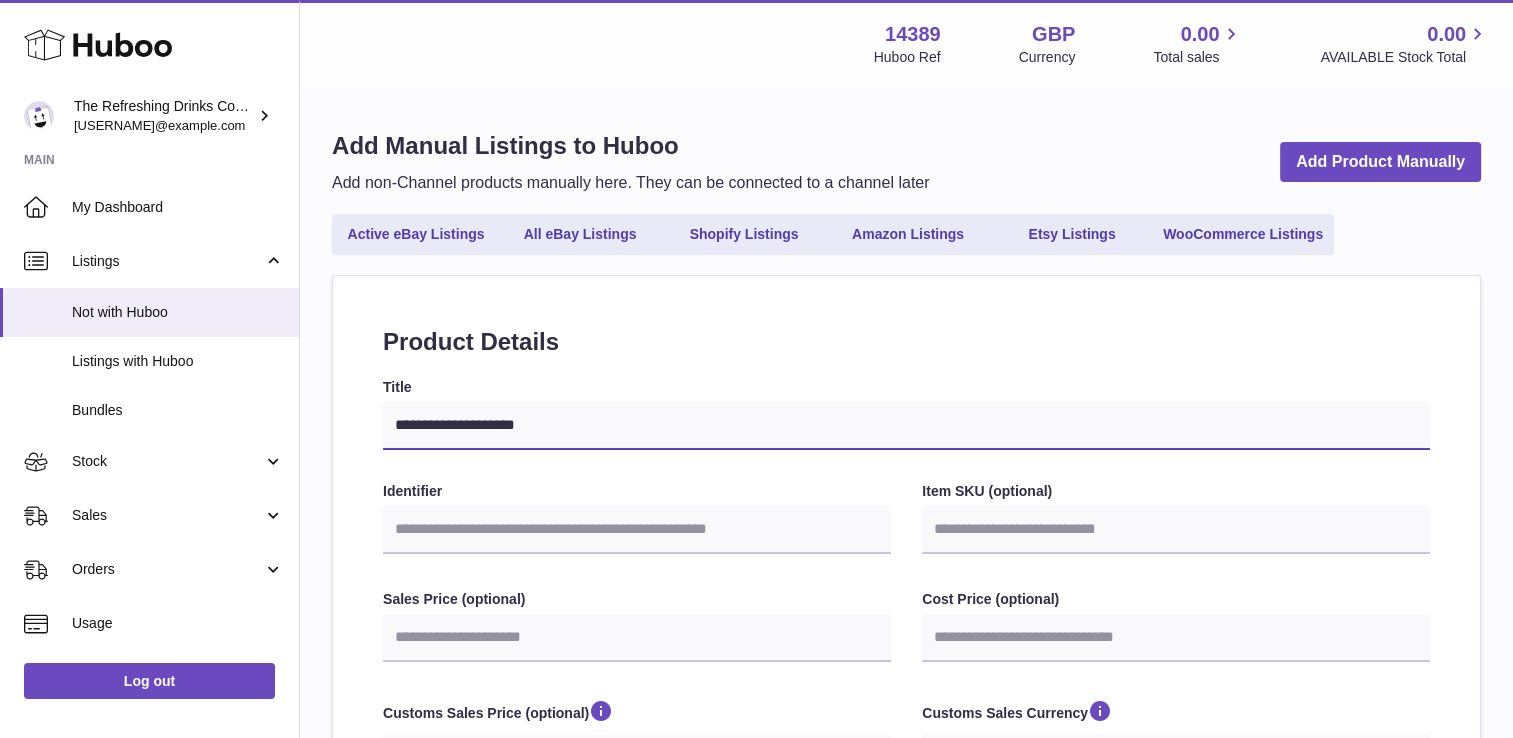 type on "**********" 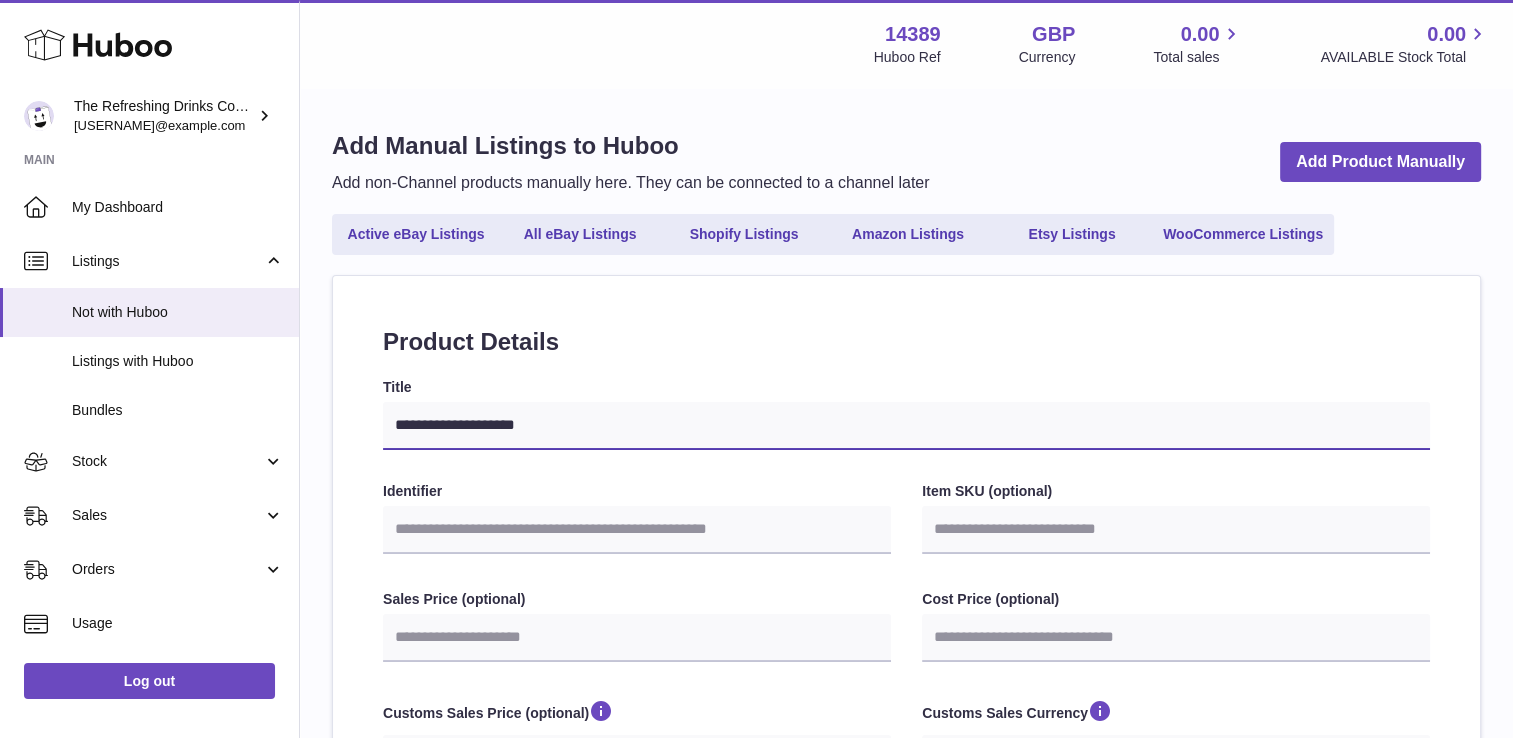 select 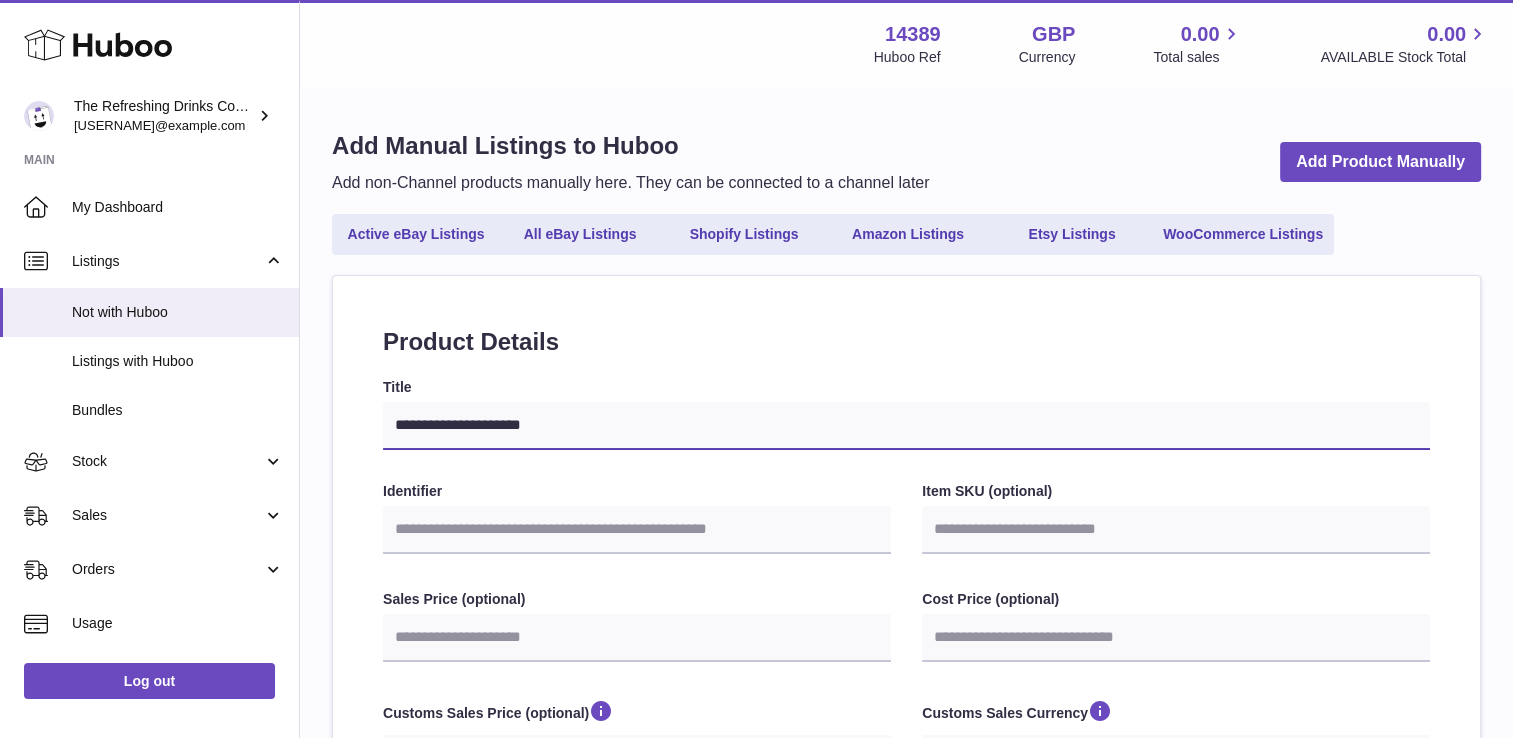 type on "**********" 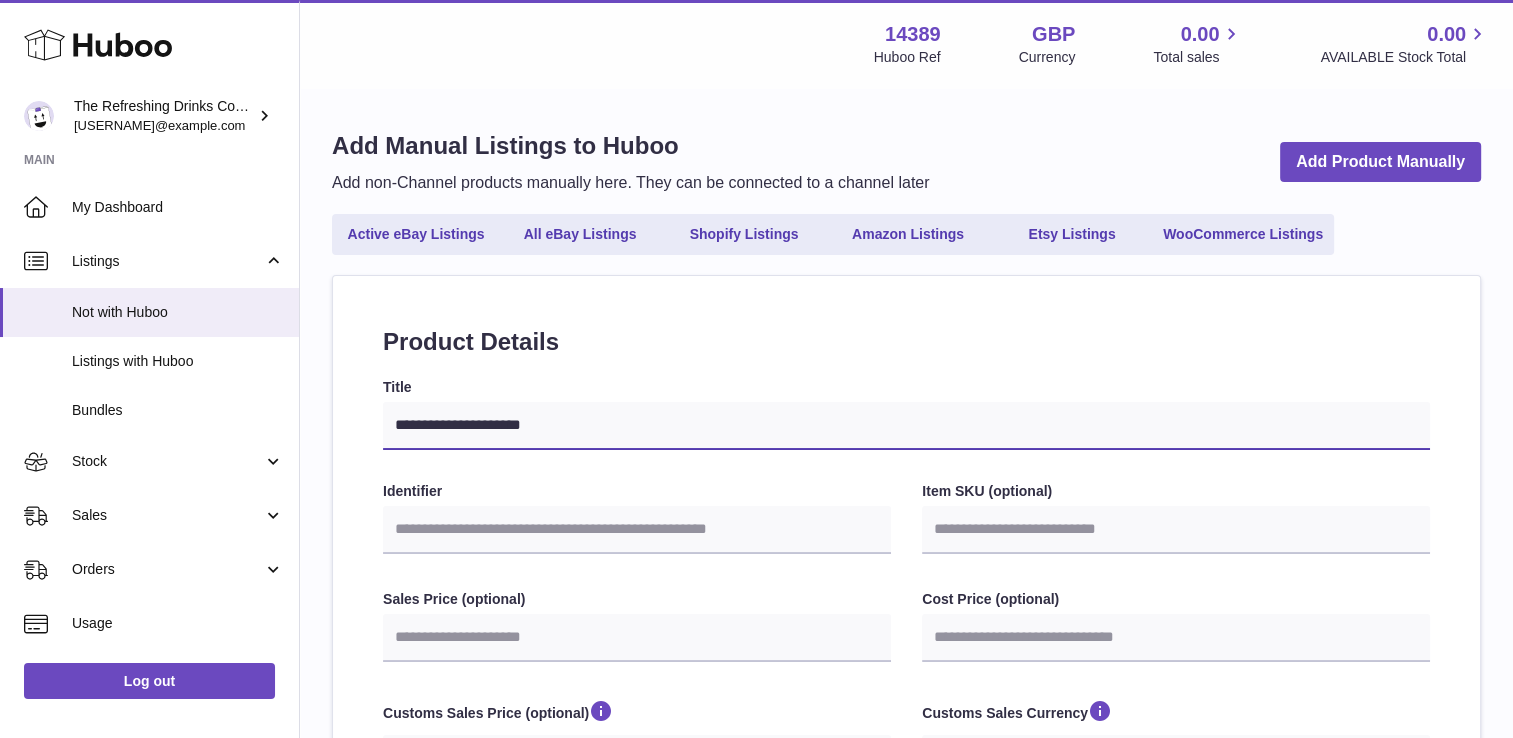 select 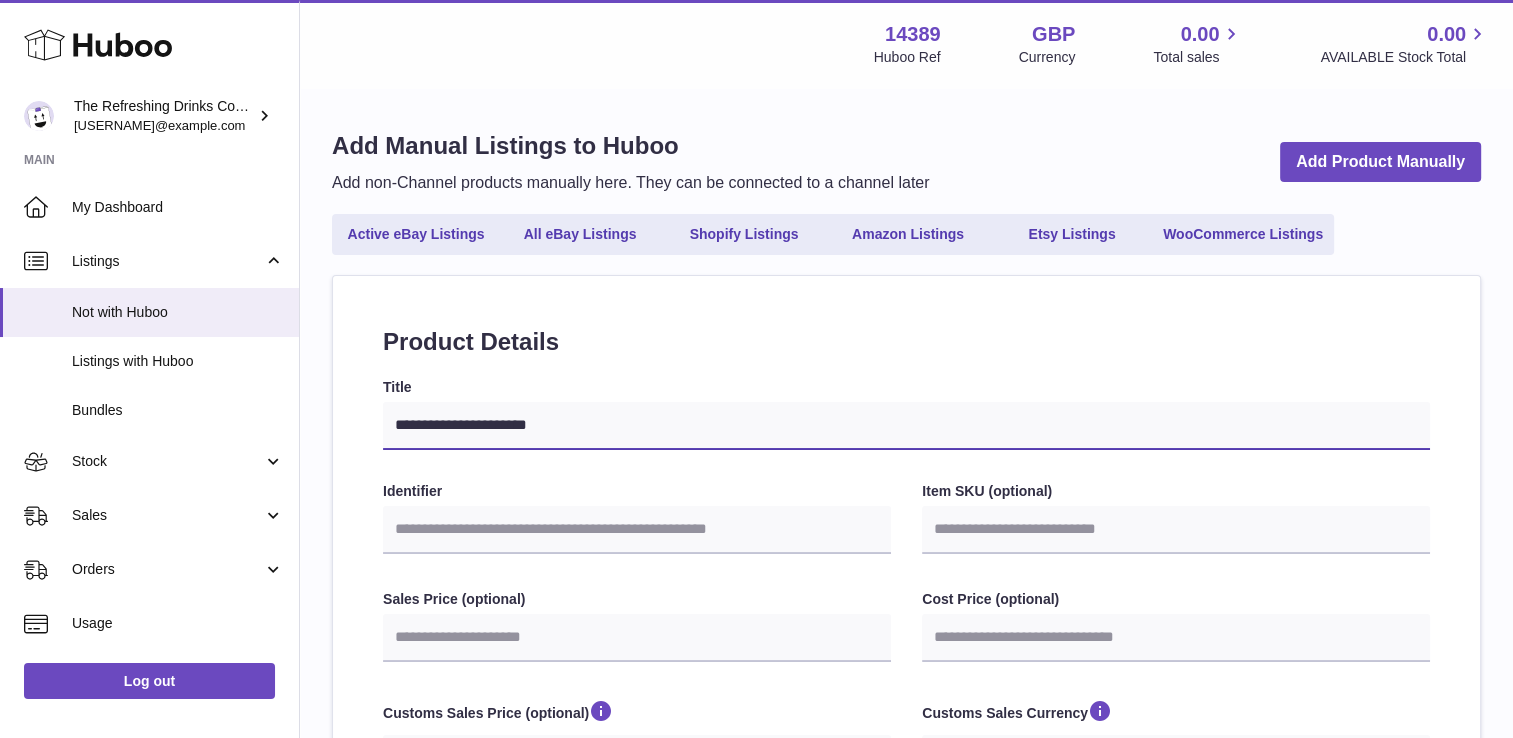 type on "**********" 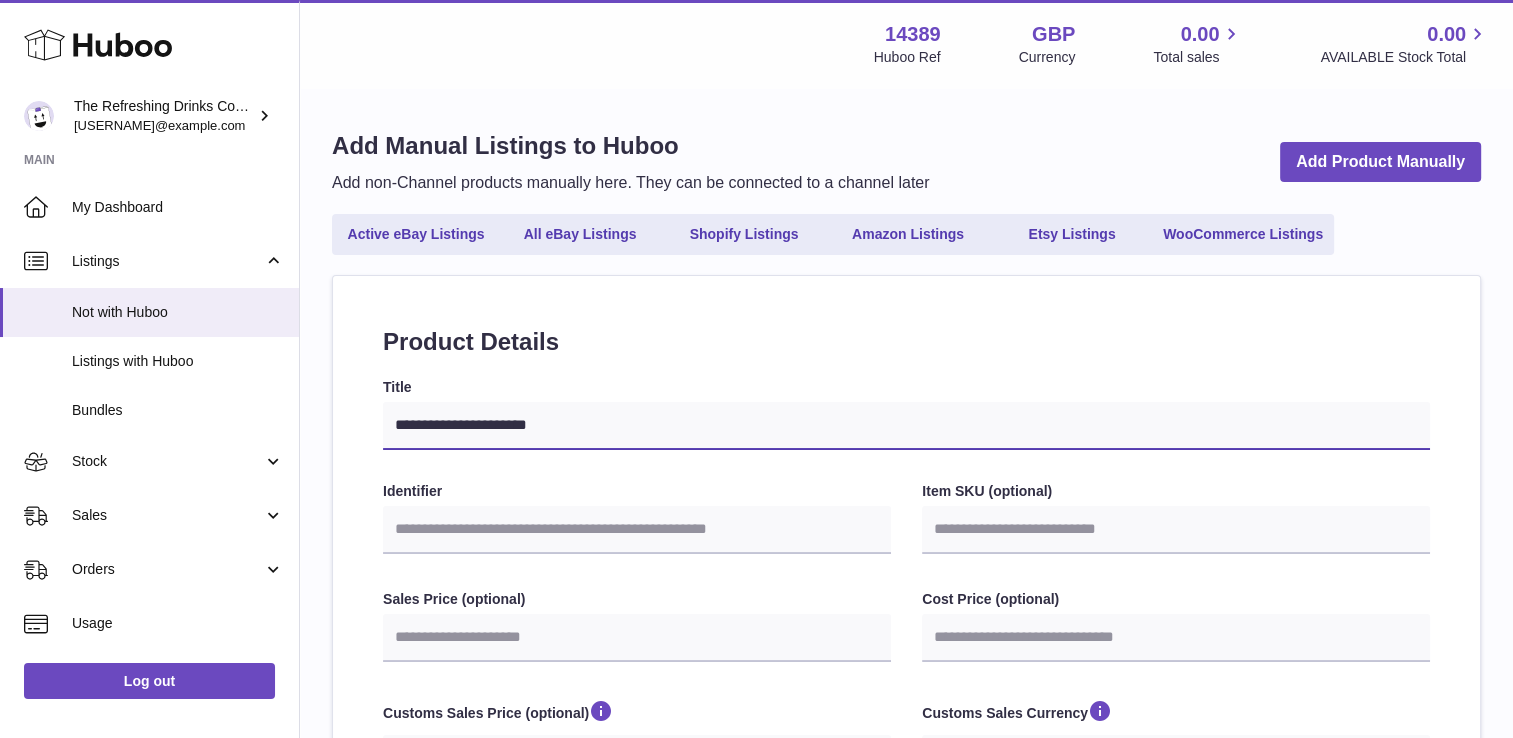 select 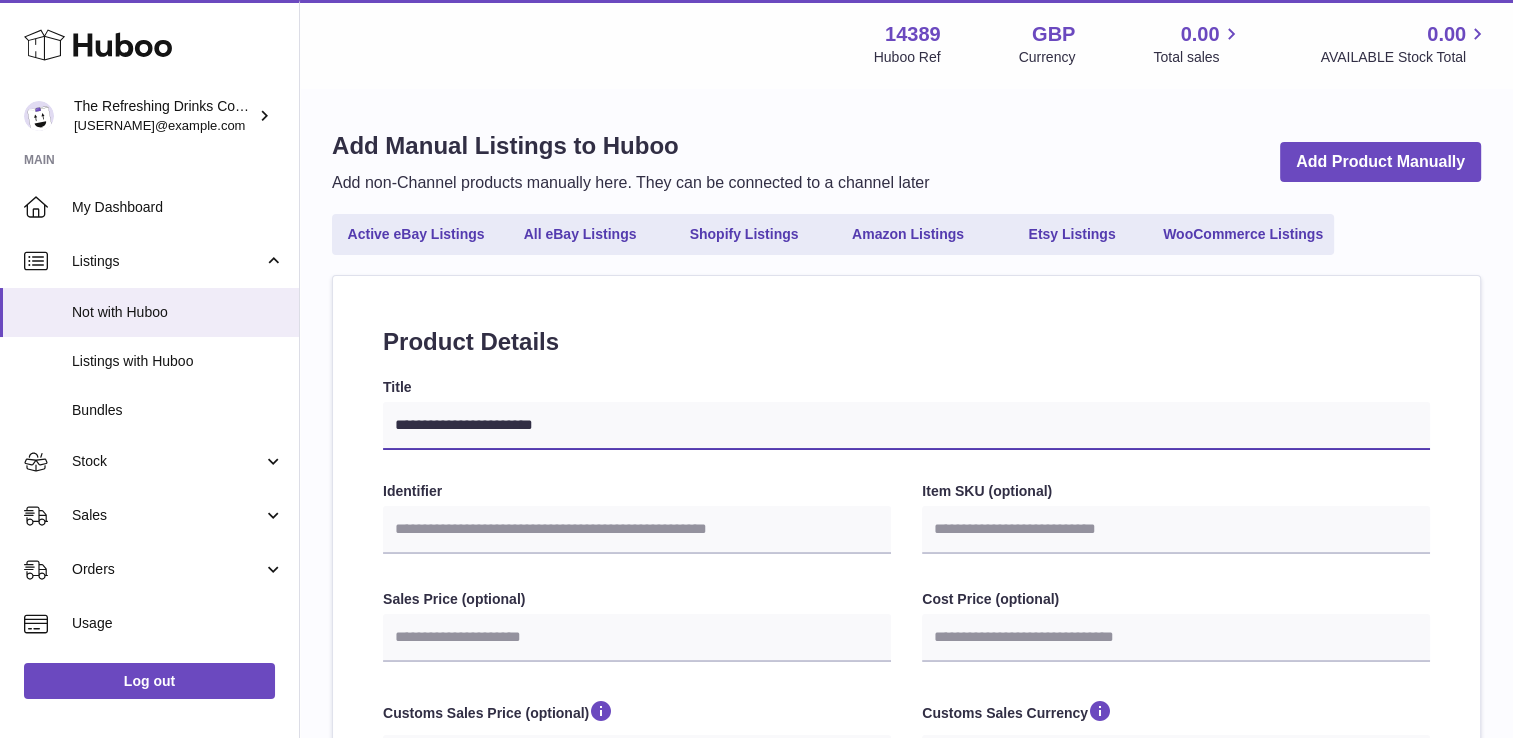 type on "**********" 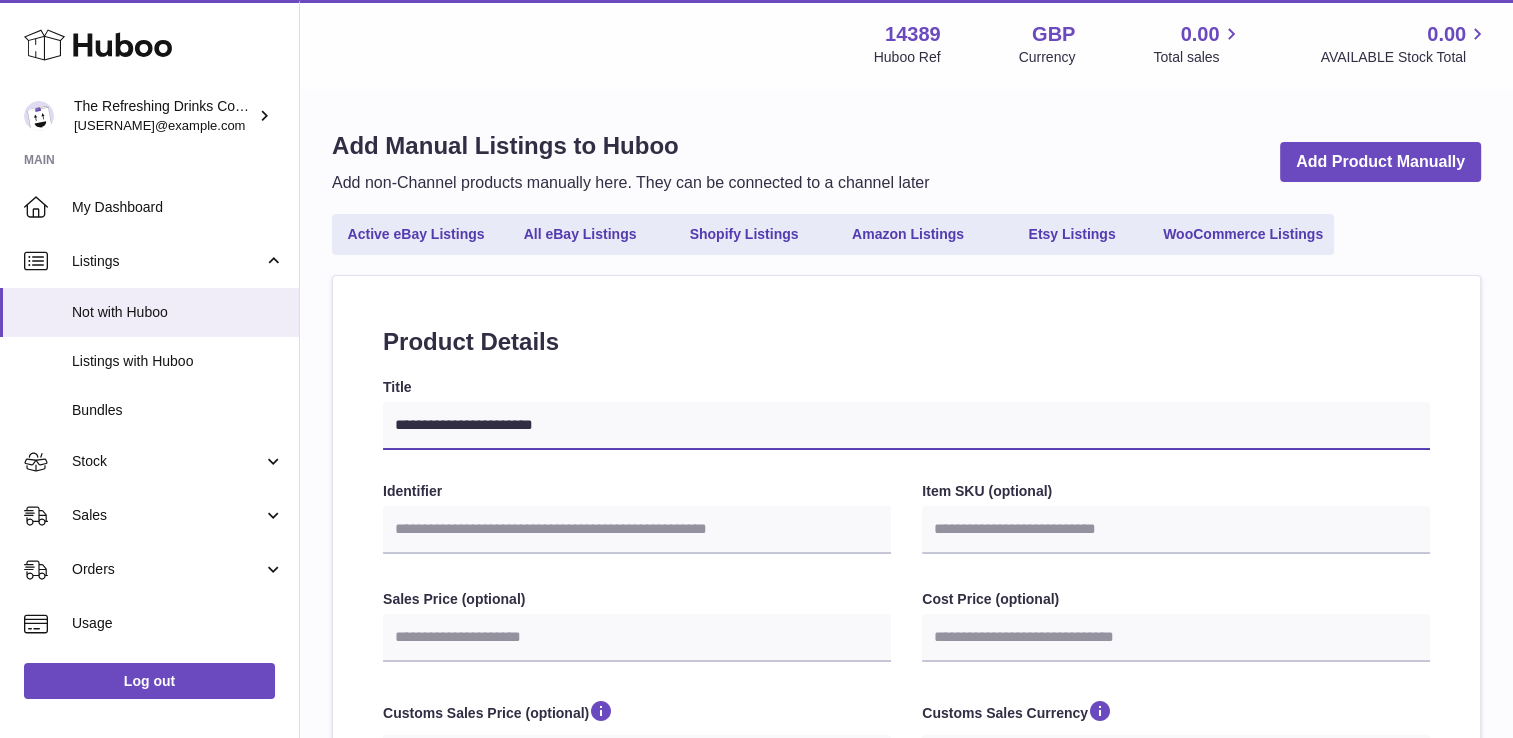 select 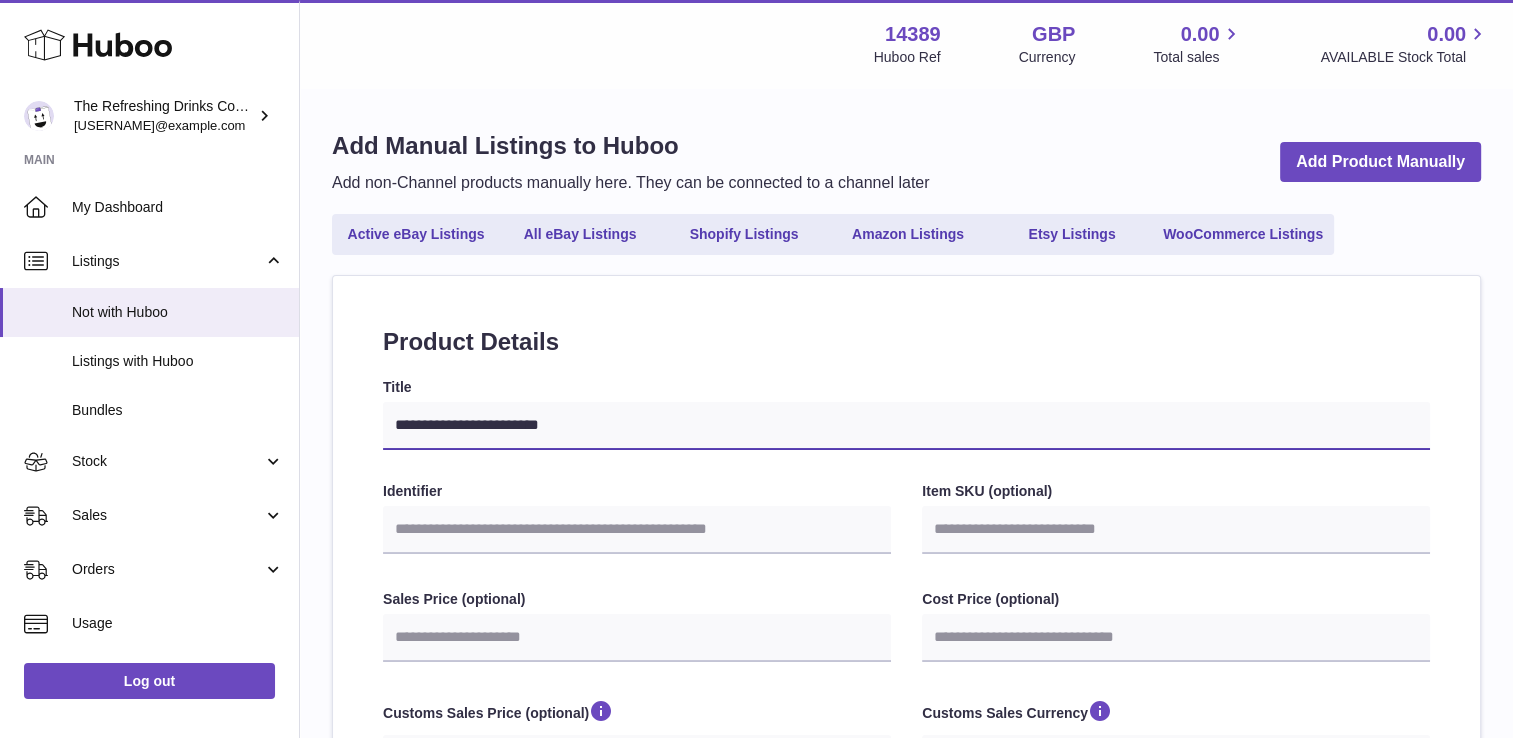 type on "**********" 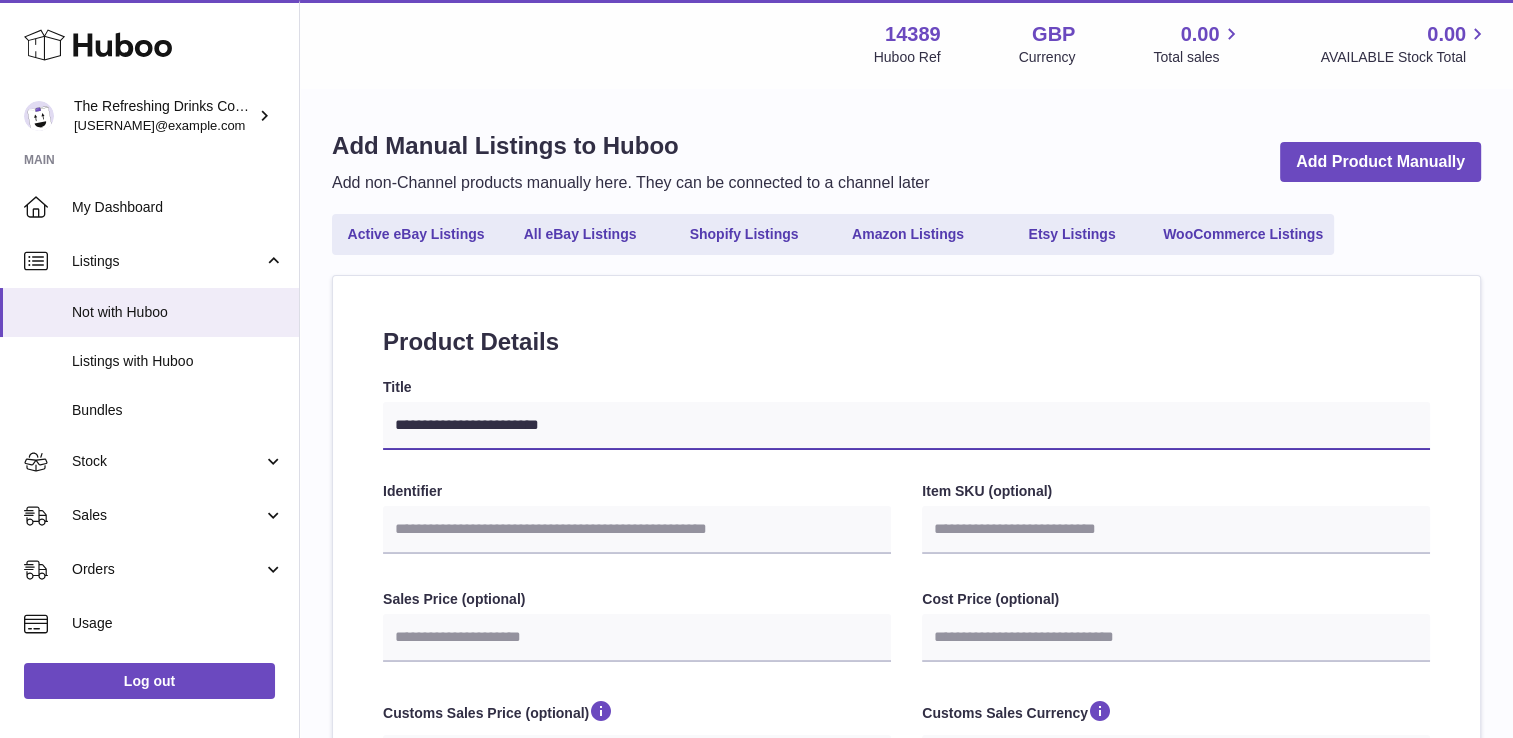 select 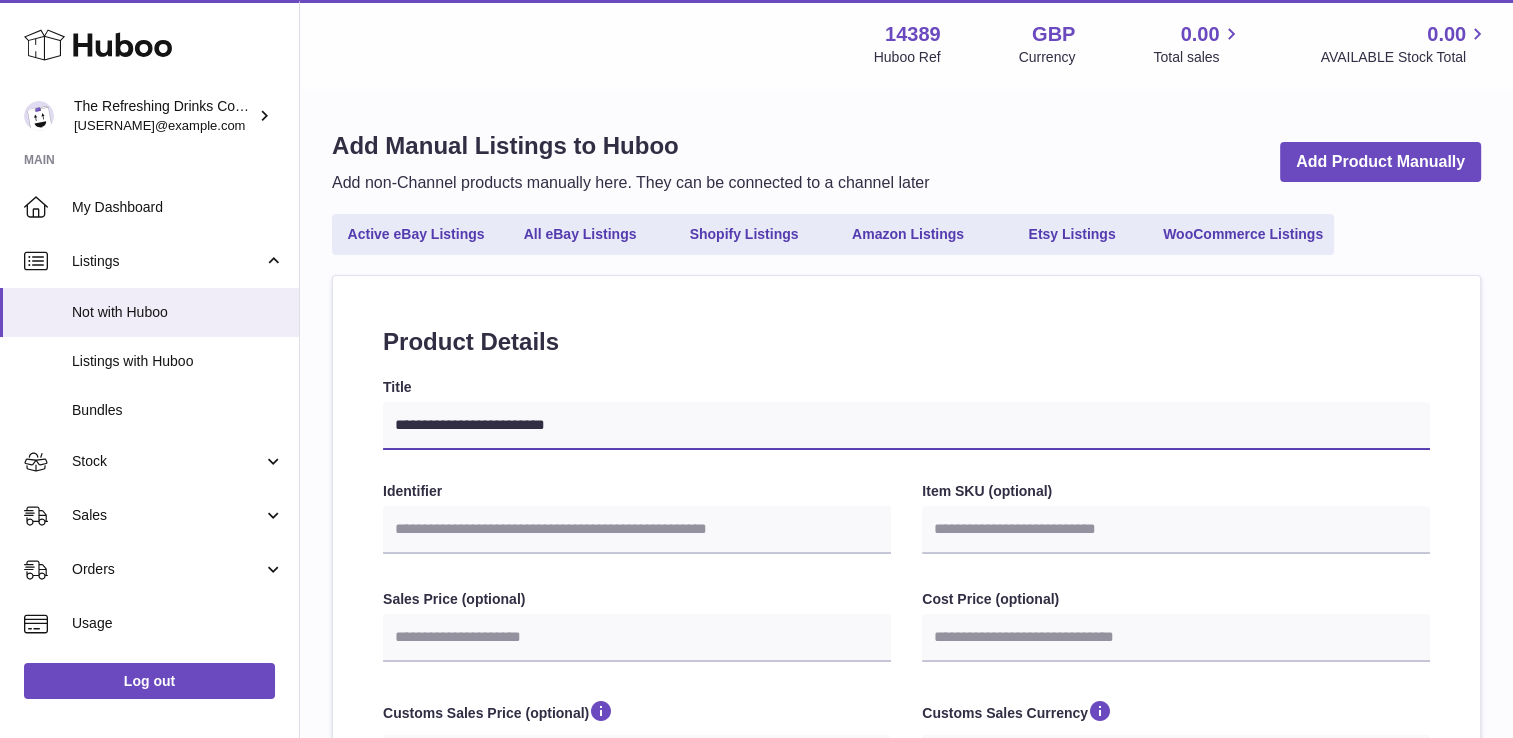 type on "**********" 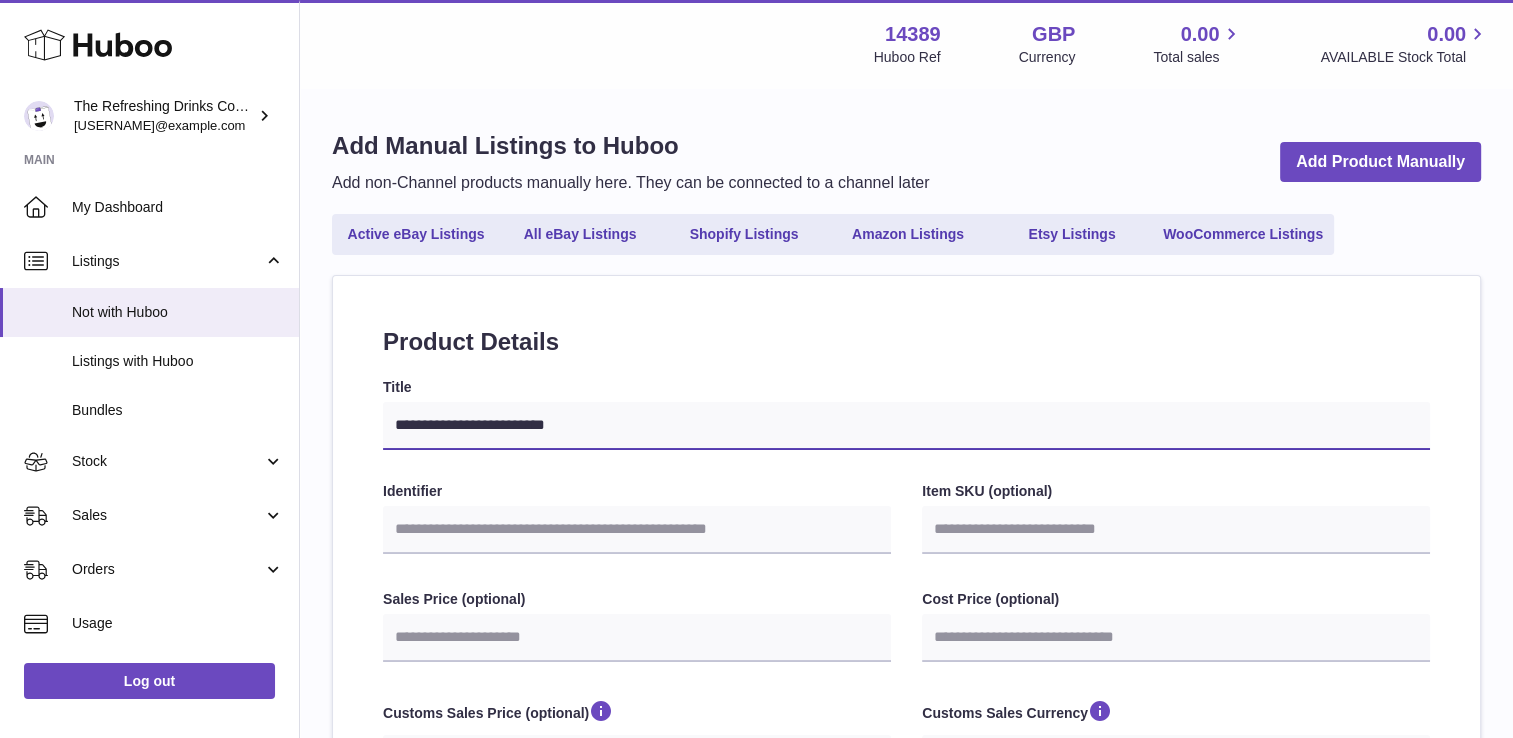select 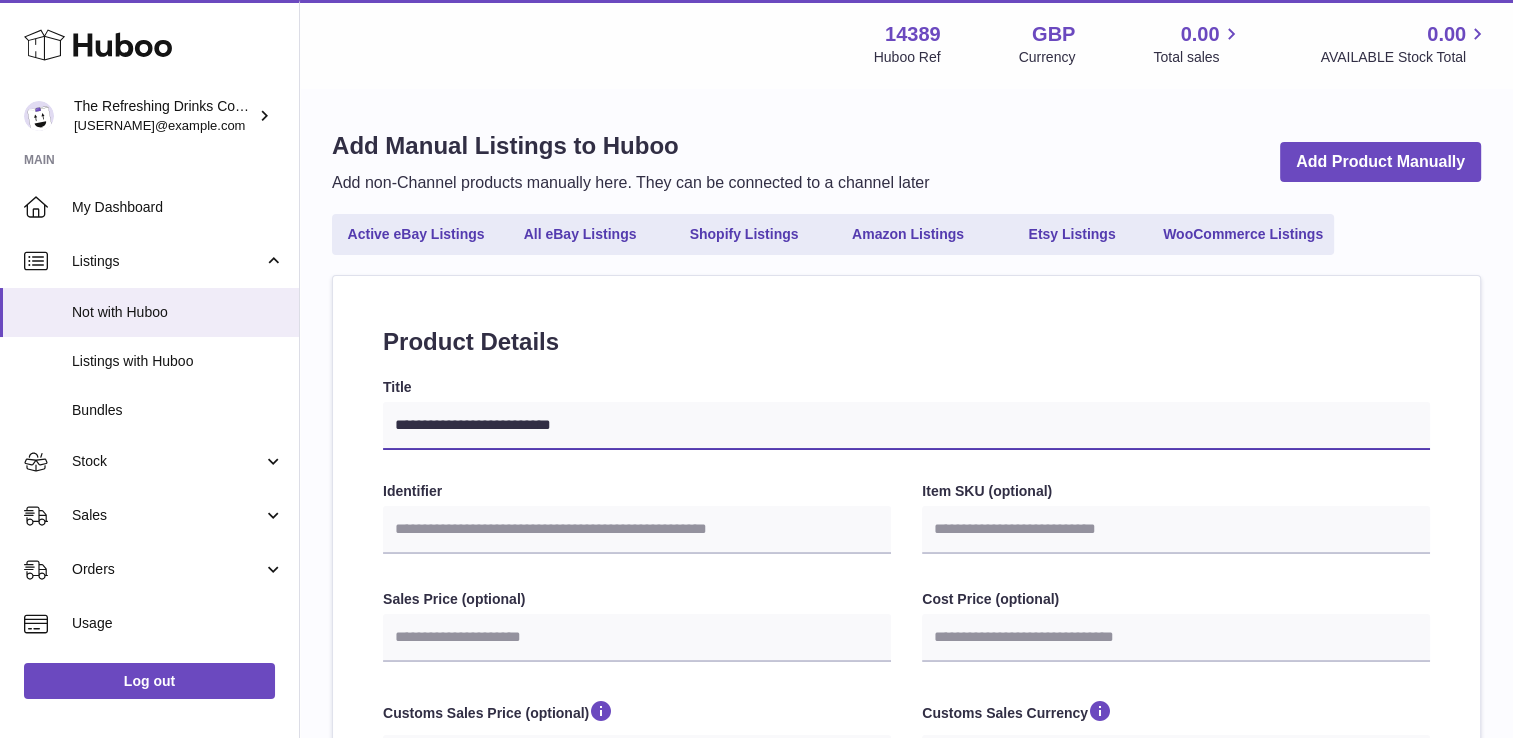 type on "**********" 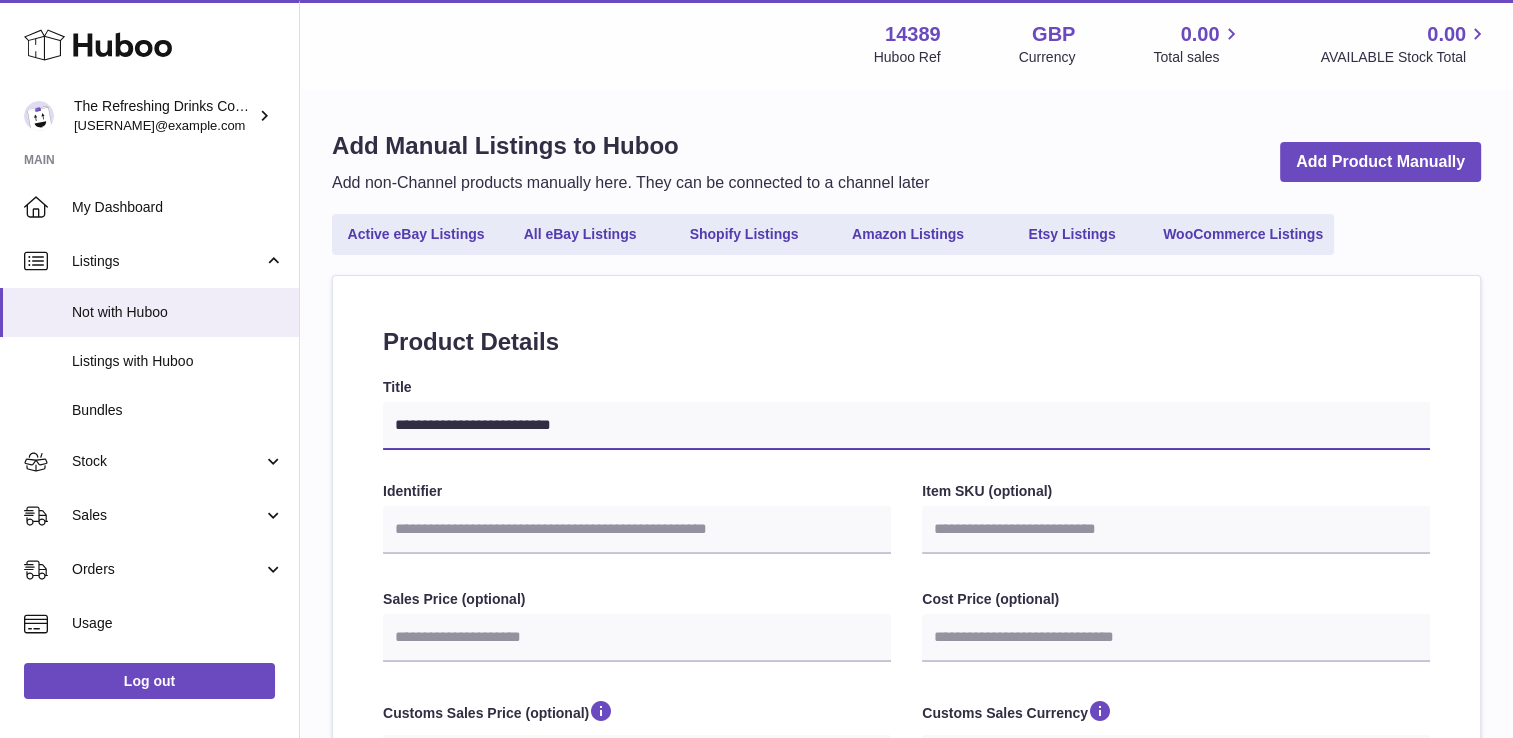select 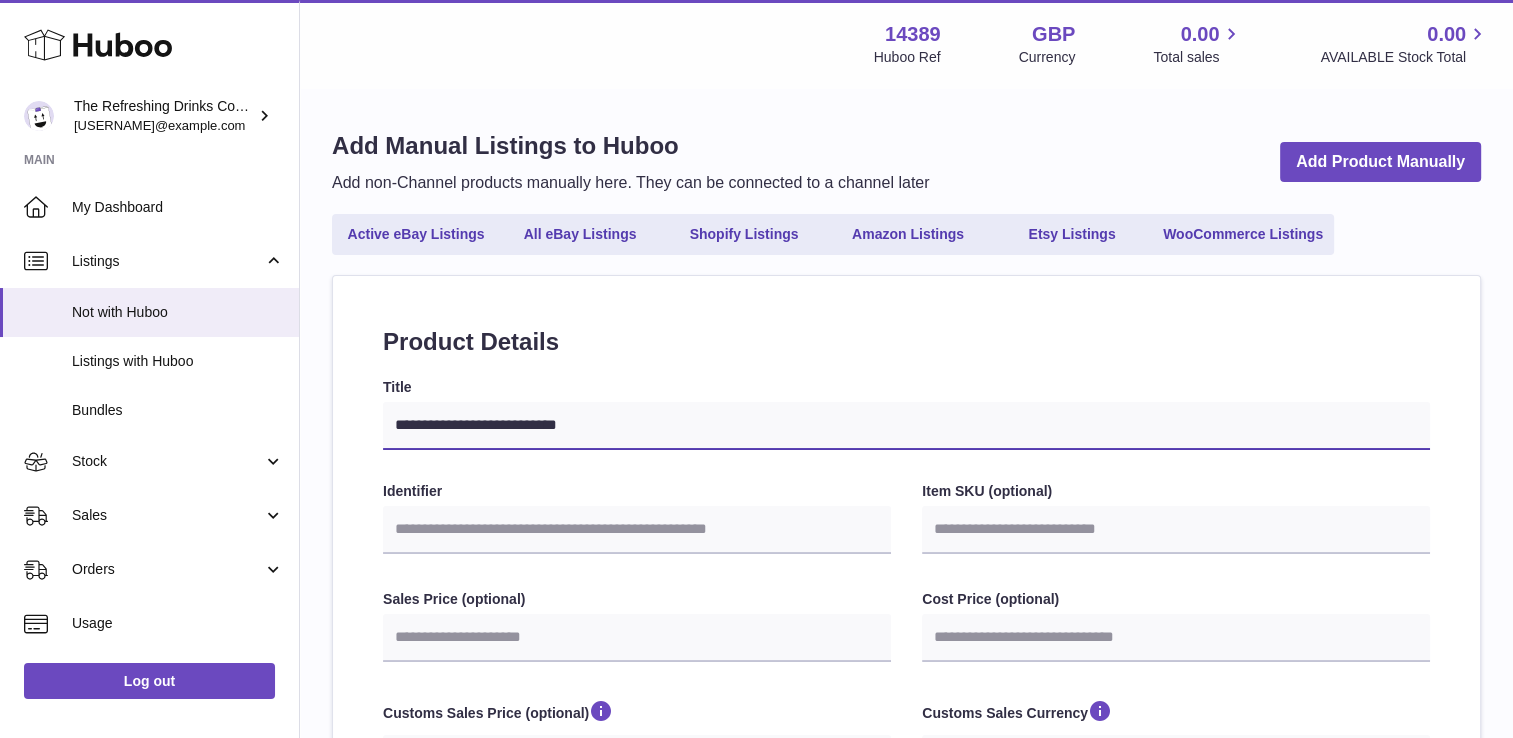 type on "**********" 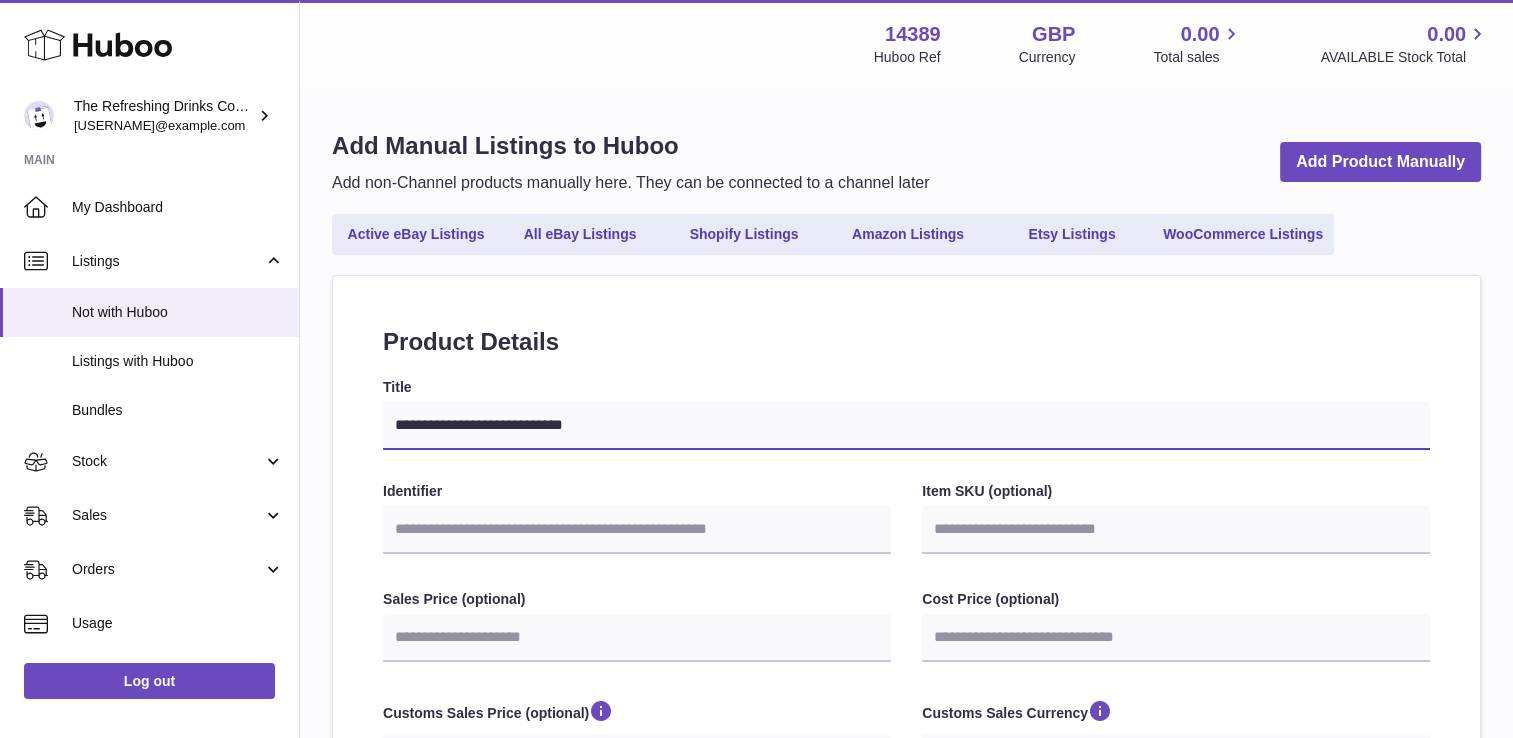 select 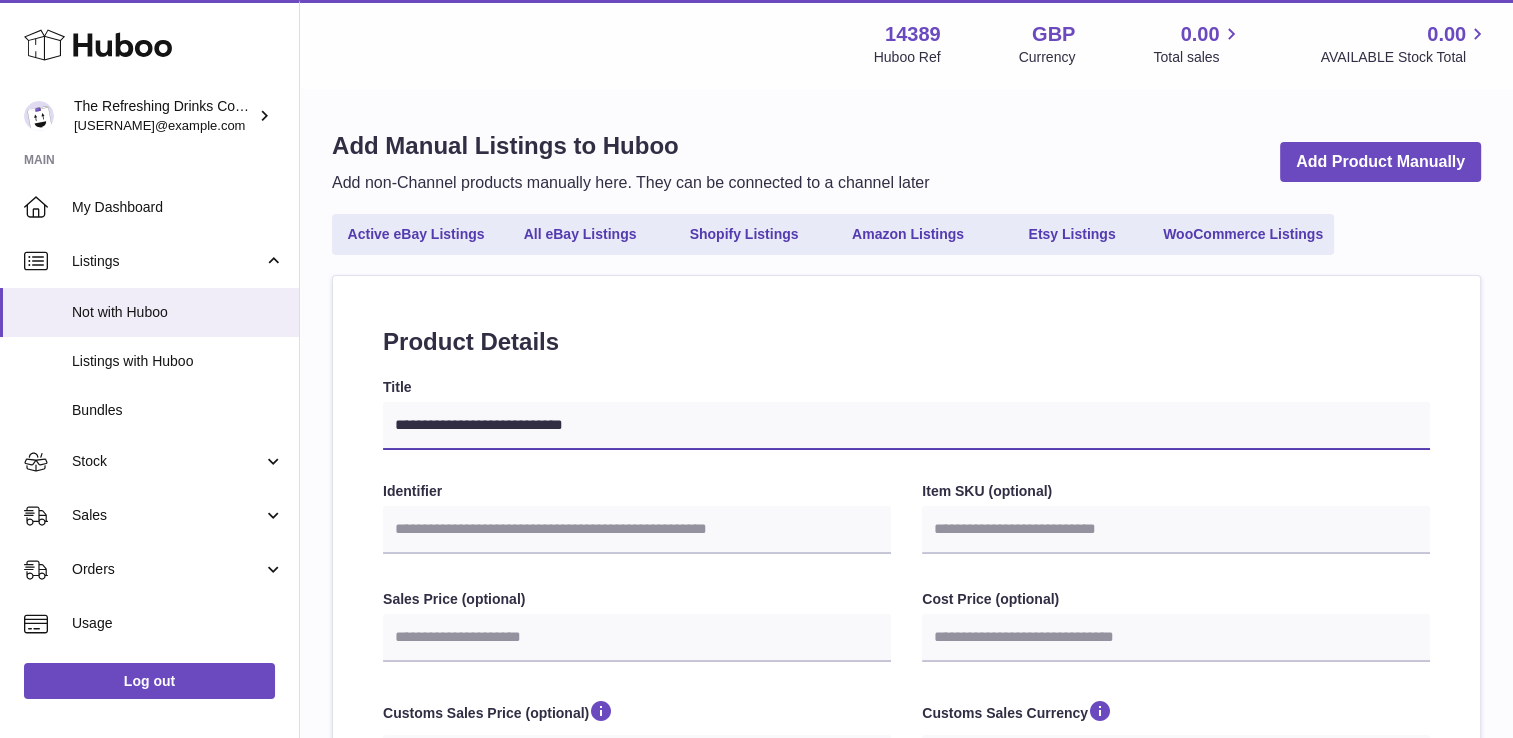 type on "**********" 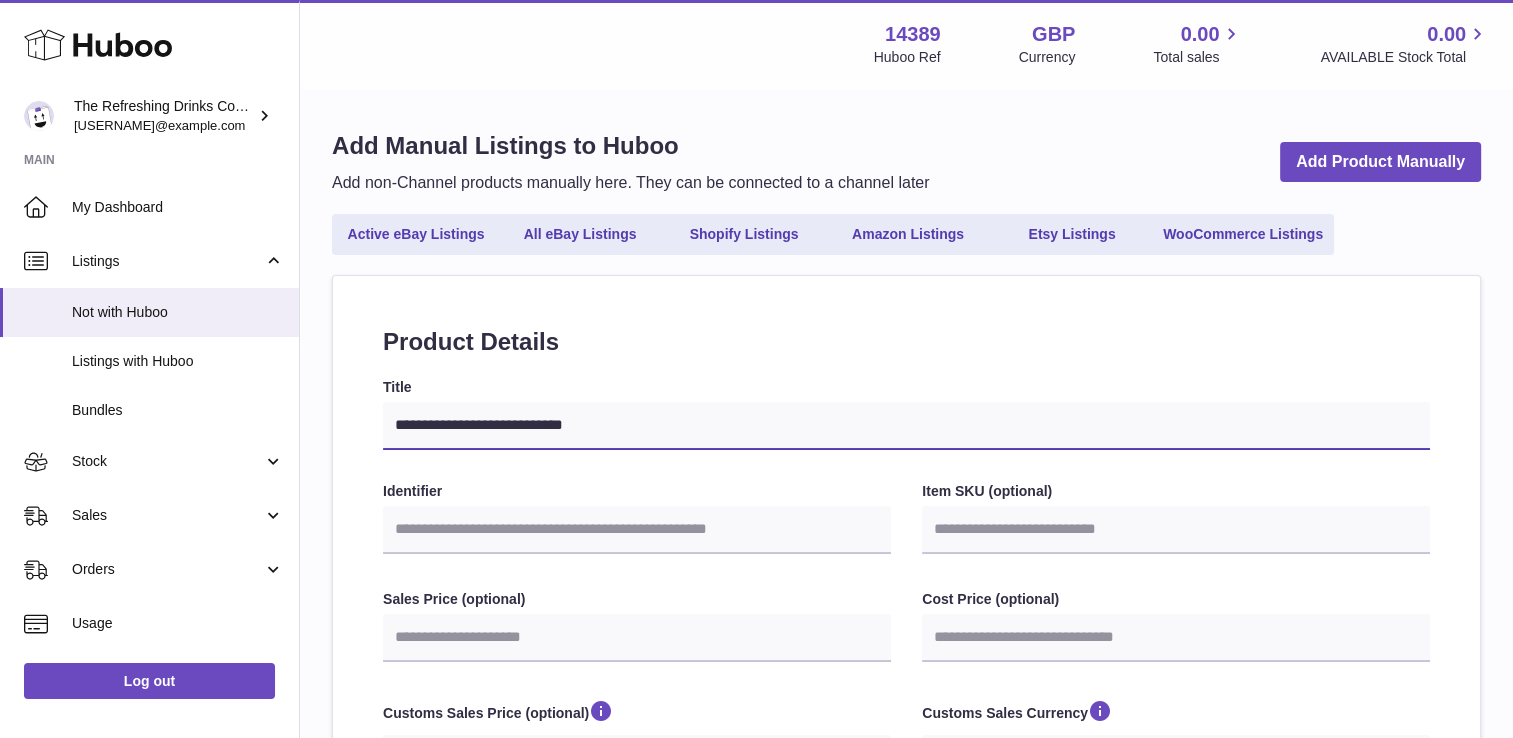 select 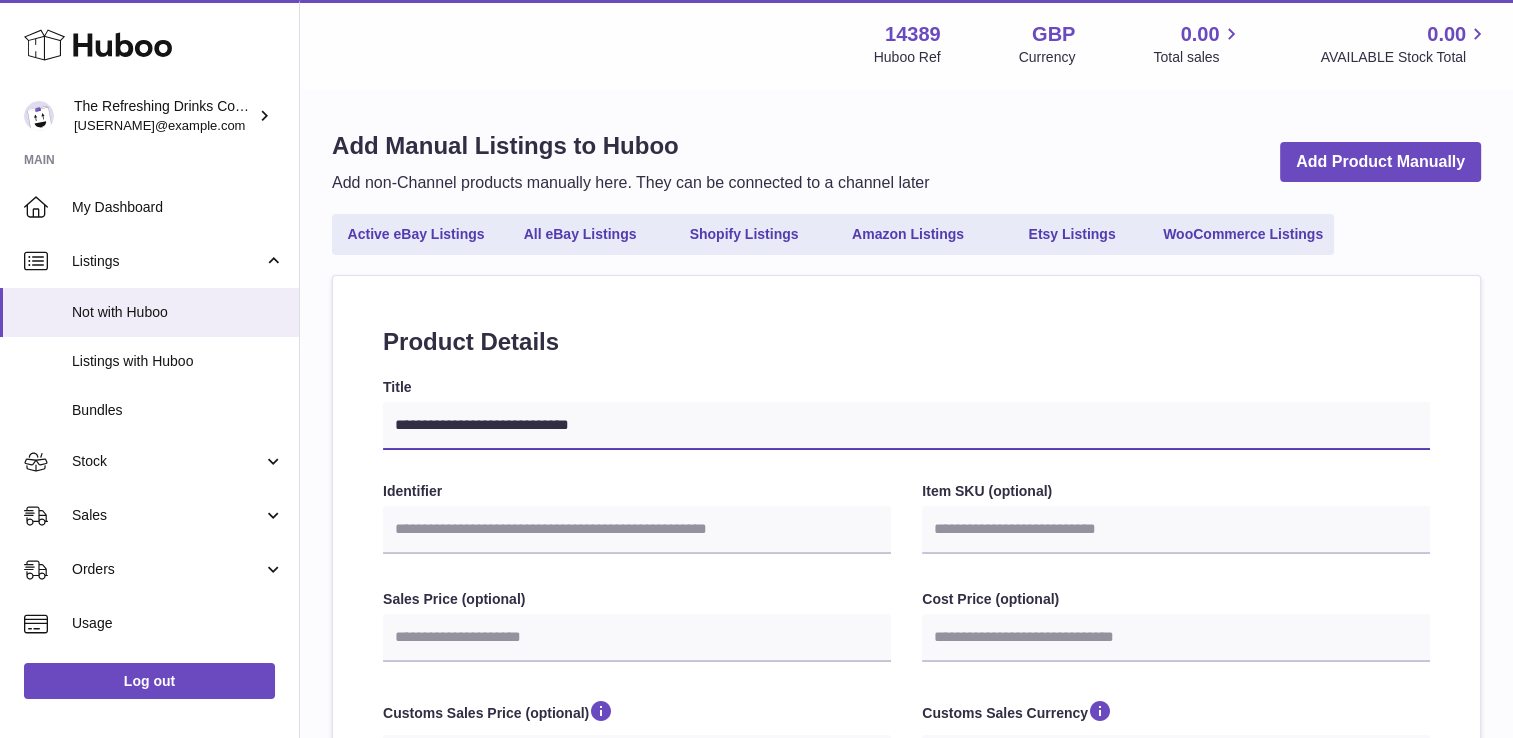 type on "**********" 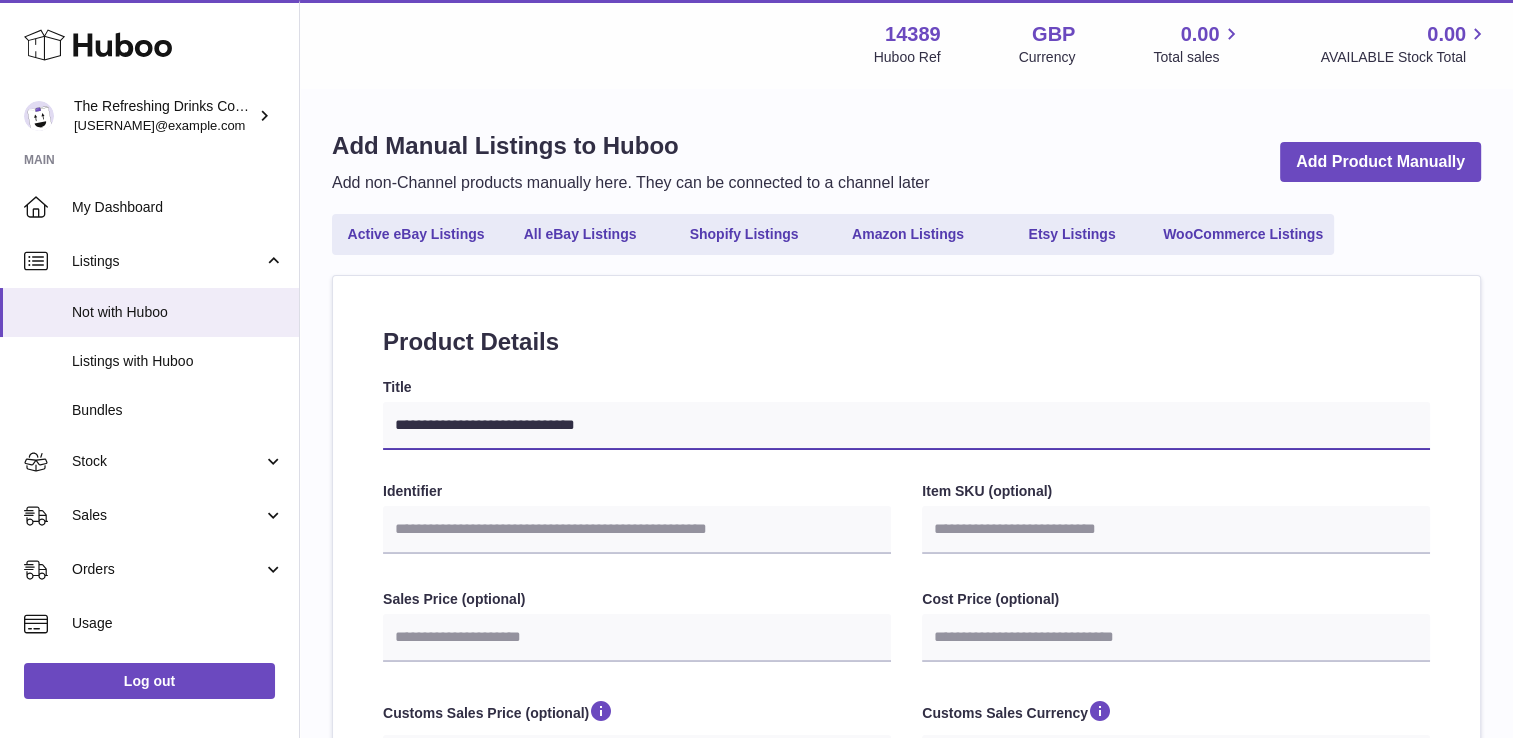 select 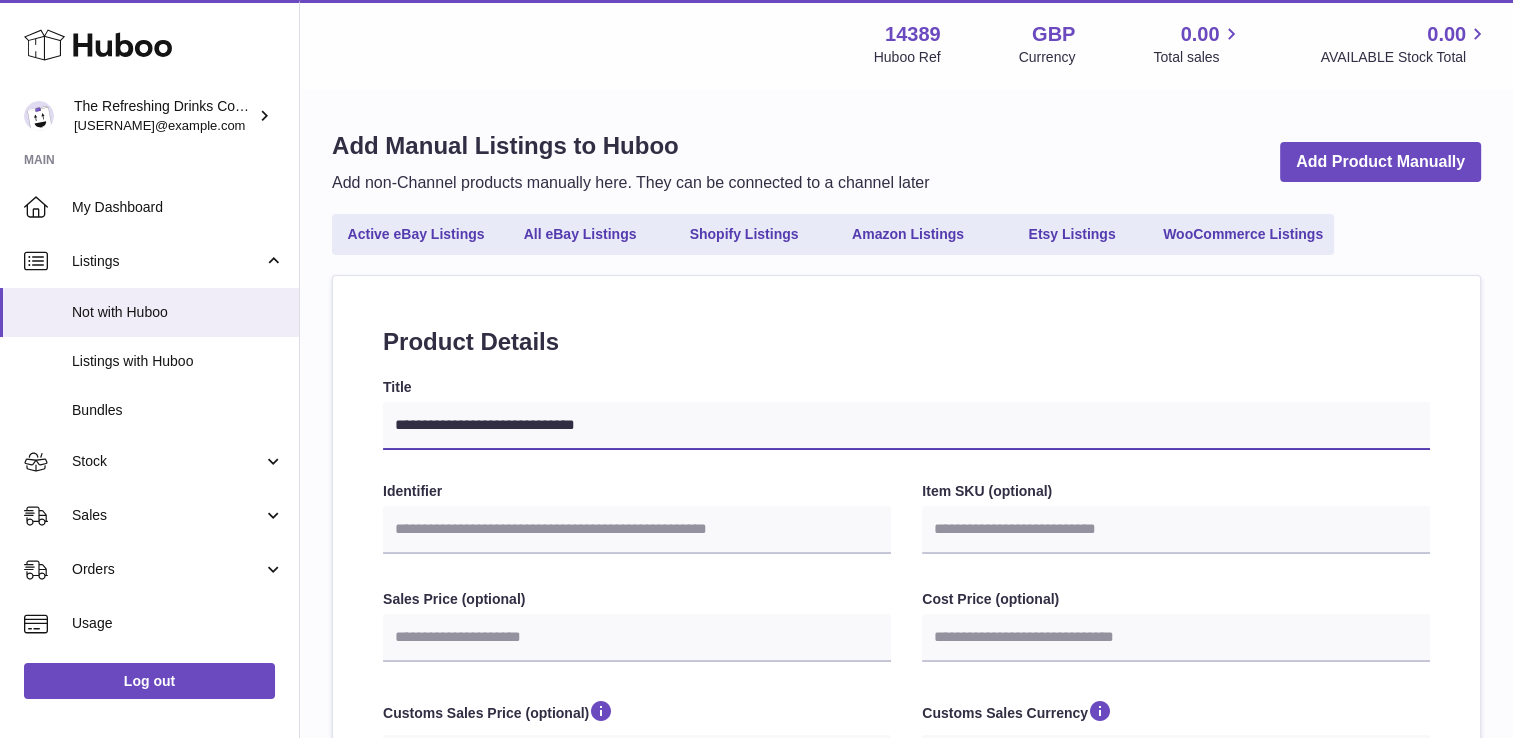 type on "**********" 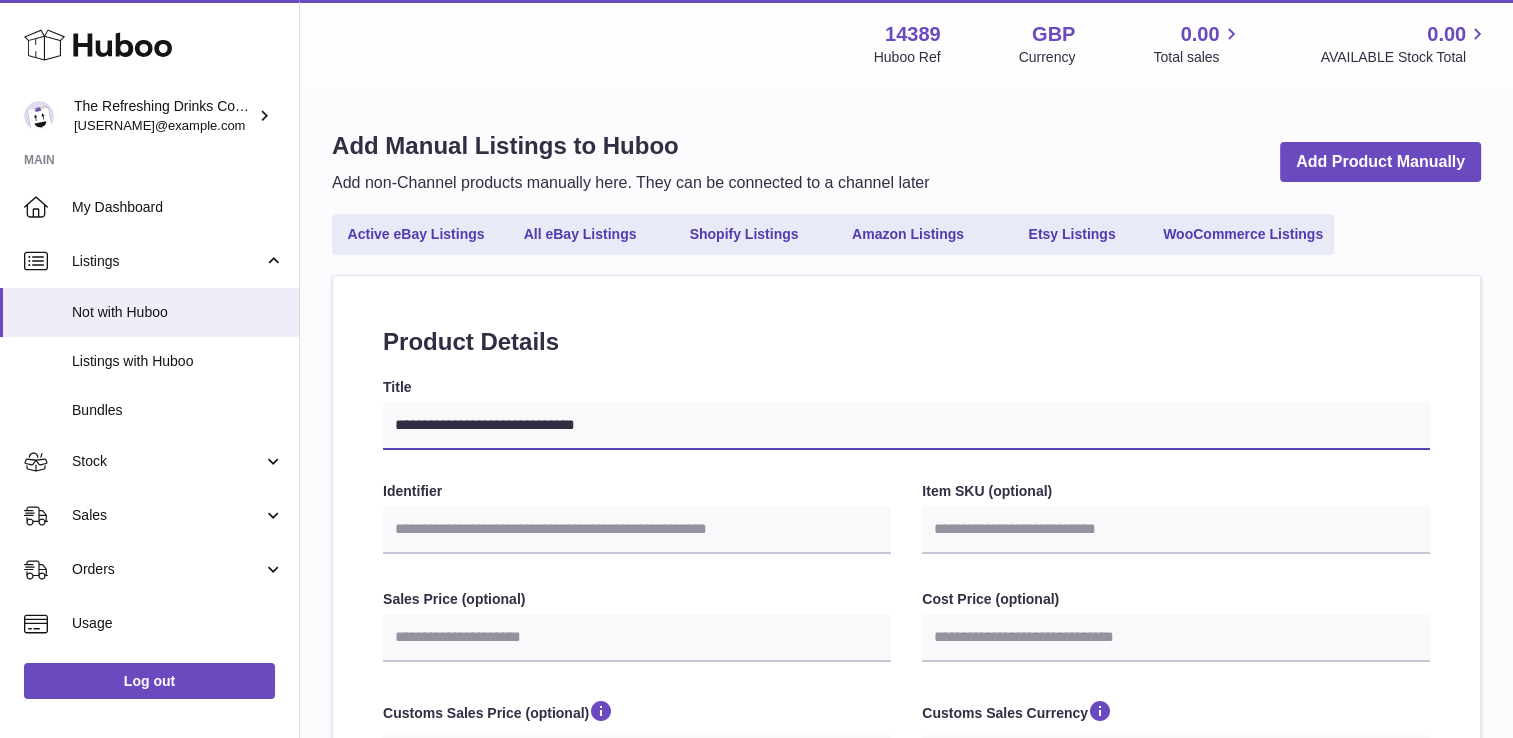 select 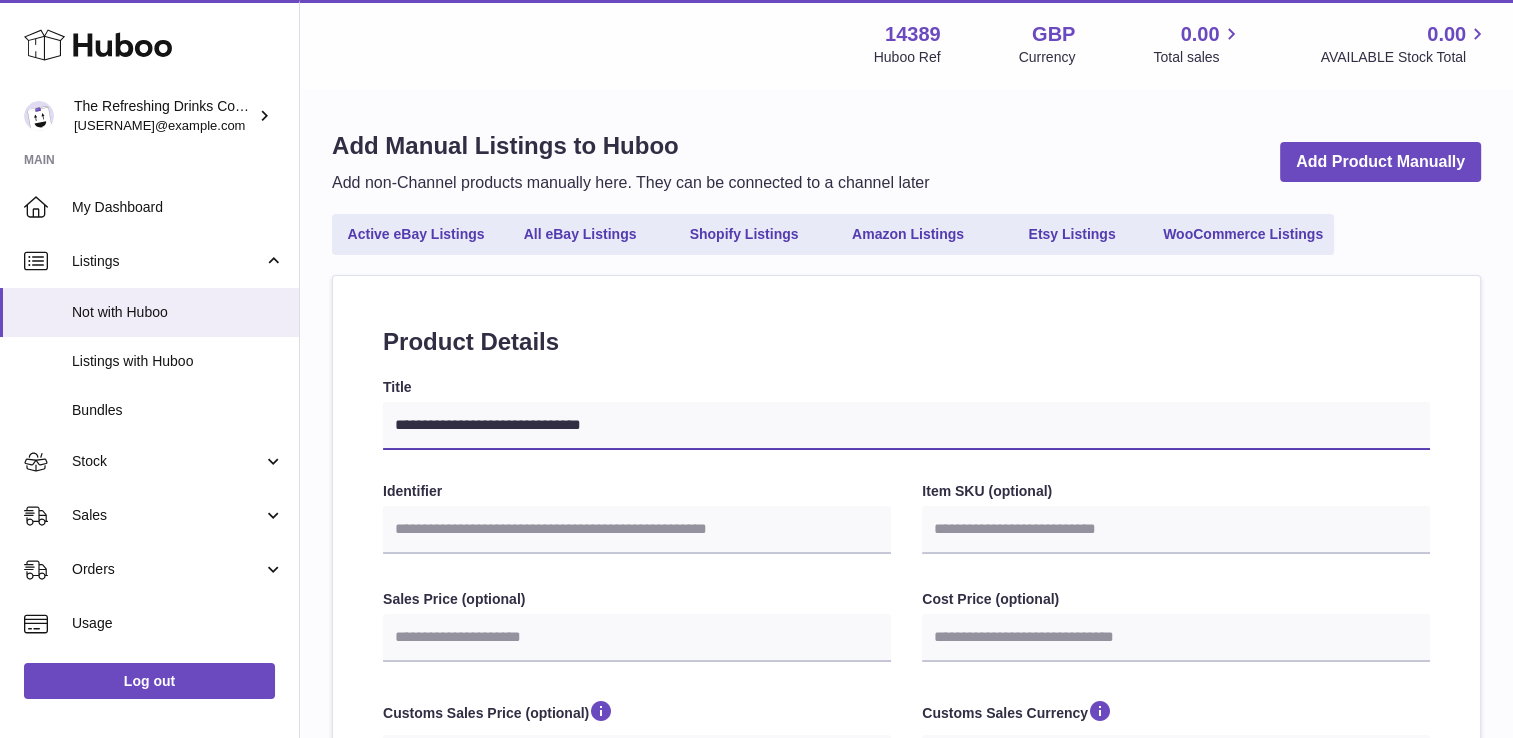 type on "**********" 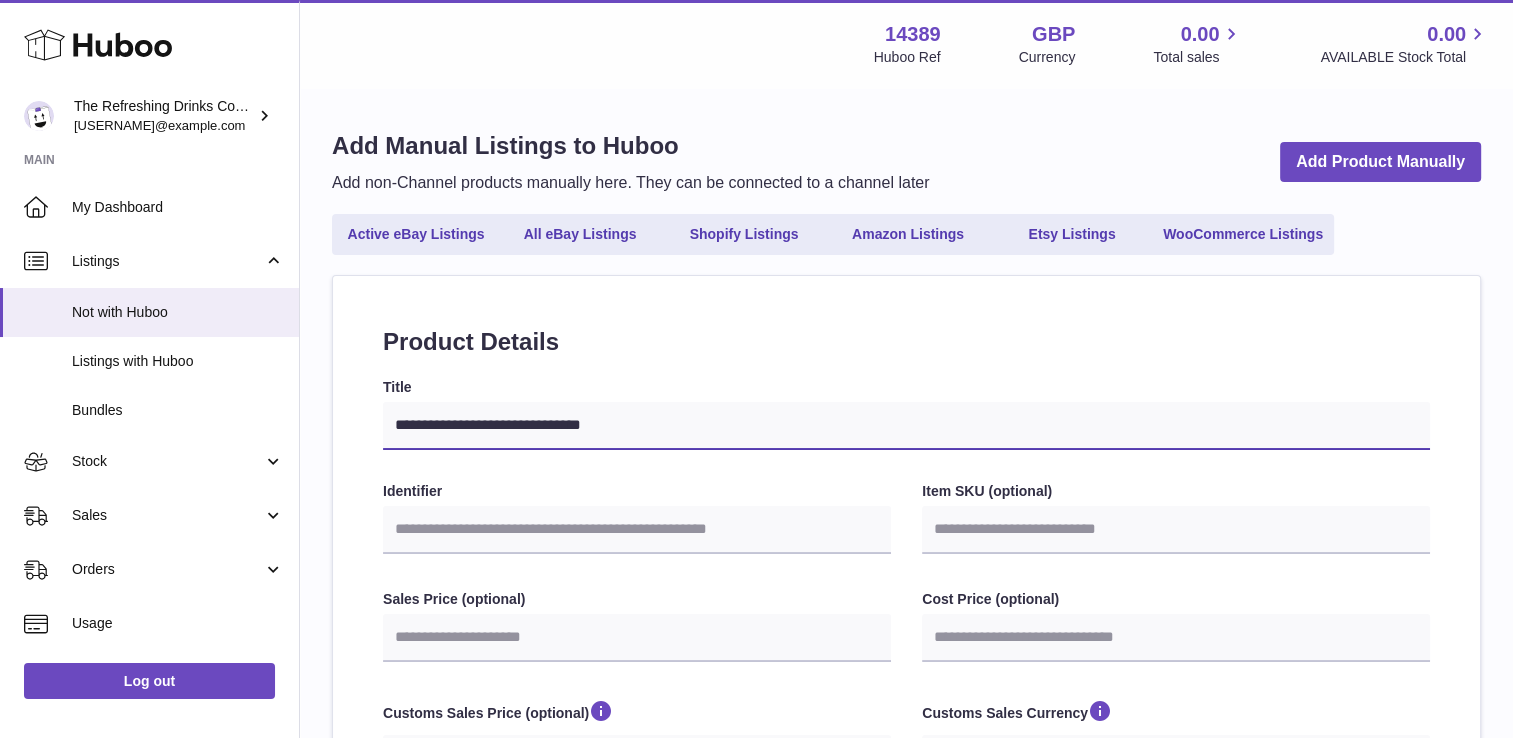 select 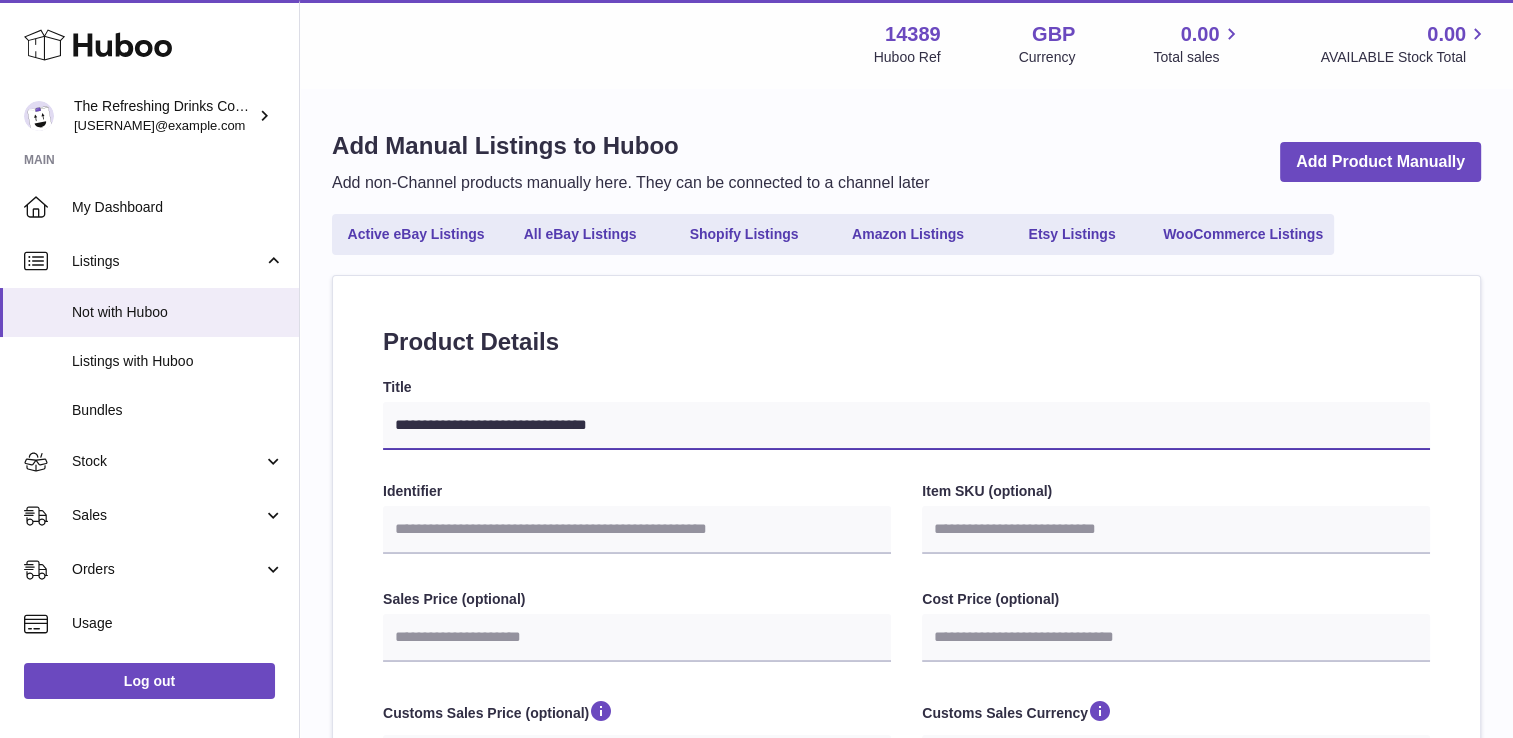 type on "**********" 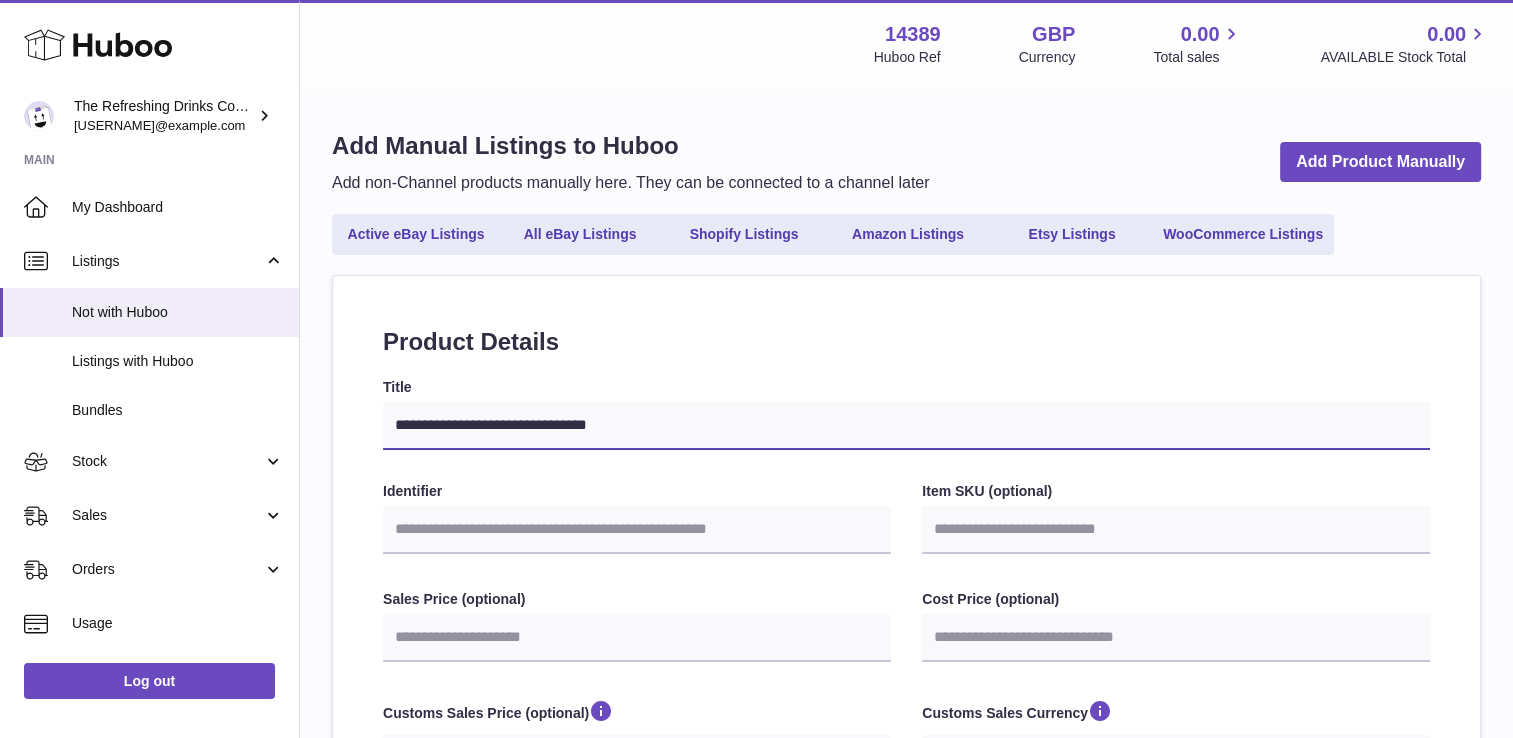 select 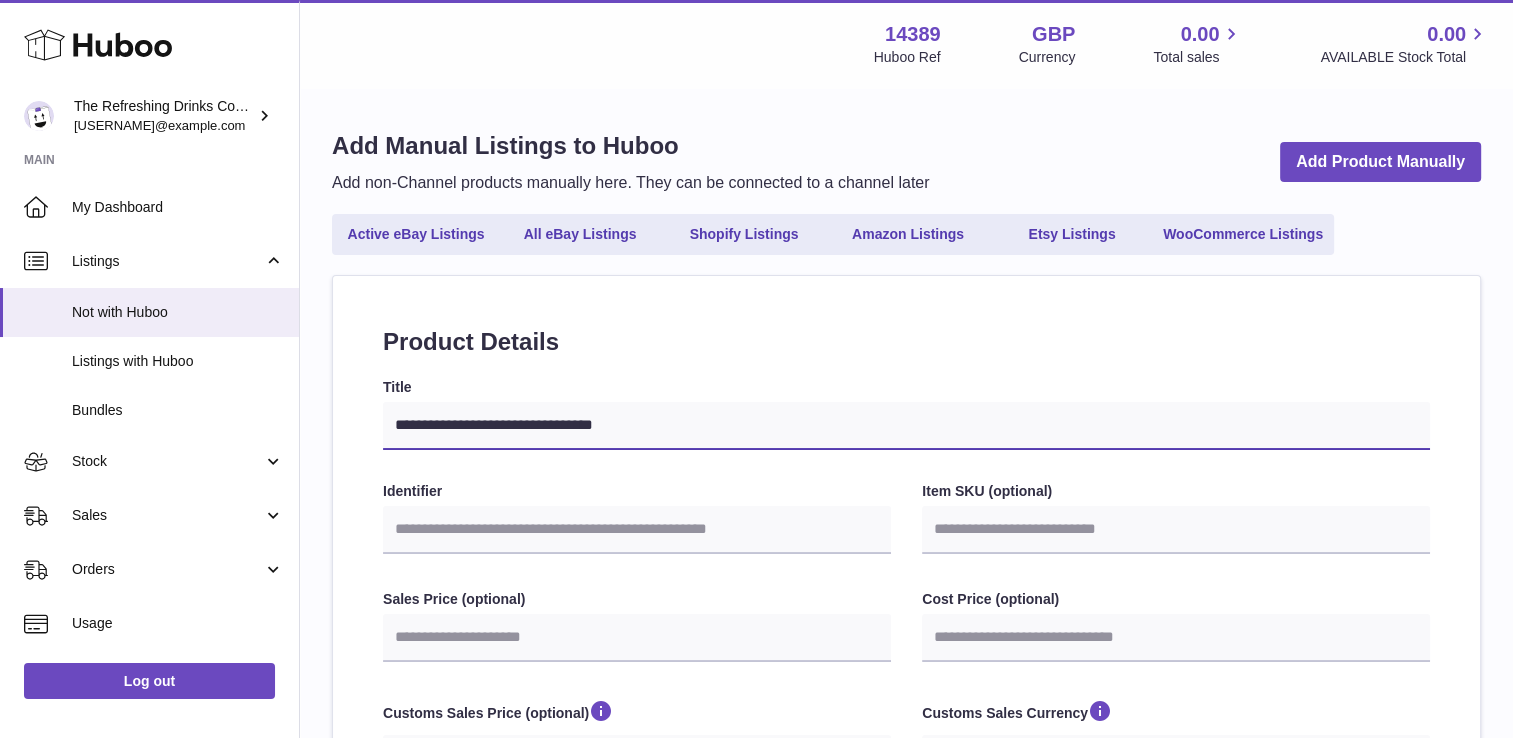 select 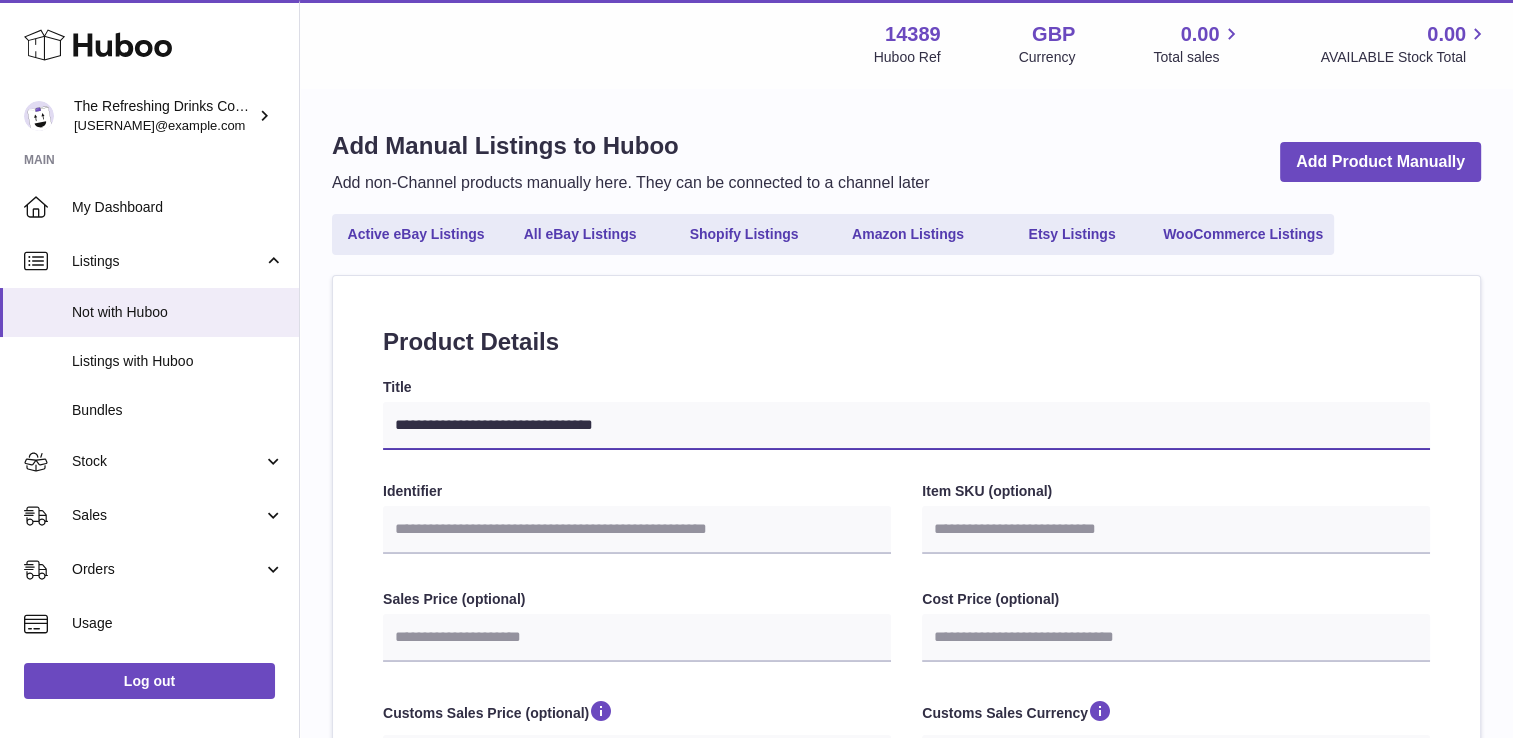 type on "**********" 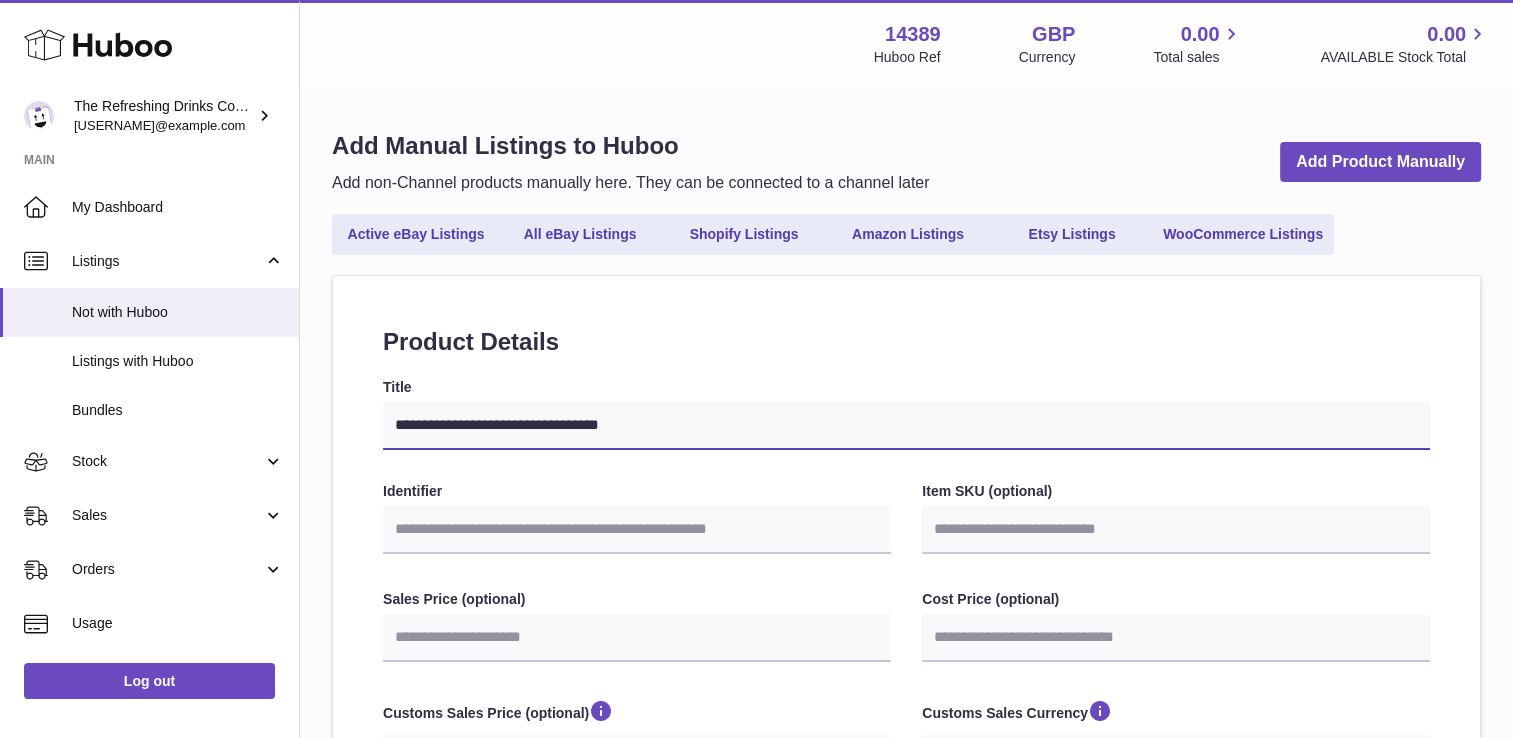 type on "**********" 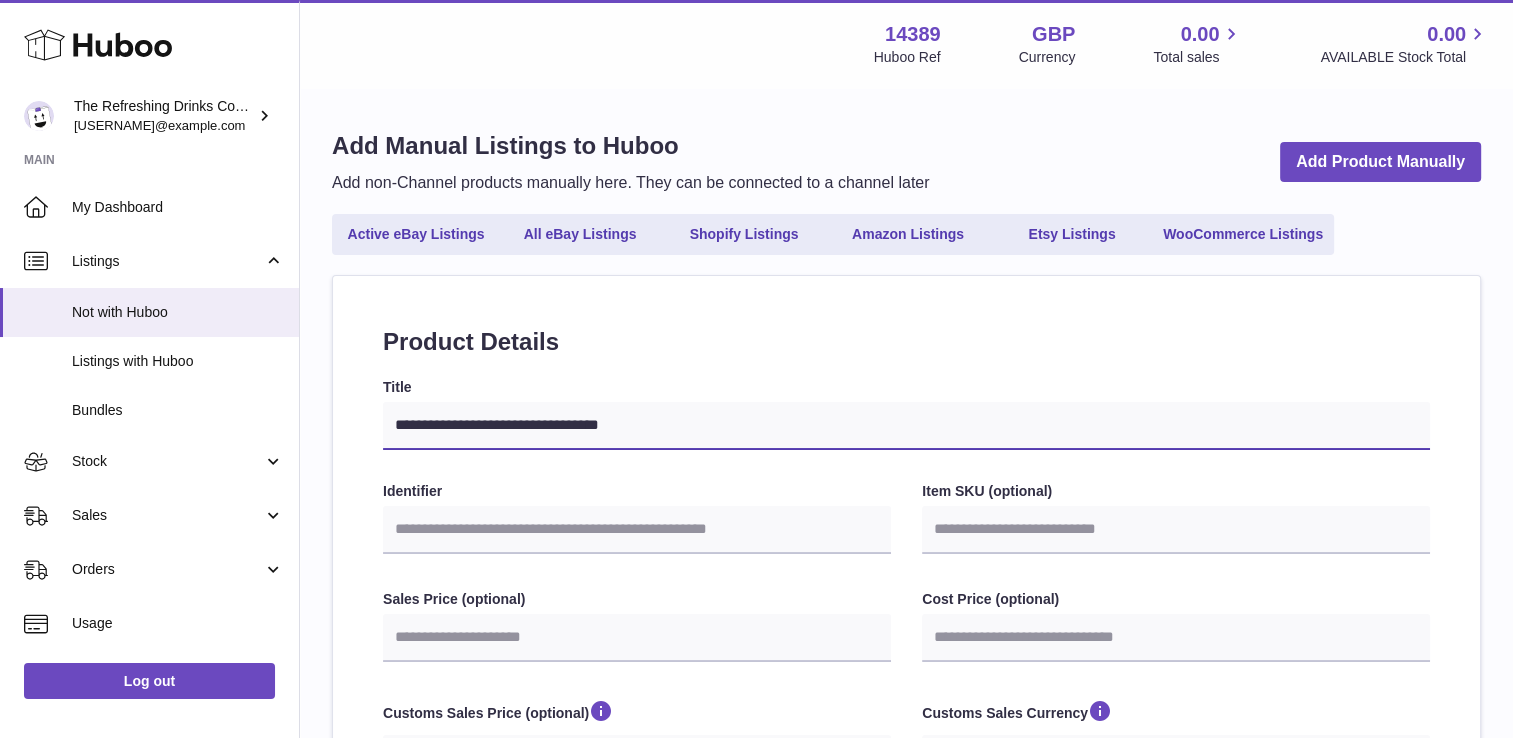 select 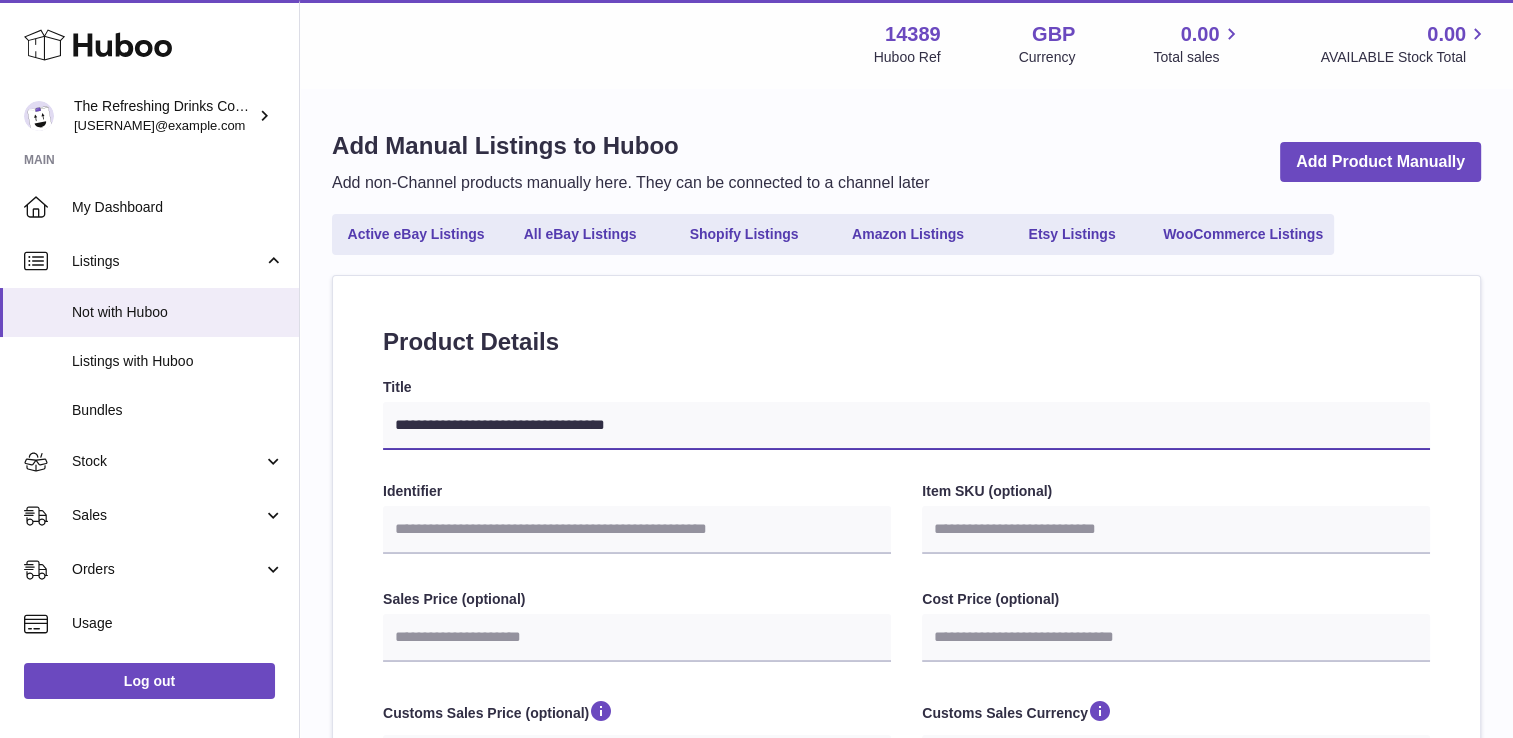 type on "**********" 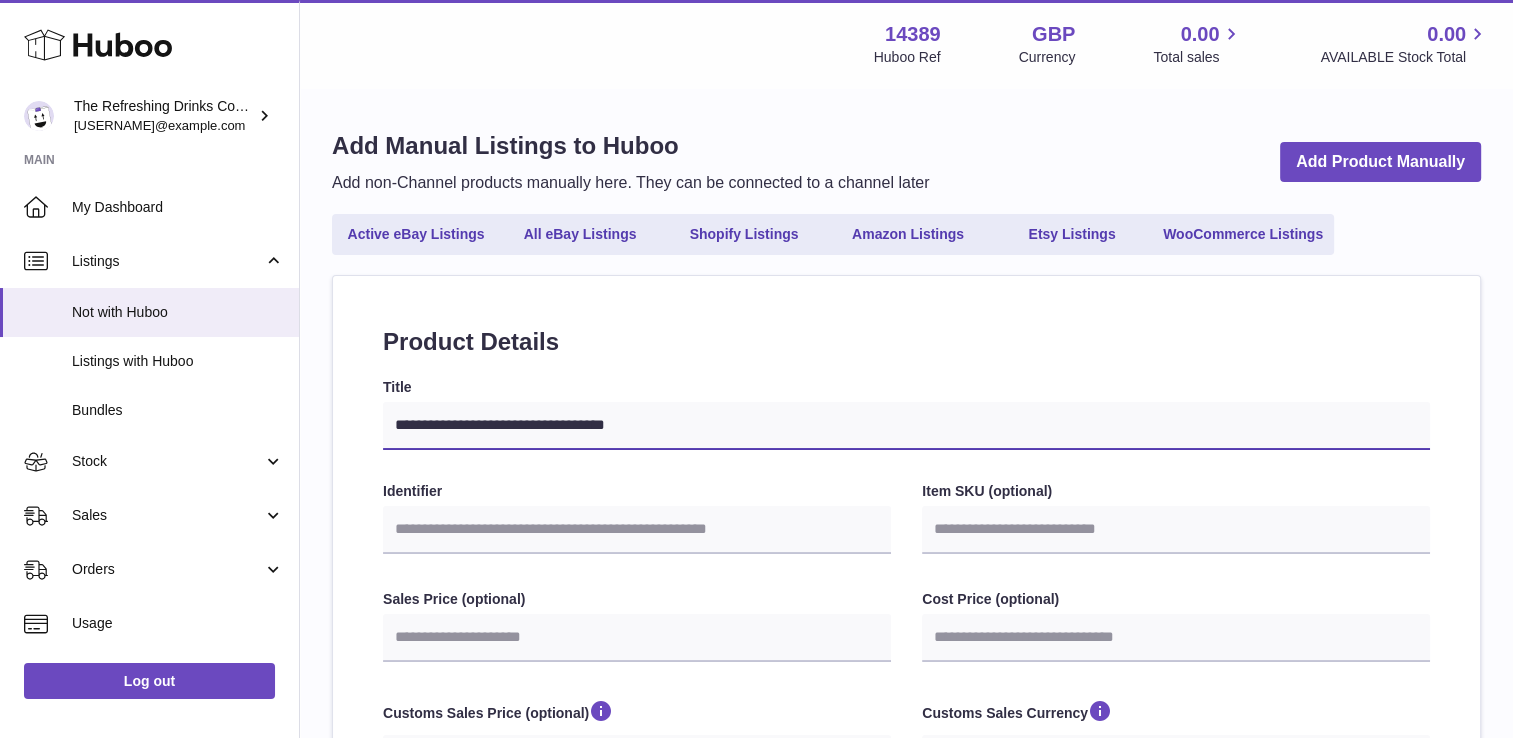 select 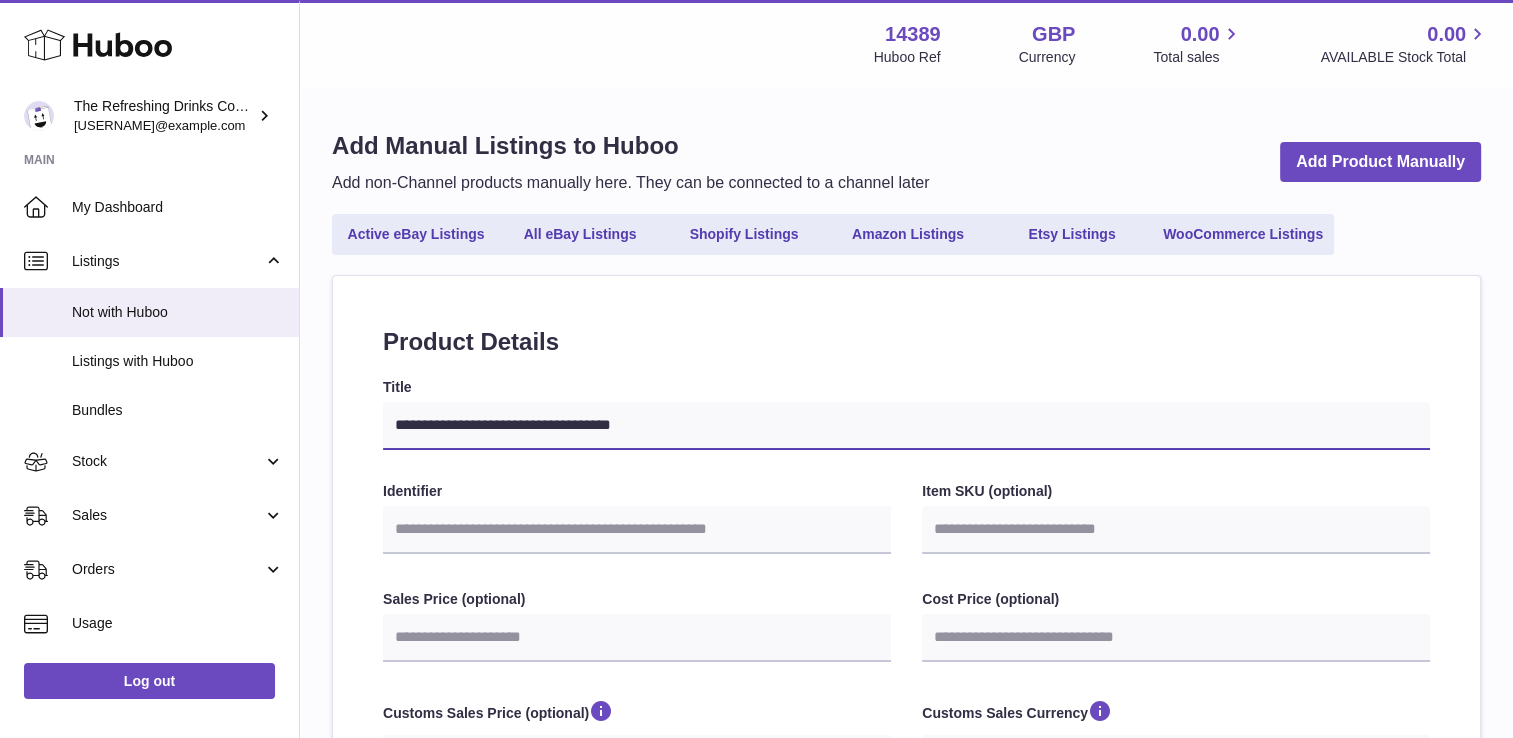 type on "**********" 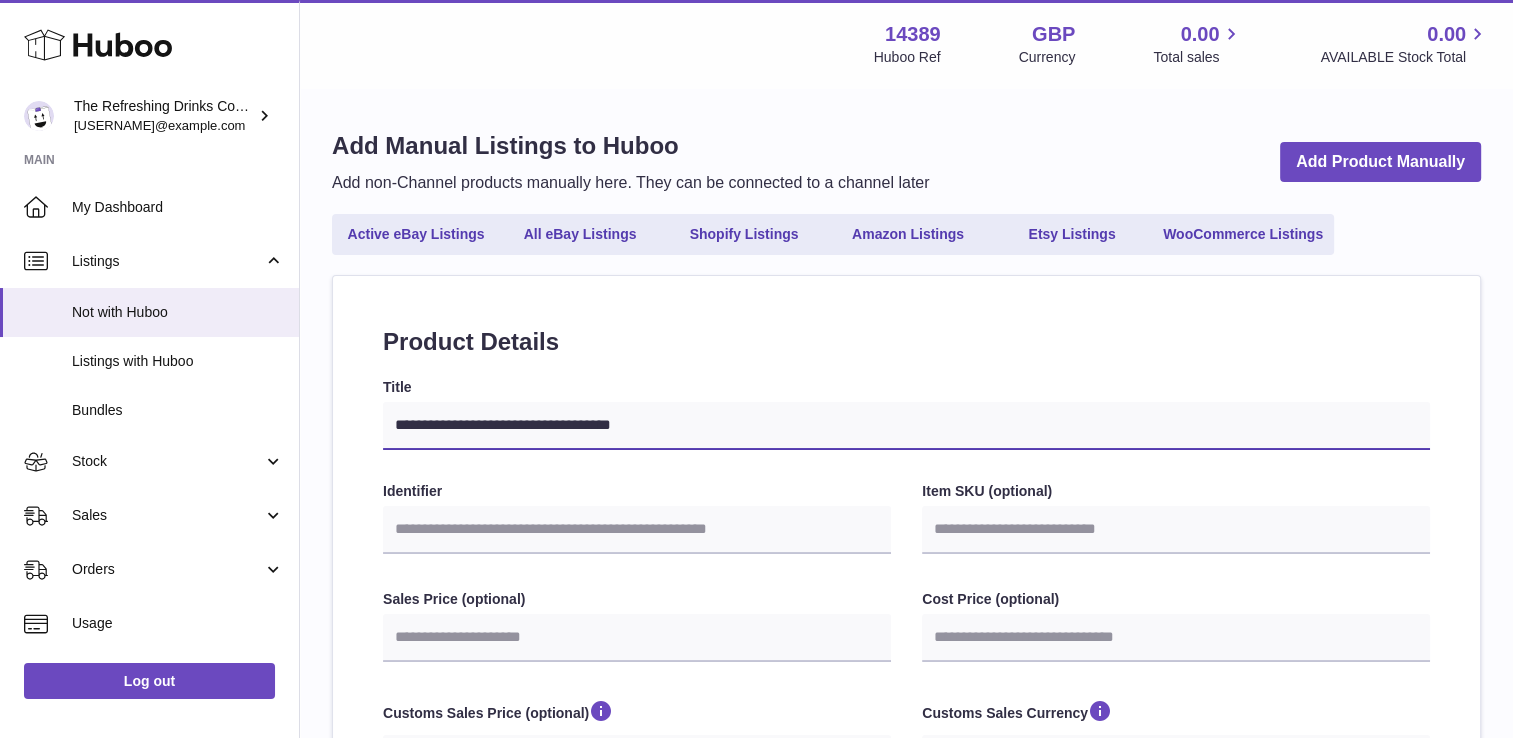 select 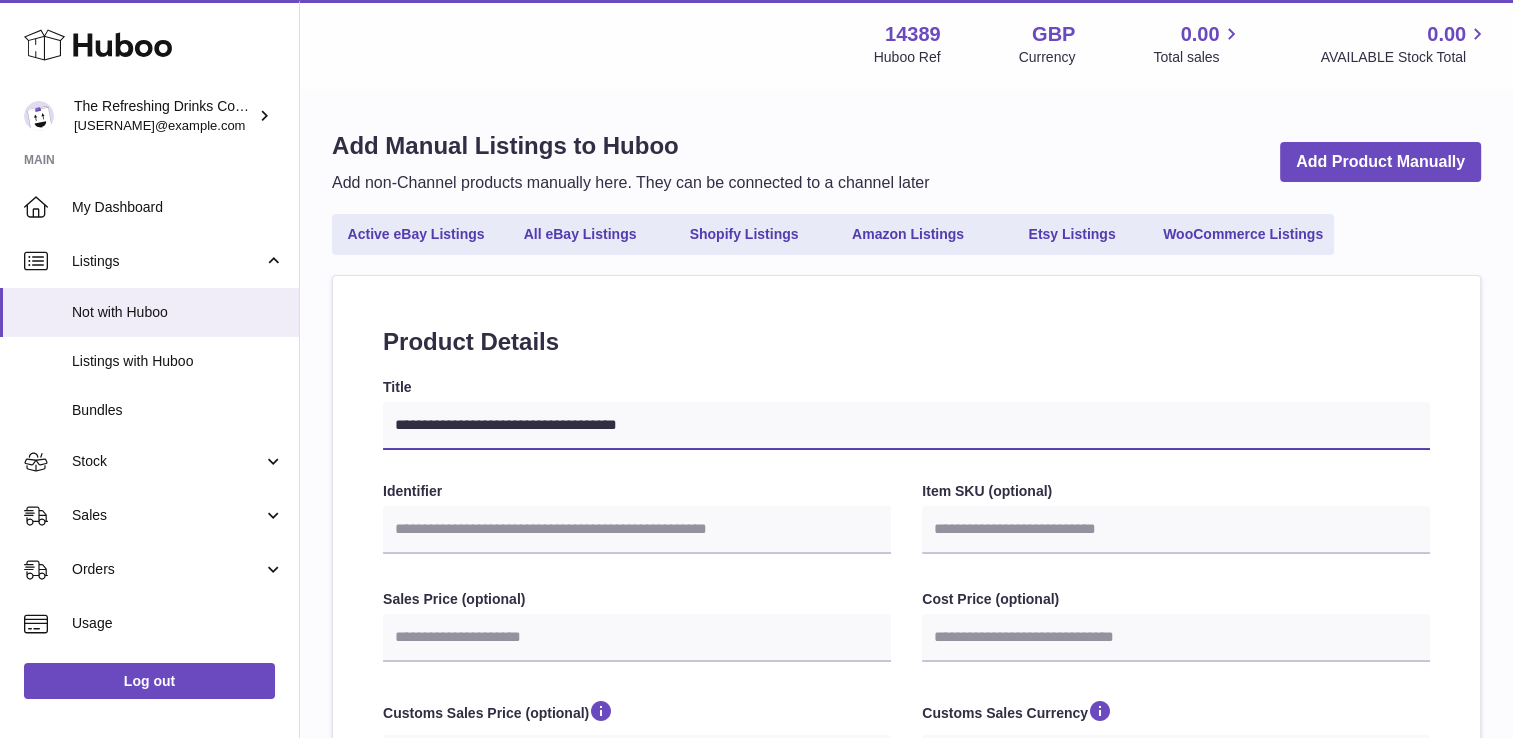 type on "**********" 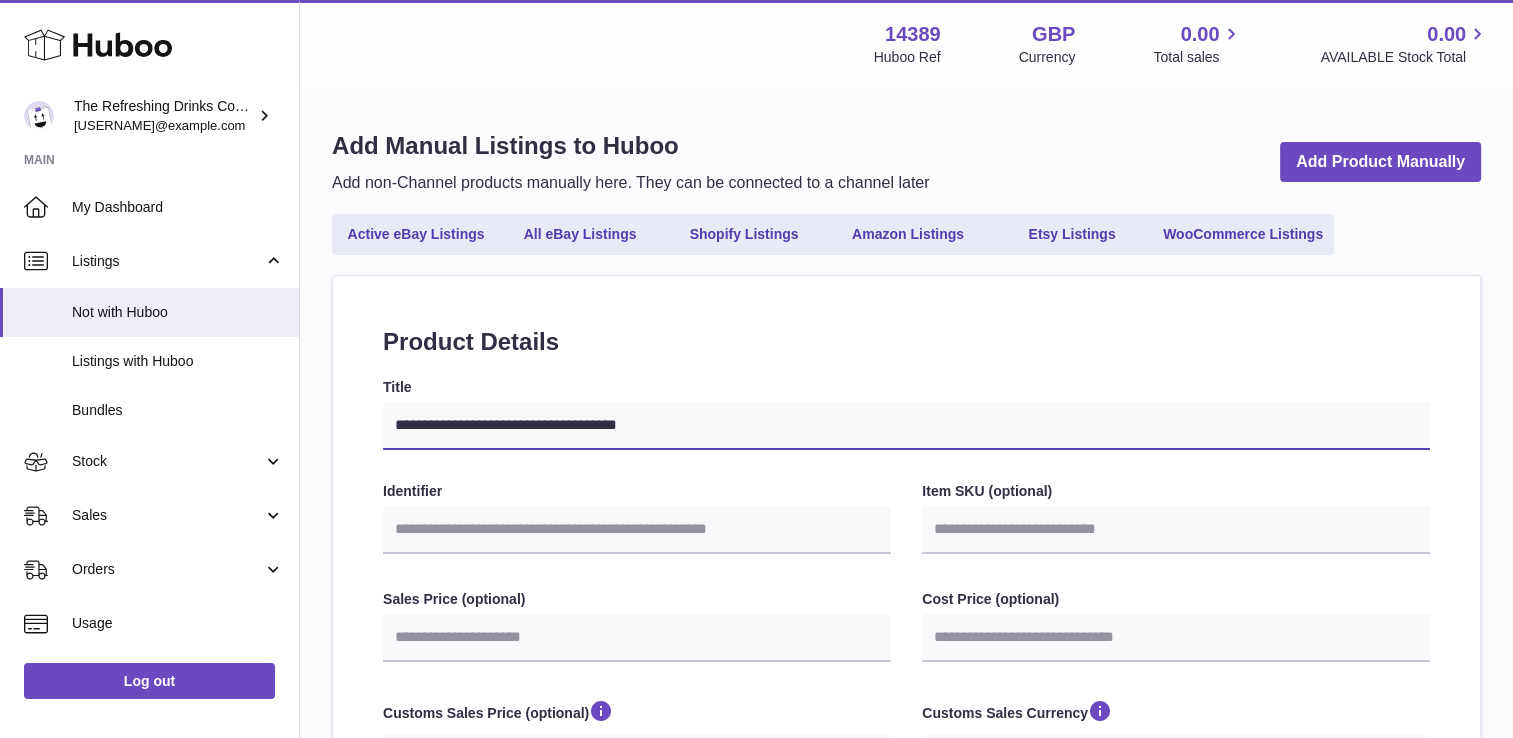 select 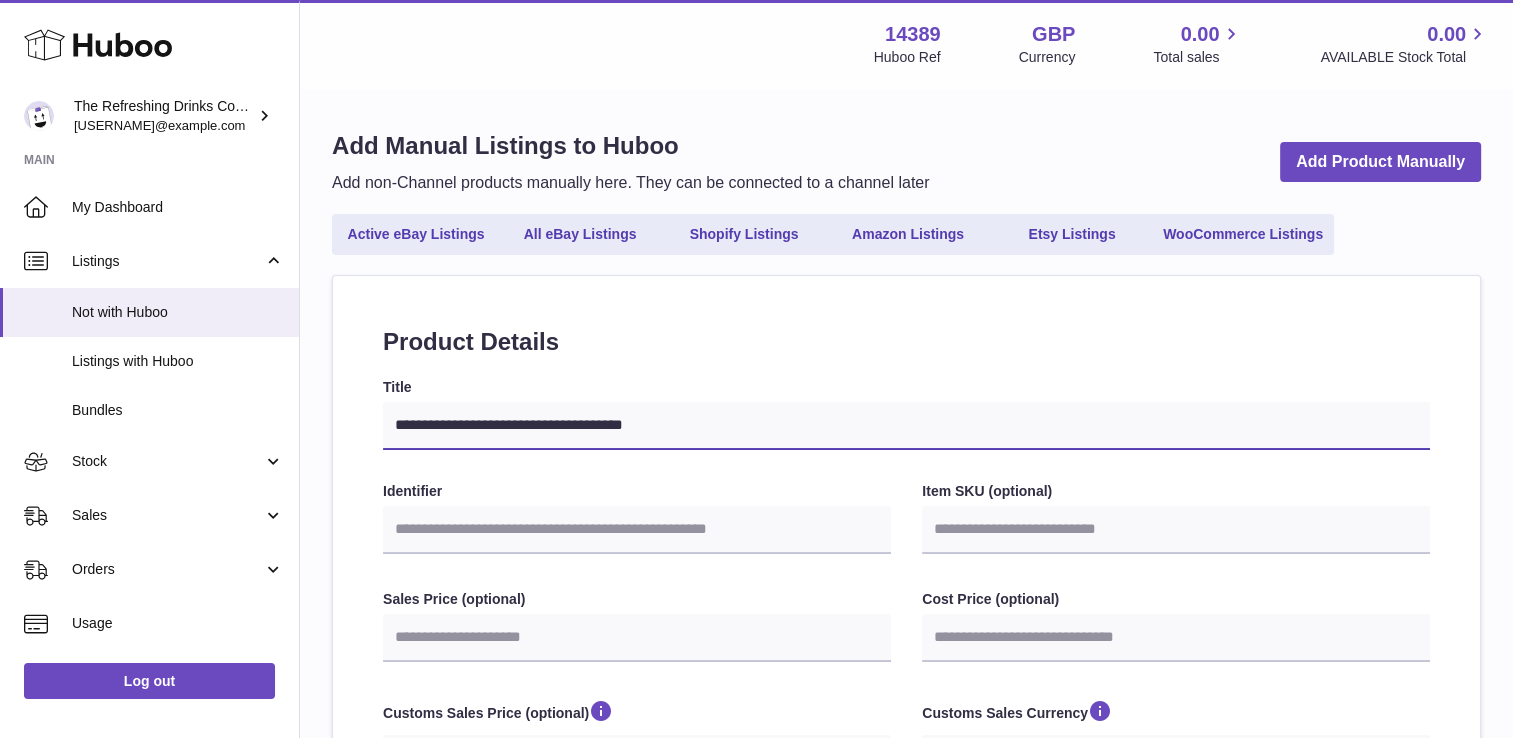 type on "**********" 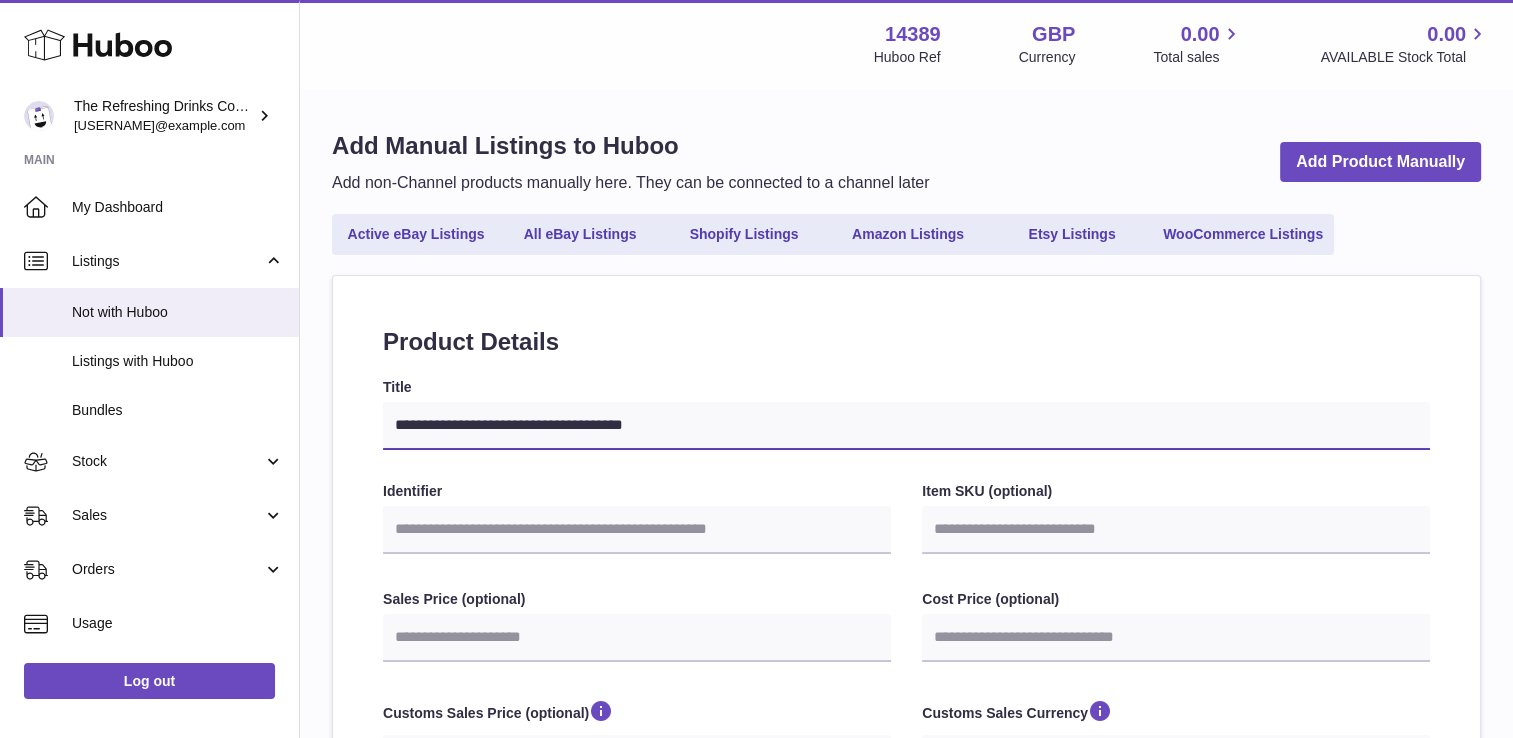 select 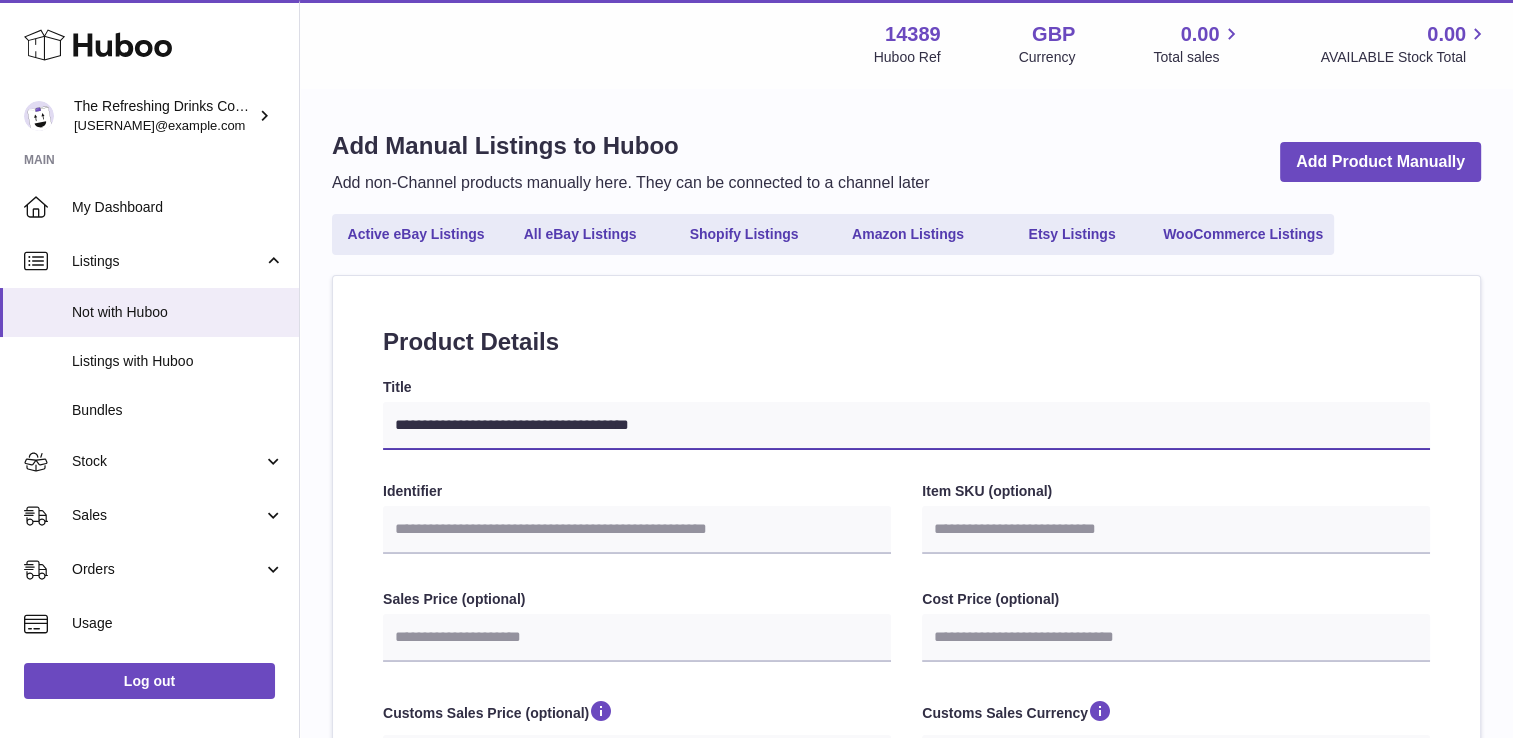 type on "**********" 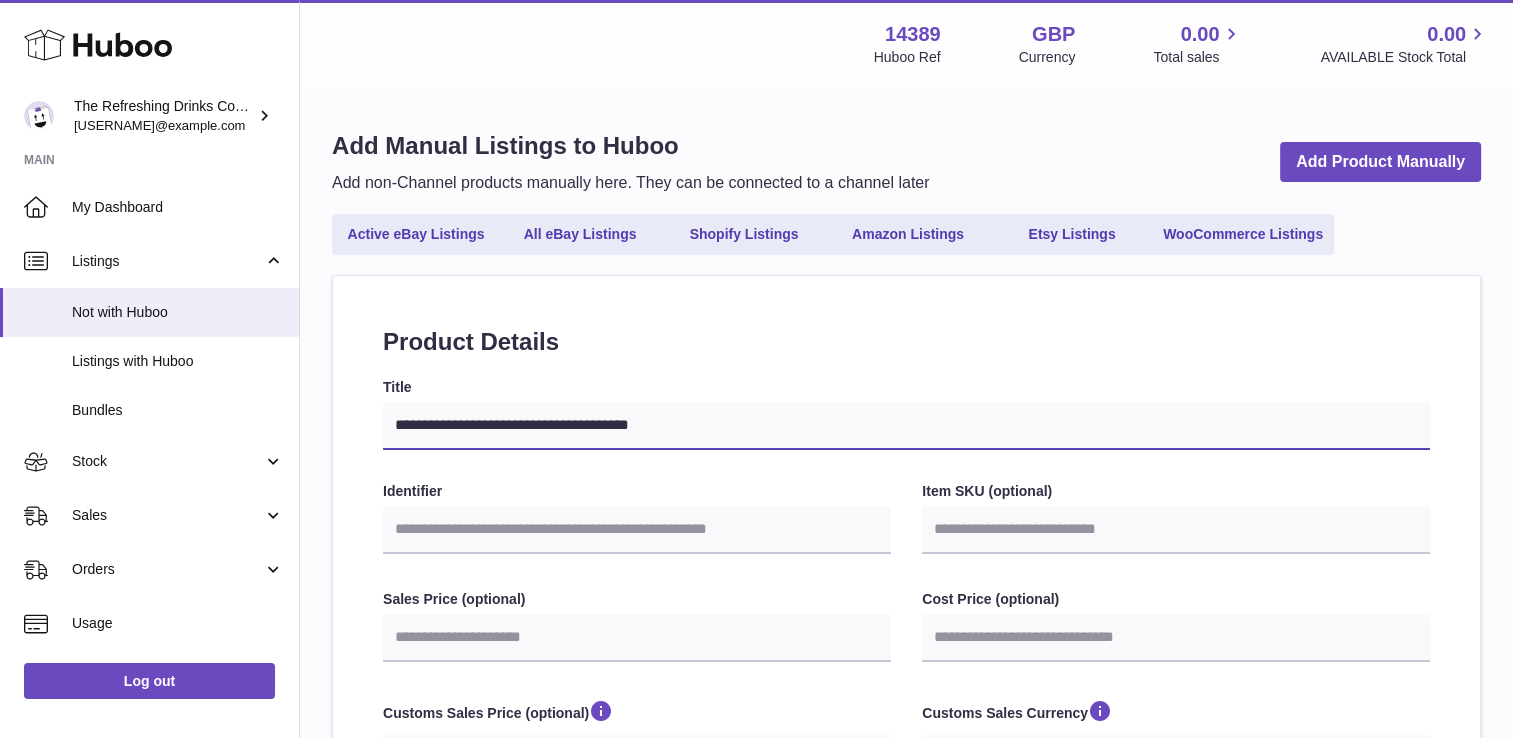 select 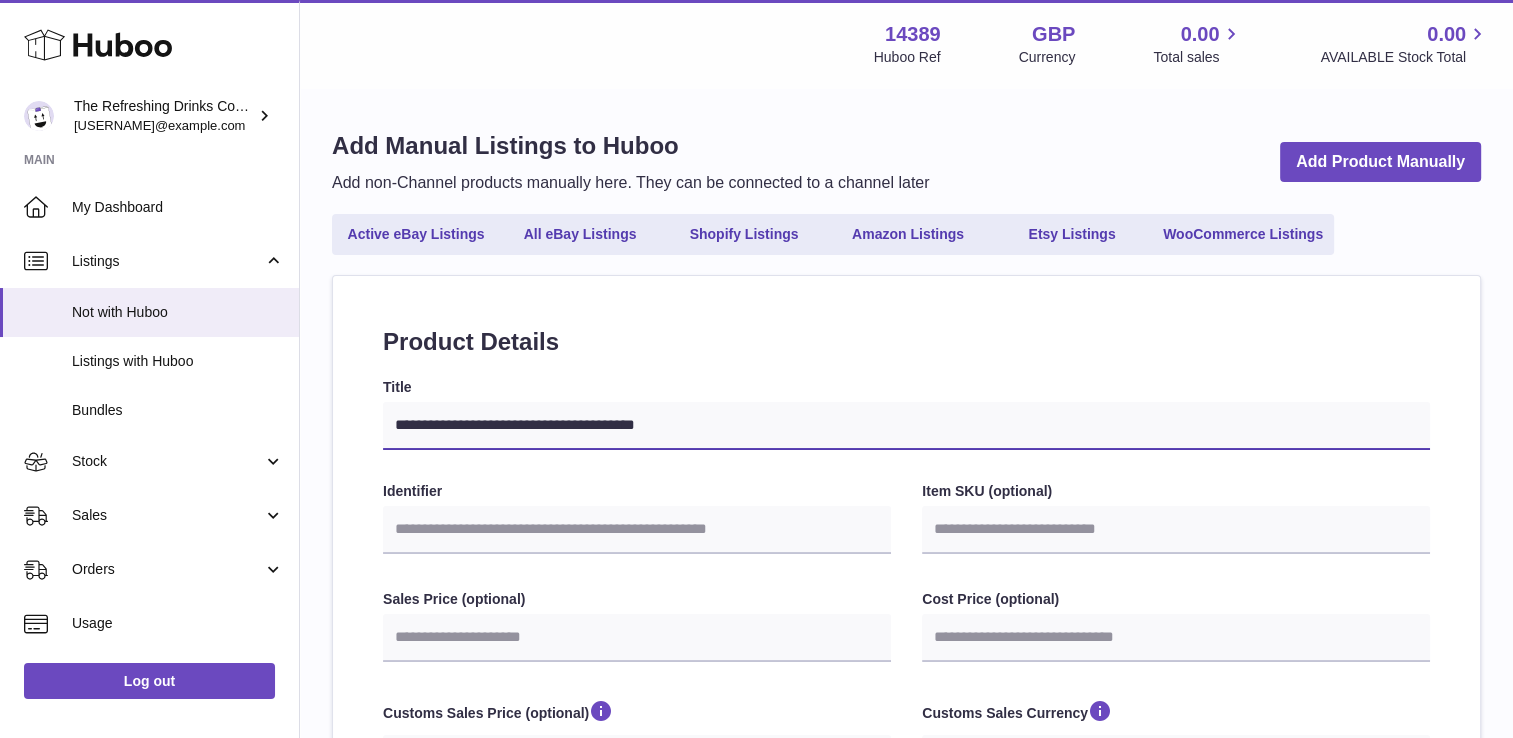 select 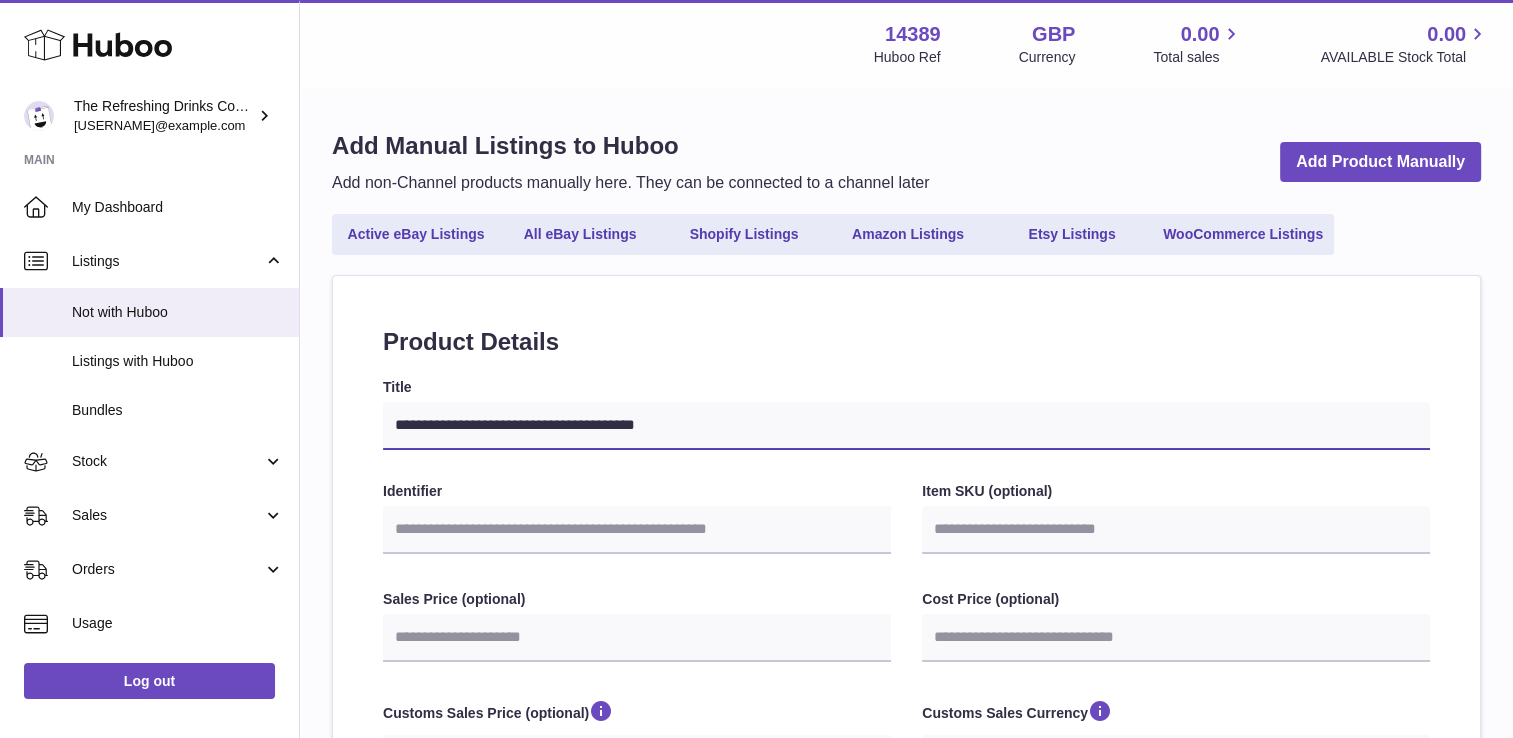 type on "**********" 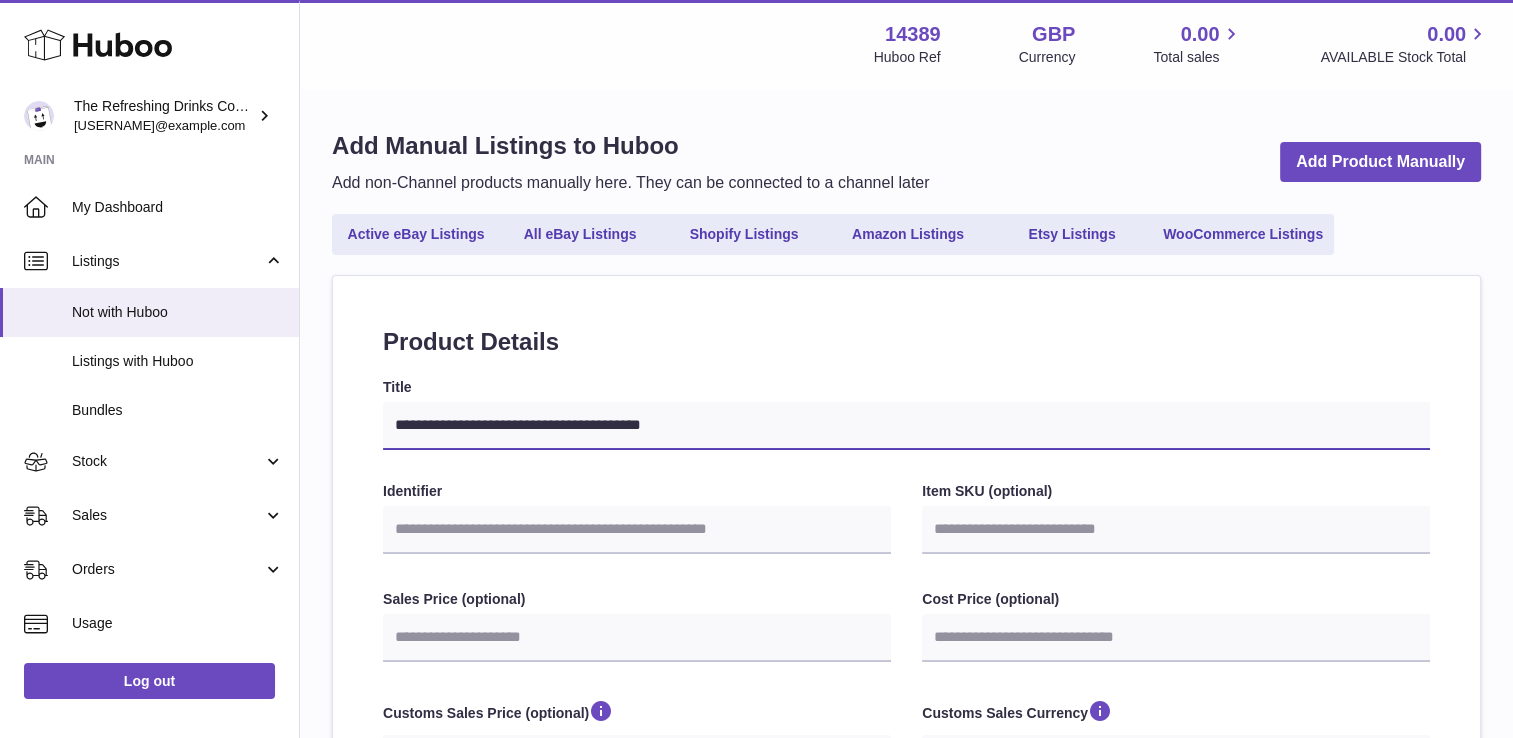 type on "**********" 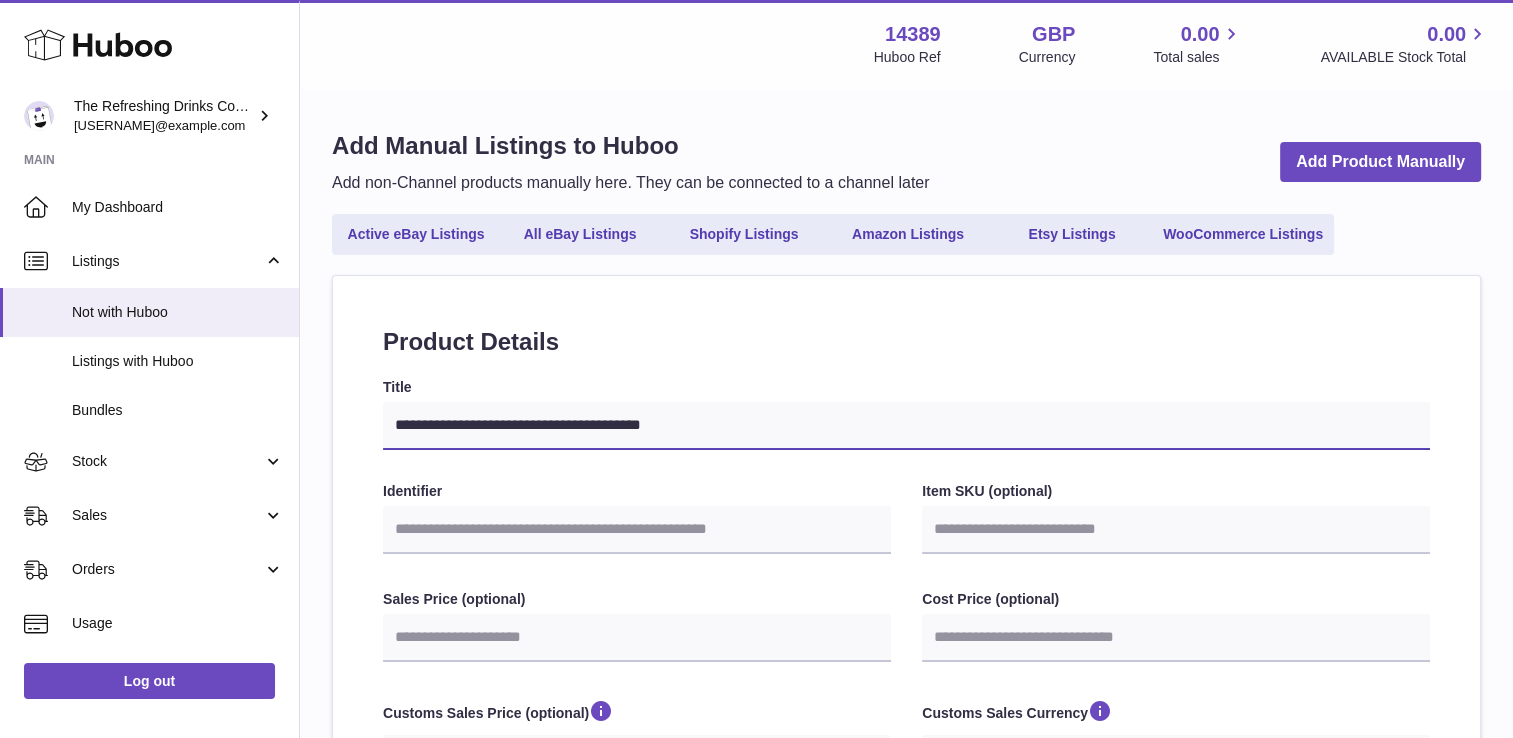 select 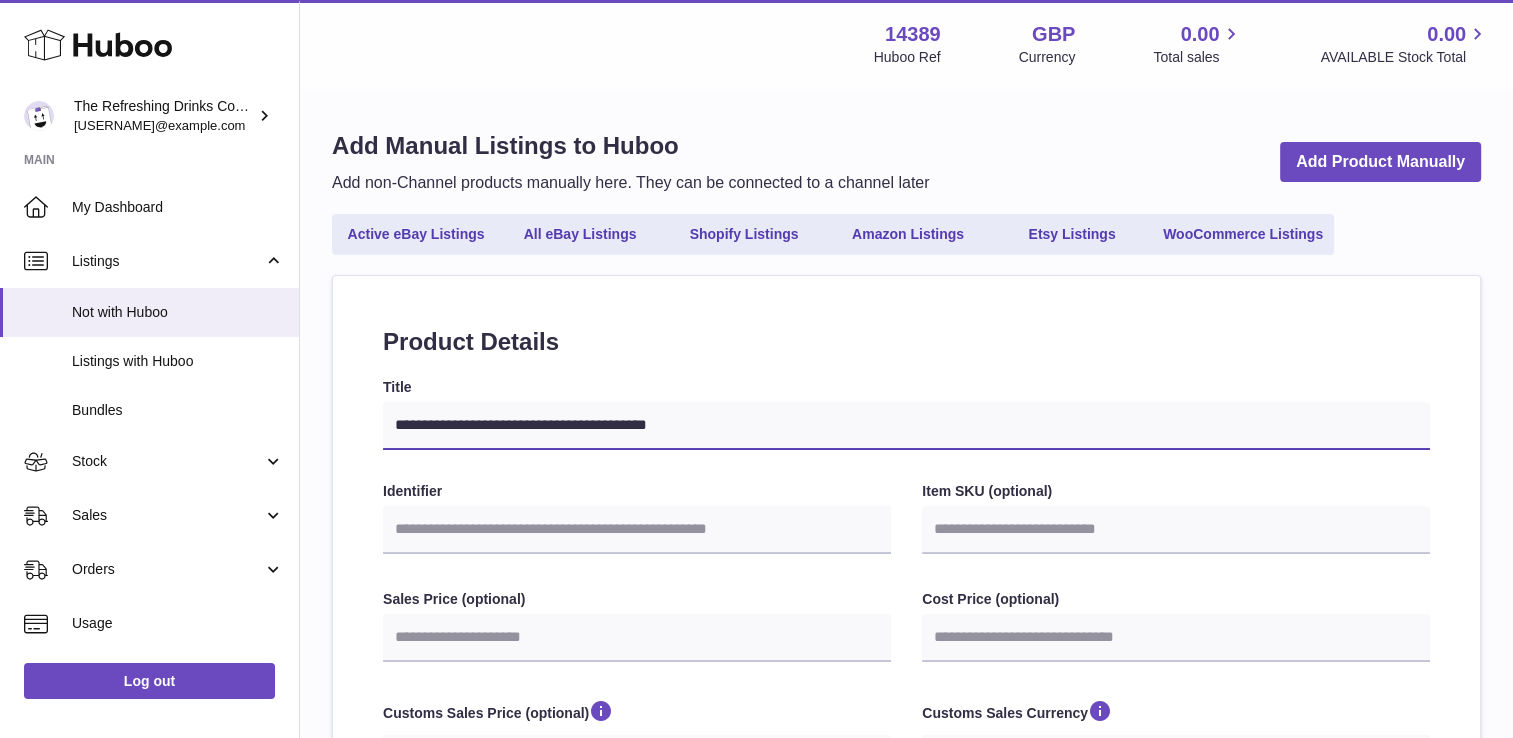 select 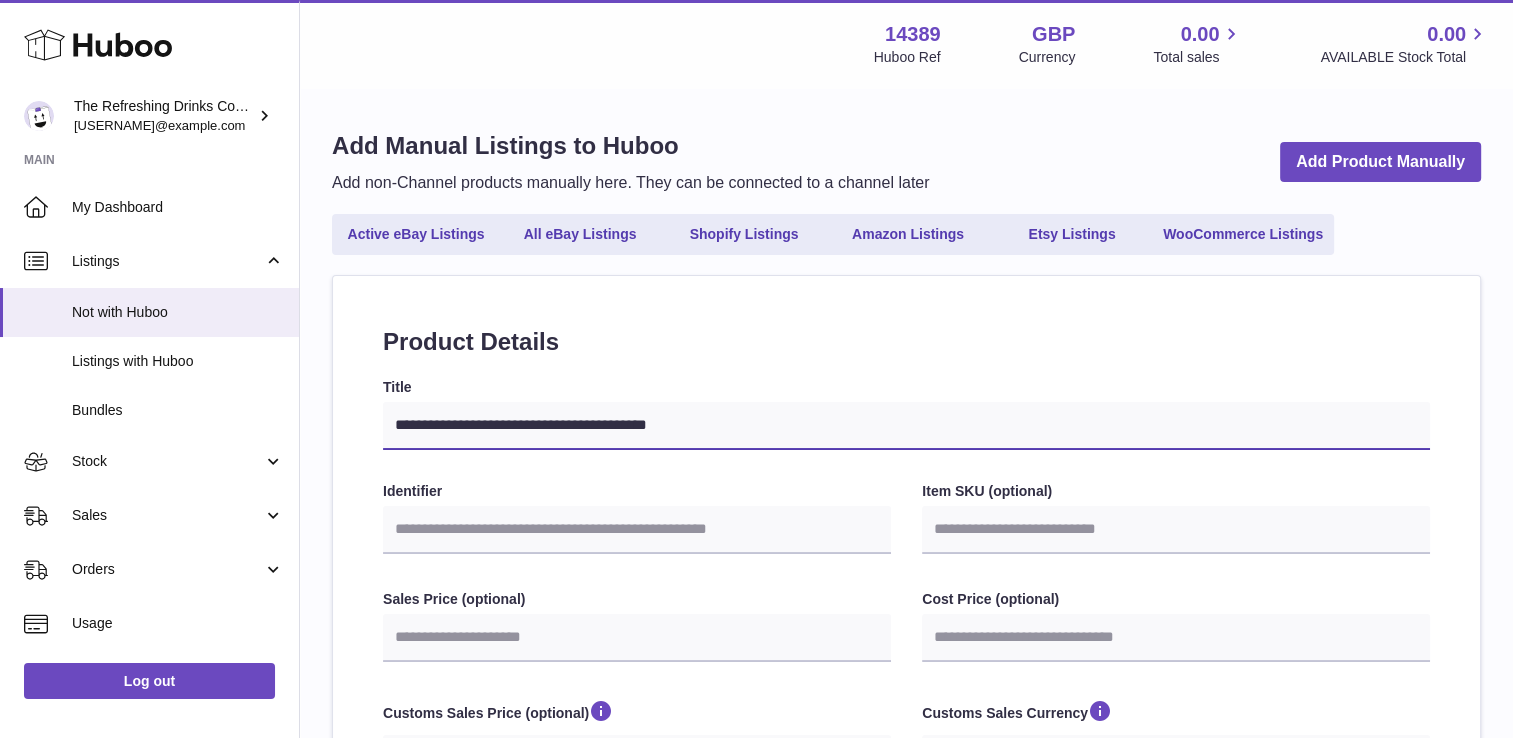 select 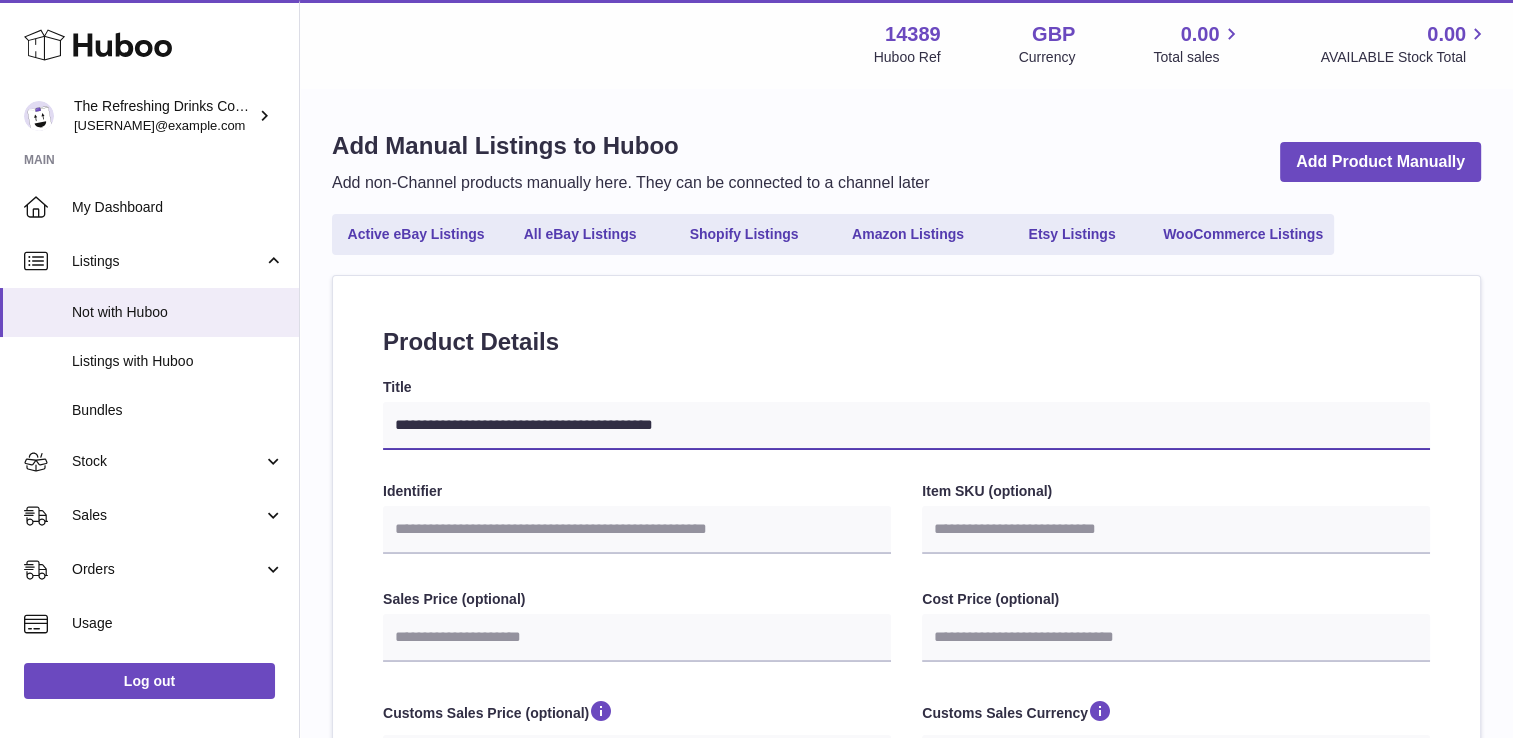 select 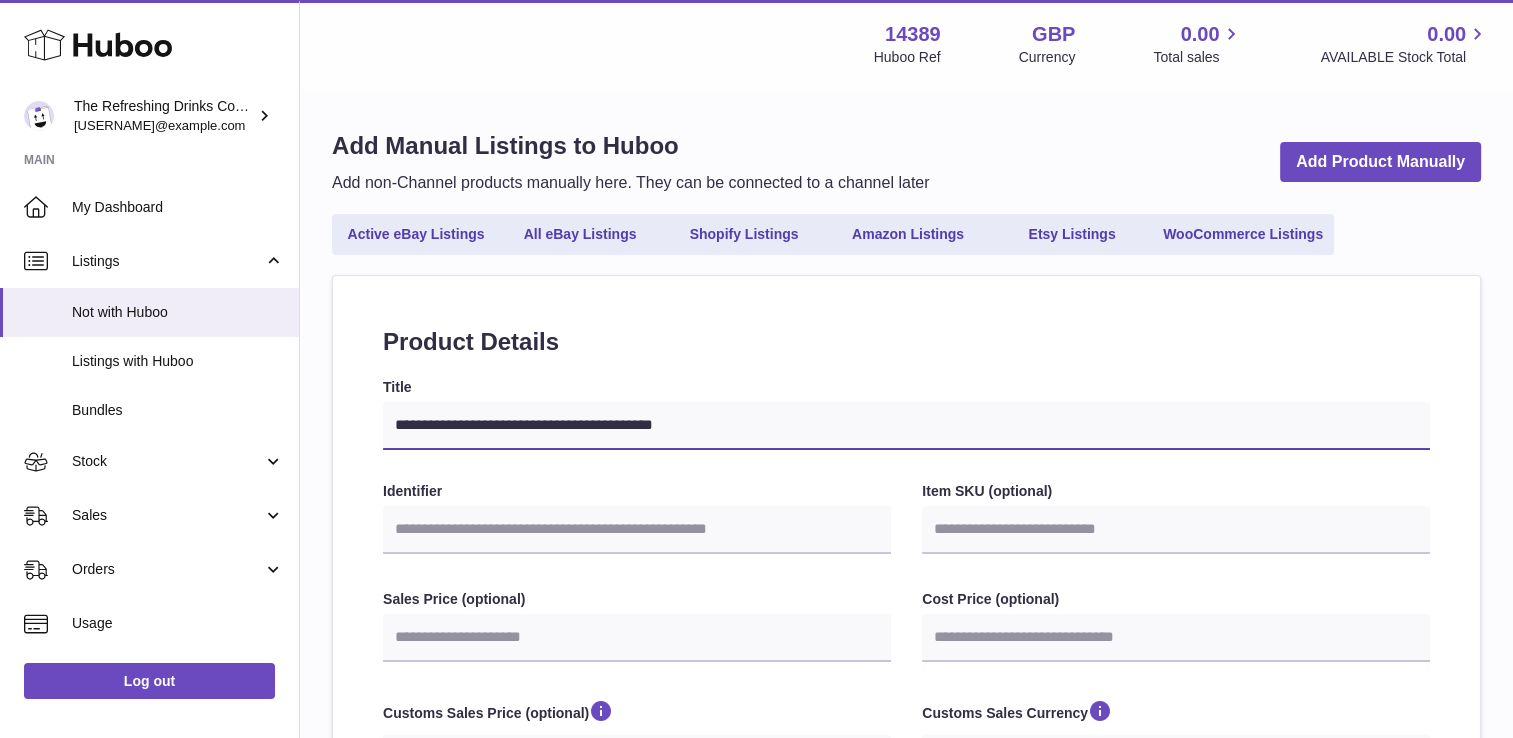 type on "**********" 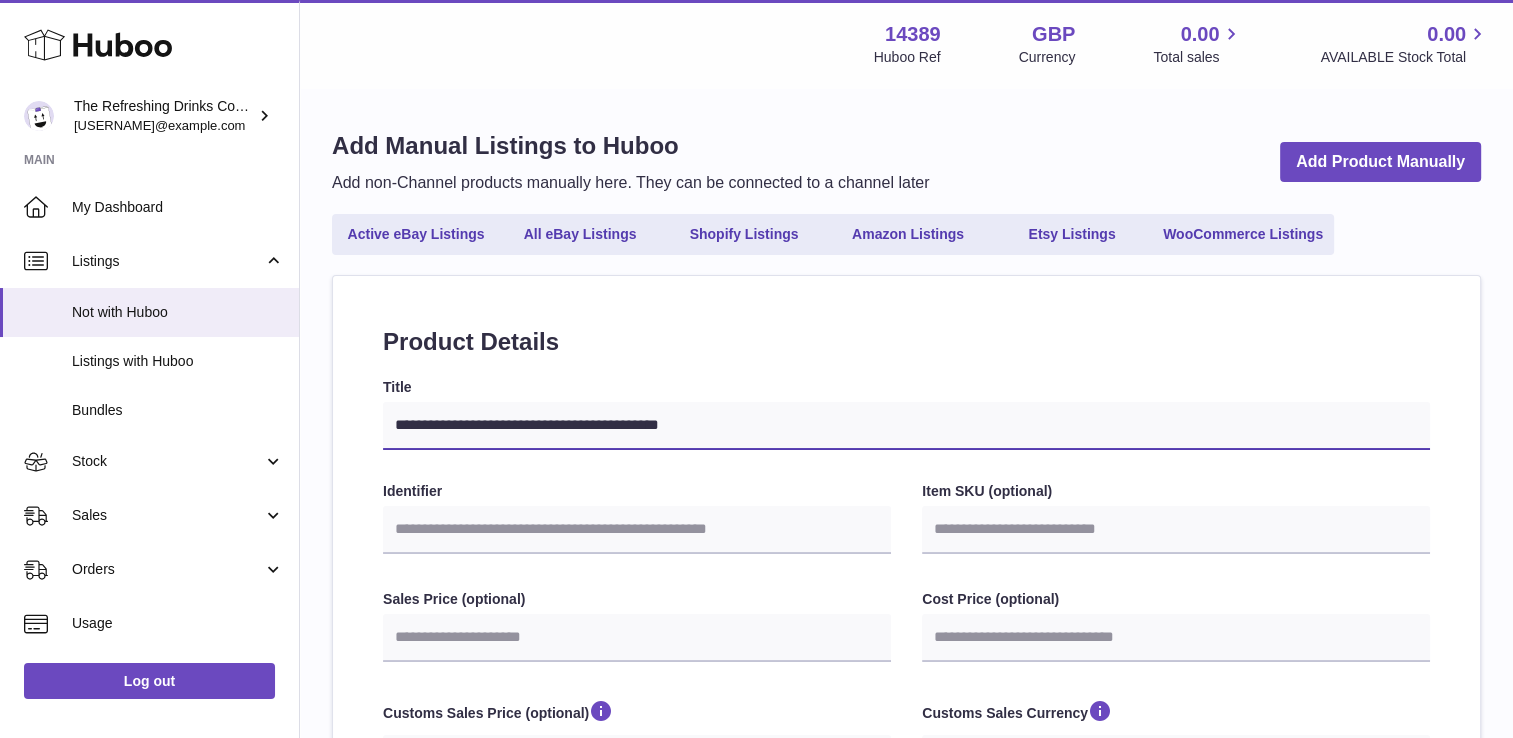 type on "**********" 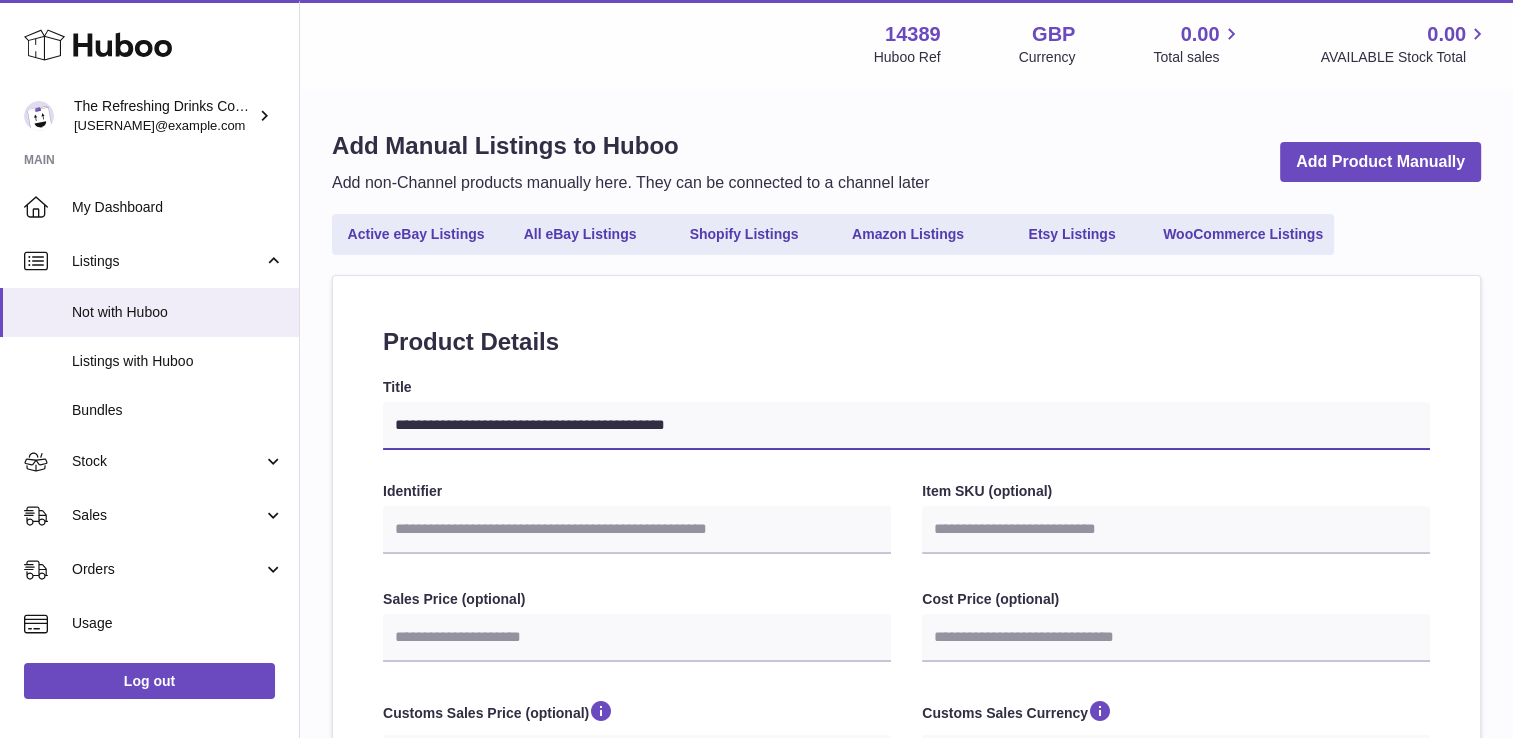 select 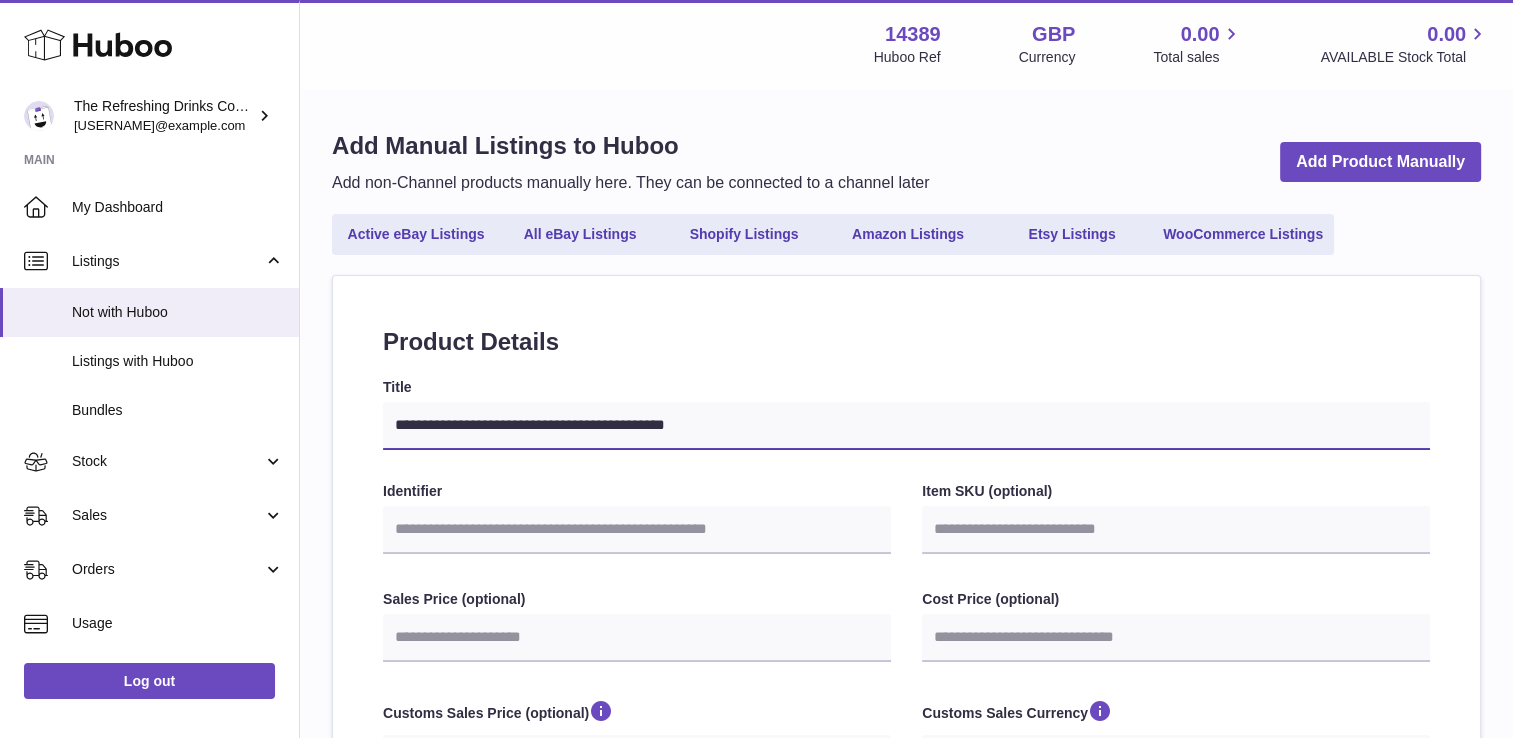 type on "**********" 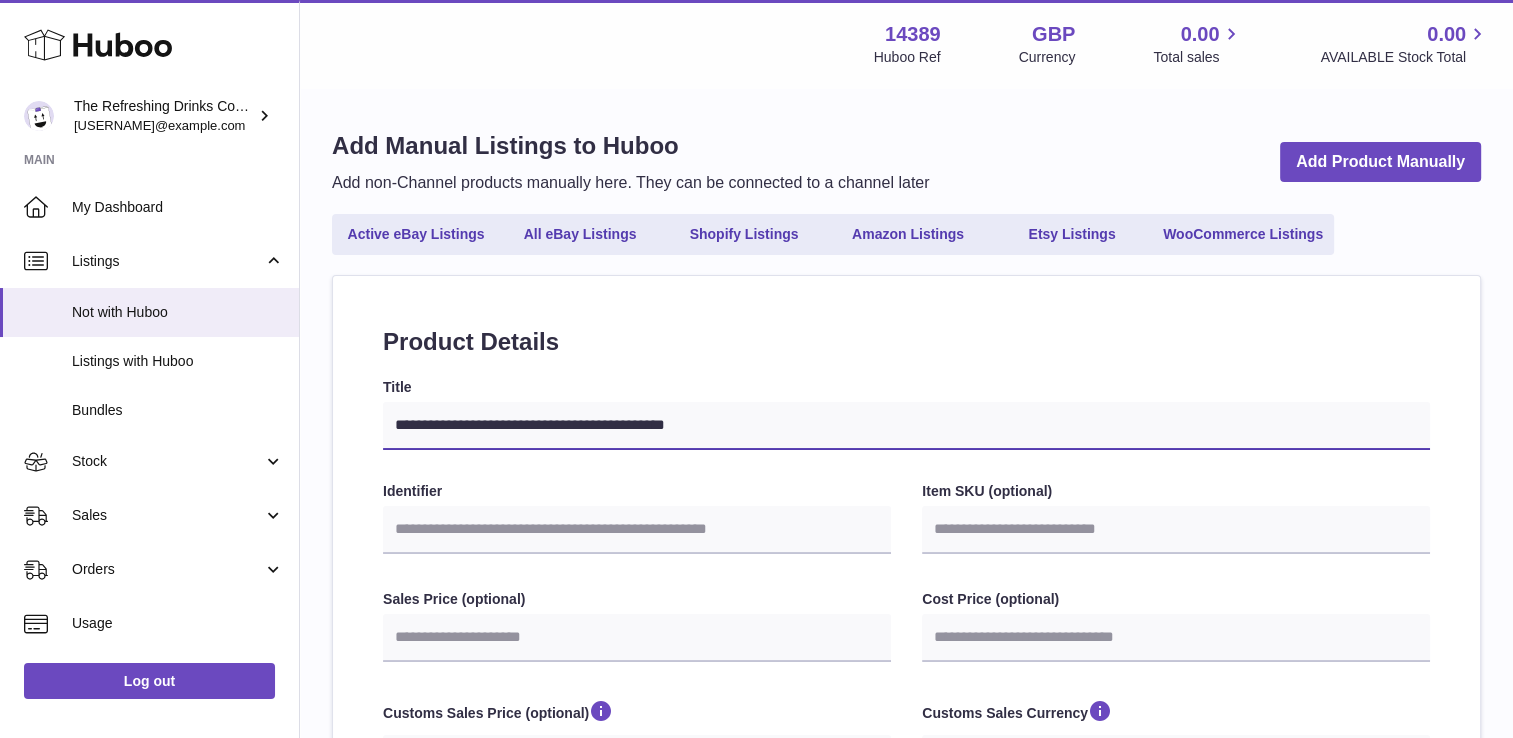select 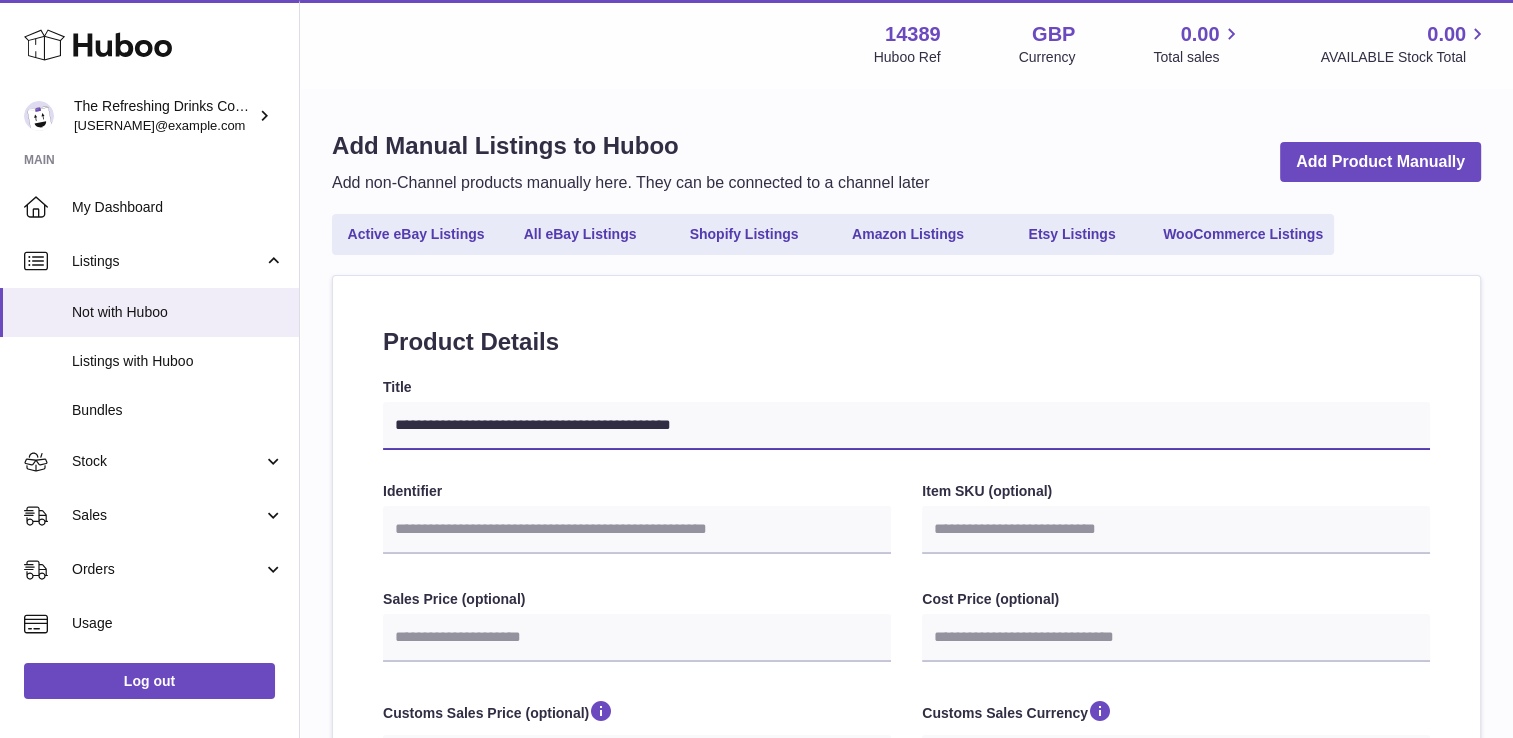 type on "**********" 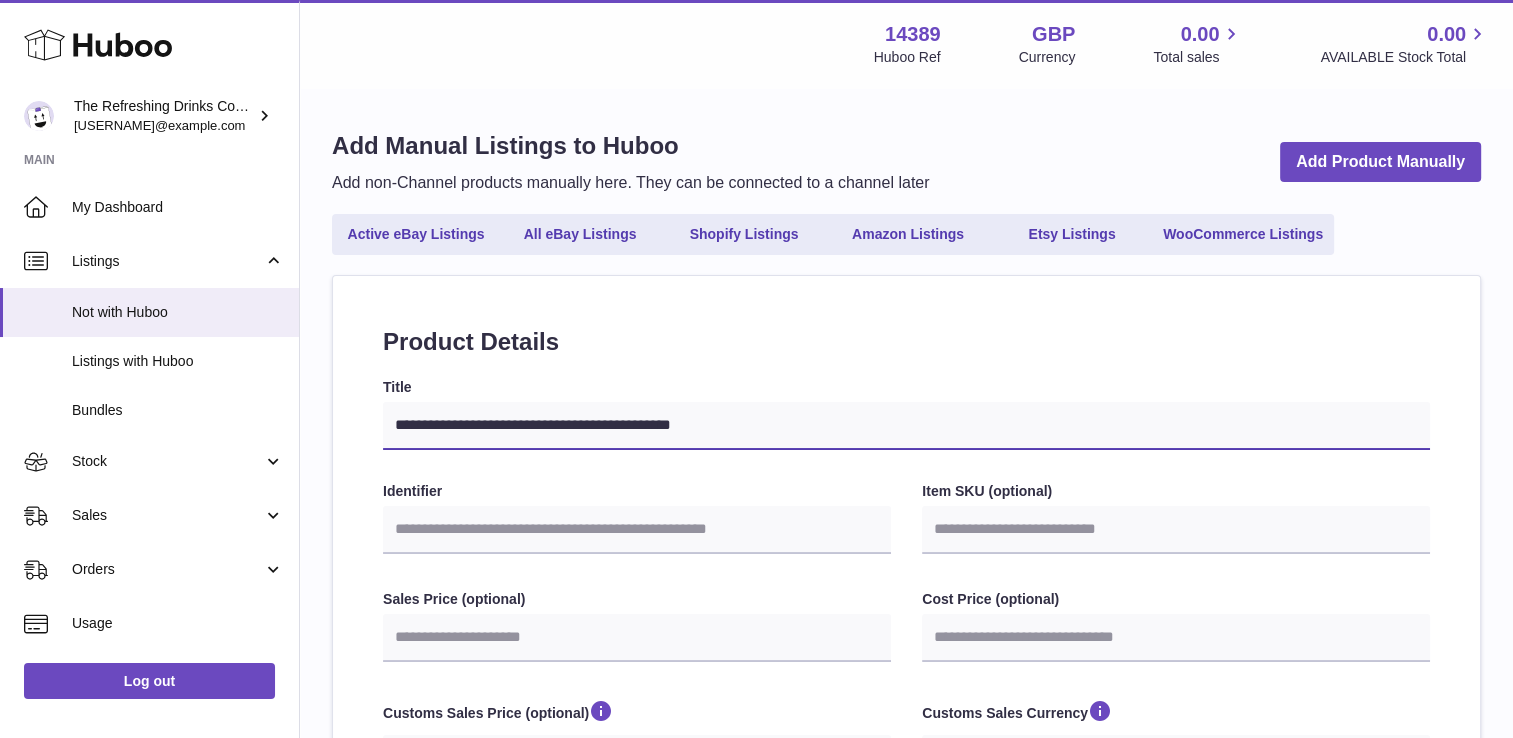 select 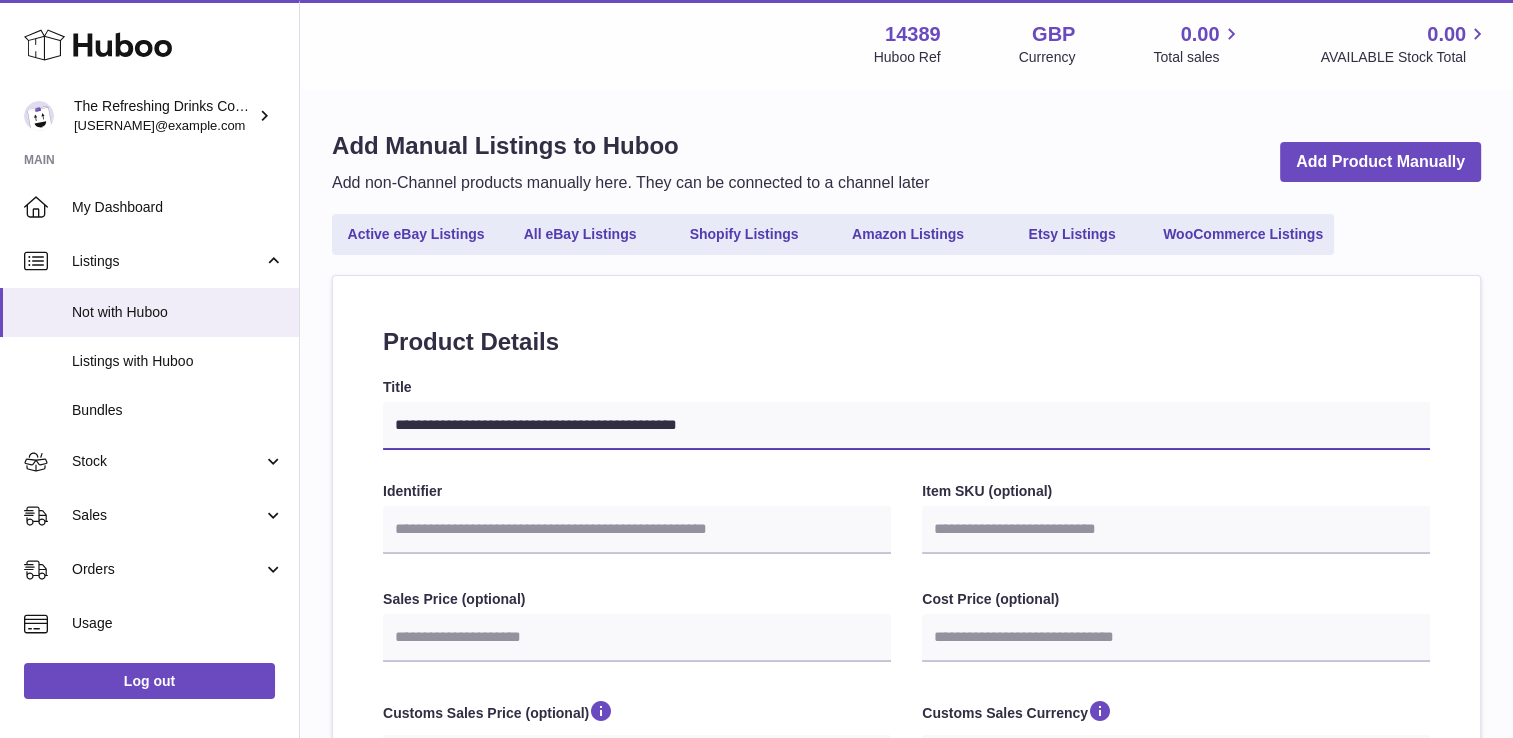 select 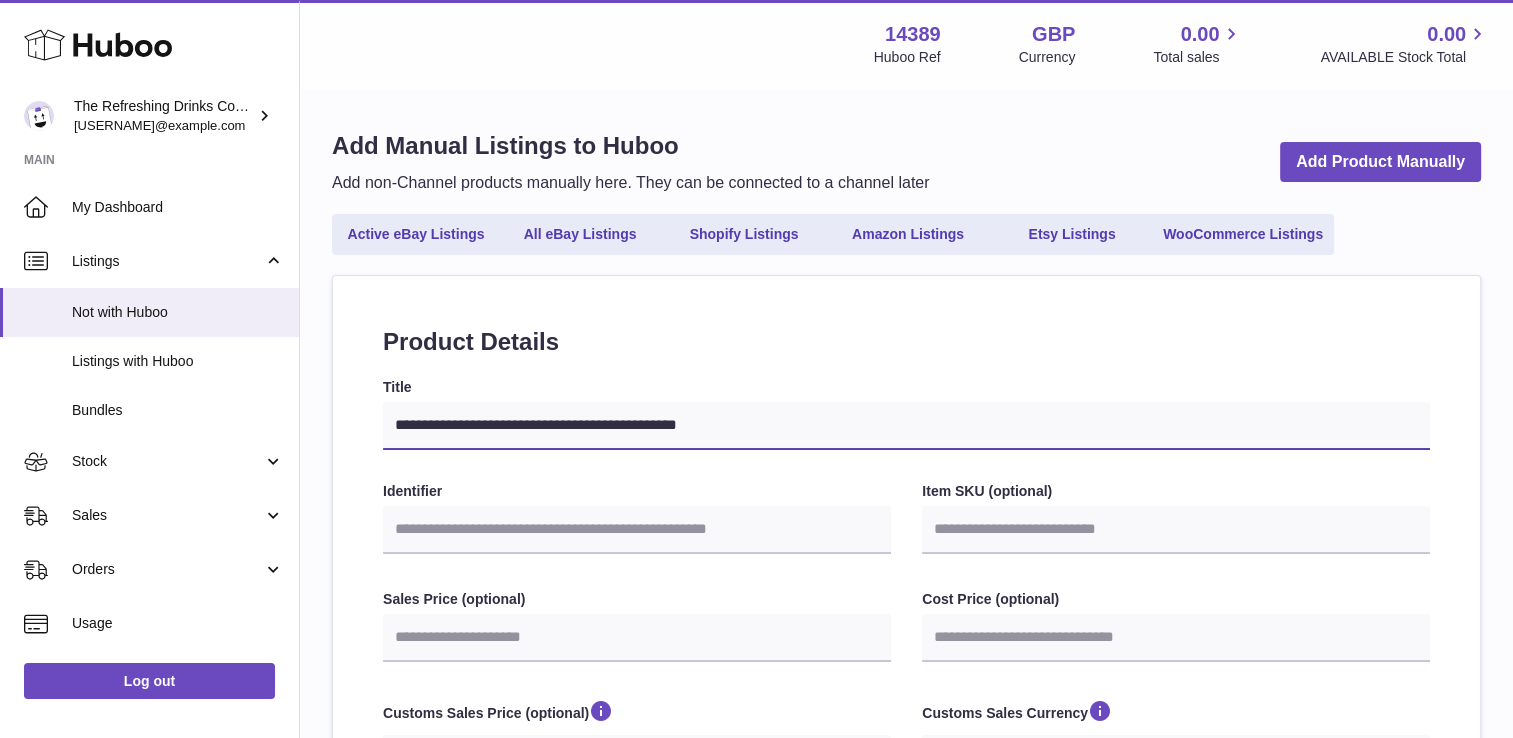 type on "**********" 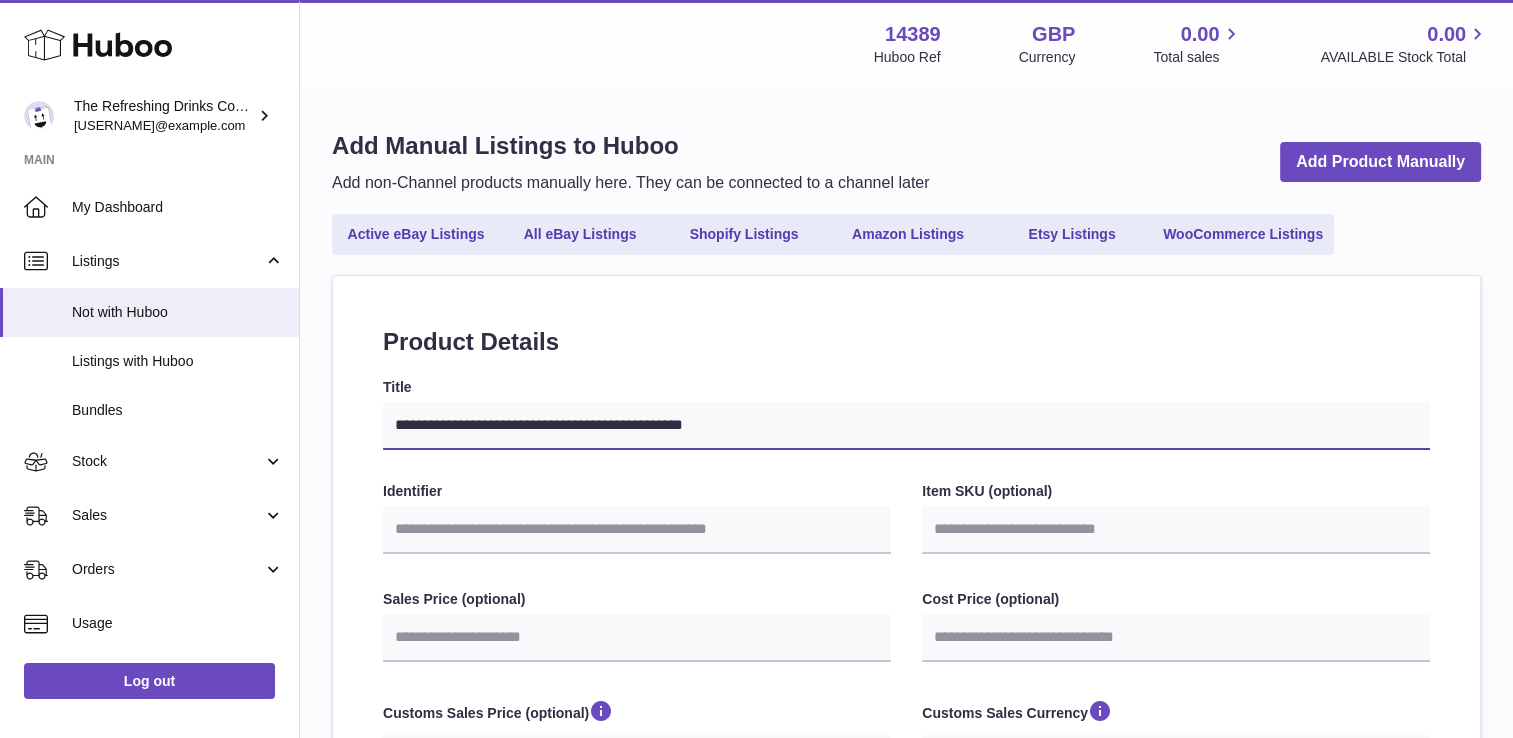 select 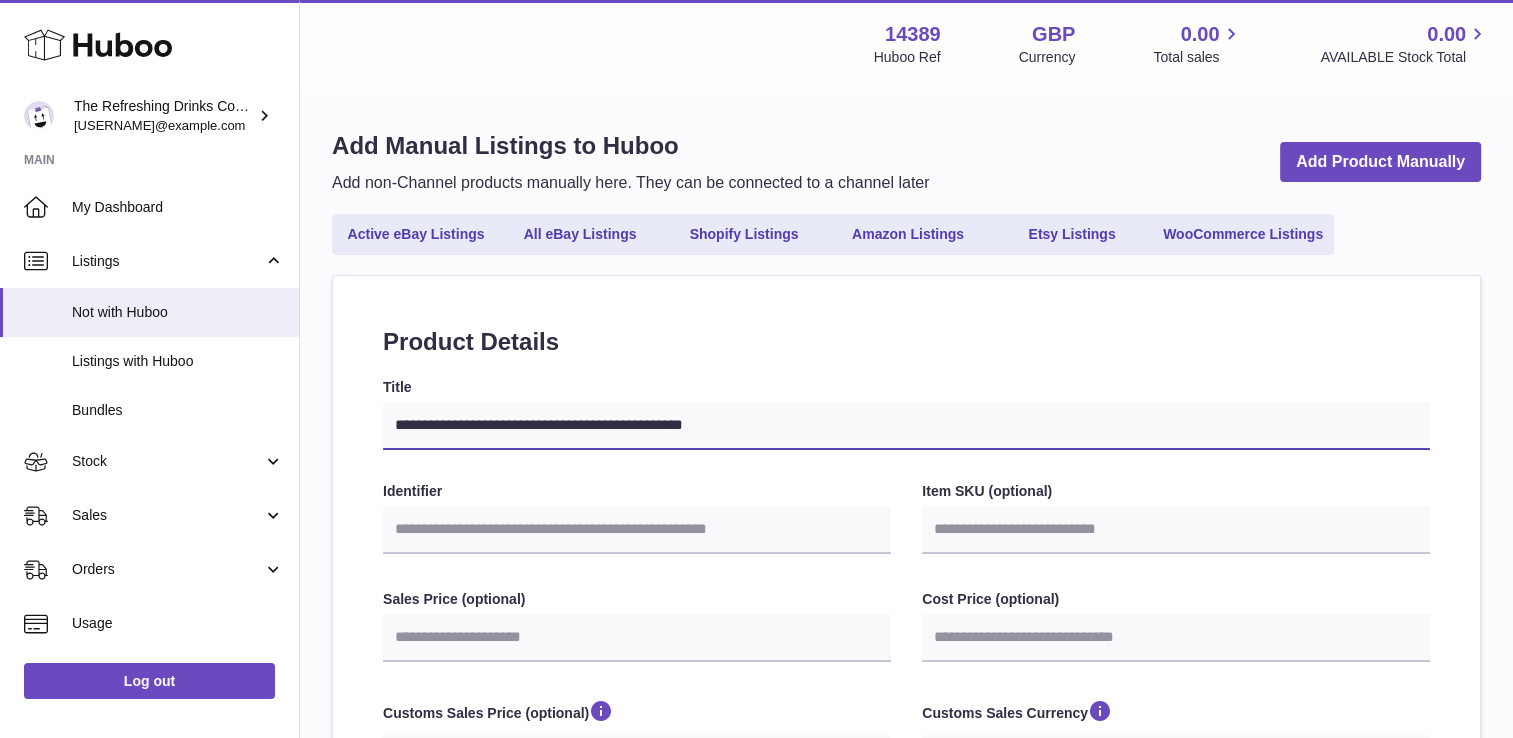 click on "**********" at bounding box center (906, 426) 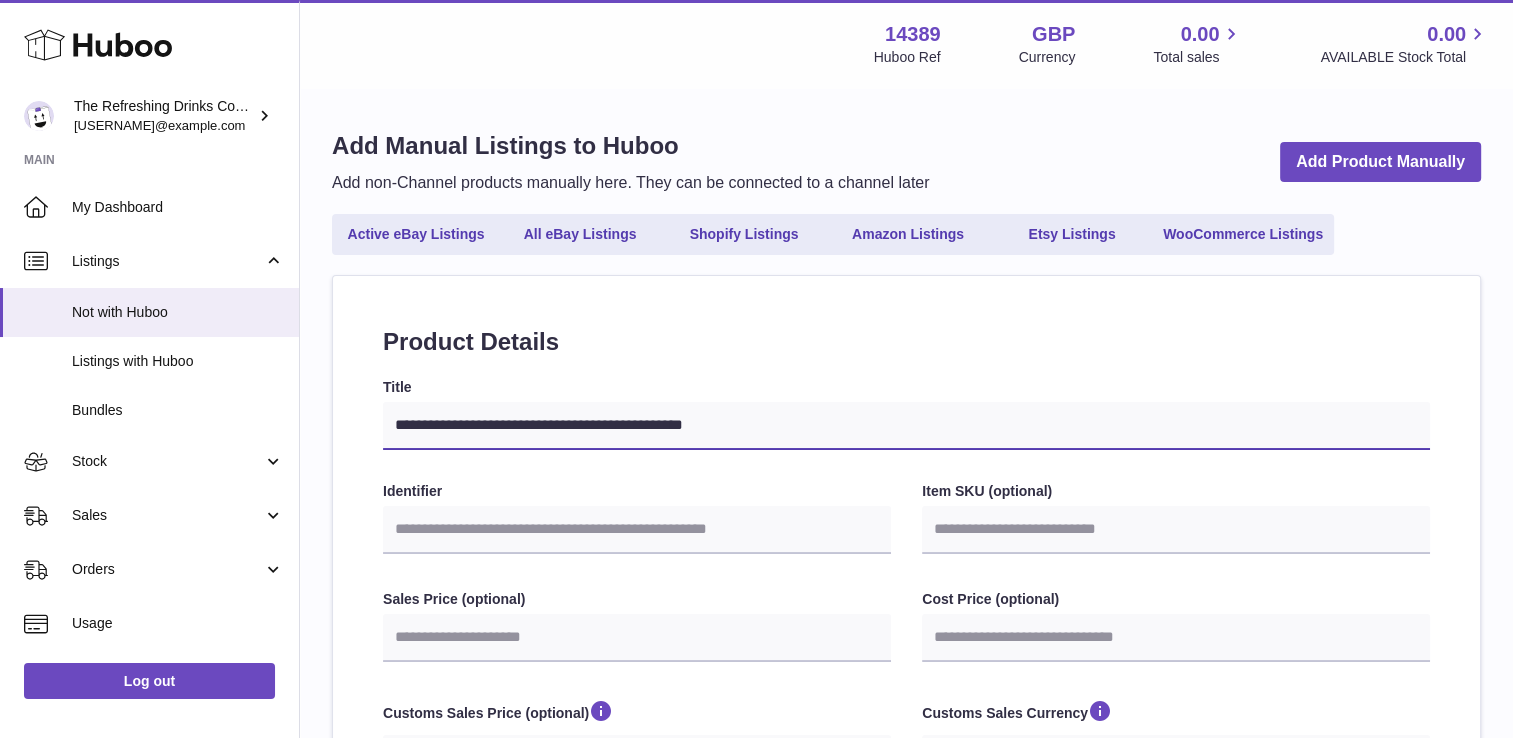 type on "**********" 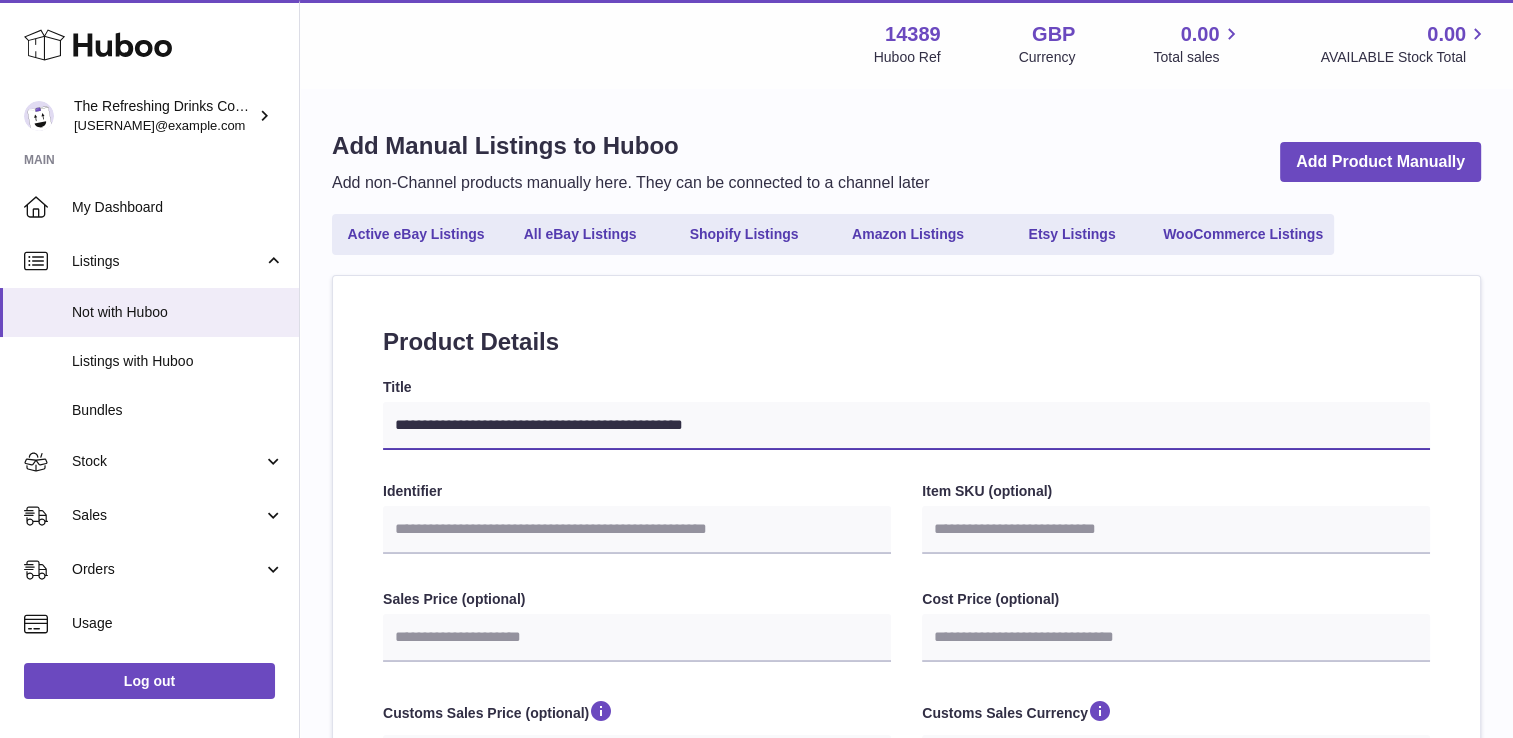 select 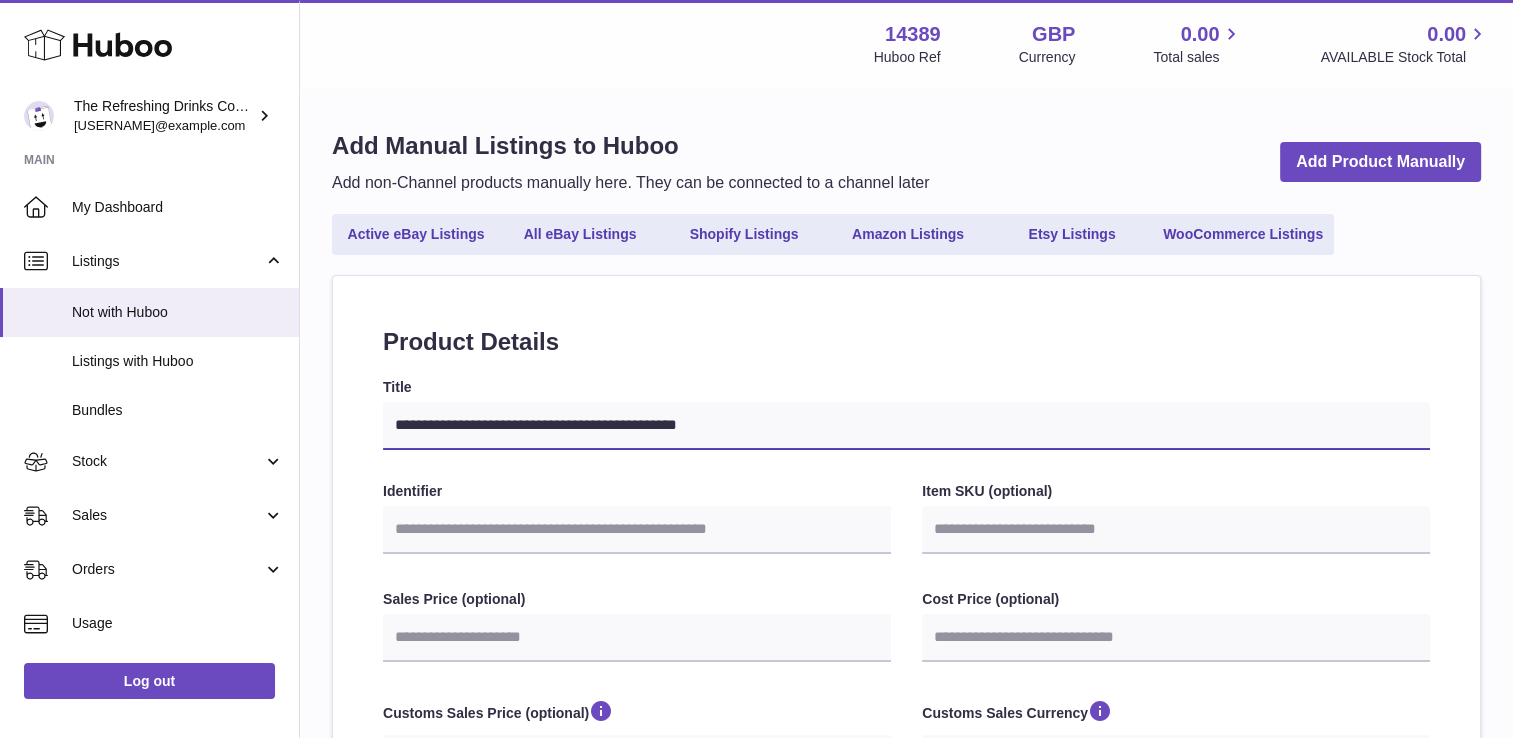 type on "**********" 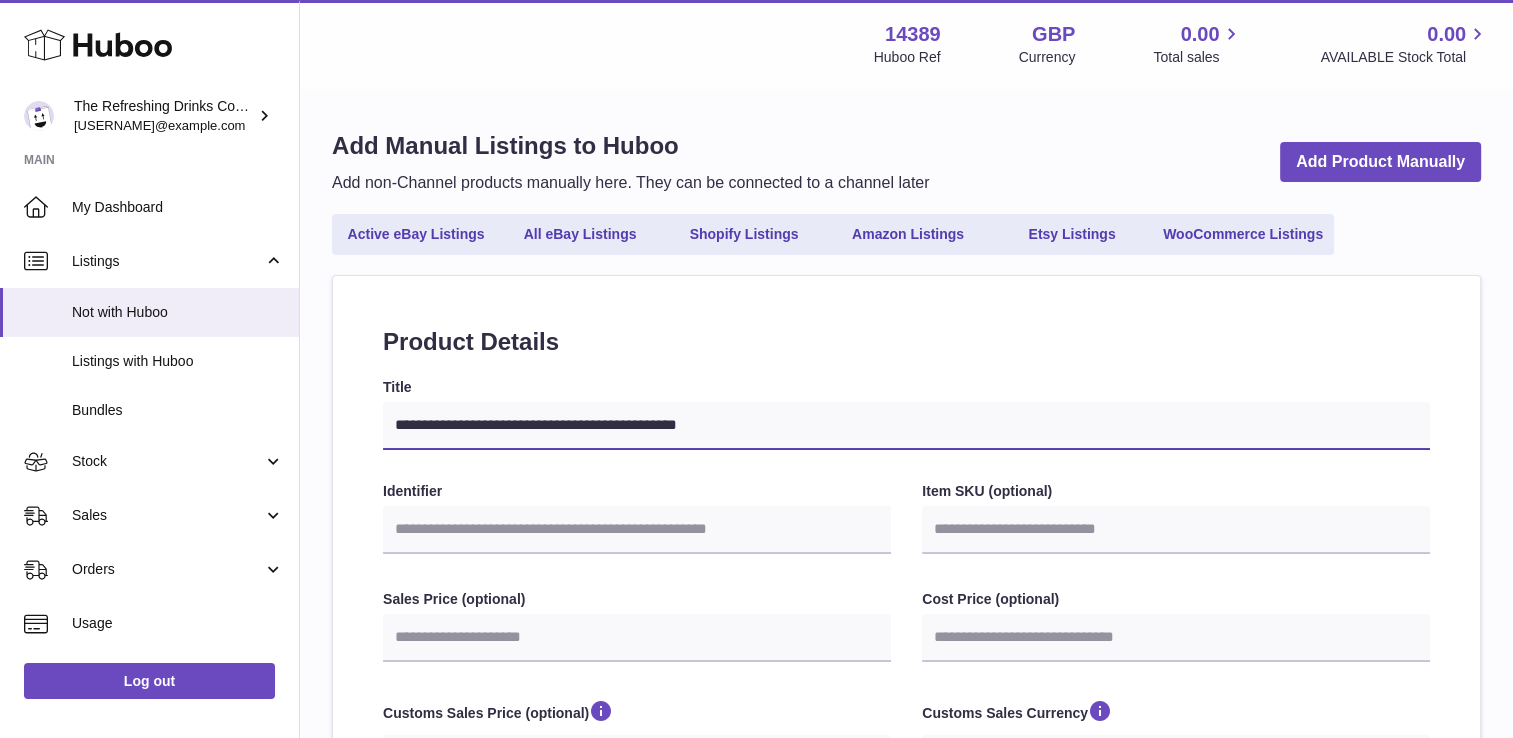 select 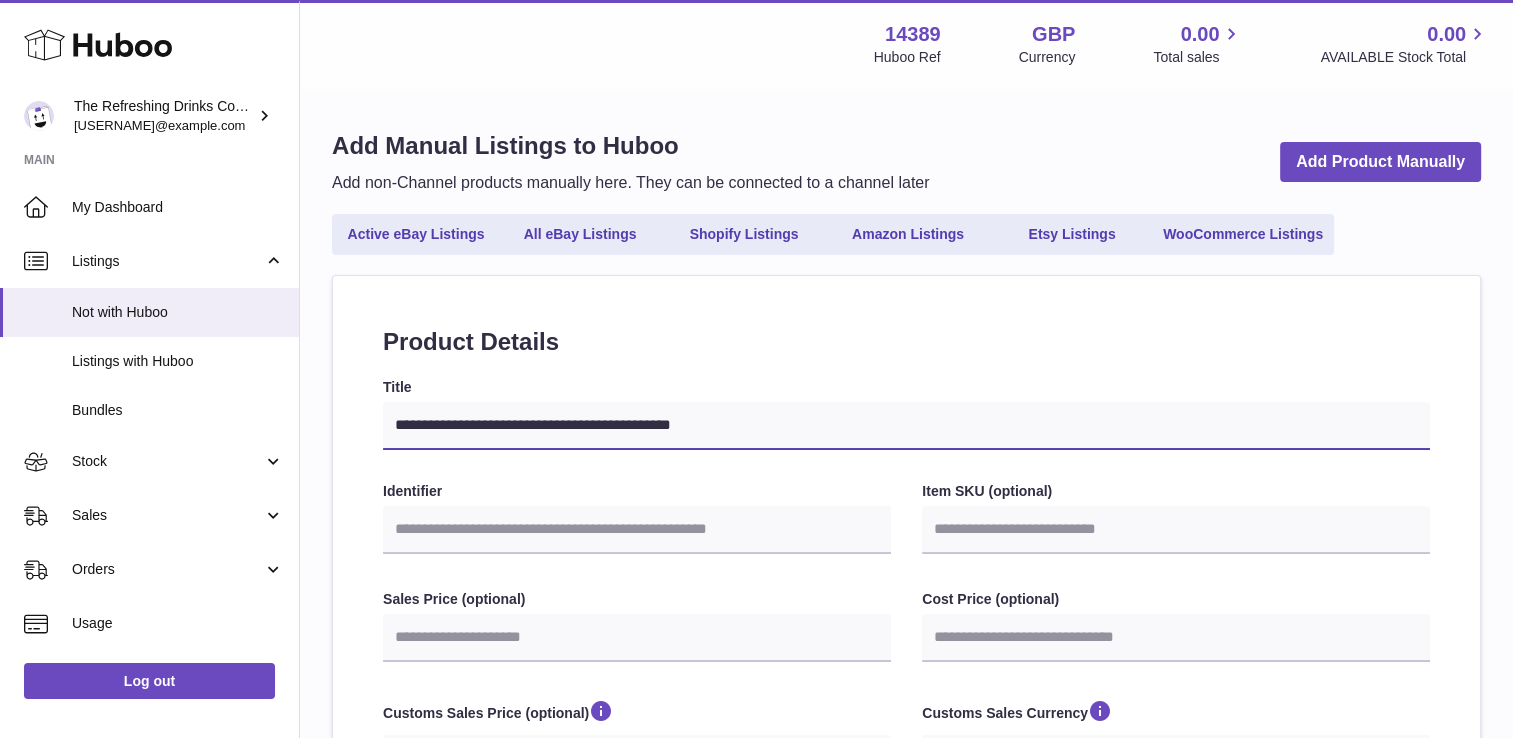 type on "**********" 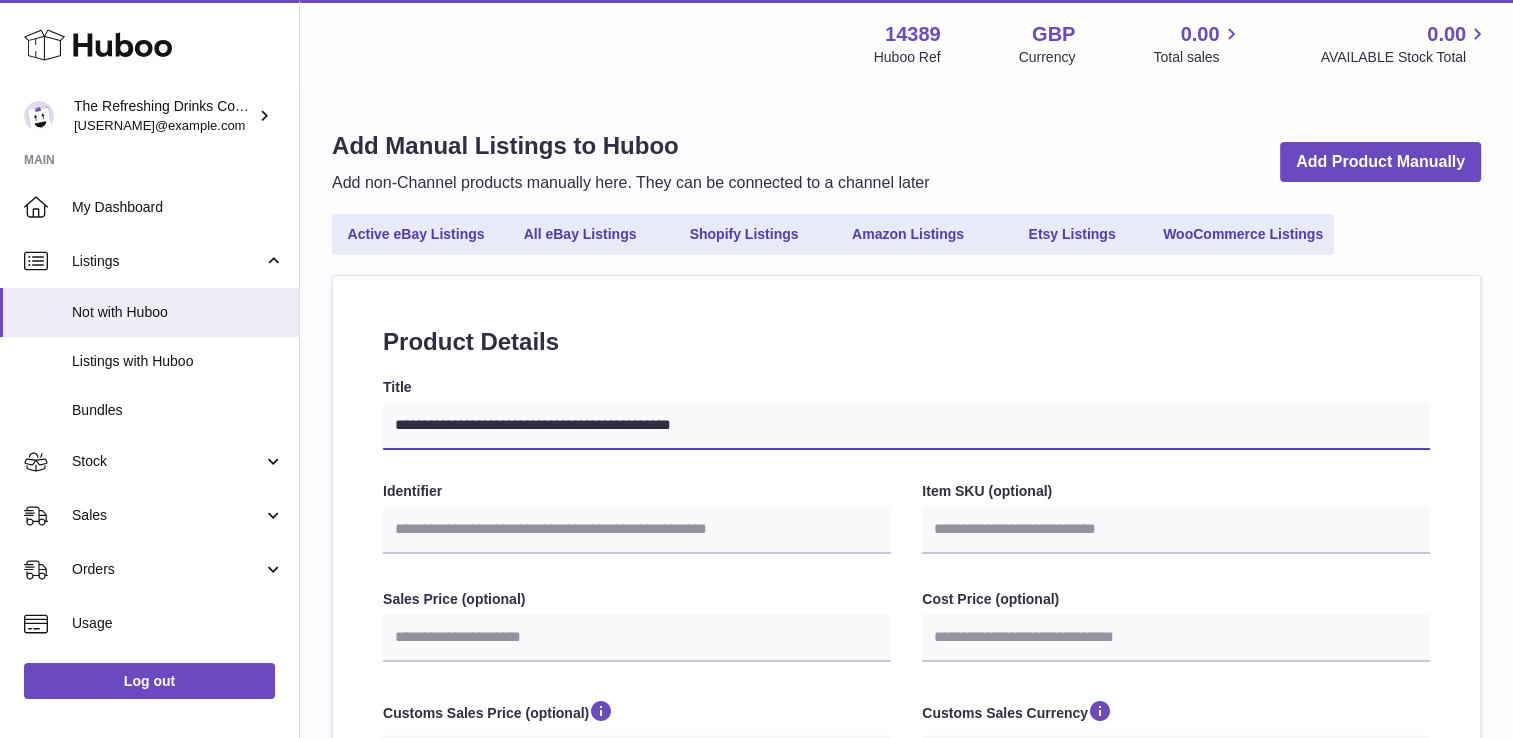 select 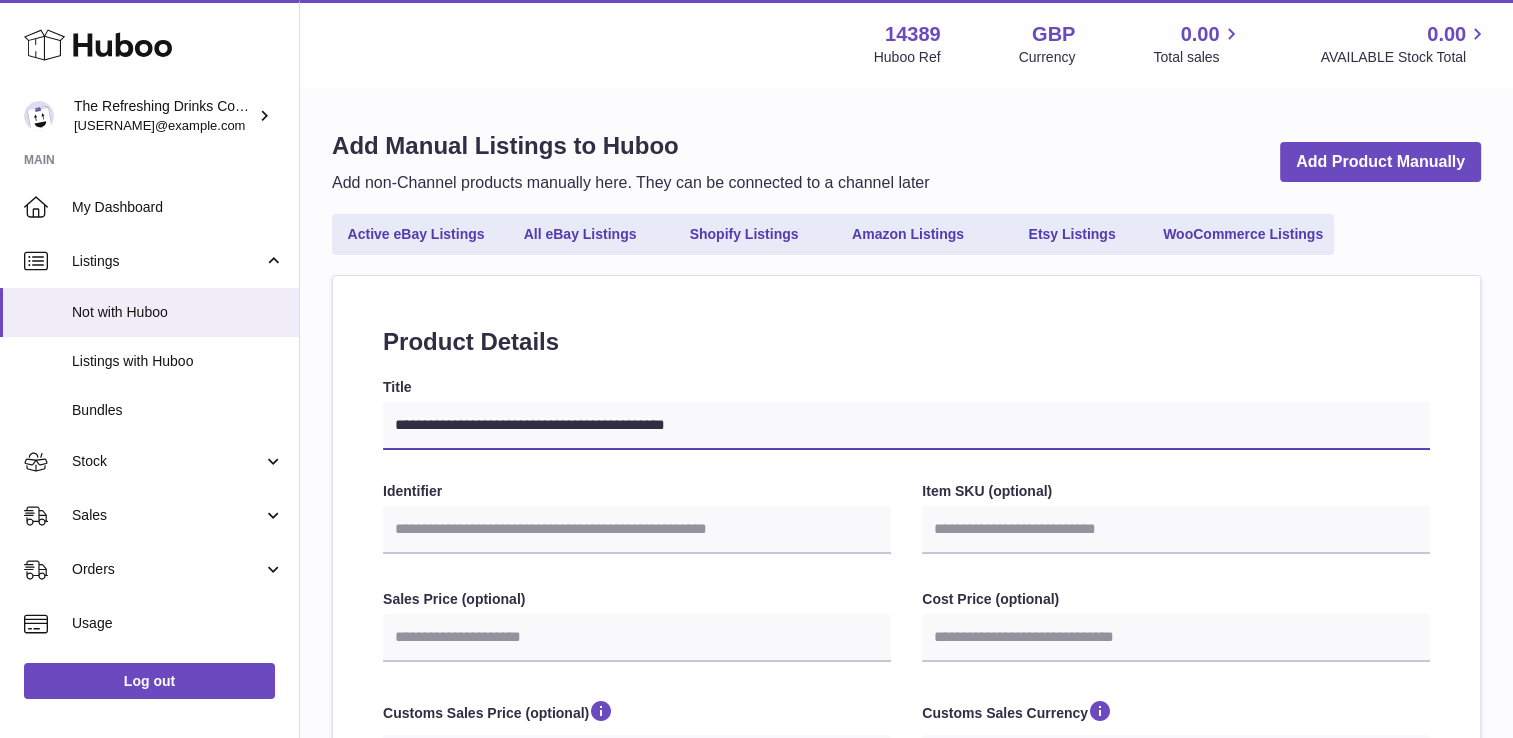 type on "**********" 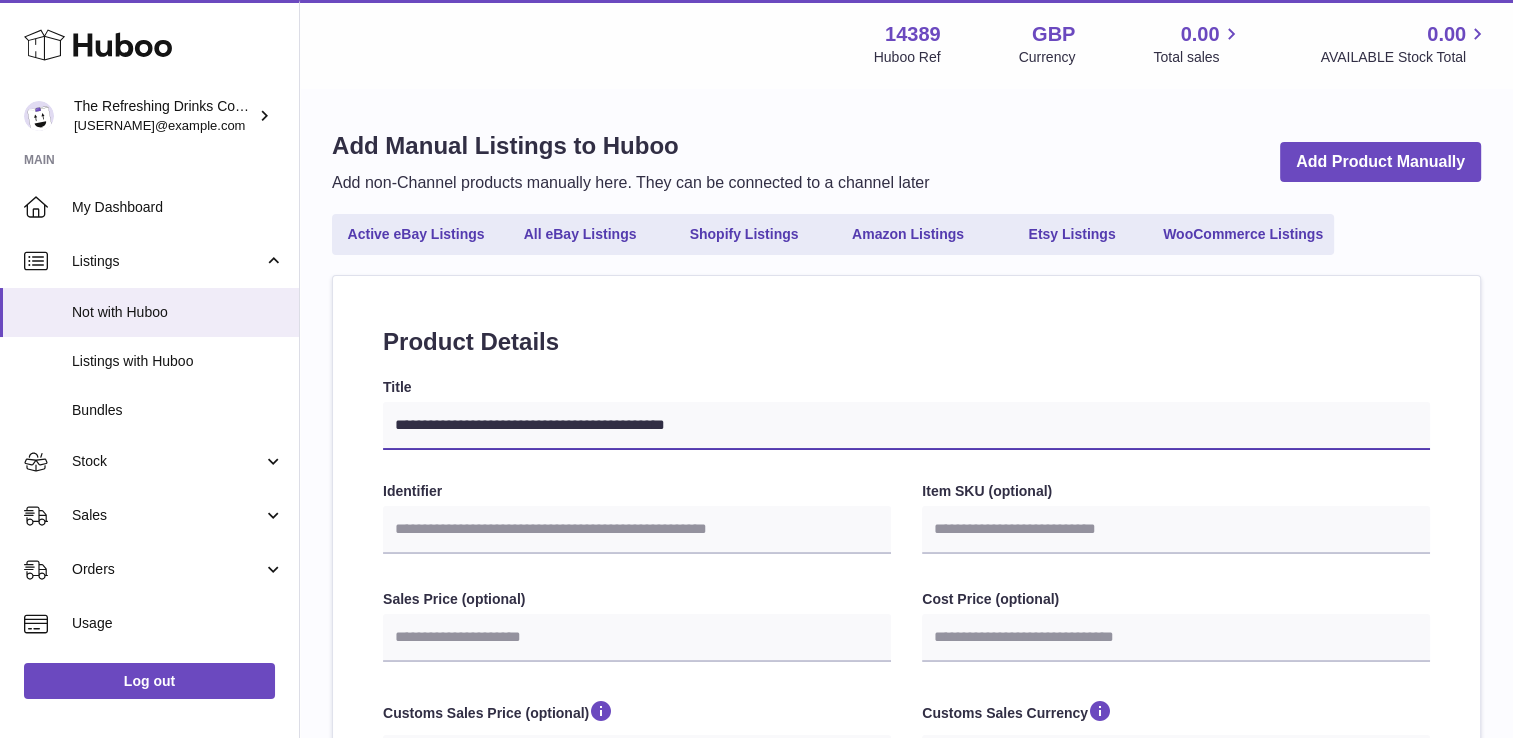 select 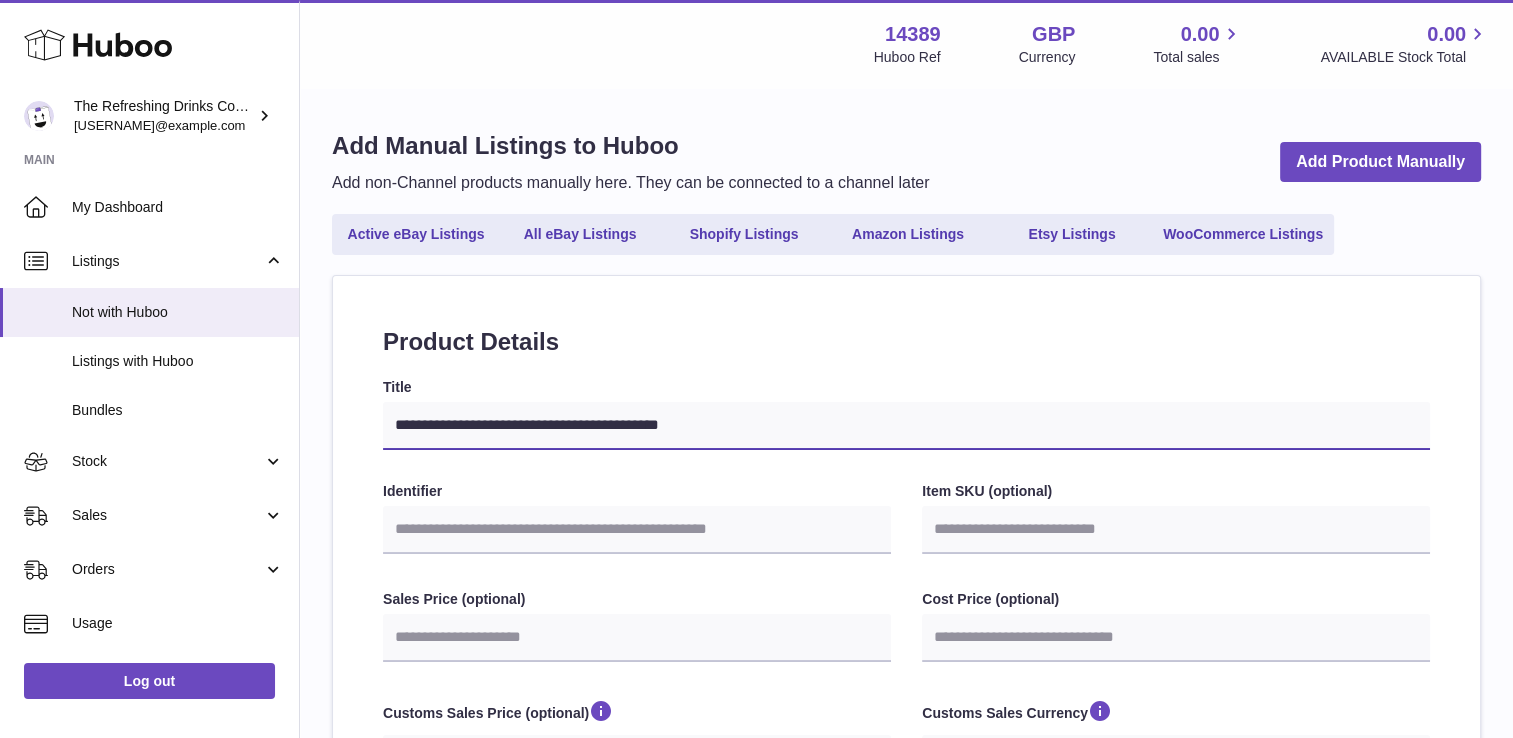 type on "**********" 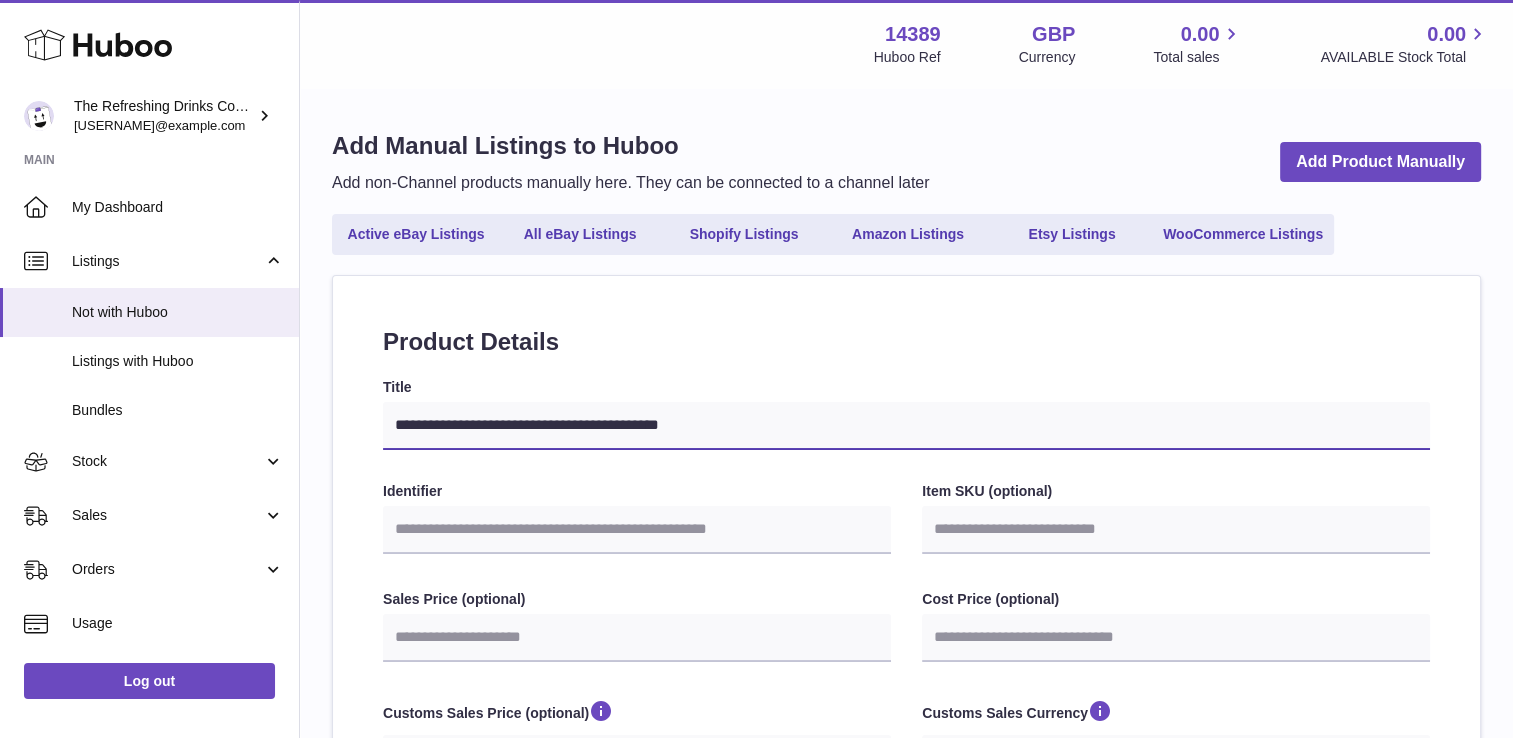 select 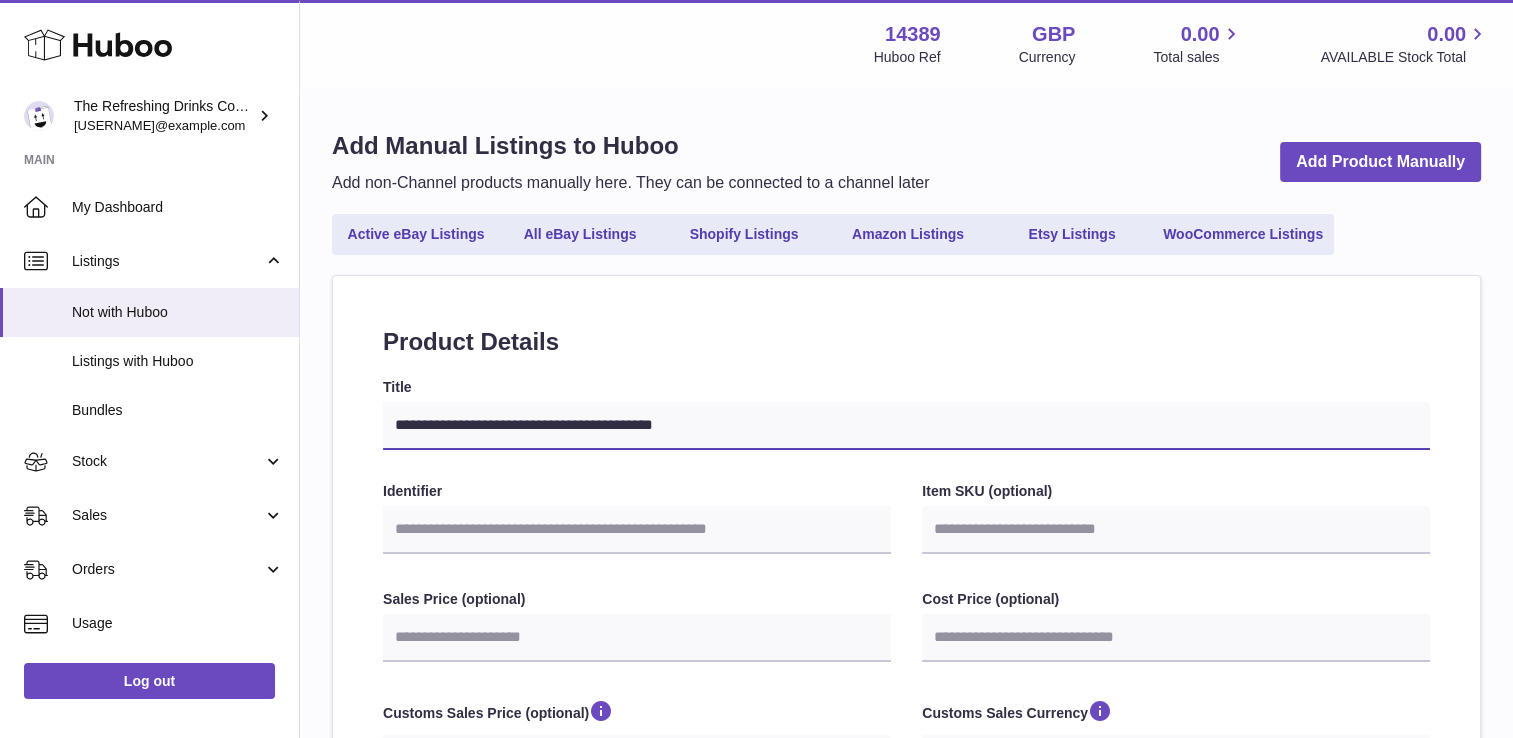 type on "**********" 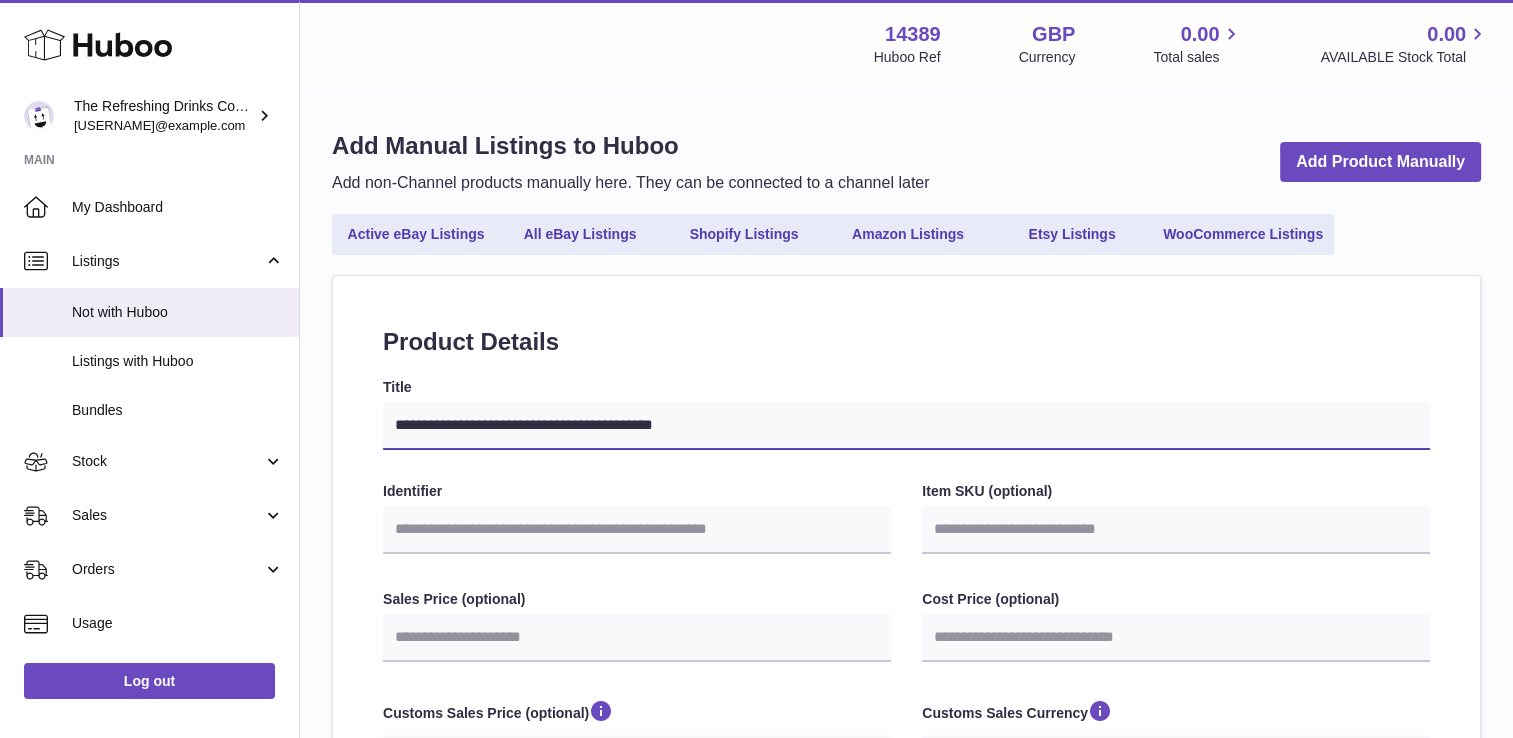 select 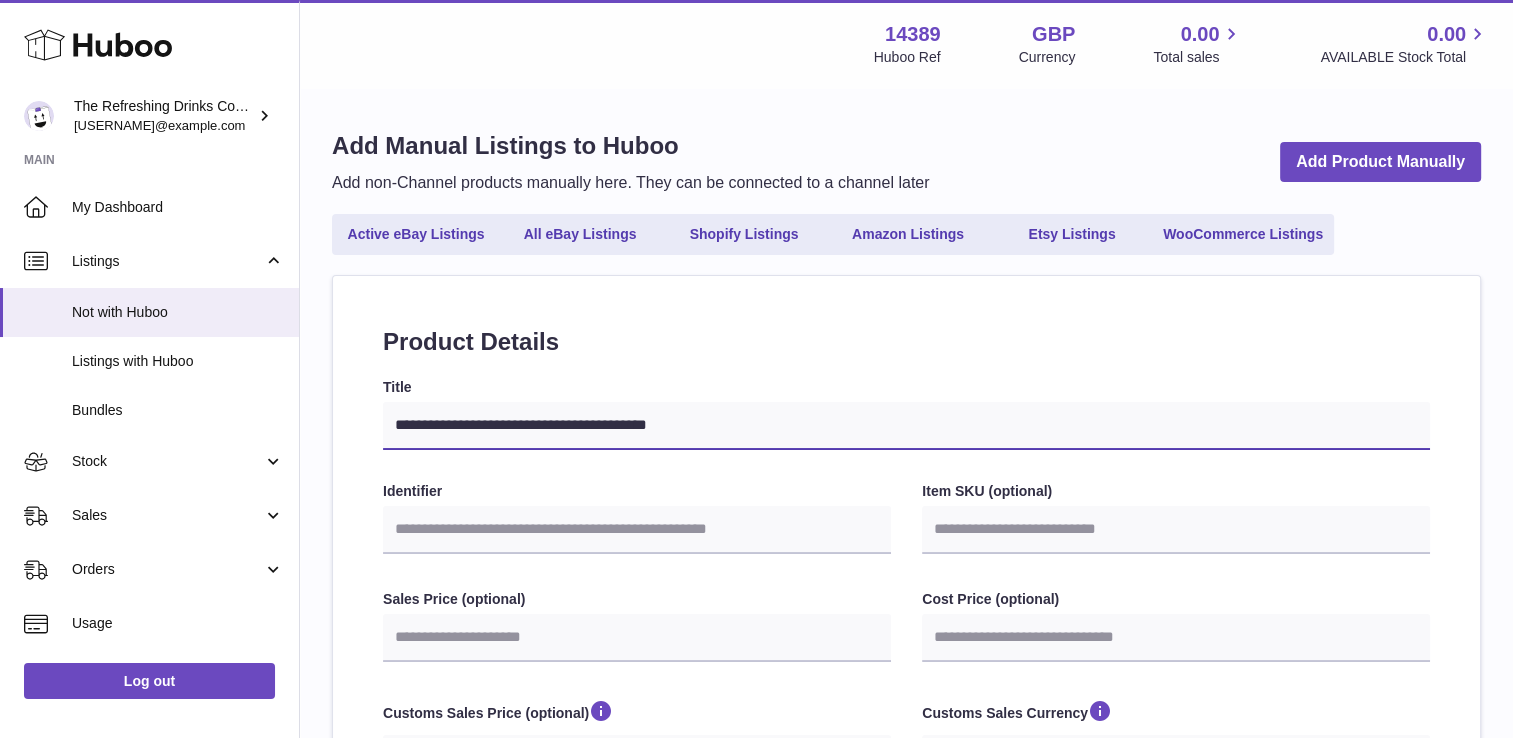 type on "**********" 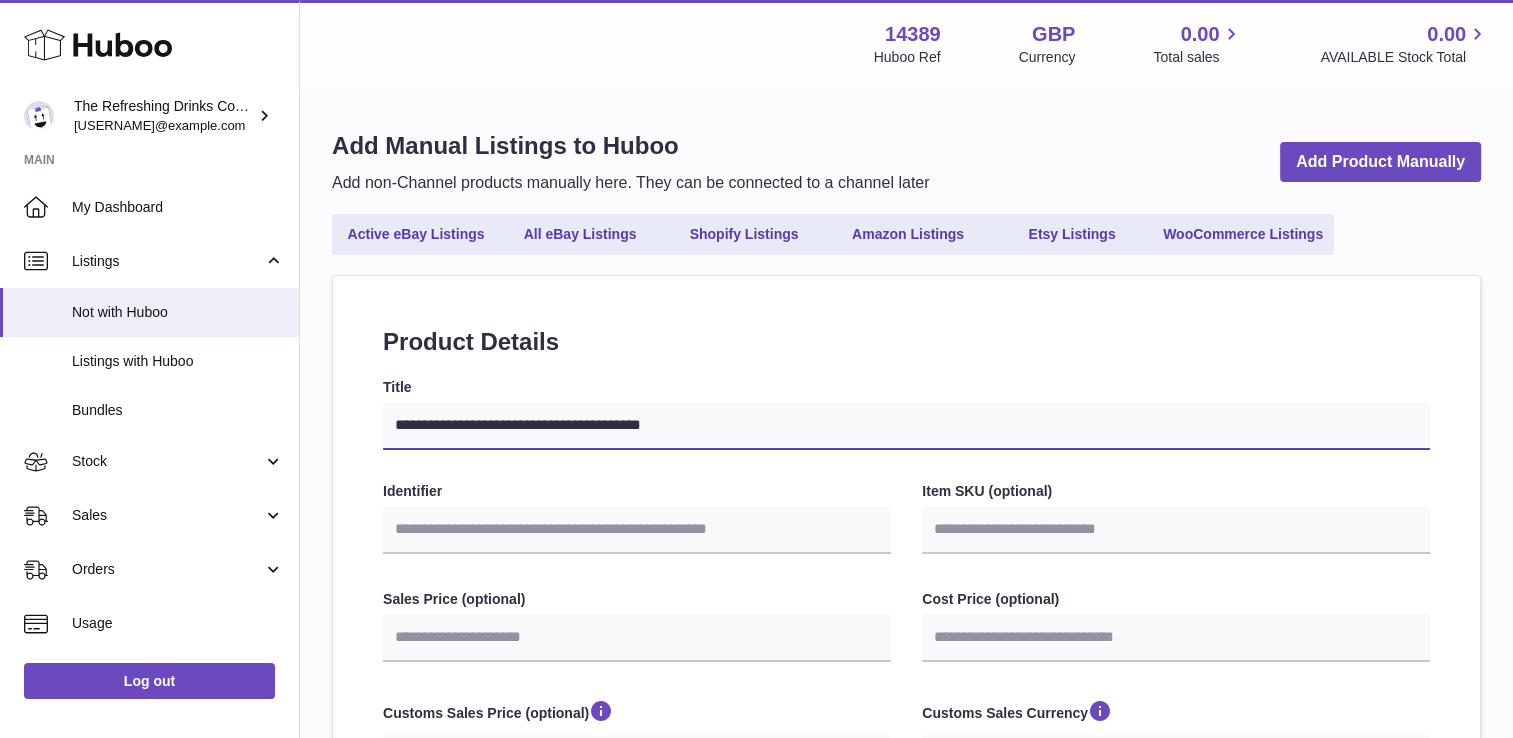 select 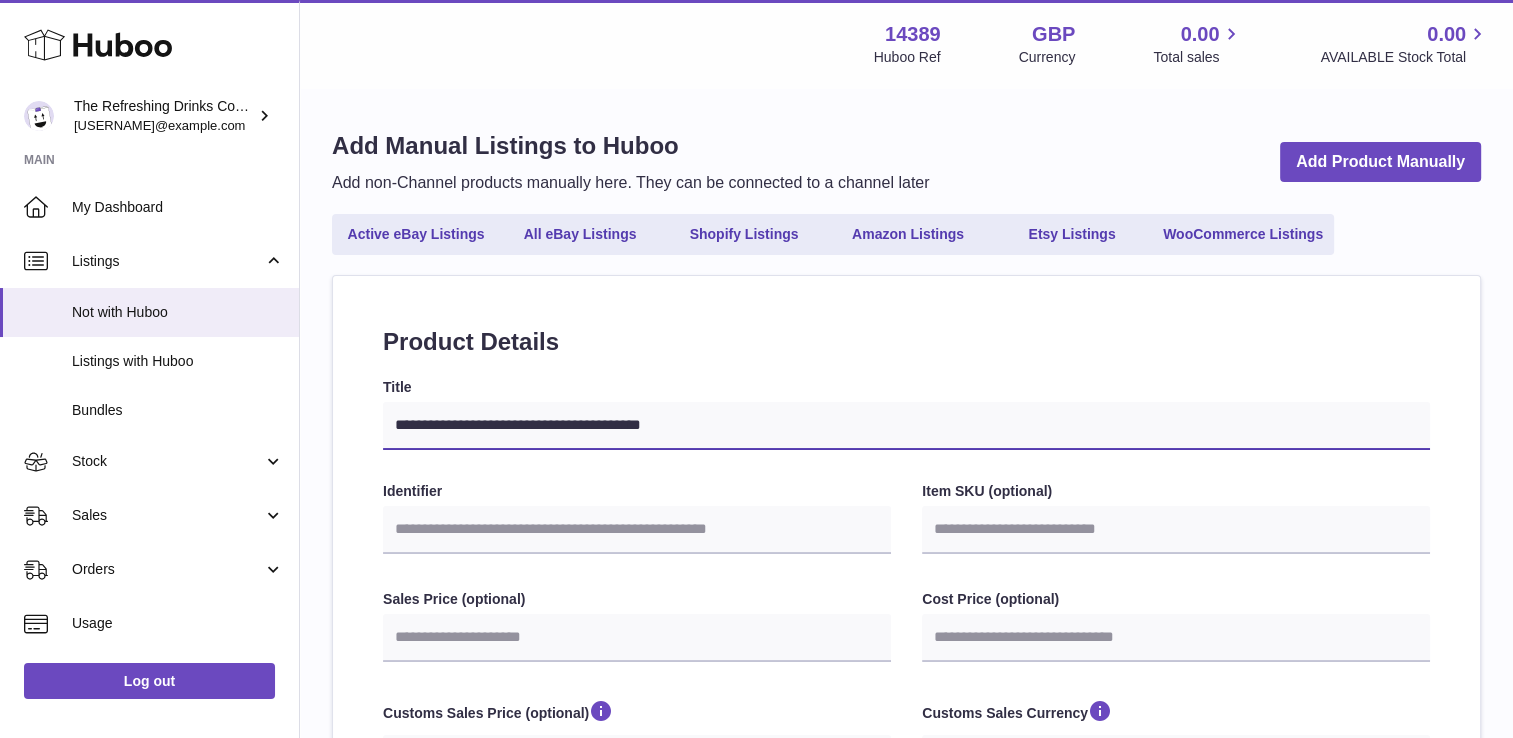 type on "**********" 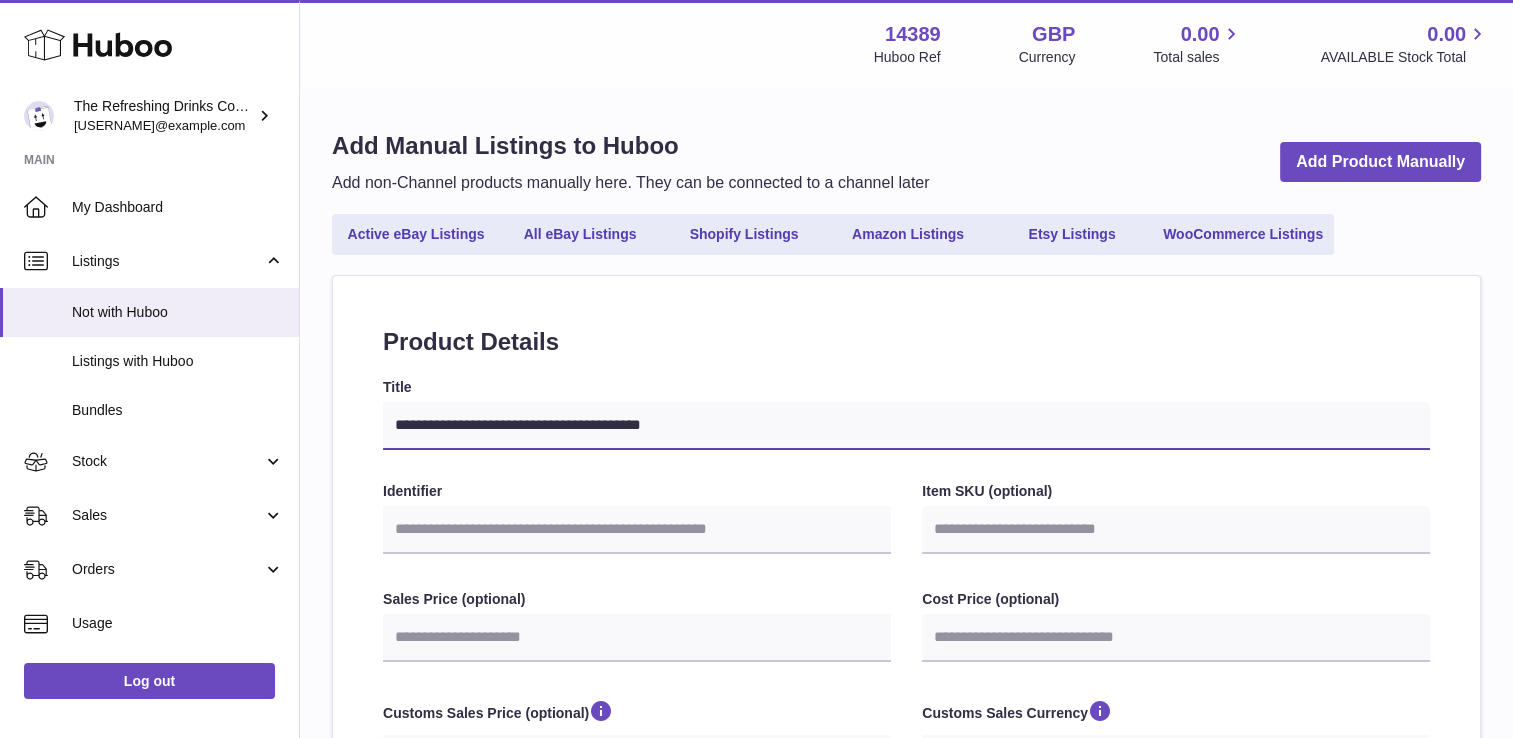 select 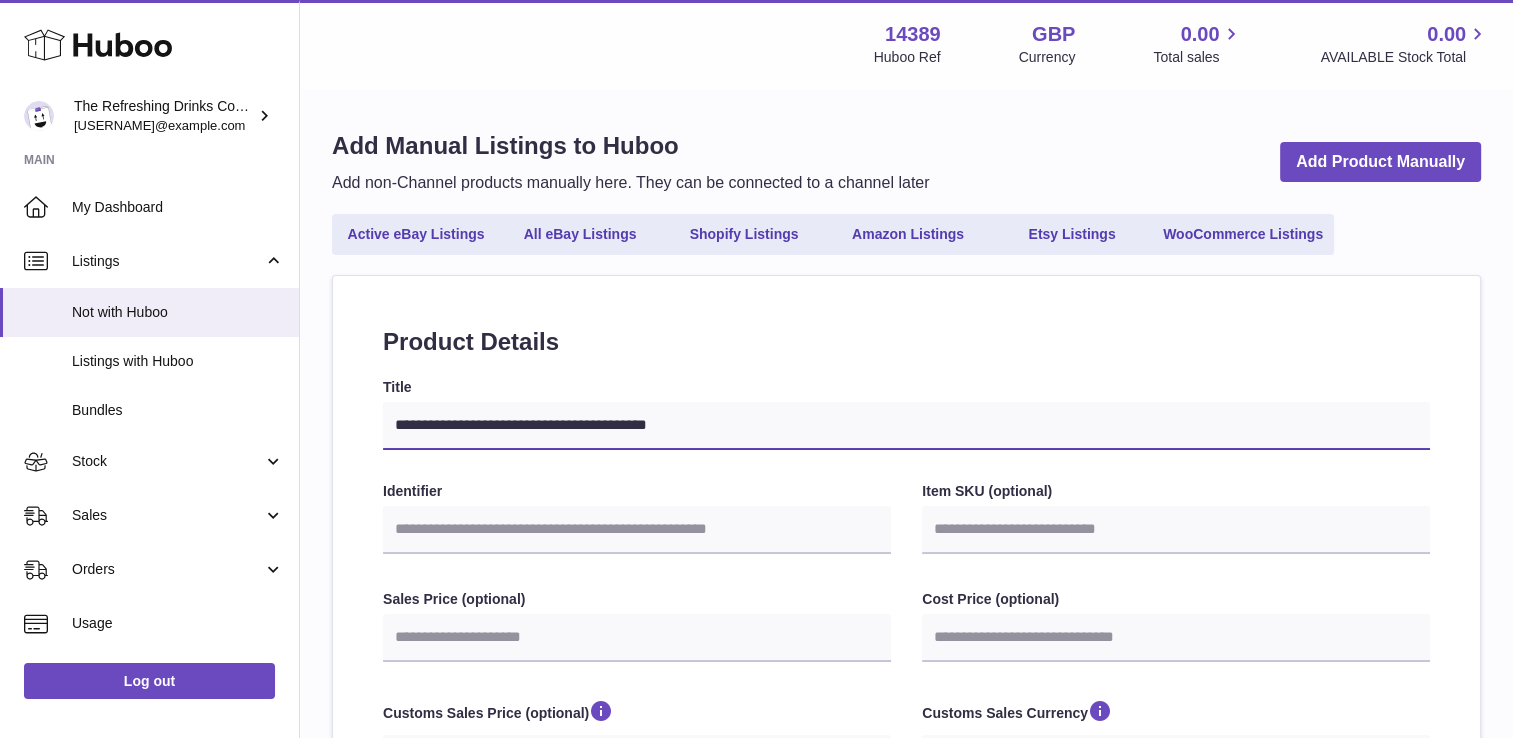 type on "**********" 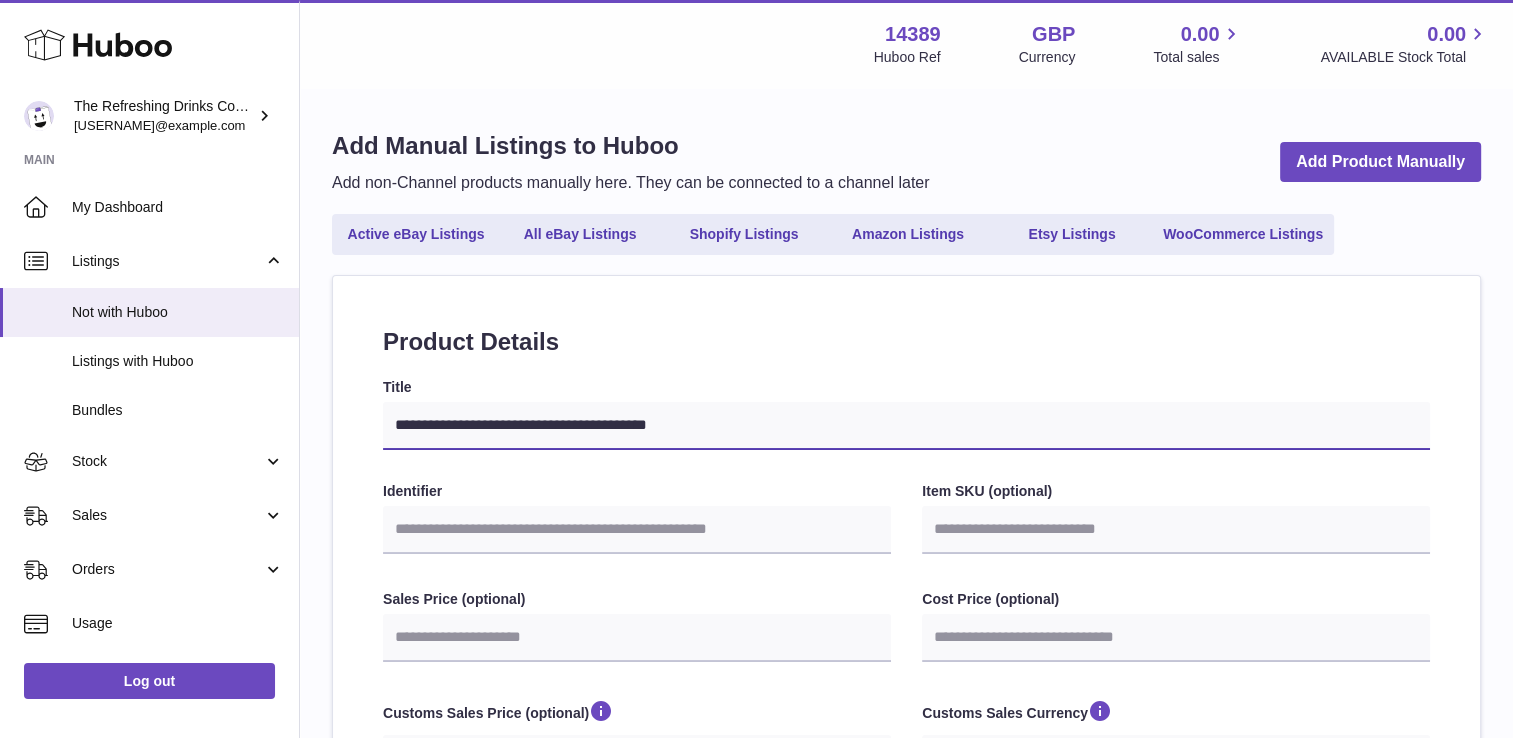 select 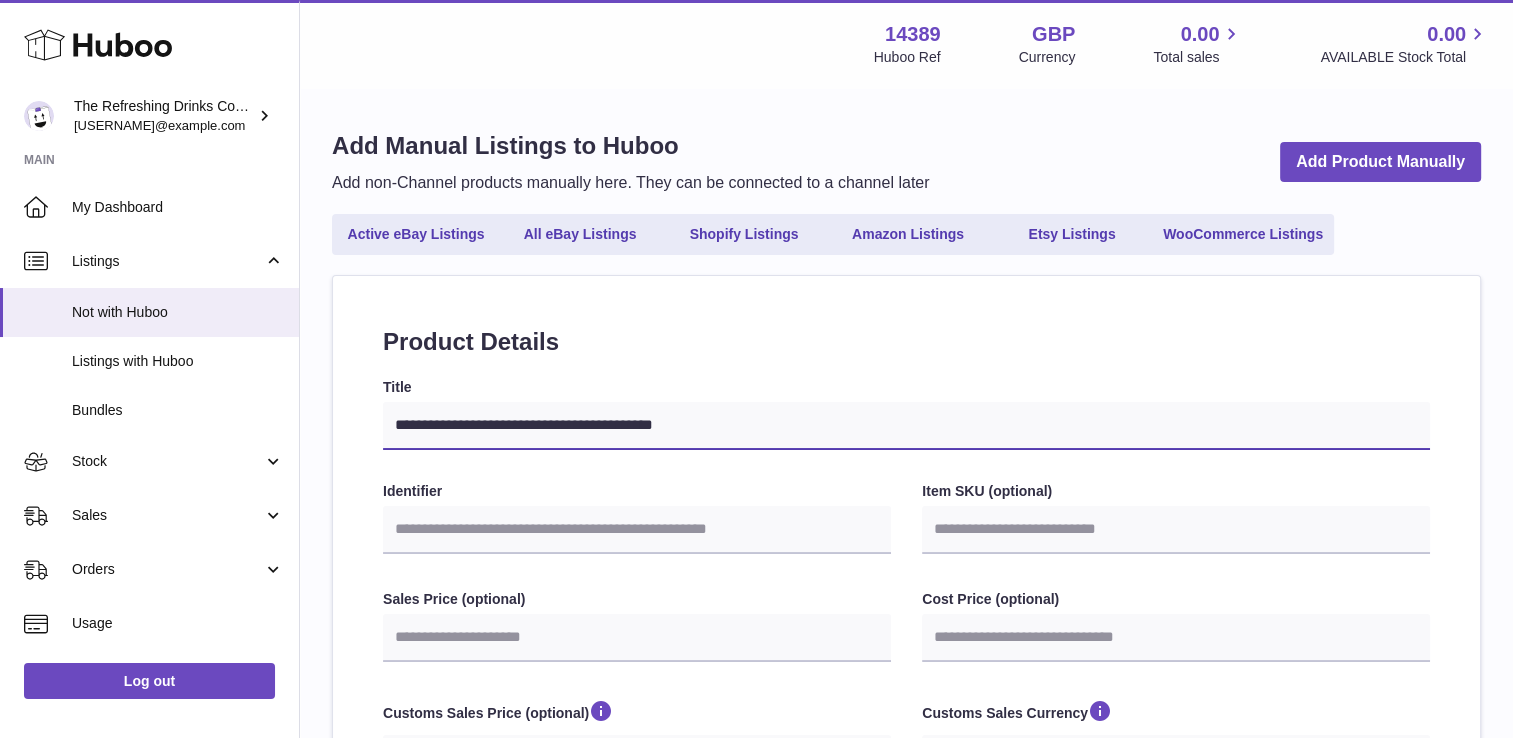type on "**********" 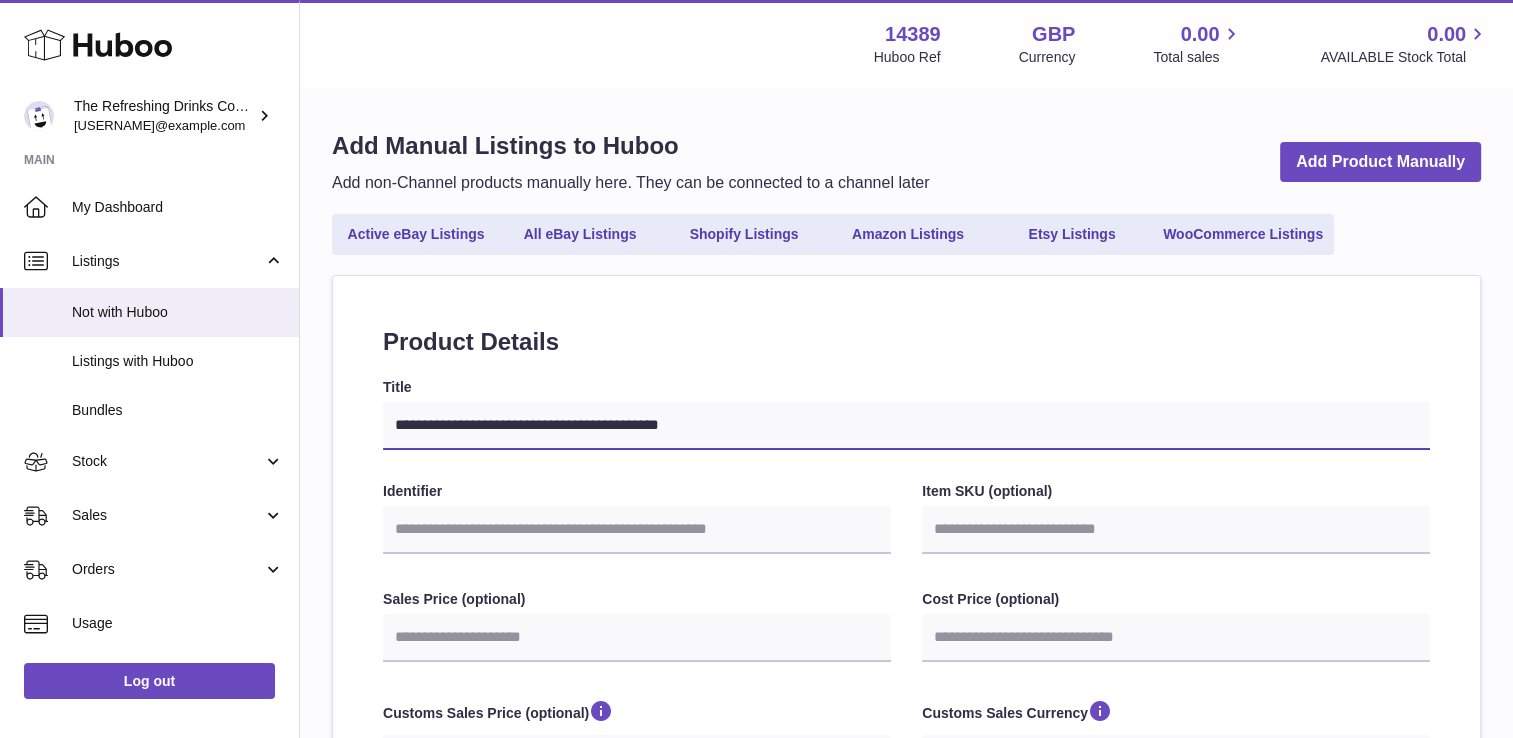 select 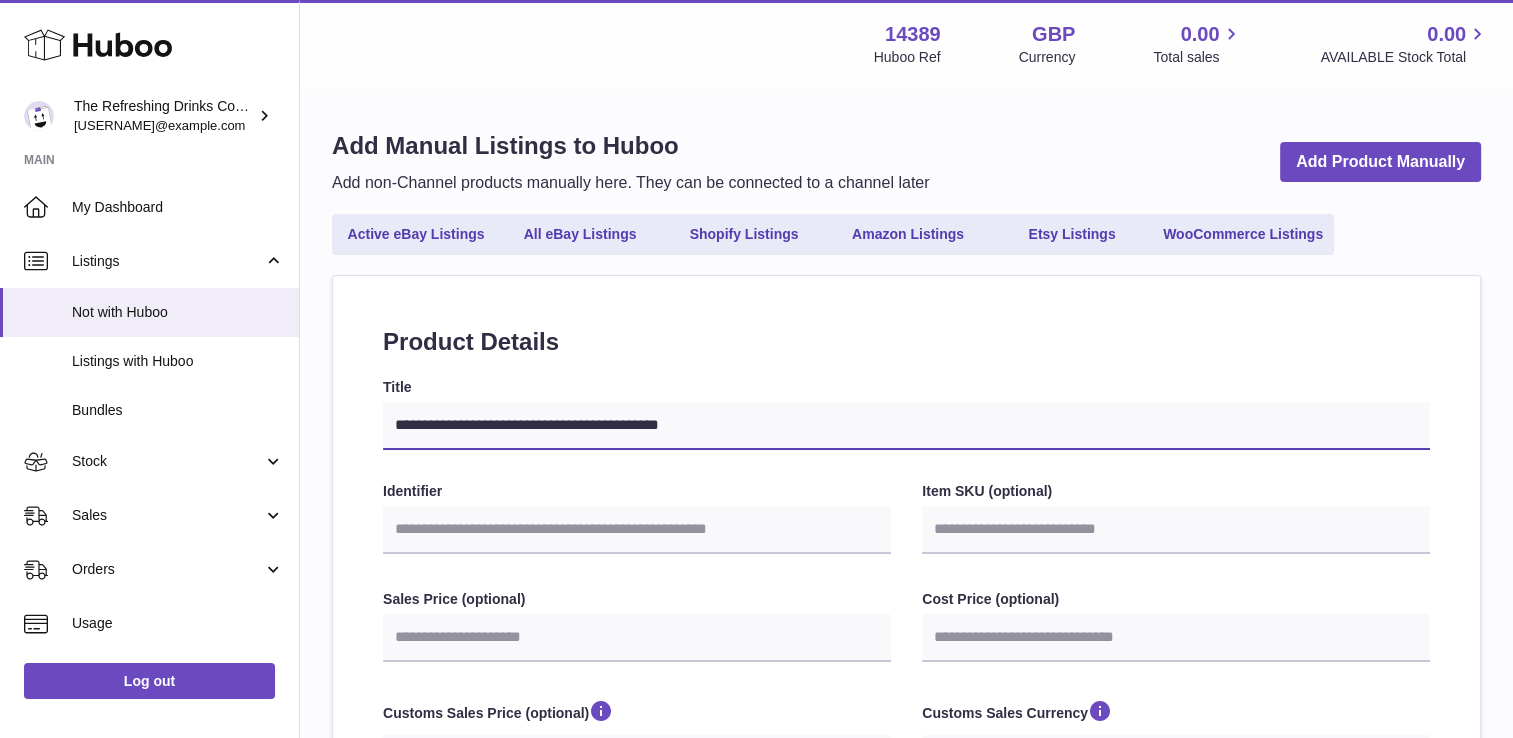 type on "**********" 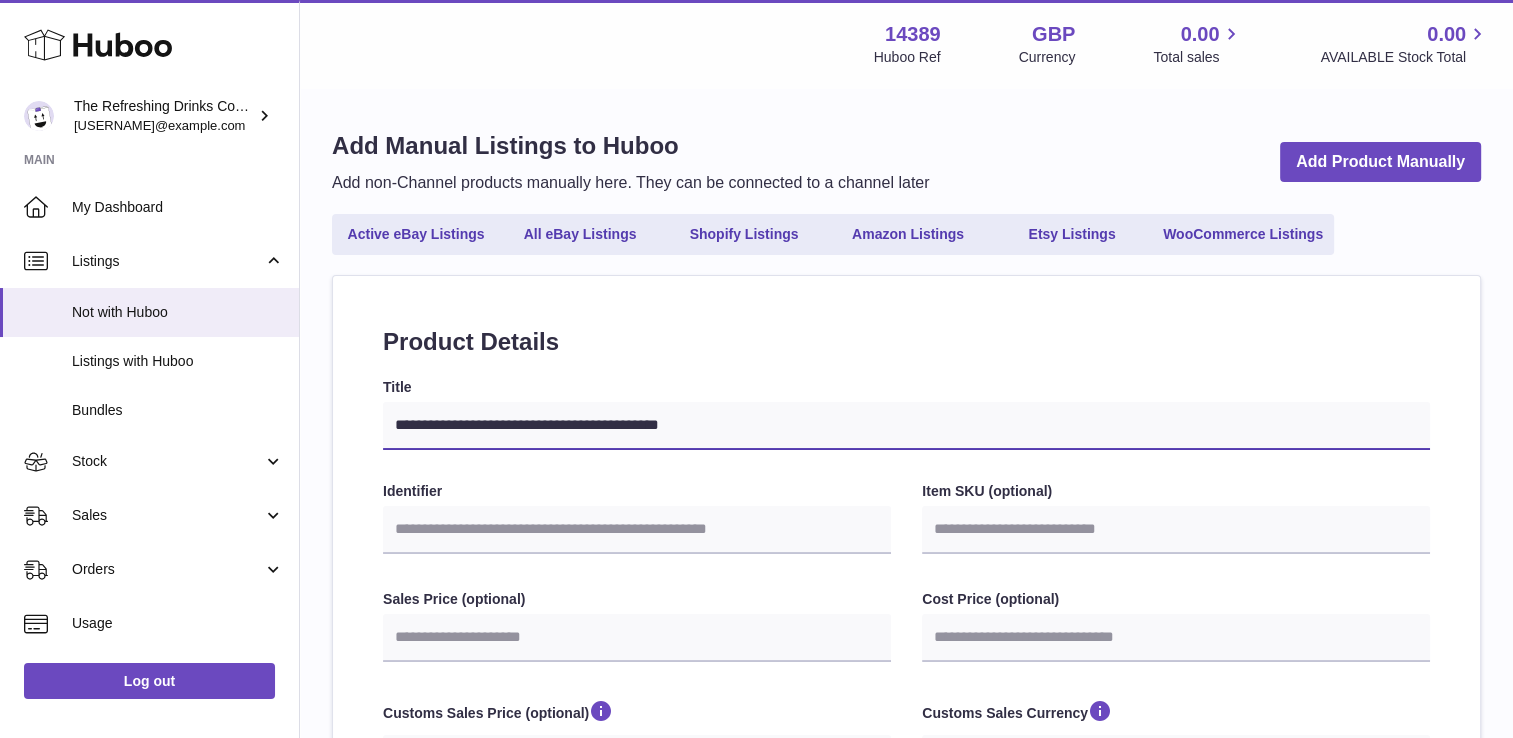 select 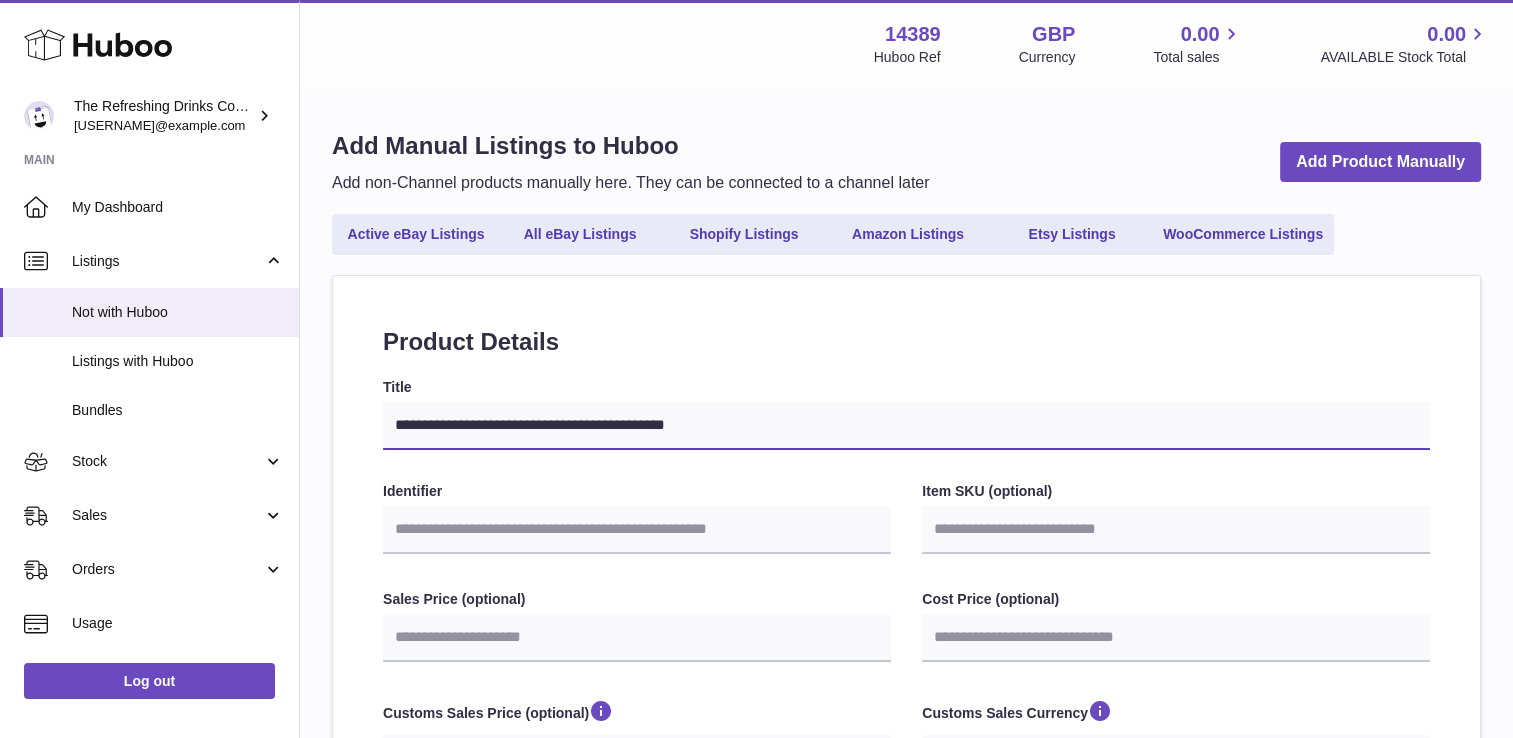 type on "**********" 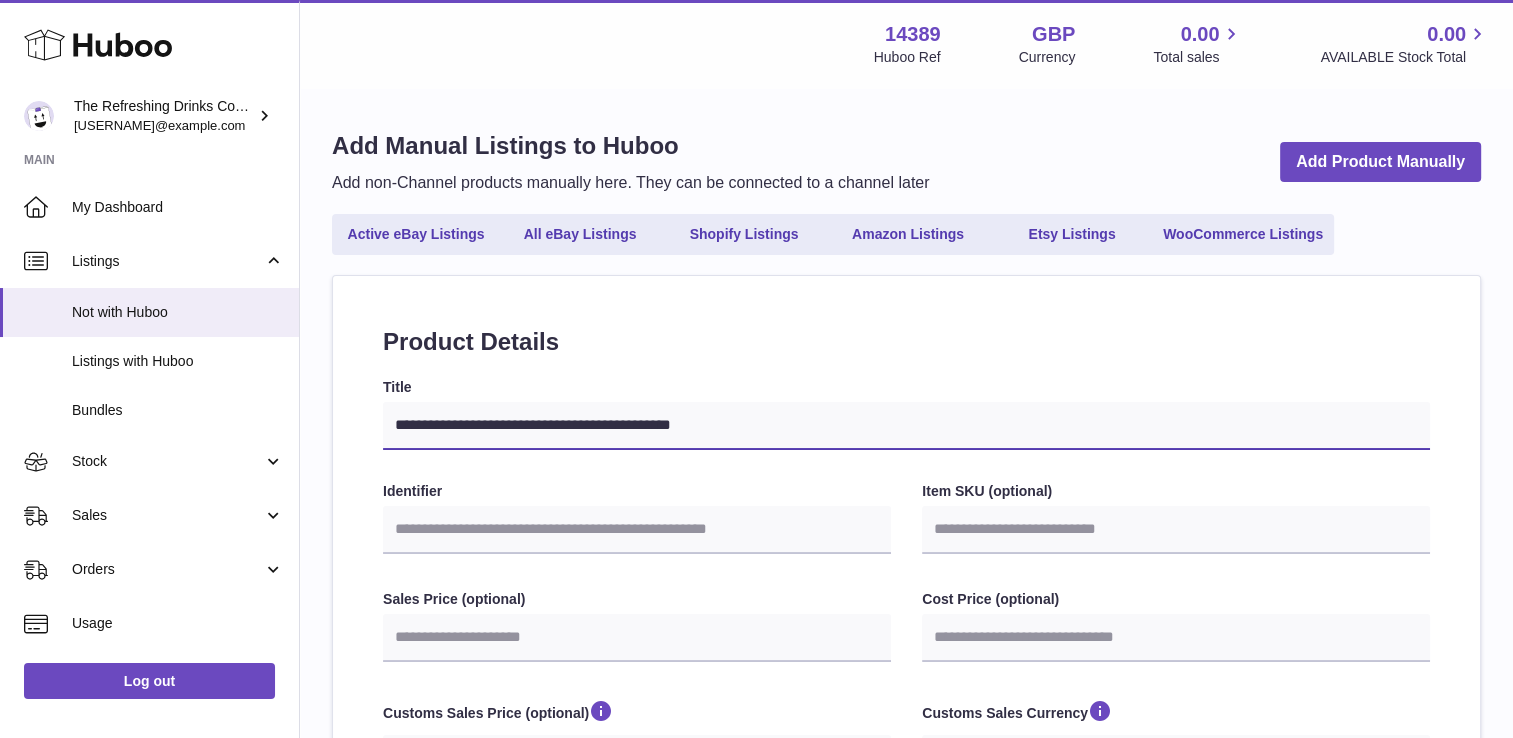 select 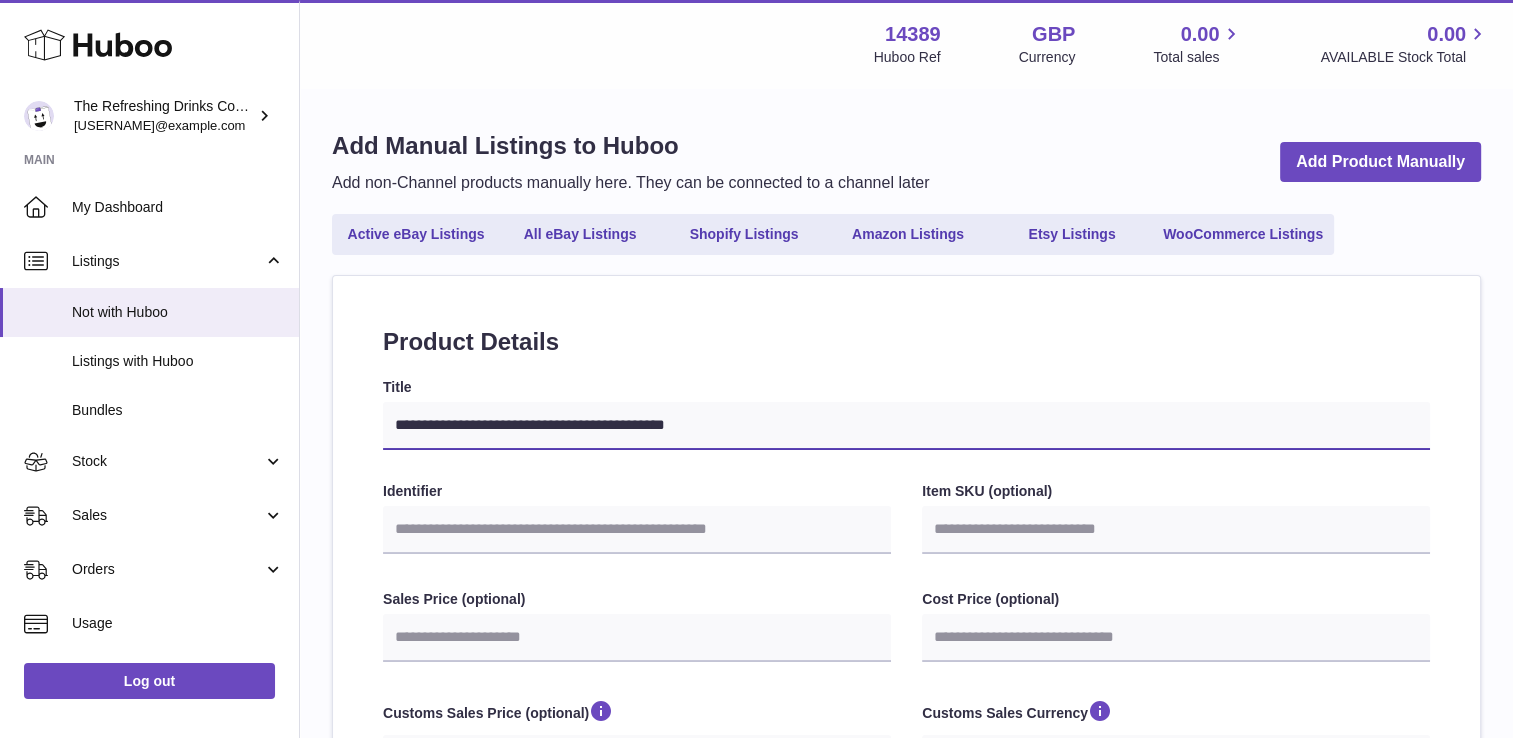 type on "**********" 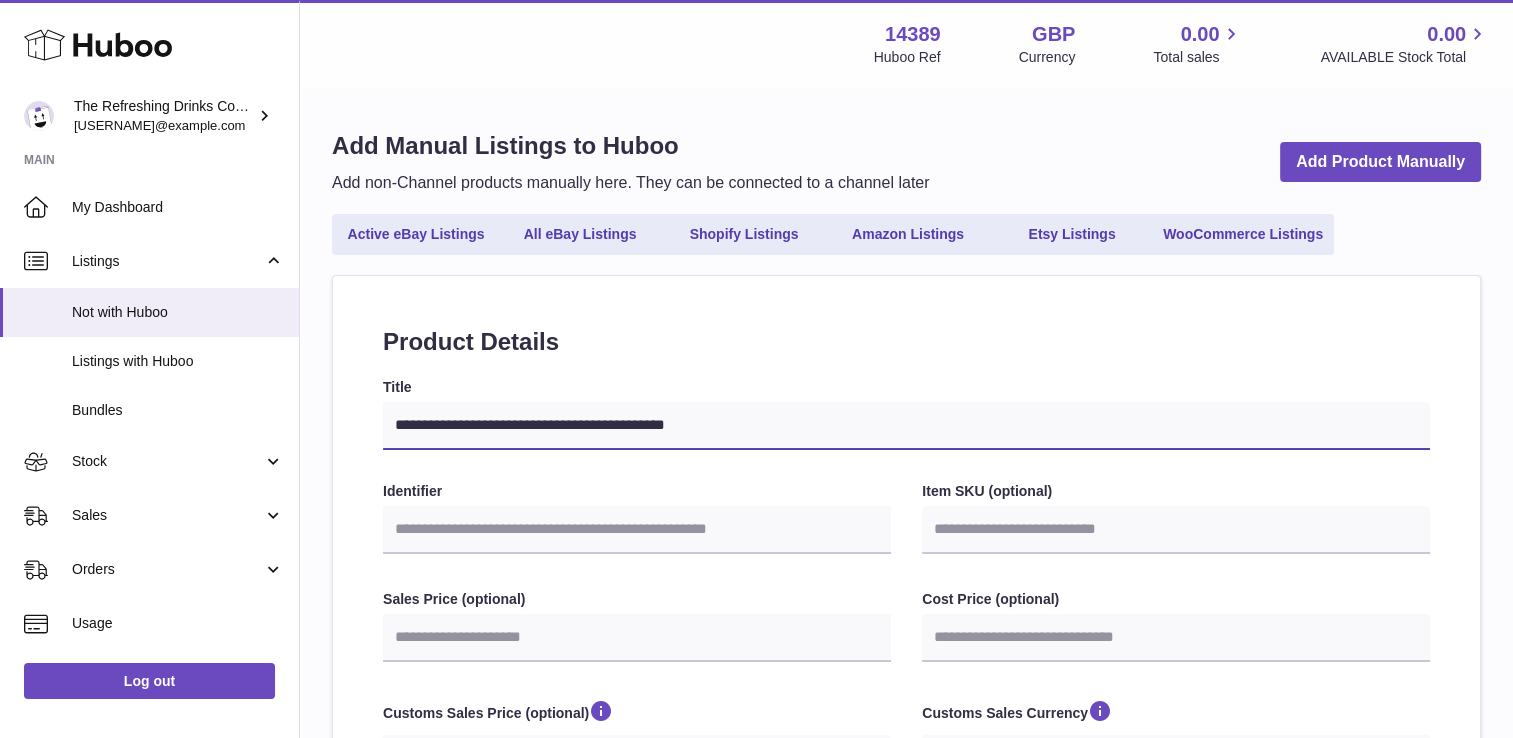 select 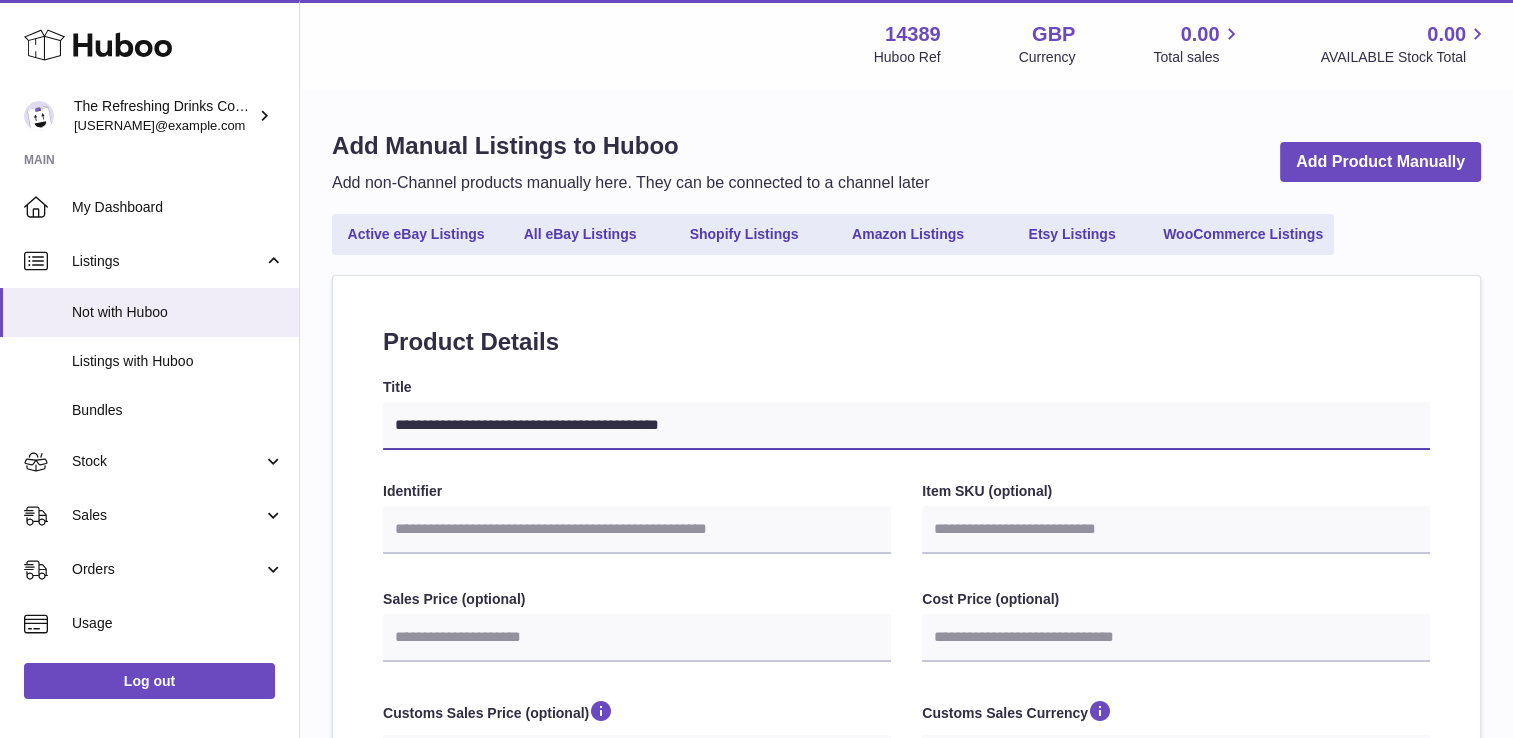 type on "**********" 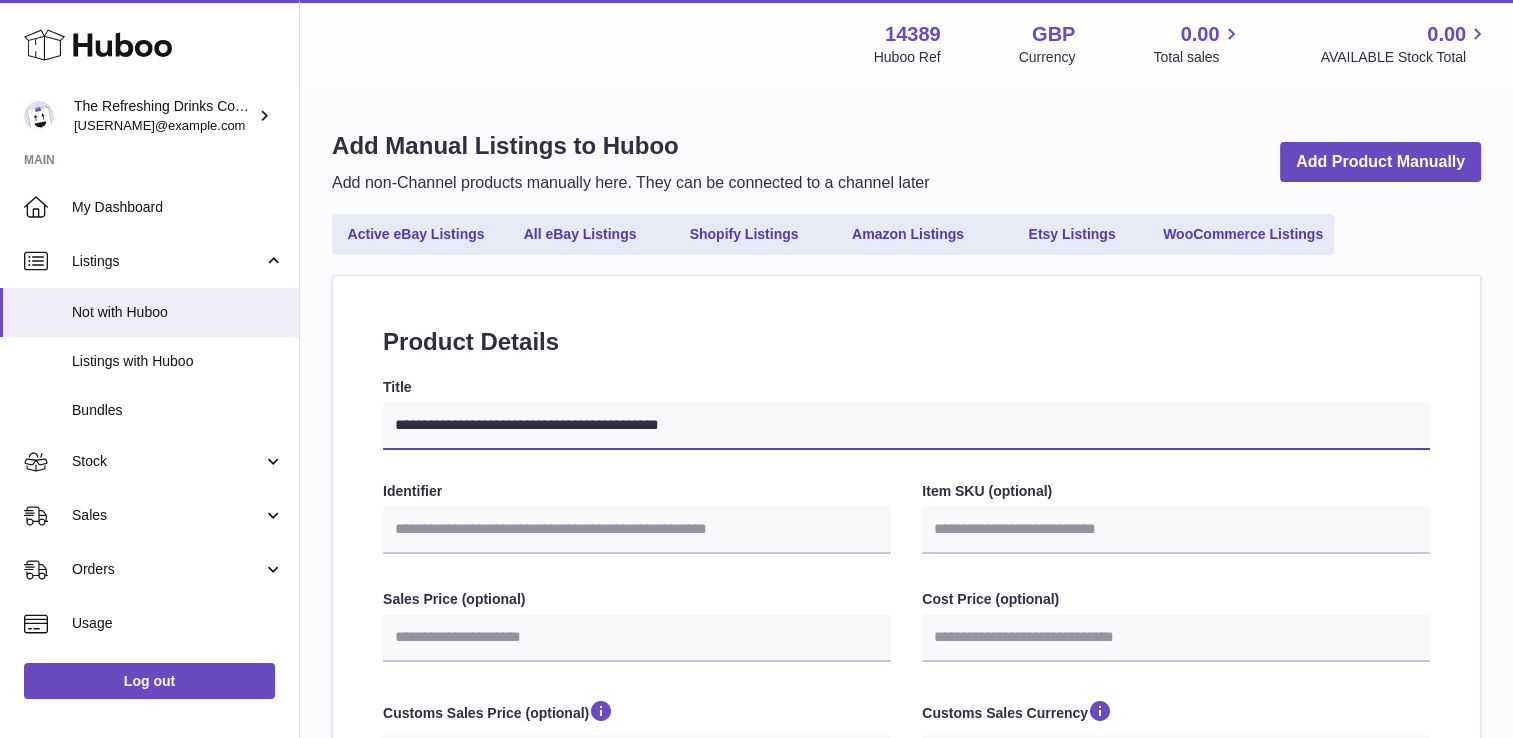 select 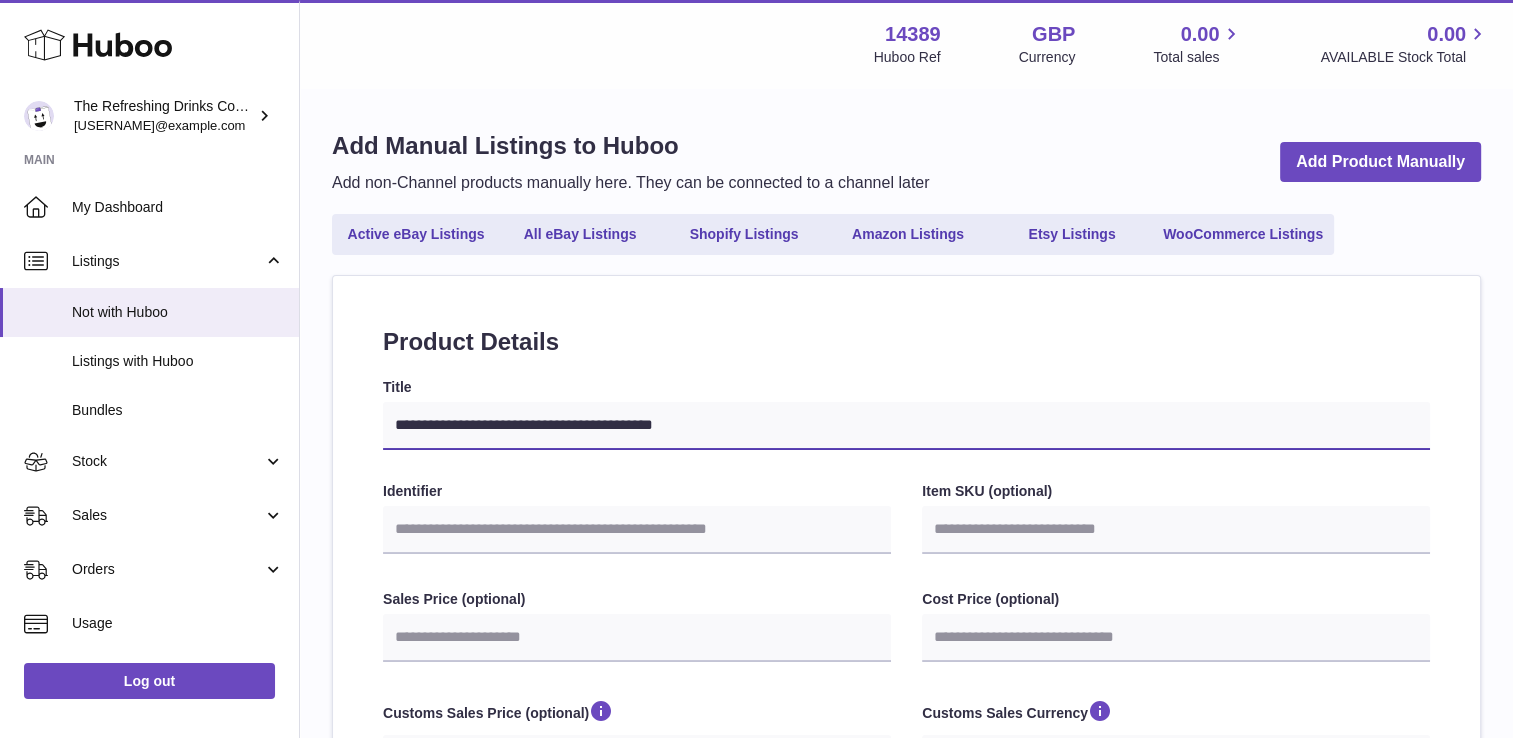 type on "**********" 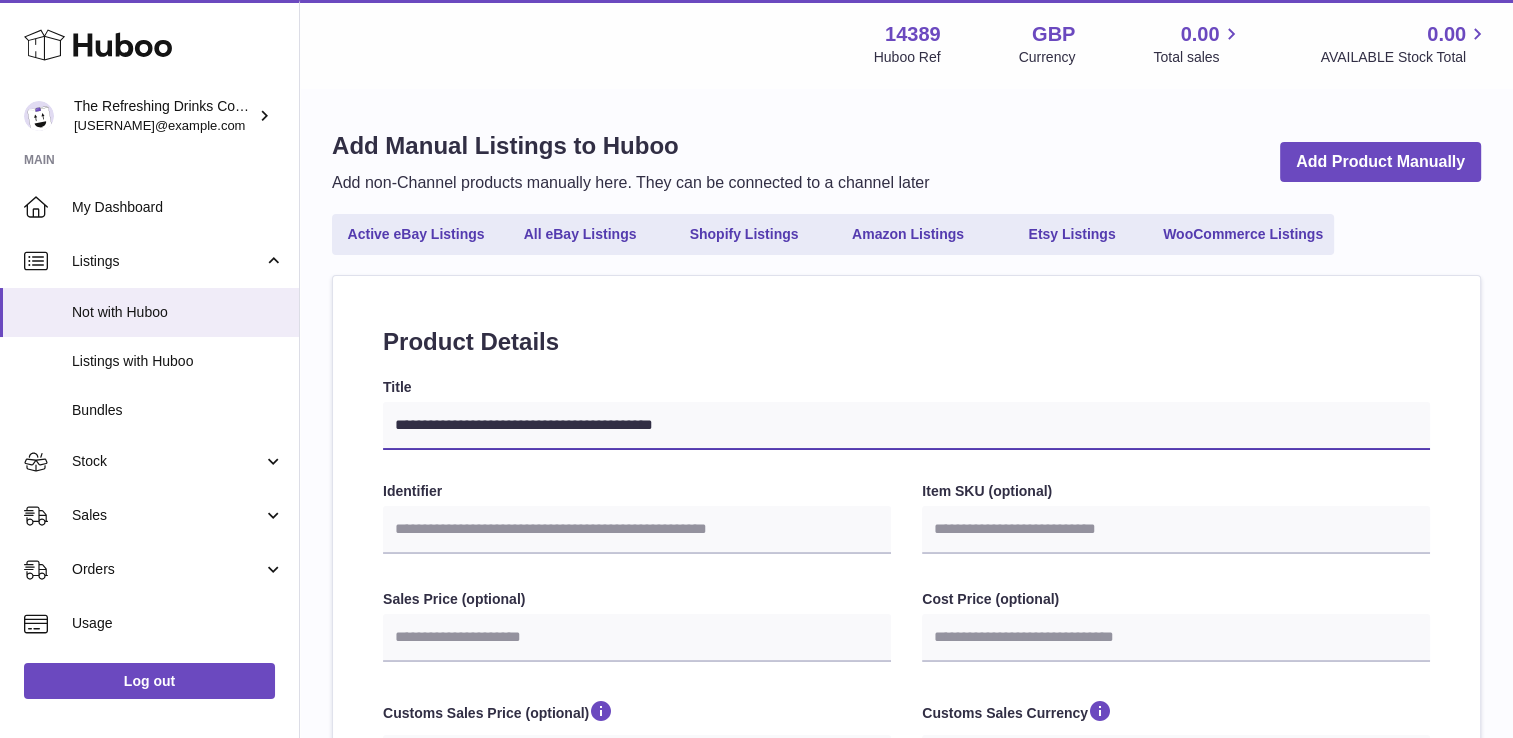select 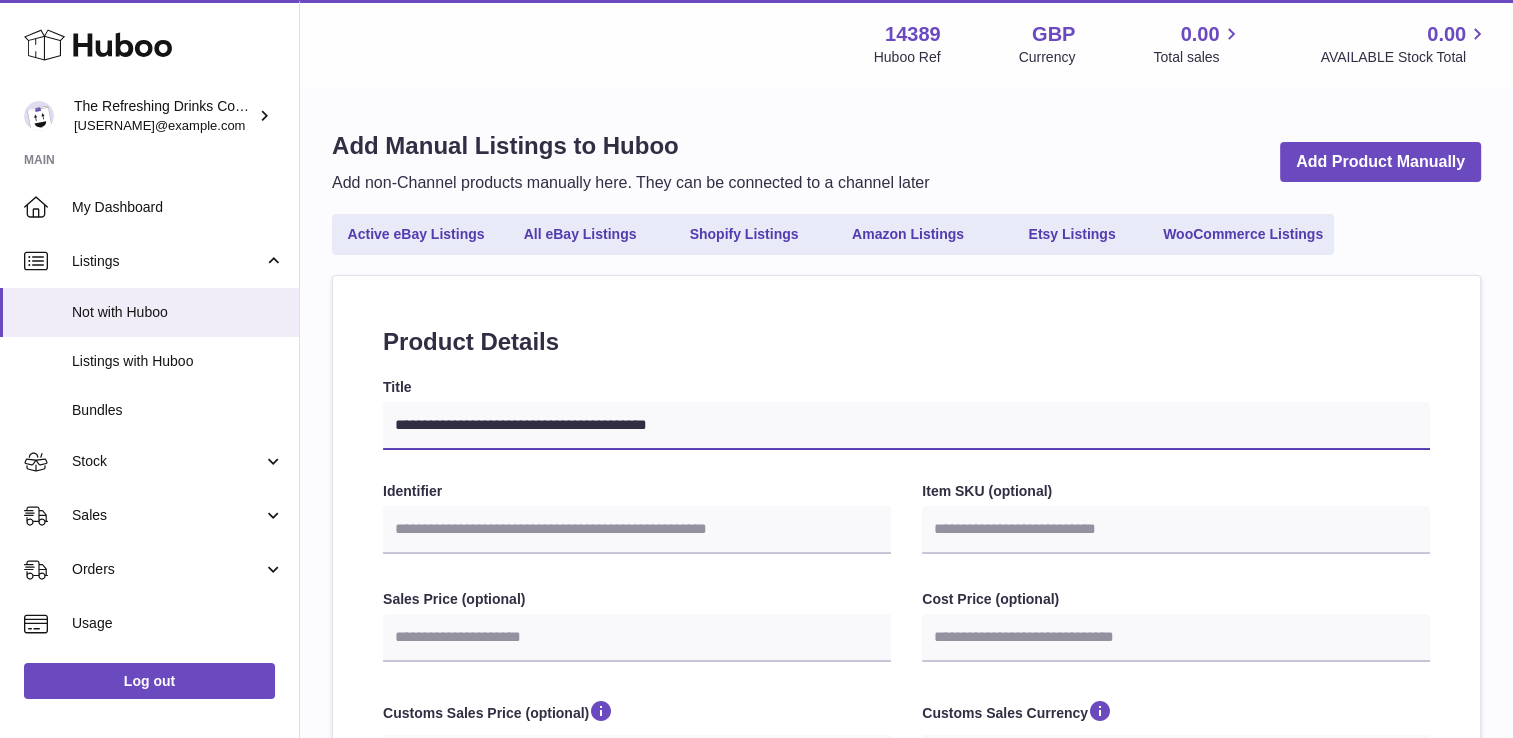 type on "**********" 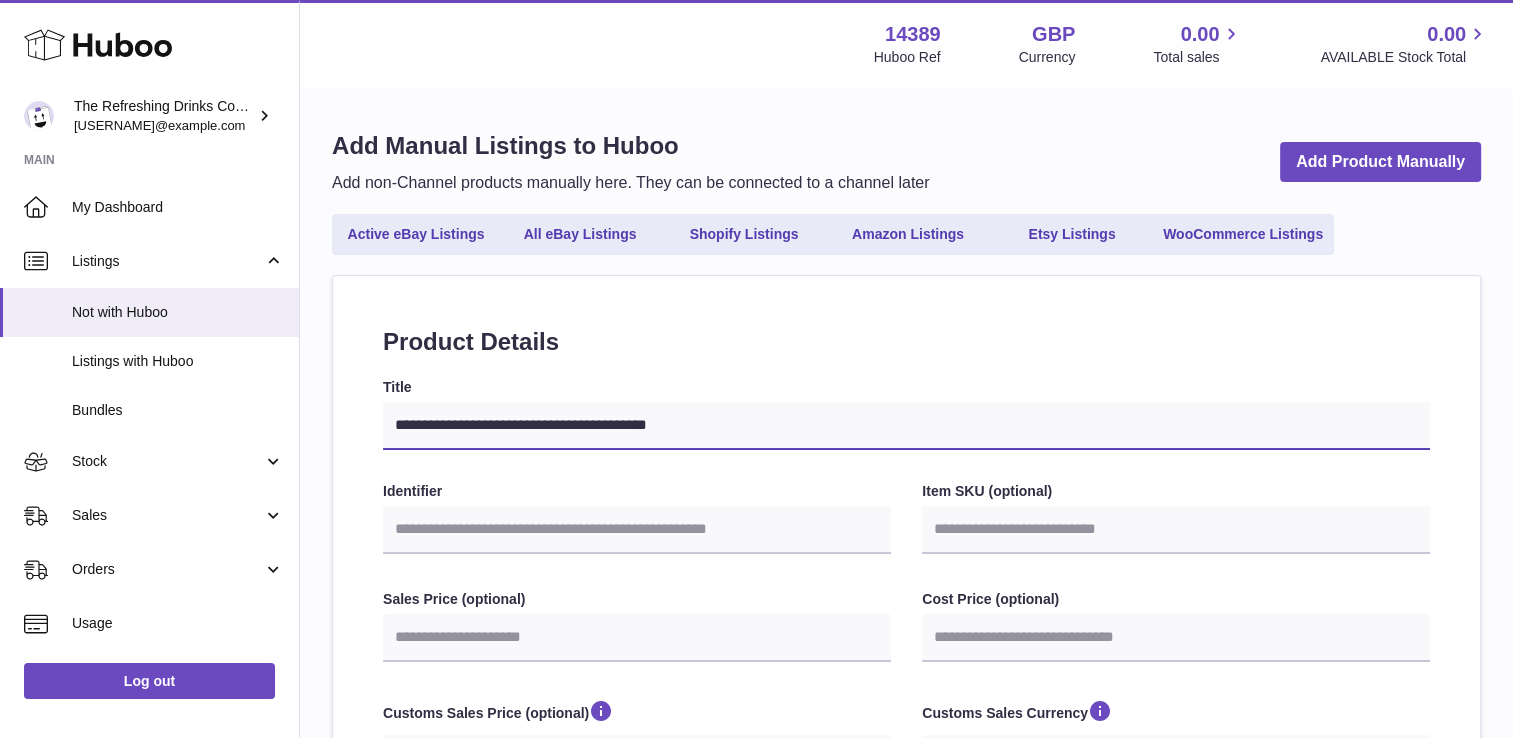 select 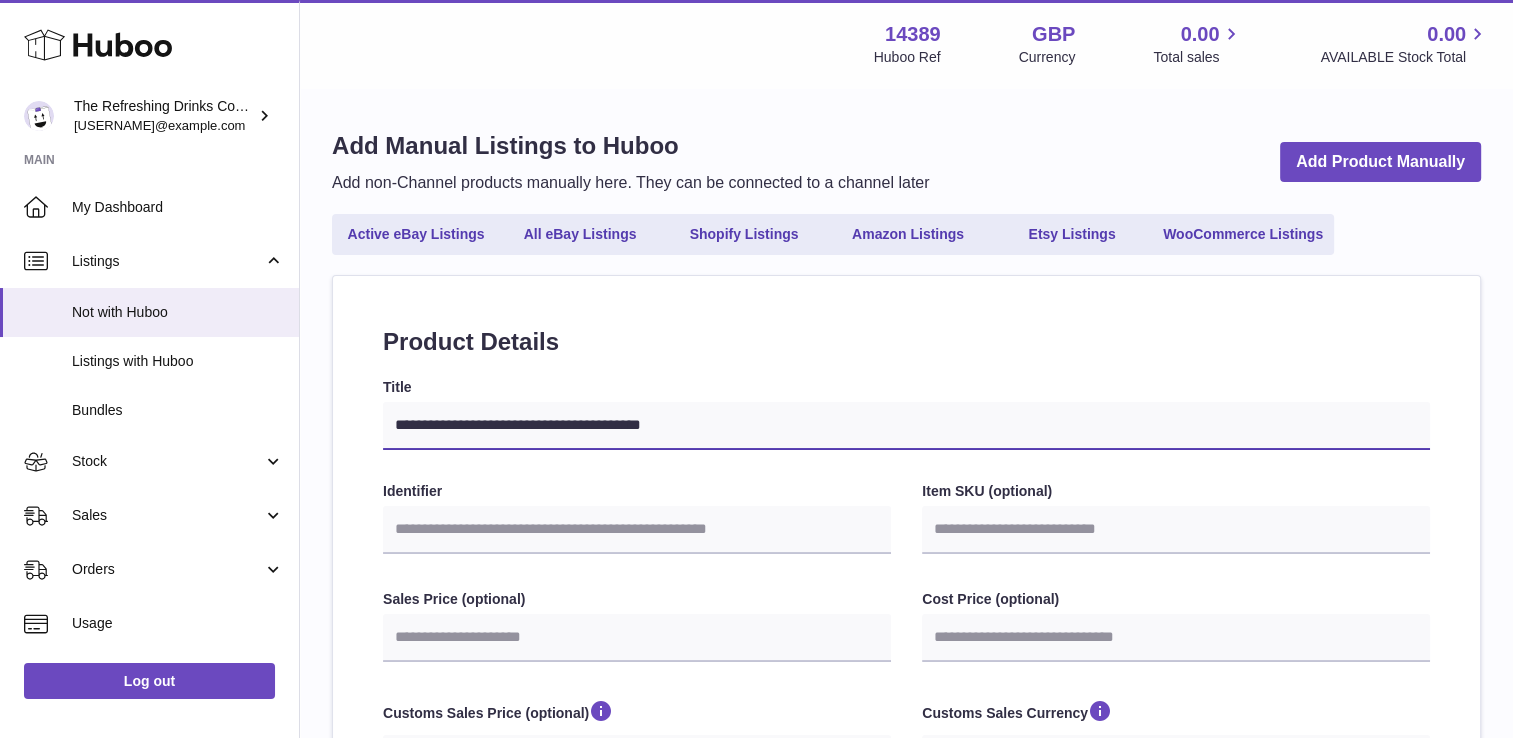 type on "**********" 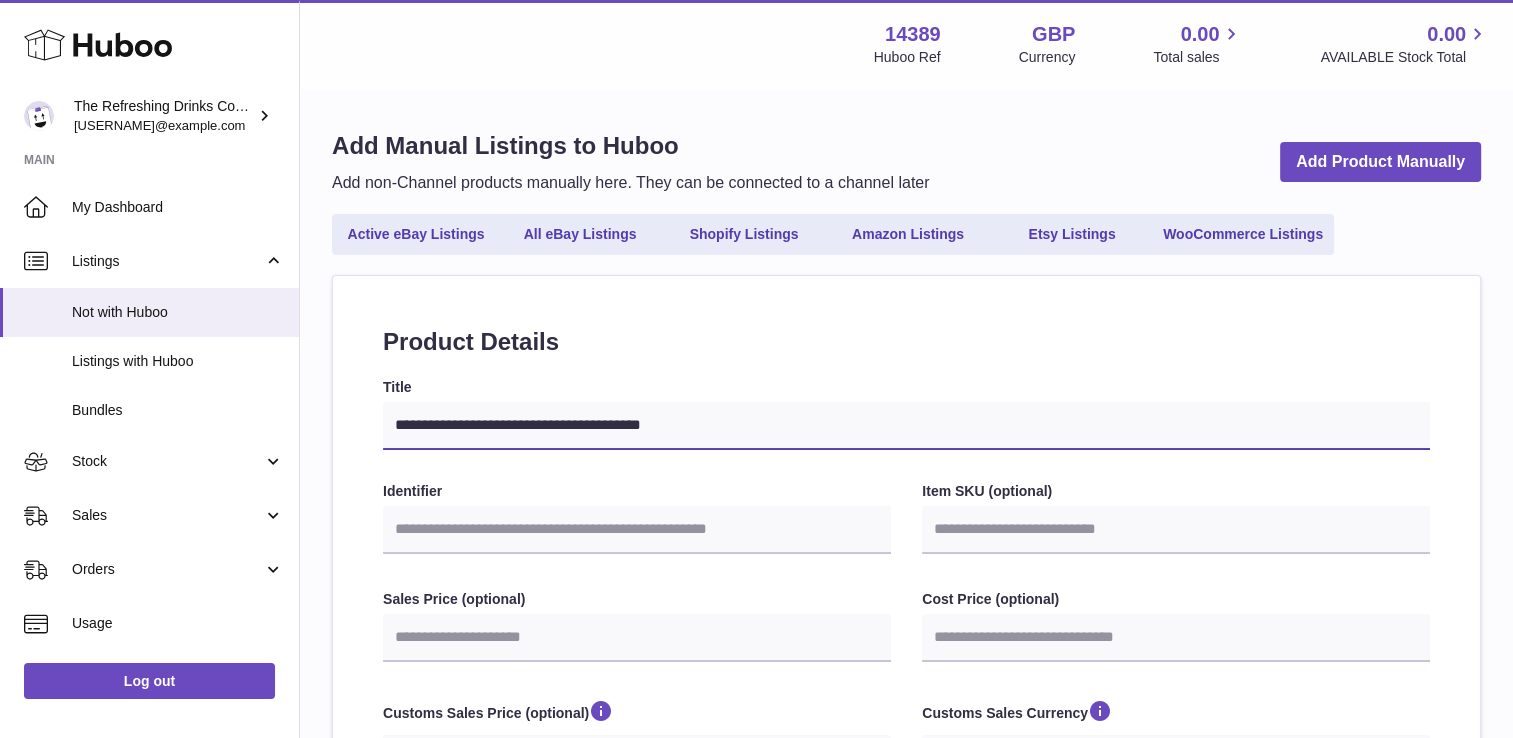 type 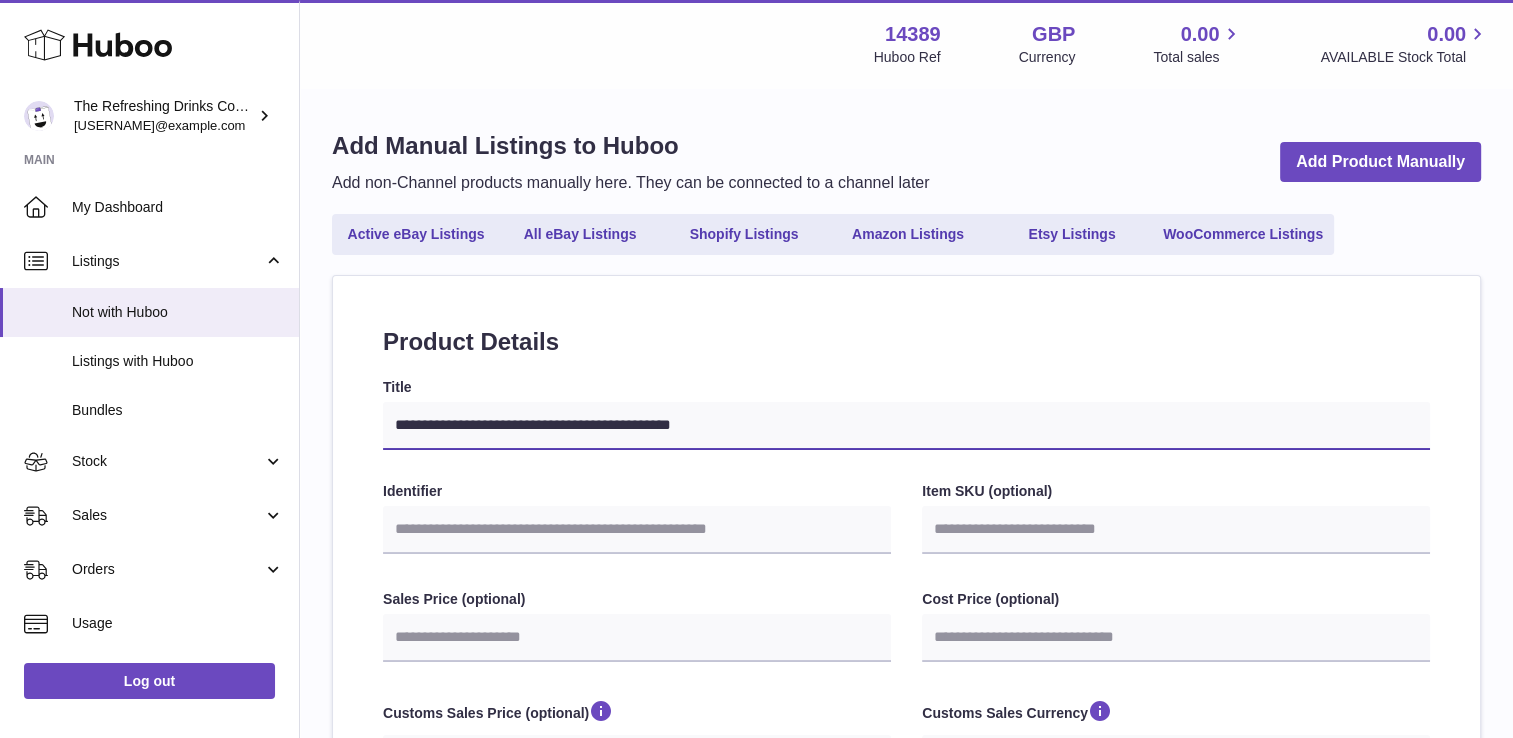 click on "**********" at bounding box center [906, 426] 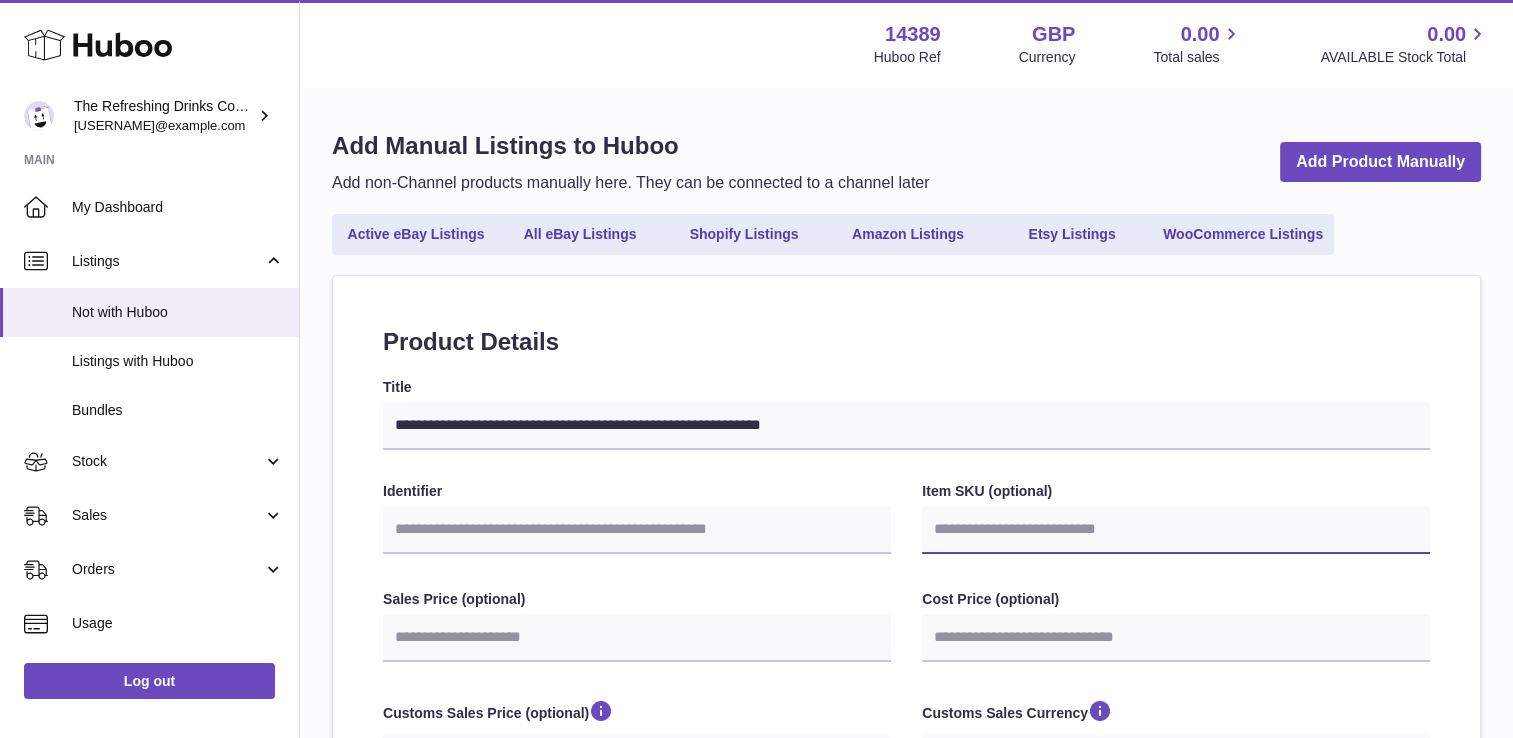 click on "Item SKU (optional)" at bounding box center [1176, 530] 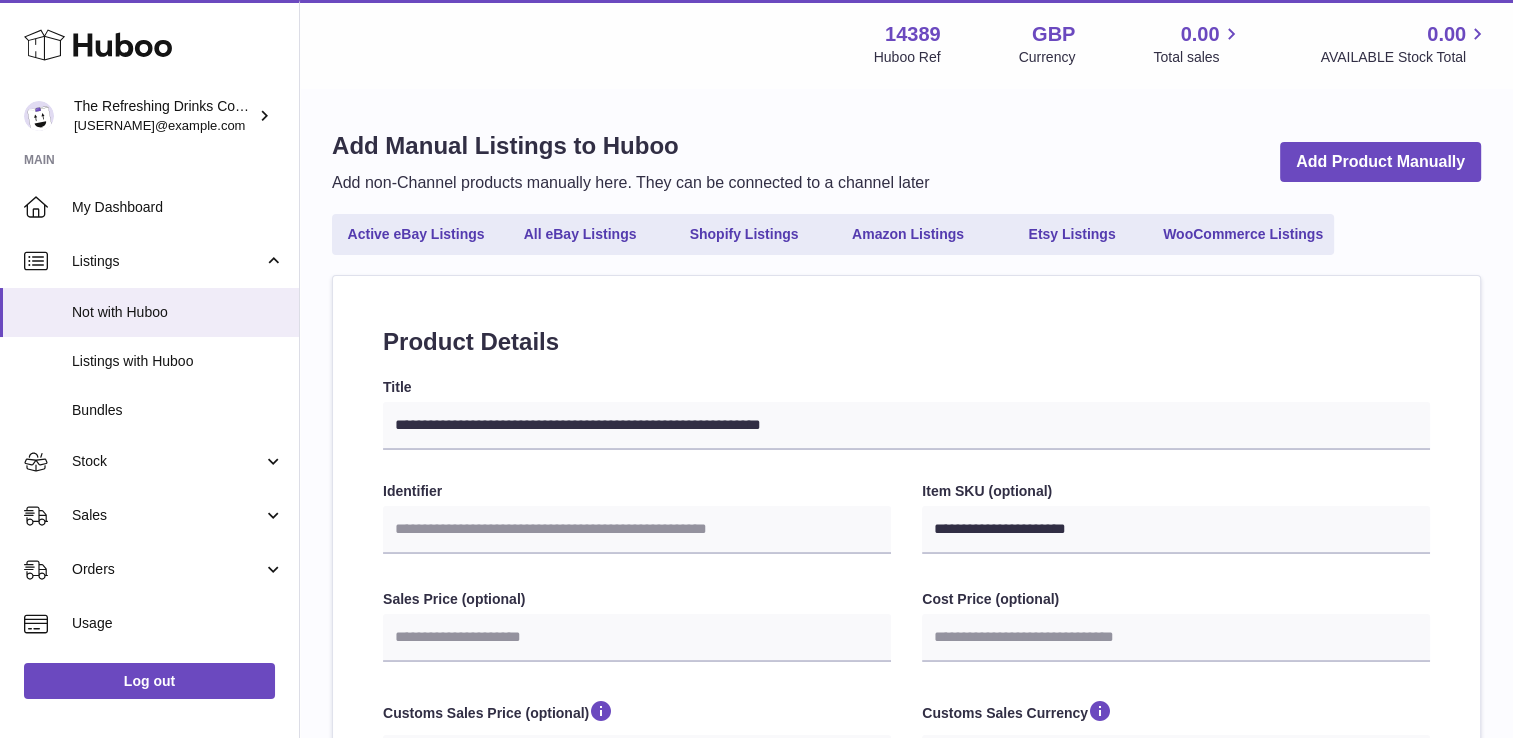 click on "**********" at bounding box center (906, 856) 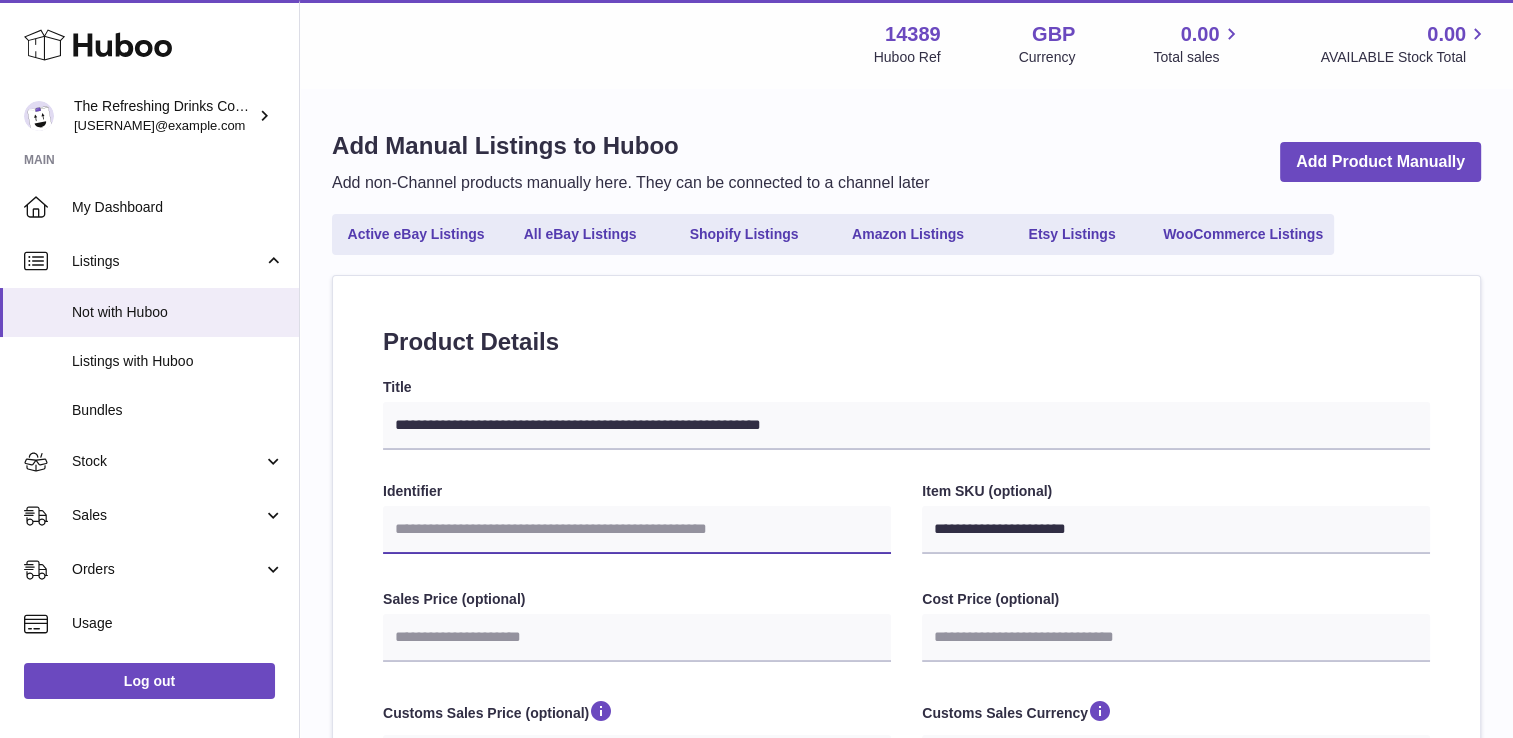 click on "Identifier" at bounding box center (637, 530) 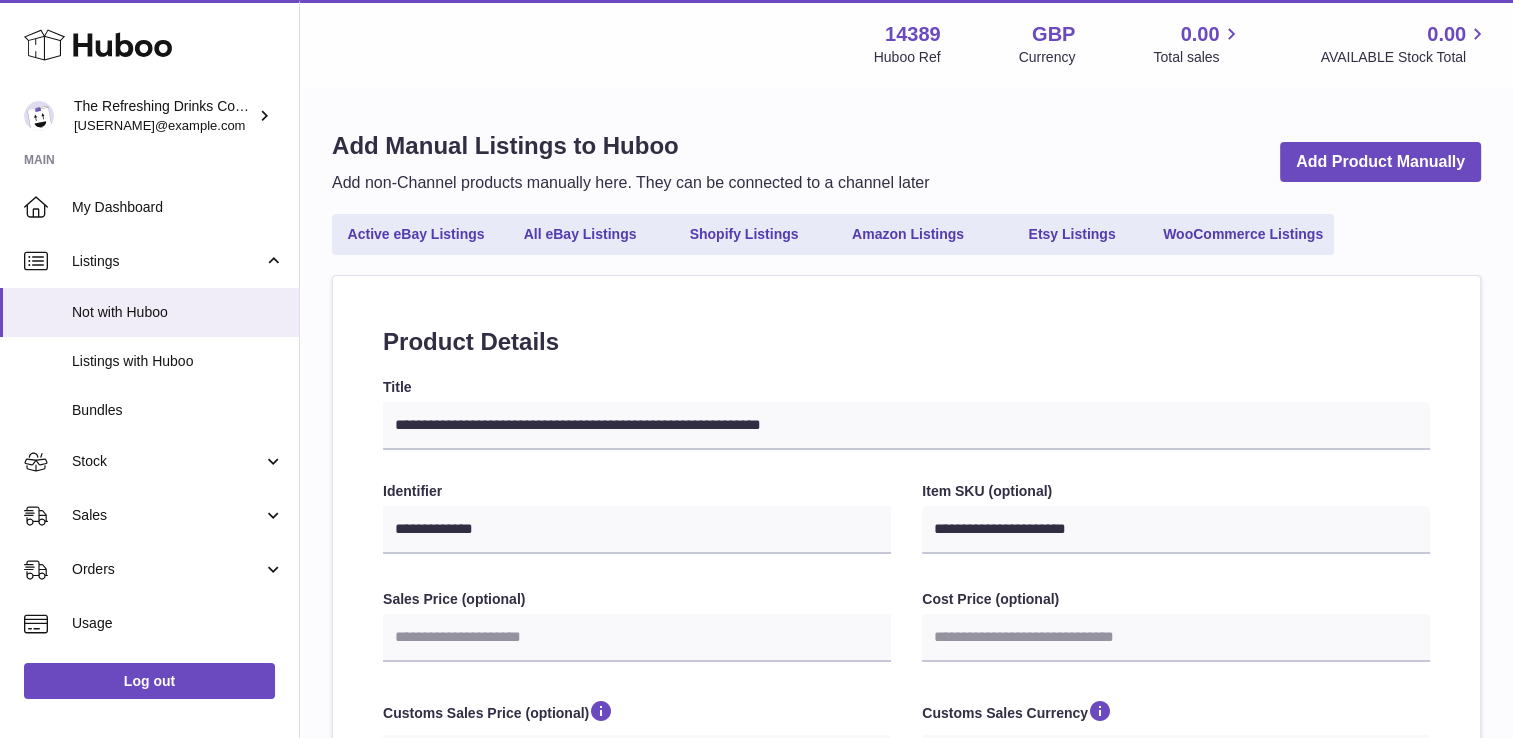 click on "**********" at bounding box center (906, 856) 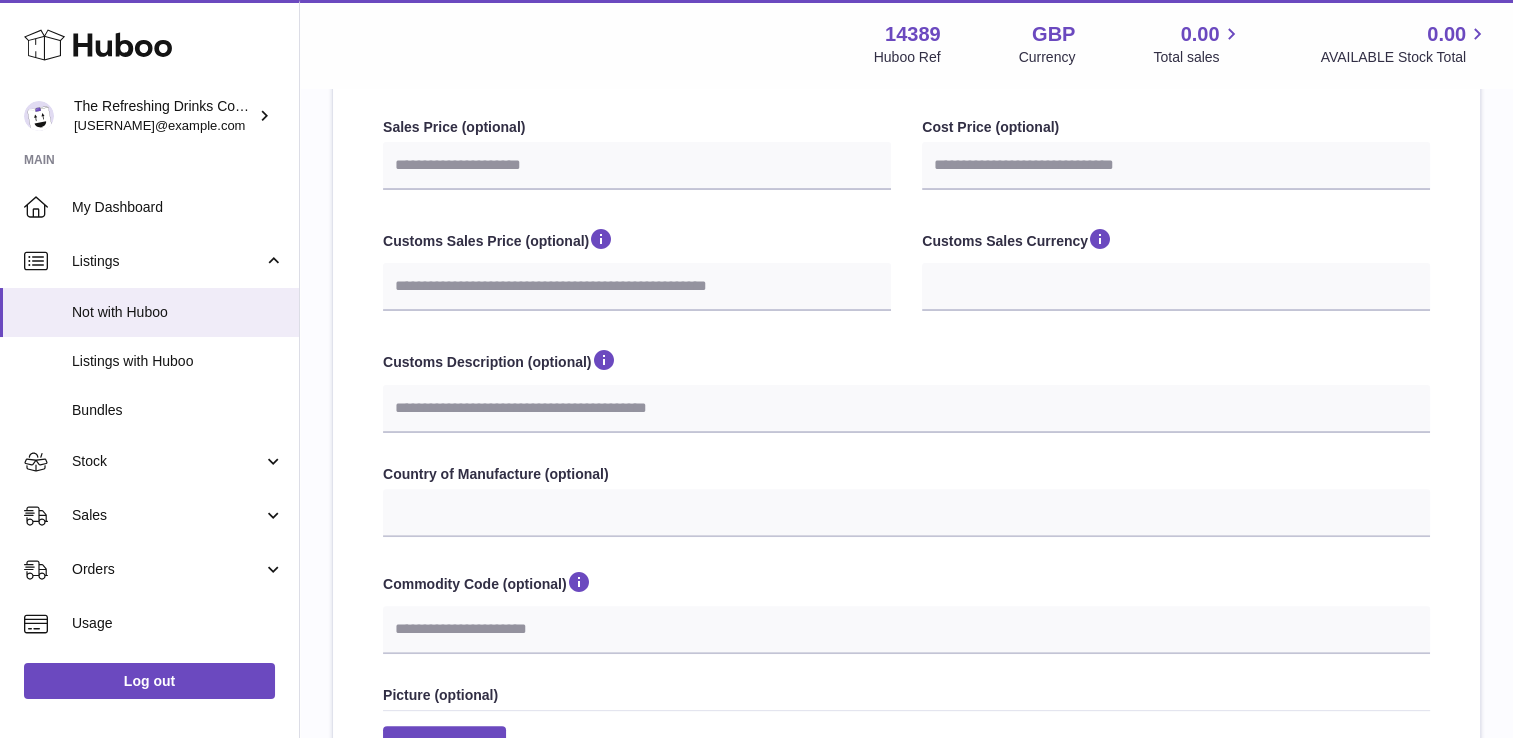 scroll, scrollTop: 553, scrollLeft: 0, axis: vertical 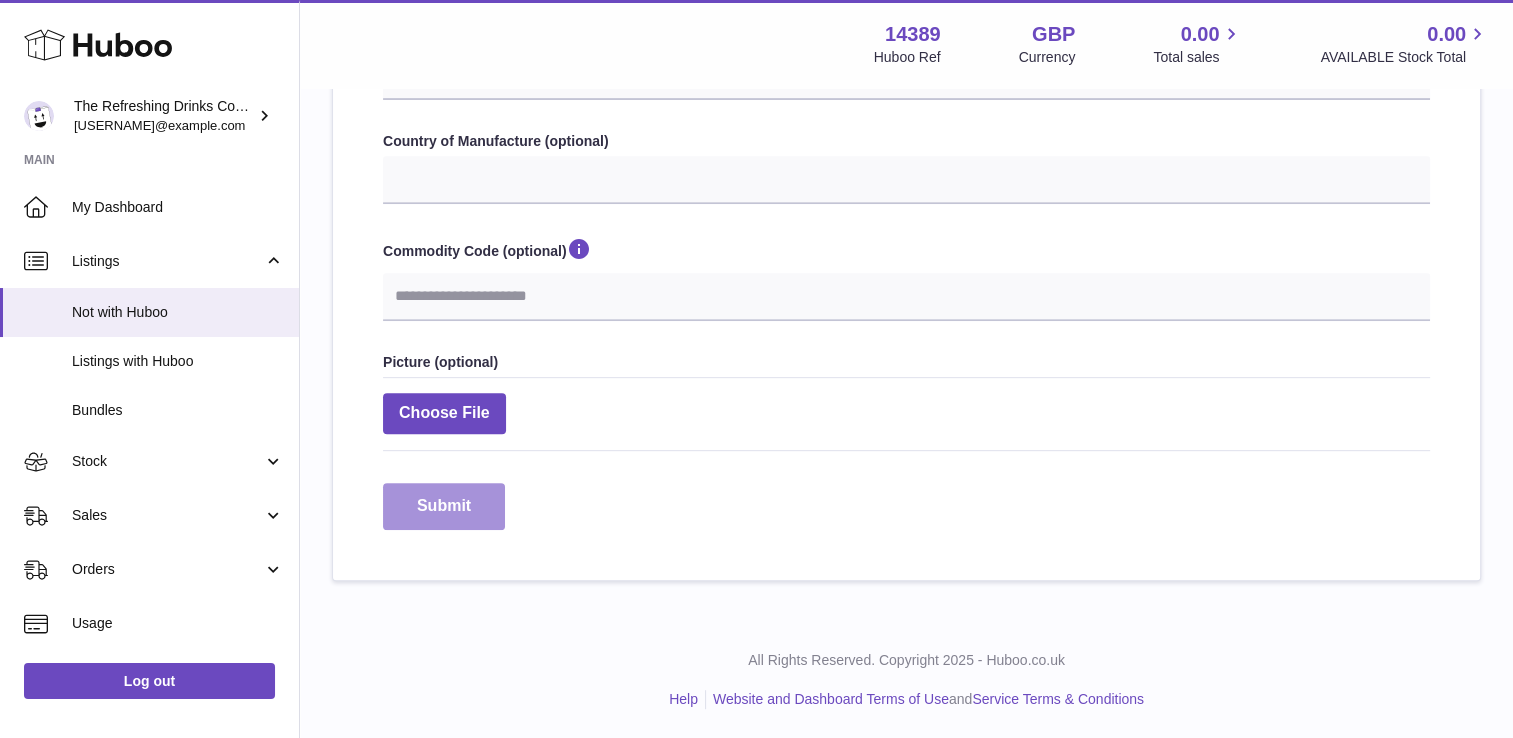 click on "Submit" at bounding box center (444, 506) 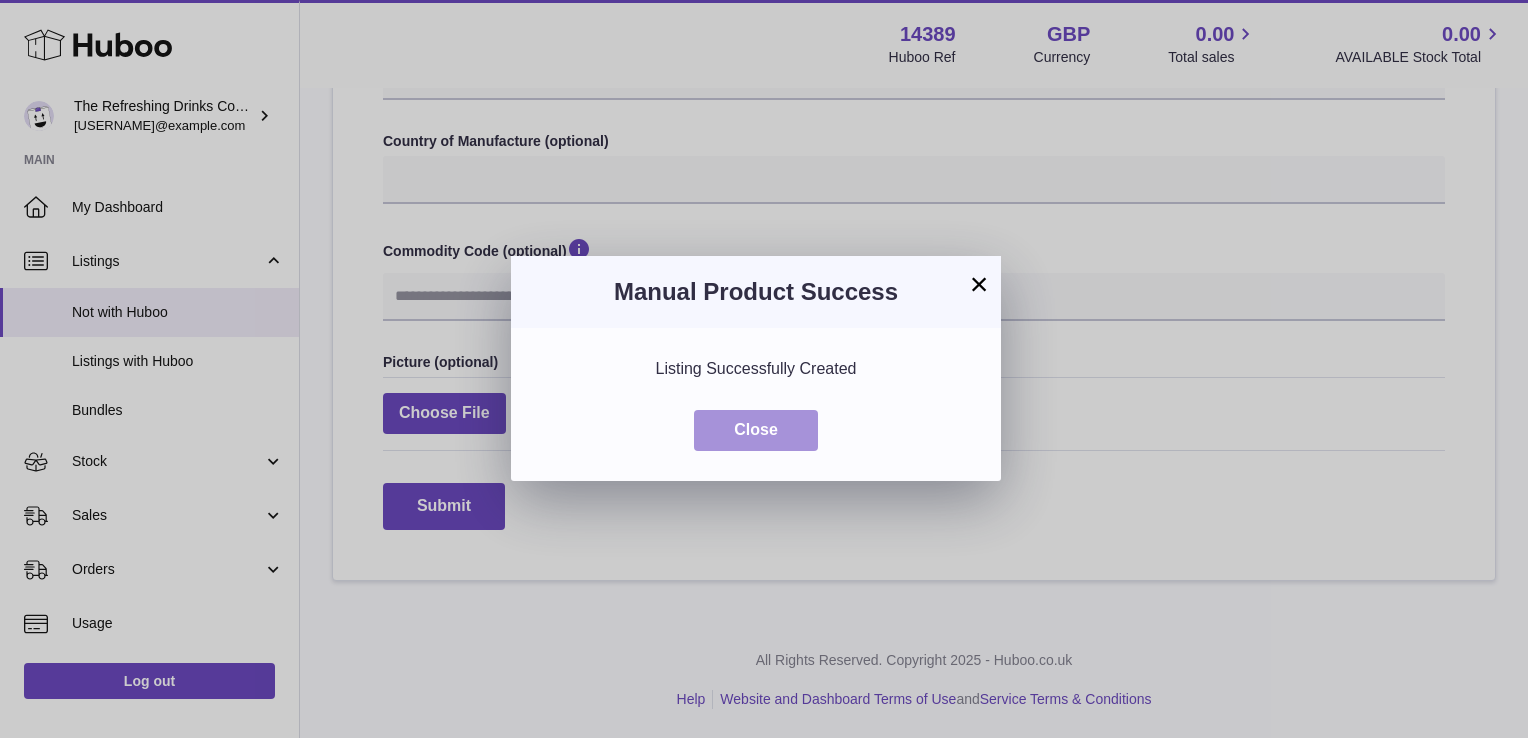 click on "Close" at bounding box center [756, 430] 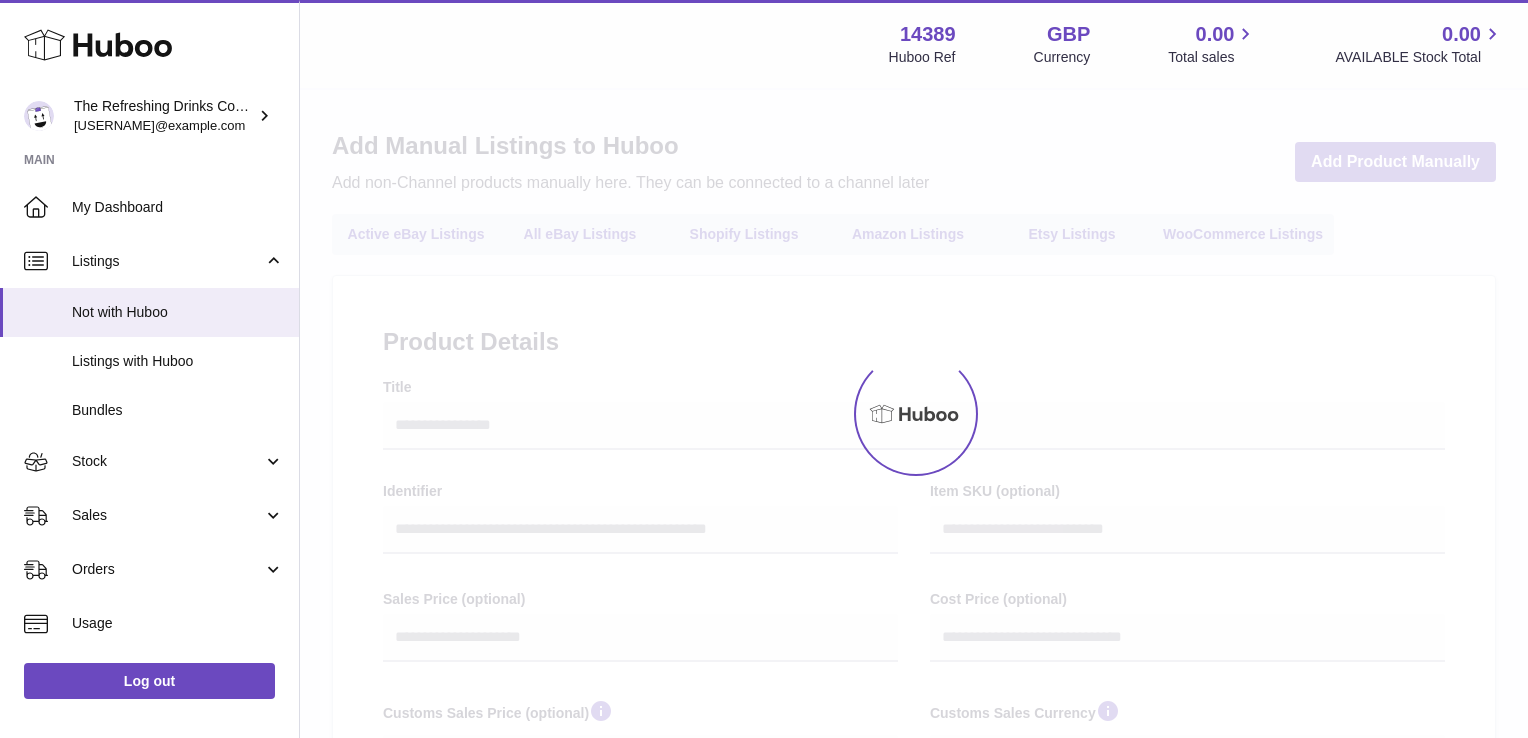 select 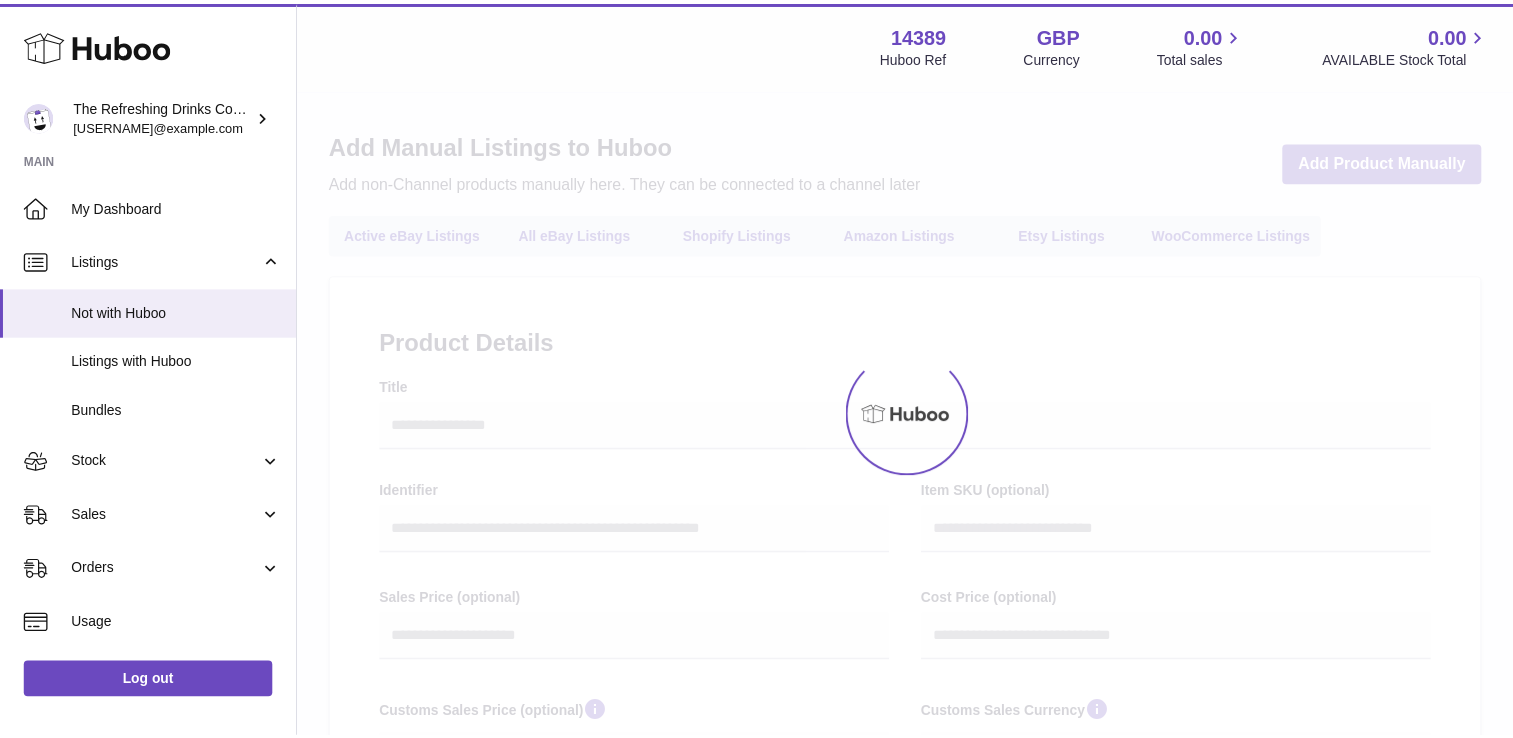 scroll, scrollTop: 0, scrollLeft: 0, axis: both 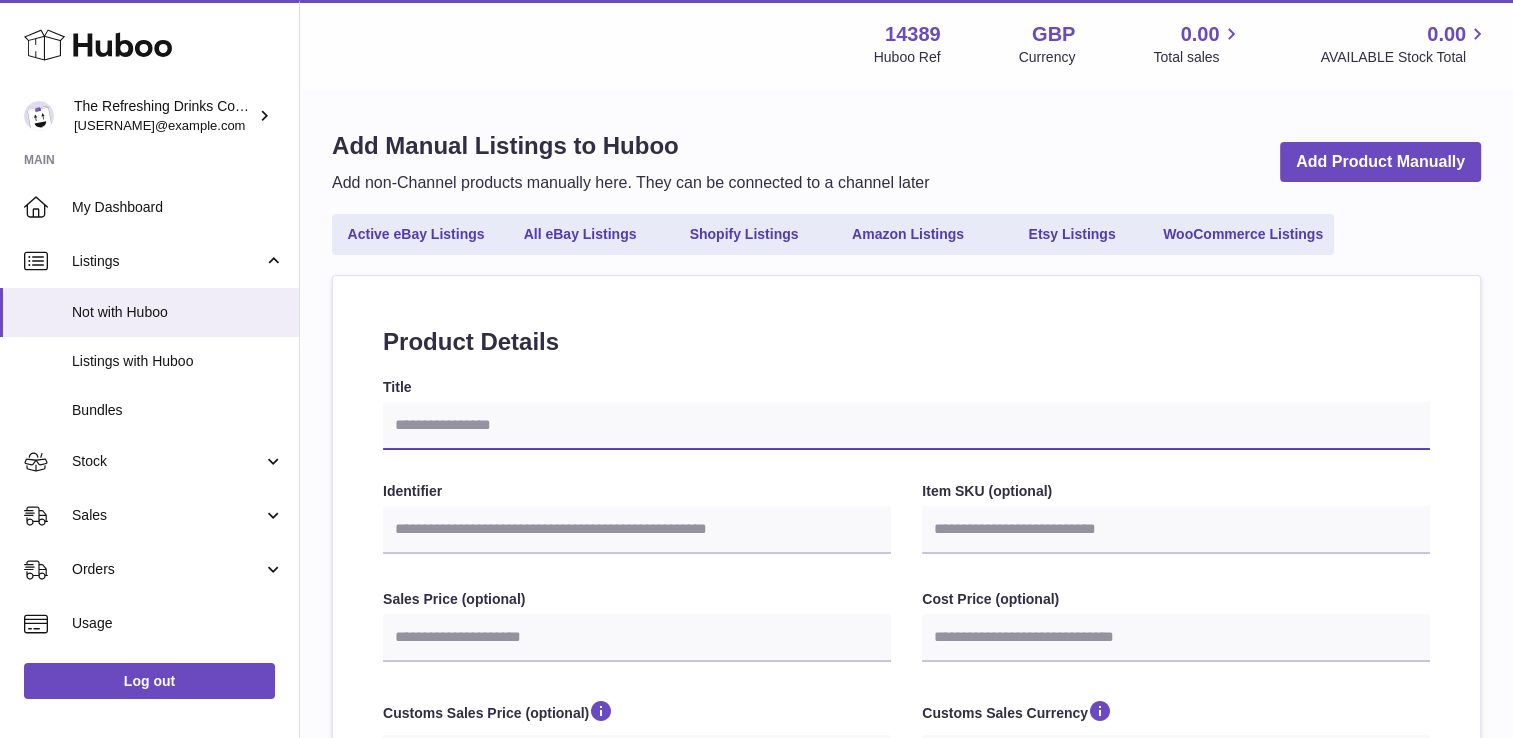 click on "Title" at bounding box center (906, 426) 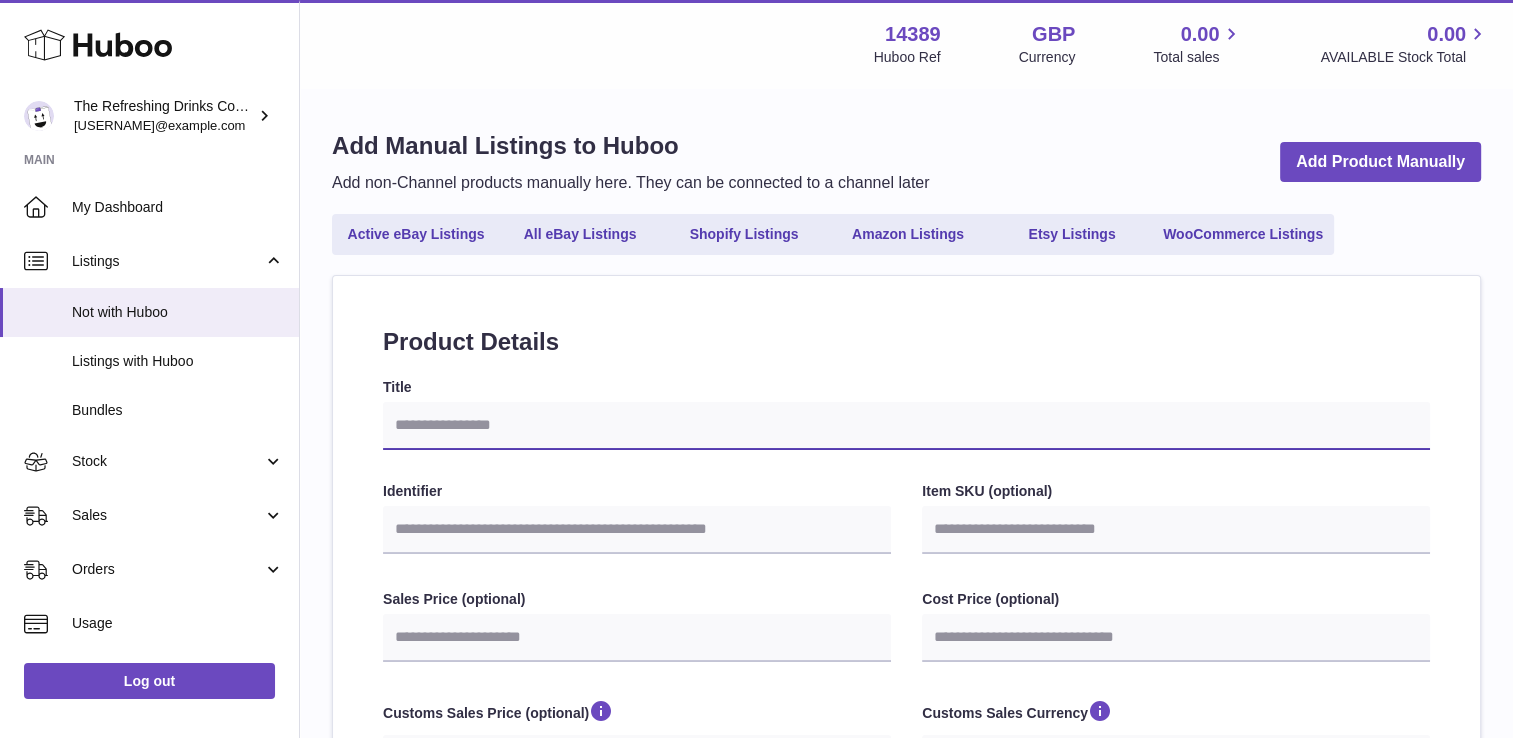 type on "*" 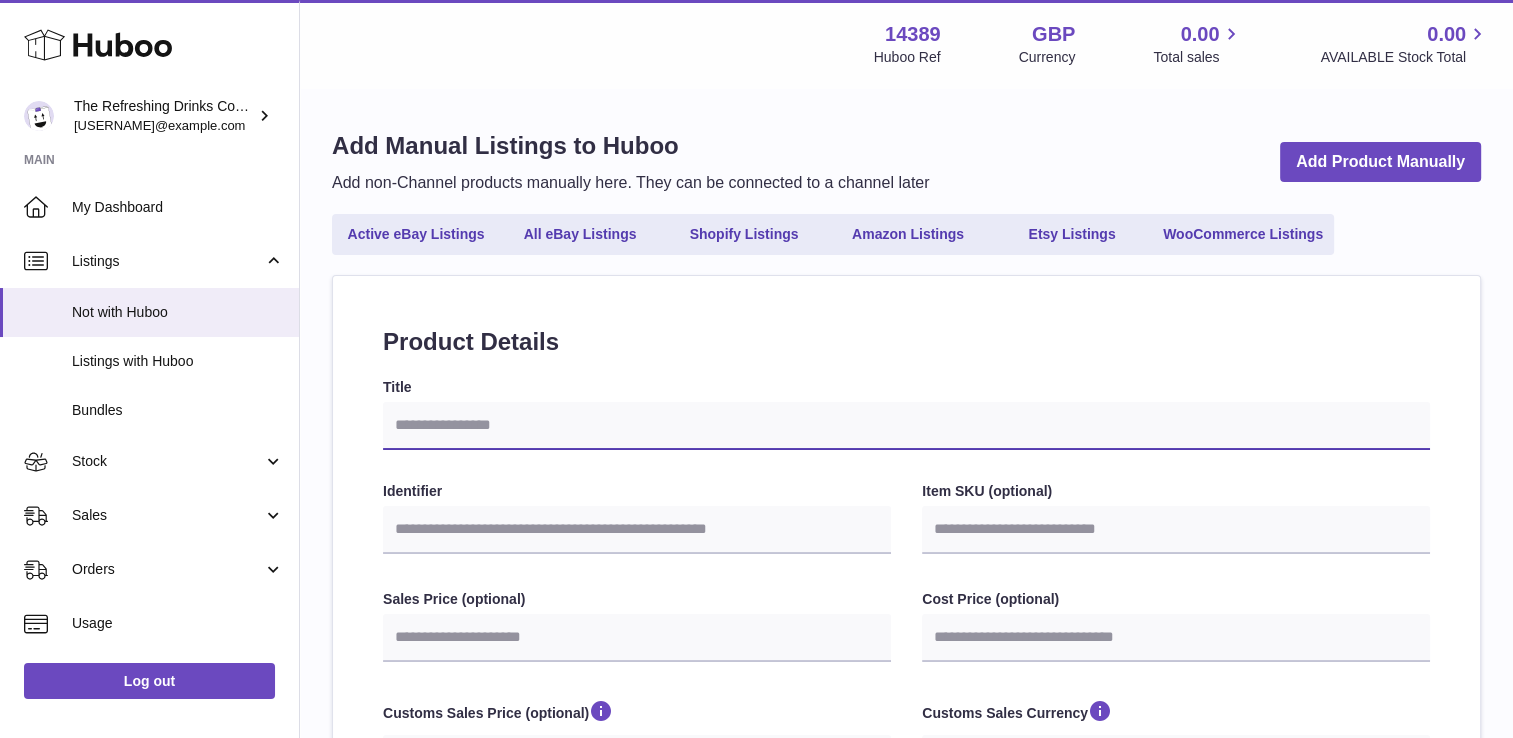 select 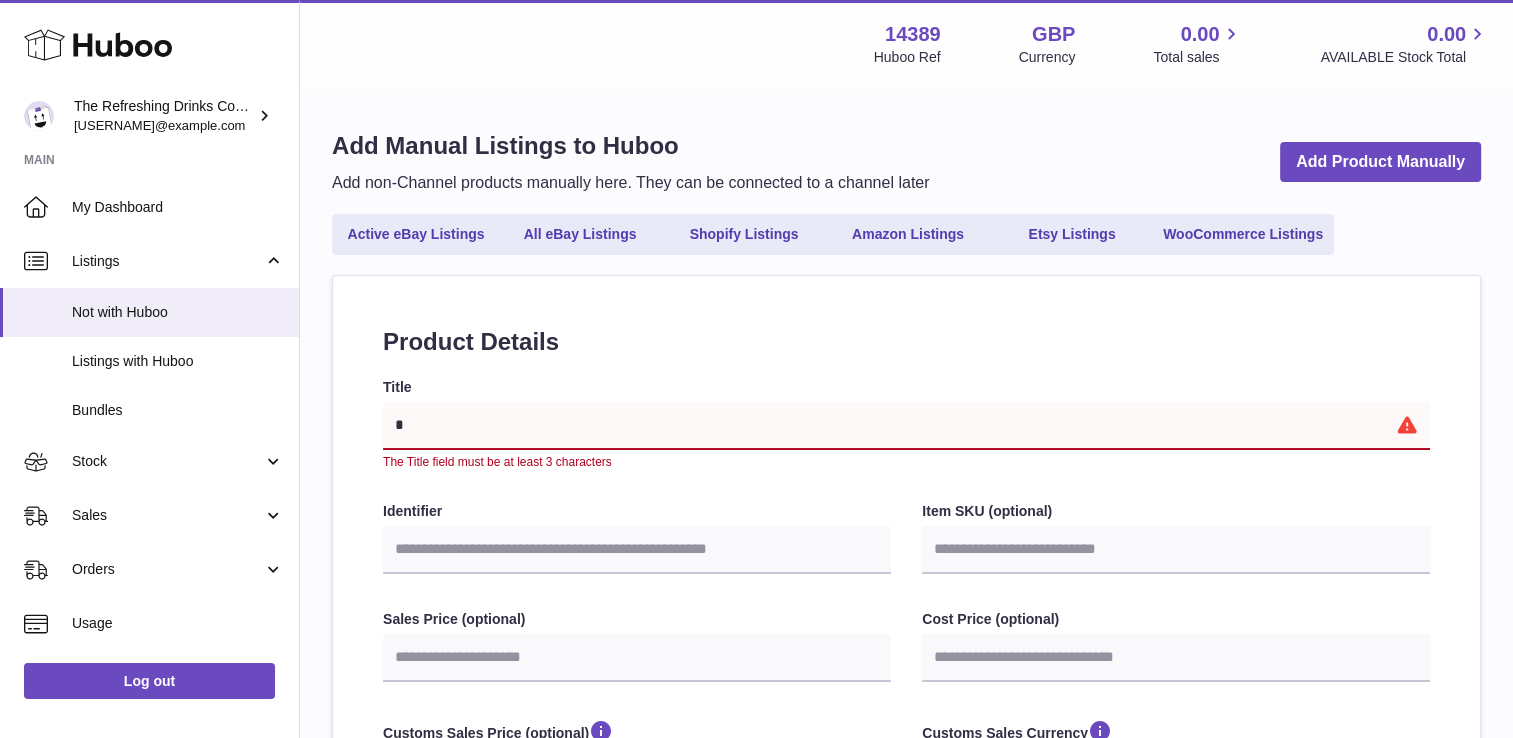 type on "**" 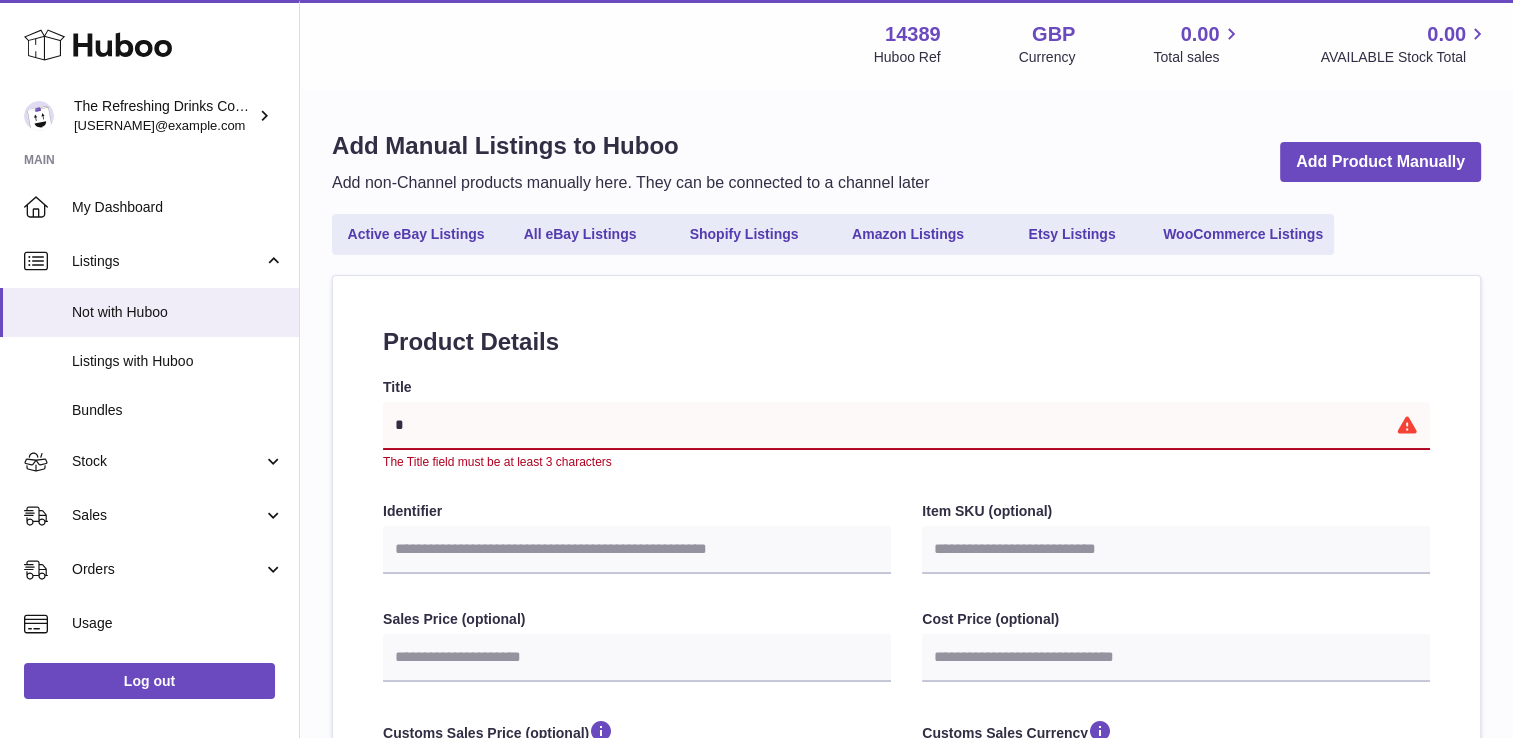 select 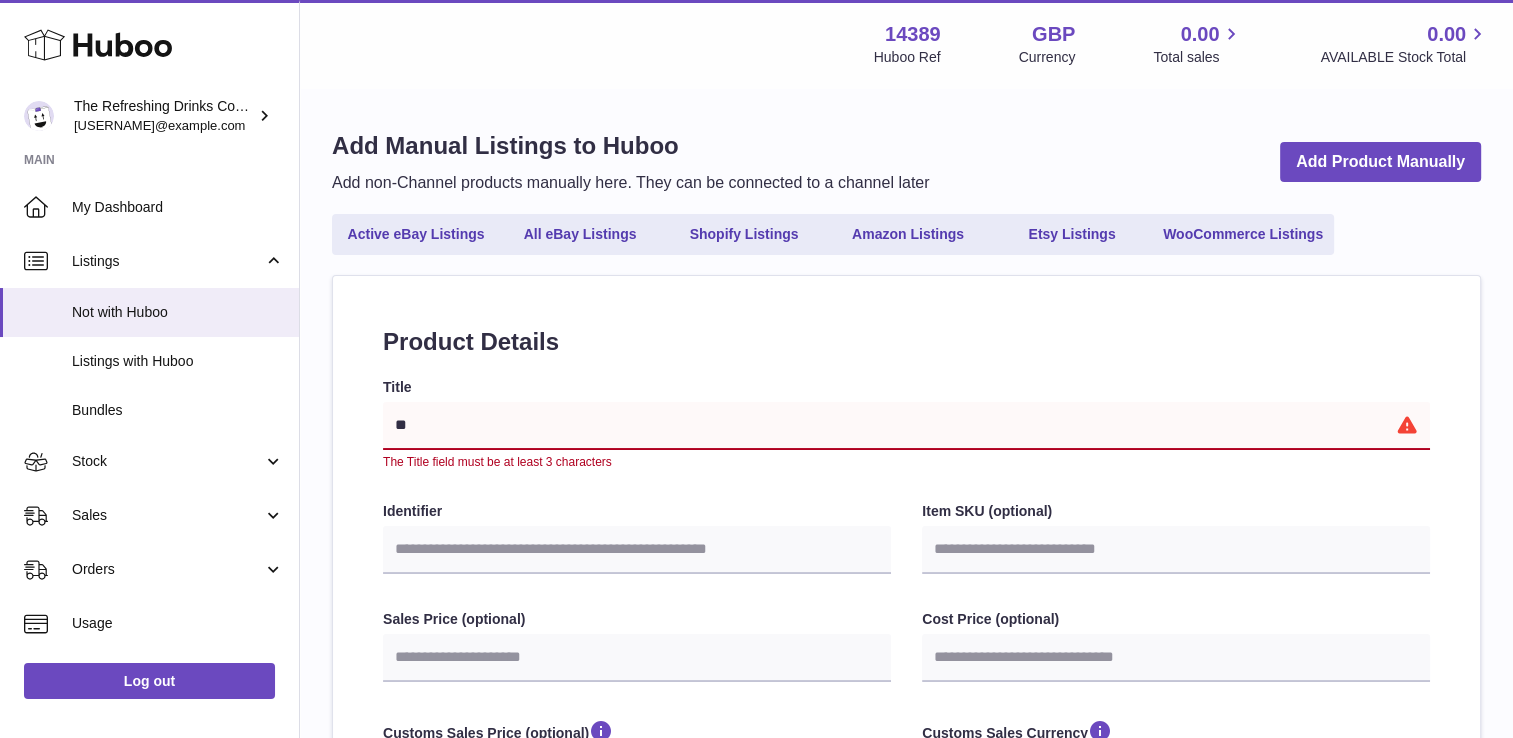 type on "**" 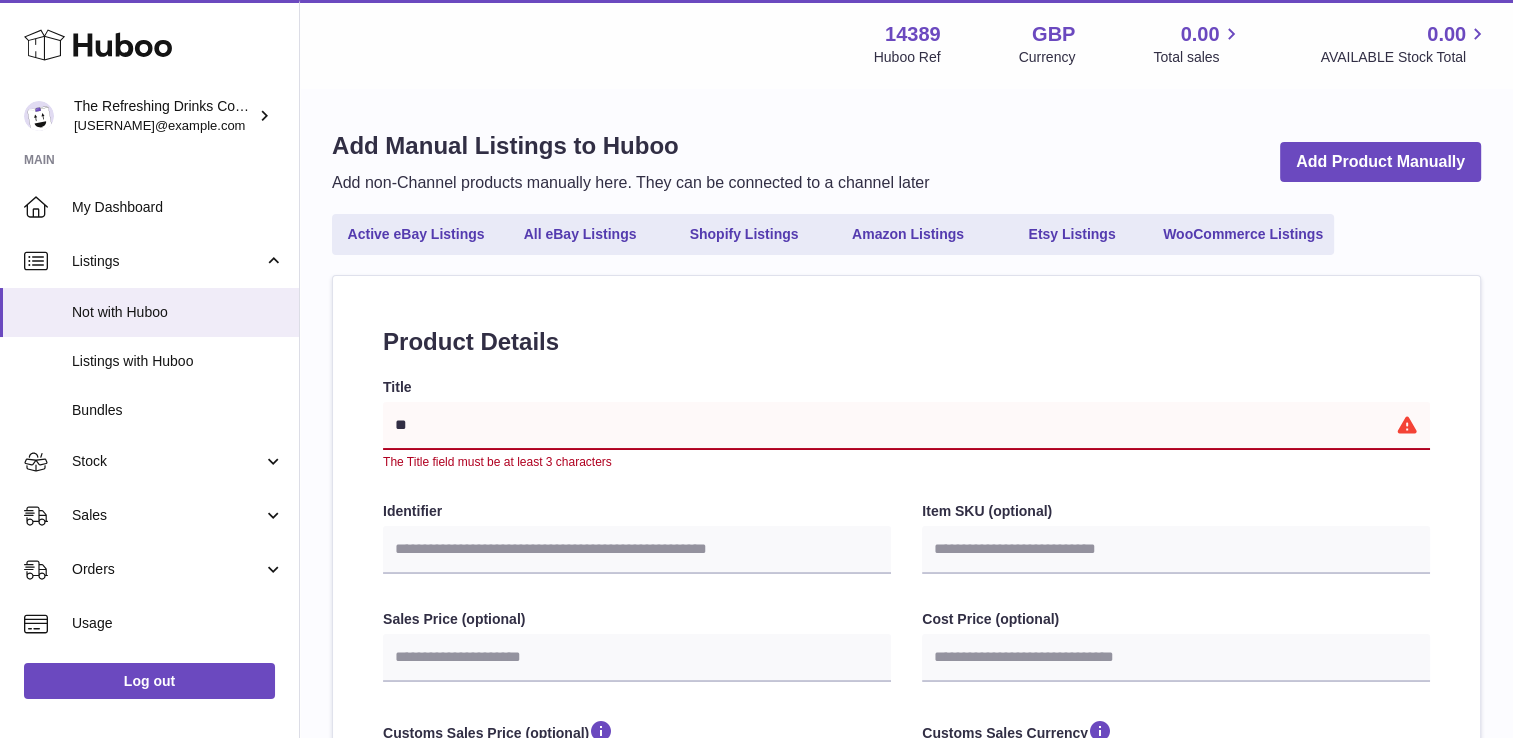 select 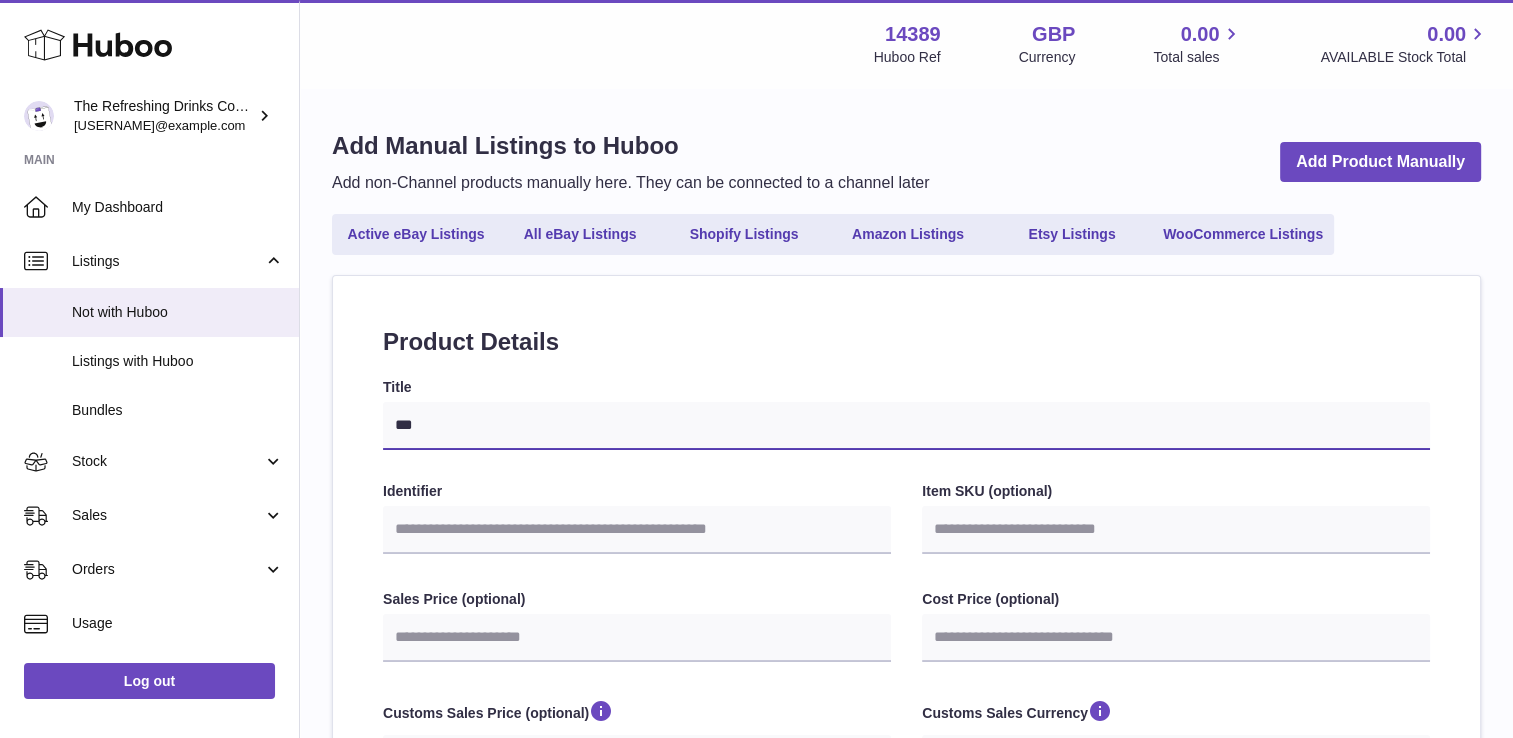 type on "****" 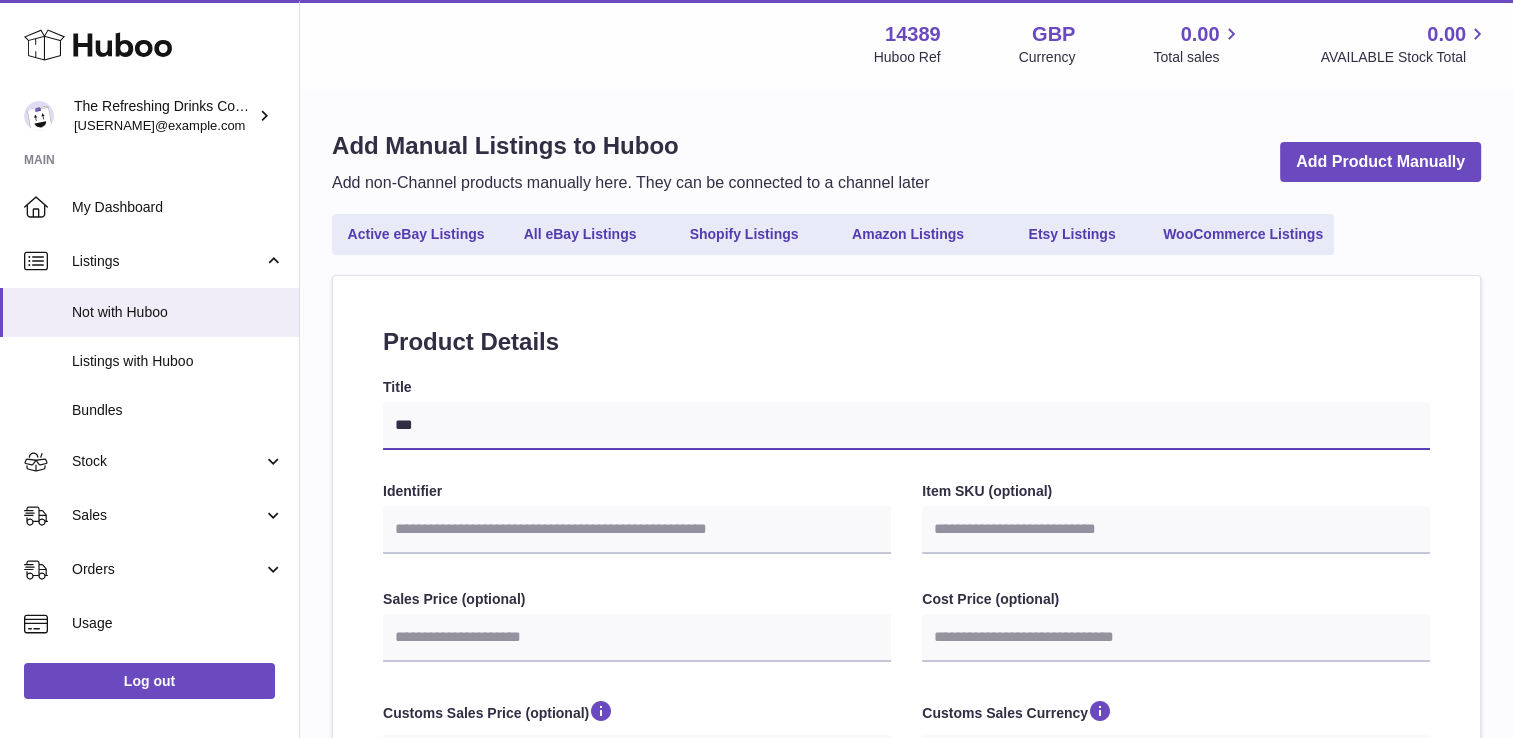 select 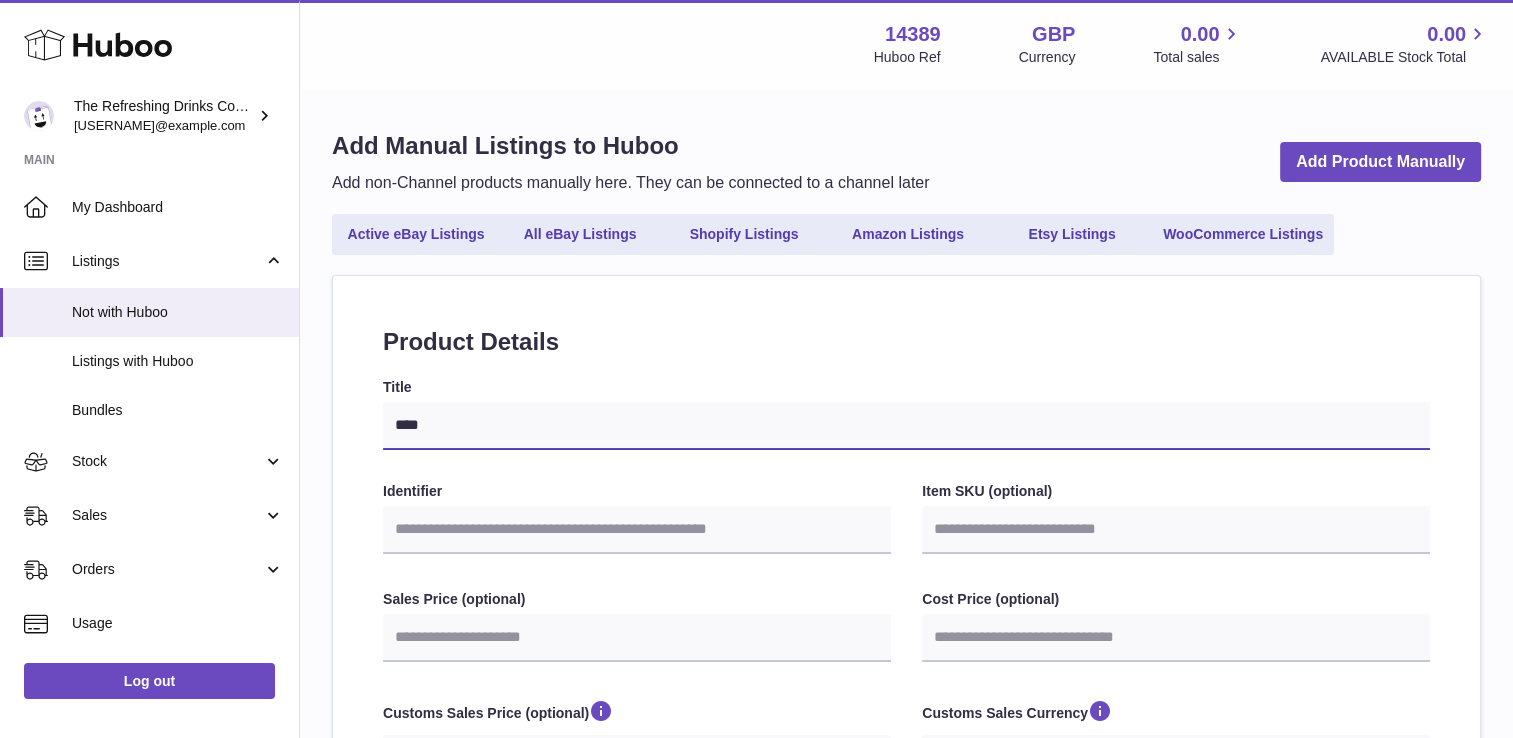 type on "*****" 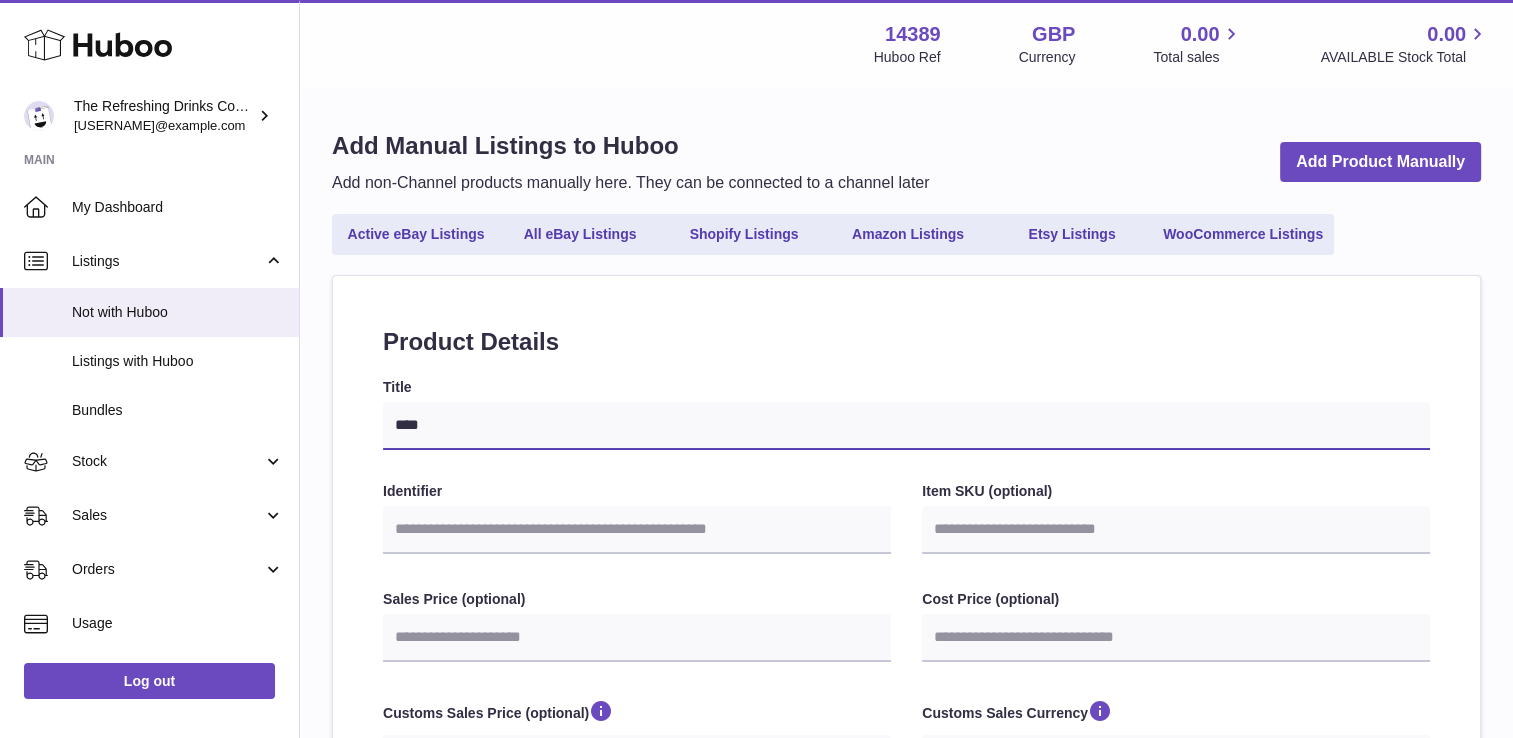 select 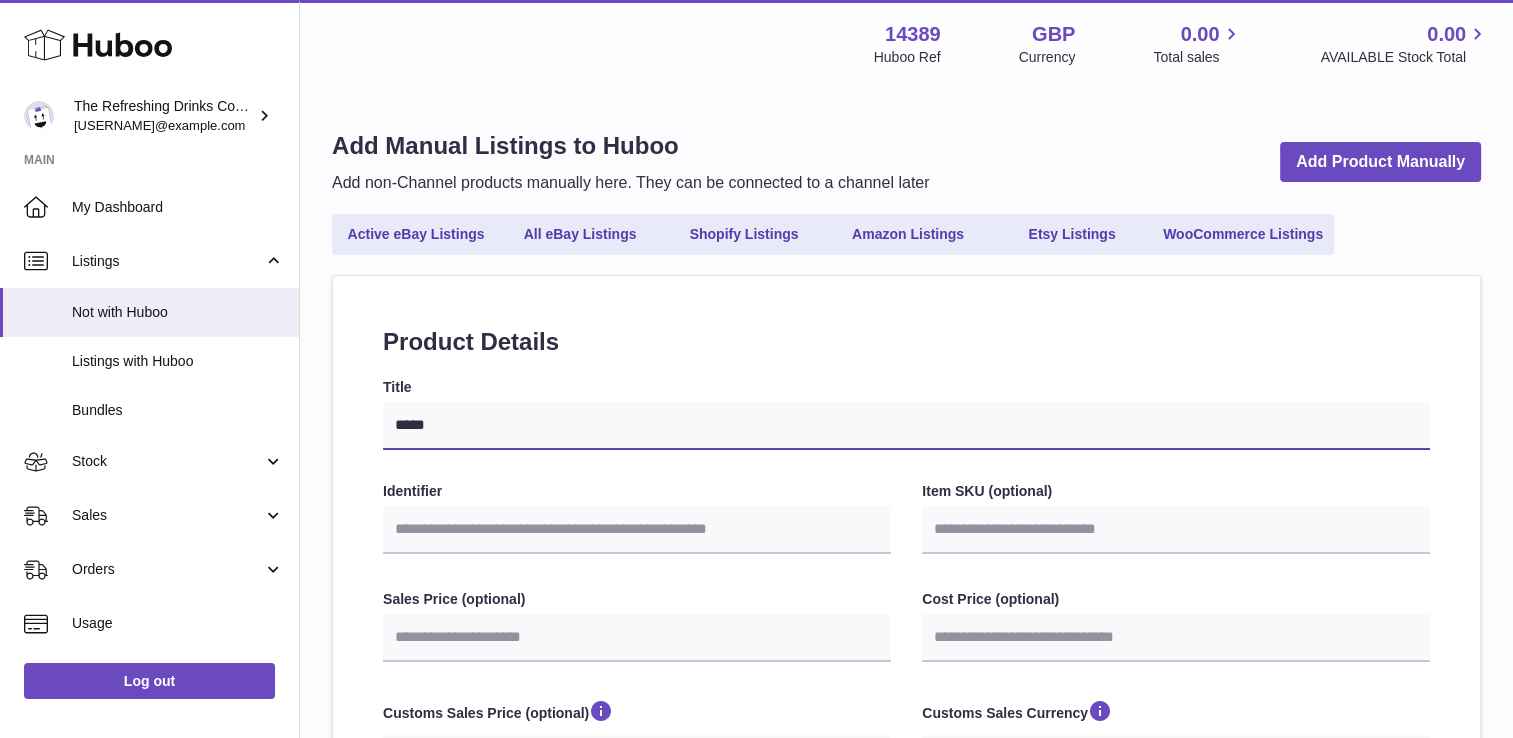 type on "******" 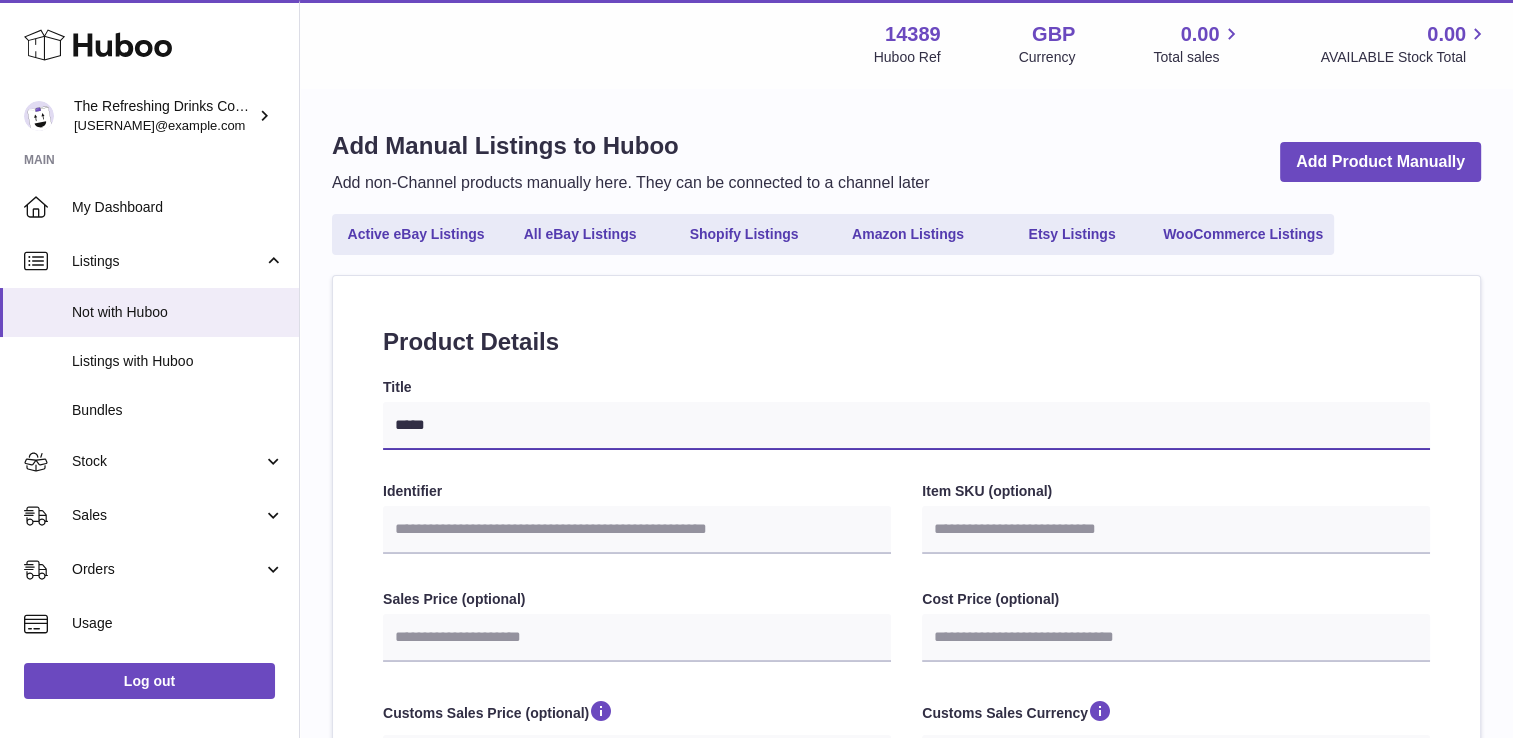 select 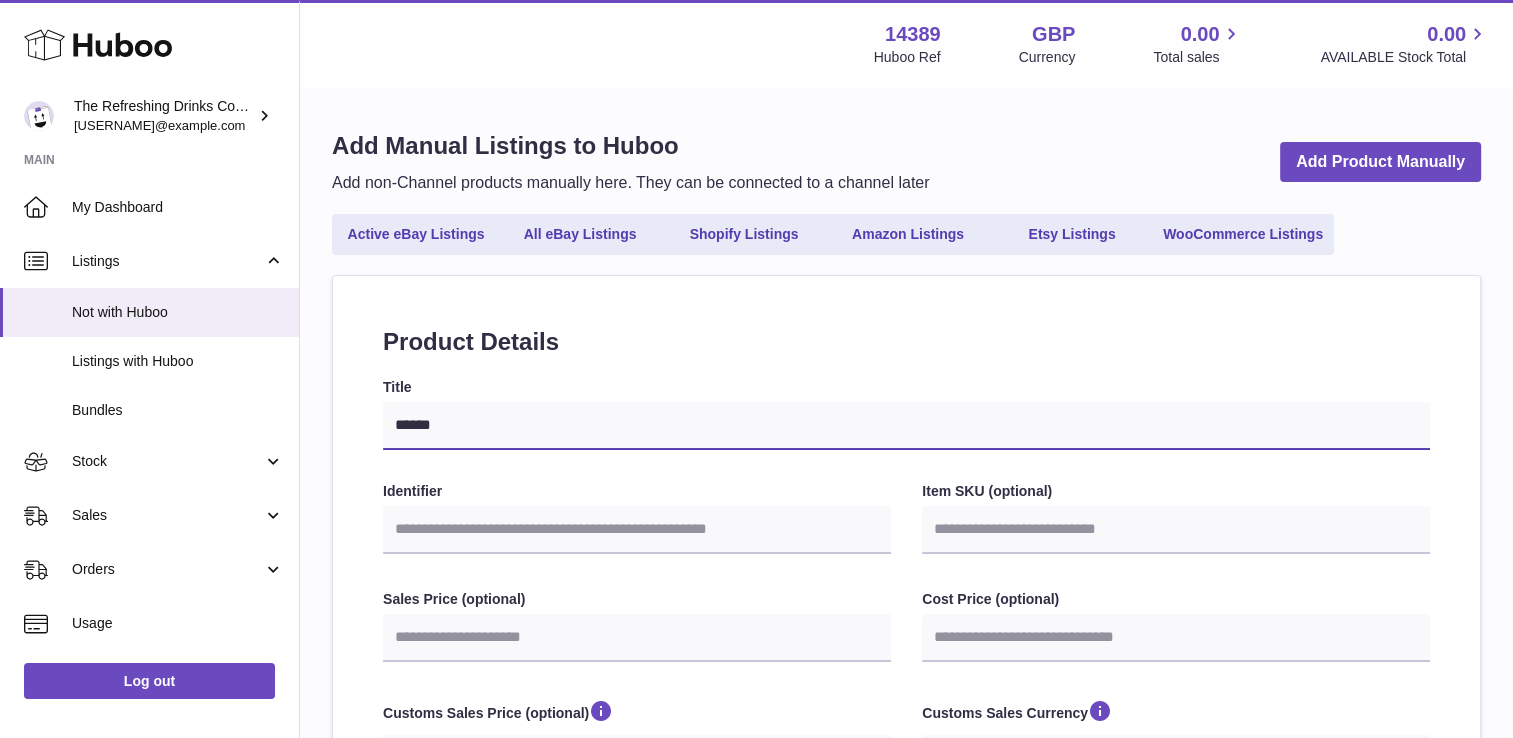 type on "*******" 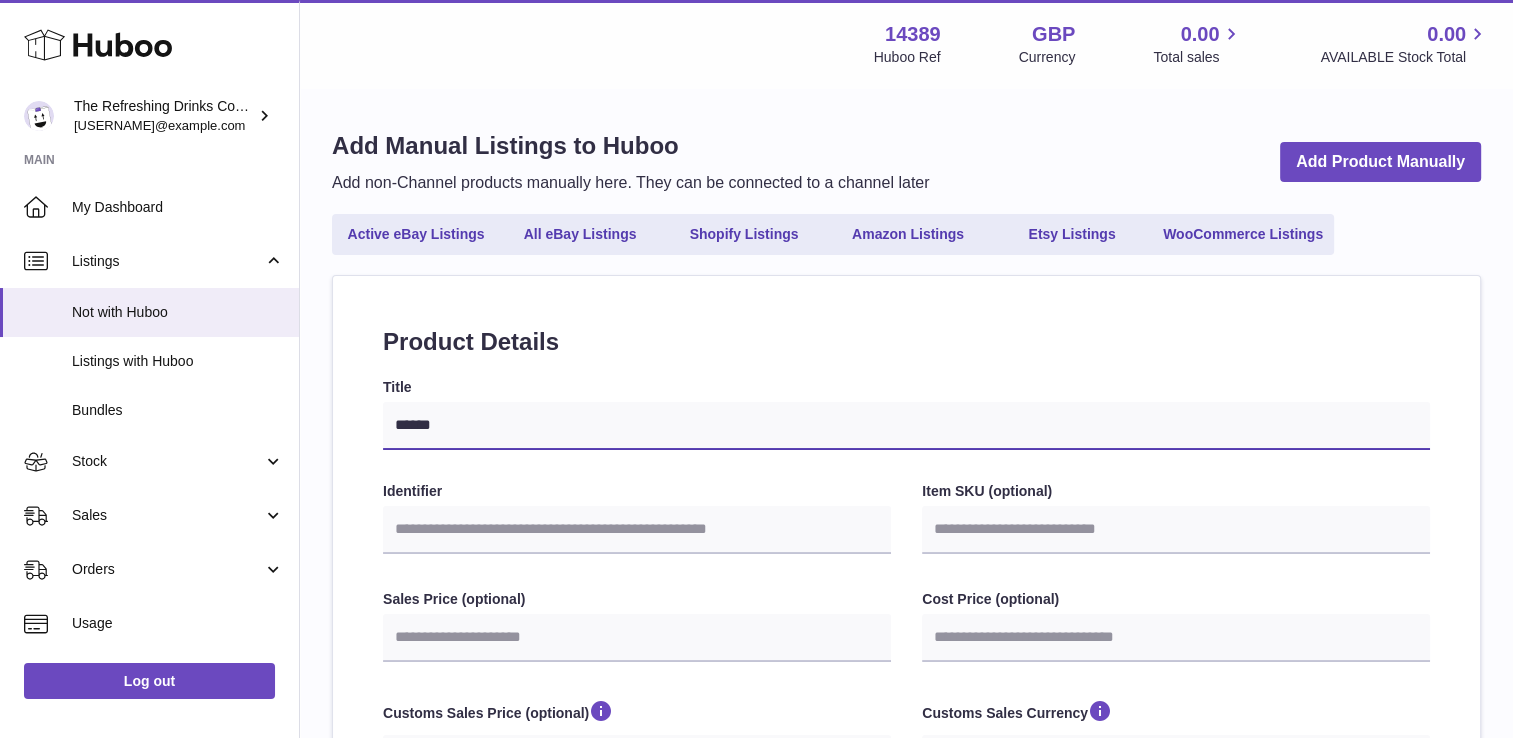 select 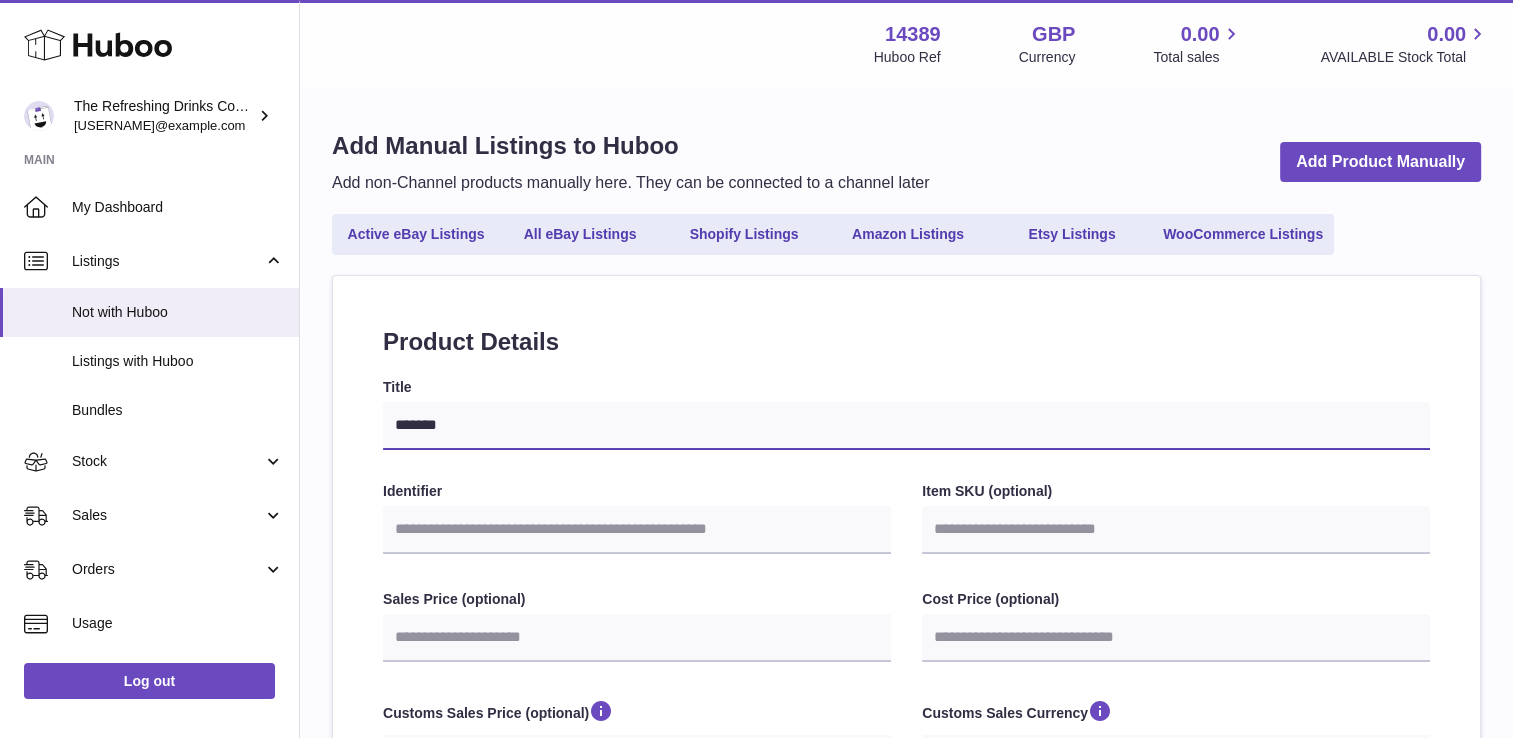 type on "*******" 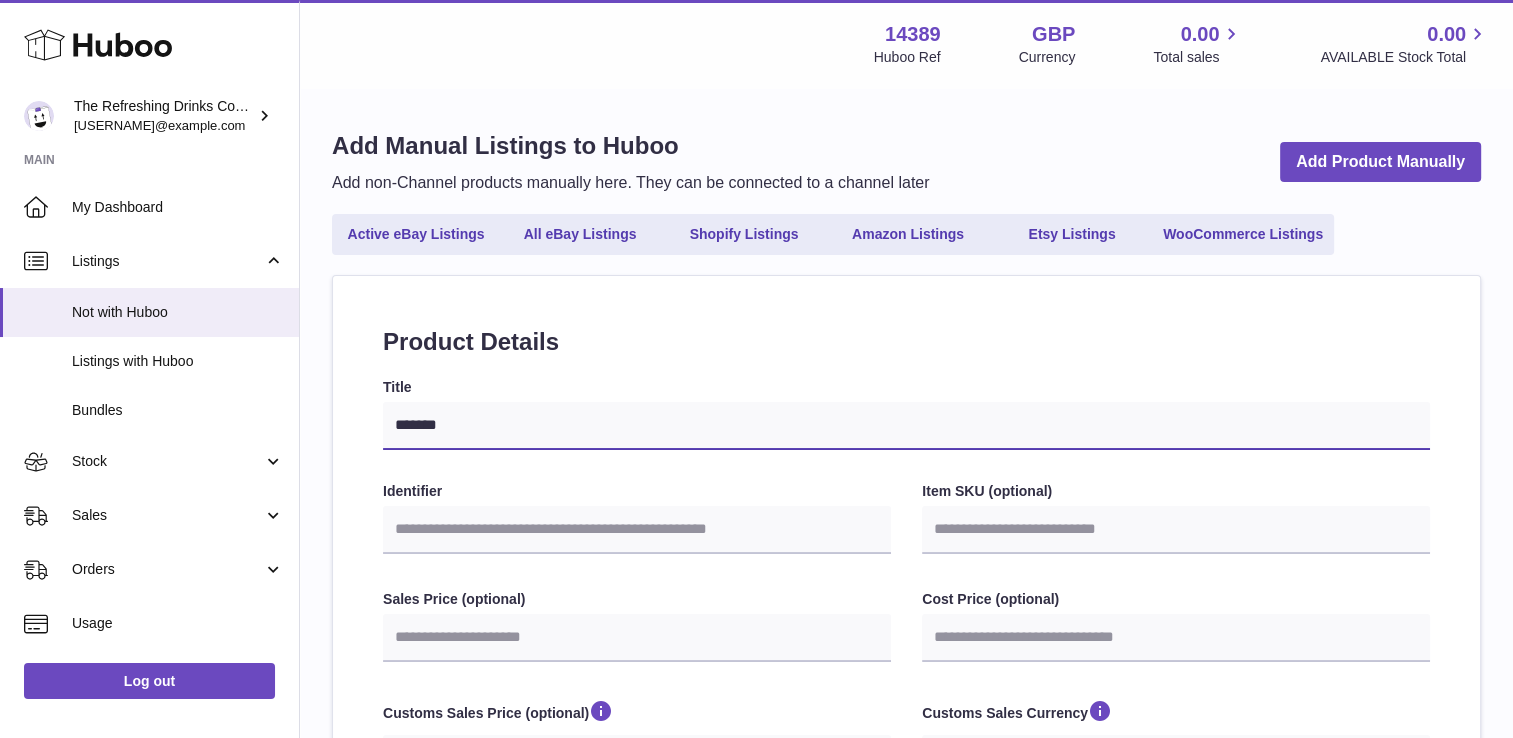 select 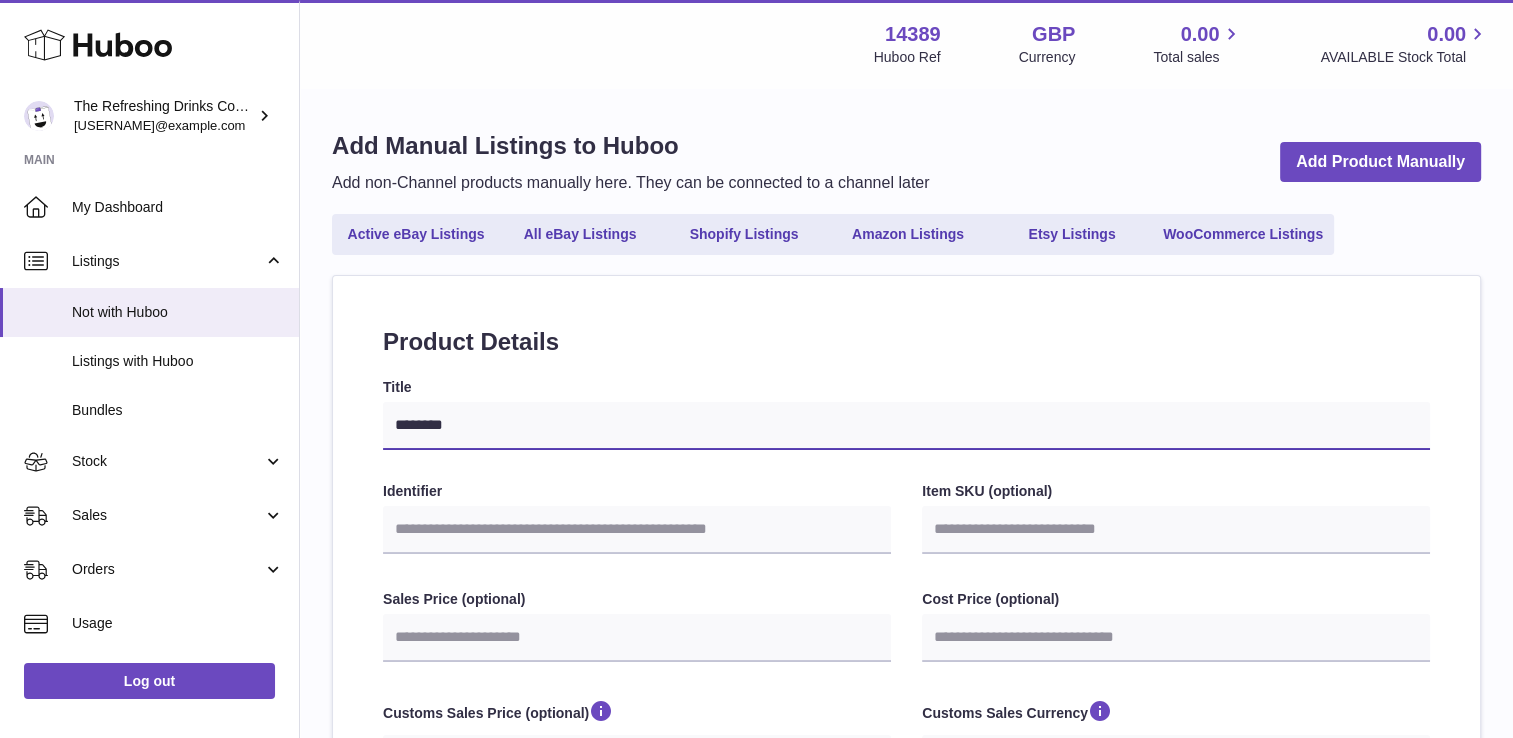 type on "*********" 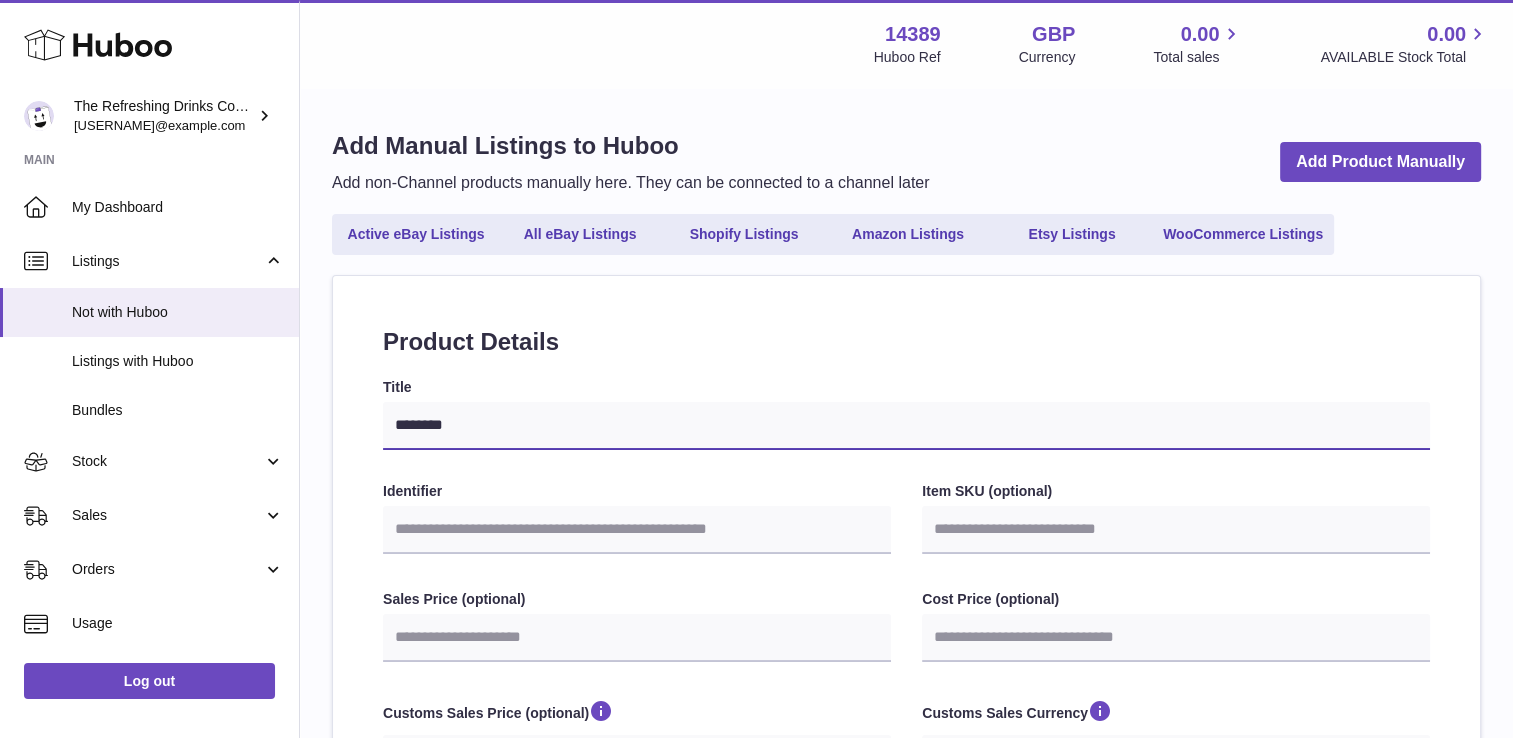 select 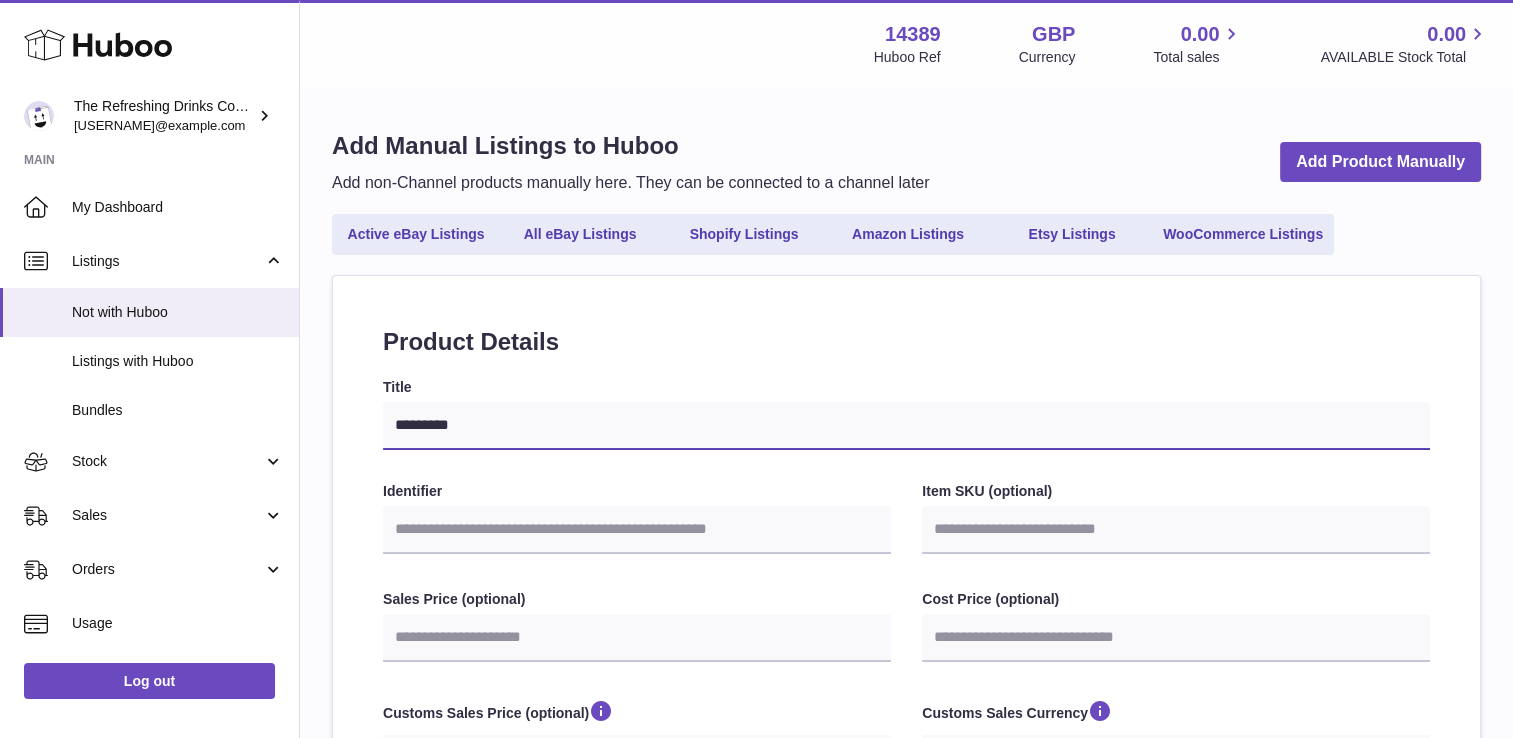 type on "**********" 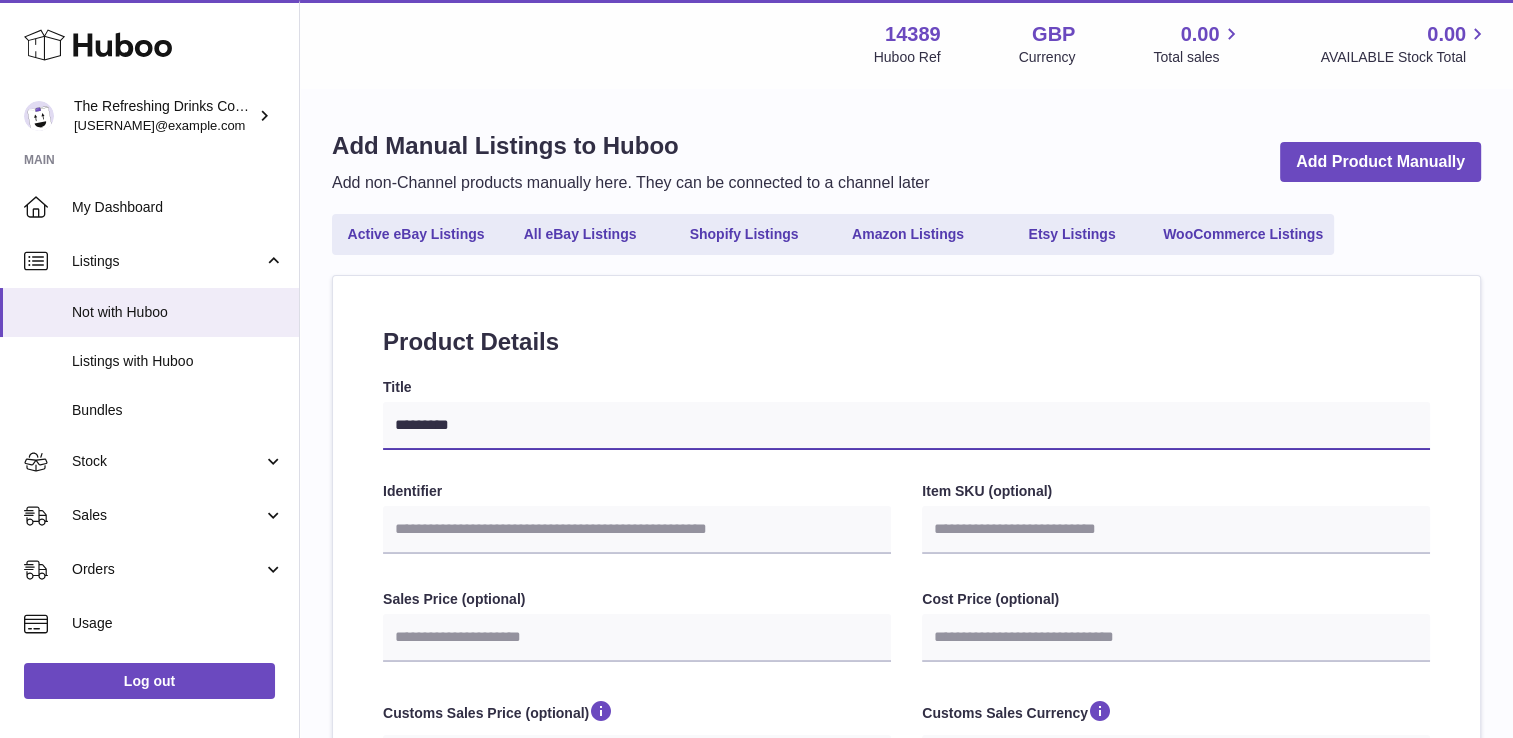 select 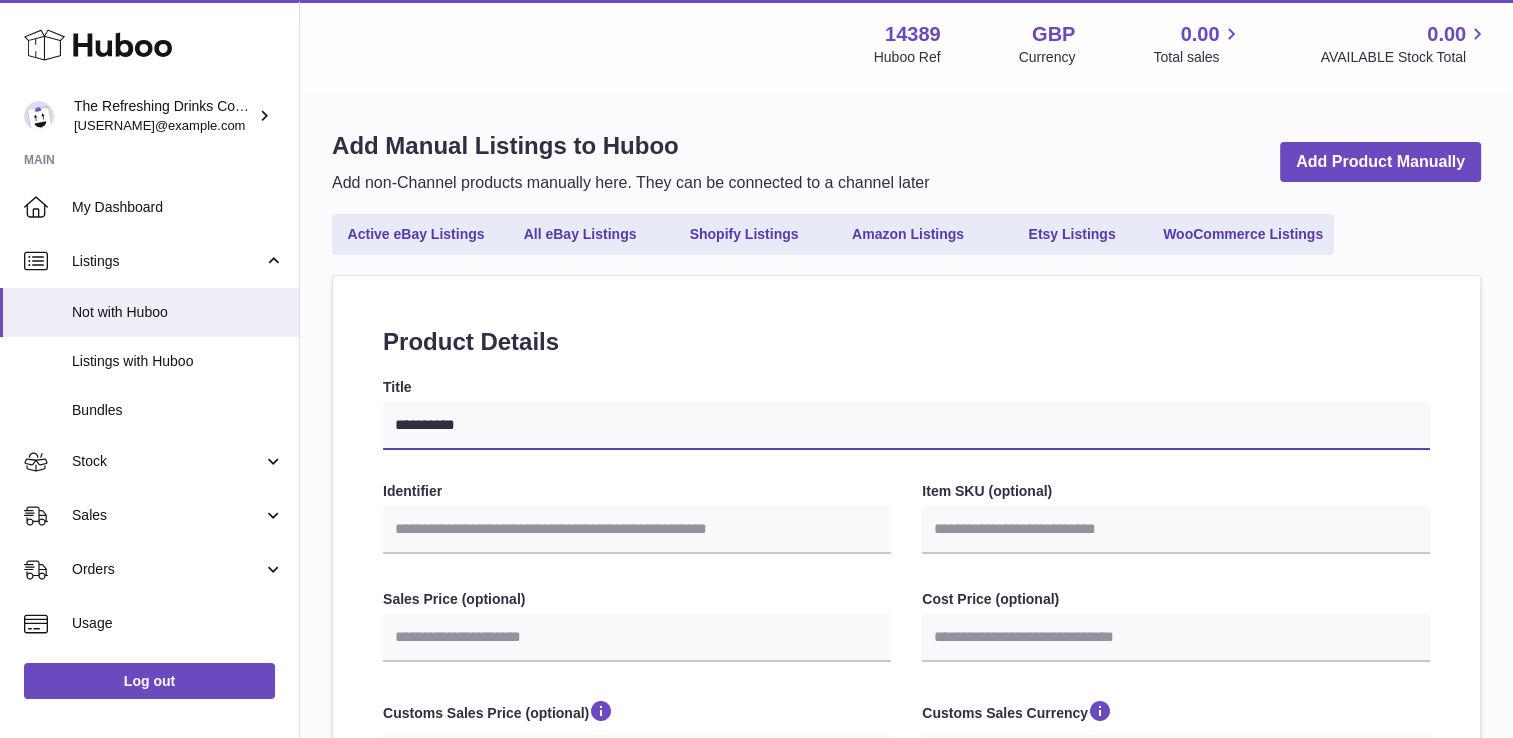 type on "**********" 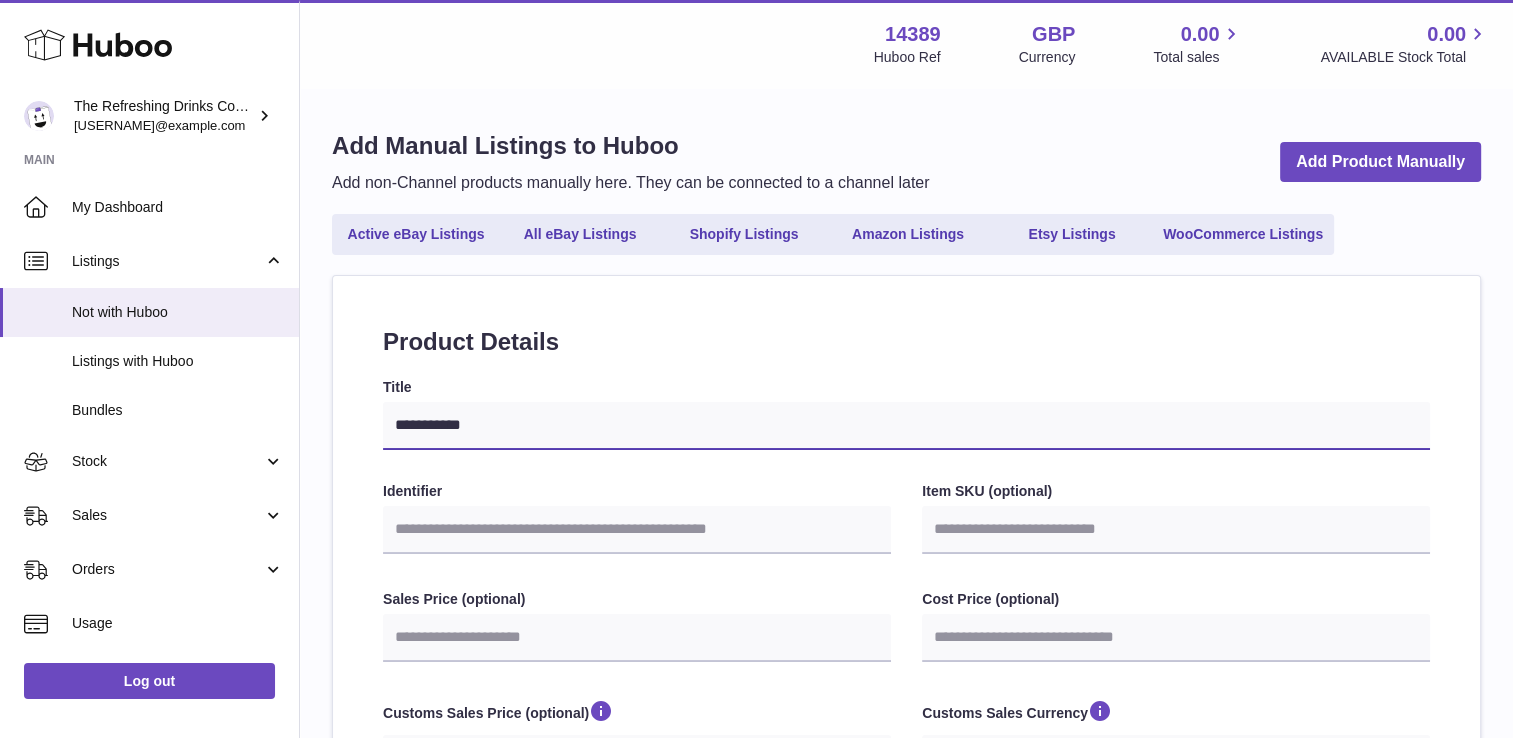 select 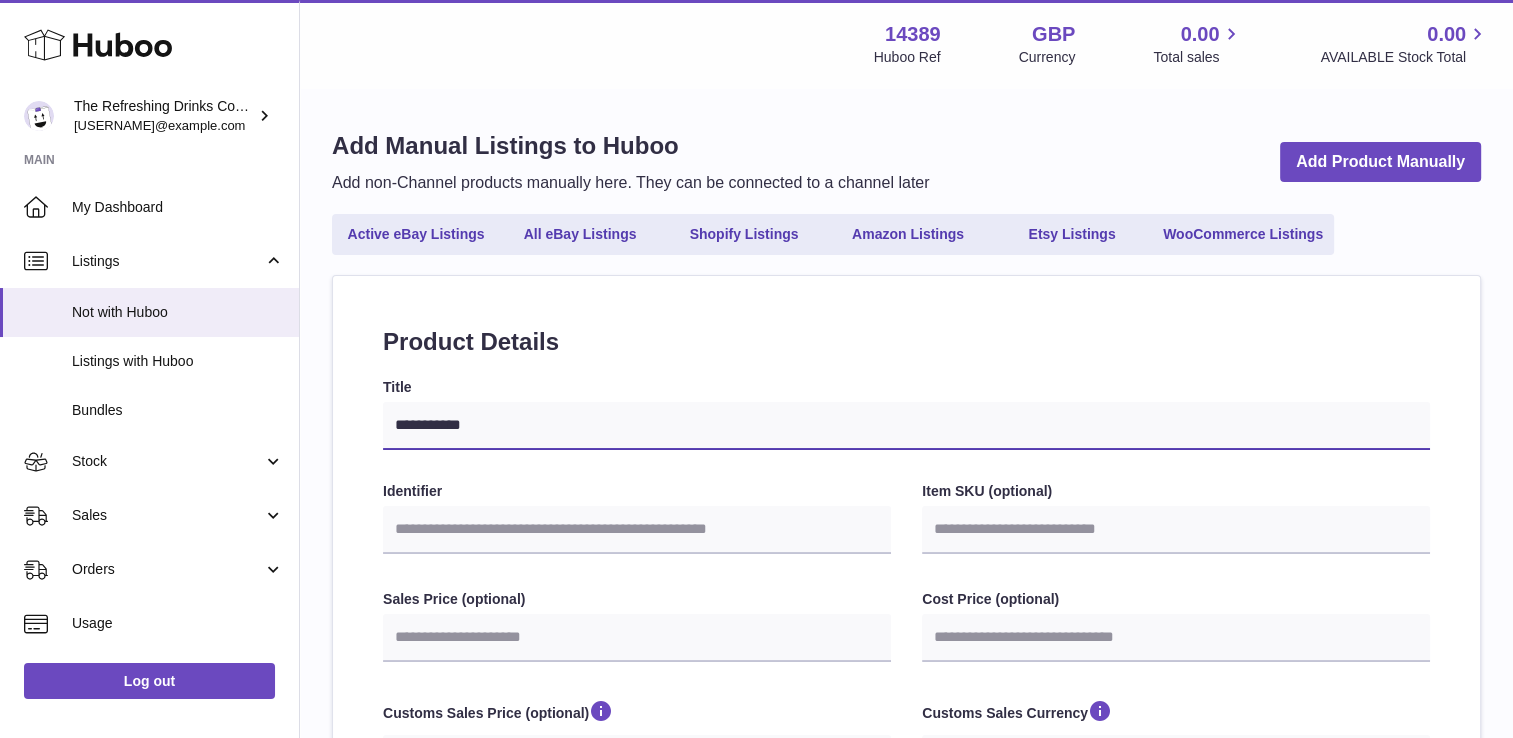 type on "**********" 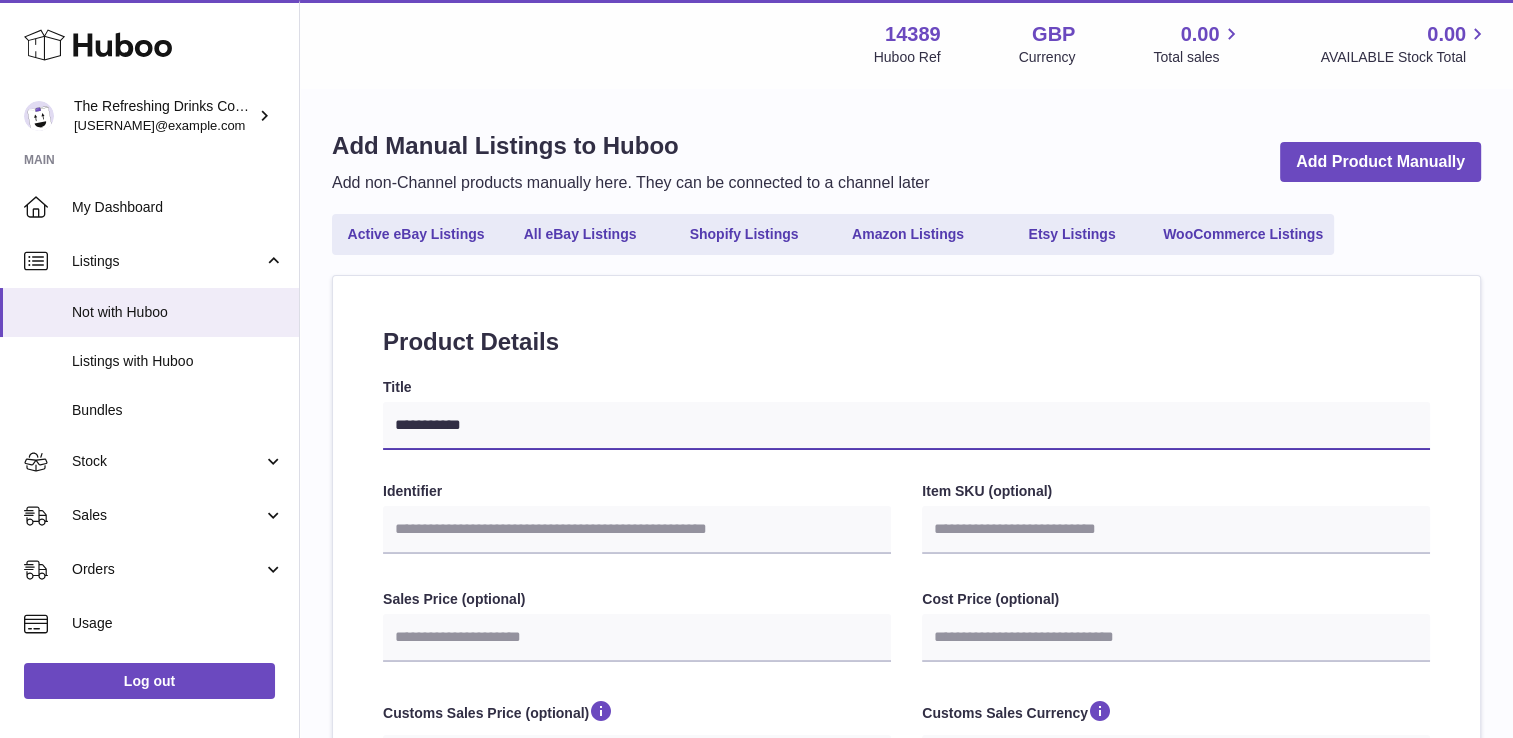 select 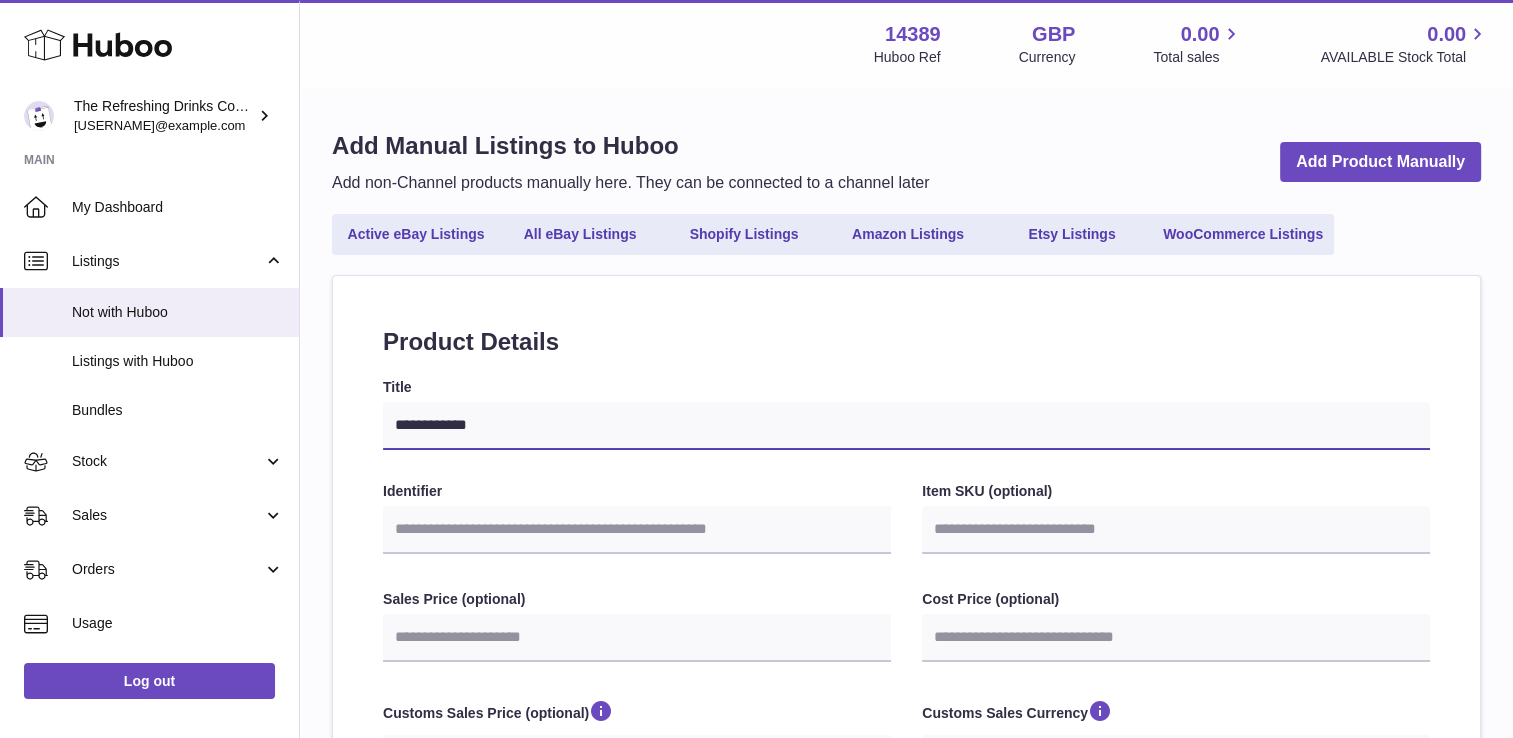 type on "**********" 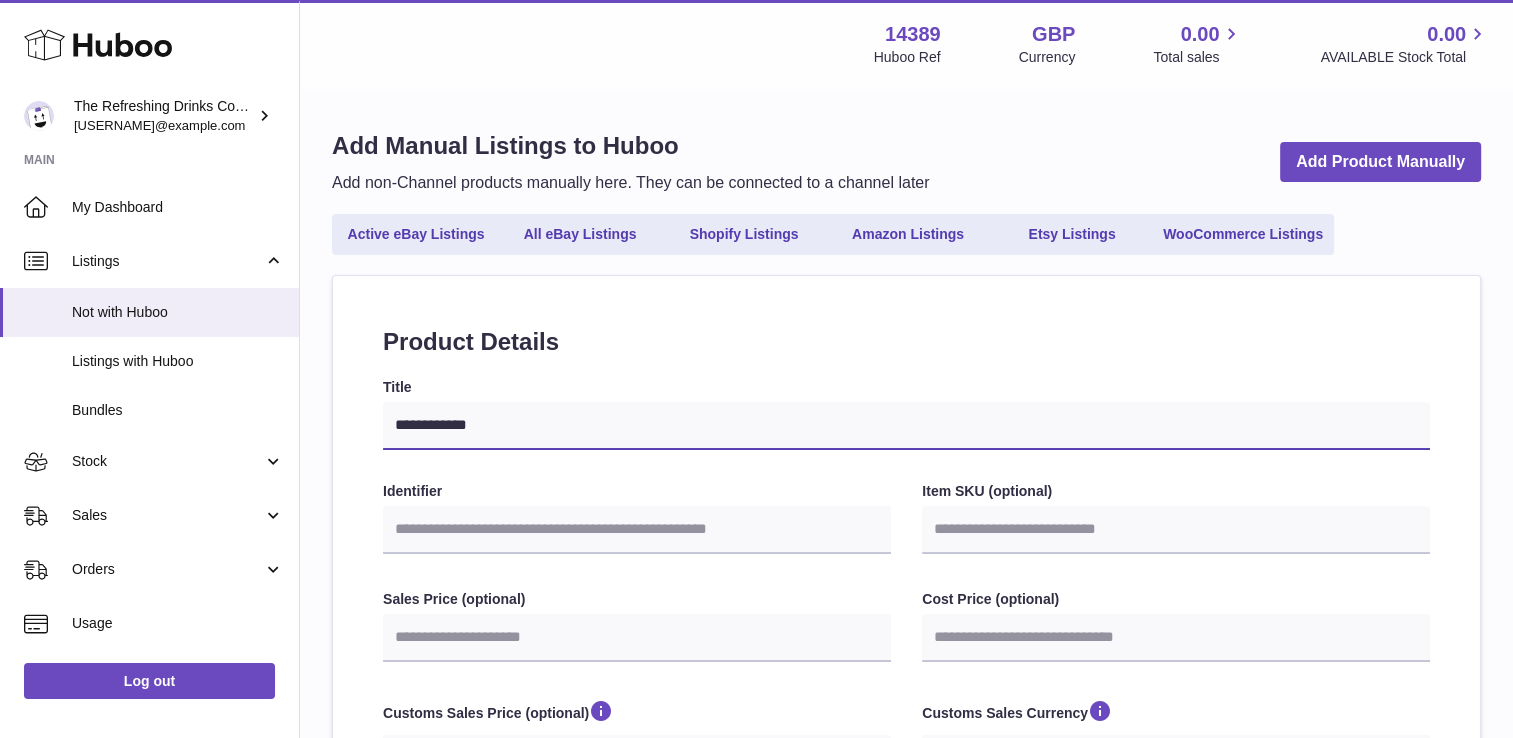 select 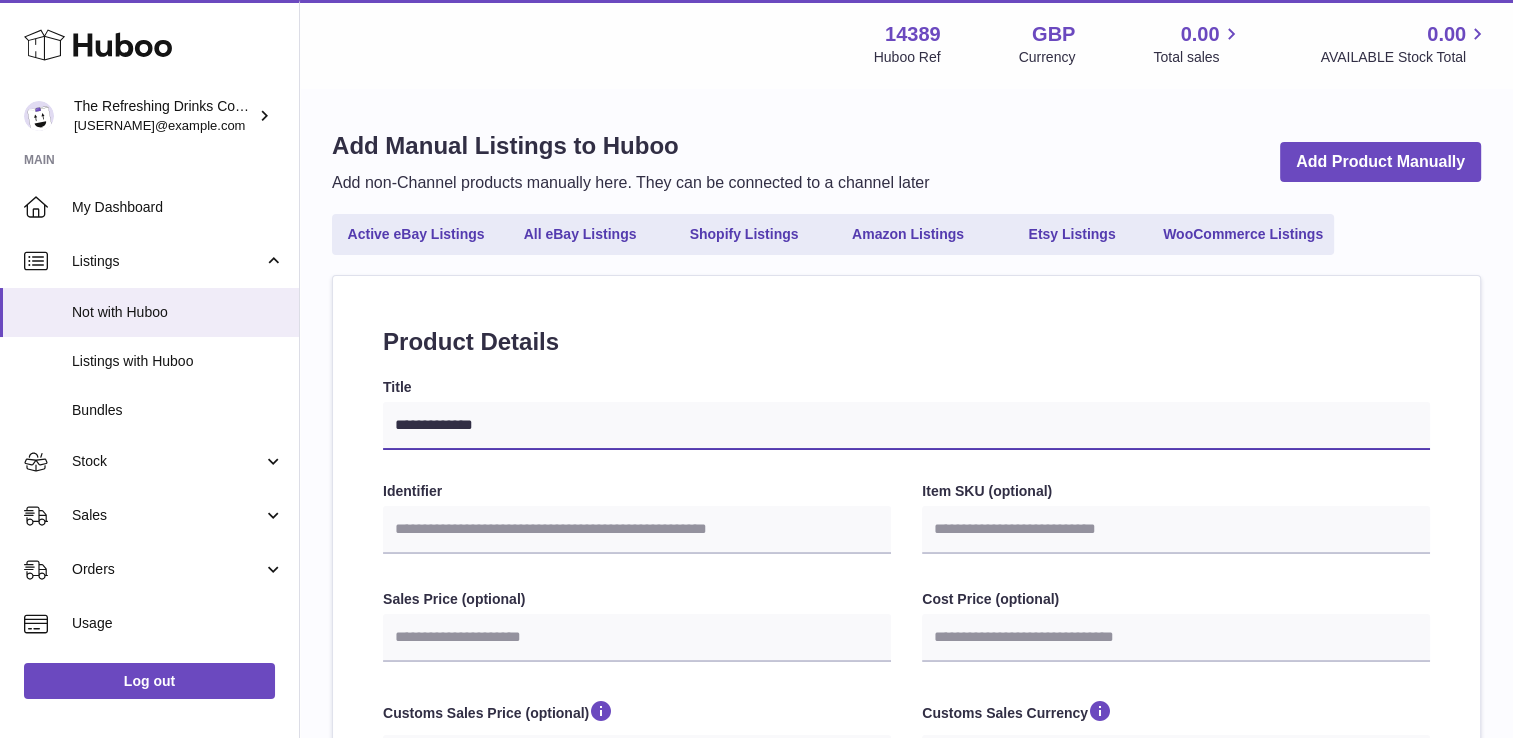 select 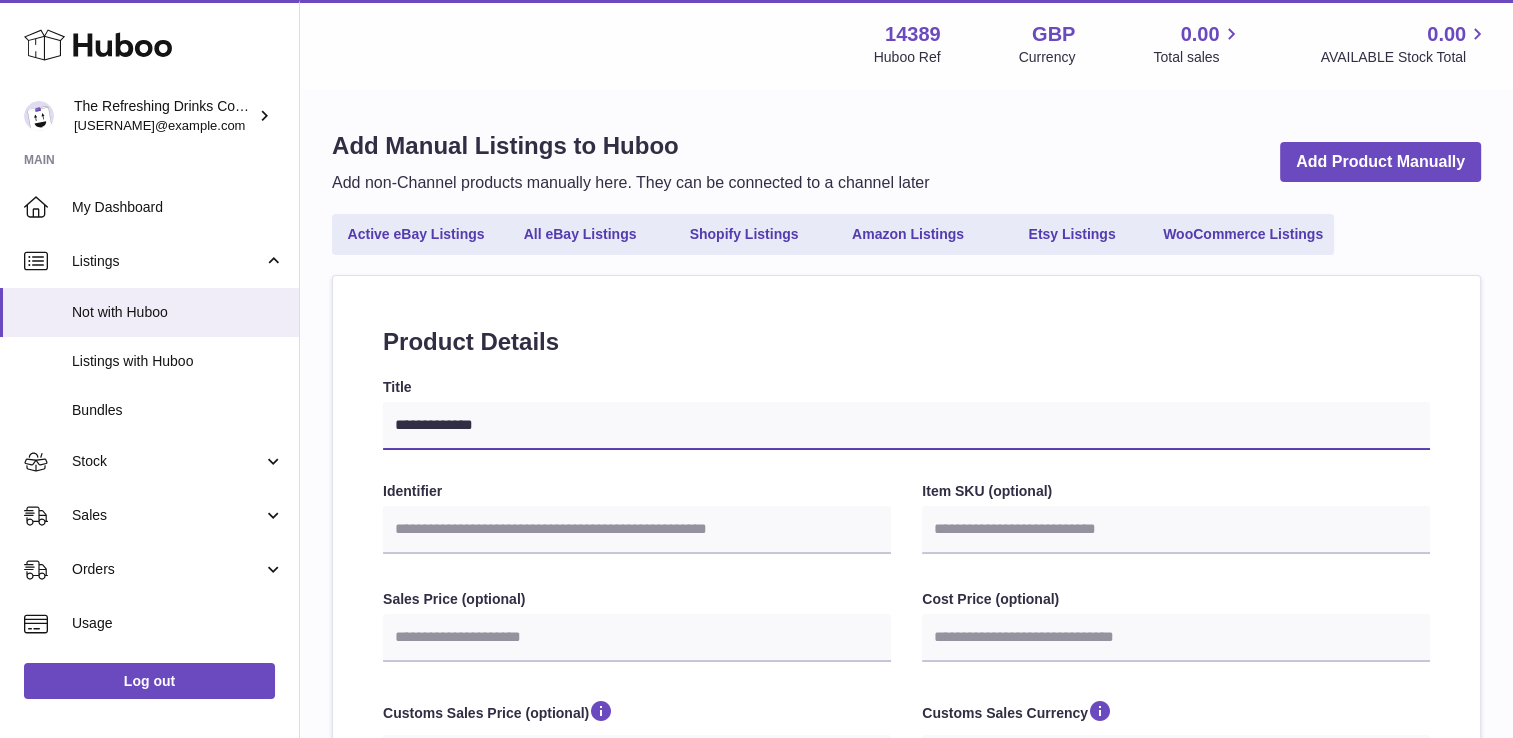 type on "**********" 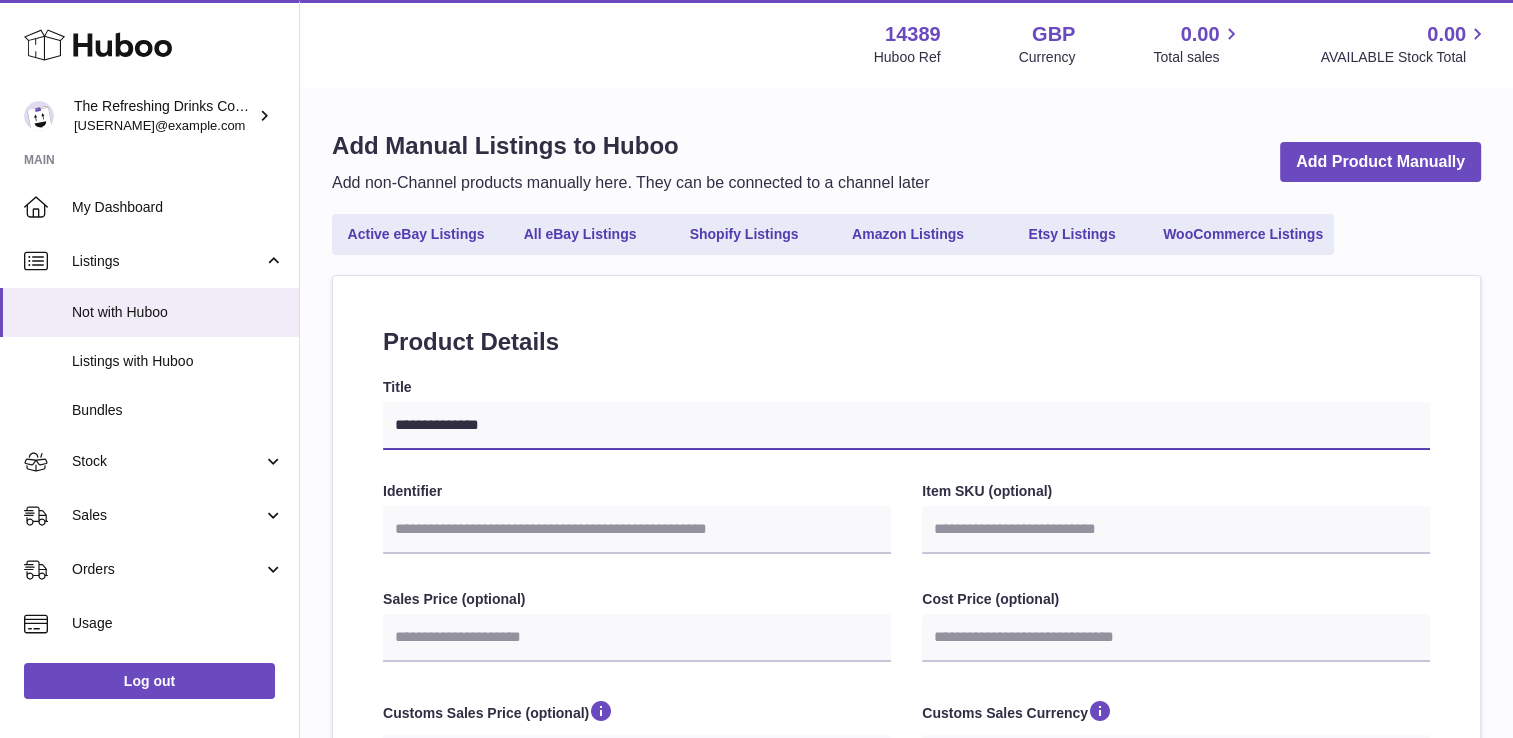 type on "**********" 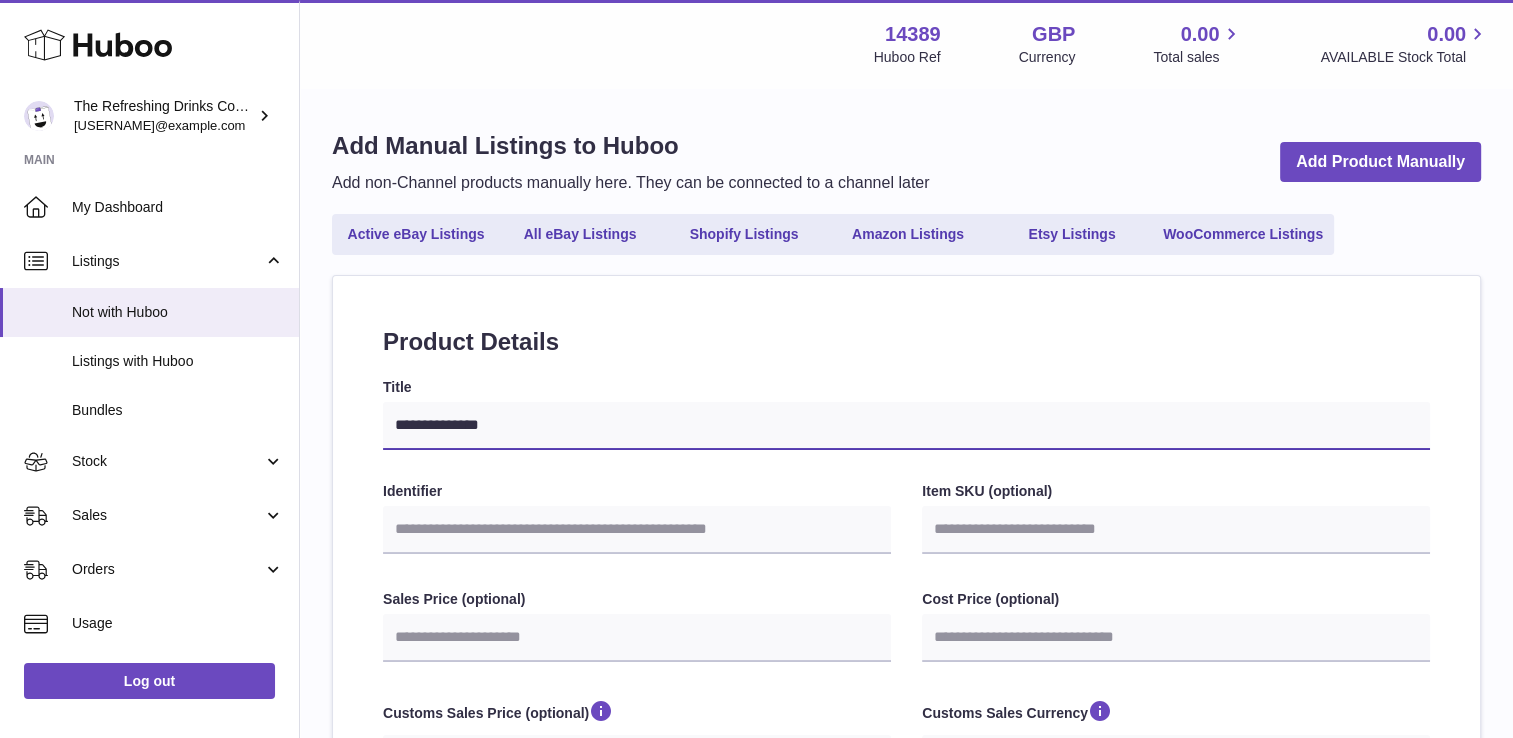select 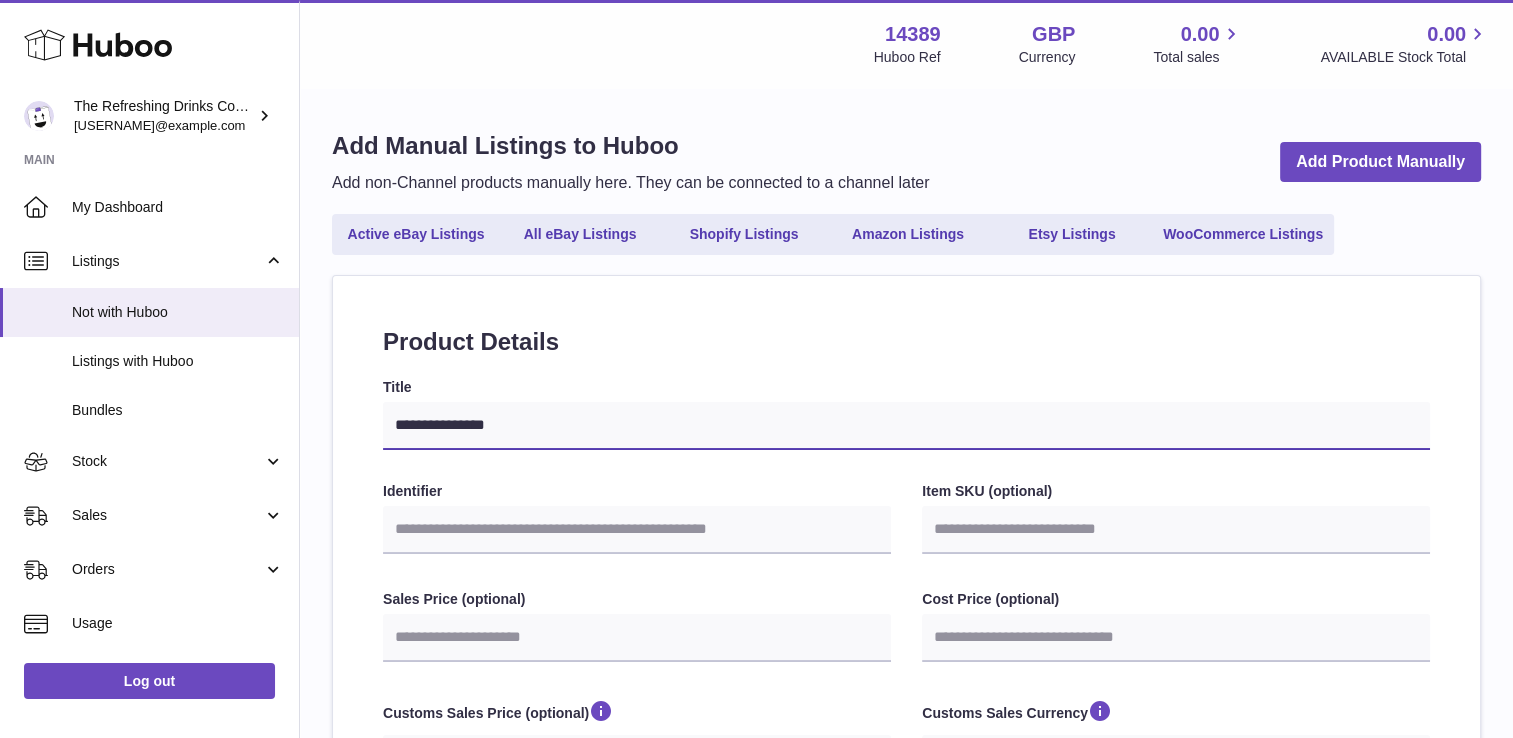 type on "**********" 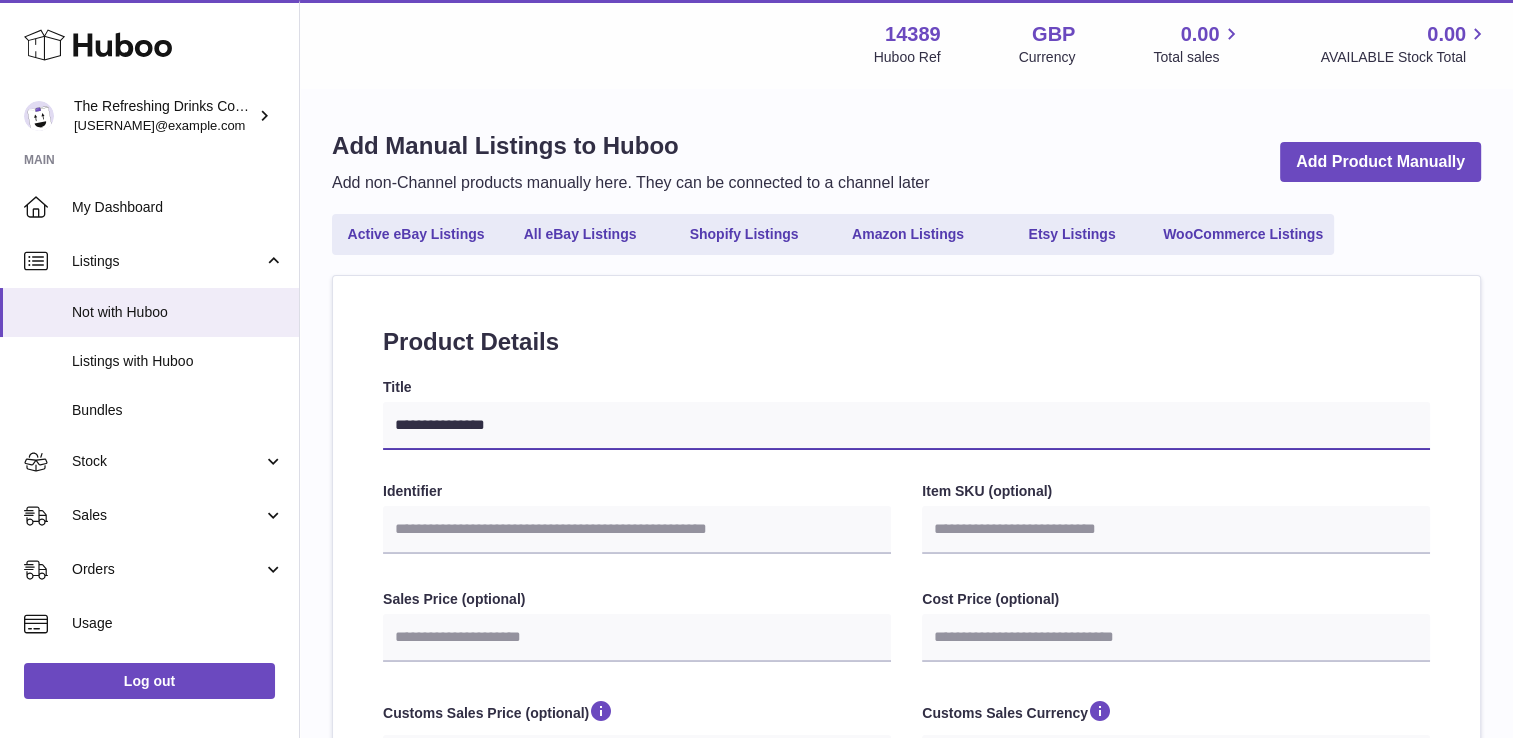select 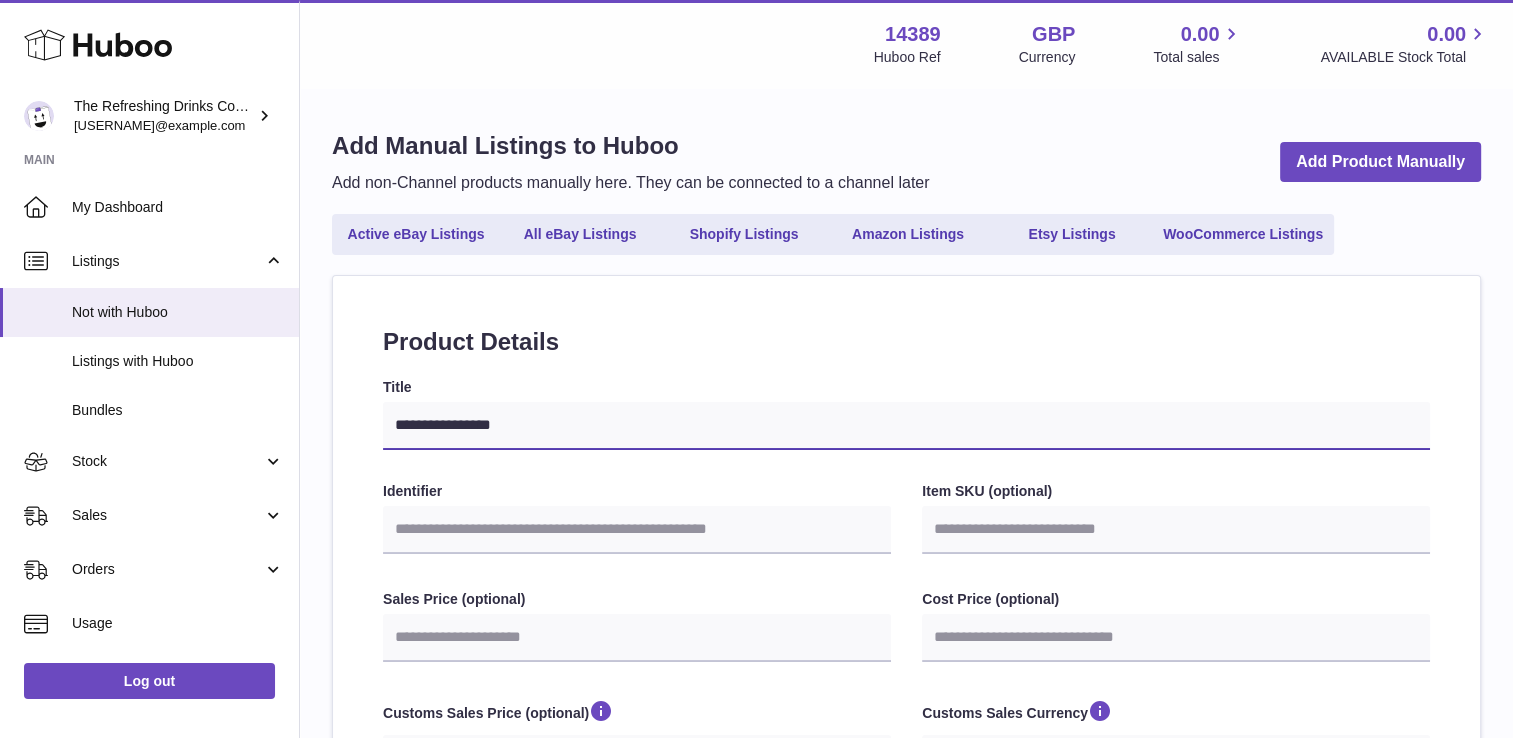 type on "**********" 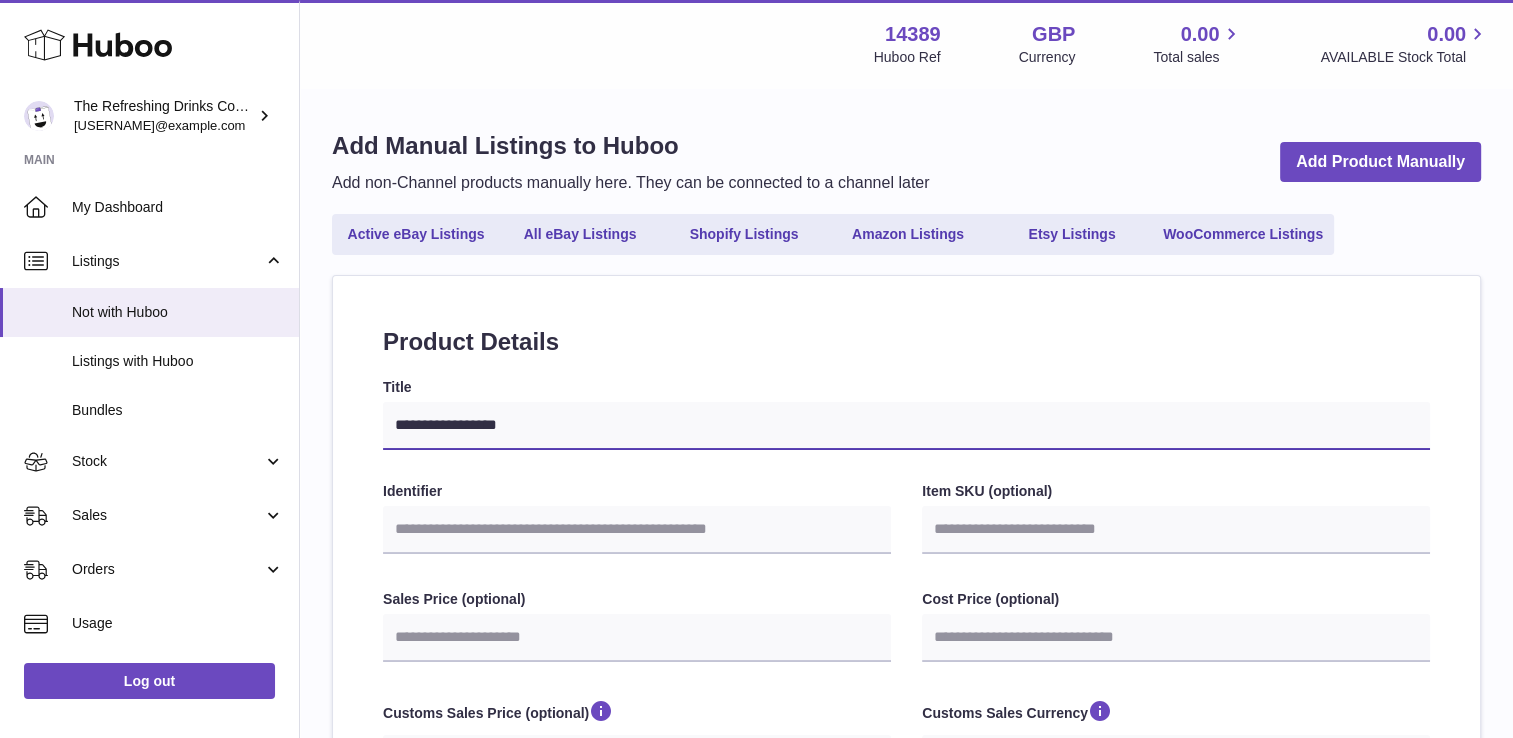 select 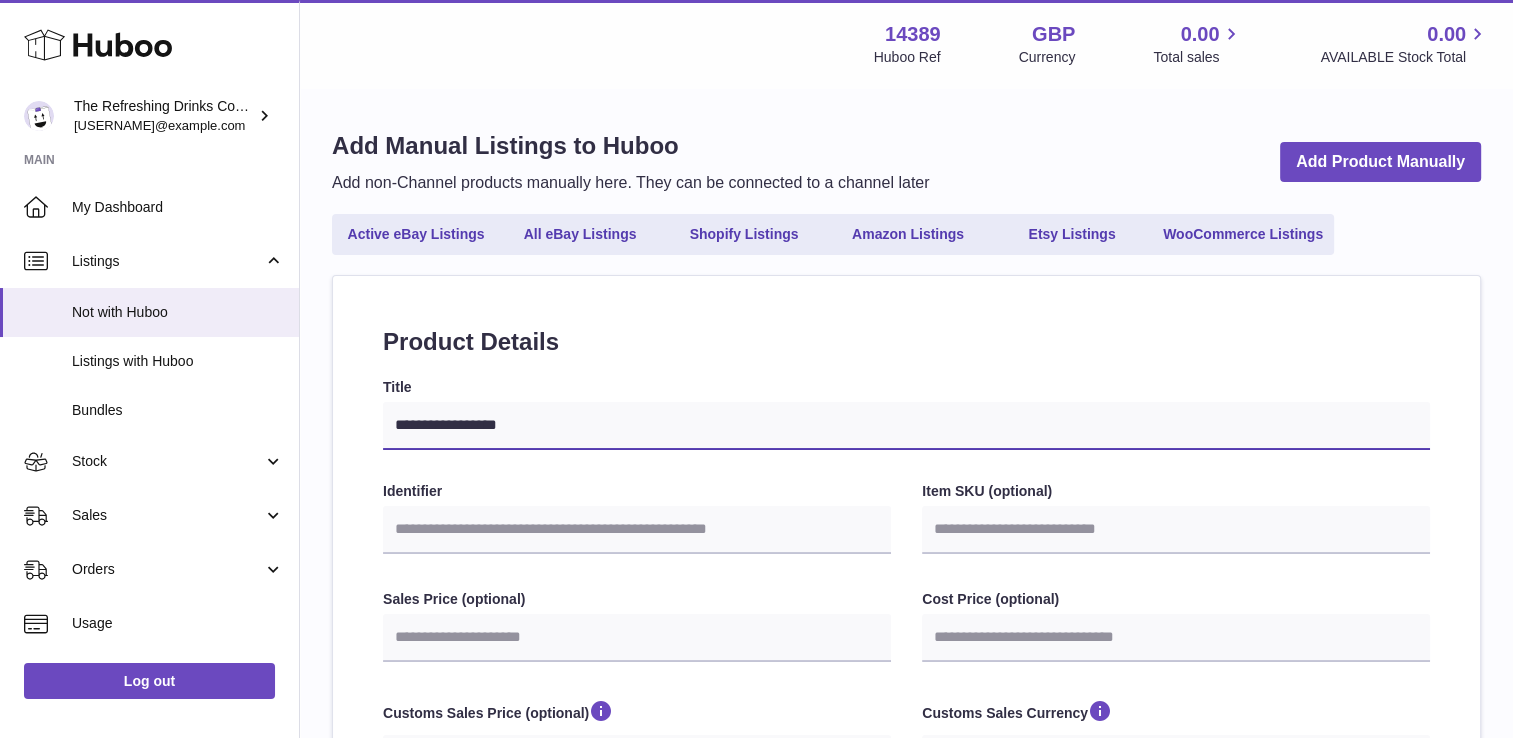 type on "**********" 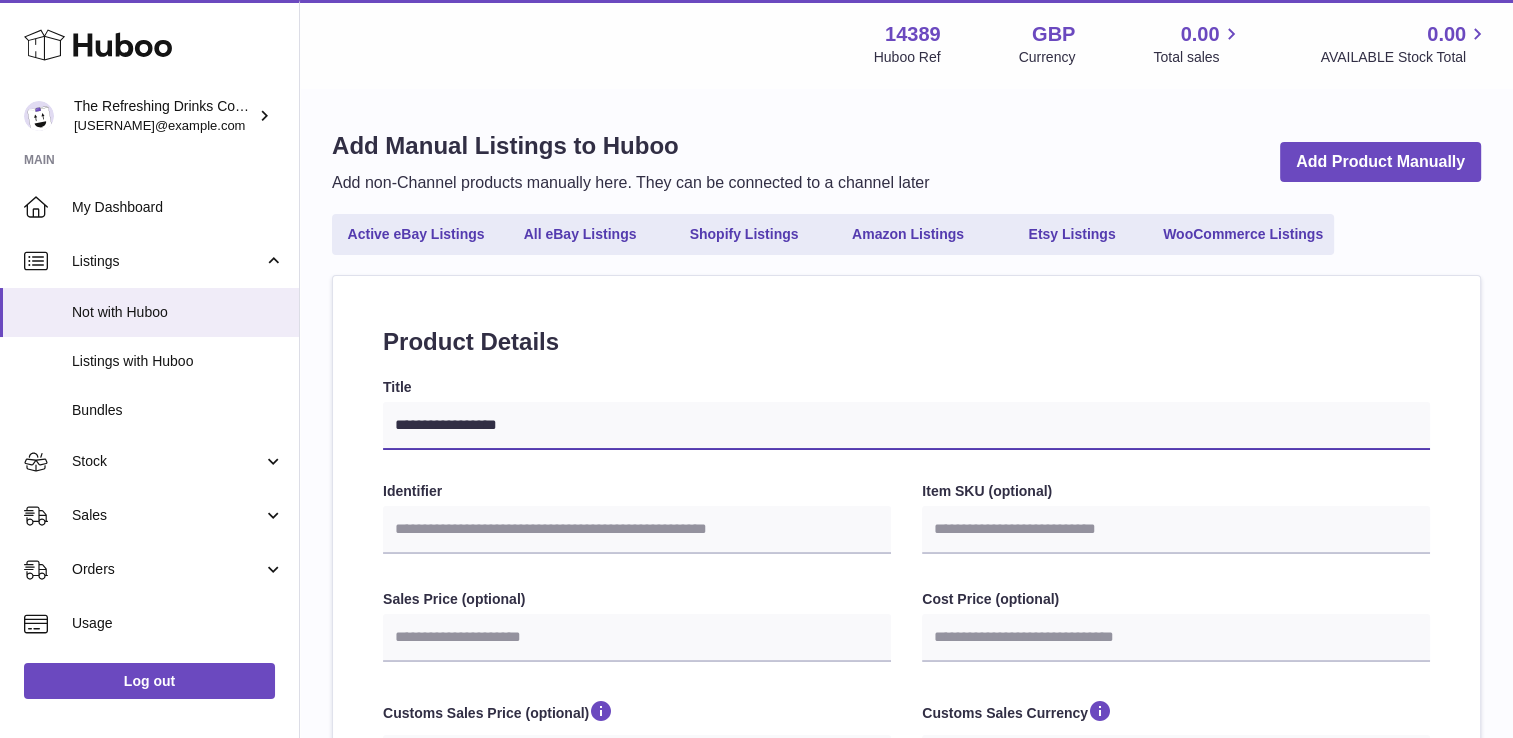 select 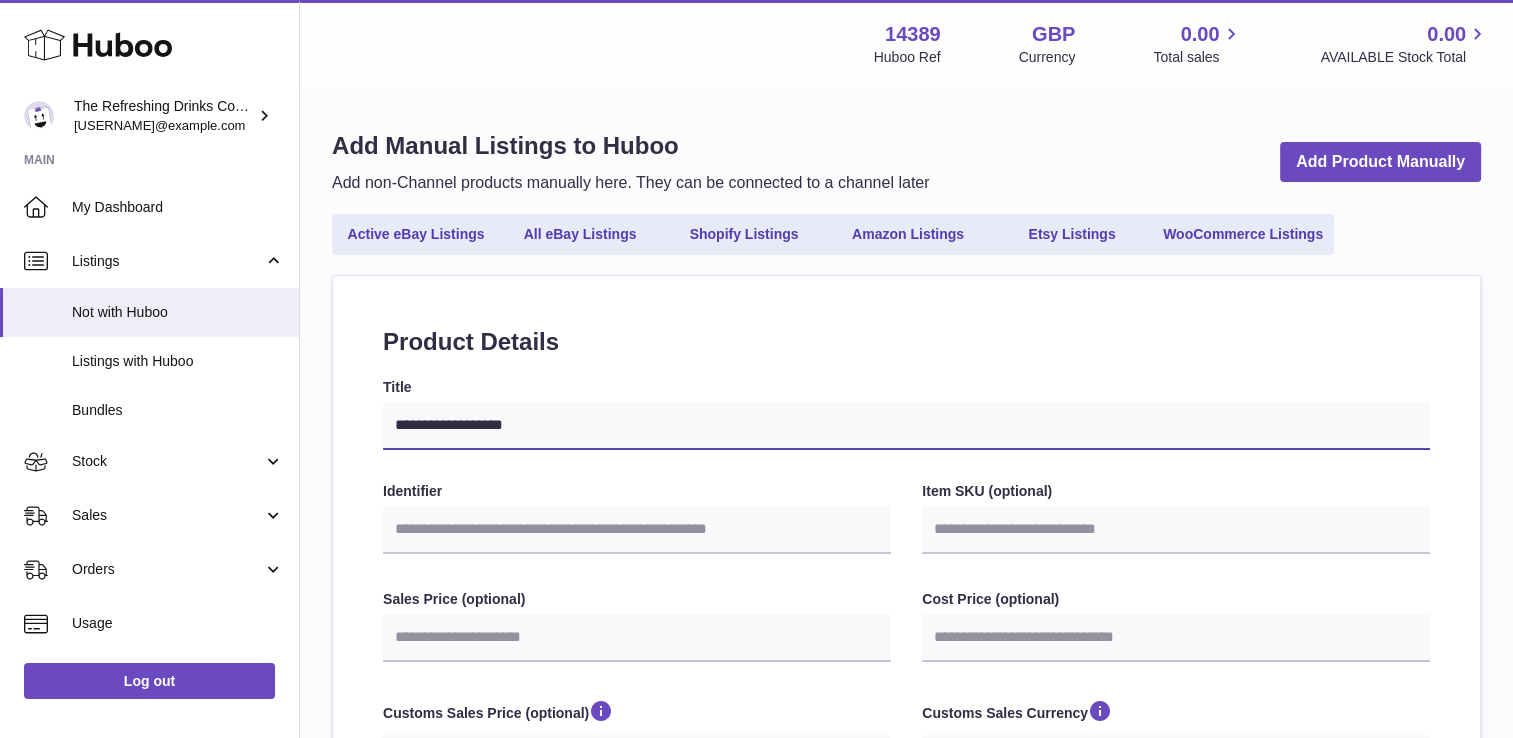 type on "**********" 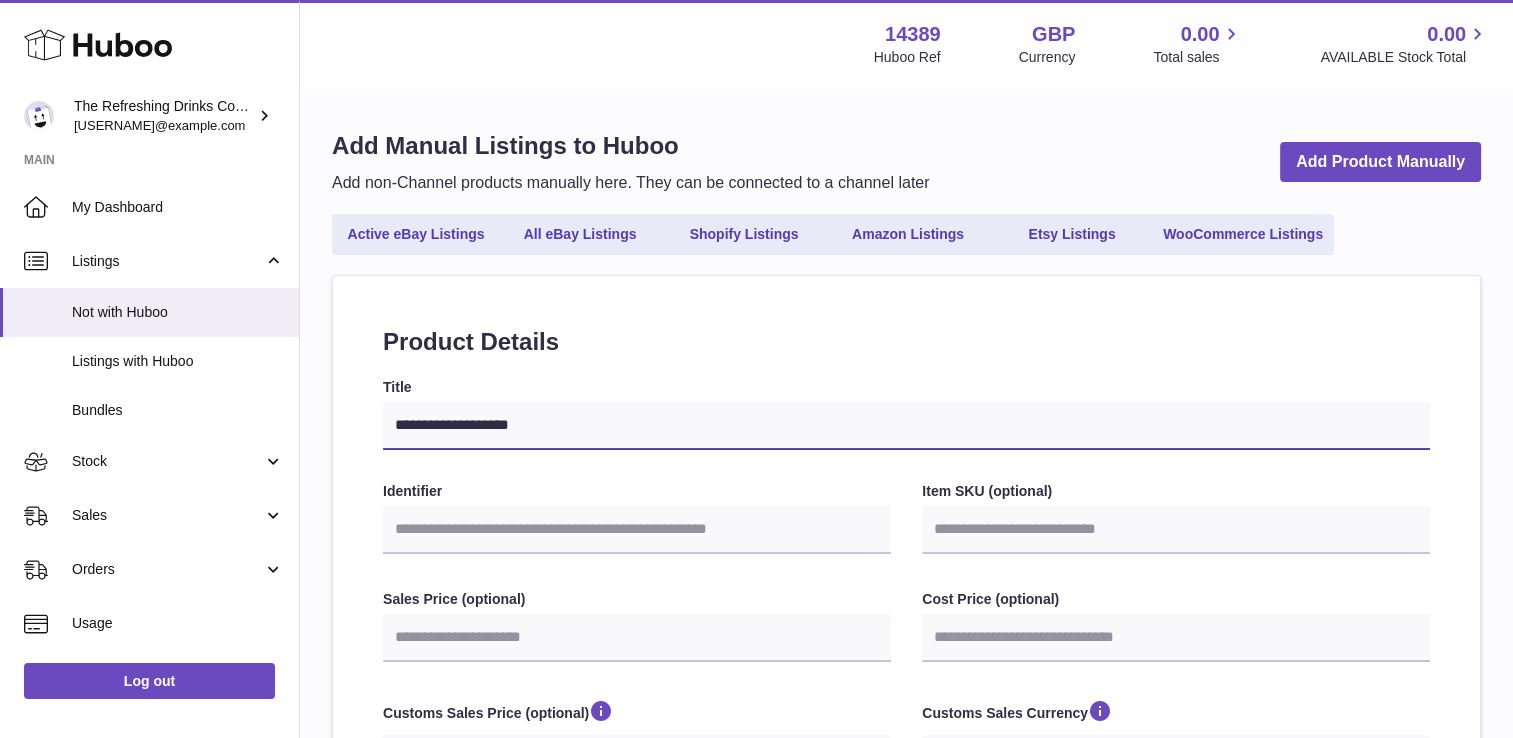 select 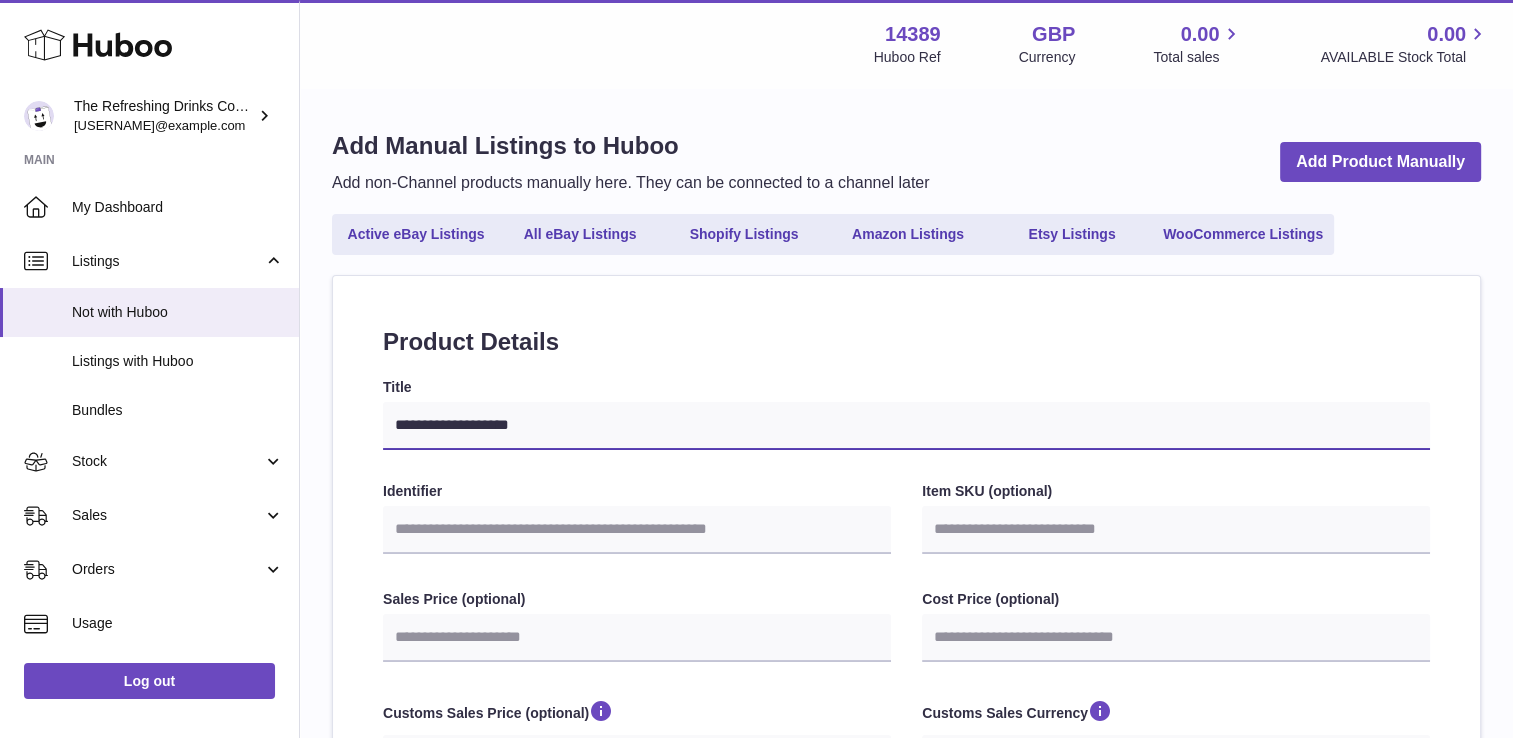 type on "**********" 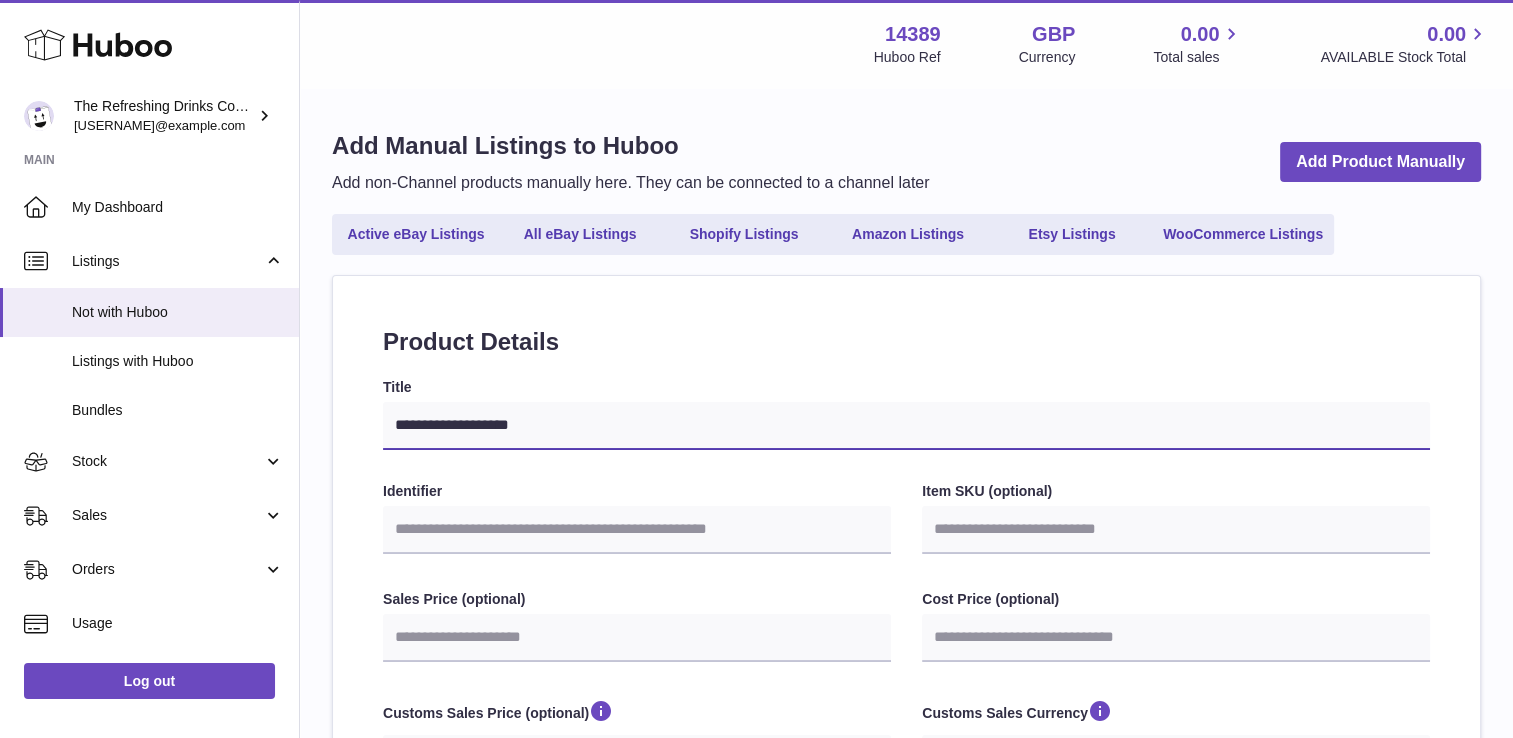 select 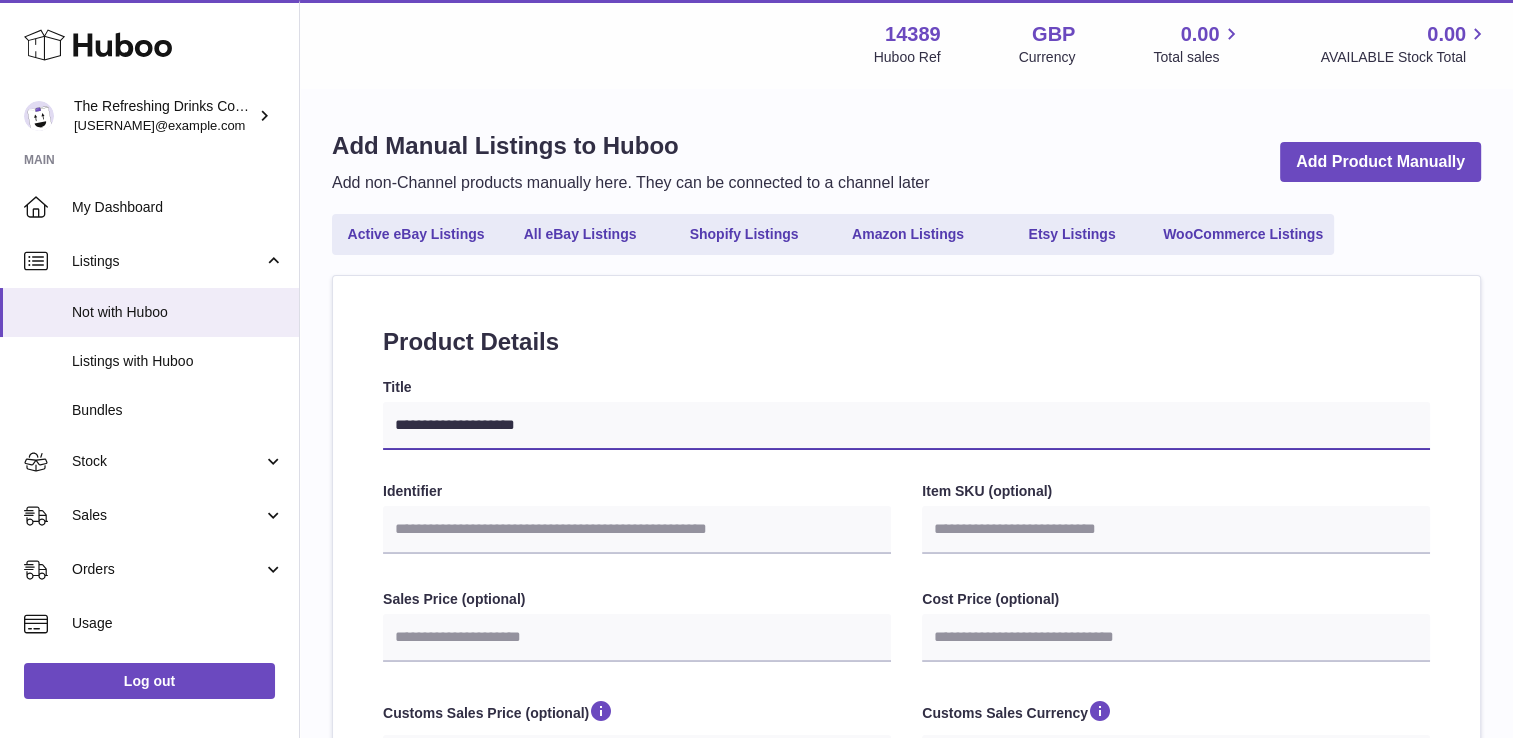 type on "**********" 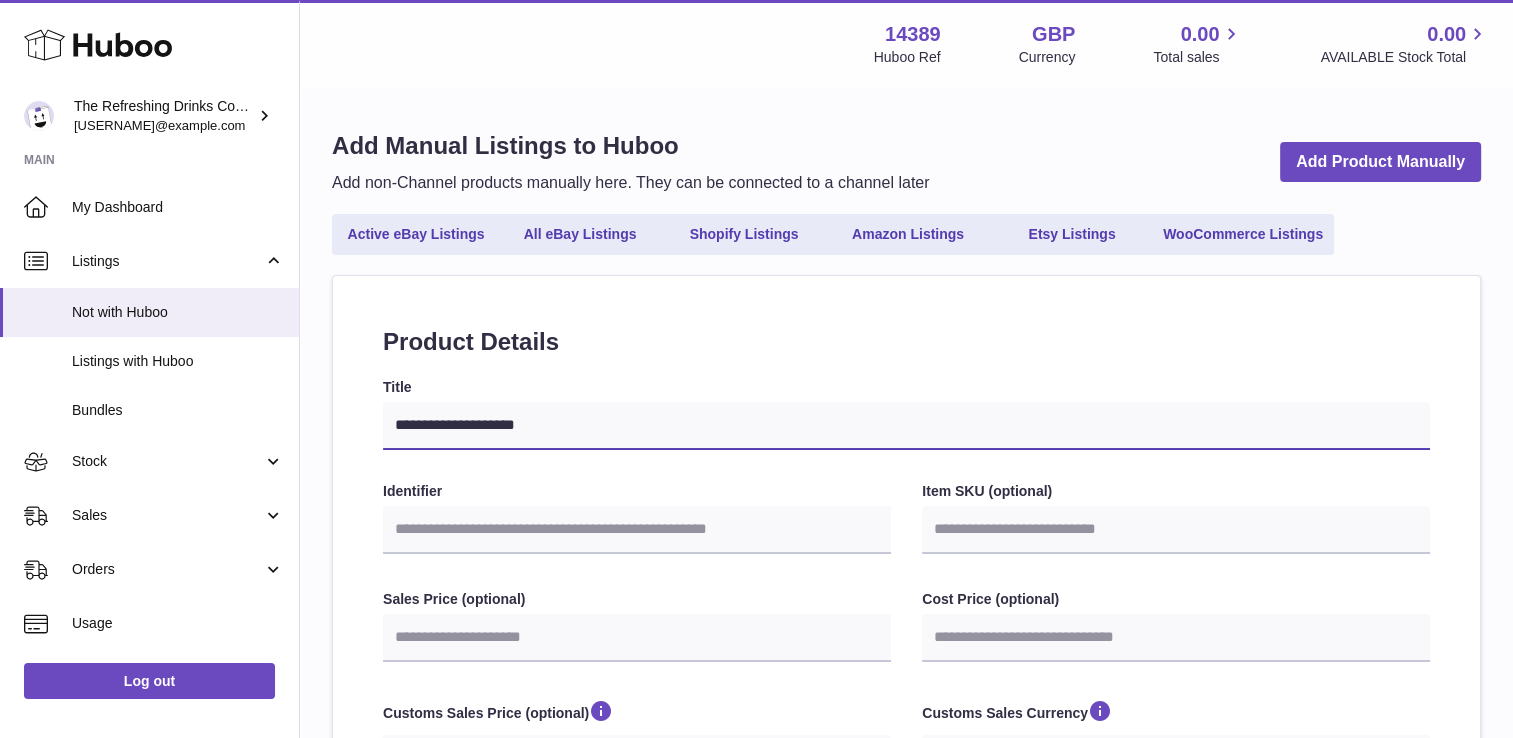select 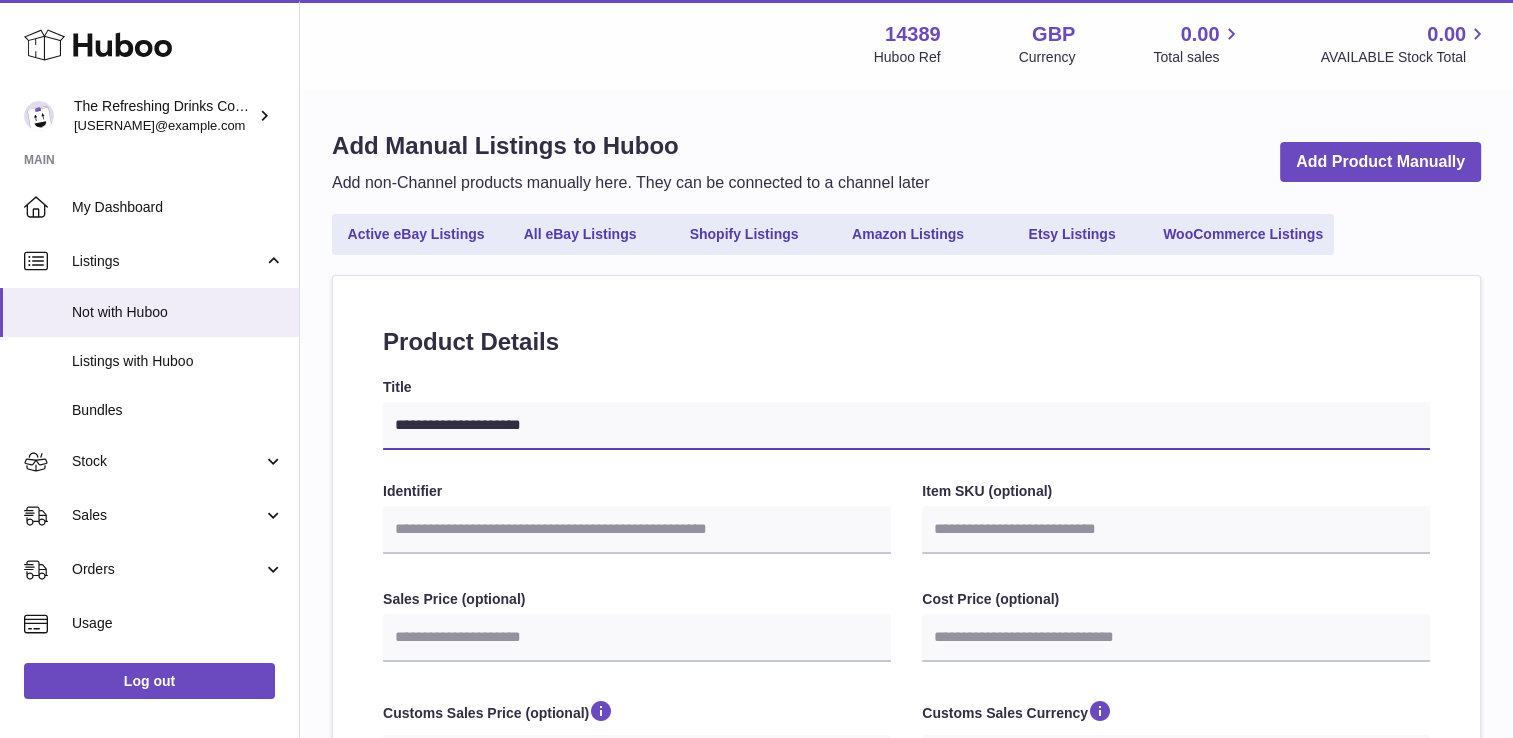 type on "**********" 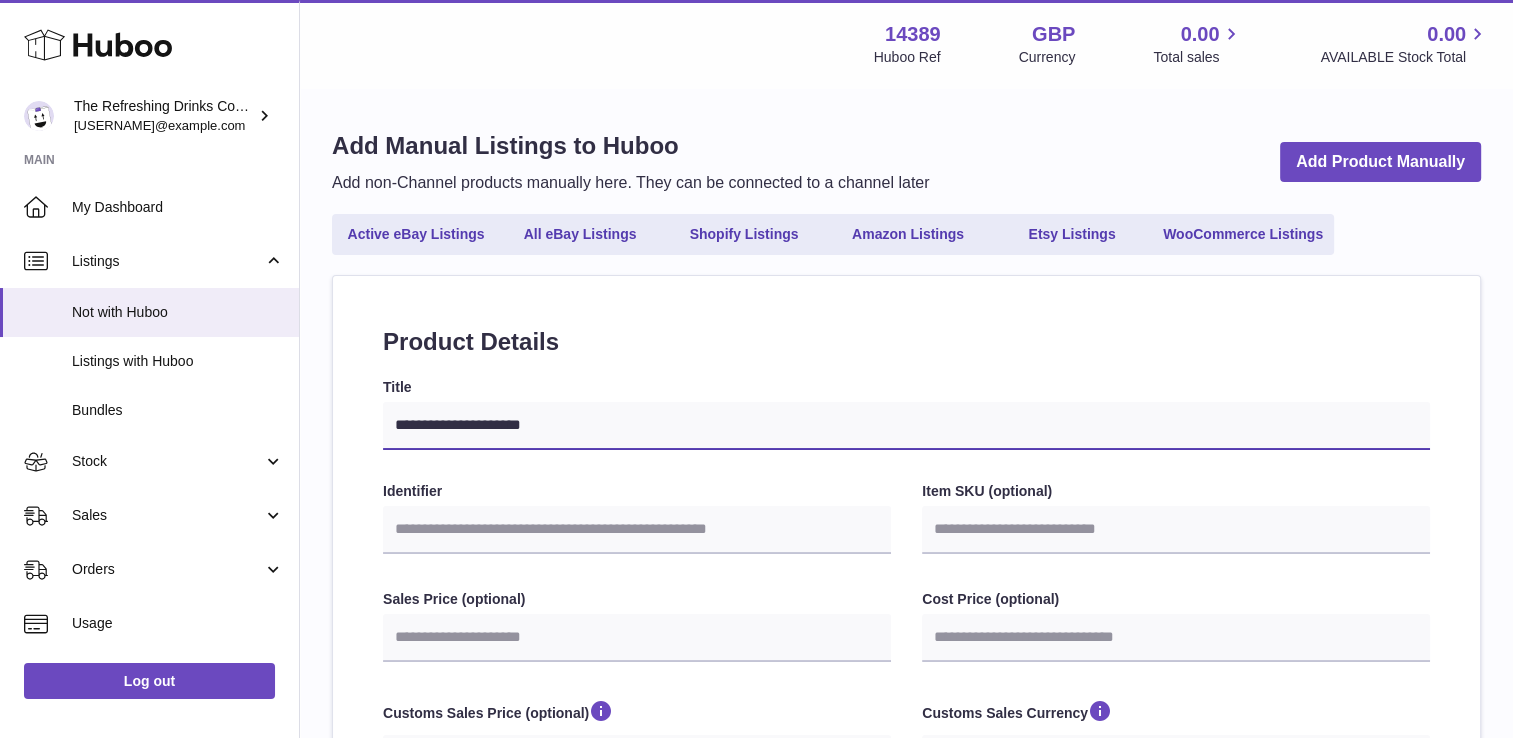 select 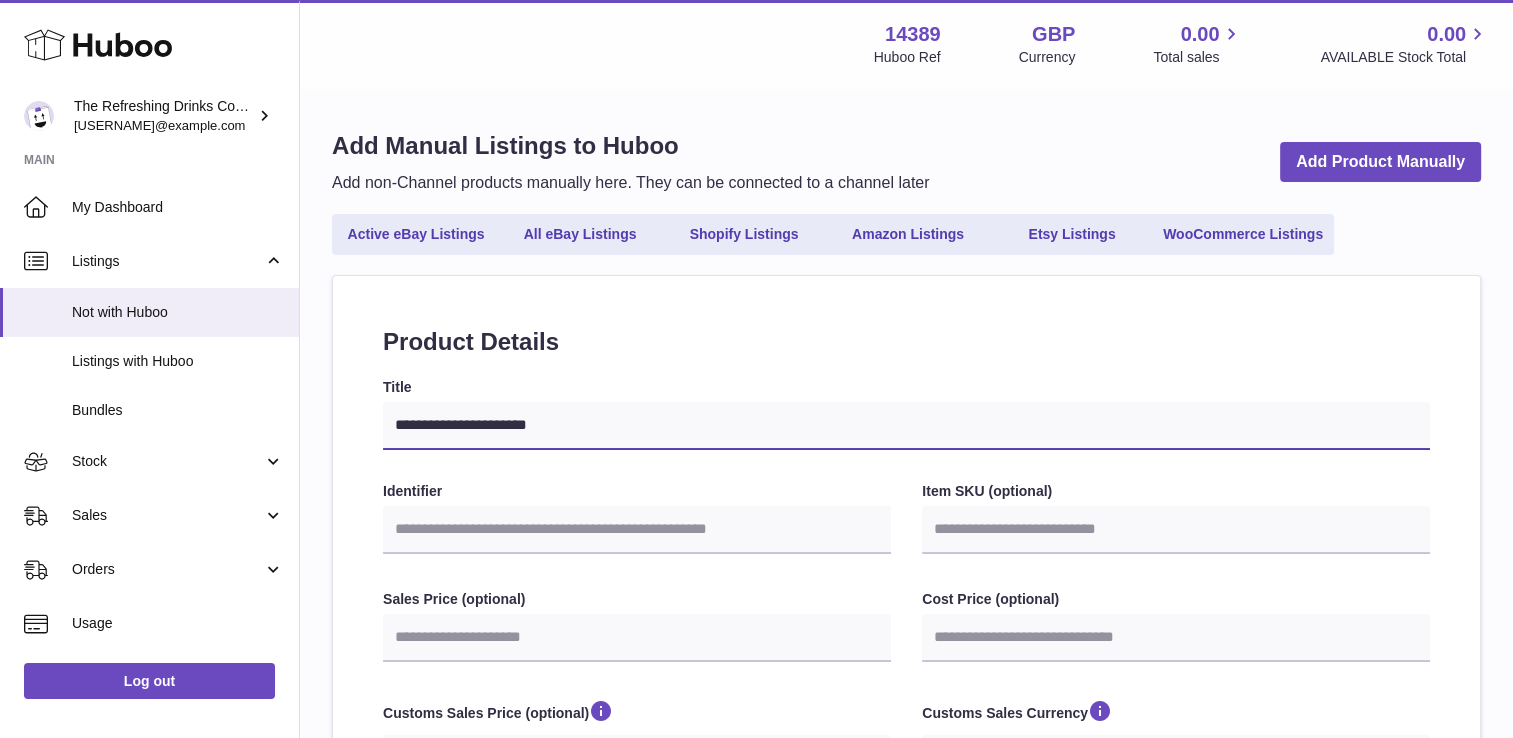 type on "**********" 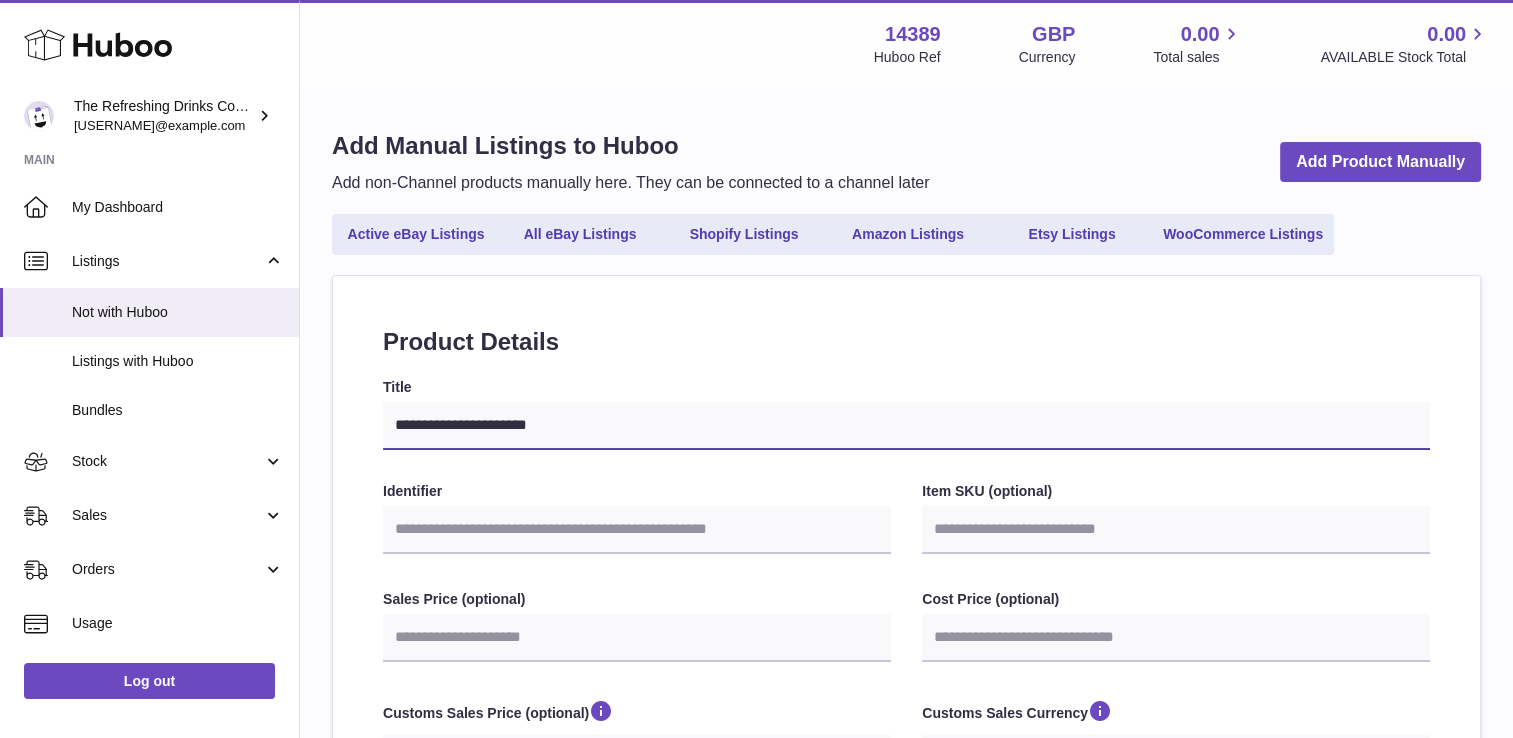 select 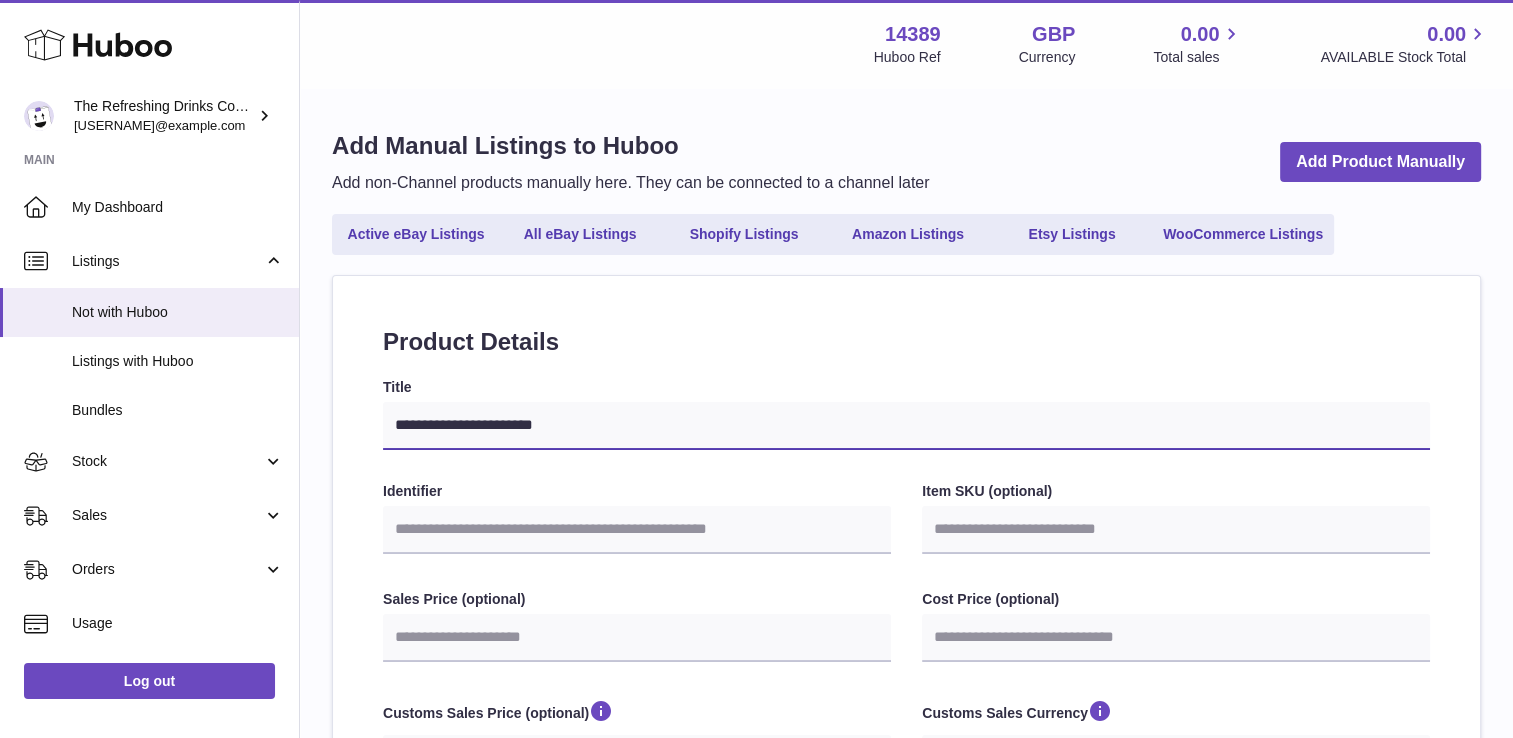 type on "**********" 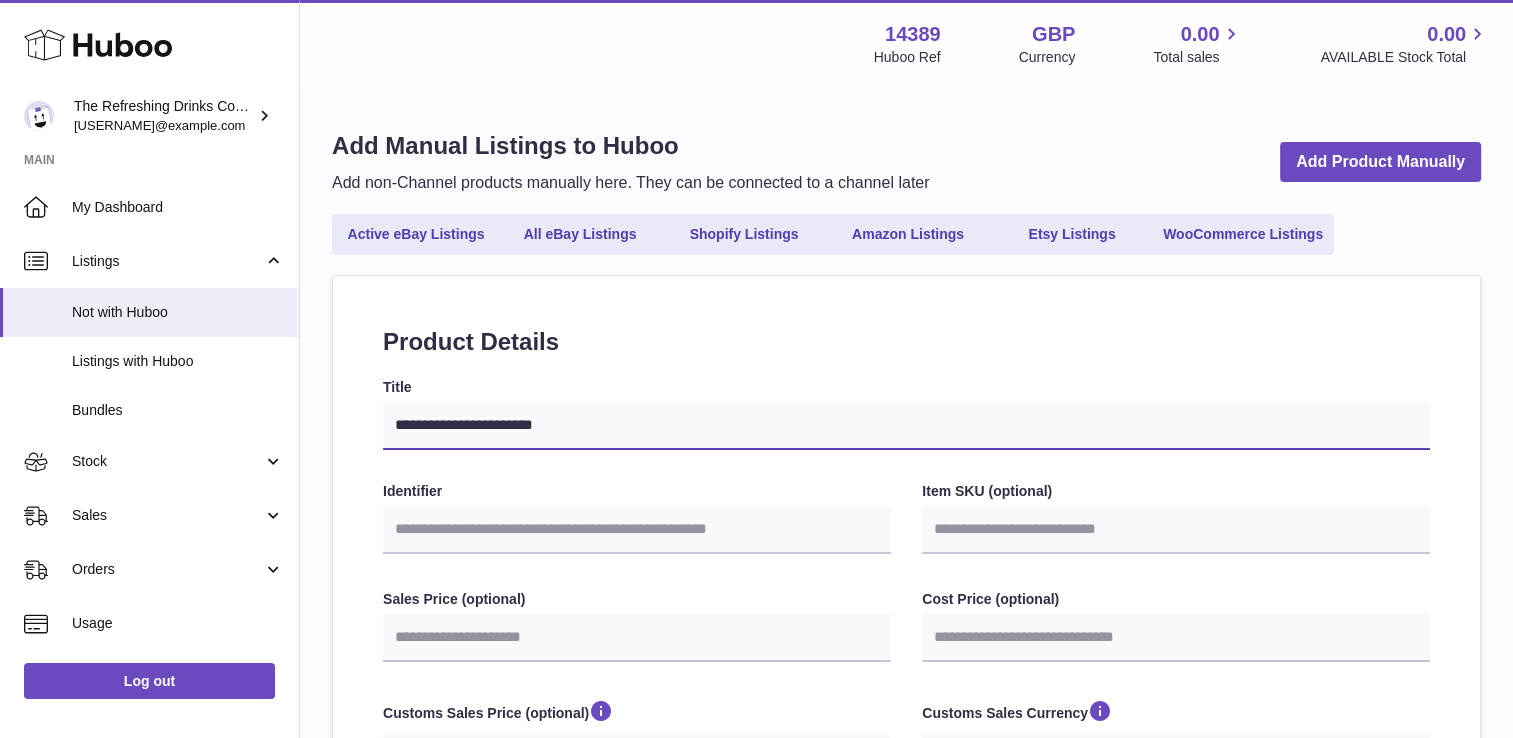 select 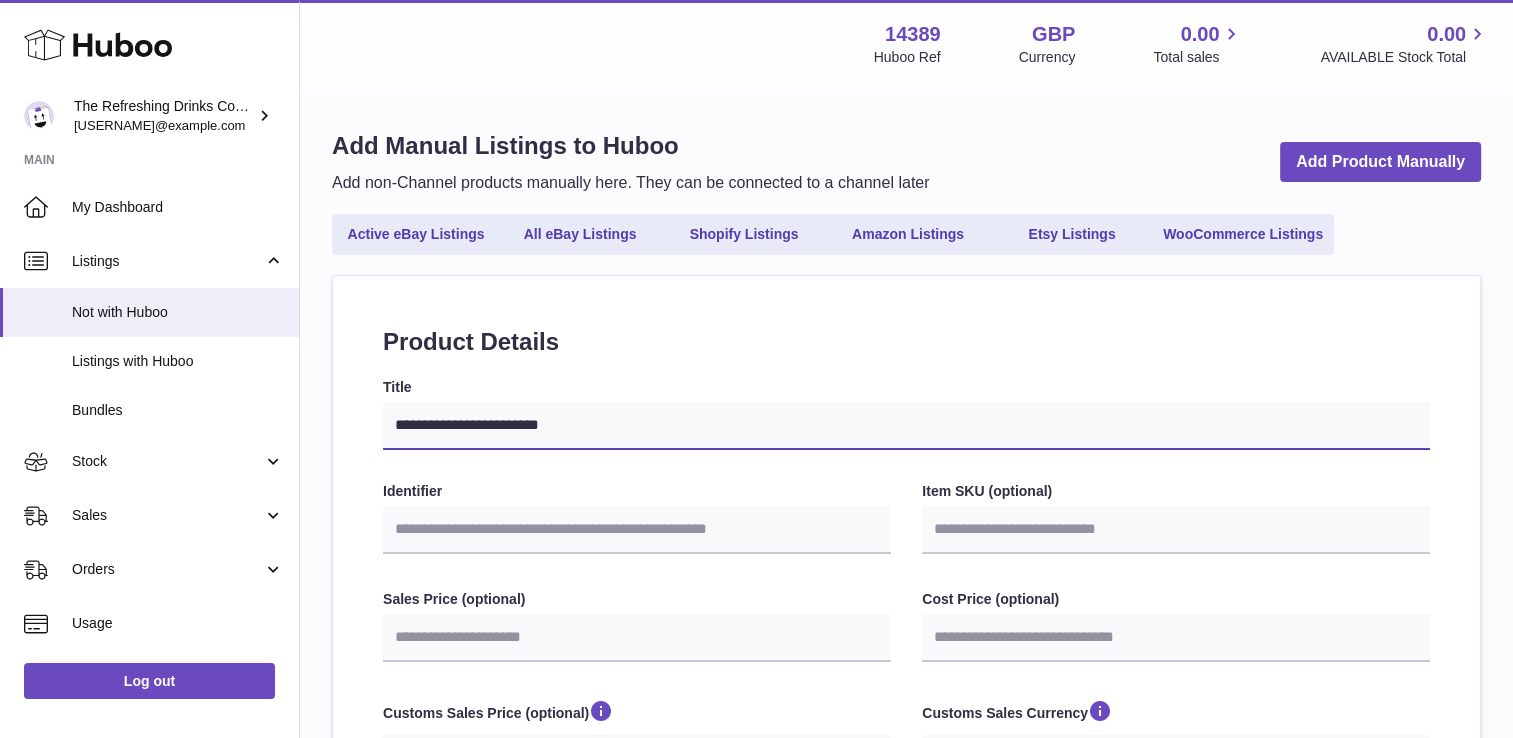 type on "**********" 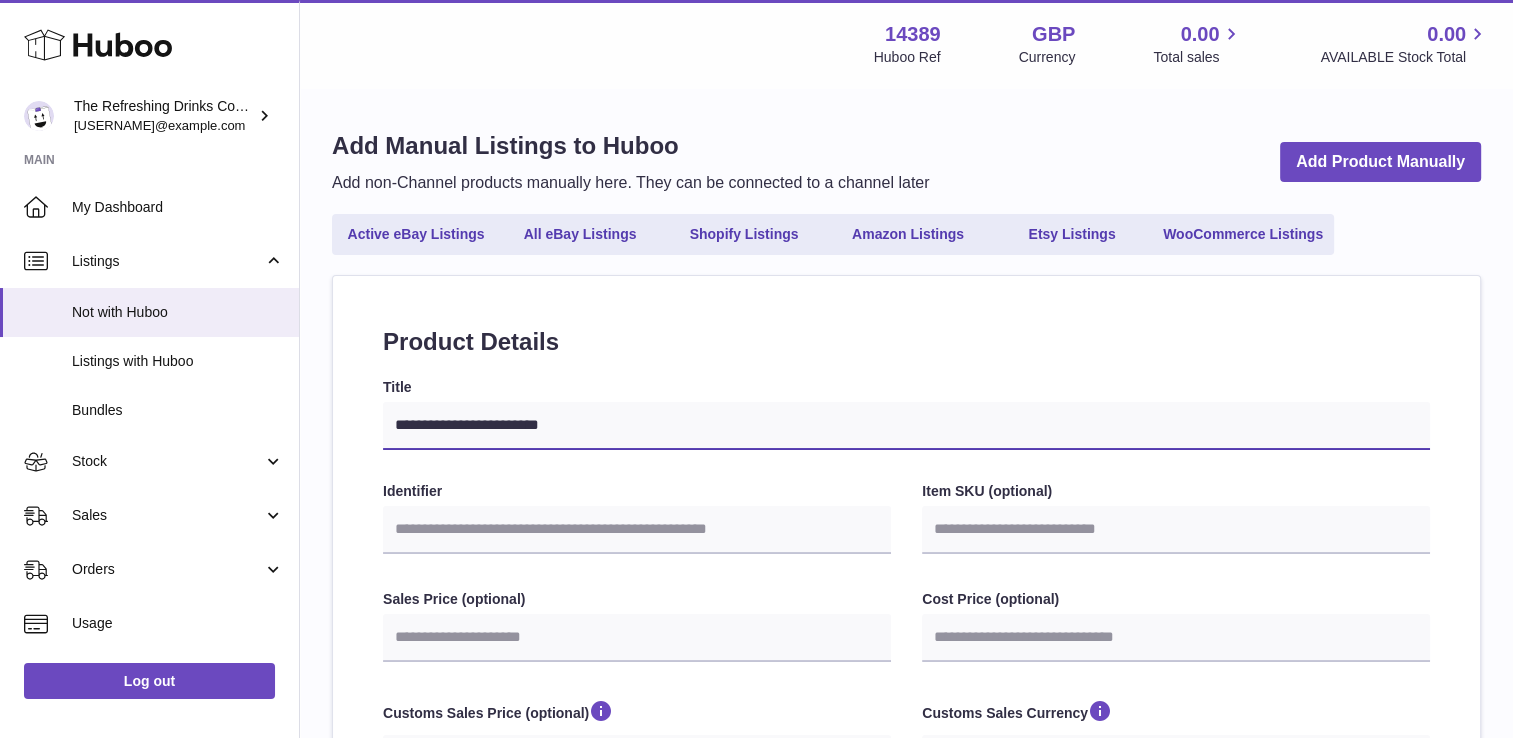 select 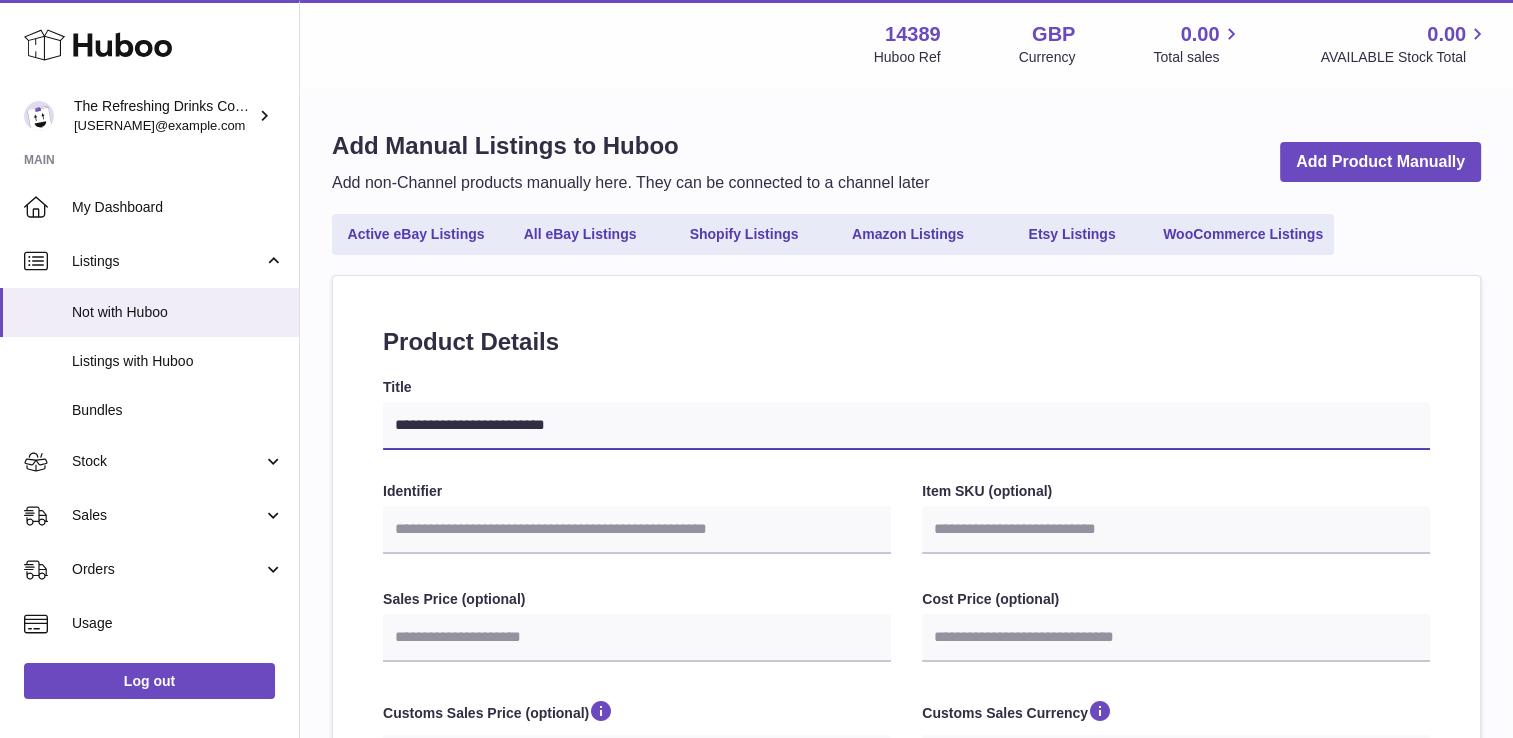 type on "**********" 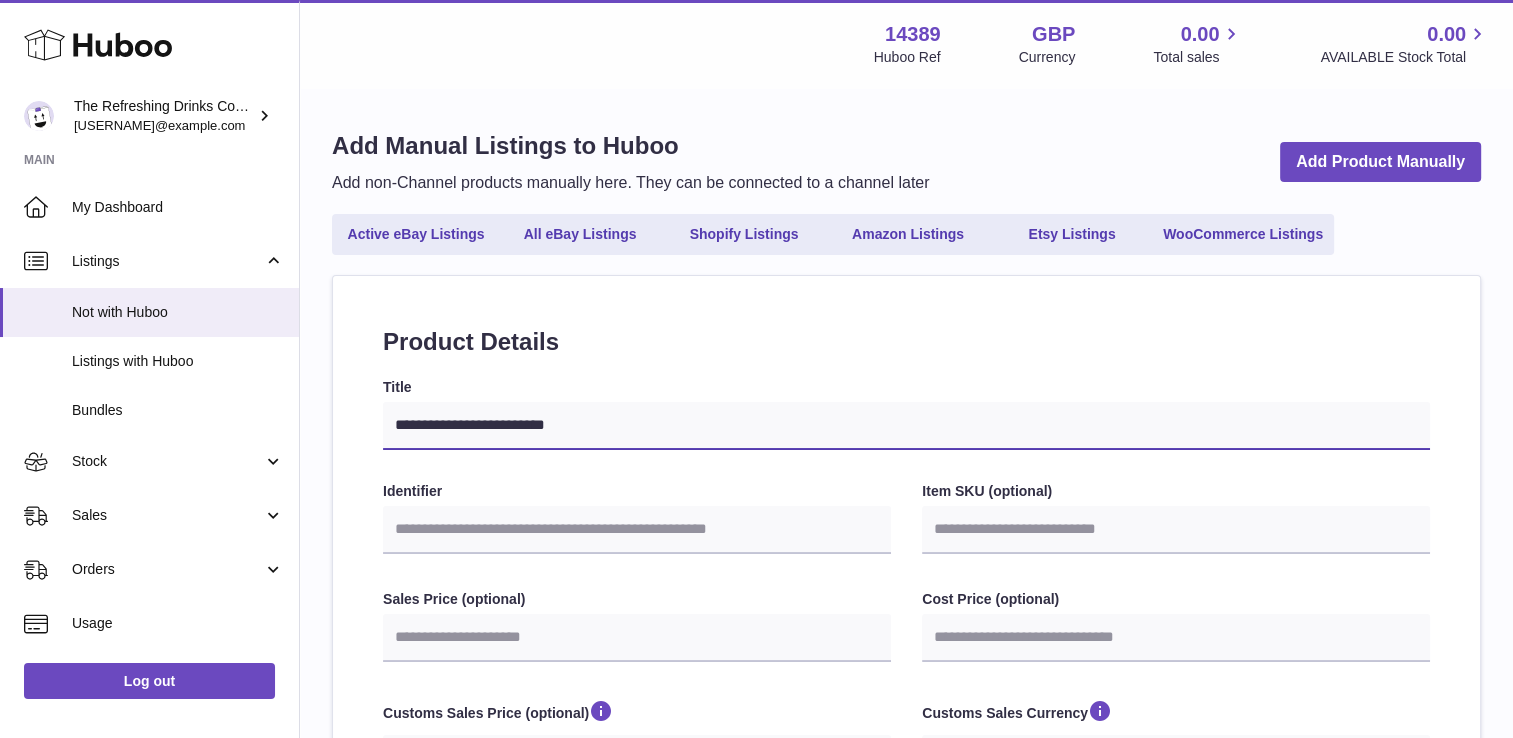 select 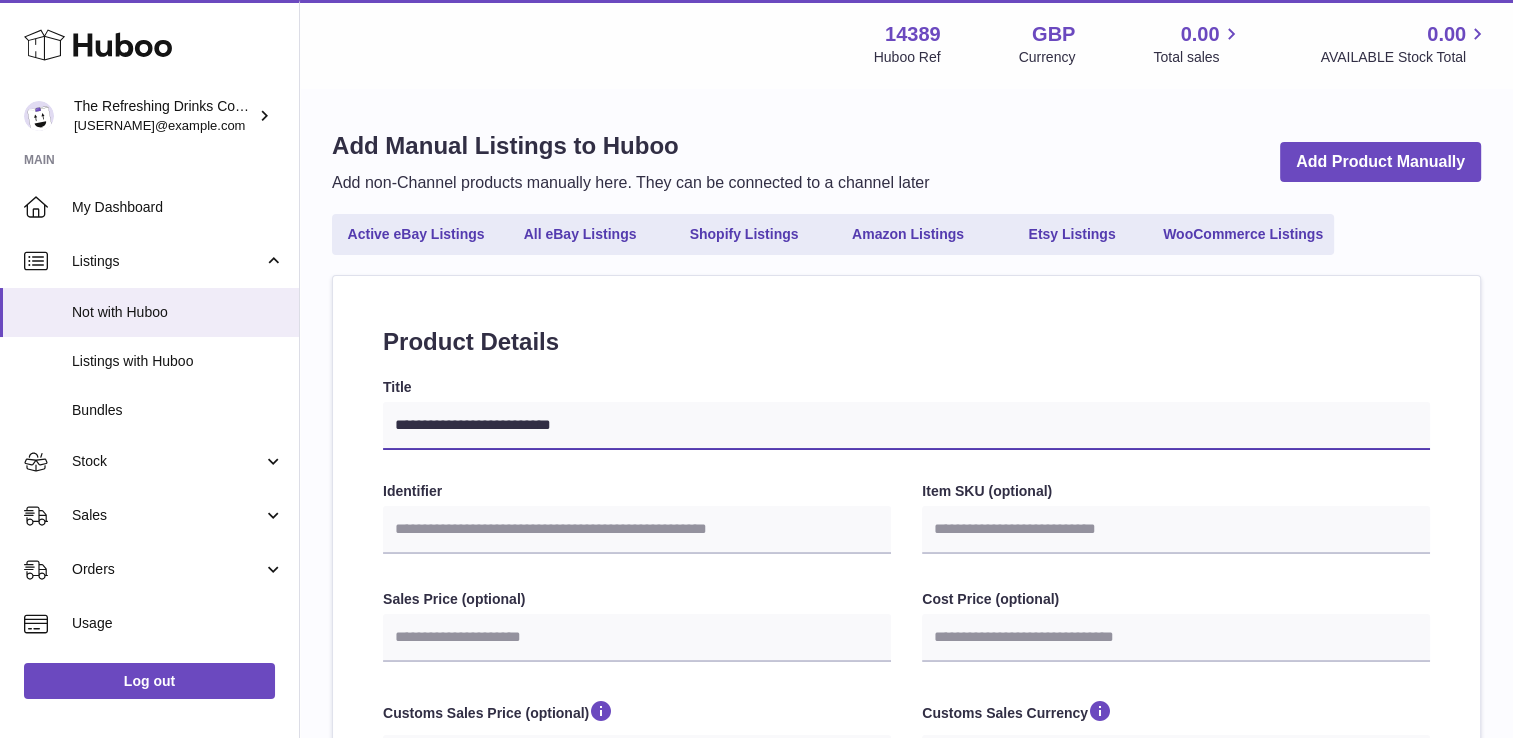 type on "**********" 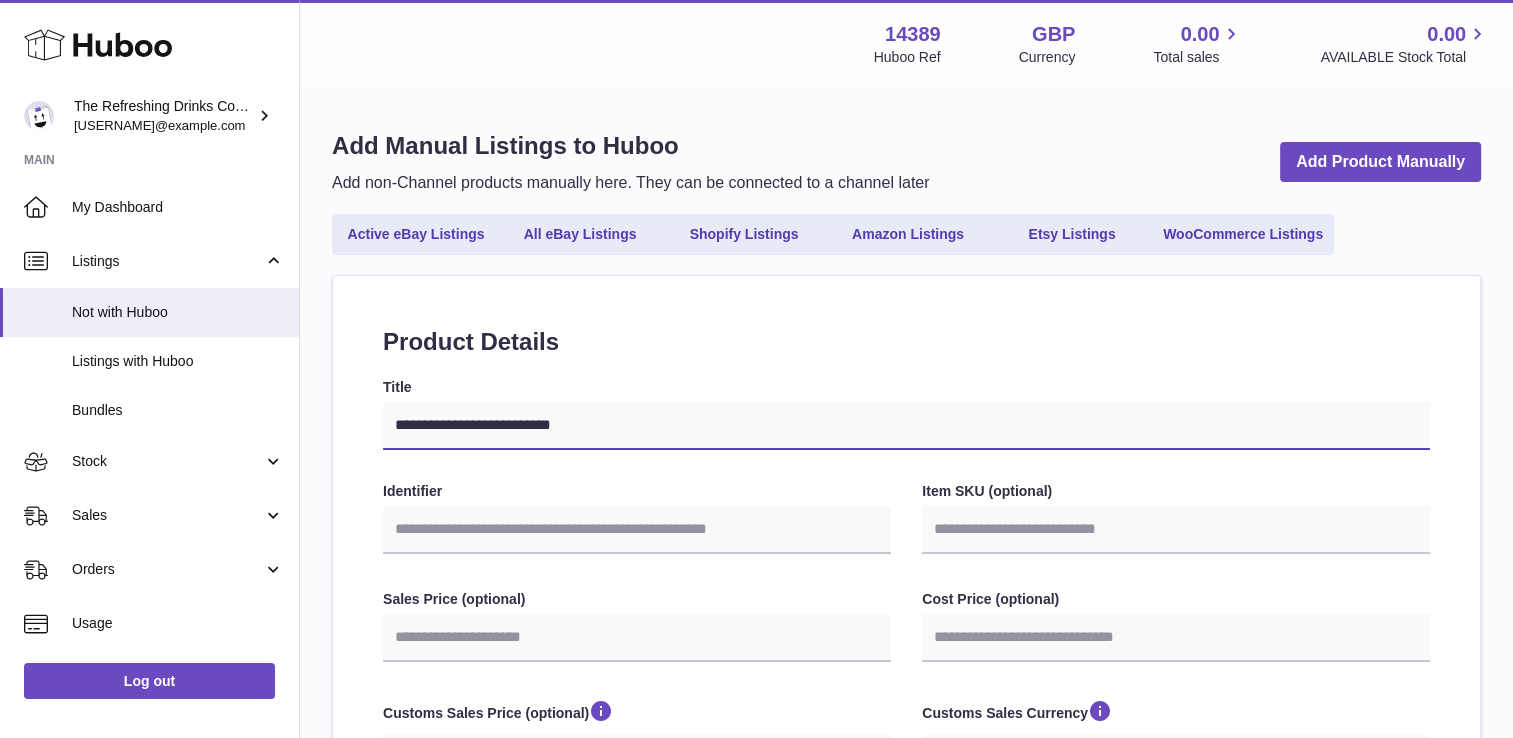 select 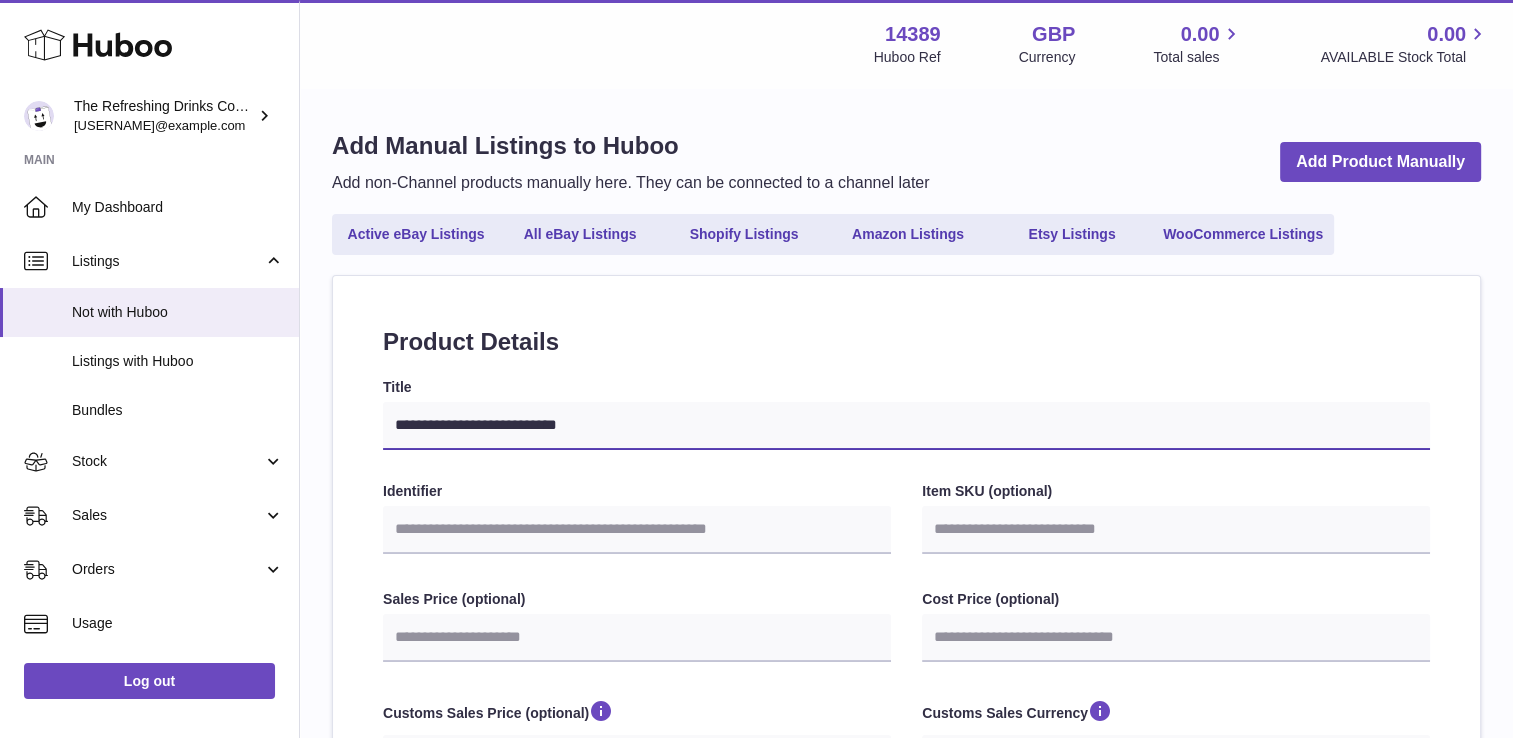 type on "**********" 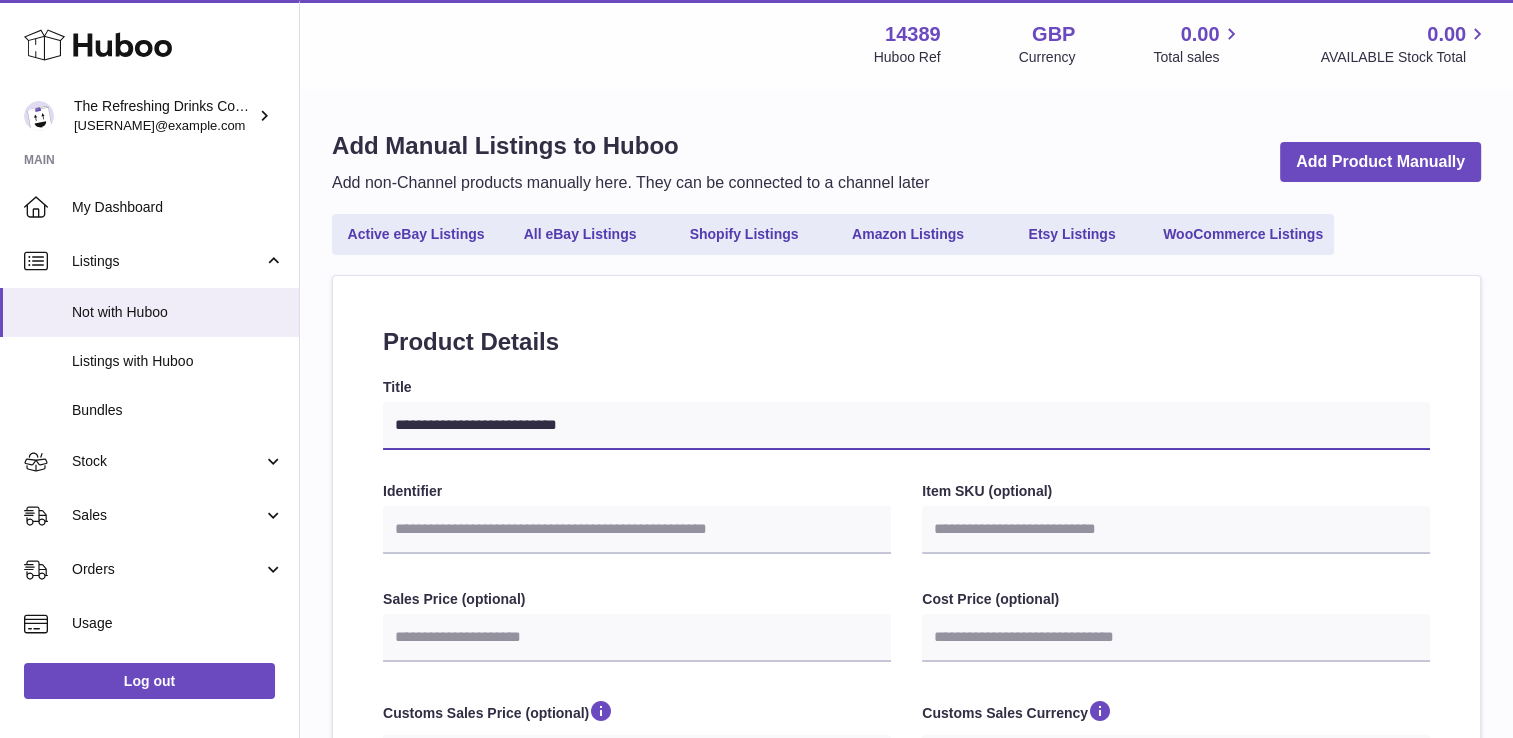 select 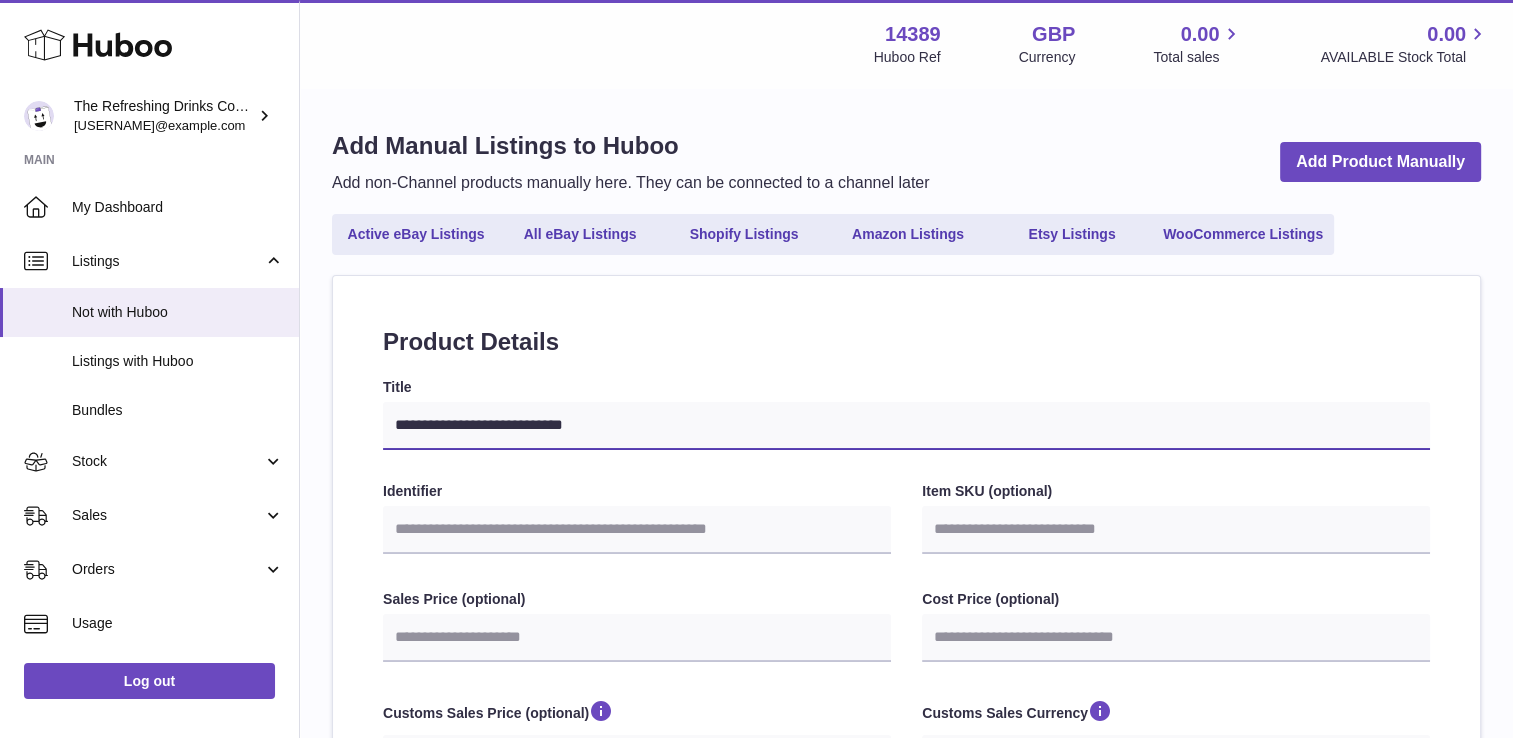 select 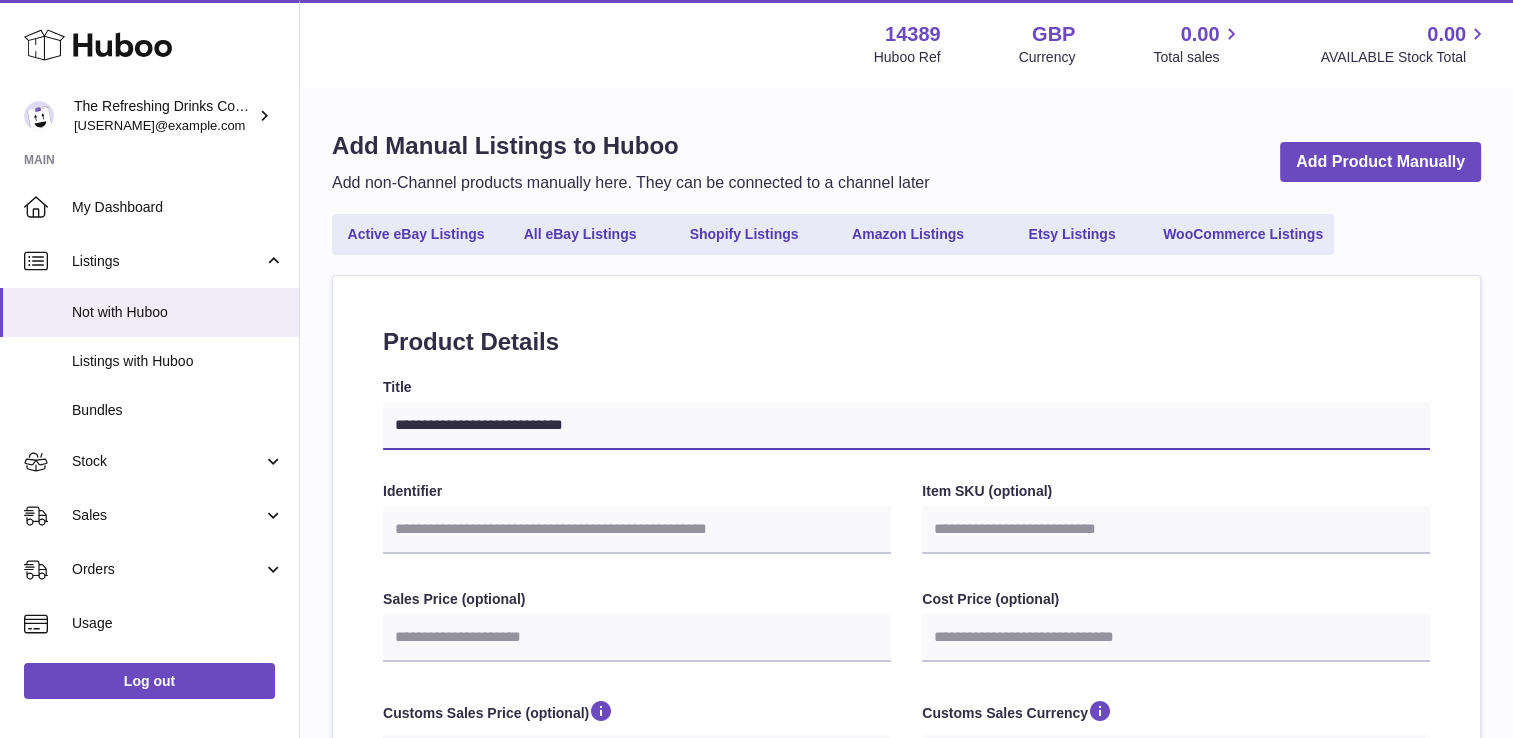 type on "**********" 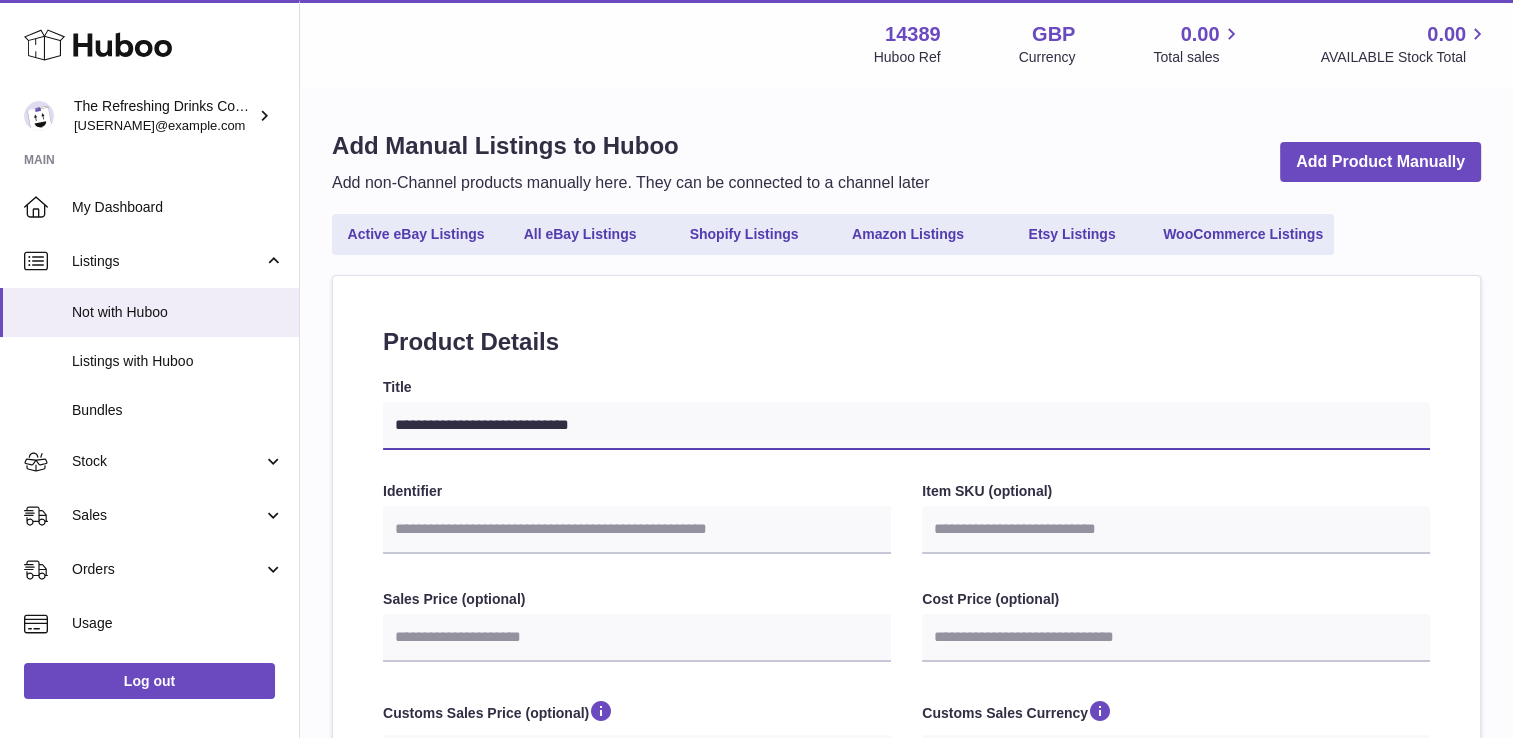 type on "**********" 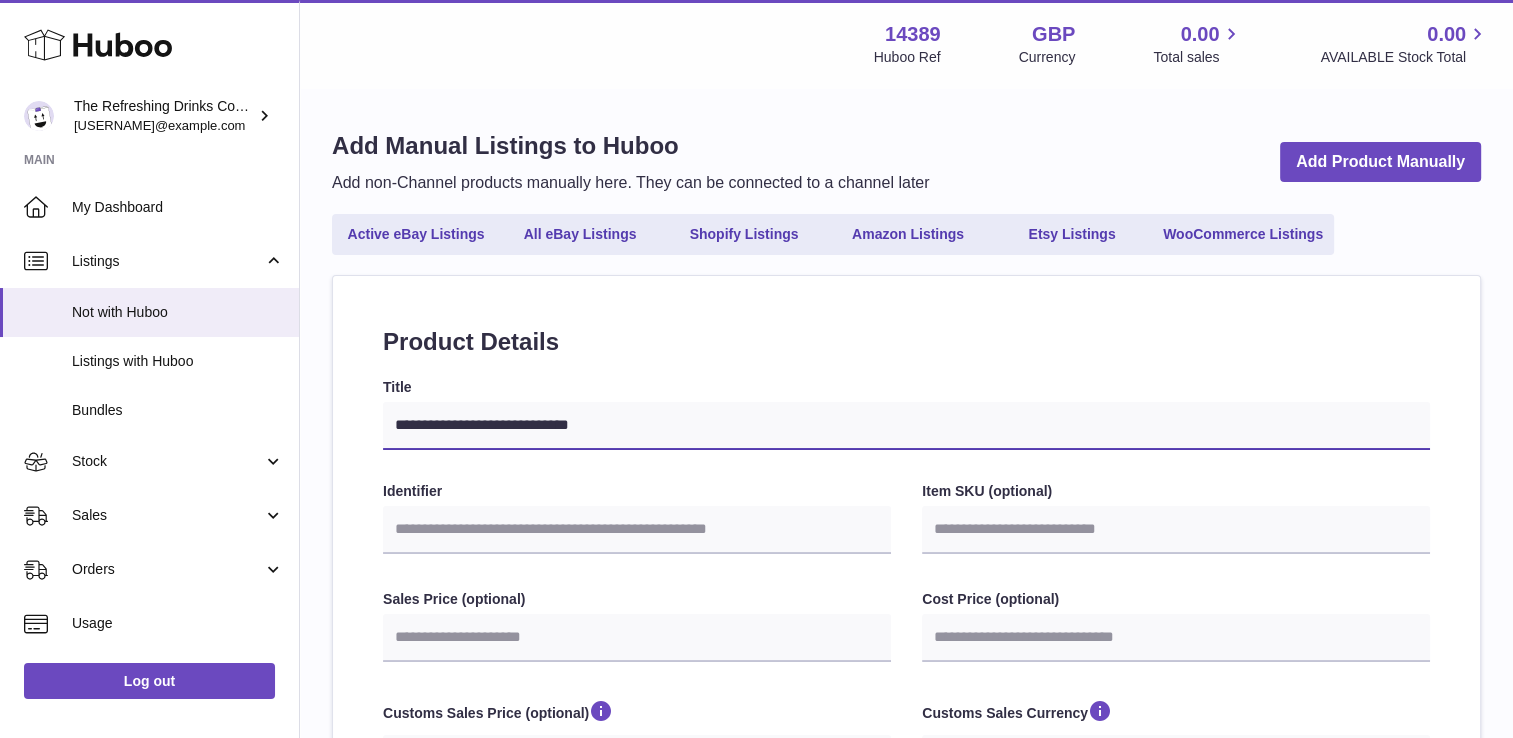 select 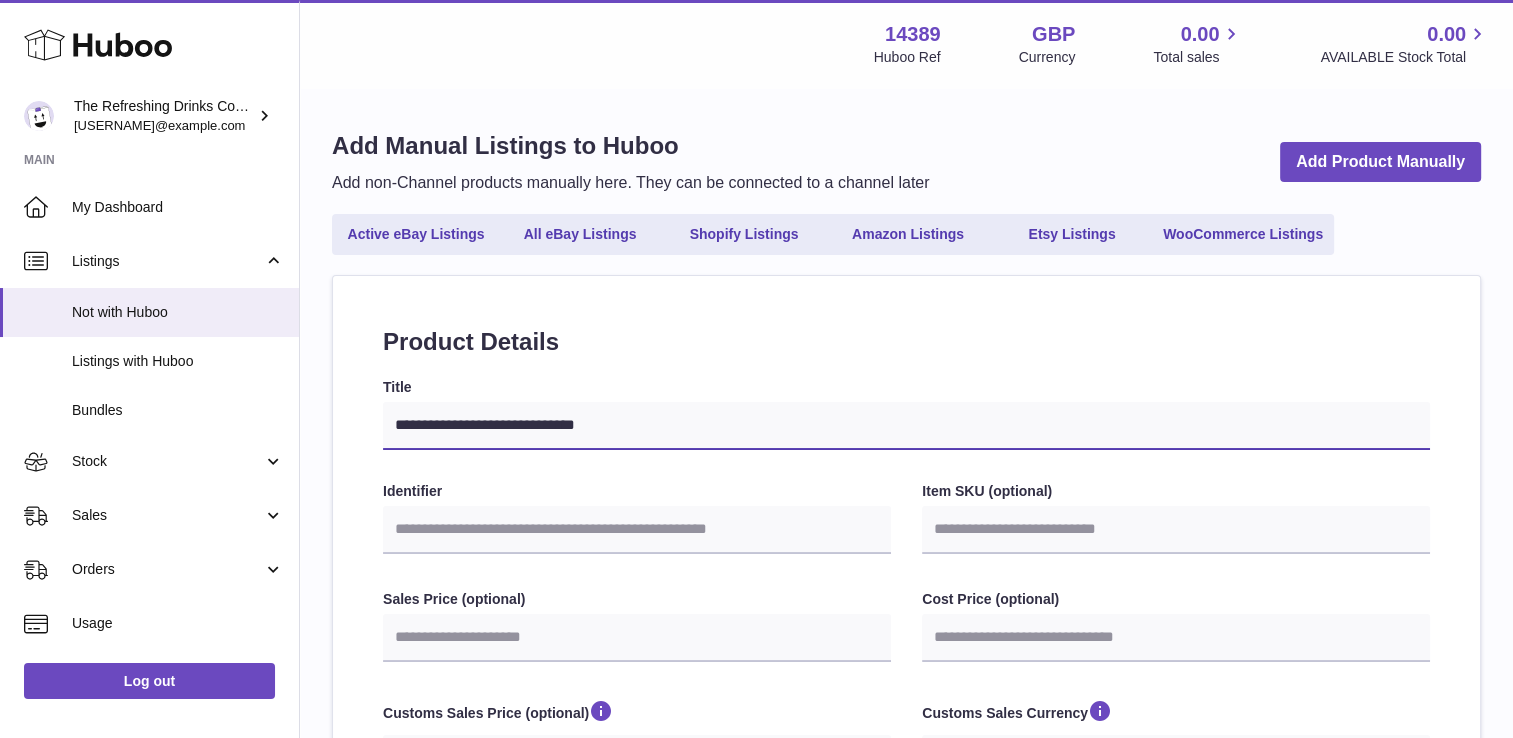 type on "**********" 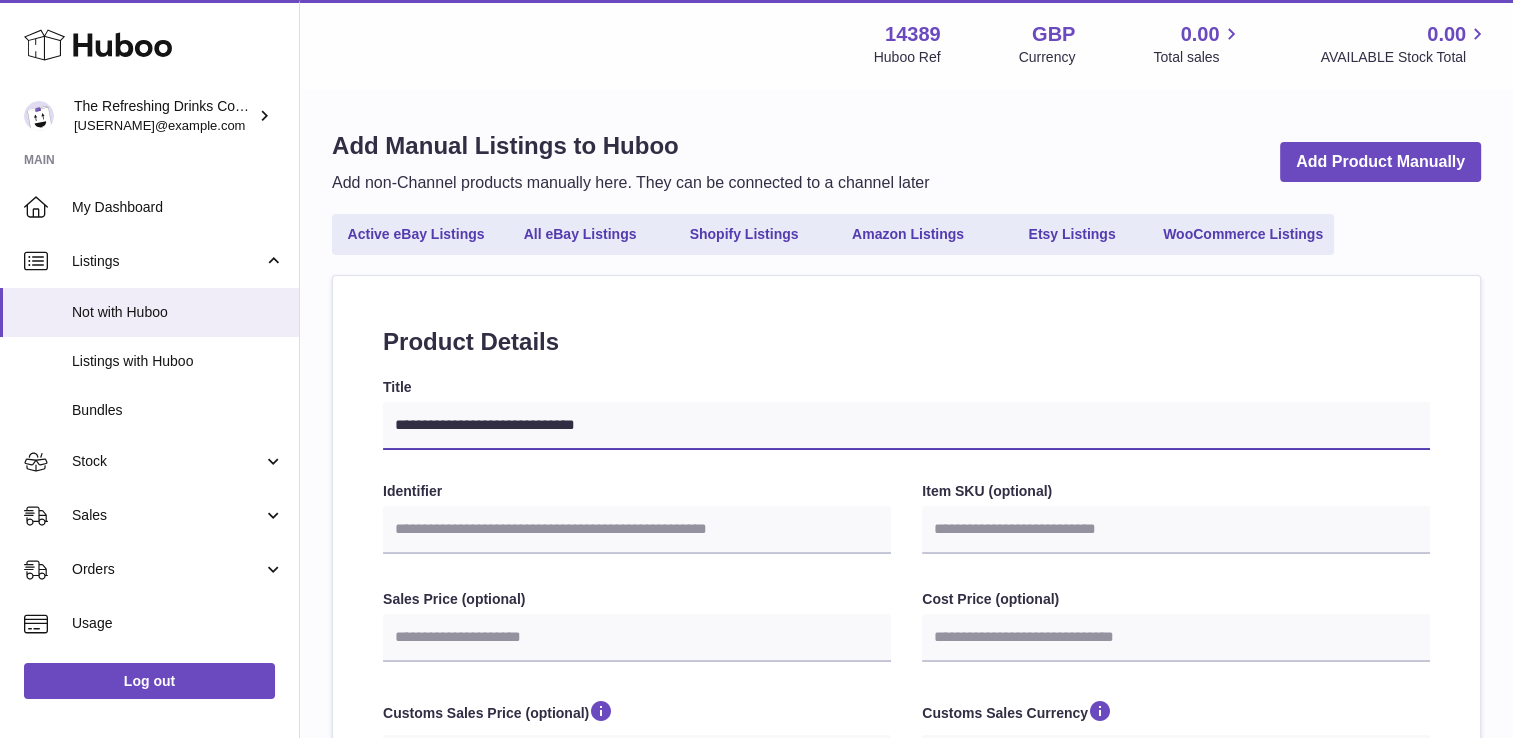 select 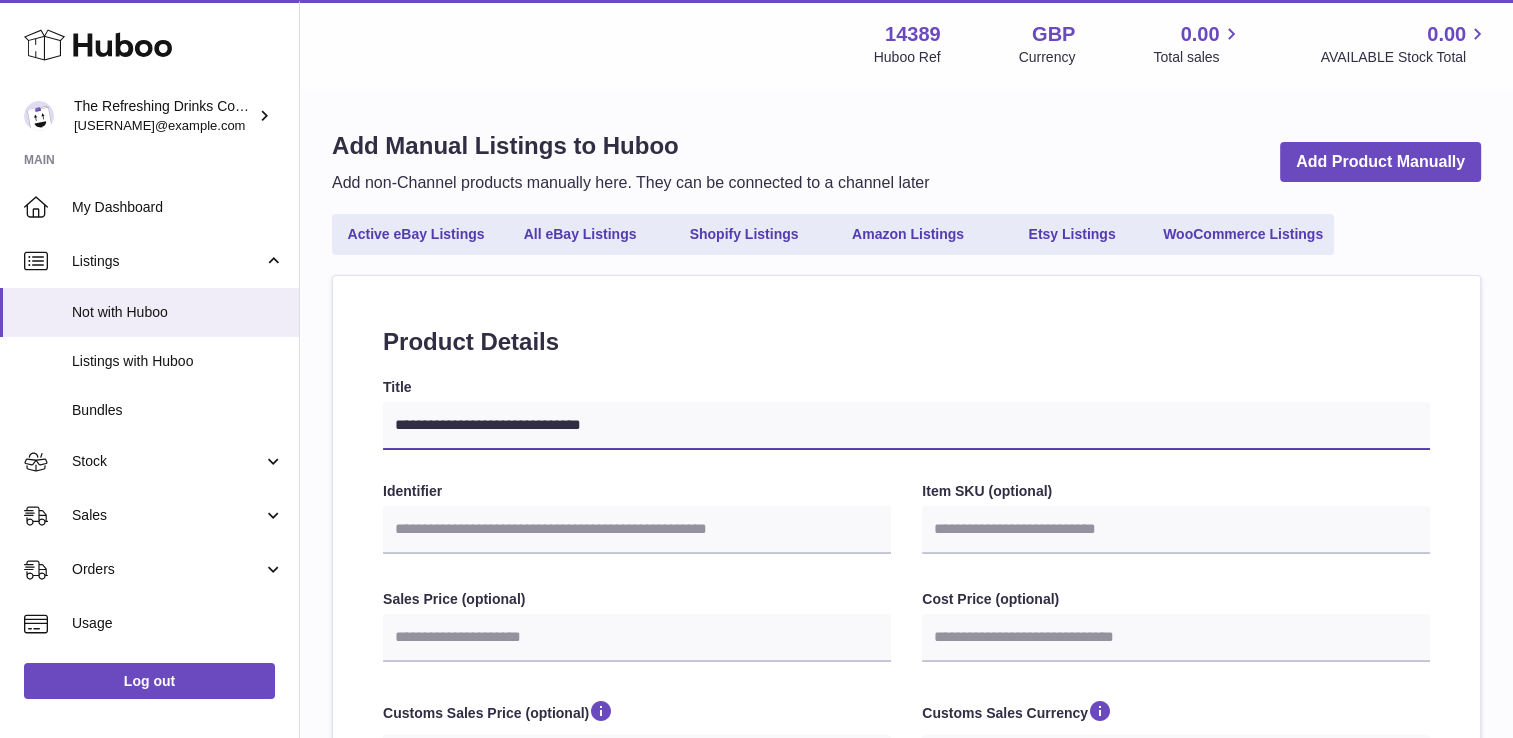 type on "**********" 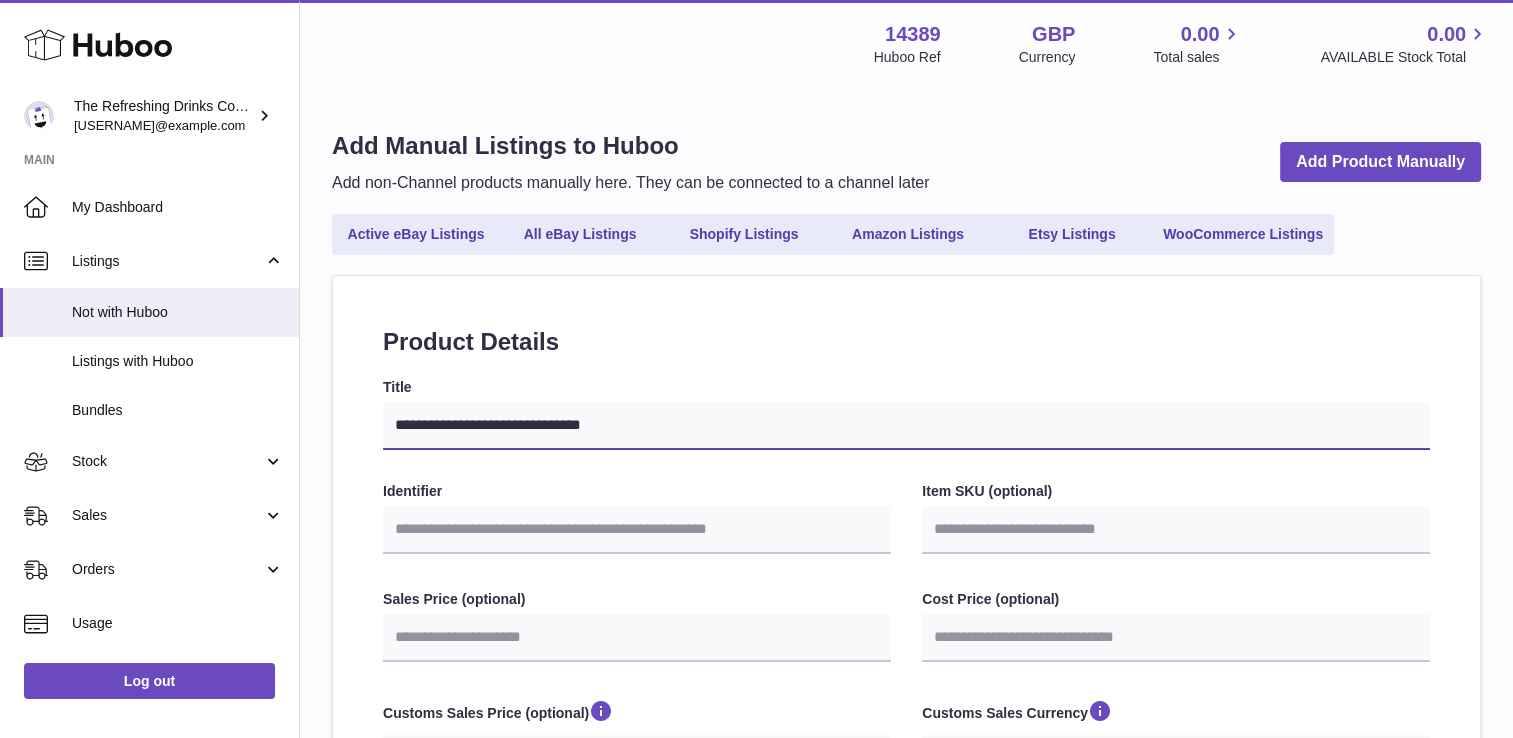 select 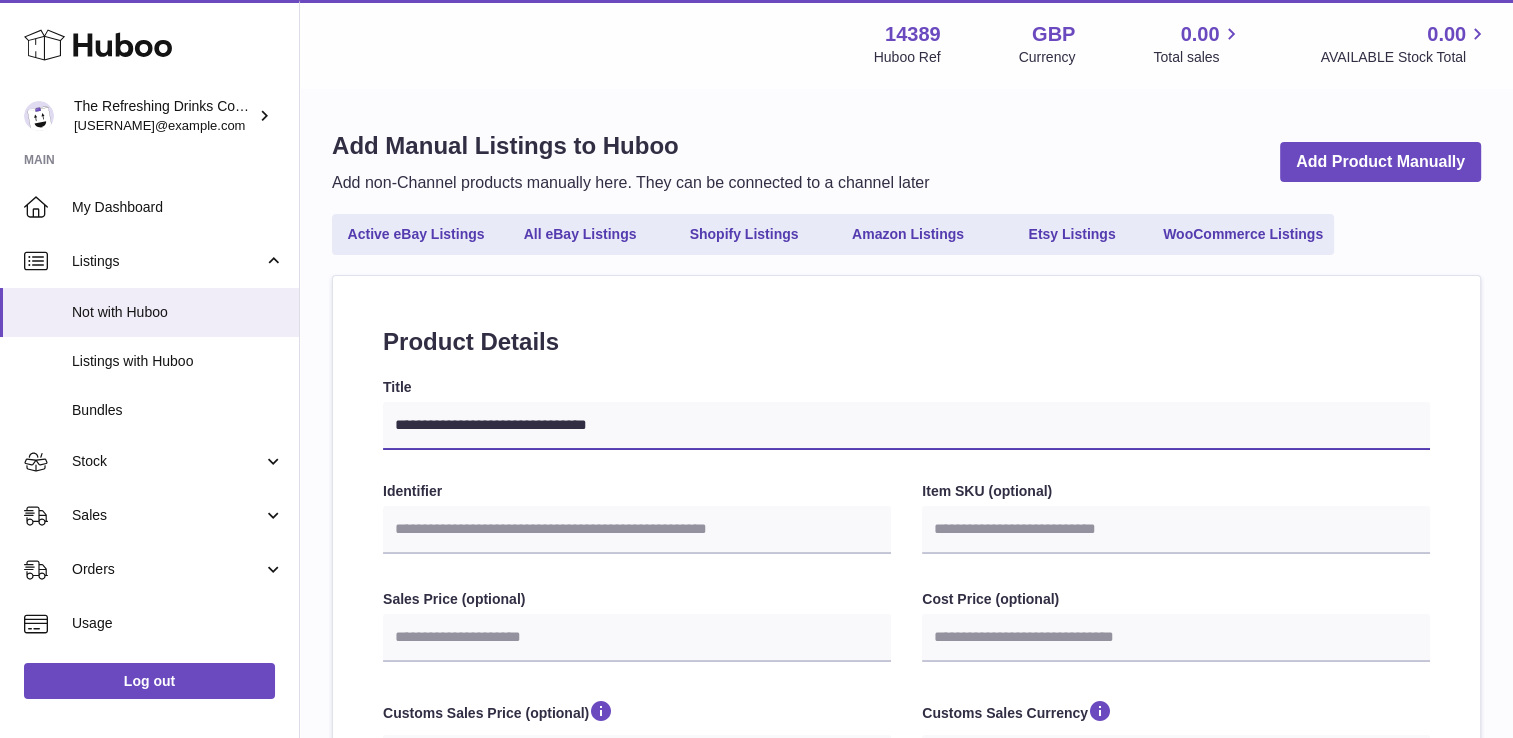 type on "**********" 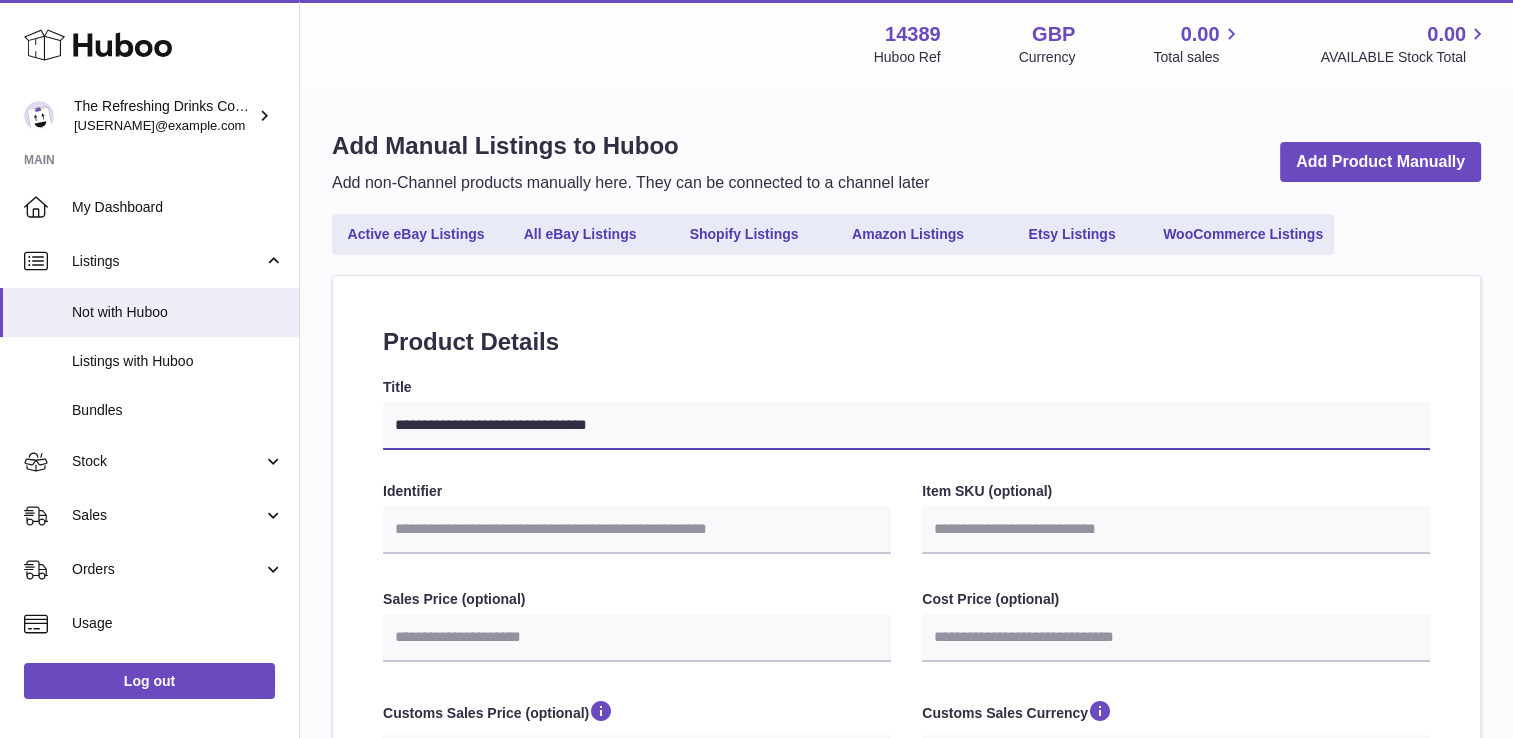 select 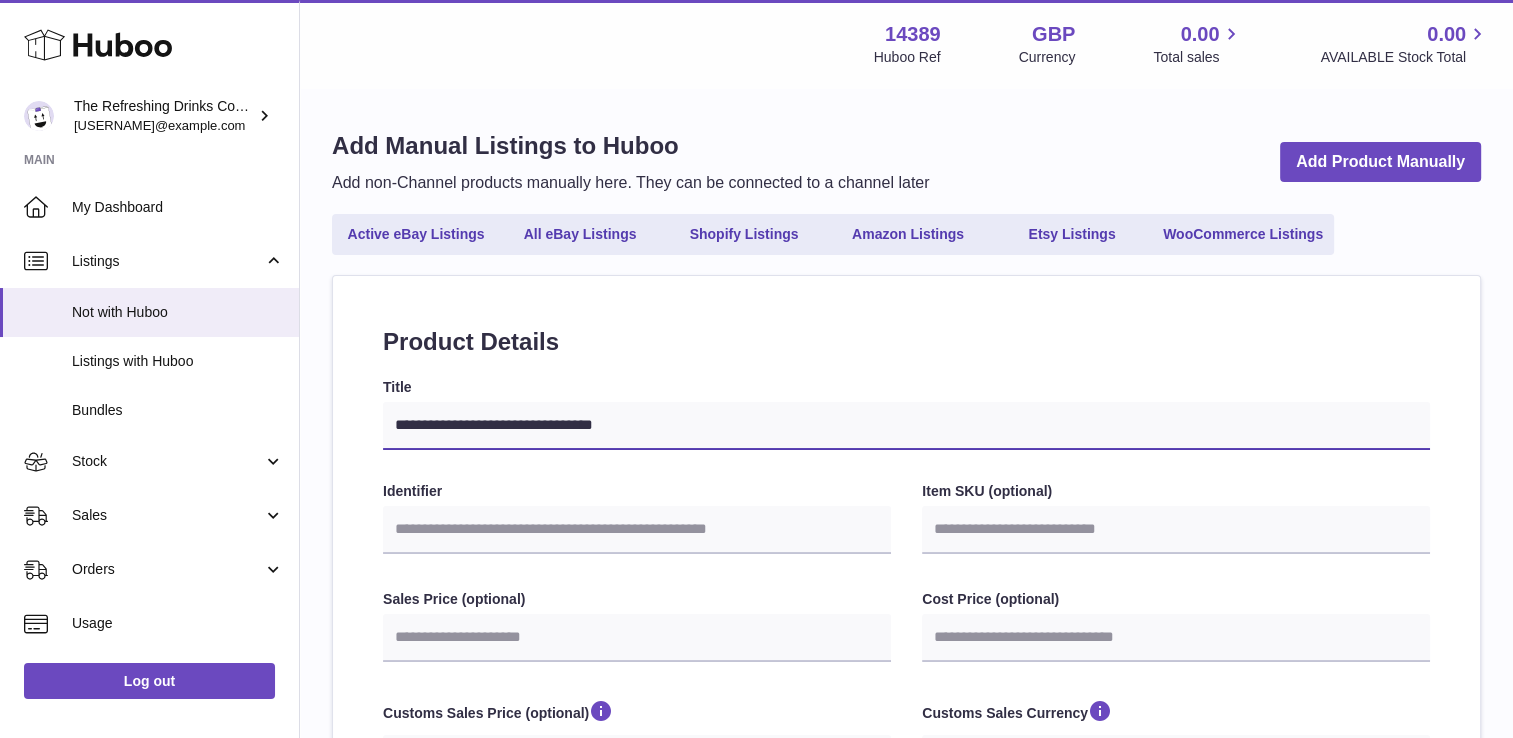 type on "**********" 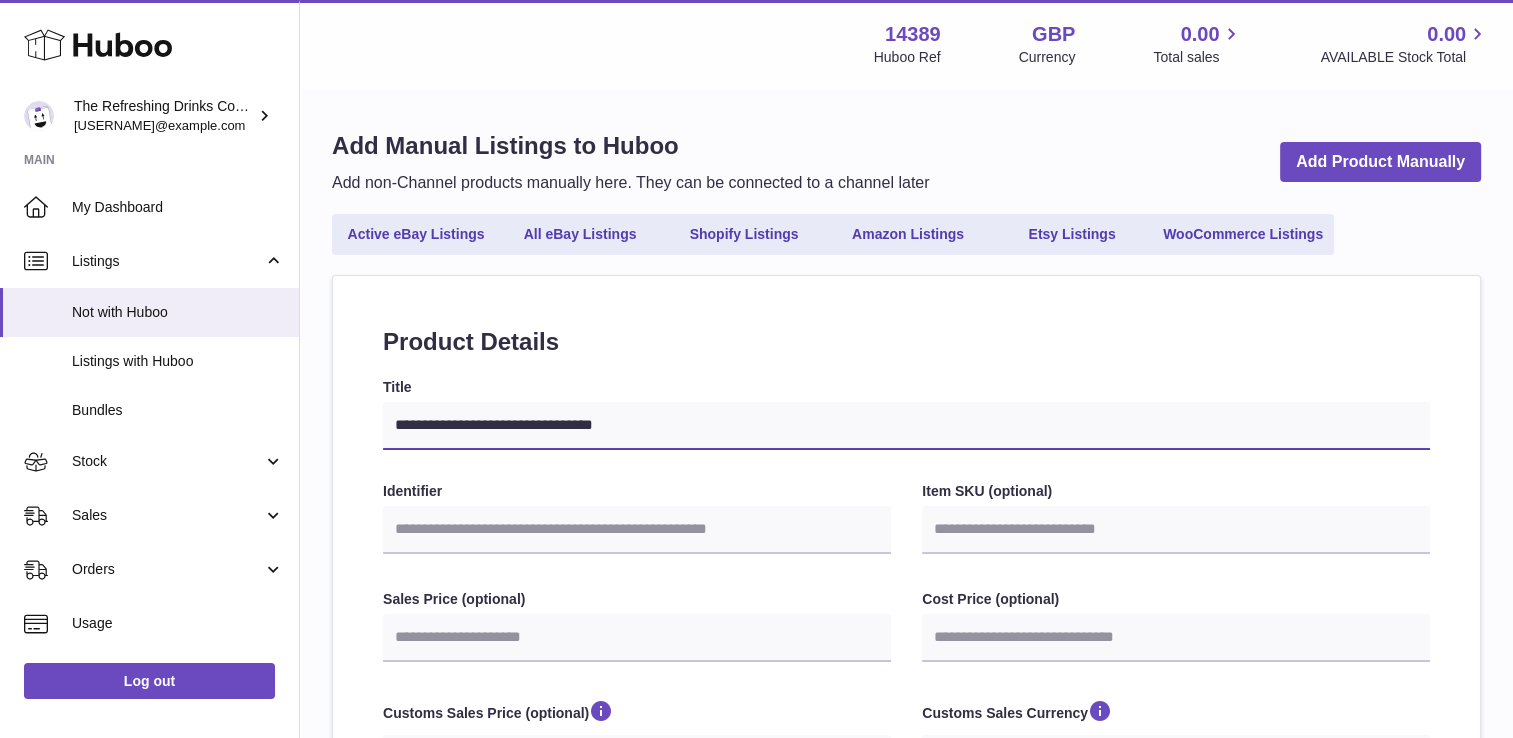select 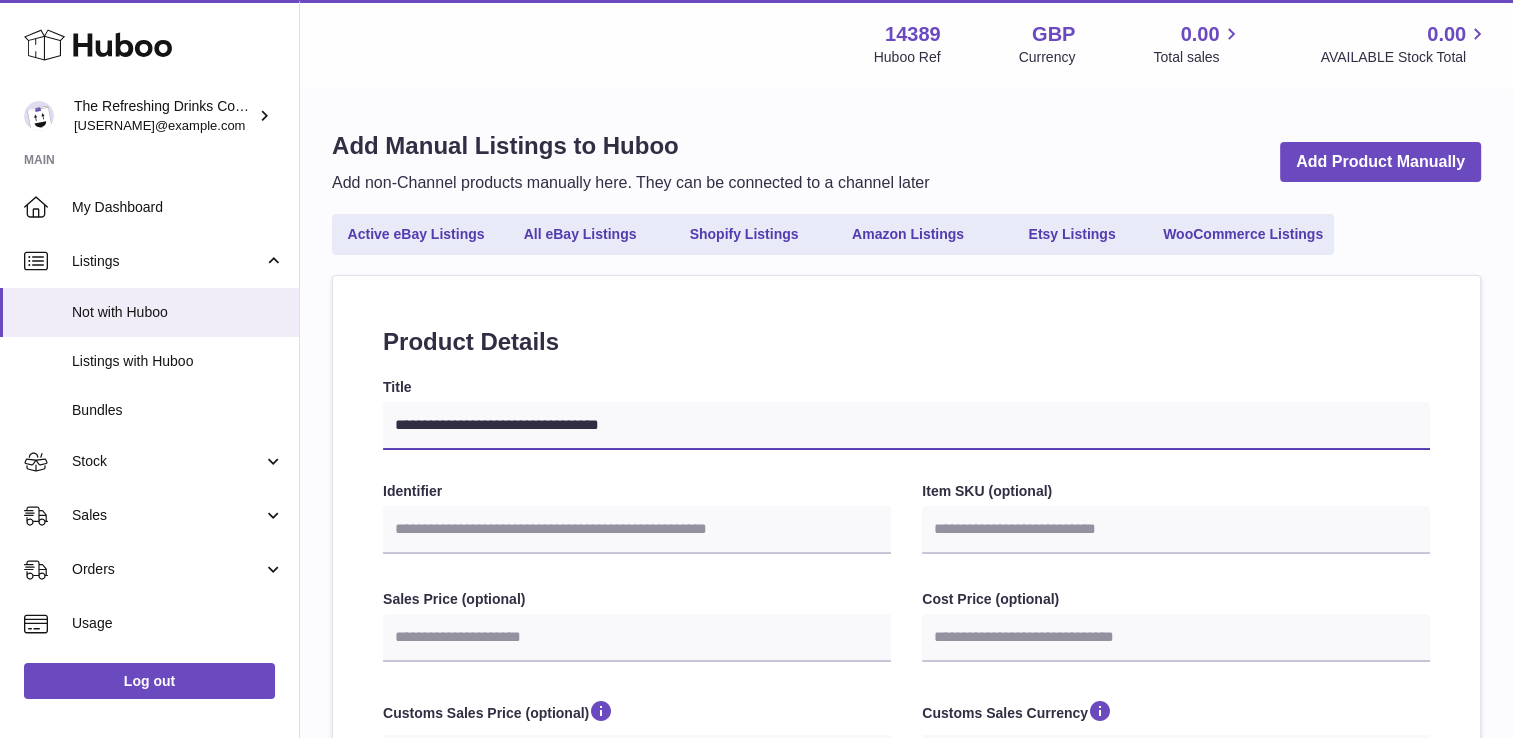 select 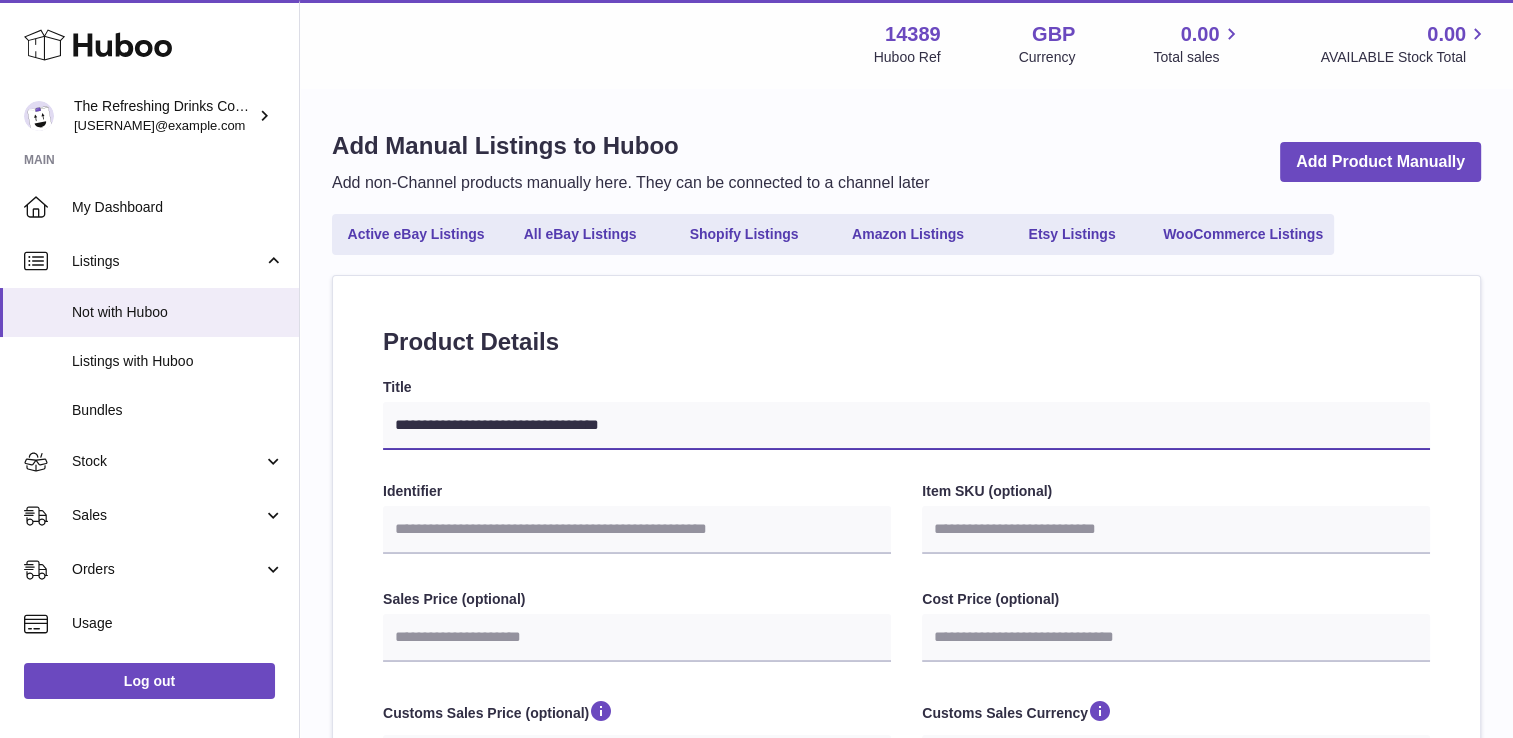 type on "**********" 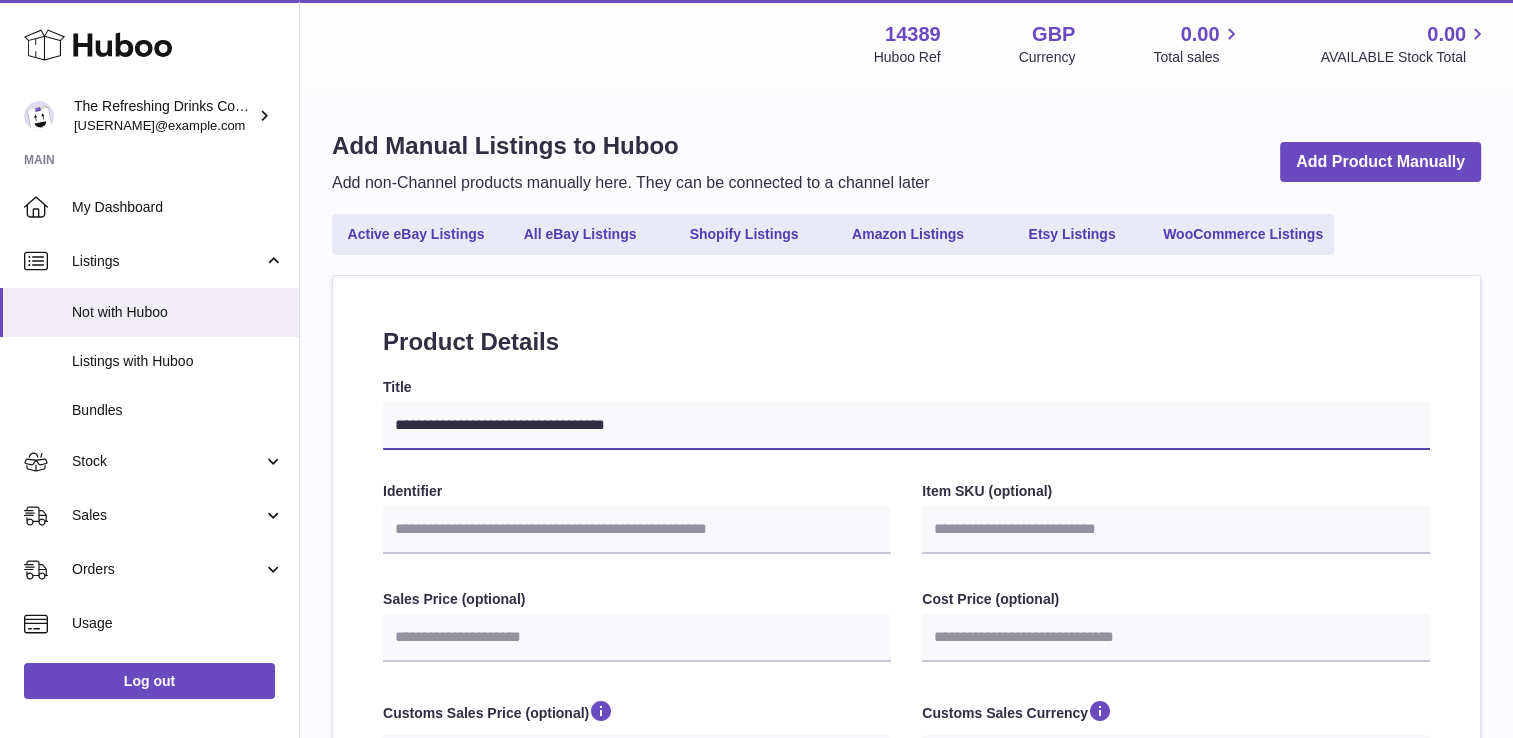 type on "**********" 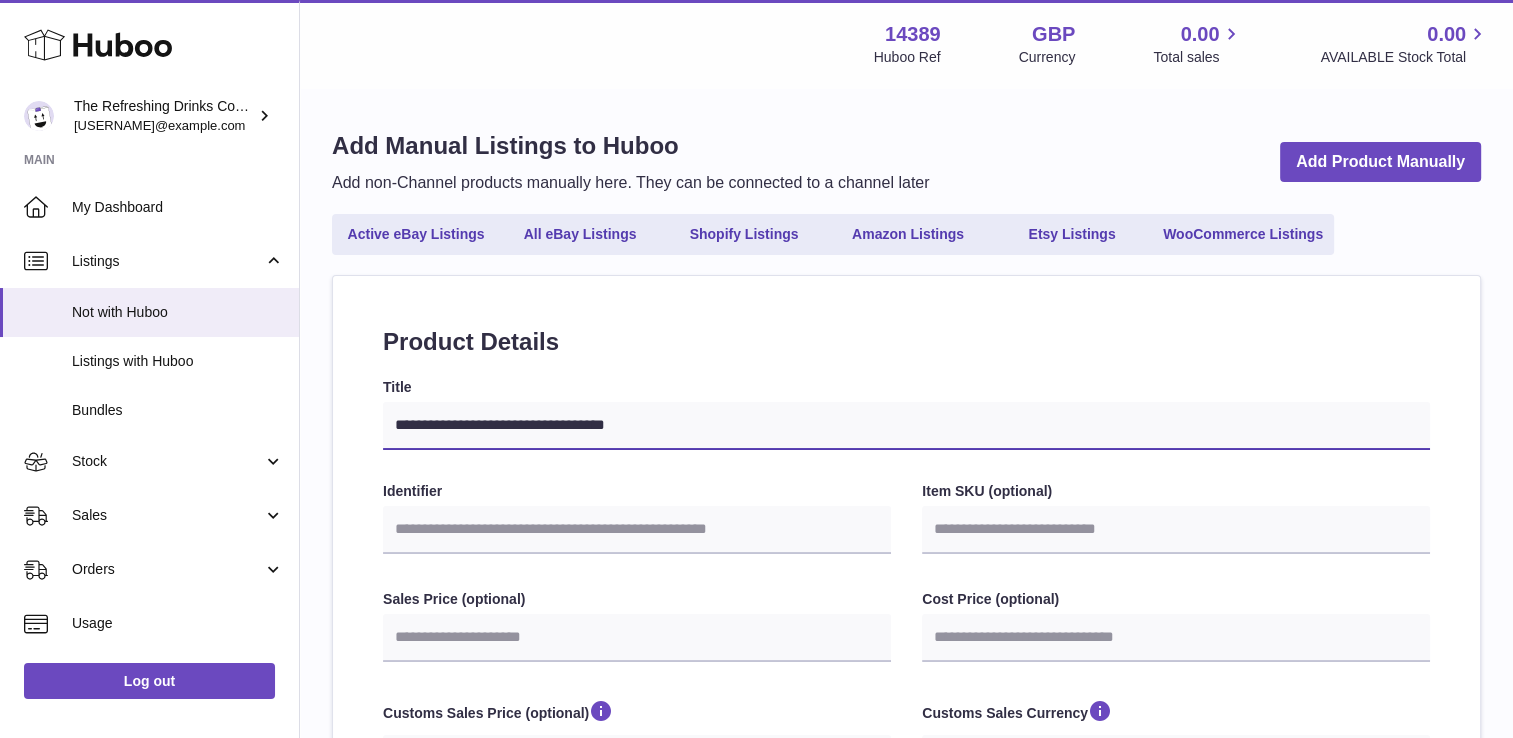 select 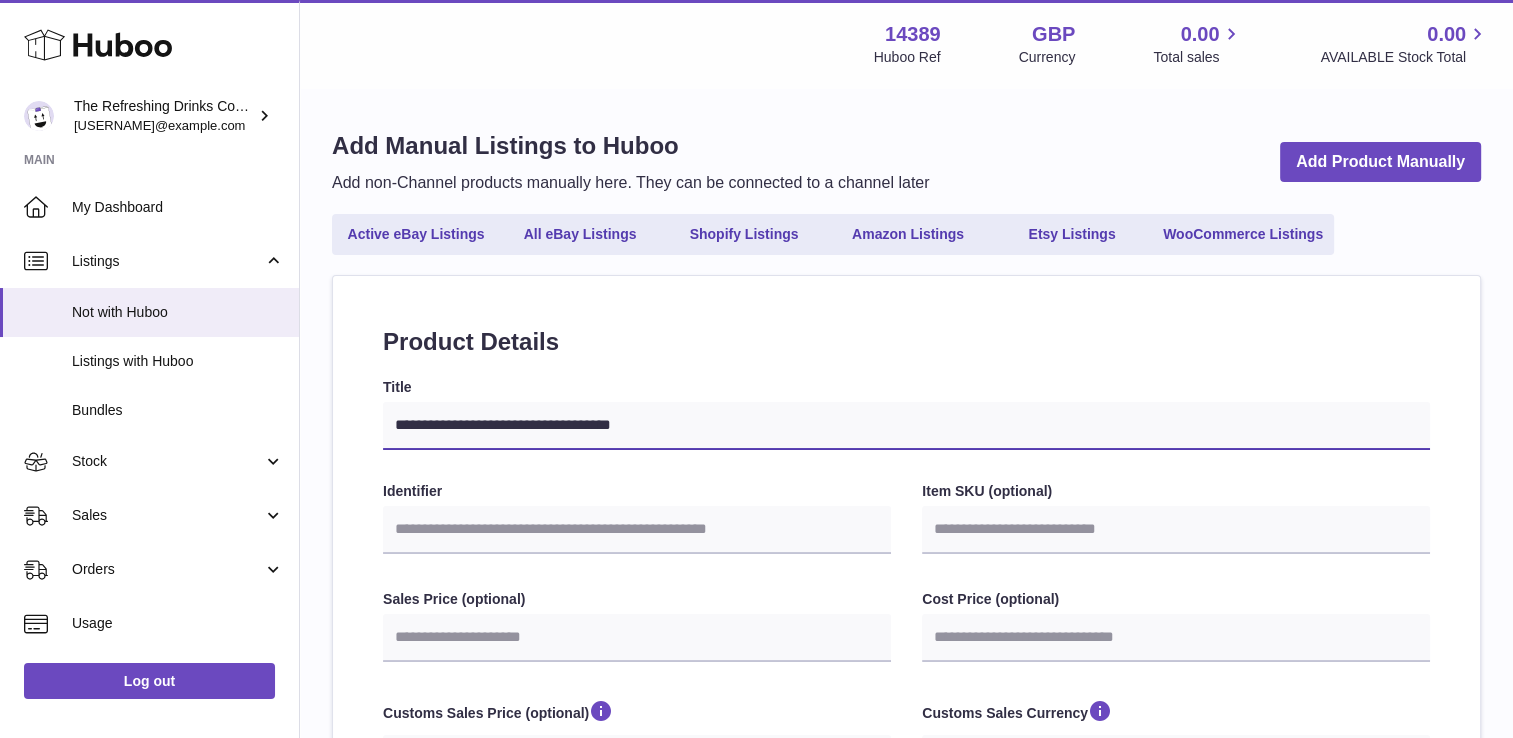 click on "**********" at bounding box center (906, 426) 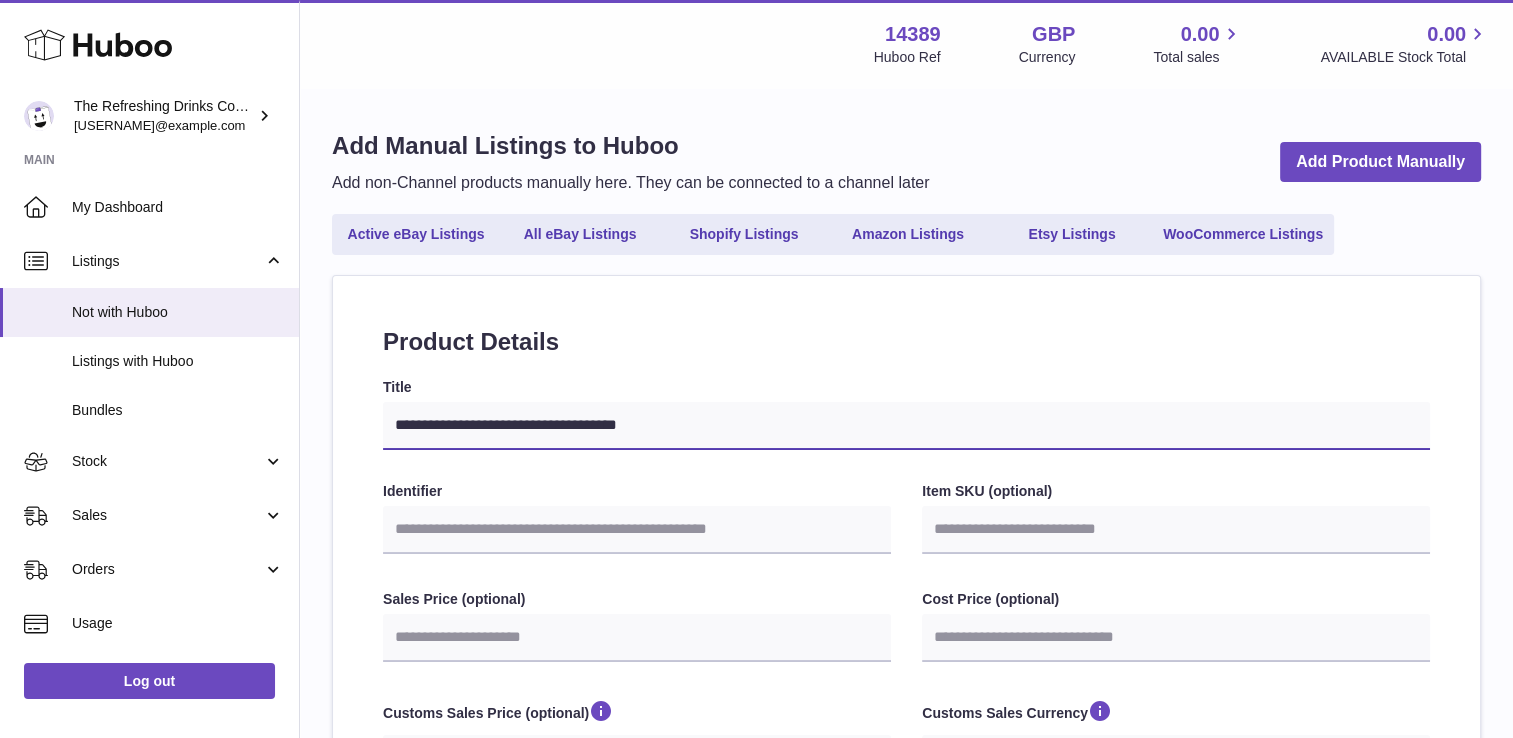click on "**********" at bounding box center [906, 426] 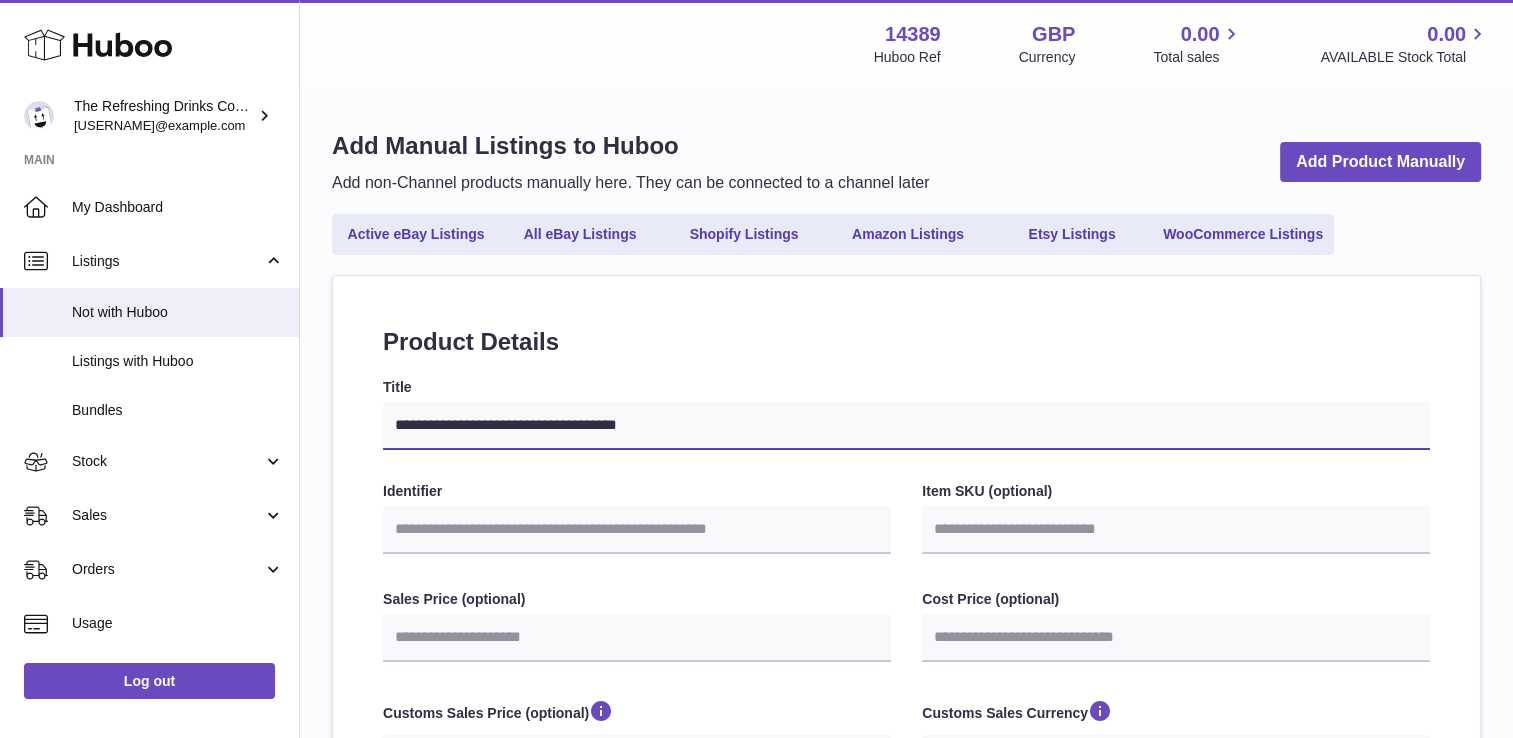 type on "**********" 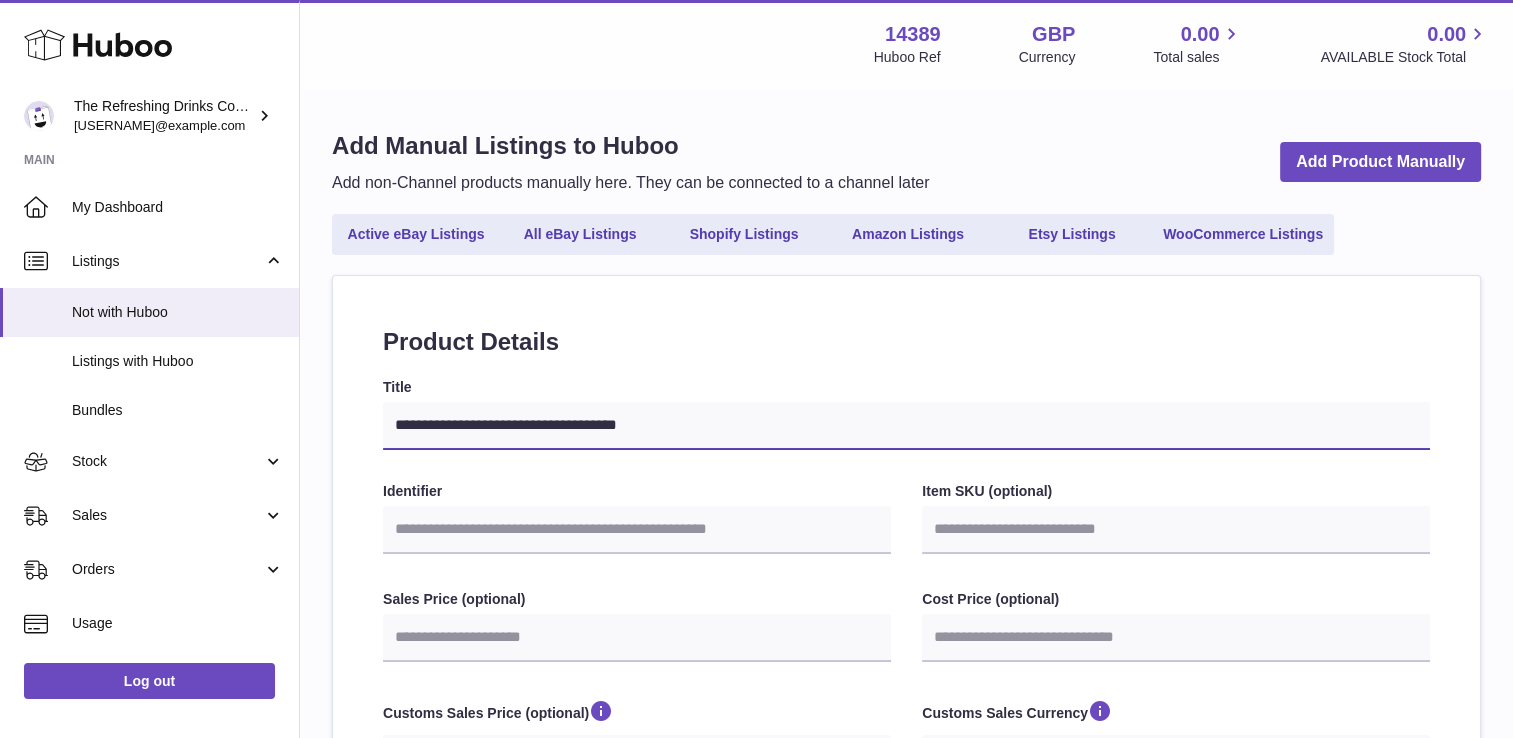 select 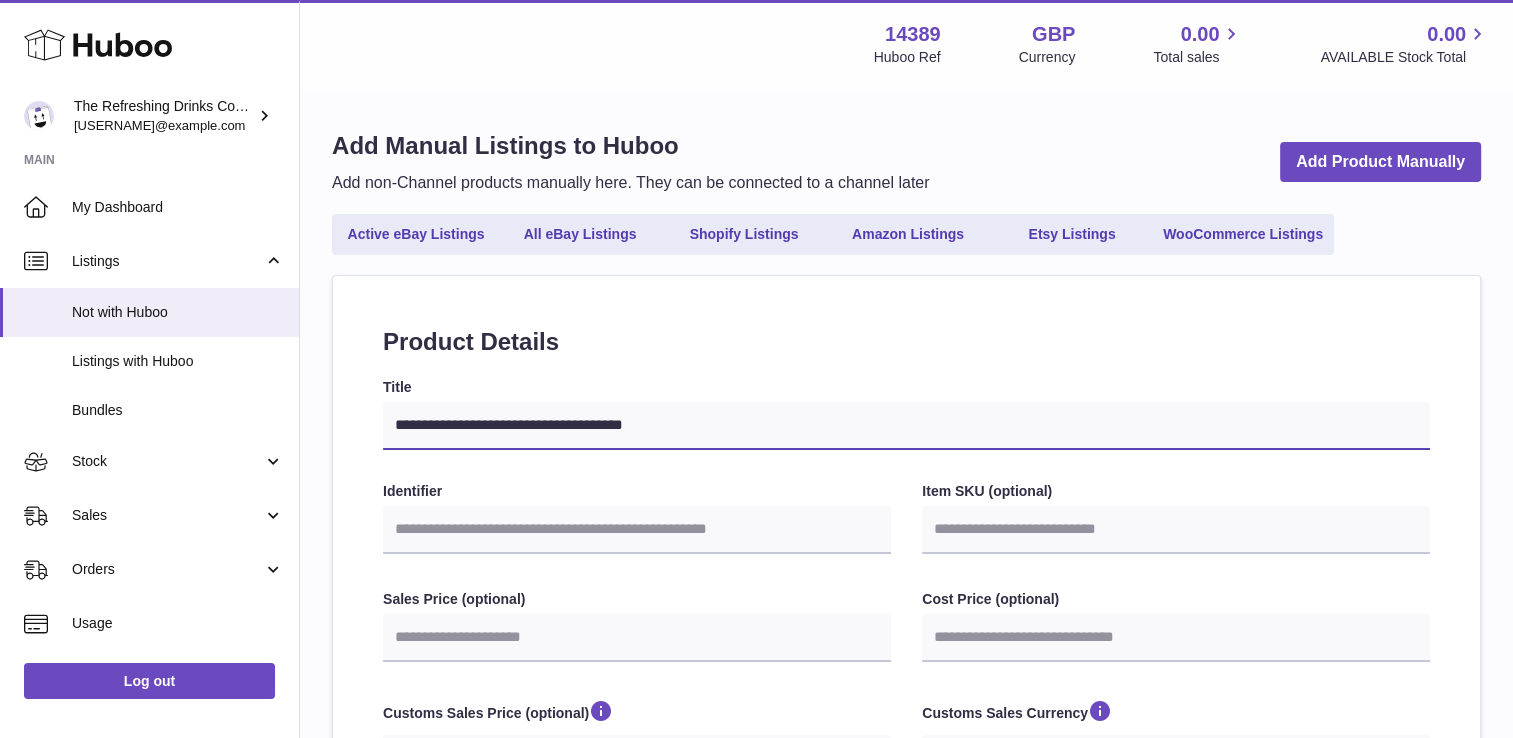 type on "**********" 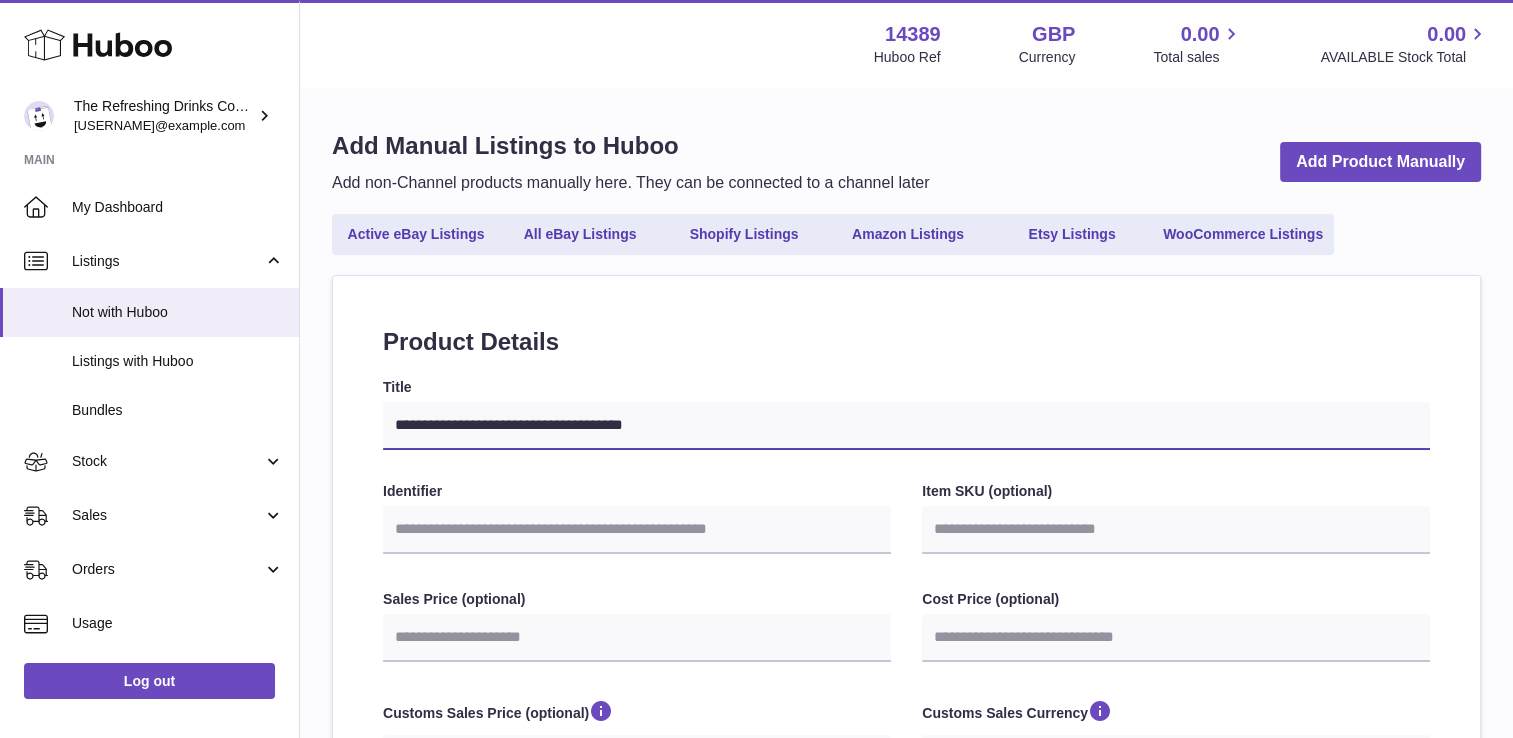 select 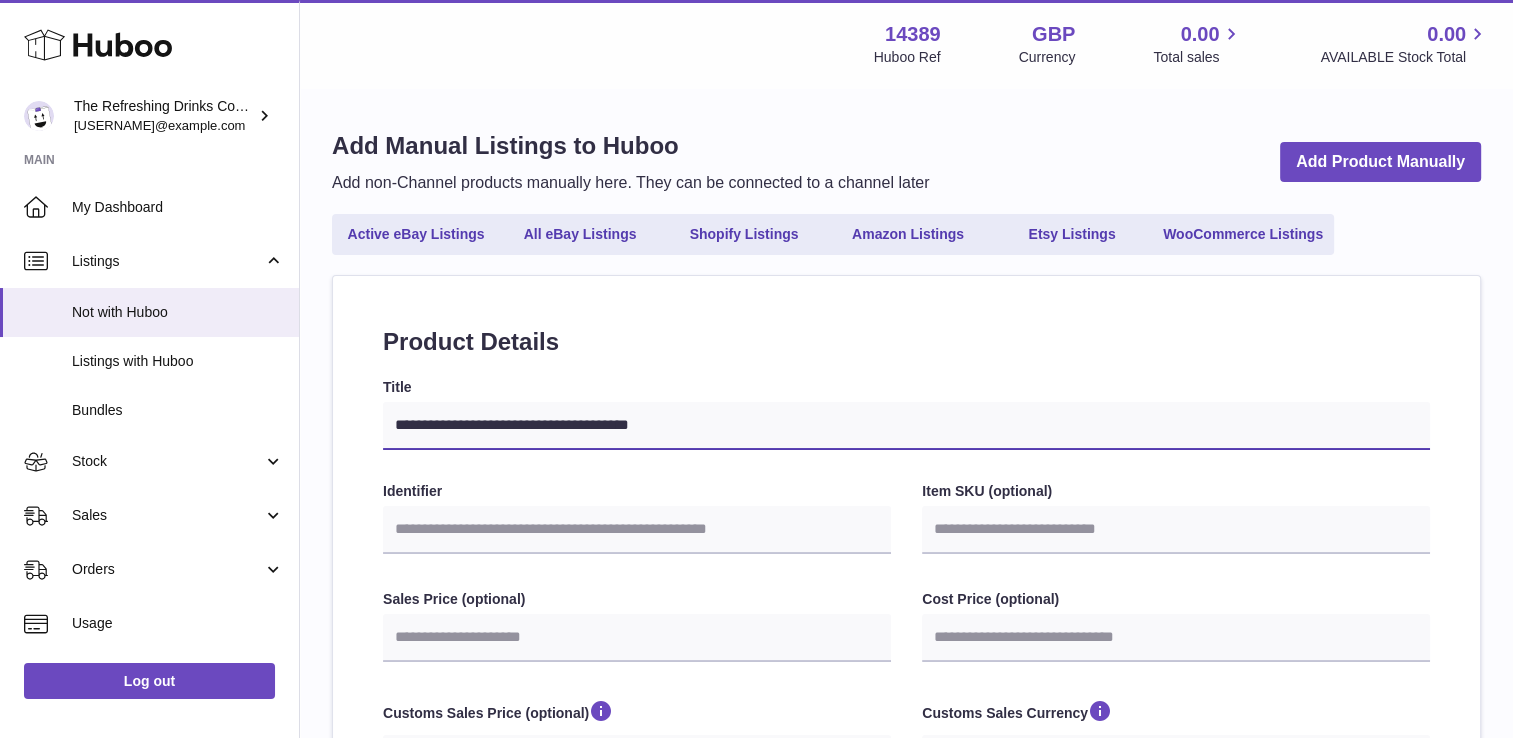 type on "**********" 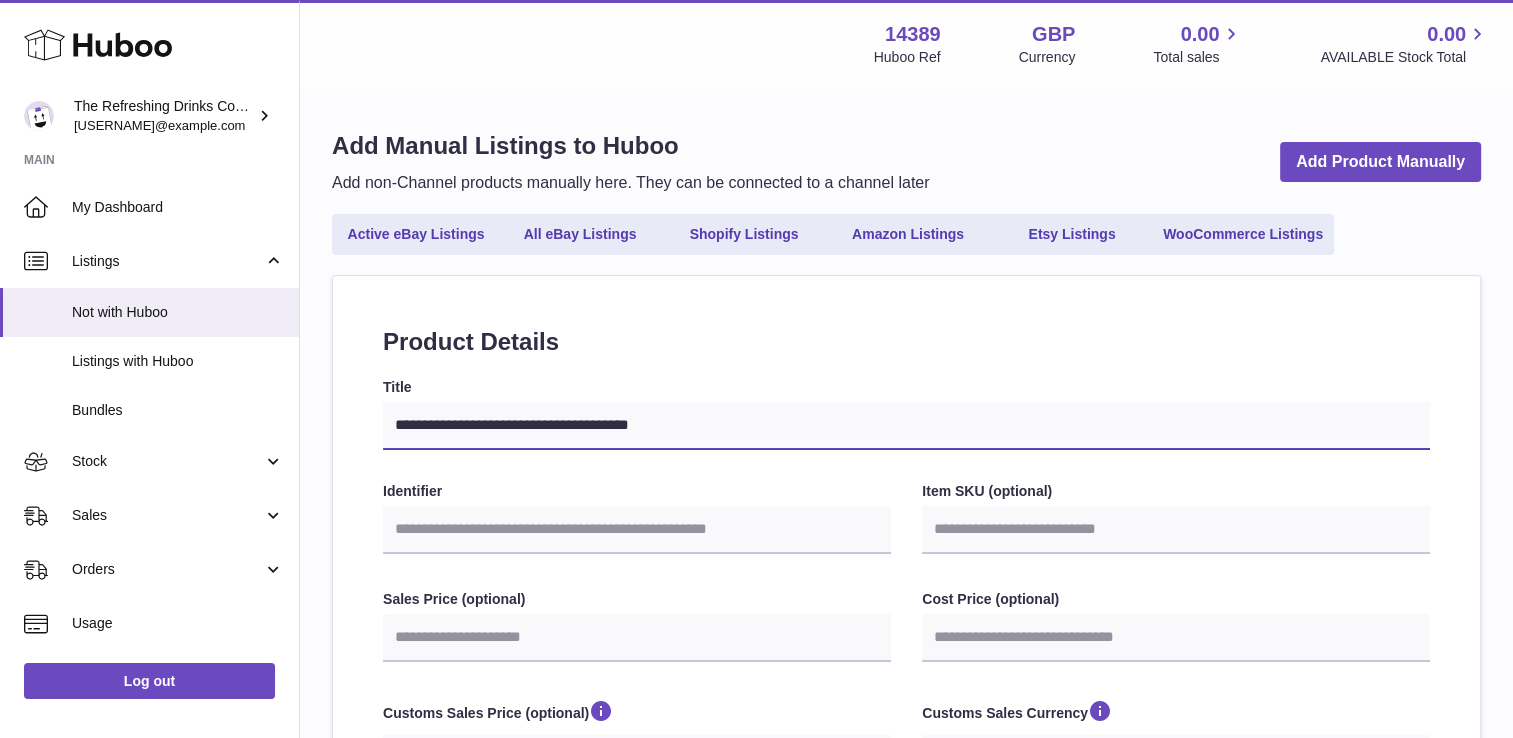 select 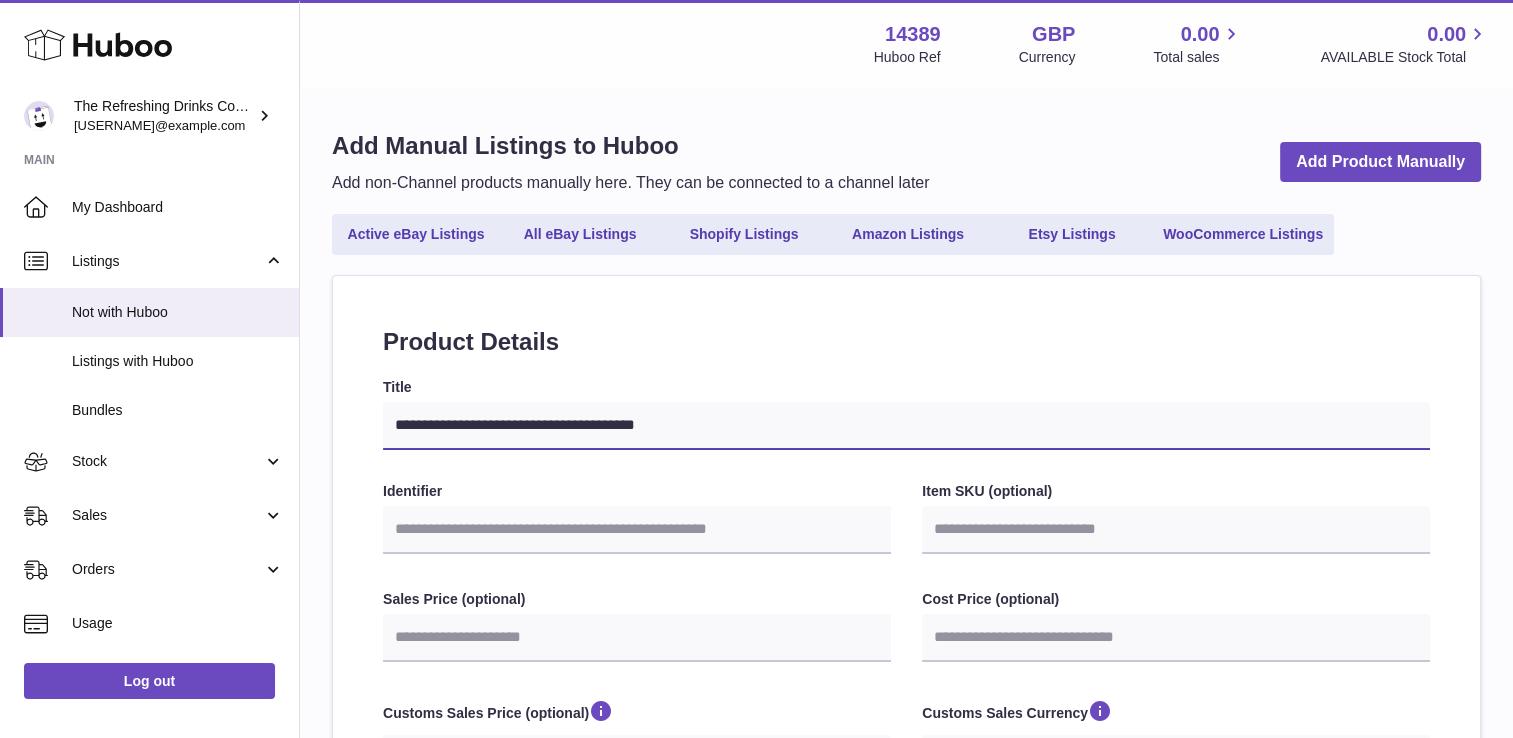 type on "**********" 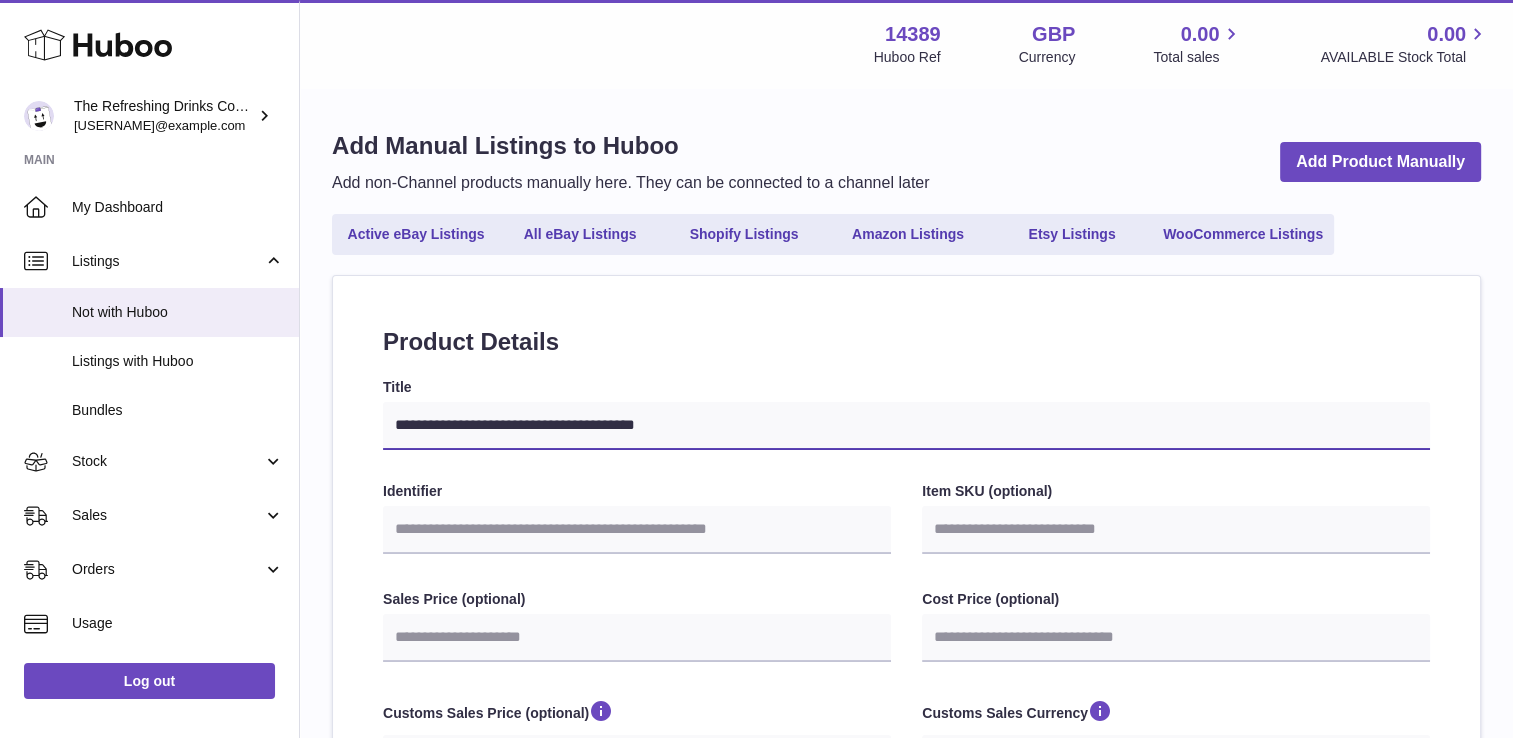 select 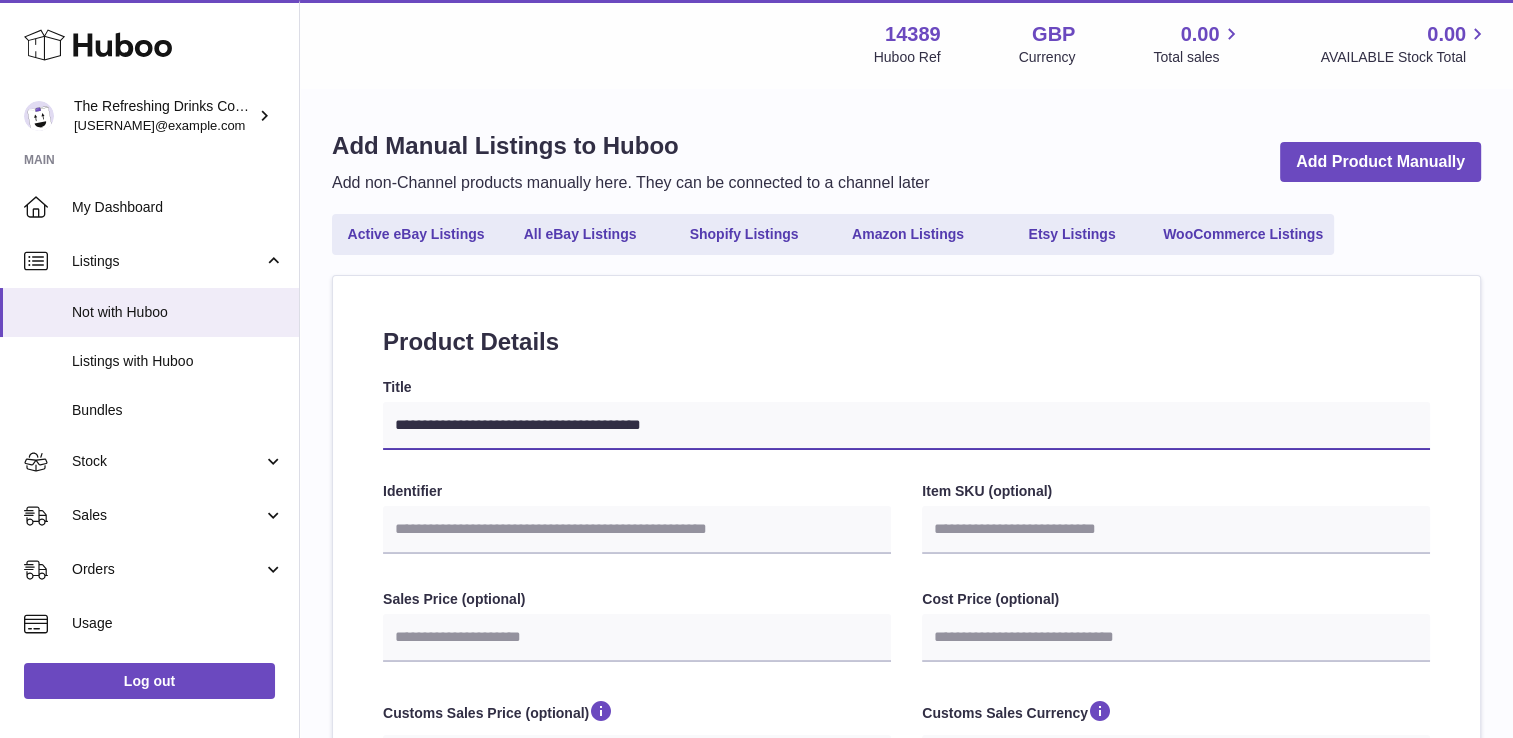 type on "**********" 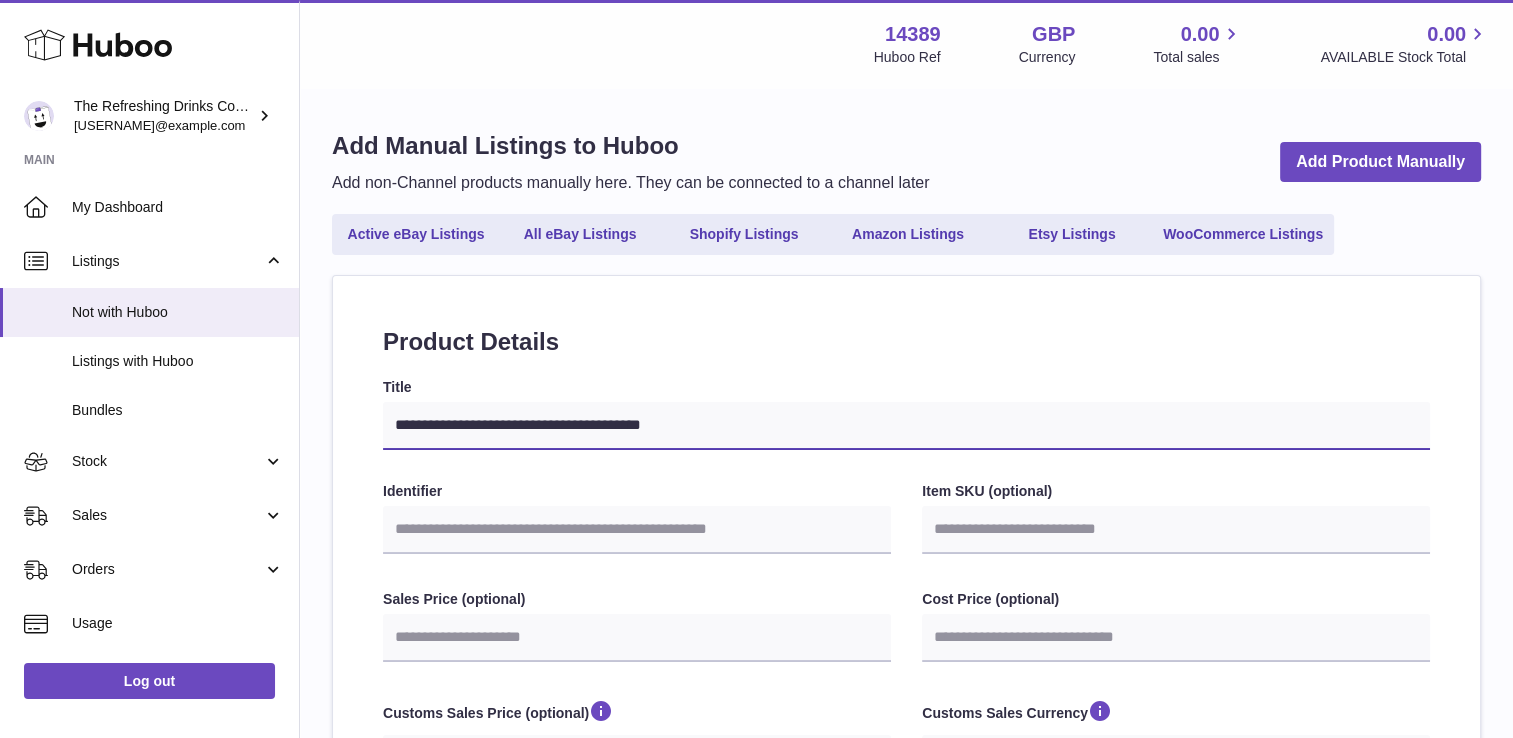 select 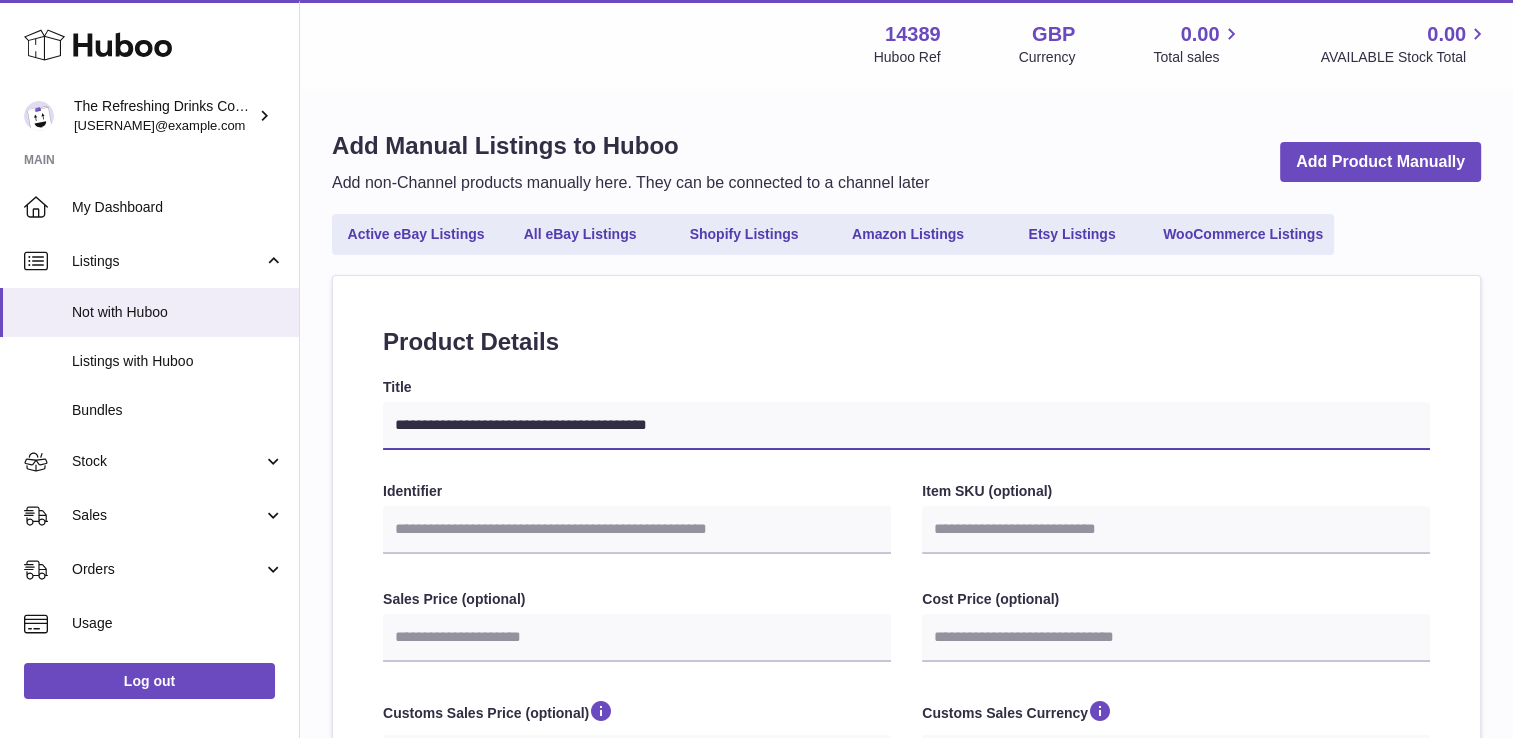 select 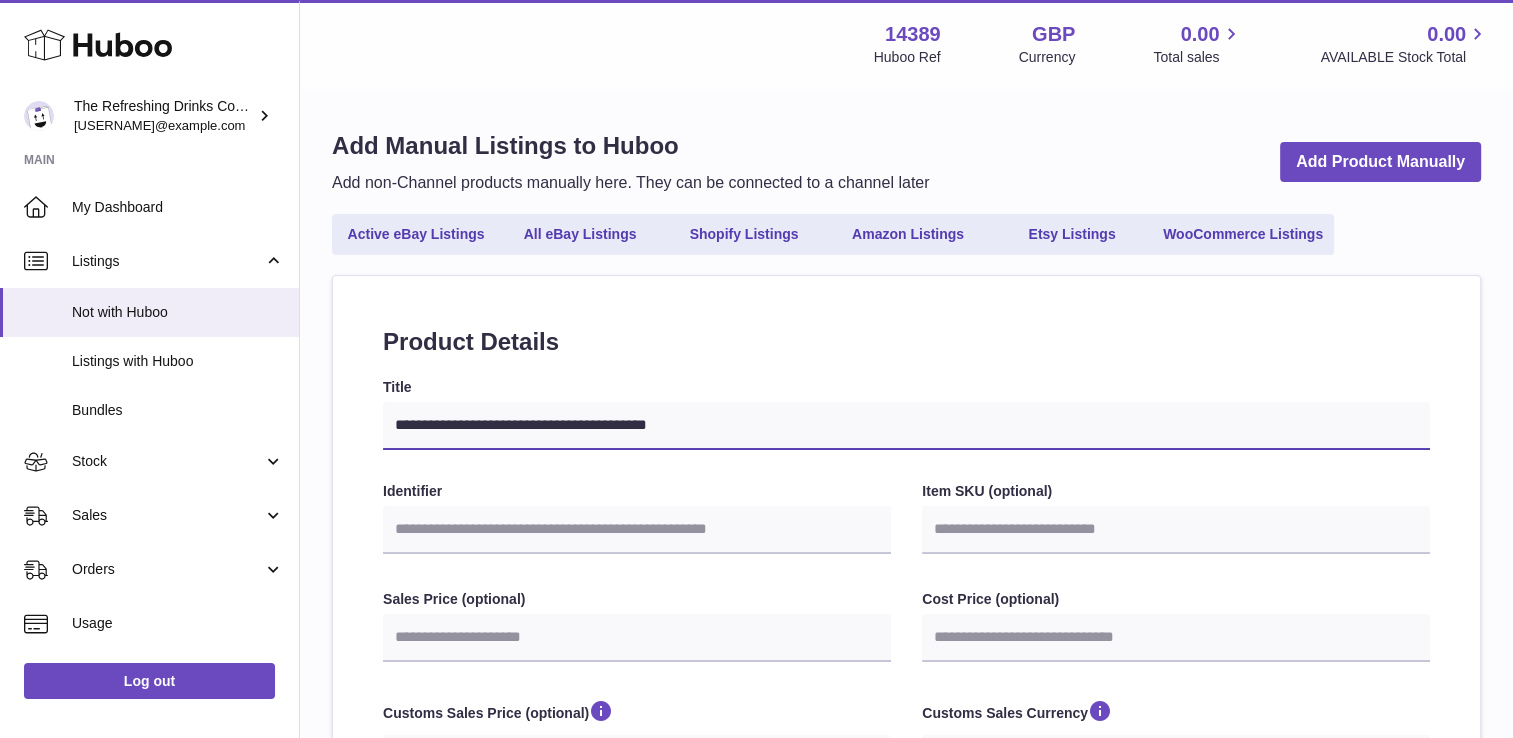 type on "**********" 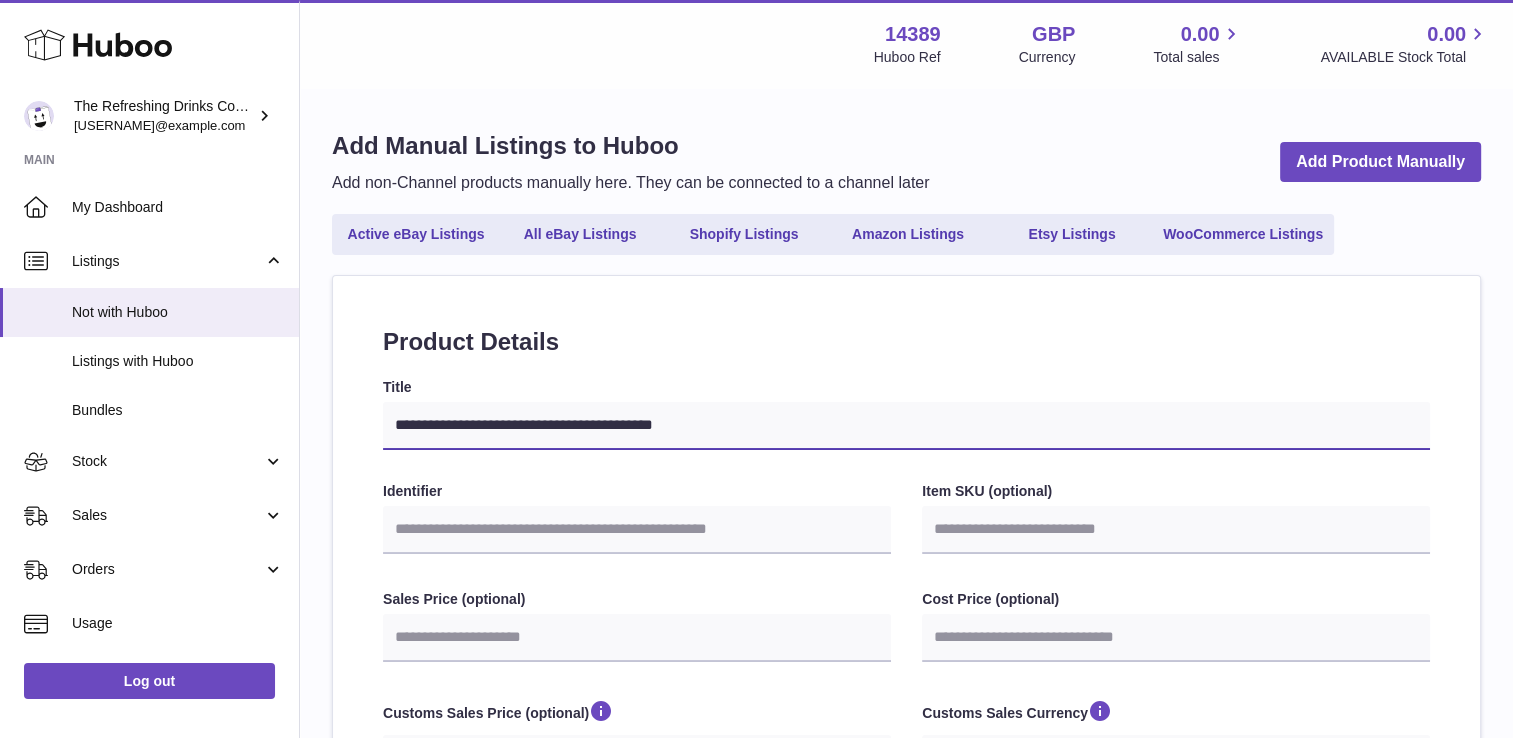 select 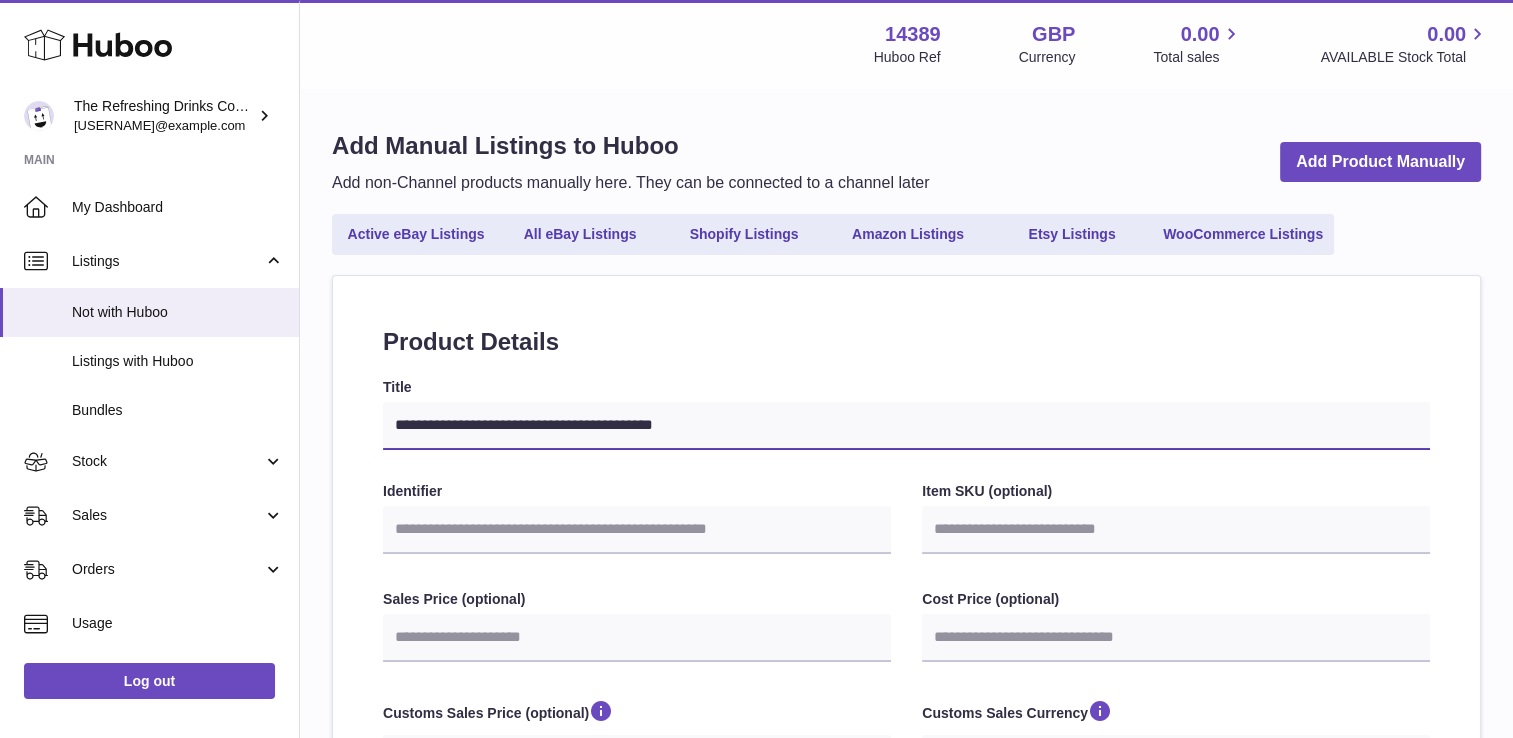 type on "**********" 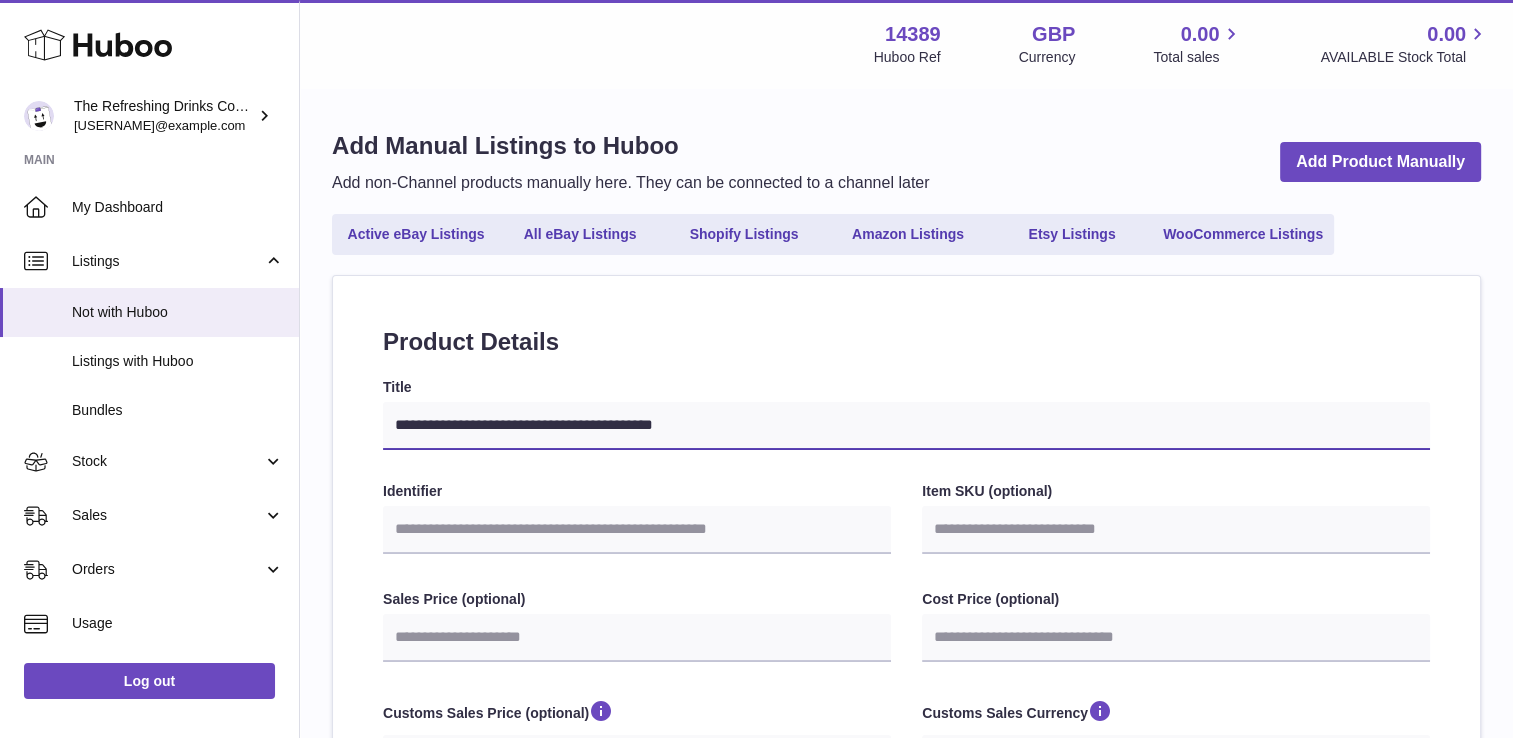 select 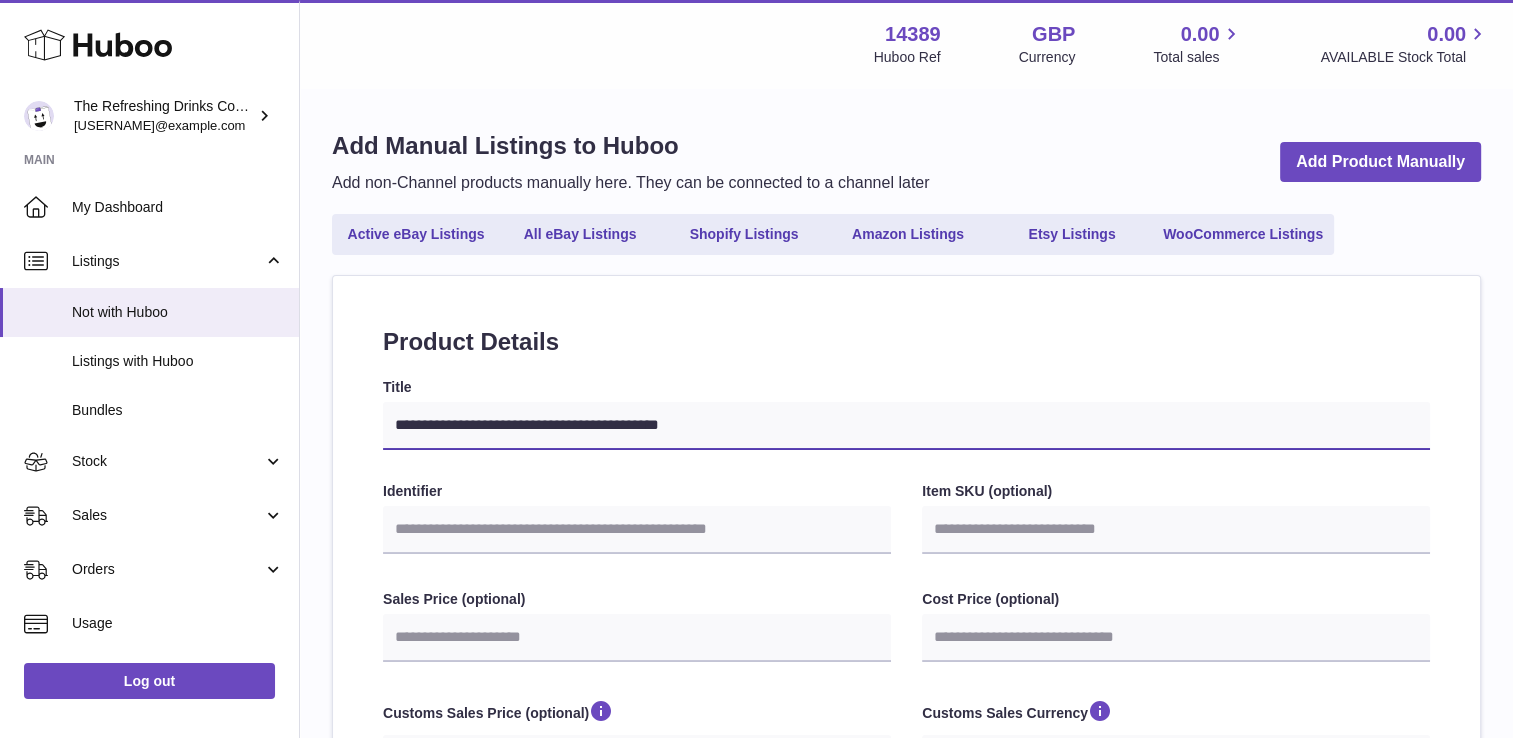 type on "**********" 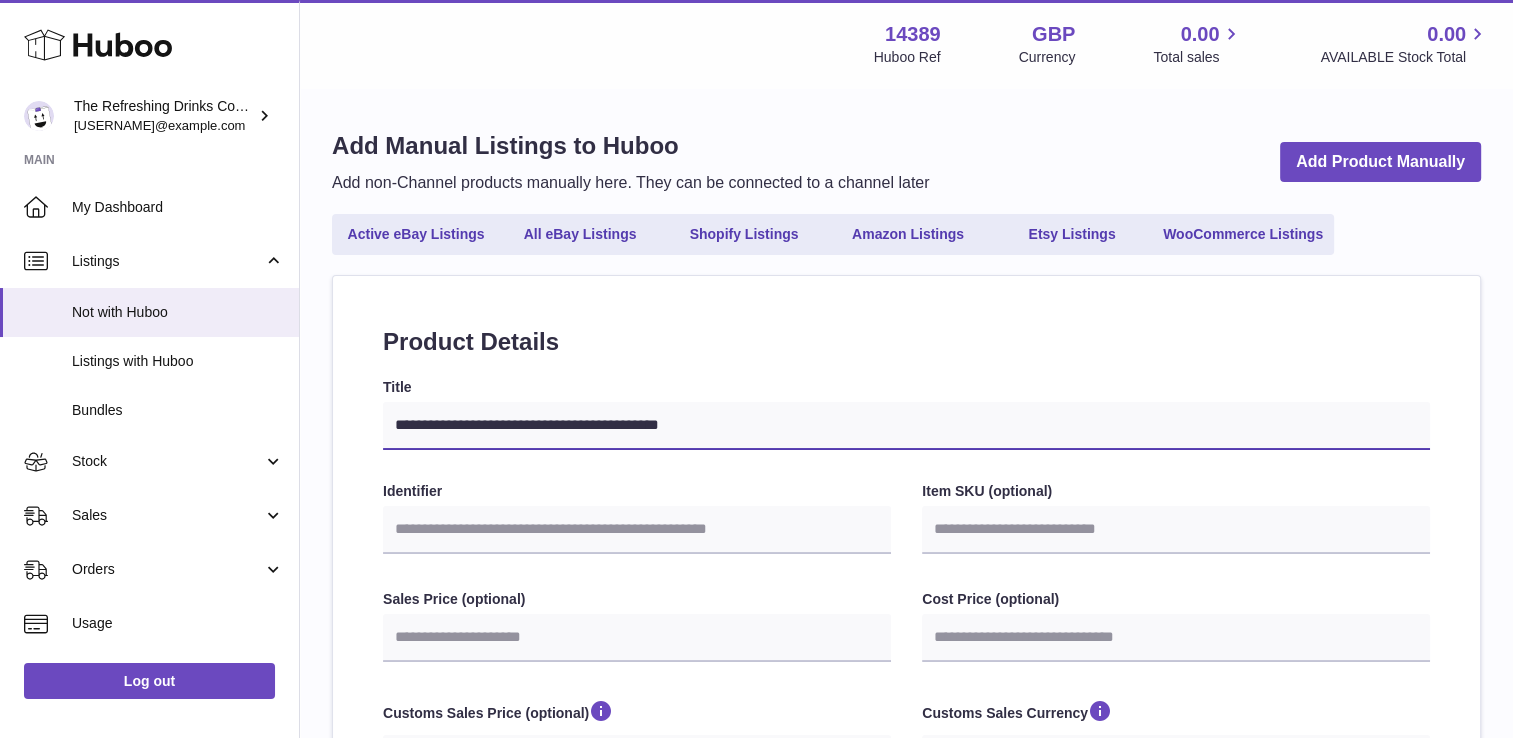 select 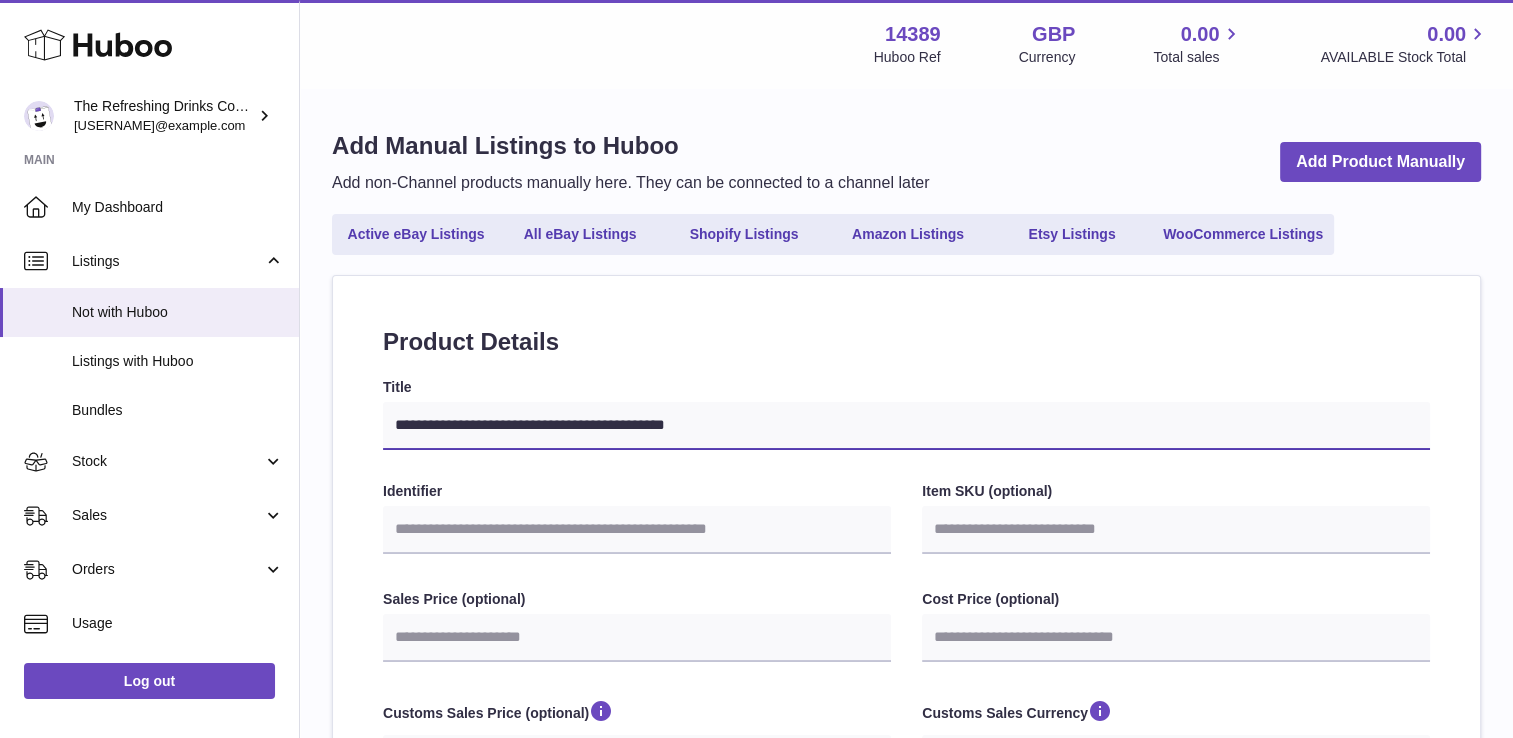 type on "**********" 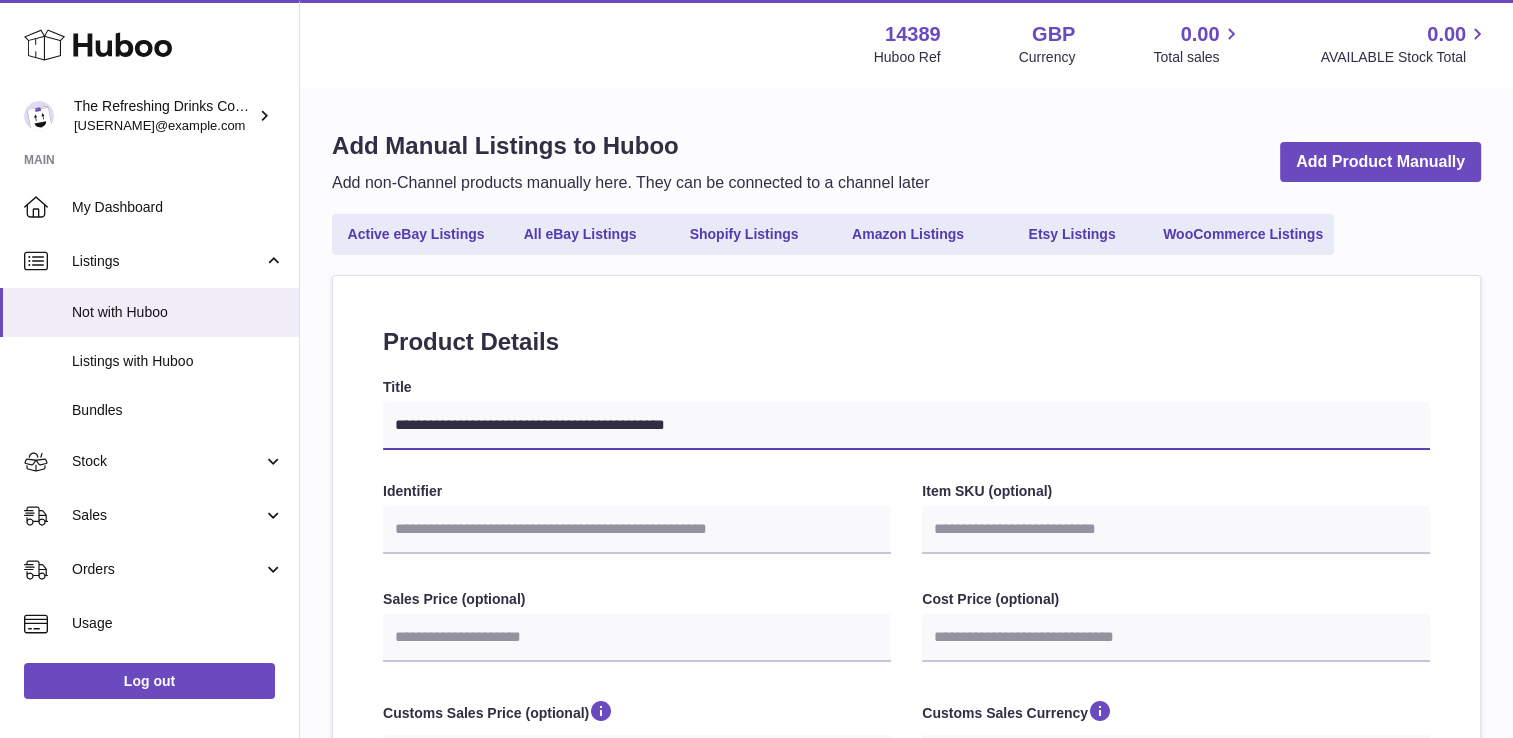 select 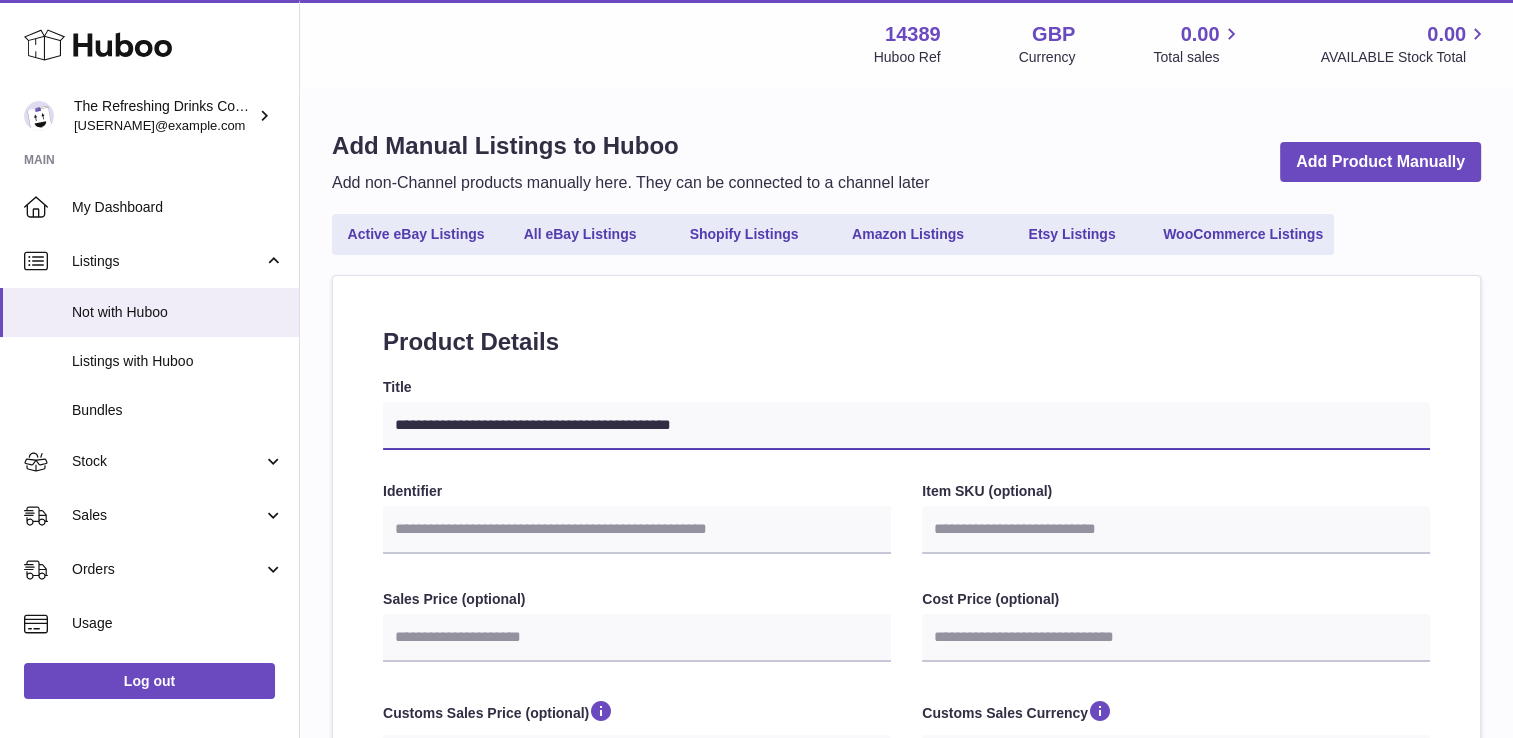 type on "**********" 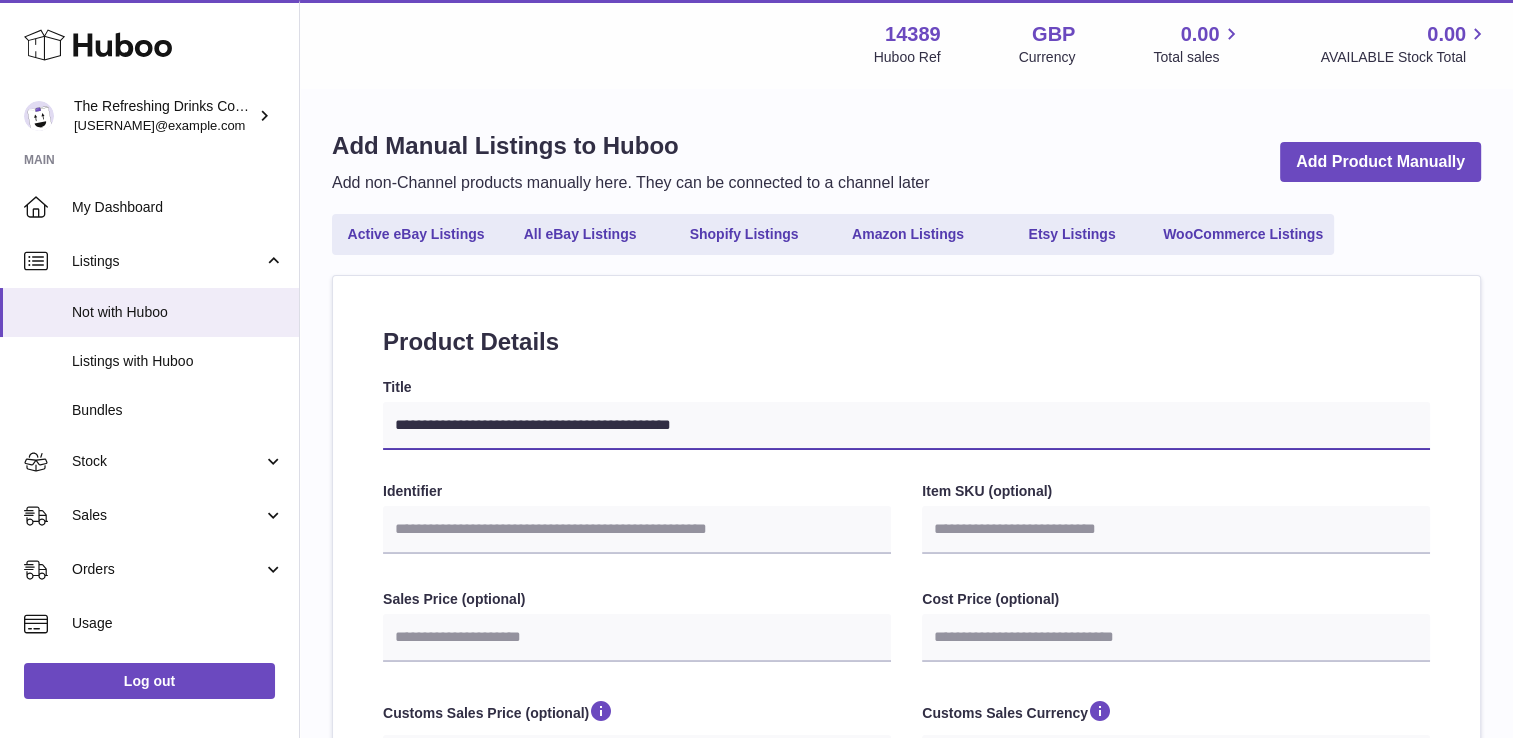 select 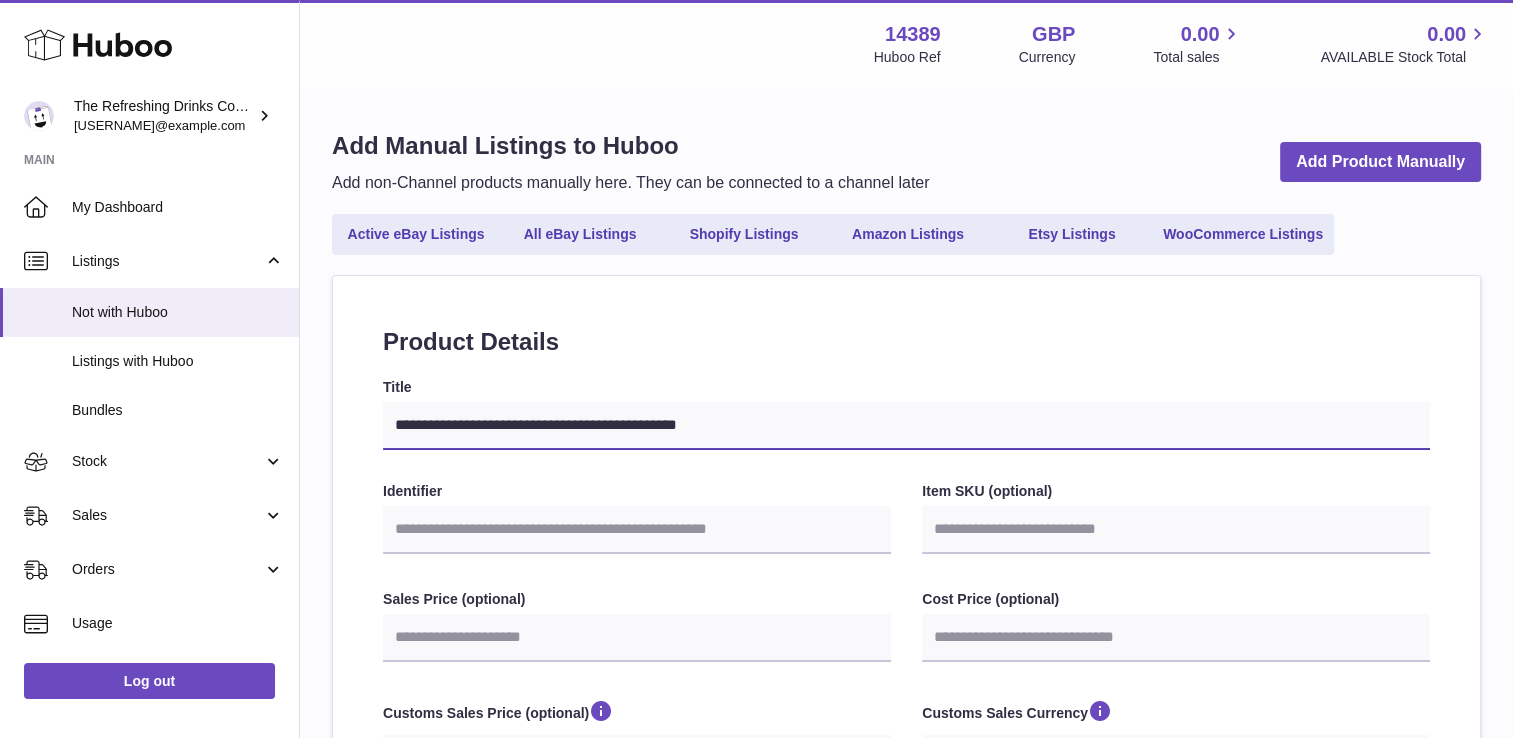 type on "**********" 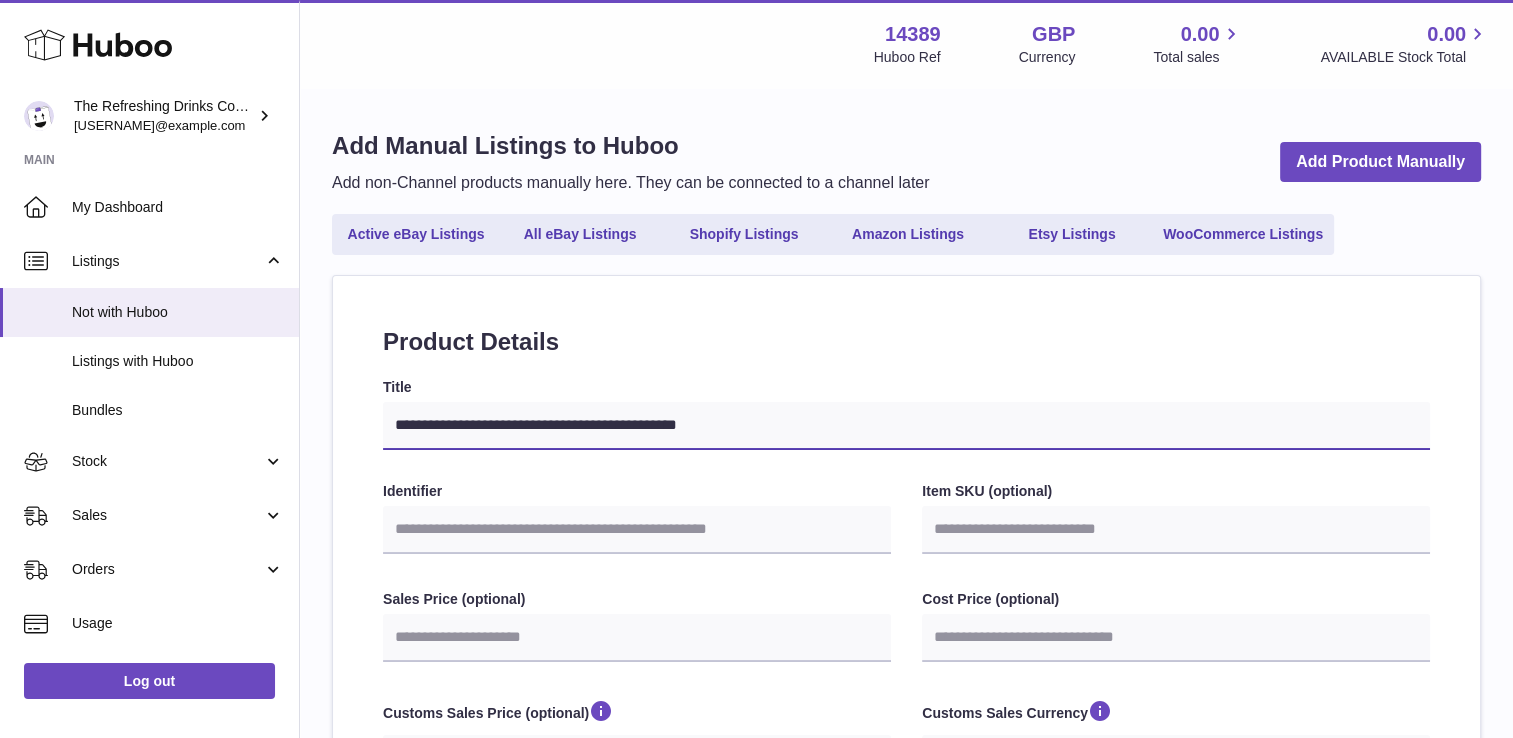 select 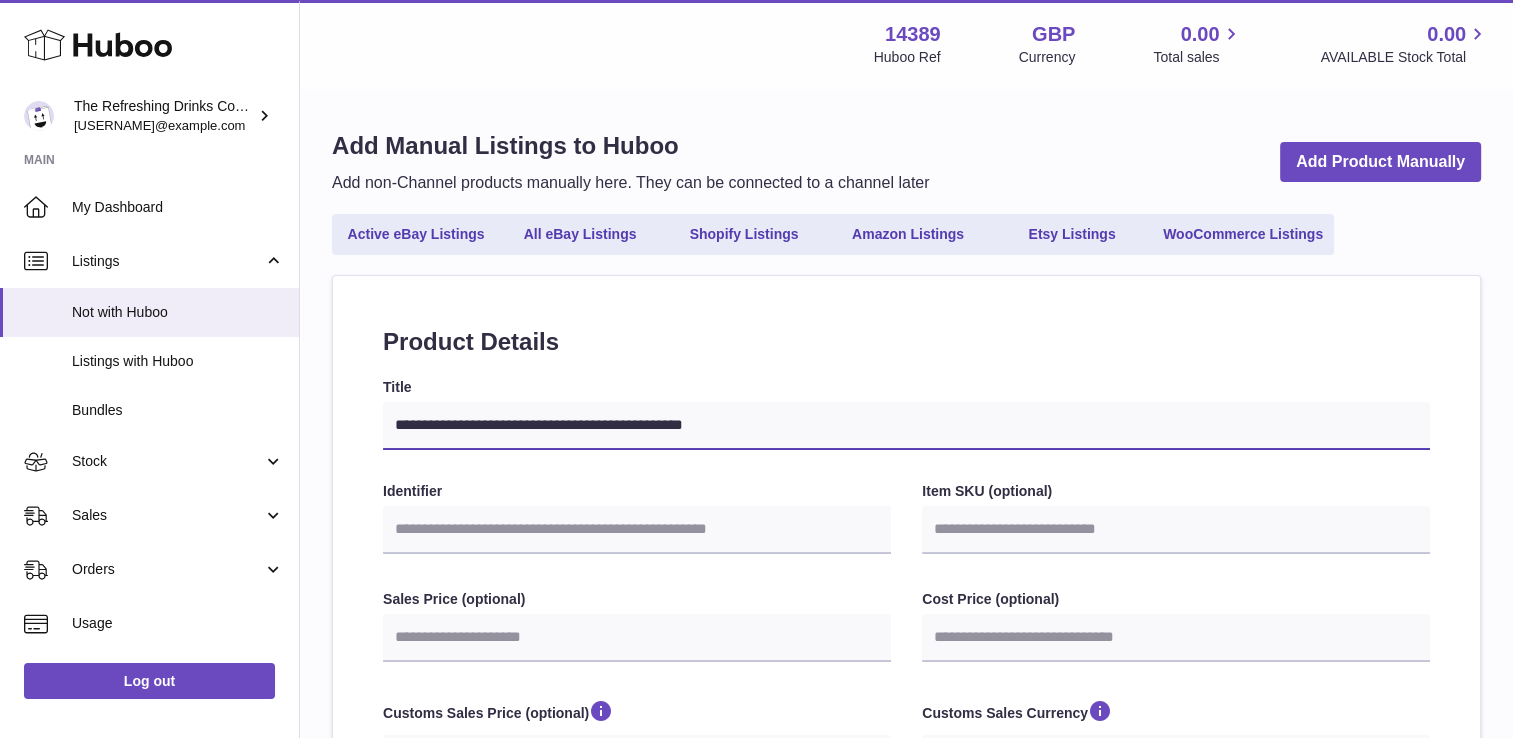 type on "**********" 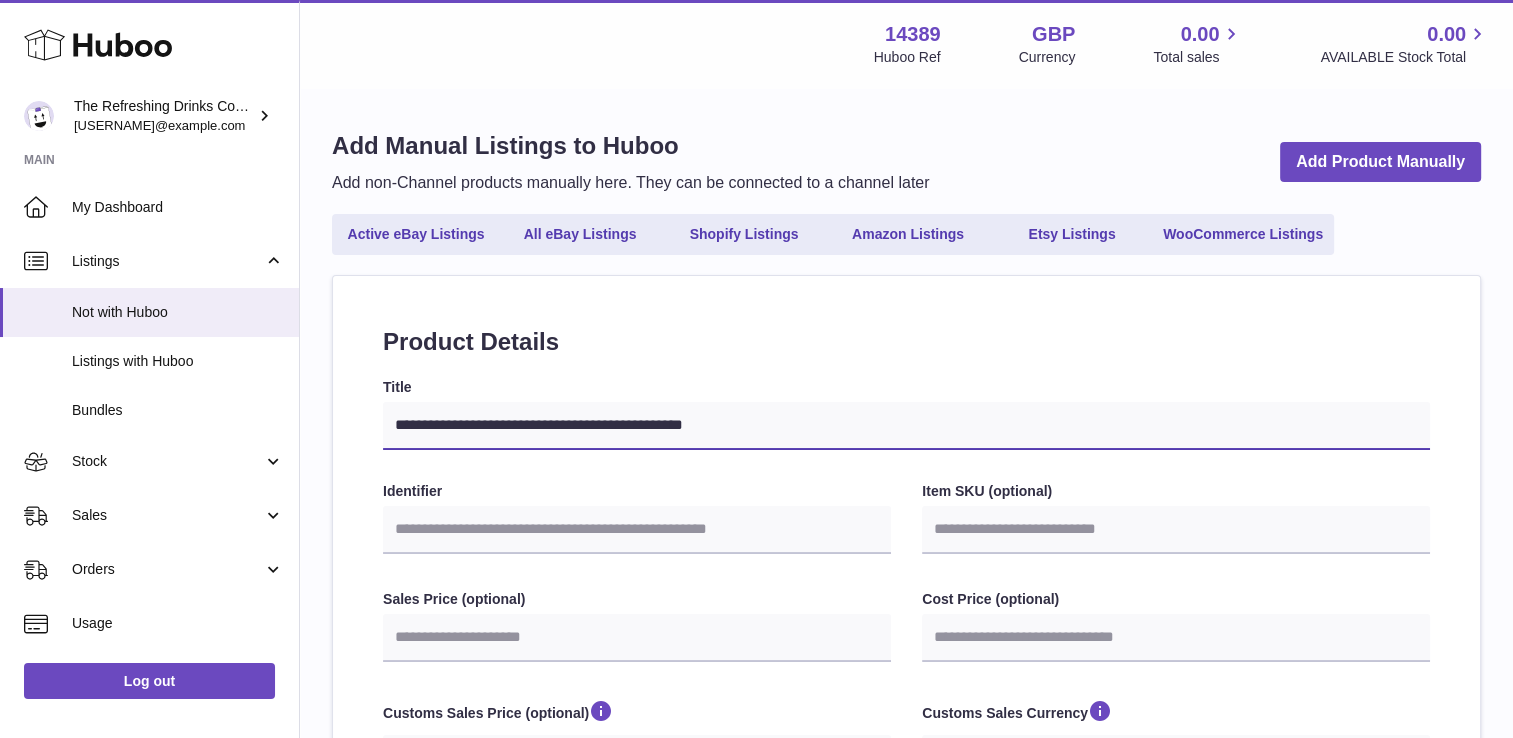 select 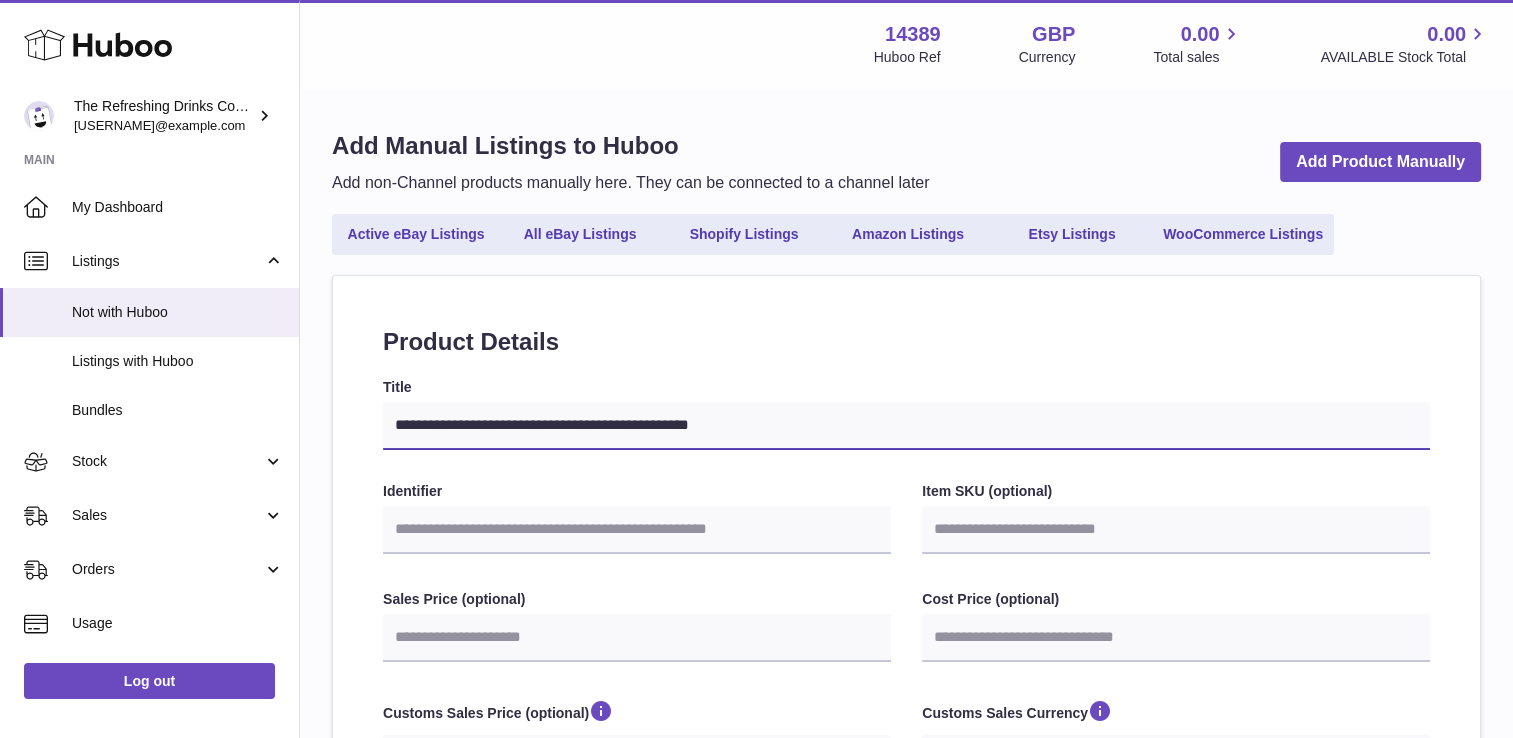 type on "**********" 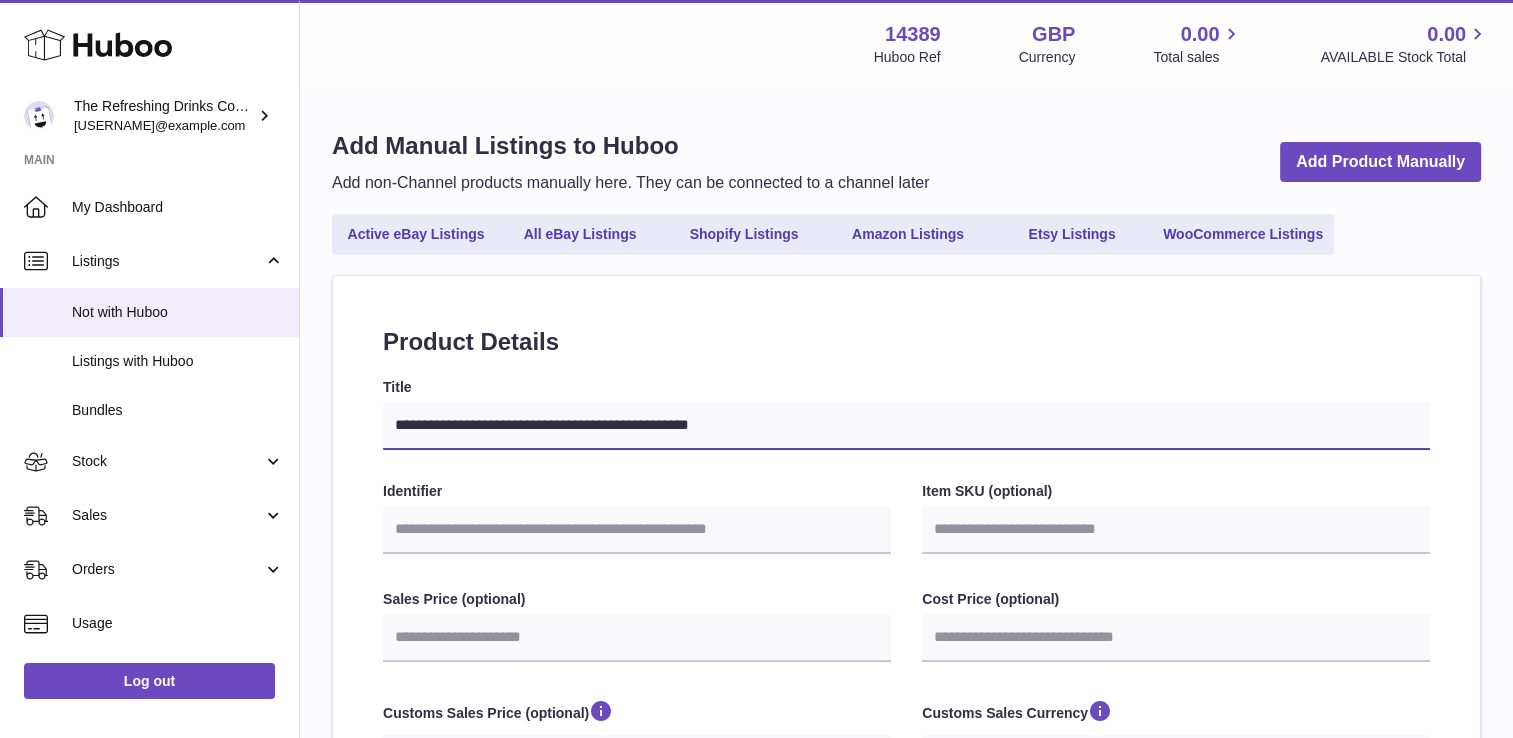 select 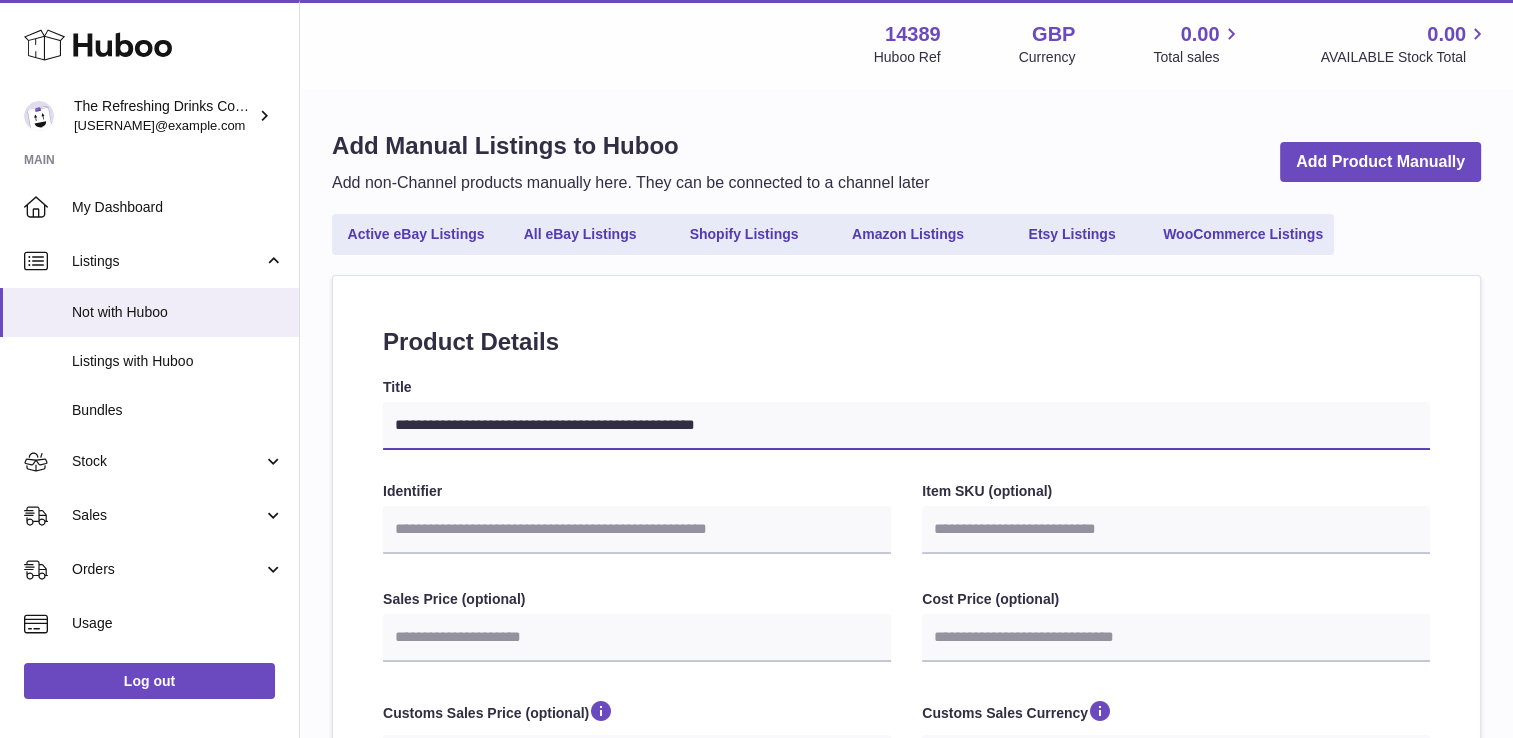 type on "**********" 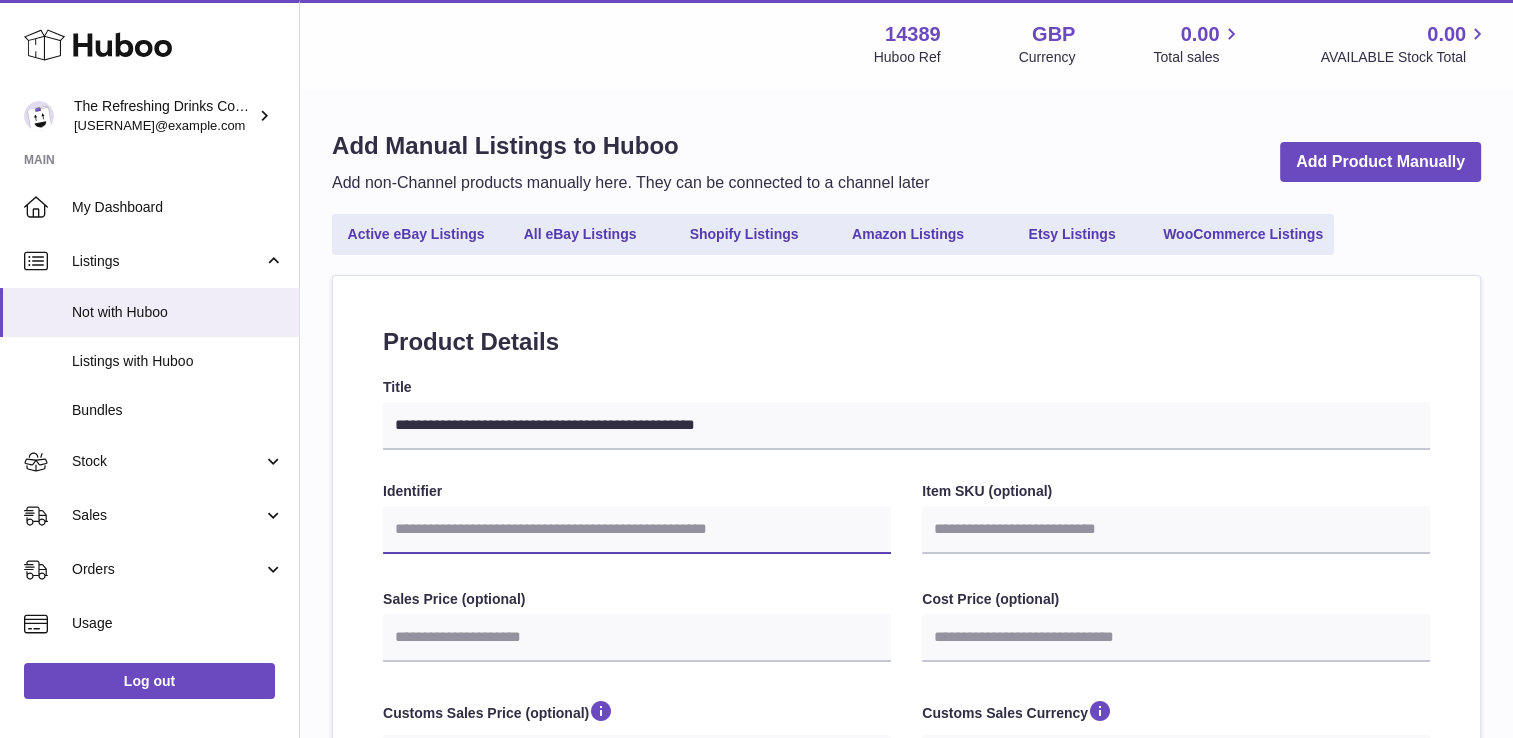 click on "Identifier" at bounding box center (637, 530) 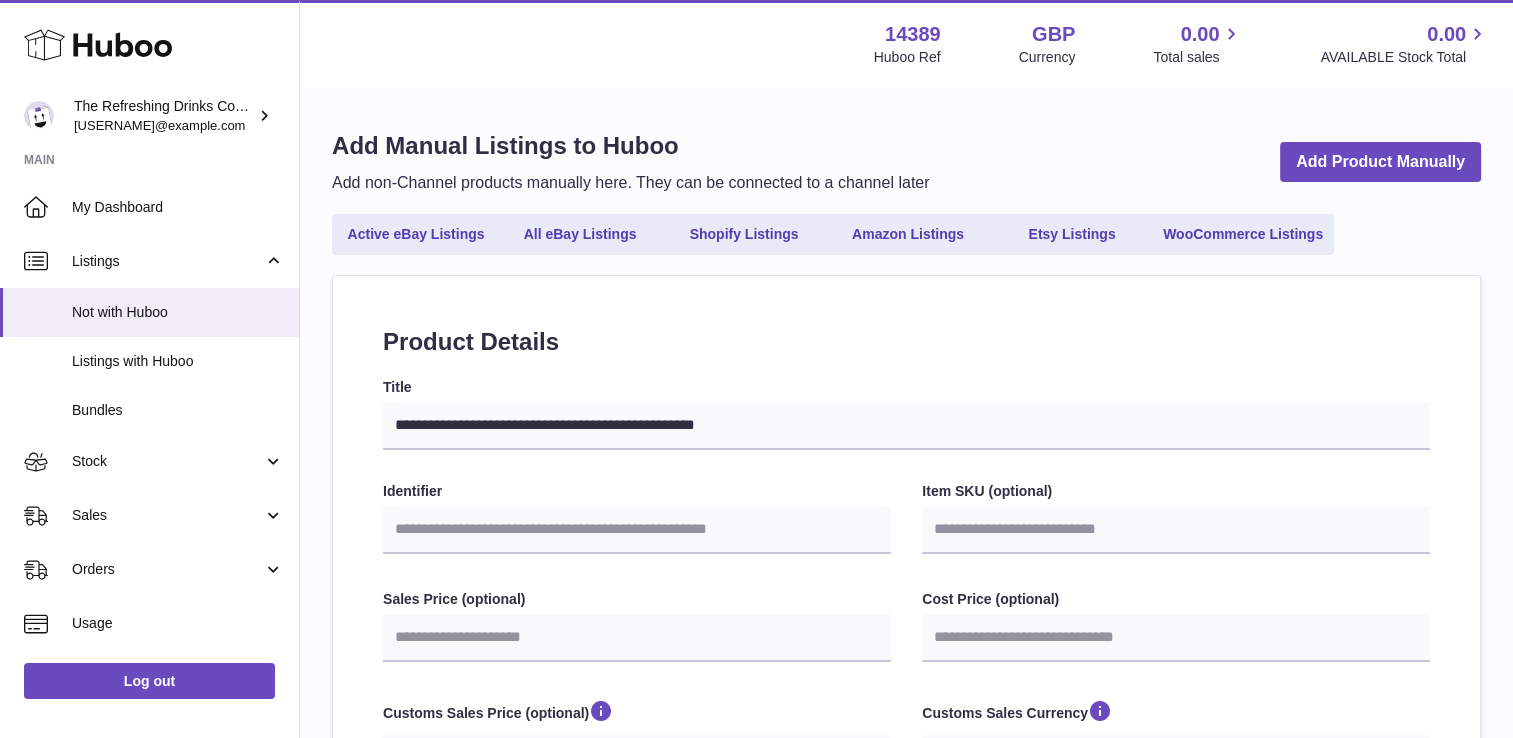 click on "**********" at bounding box center [906, 856] 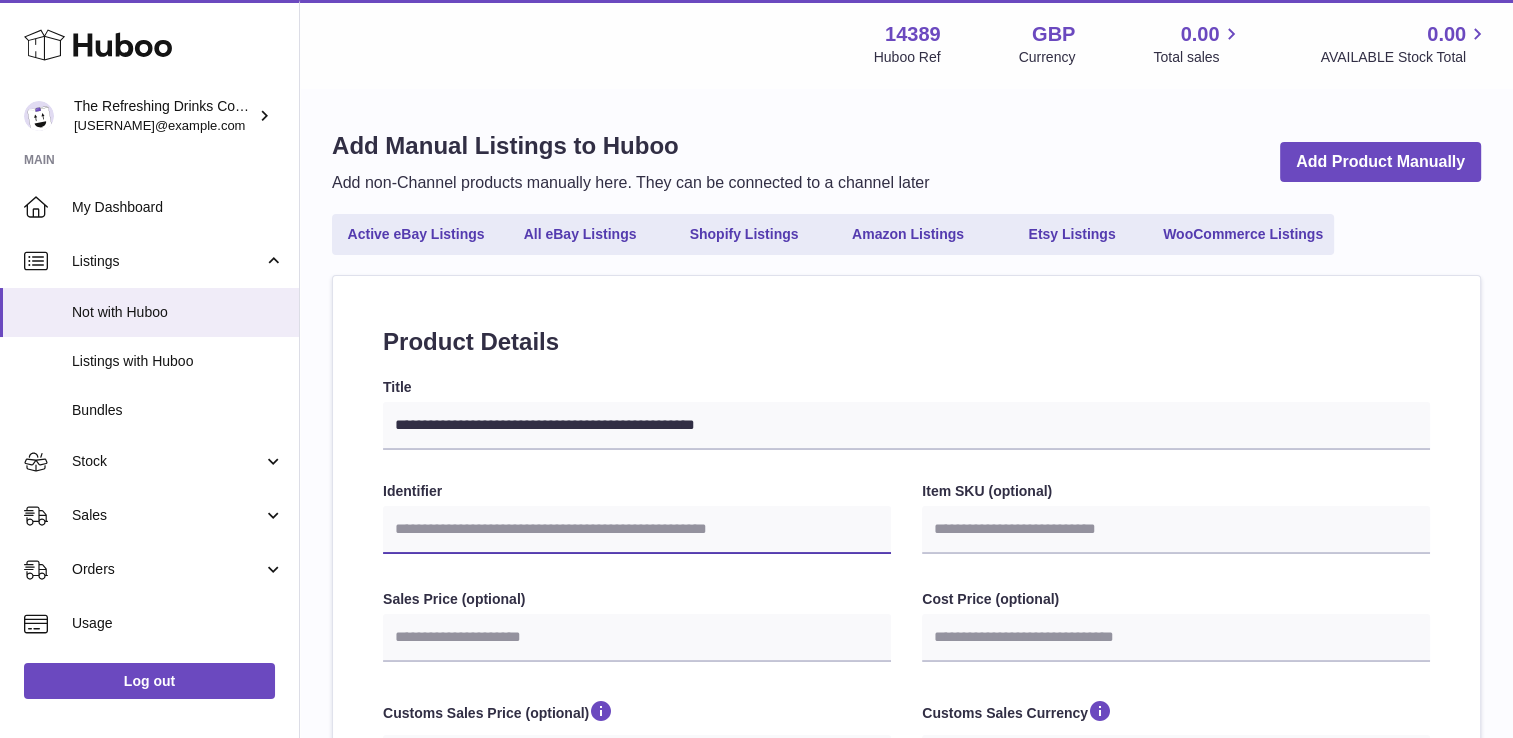 click on "Identifier" at bounding box center (637, 530) 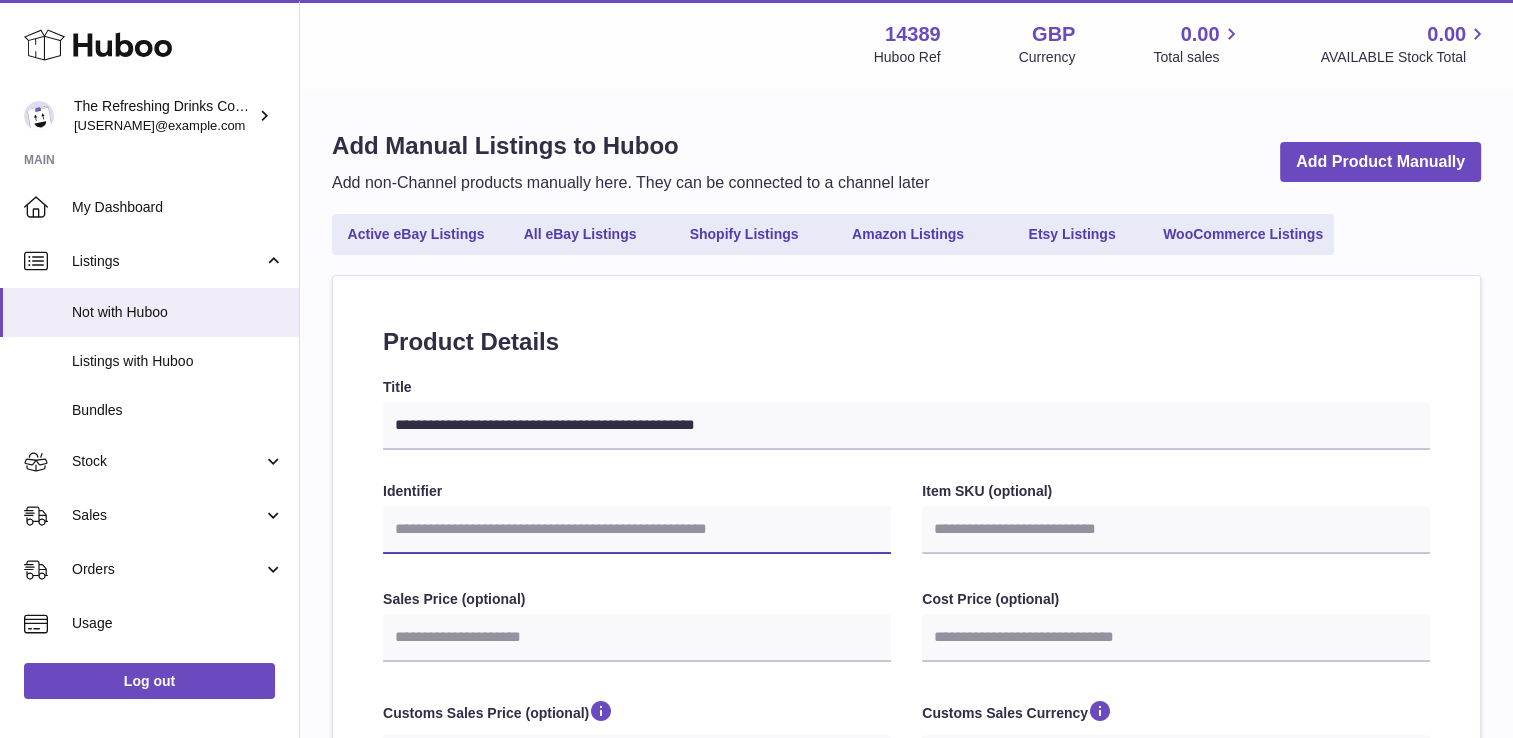 type on "*" 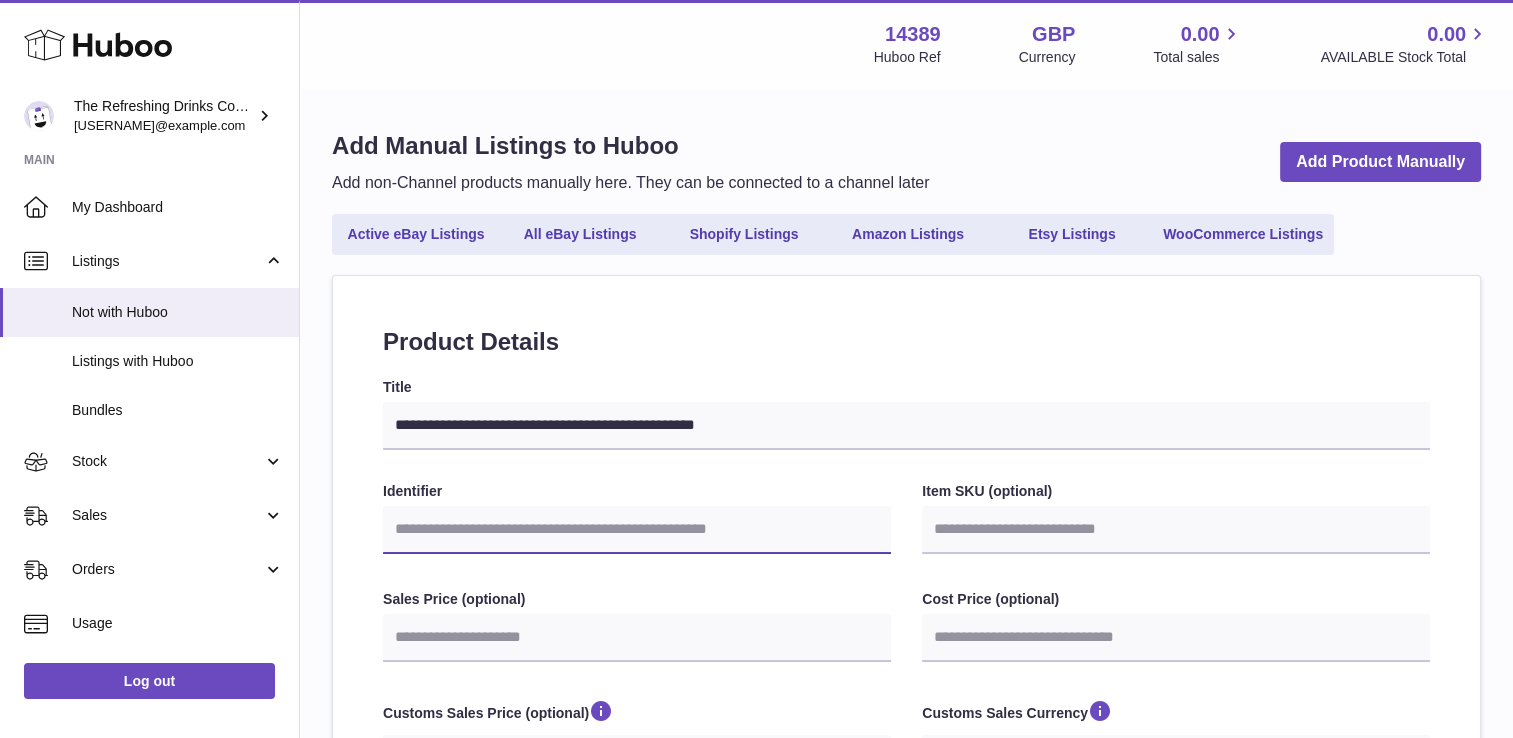 select 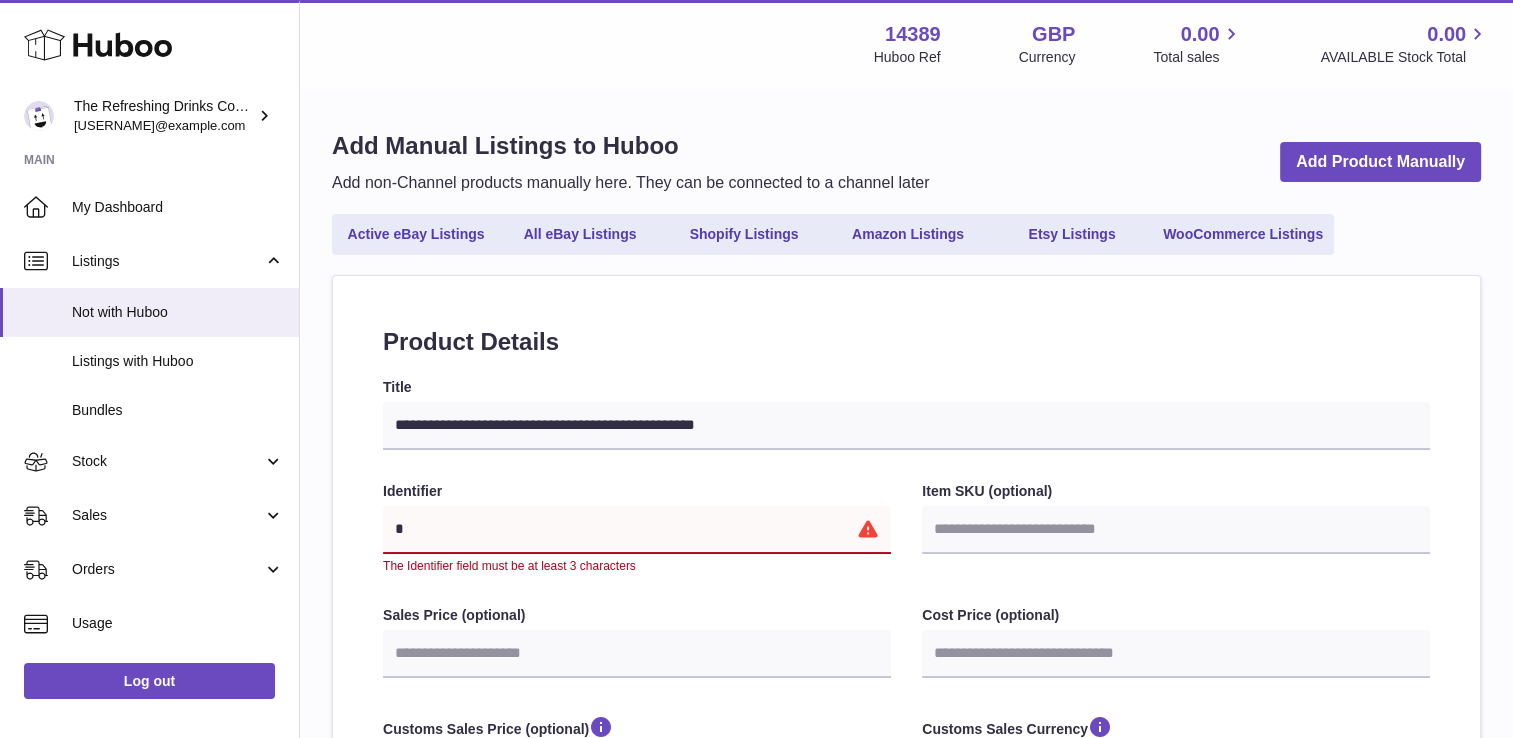type on "**" 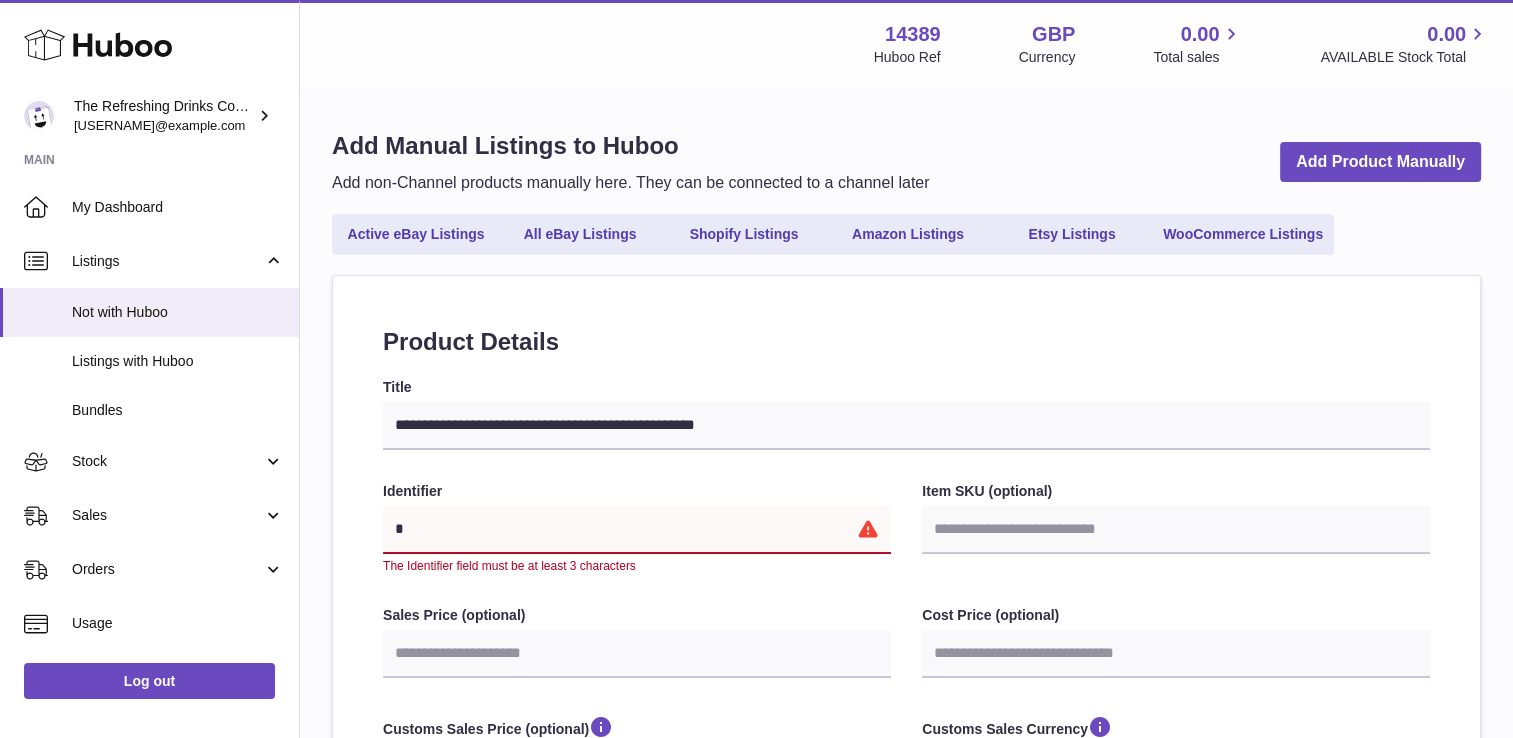select 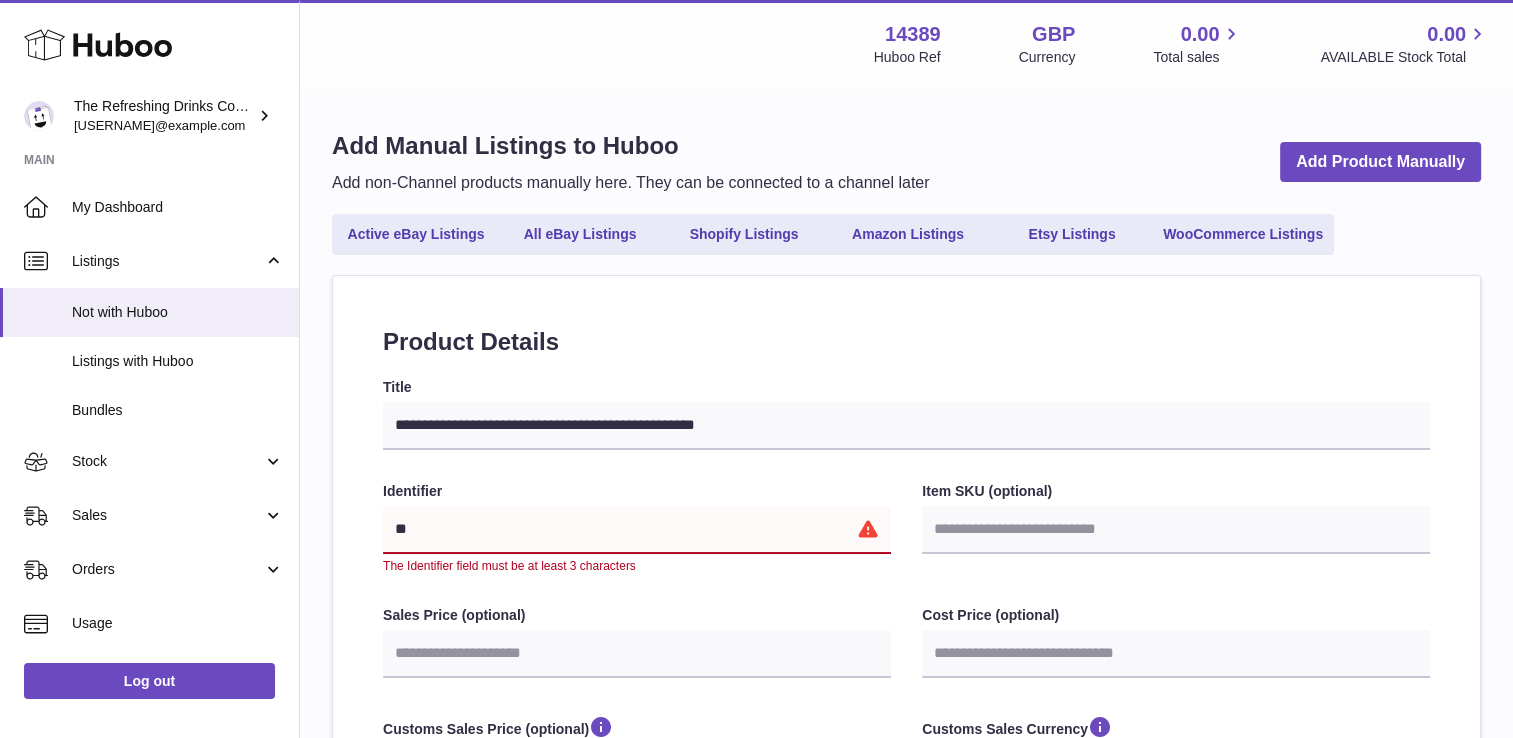 type on "***" 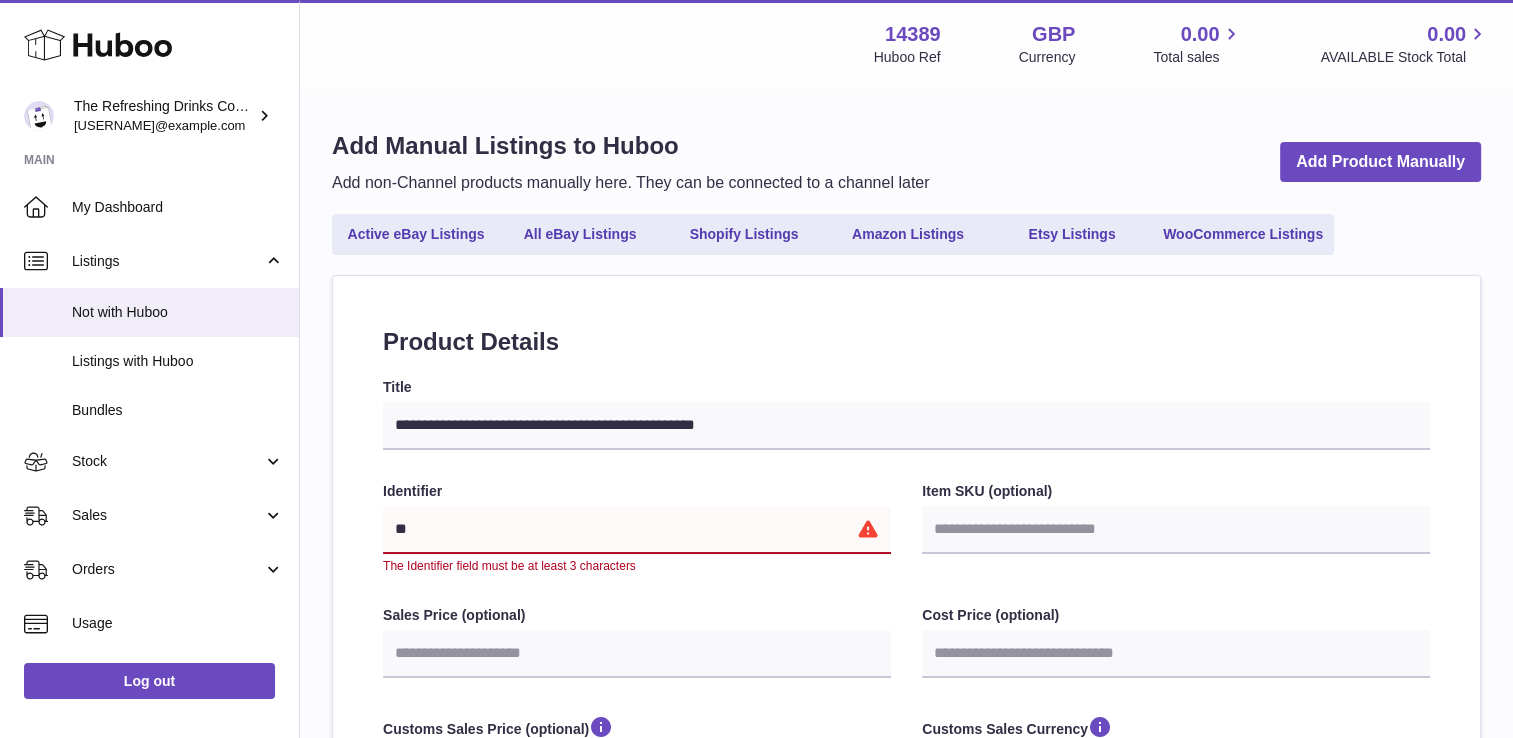 select 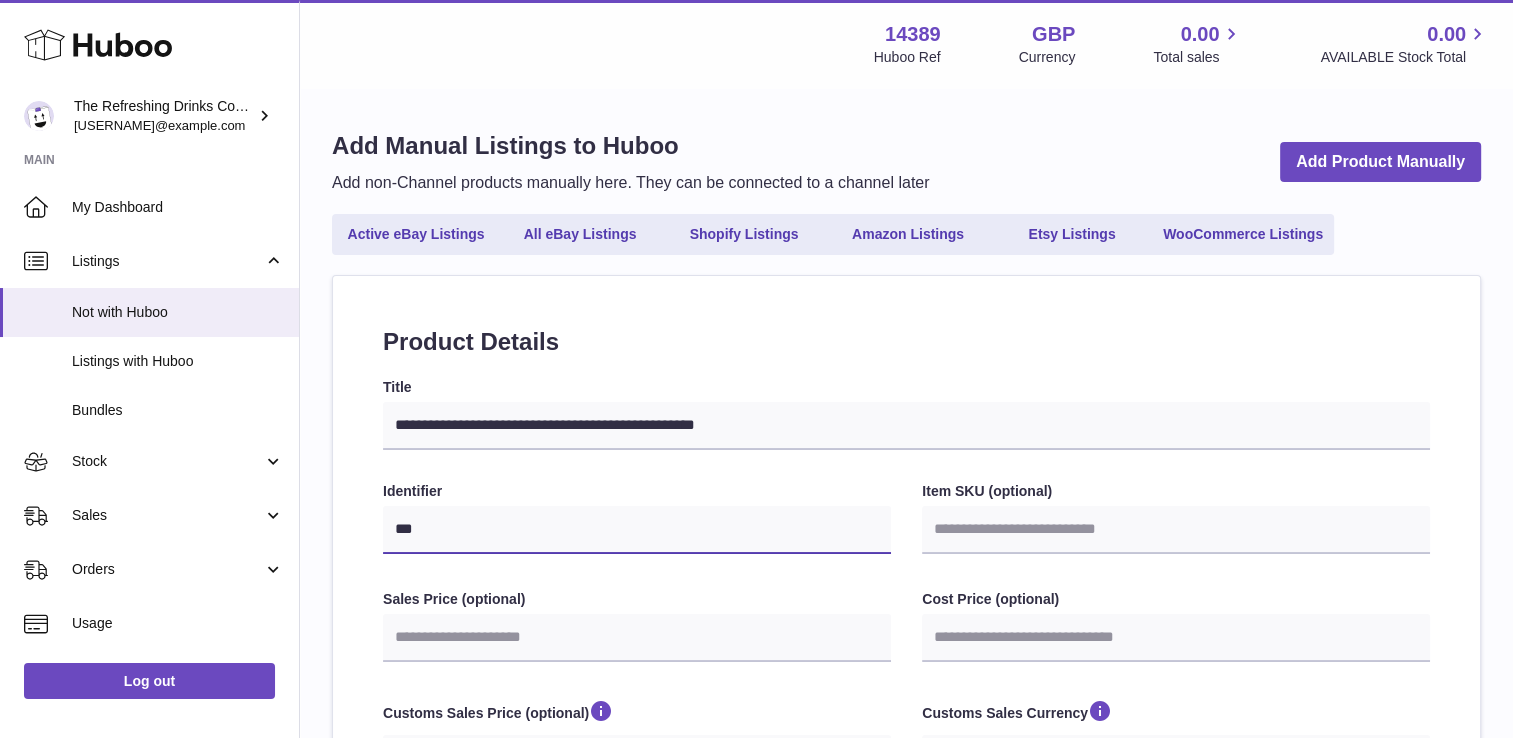 type on "****" 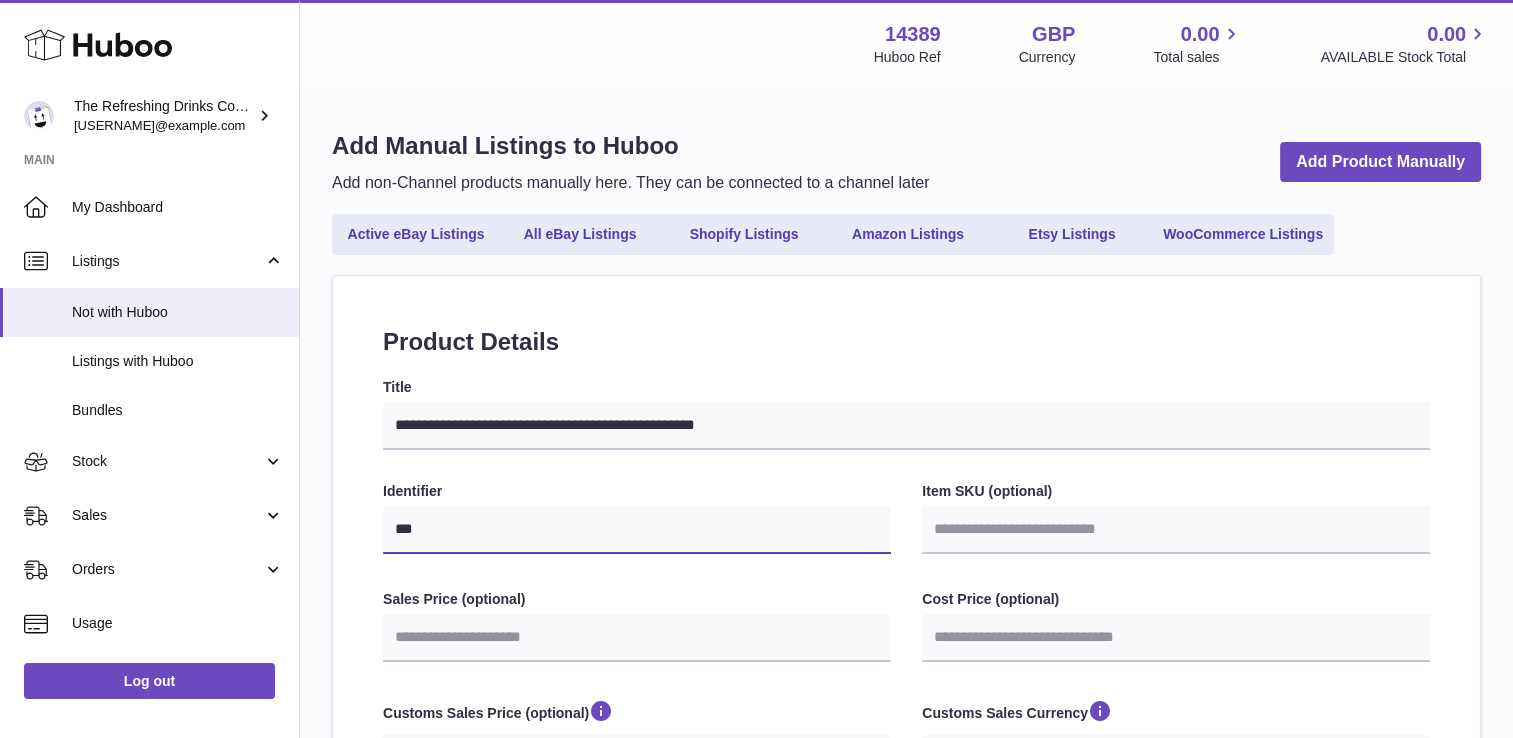 select 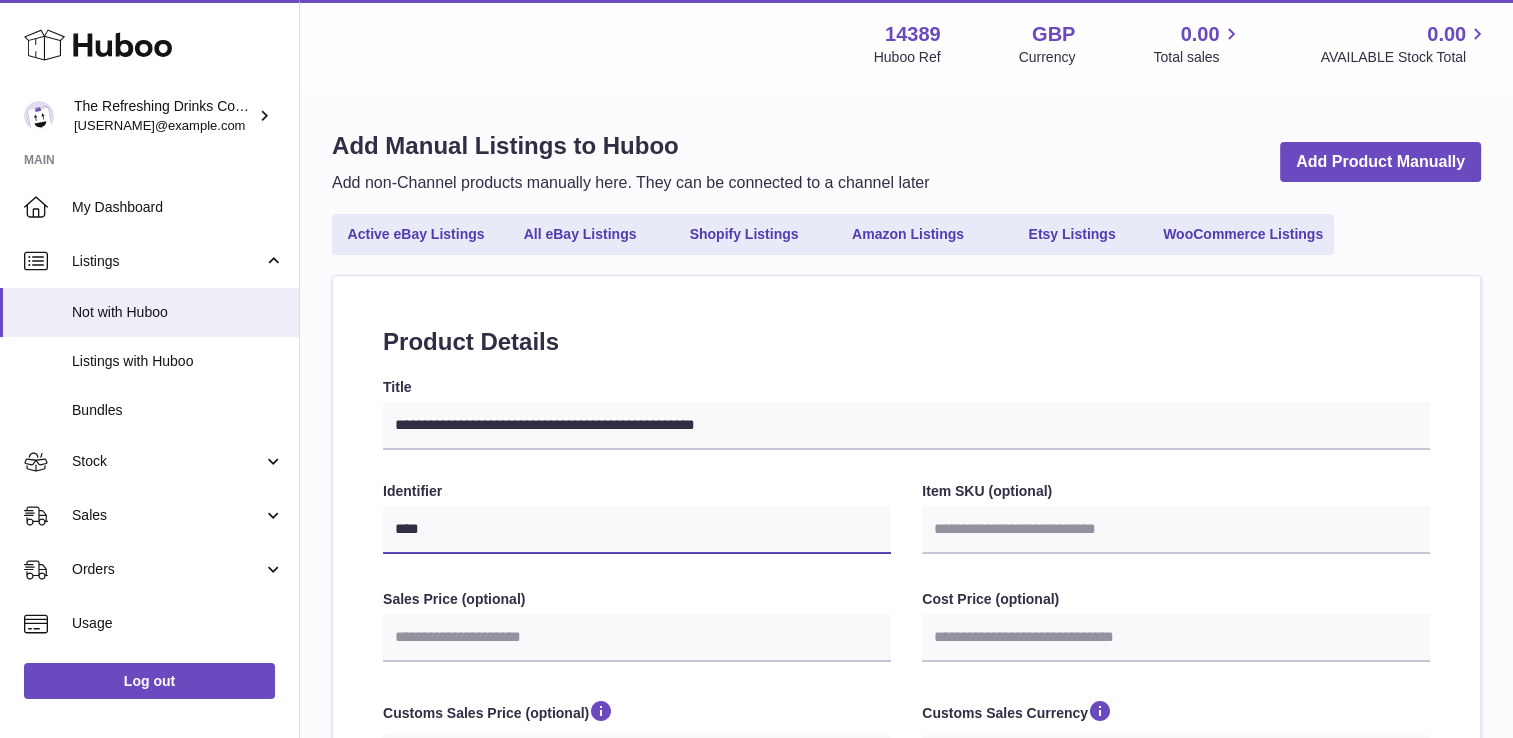 type on "*****" 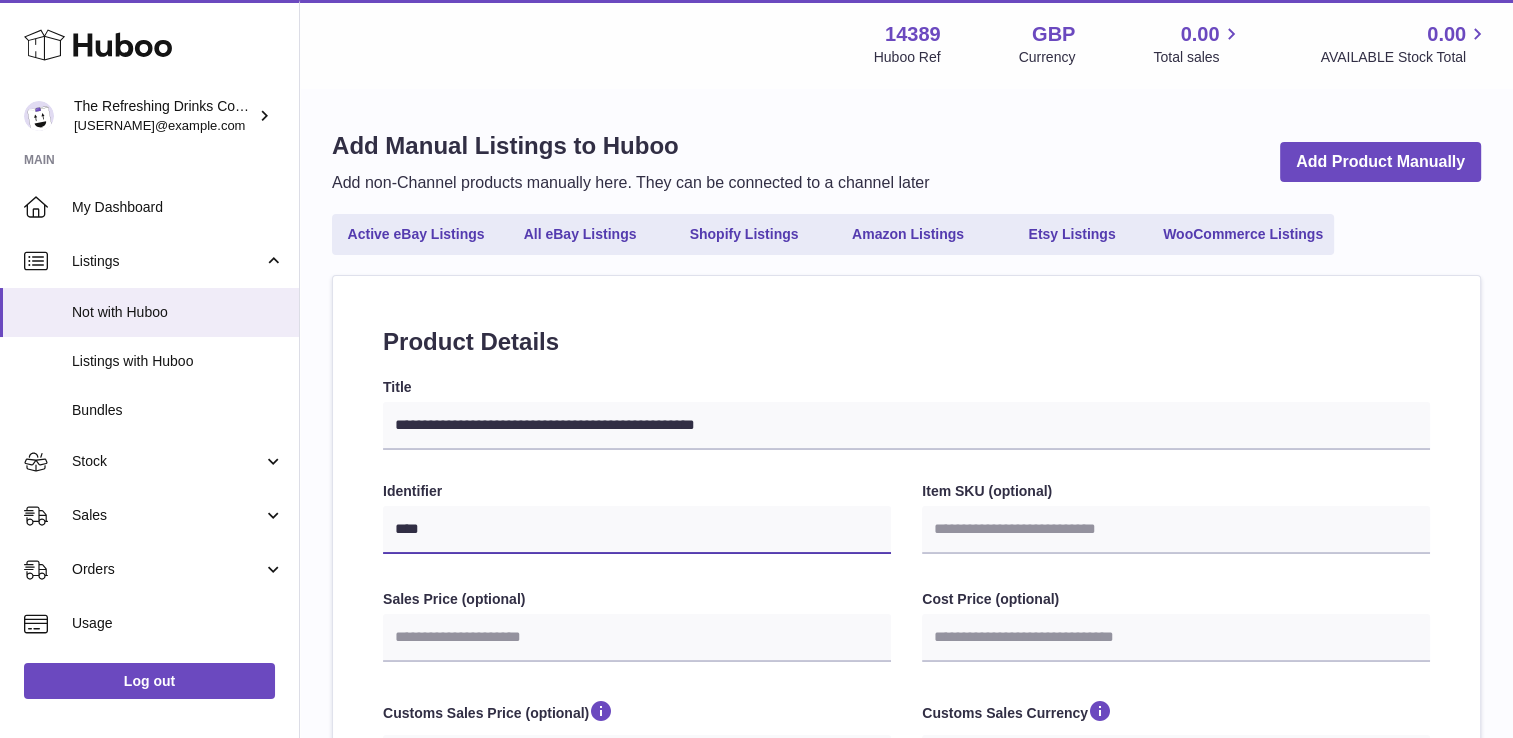 select 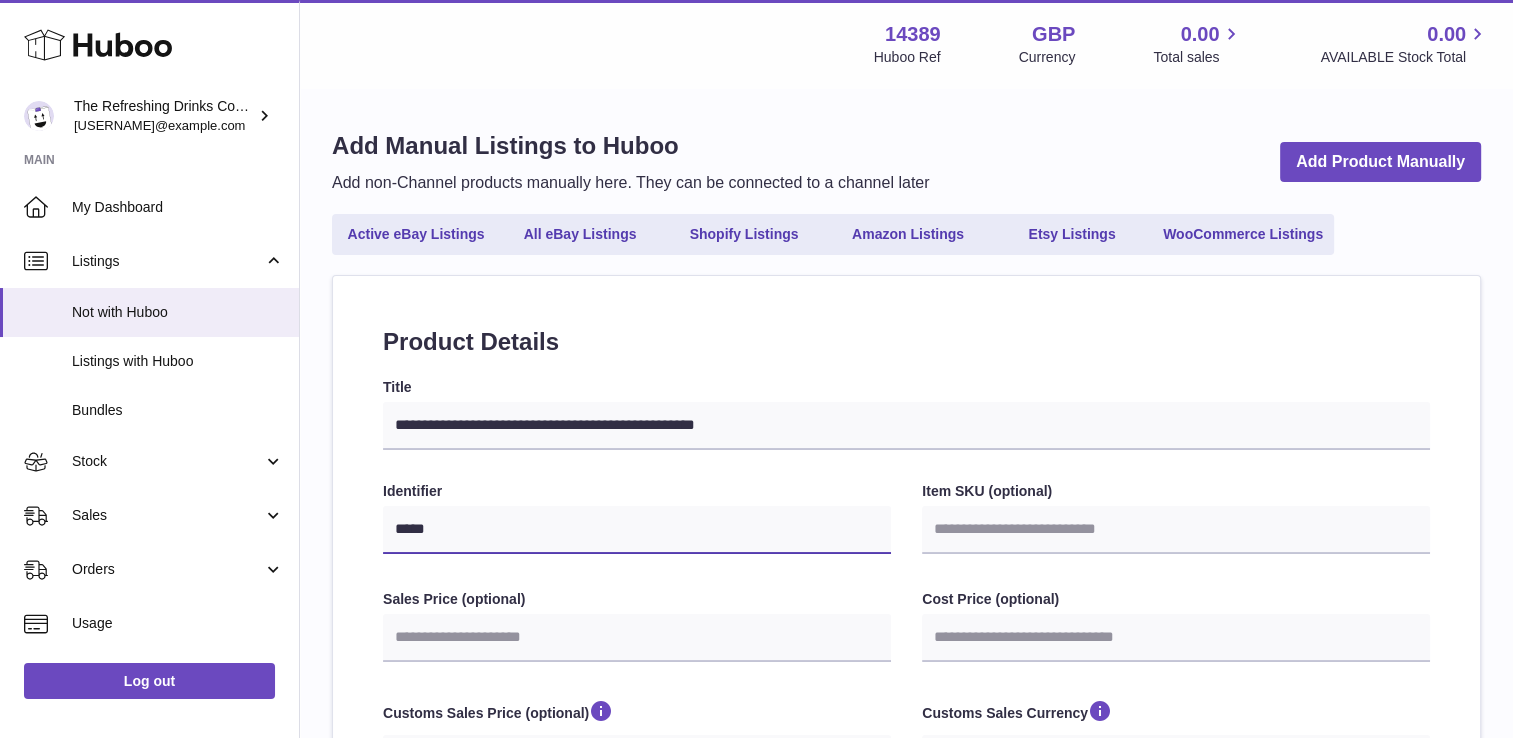 type on "******" 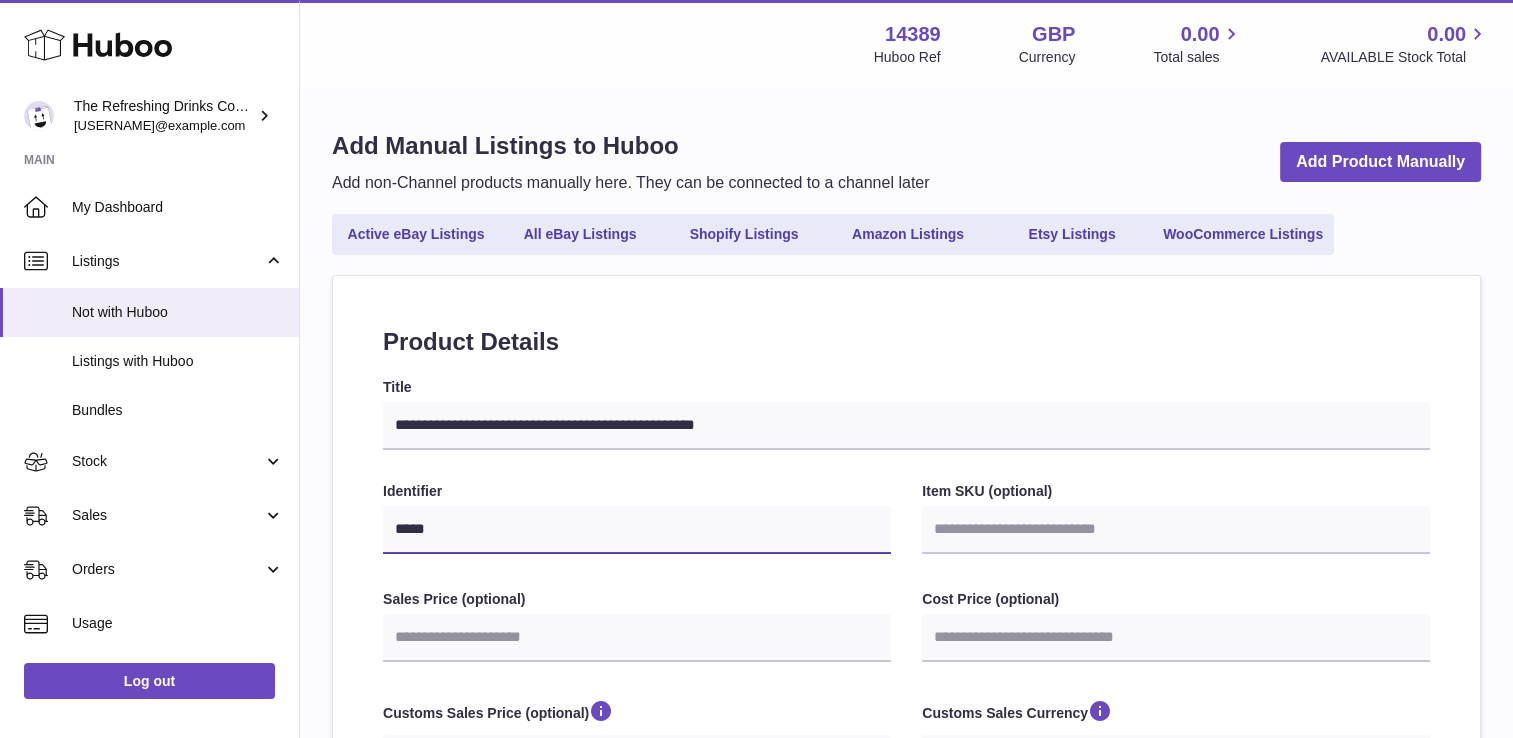 select 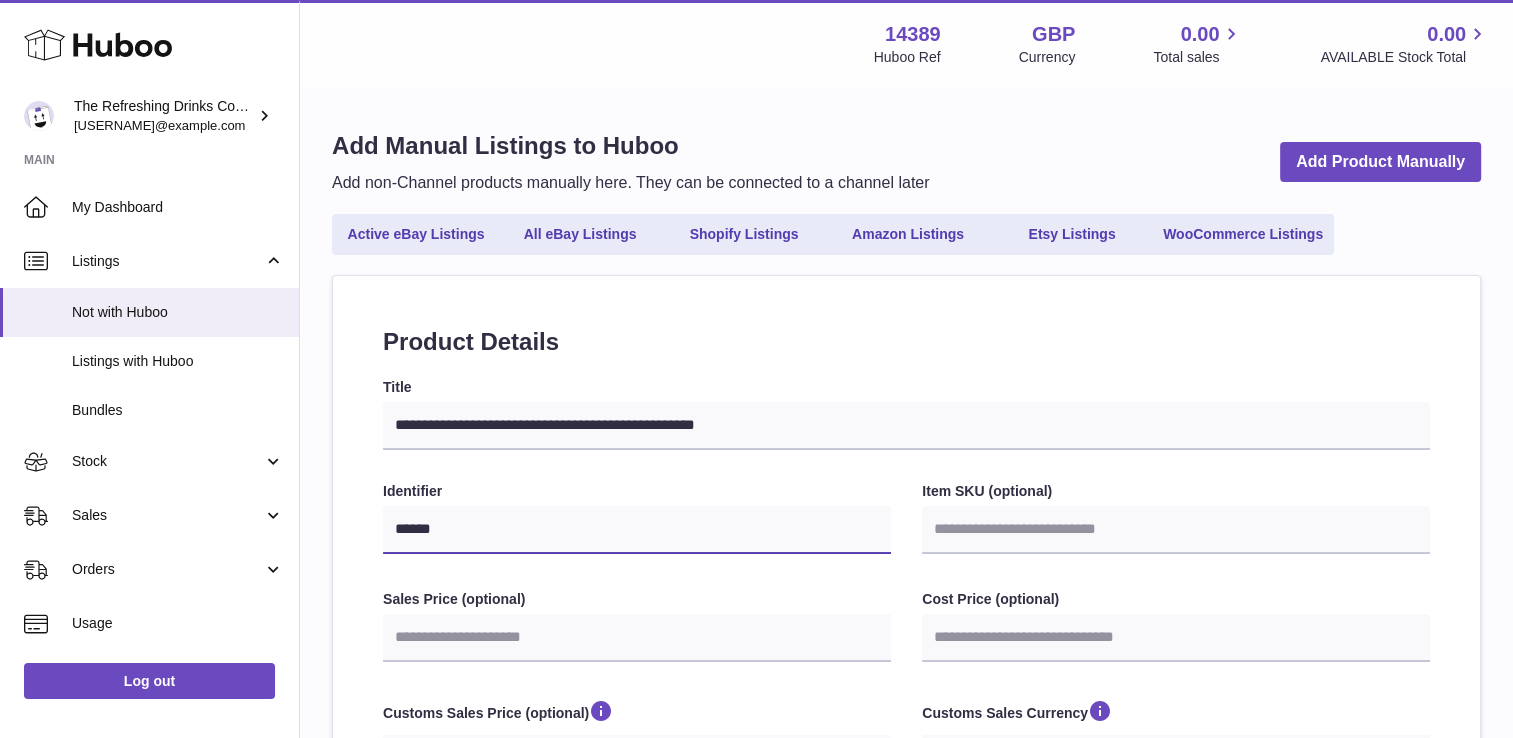 select 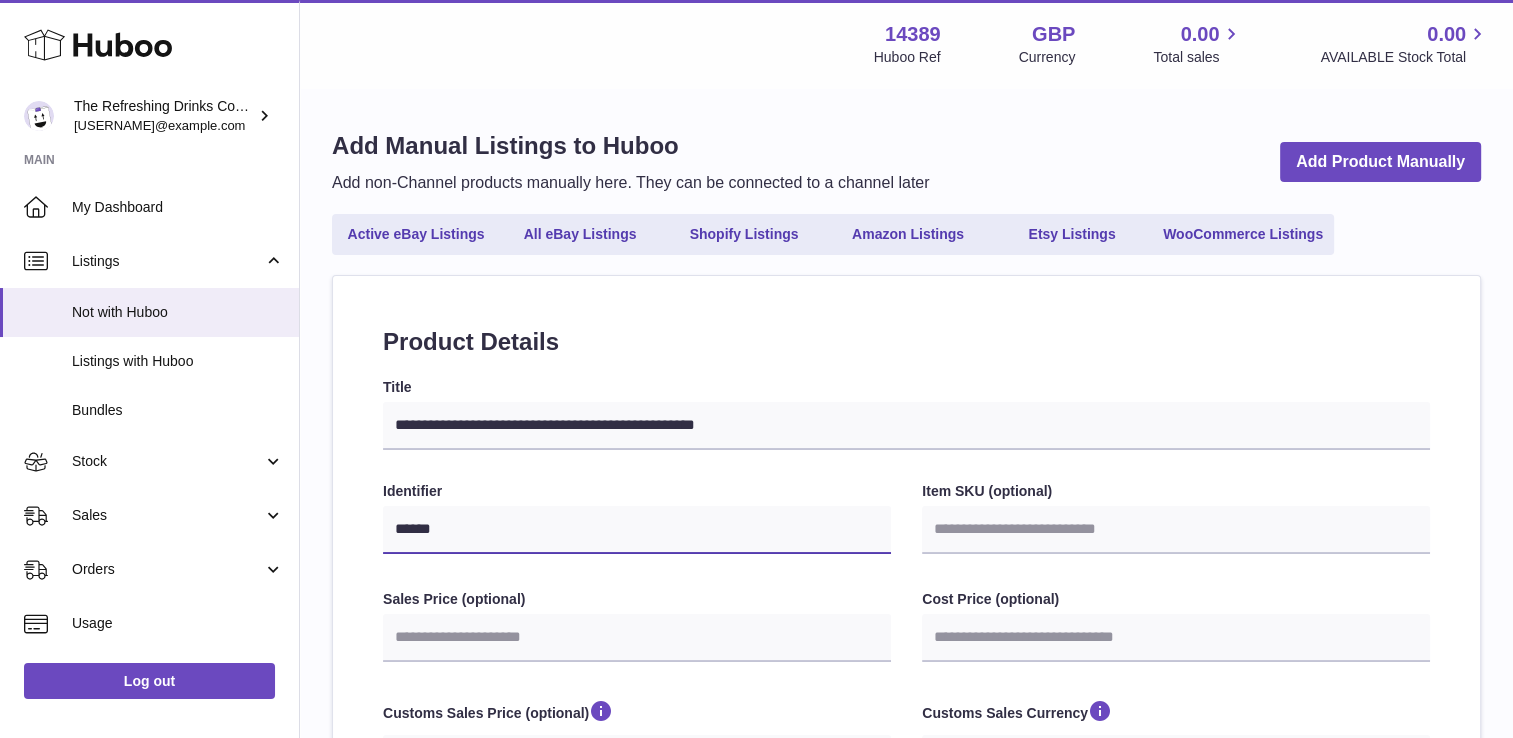 type on "*******" 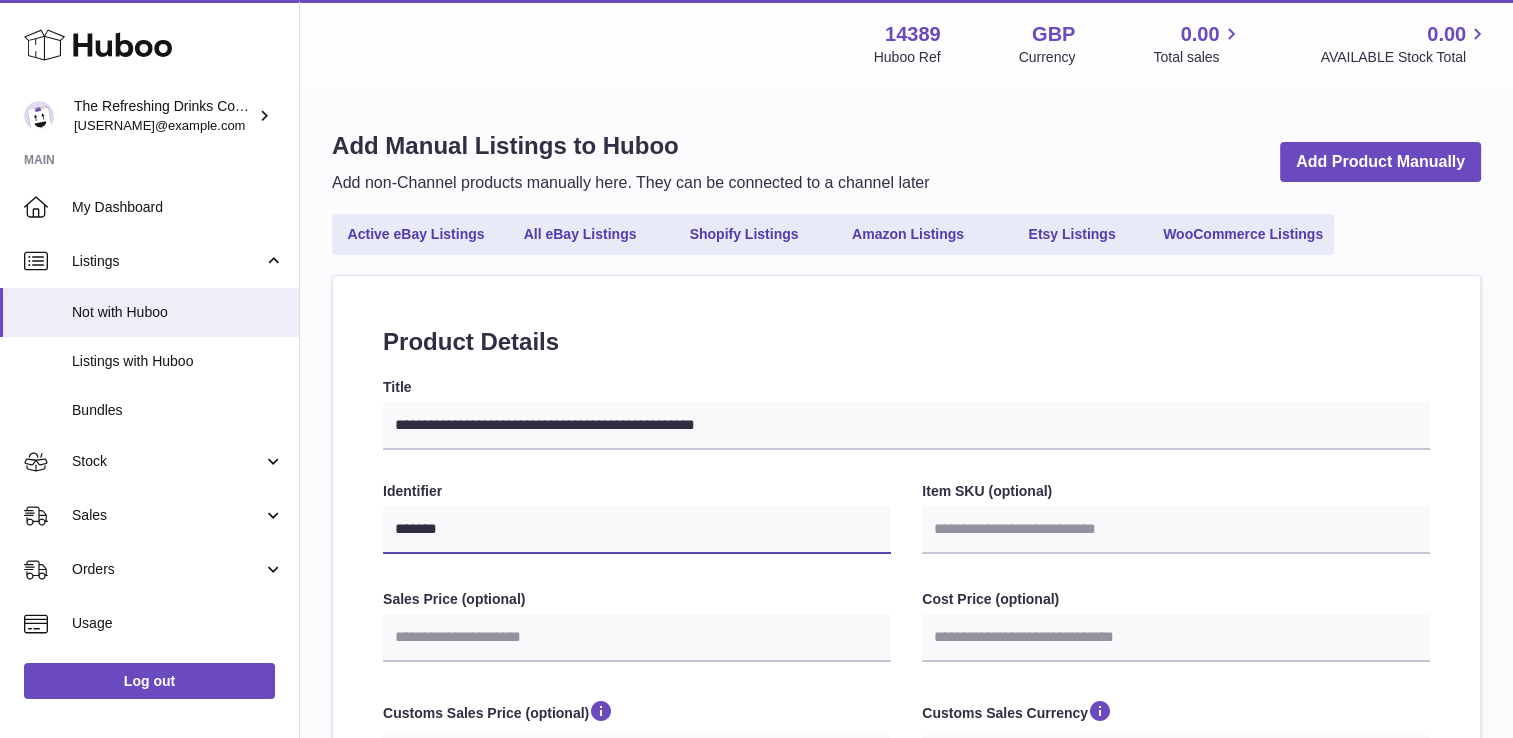 type on "********" 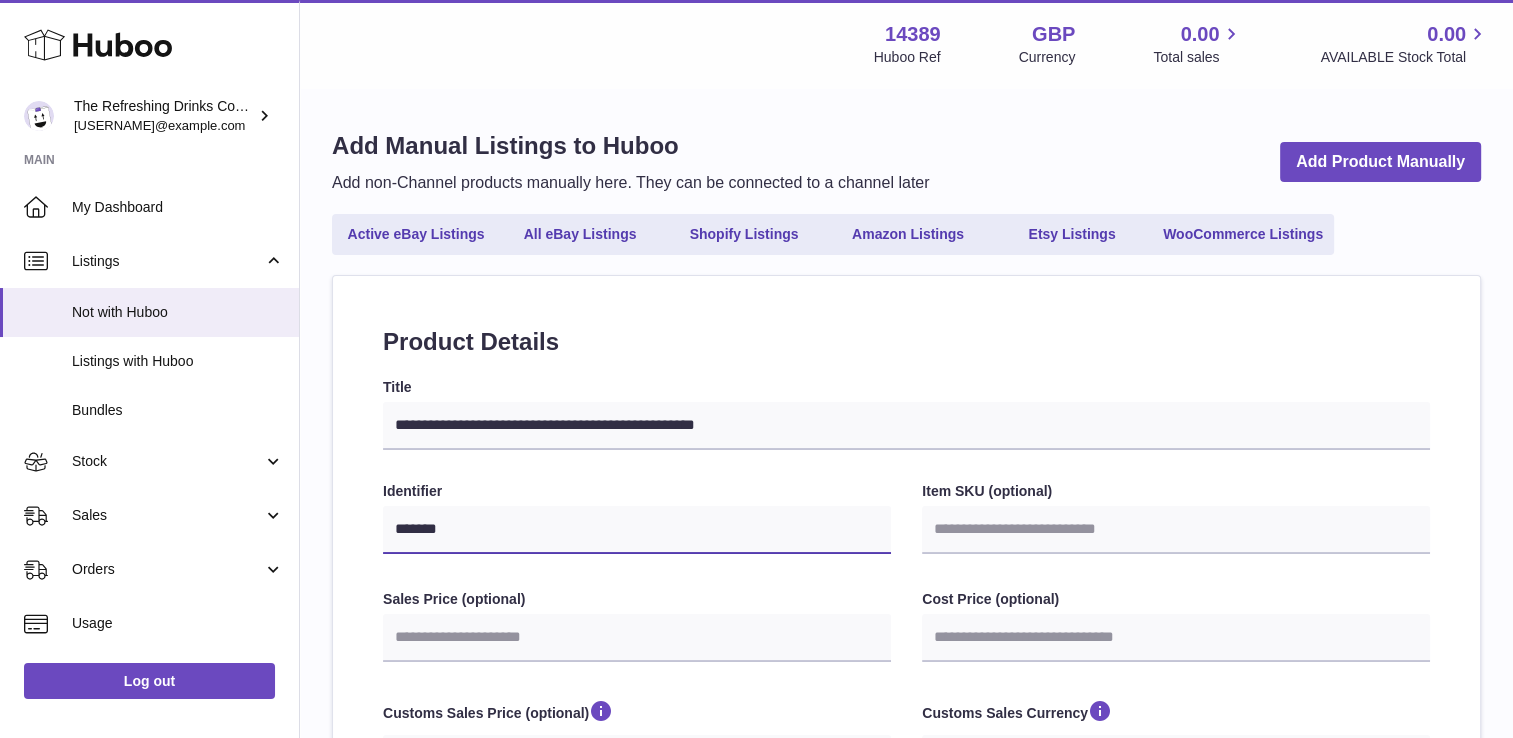 select 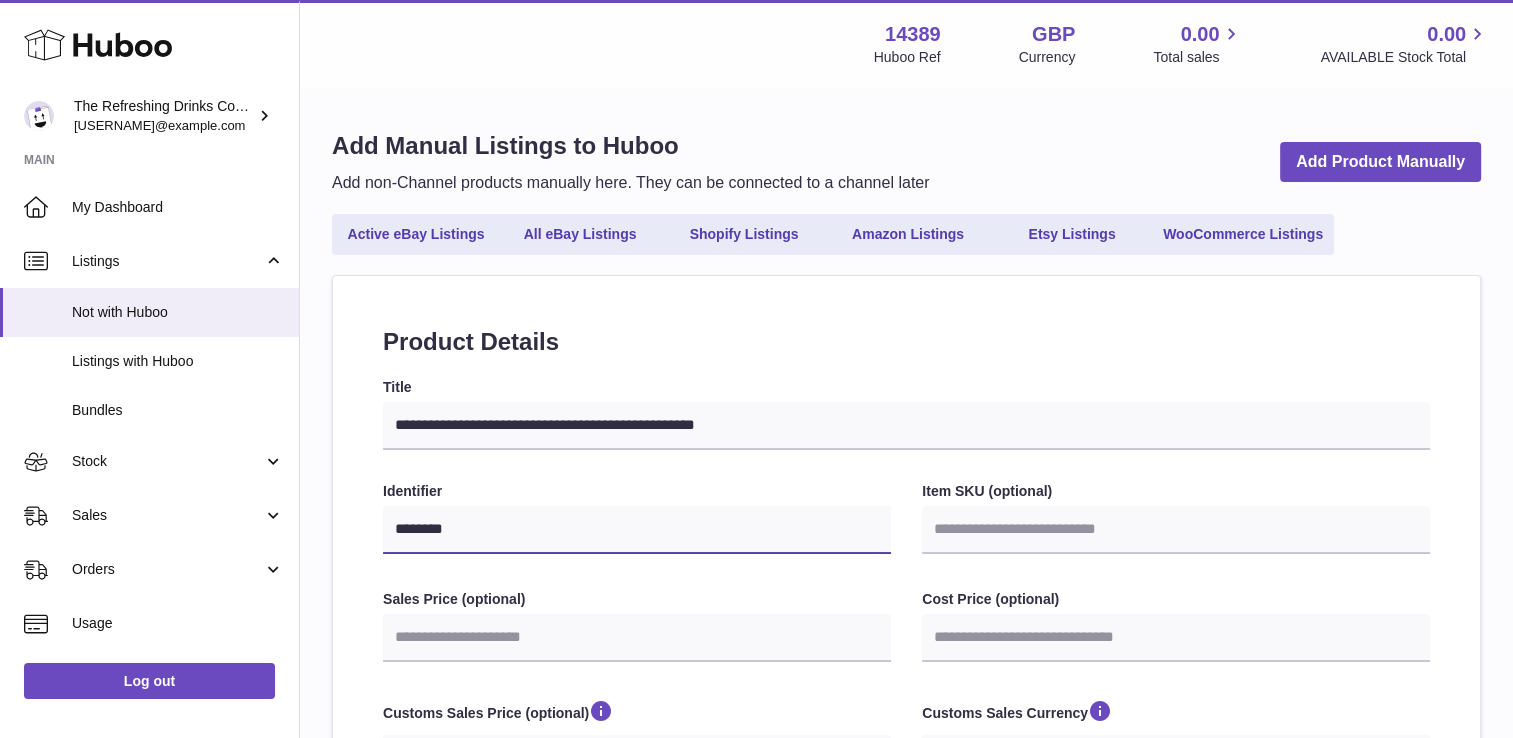 type on "*********" 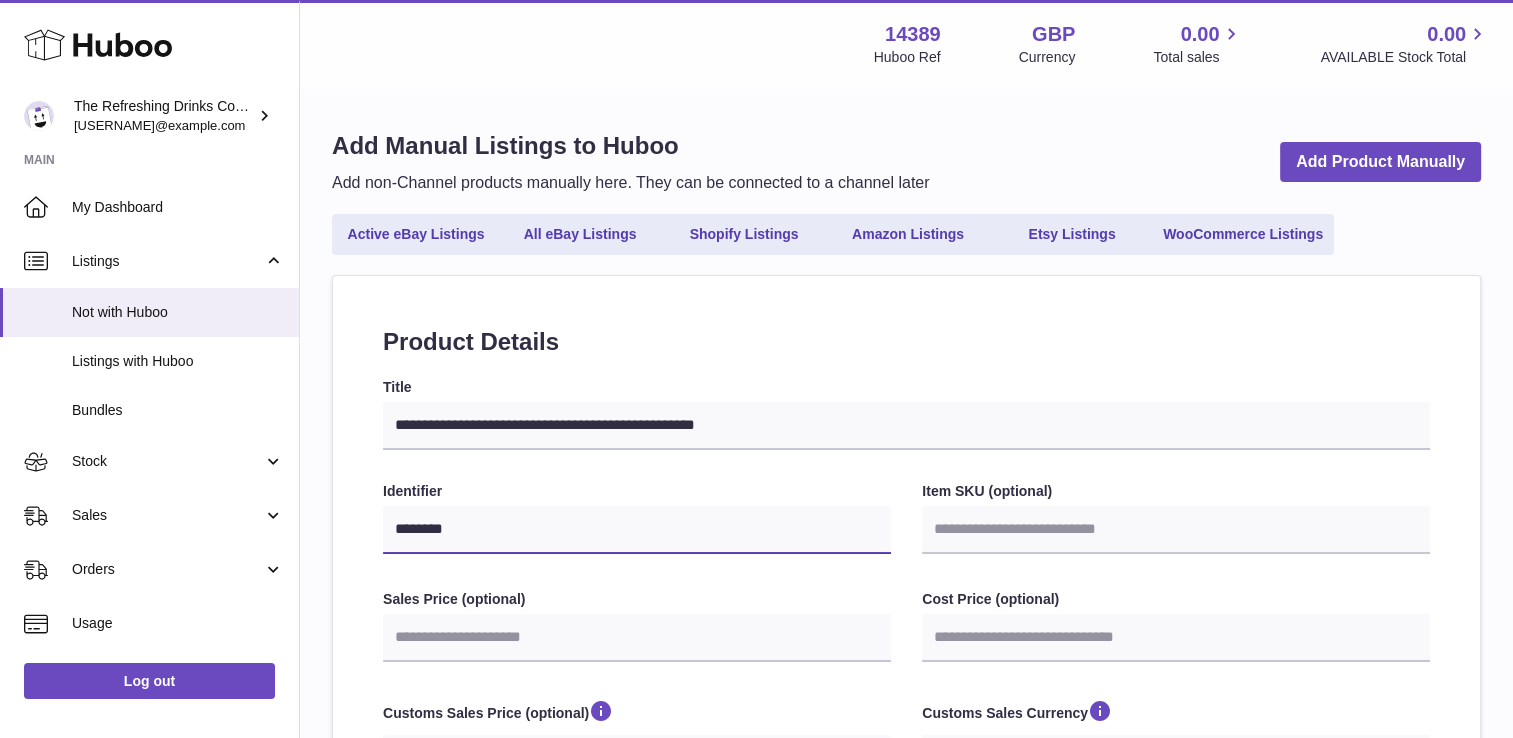 select 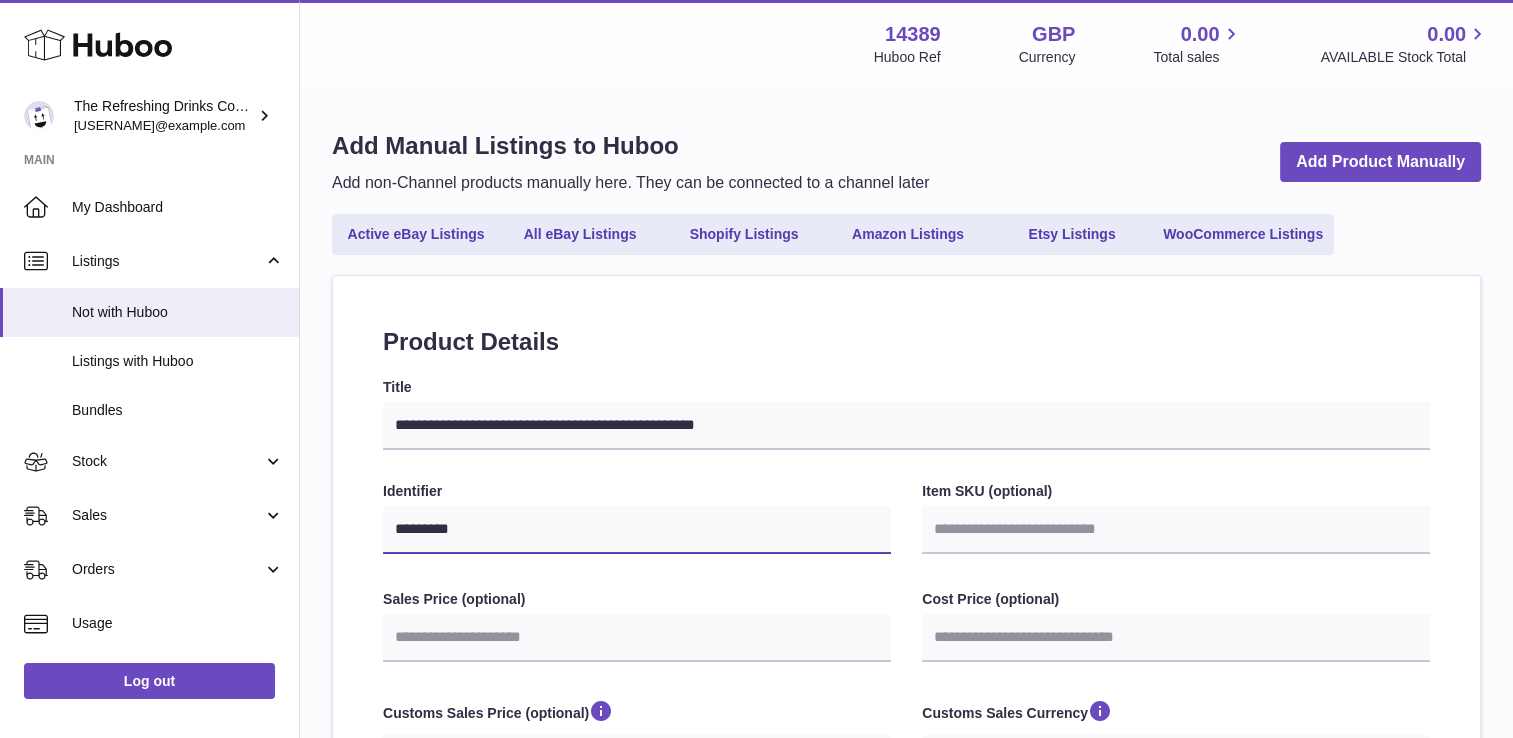 select 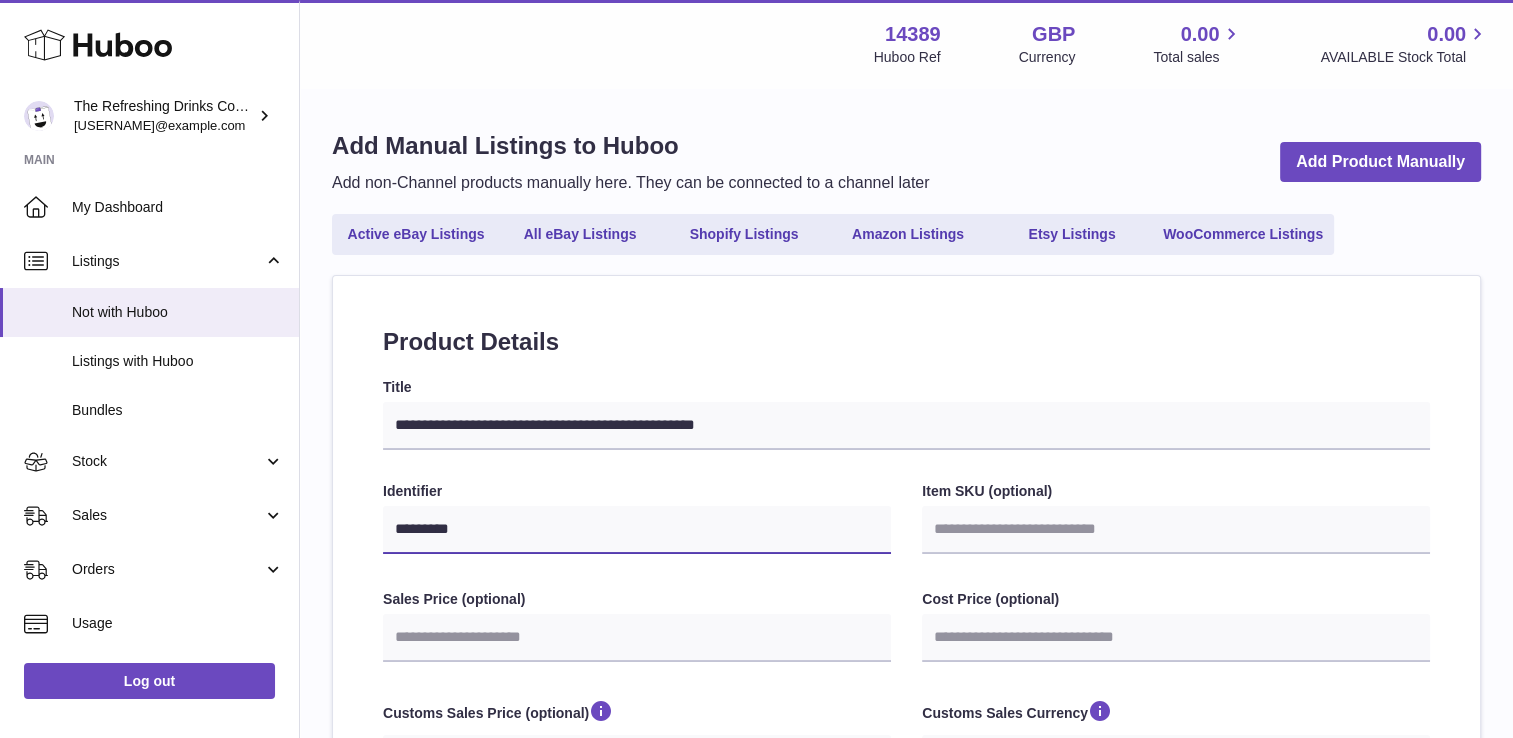 type on "**********" 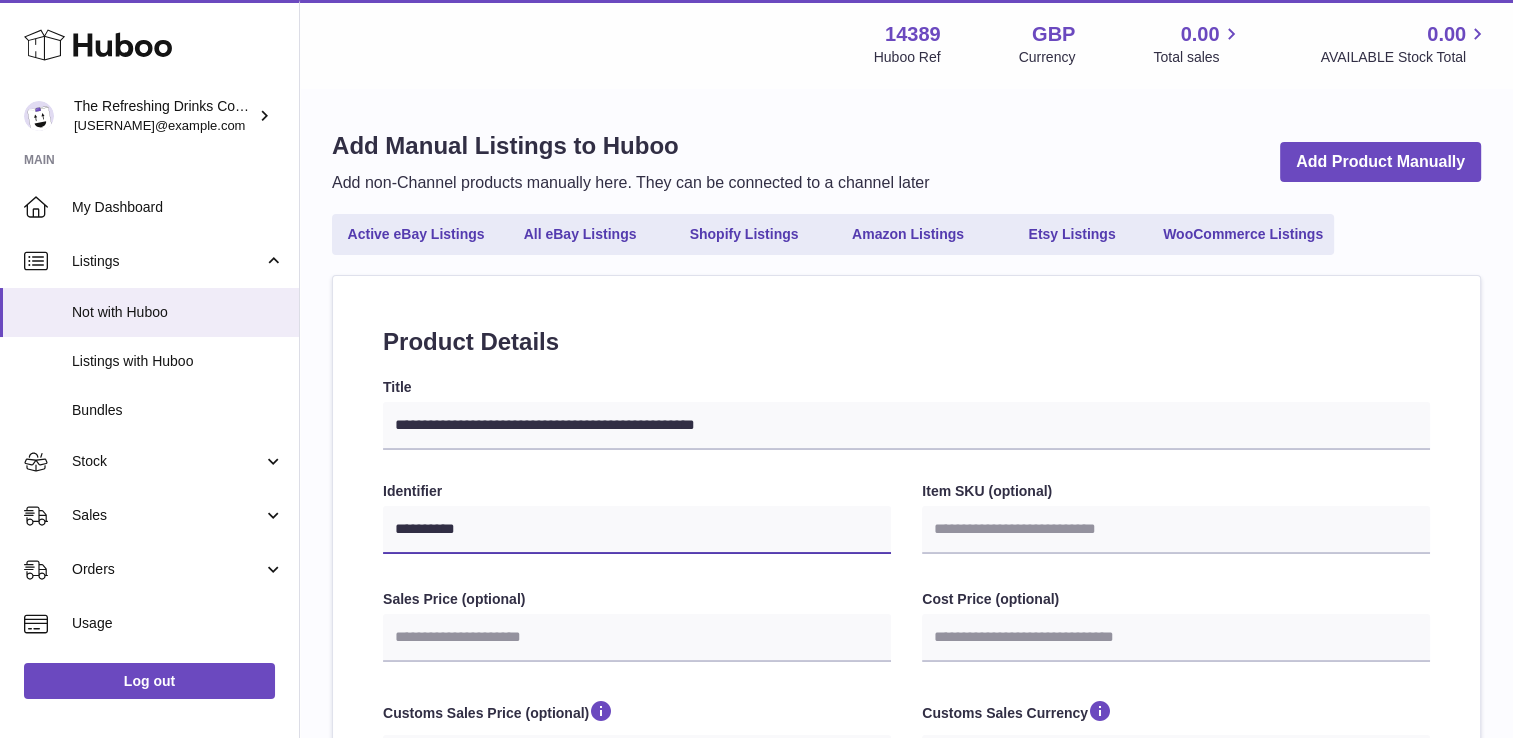 type on "**********" 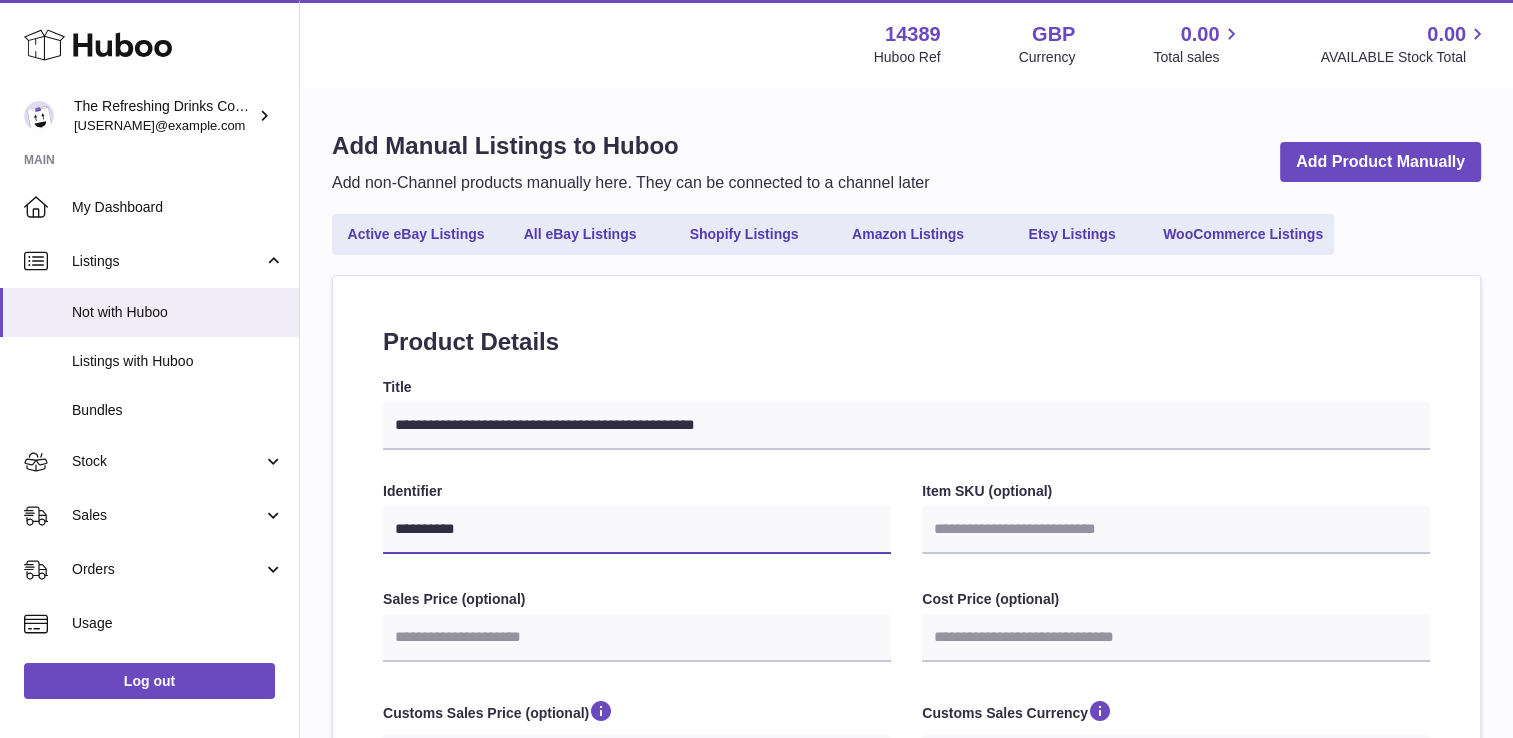 select 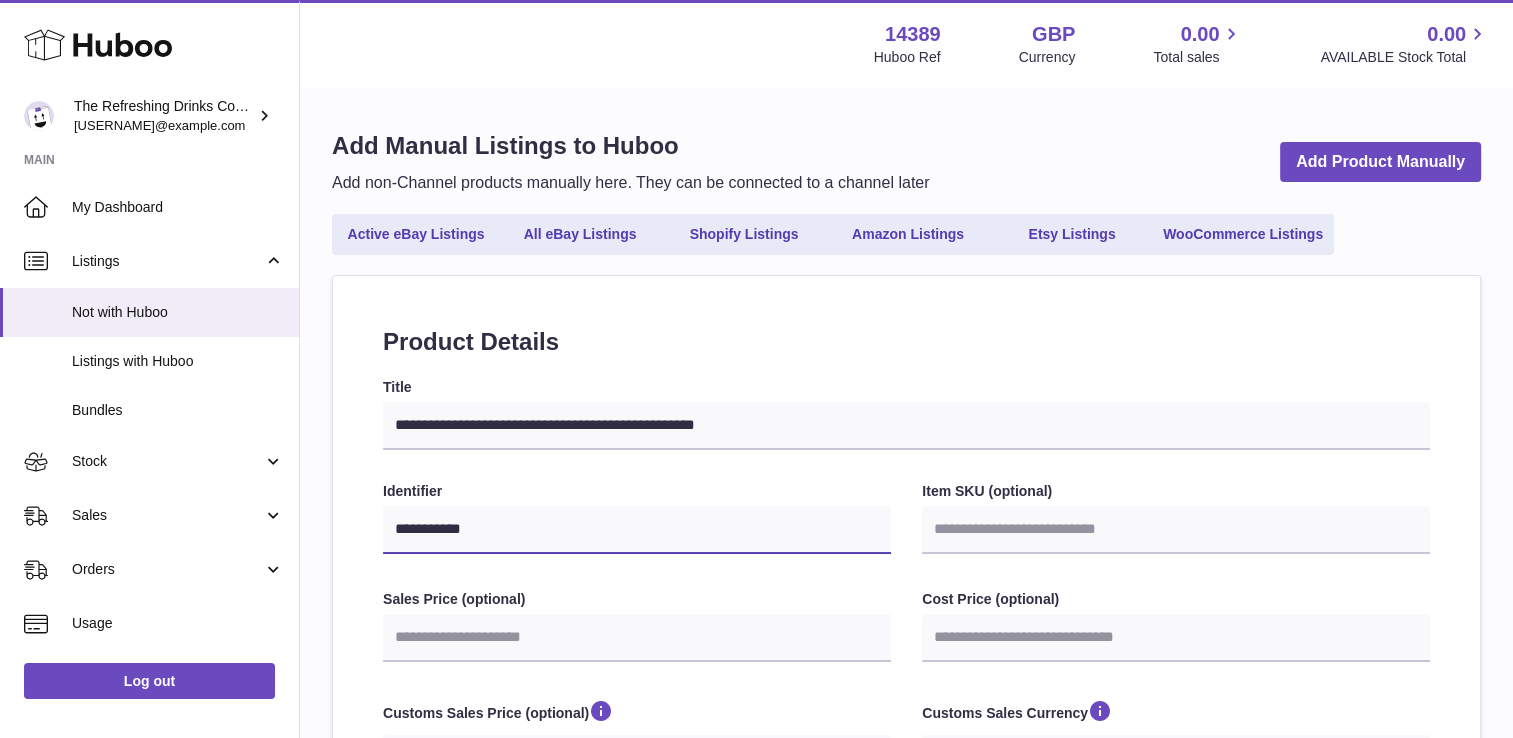 type on "**********" 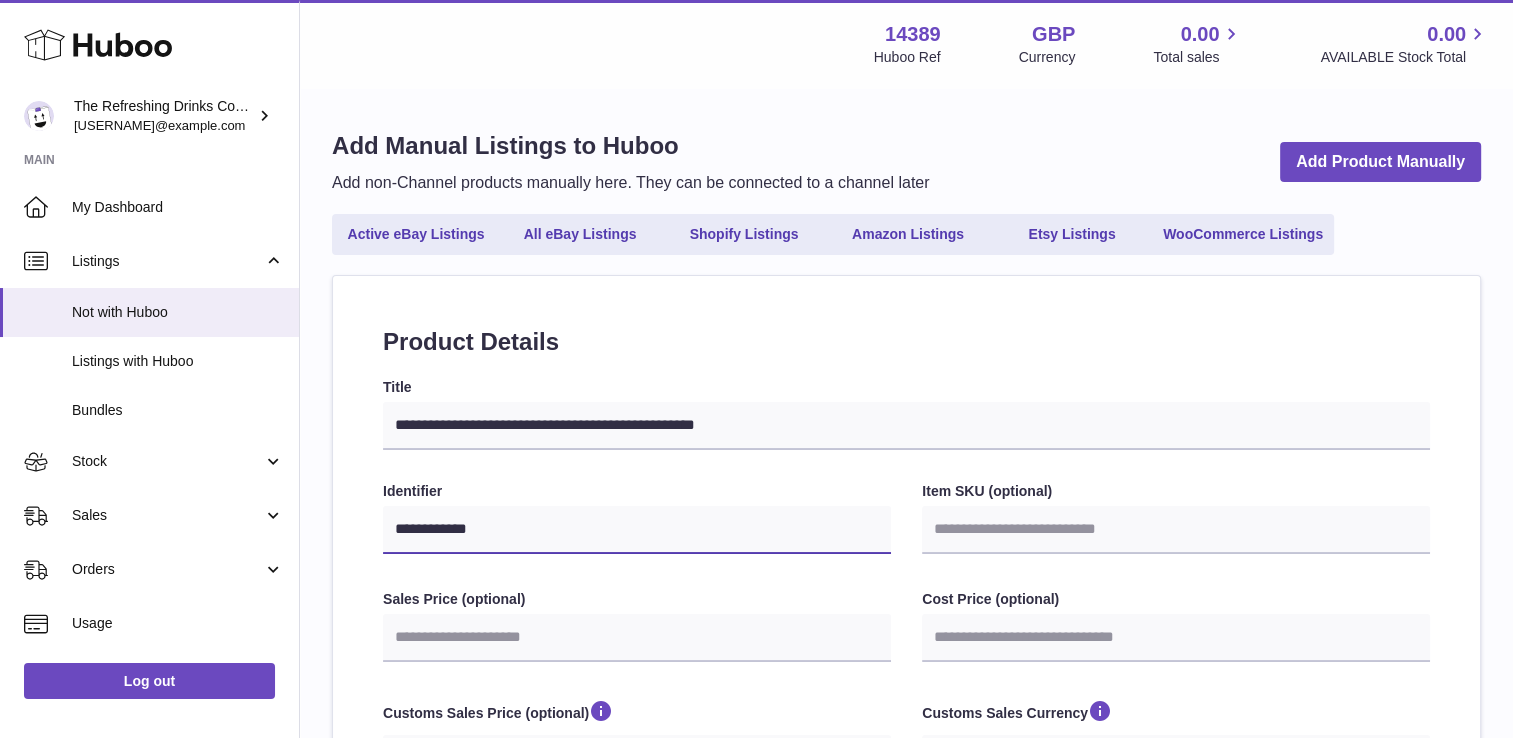 select 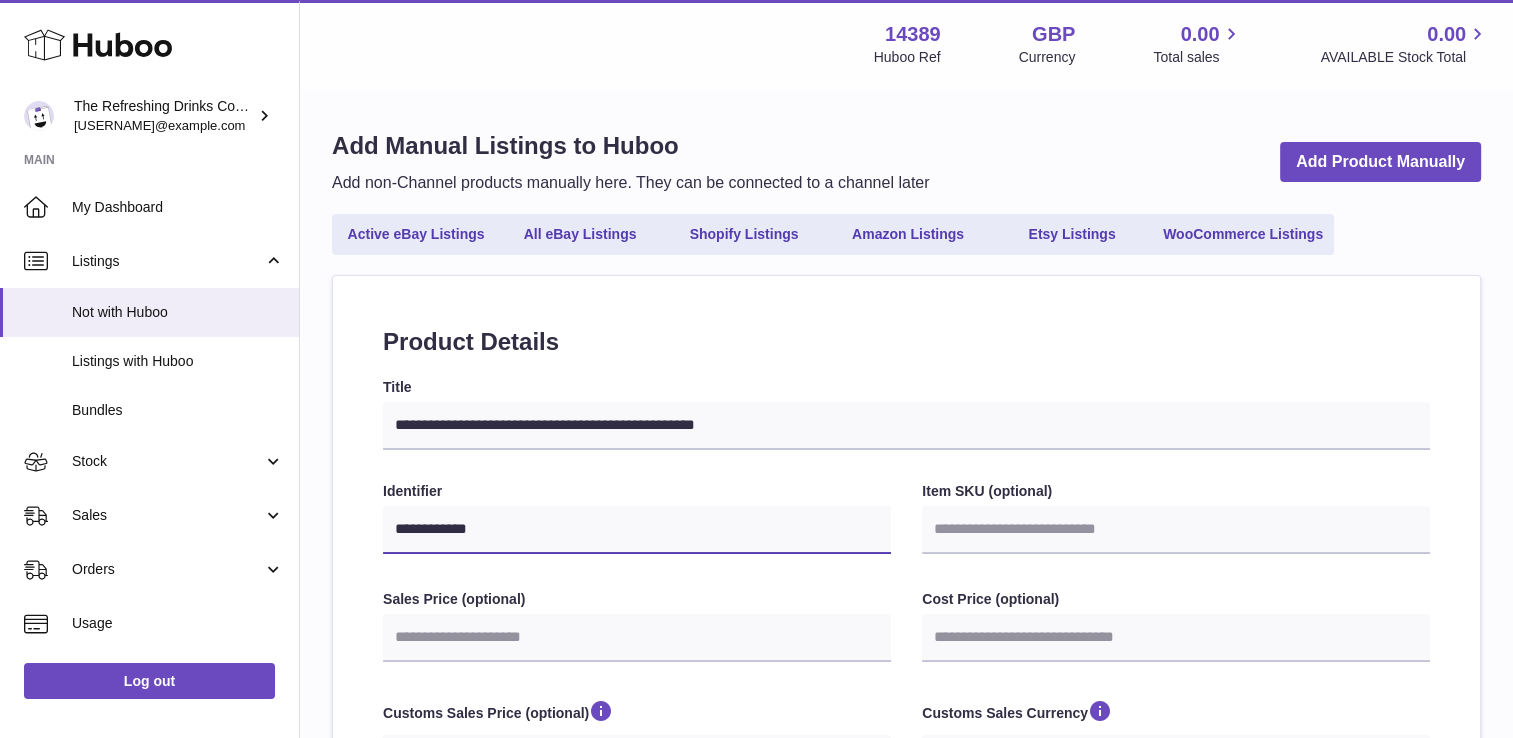 type on "**********" 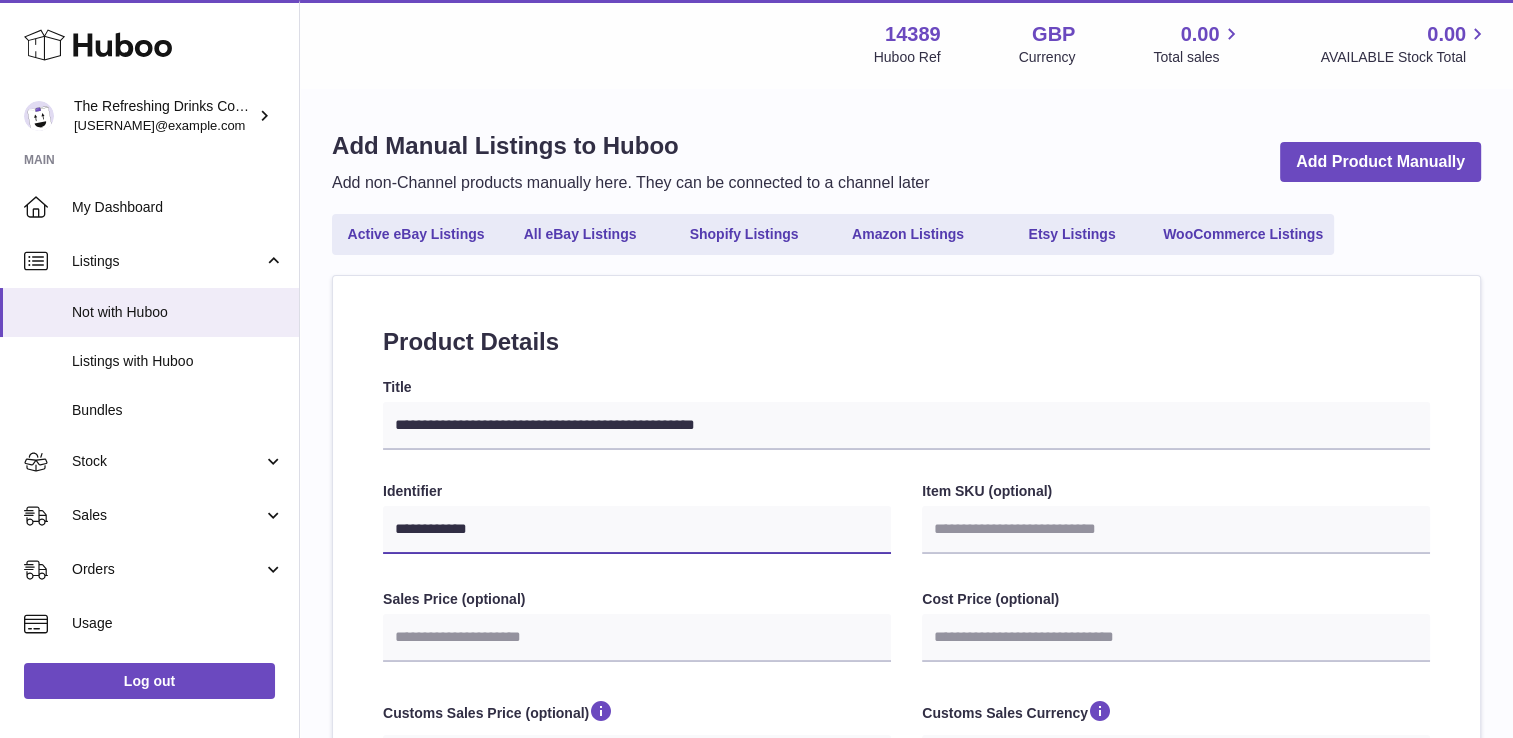 select 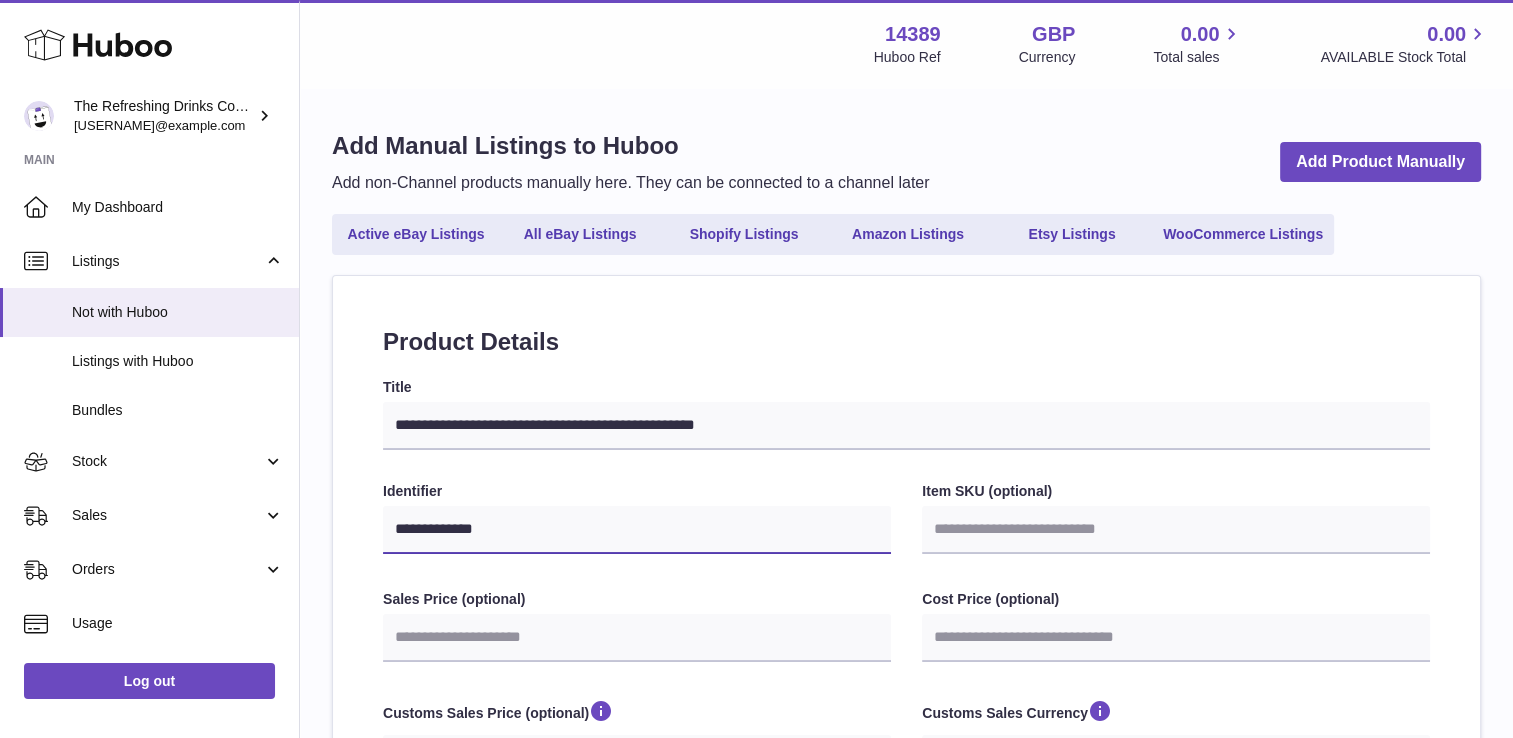 type on "**********" 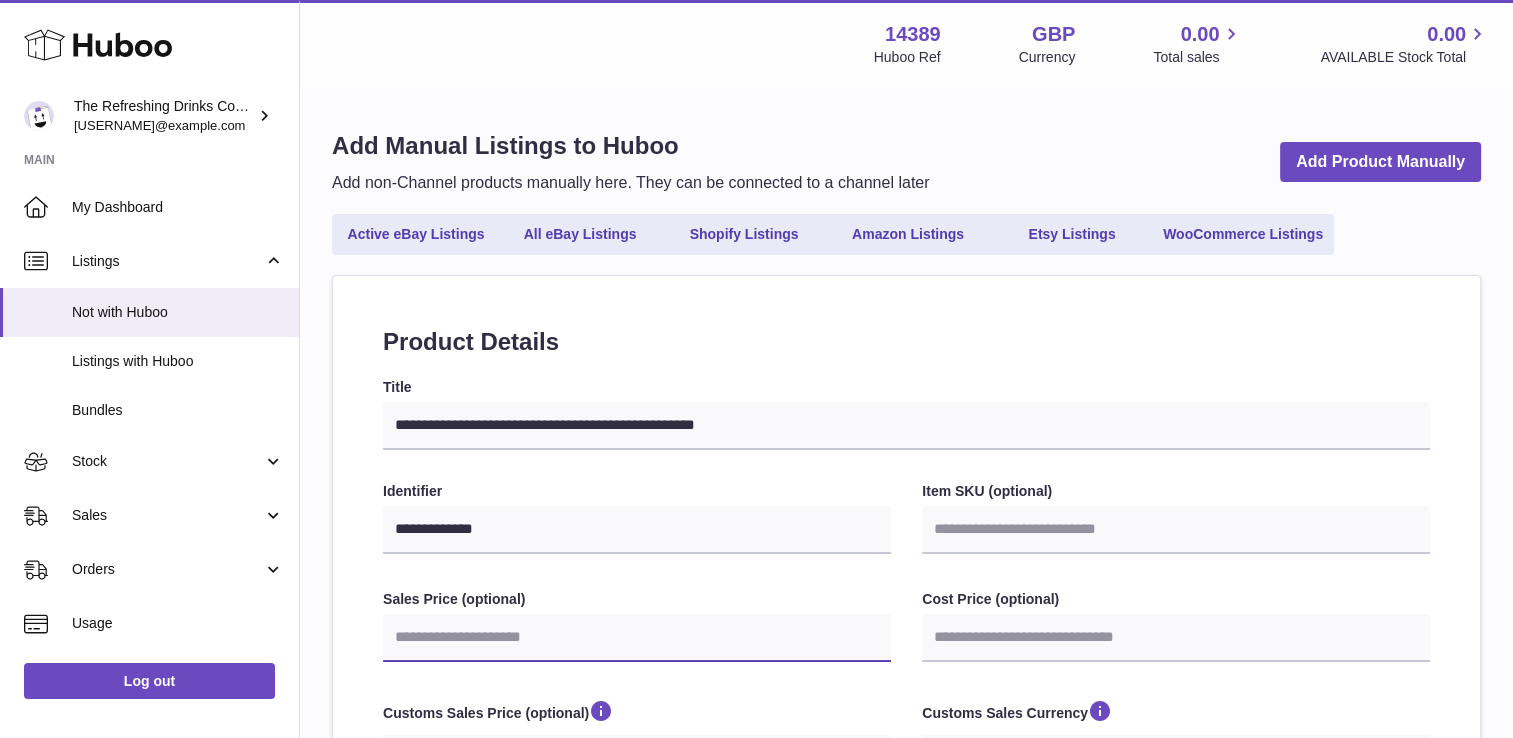click on "Sales Price (optional)" at bounding box center [637, 638] 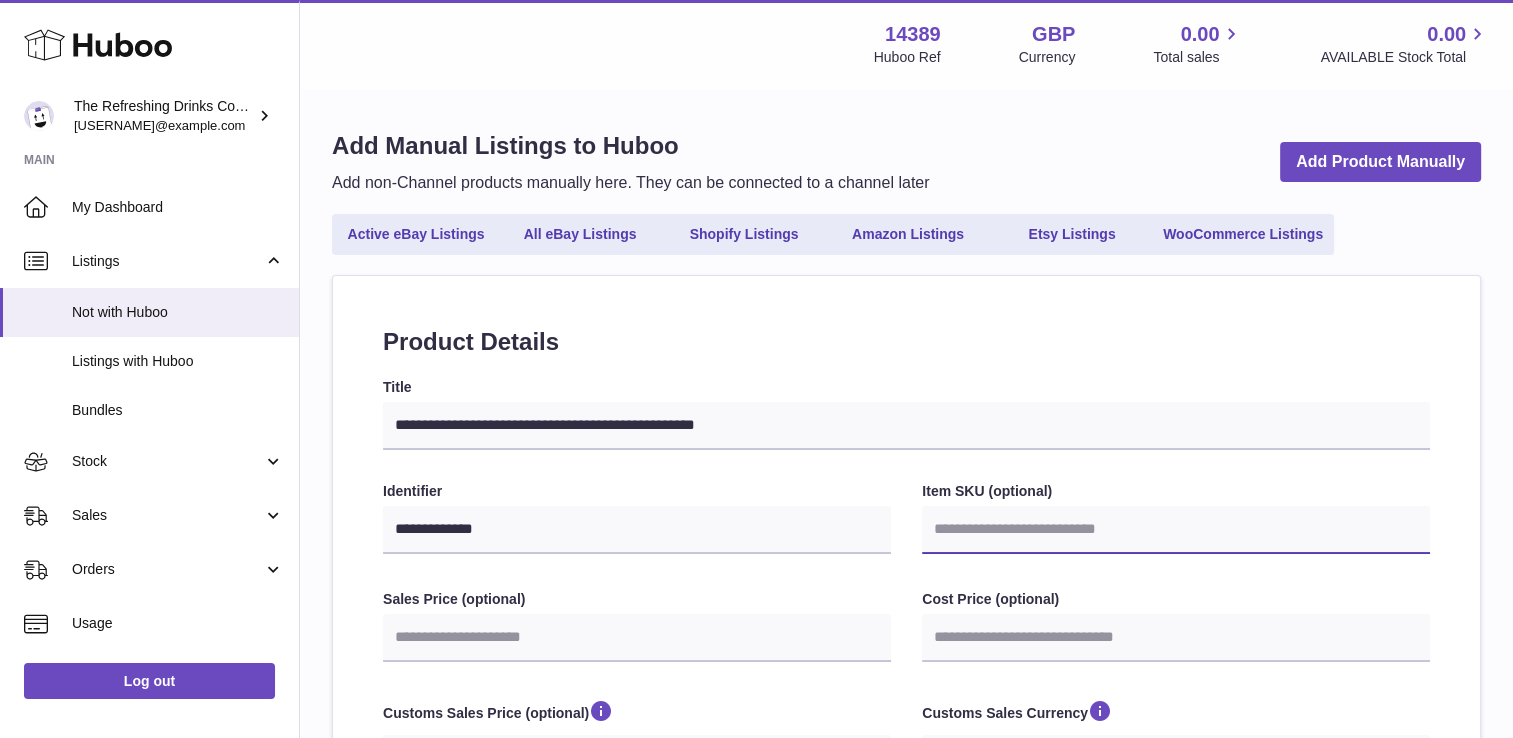 click on "Item SKU (optional)" at bounding box center (1176, 530) 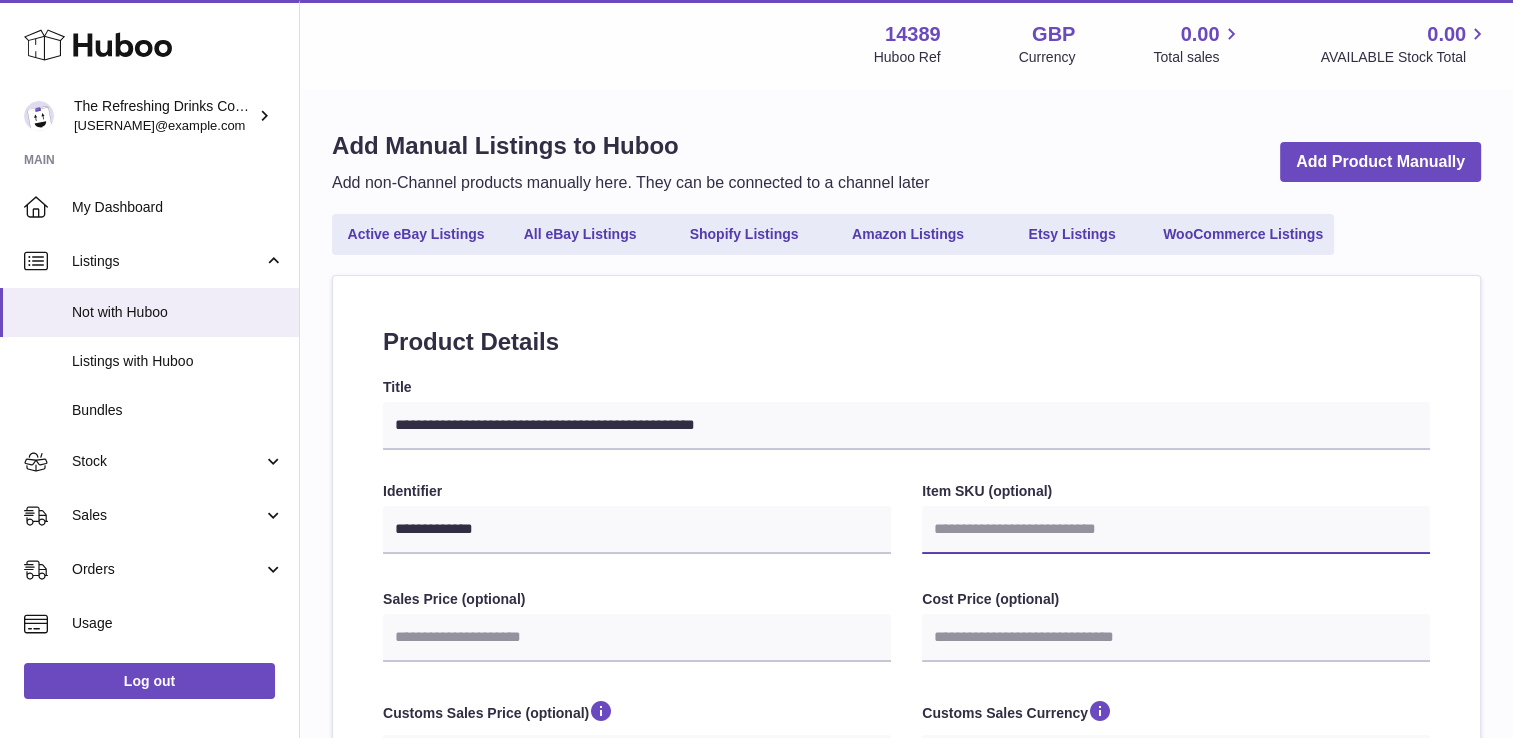 type on "*" 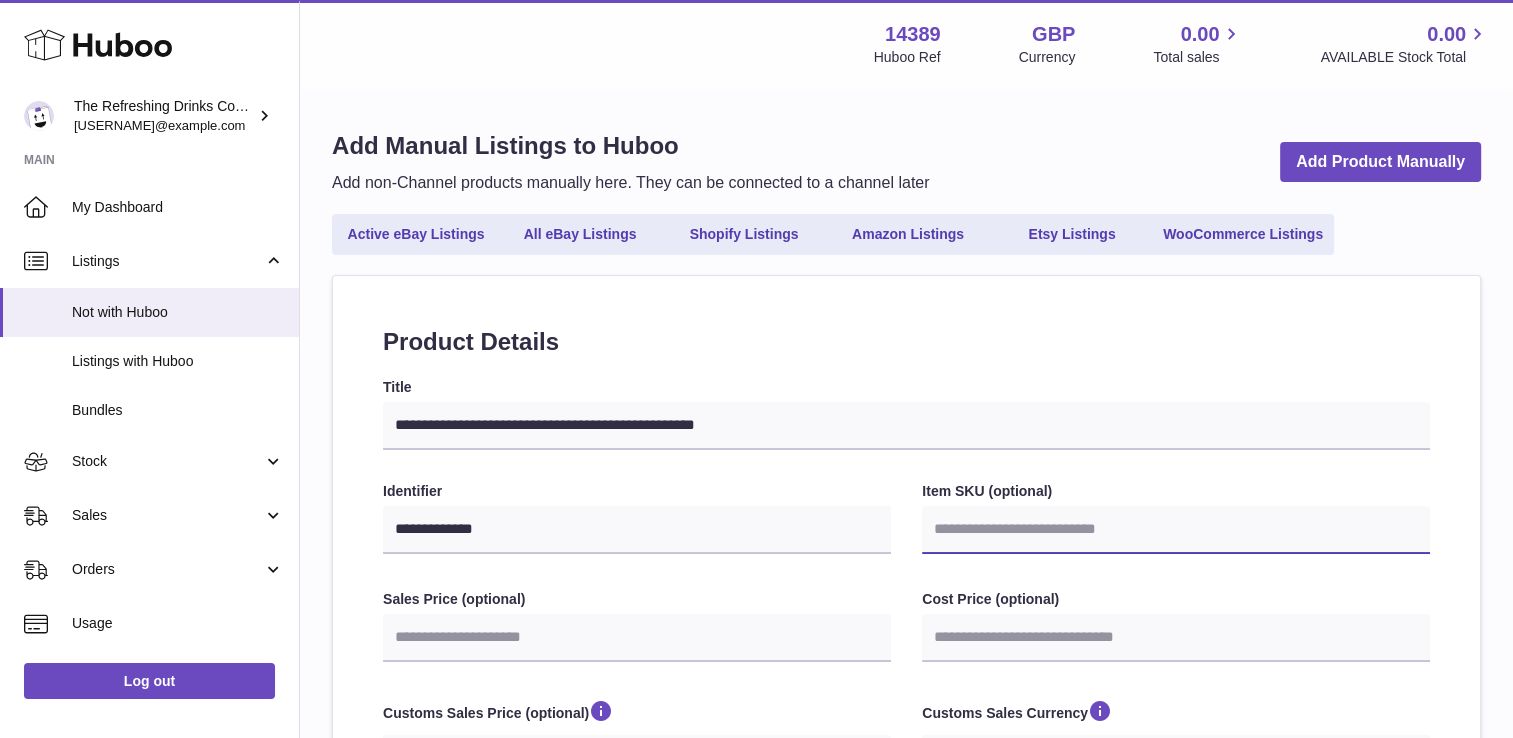 select 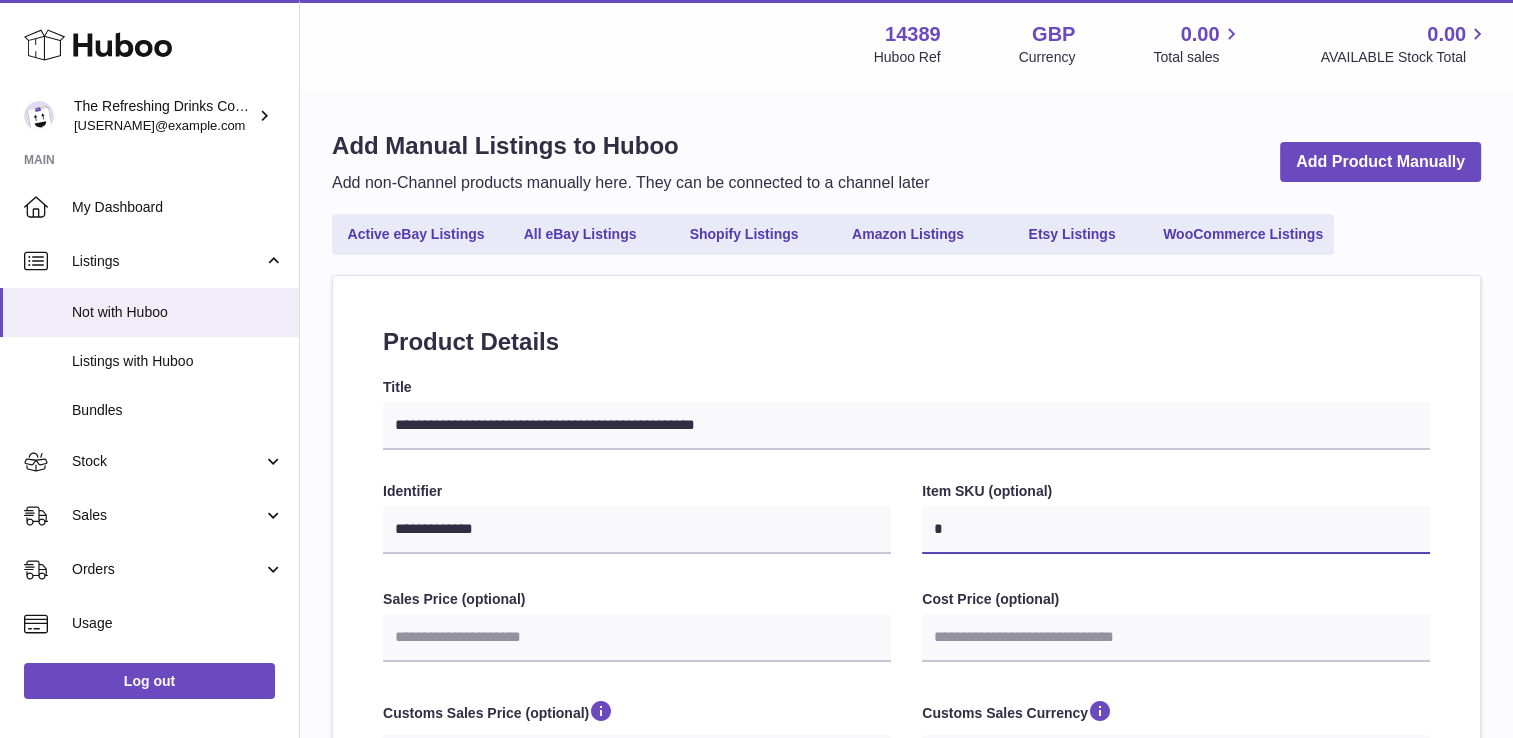 select 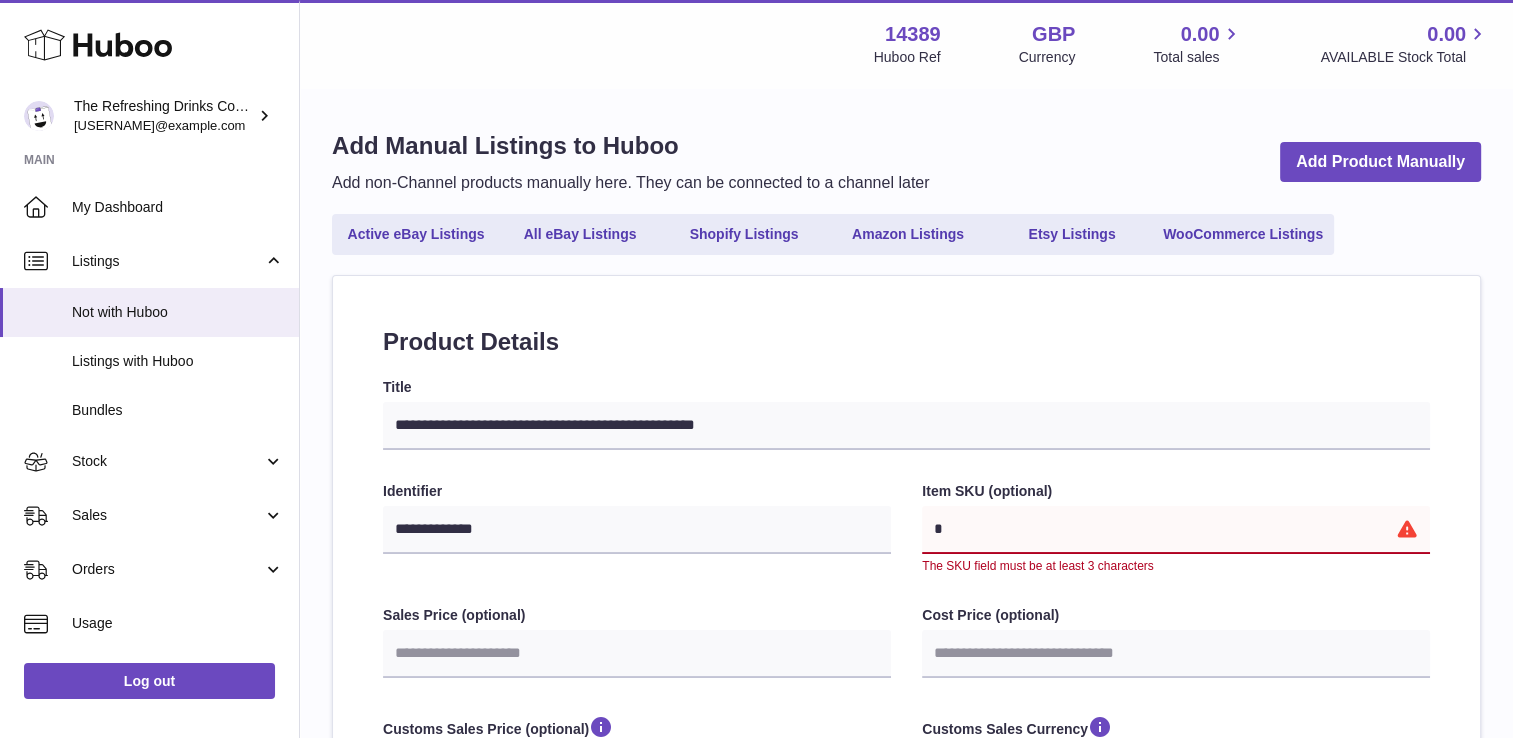 type on "**" 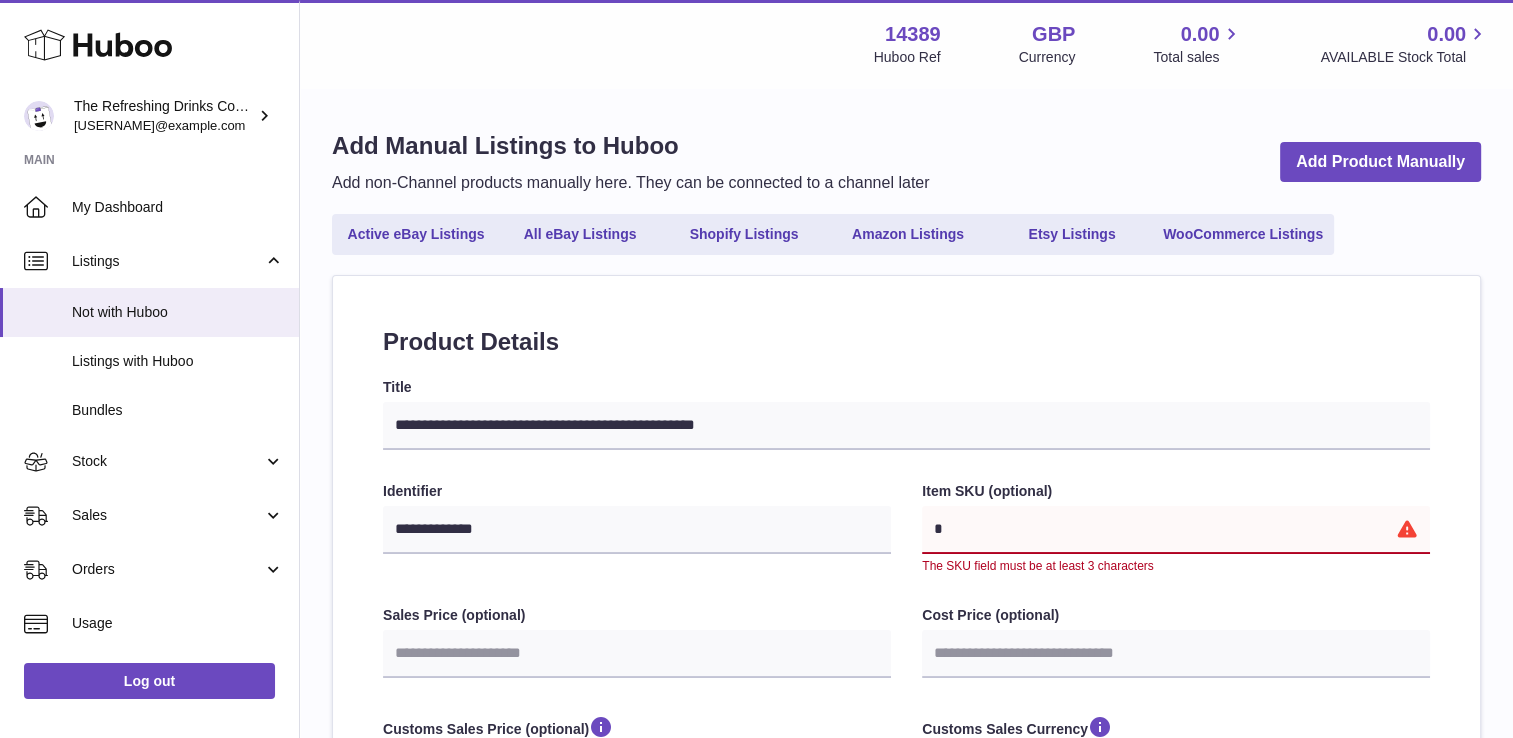 select 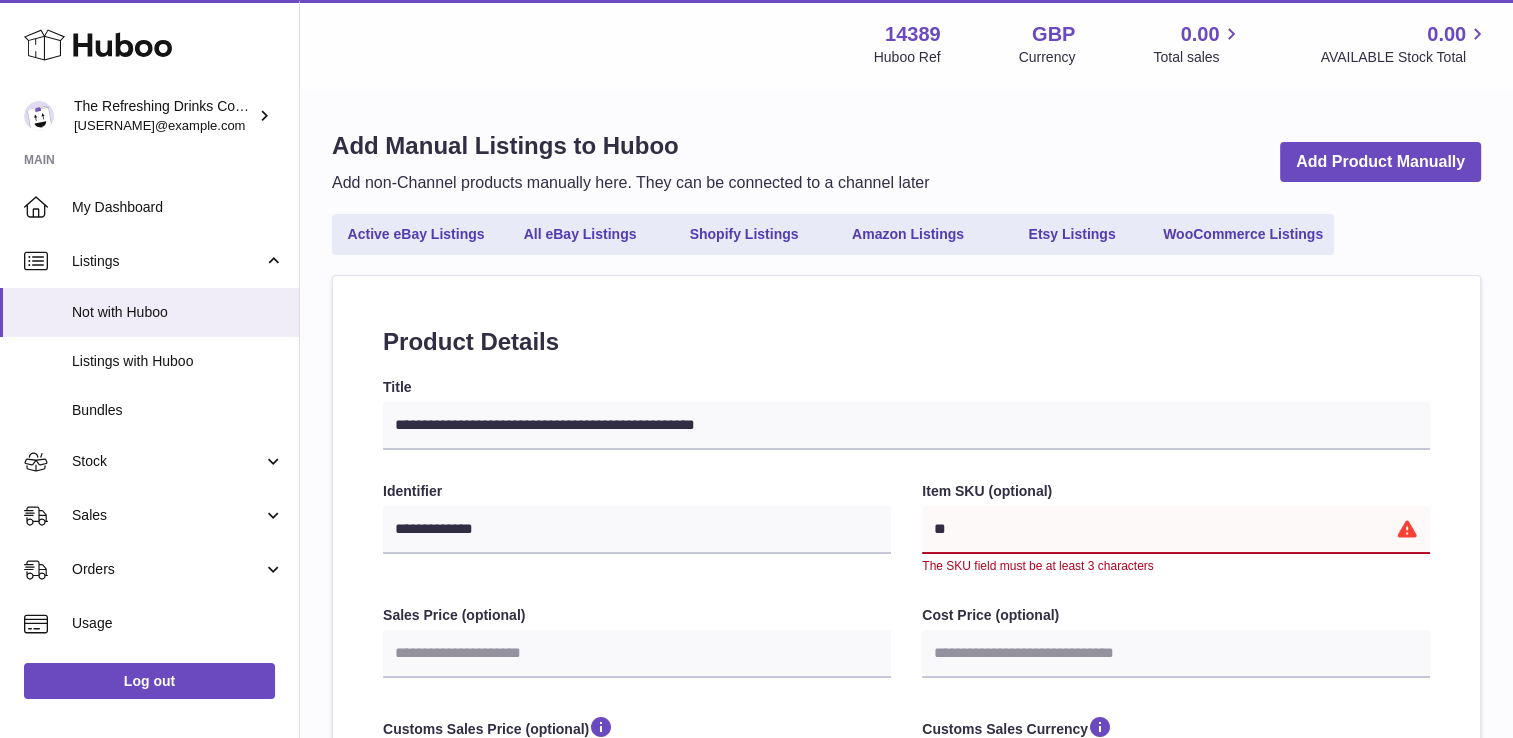 type on "***" 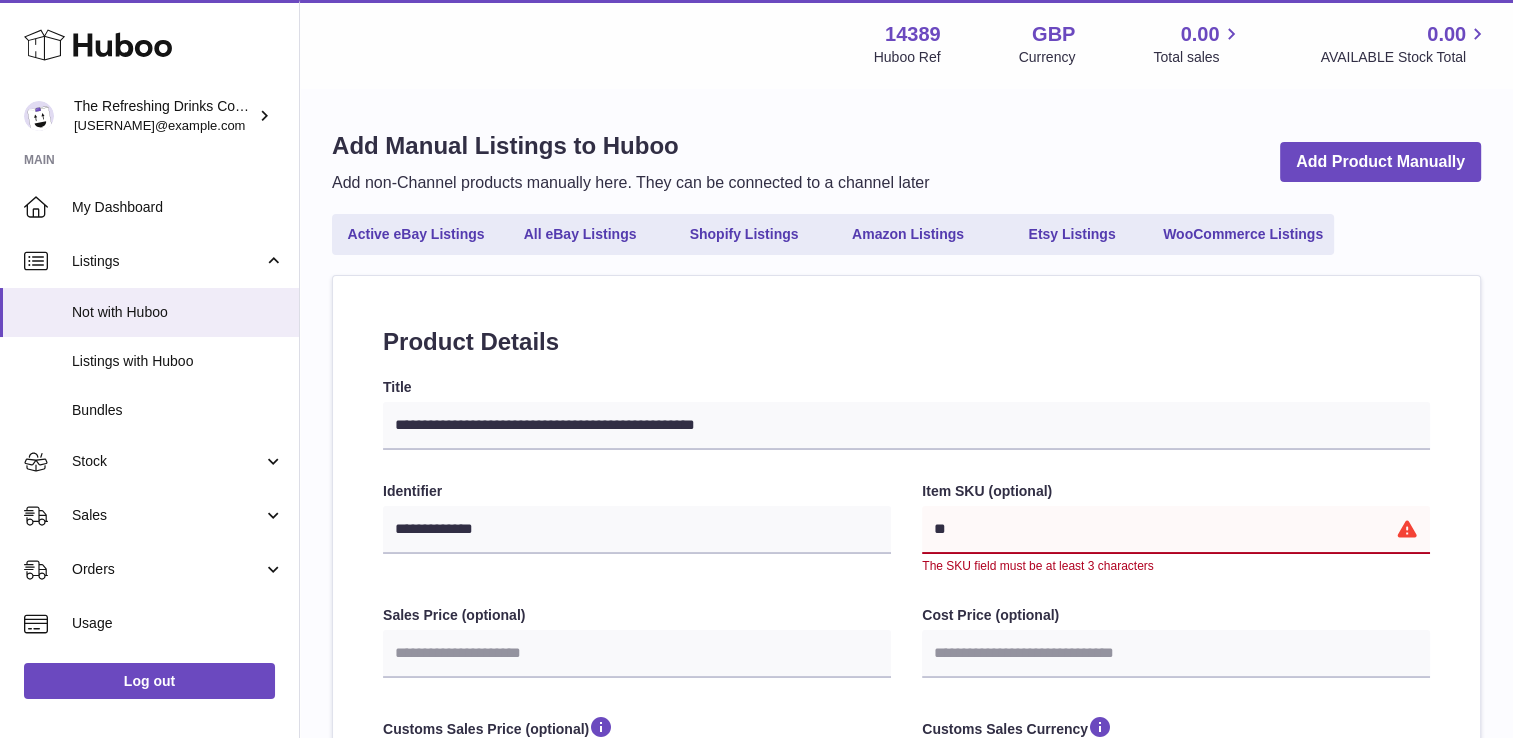 type 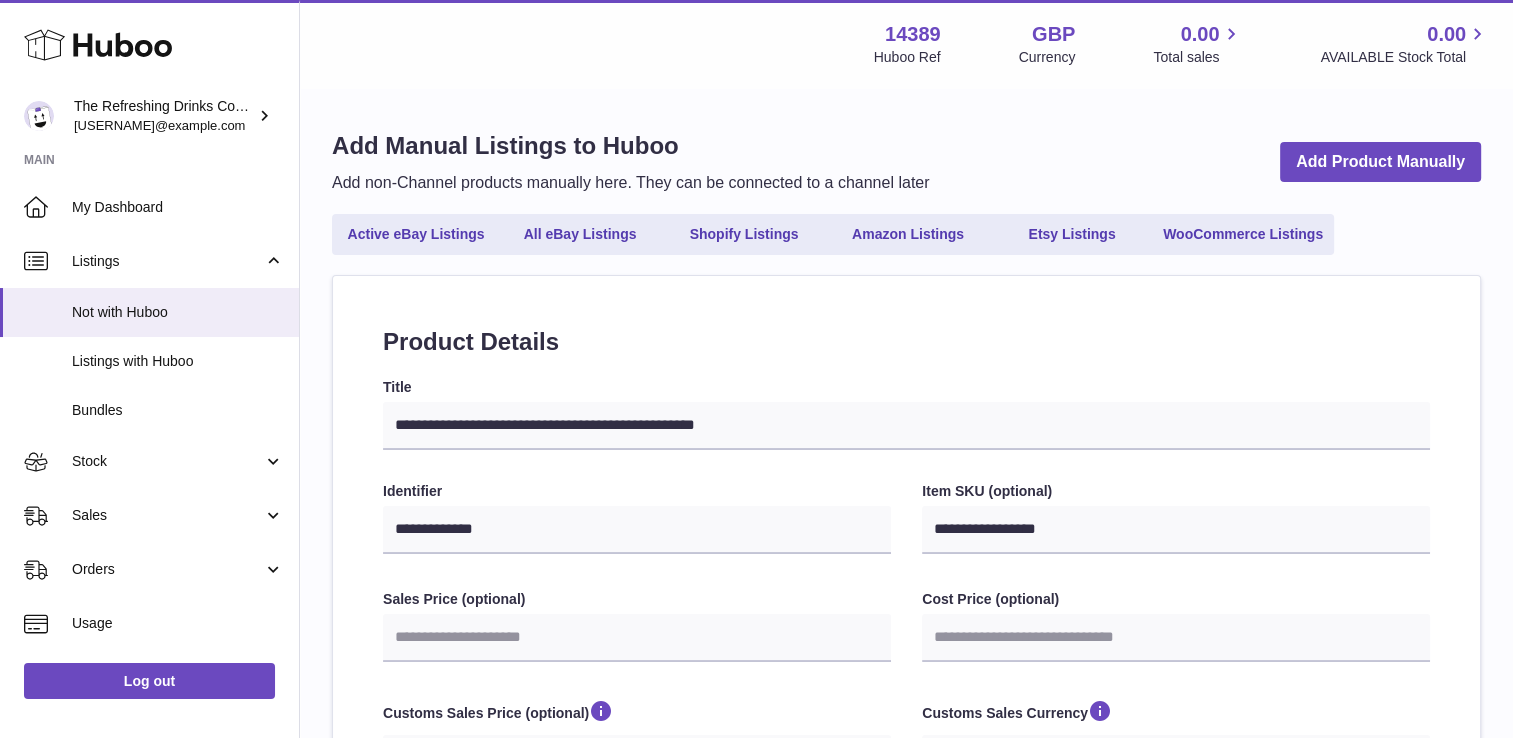 click on "Cost Price (optional)" at bounding box center [1176, 599] 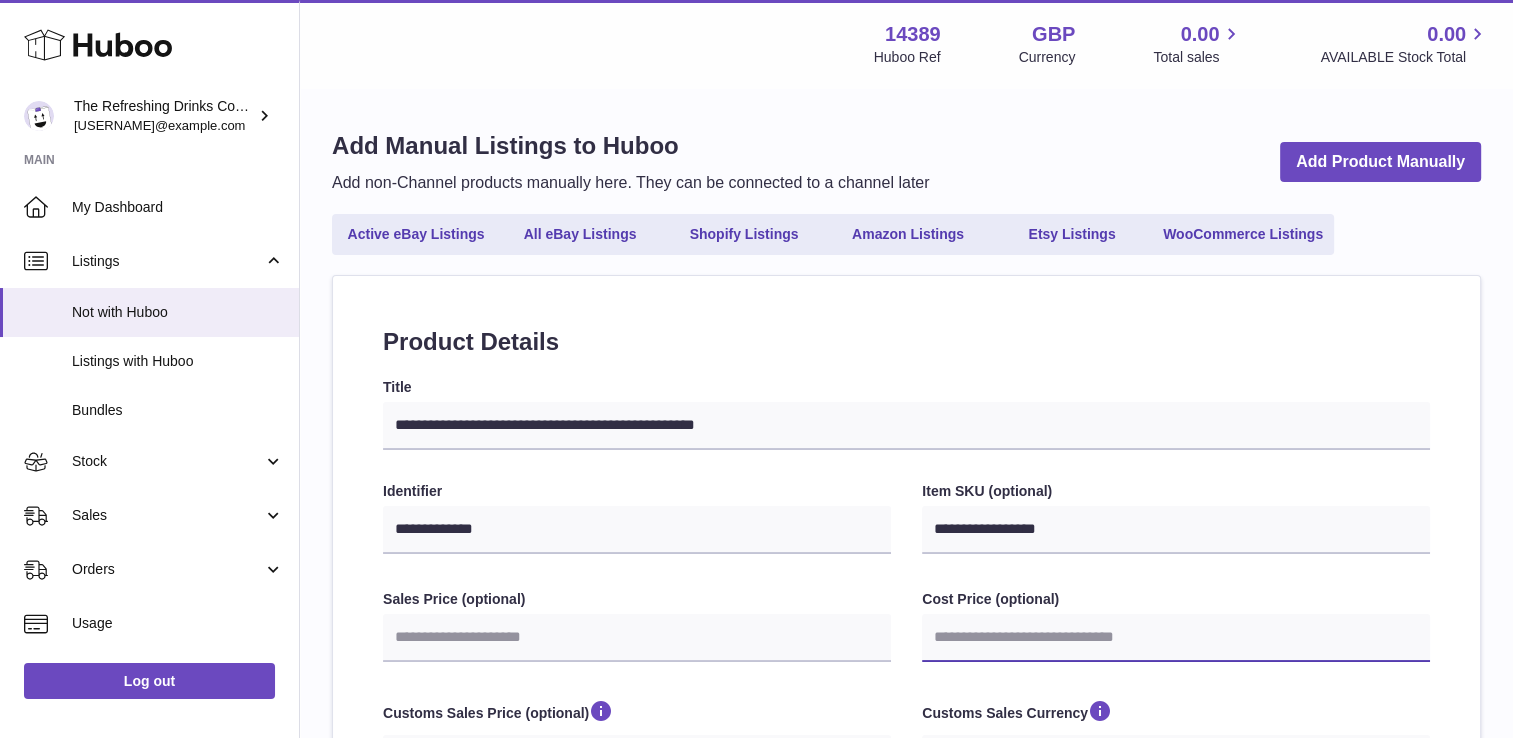 click on "Cost Price (optional)" at bounding box center (1176, 638) 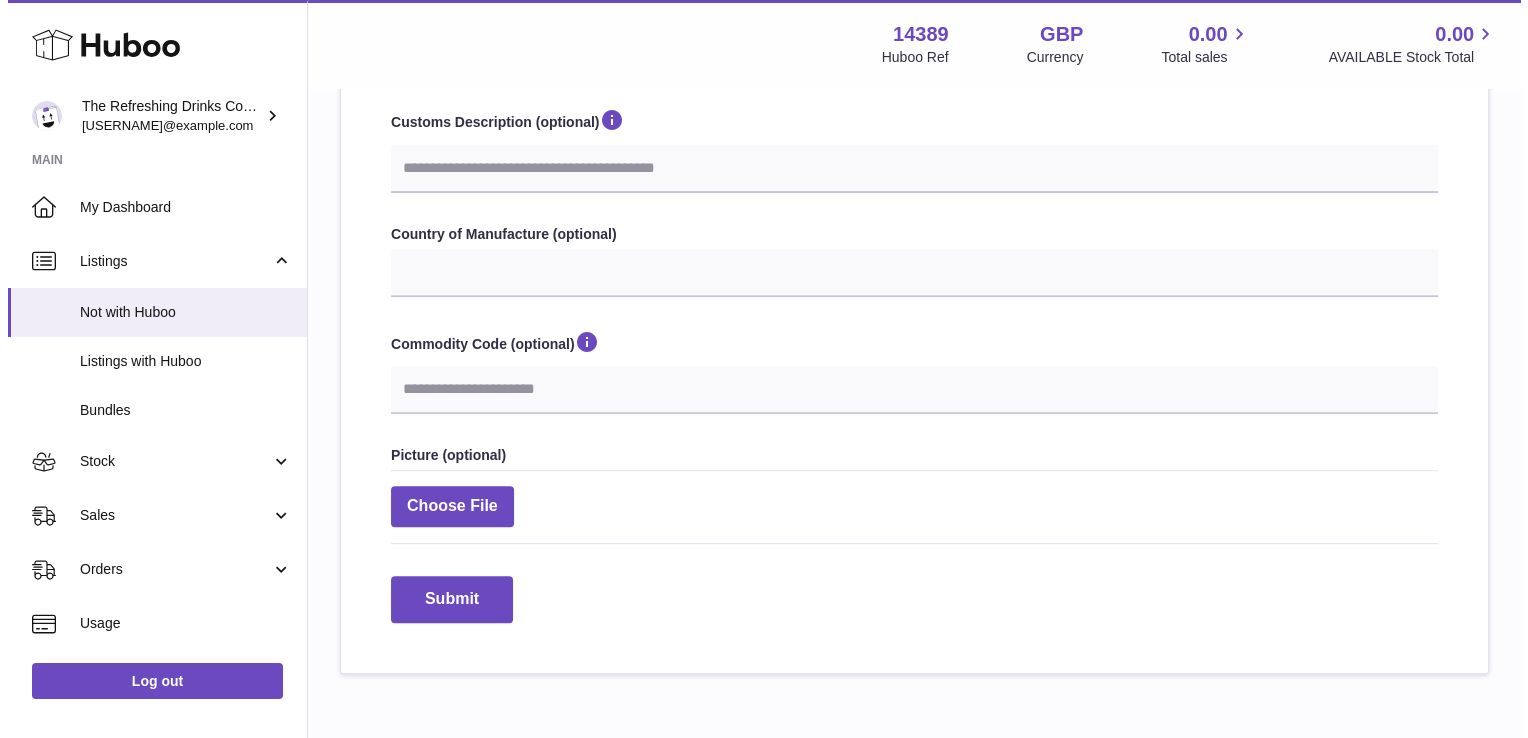 scroll, scrollTop: 745, scrollLeft: 0, axis: vertical 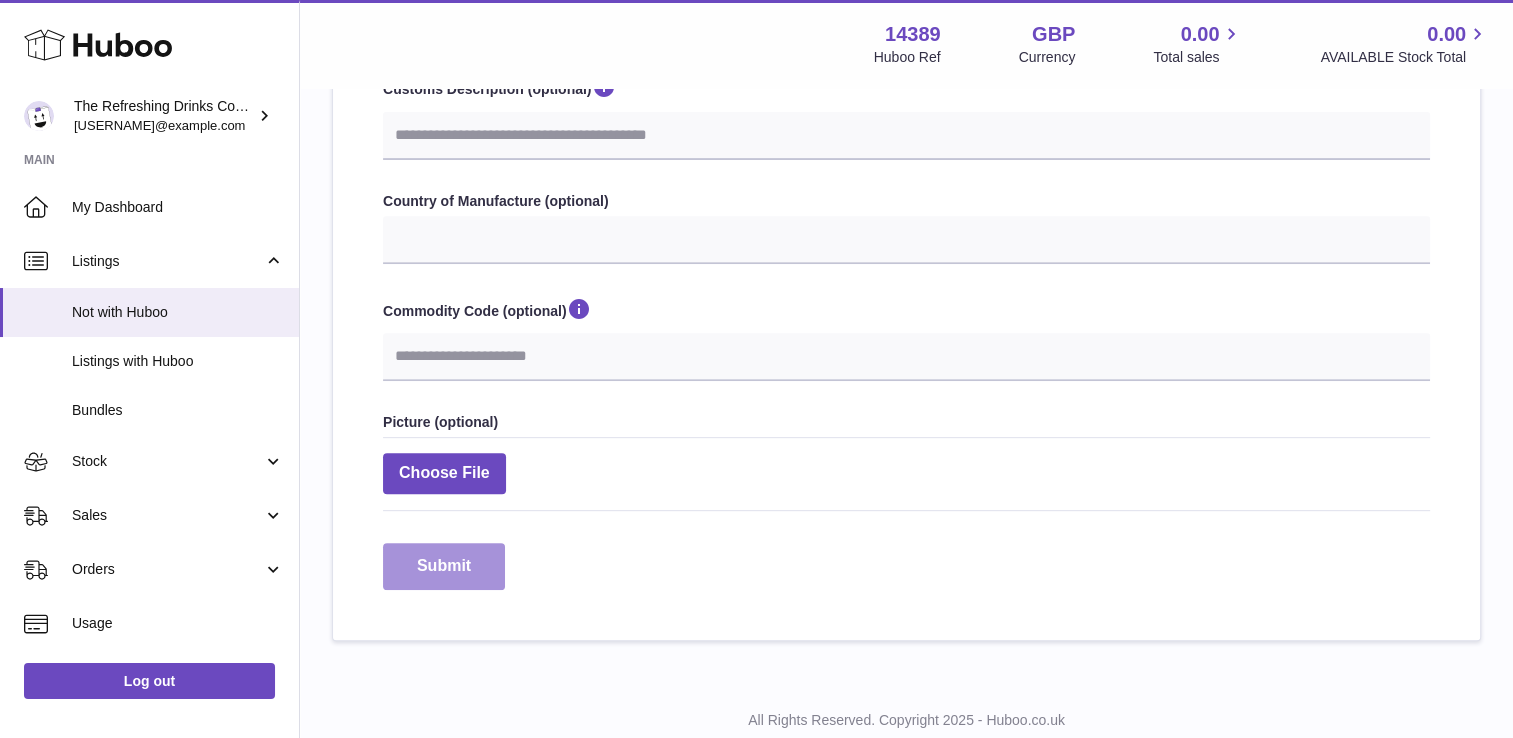 click on "Submit" at bounding box center (444, 566) 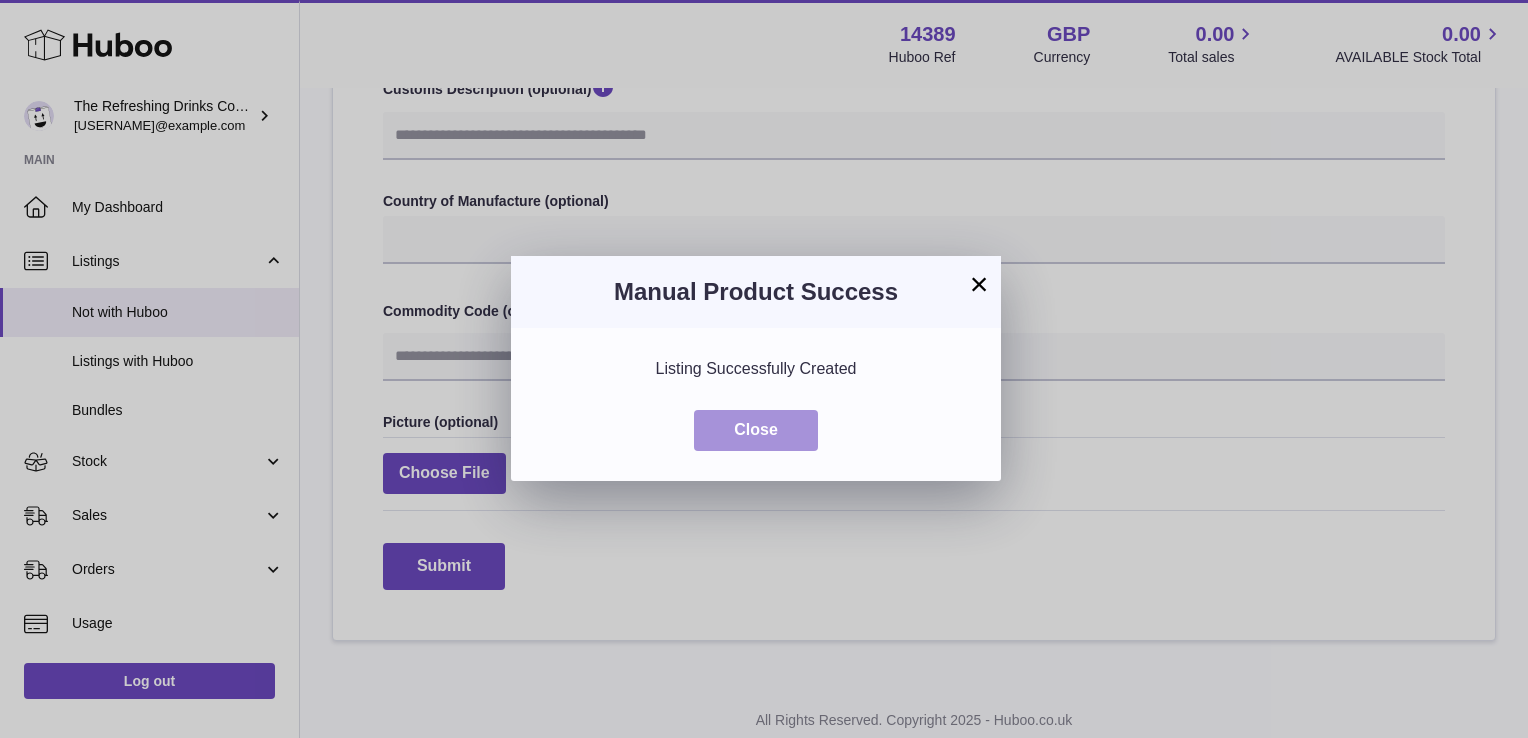 click on "Close" at bounding box center [756, 430] 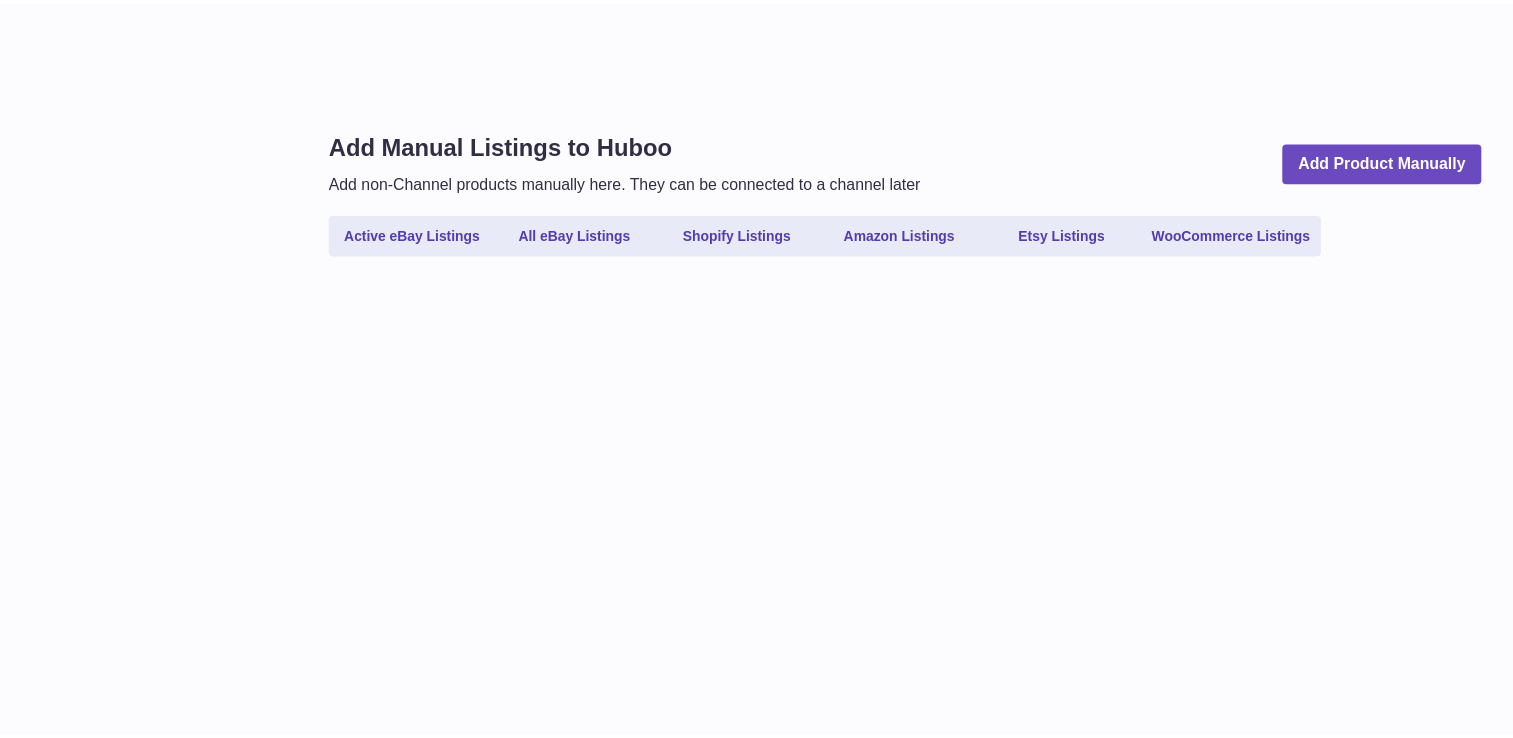scroll, scrollTop: 0, scrollLeft: 0, axis: both 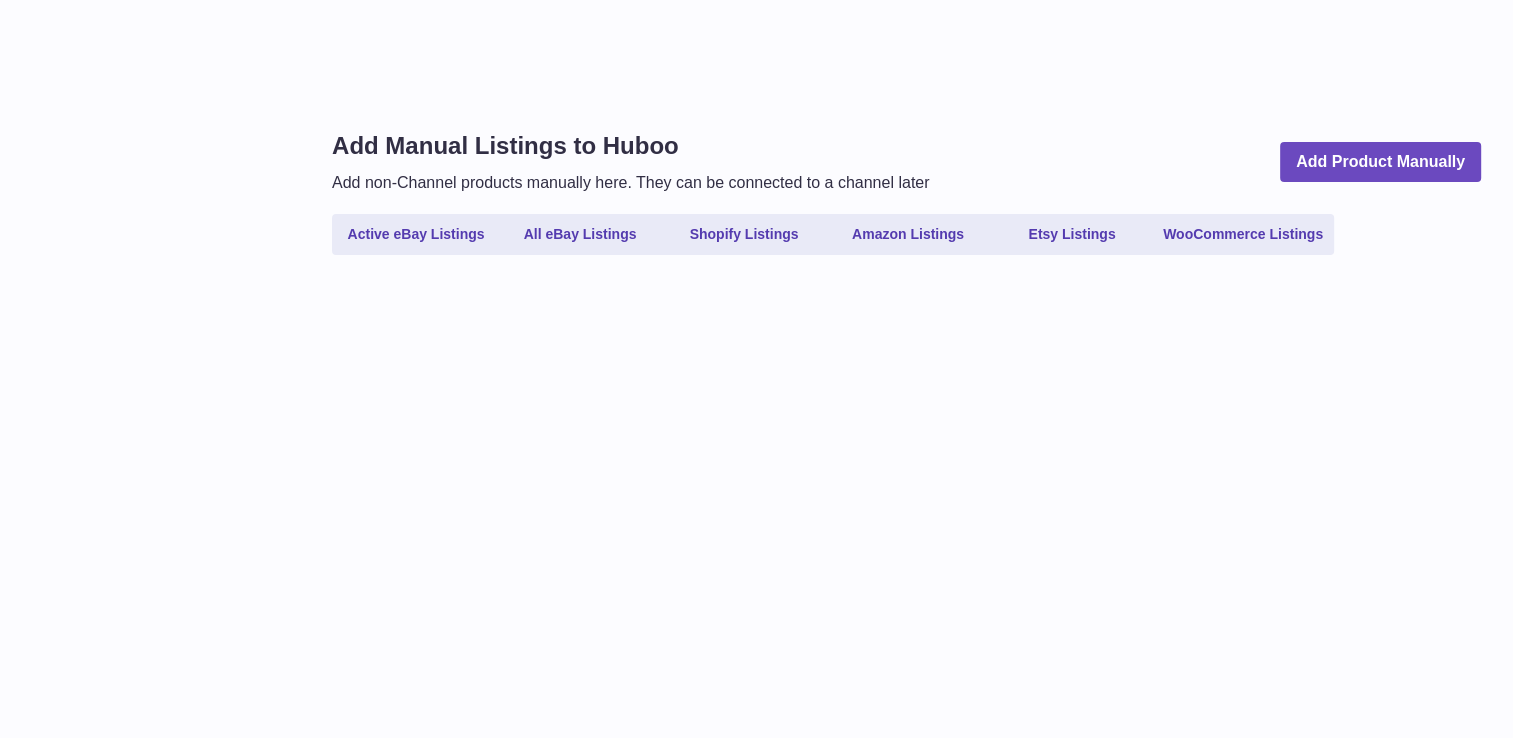 select 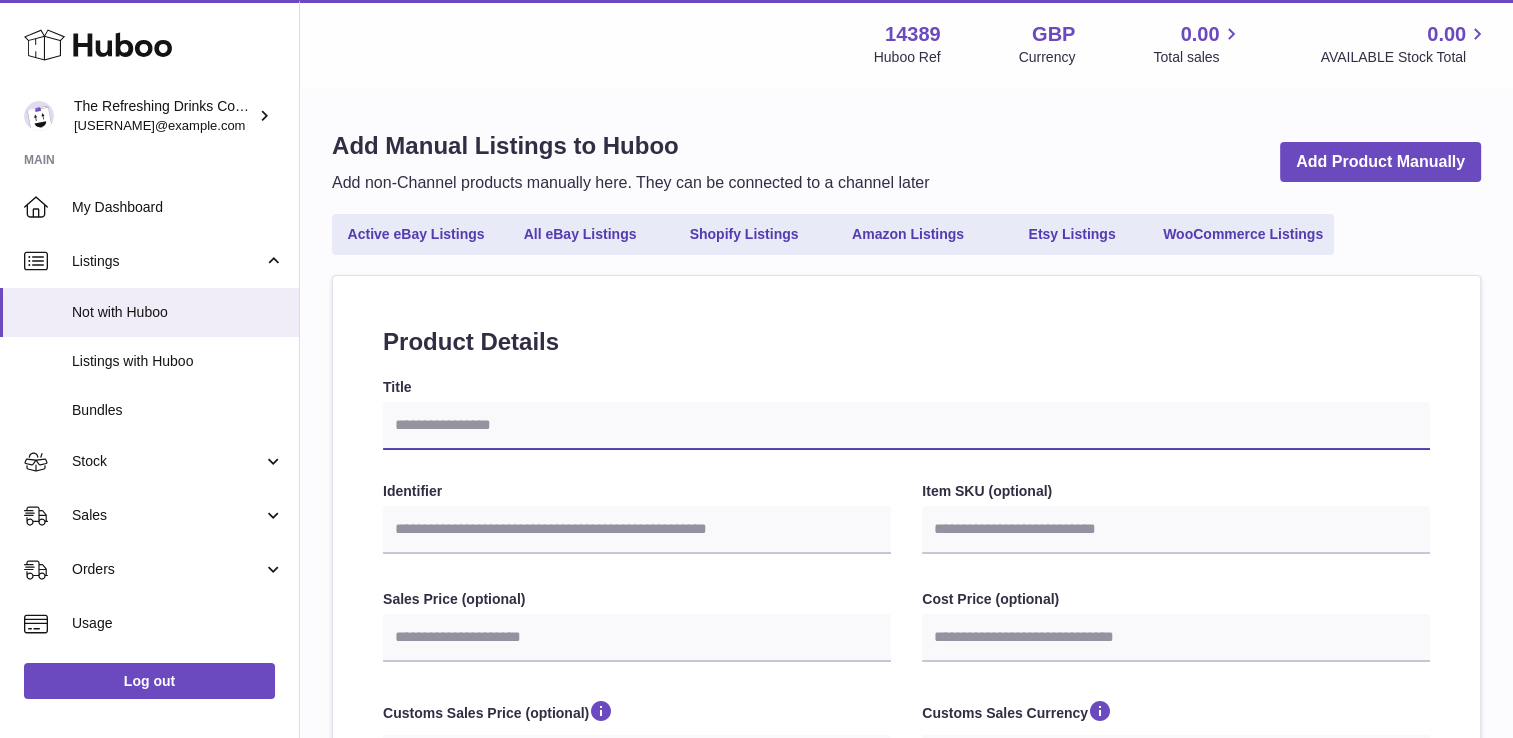 click on "Title" at bounding box center [906, 426] 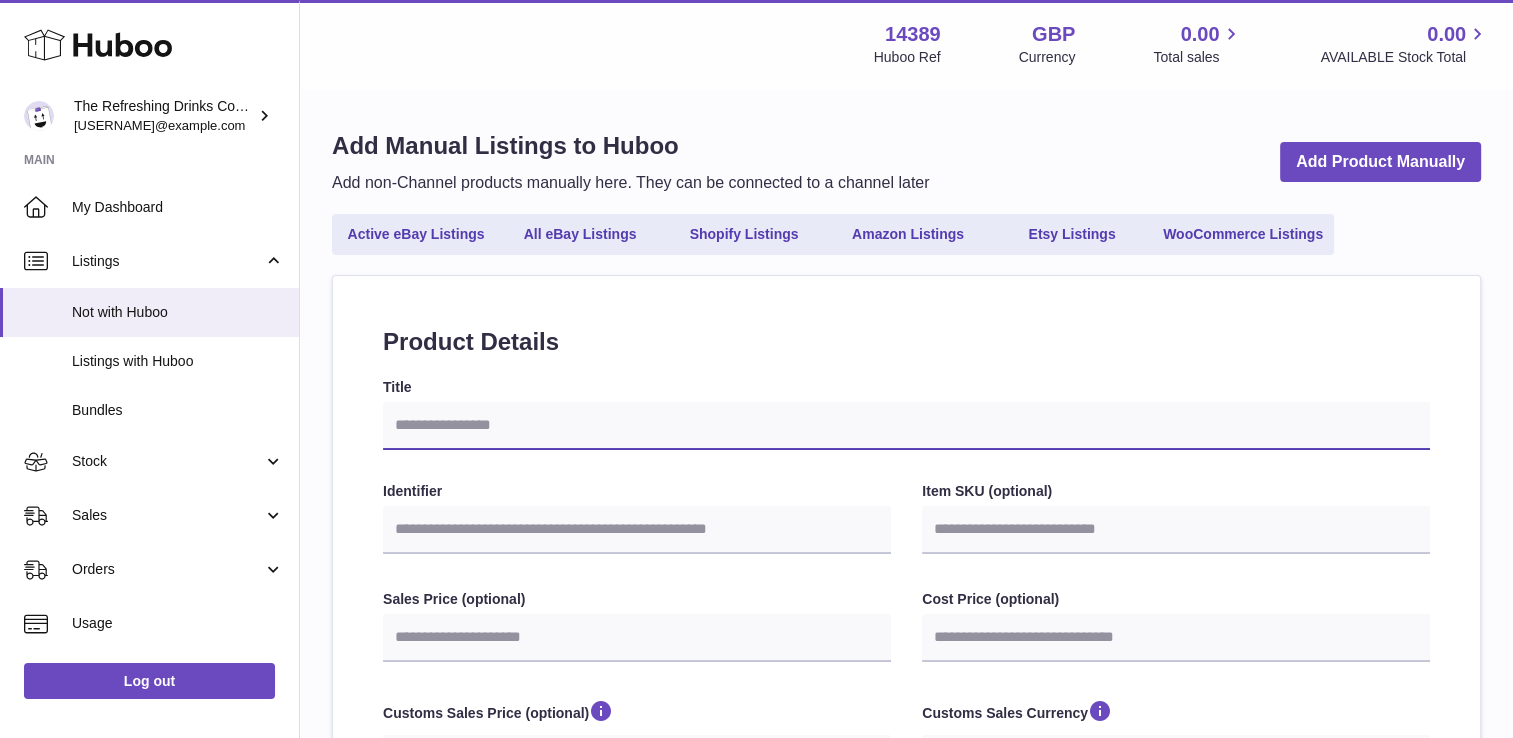 type on "*" 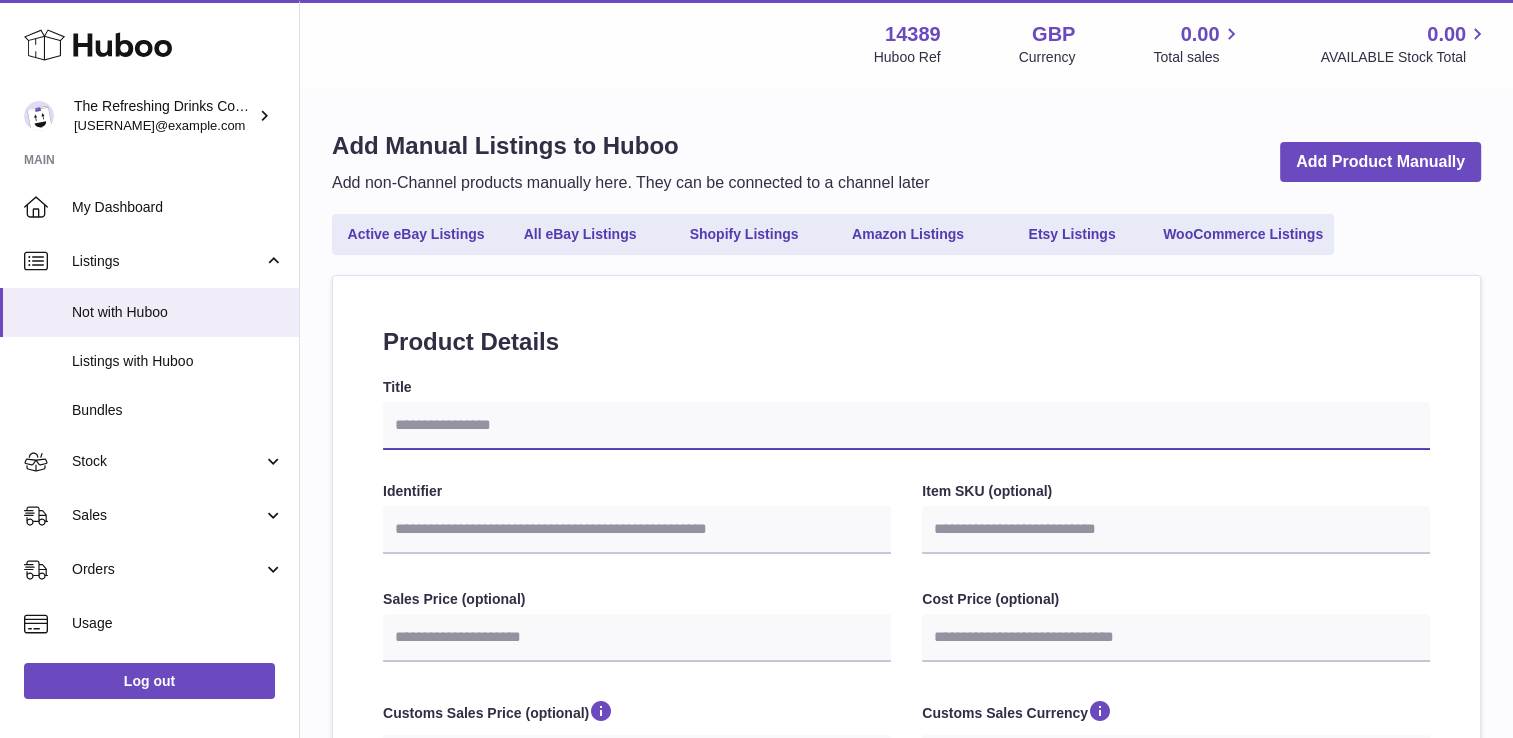 select 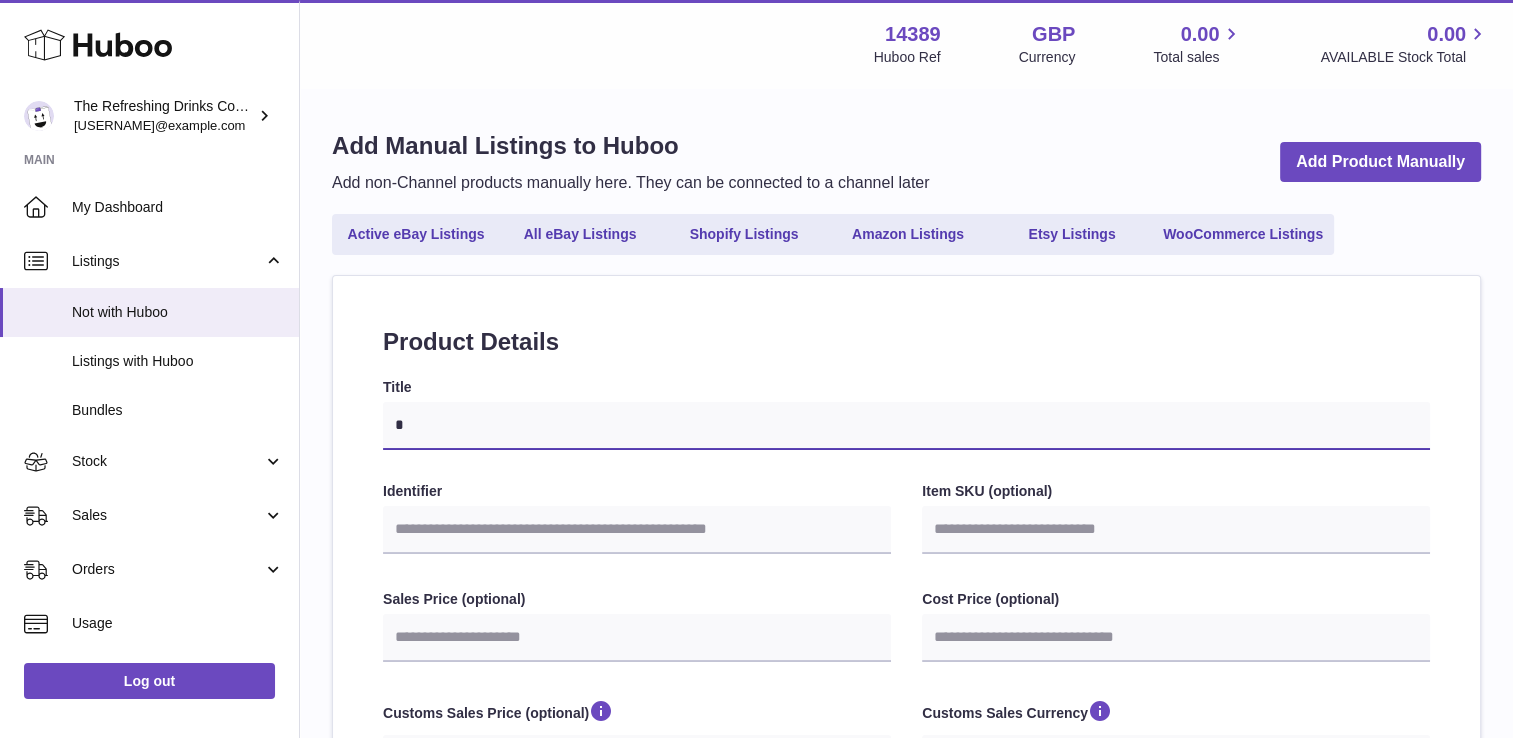 select 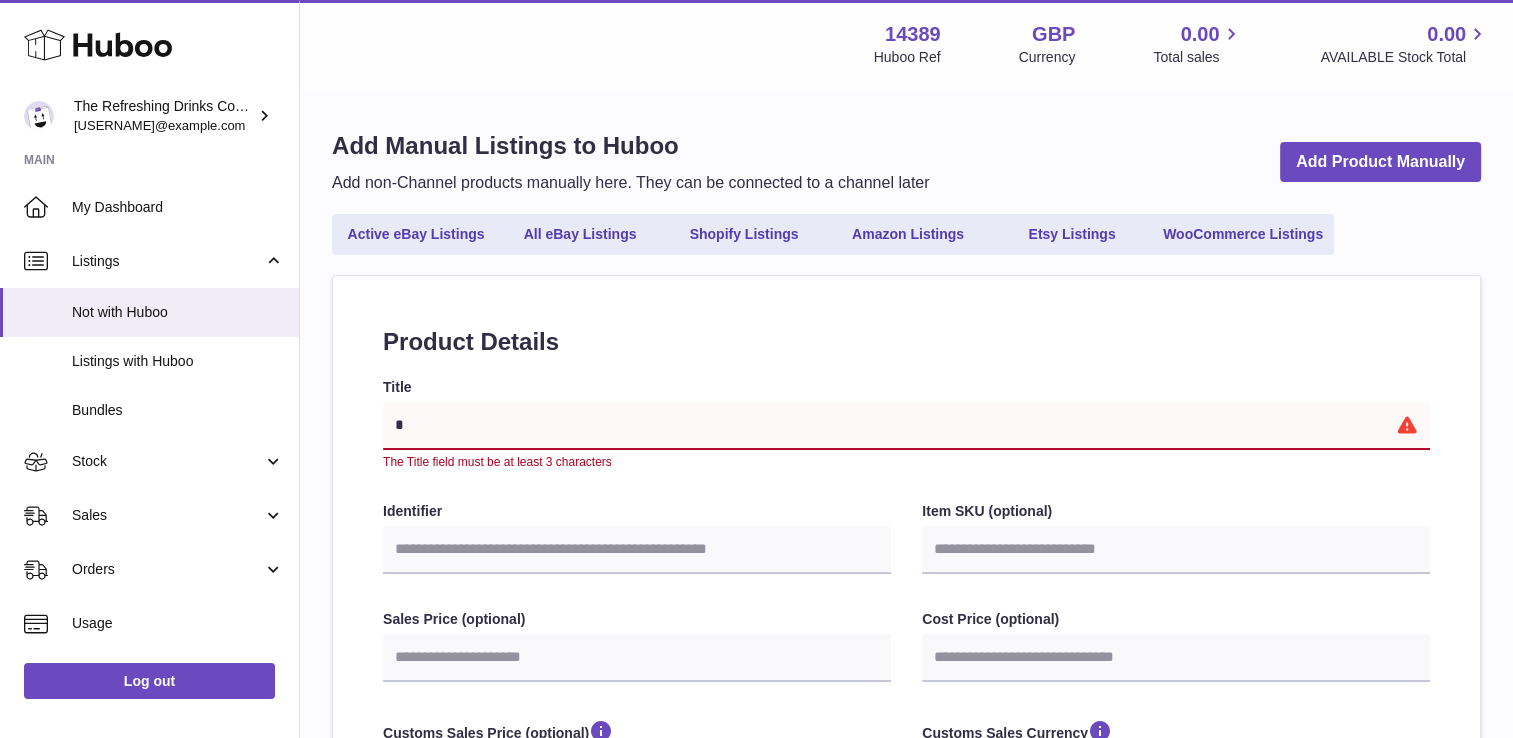 type on "**" 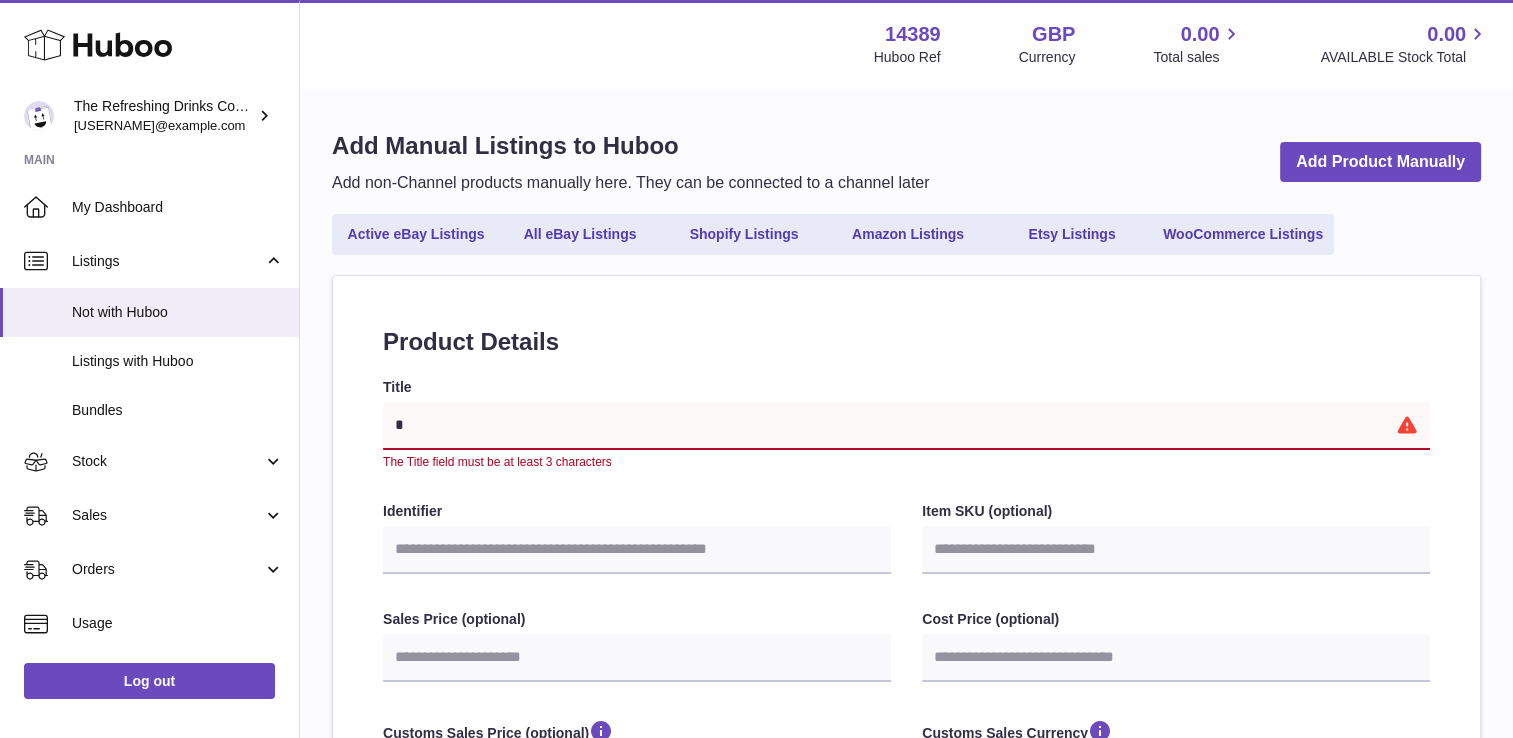 select 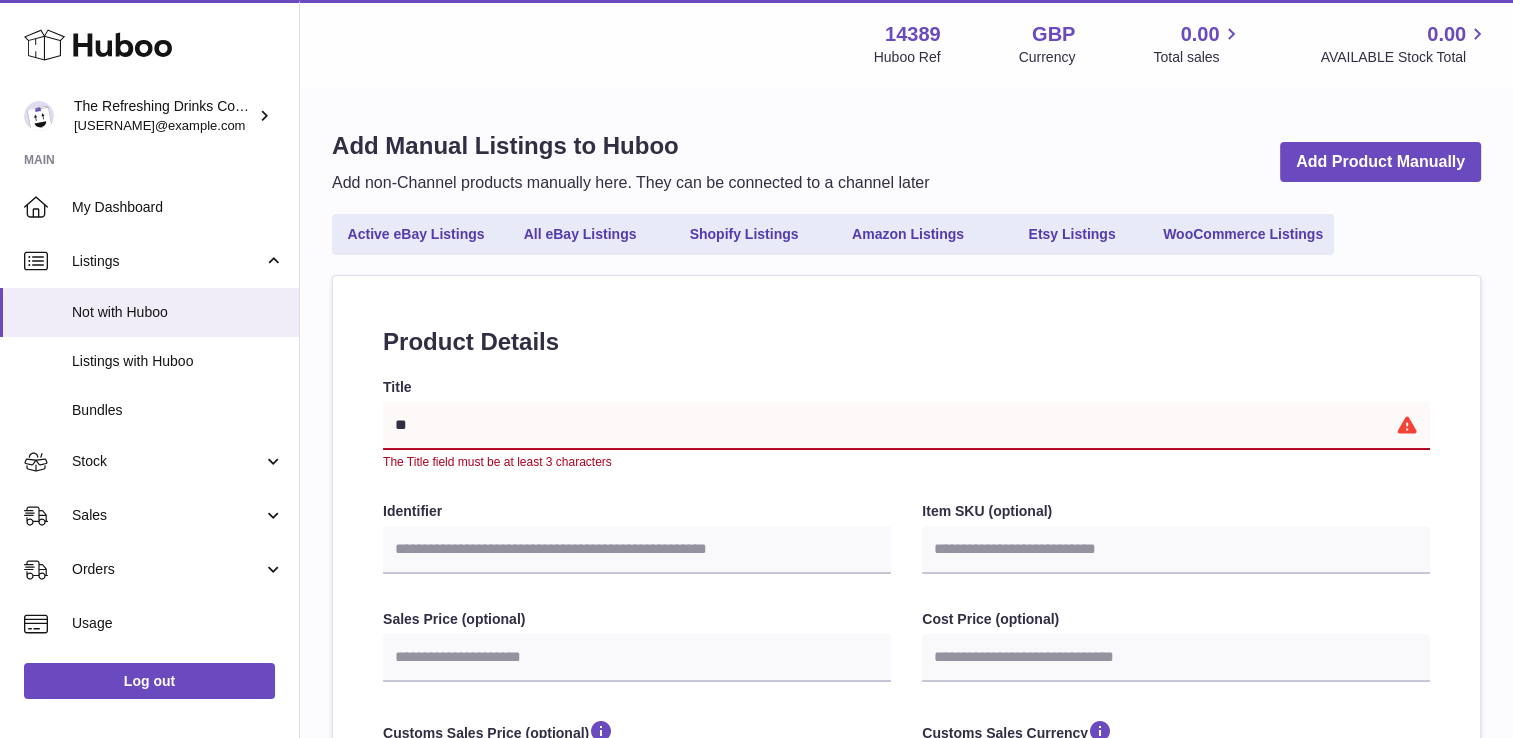 type on "**" 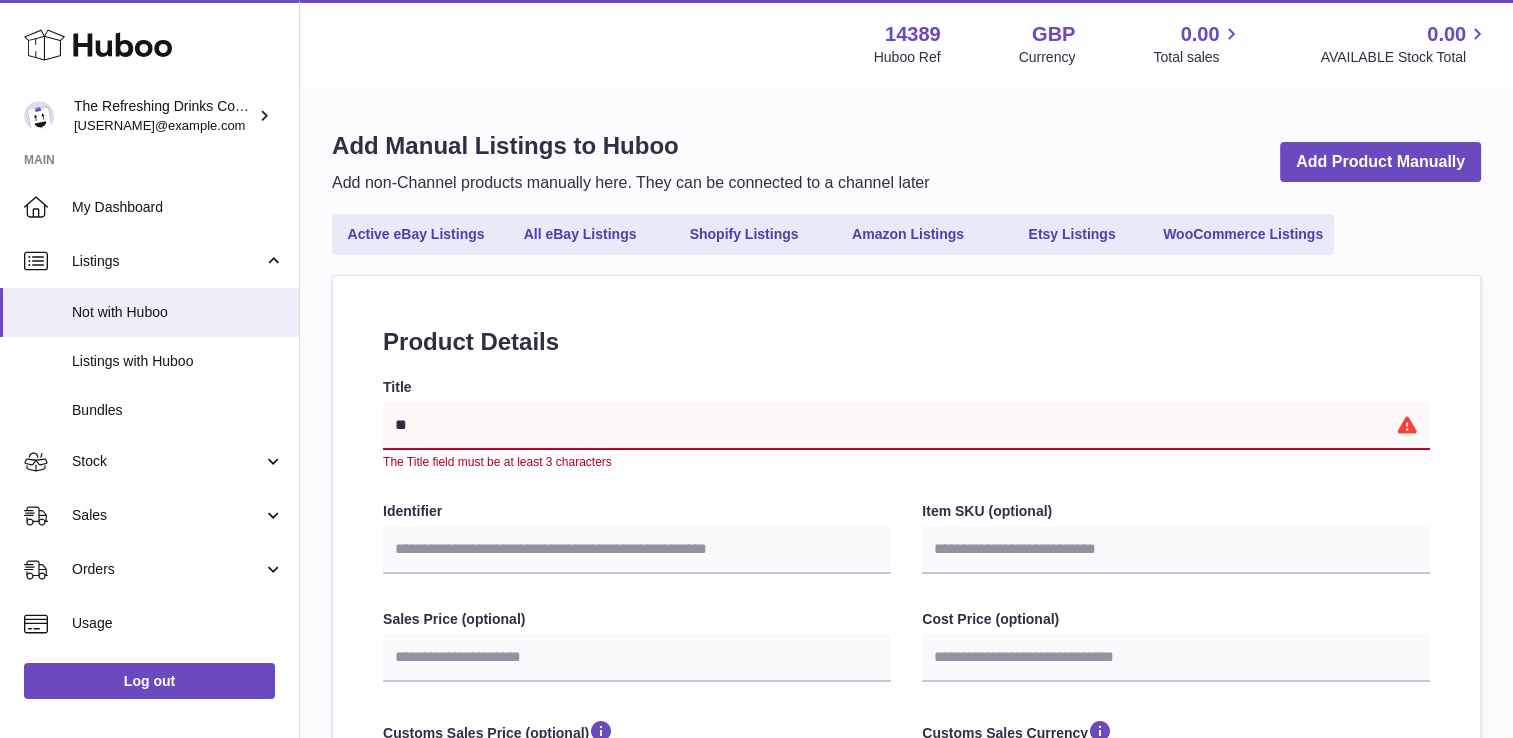 select 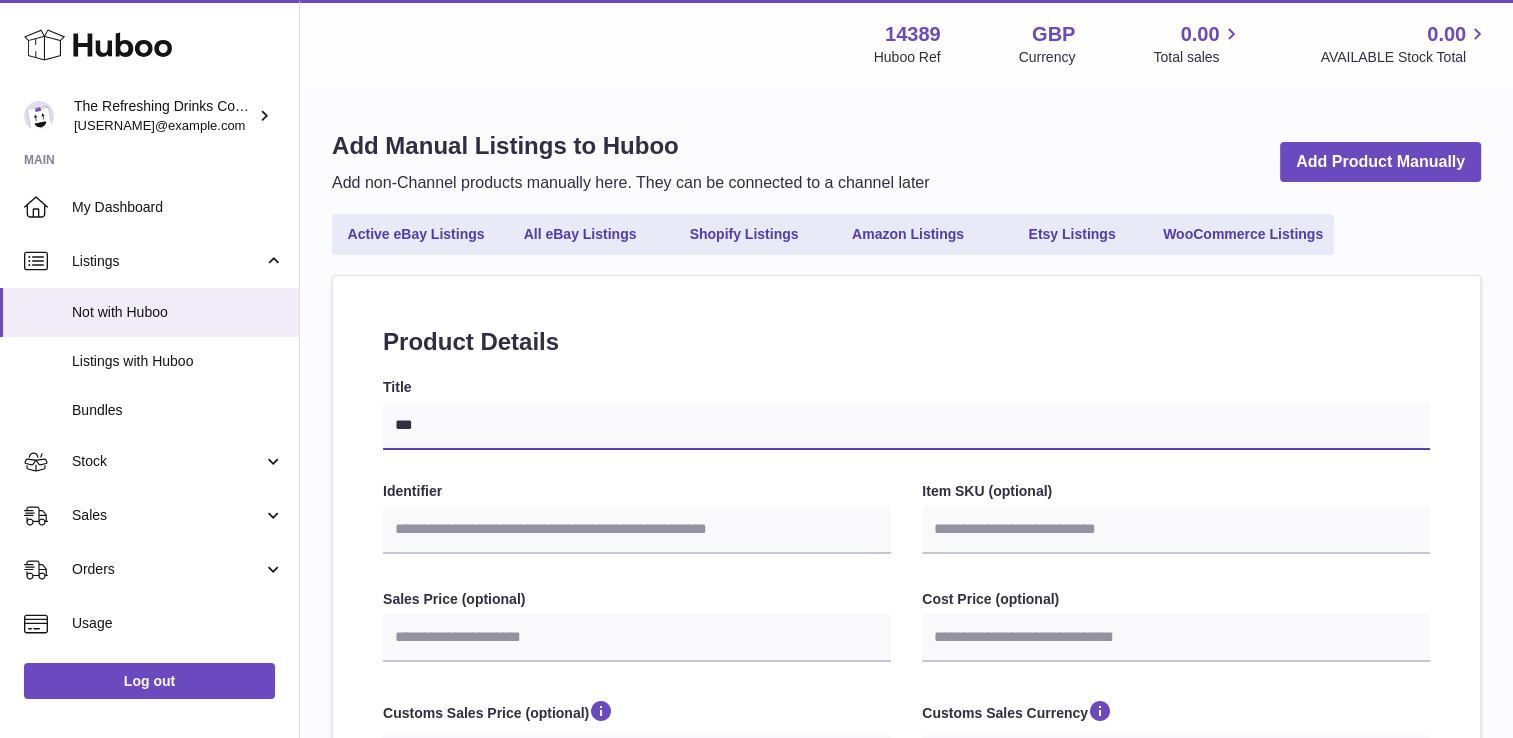 type on "****" 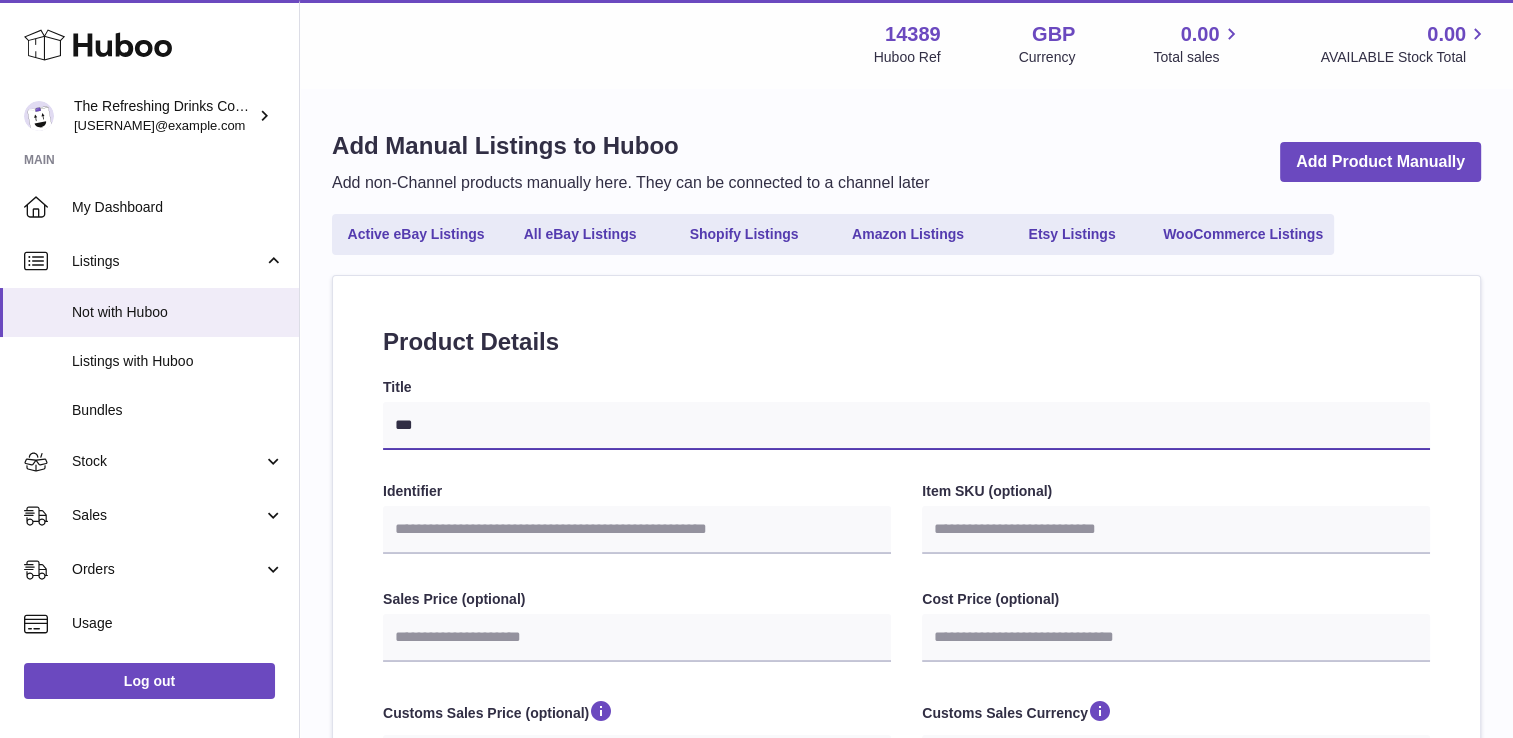 select 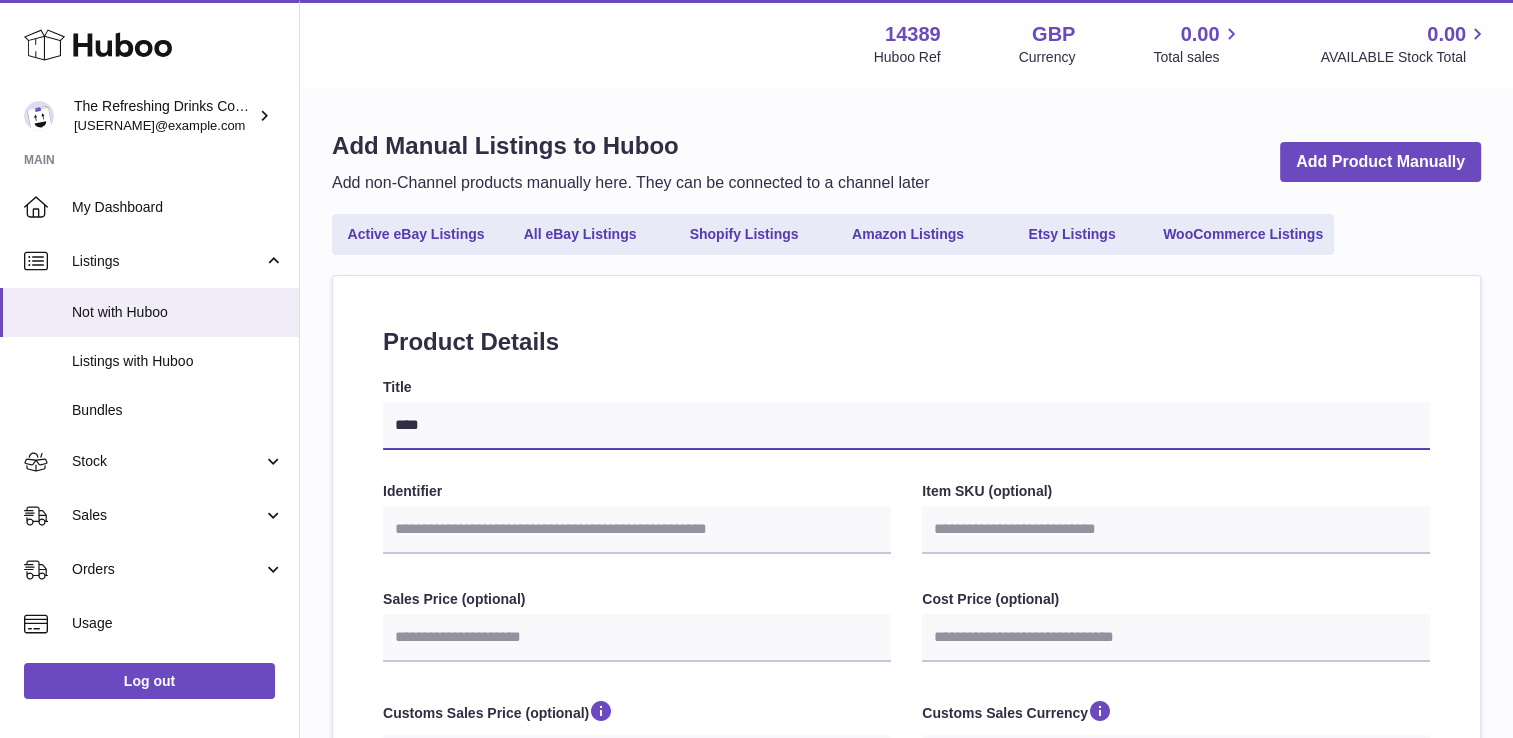 type on "*****" 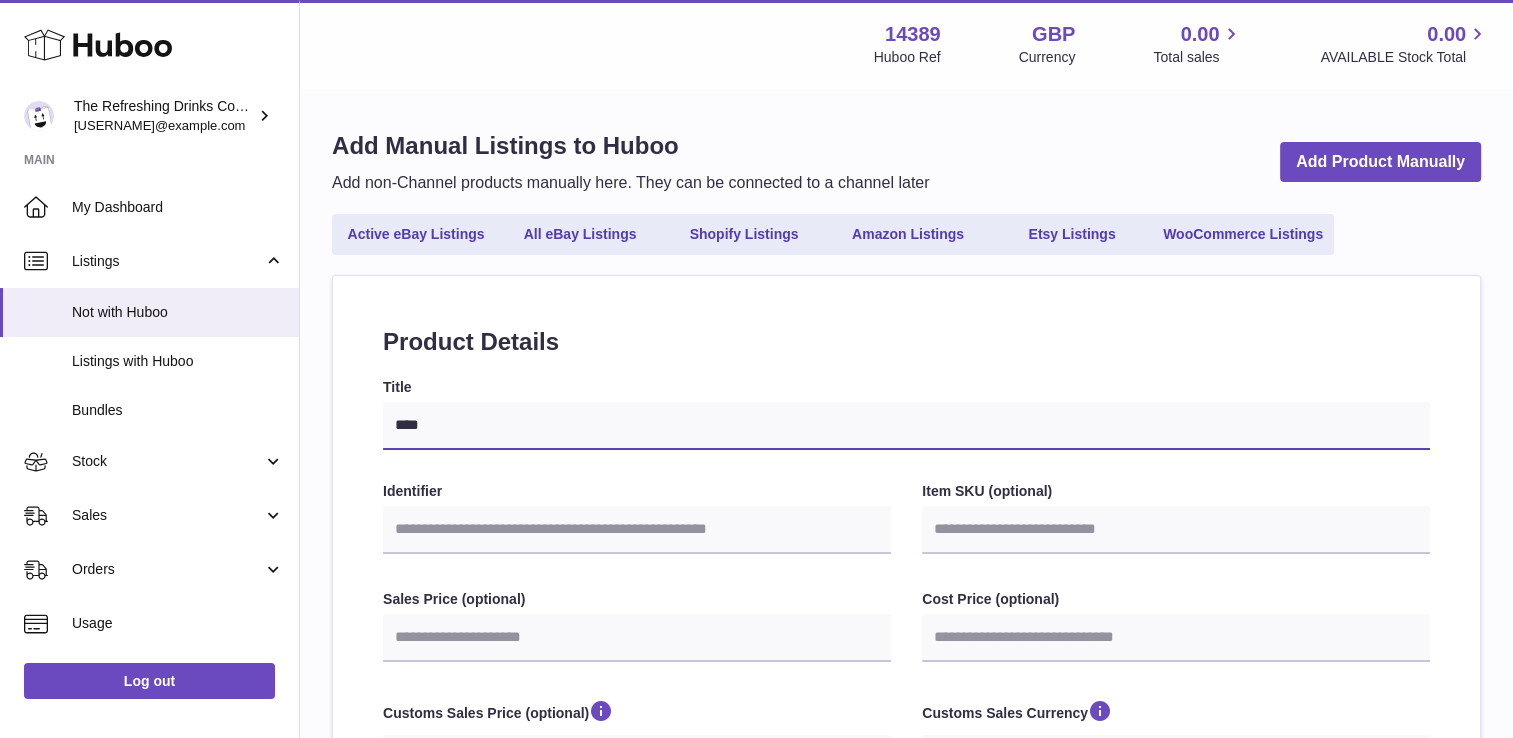 select 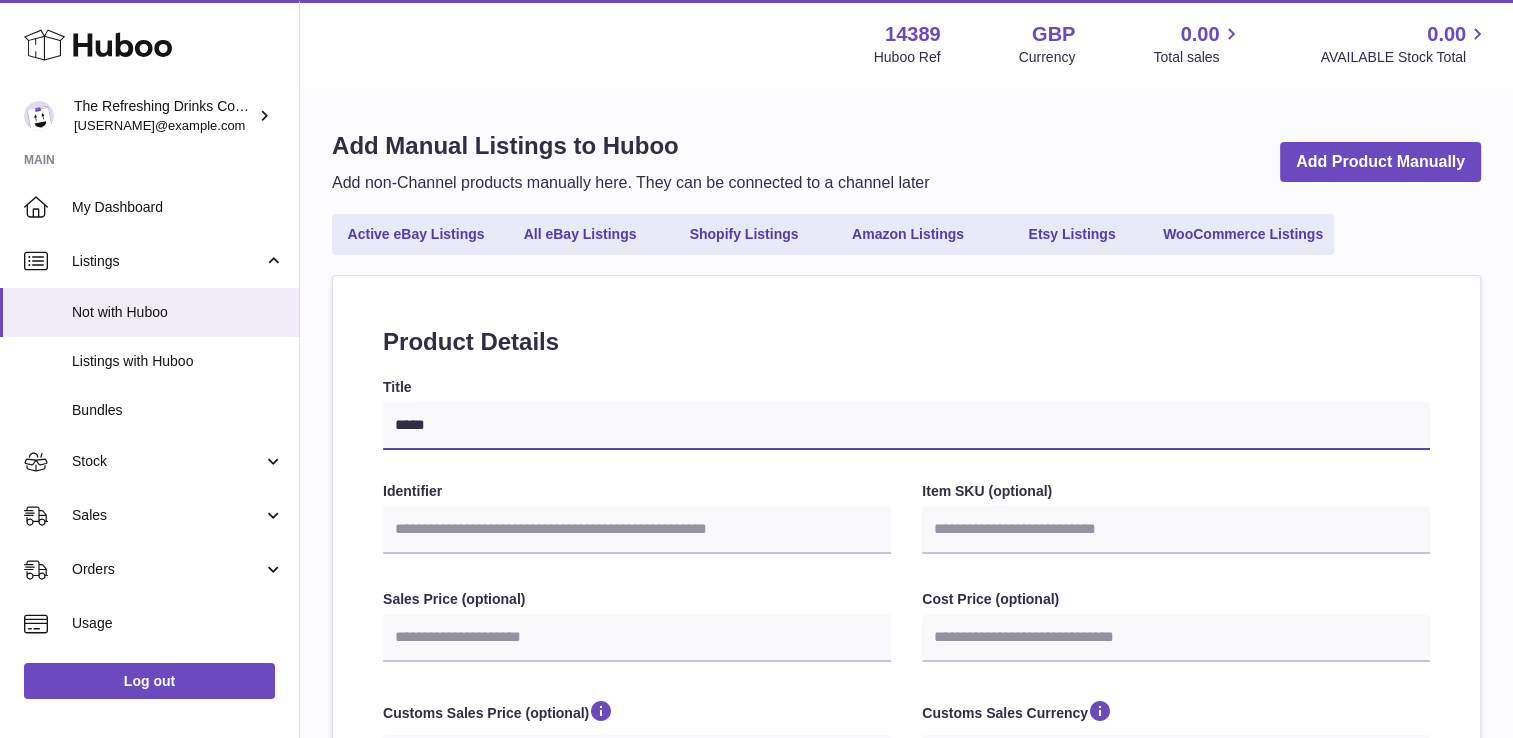 type on "******" 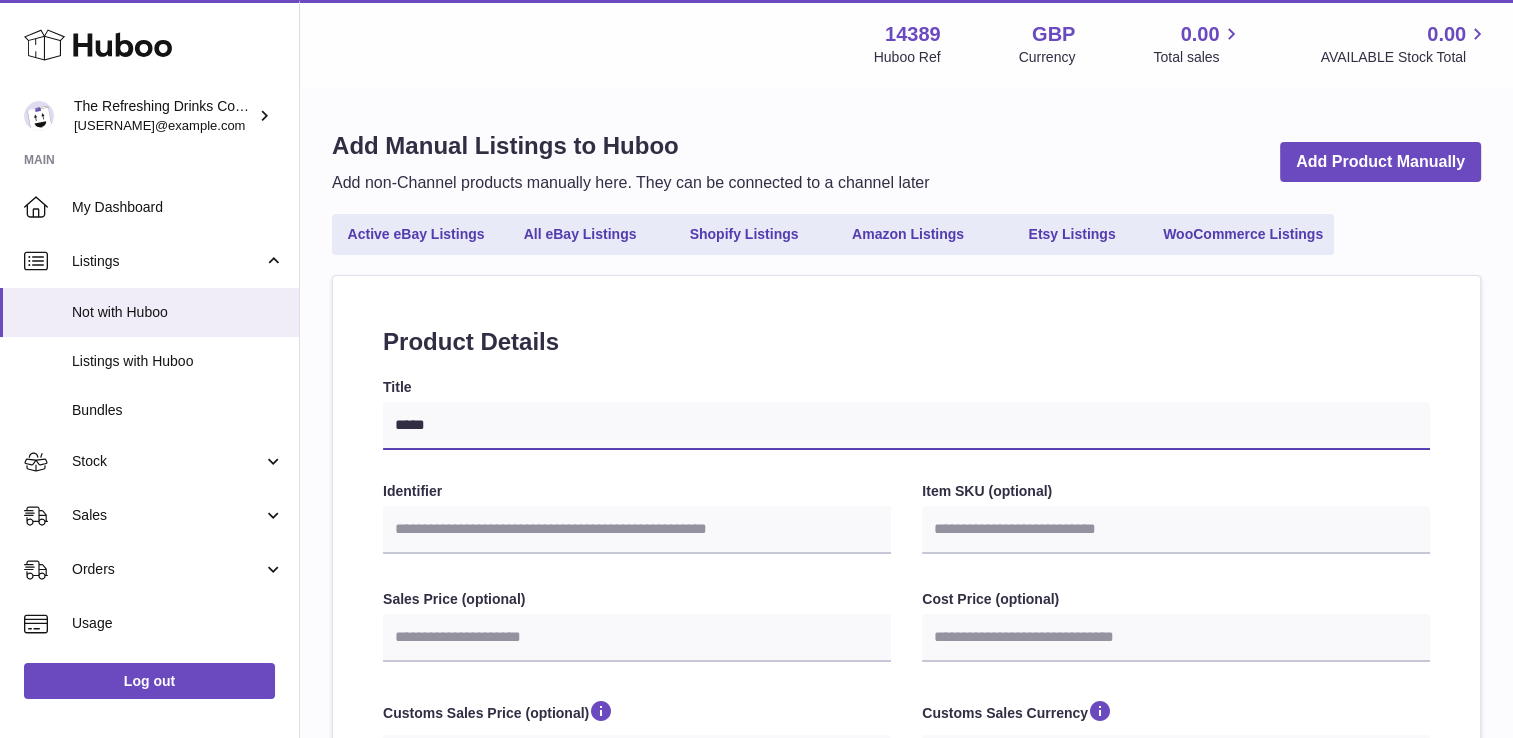select 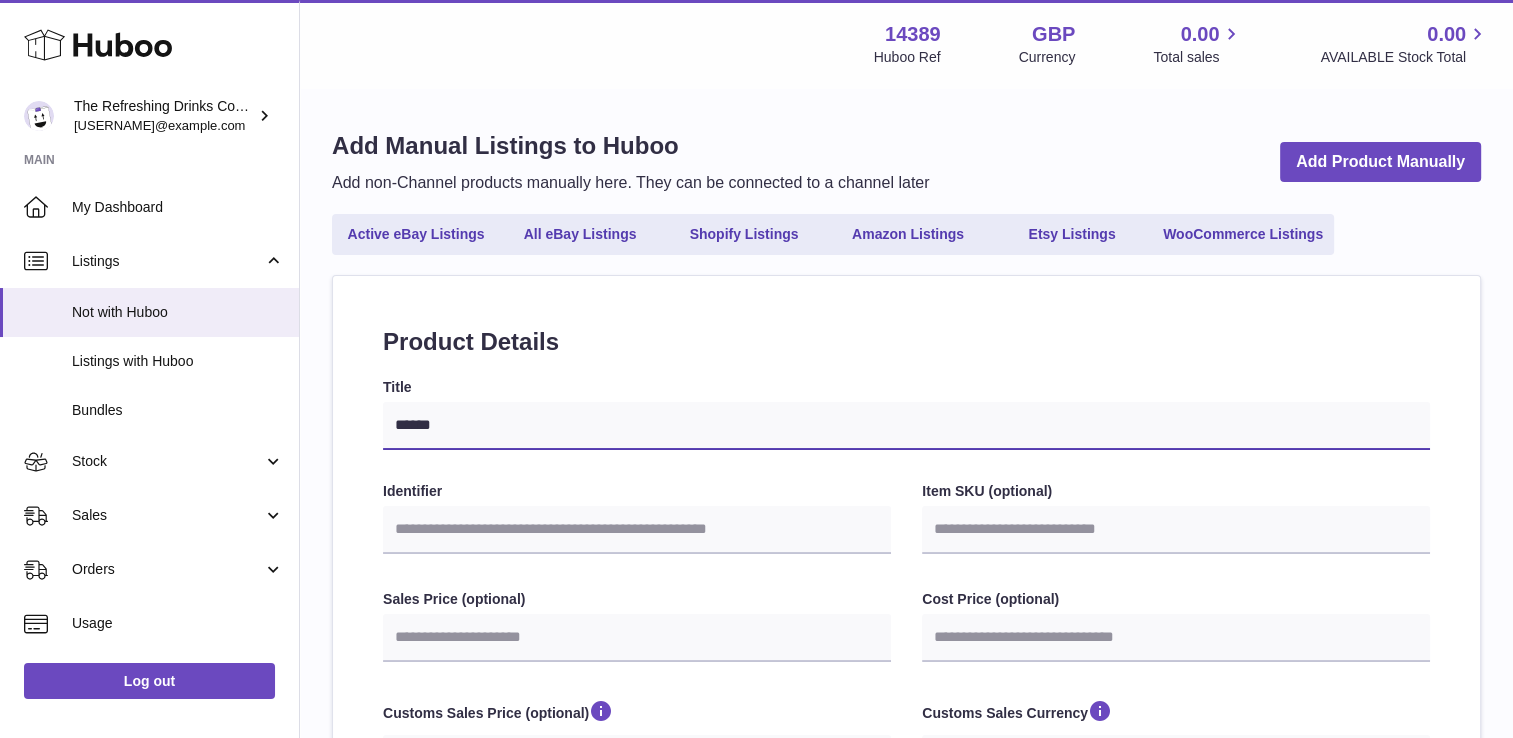 type on "*******" 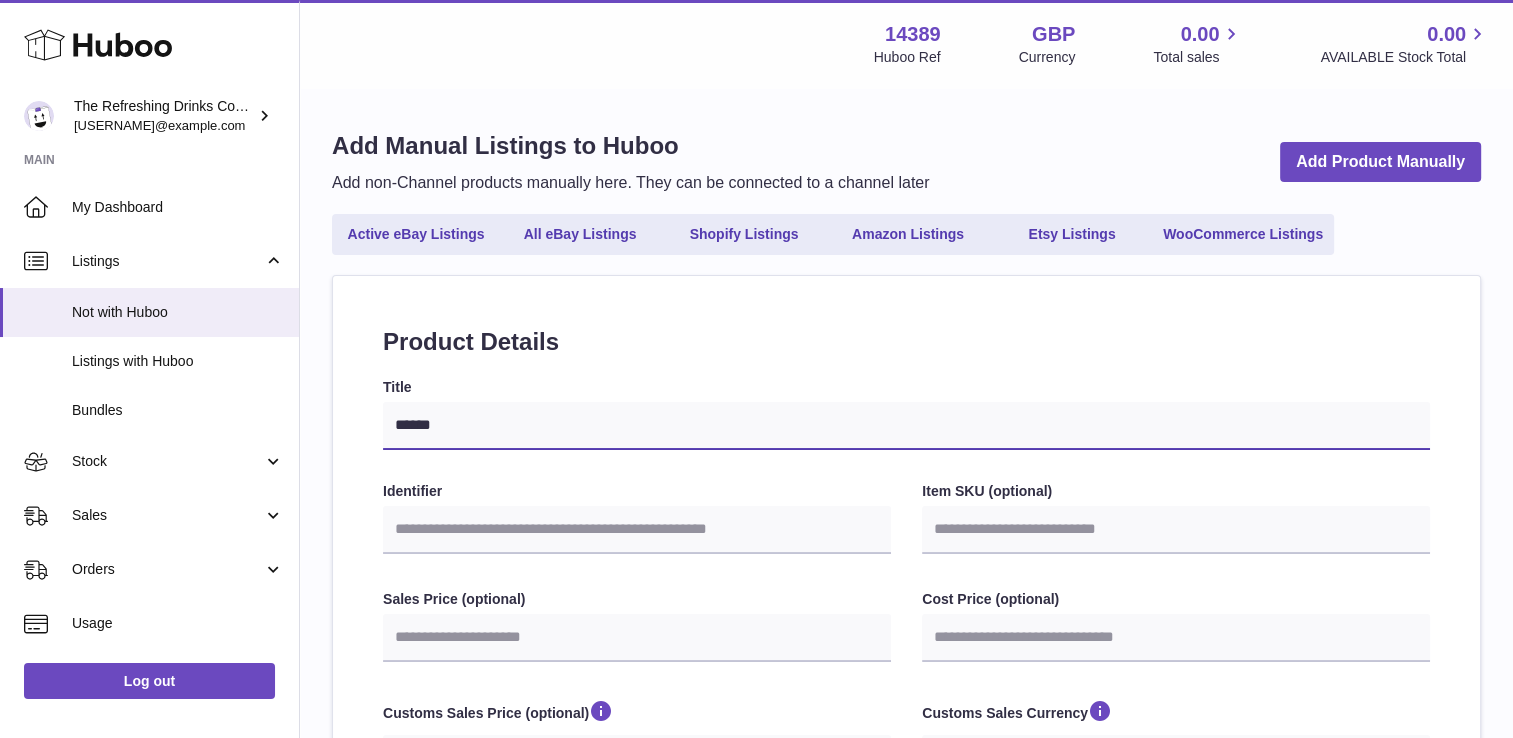 select 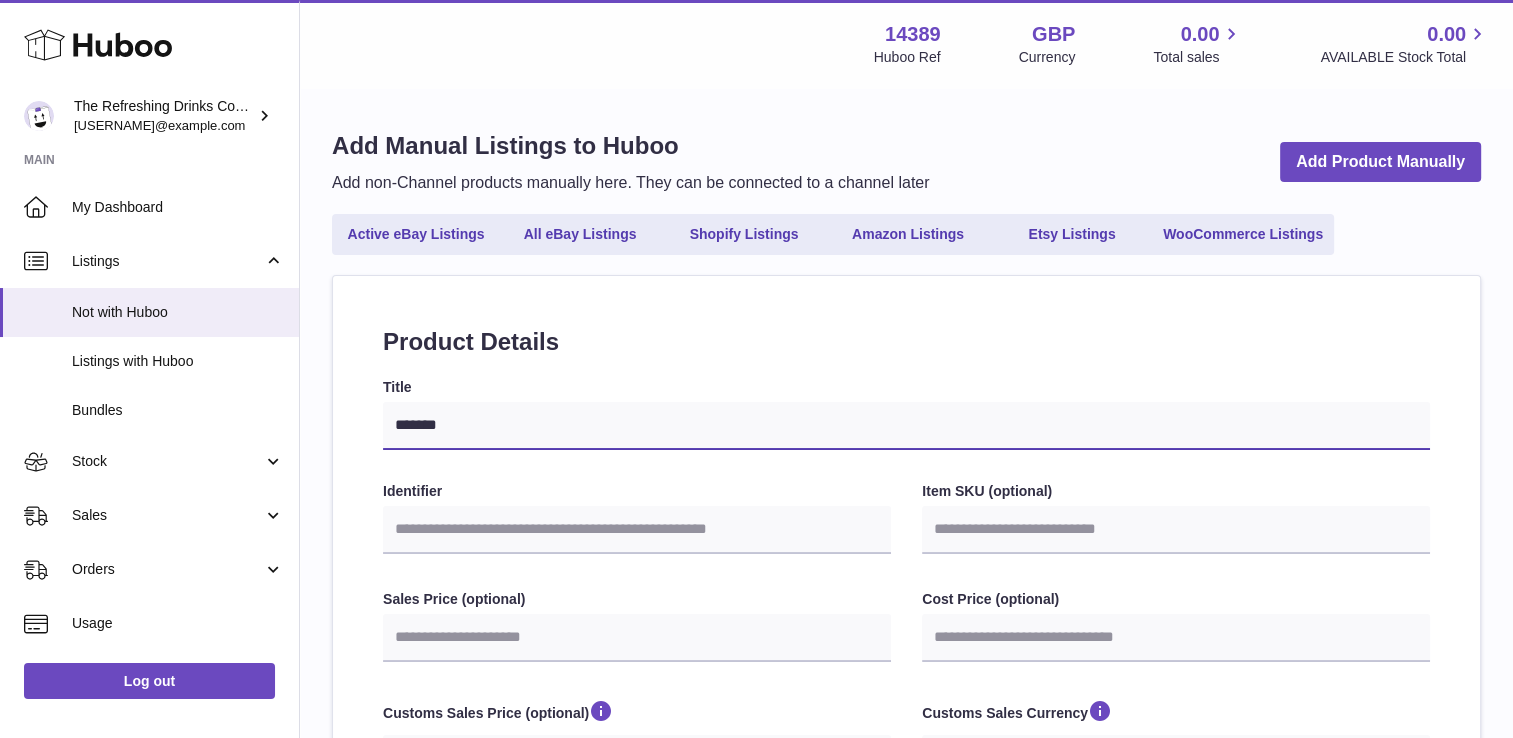 type on "*******" 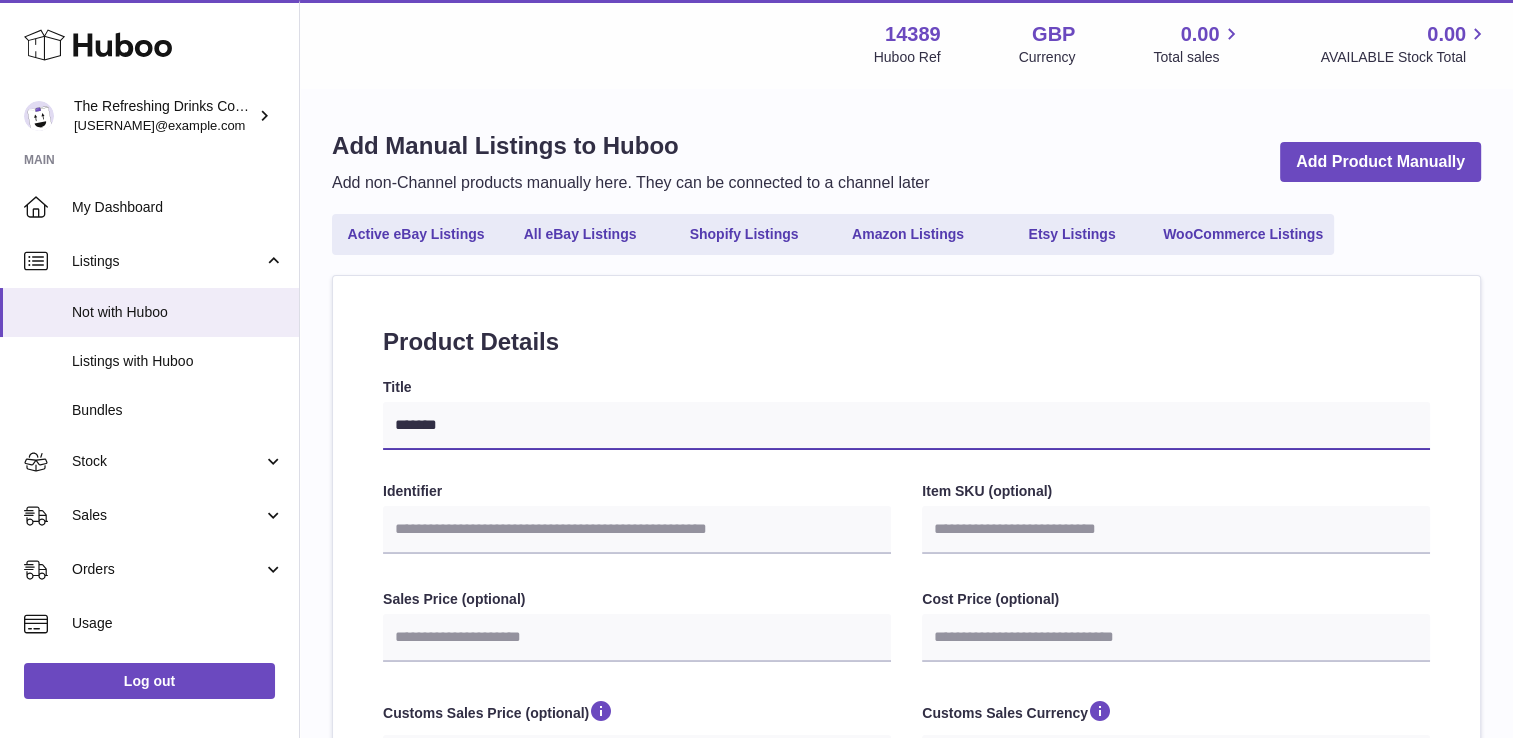 select 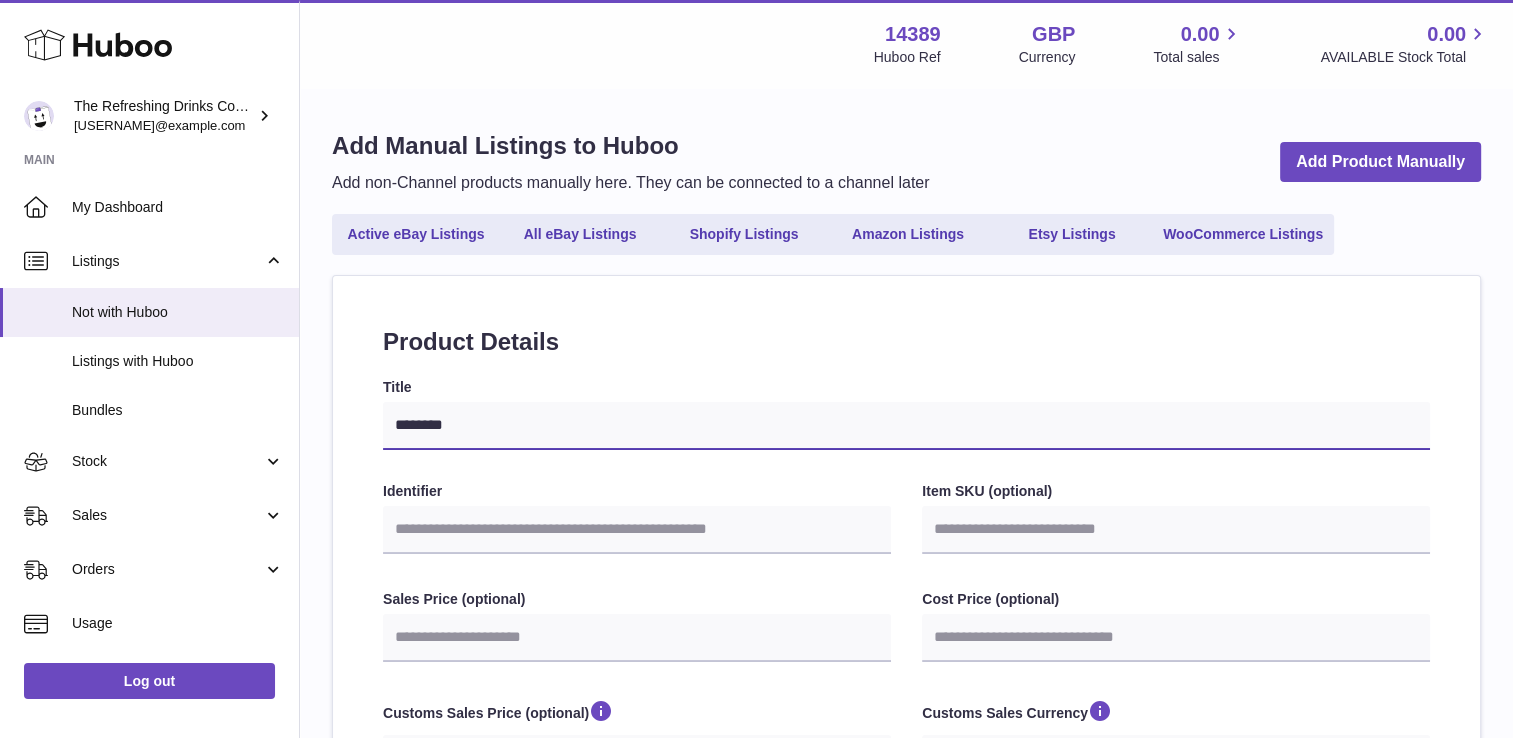 type on "*********" 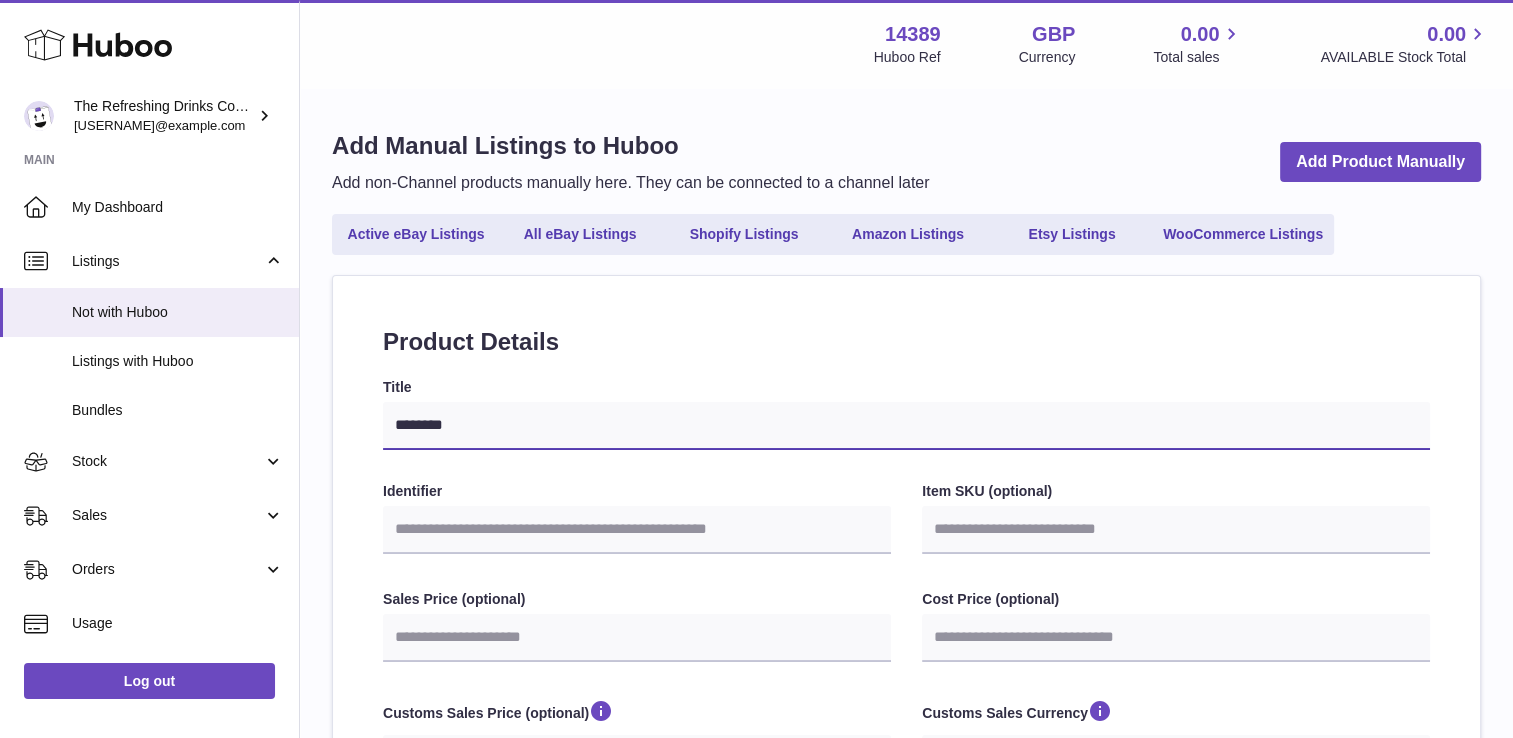 select 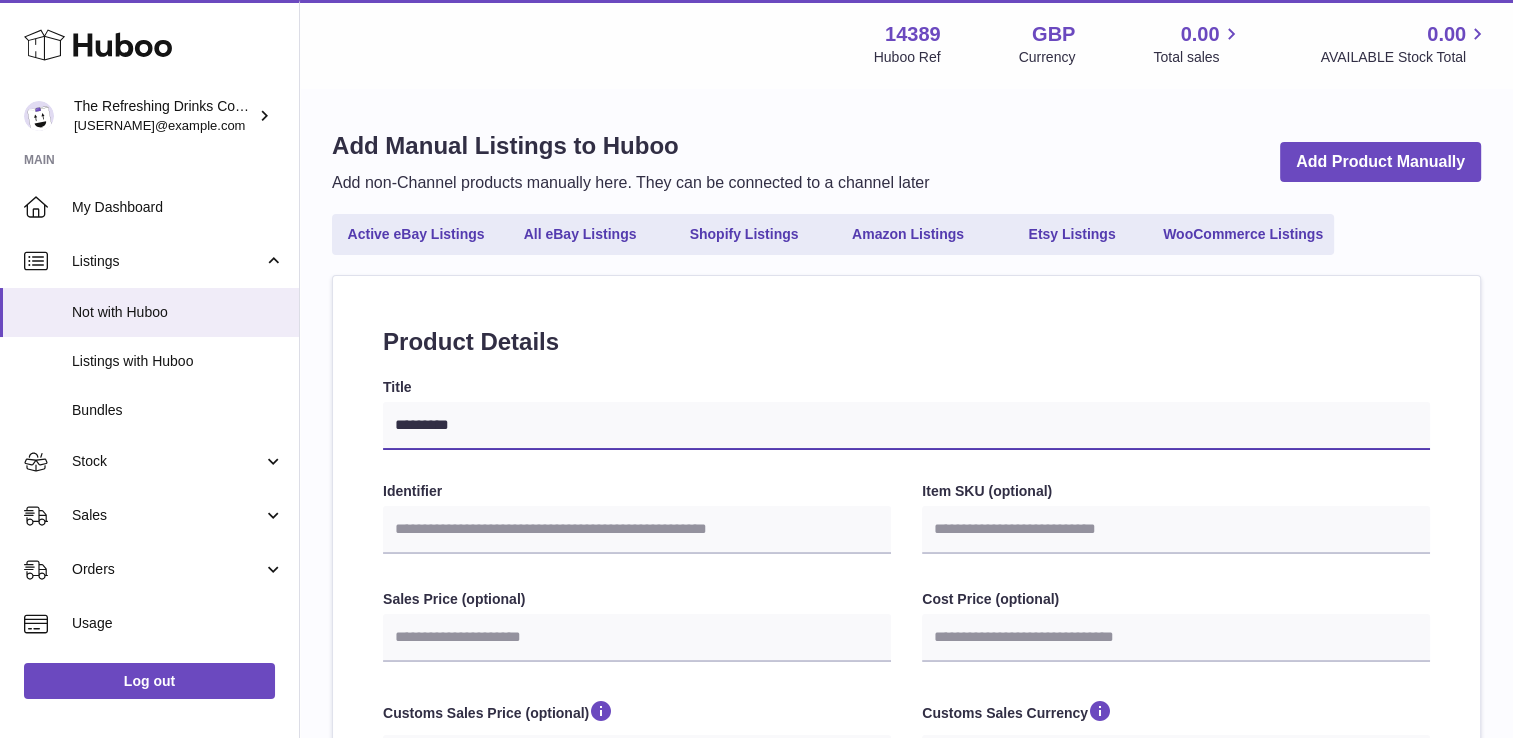 type on "**********" 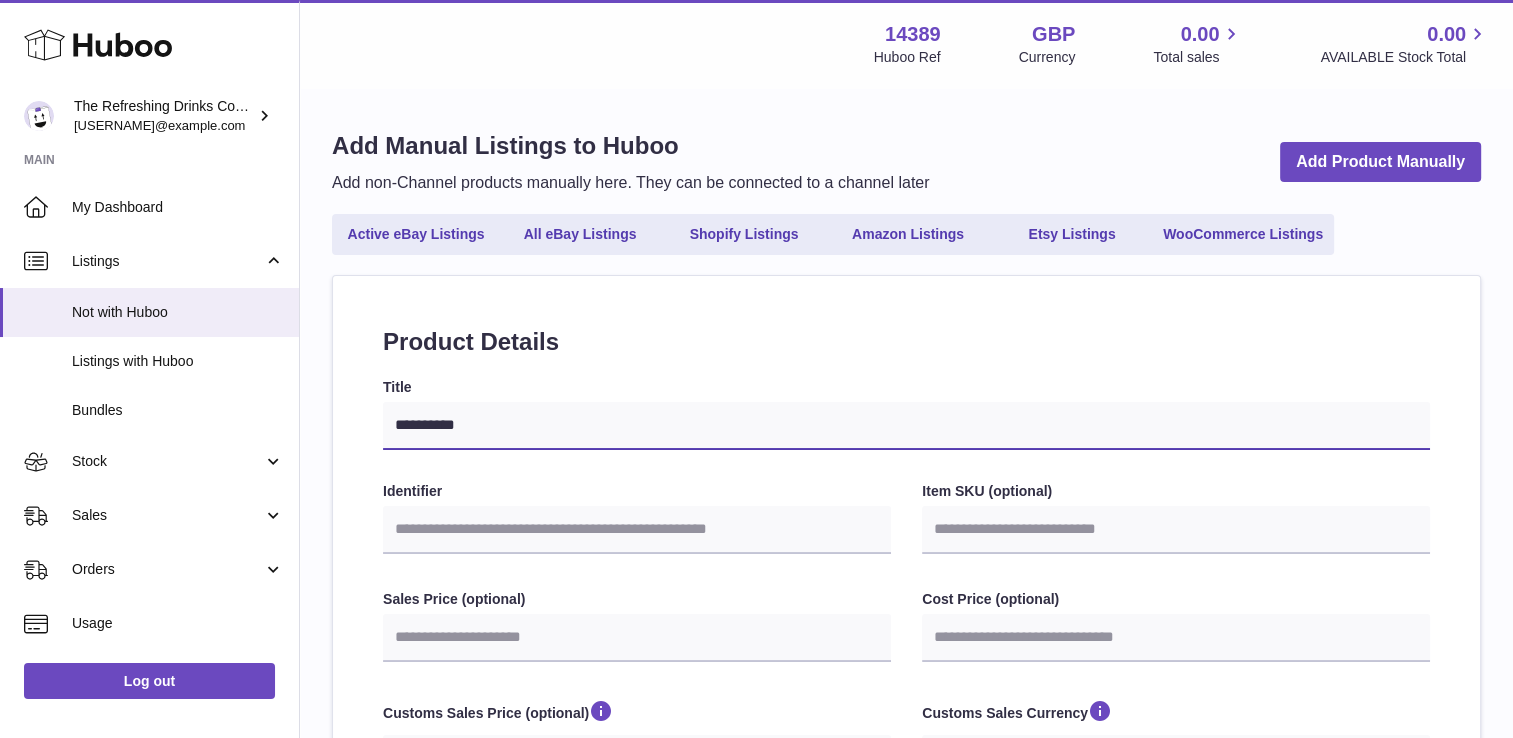 select 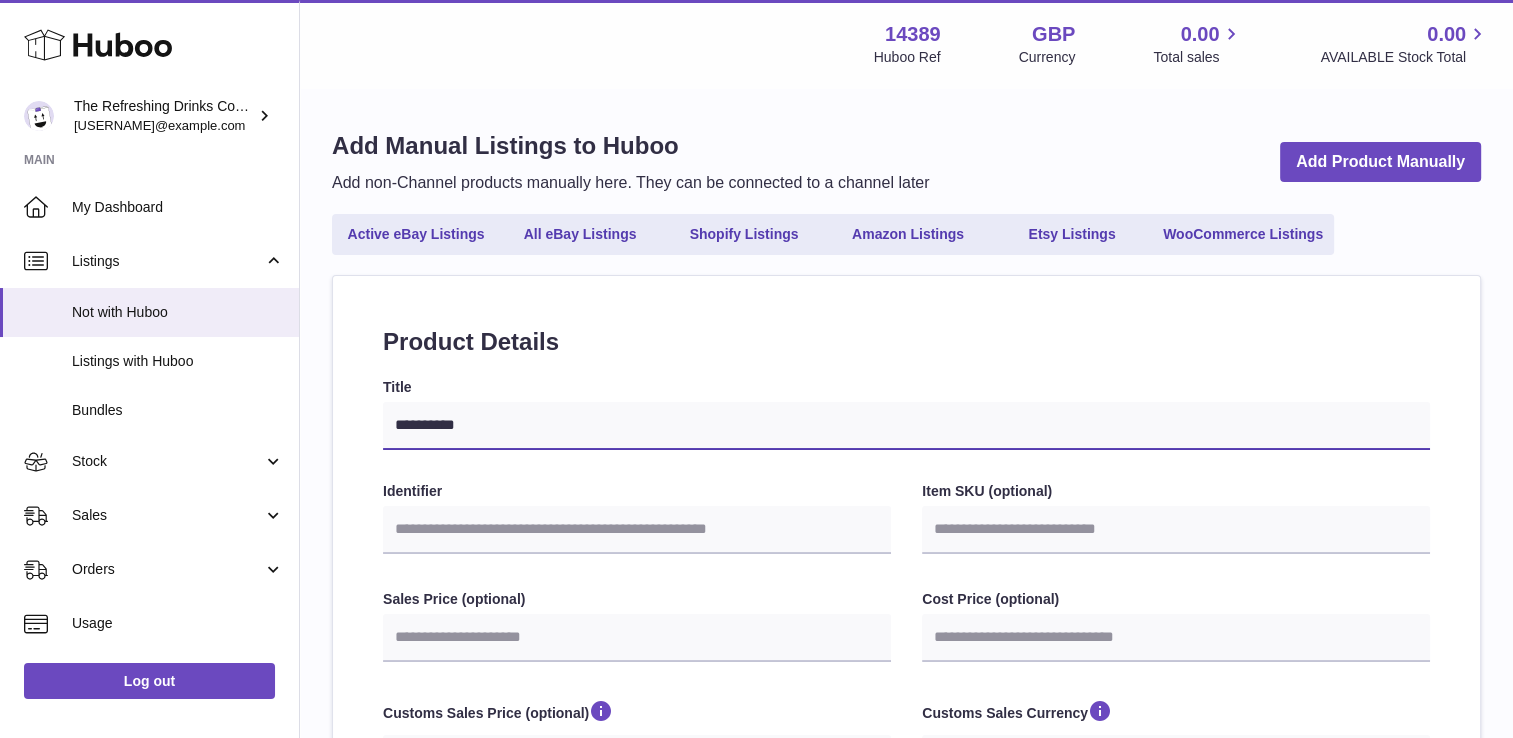 type on "**********" 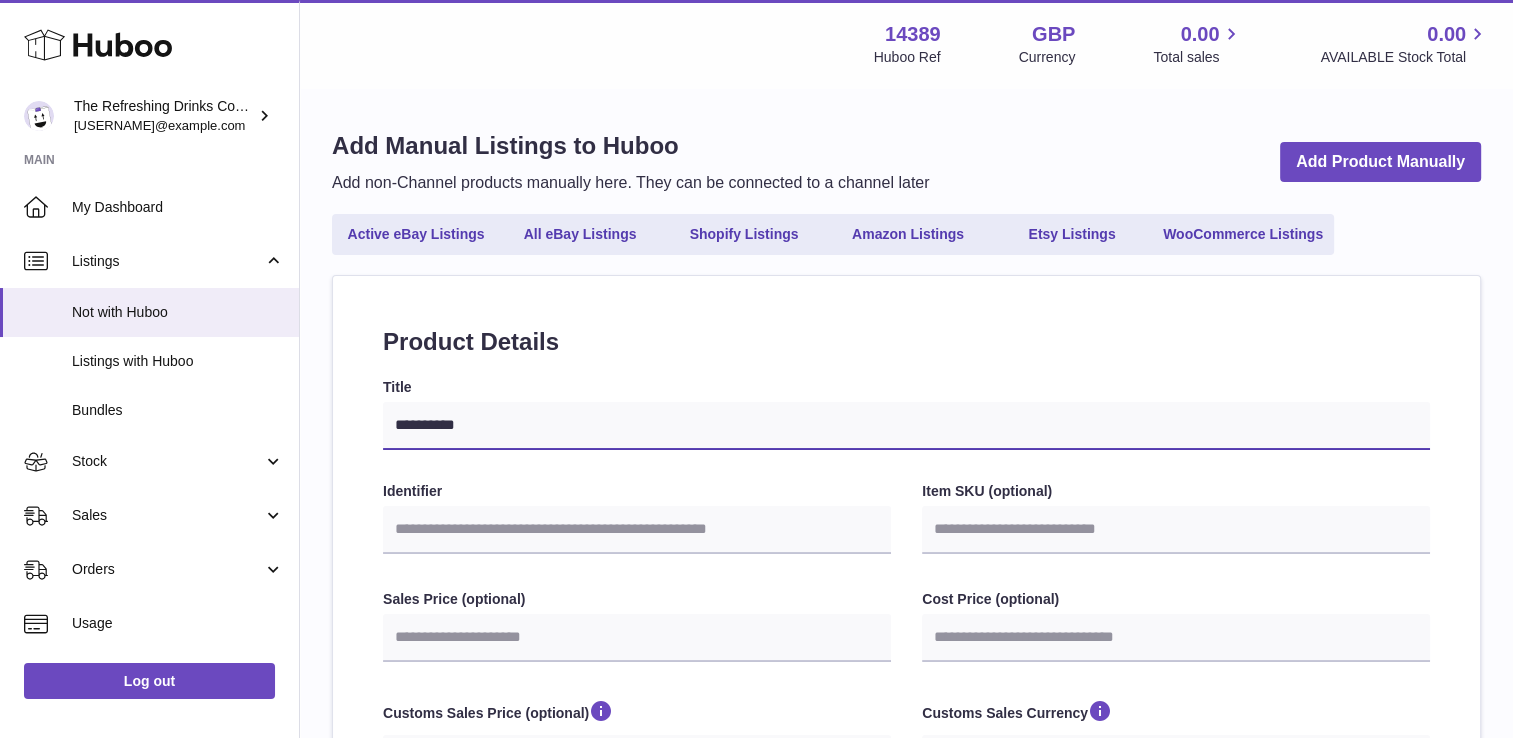 select 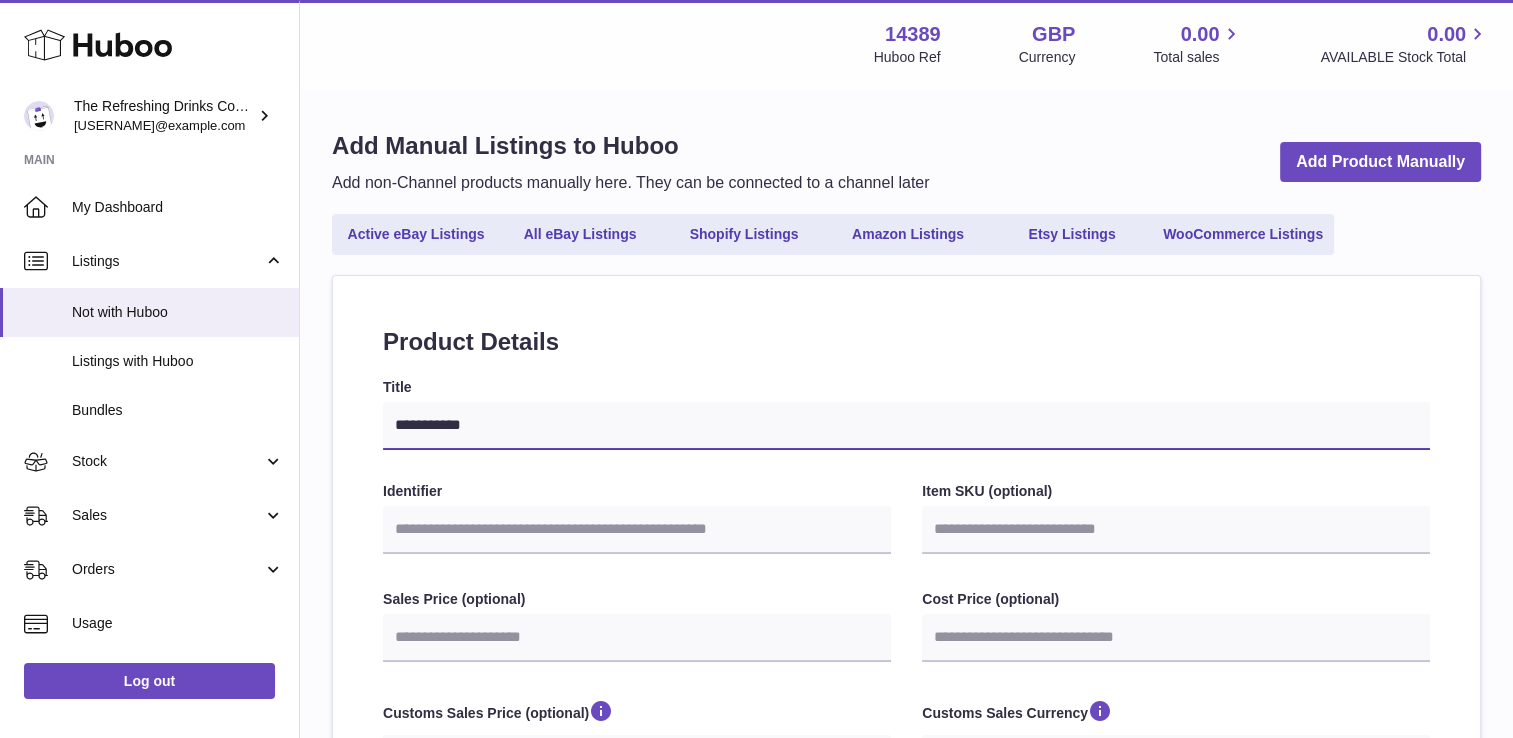 type on "**********" 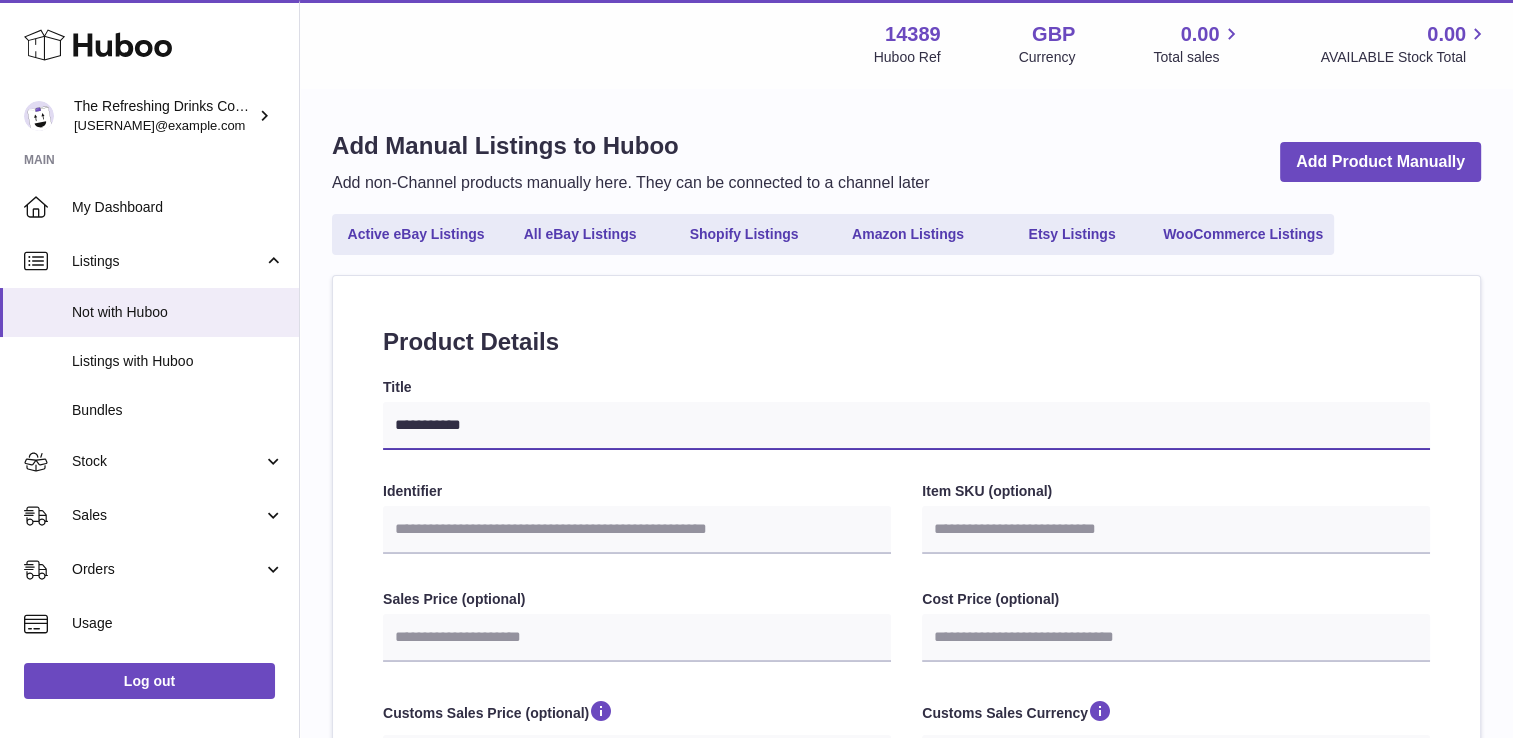 select 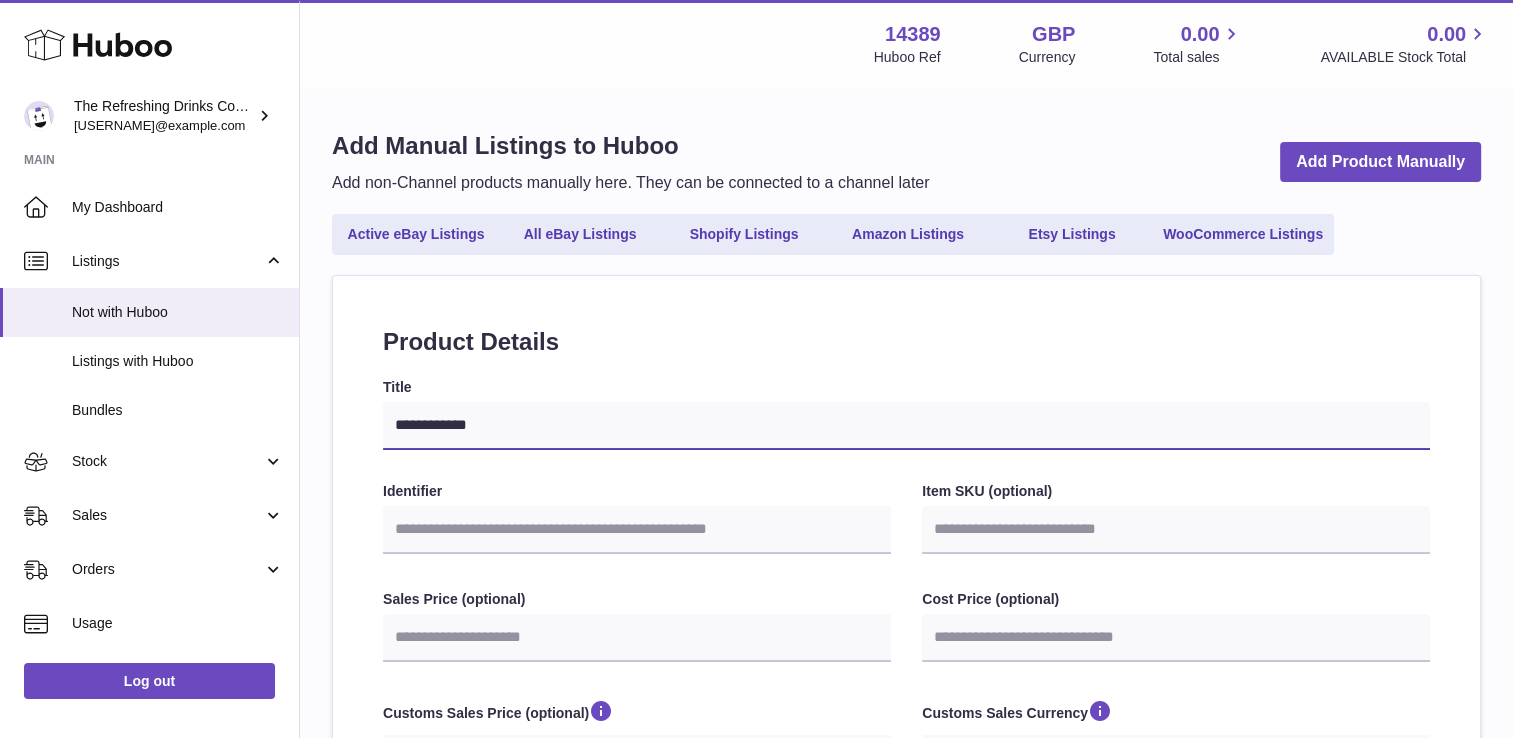 type on "**********" 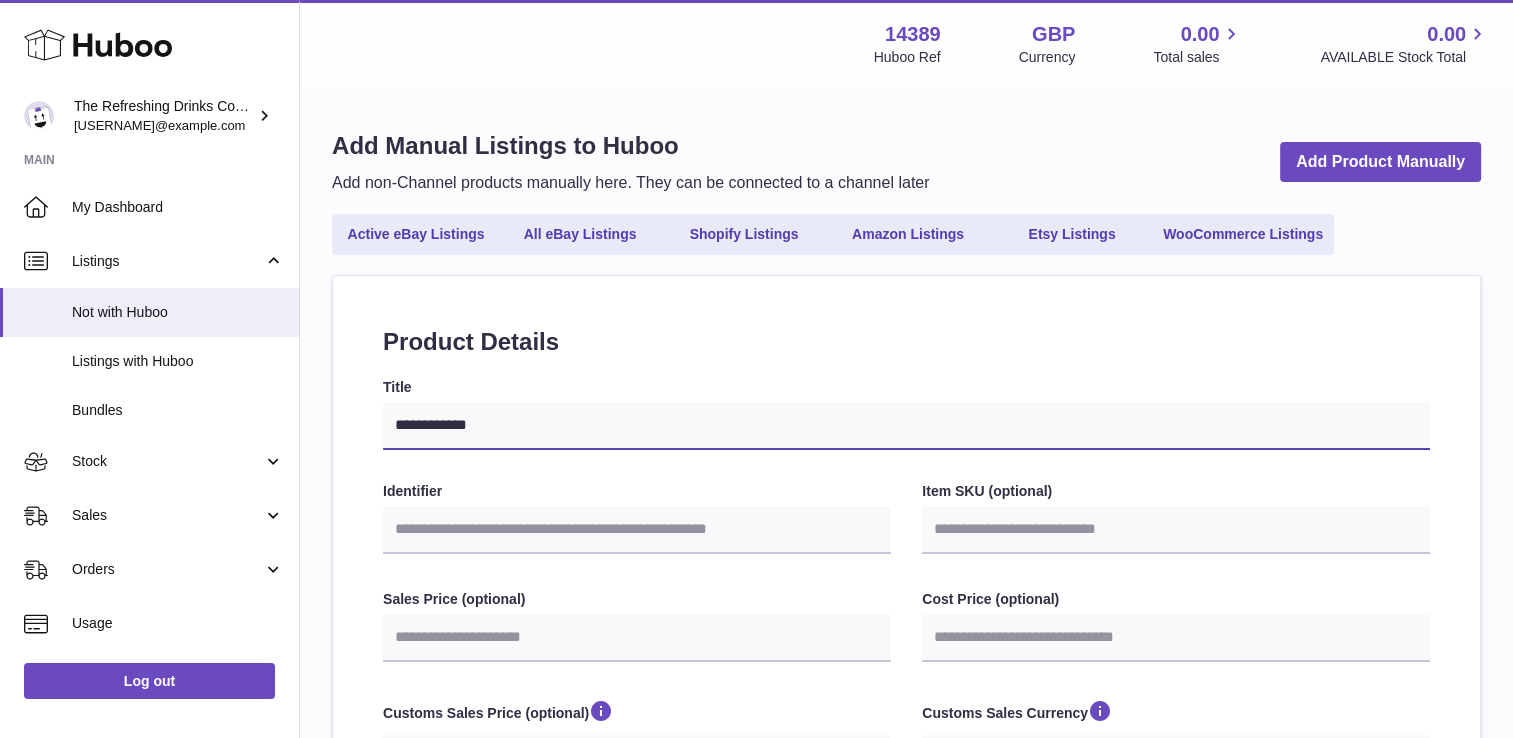 select 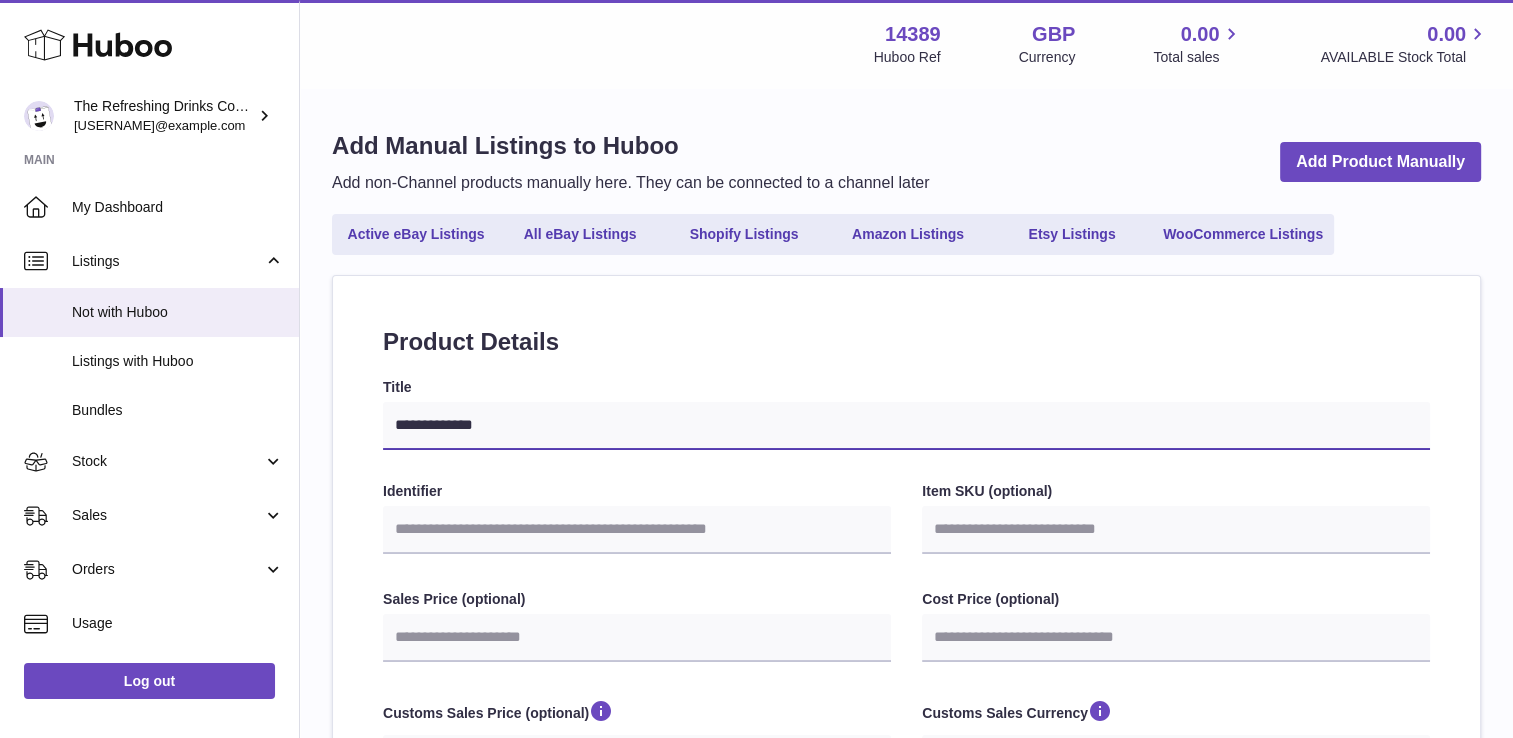 type on "**********" 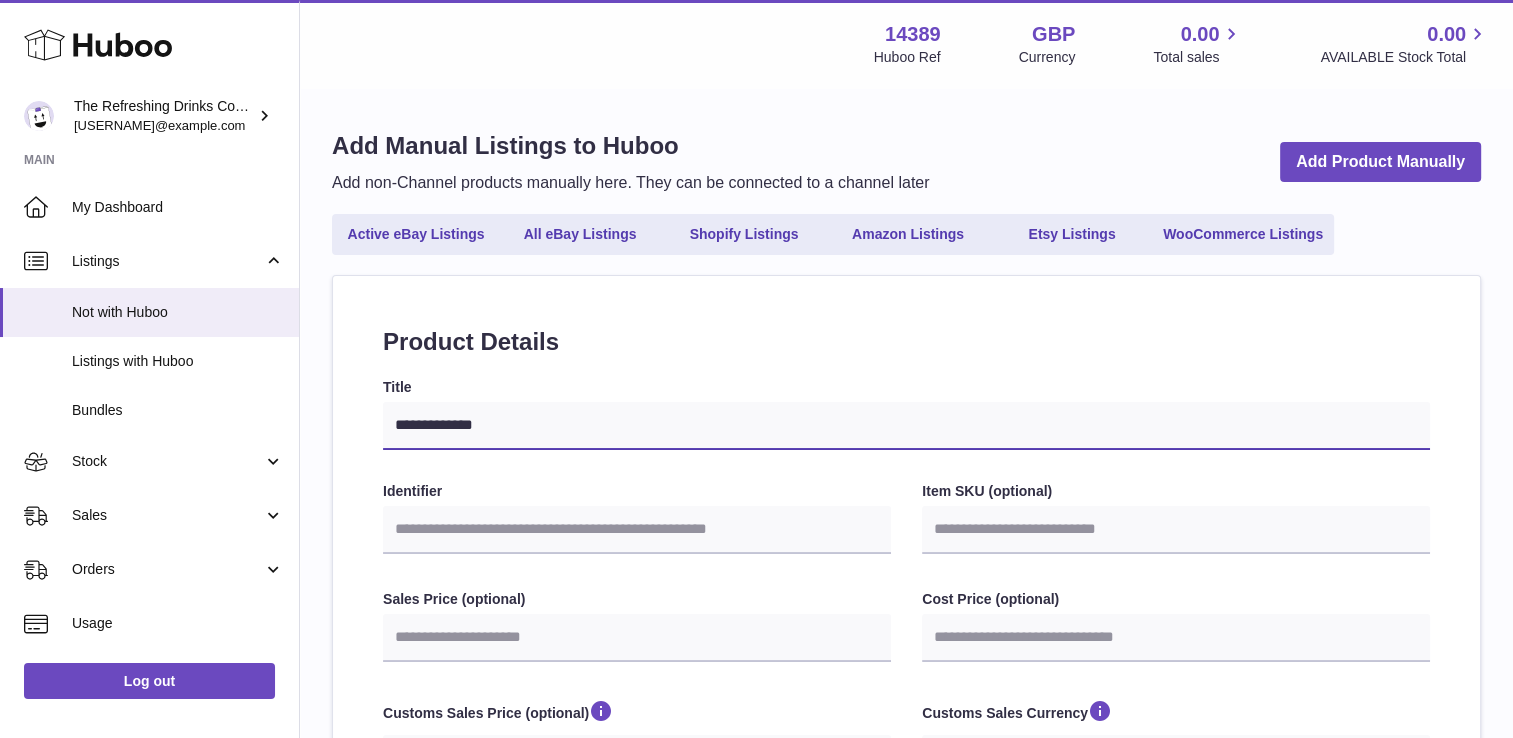 select 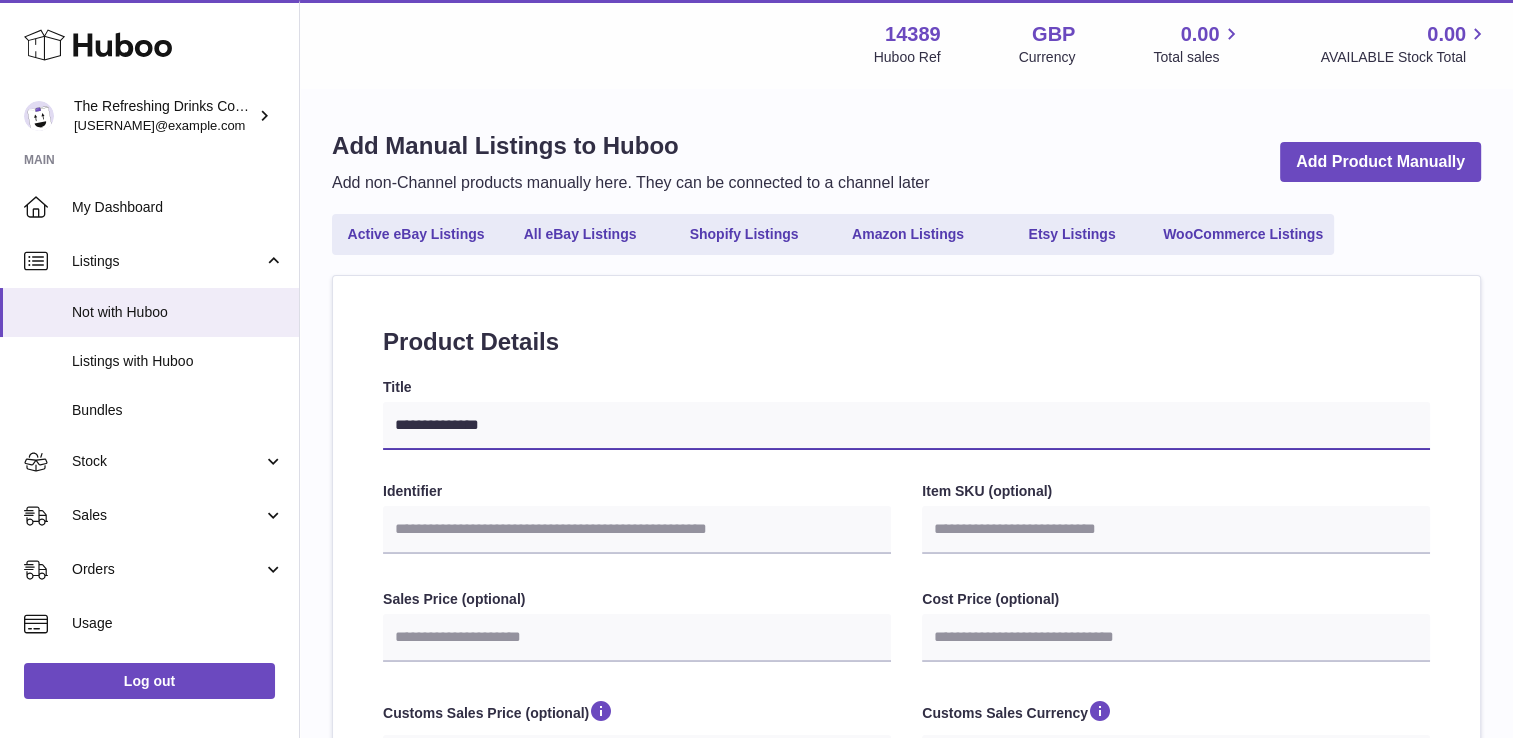 type on "**********" 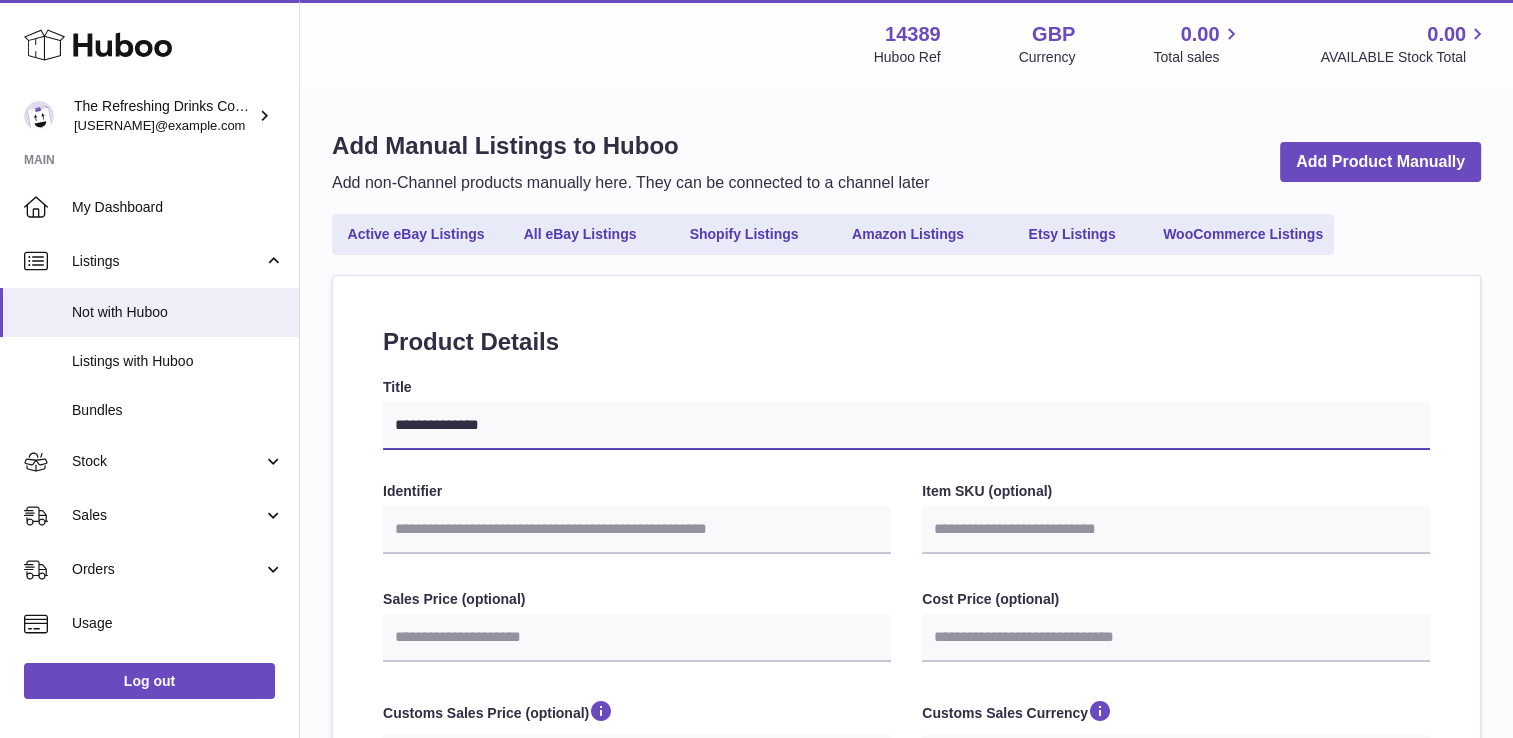 select 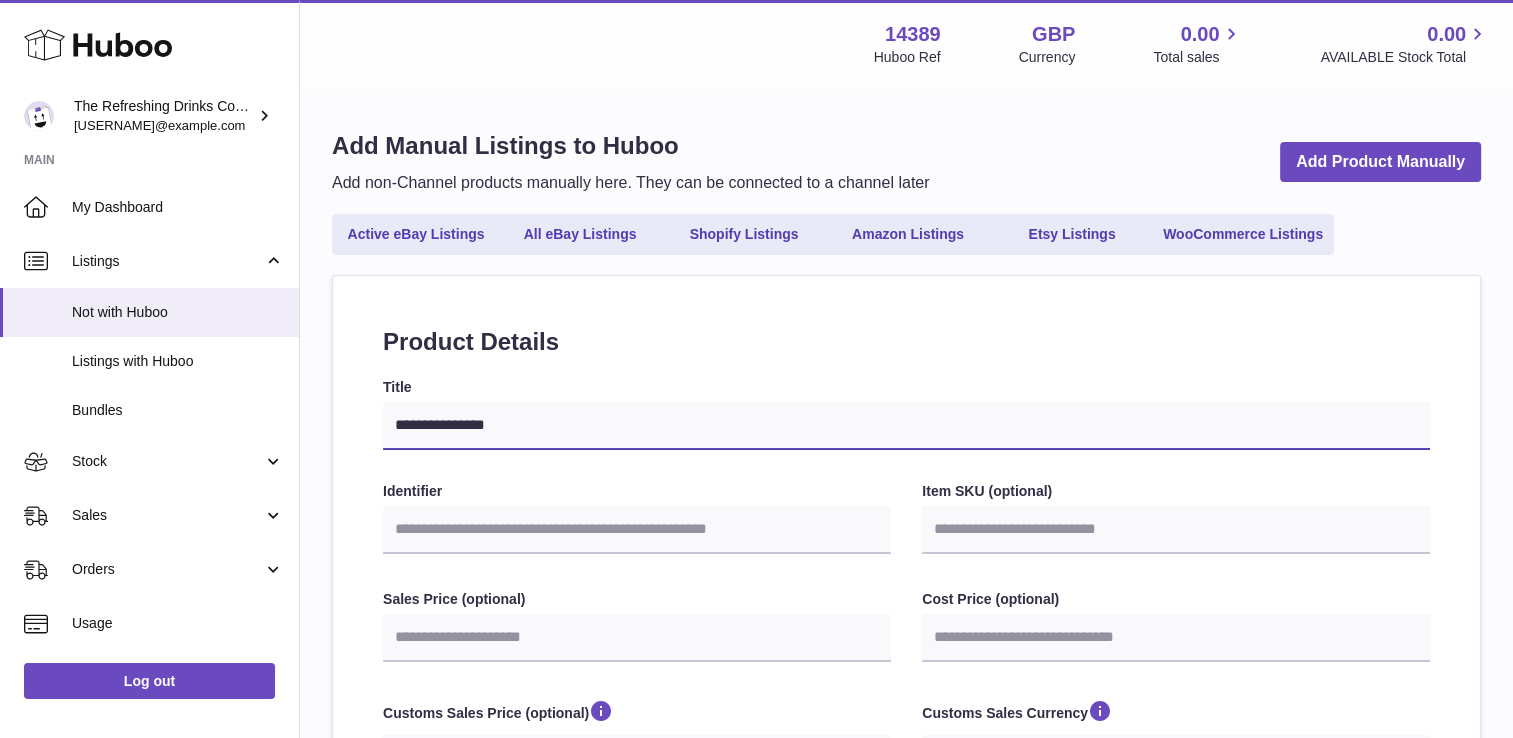 type on "**********" 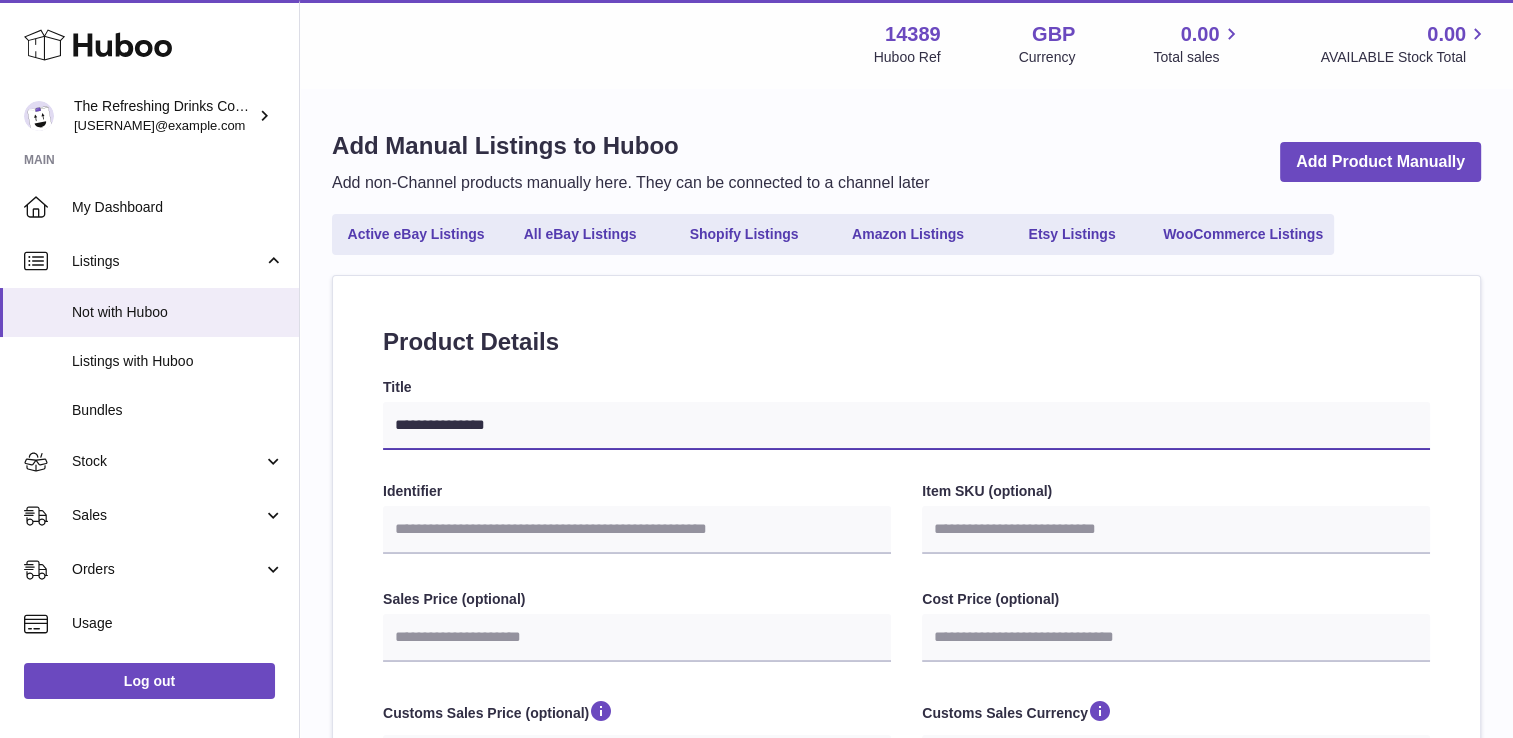 select 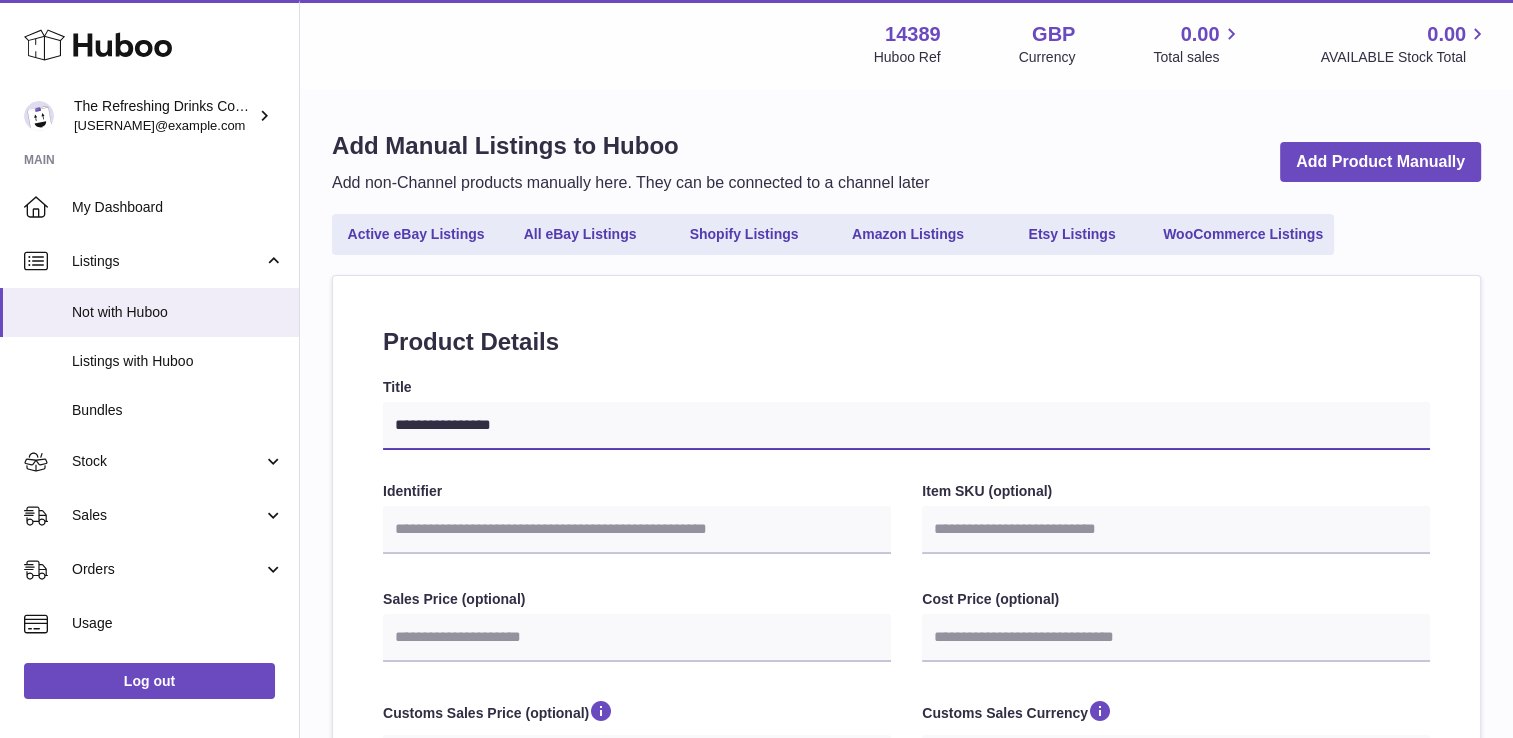 select 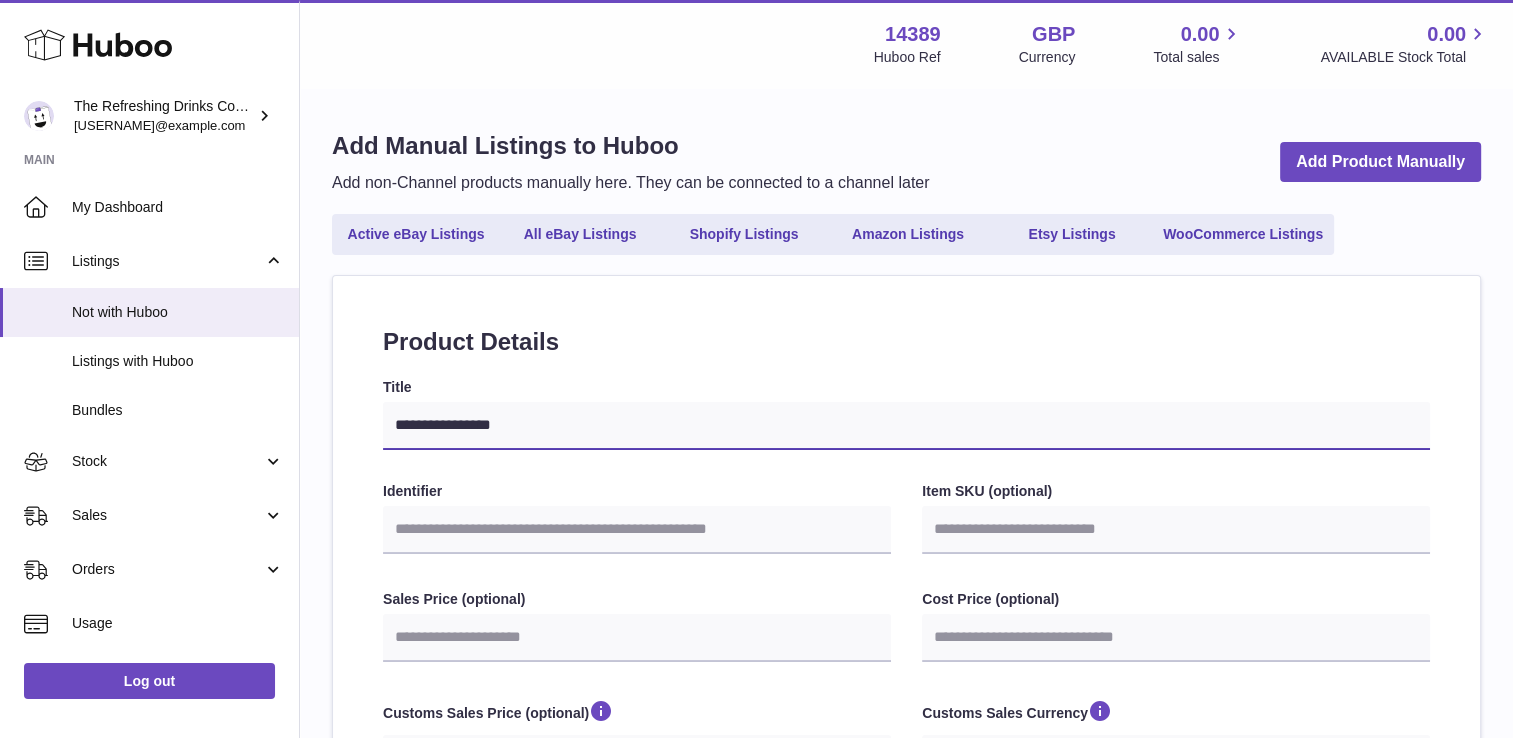 select 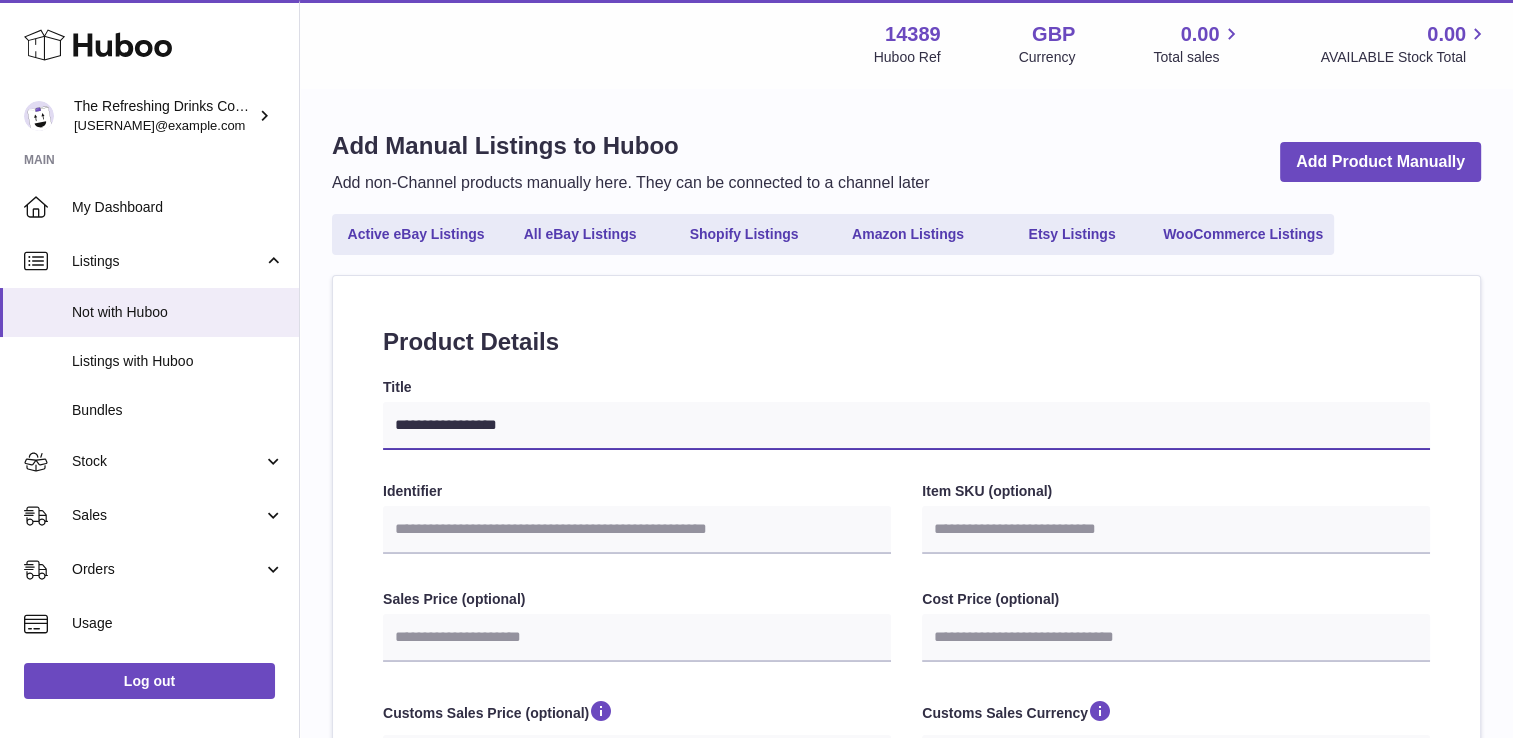 type on "**********" 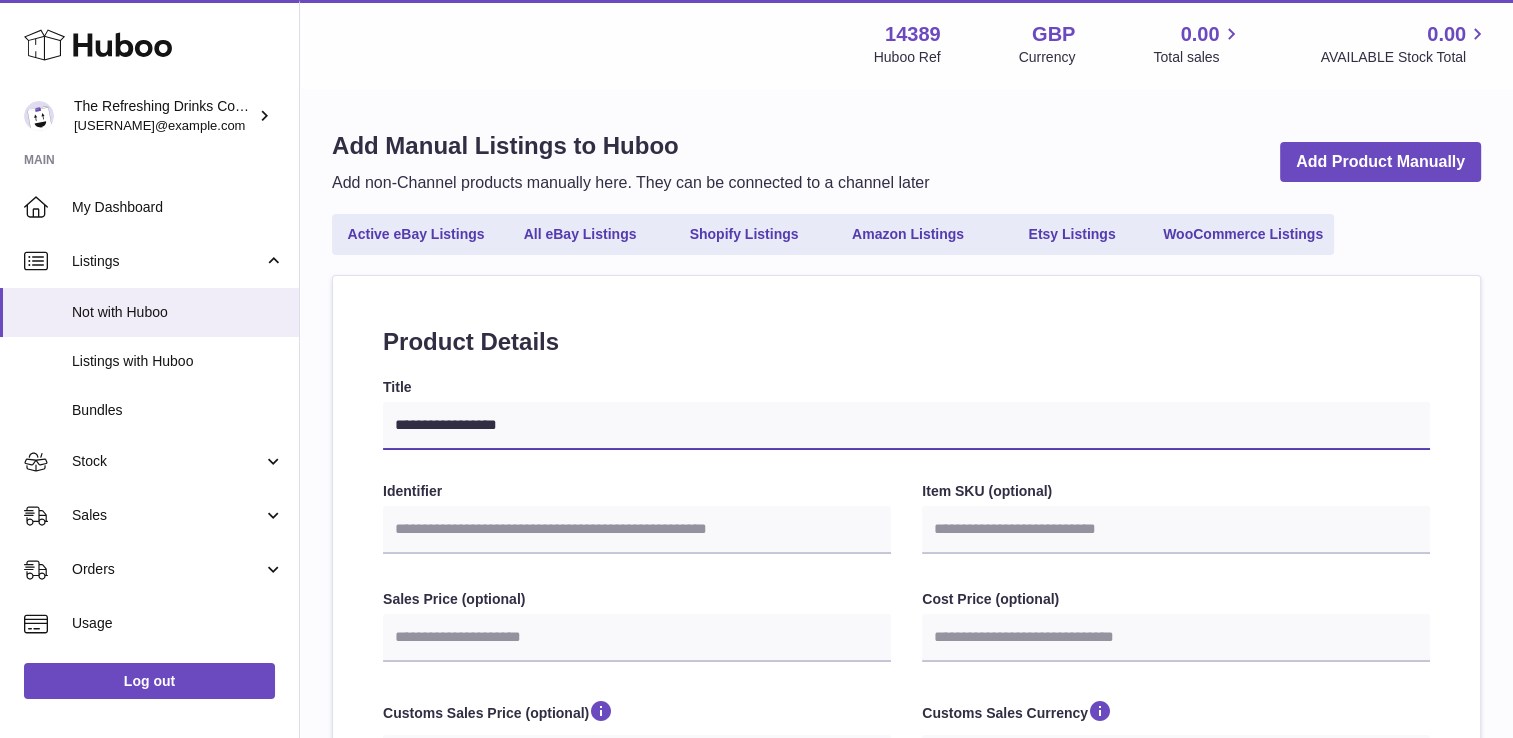 select 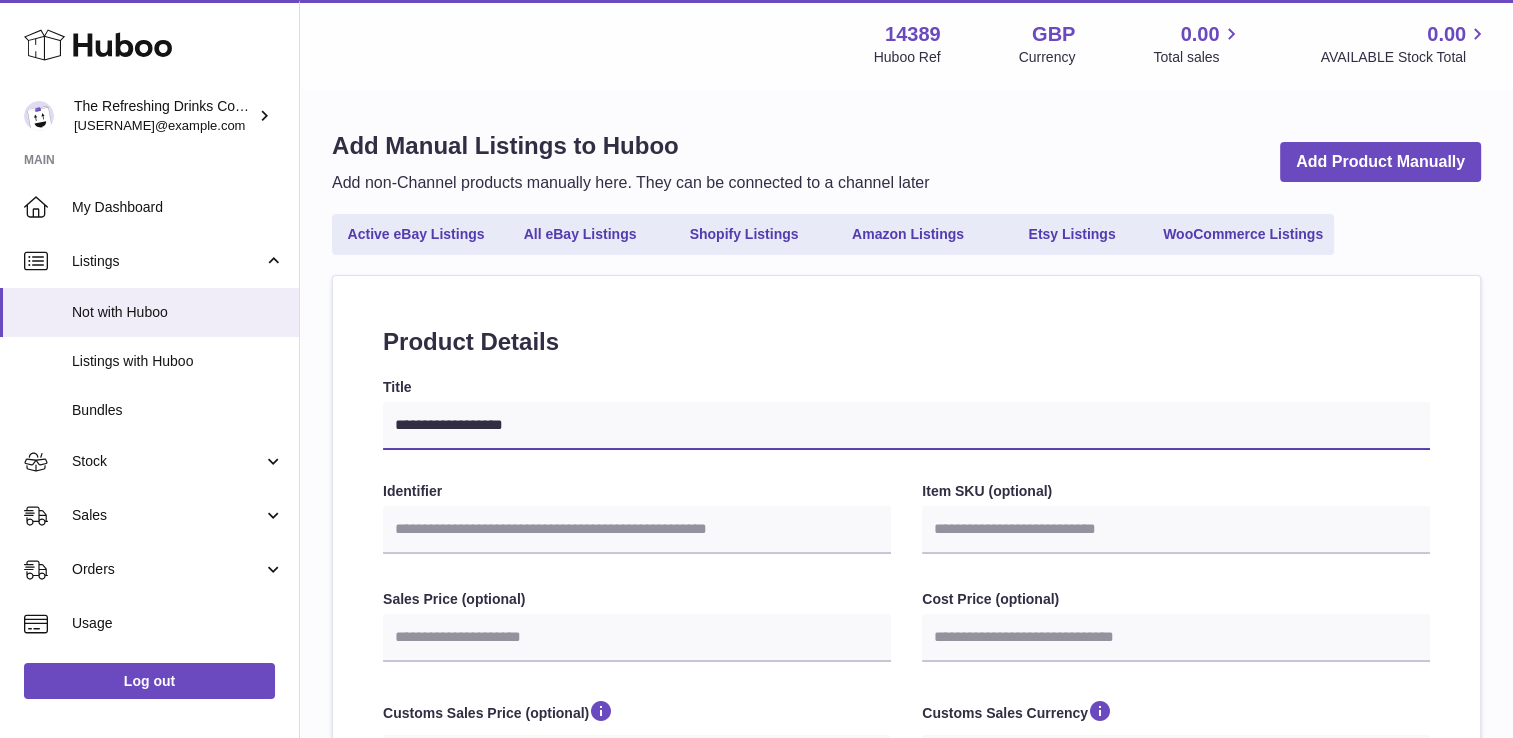 type on "**********" 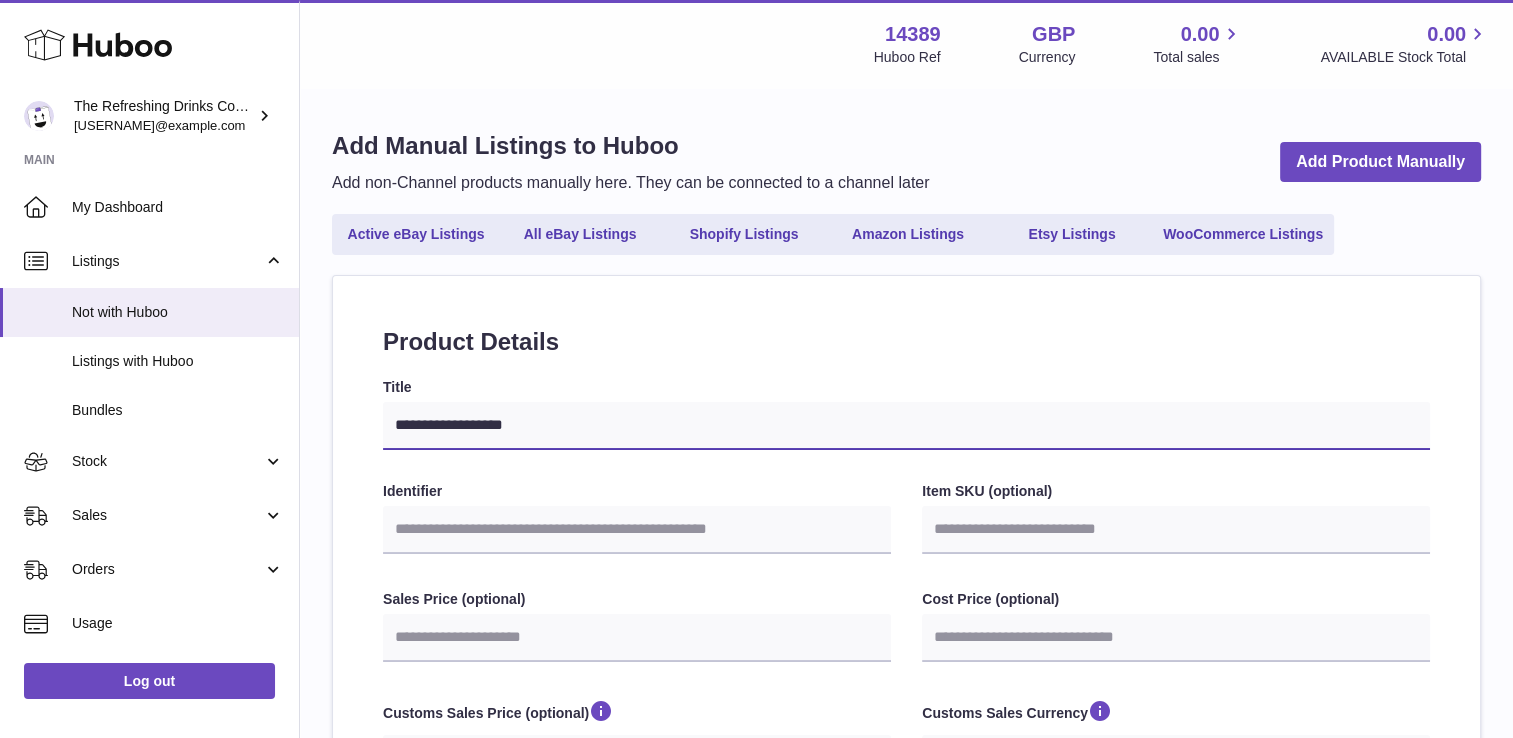 select 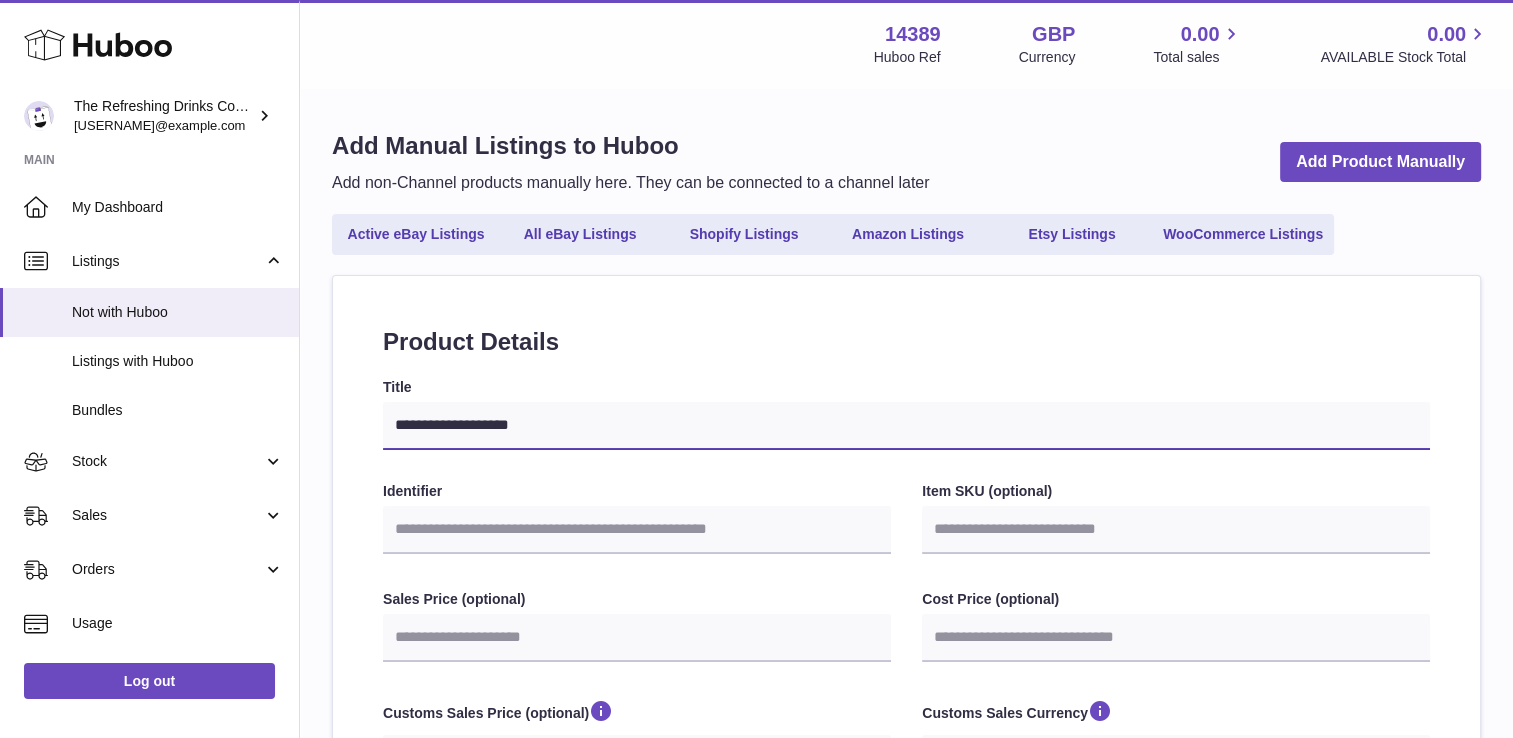 select 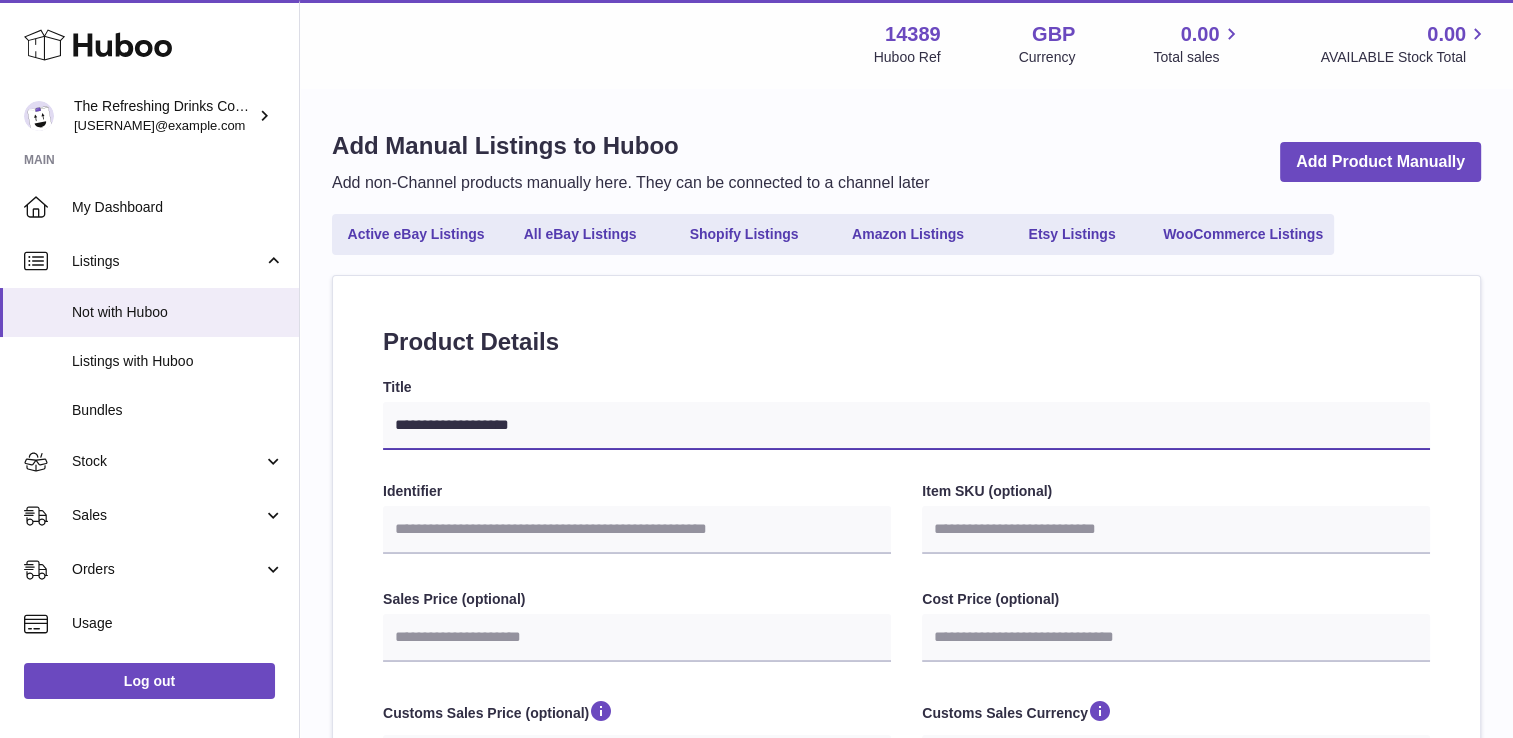 type on "**********" 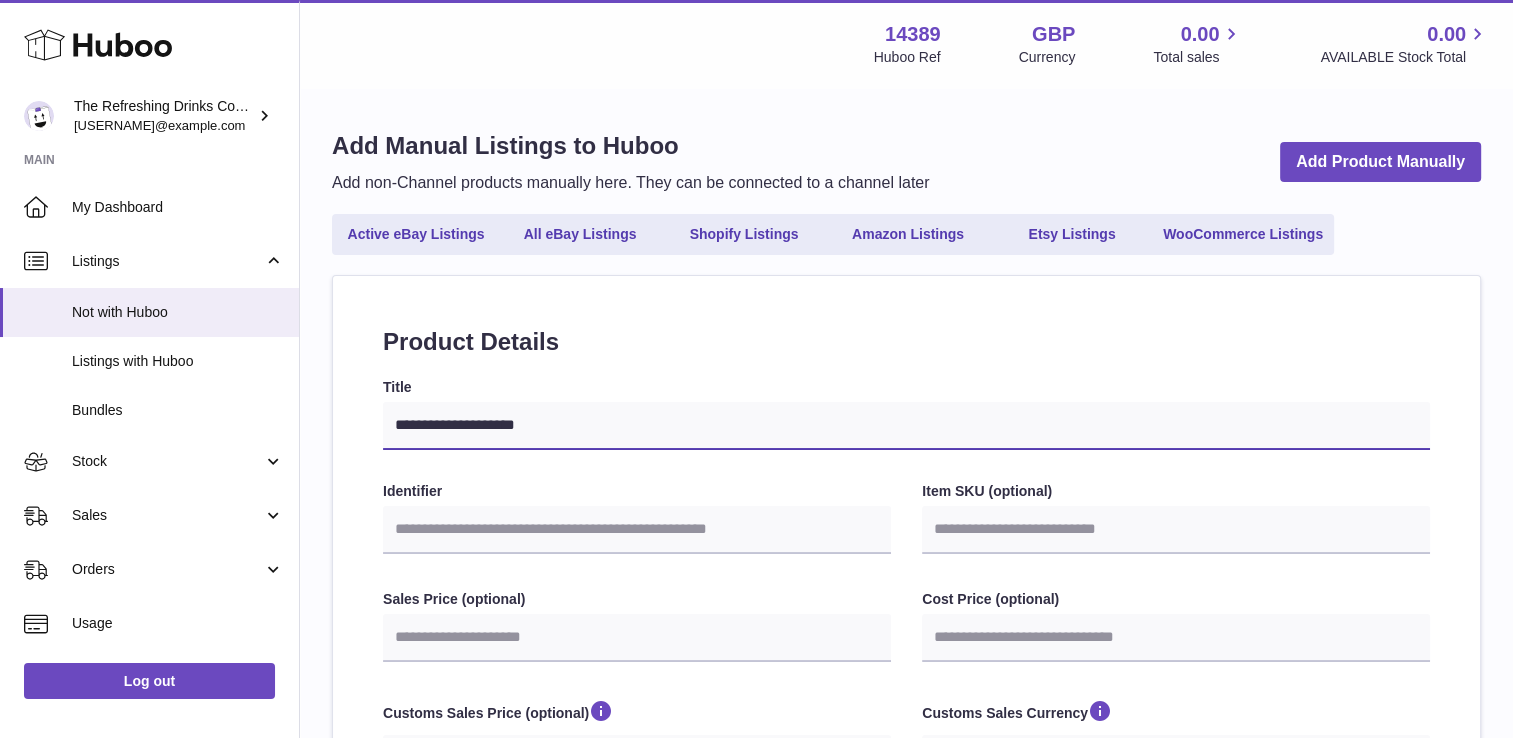 type on "**********" 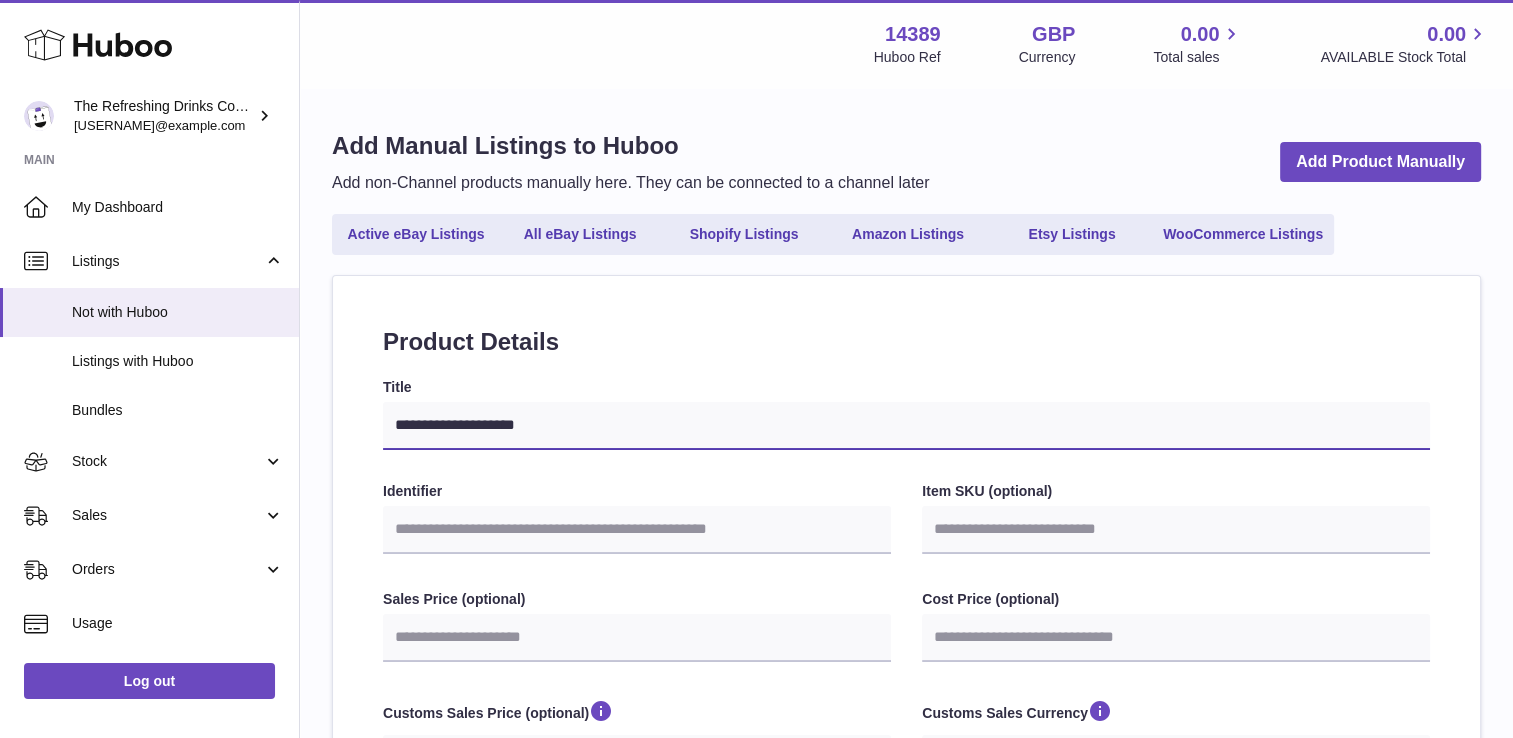 select 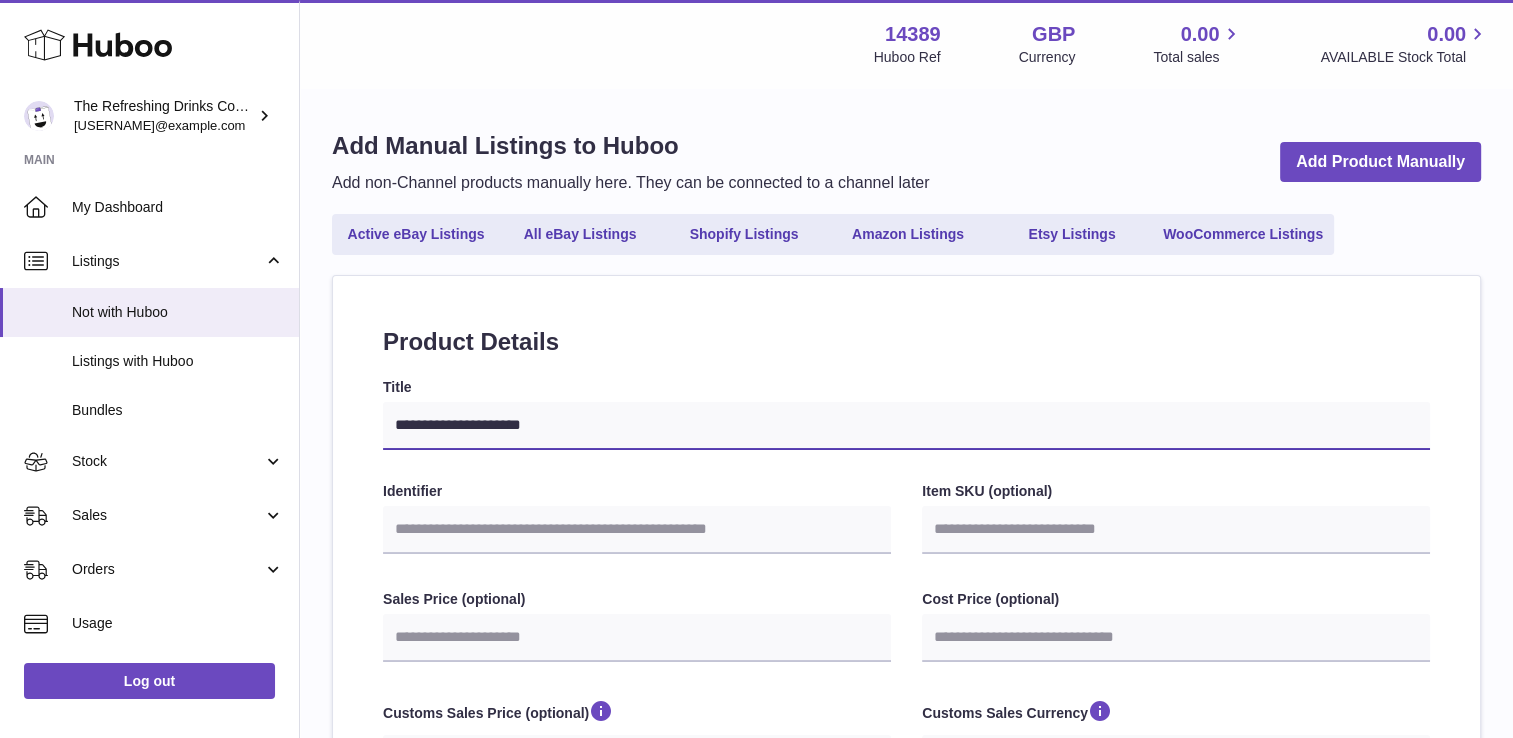 select 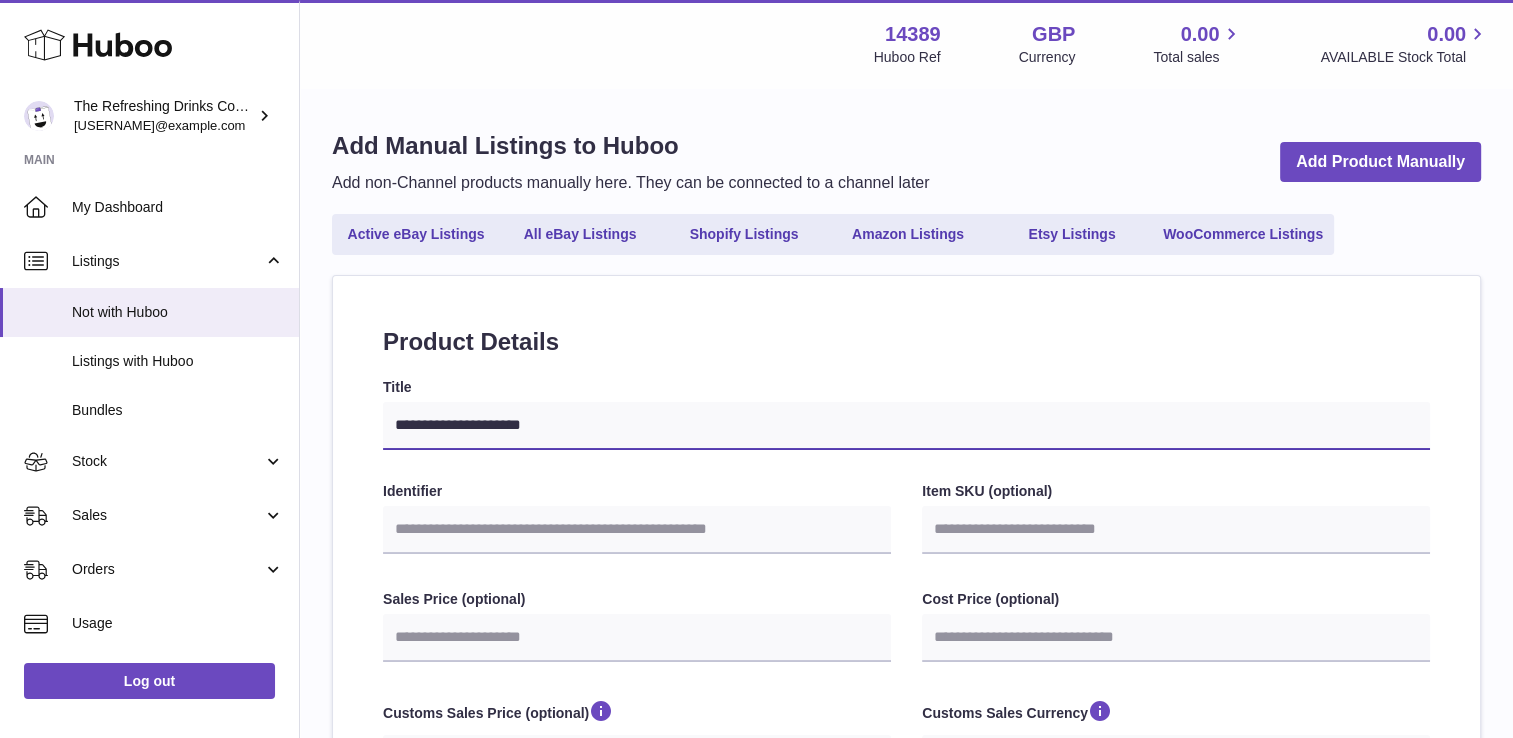 type on "**********" 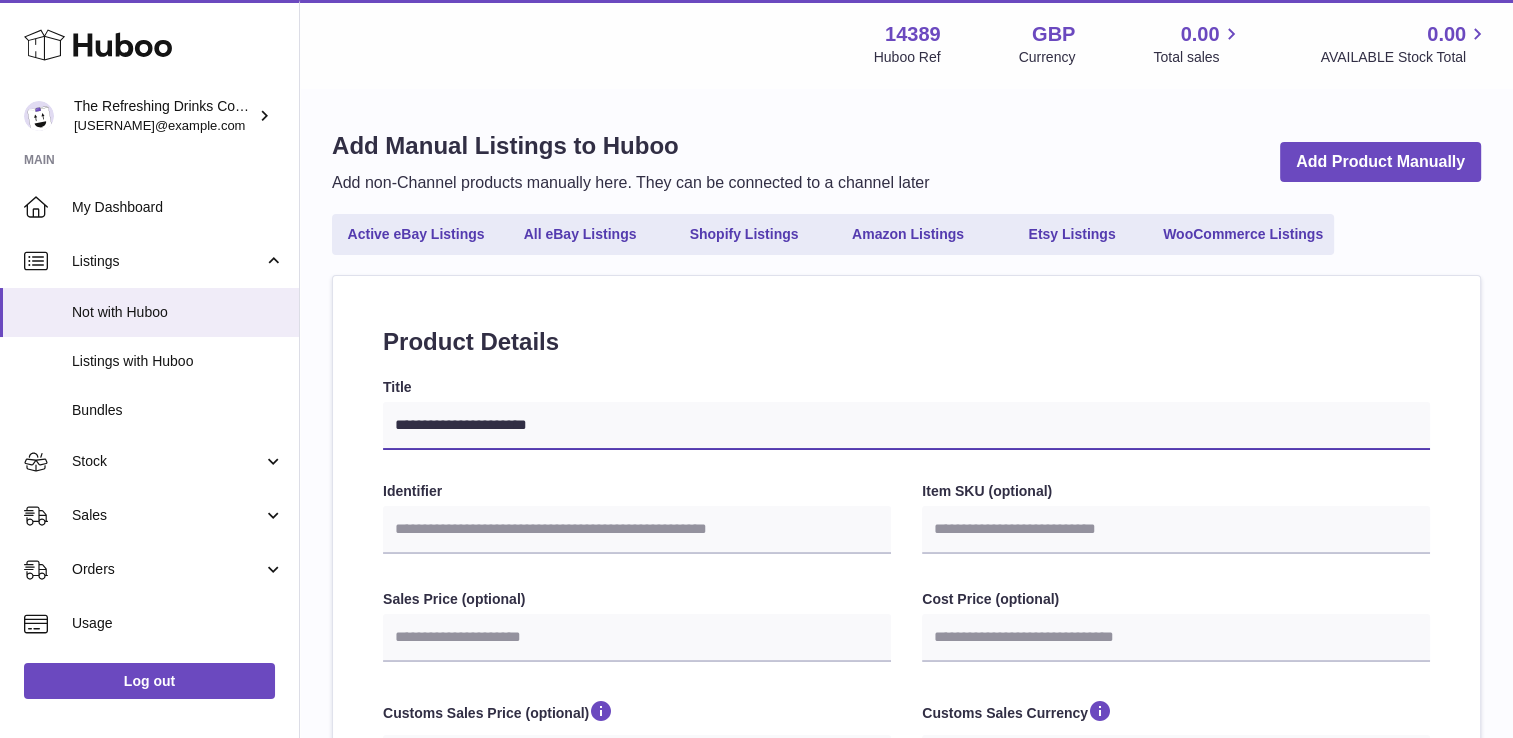 type on "**********" 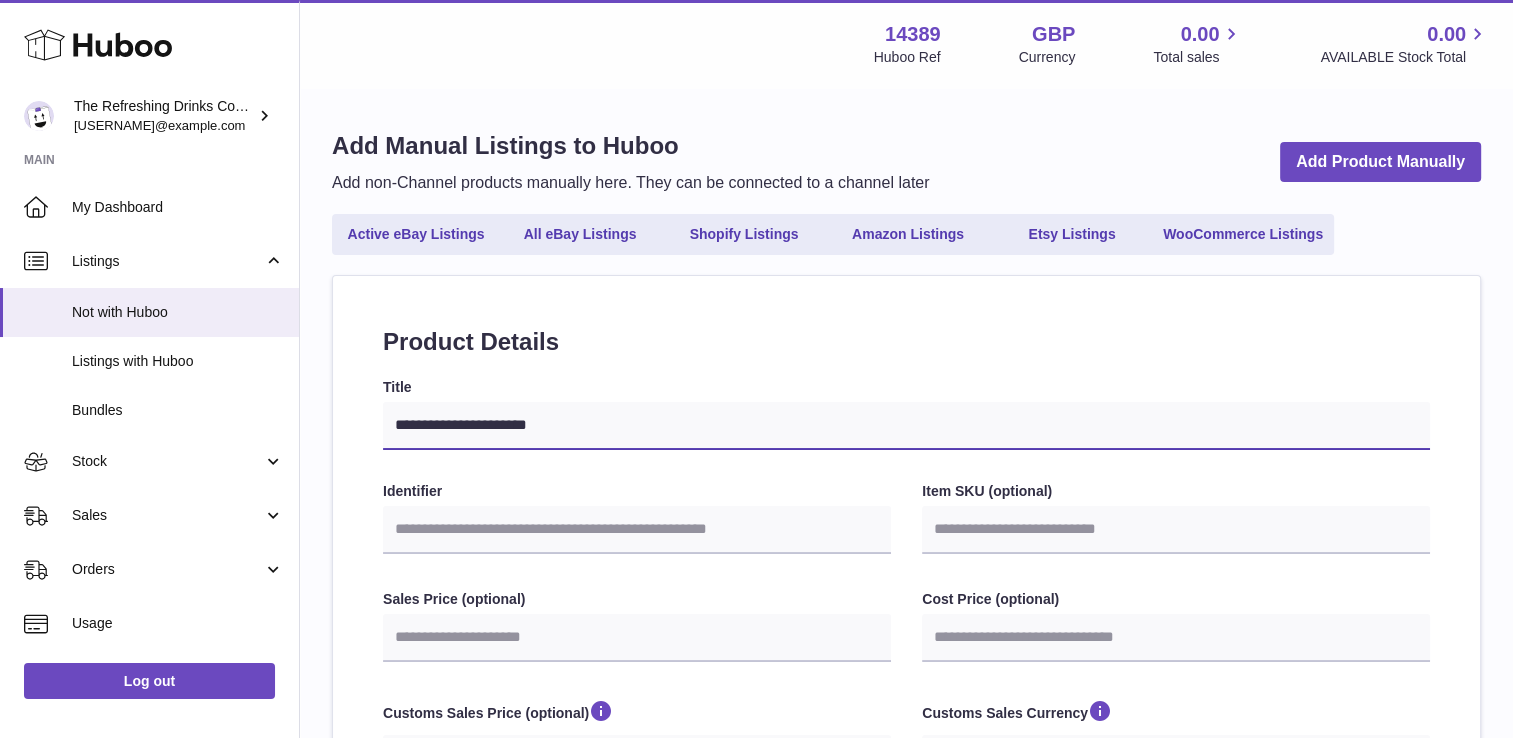 select 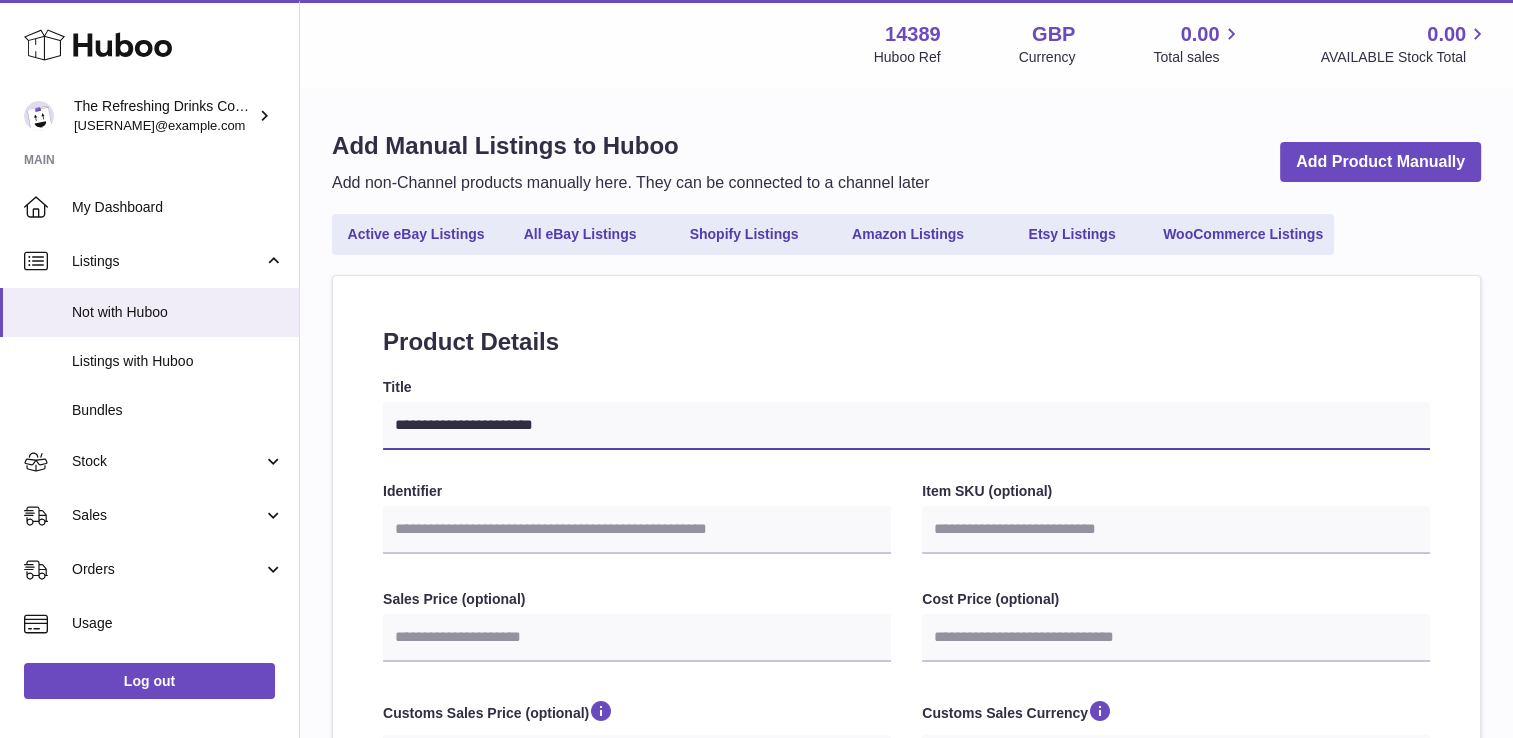 type on "**********" 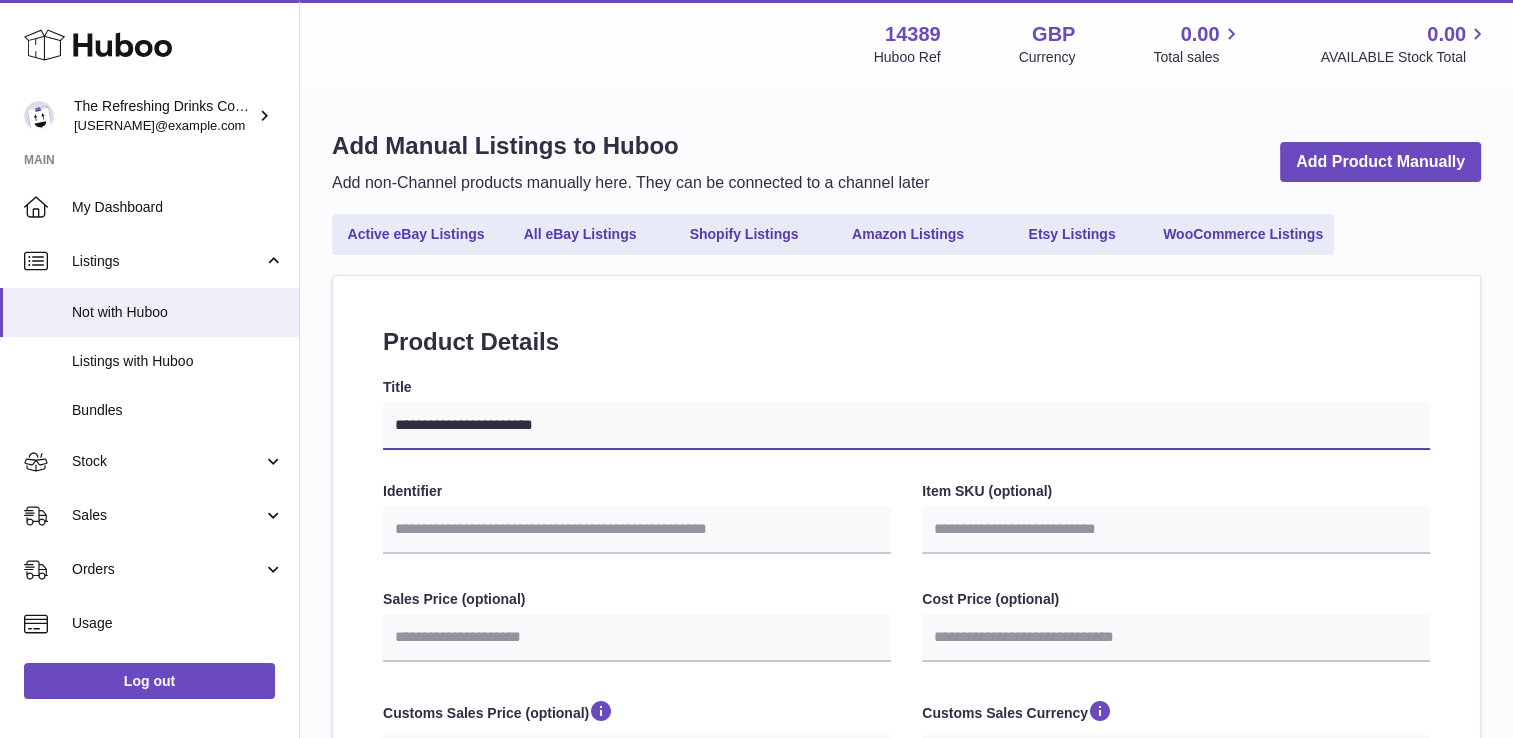 select 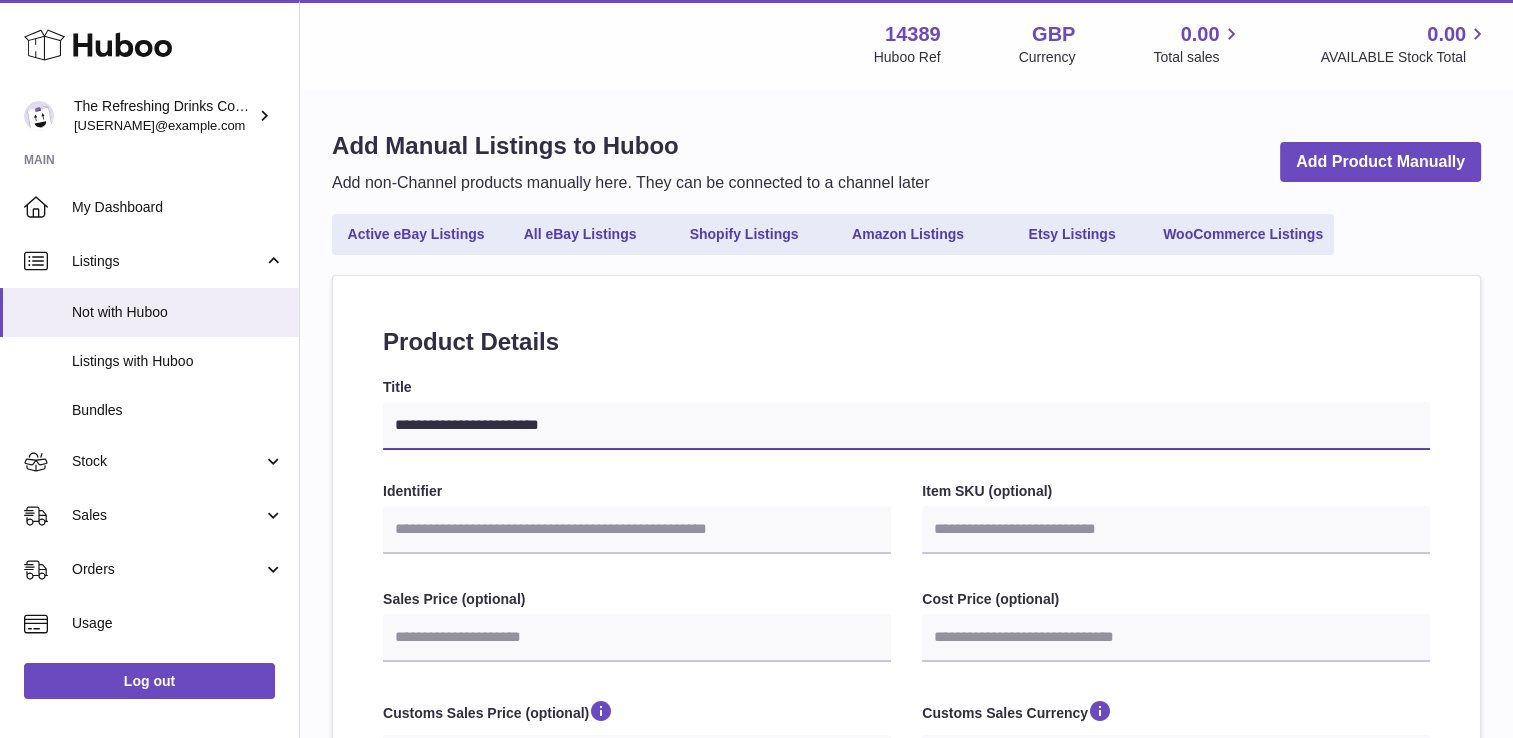 type on "**********" 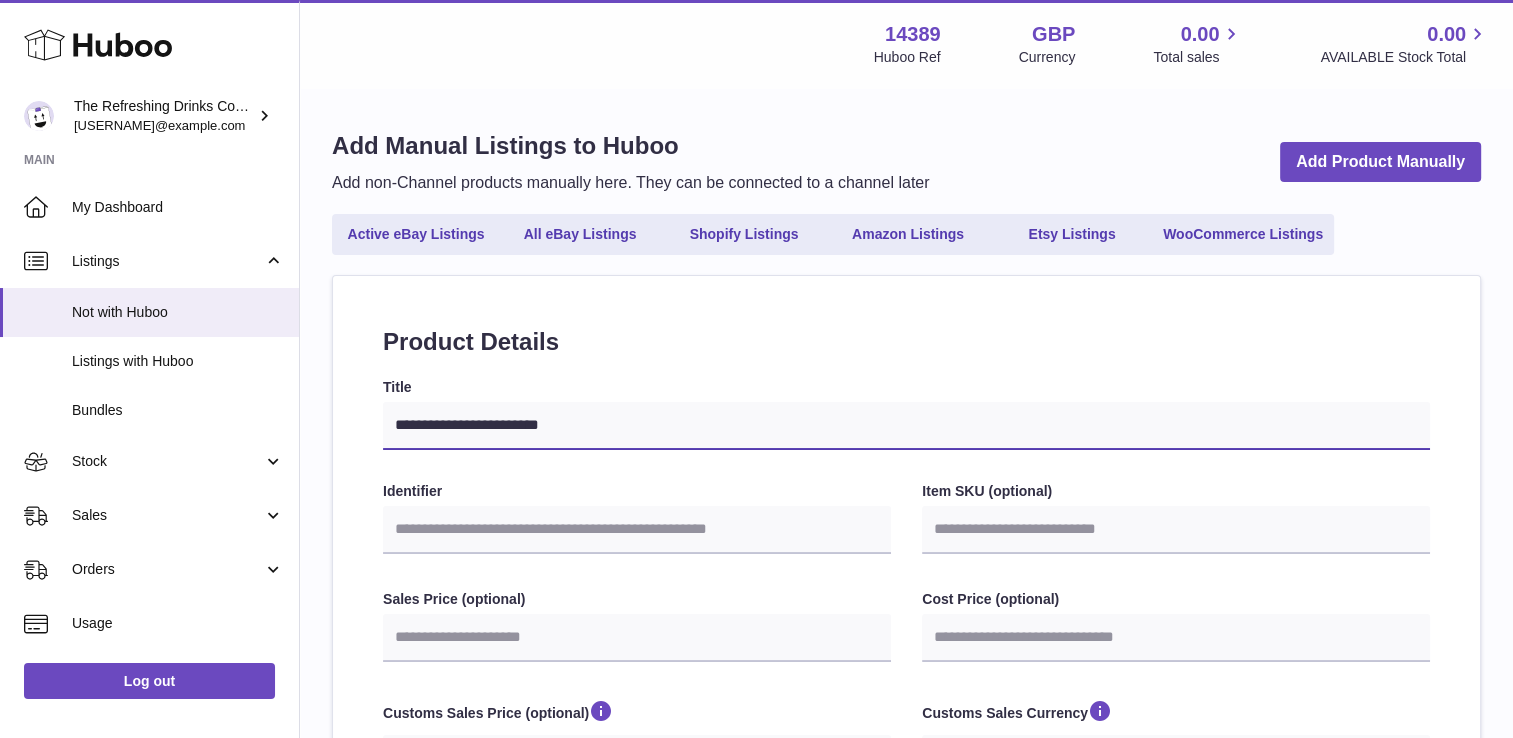 select 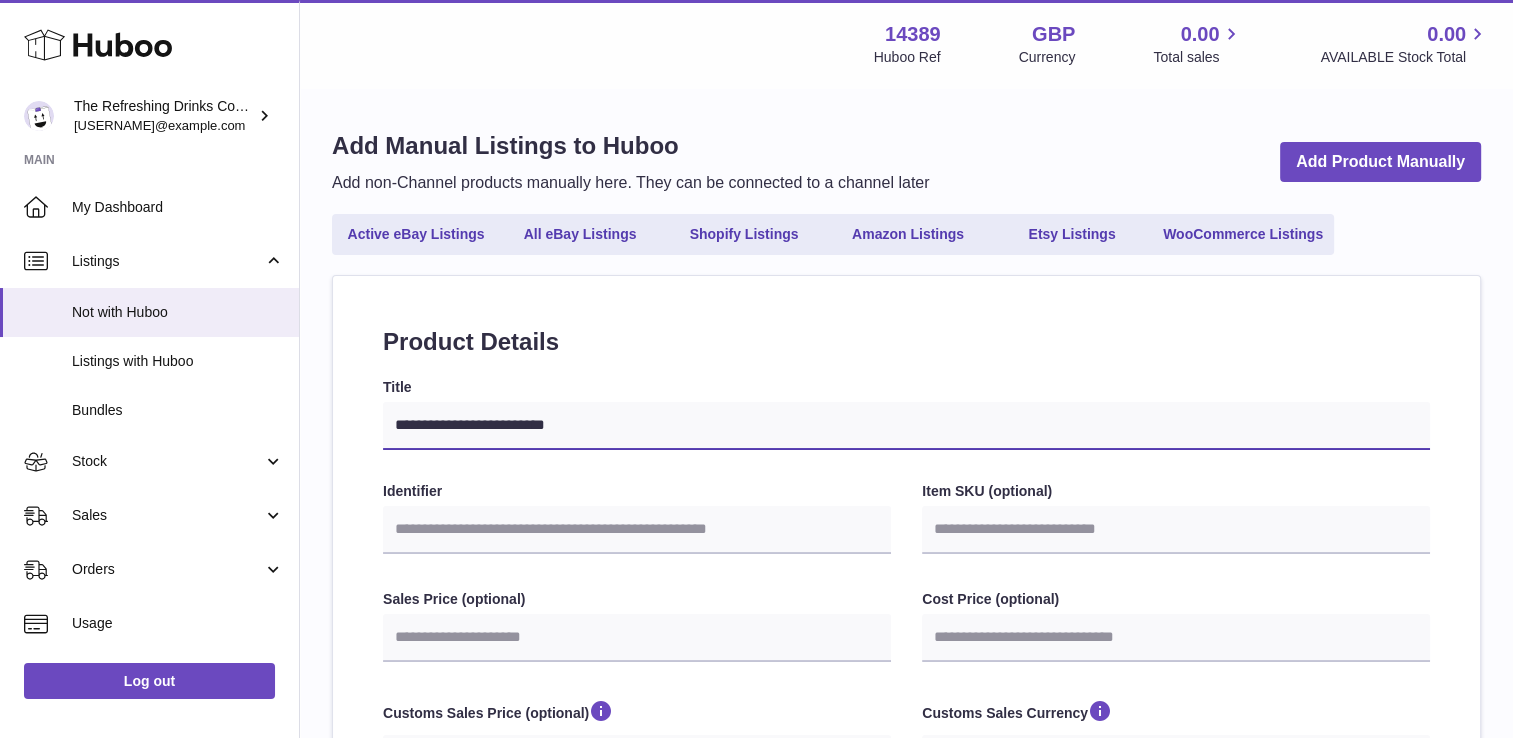 type on "**********" 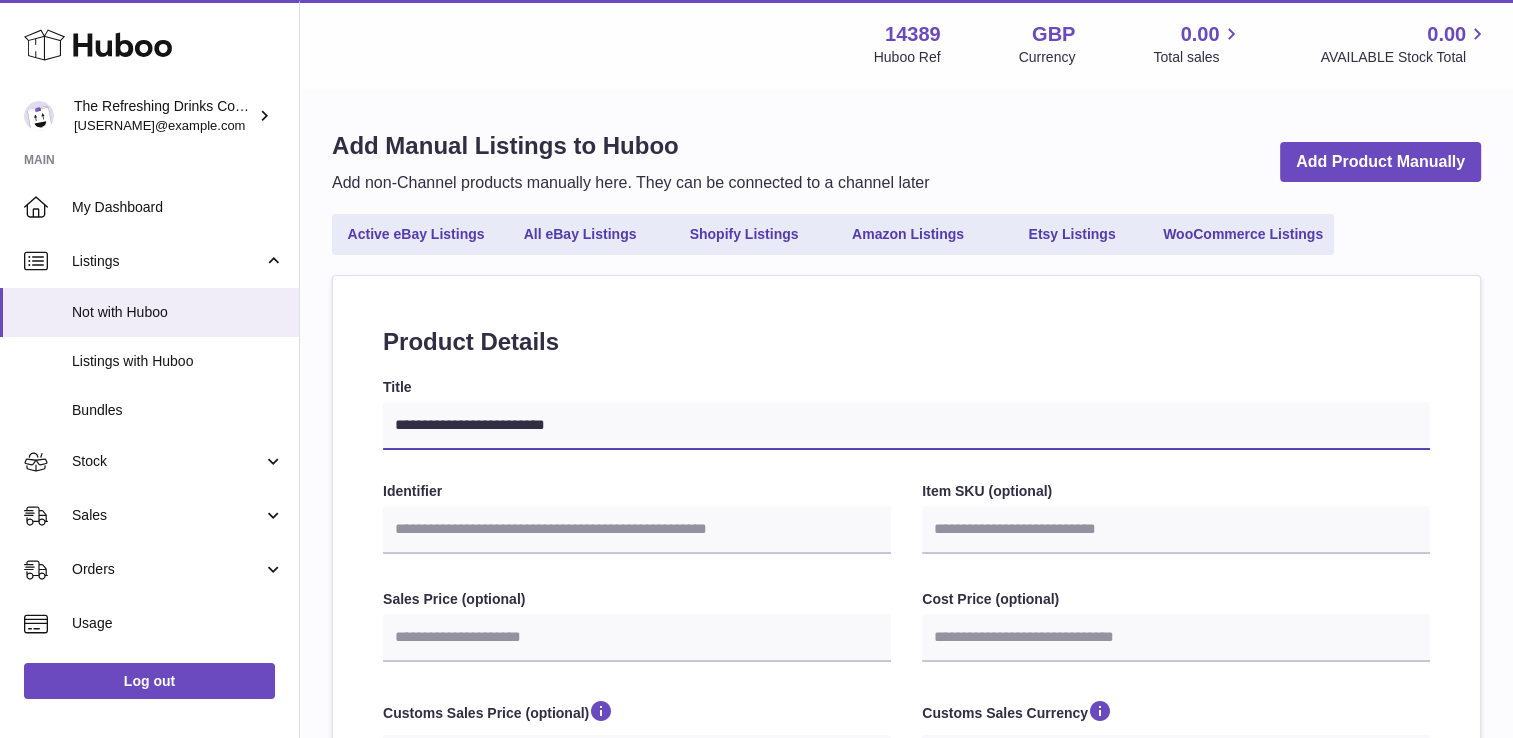 select 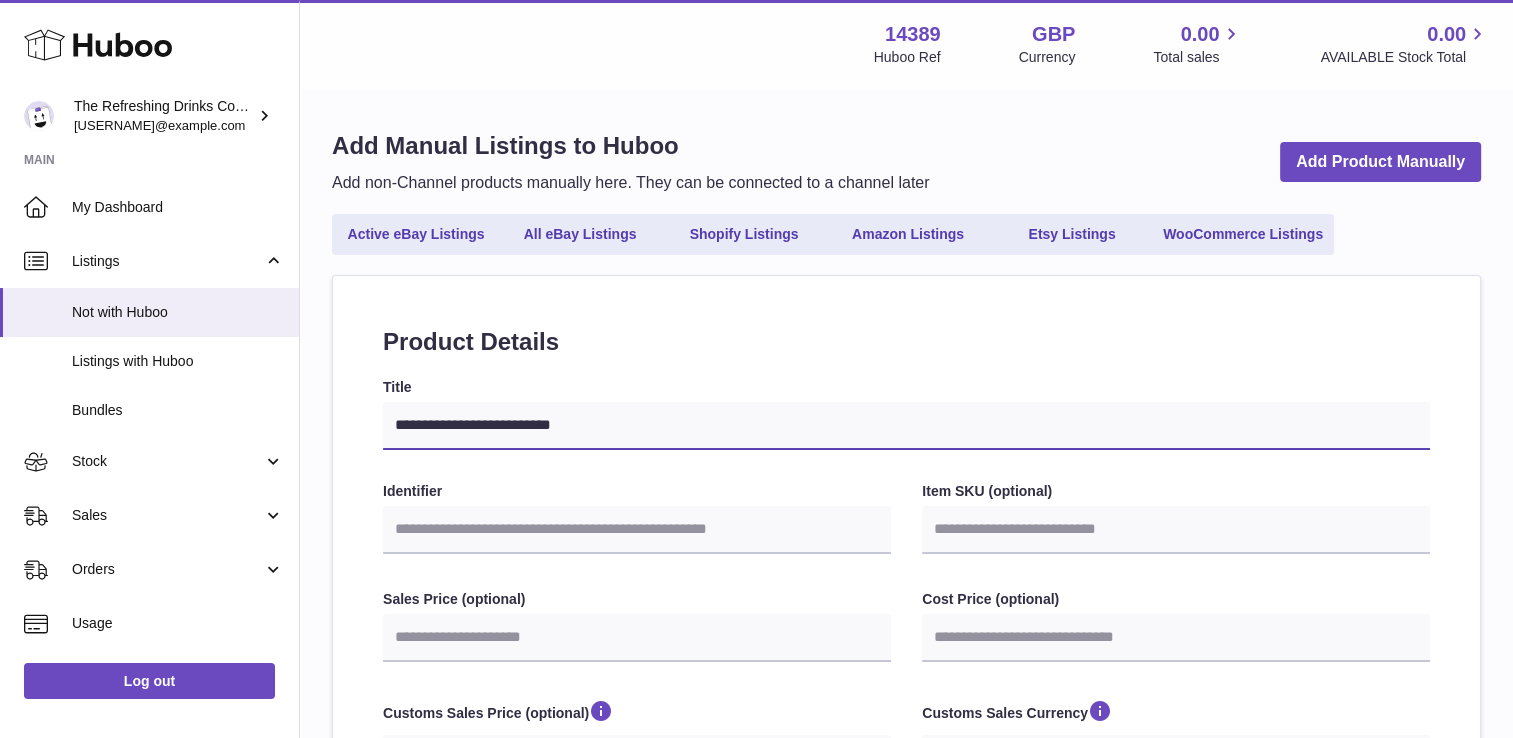 type on "**********" 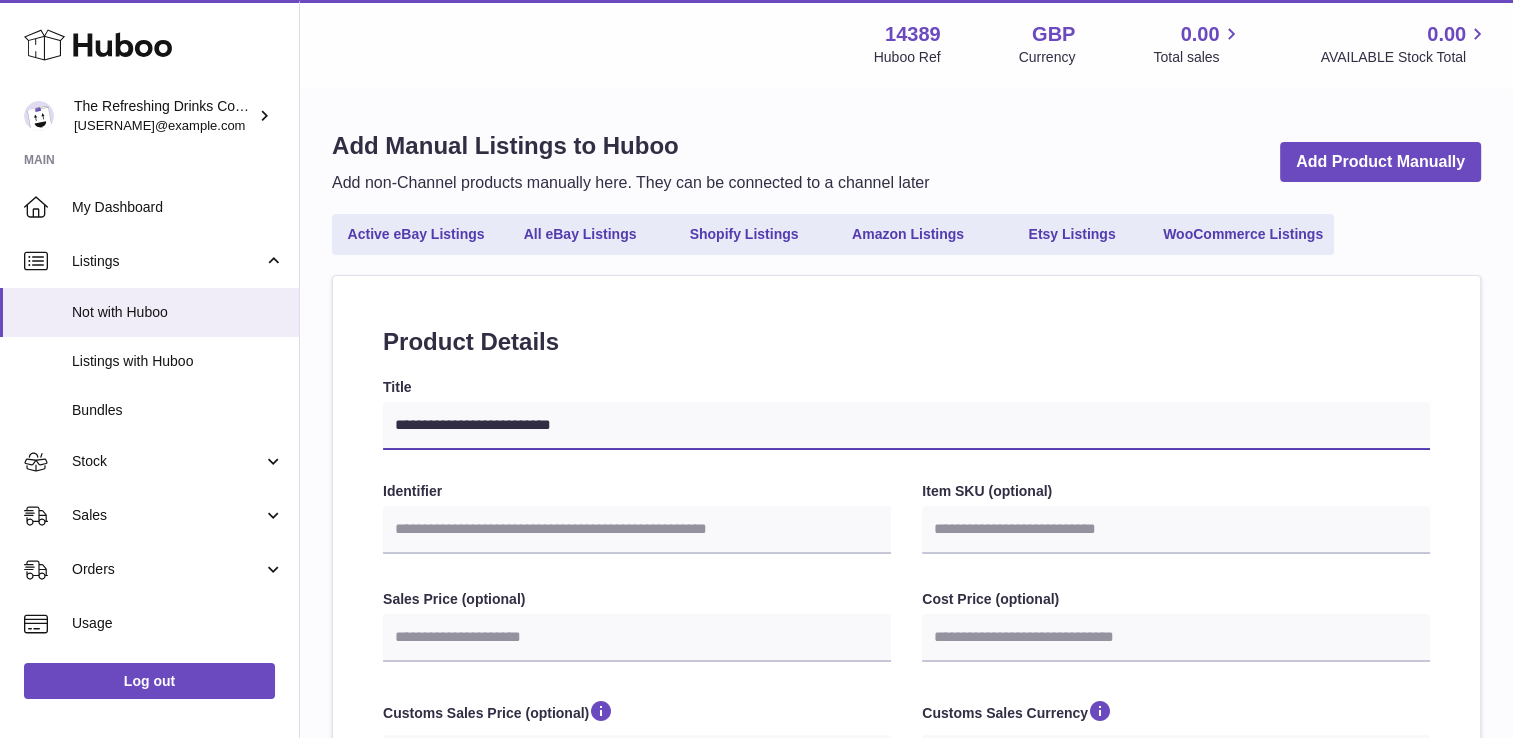 select 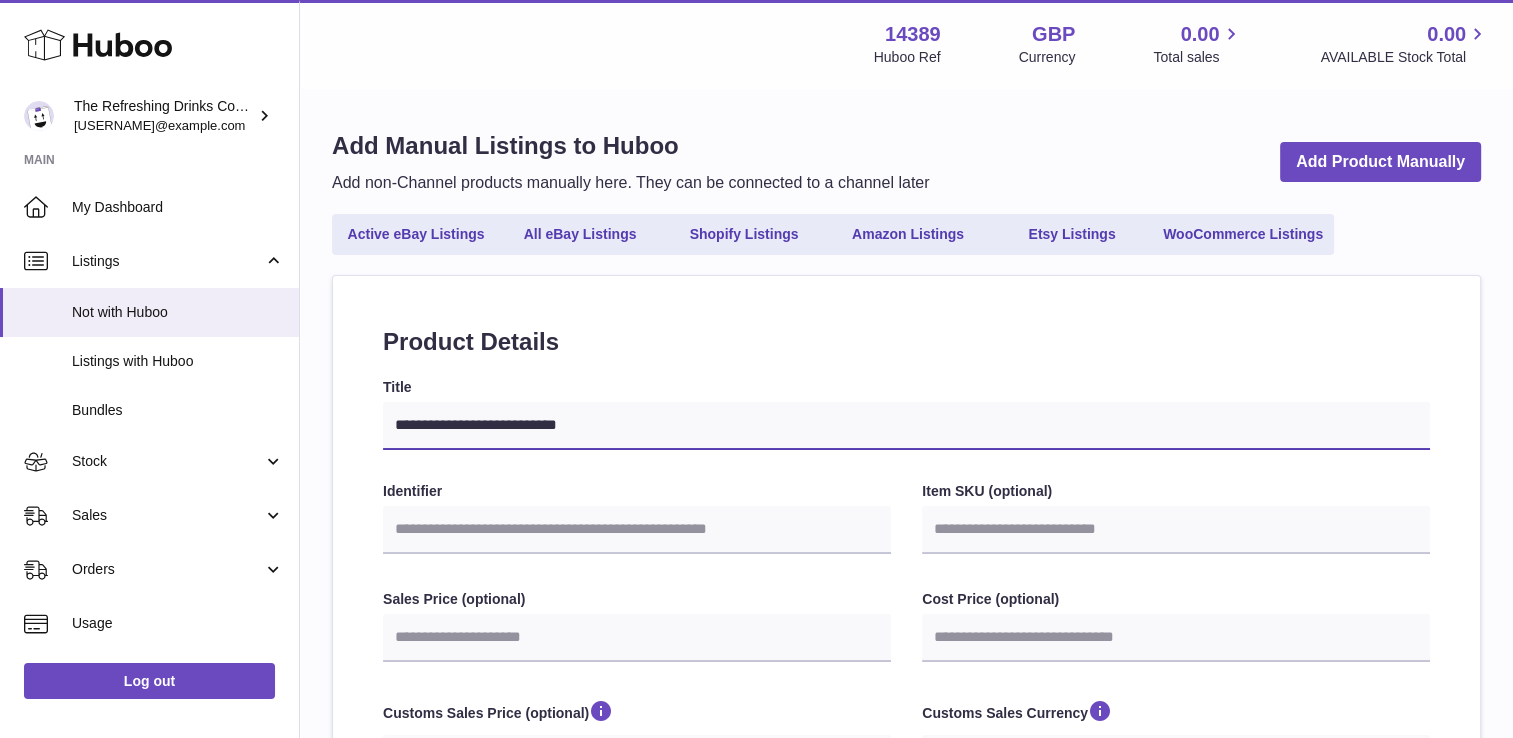 type on "**********" 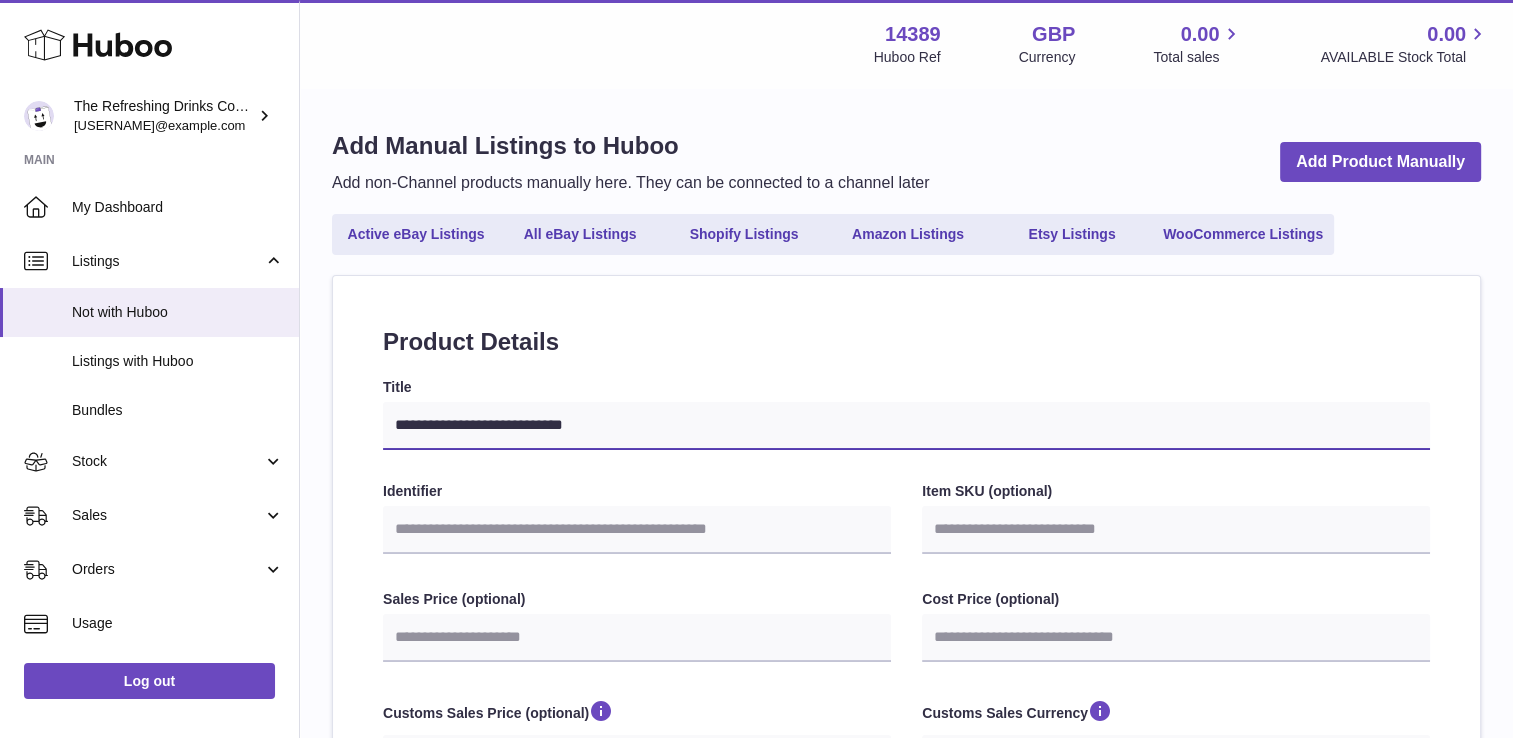 select 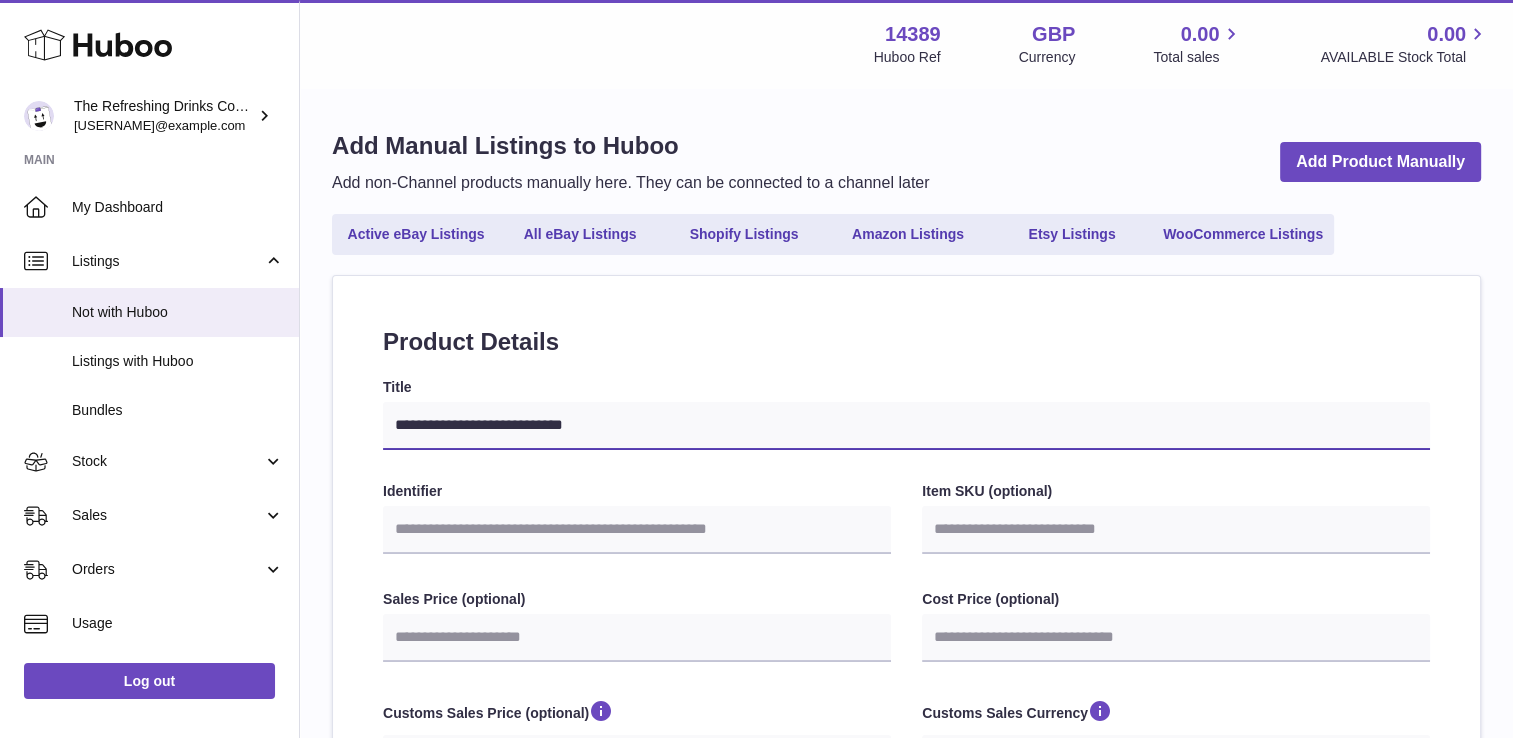 type on "**********" 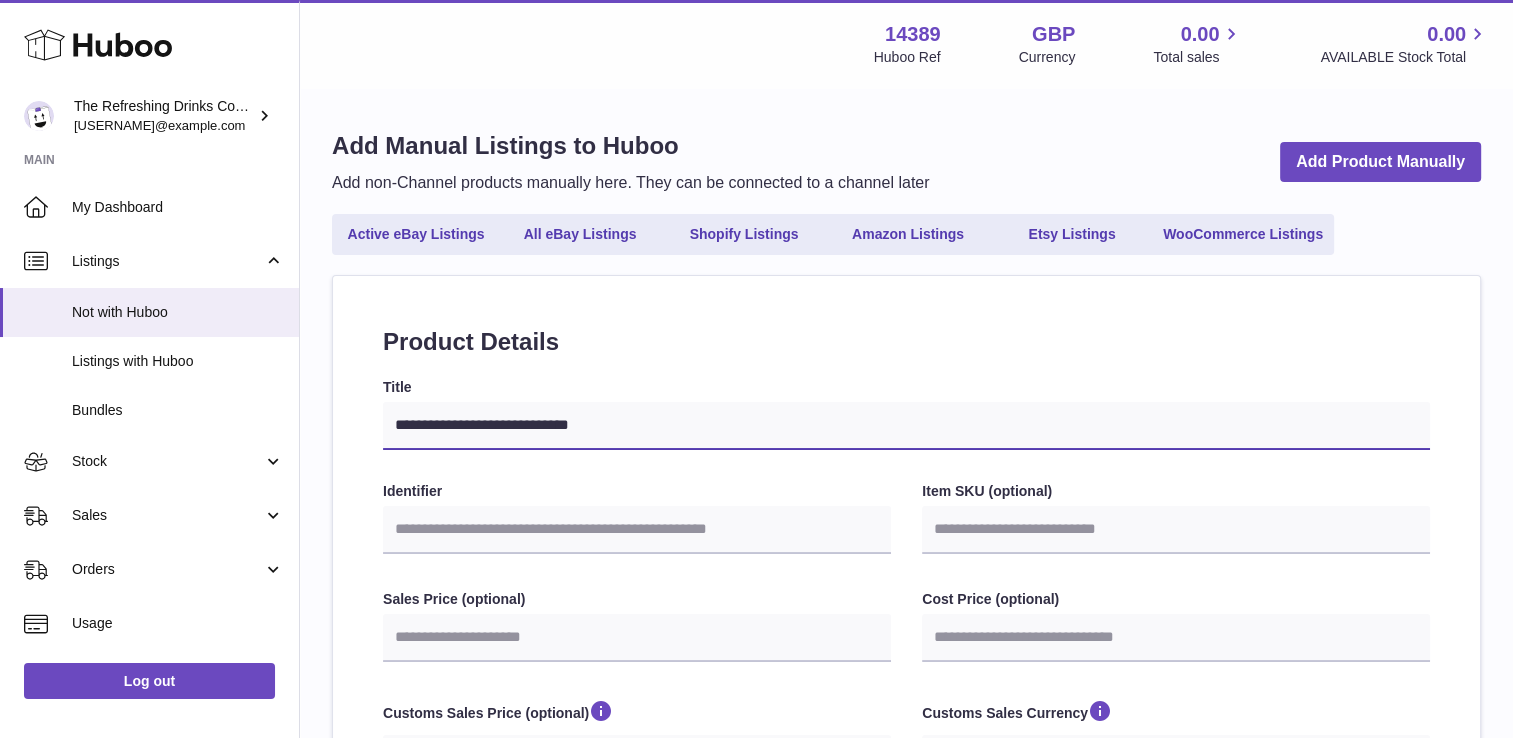 select 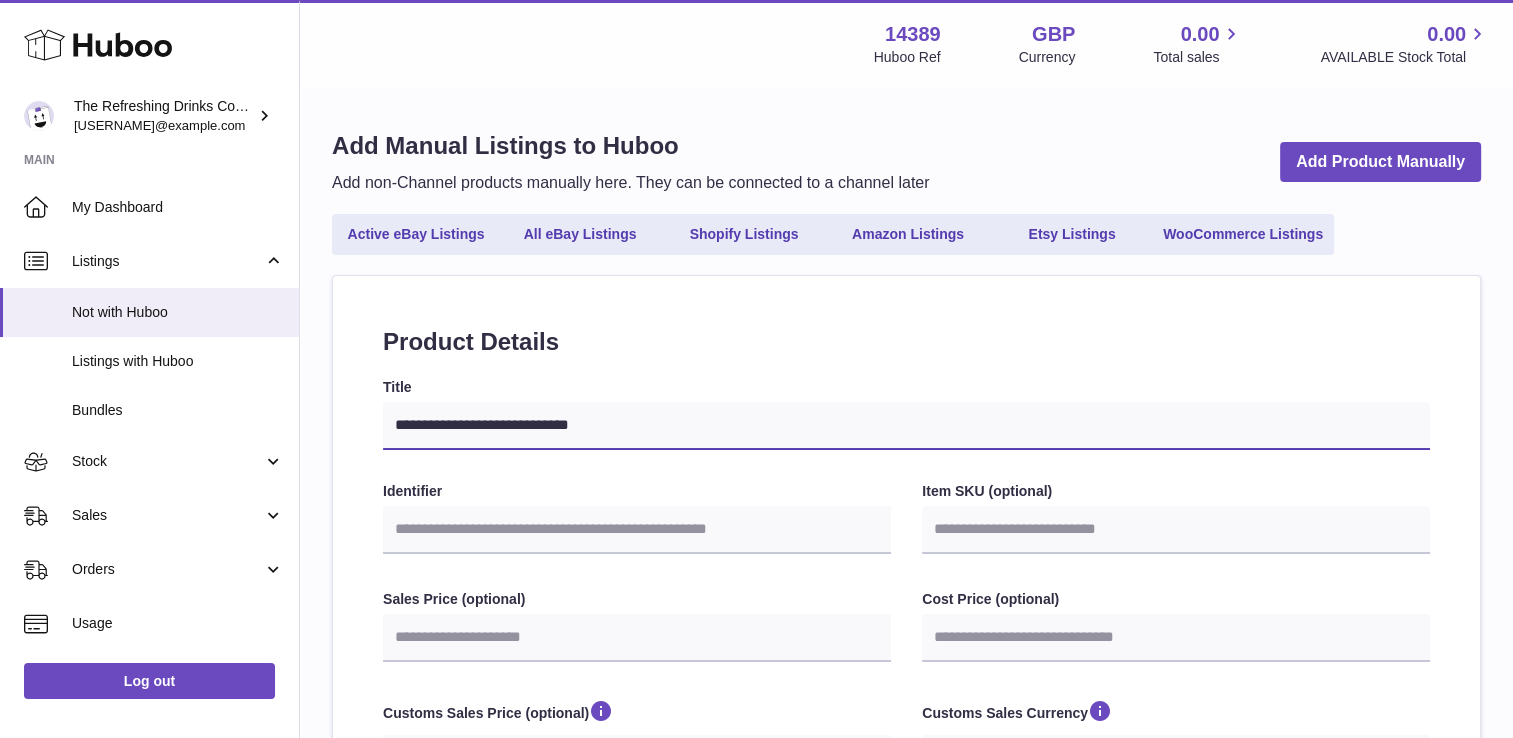 type on "**********" 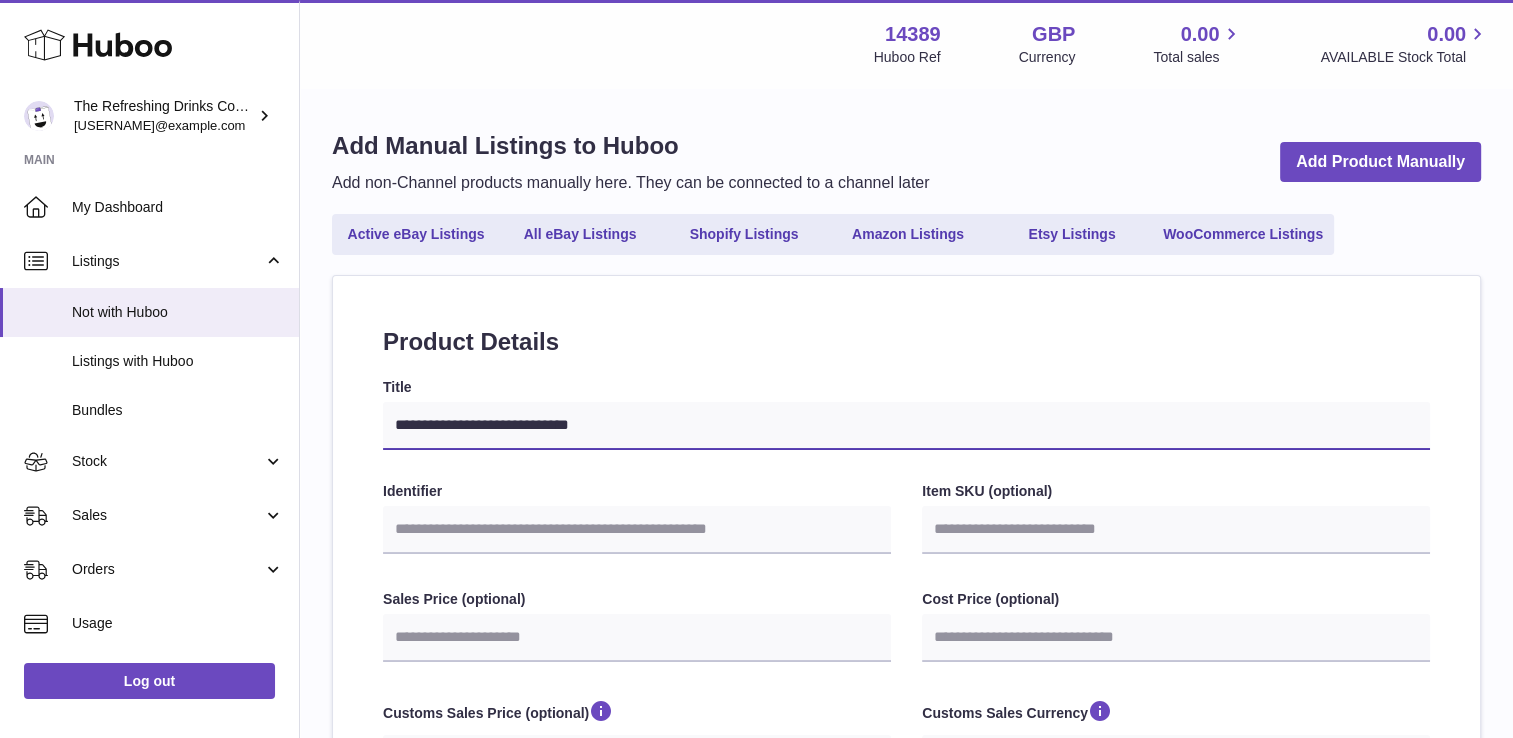 select 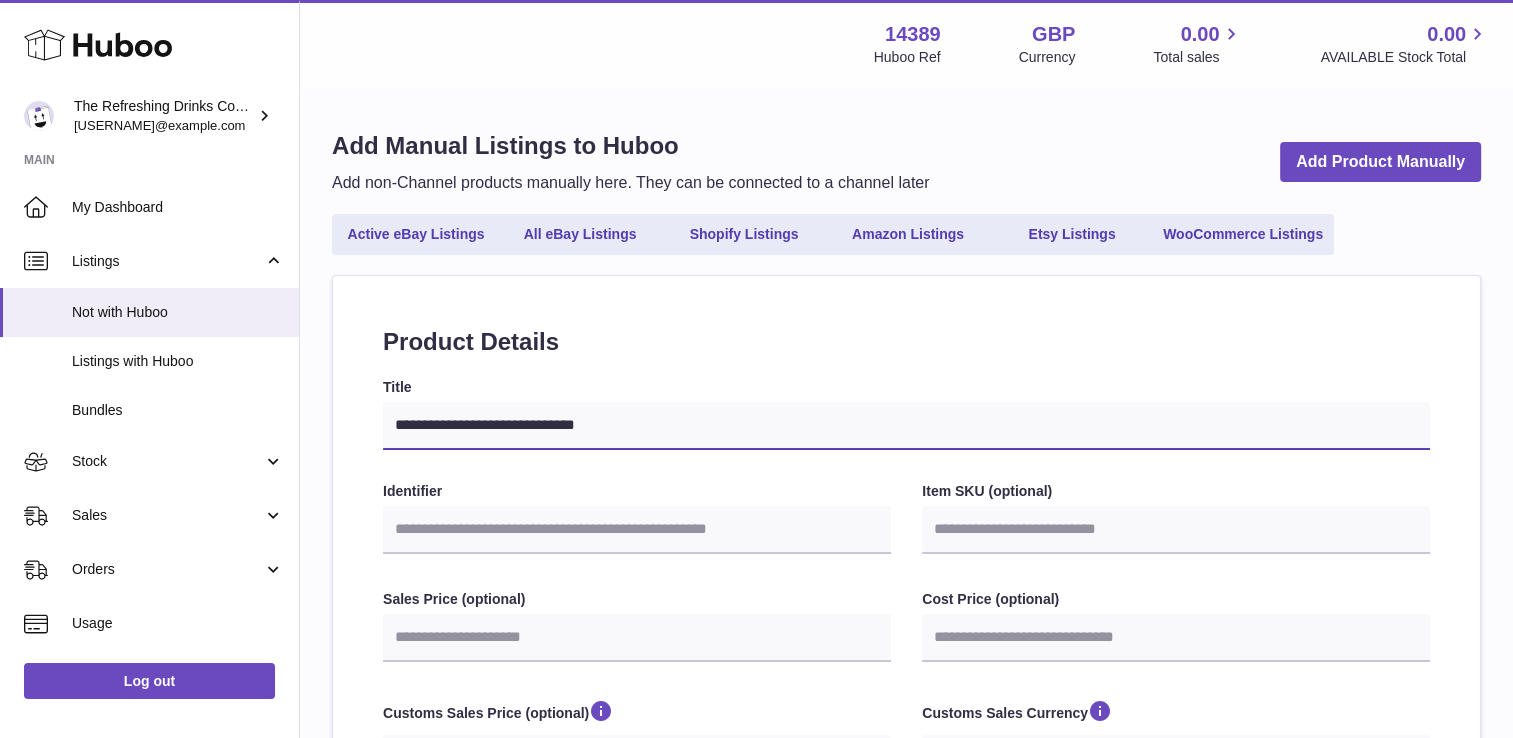 type on "**********" 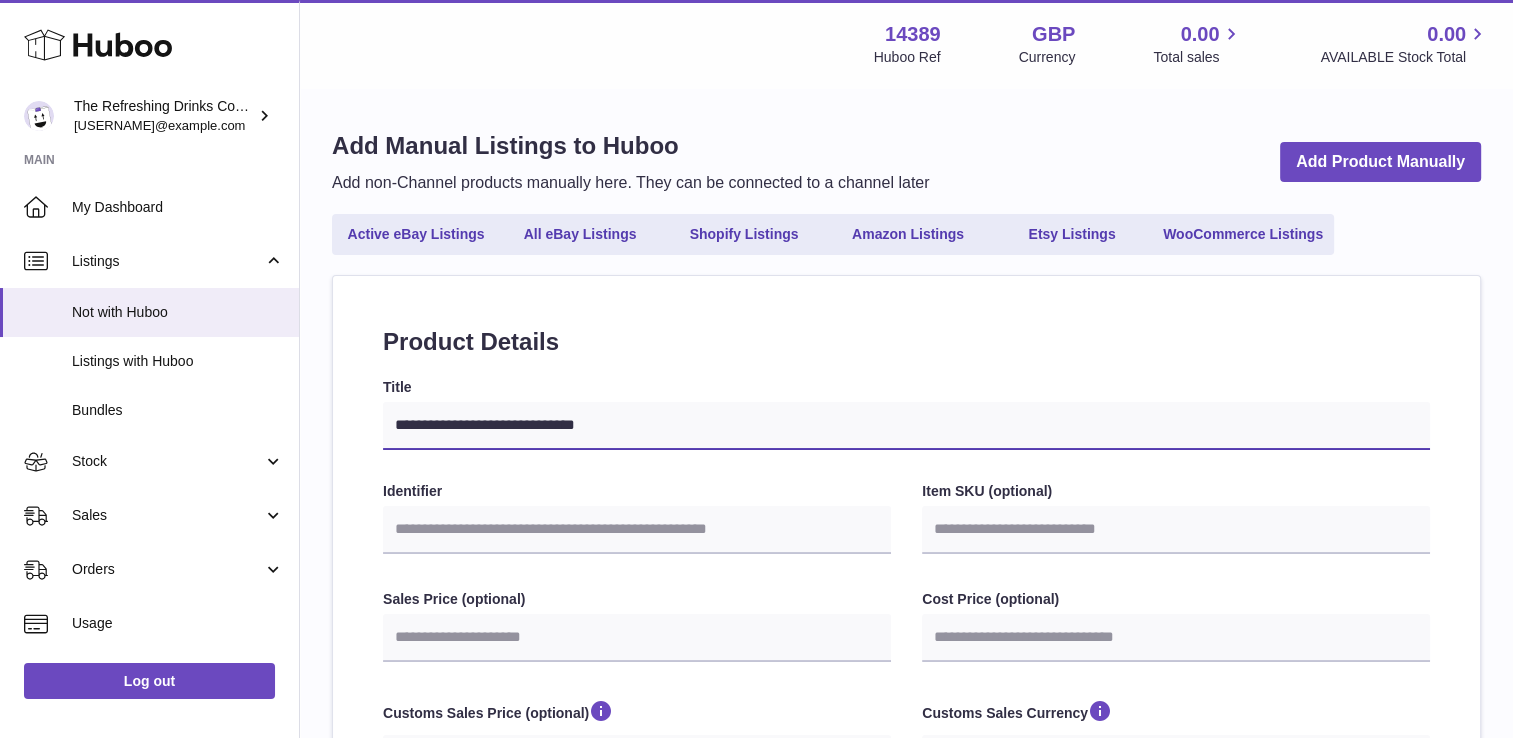 select 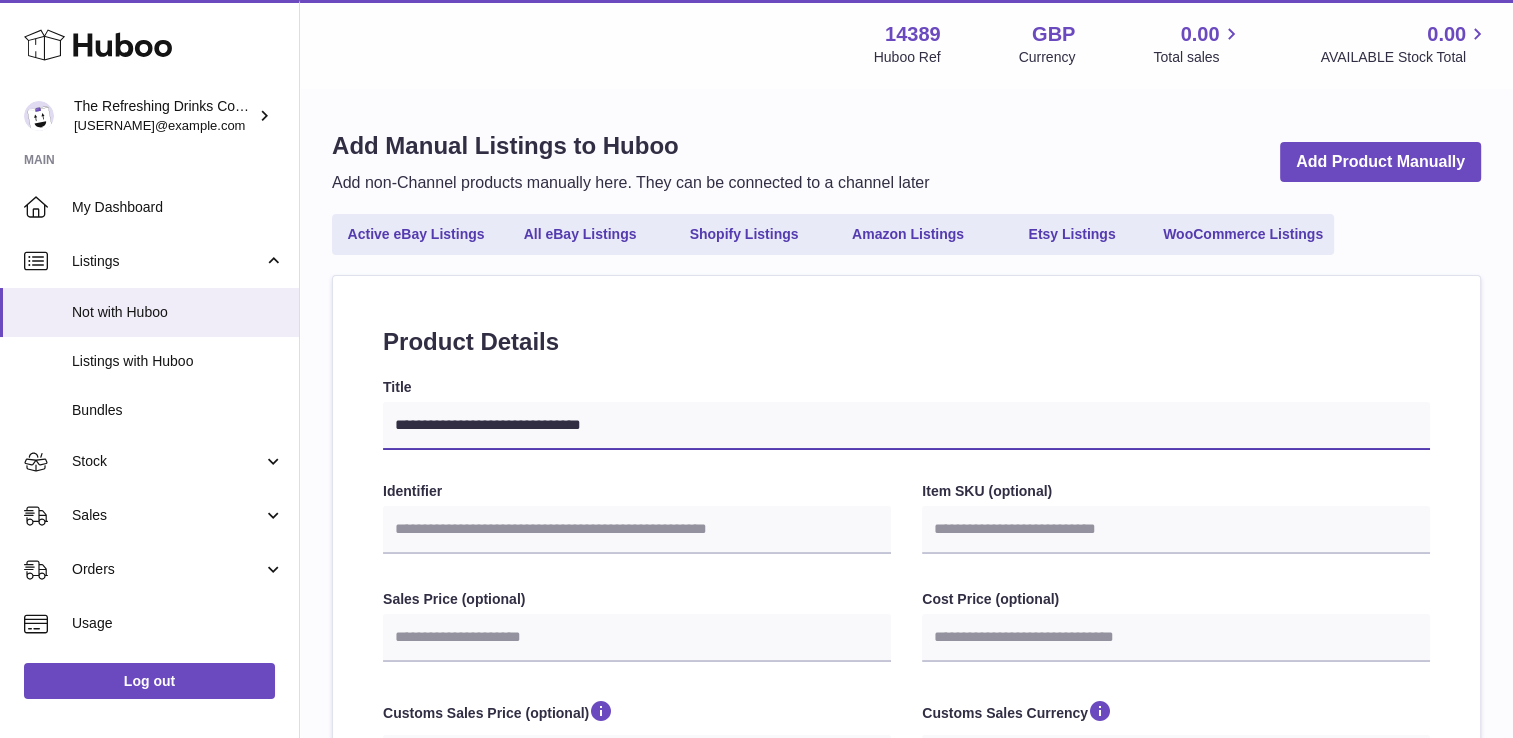 type on "**********" 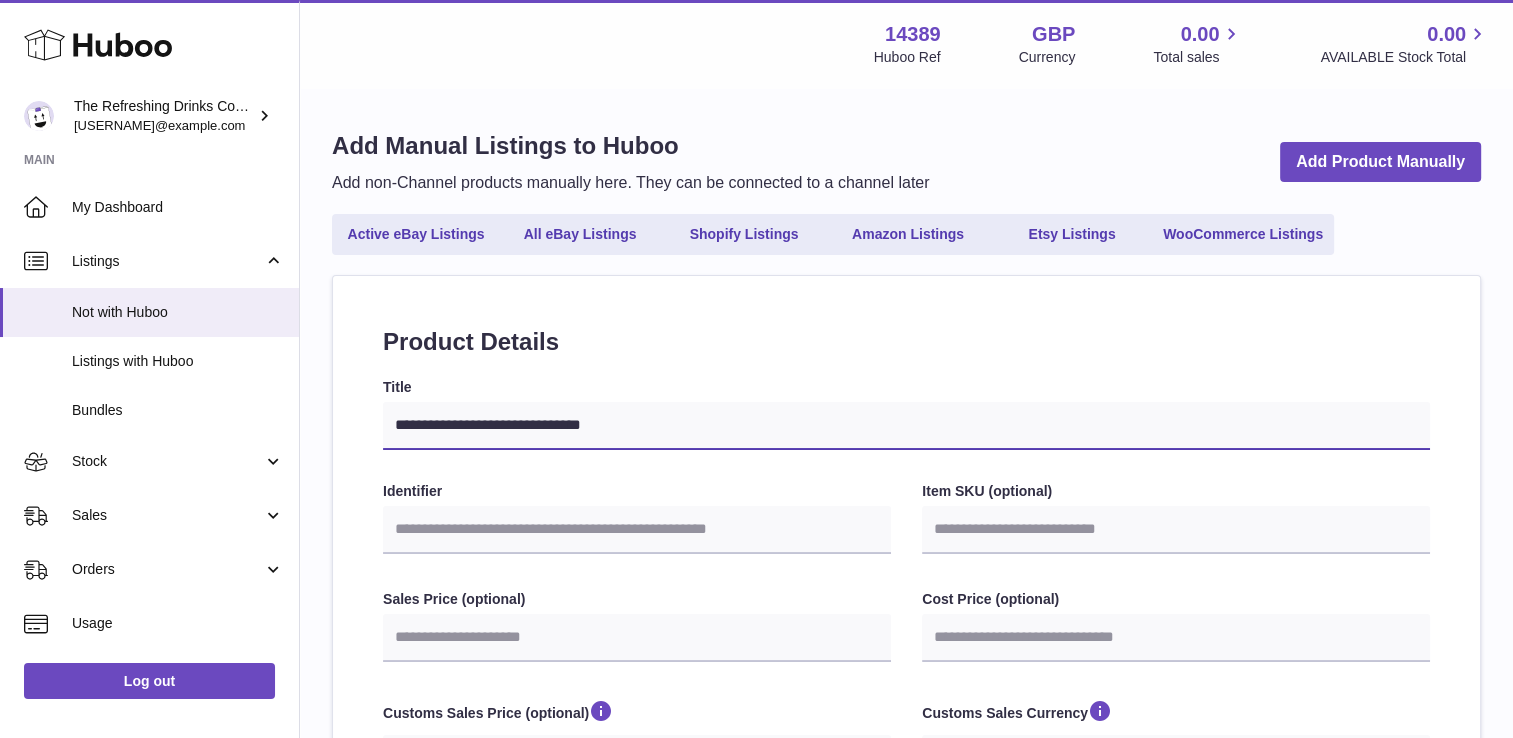 select 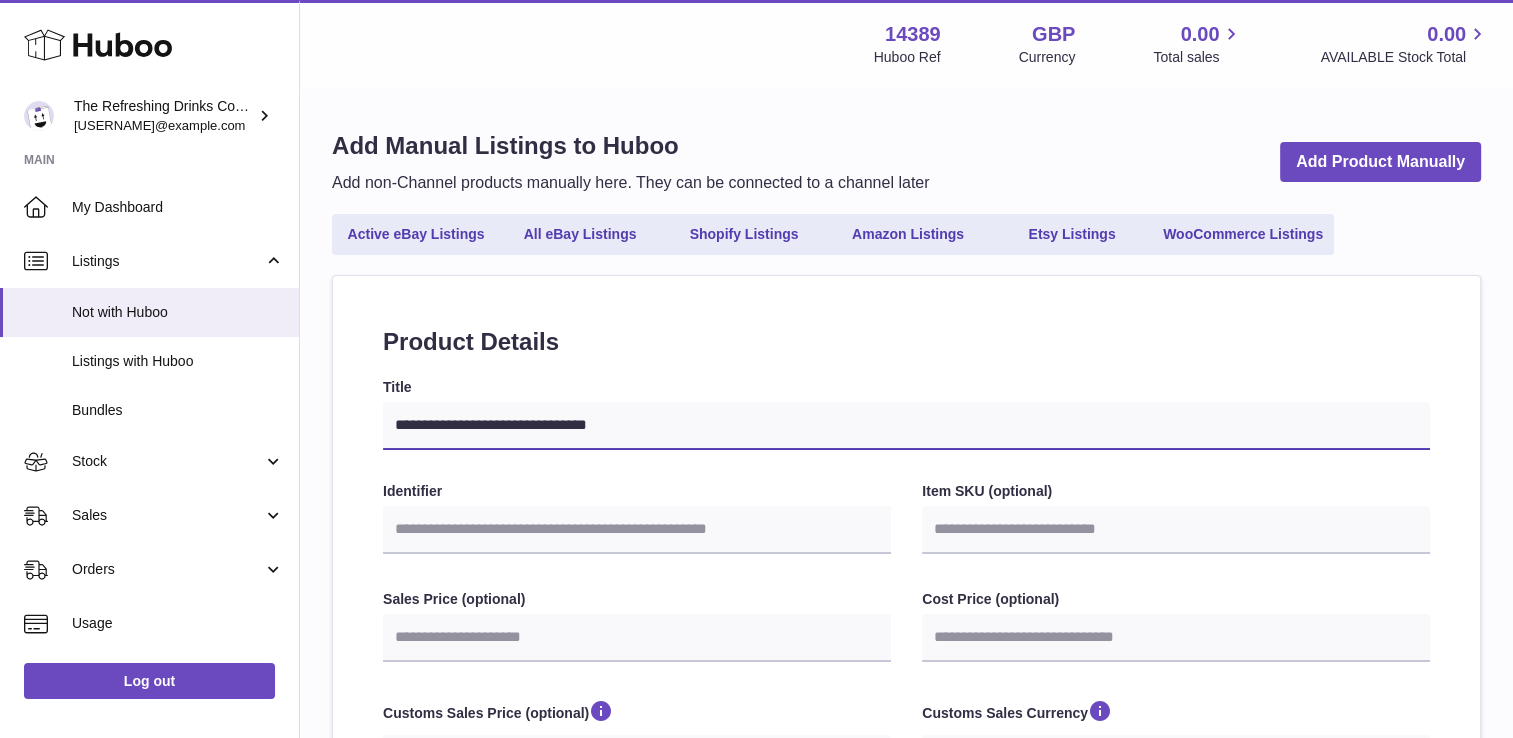 type on "**********" 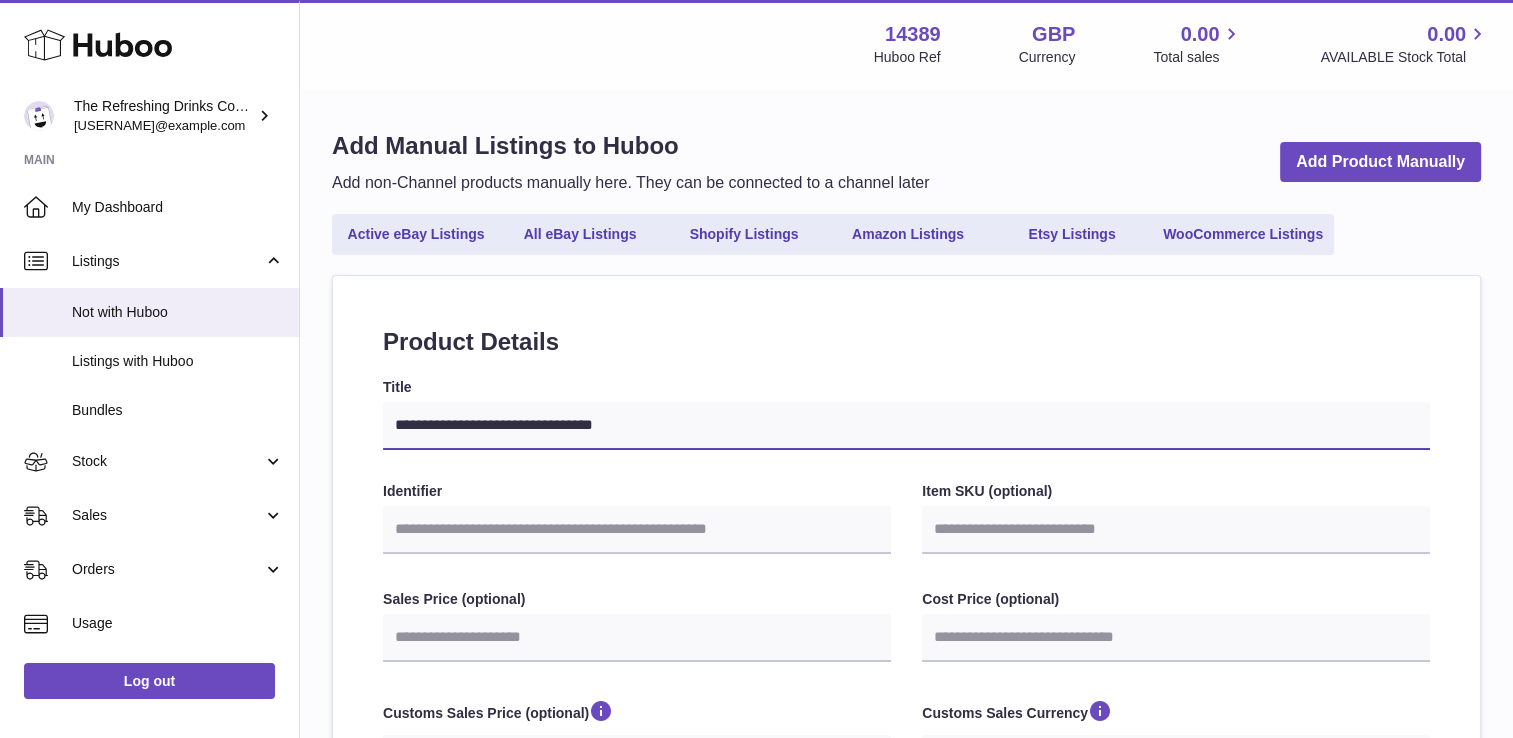 select 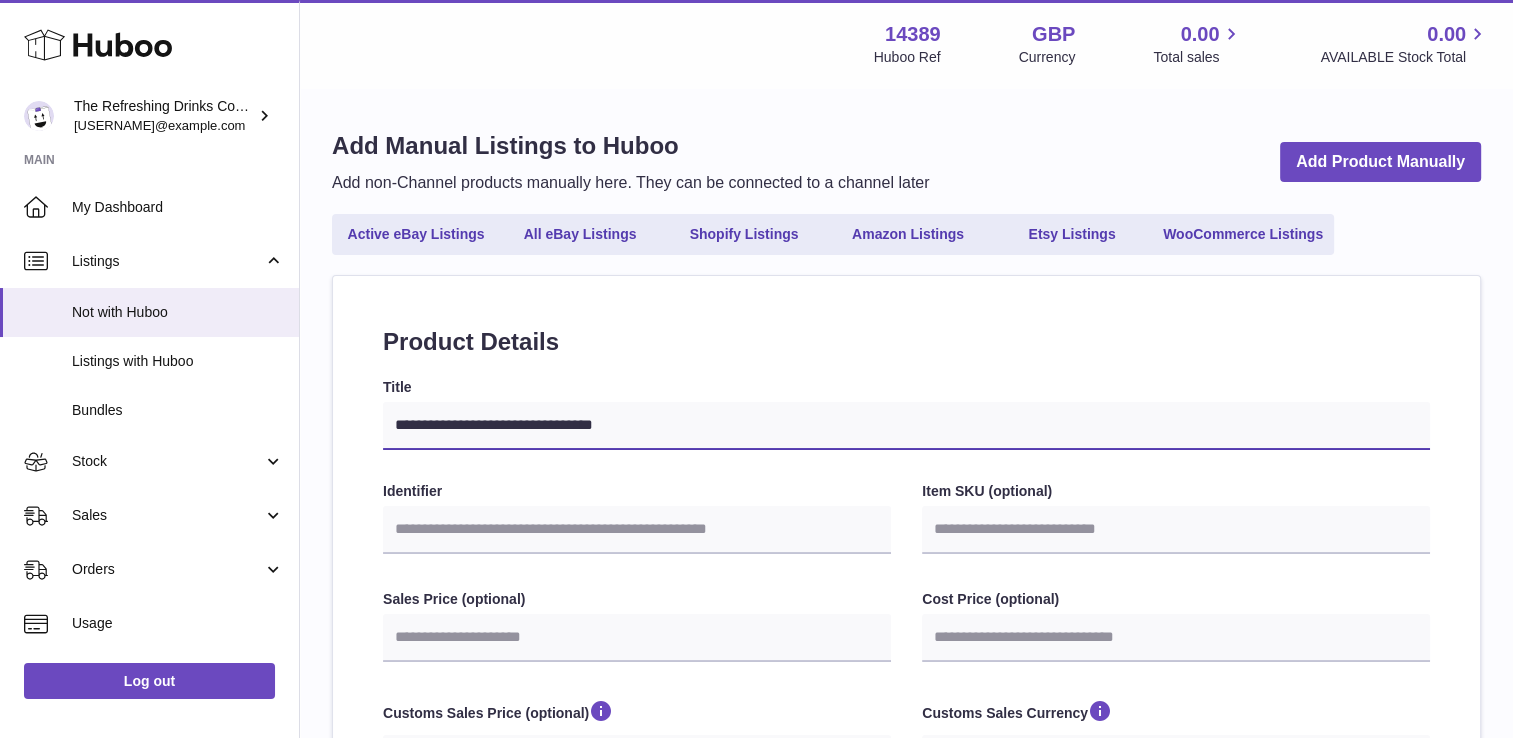 type on "**********" 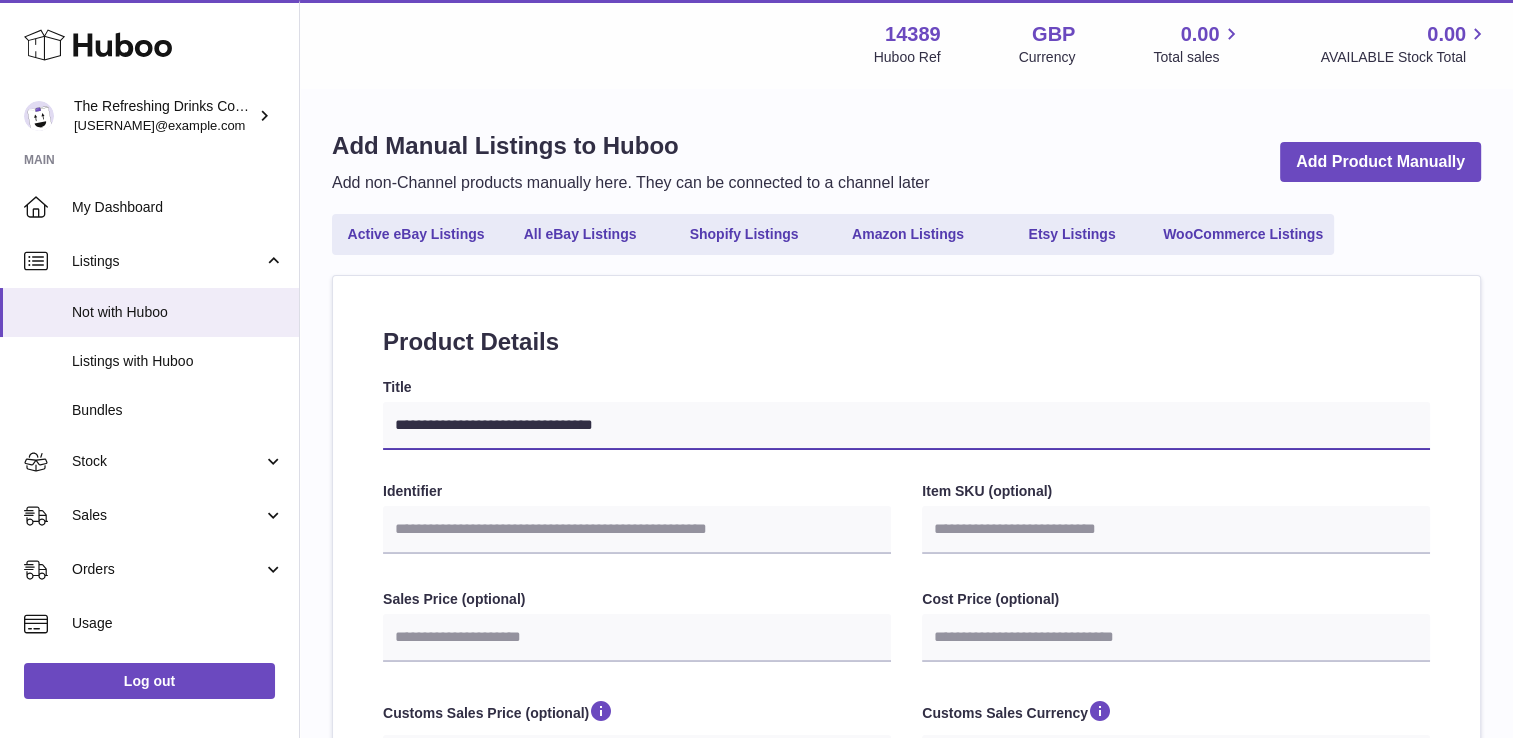 select 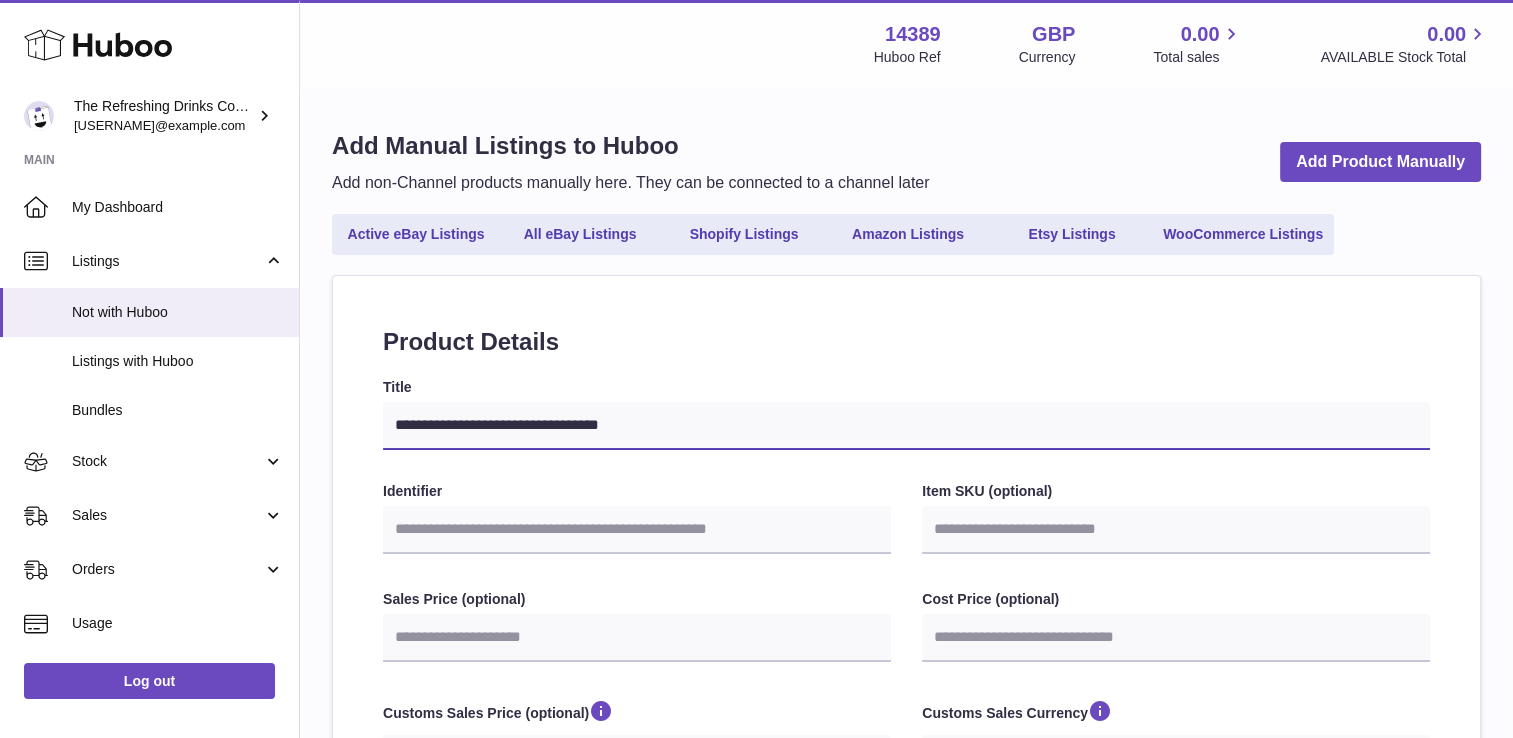 type on "**********" 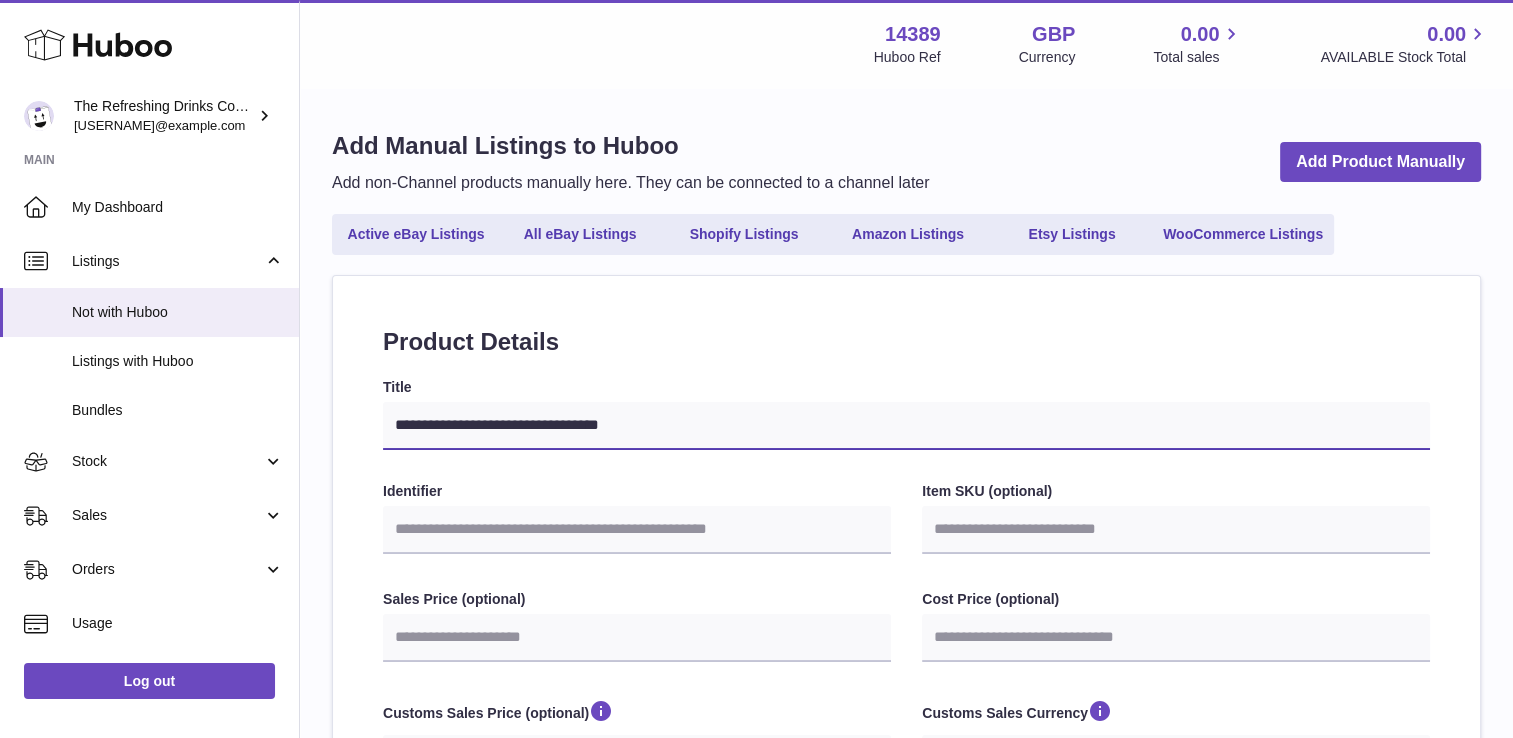 select 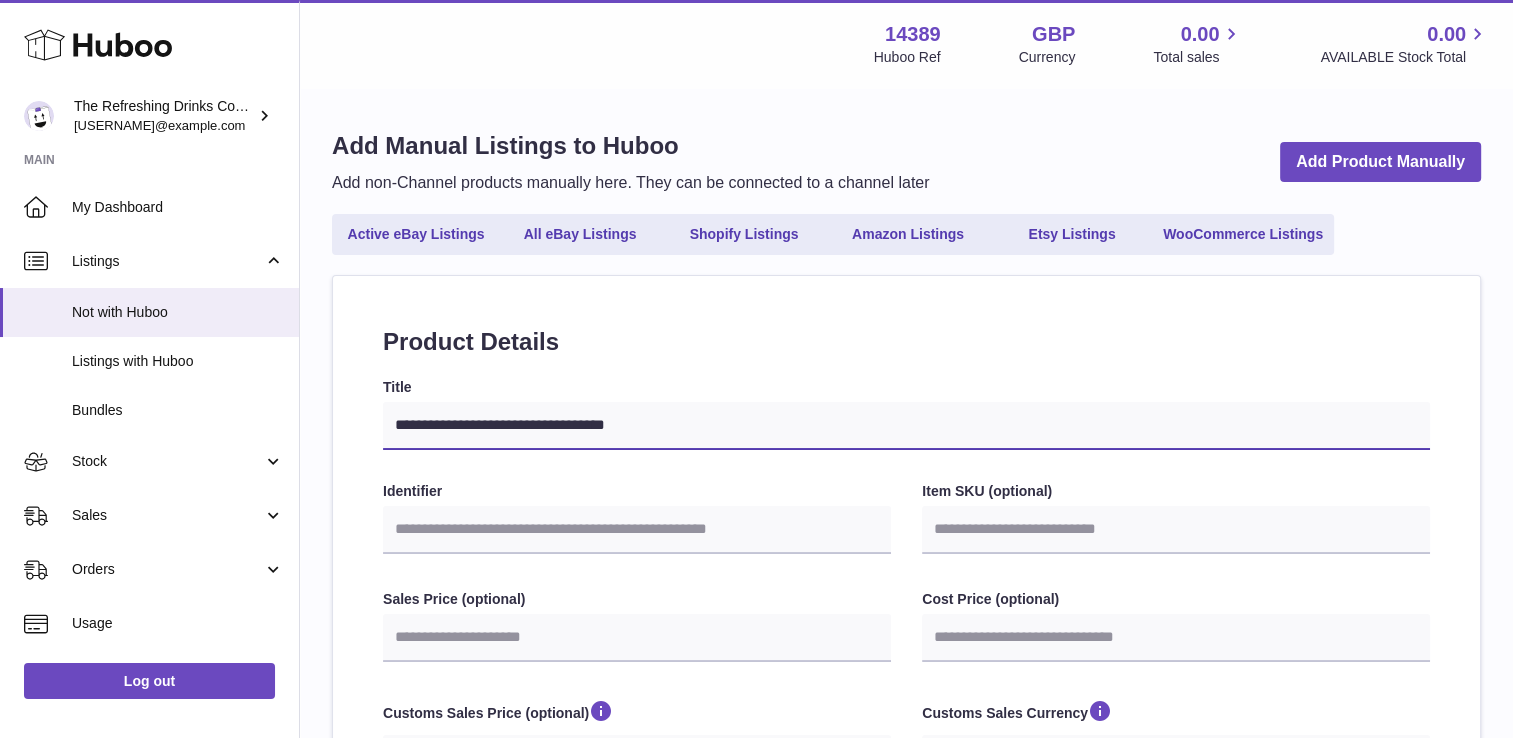 type on "**********" 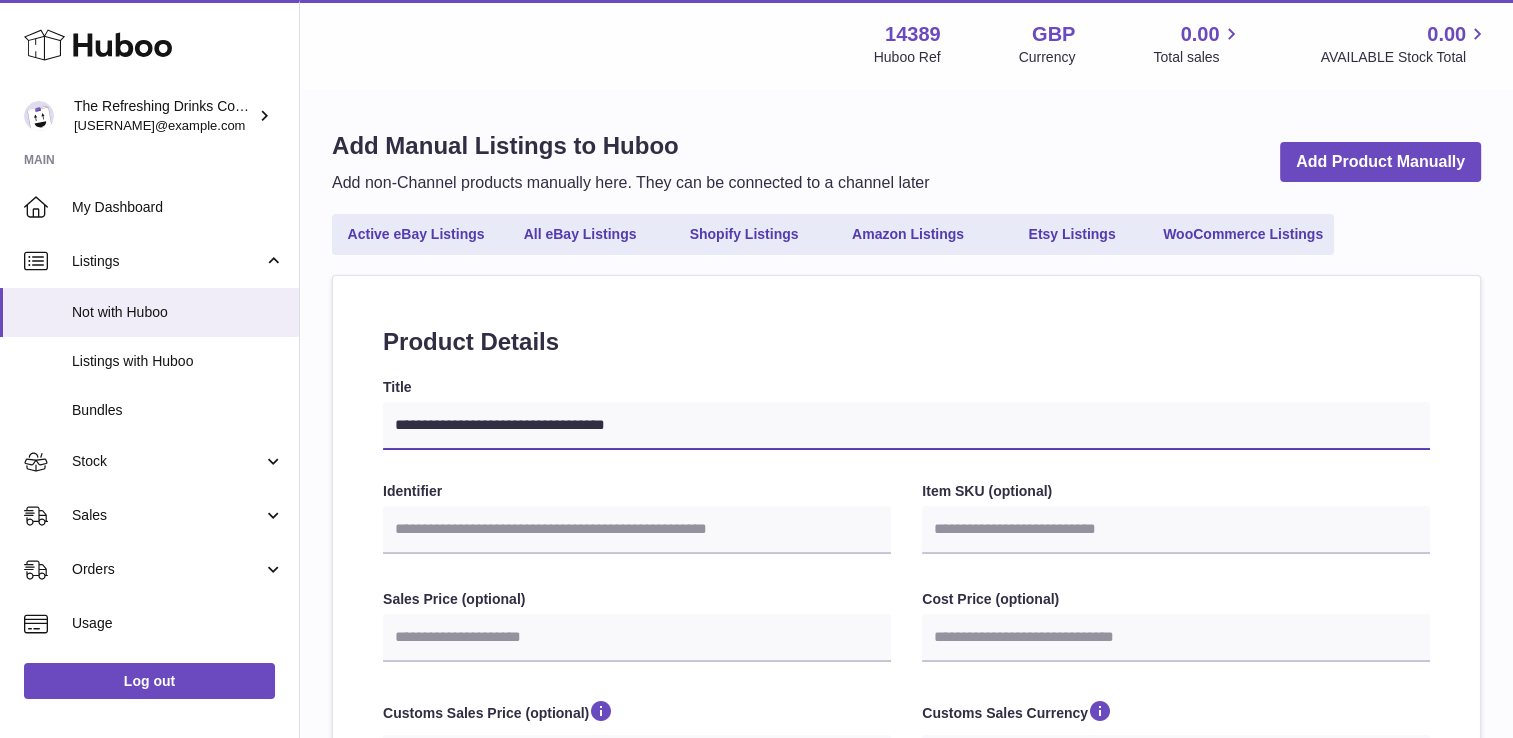select 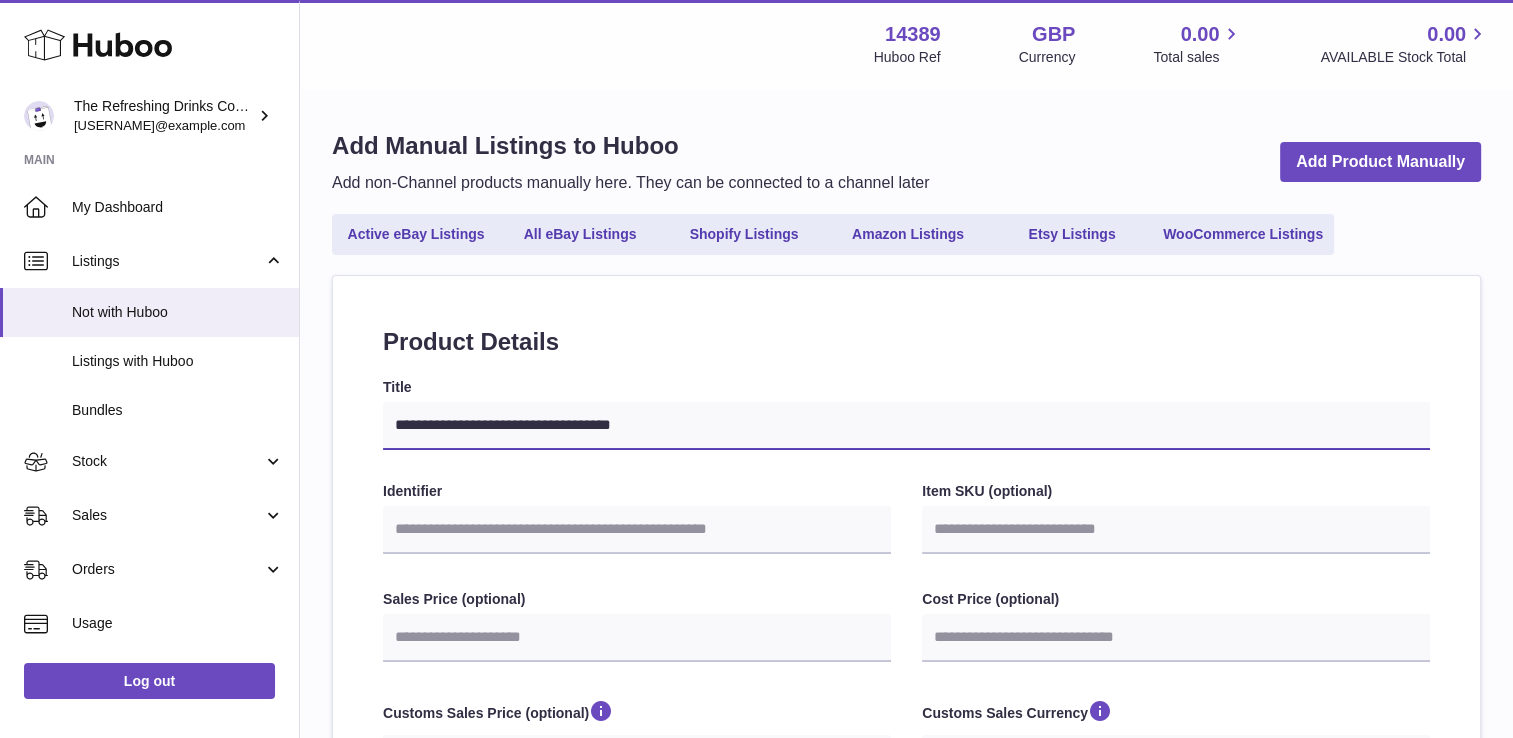 type on "**********" 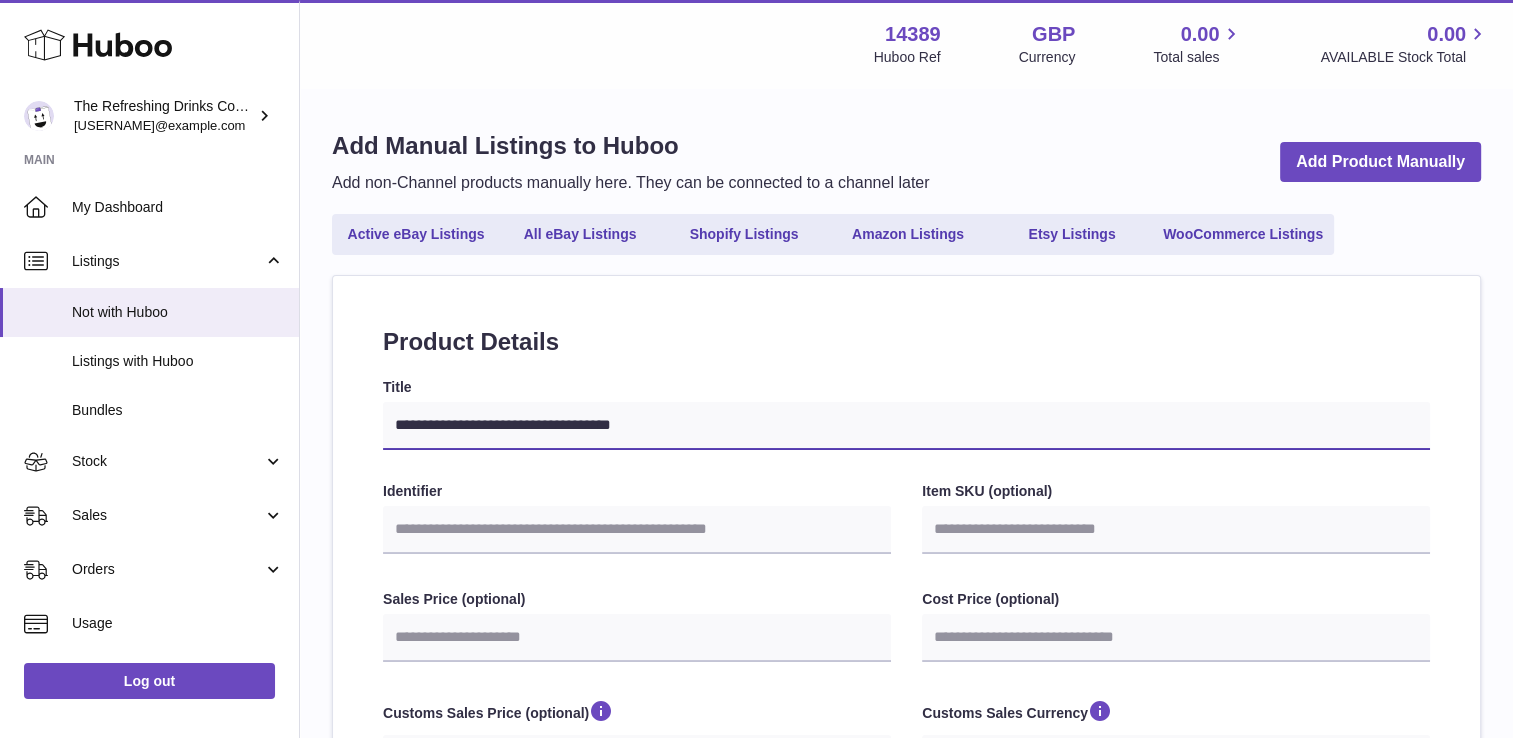 select 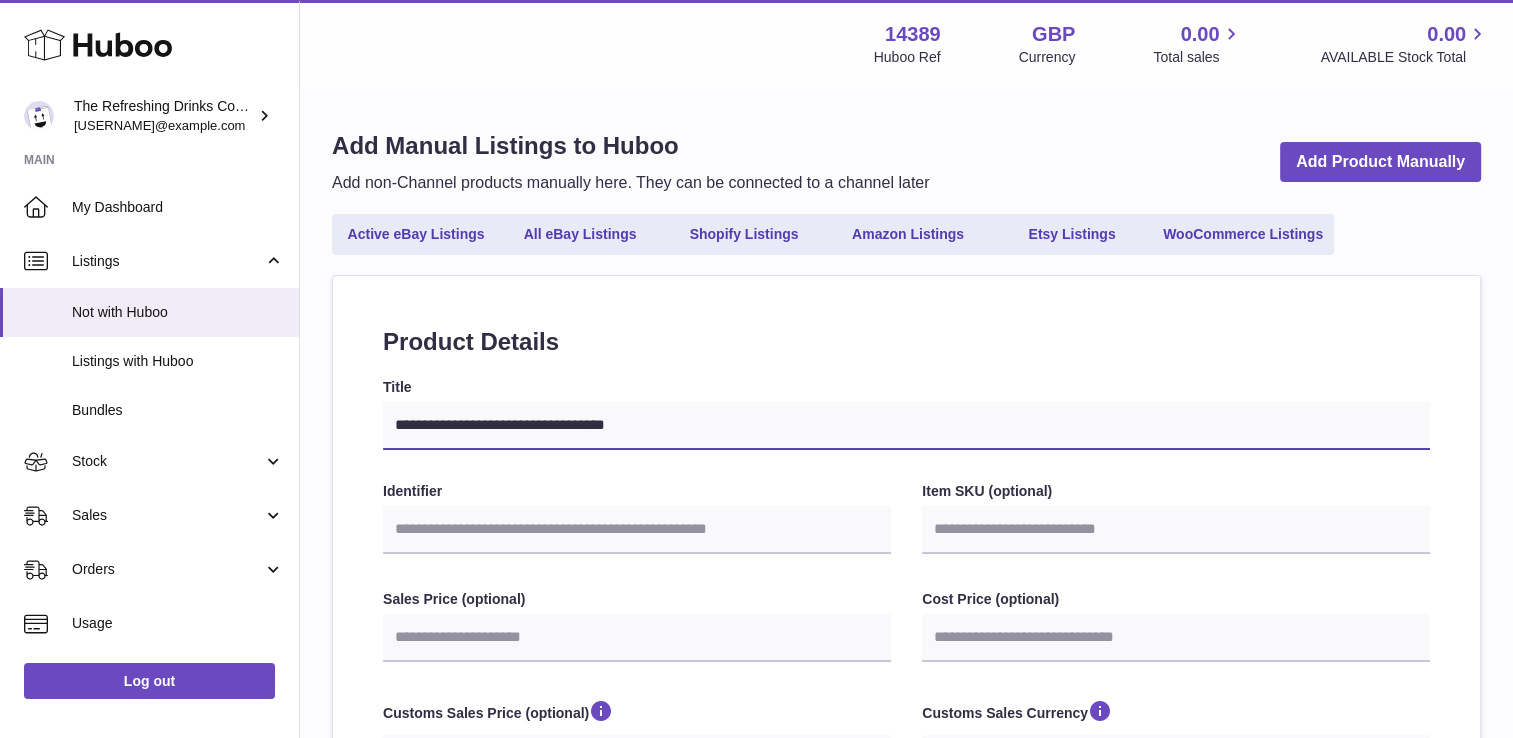 type on "**********" 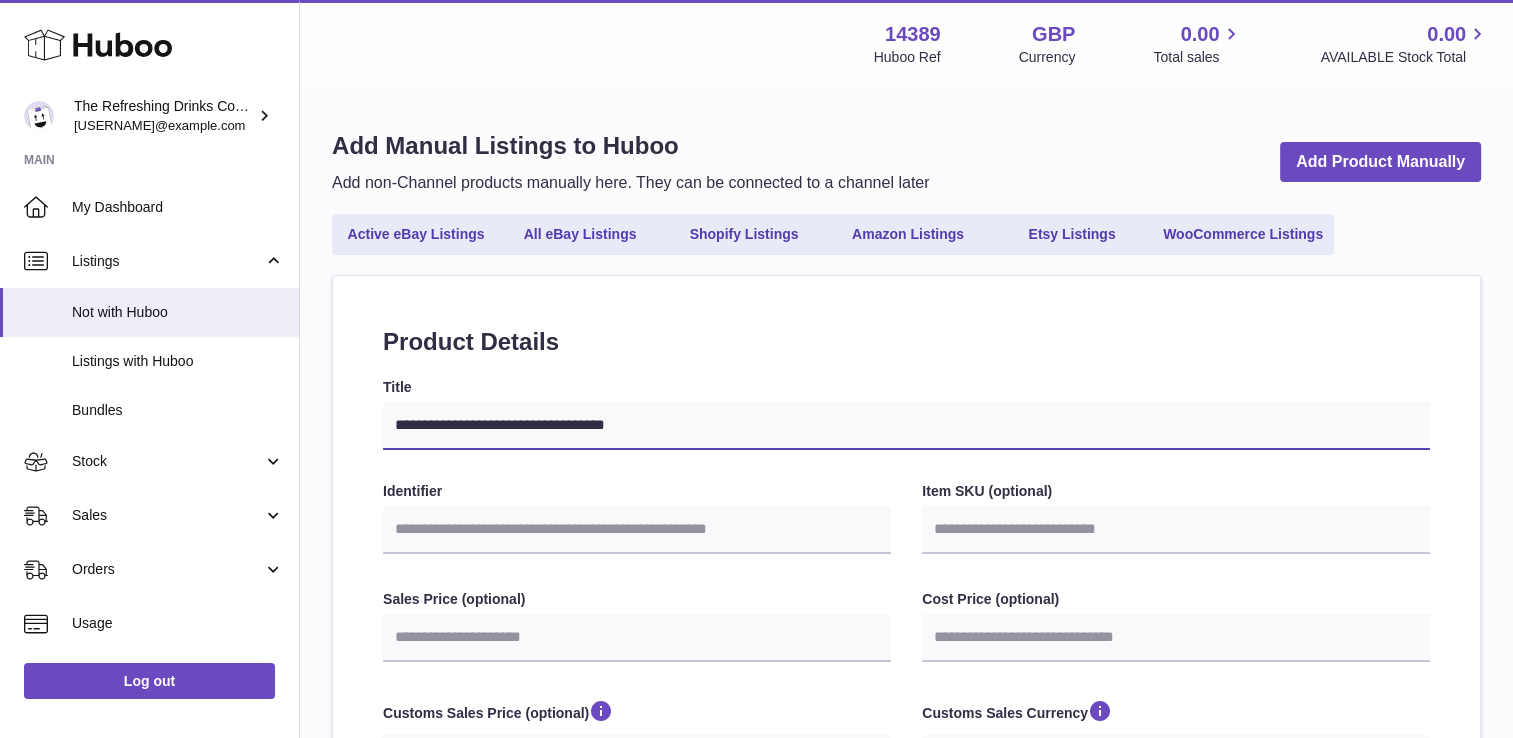 select 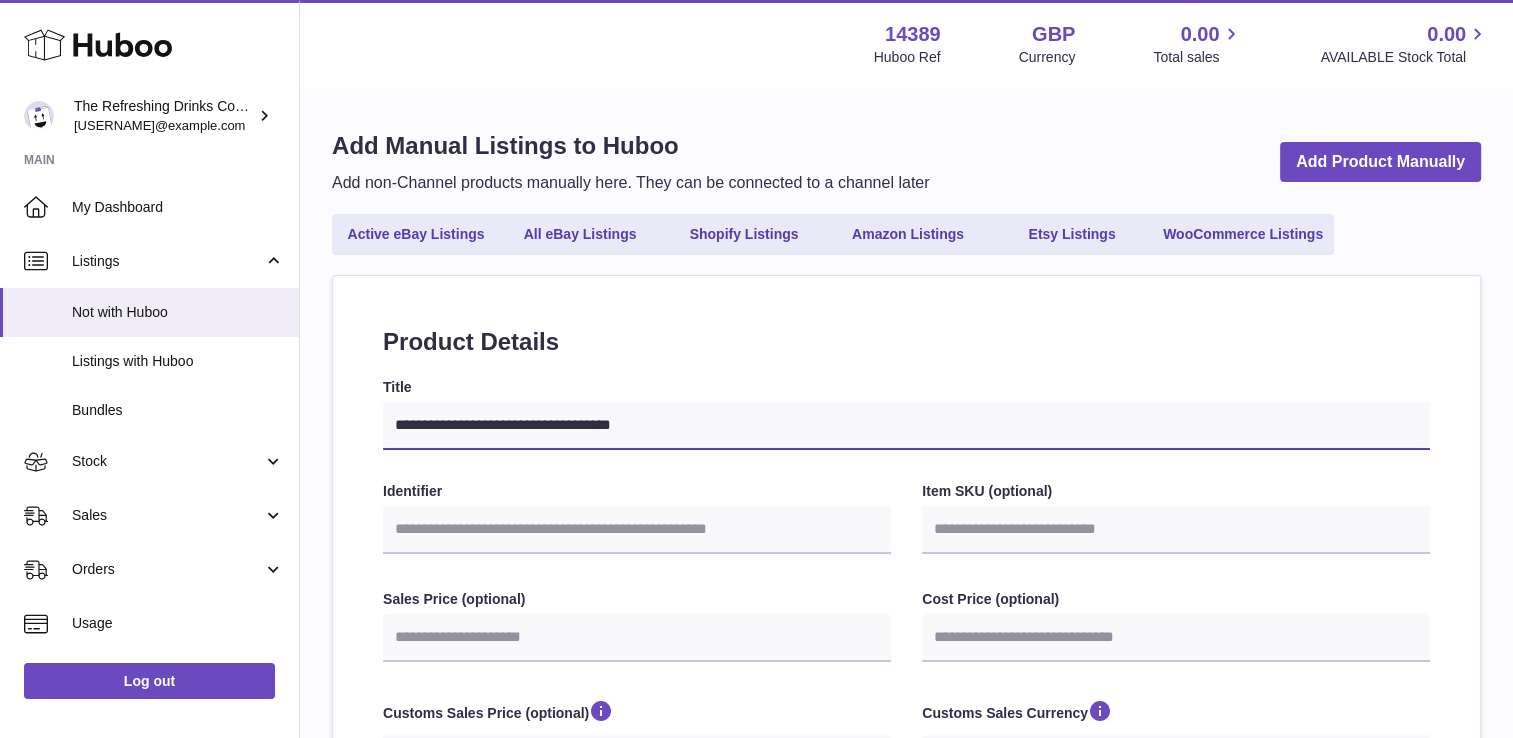 type on "**********" 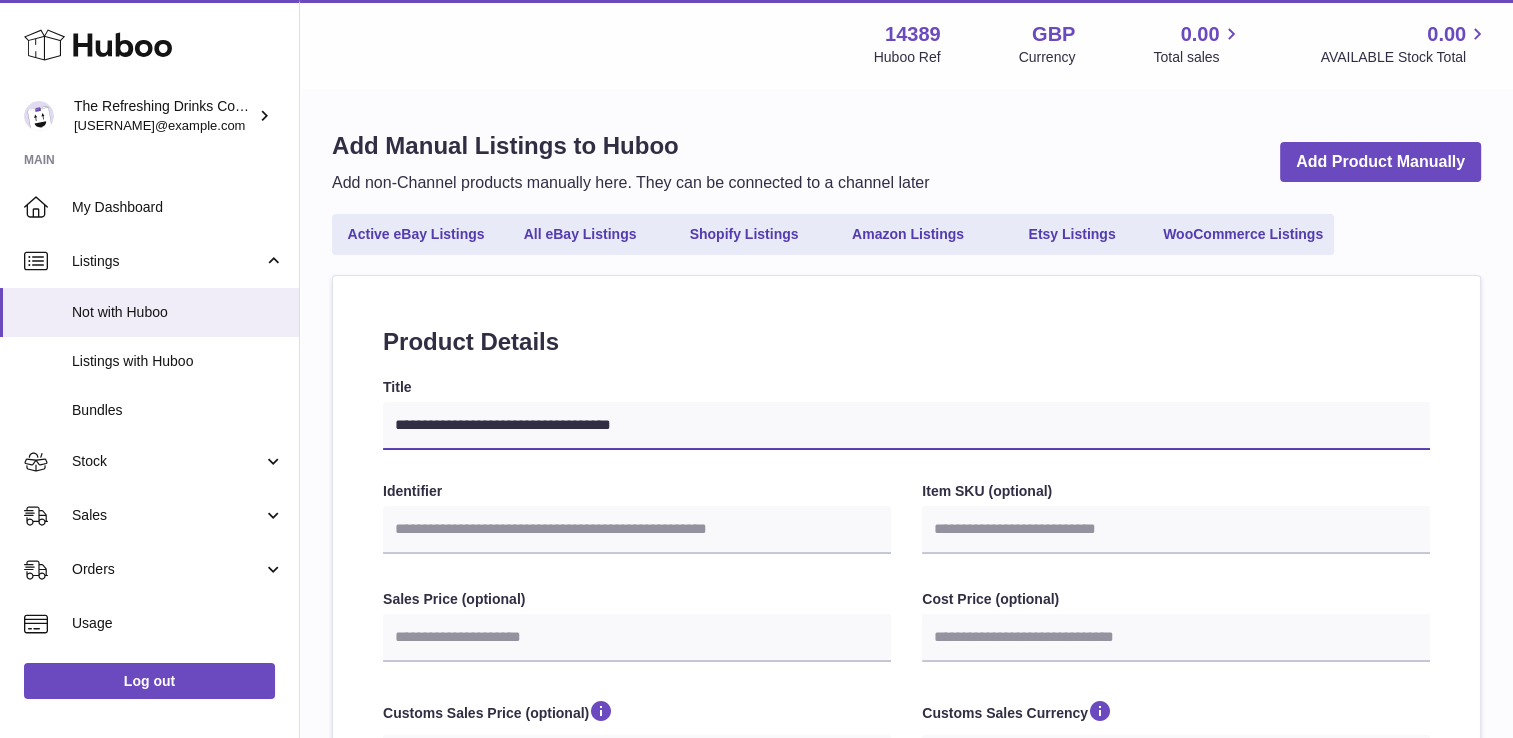 select 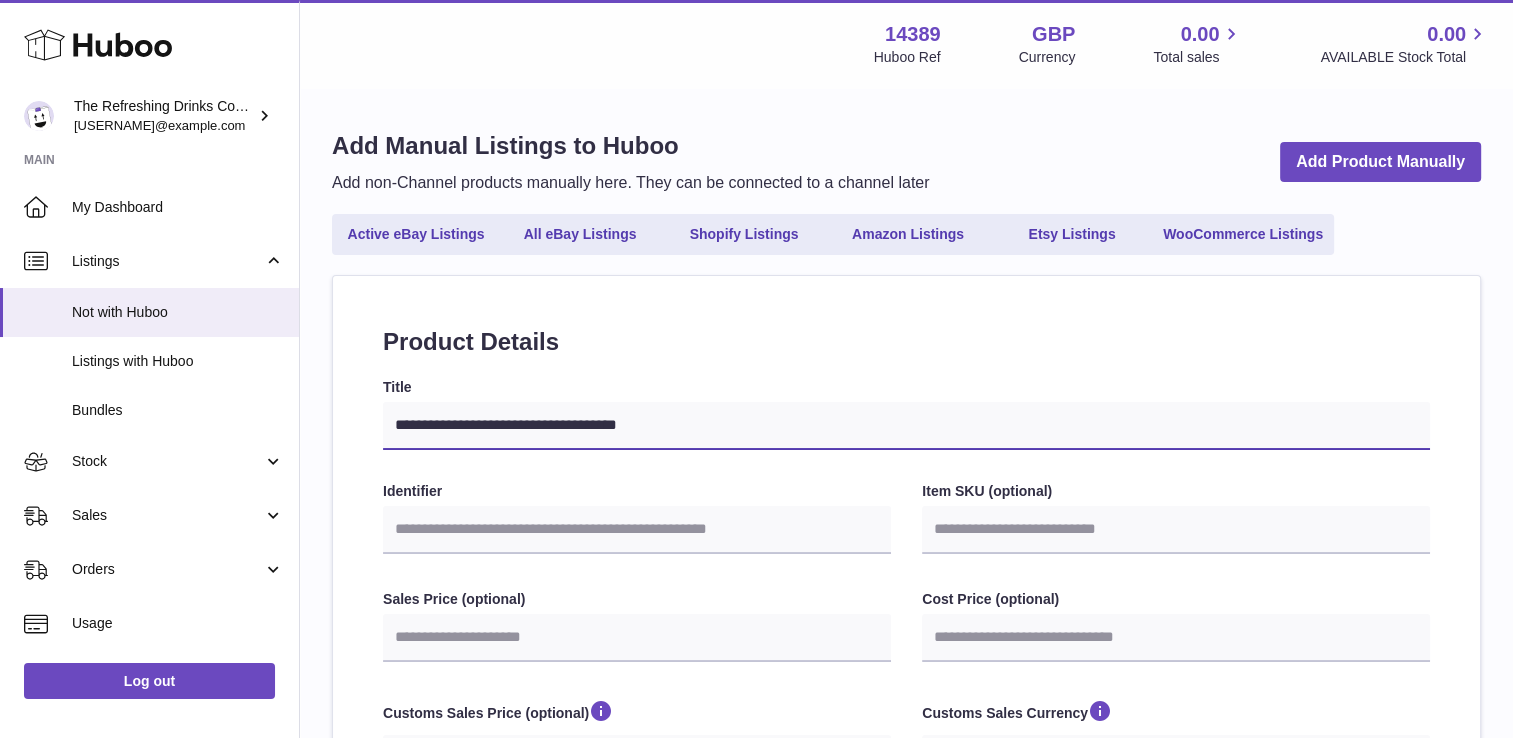 type on "**********" 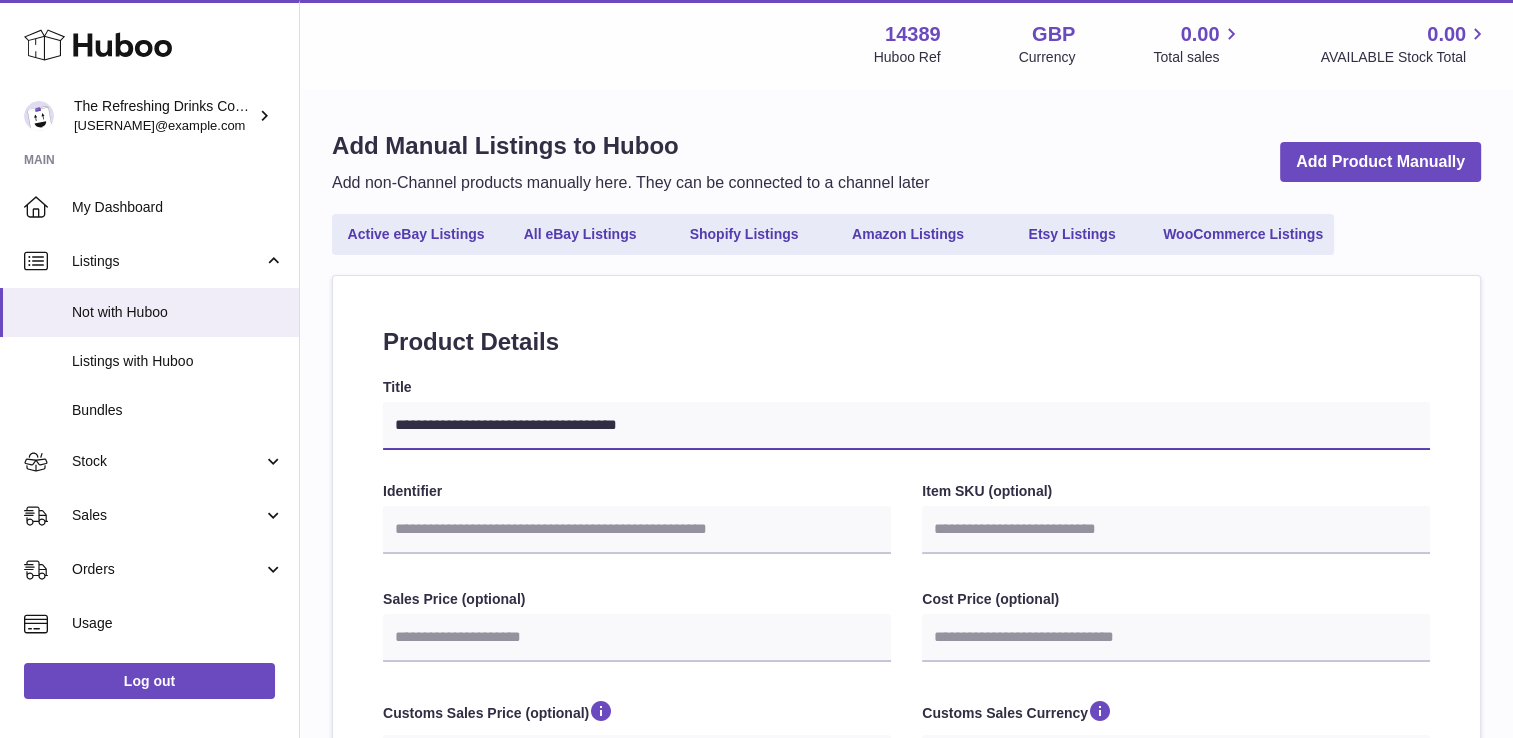 select 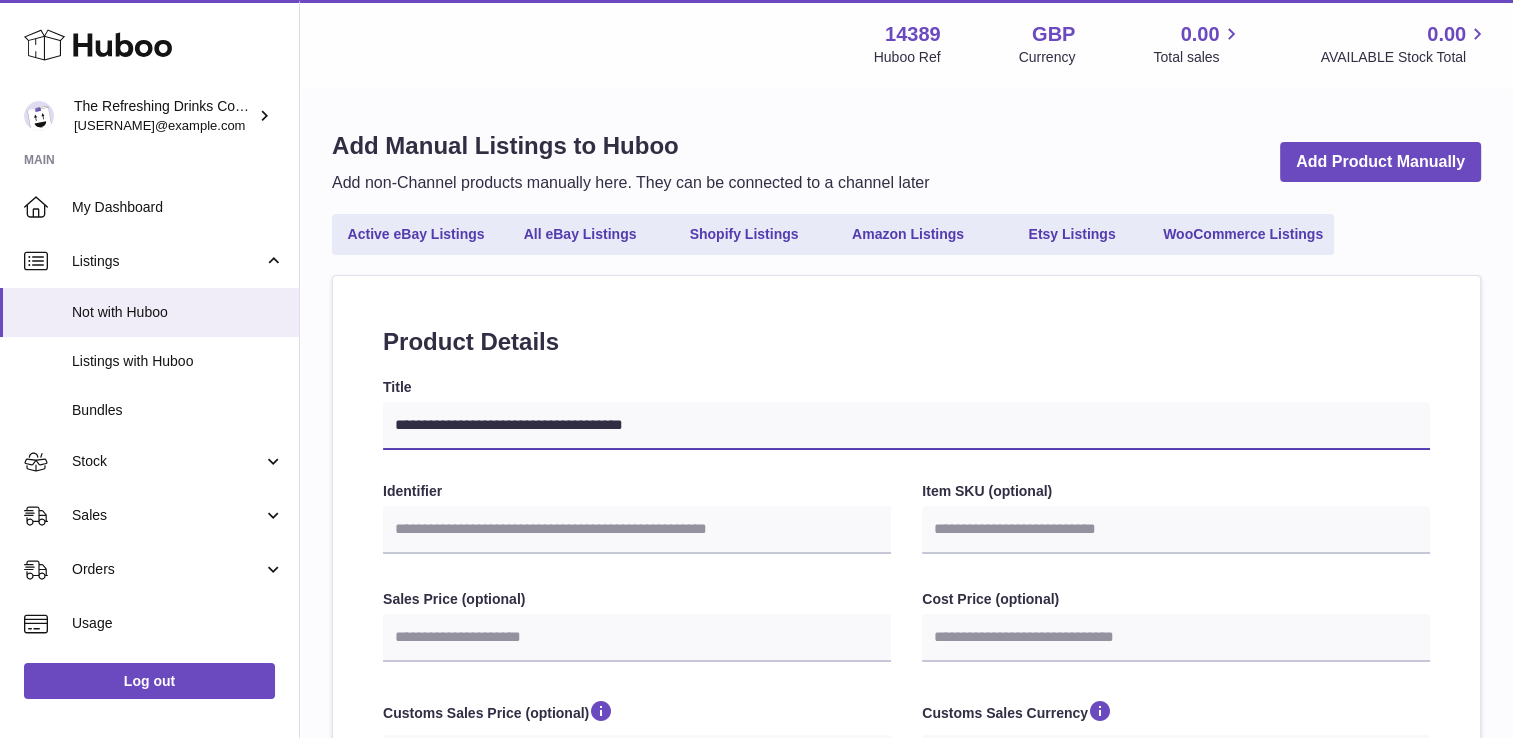type on "**********" 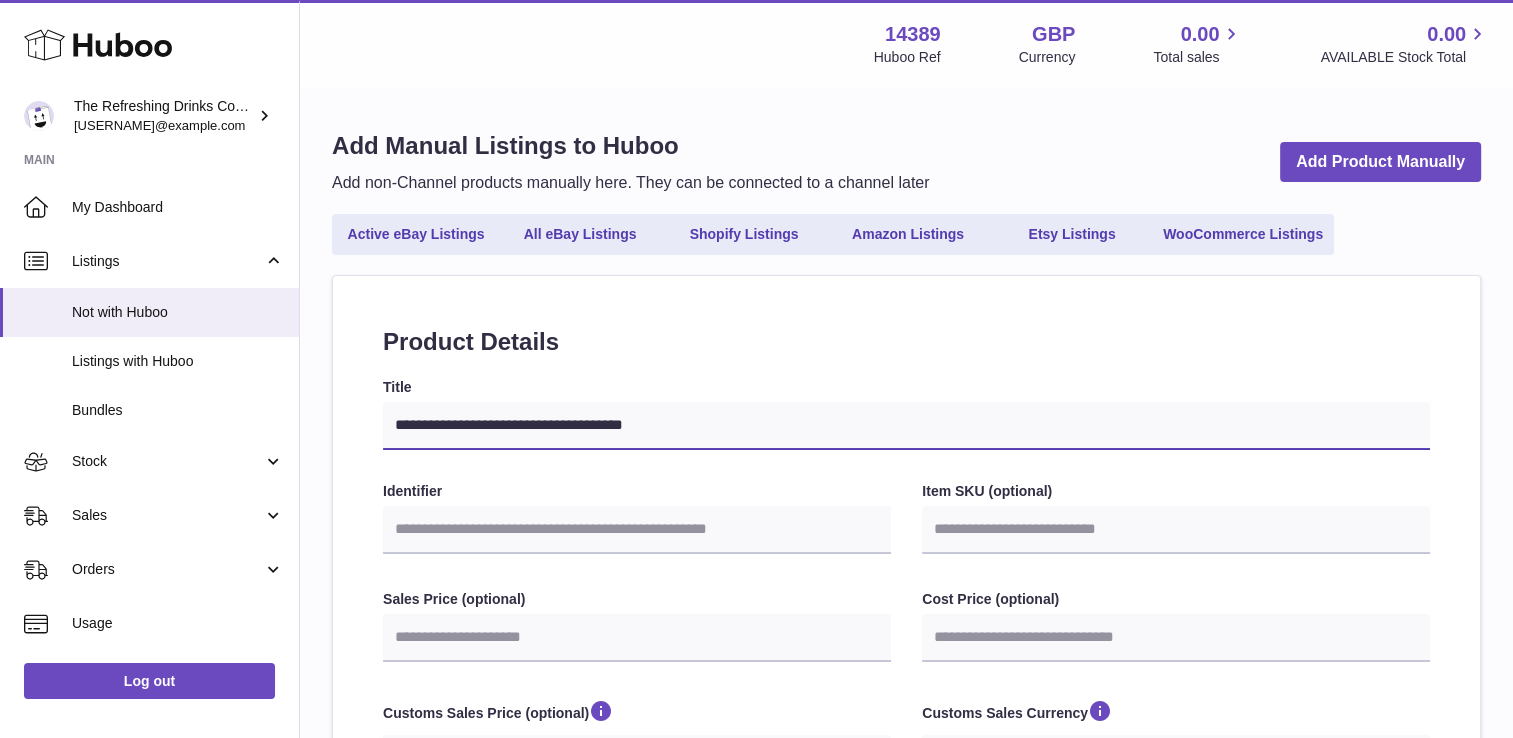 select 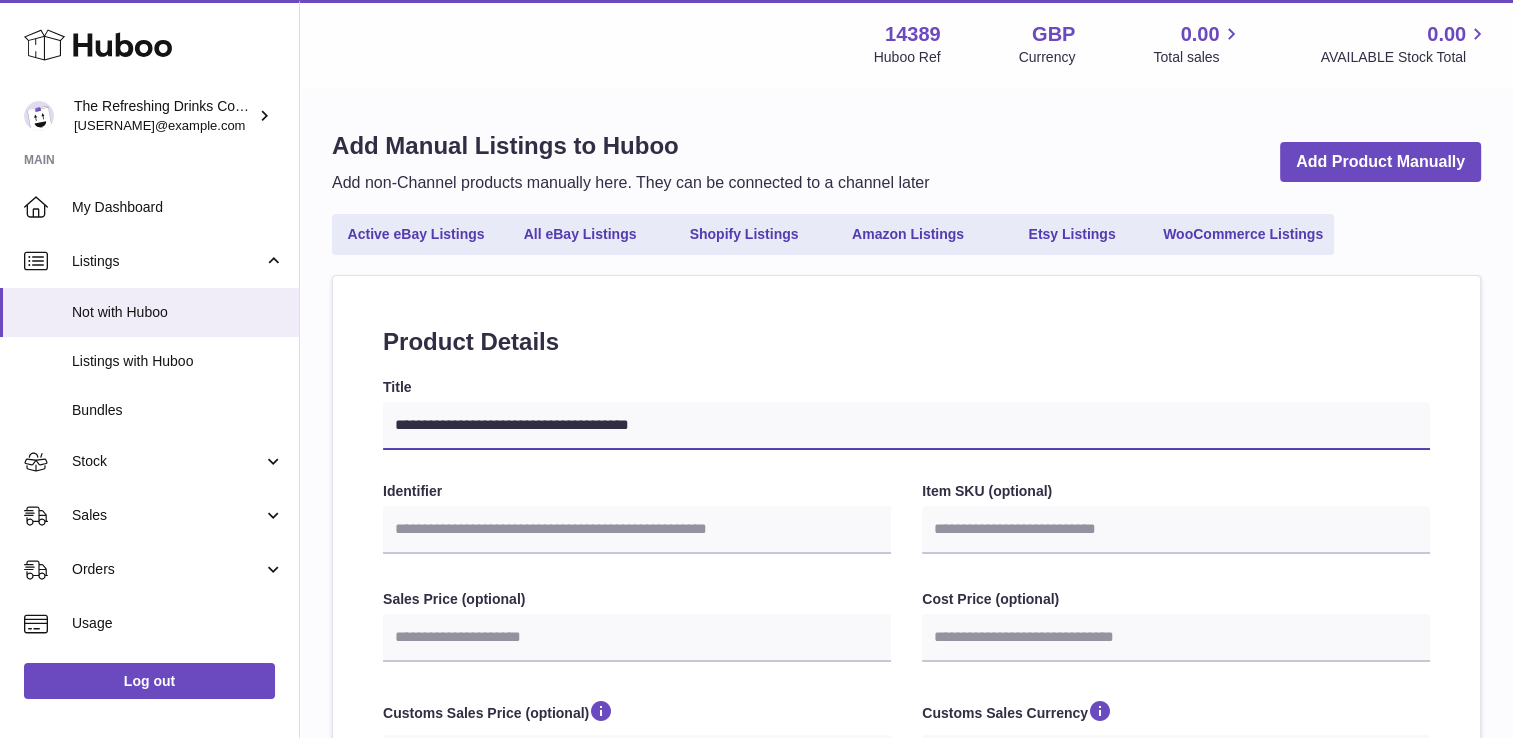 click on "**********" at bounding box center (906, 426) 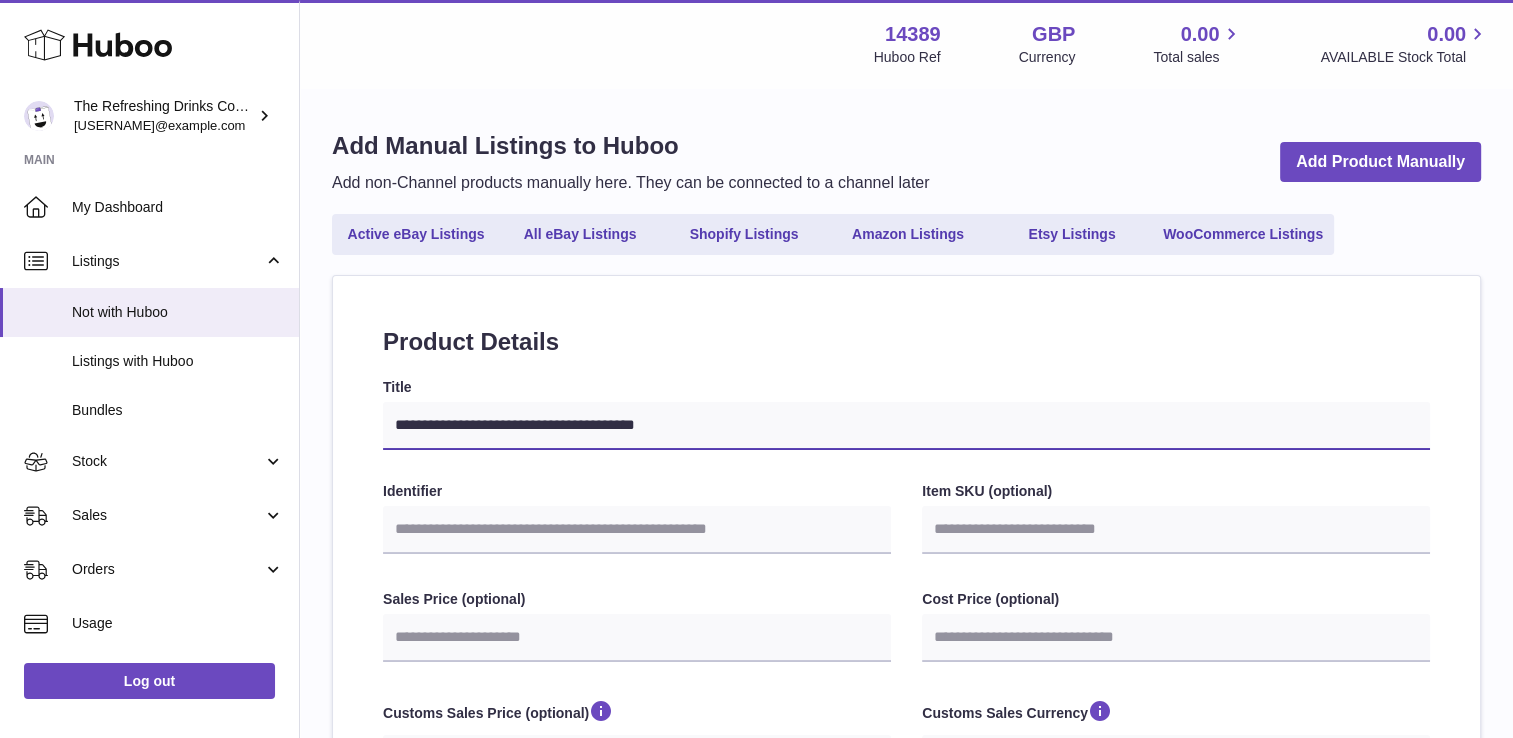 click on "**********" at bounding box center [906, 426] 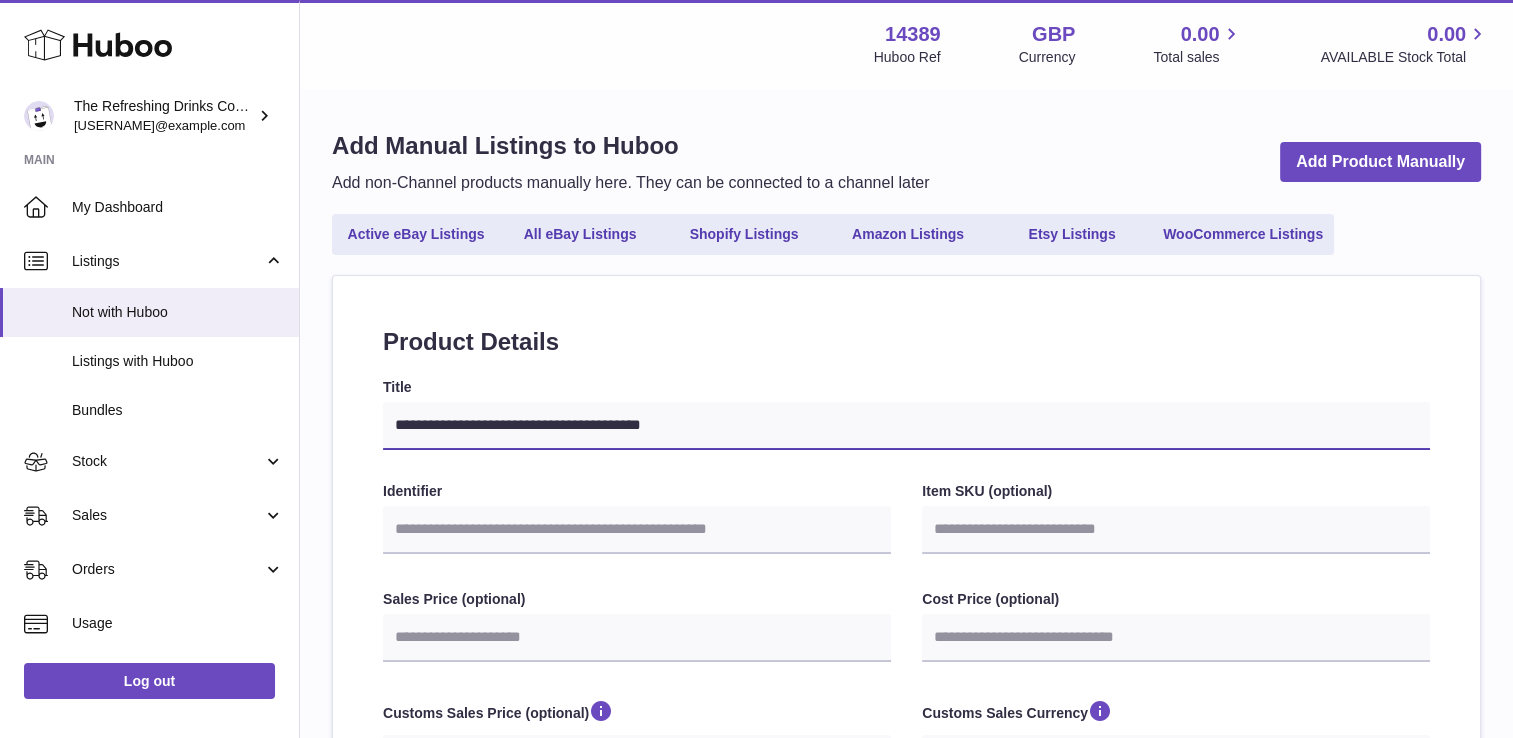 type on "**********" 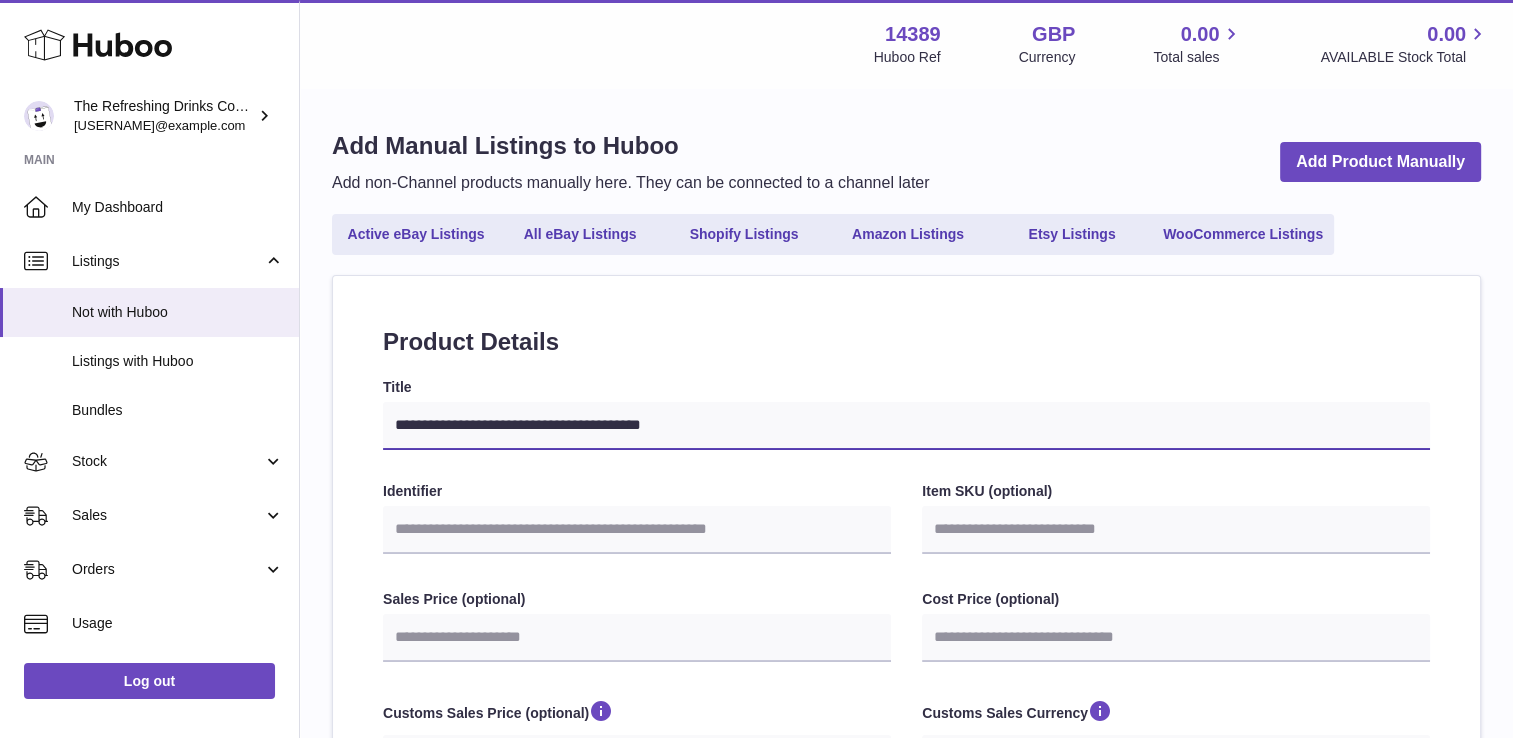 select 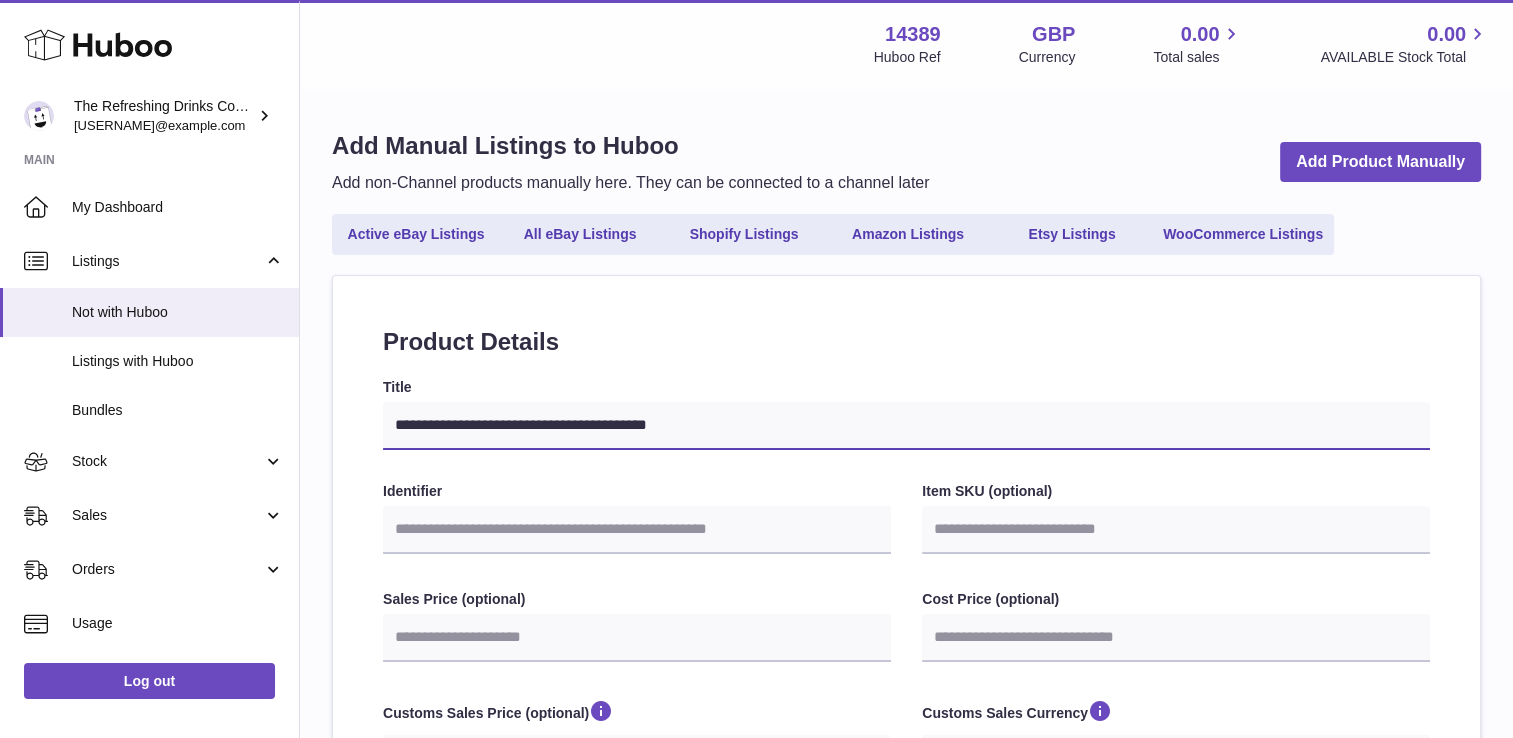 type on "**********" 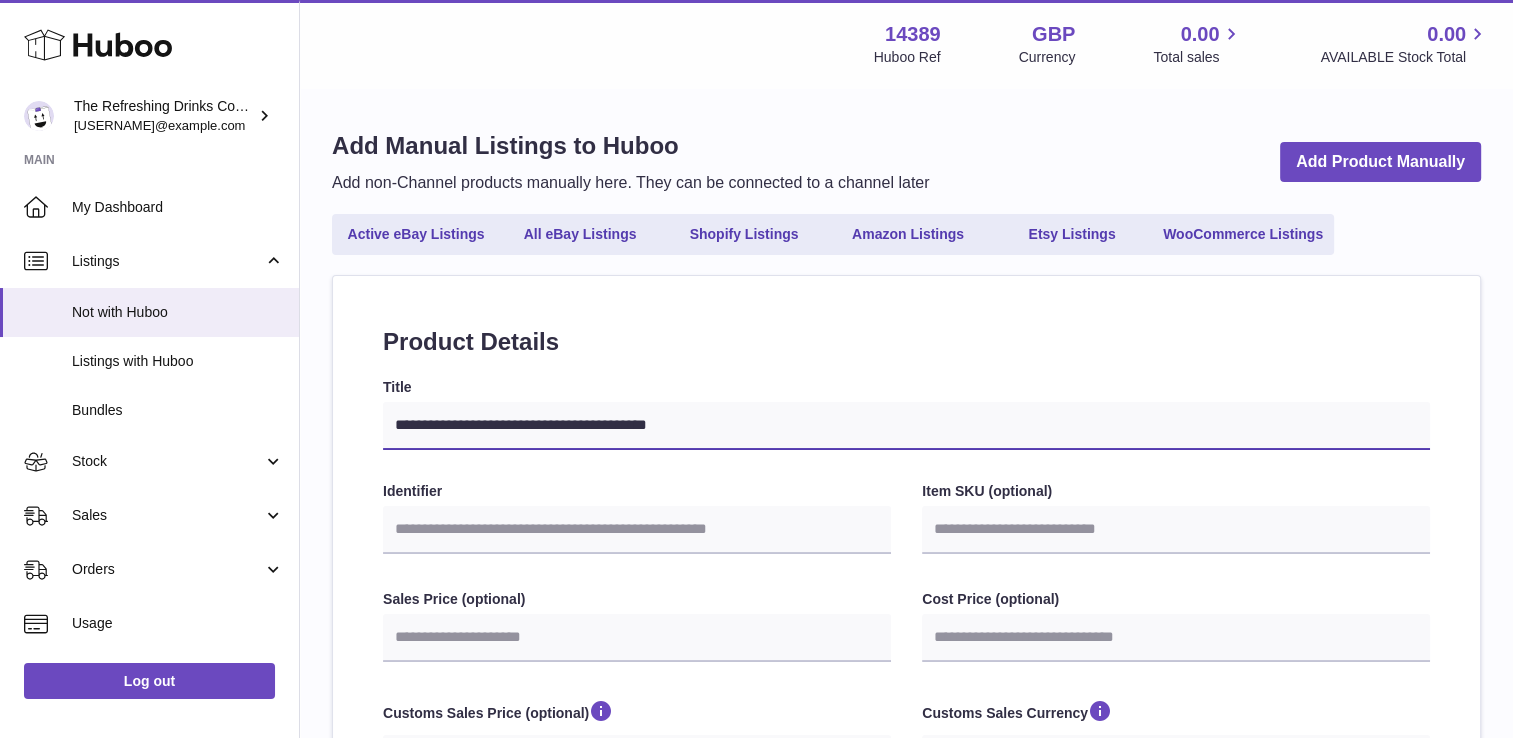 select 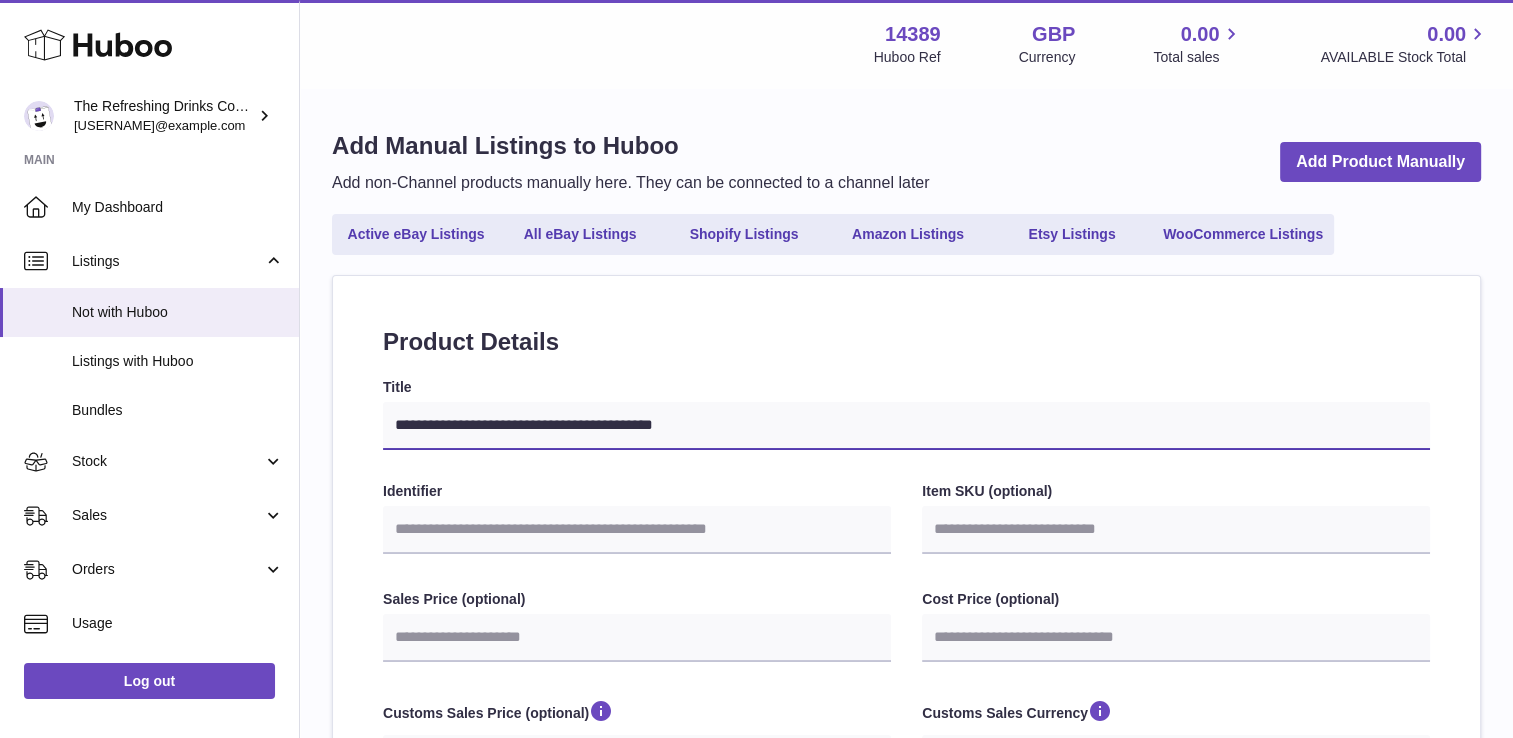 type on "**********" 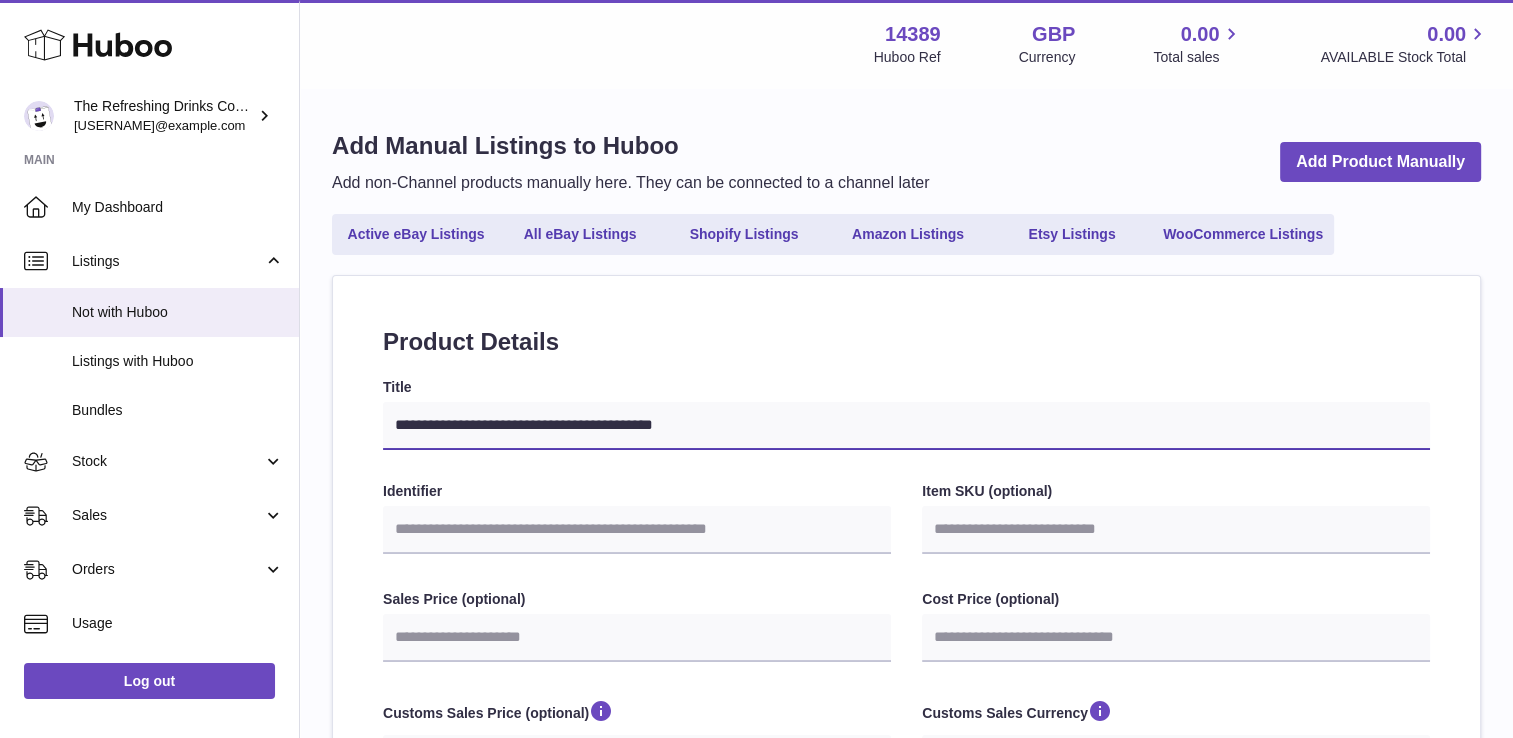 select 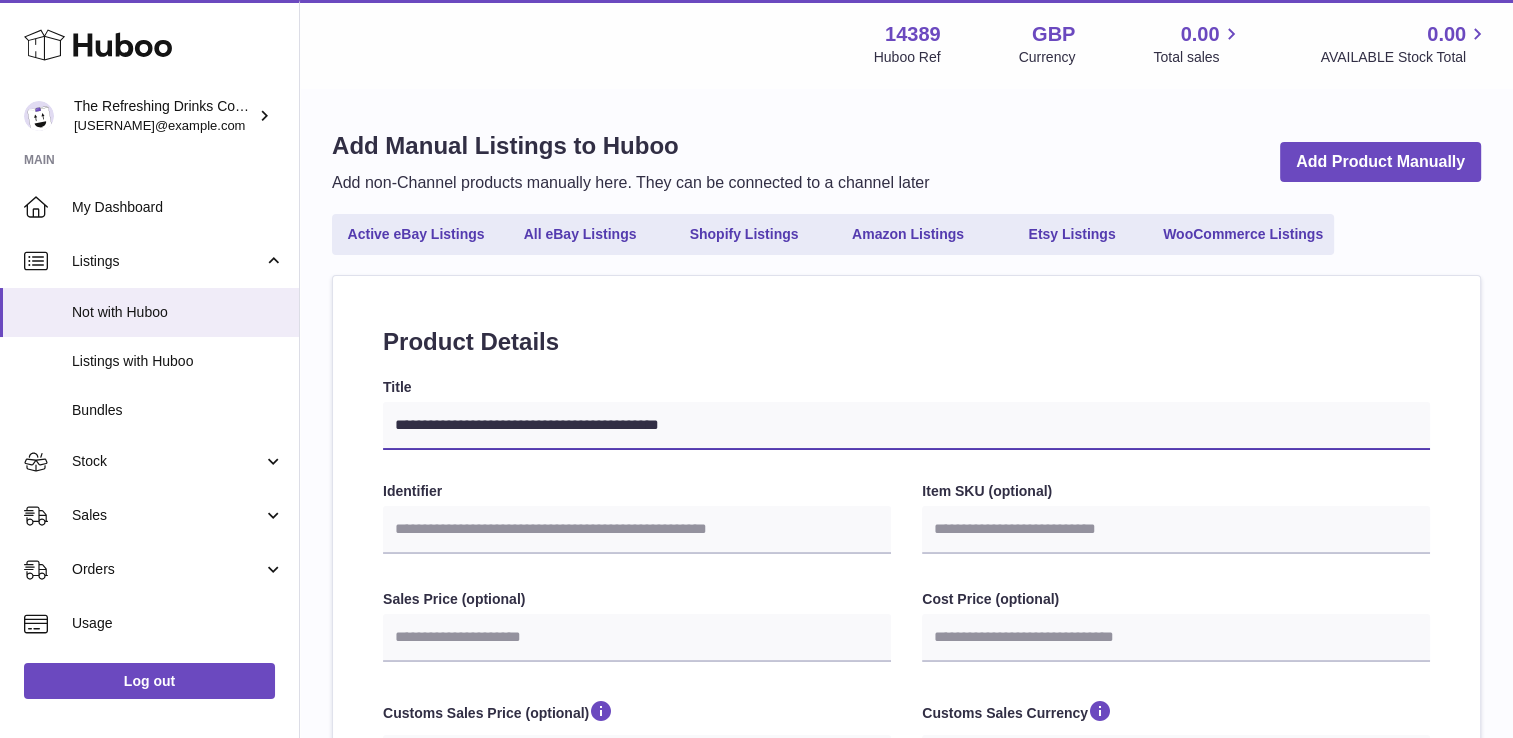 type on "**********" 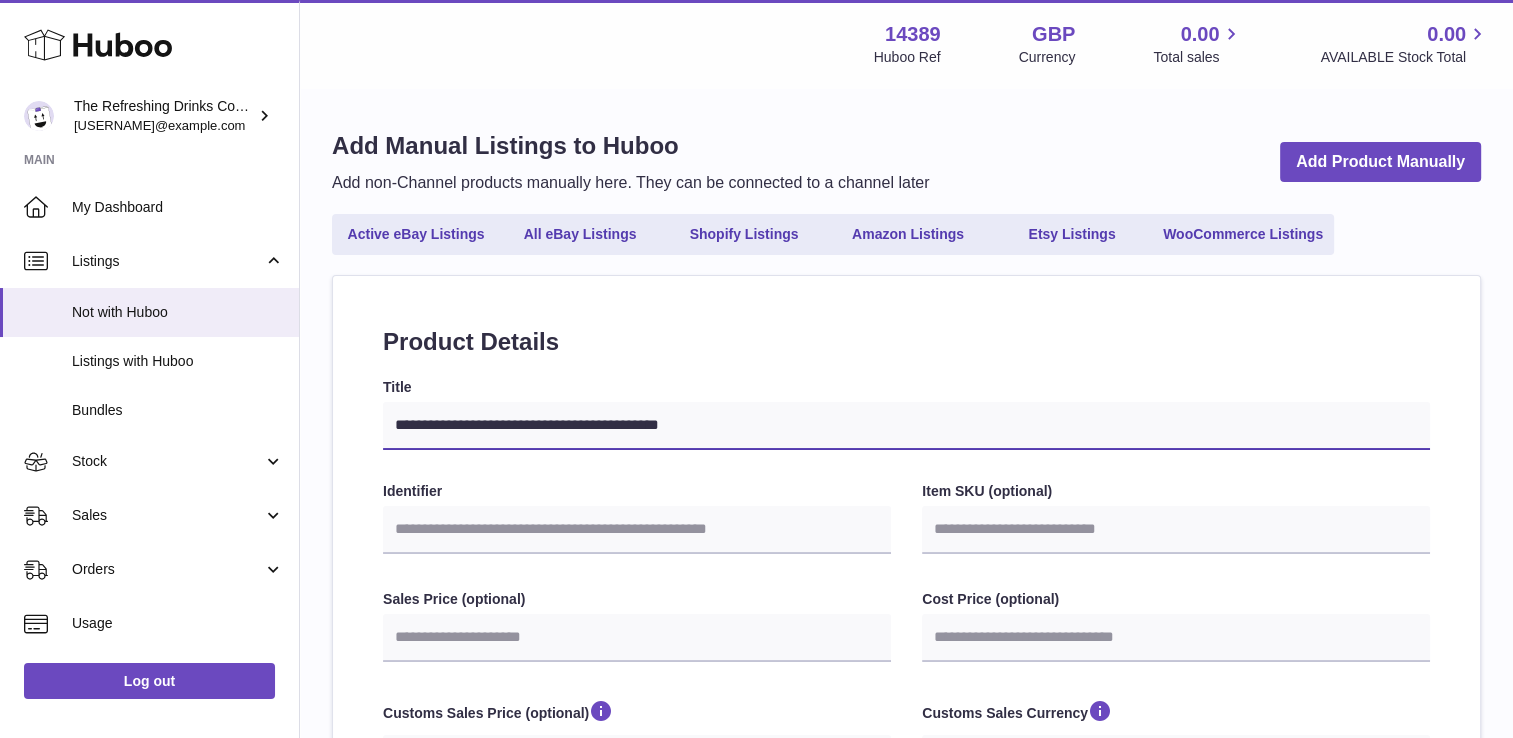select 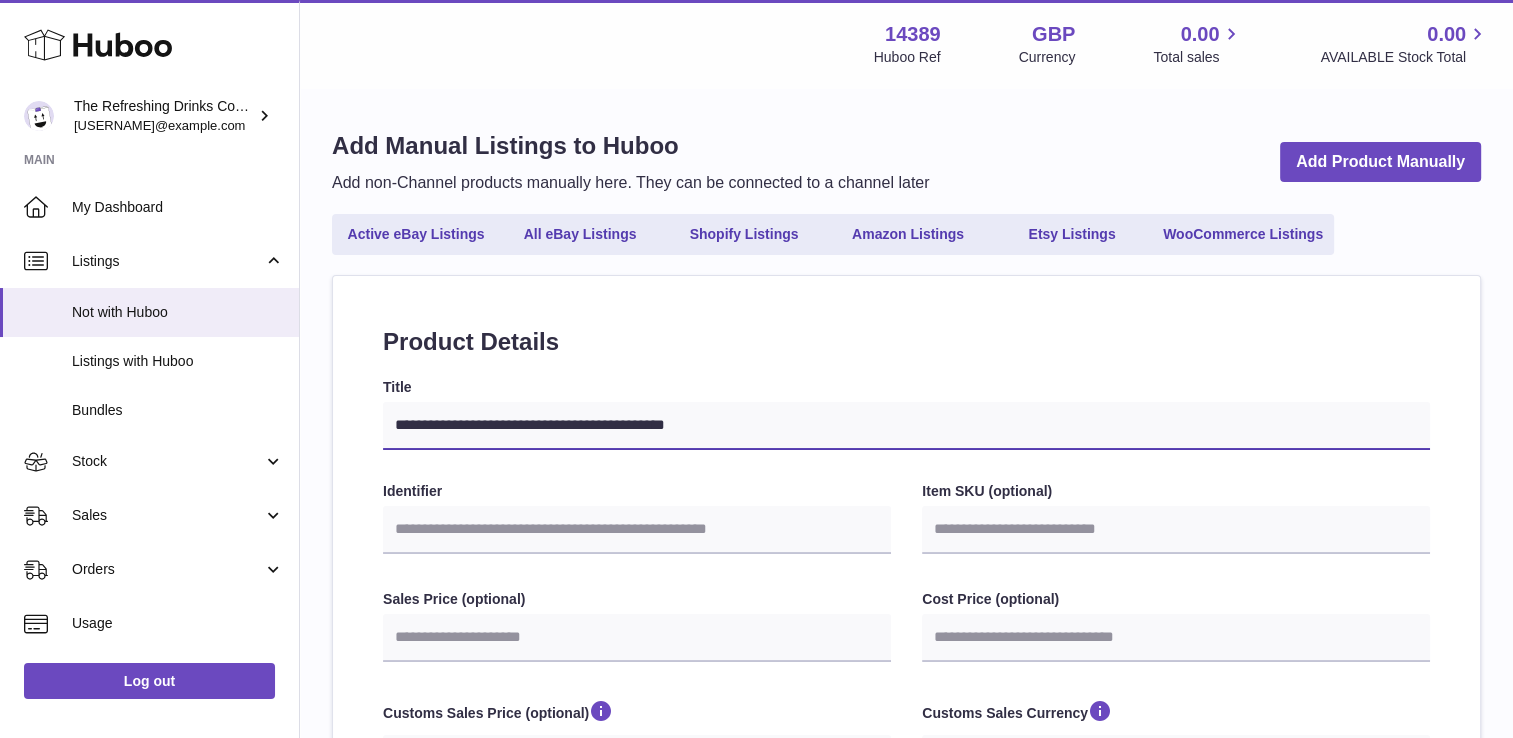 type on "**********" 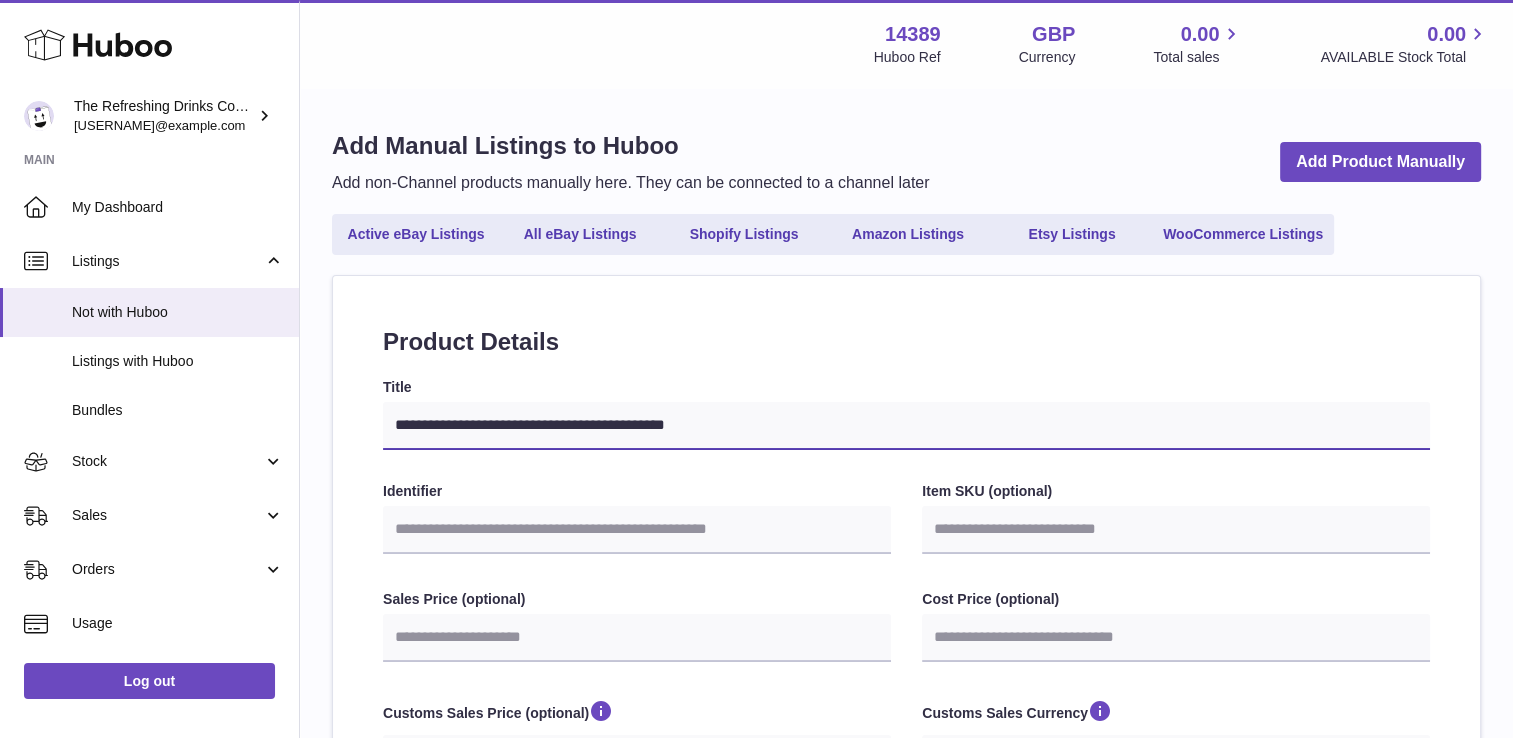 select 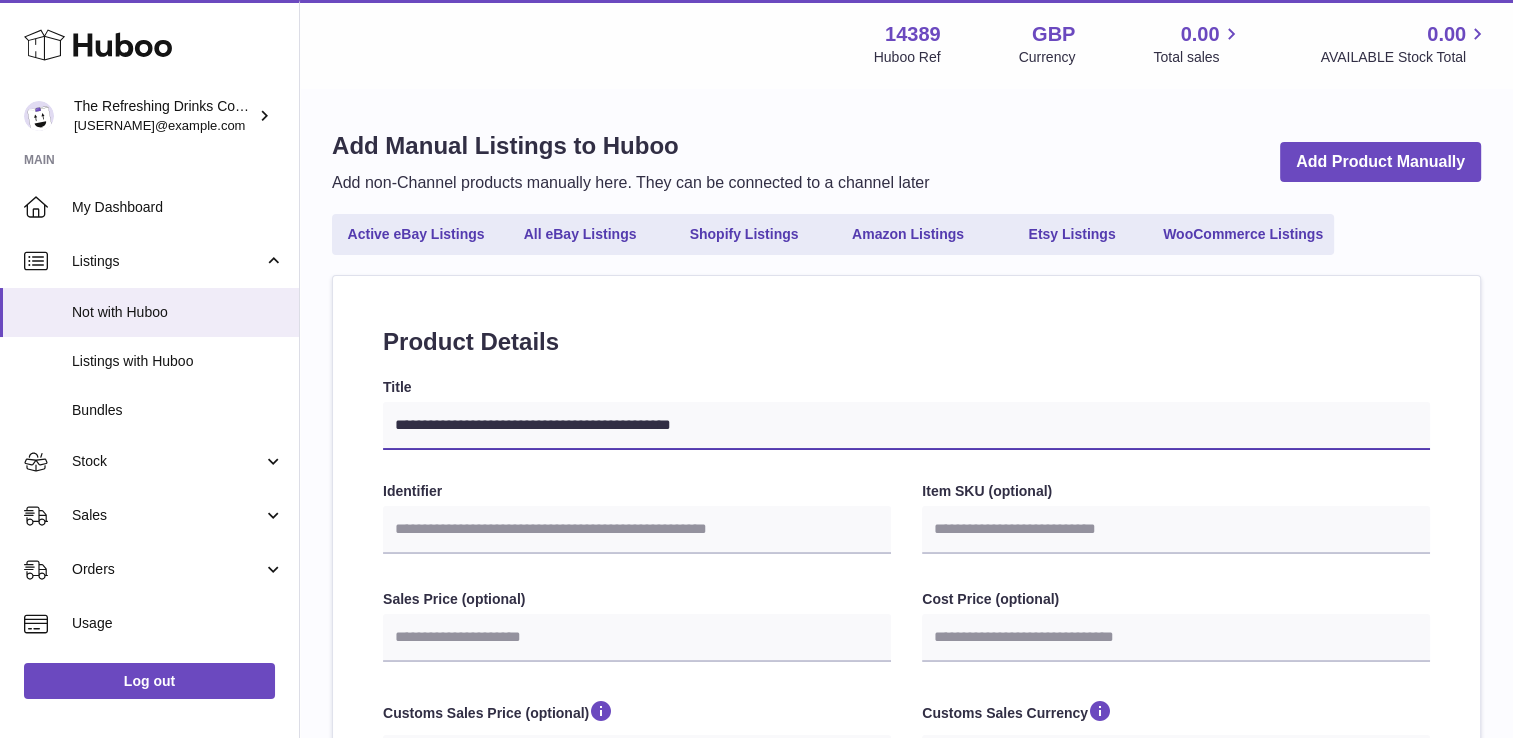 type on "**********" 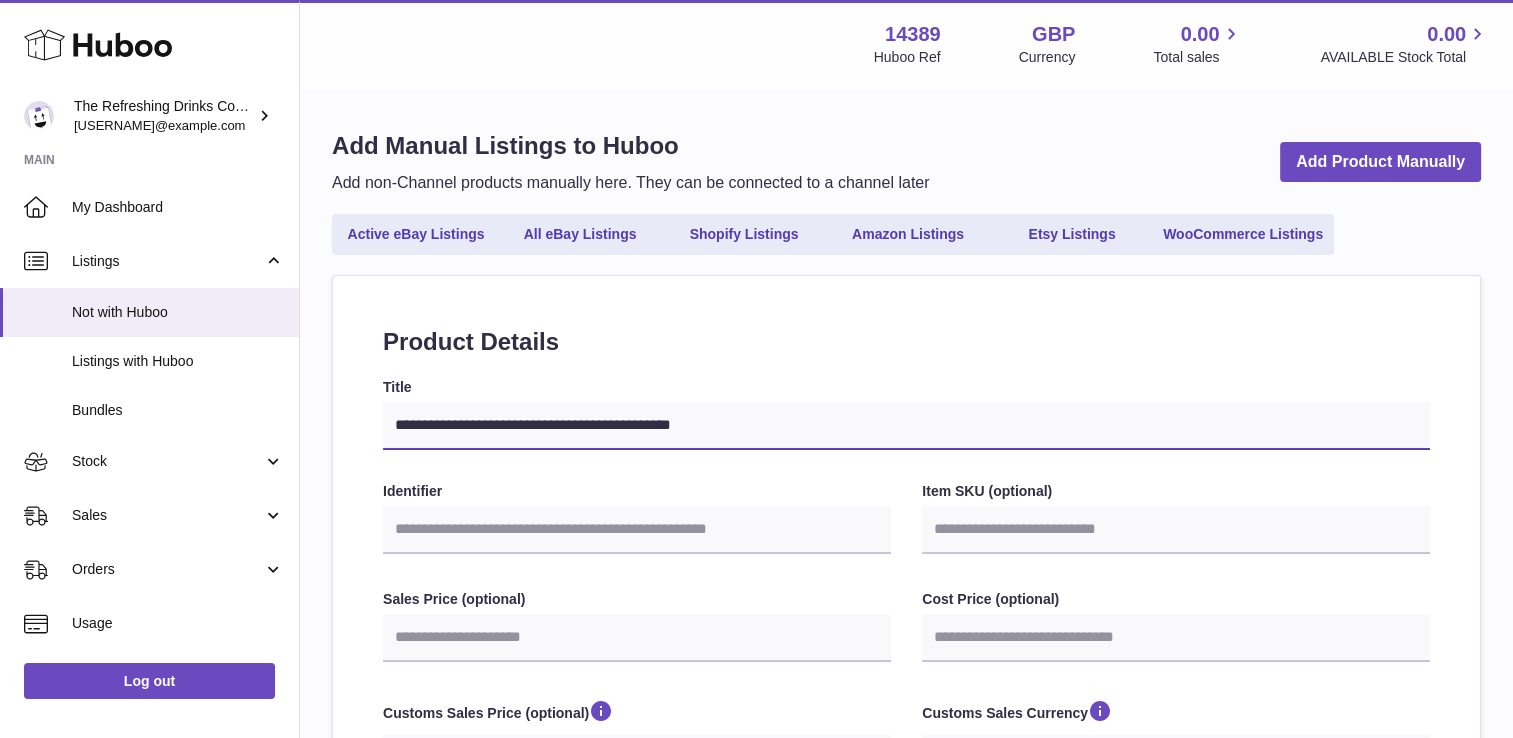 select 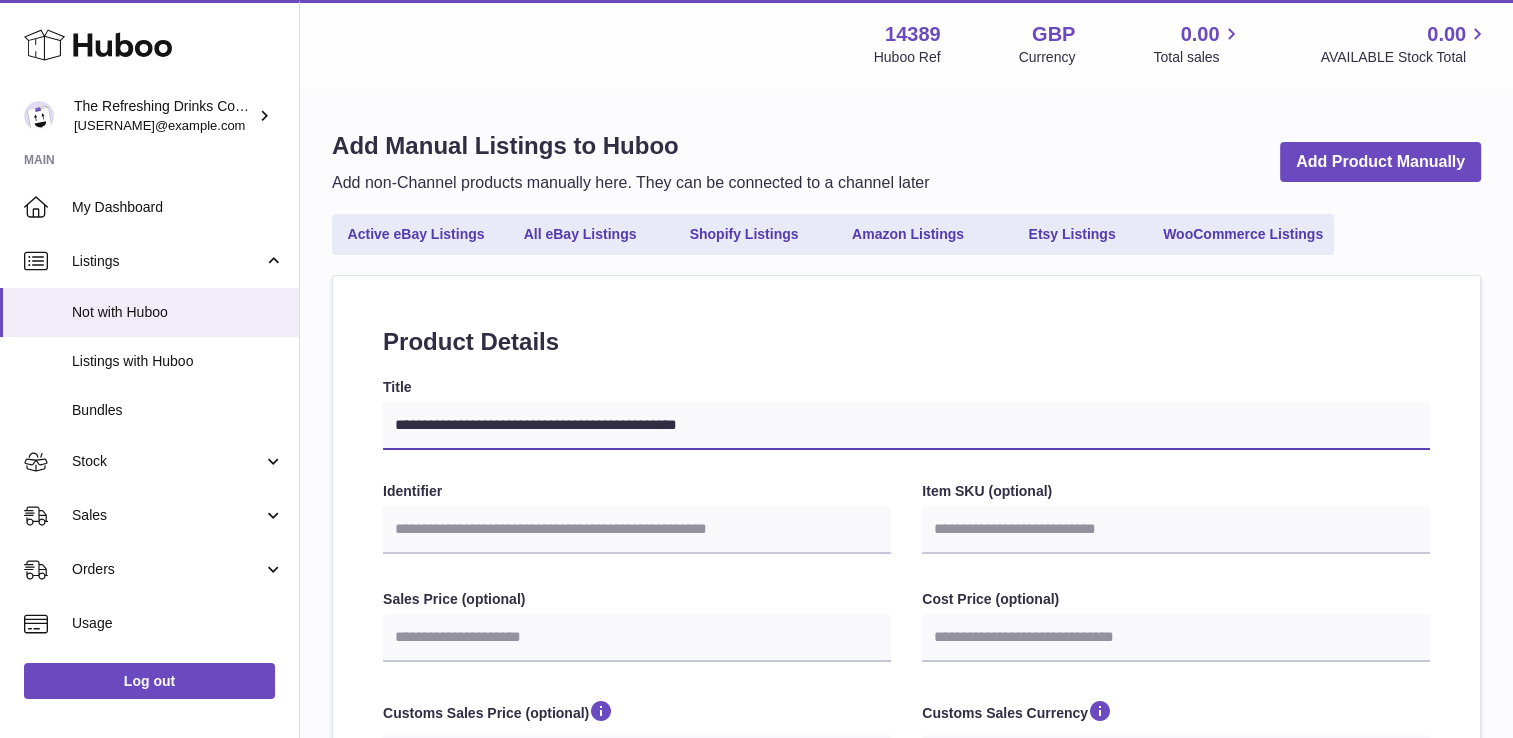 type on "**********" 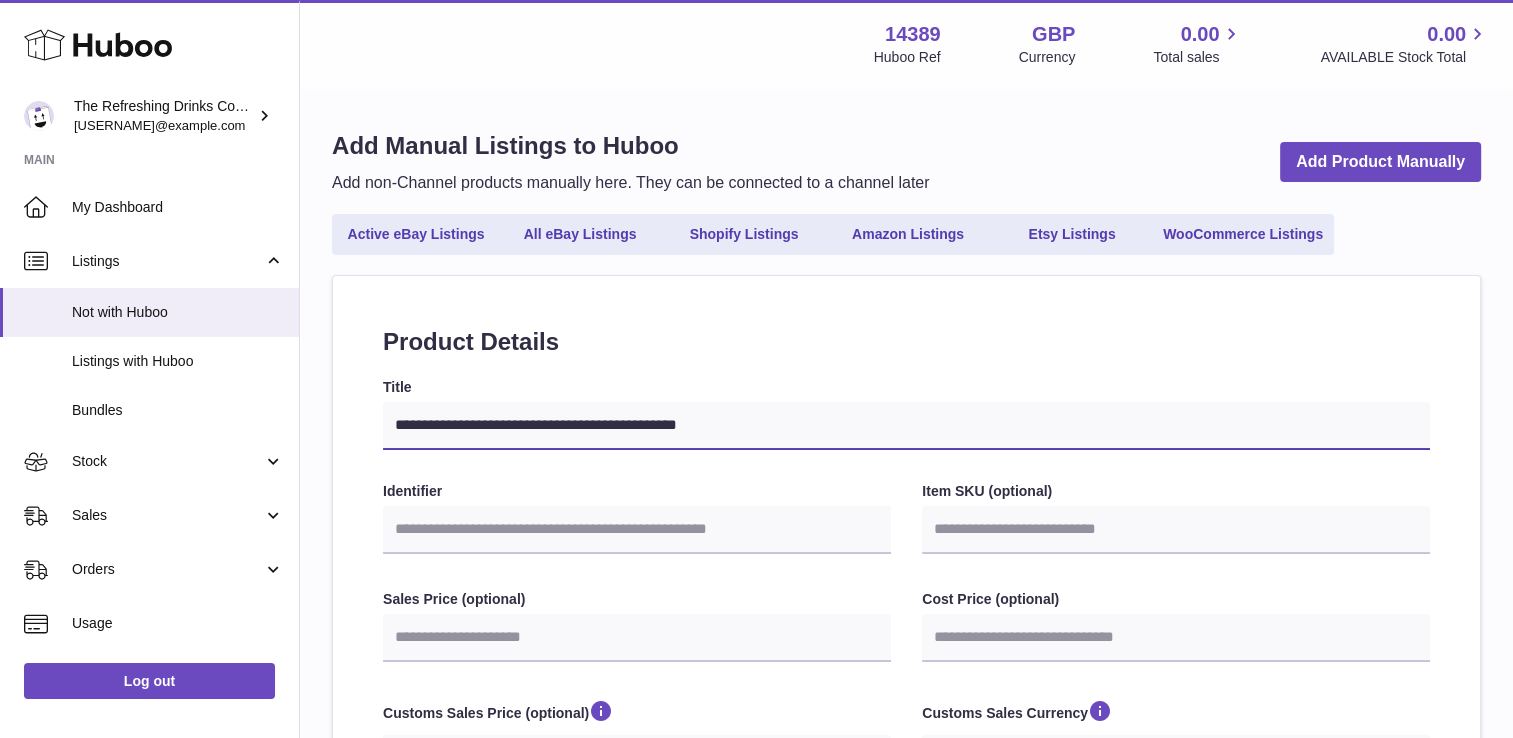 select 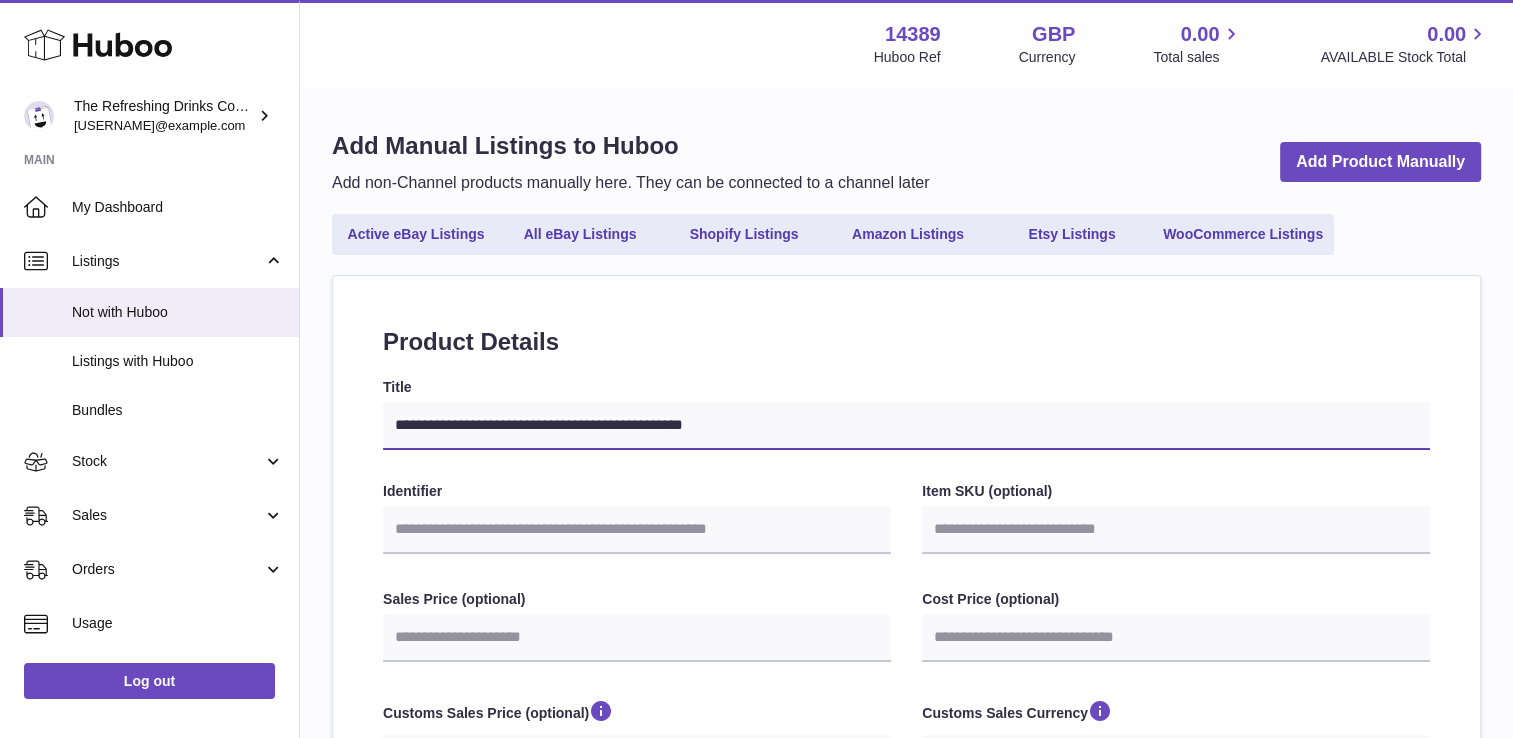 type on "**********" 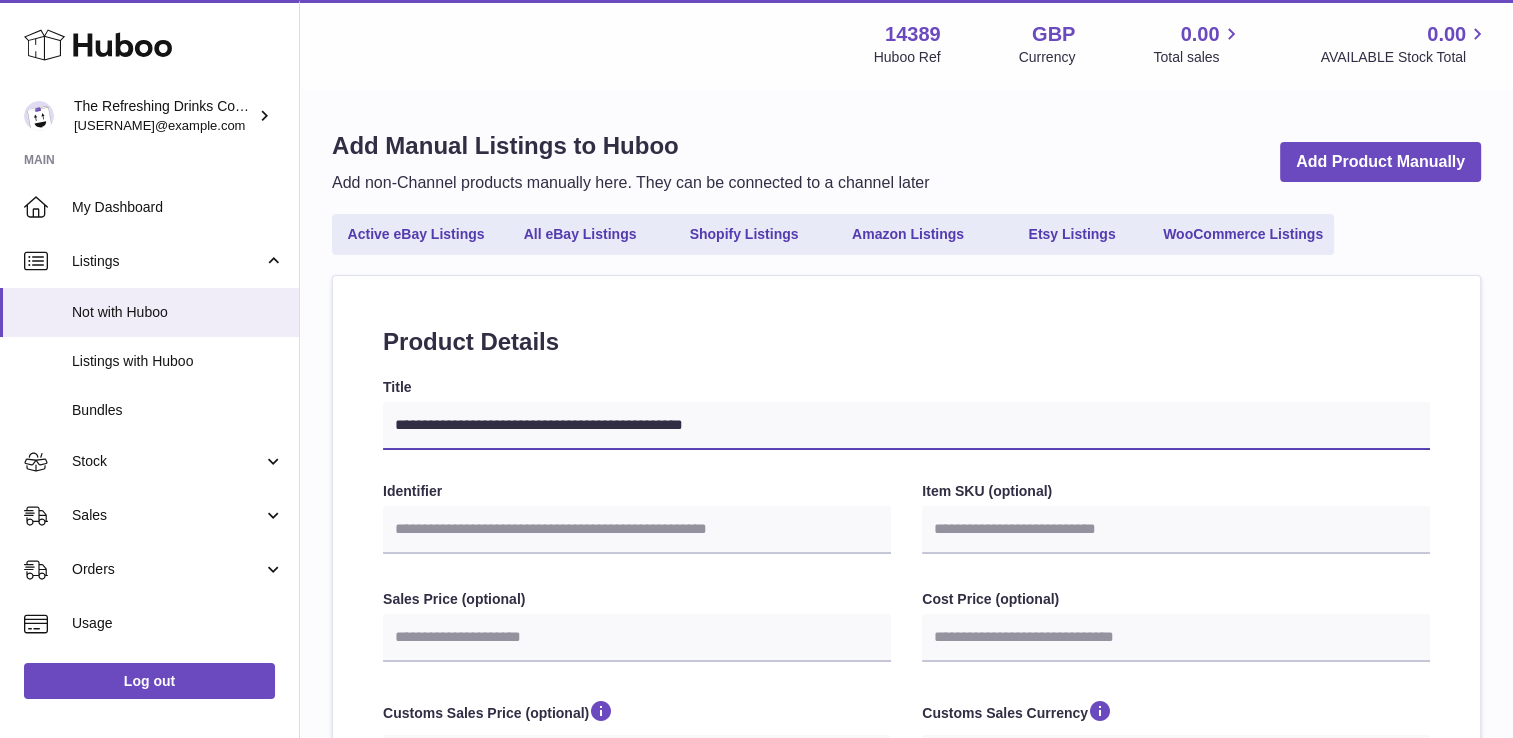 select 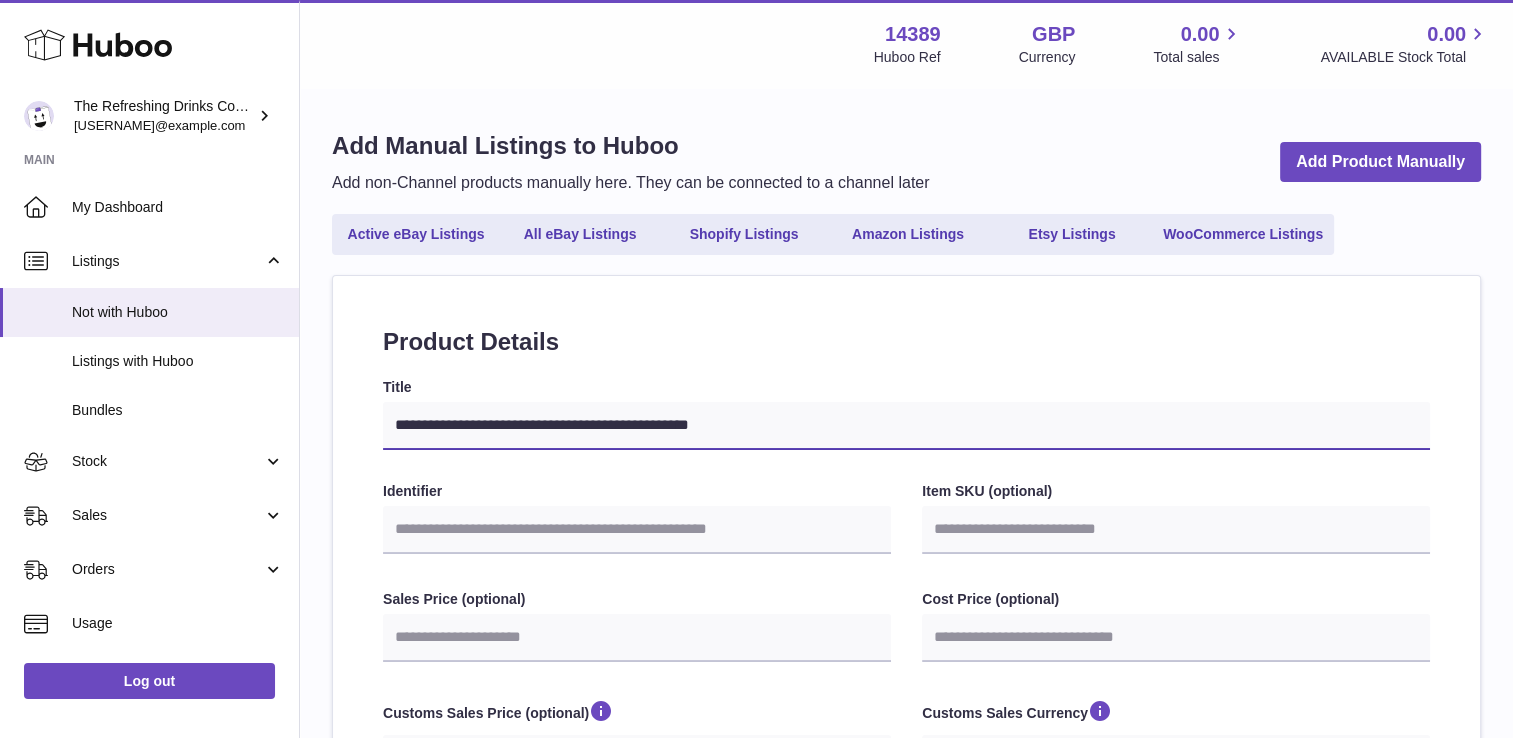 type on "**********" 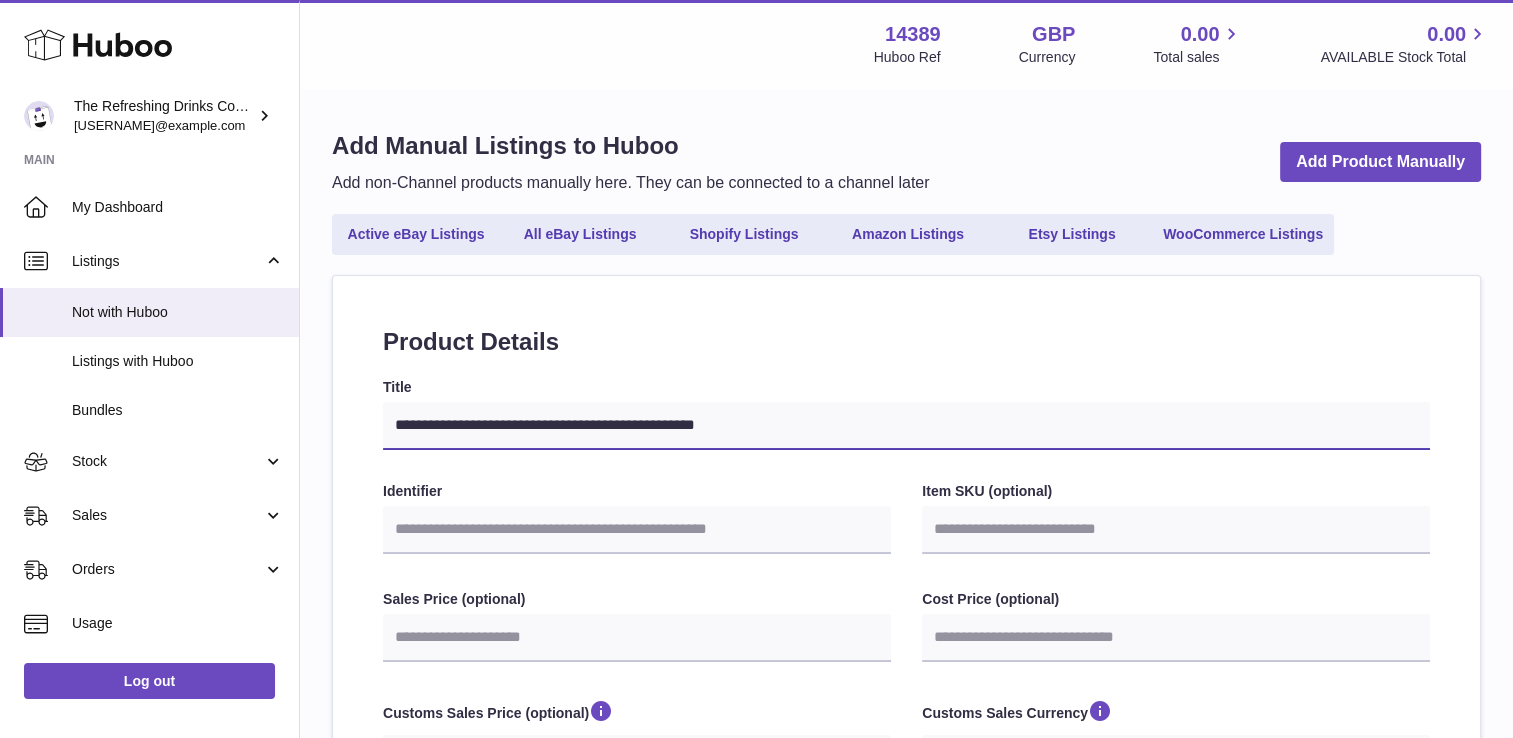 select 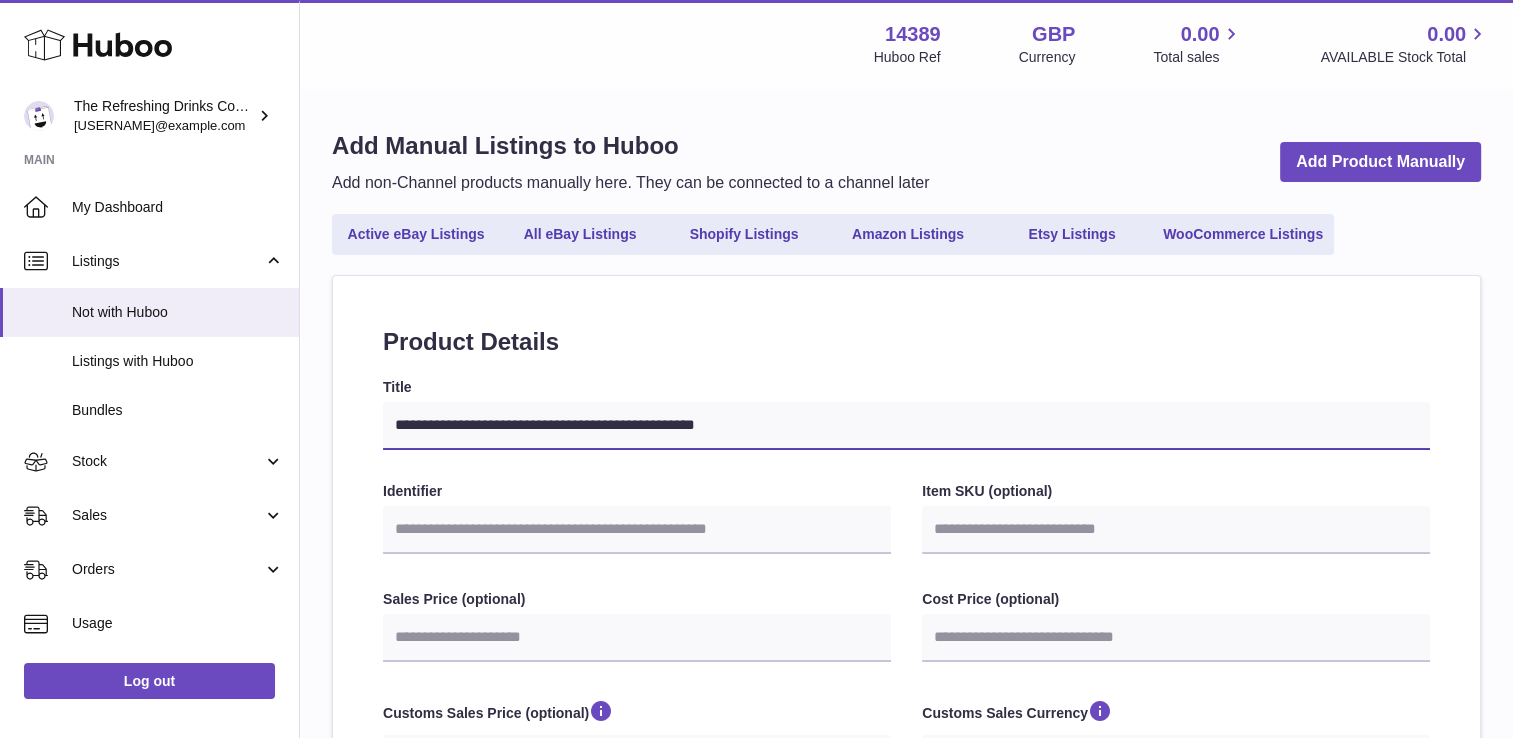 type on "**********" 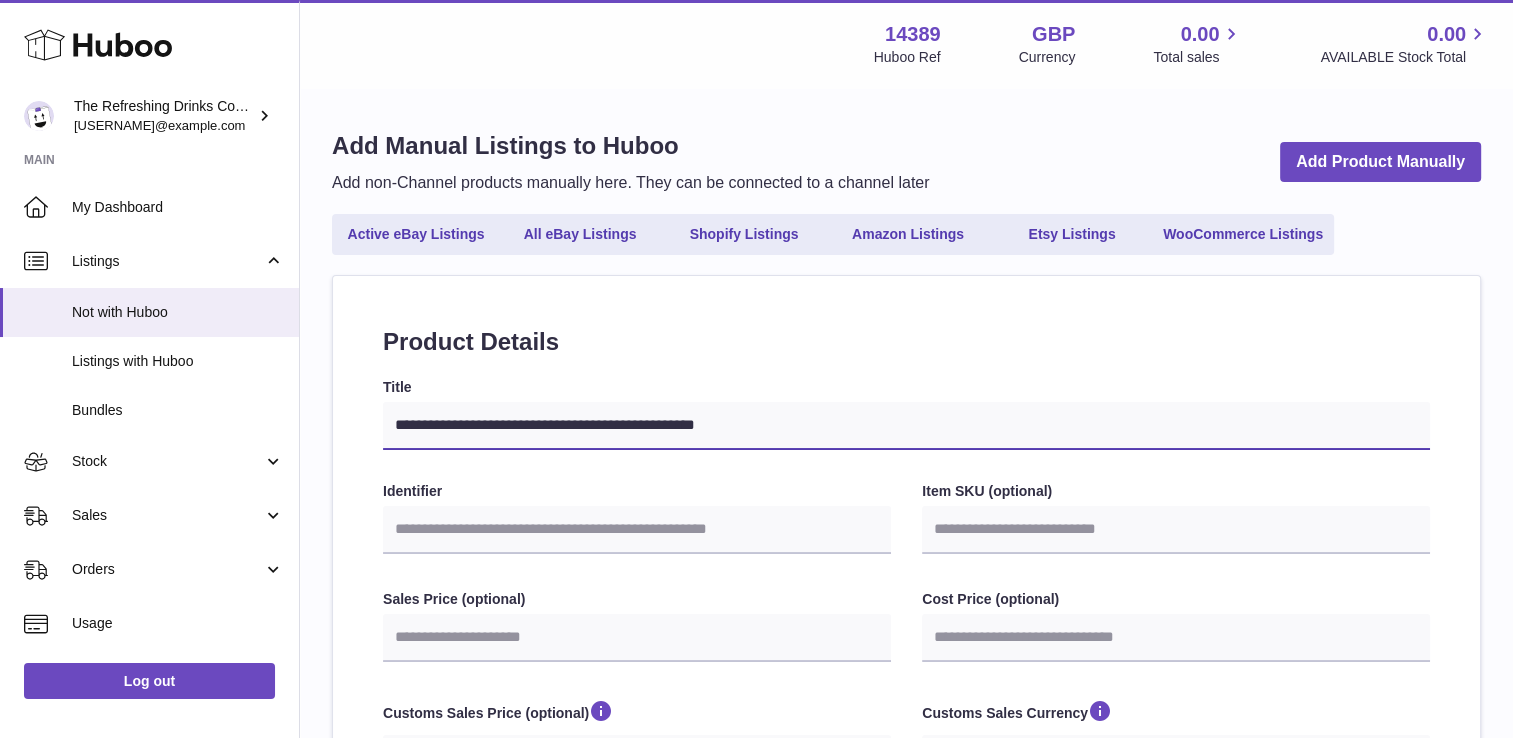 select 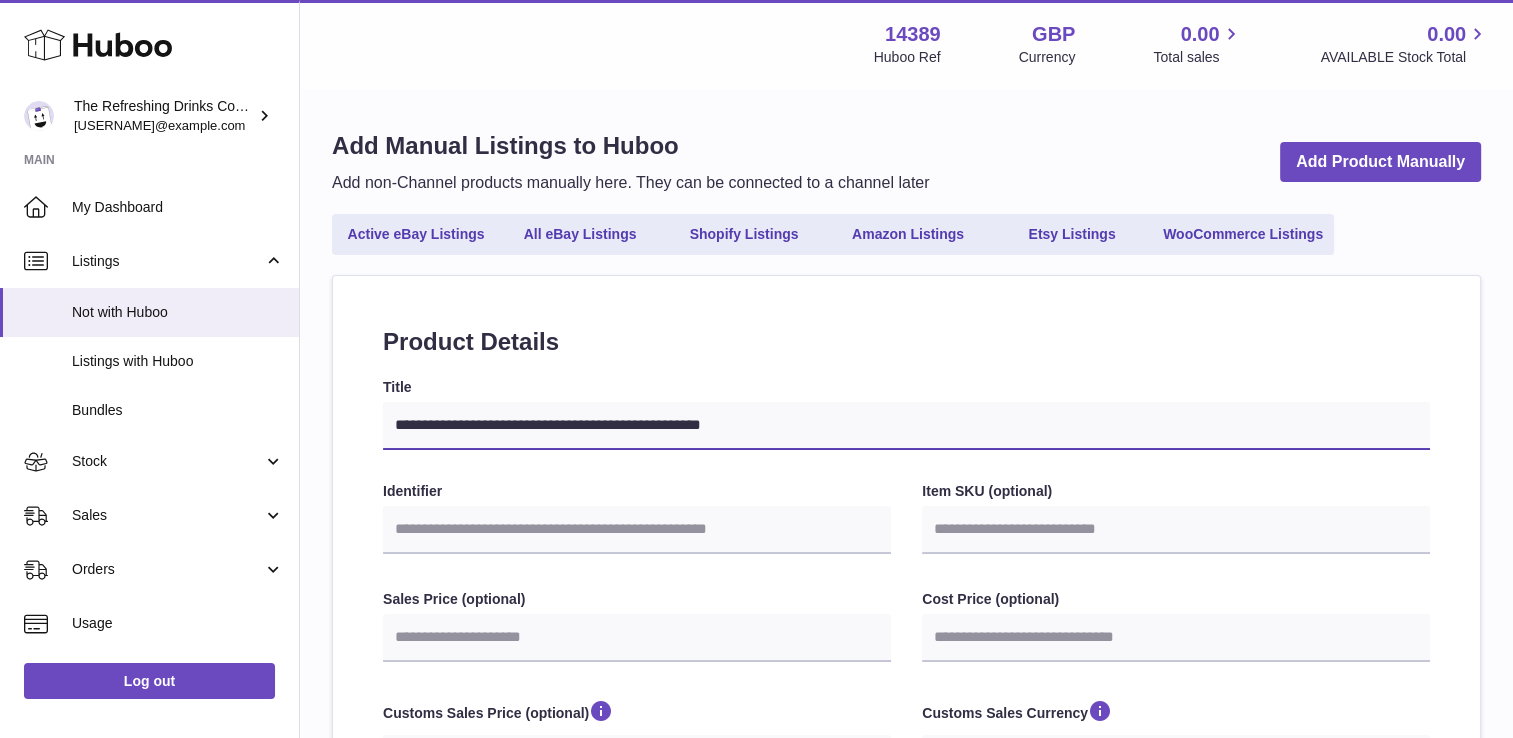 type on "**********" 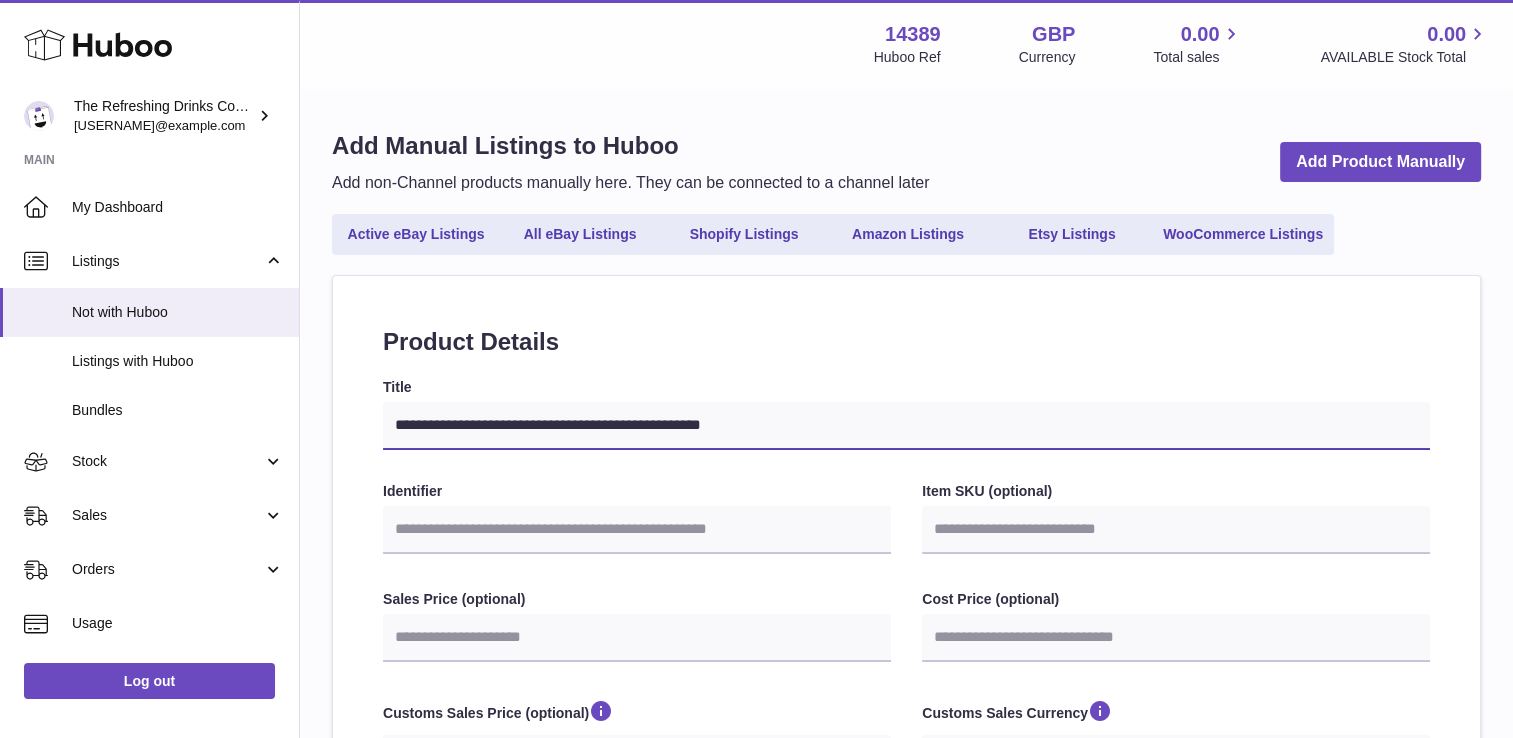 select 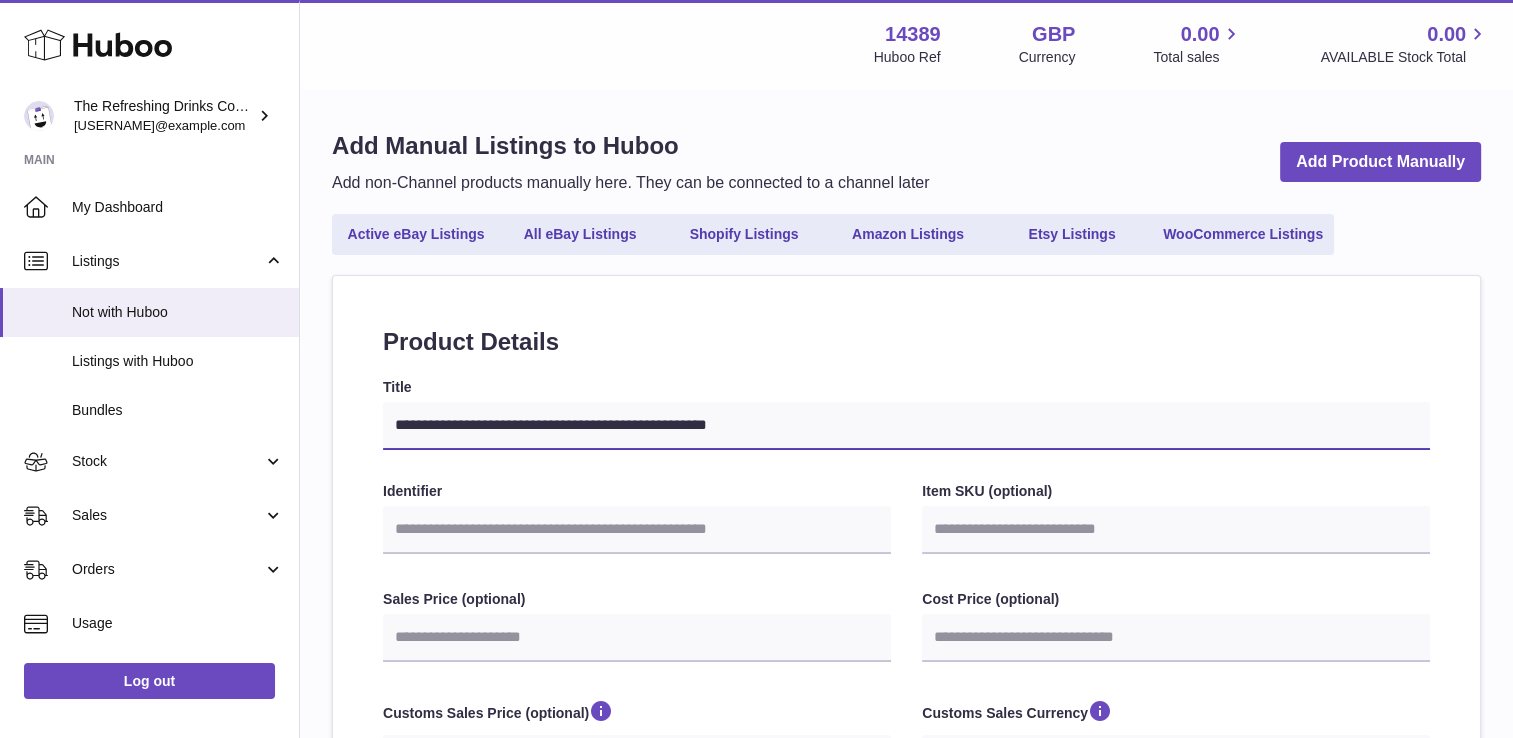 type on "**********" 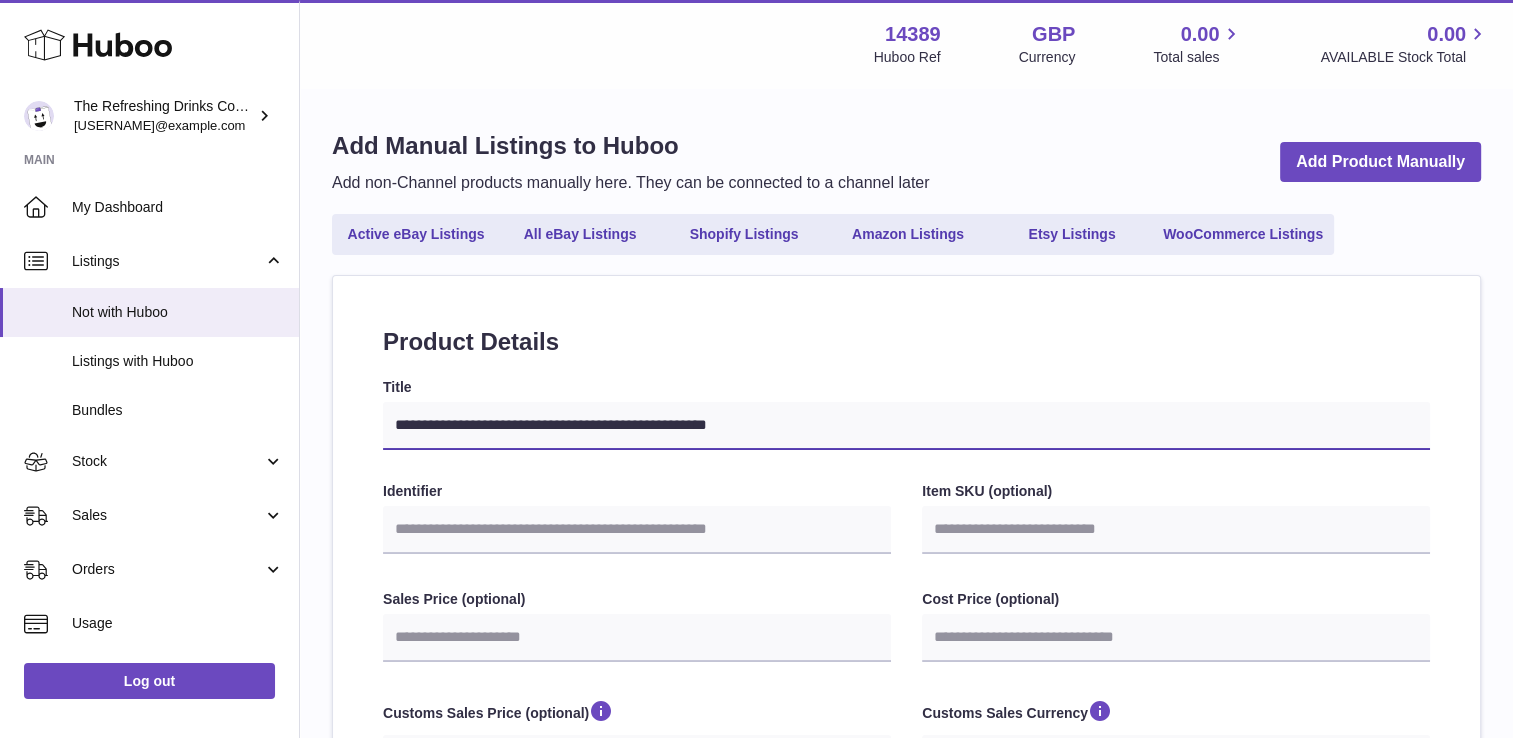 select 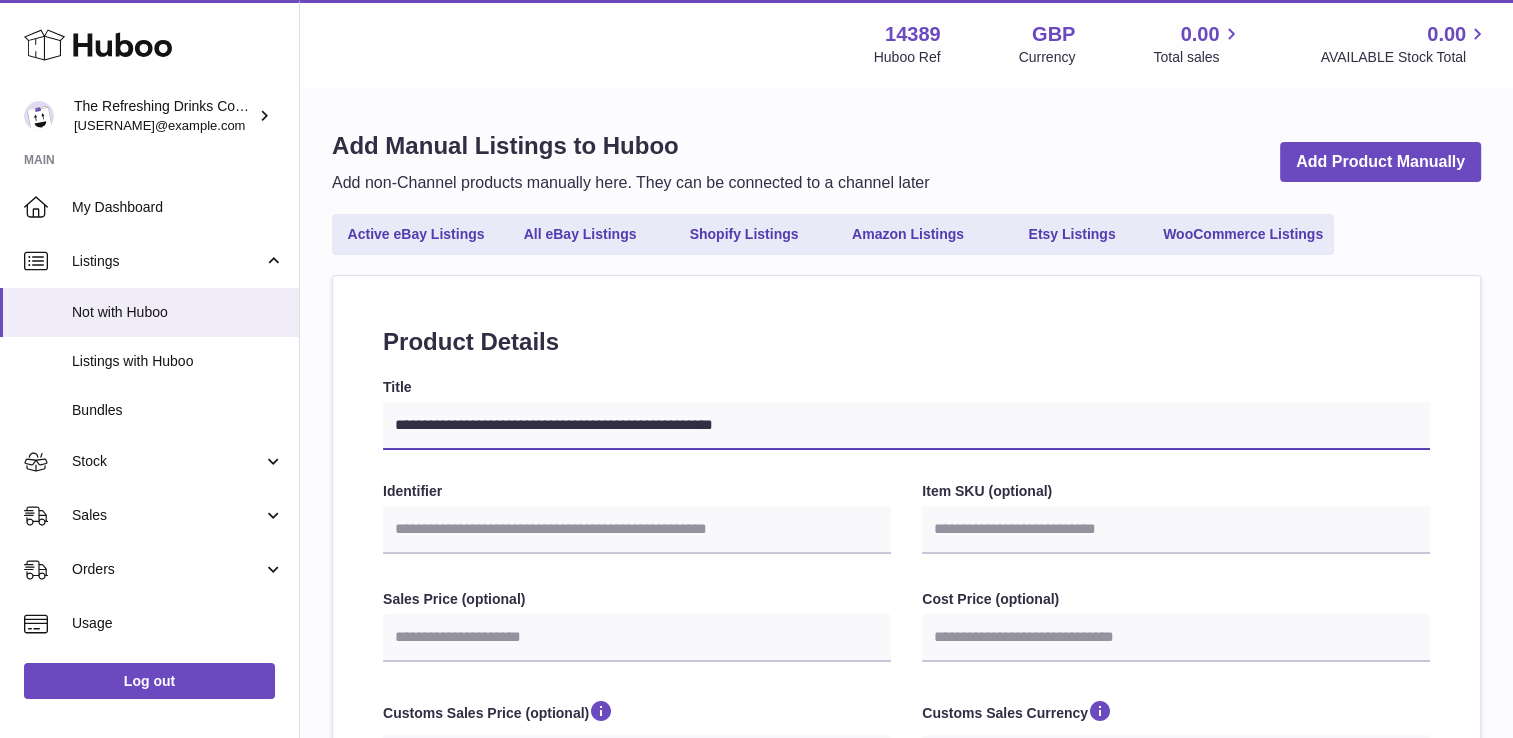 type on "**********" 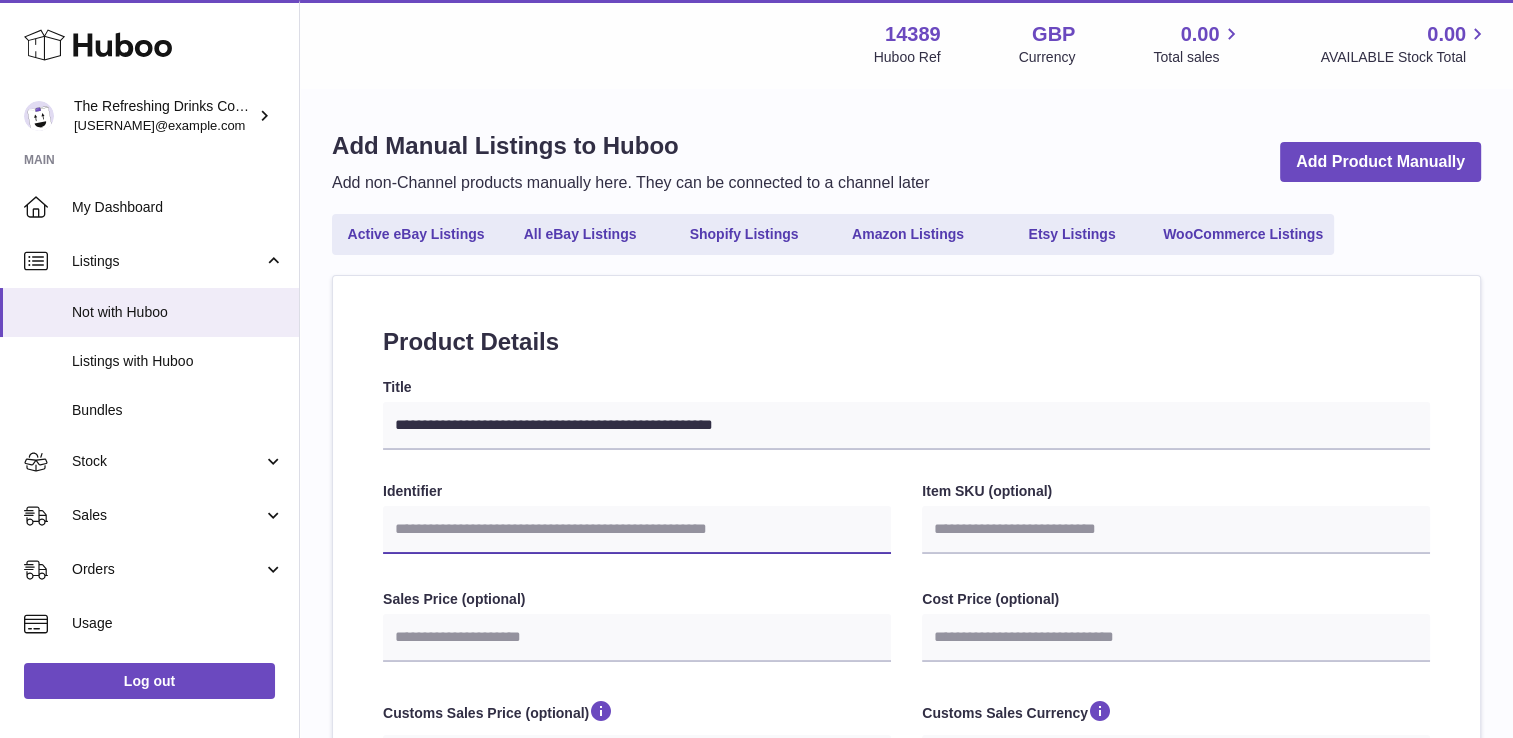click on "Identifier" at bounding box center (637, 530) 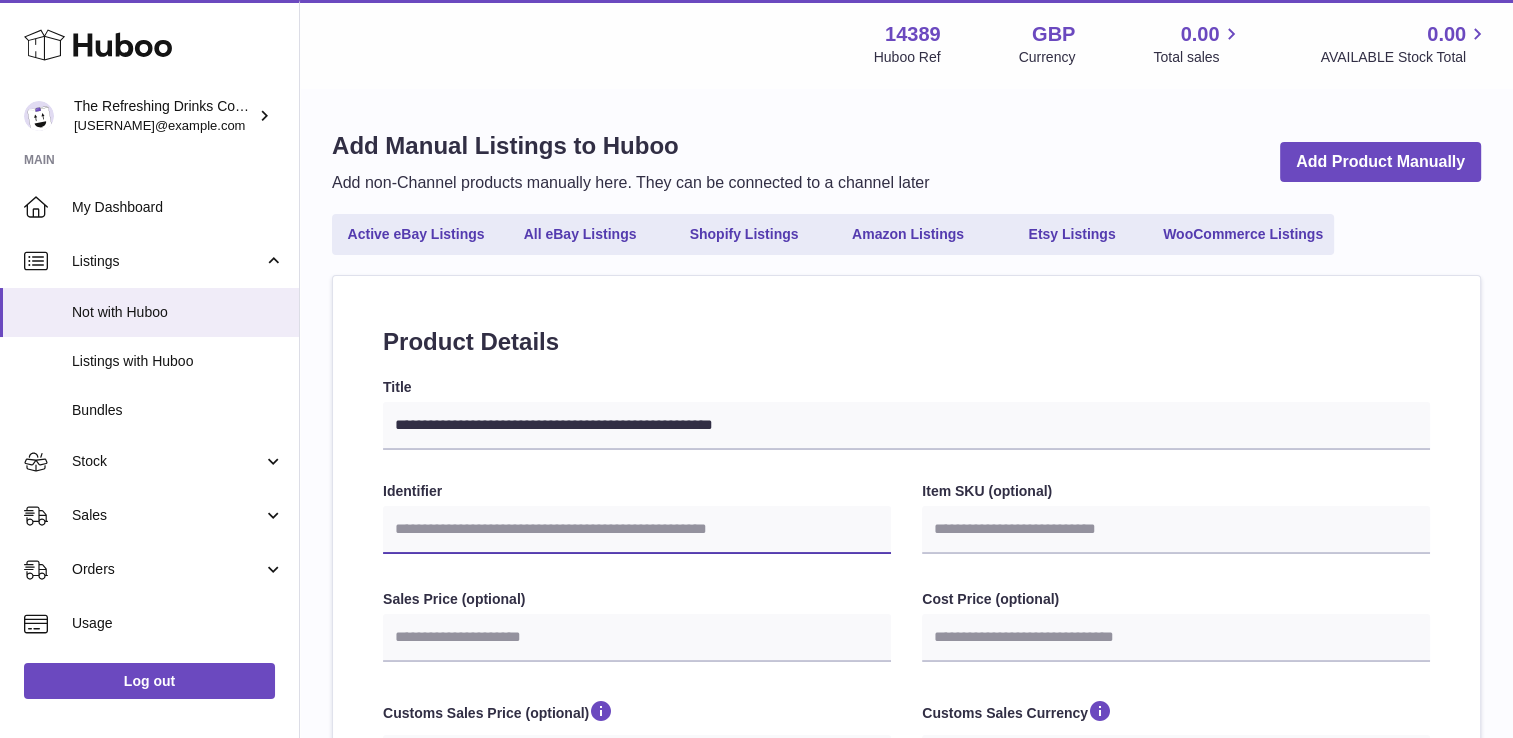 type on "*" 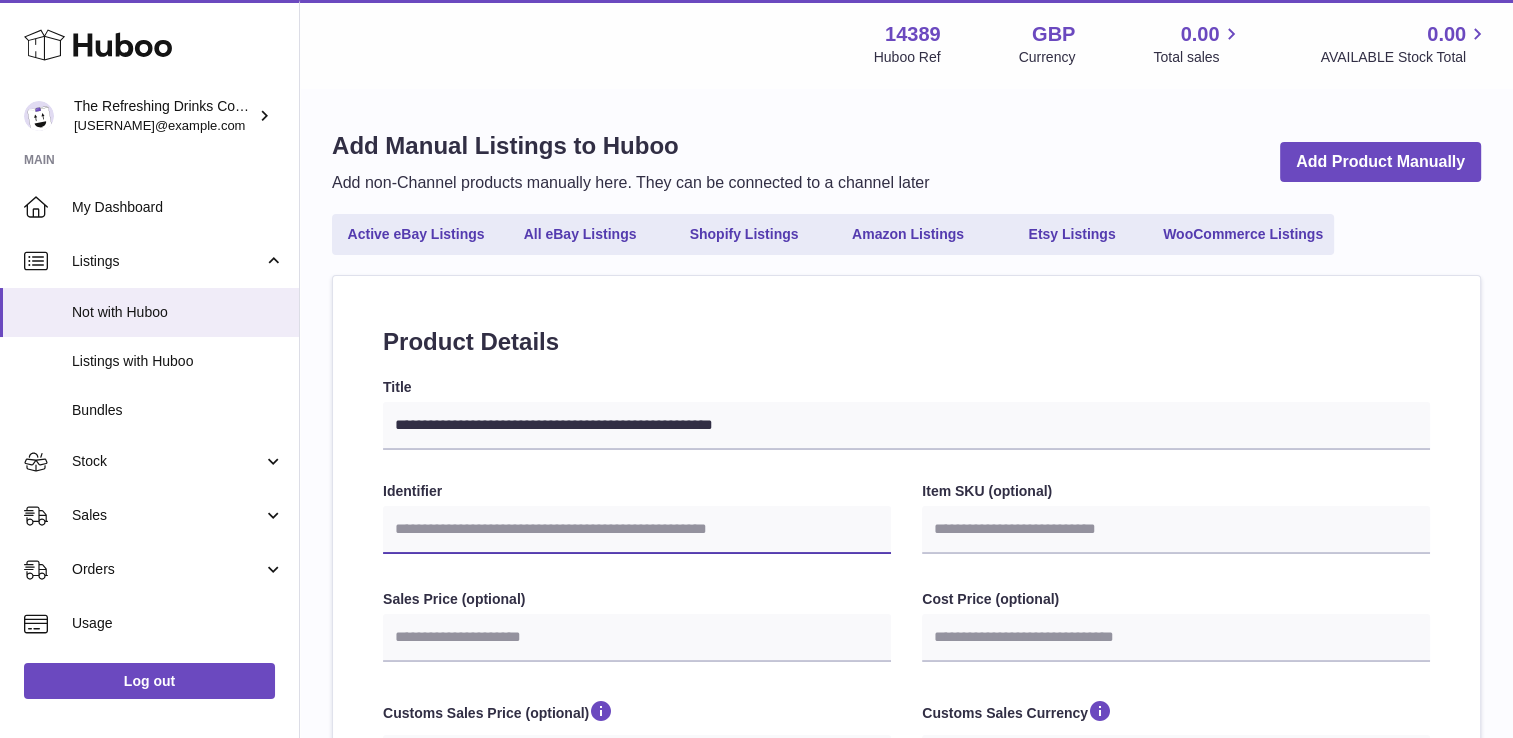 select 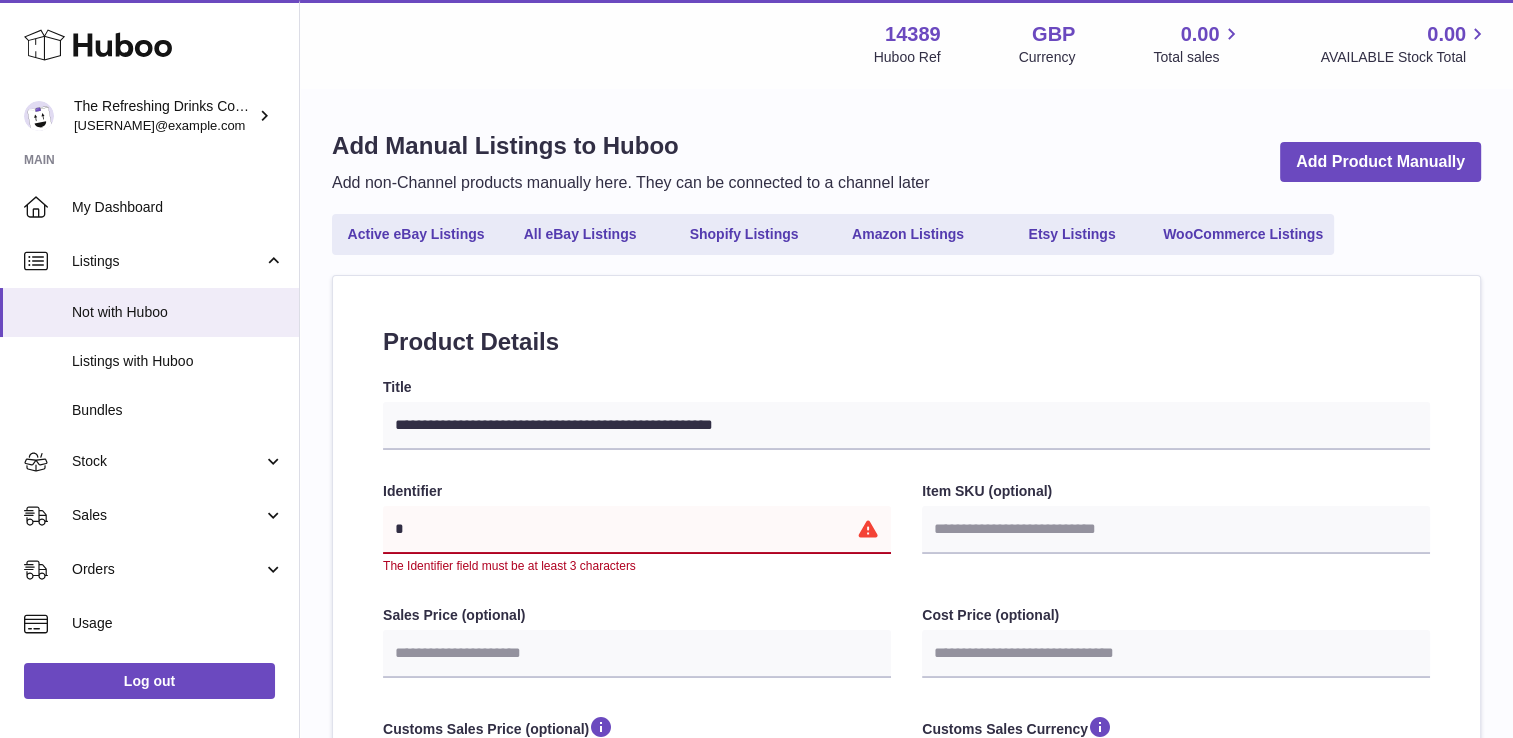 type on "**" 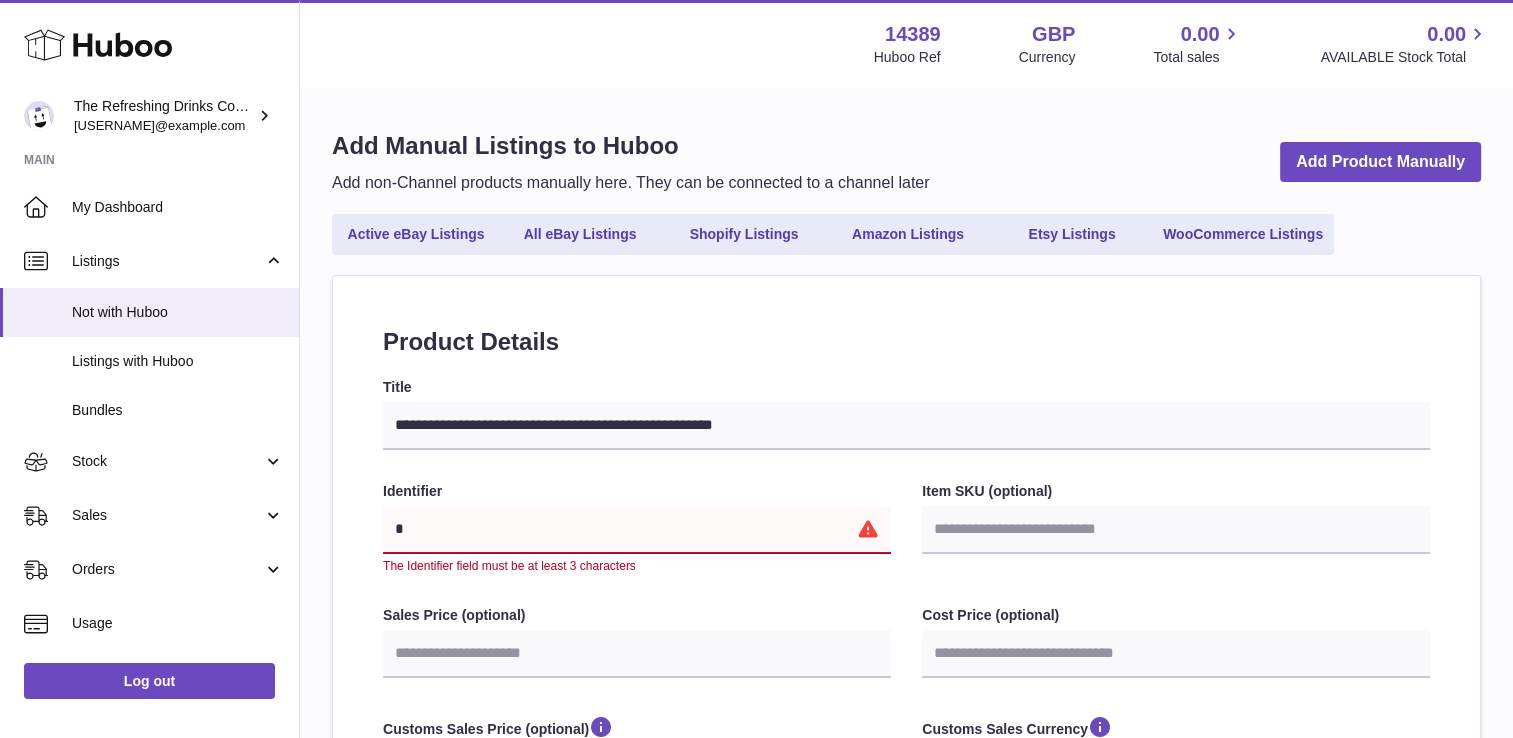 select 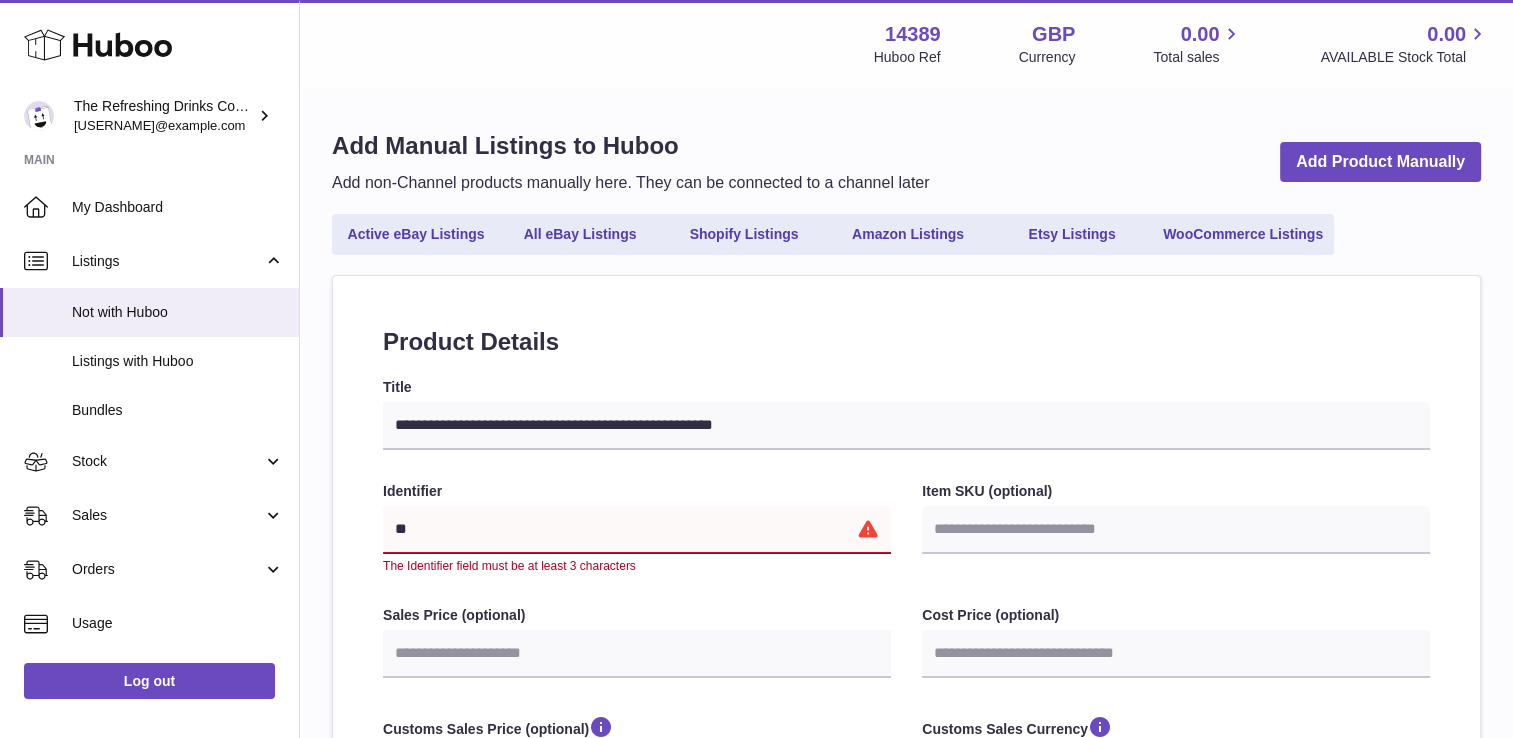 type on "***" 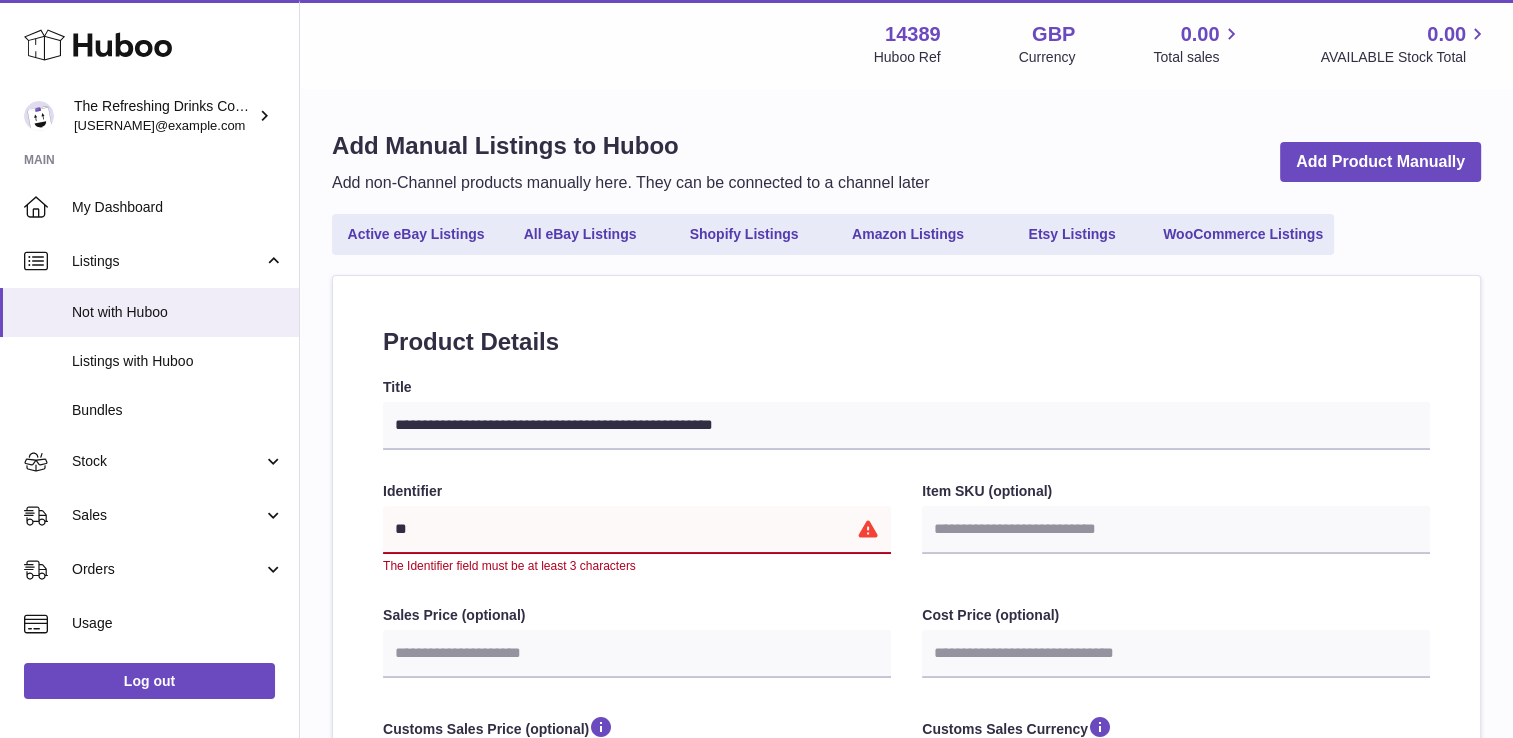 select 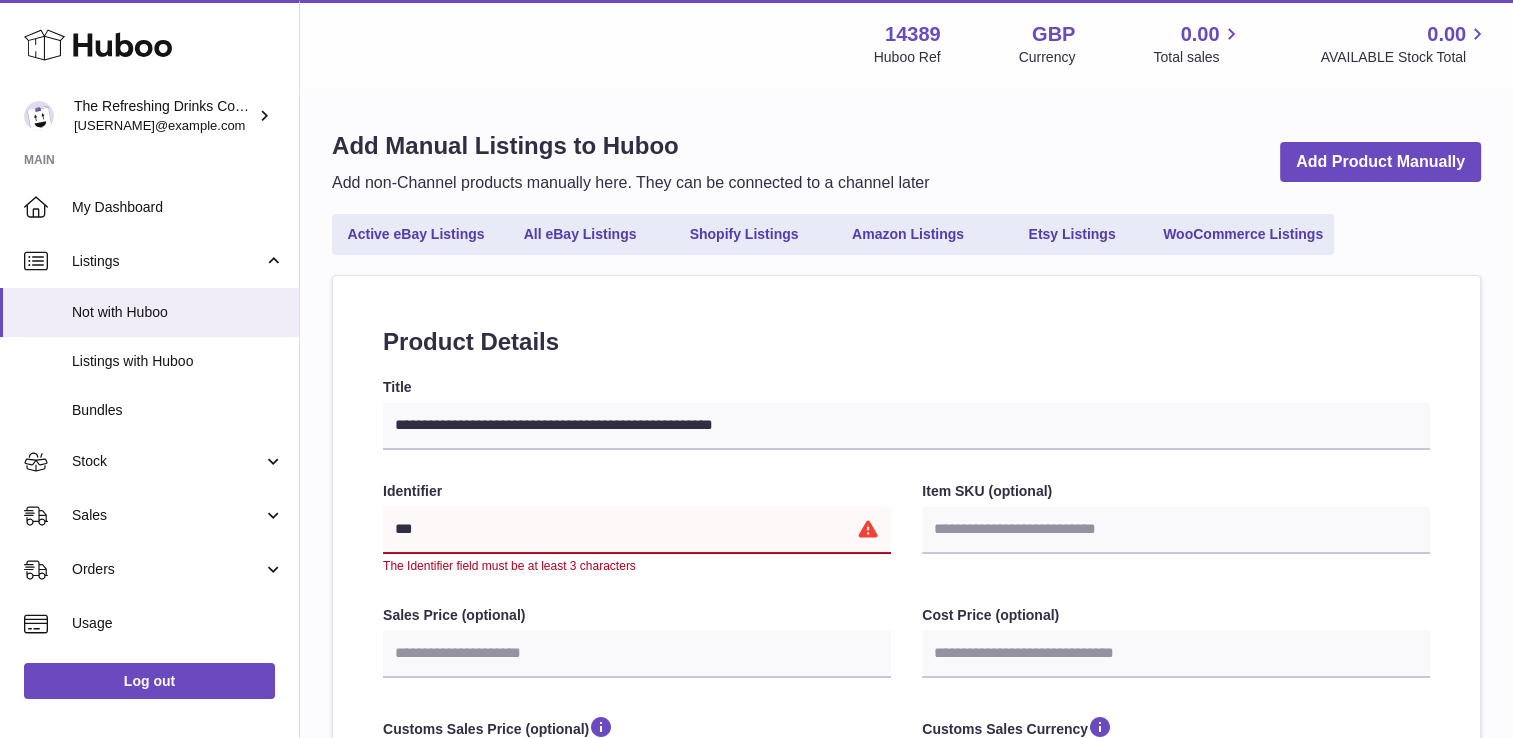 type on "****" 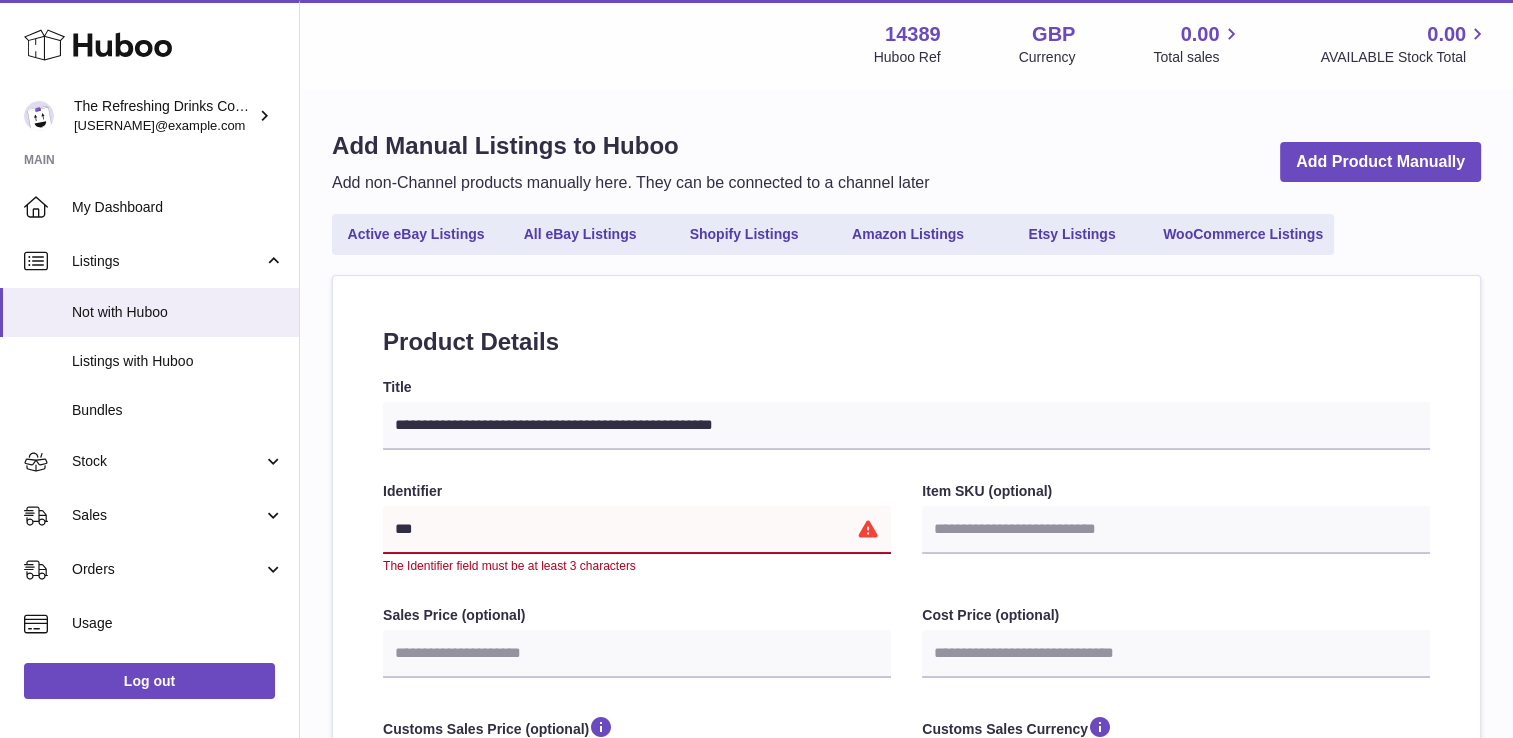 select 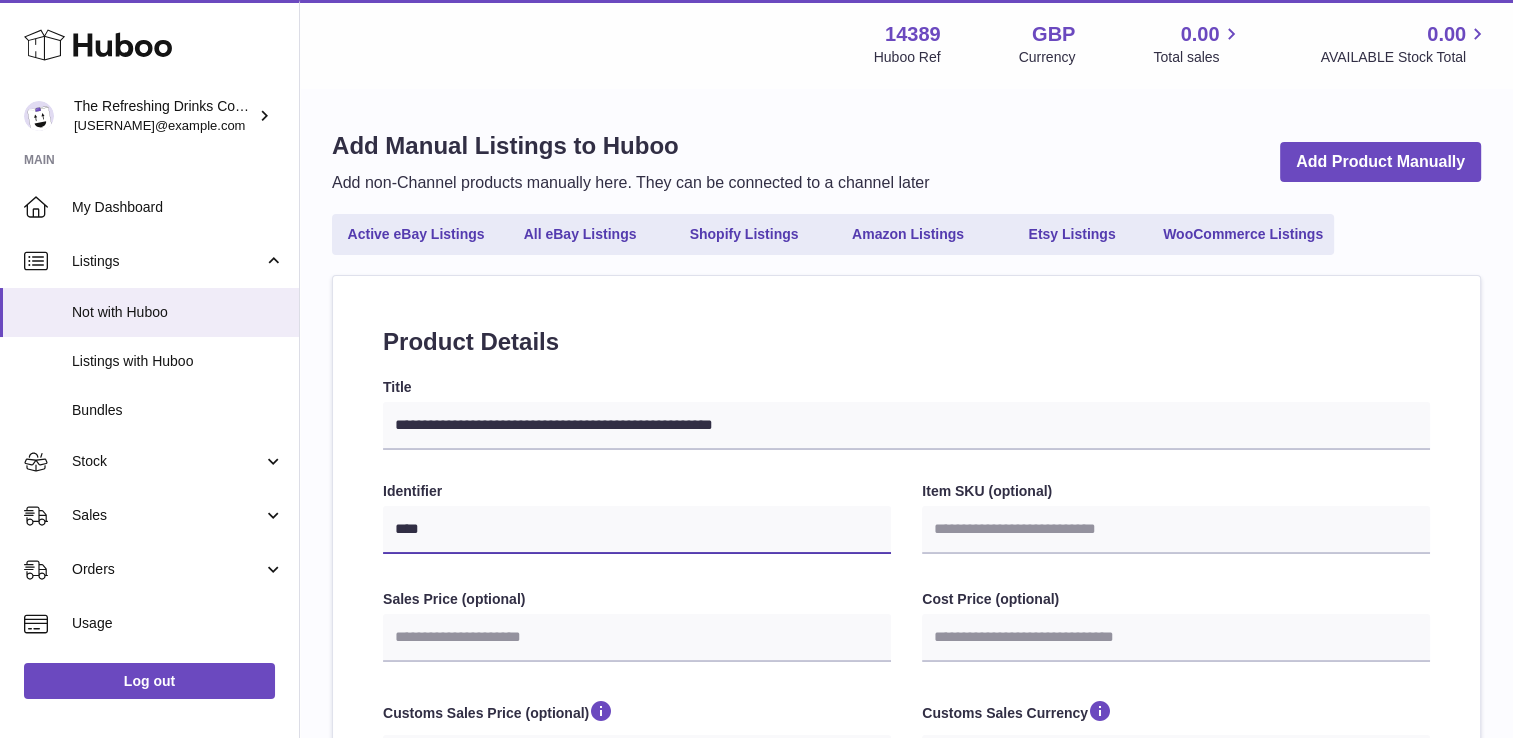 type on "*****" 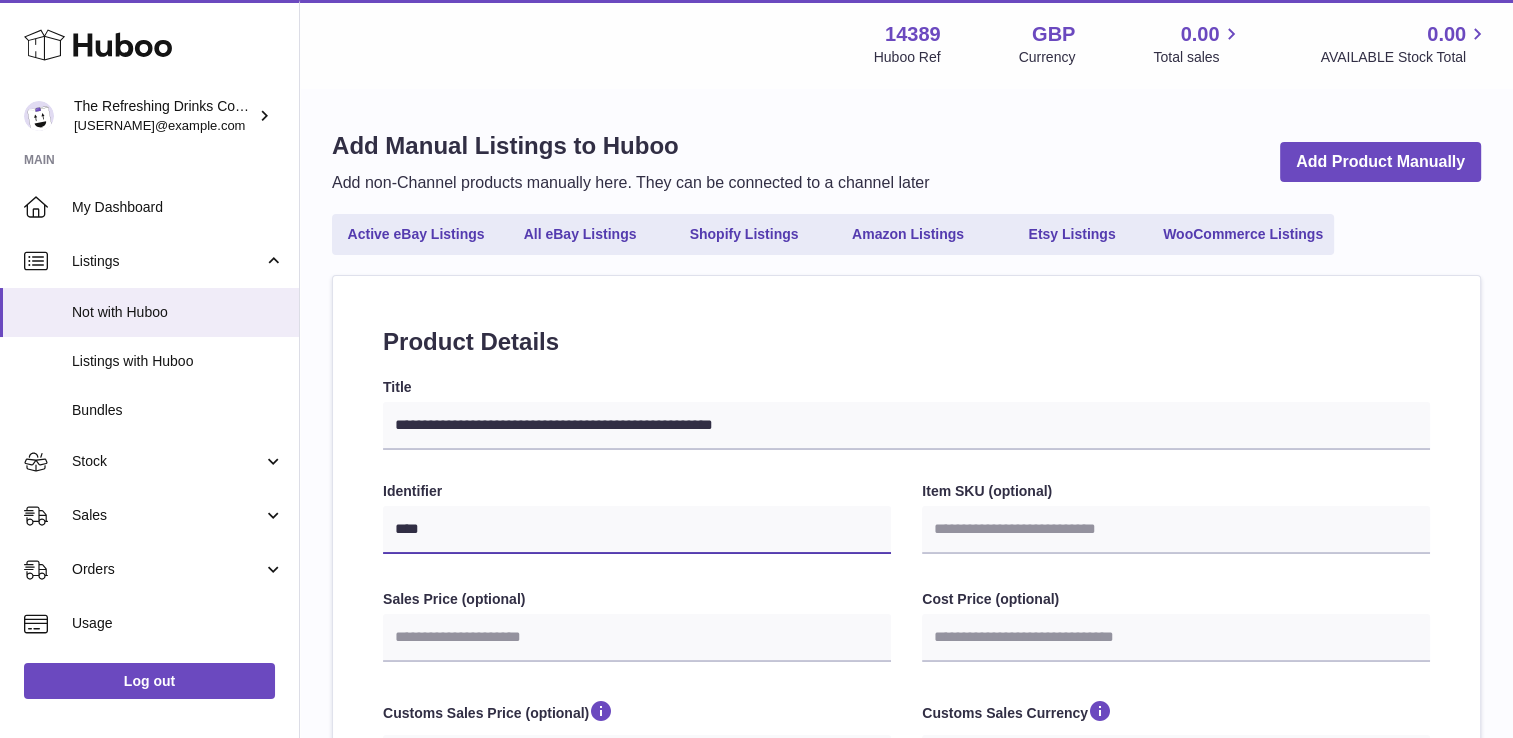 select 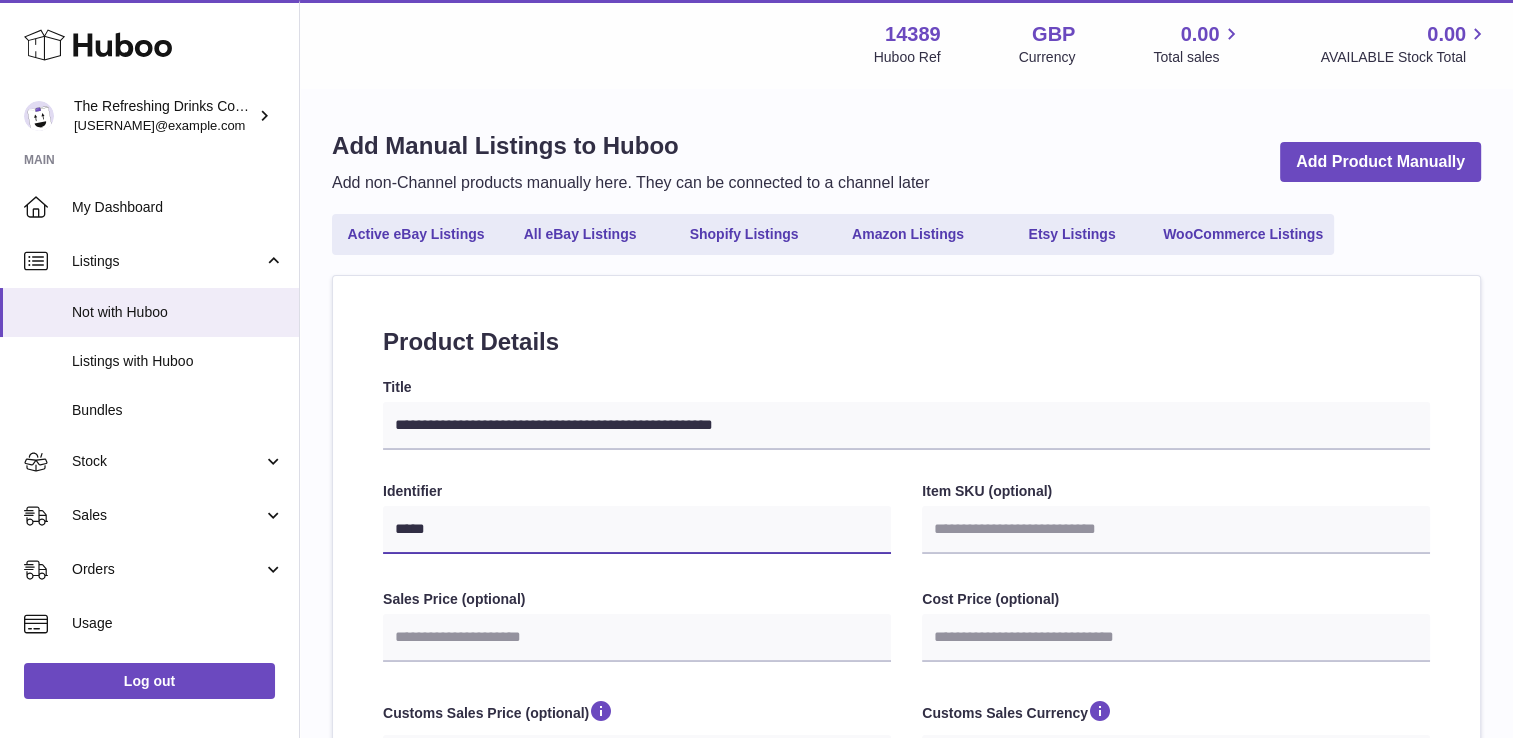 type on "******" 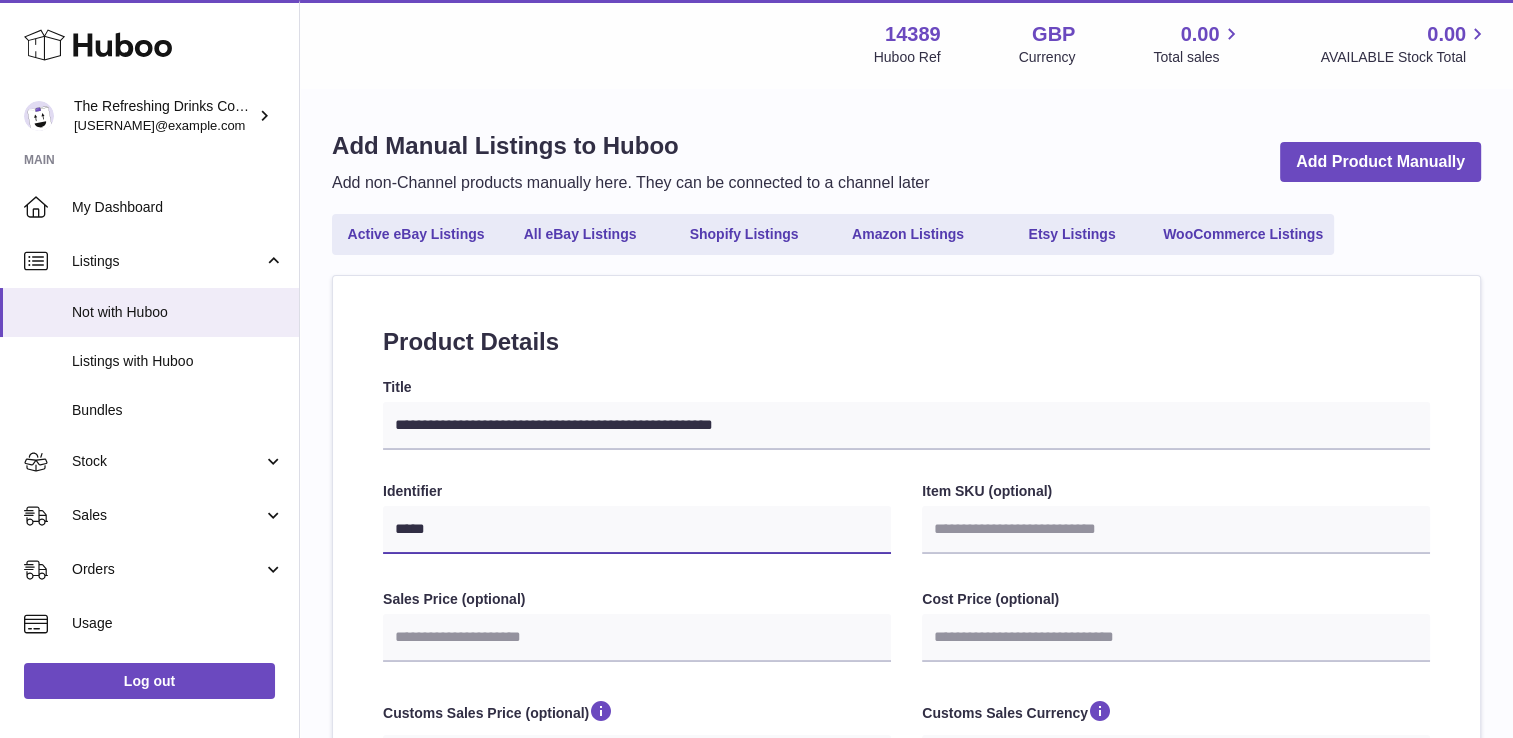 select 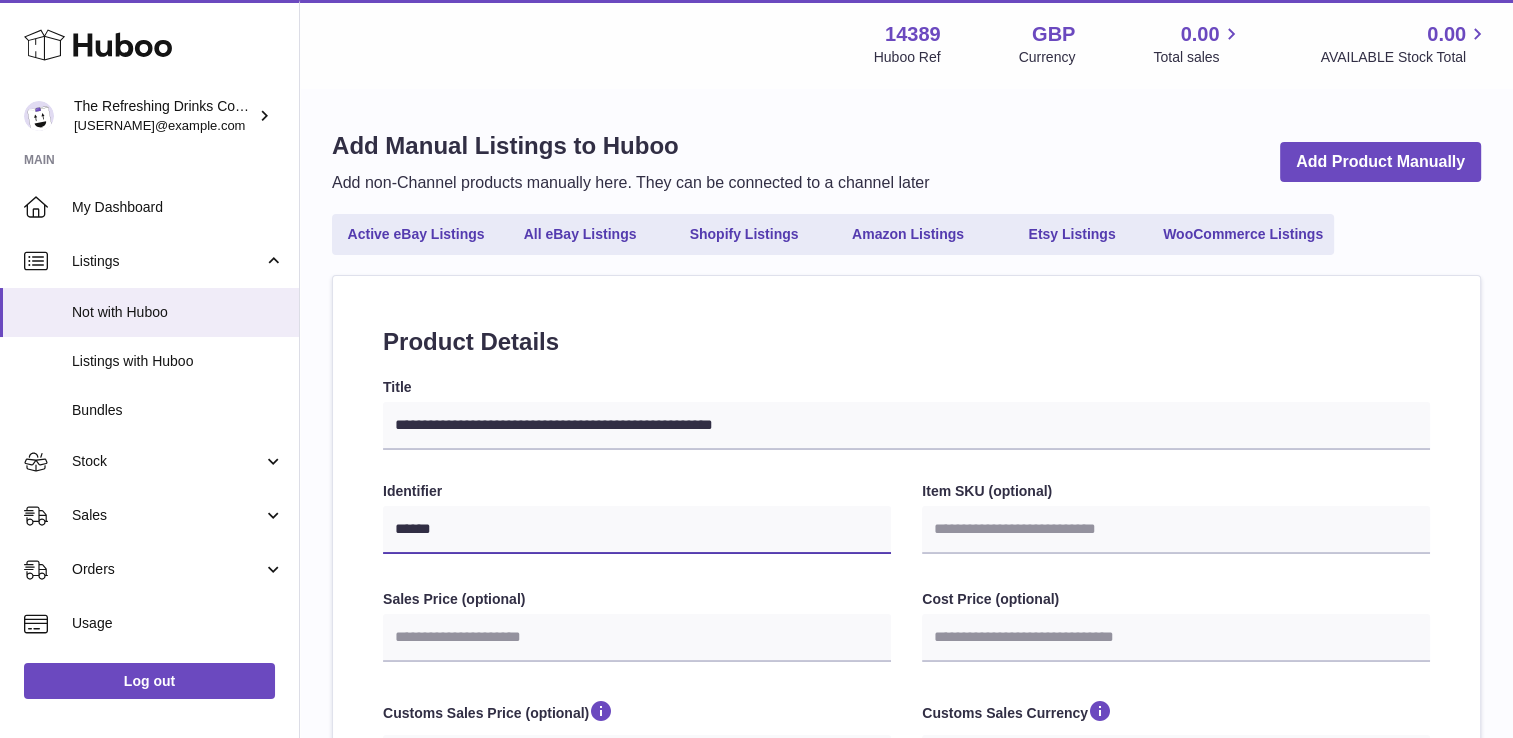 type on "*******" 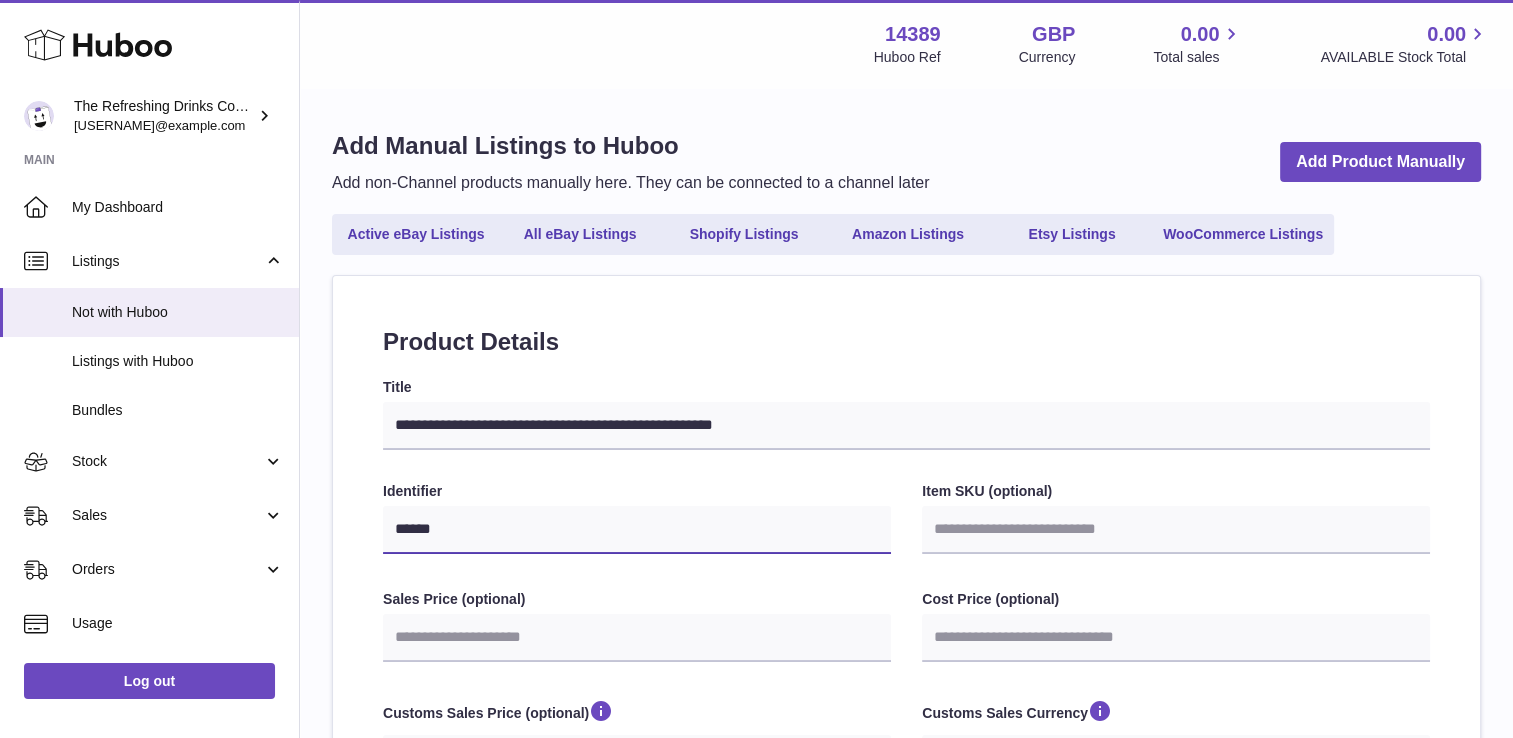 select 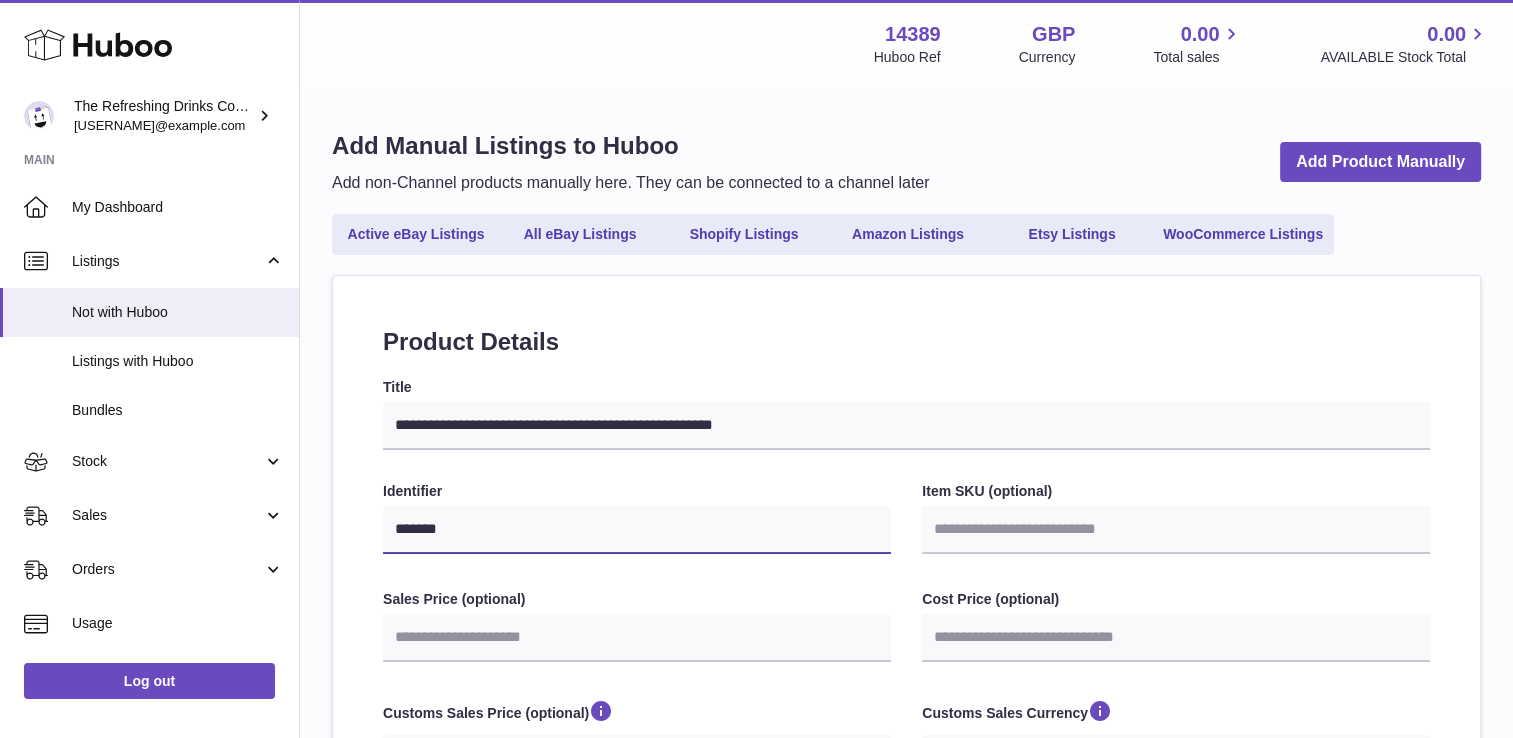 type on "********" 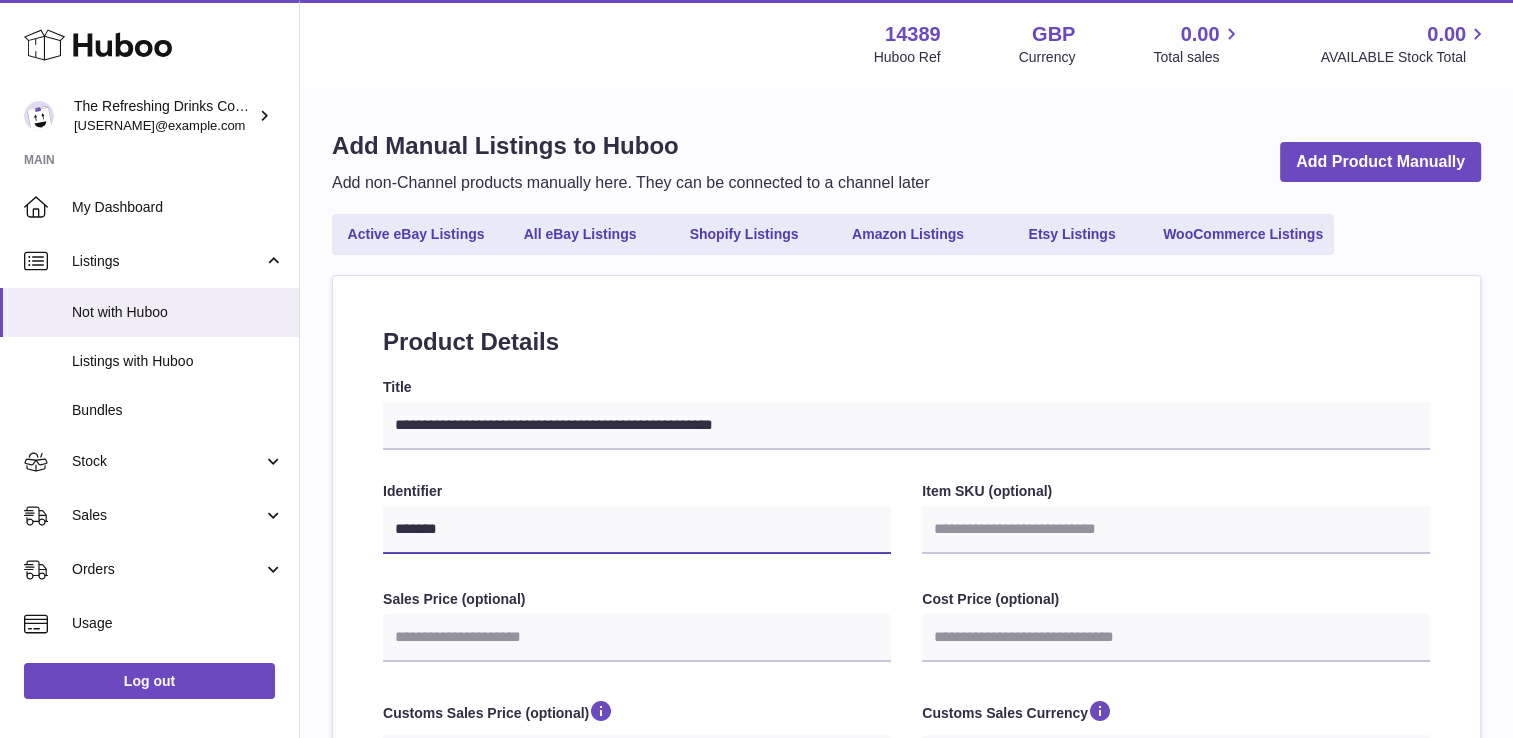 select 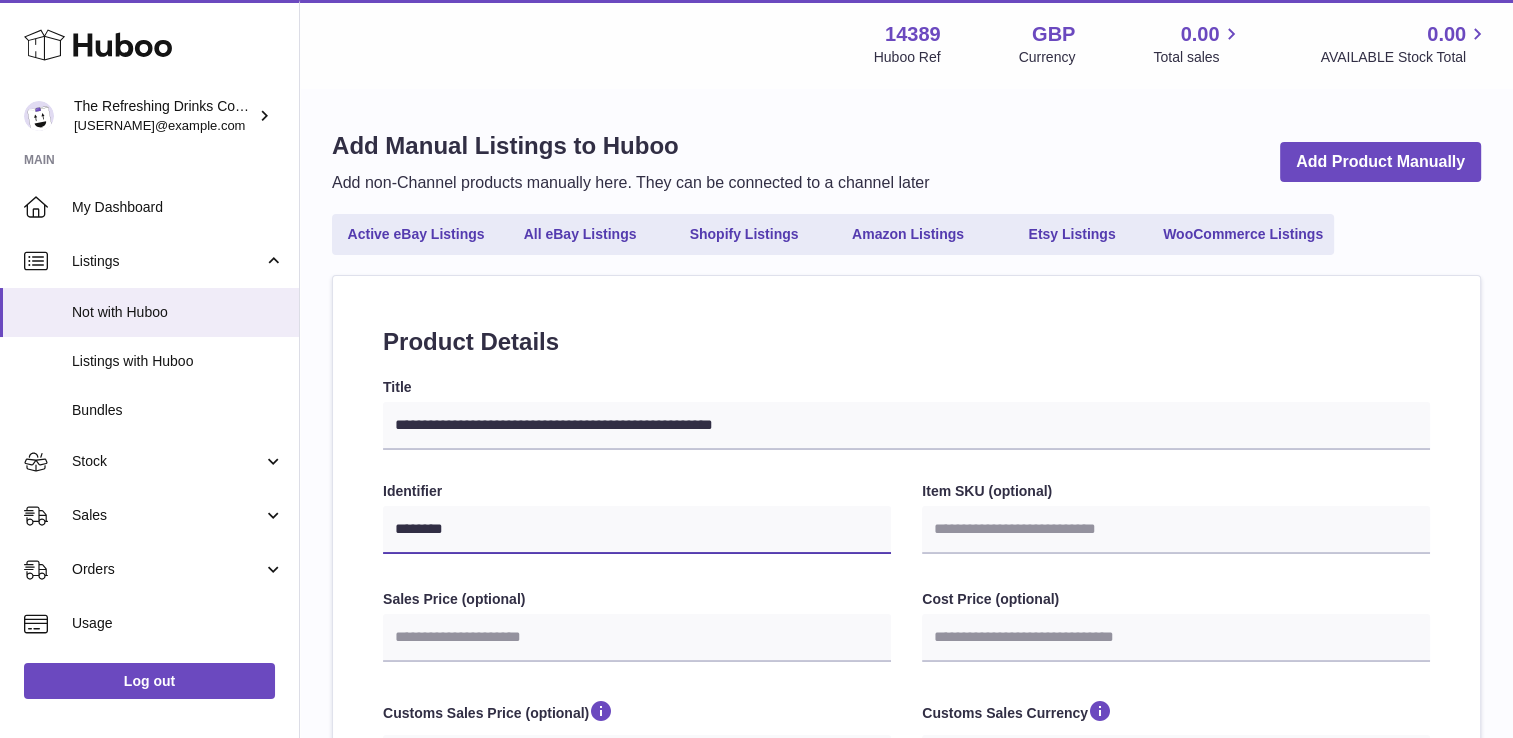 type on "*********" 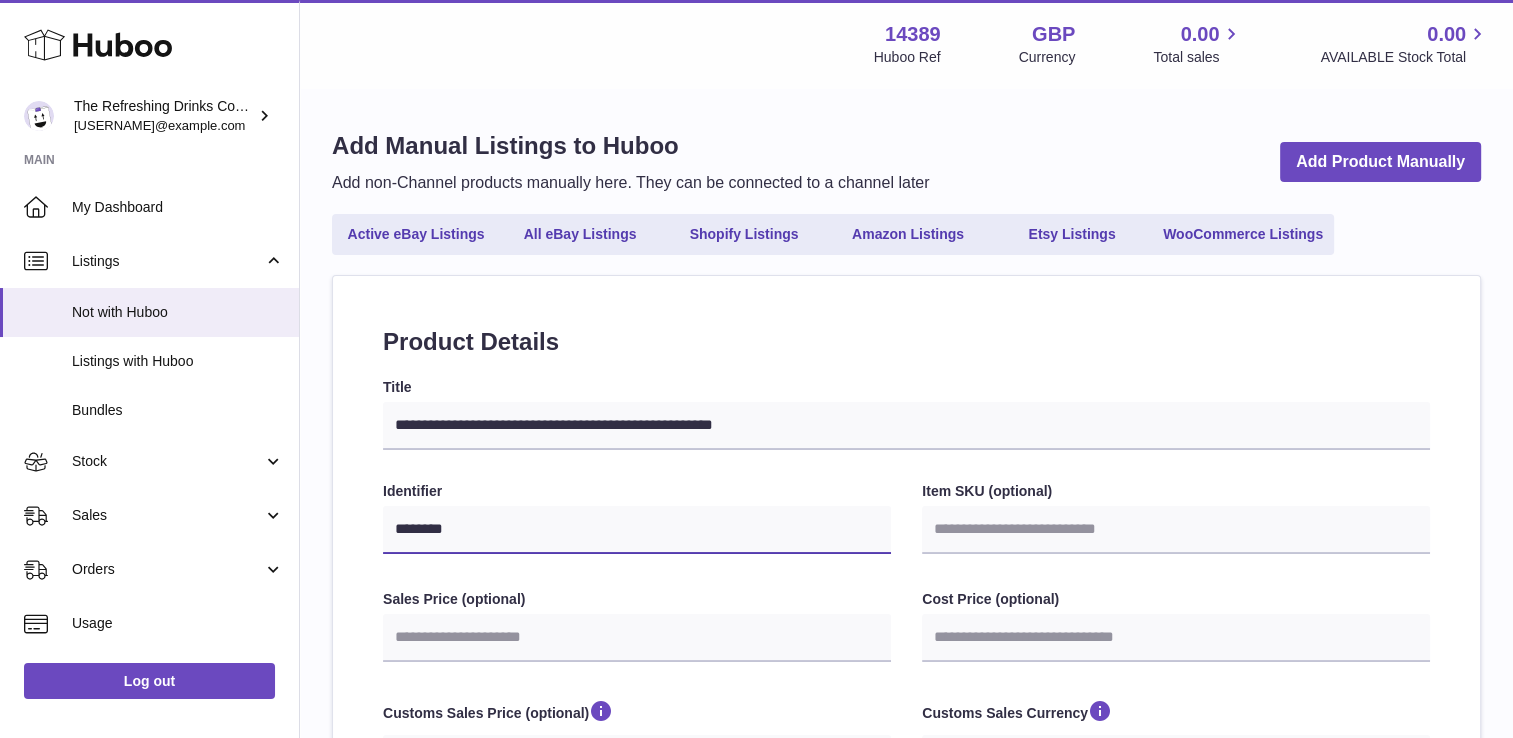 select 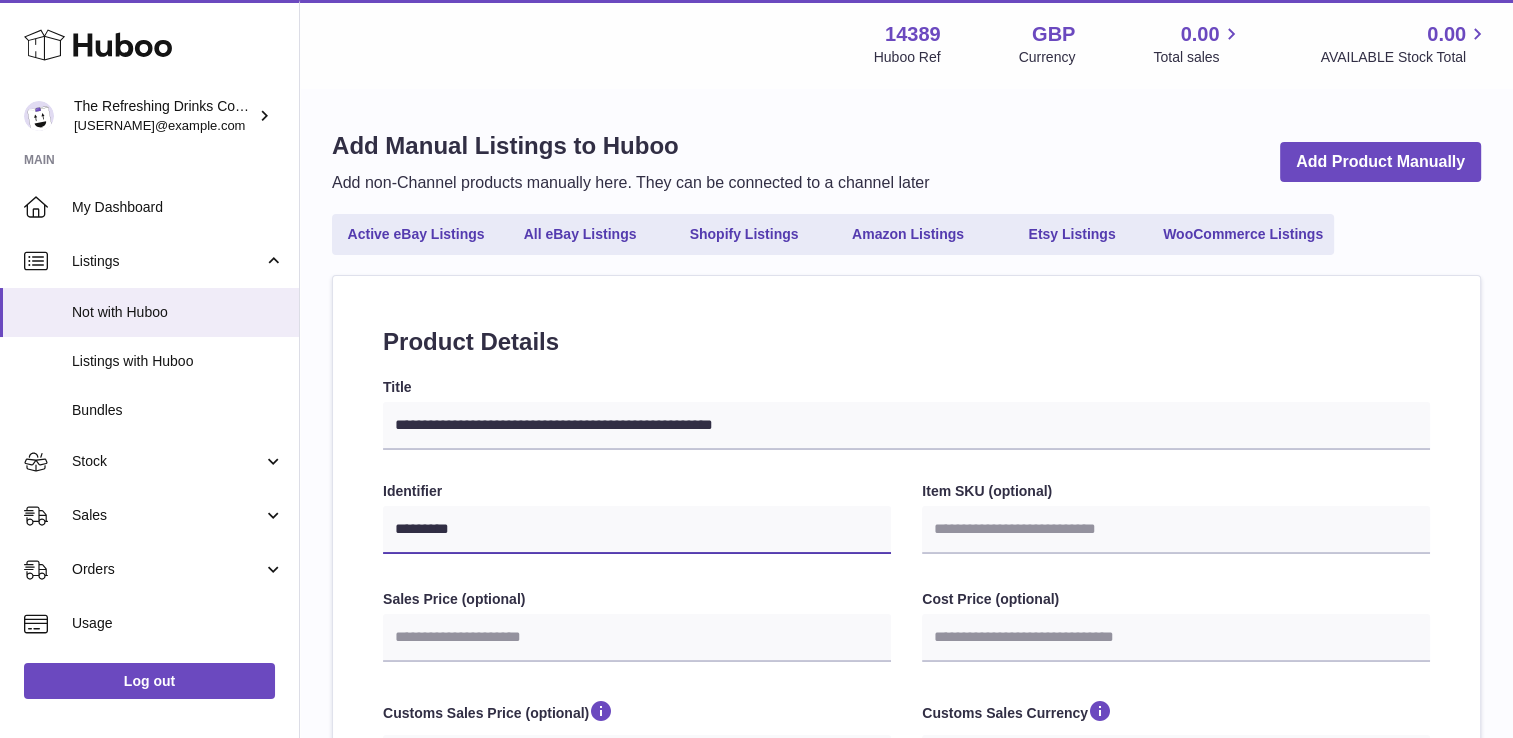 type on "**********" 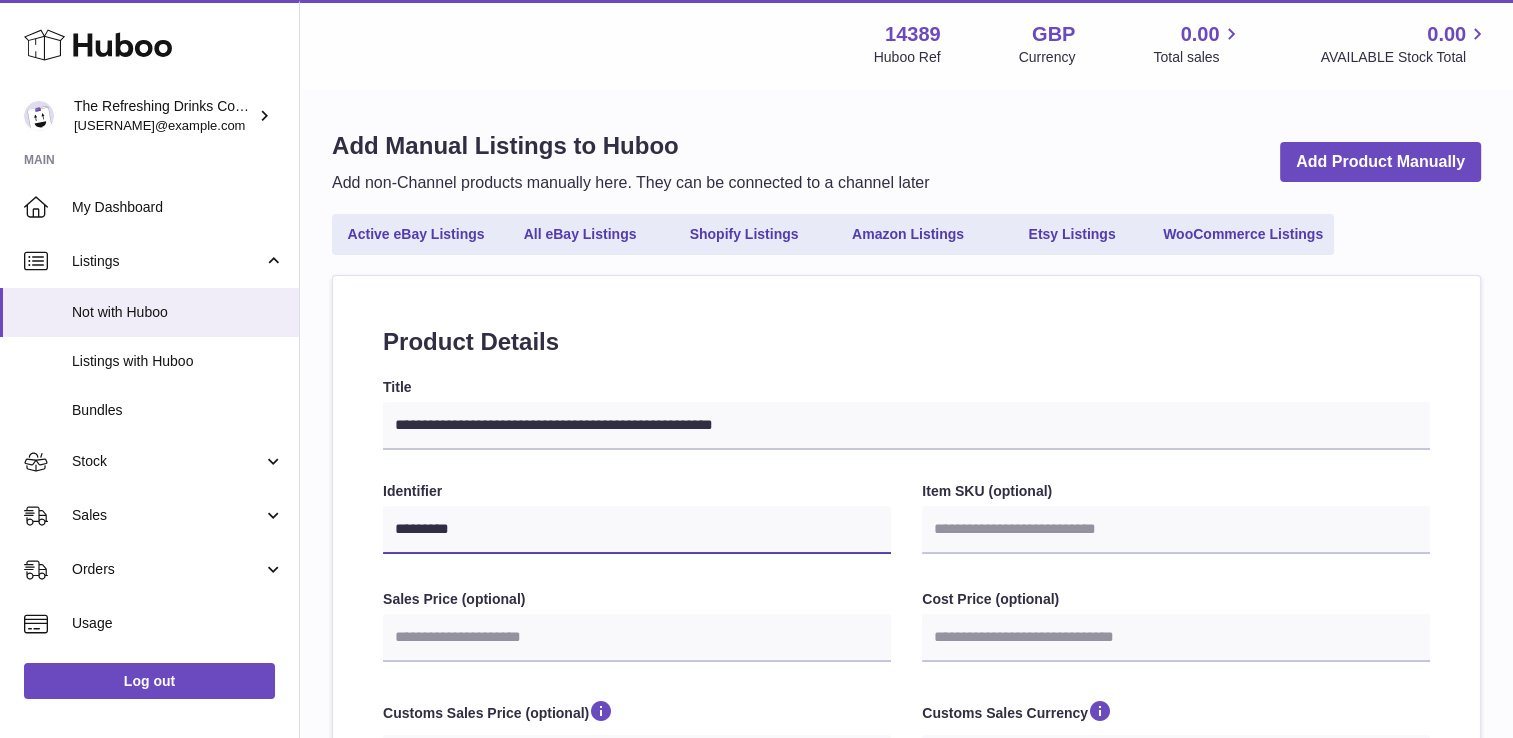 select 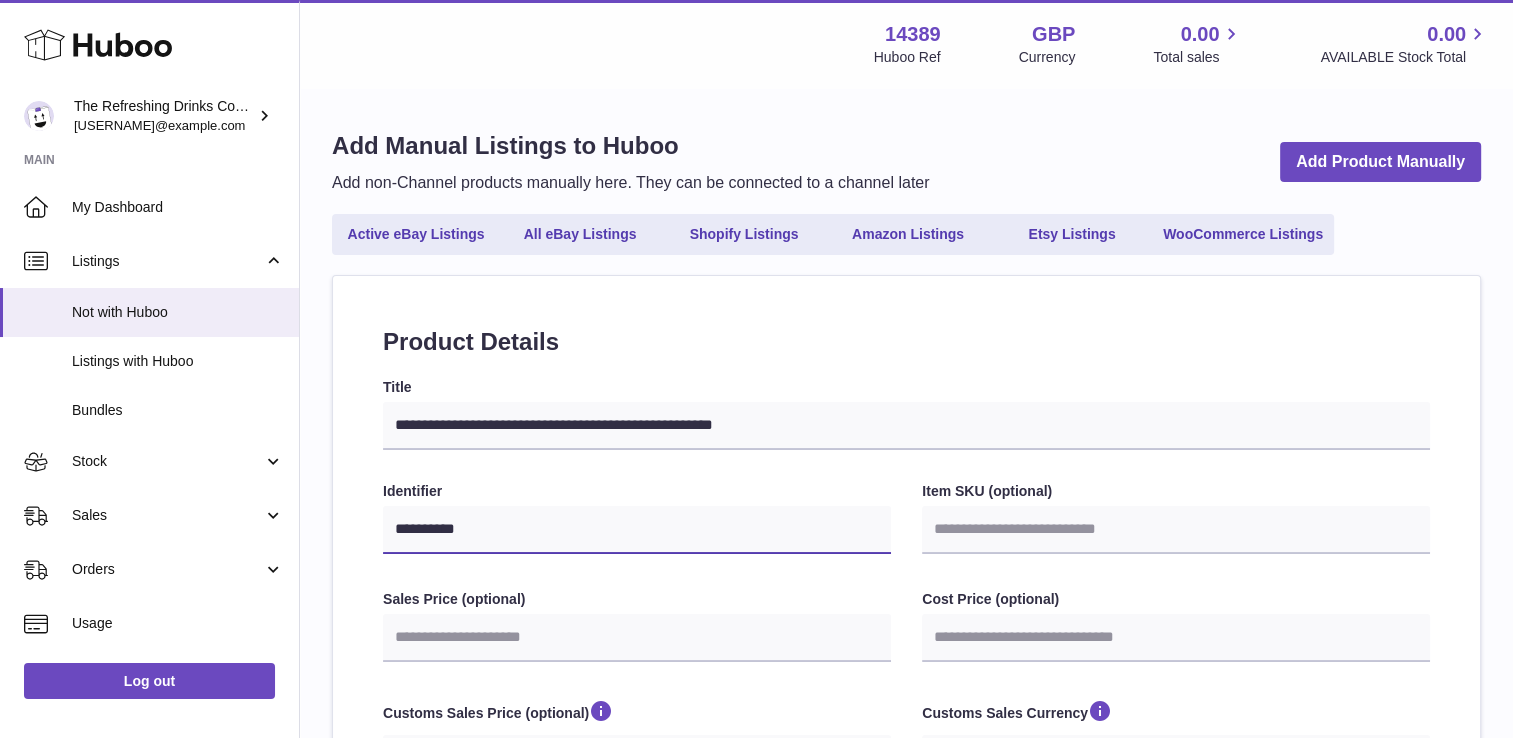 type on "**********" 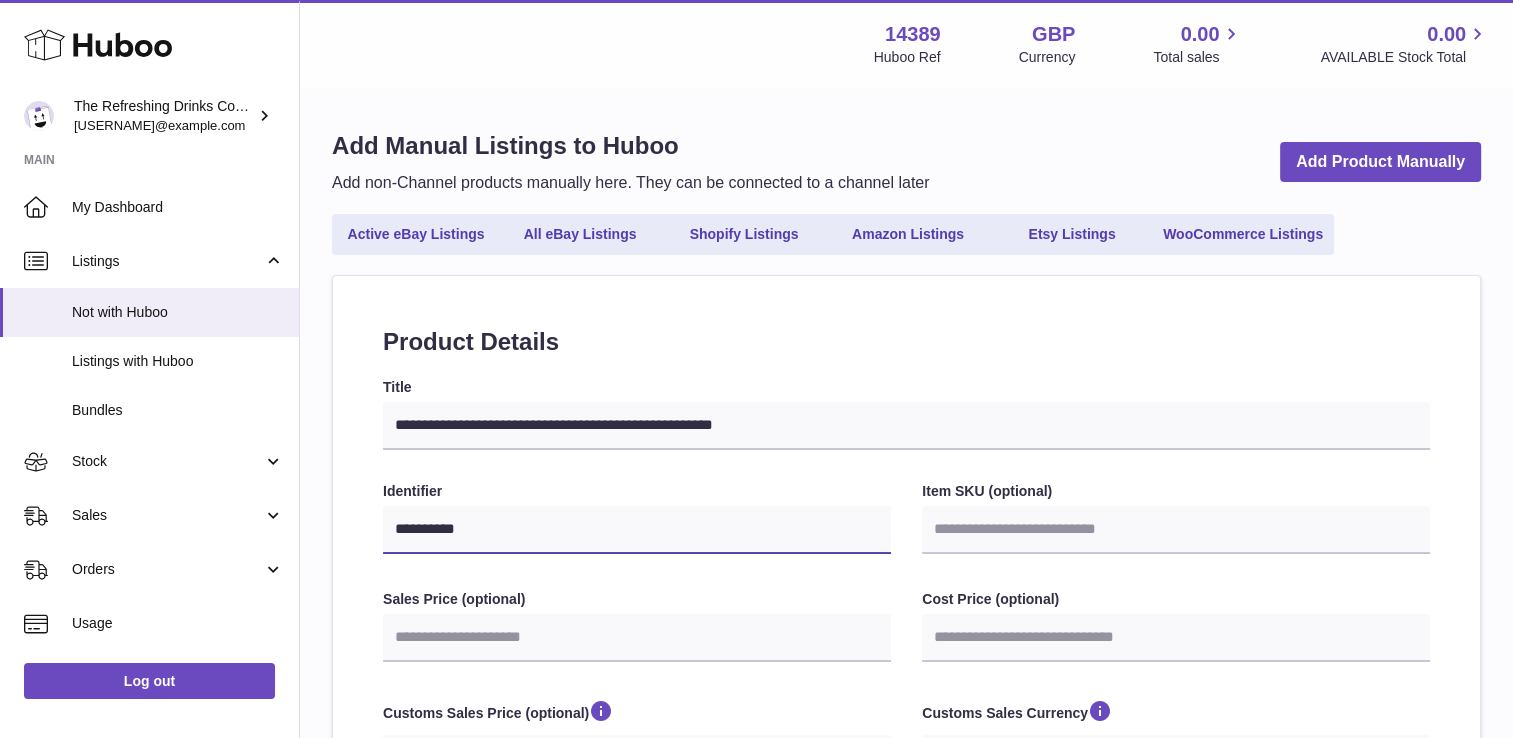 select 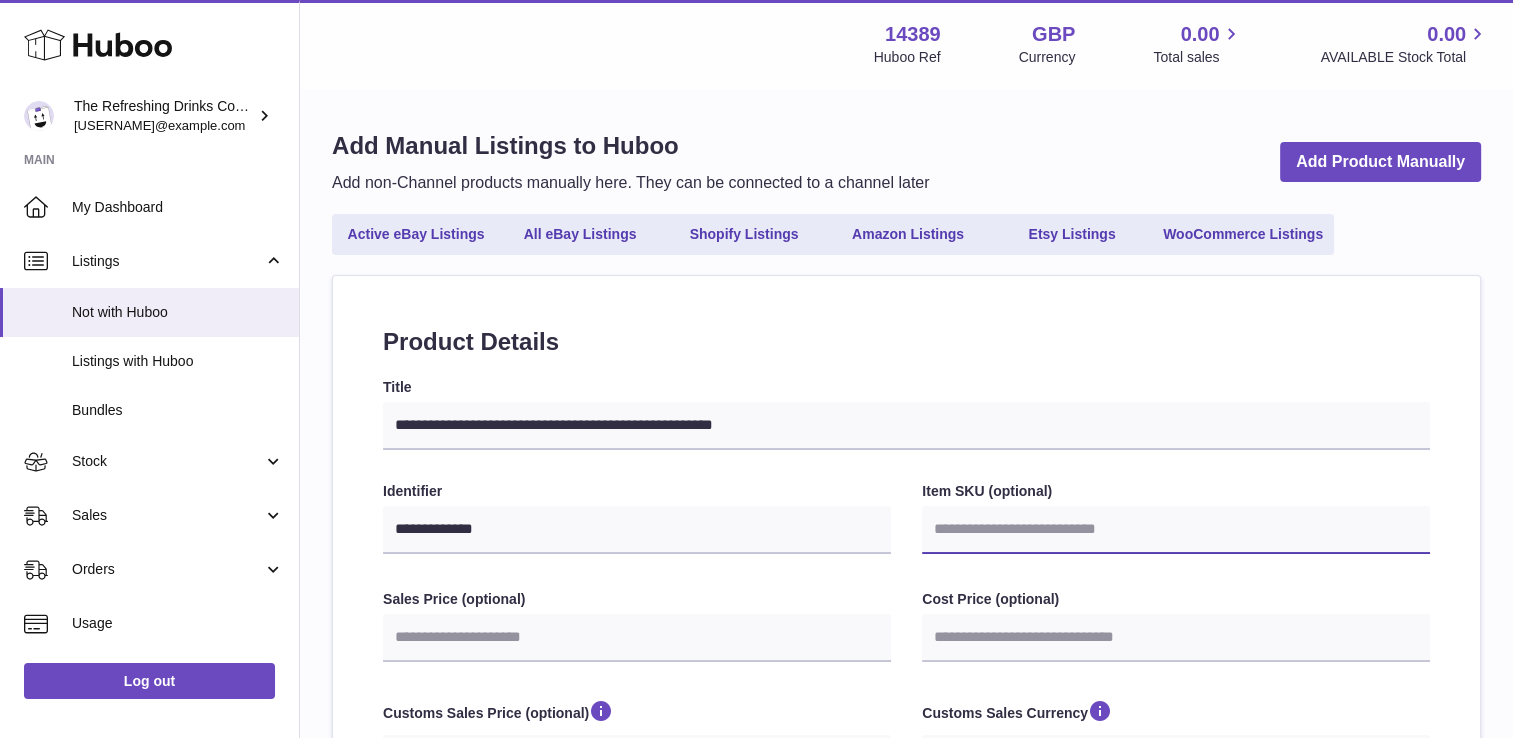 click on "Item SKU (optional)" at bounding box center (1176, 530) 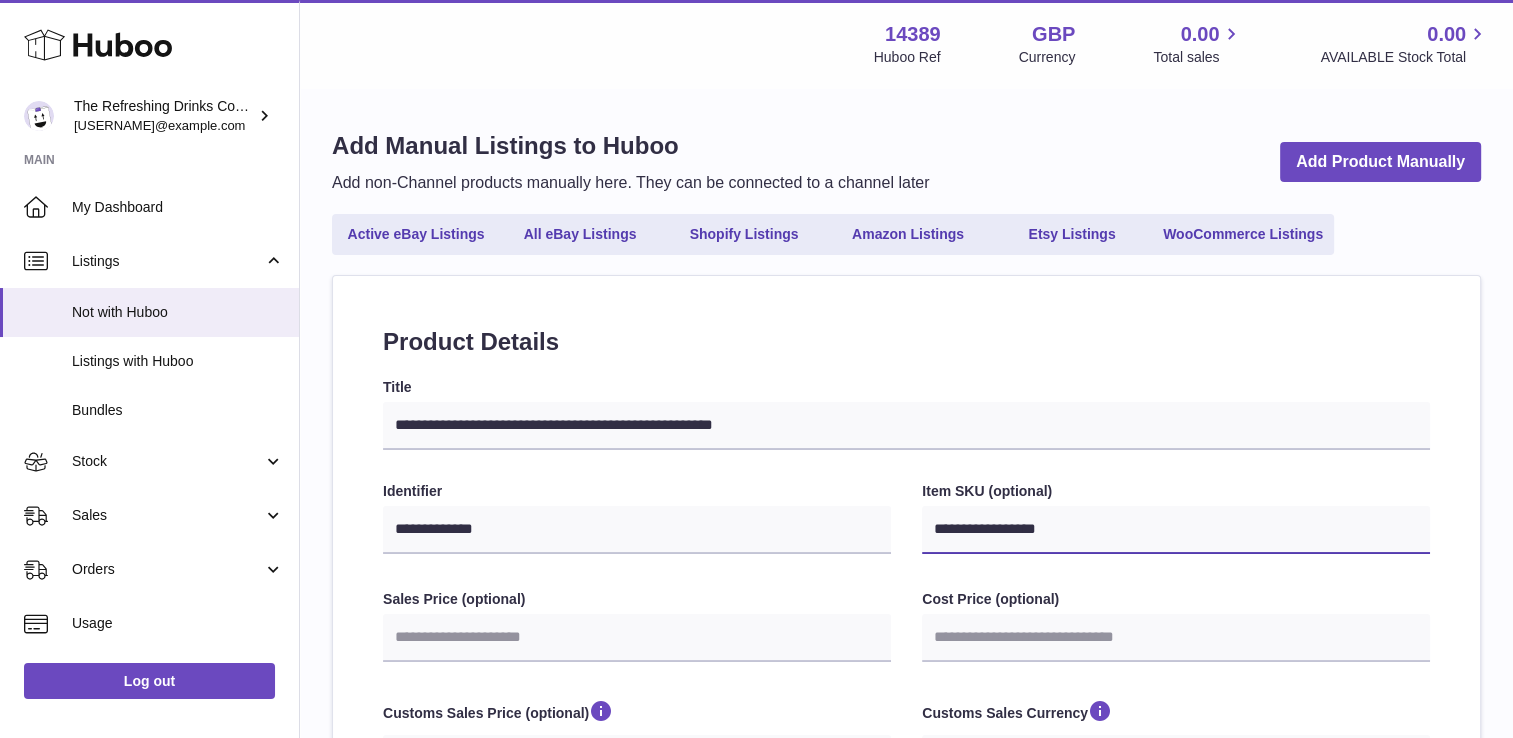click on "**********" at bounding box center (1176, 530) 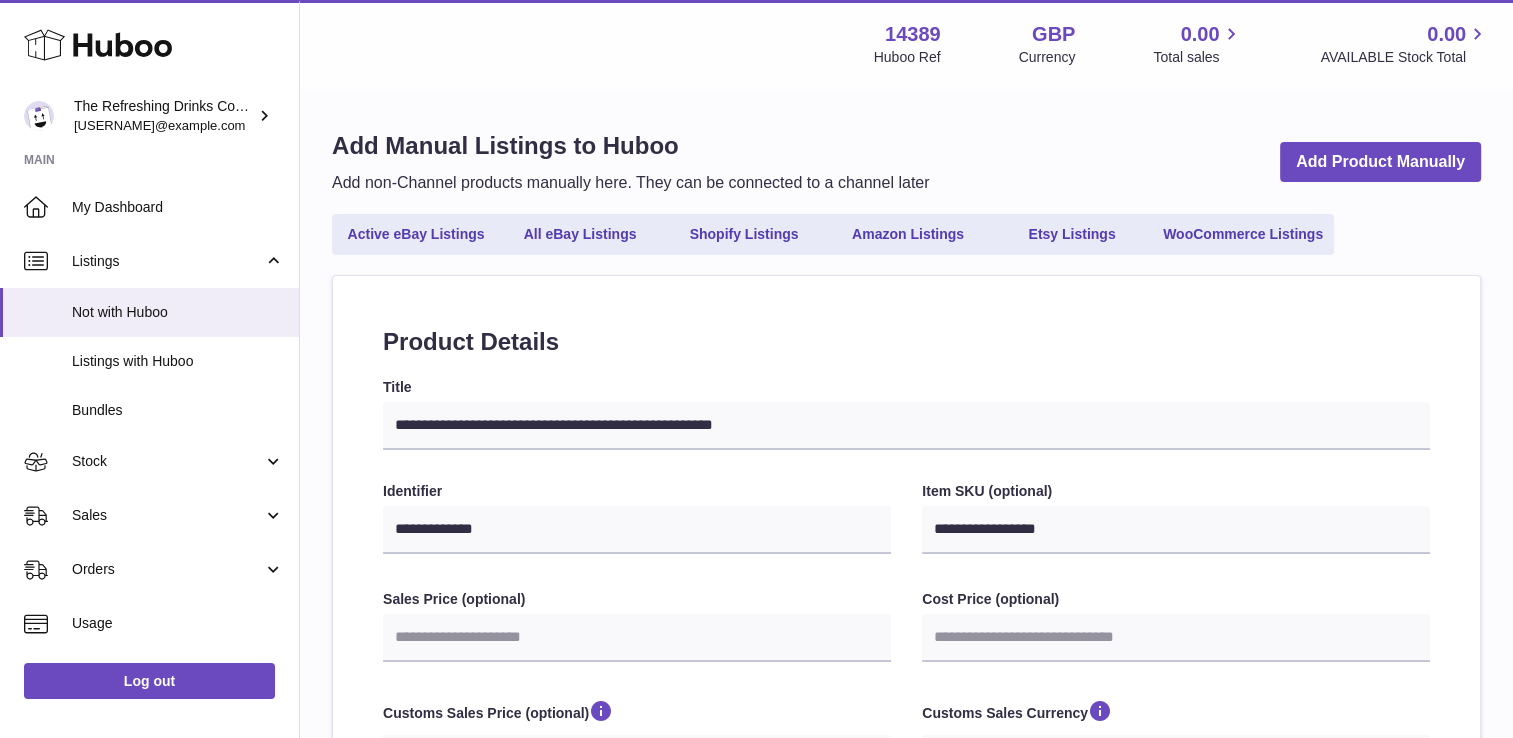 click on "**********" at bounding box center [906, 856] 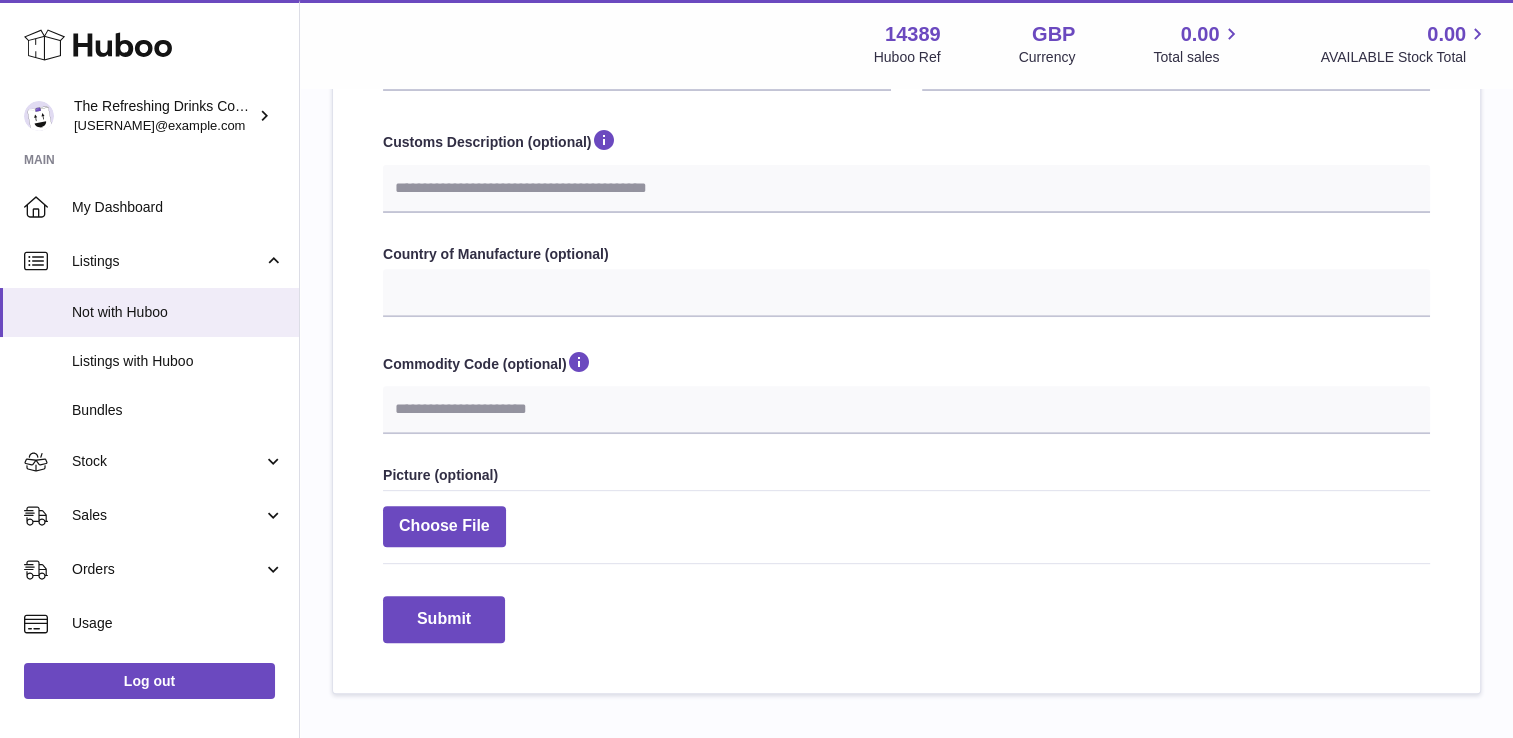 scroll, scrollTop: 707, scrollLeft: 0, axis: vertical 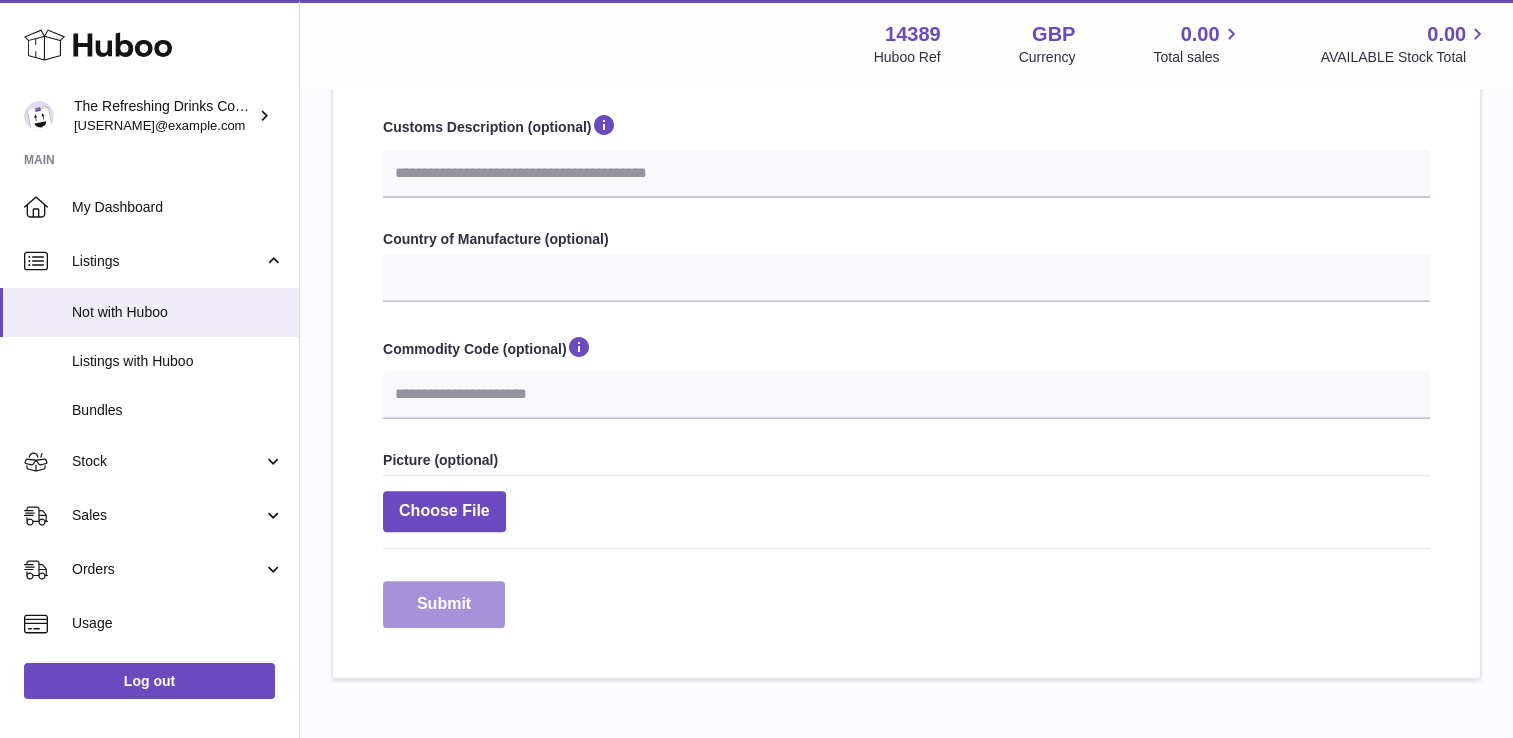 click on "Submit" at bounding box center [444, 604] 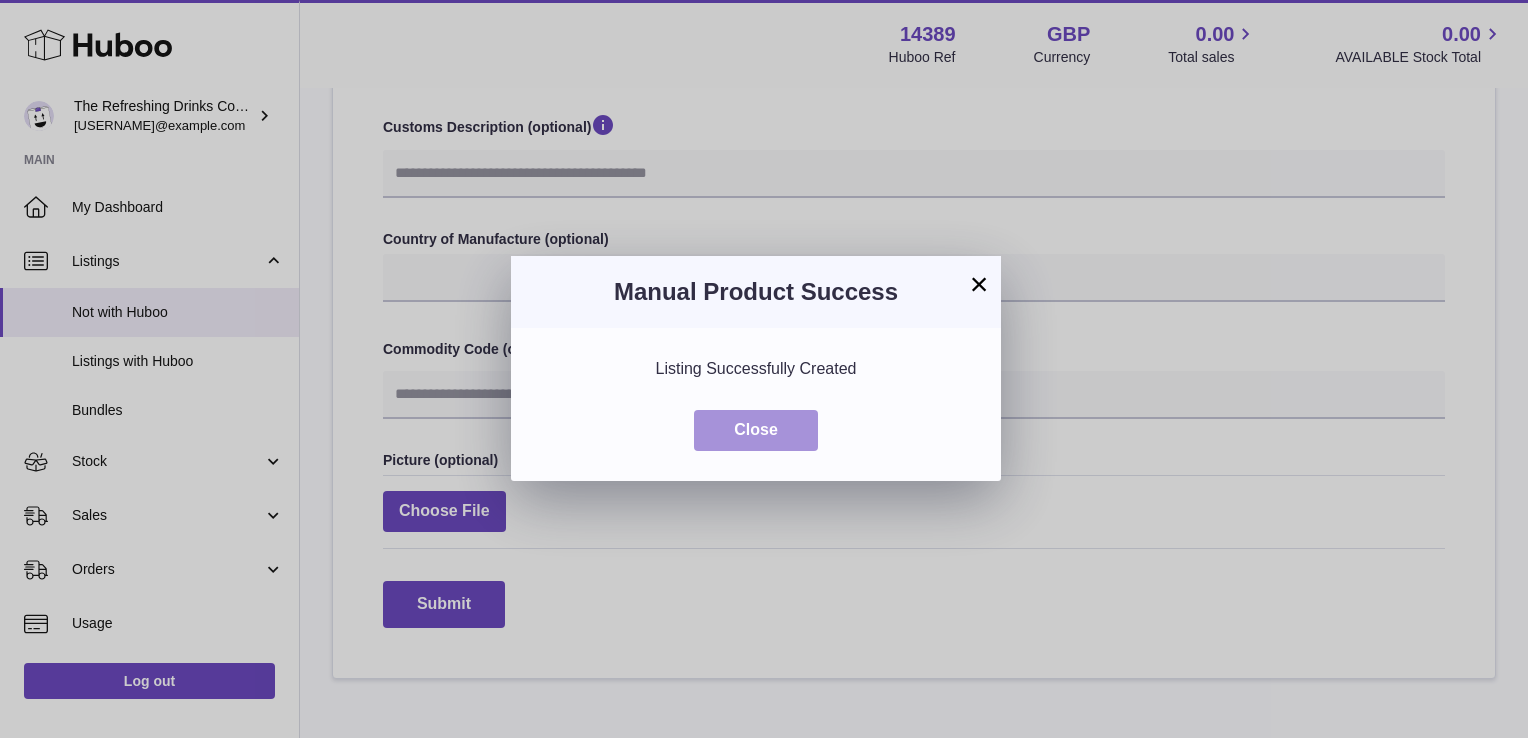 click on "Close" at bounding box center [756, 430] 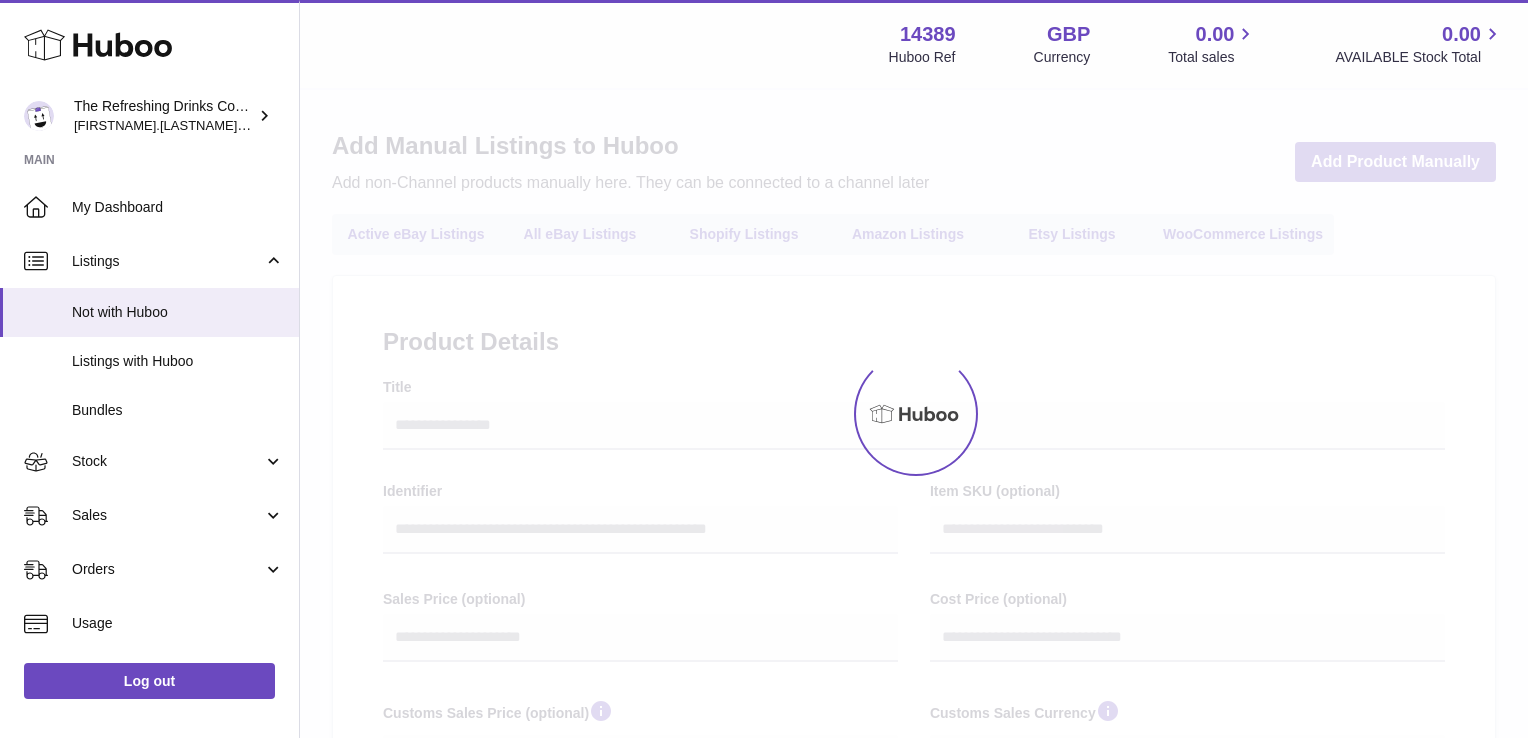 select 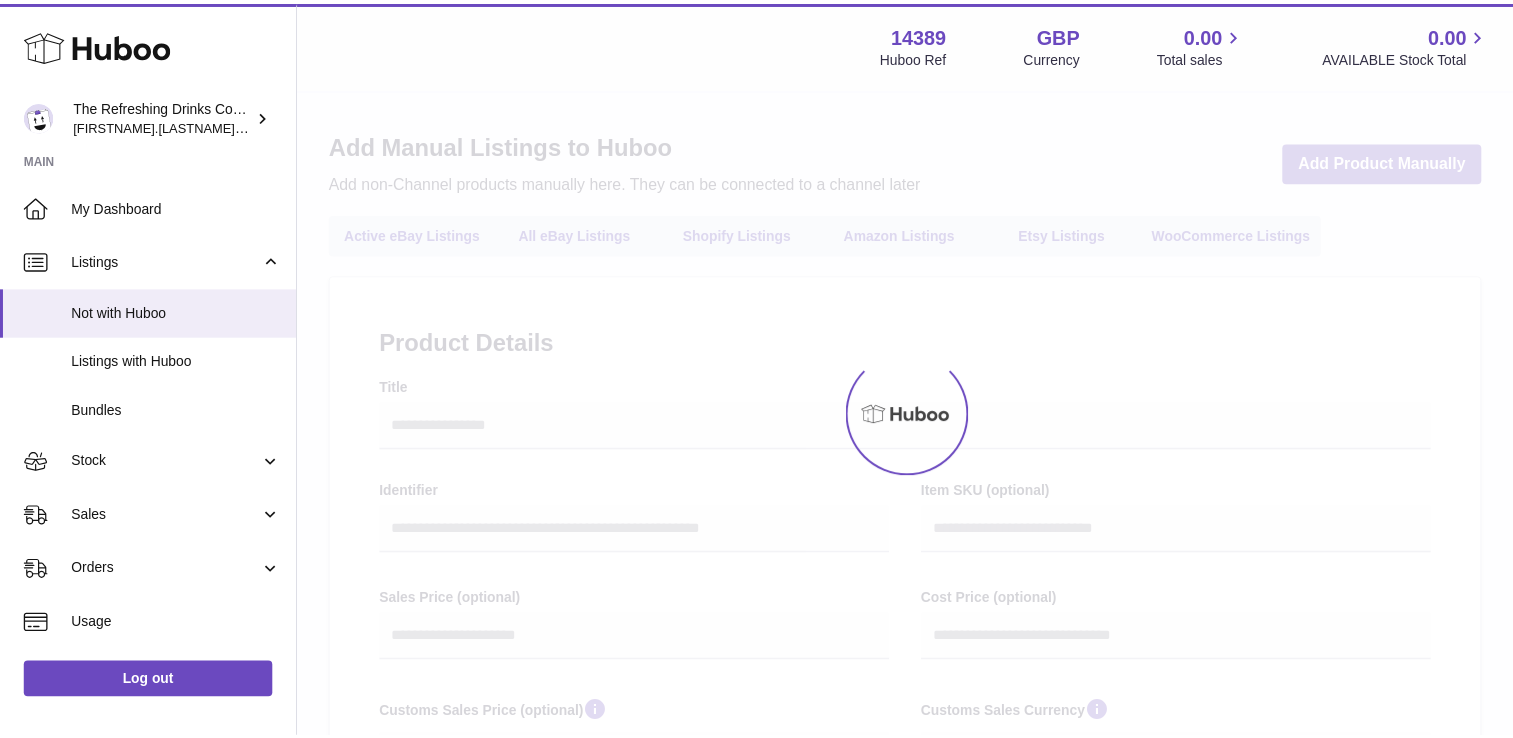 scroll, scrollTop: 0, scrollLeft: 0, axis: both 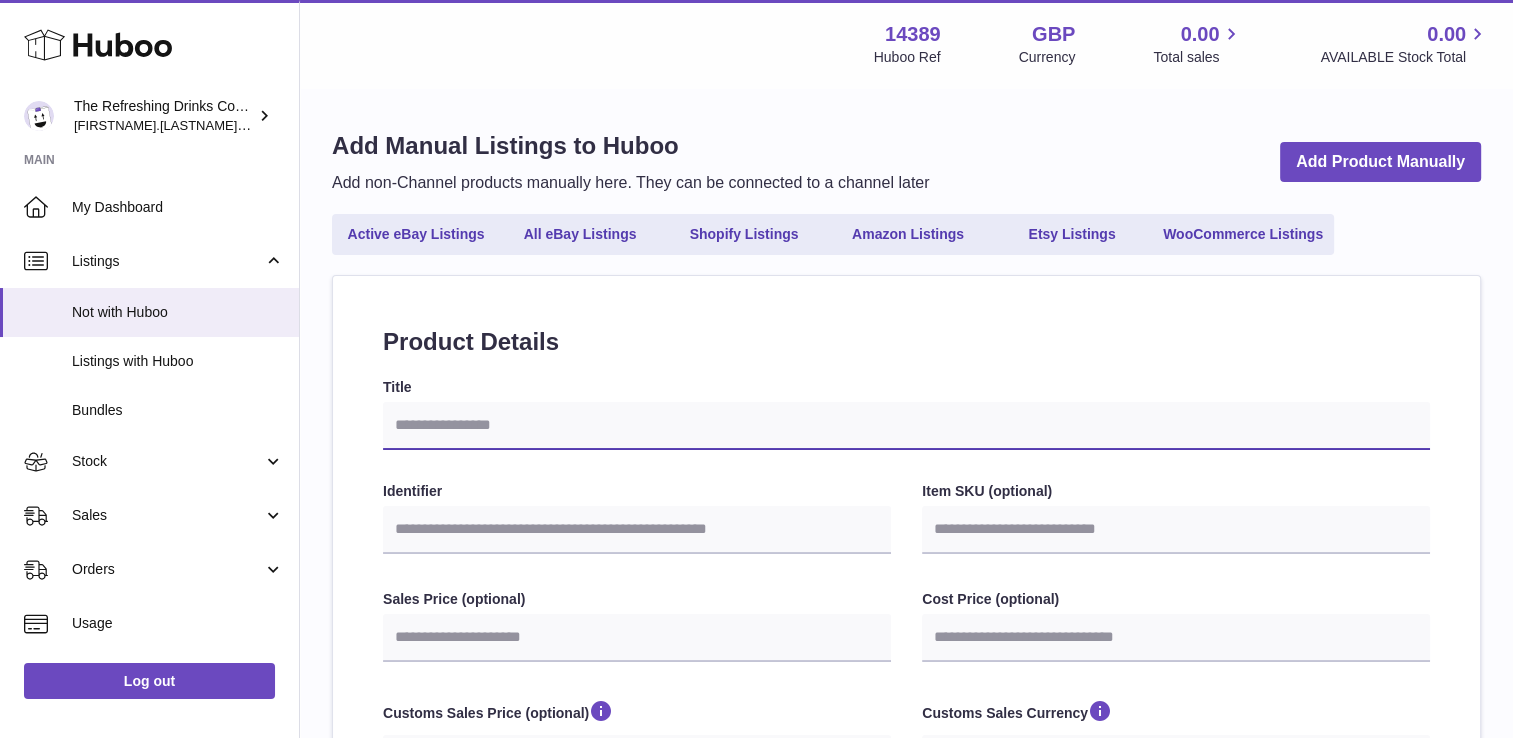 click on "Title" at bounding box center [906, 426] 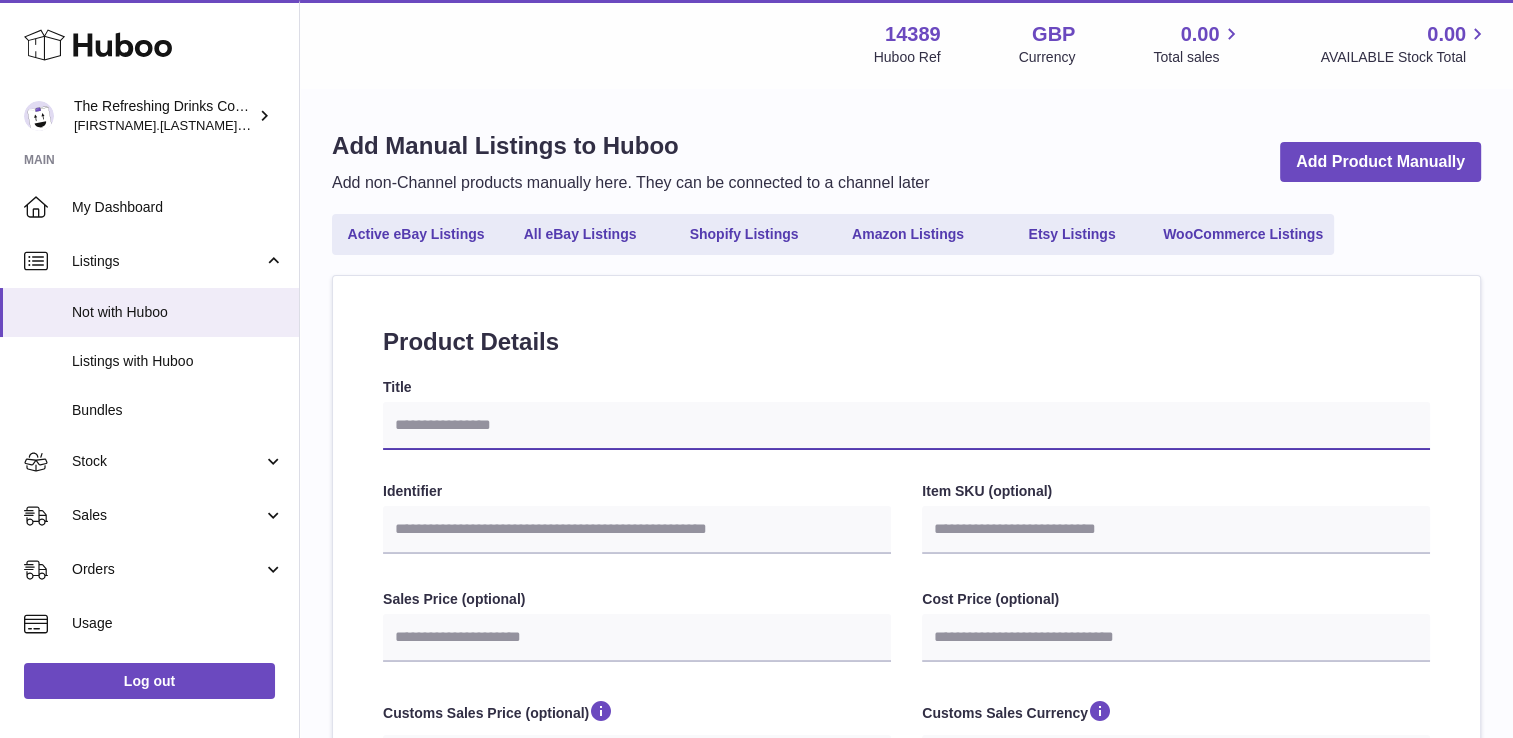 type on "*" 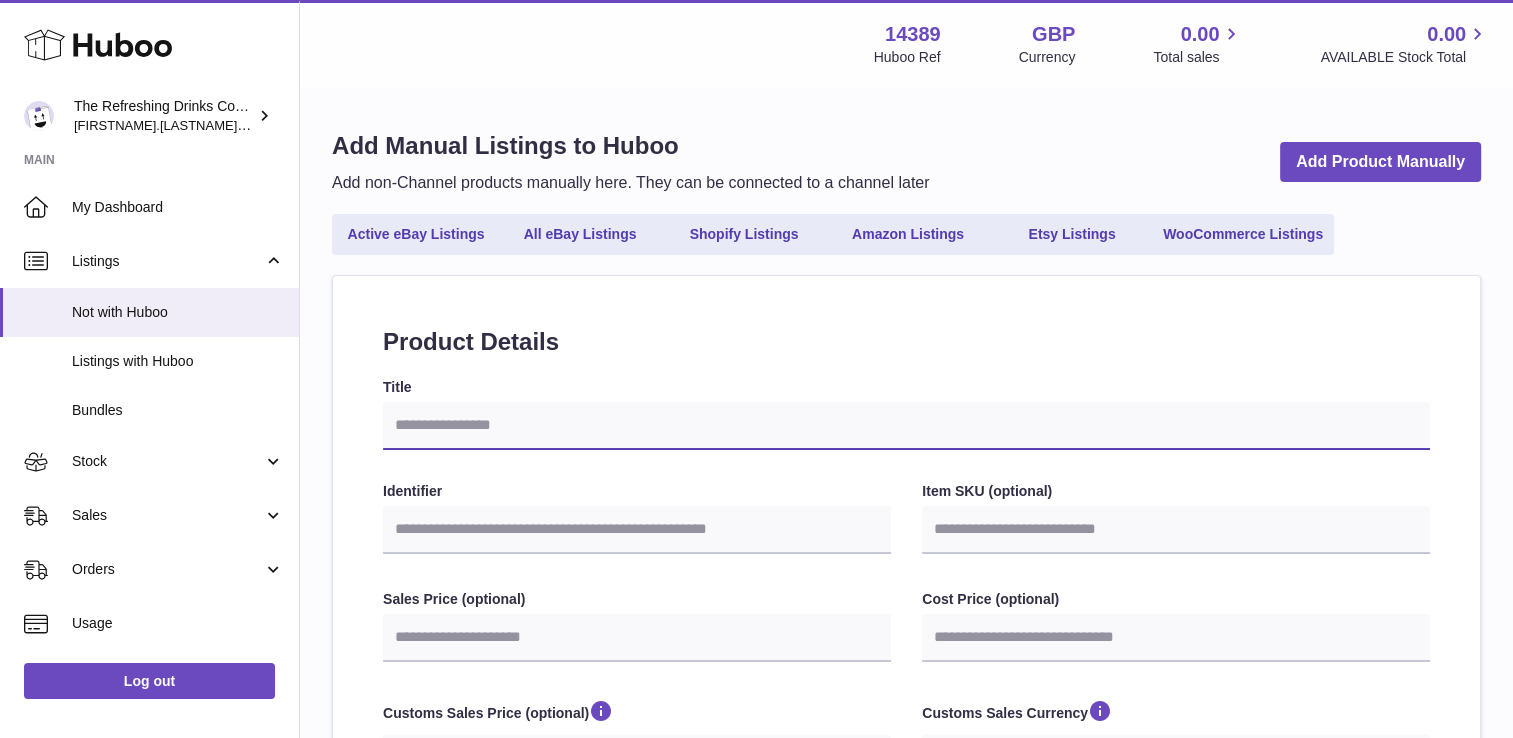 select 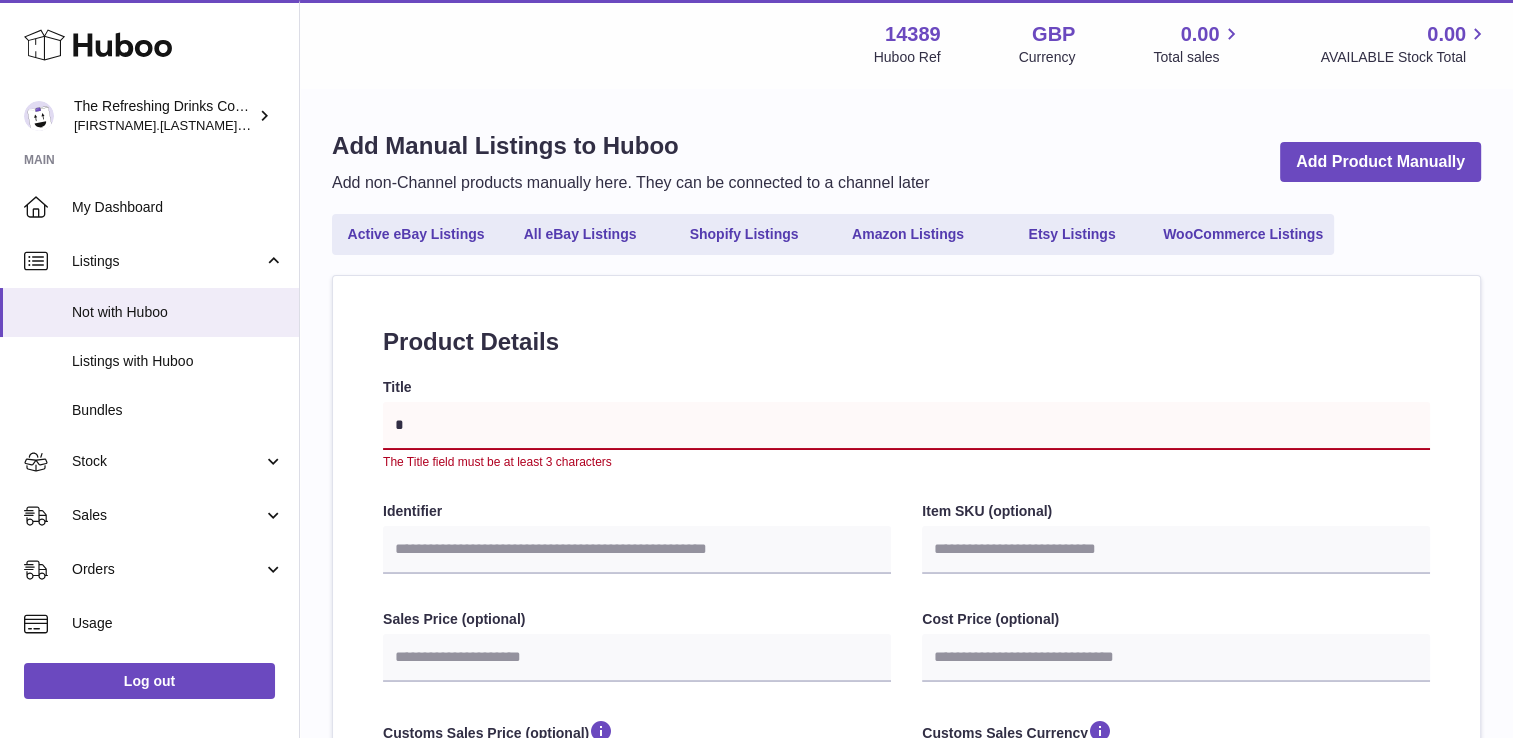type on "**" 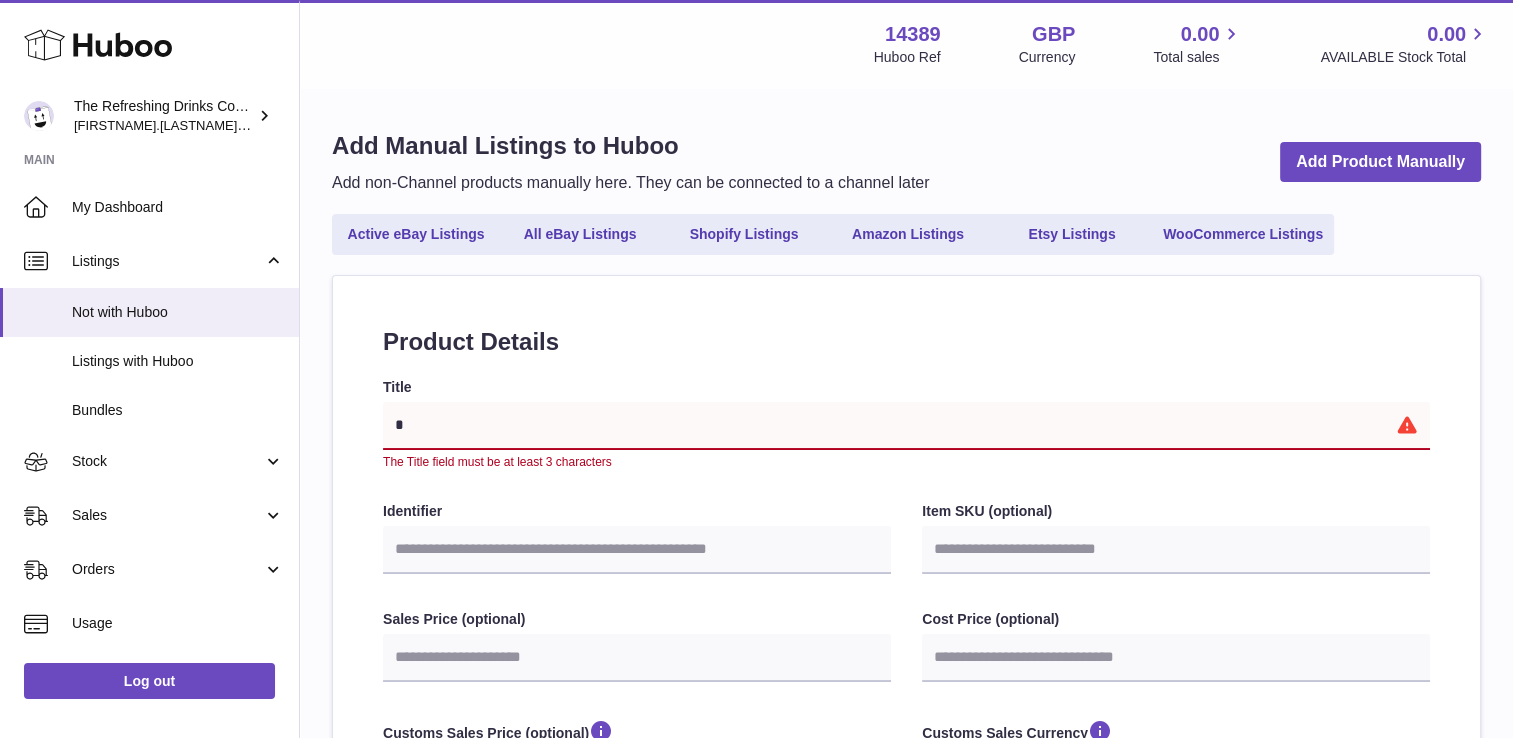 select 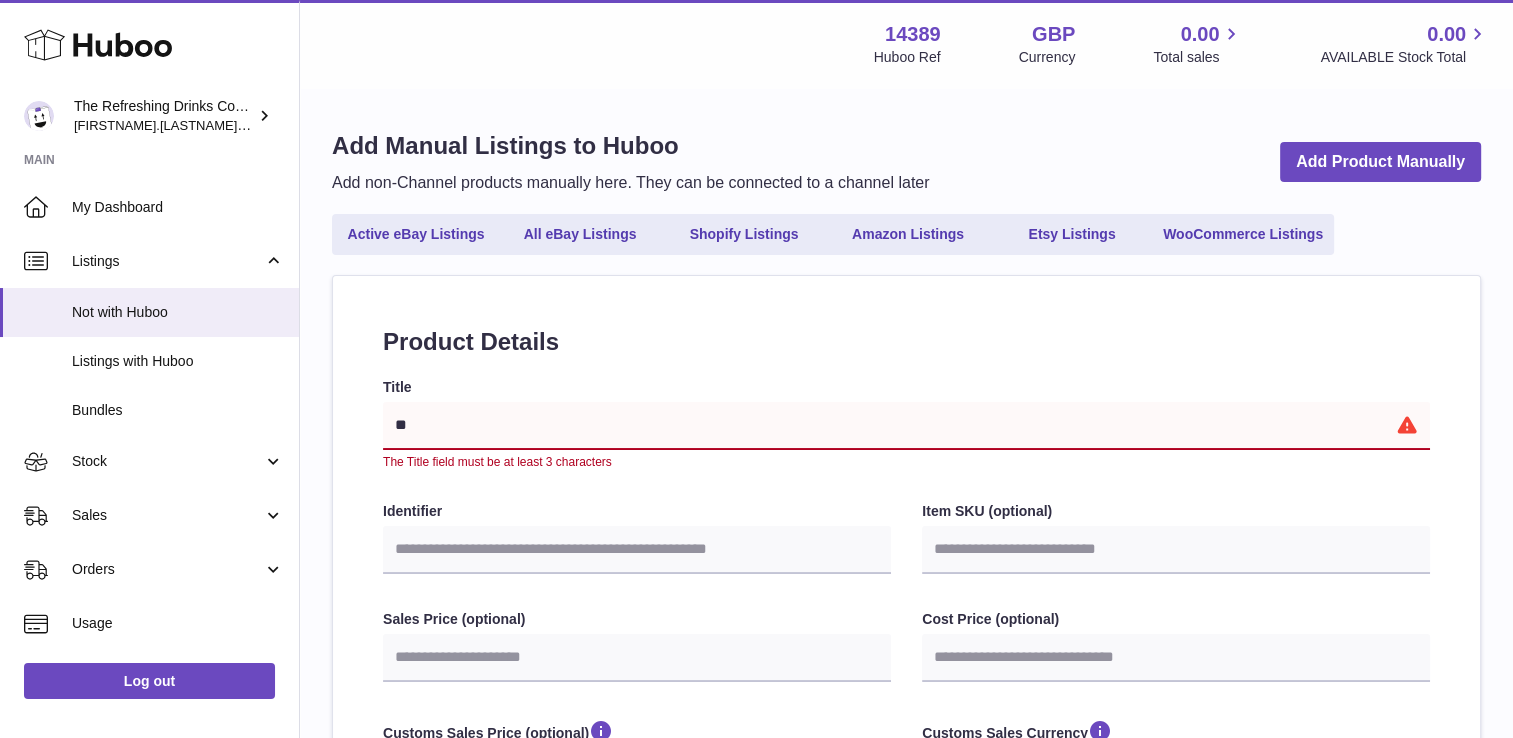 type on "**" 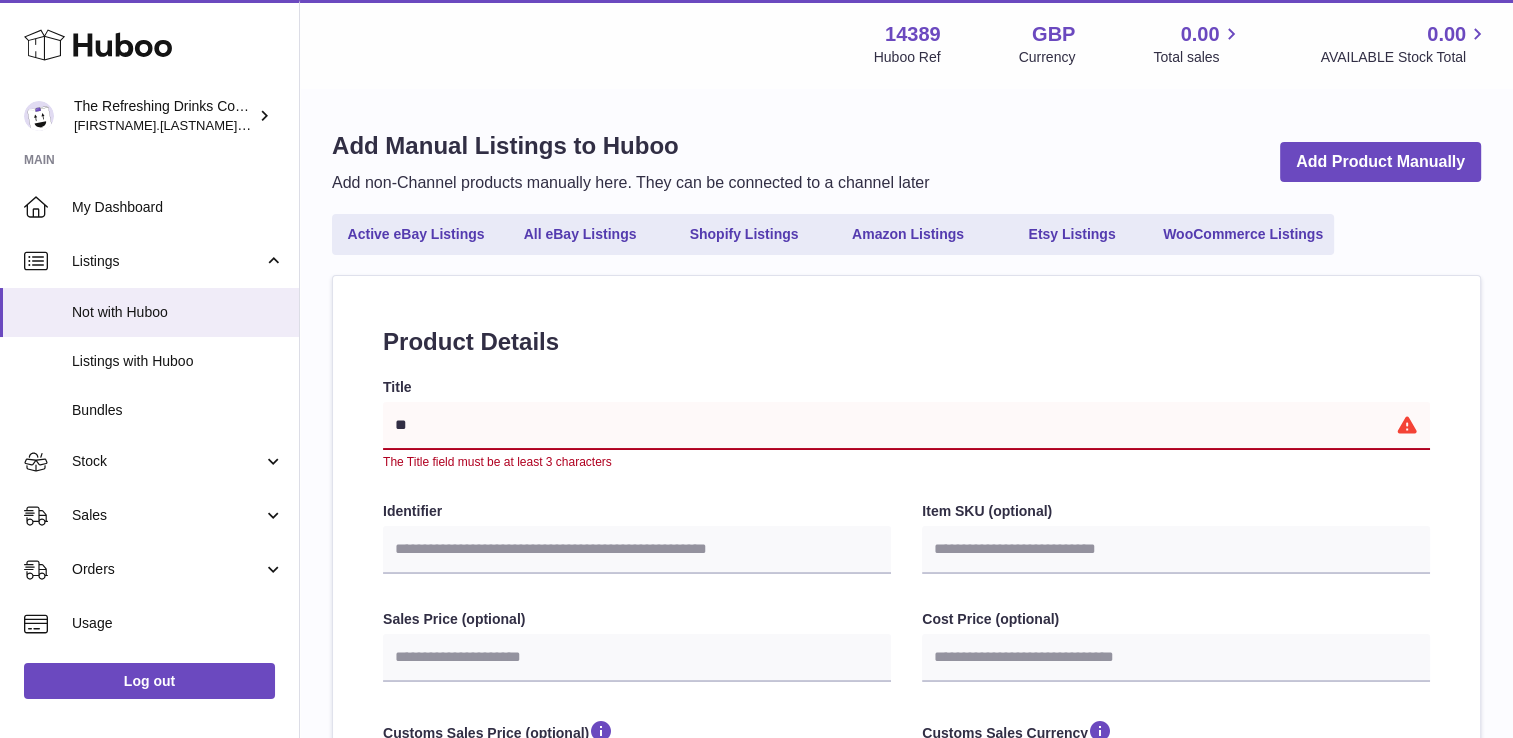 select 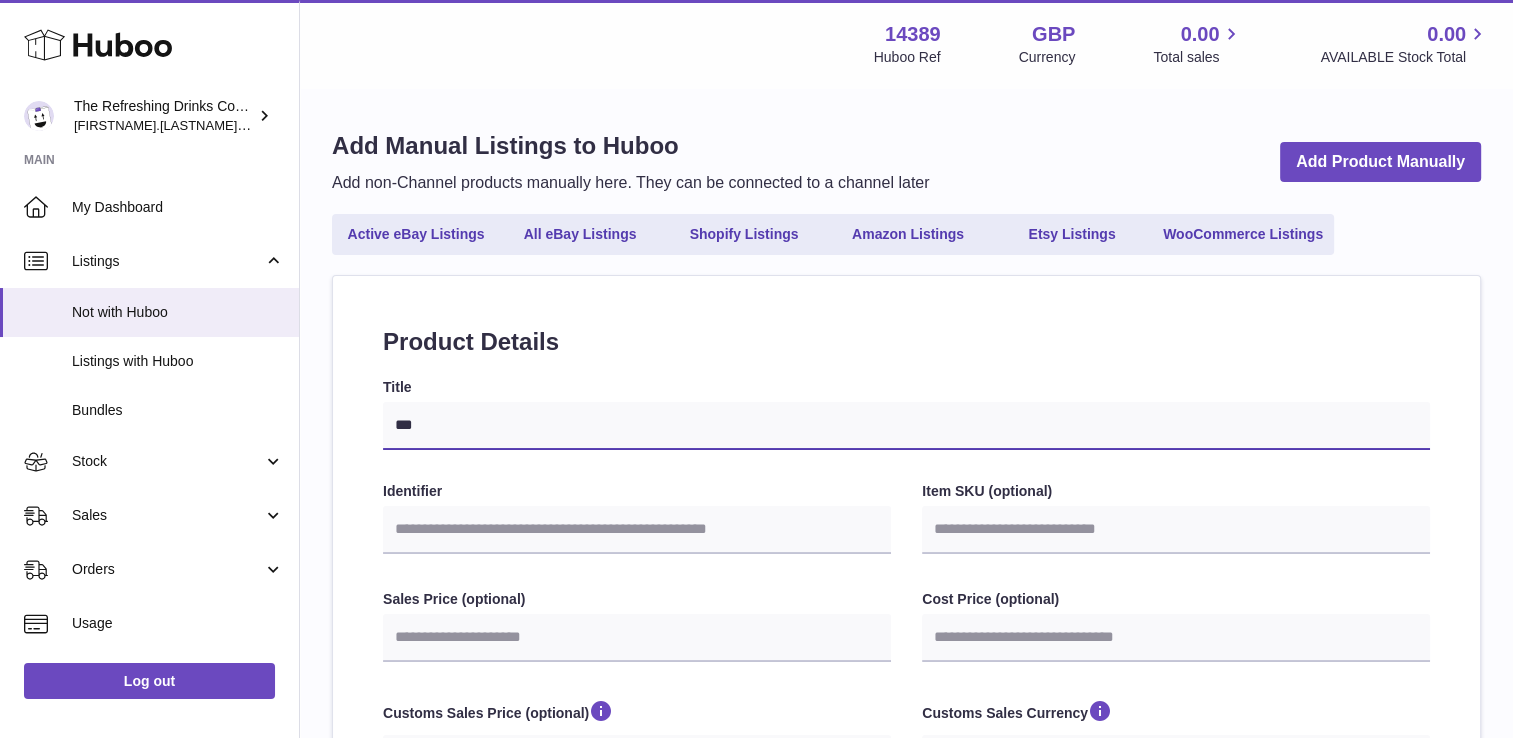 type on "****" 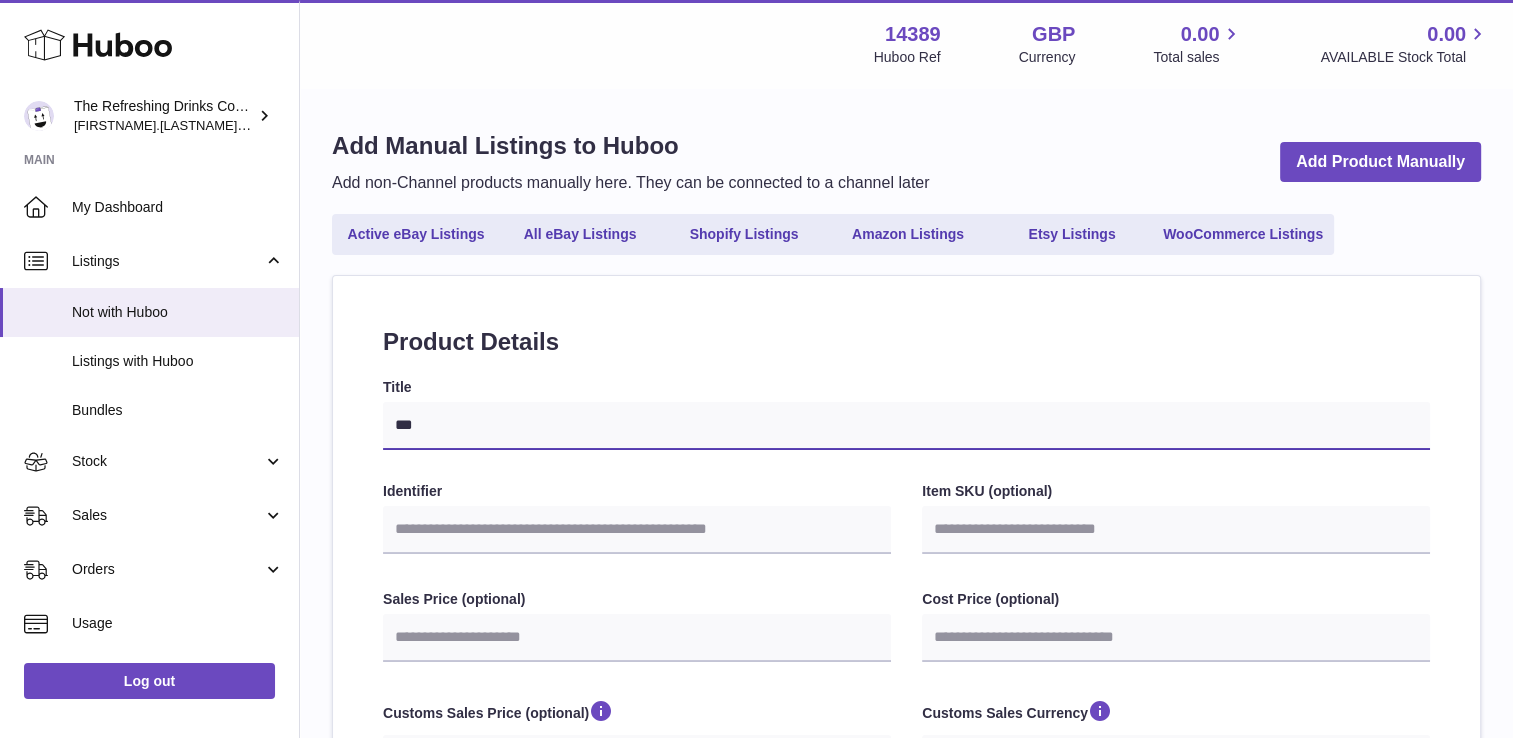 select 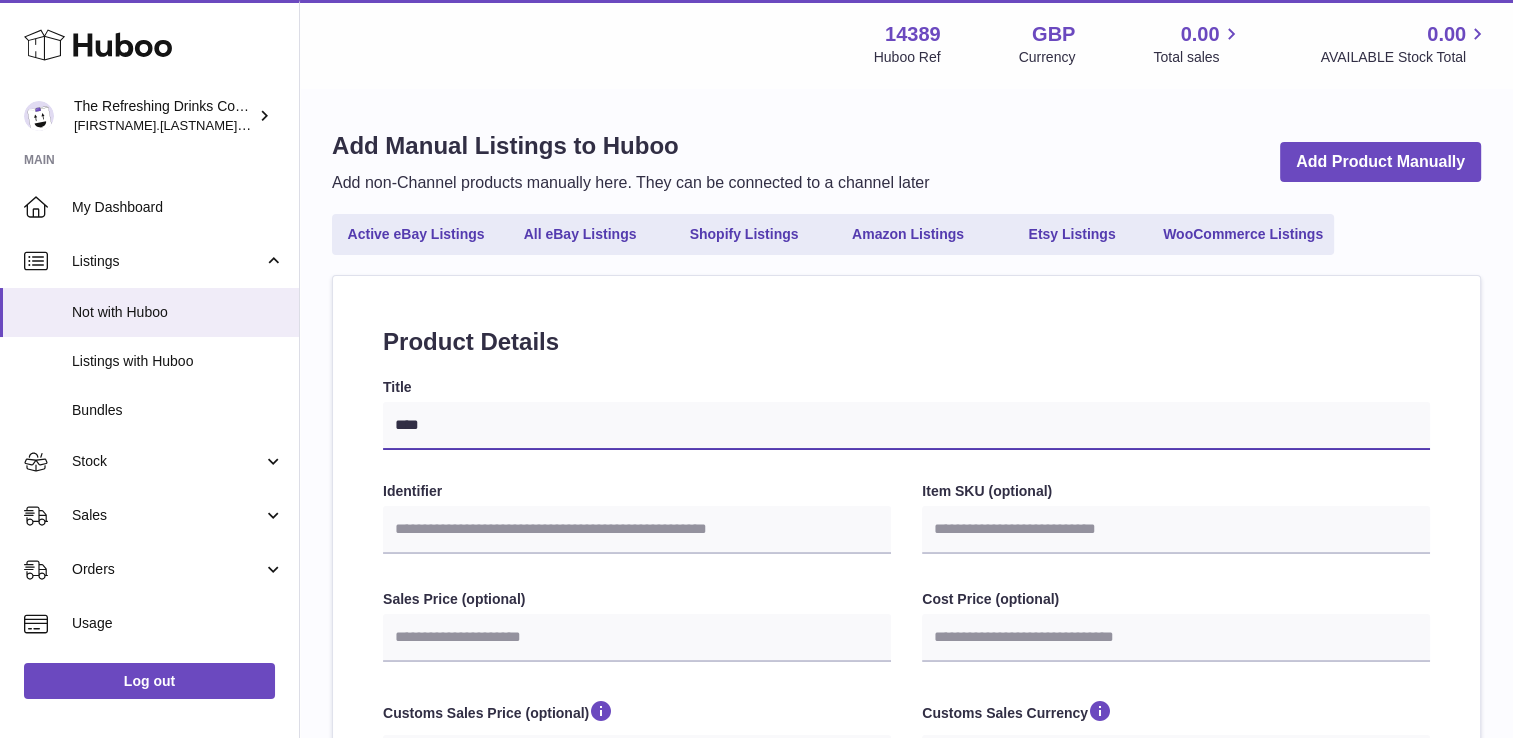 type on "*****" 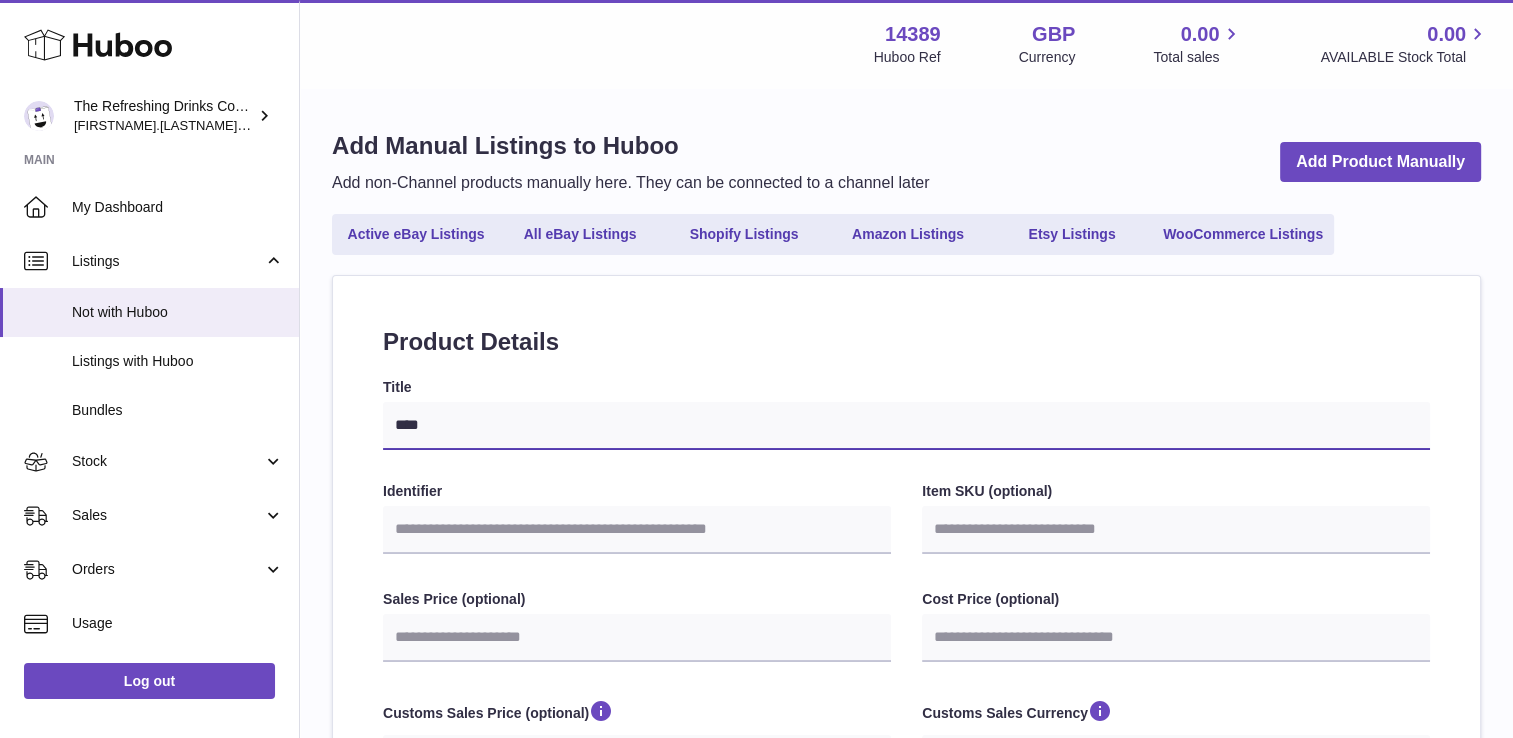 select 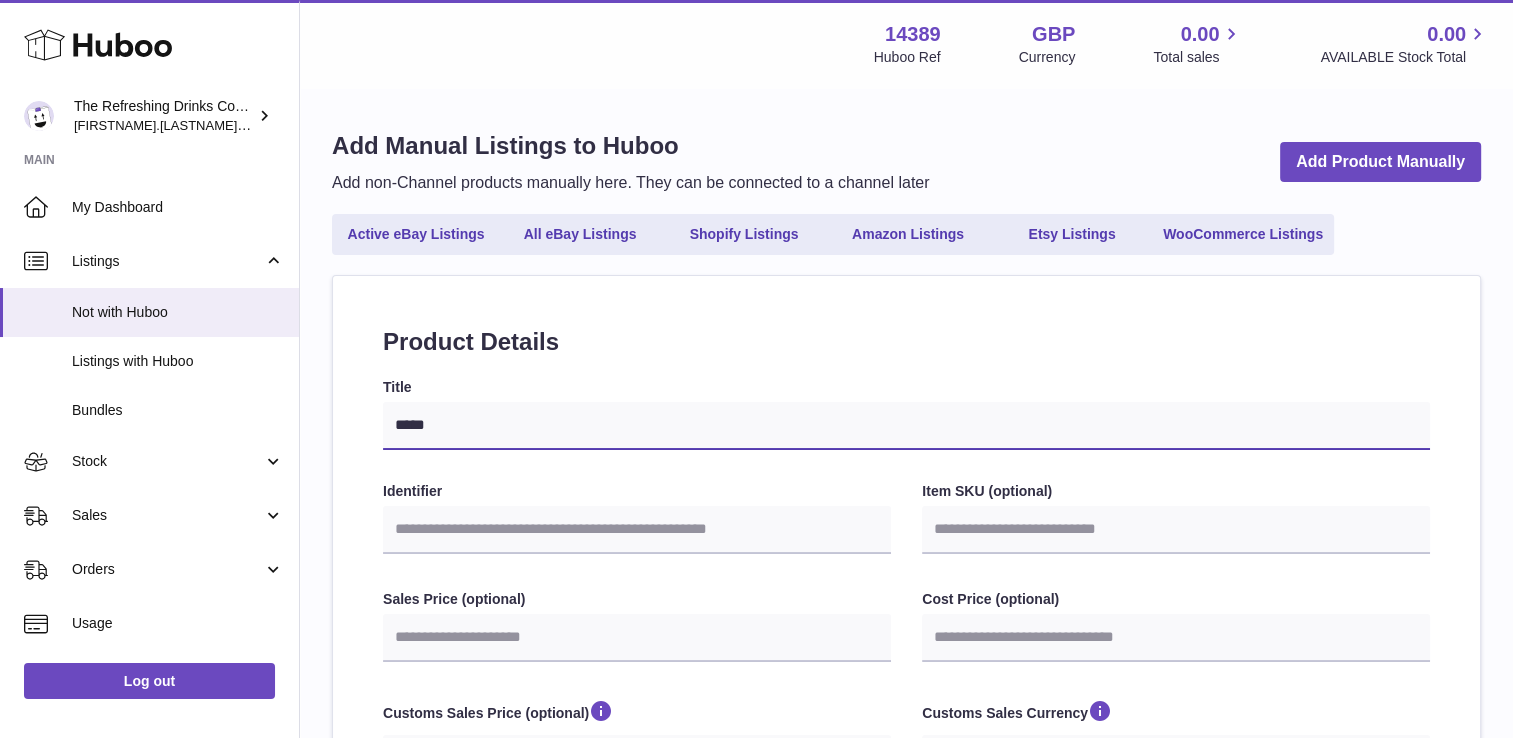 type on "******" 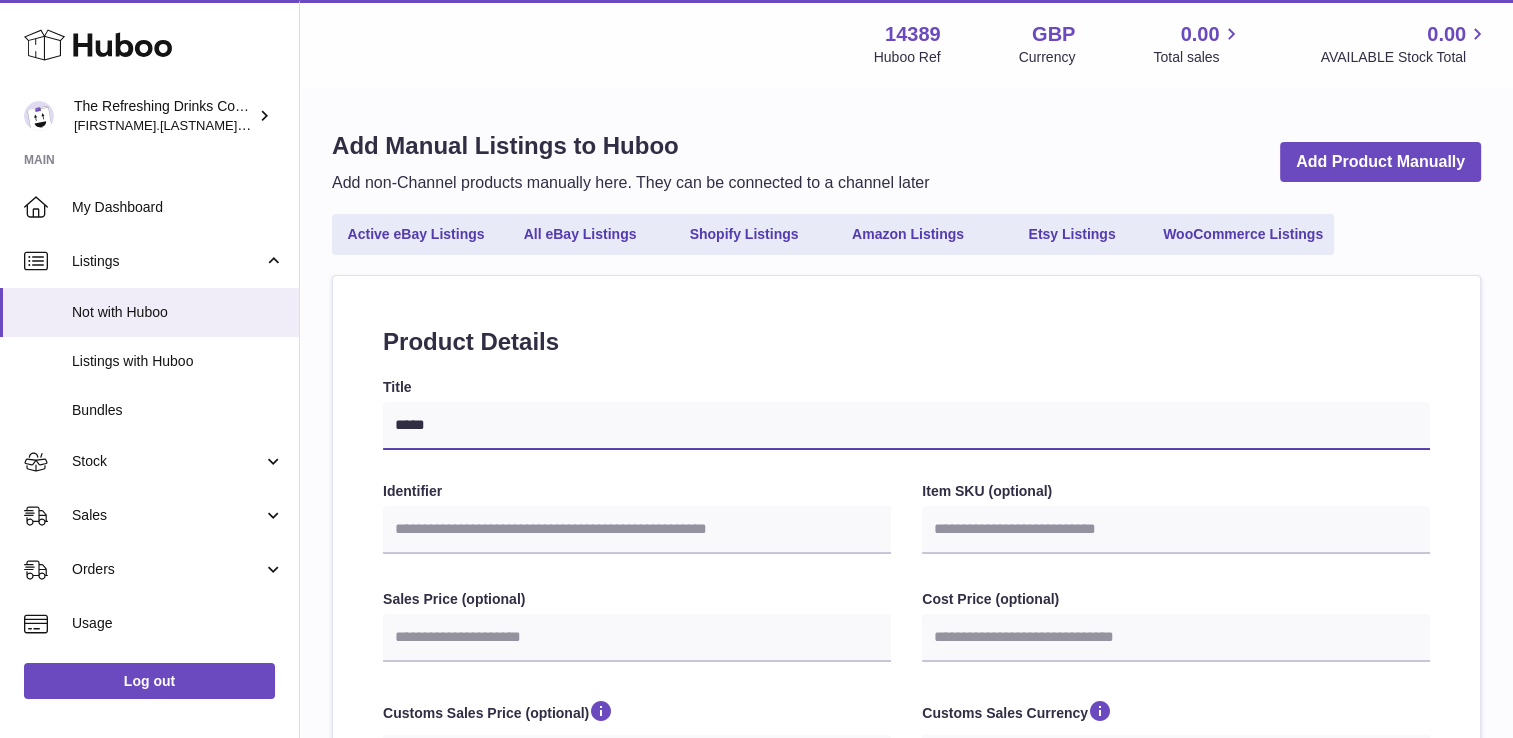 select 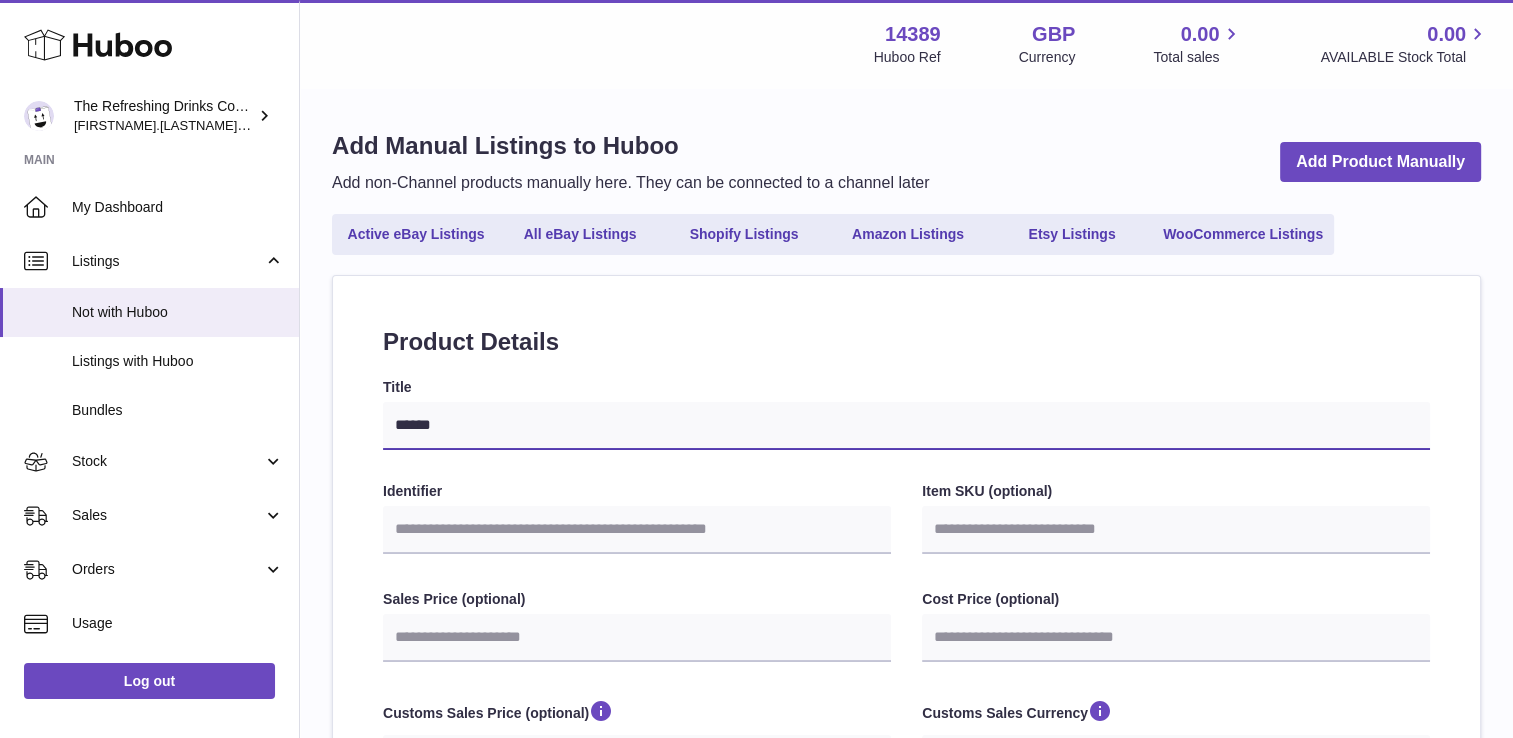 type on "*******" 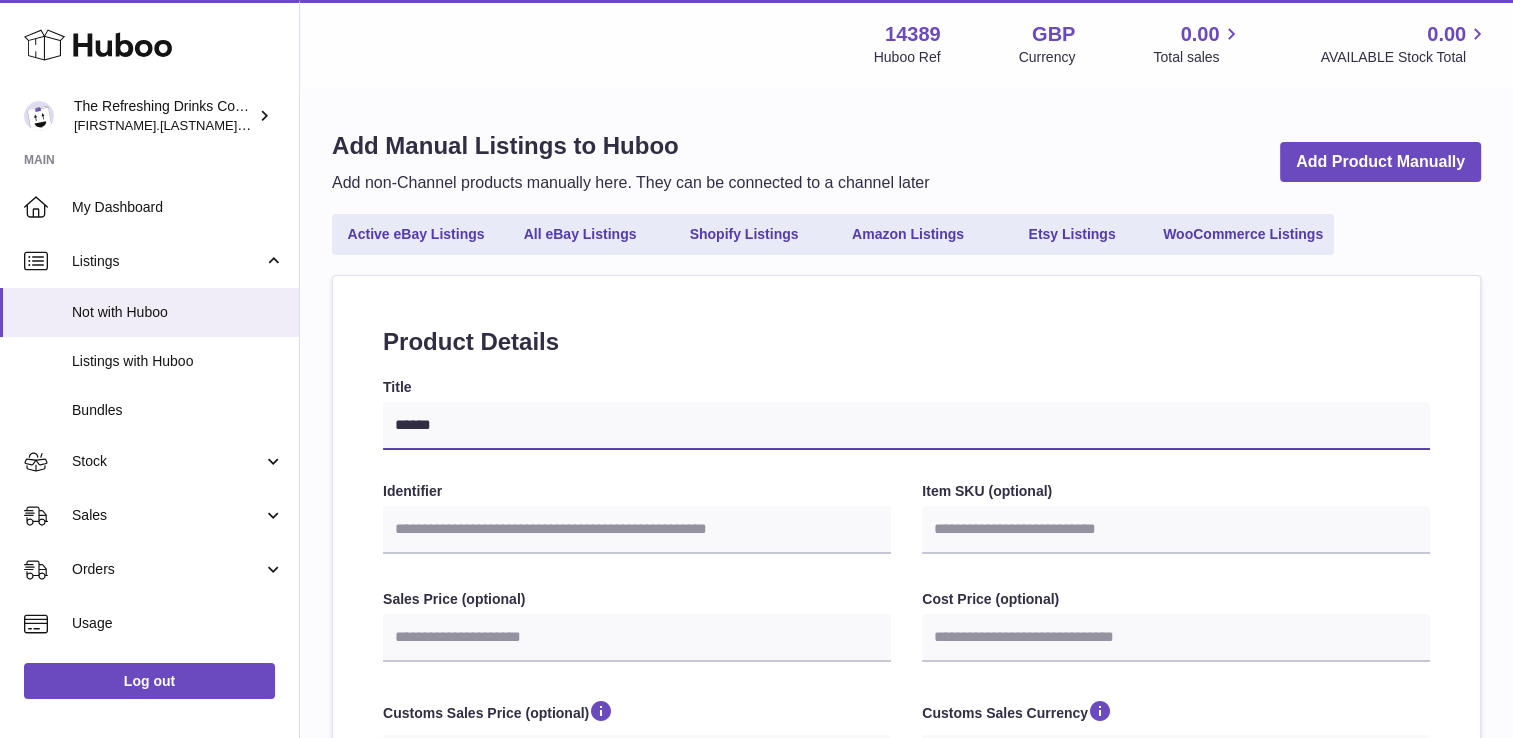 select 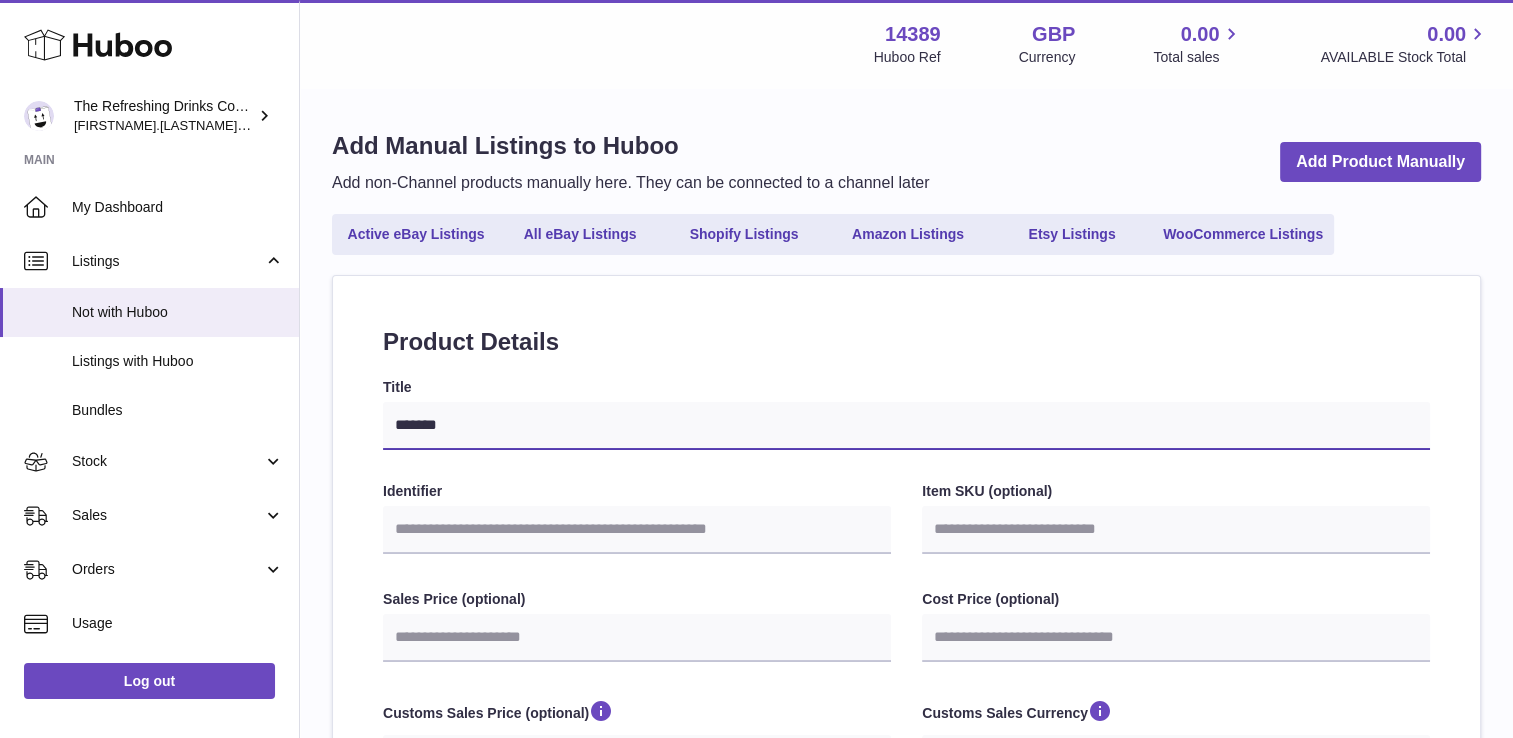 type on "*******" 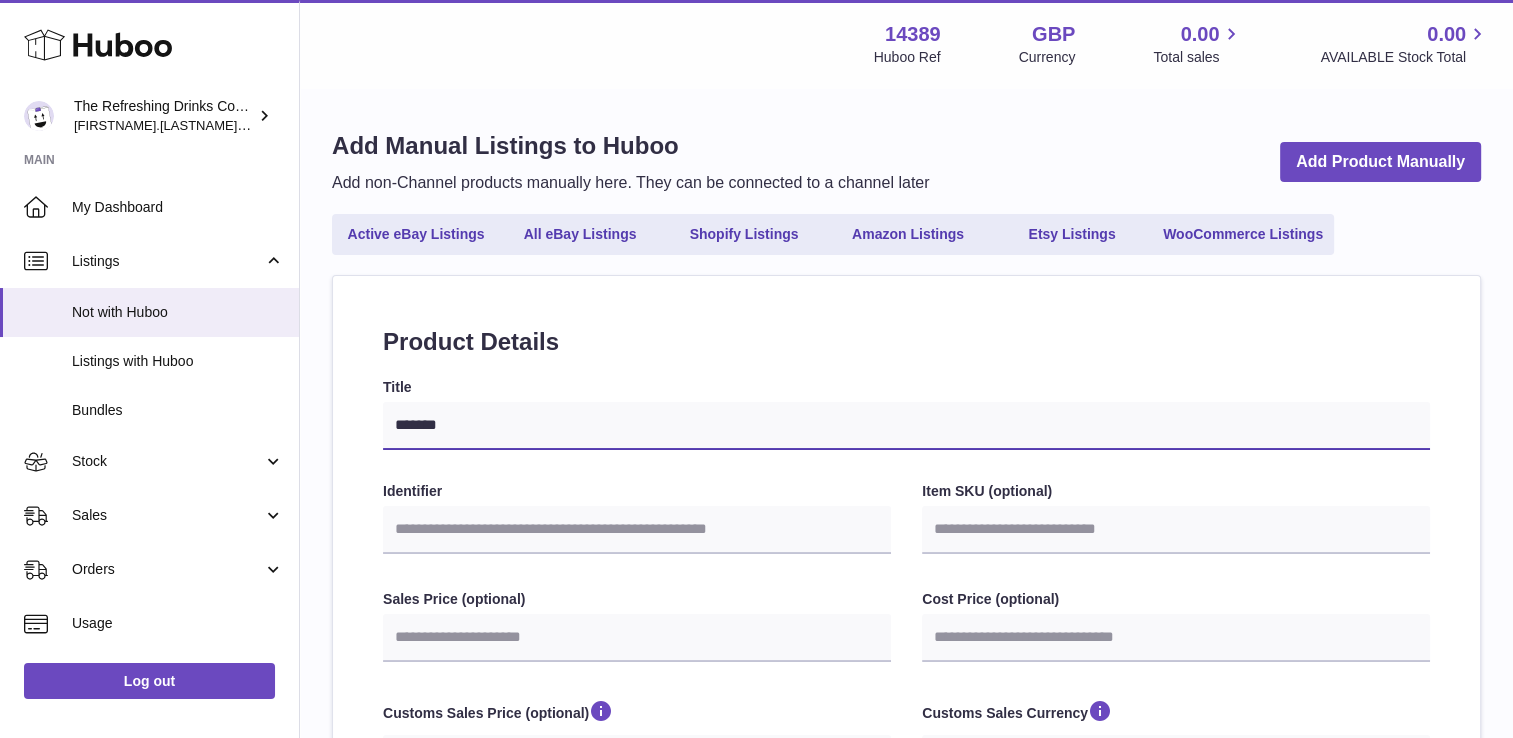 select 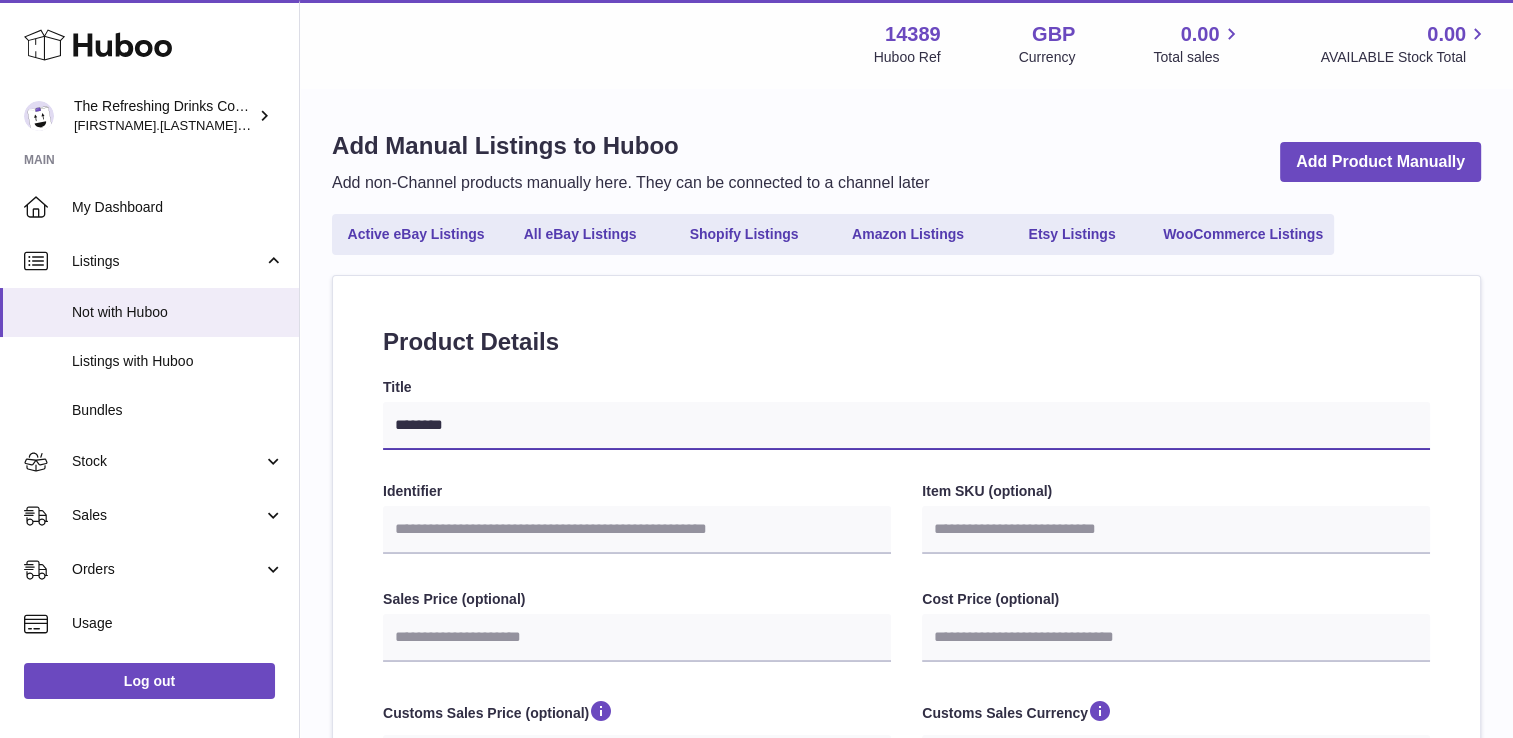 type on "*********" 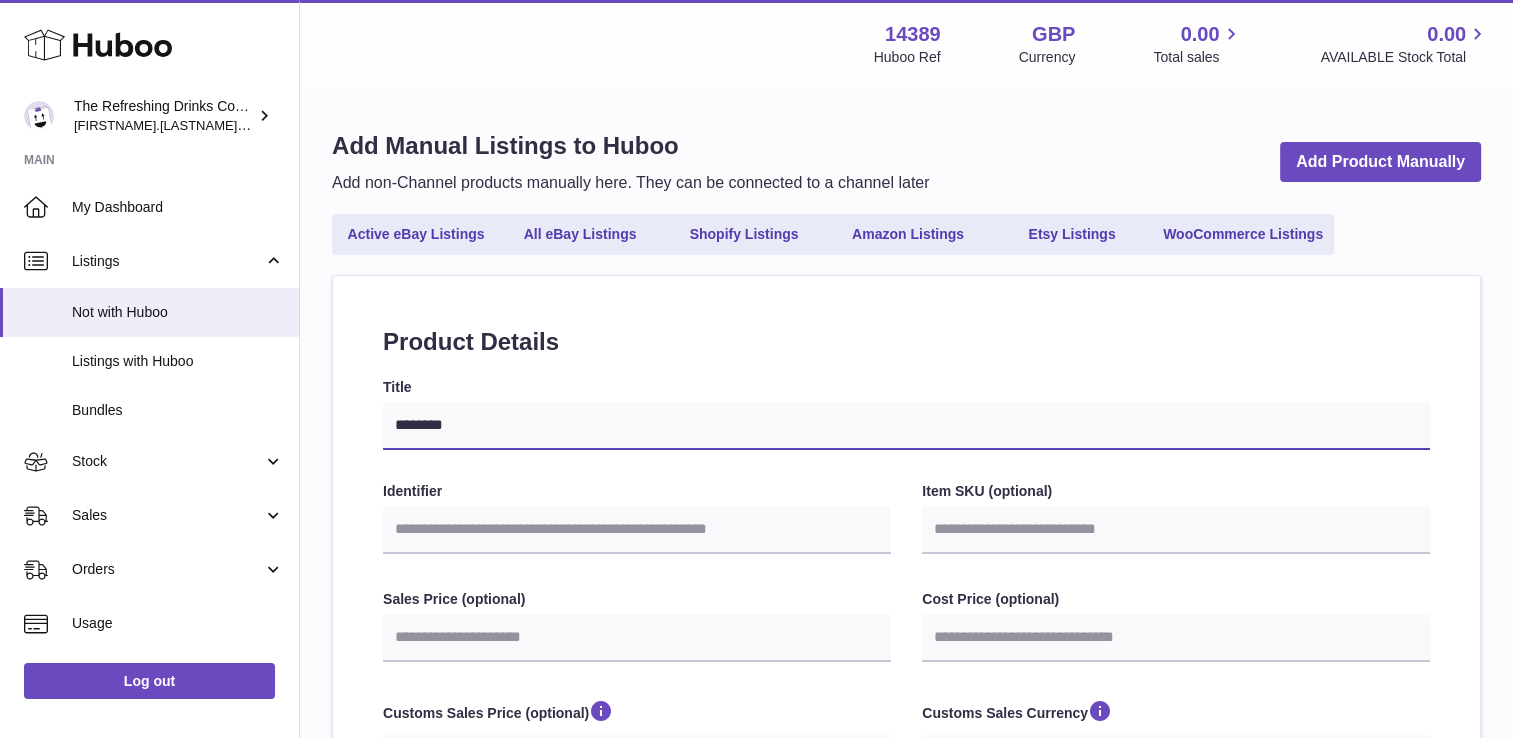 select 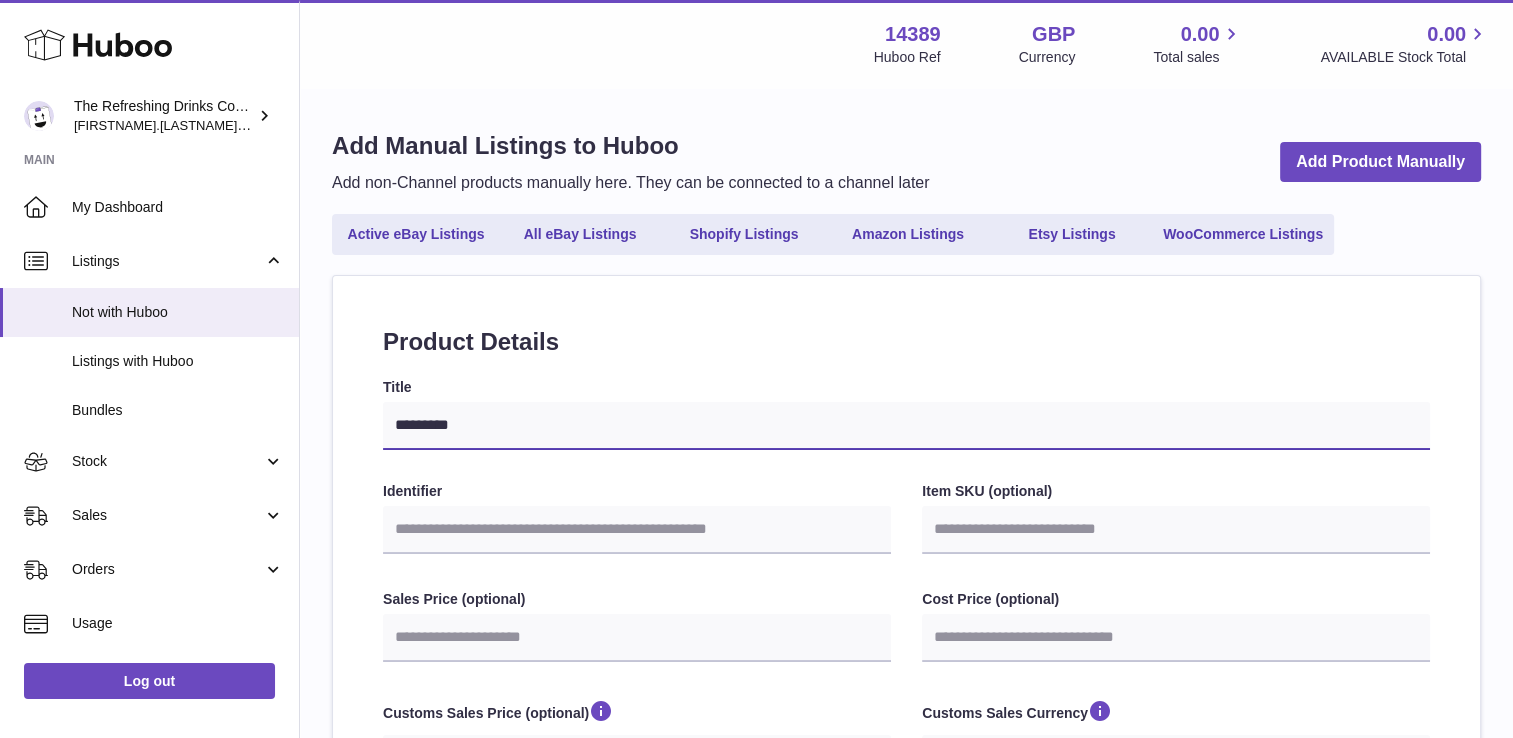 type on "**********" 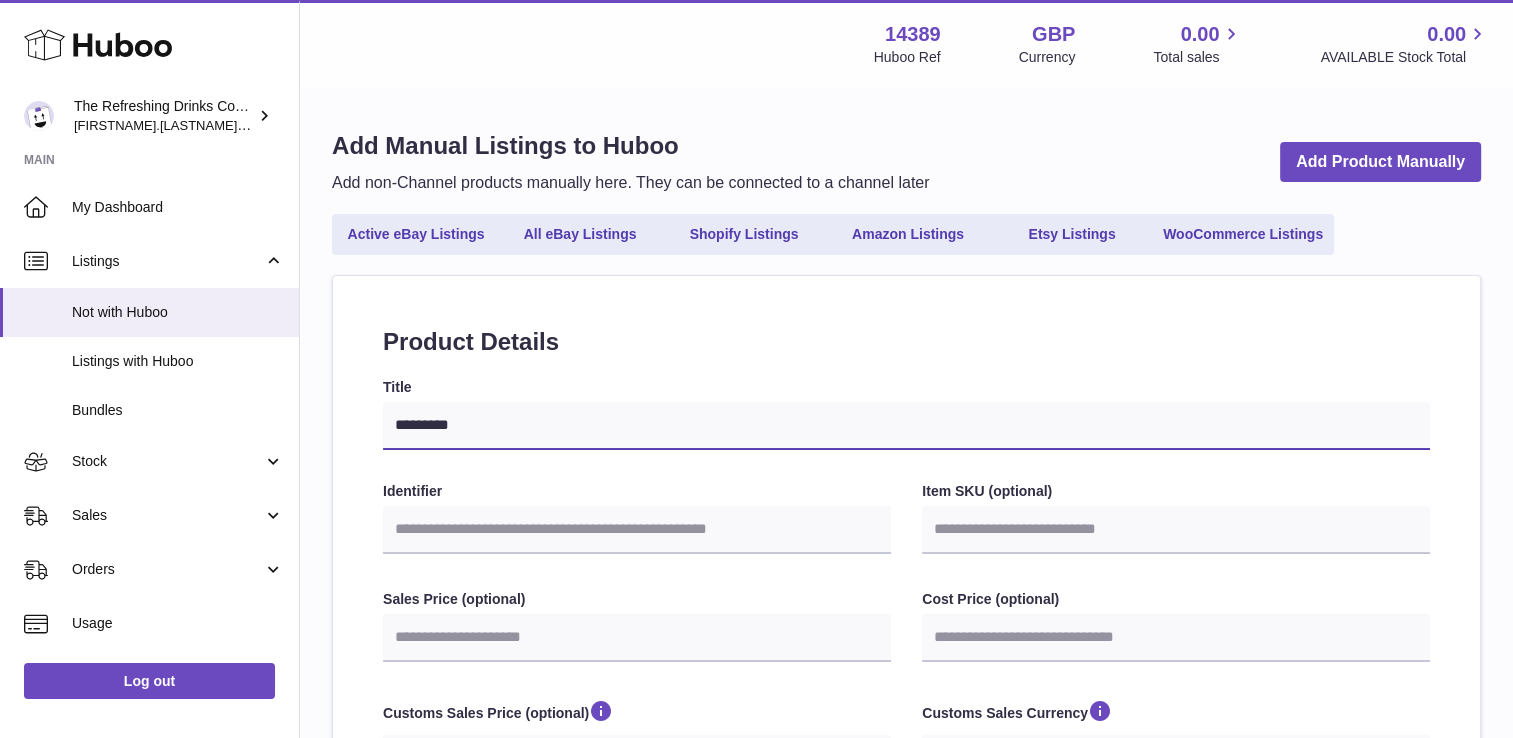 select 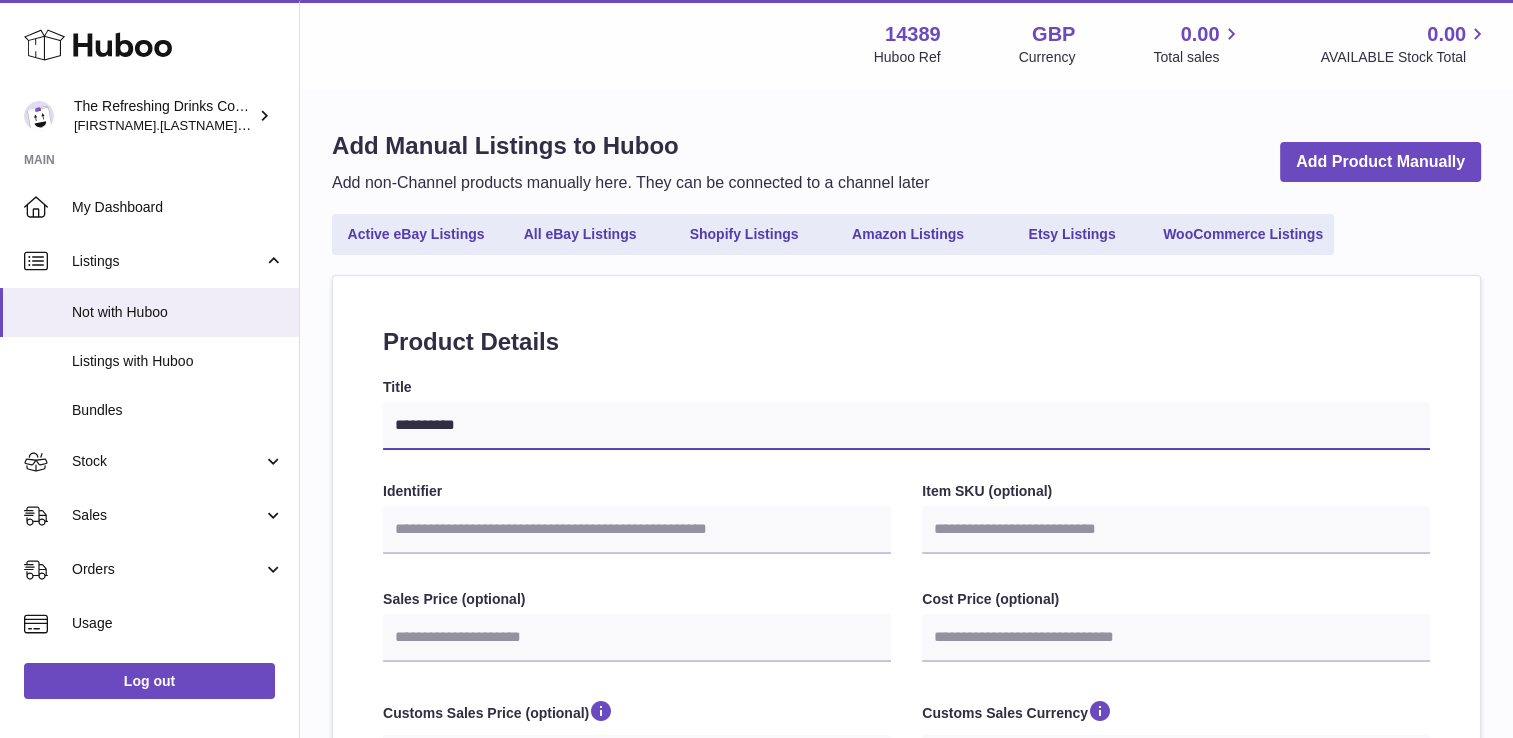 type on "**********" 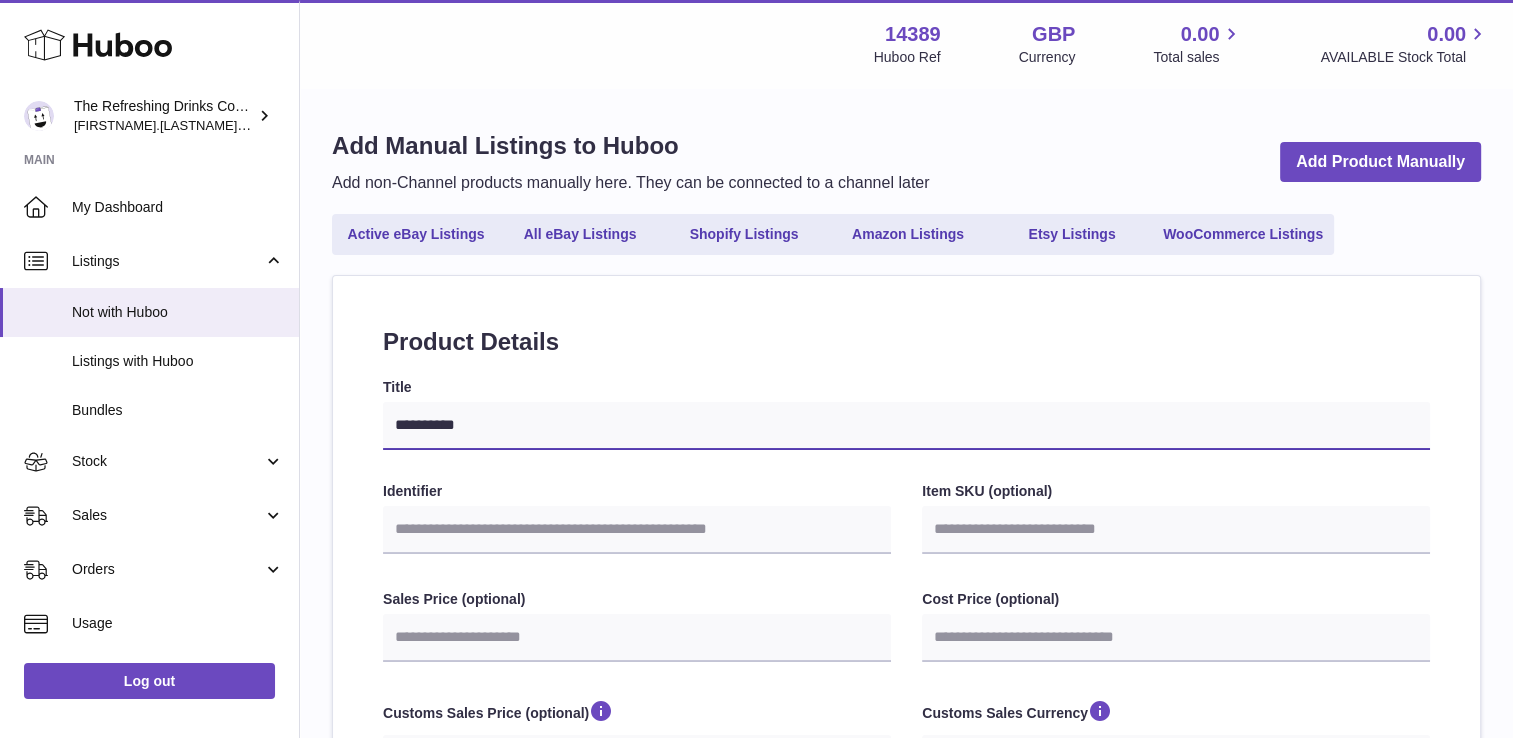 select 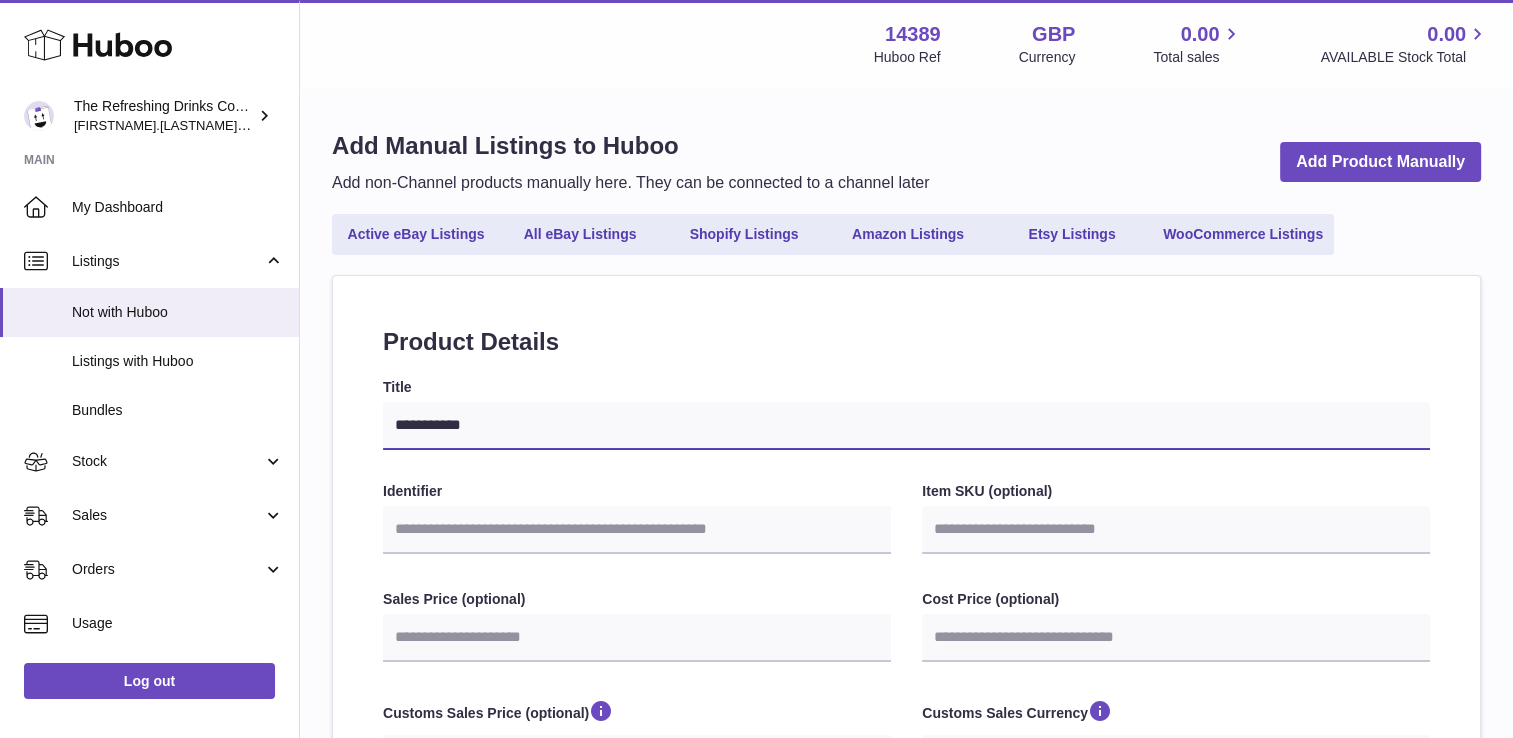 select 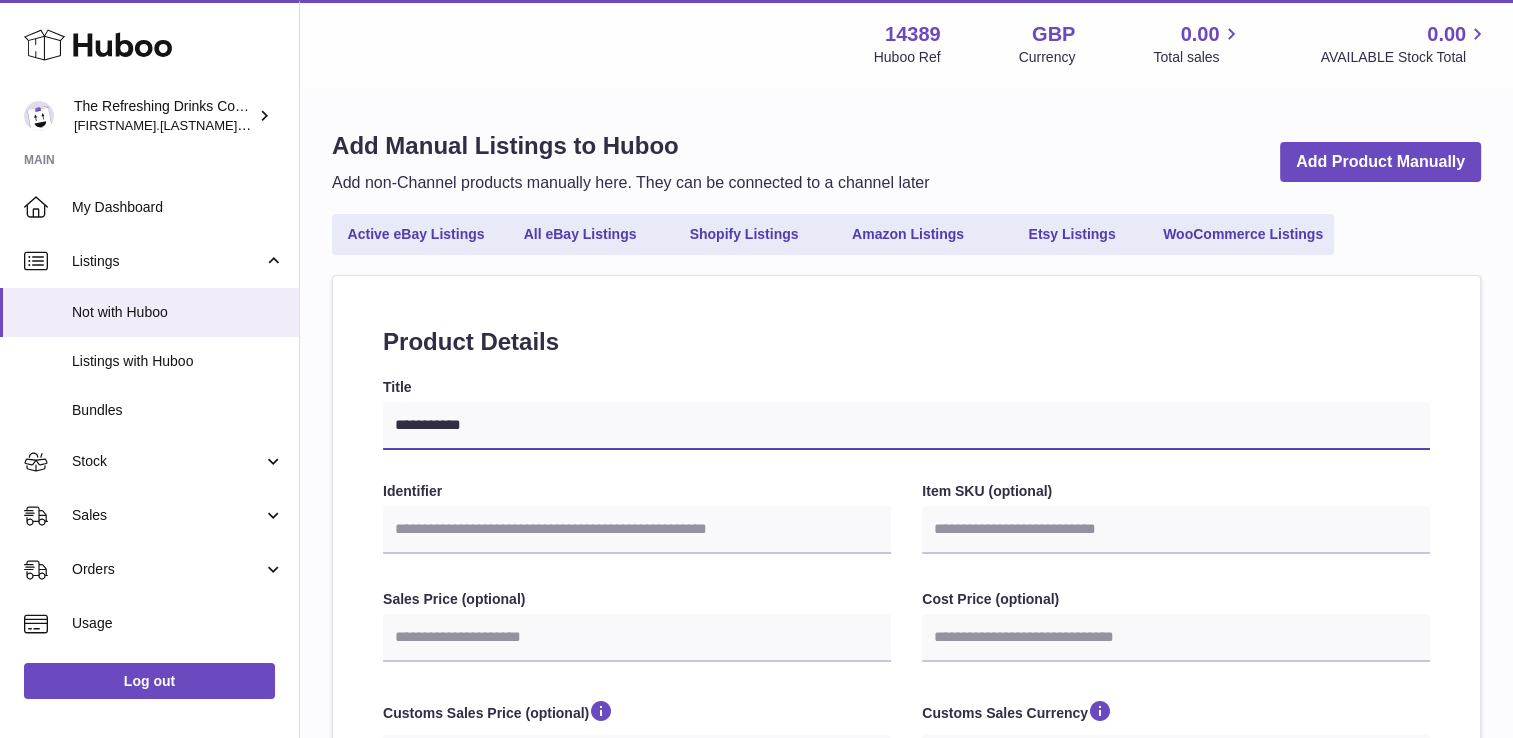 type on "**********" 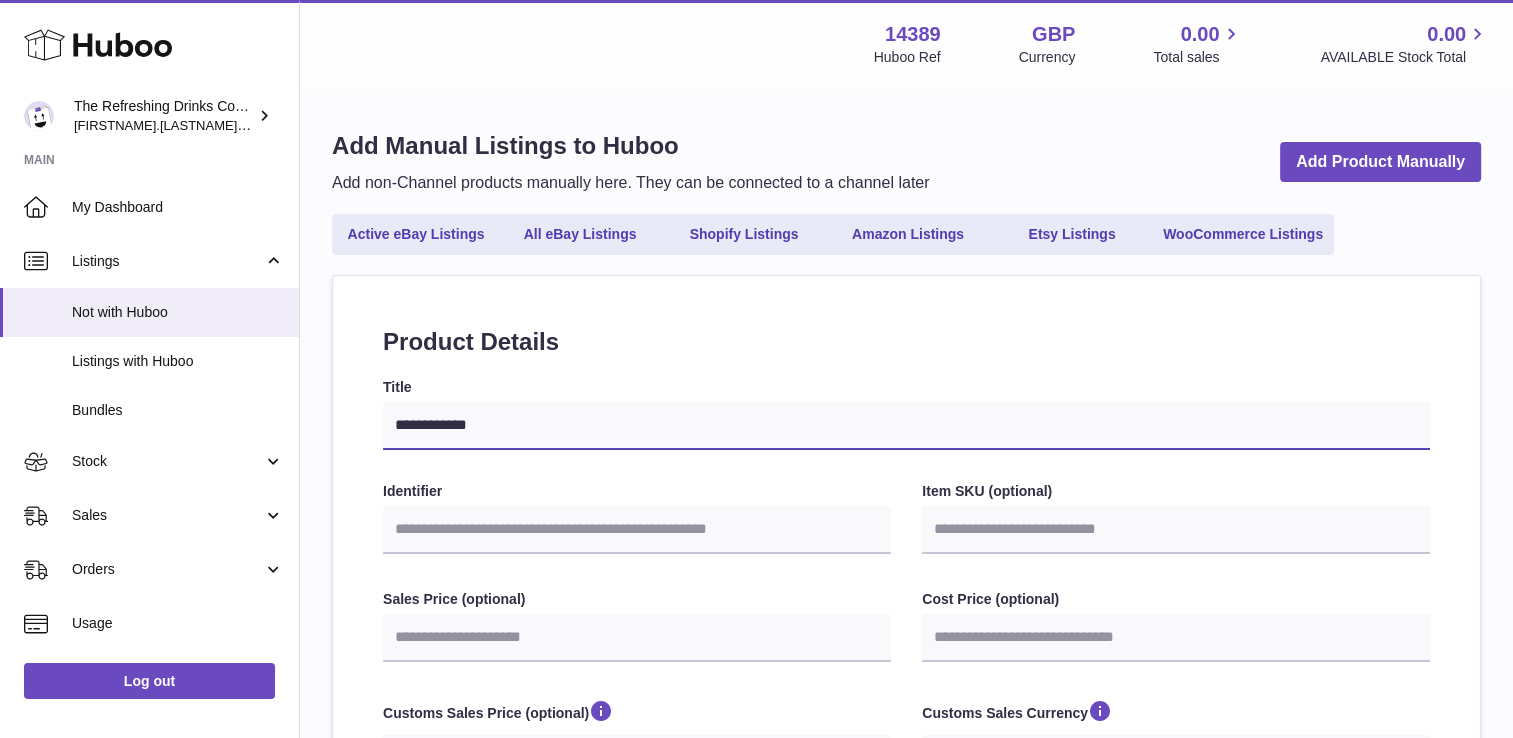select 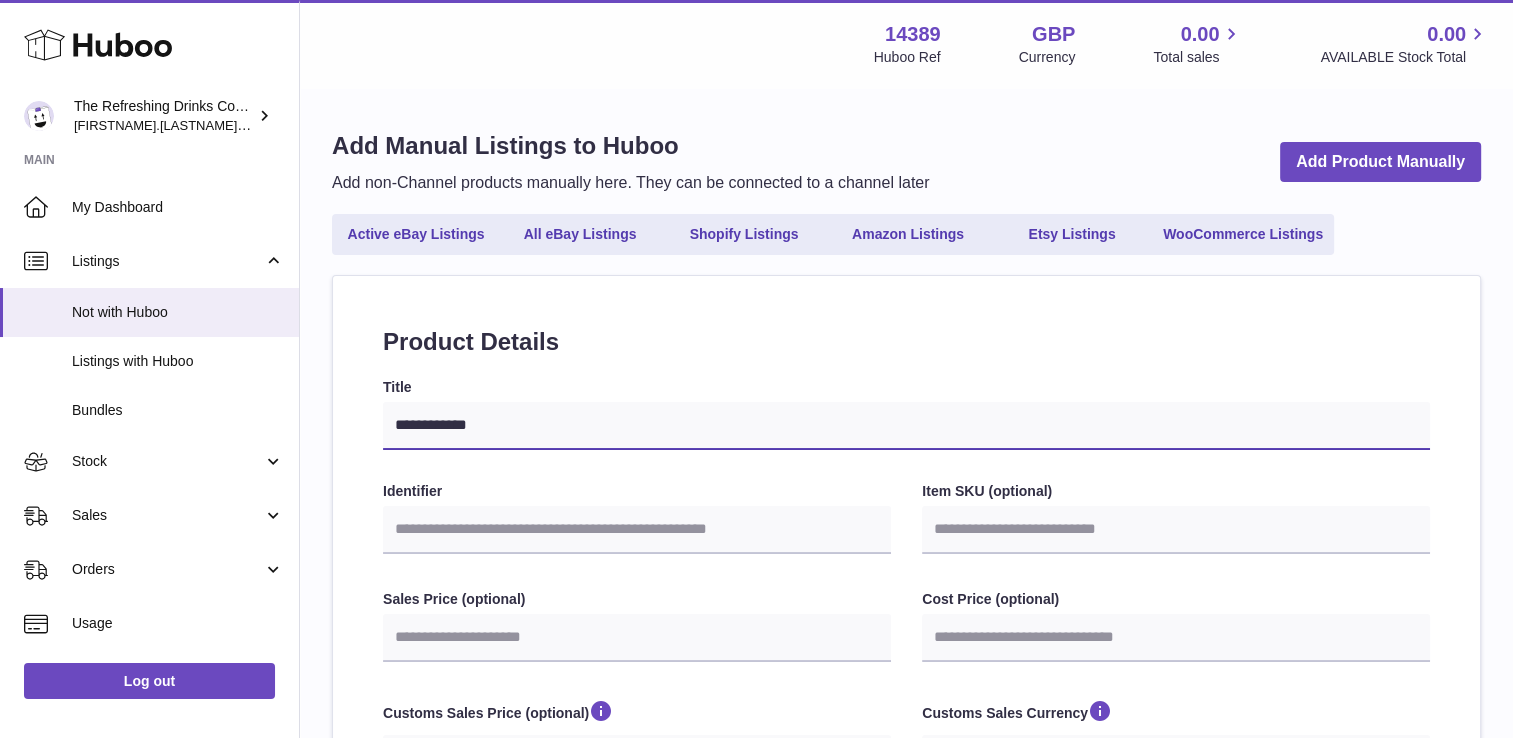 type on "**********" 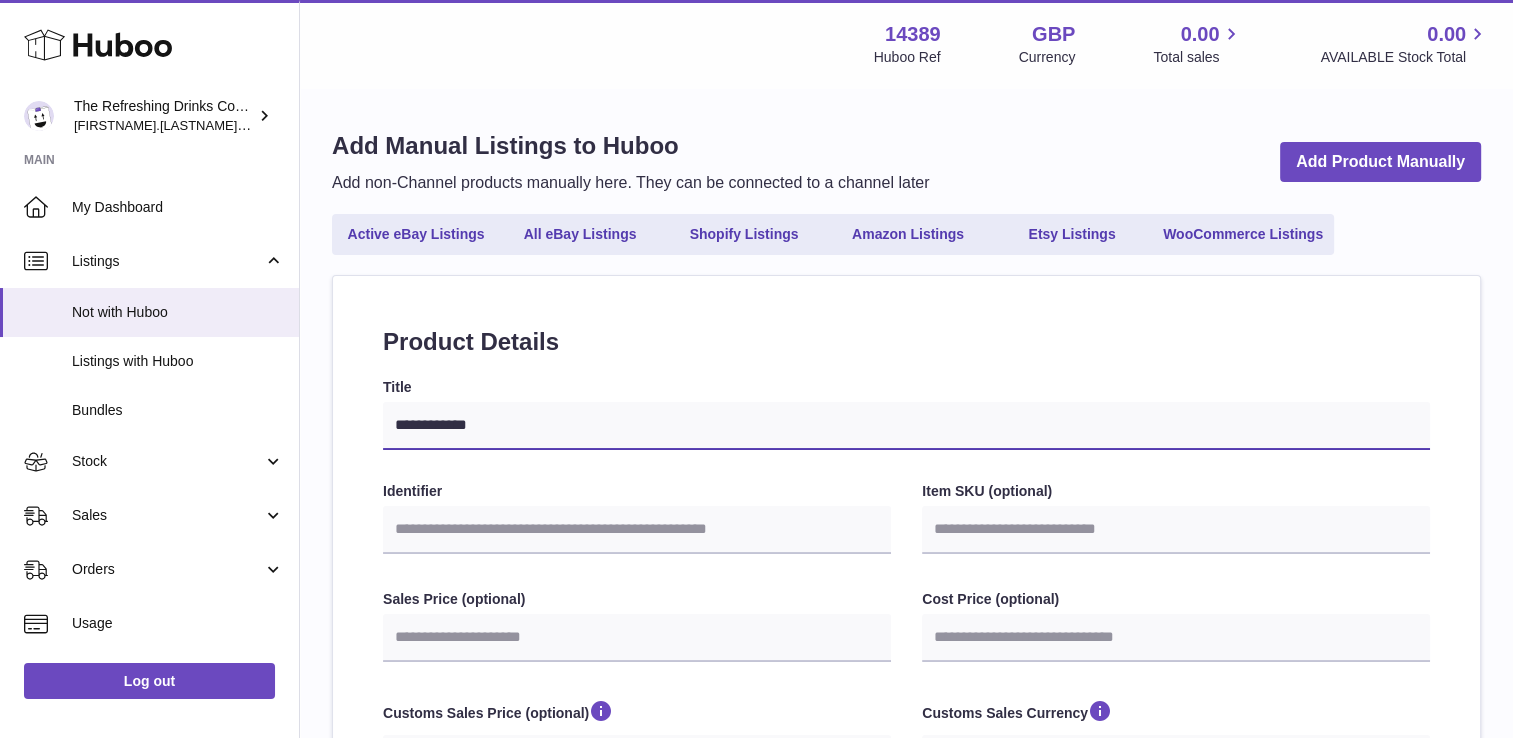 select 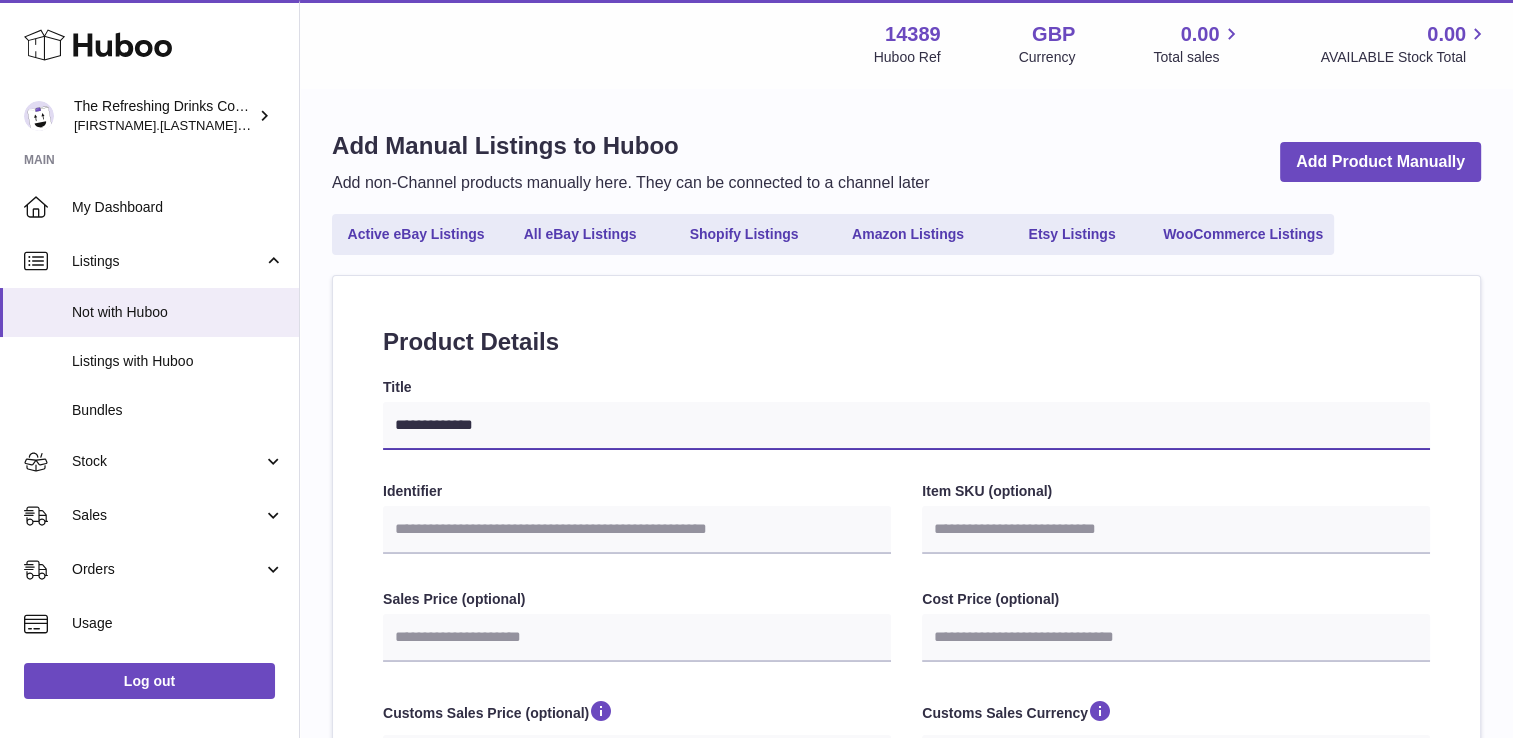 select 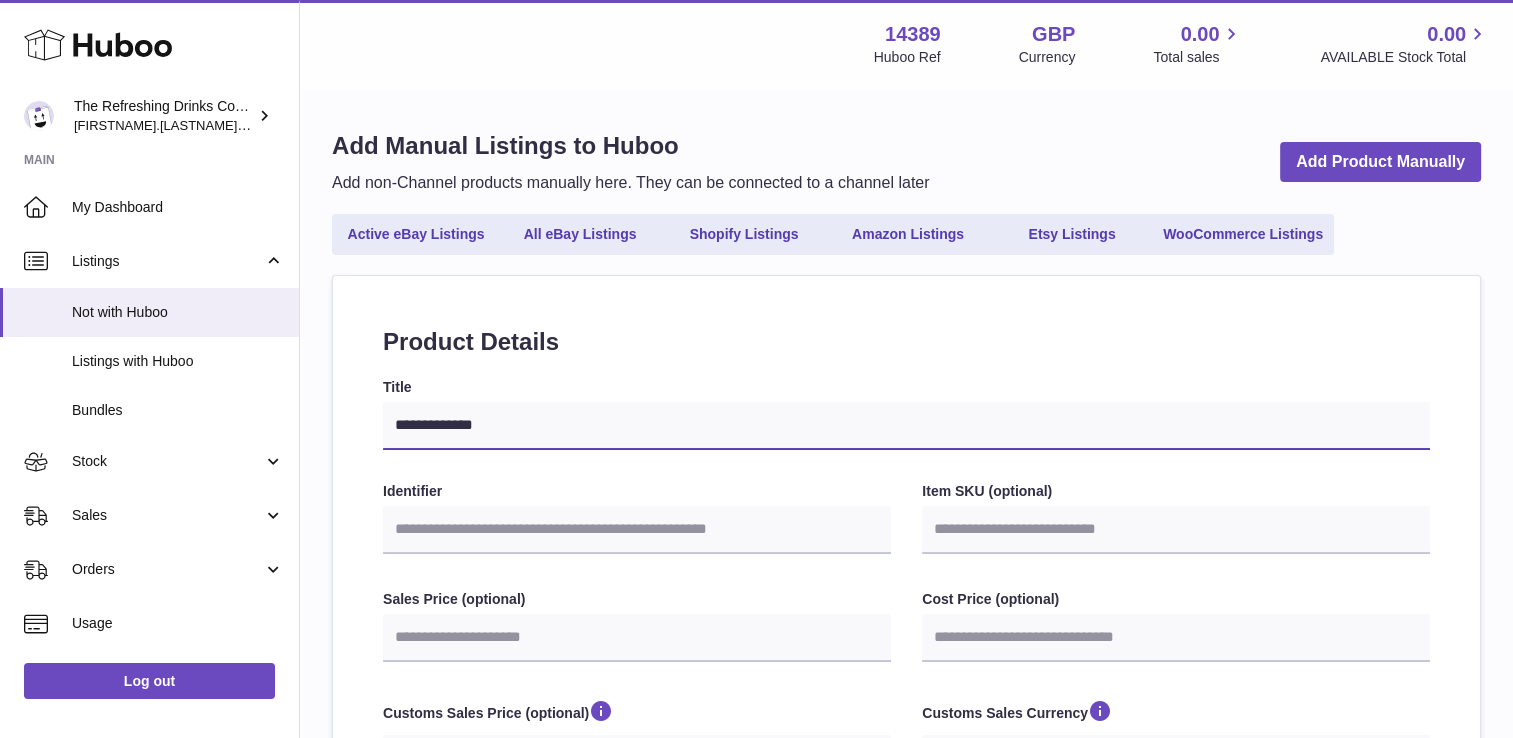 type on "**********" 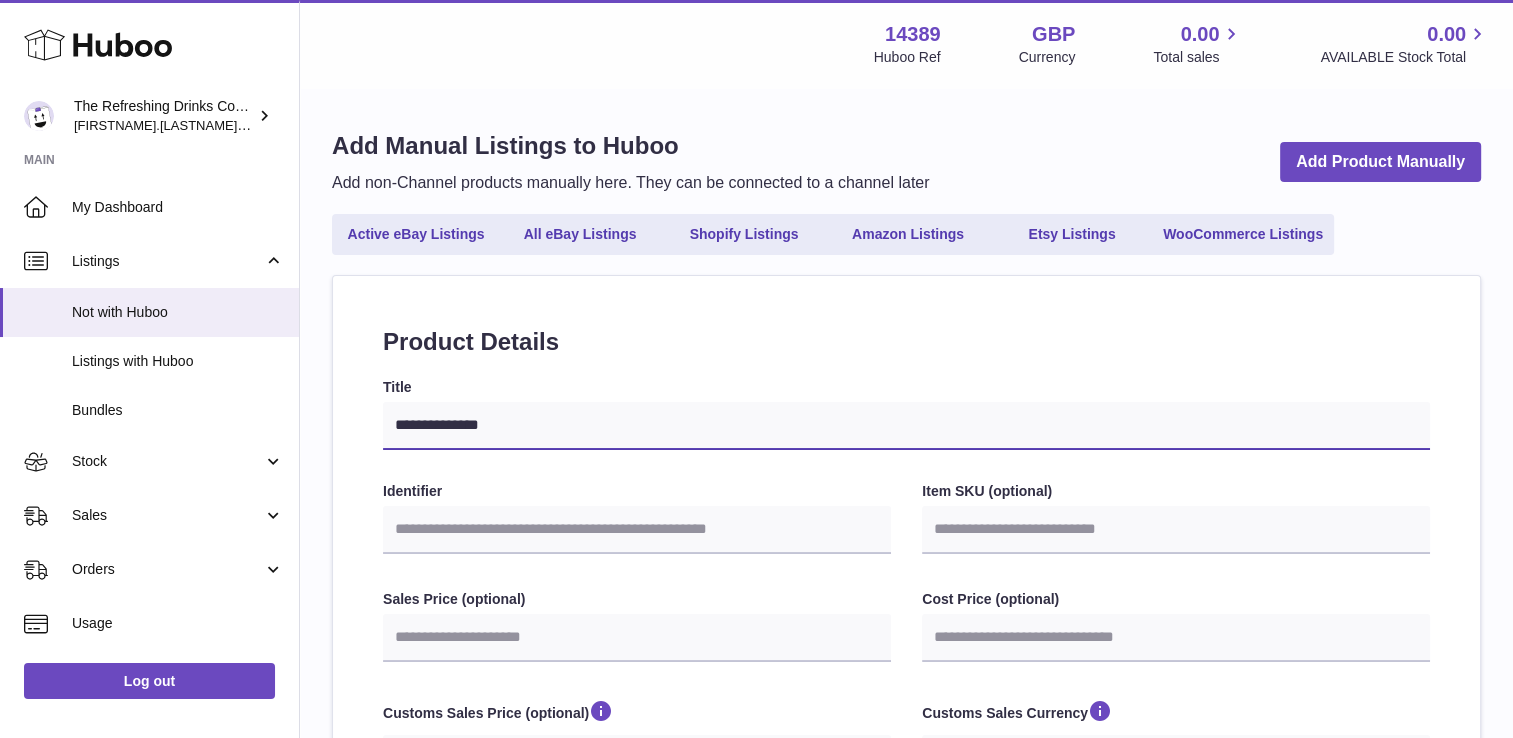 type on "**********" 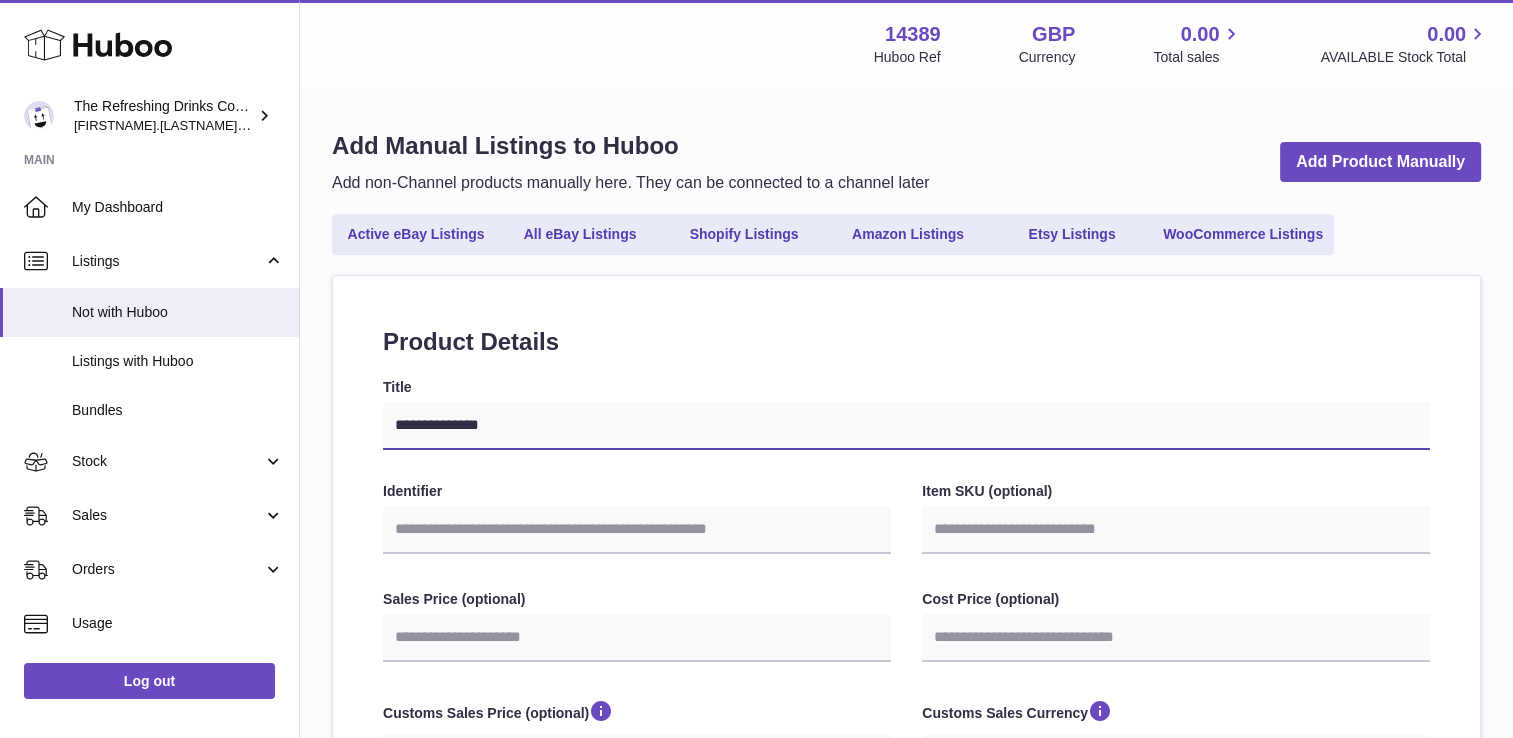 select 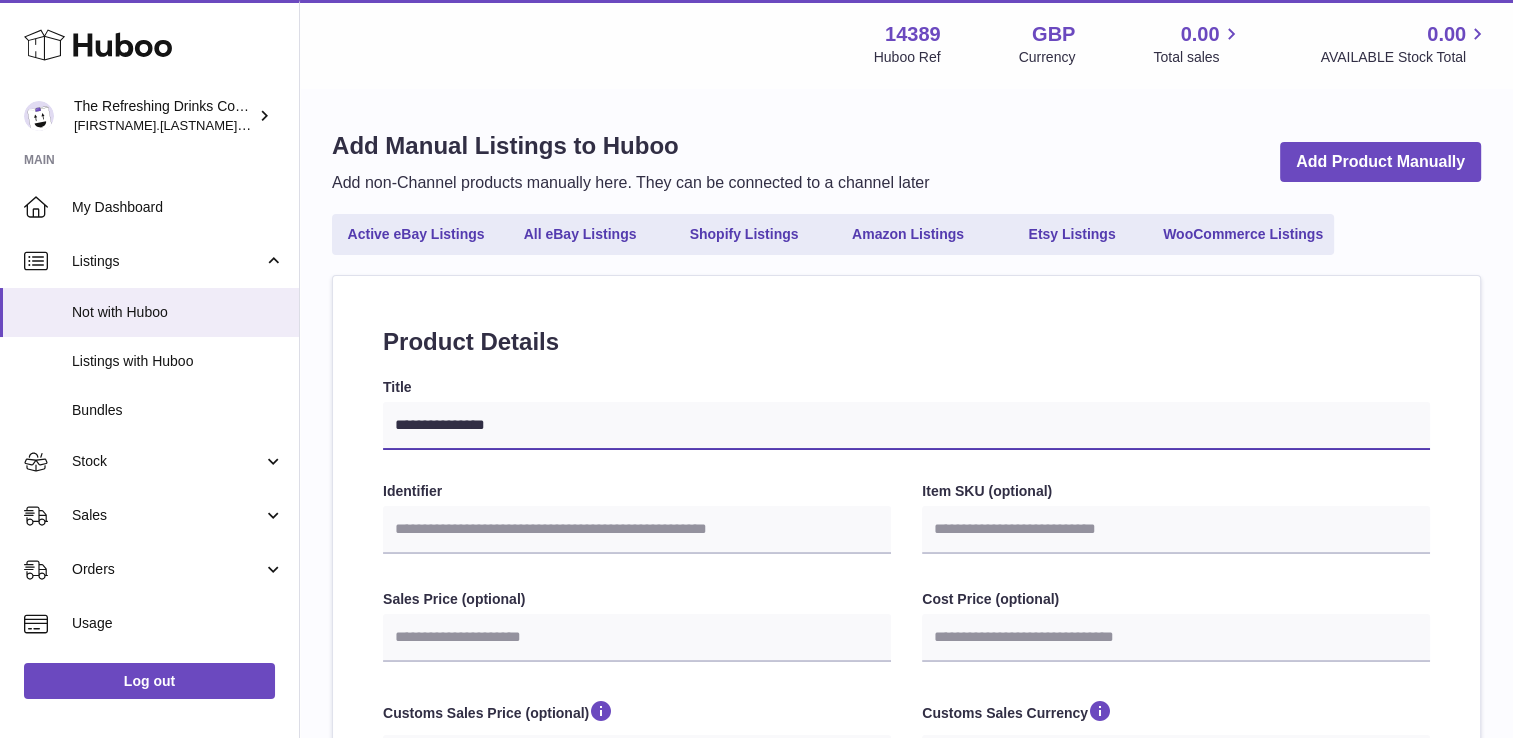 type on "**********" 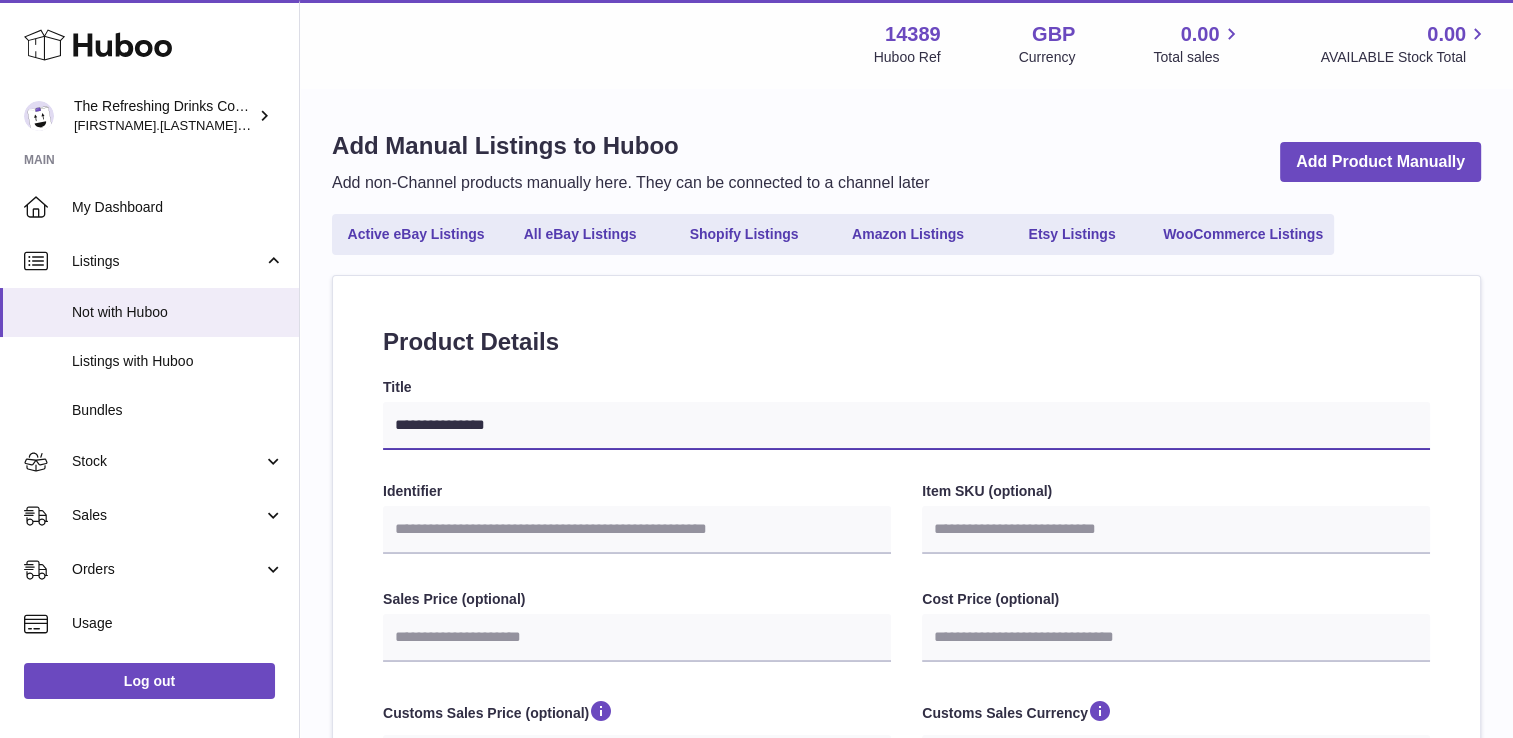 select 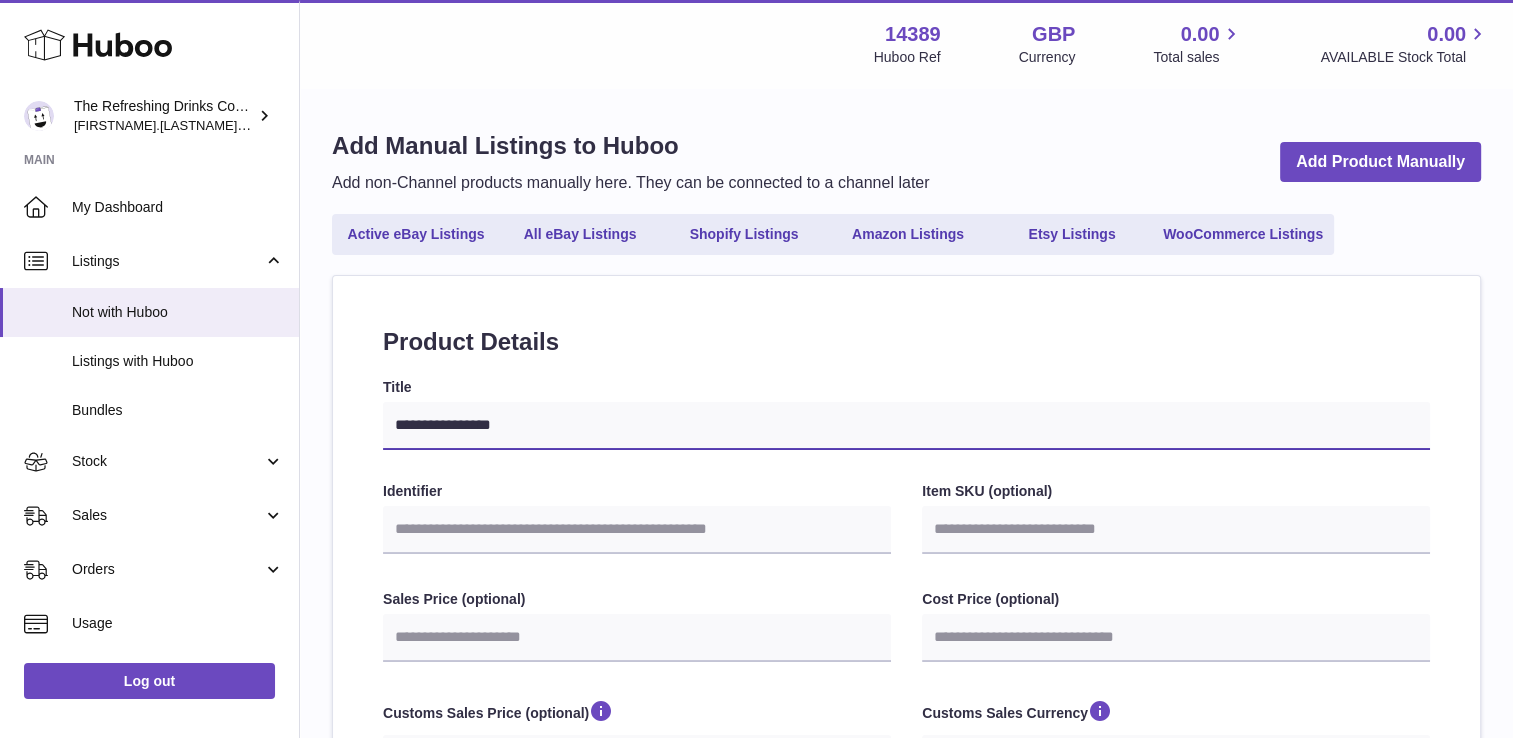 type on "**********" 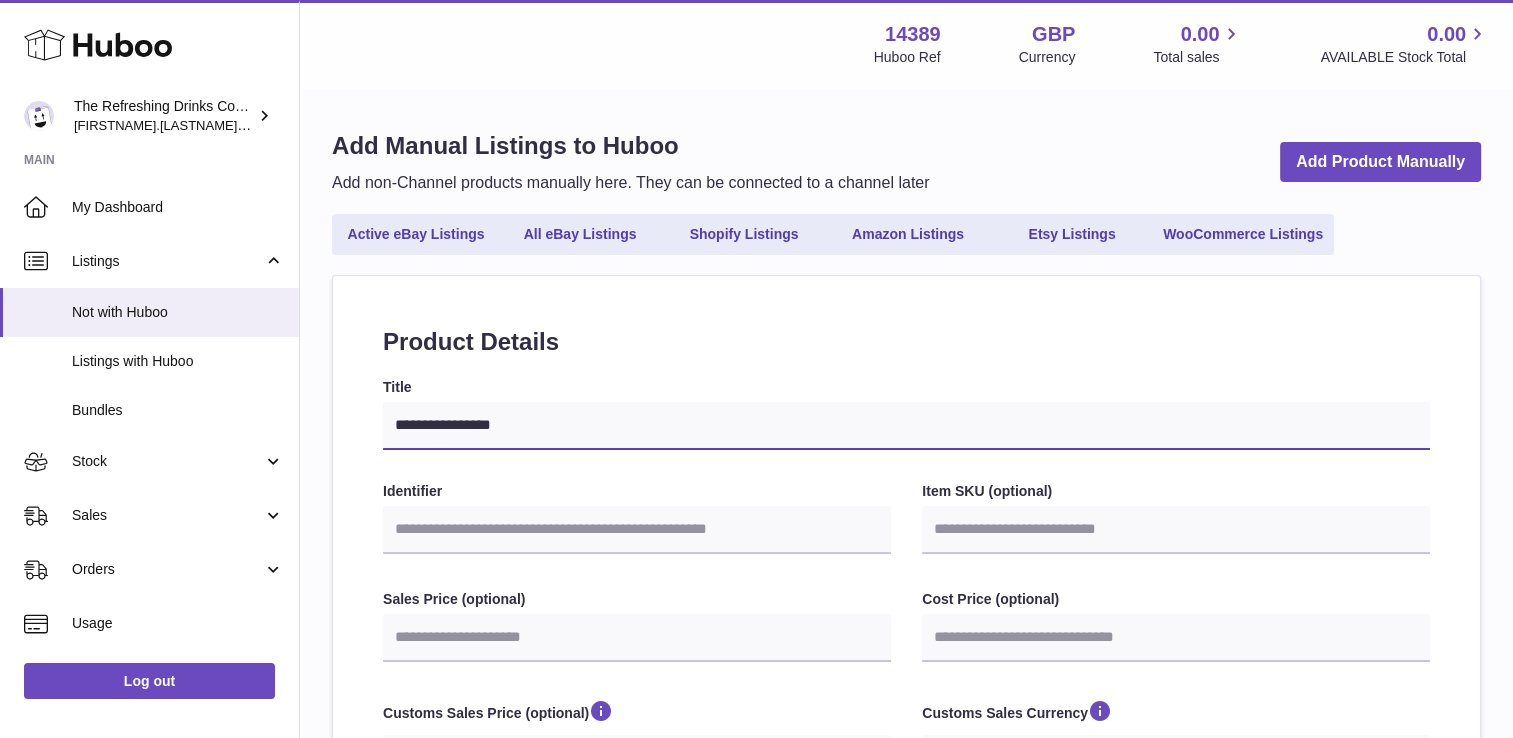 select 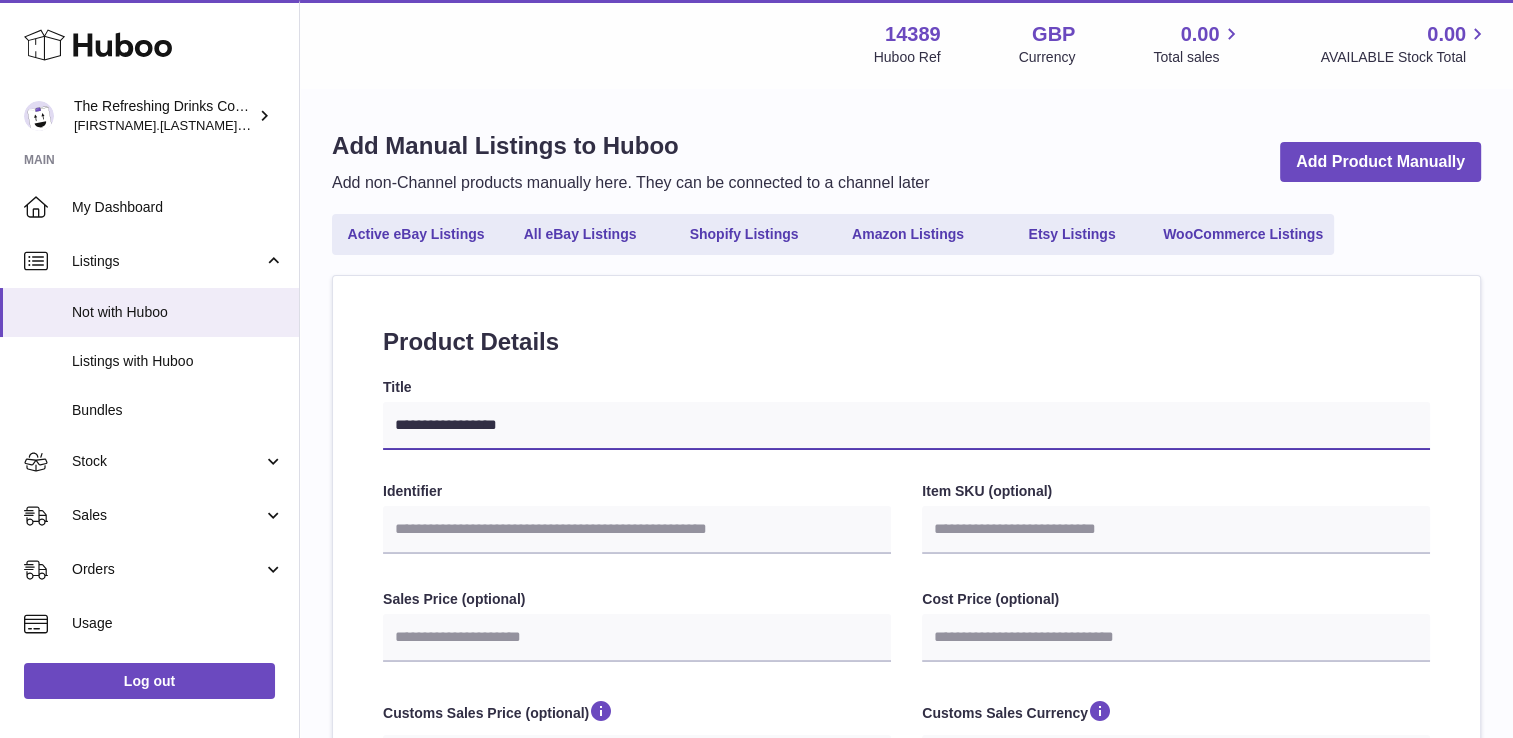 type on "**********" 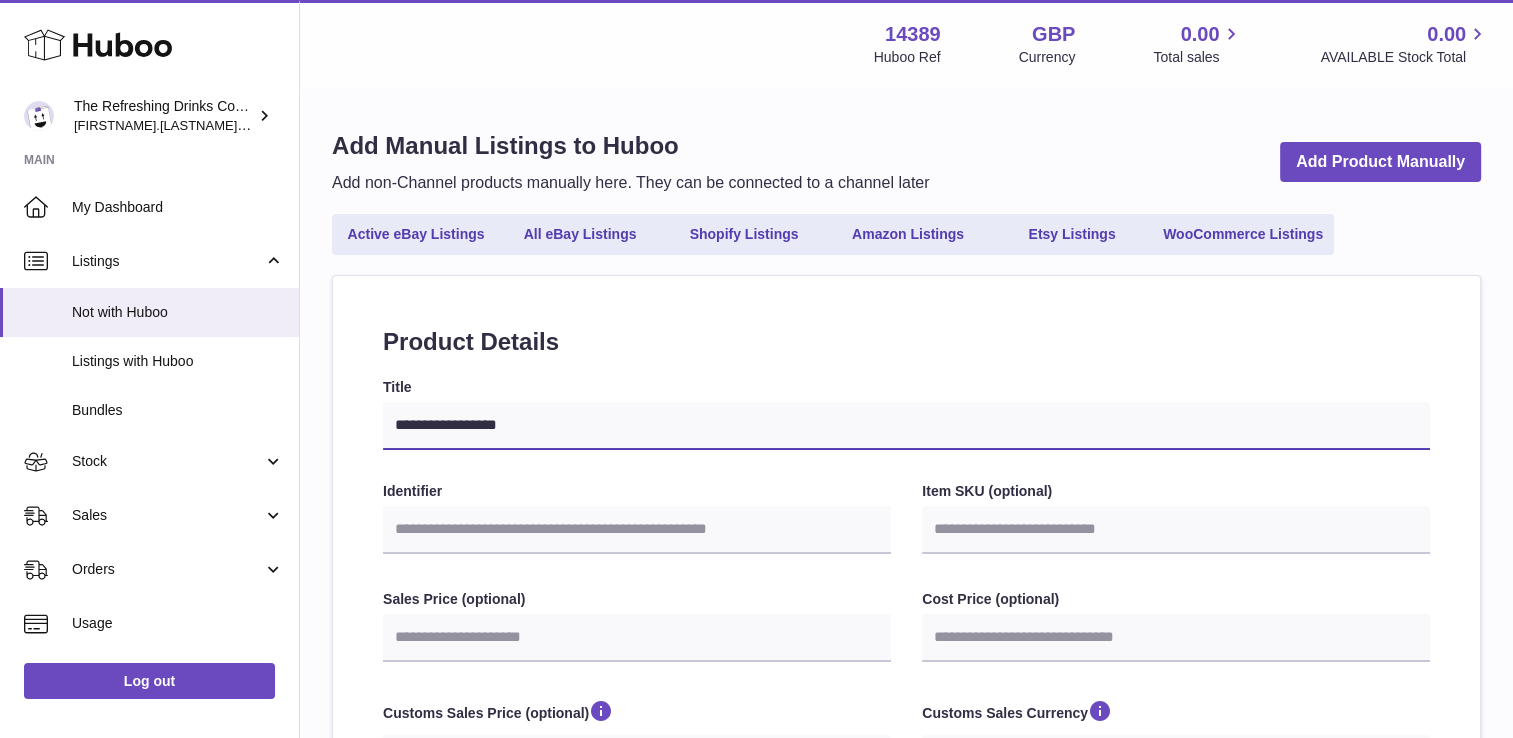 select 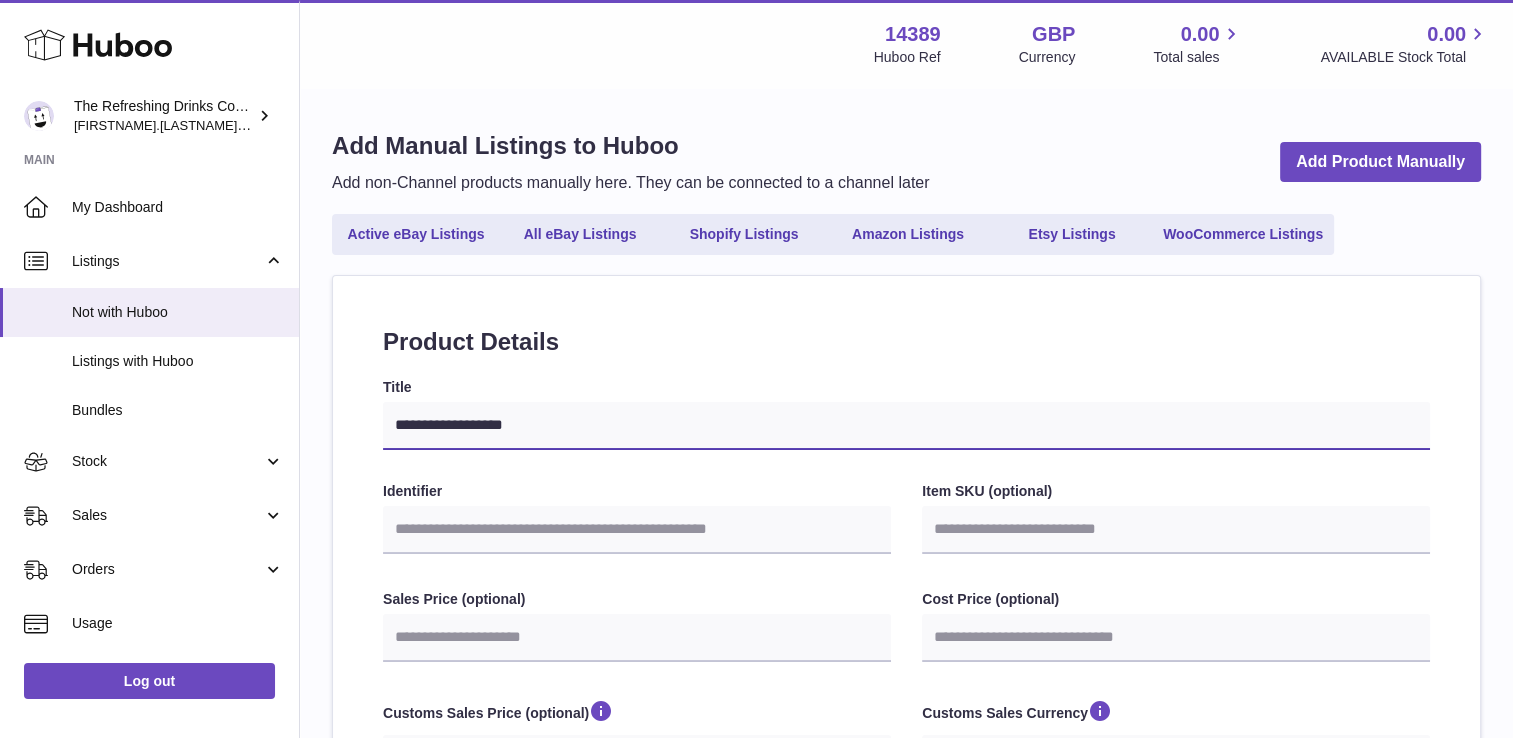 type on "**********" 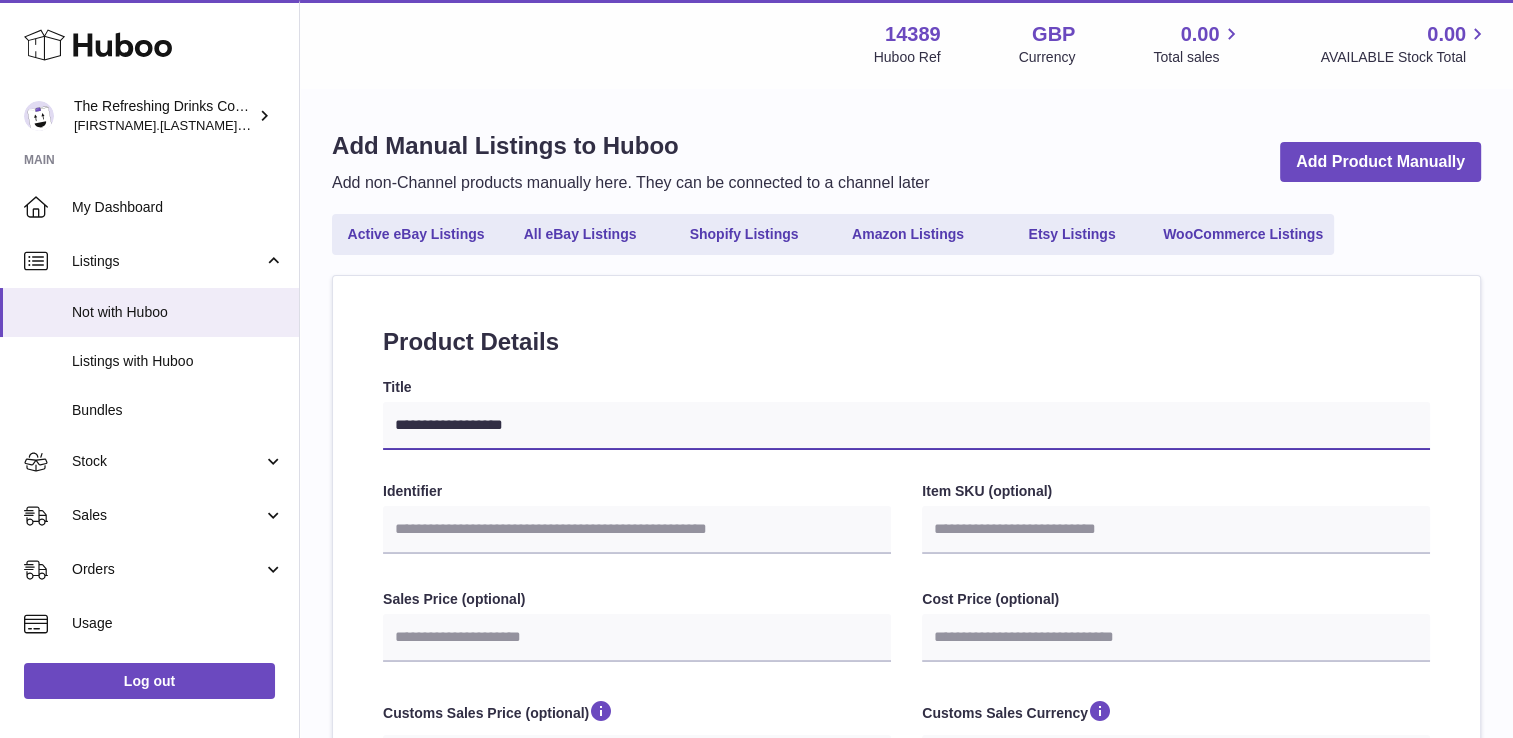 select 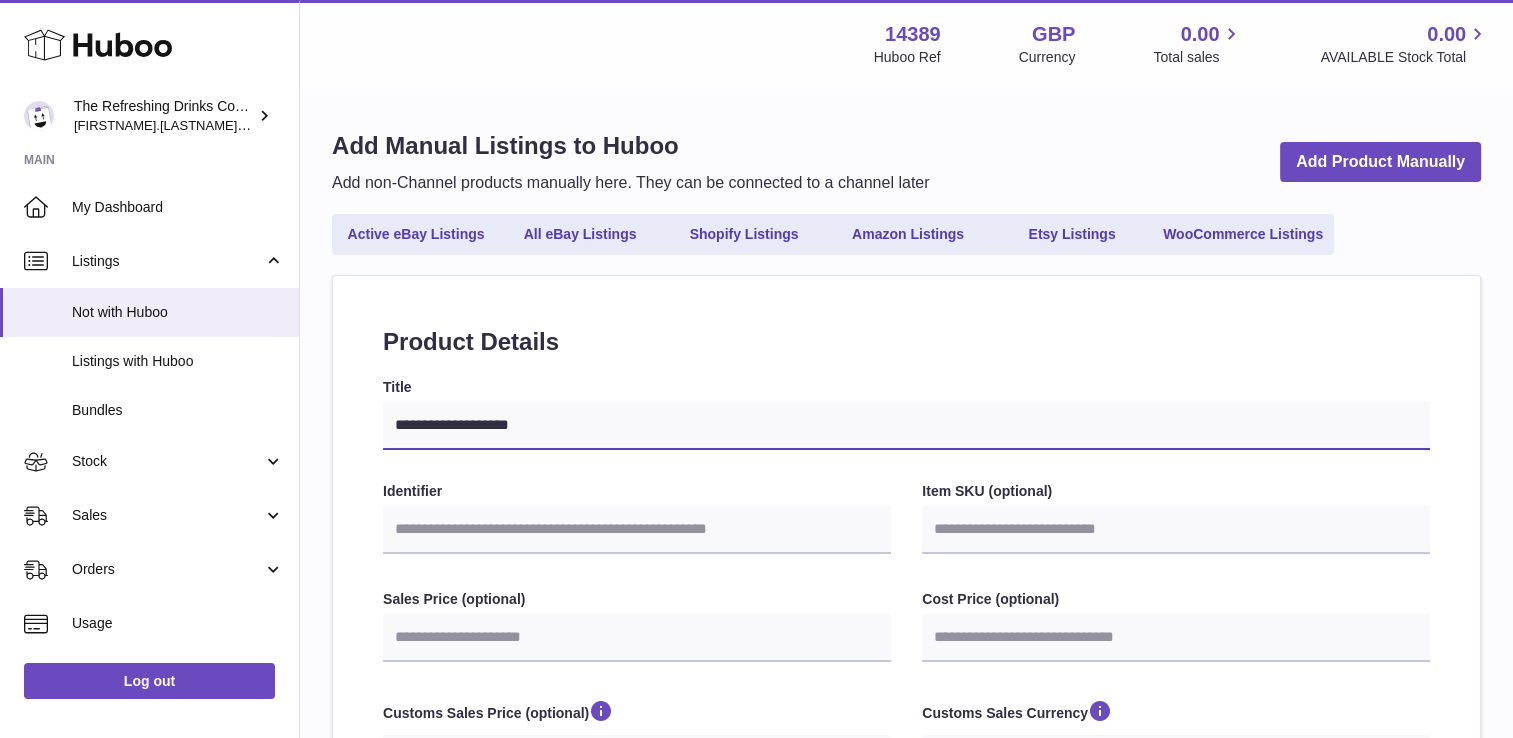 select 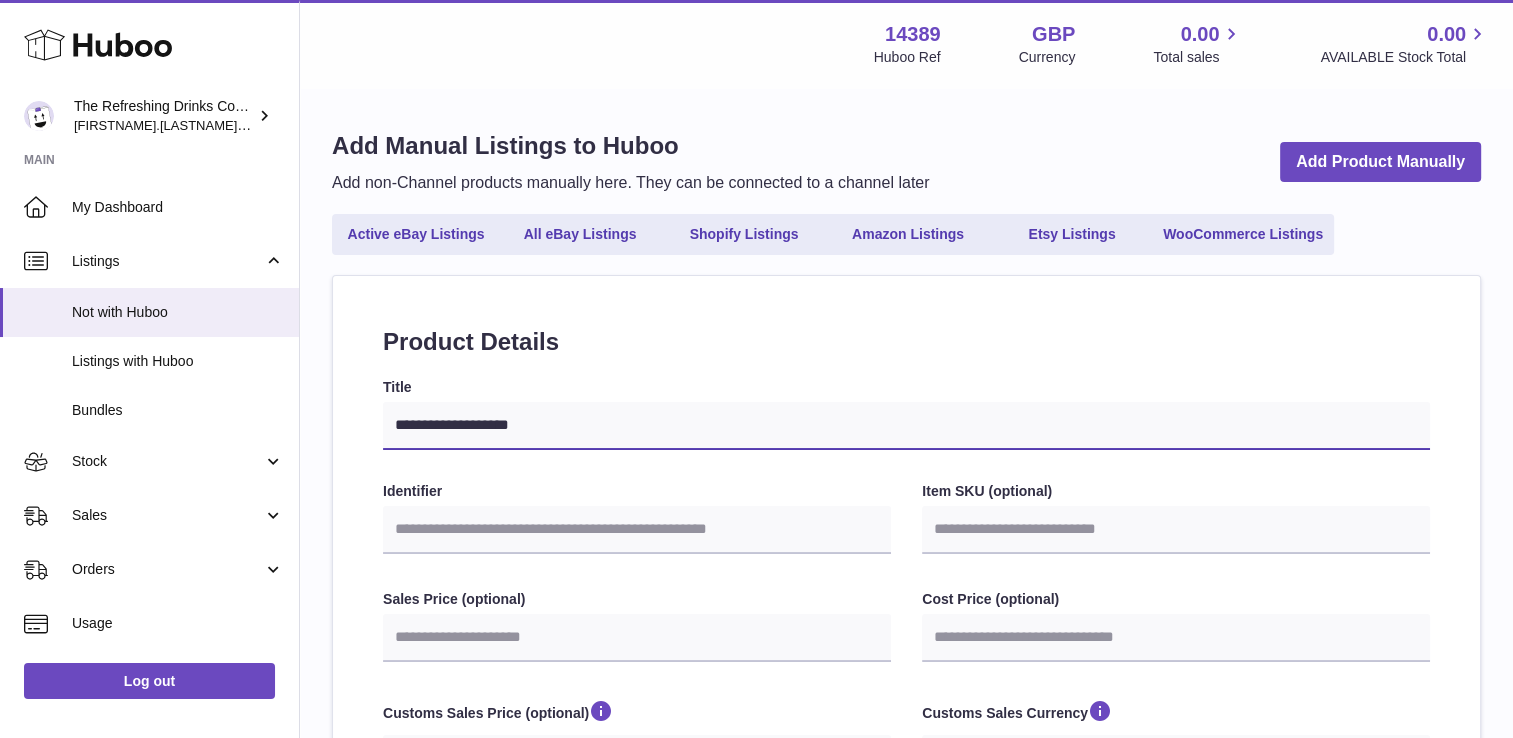 type on "**********" 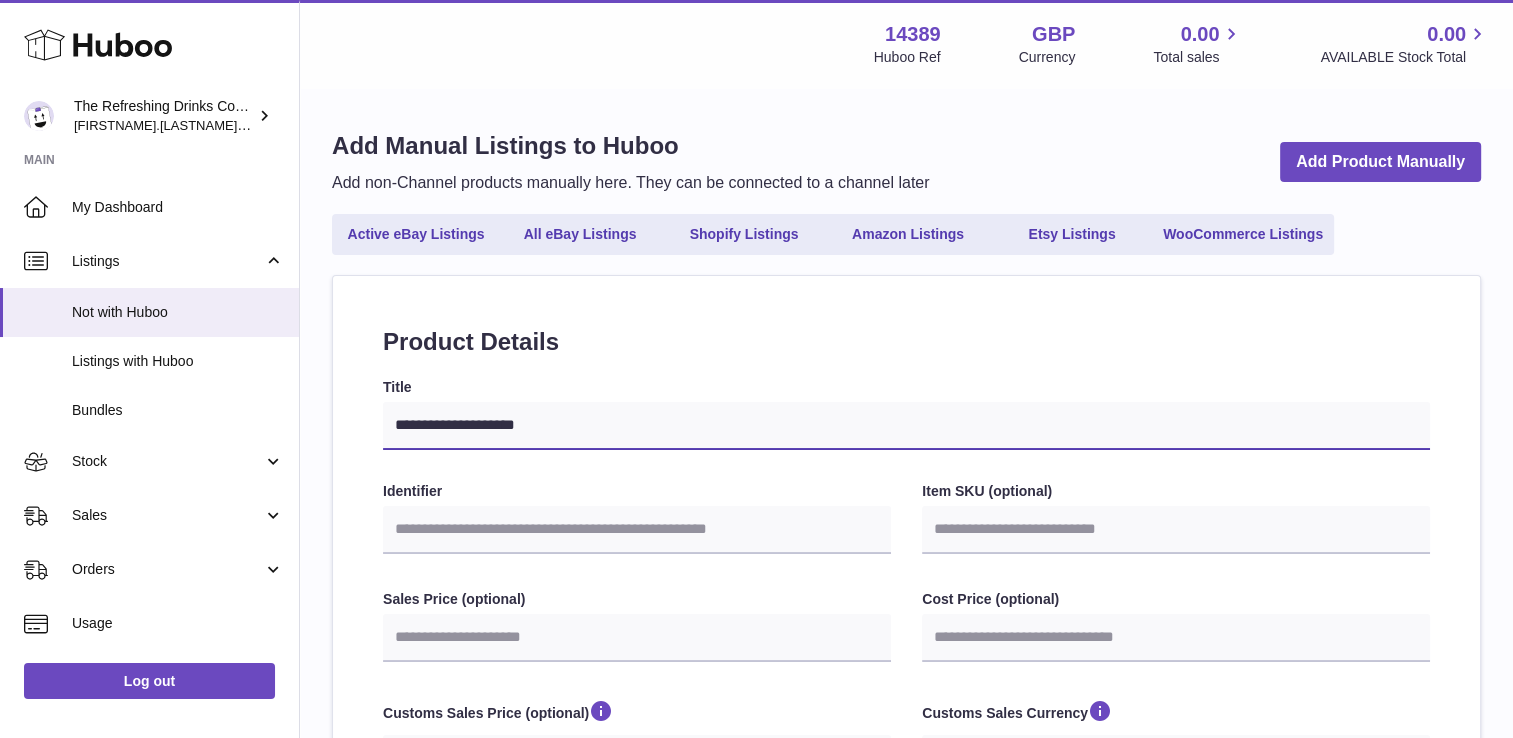 select 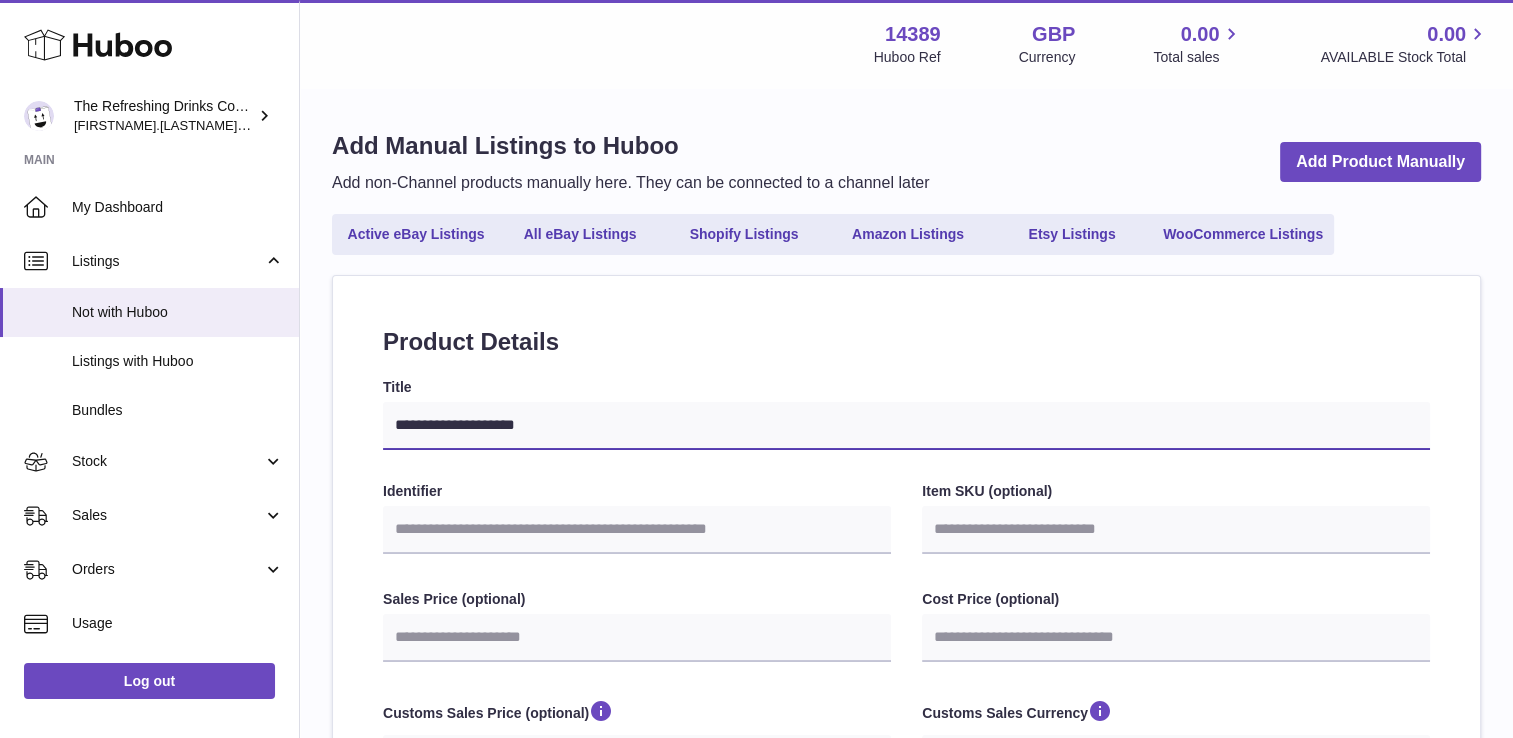 type on "**********" 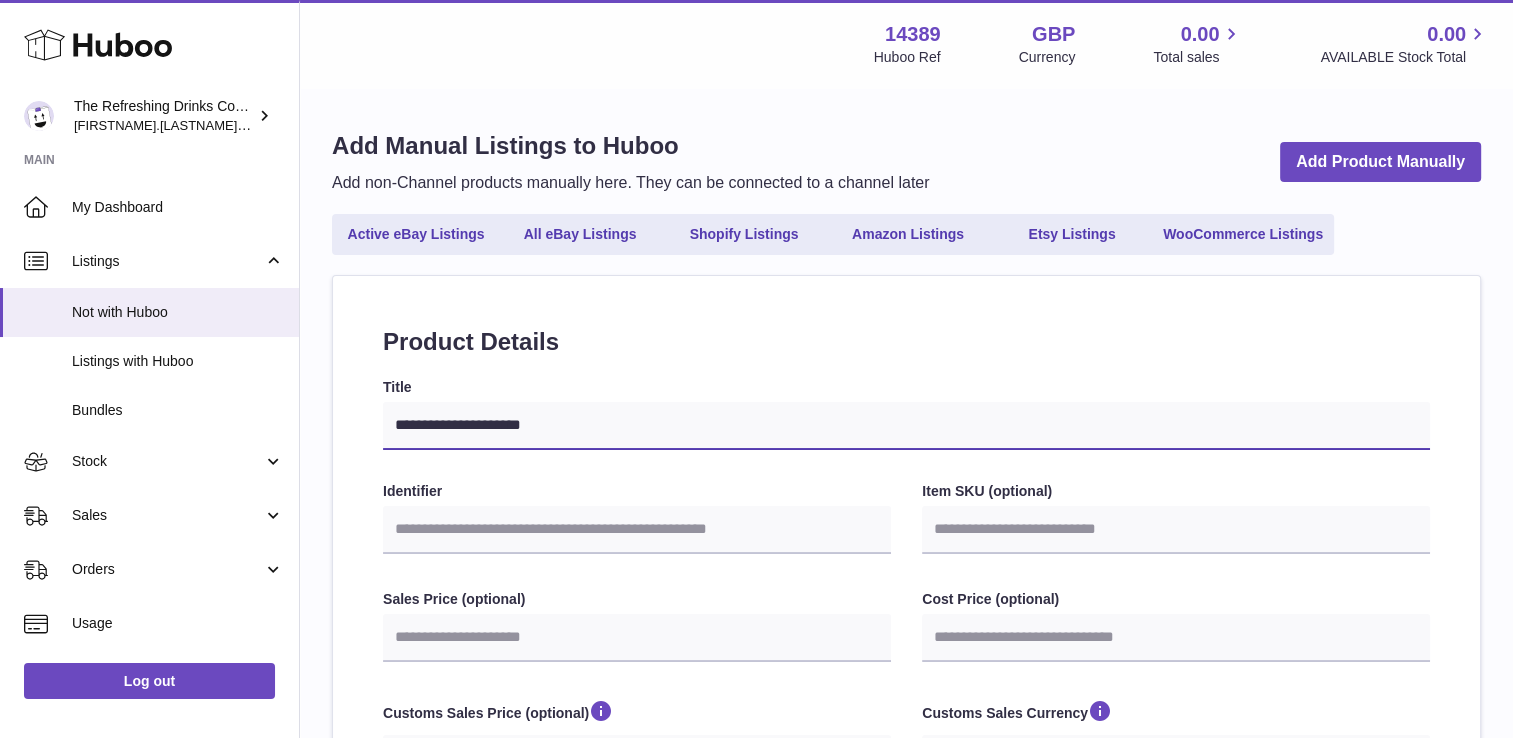 select 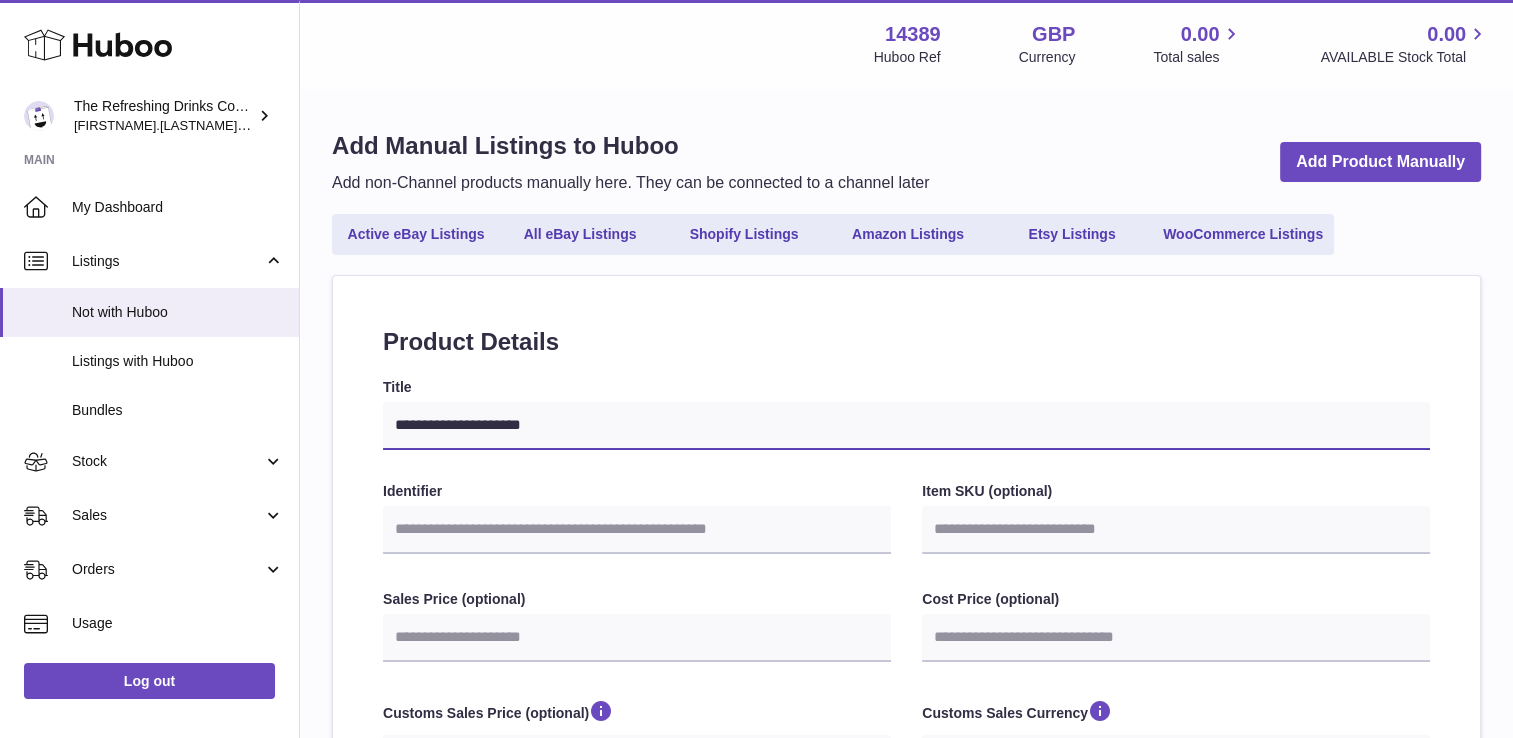 type on "**********" 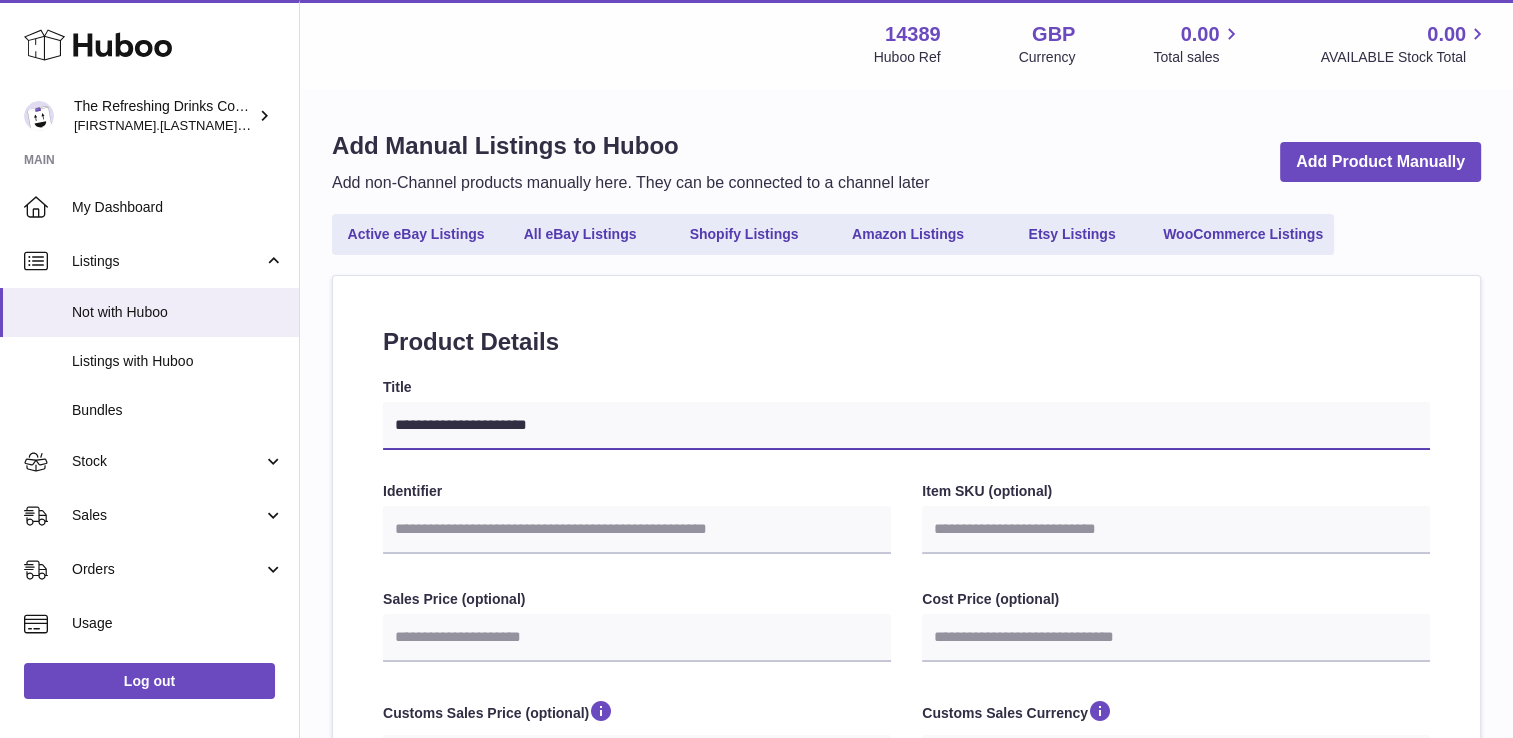 type on "**********" 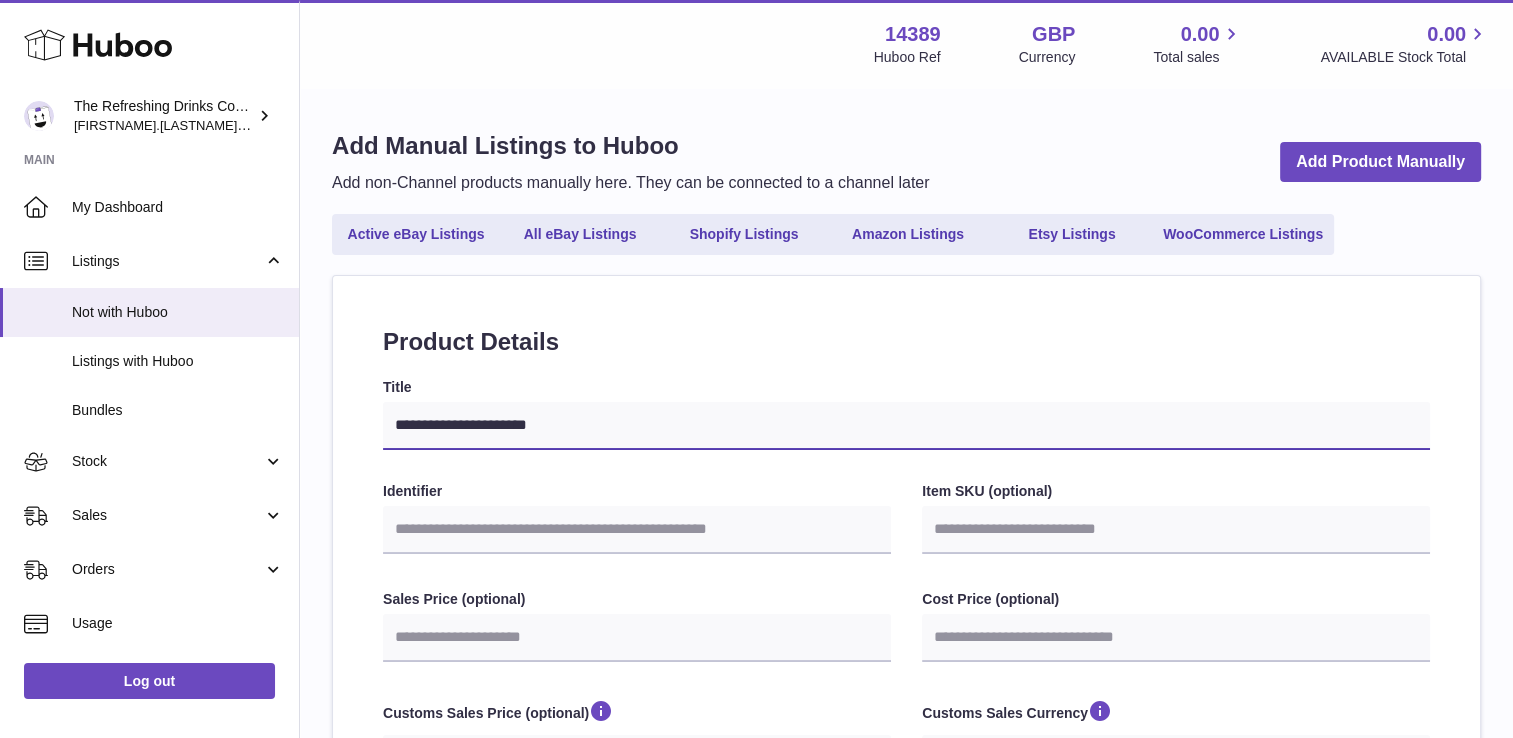 select 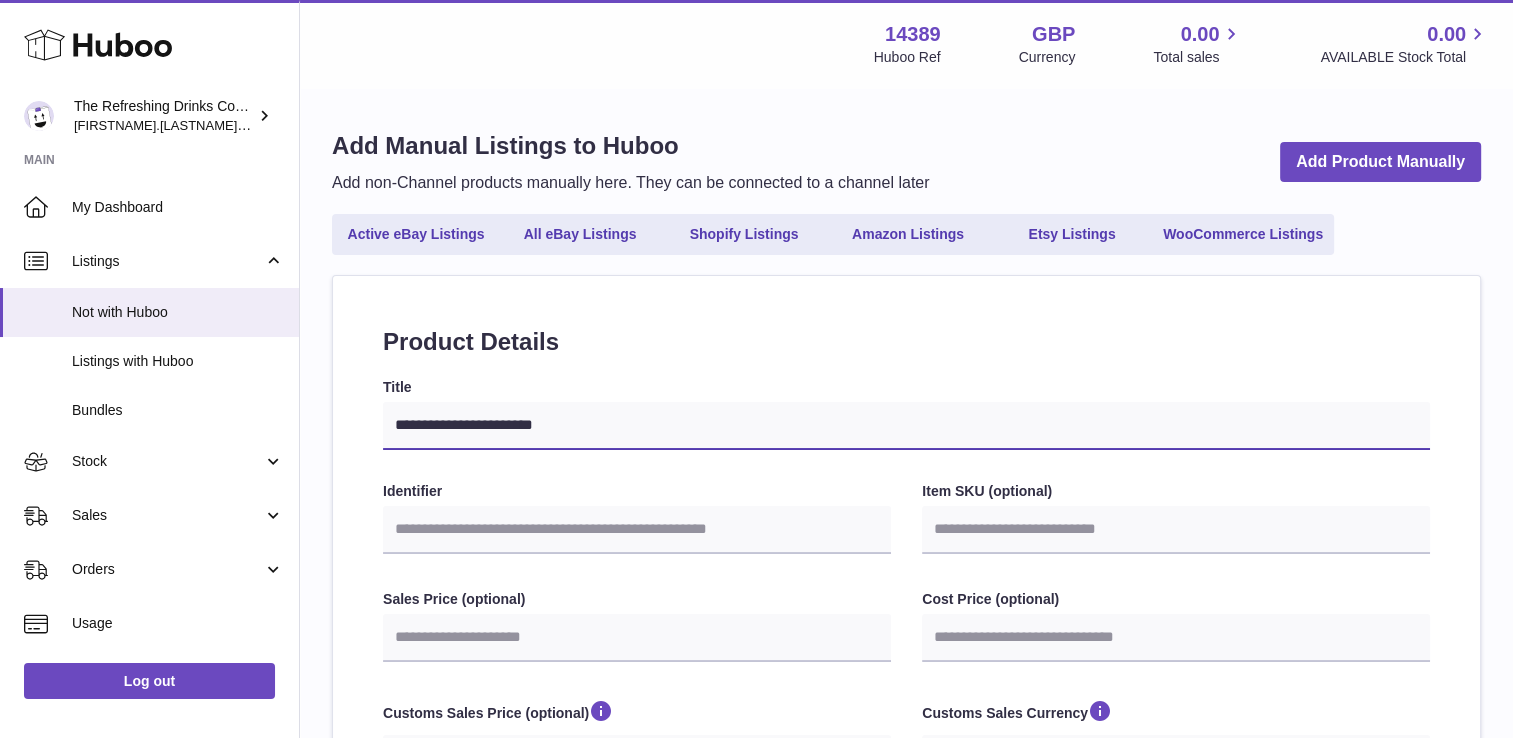 type on "**********" 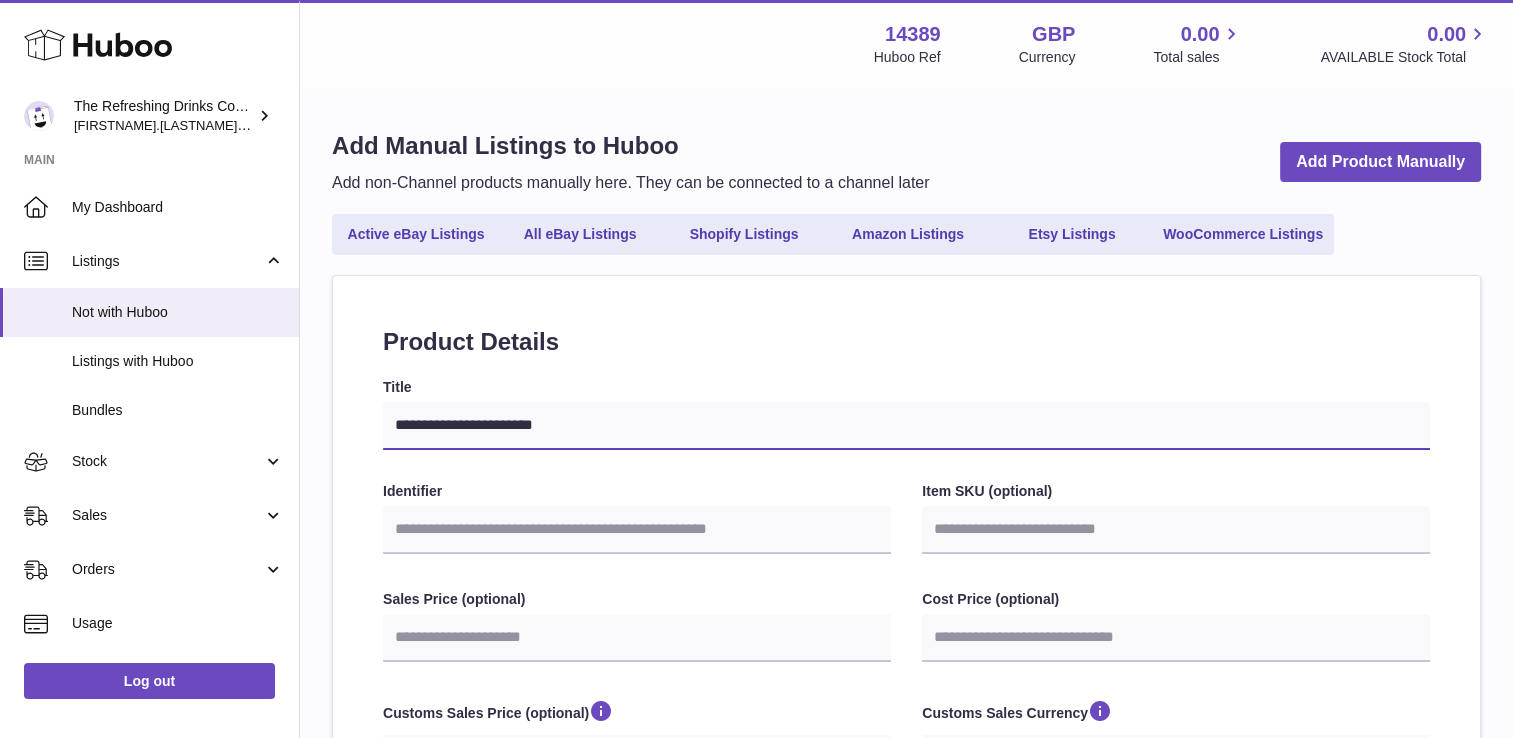 select 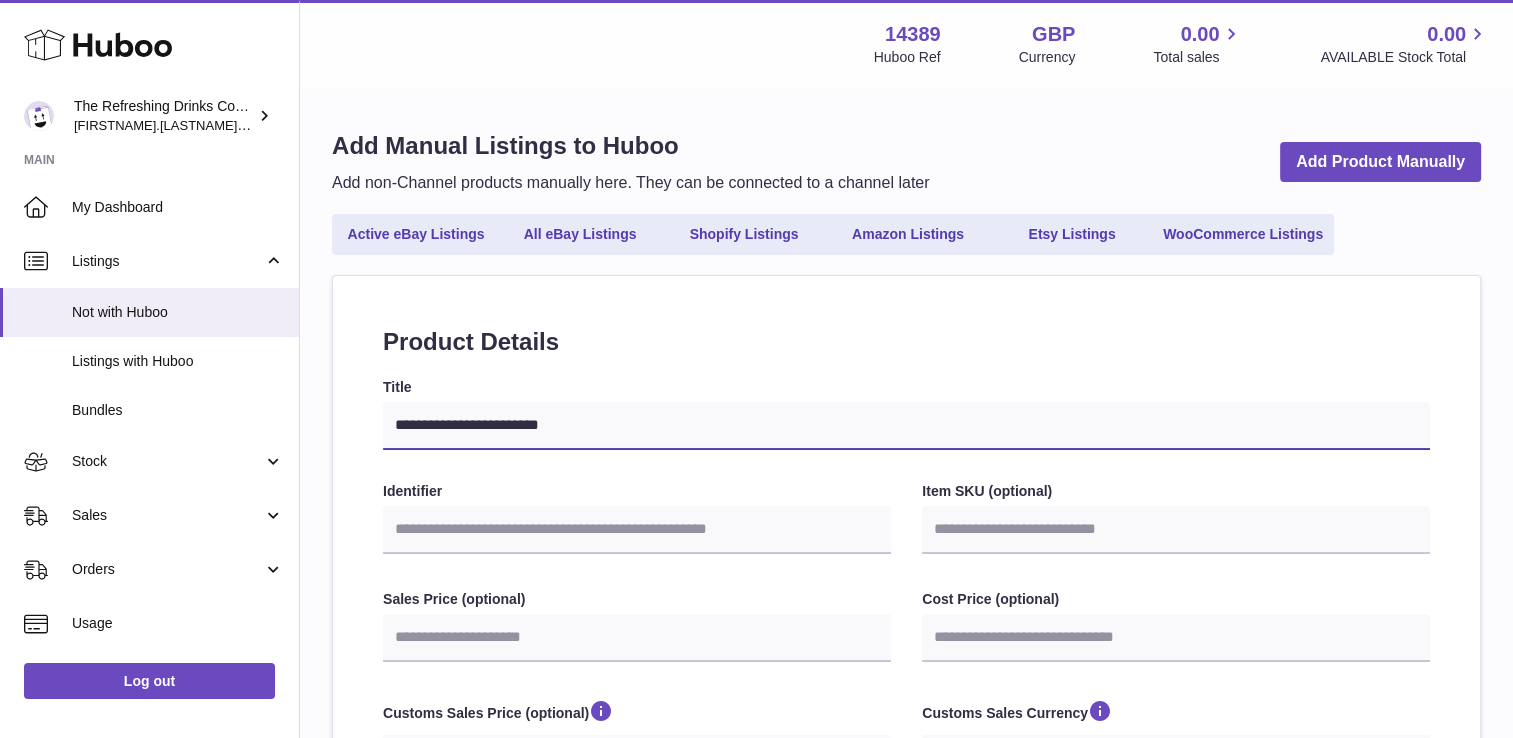 type on "**********" 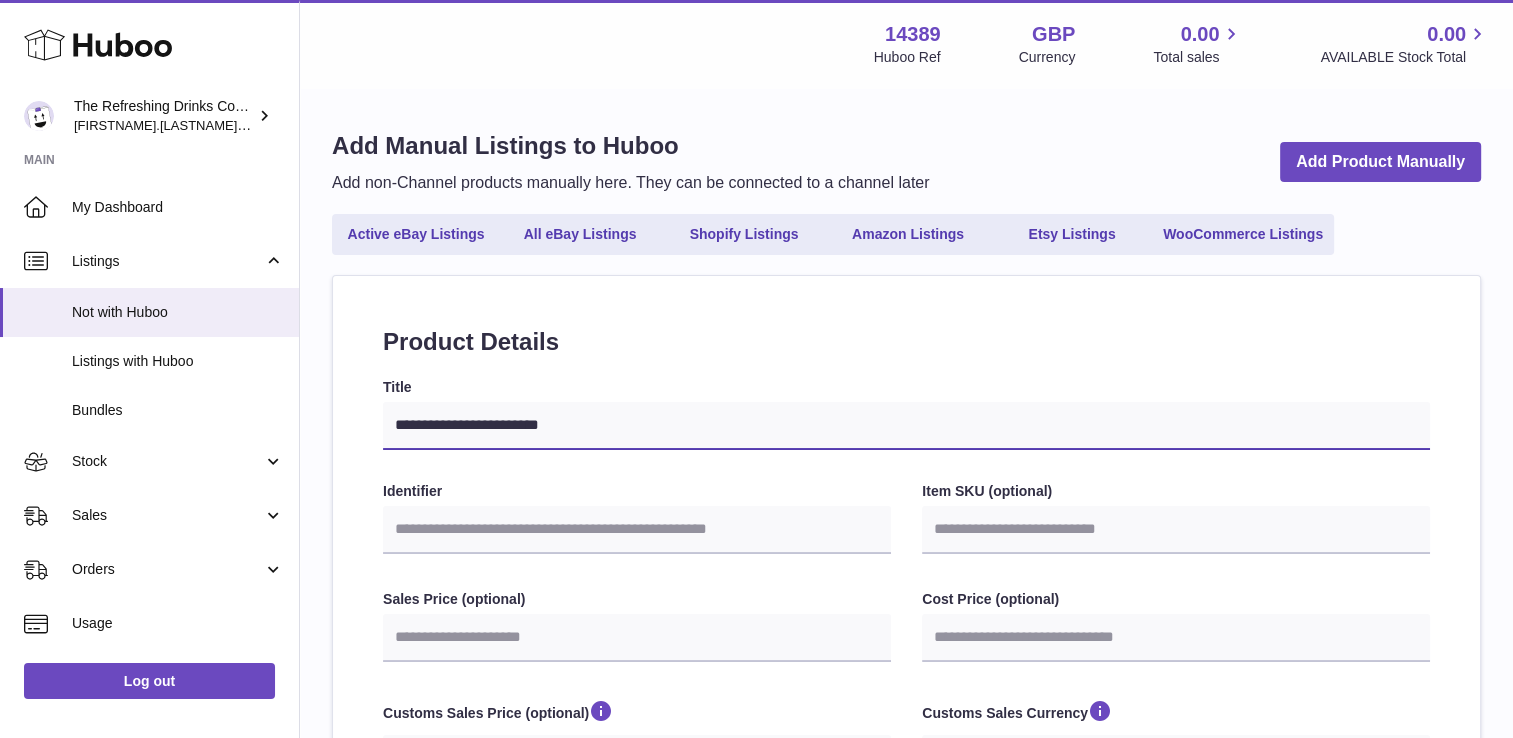select 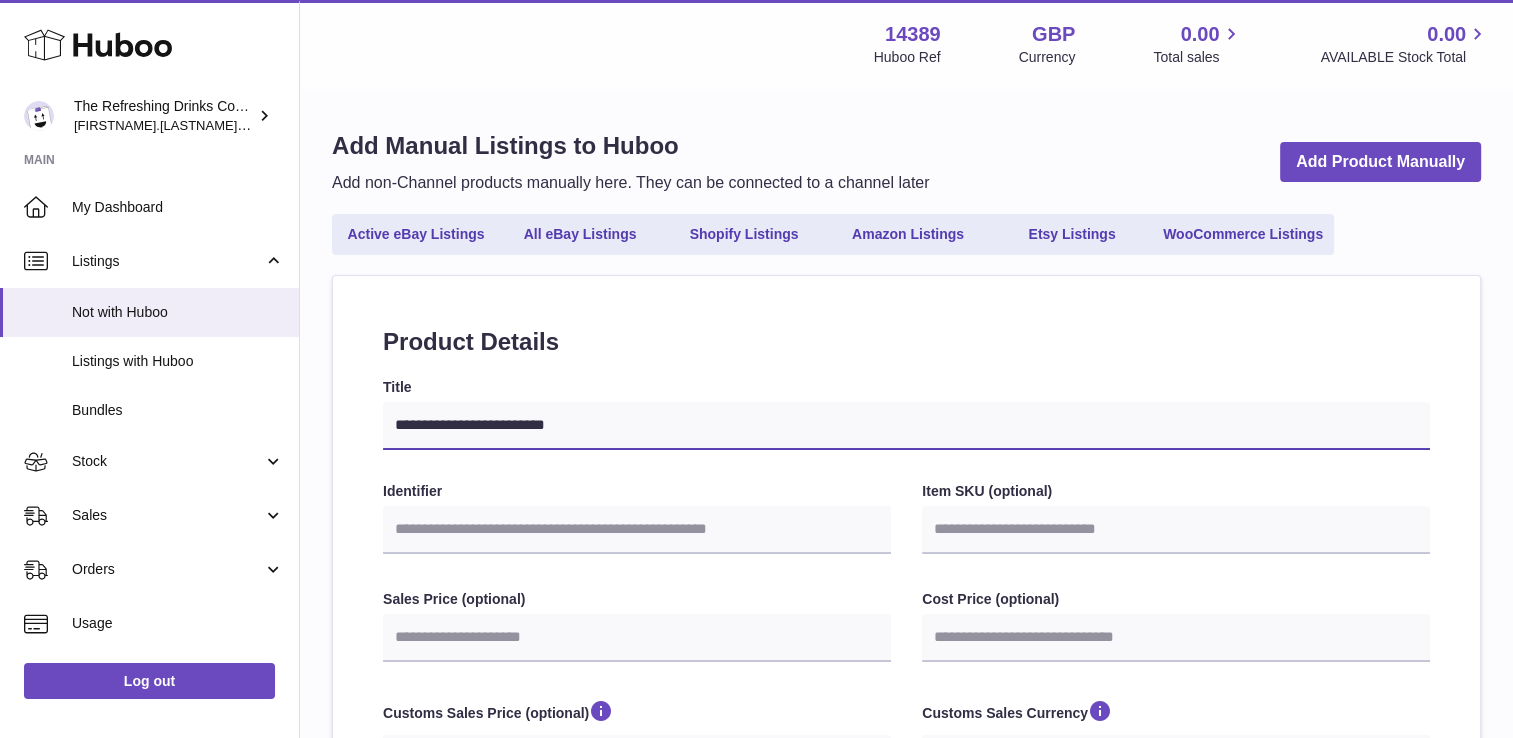 type on "**********" 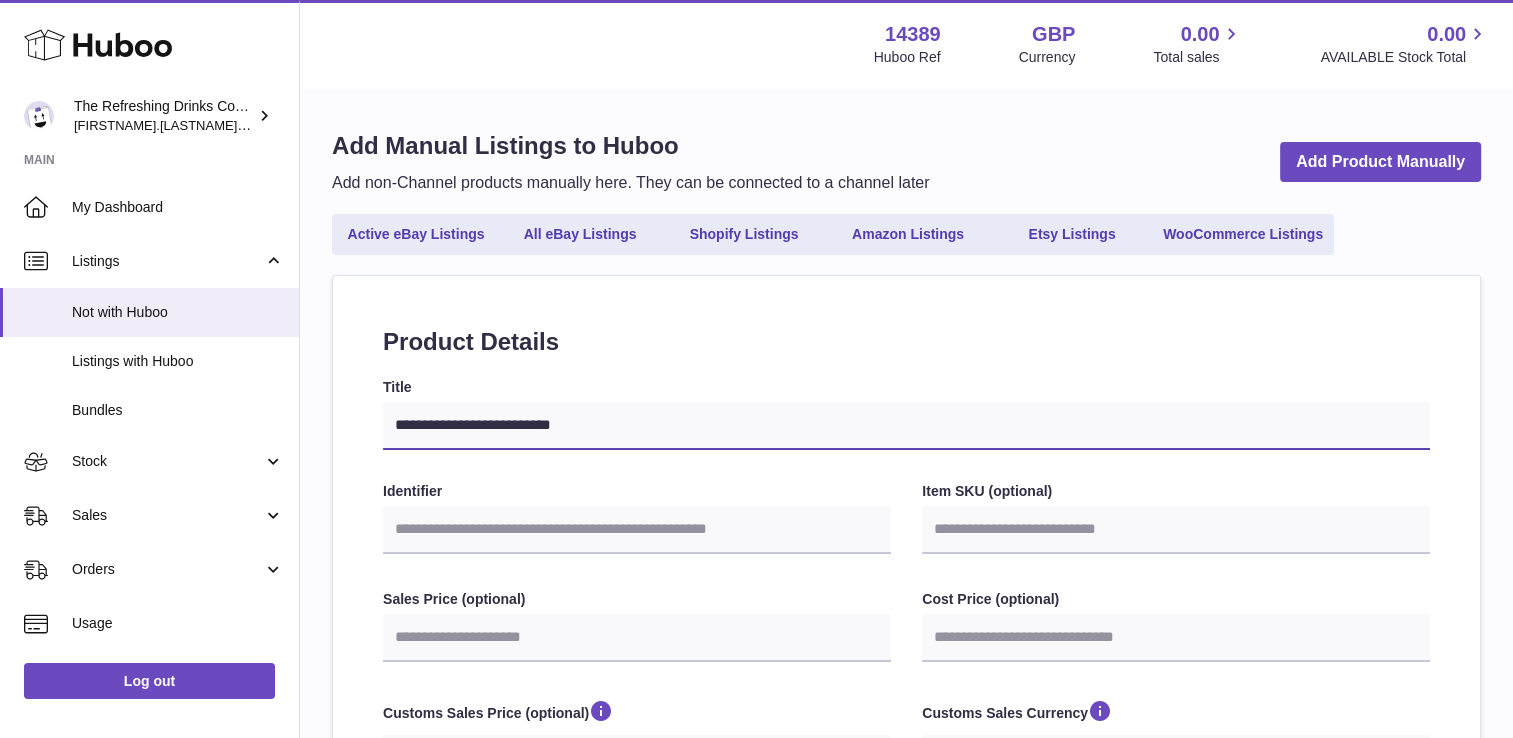 select 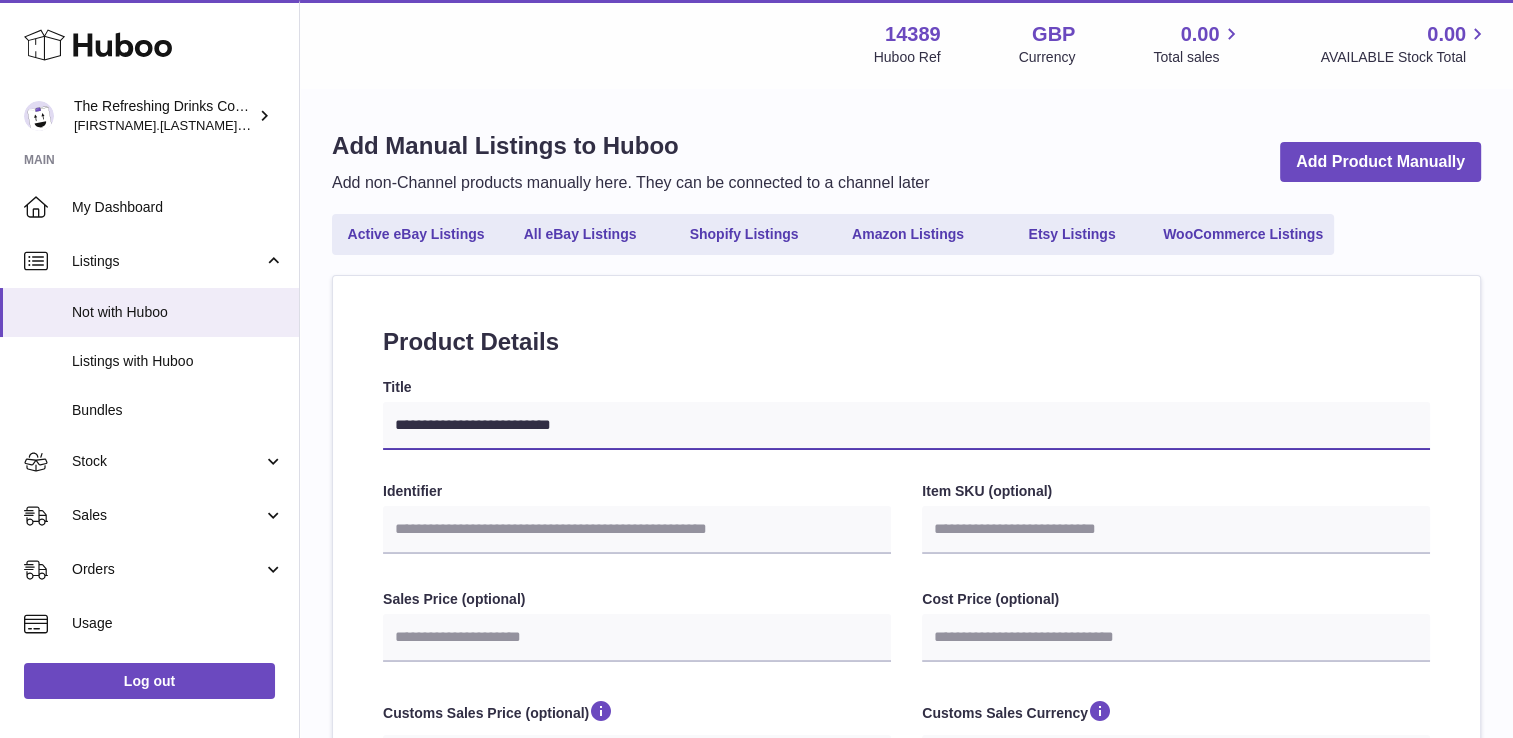 type on "**********" 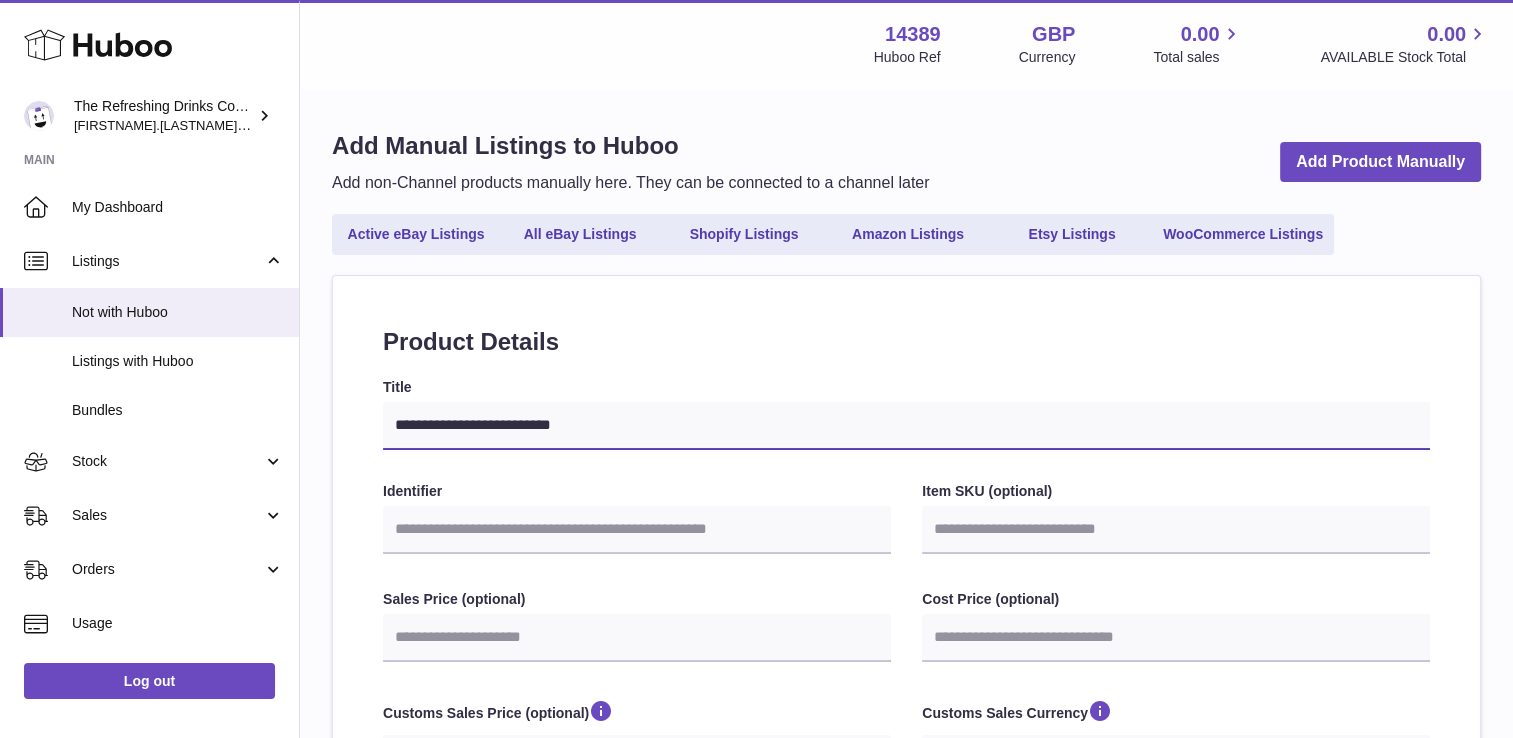 select 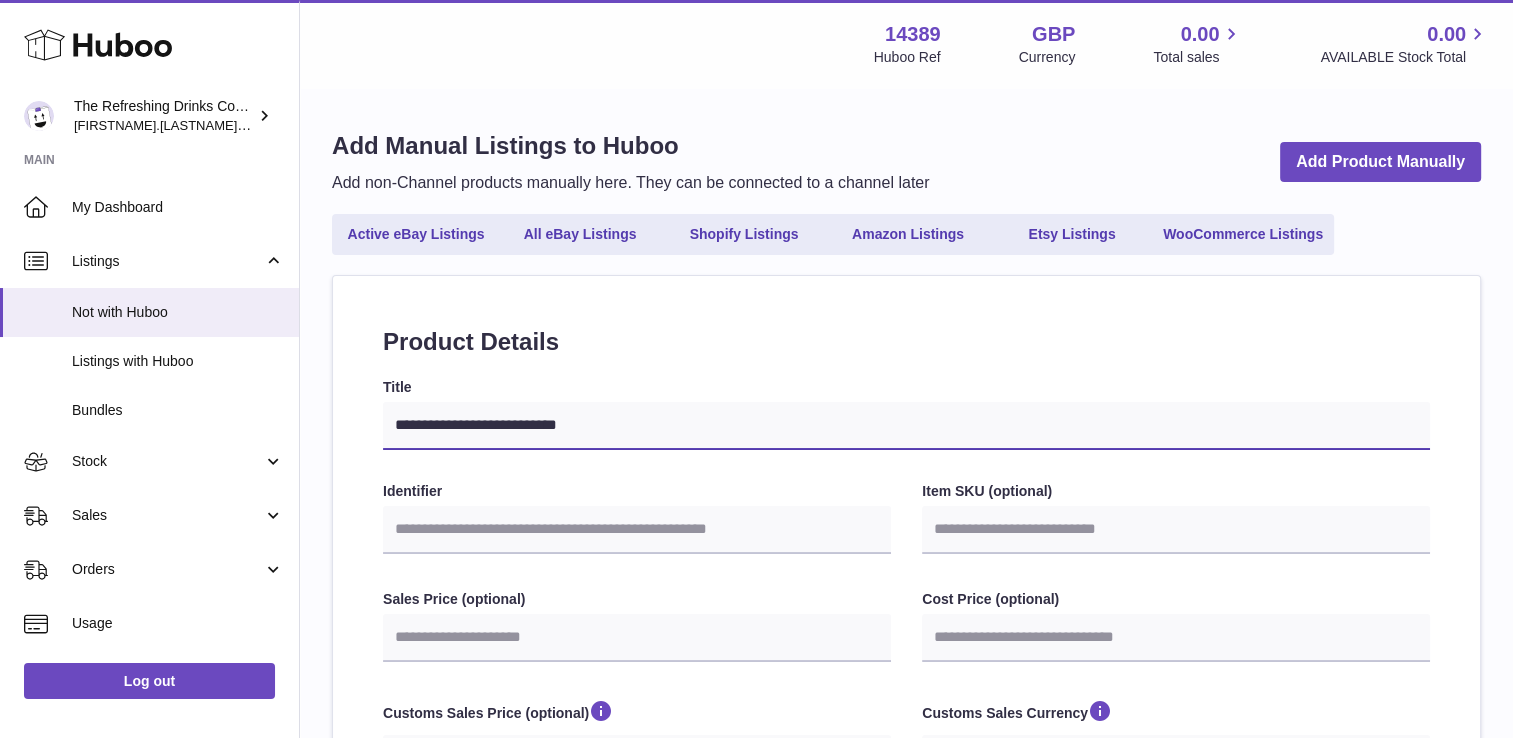 type on "**********" 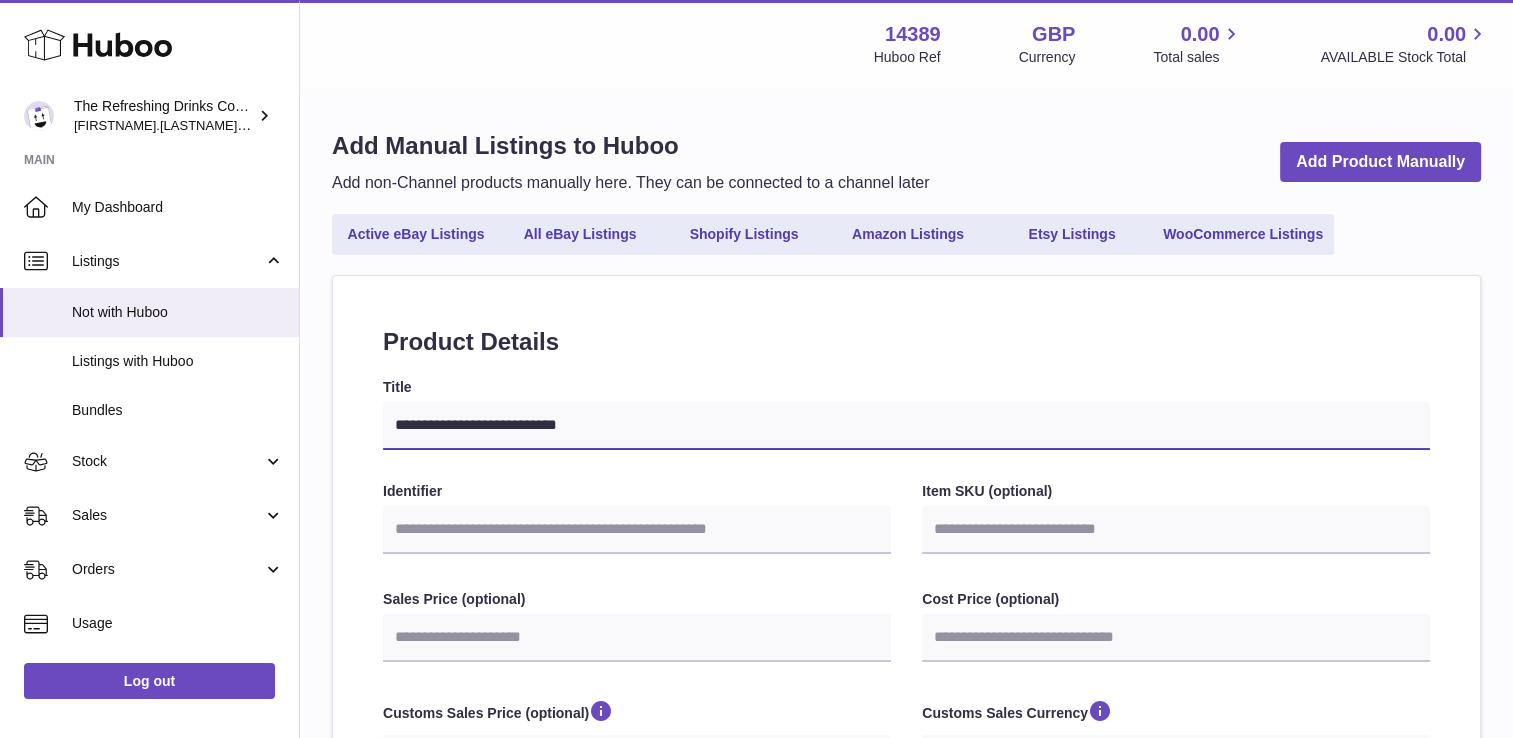 select 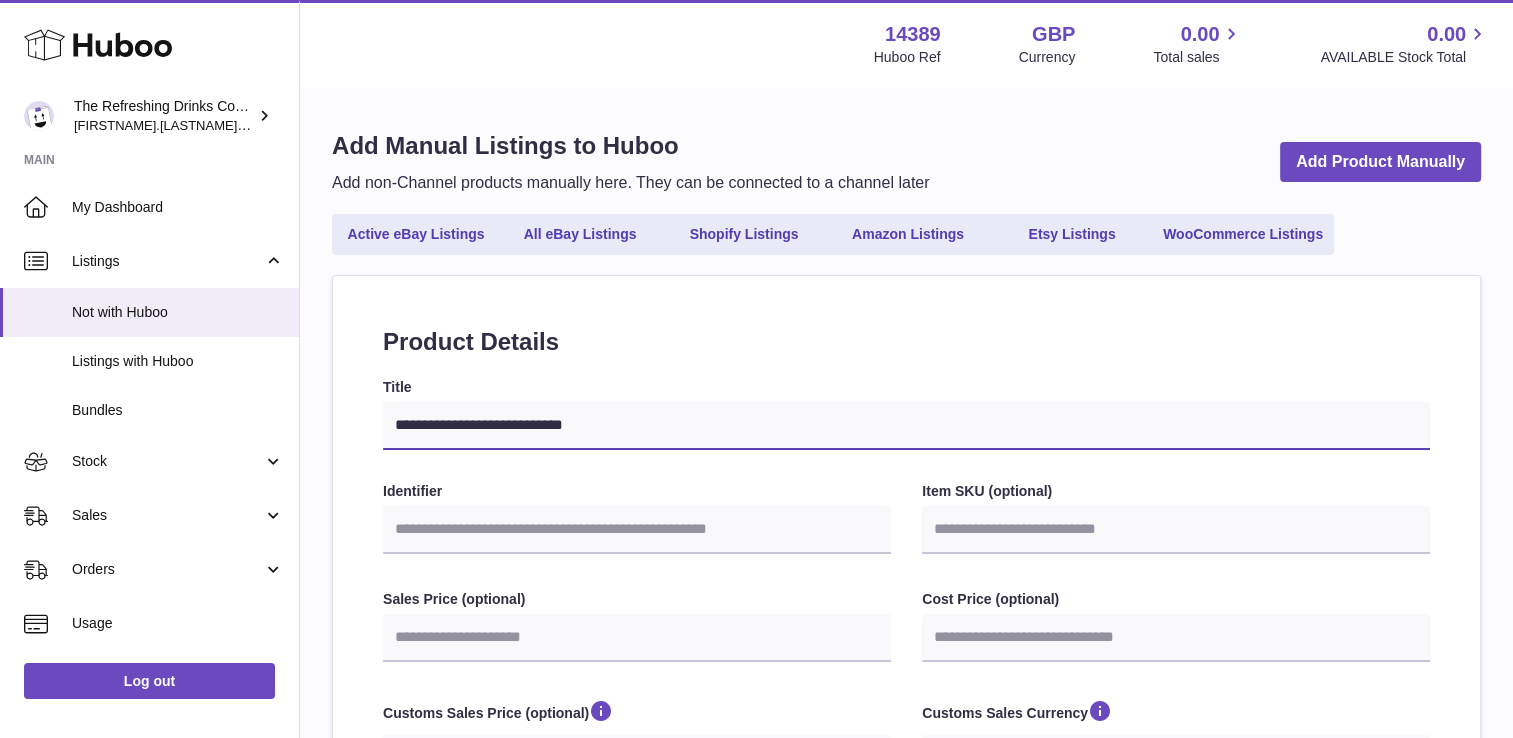 type on "**********" 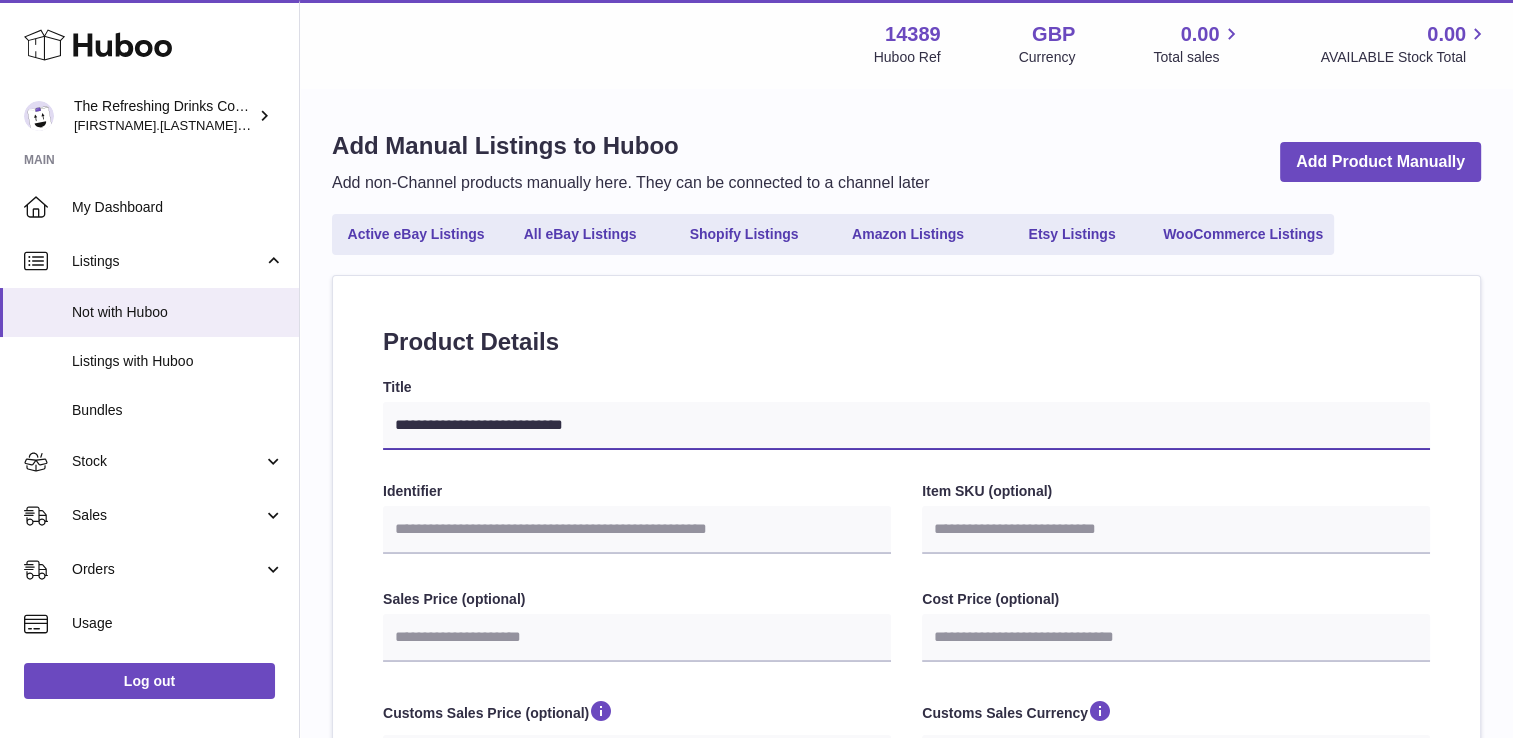 select 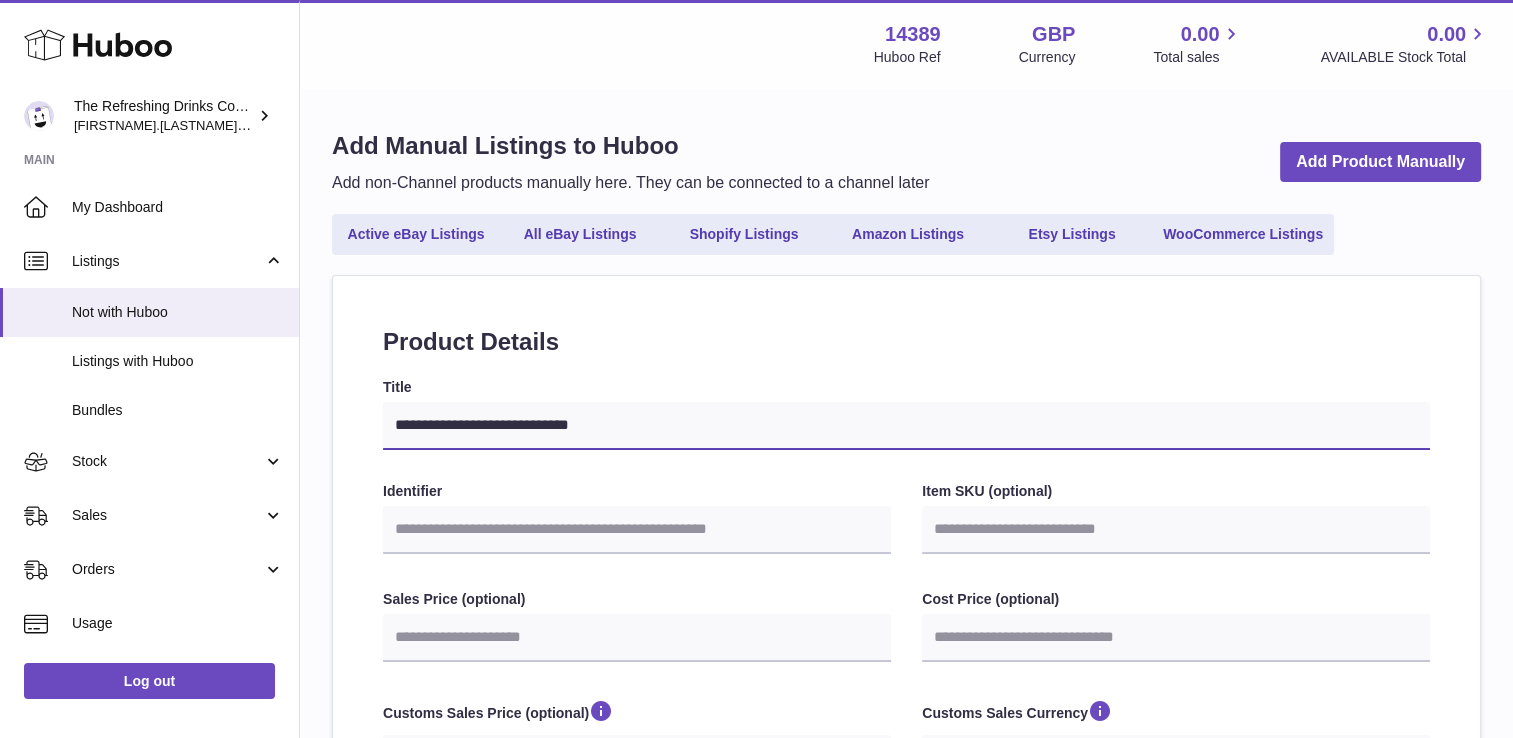 type on "**********" 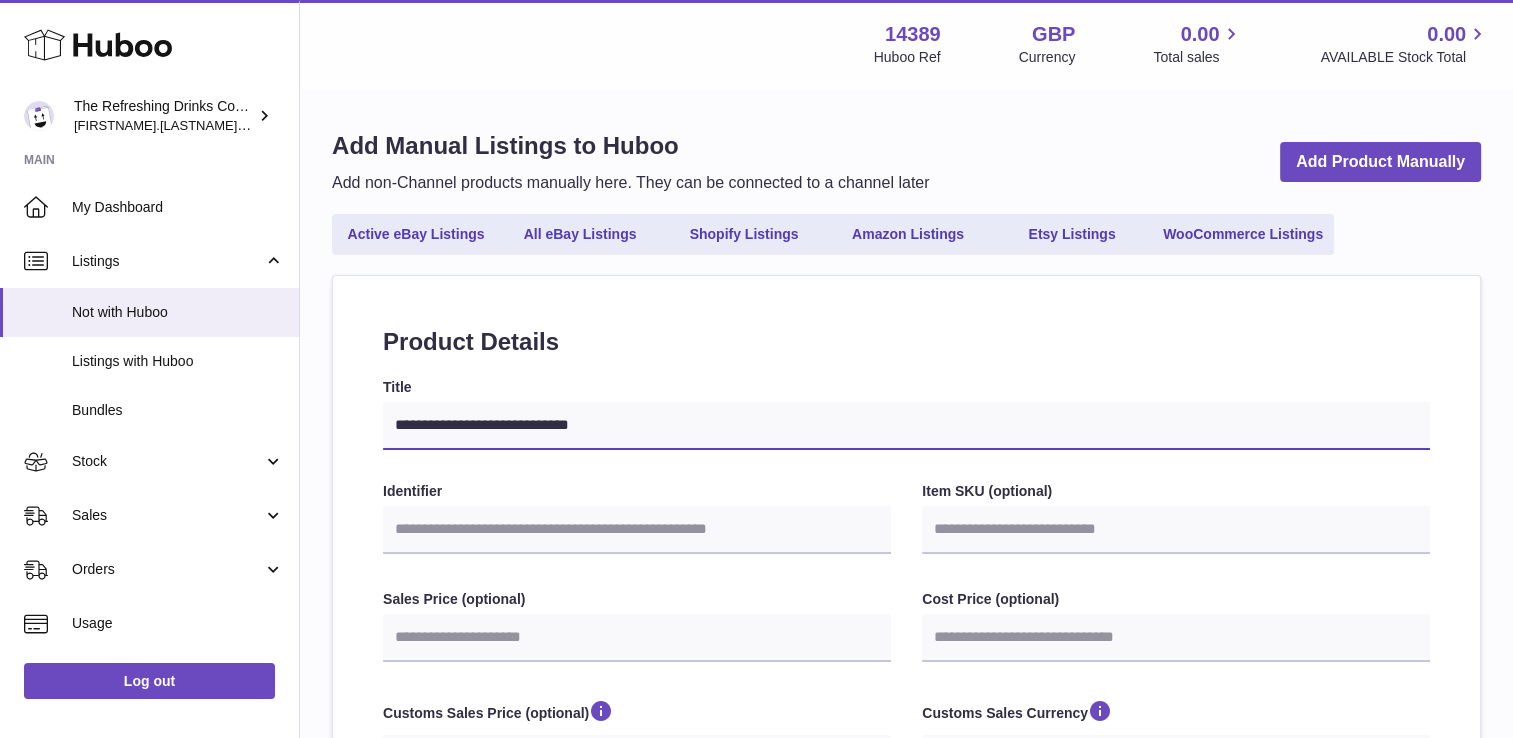 select 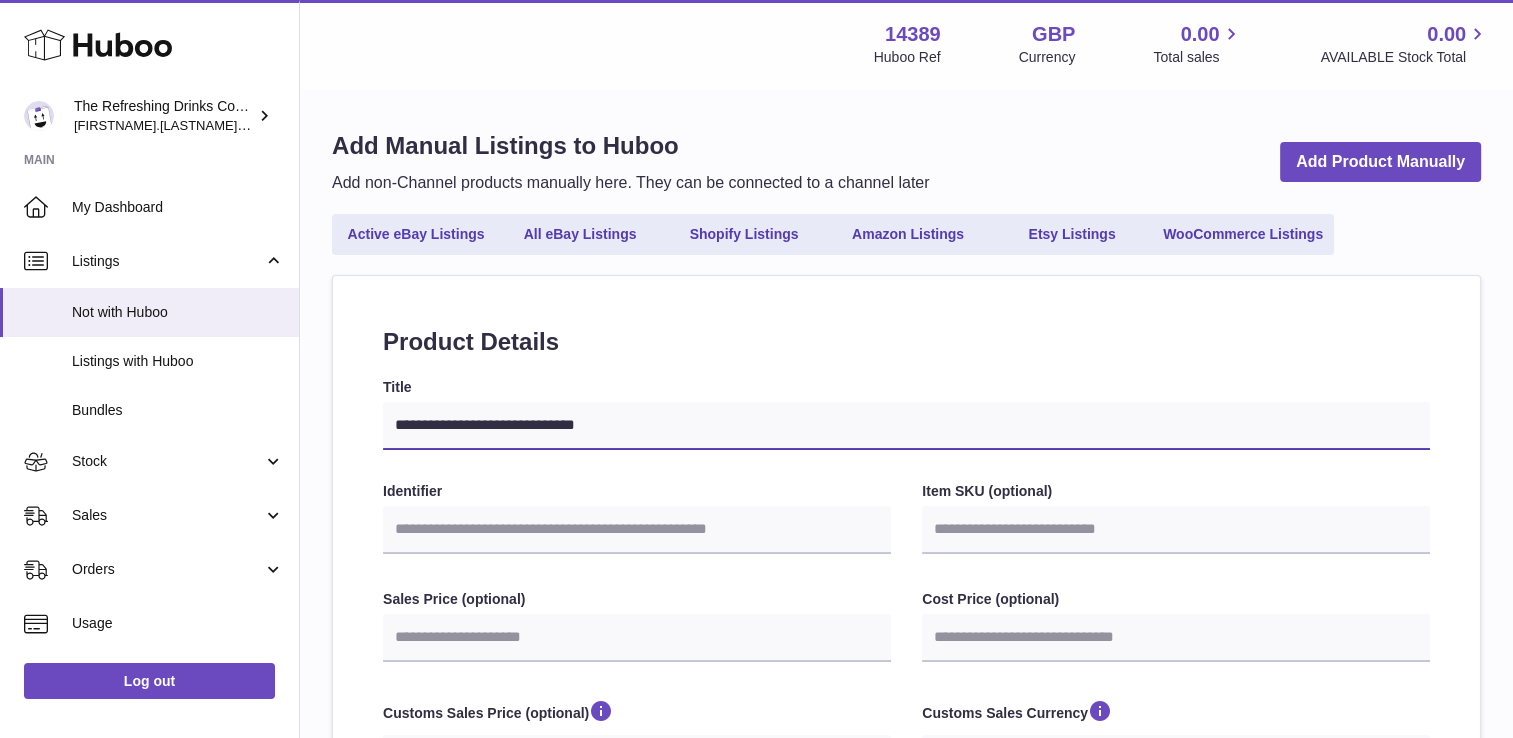 type on "**********" 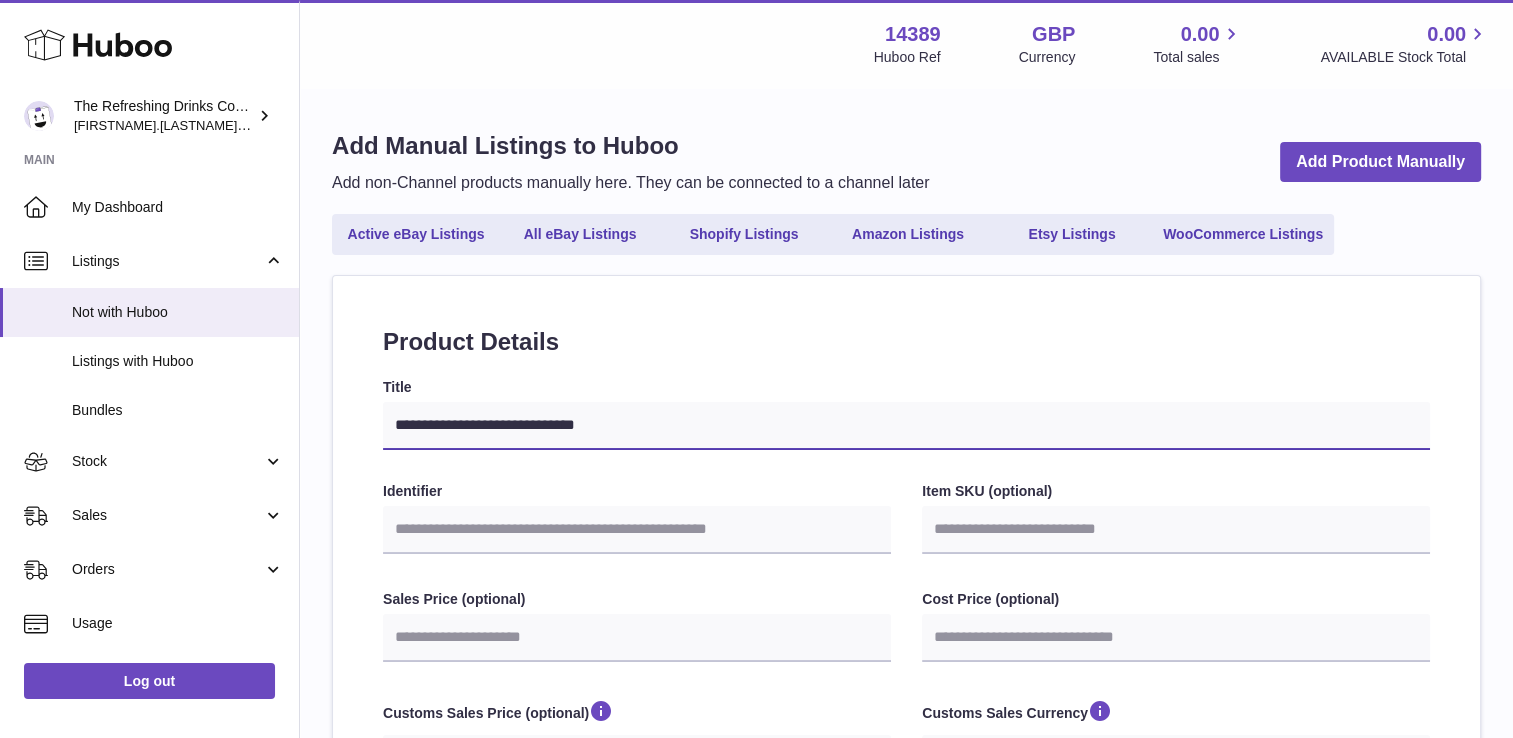 select 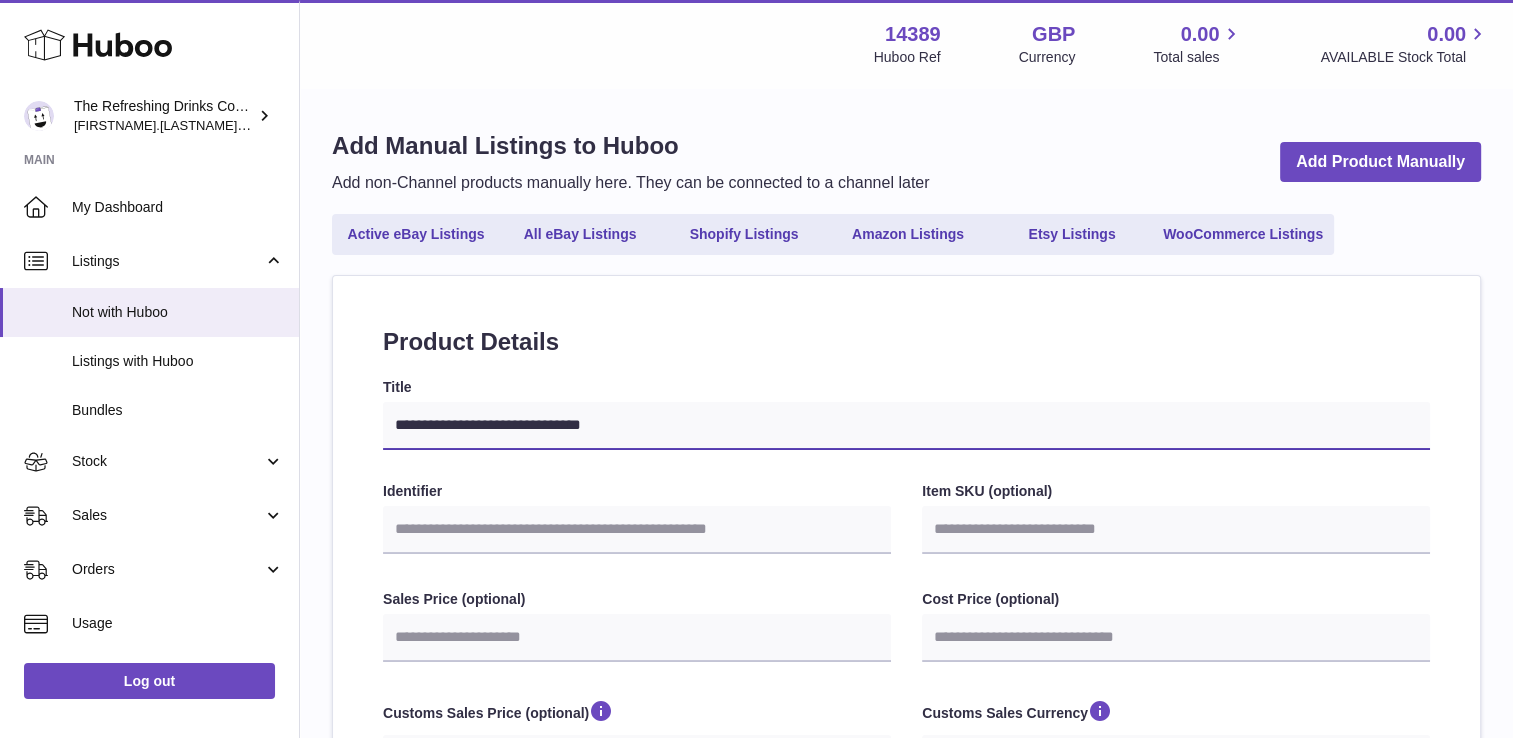 type on "**********" 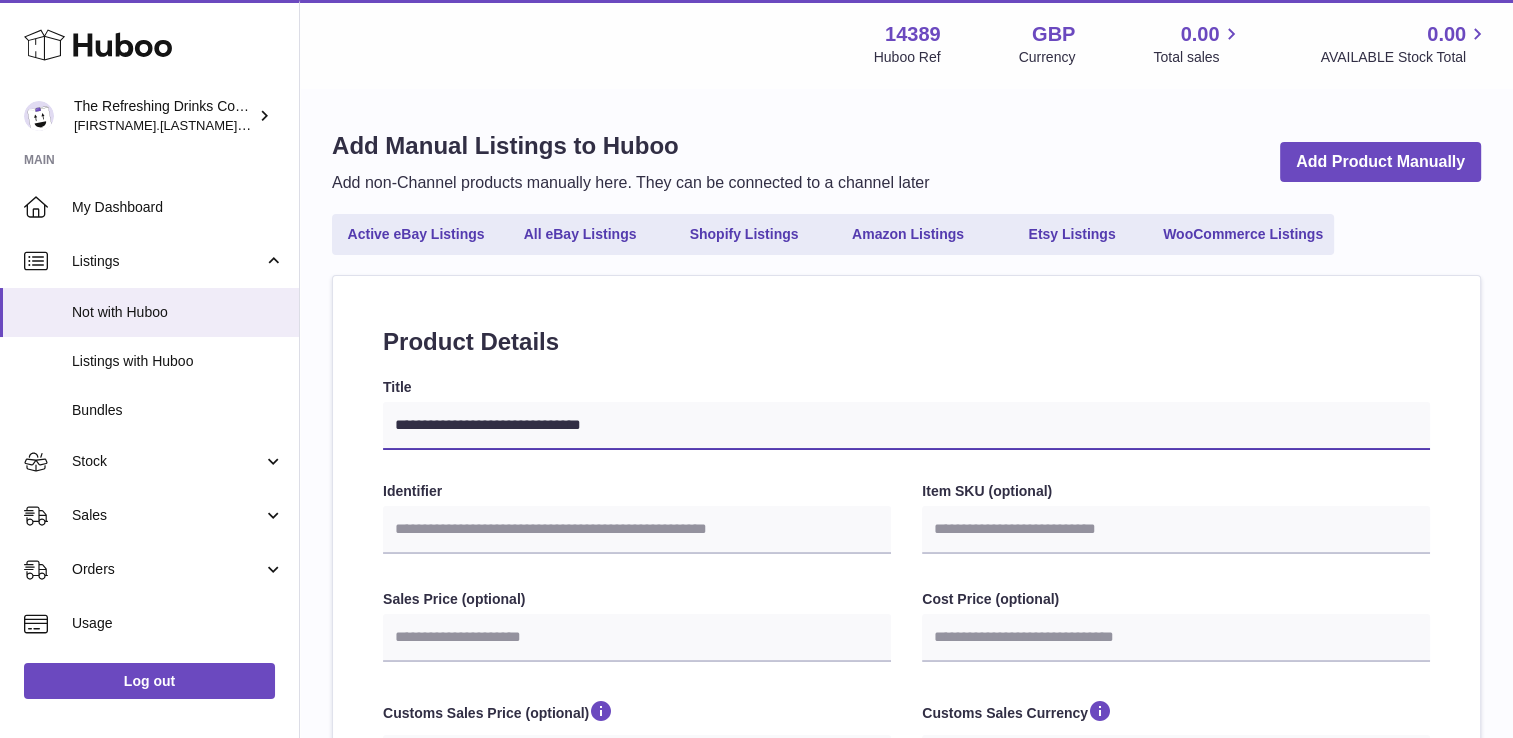 select 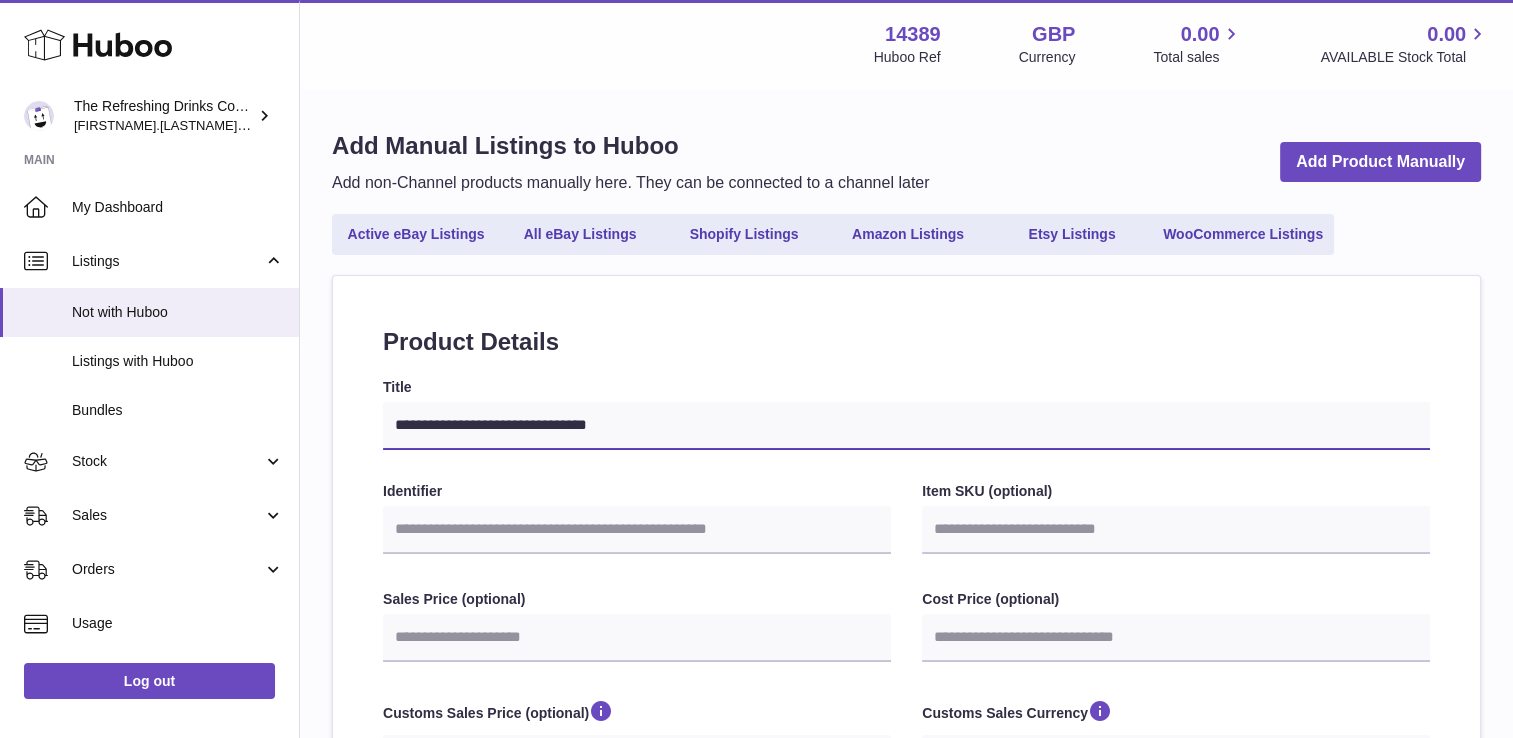 type on "**********" 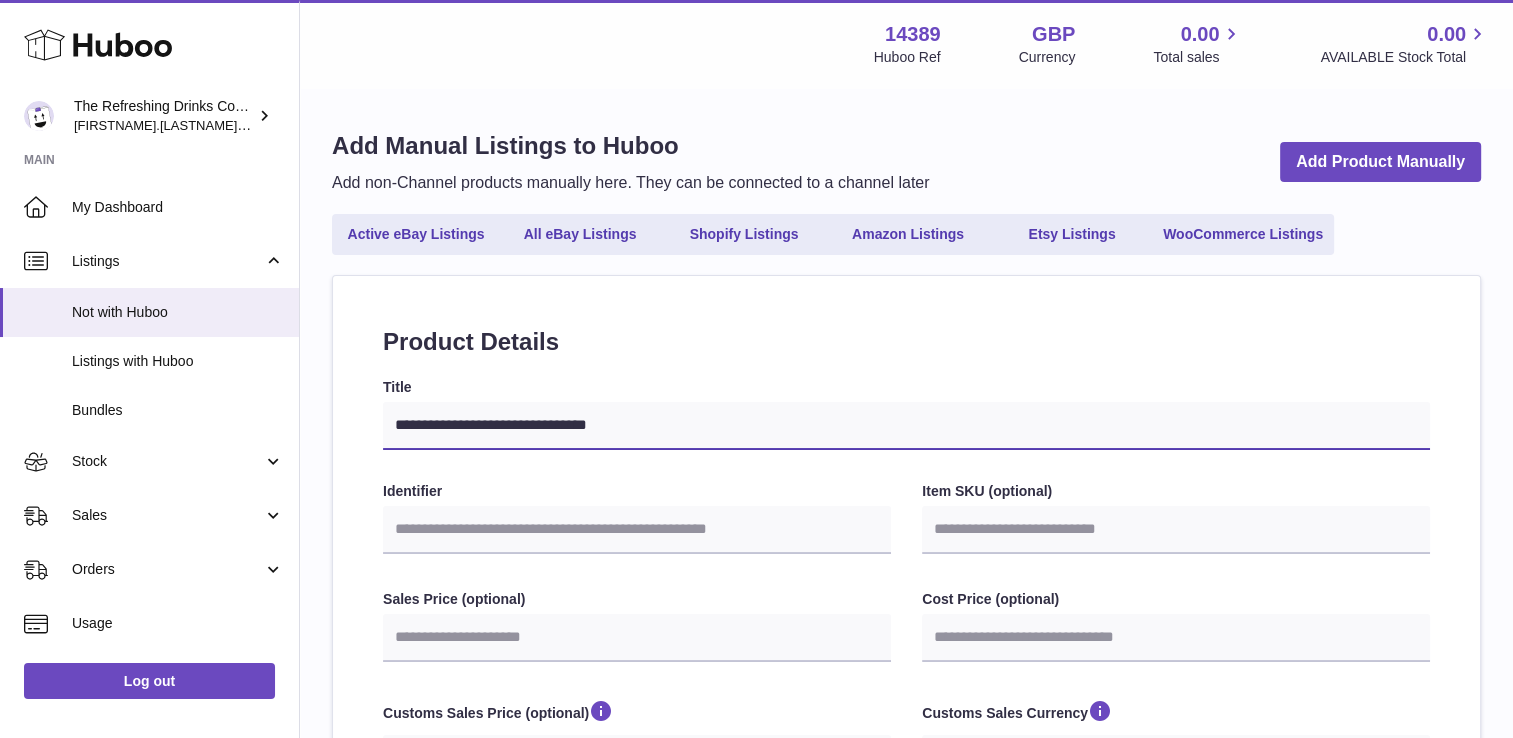 select 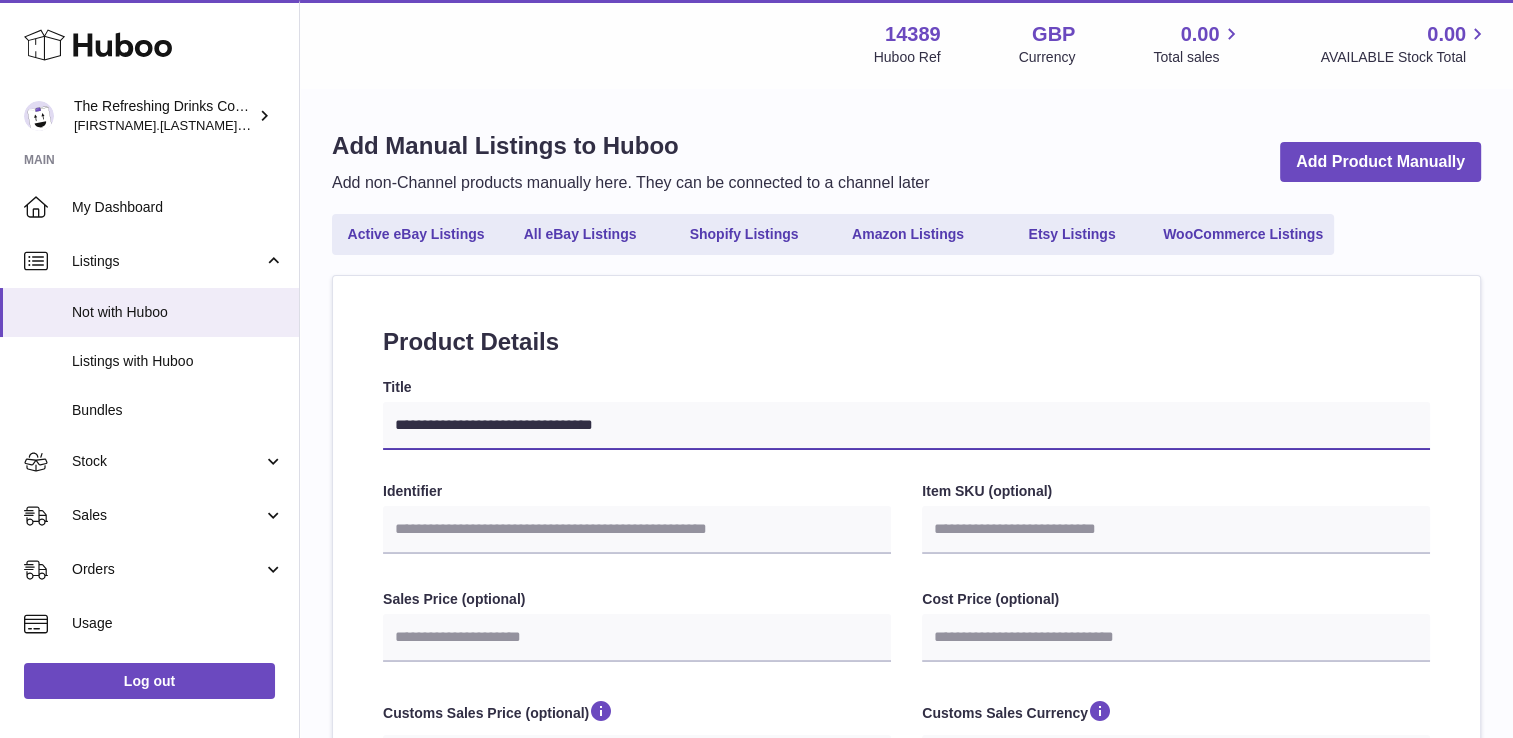 type on "**********" 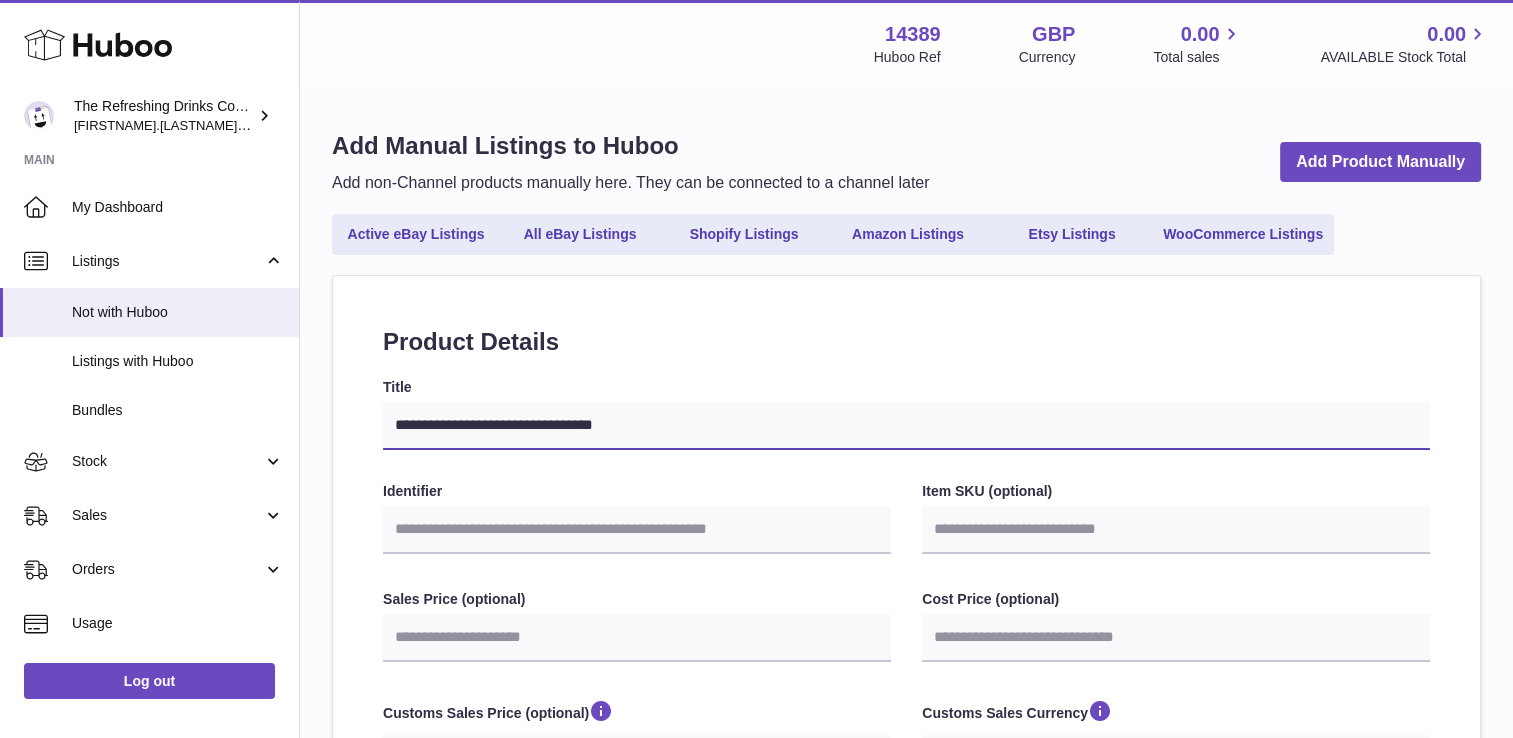 select 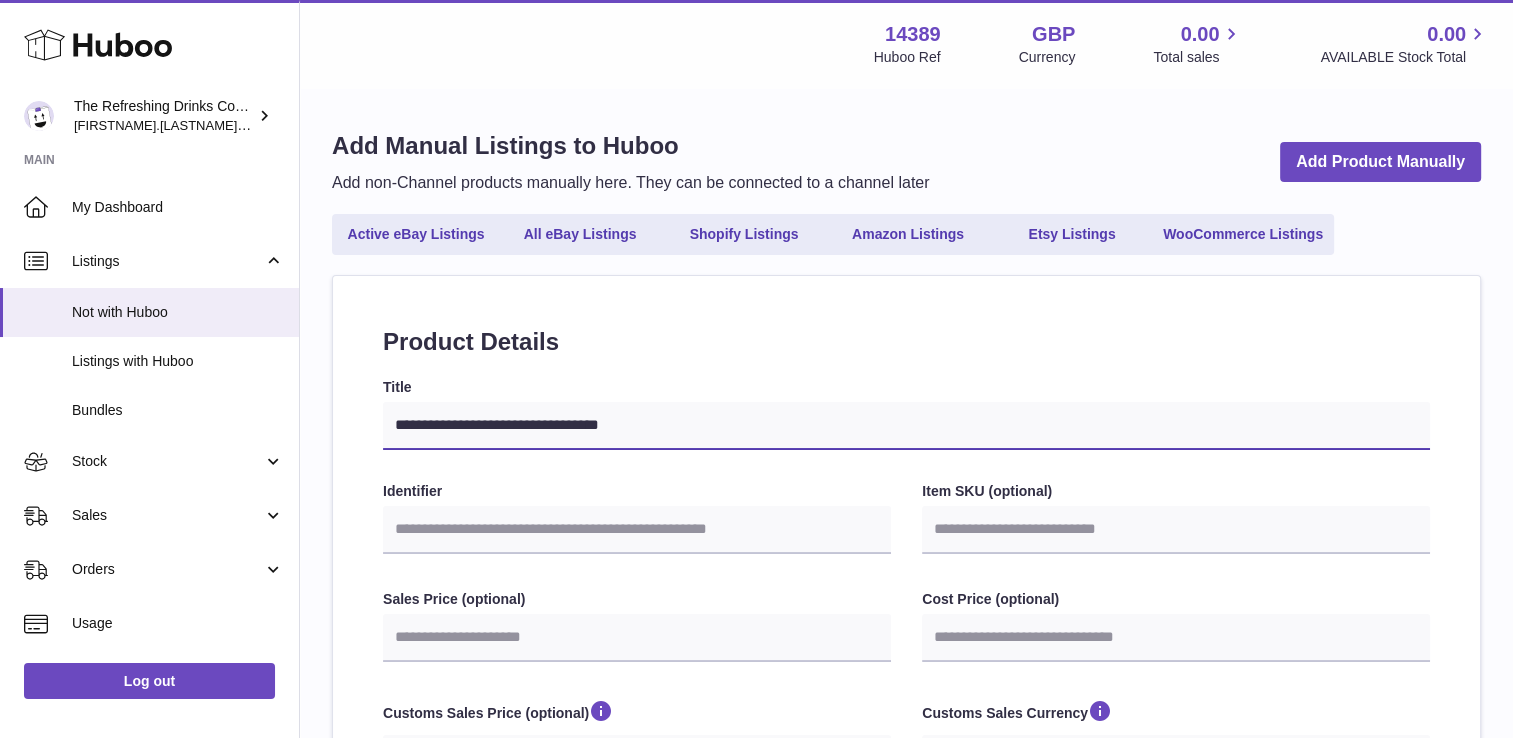 type on "**********" 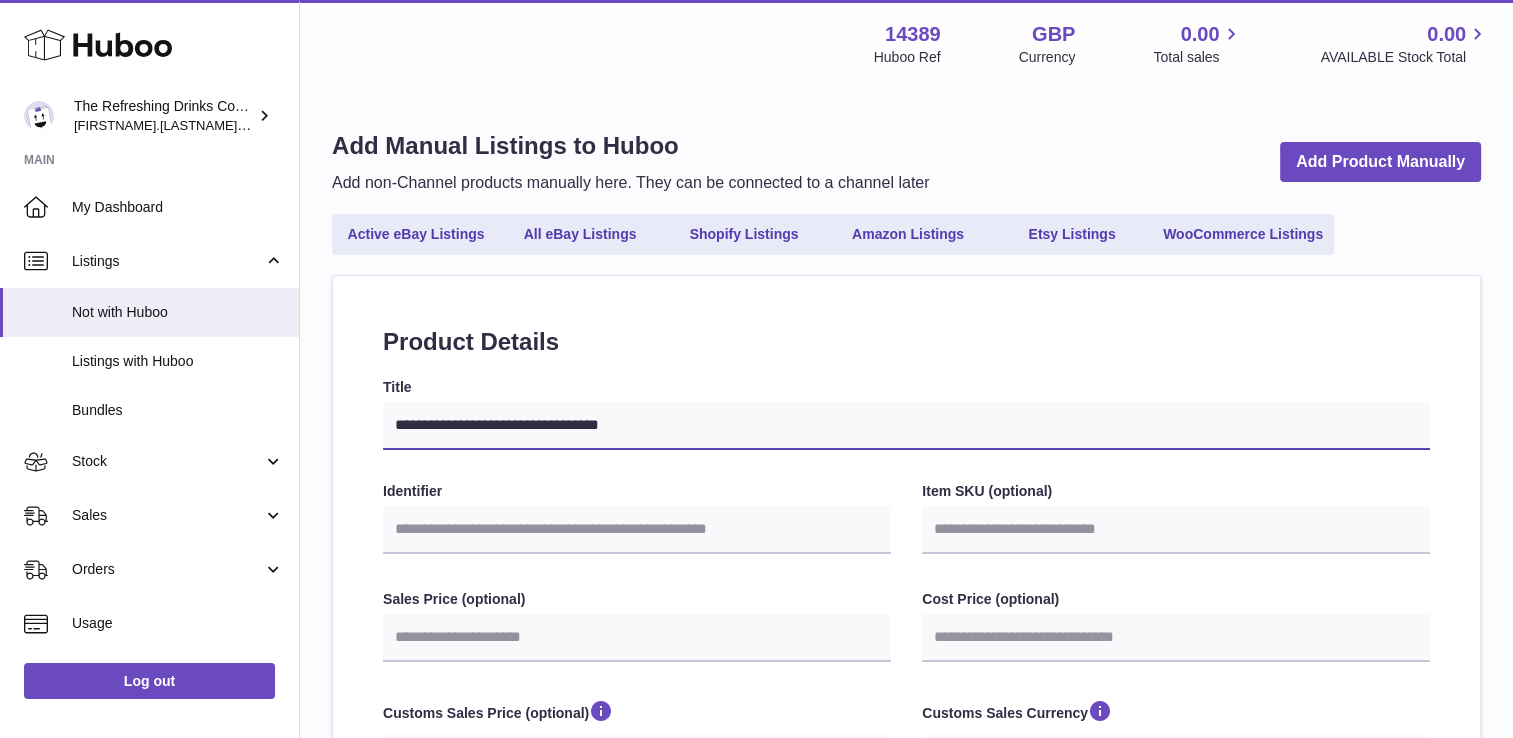 select 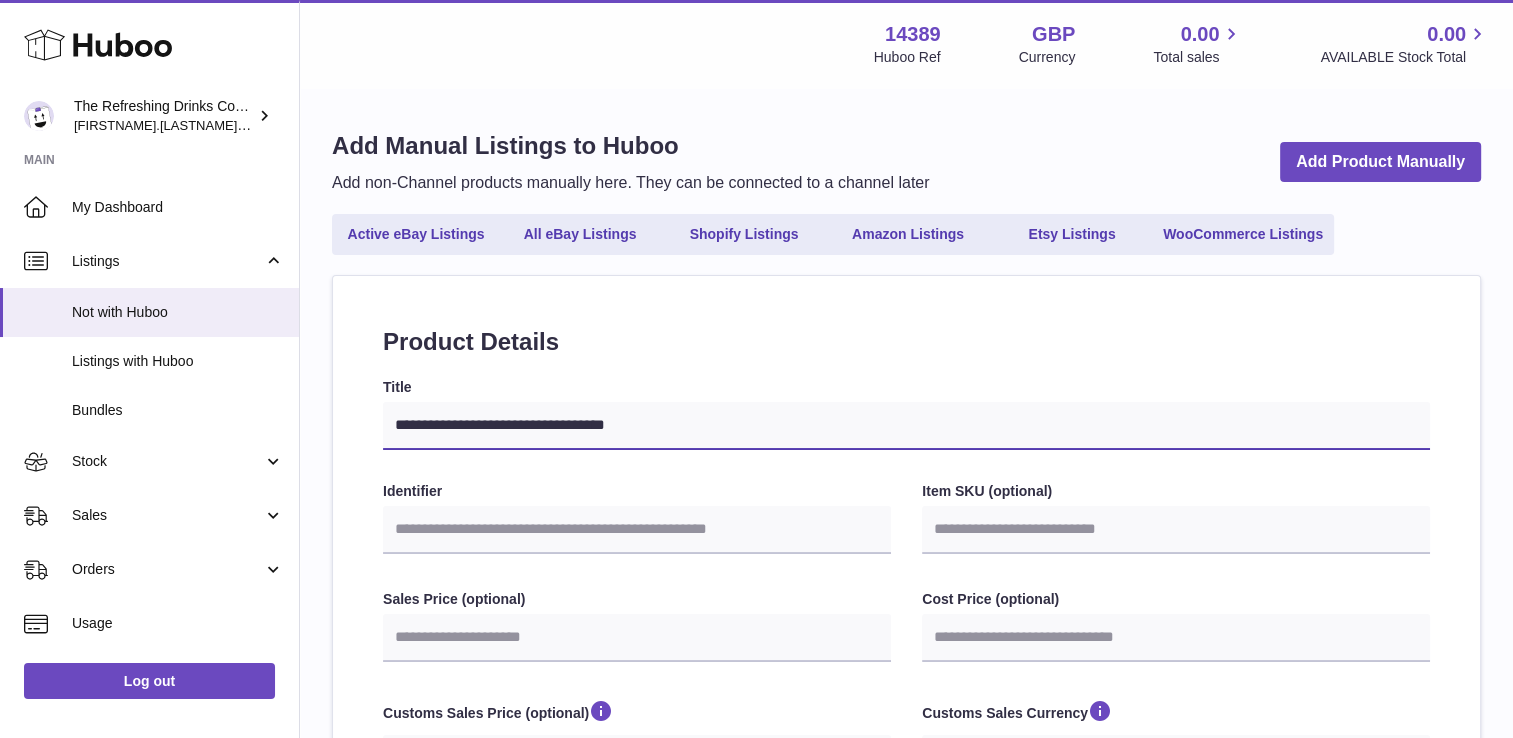 type on "**********" 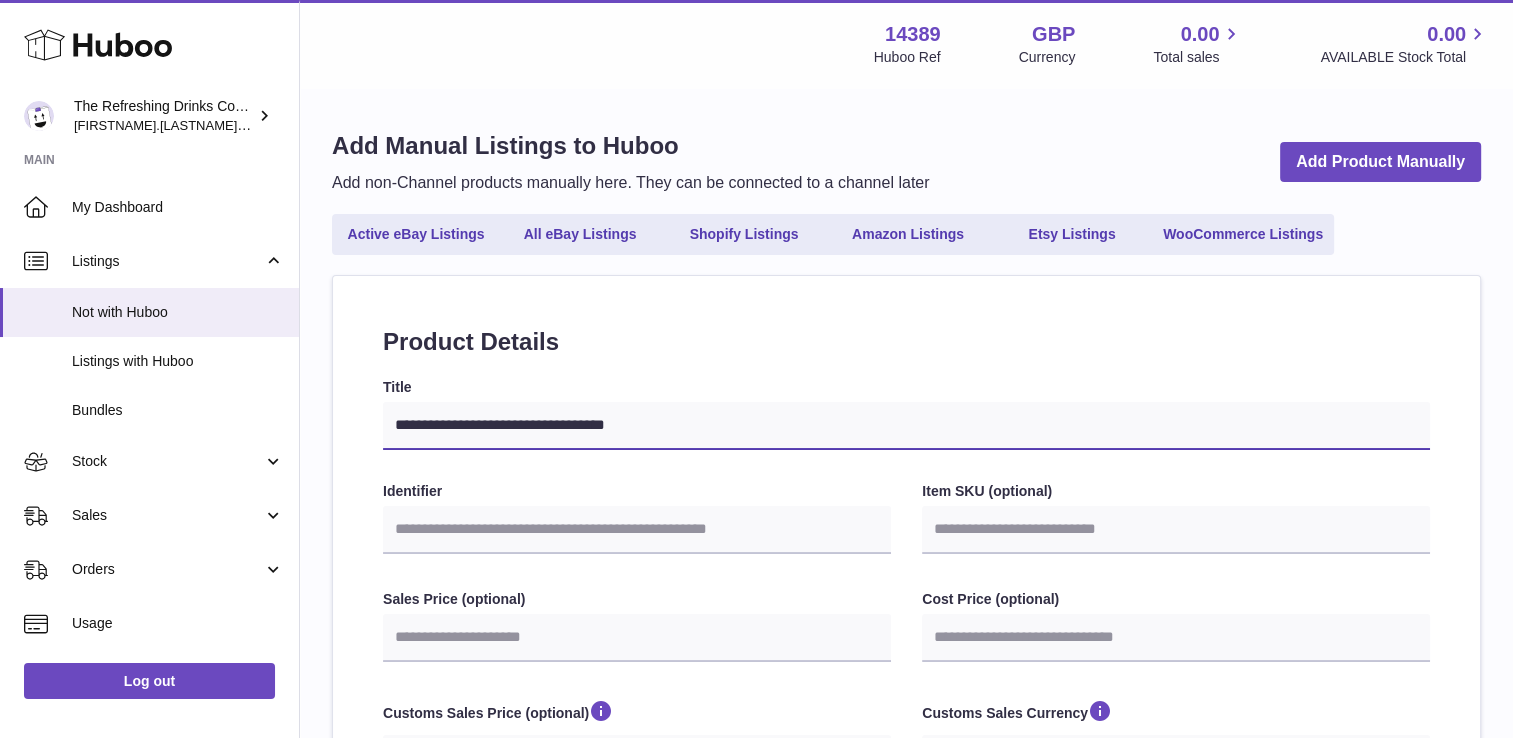 select 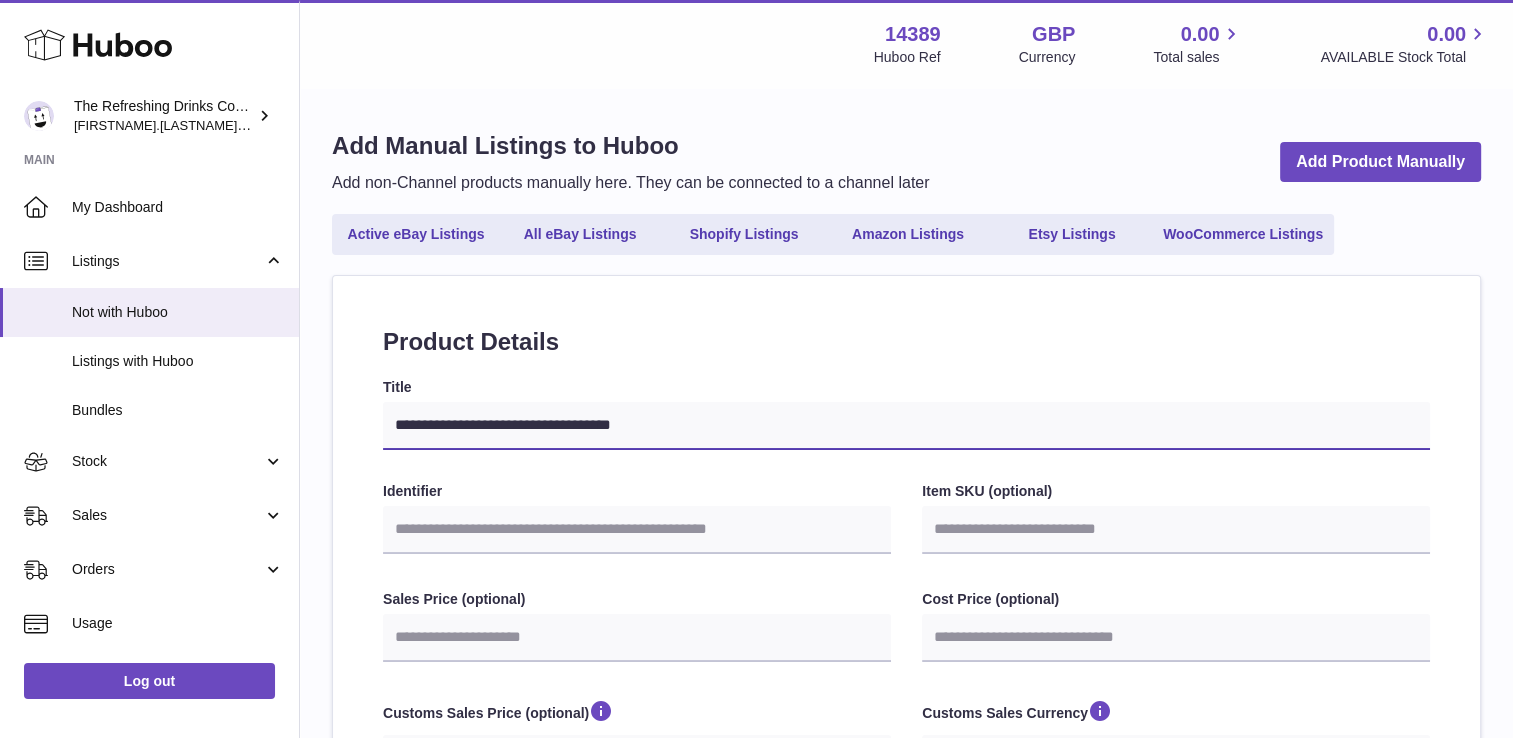 type on "**********" 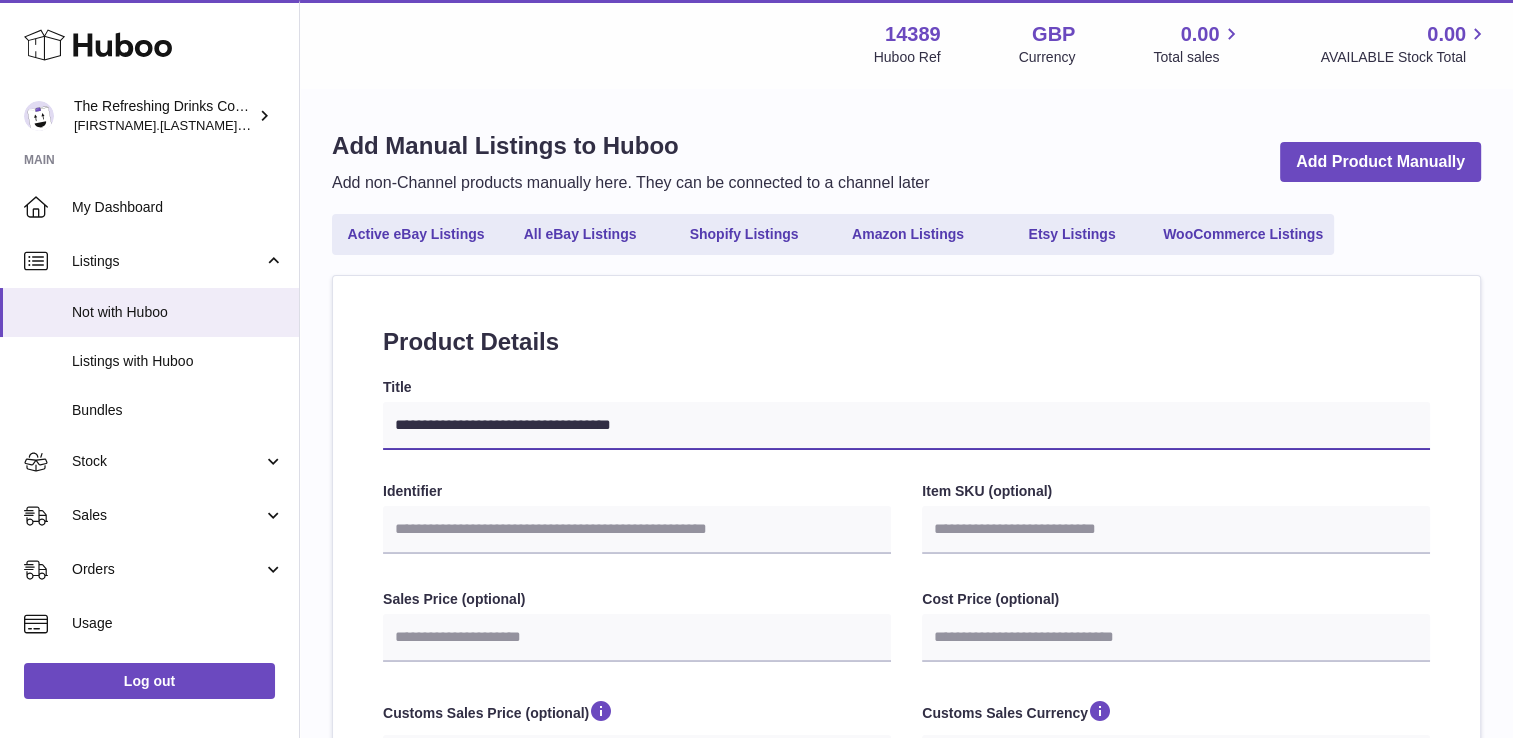 select 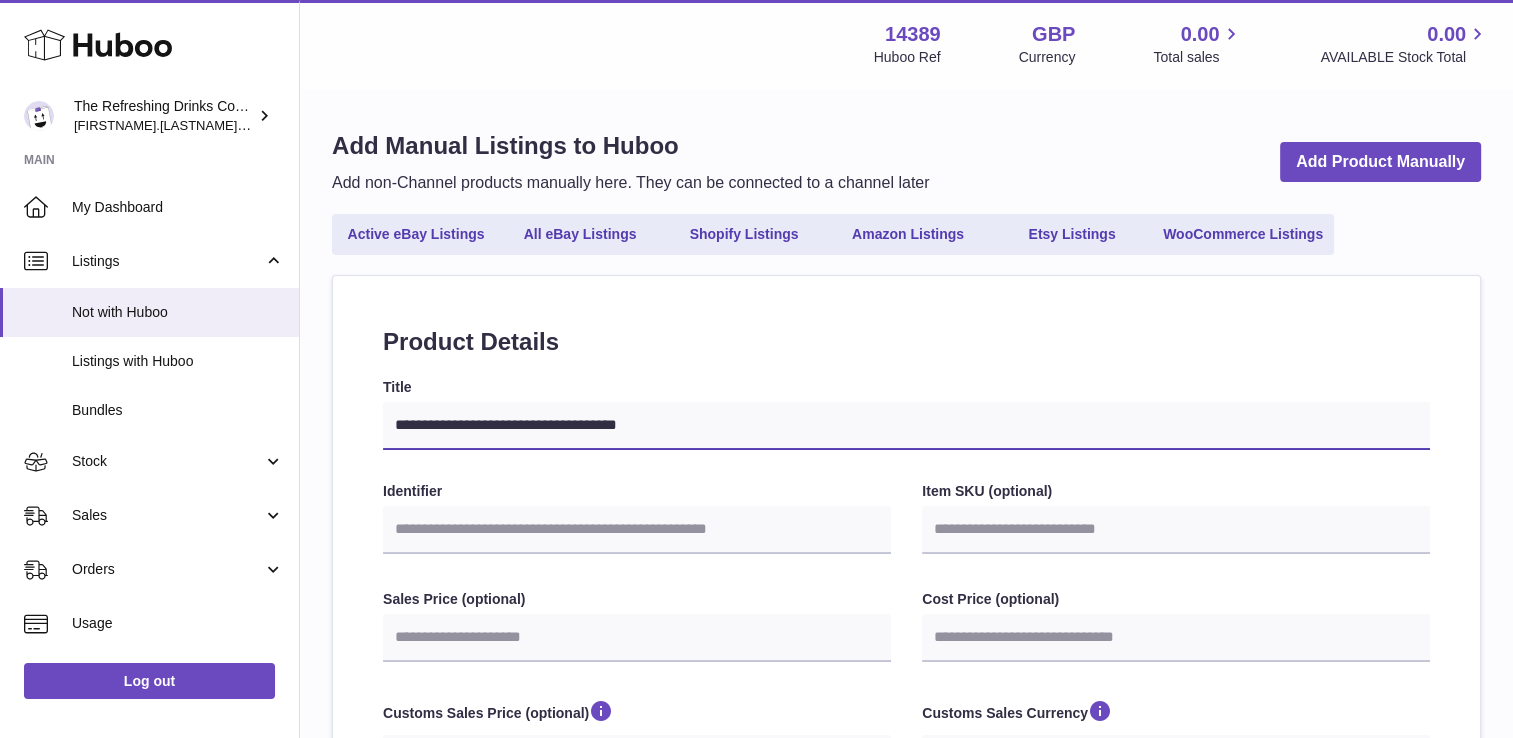 type on "**********" 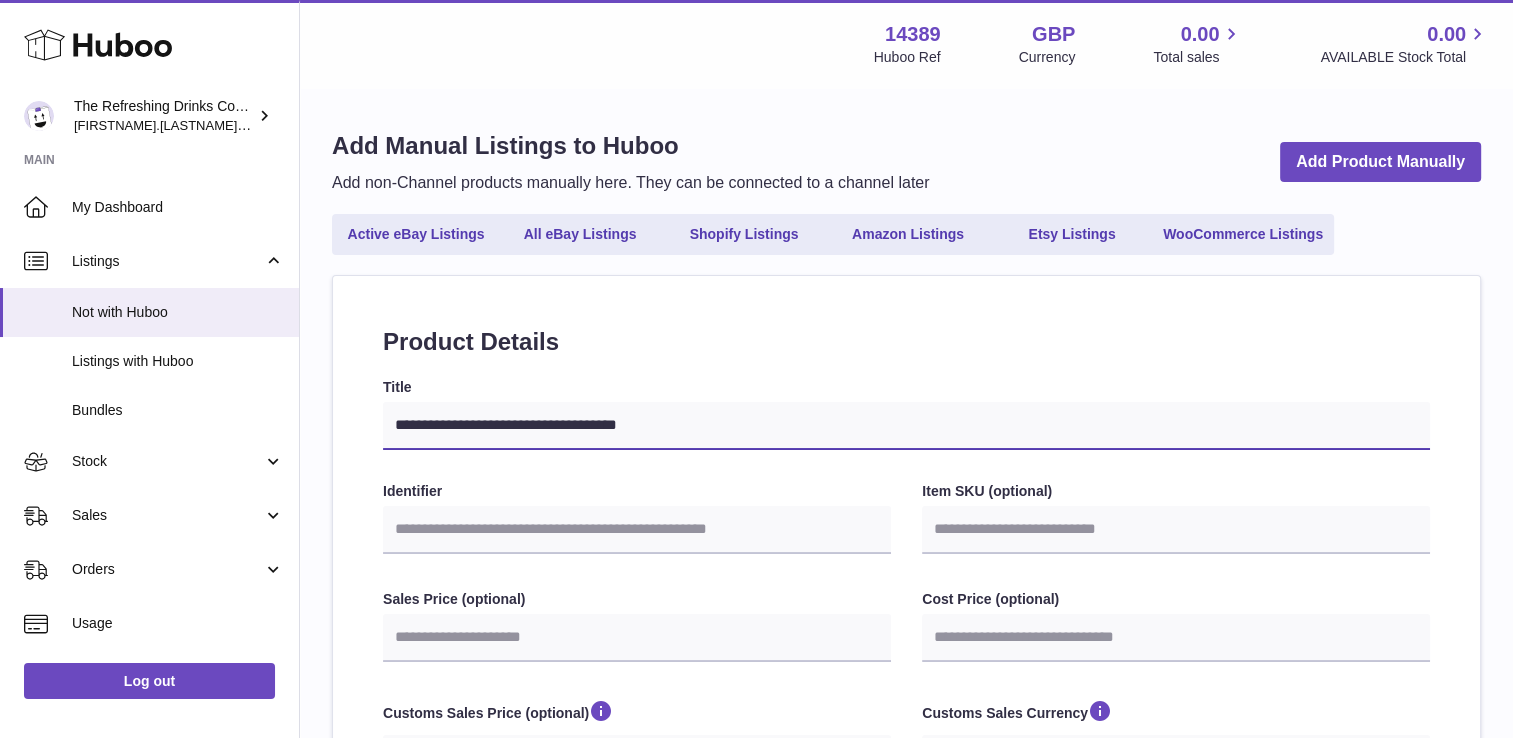 select 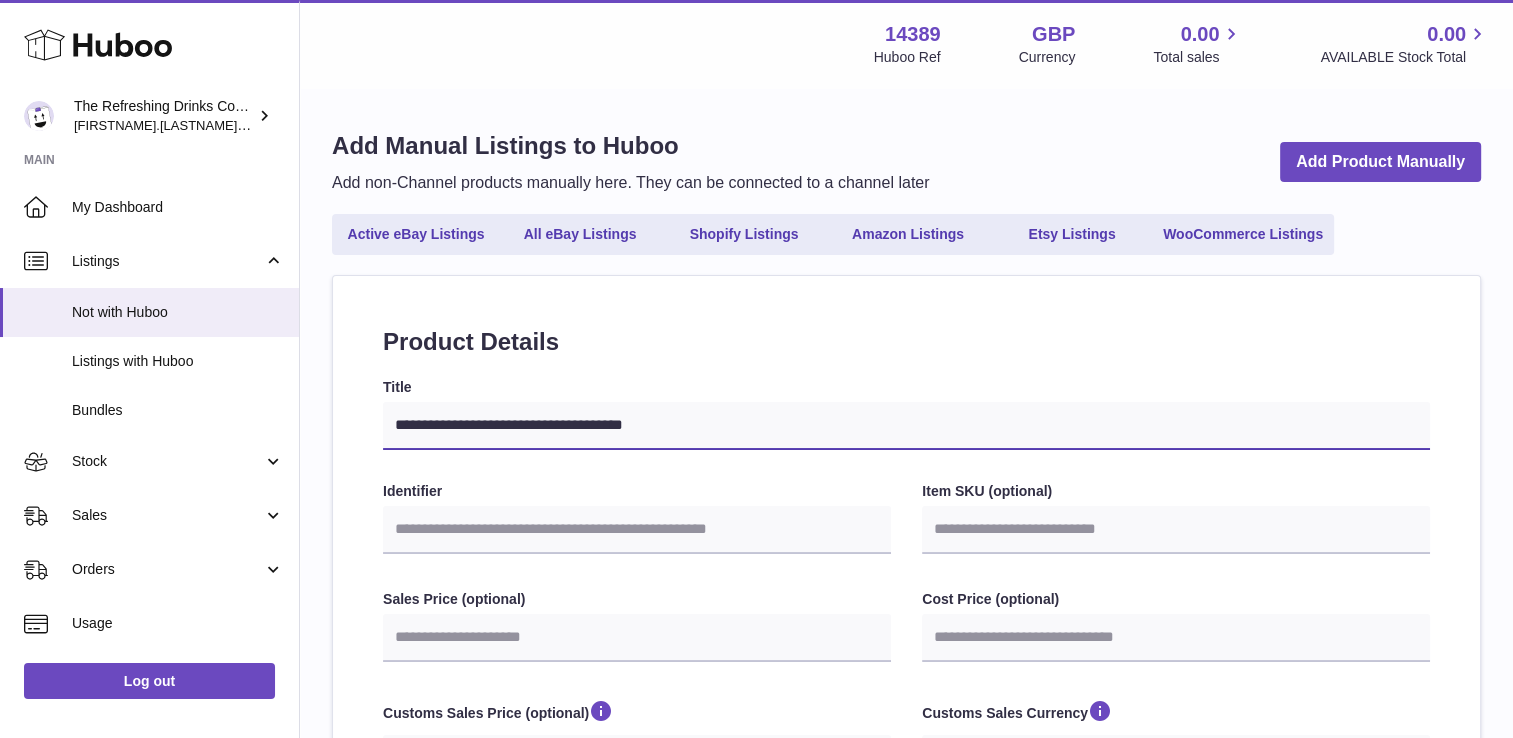 type on "**********" 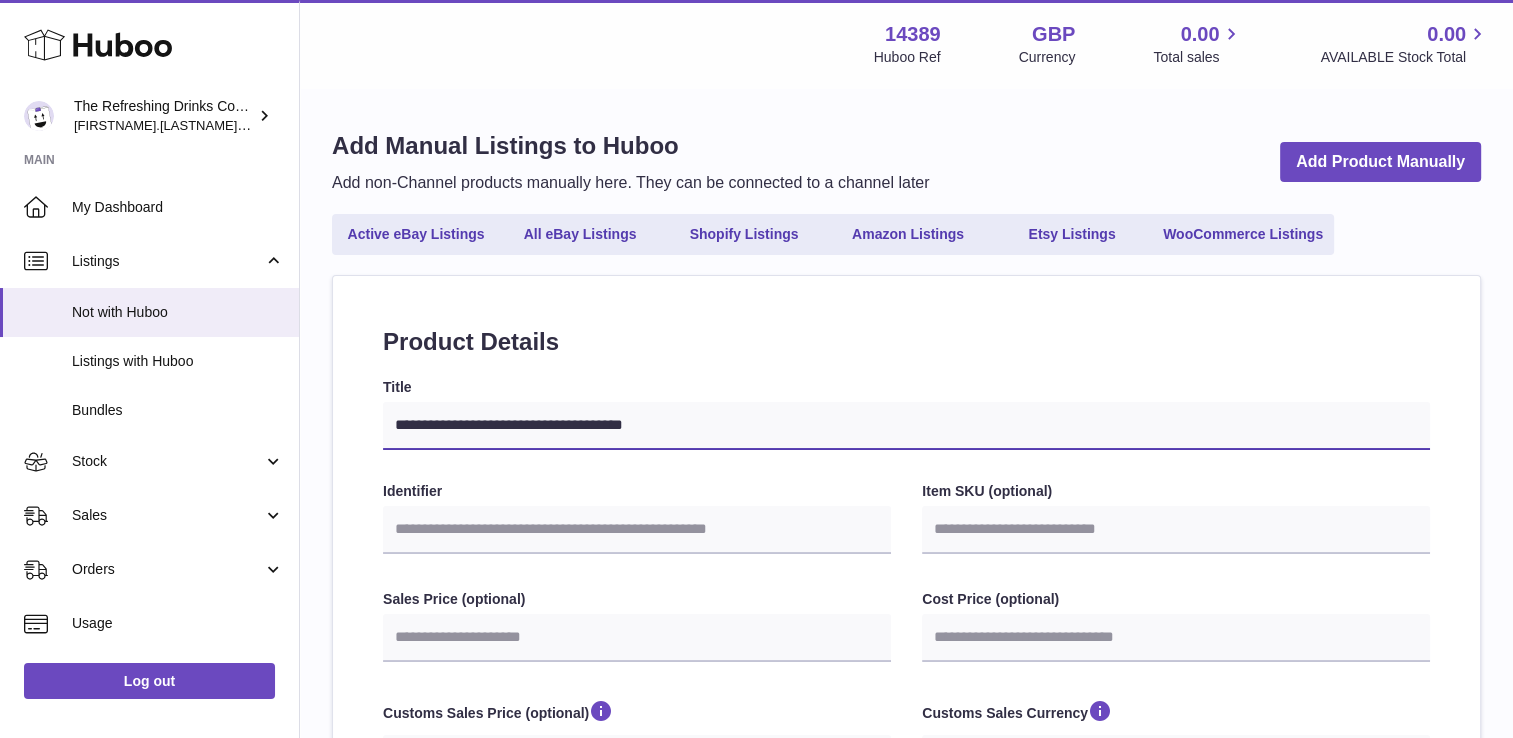 select 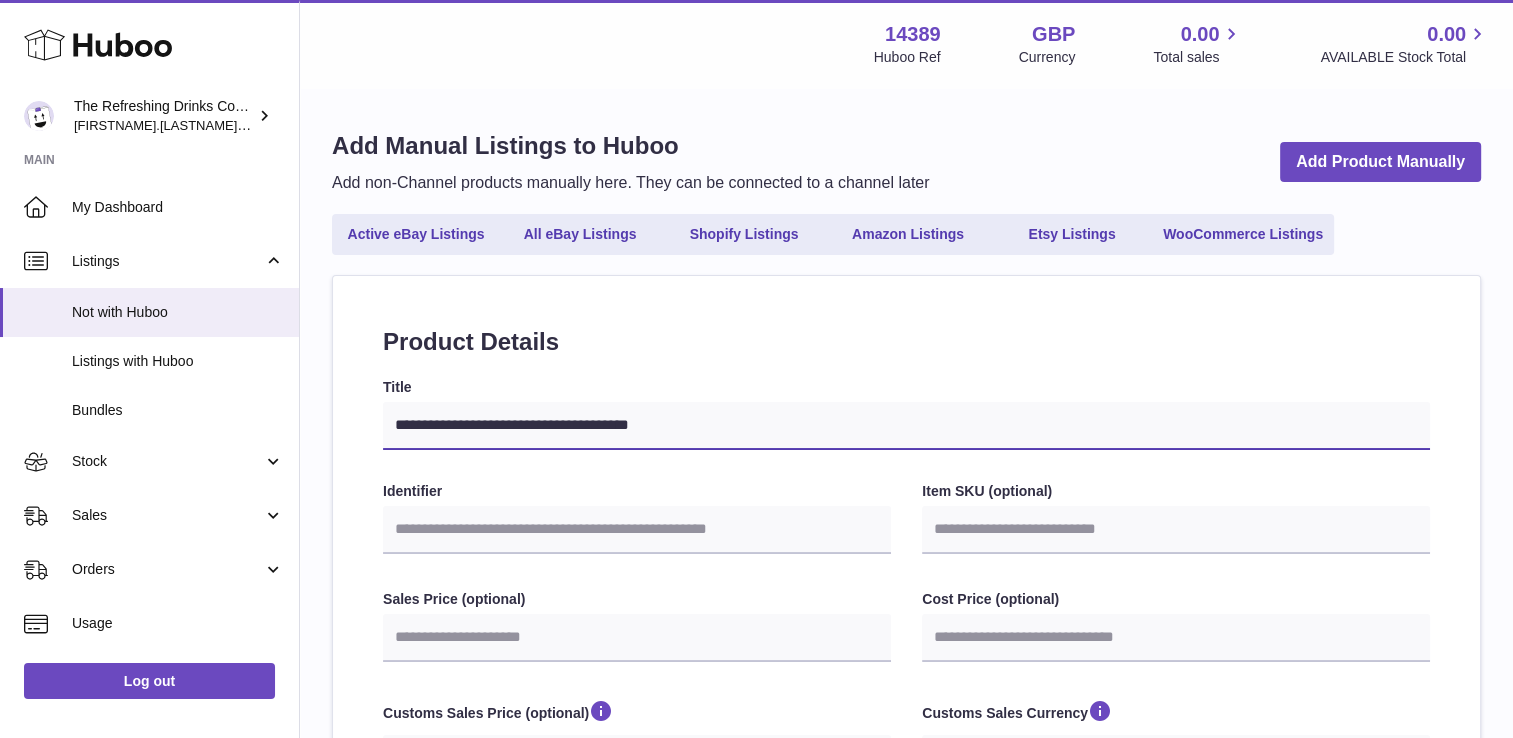 type on "**********" 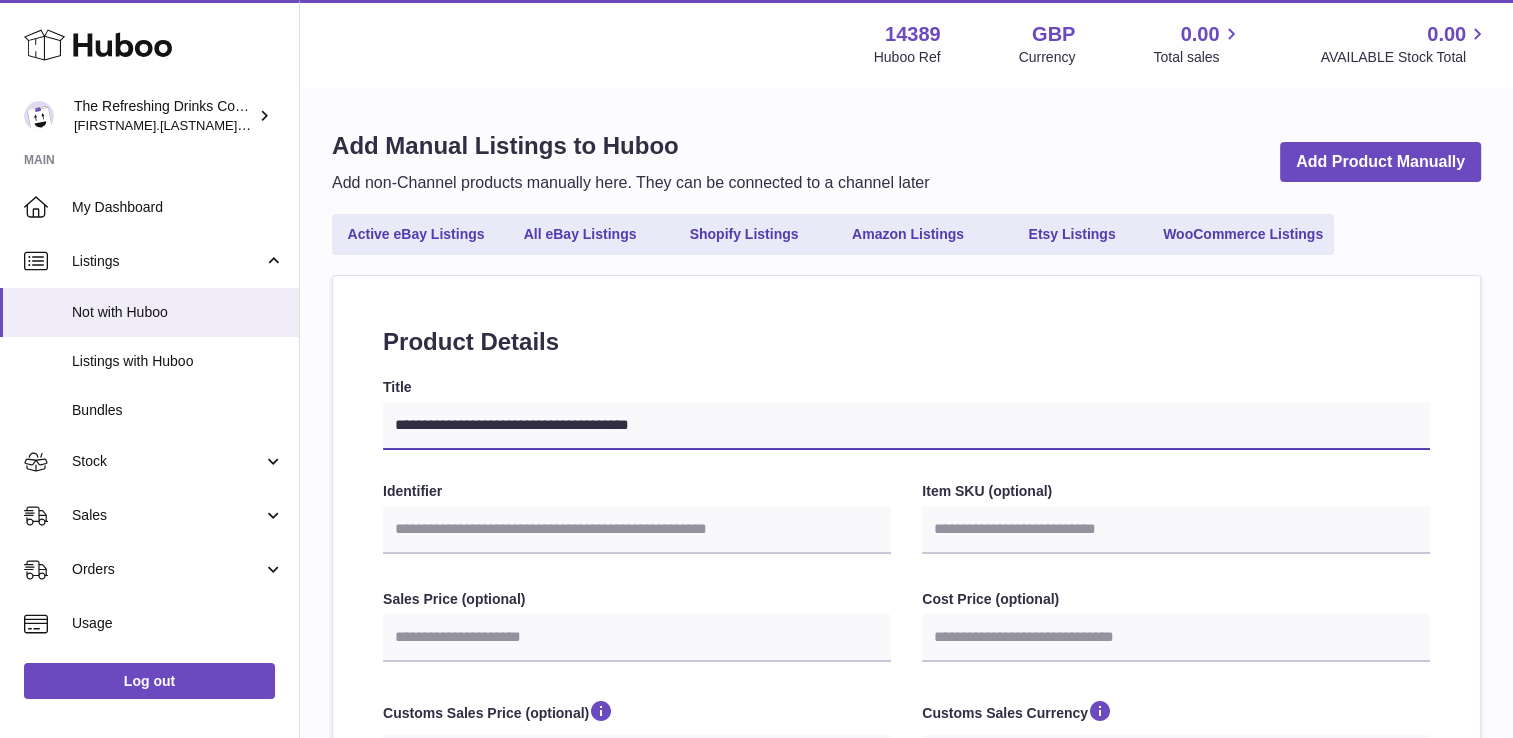 select 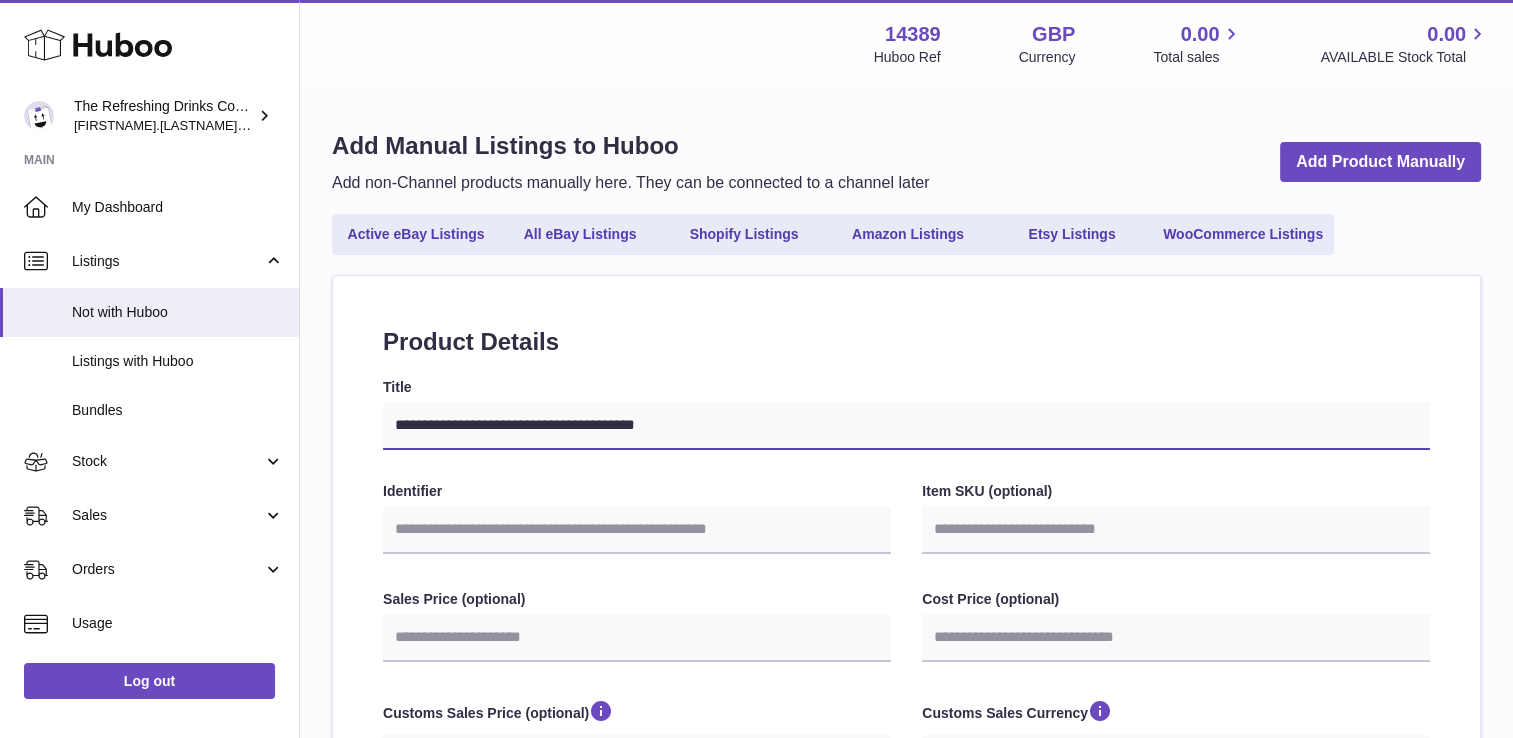 select 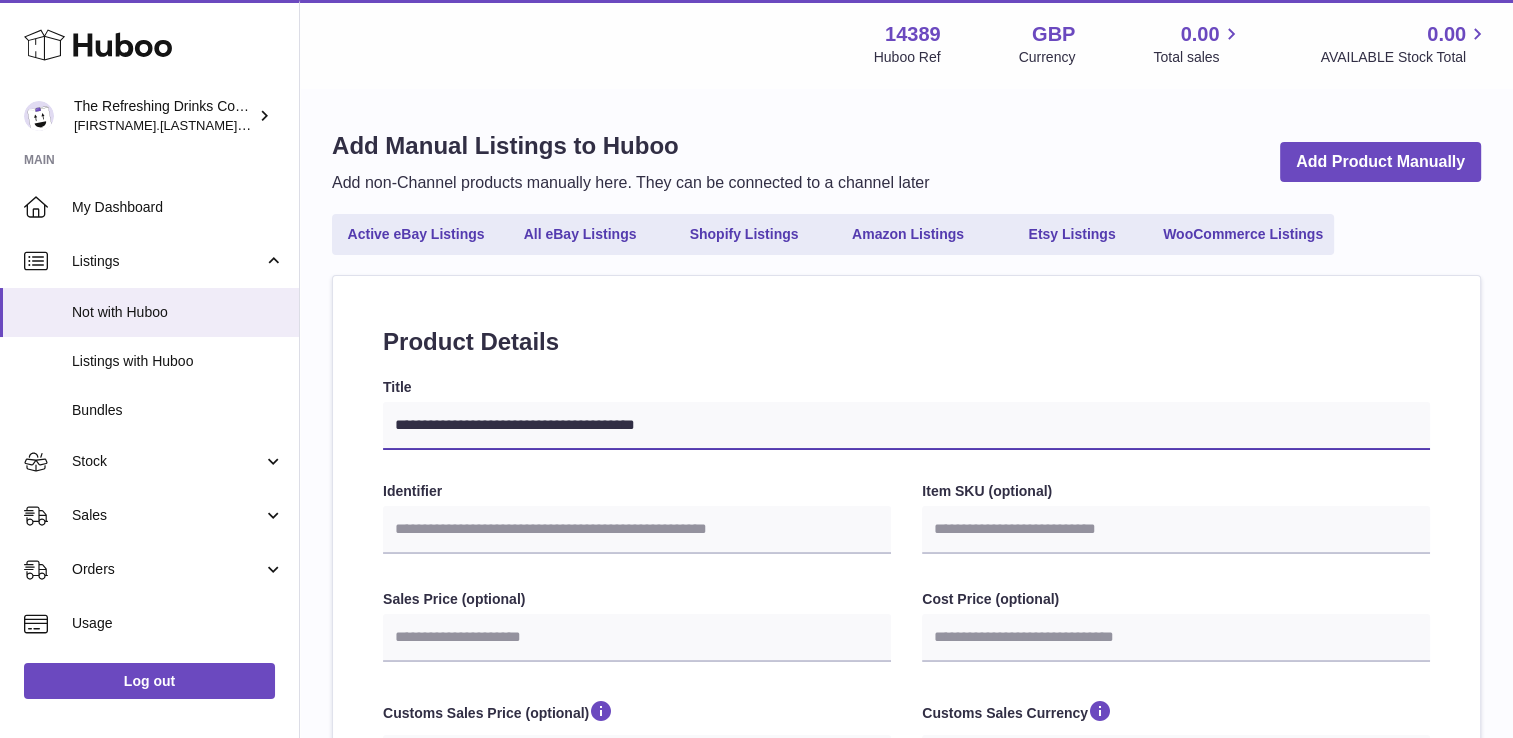 type on "**********" 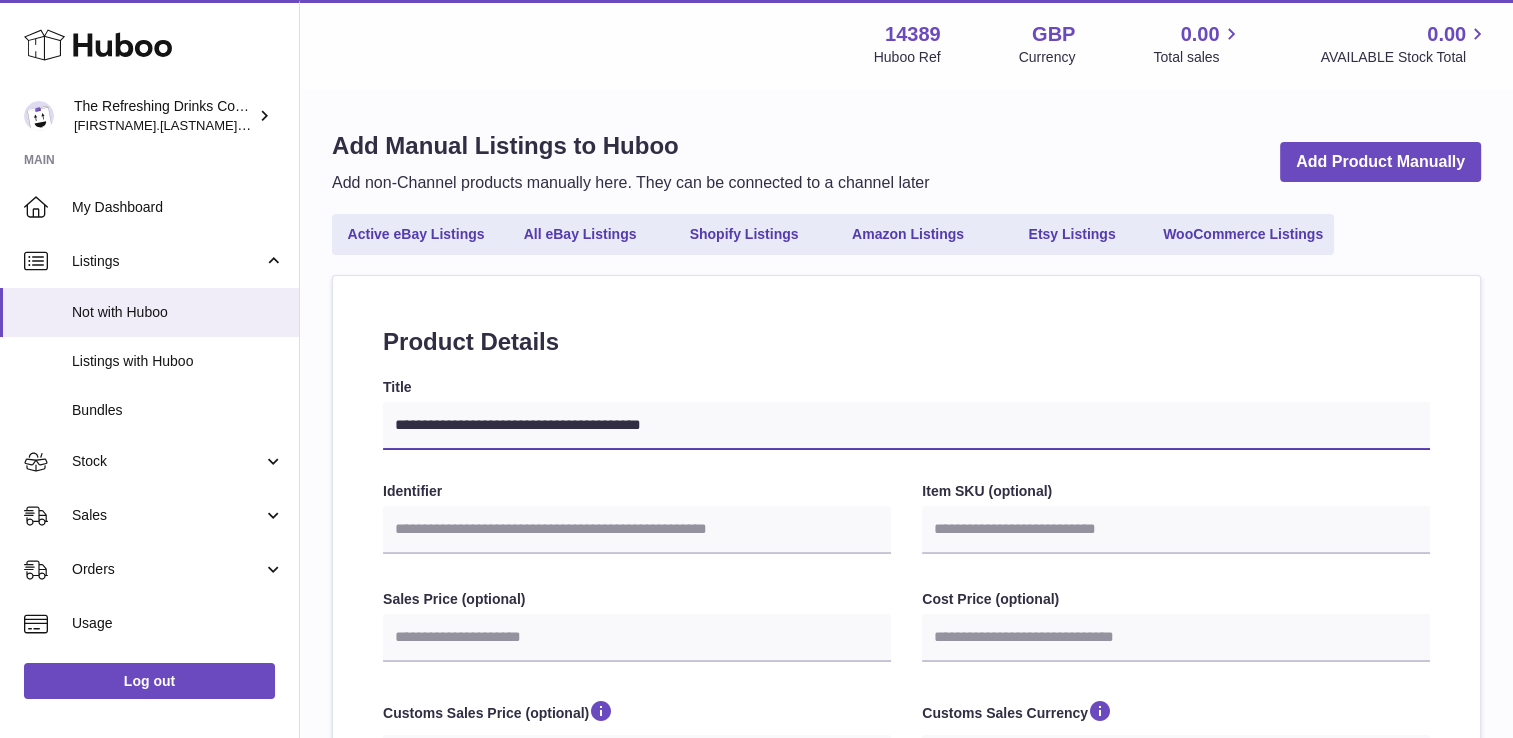 select 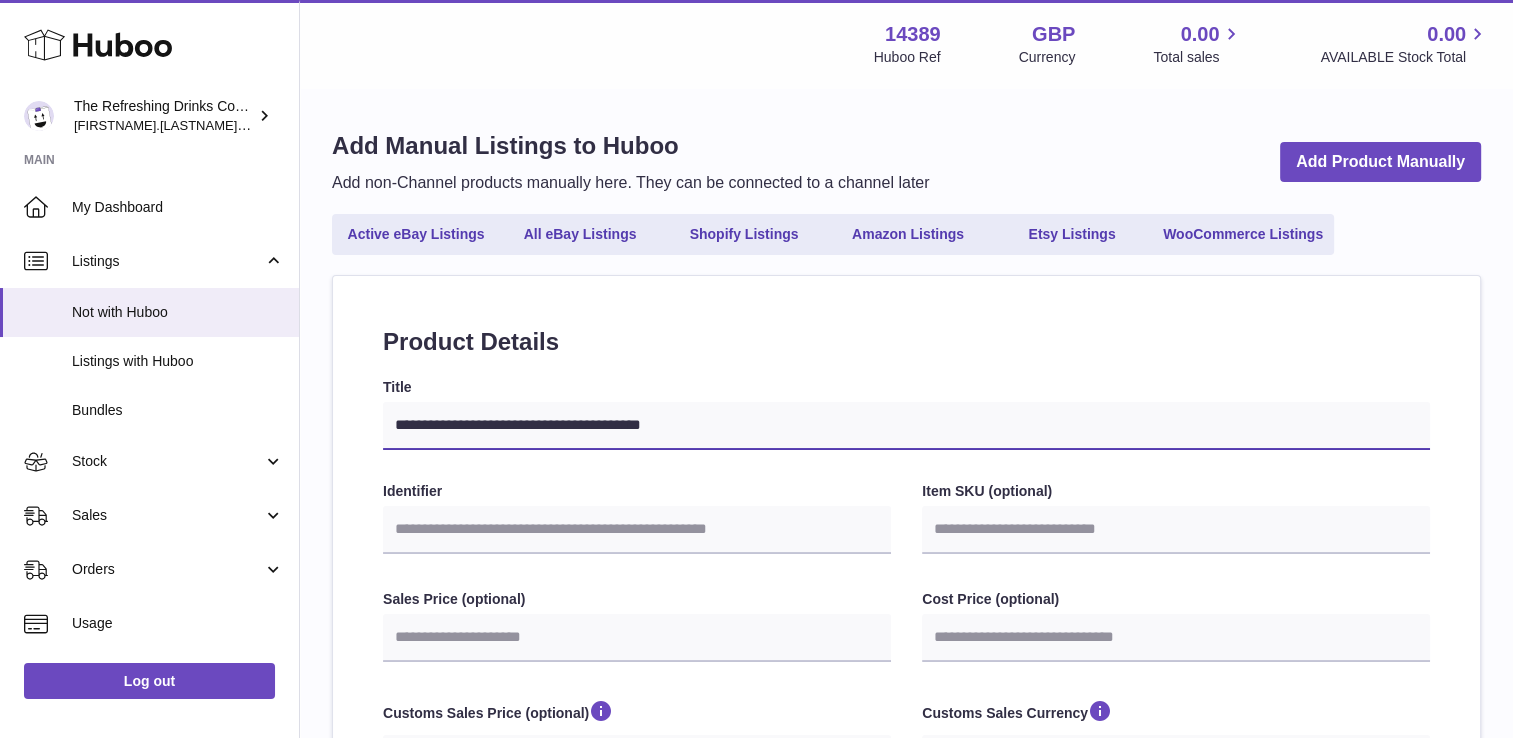 type on "**********" 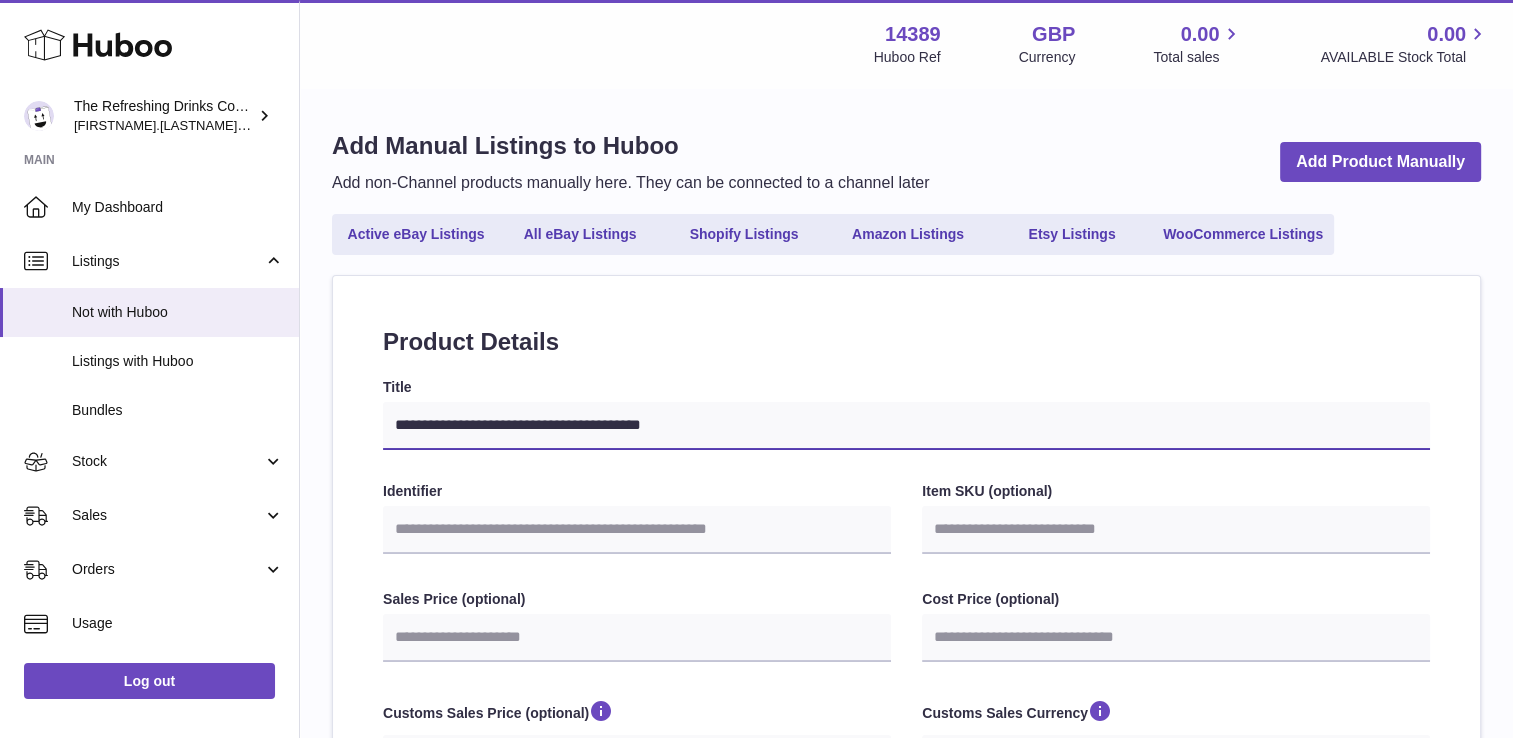 select 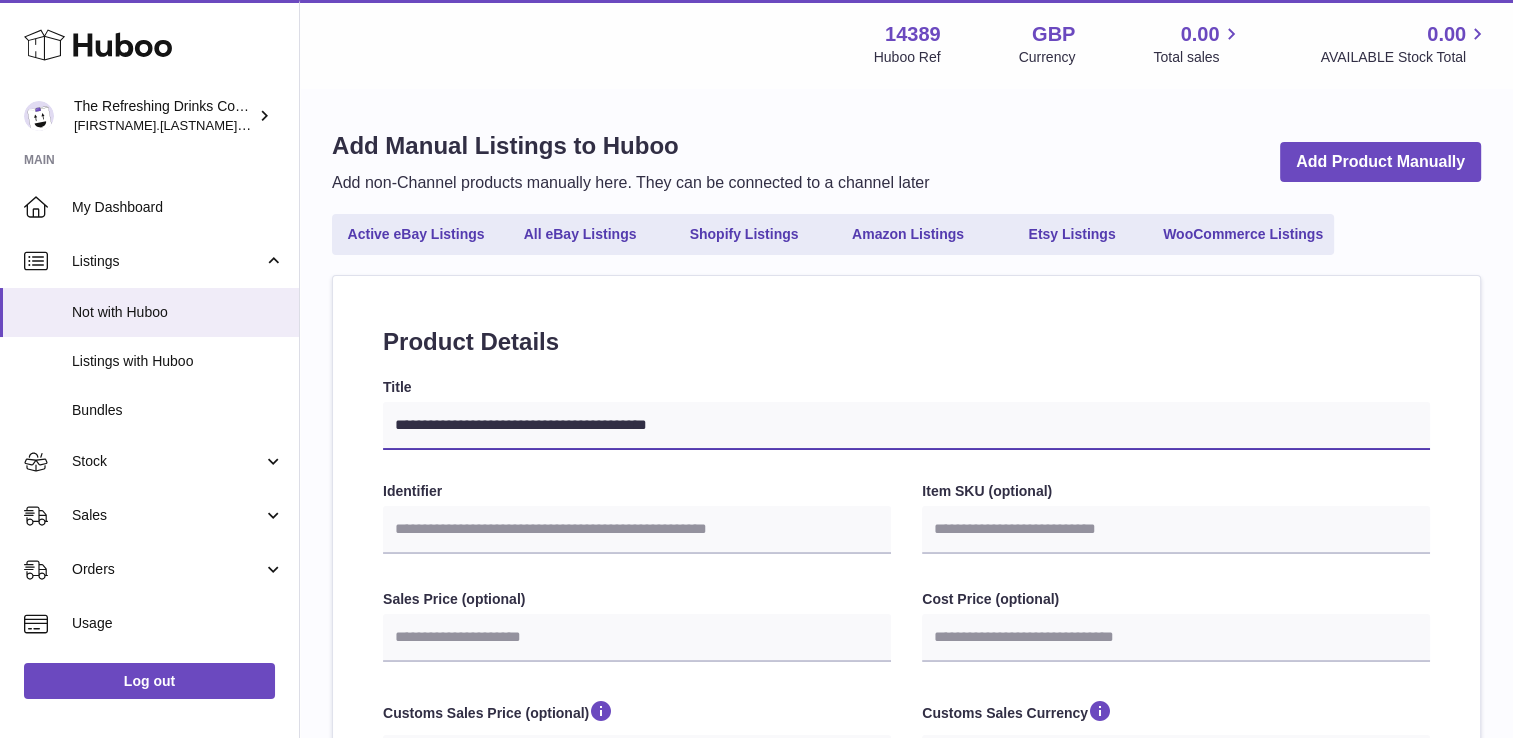 type on "**********" 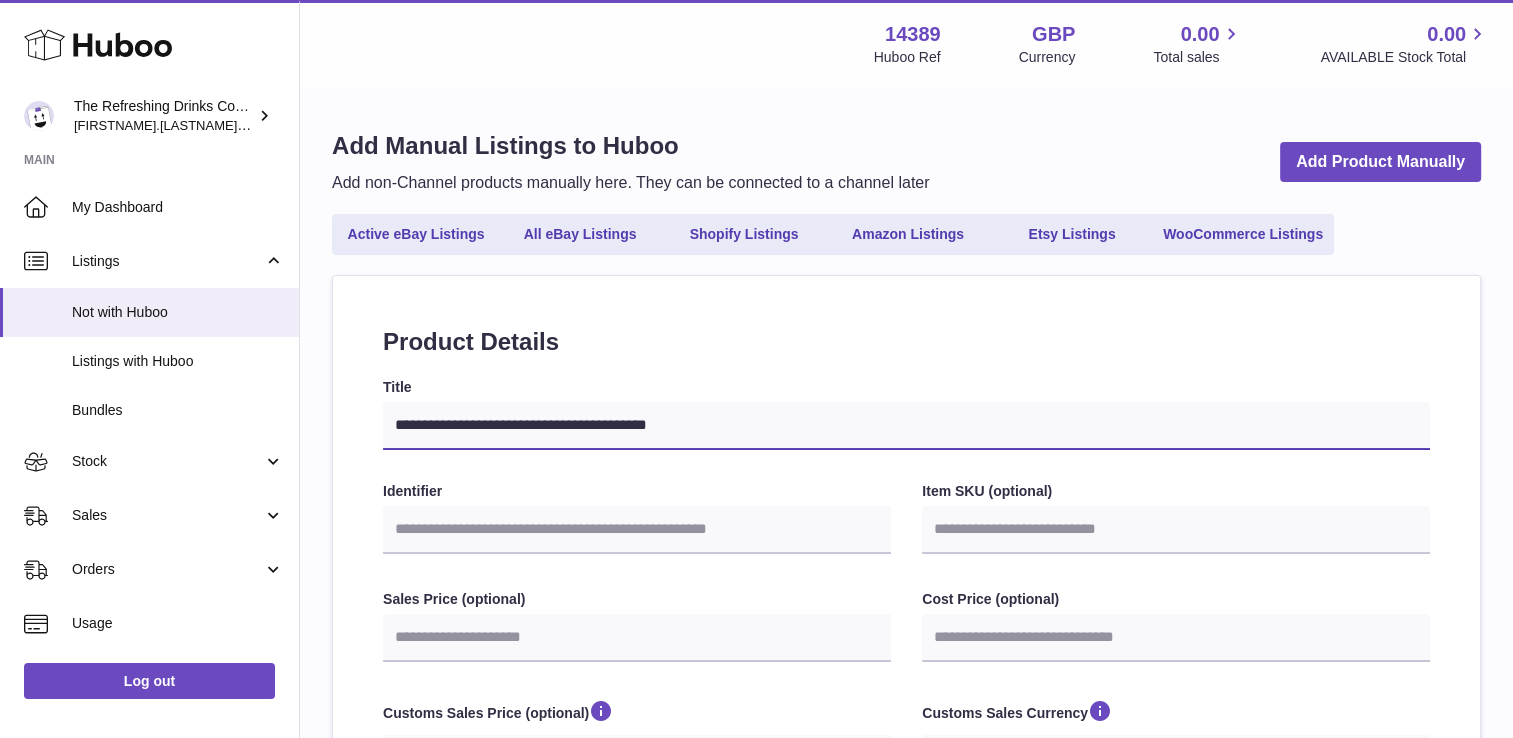select 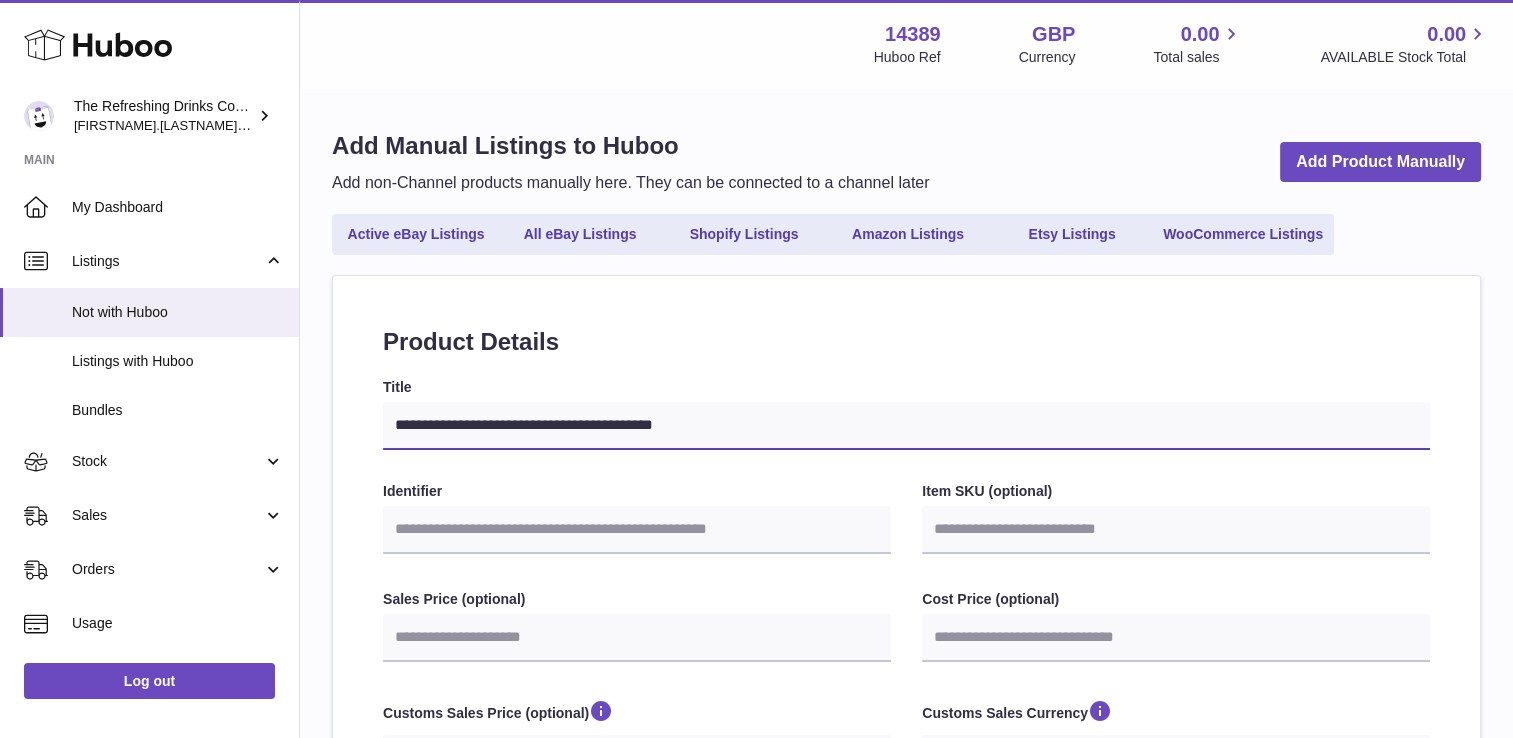 type on "**********" 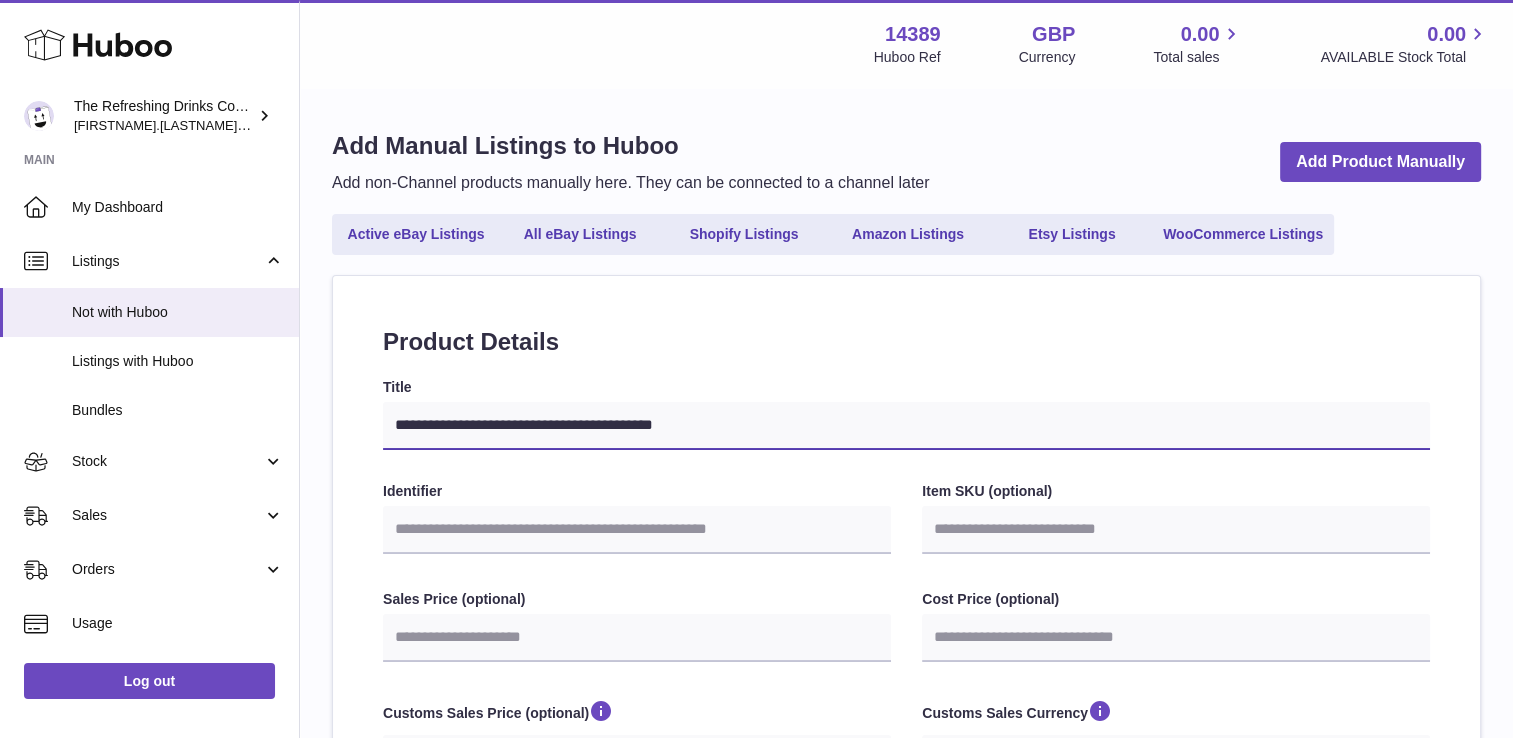 select 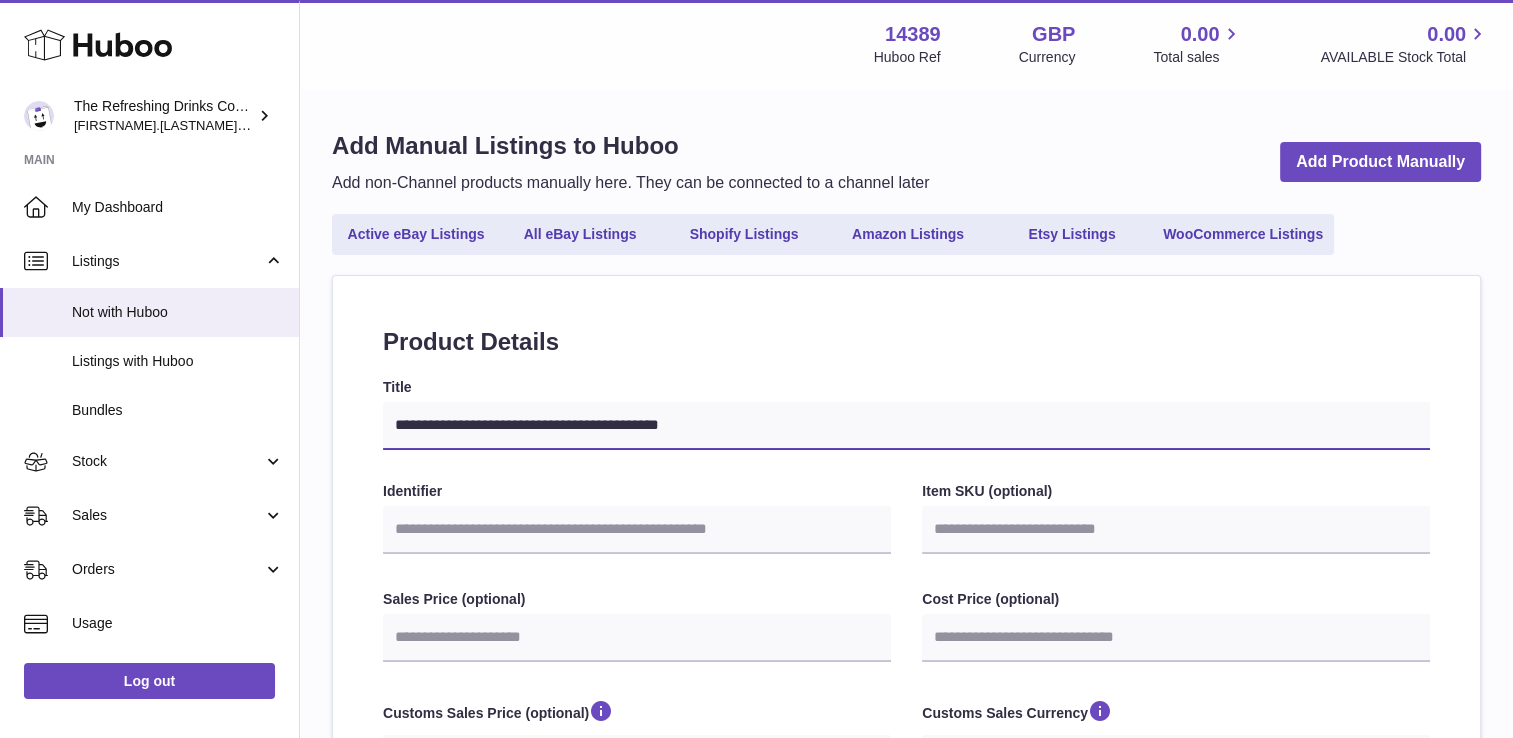 type on "**********" 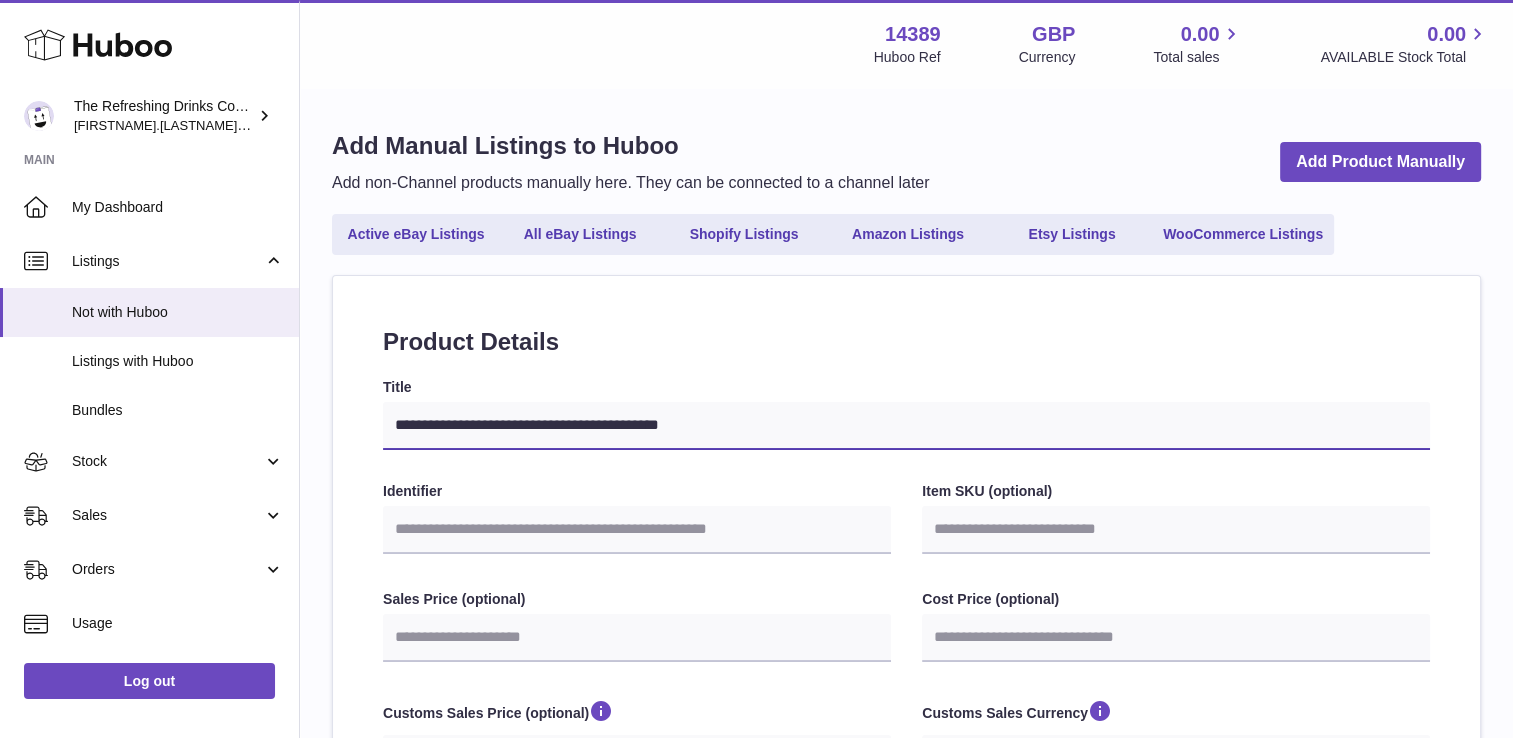 select 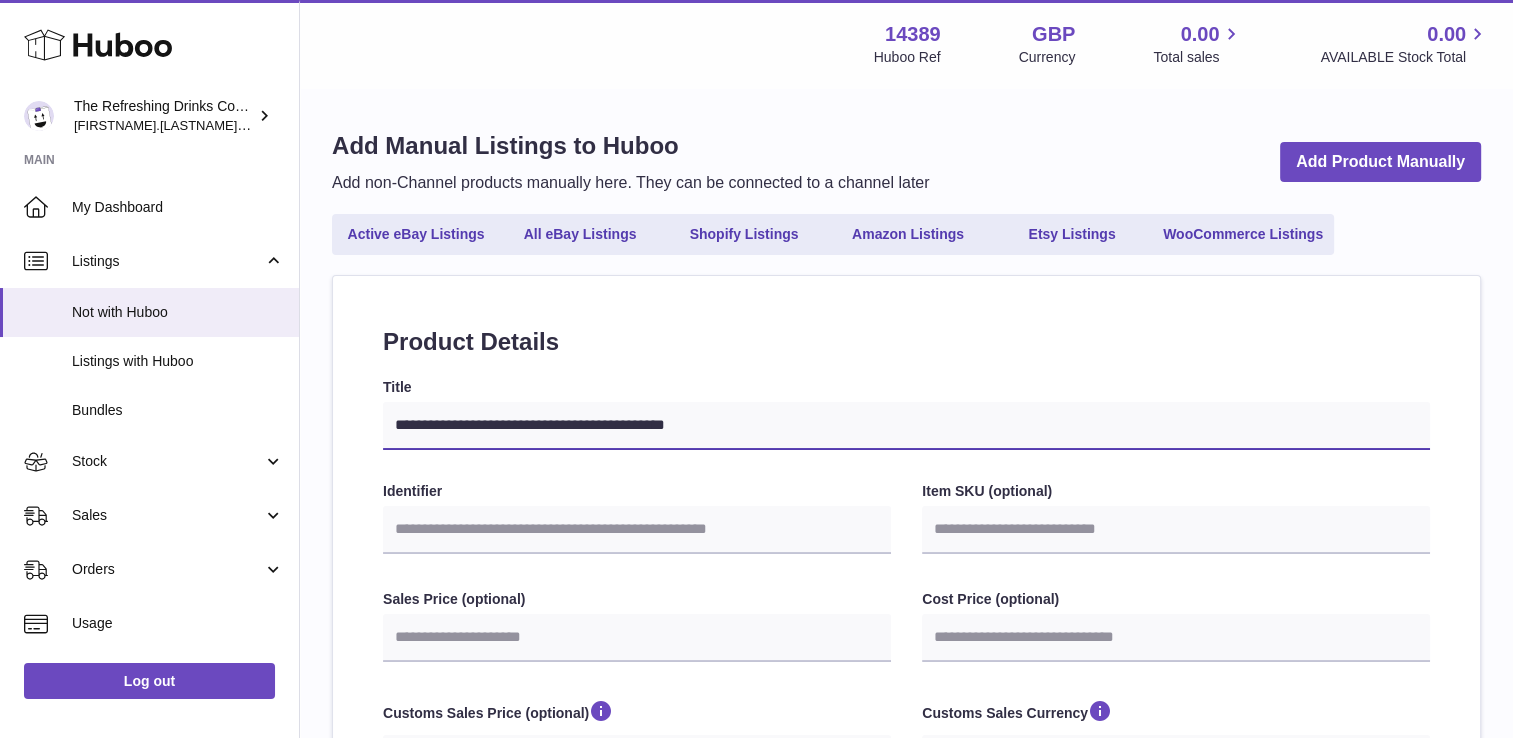 type on "**********" 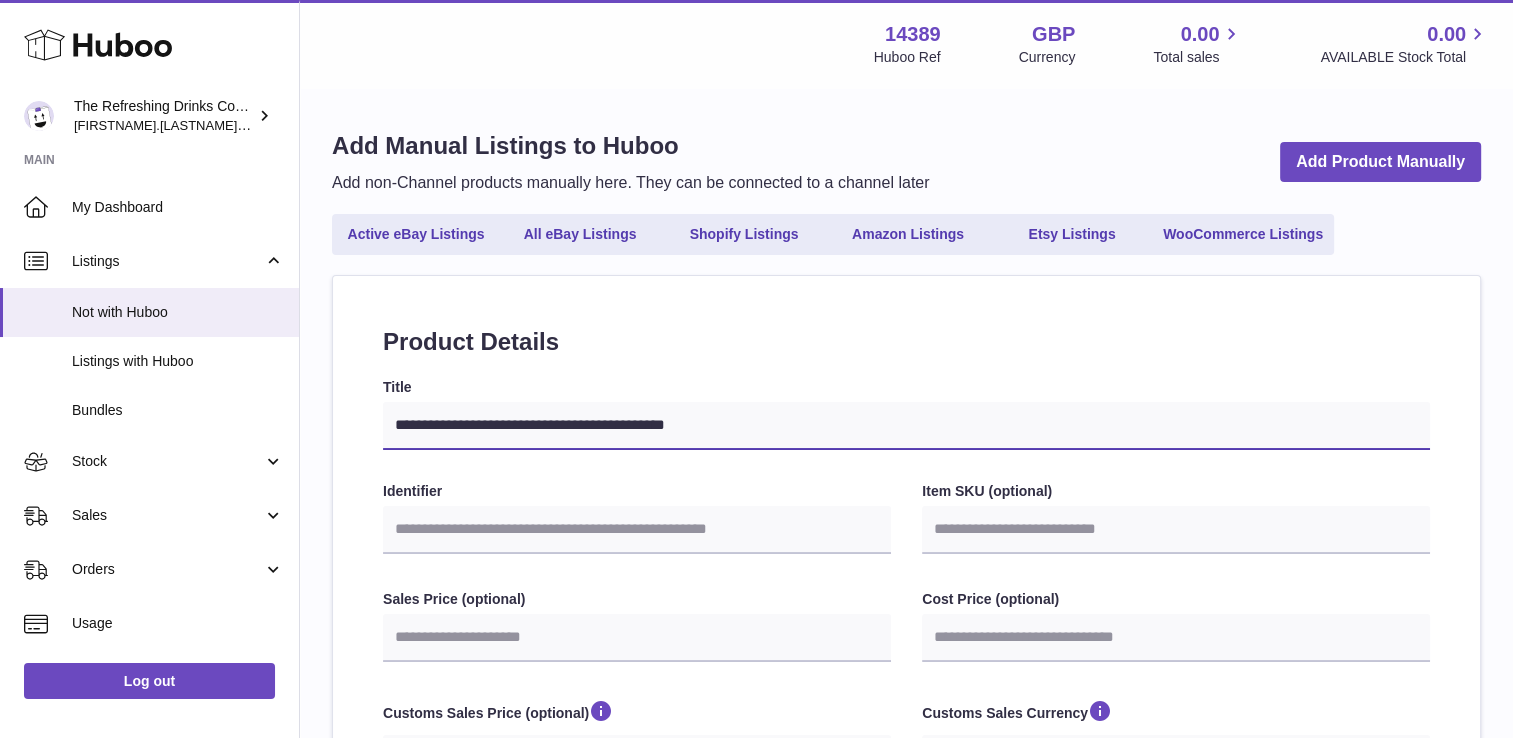 select 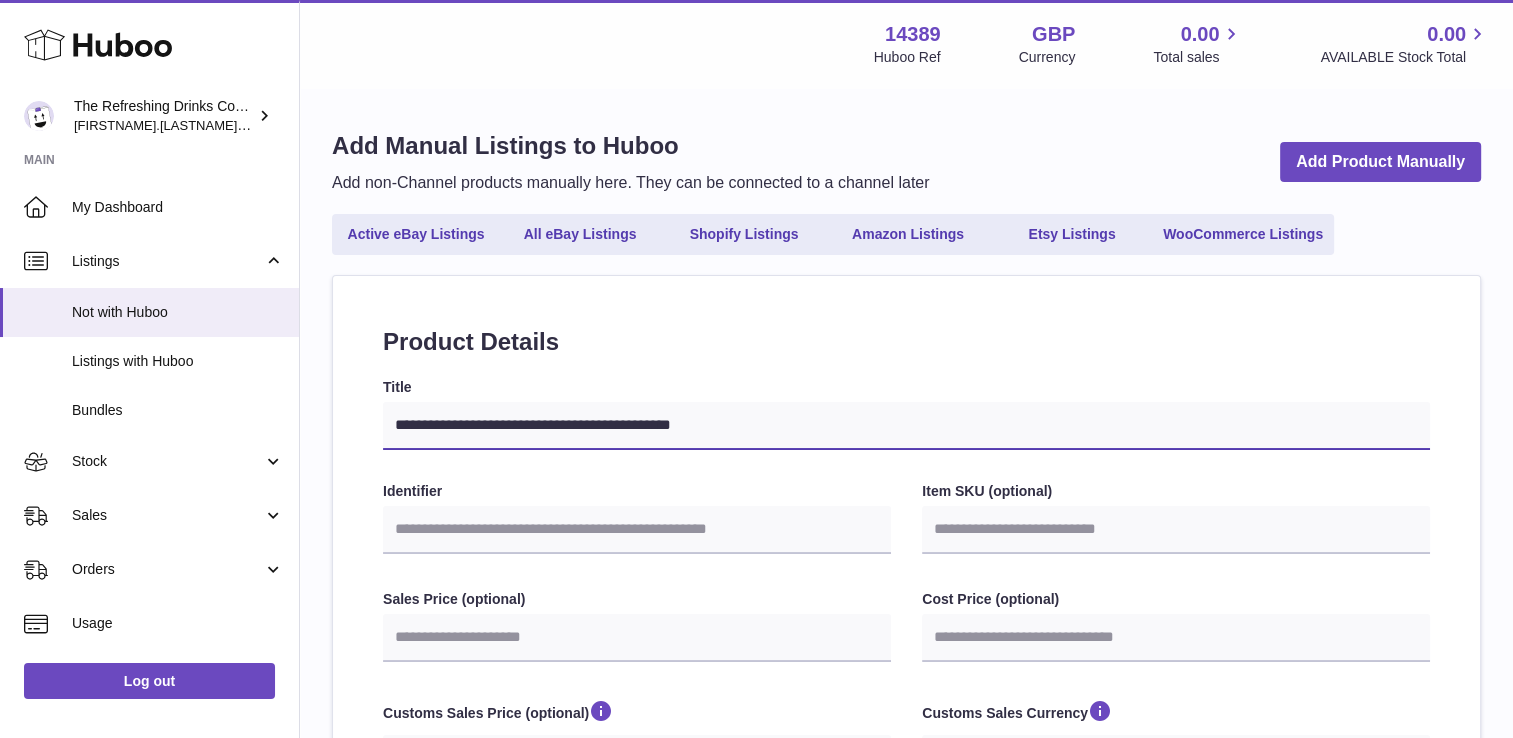 type on "**********" 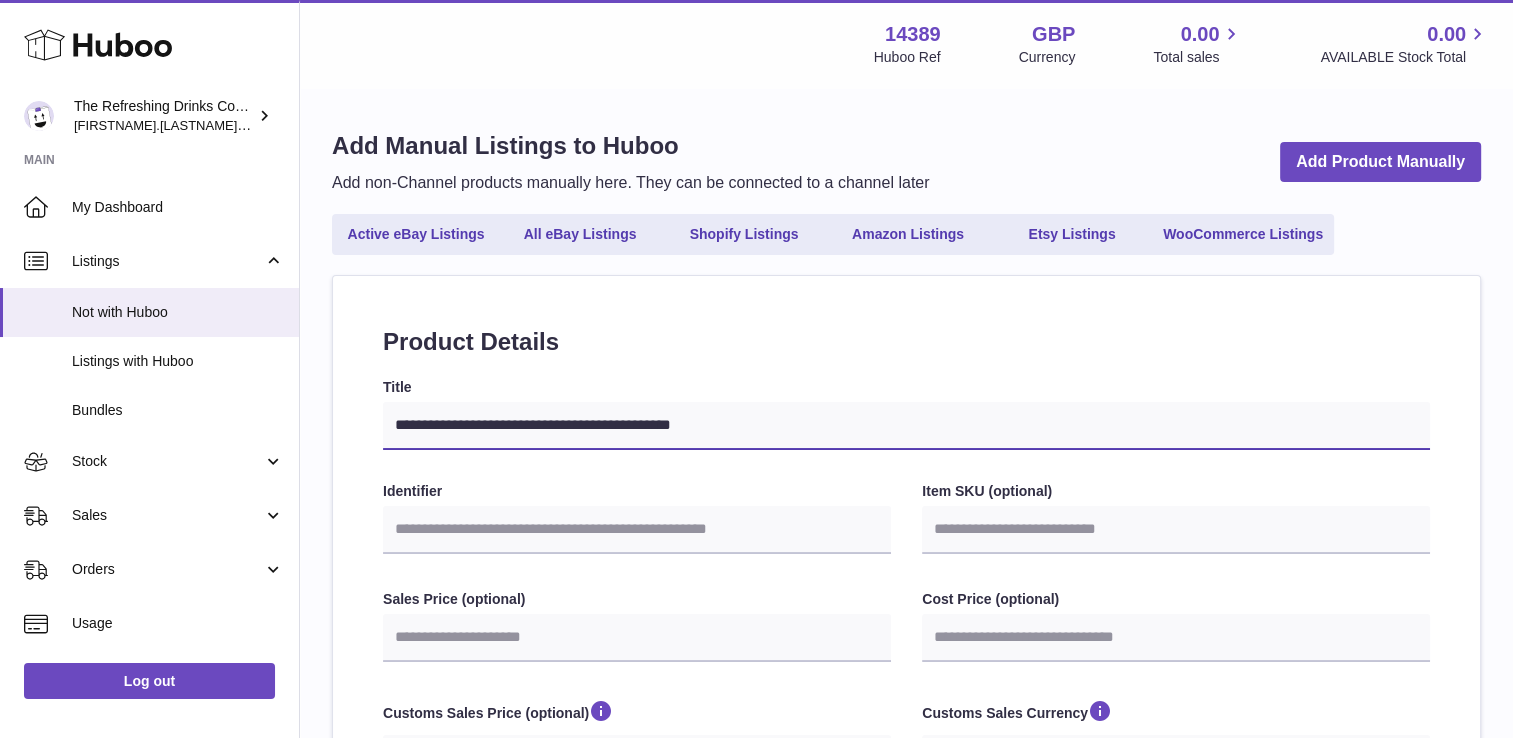 select 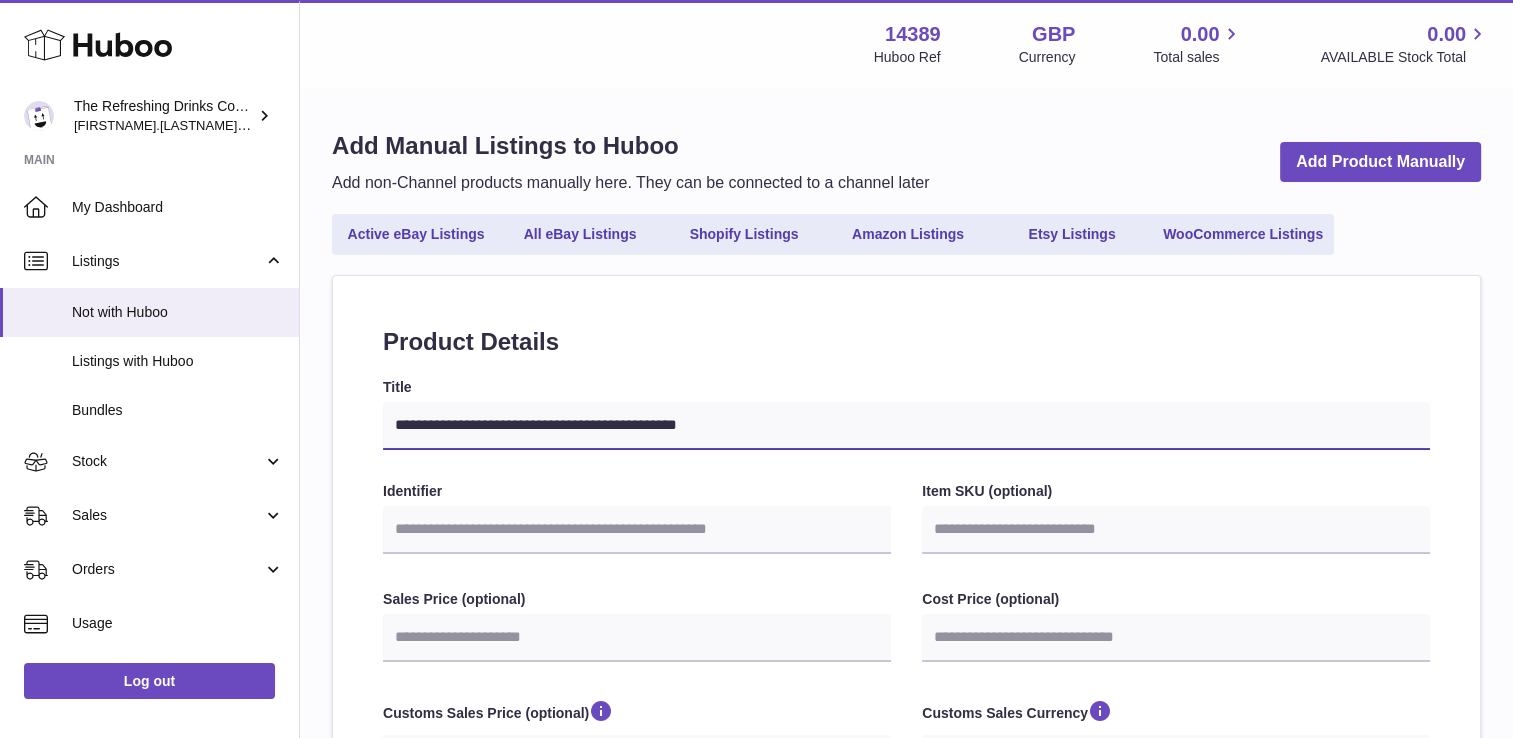type on "**********" 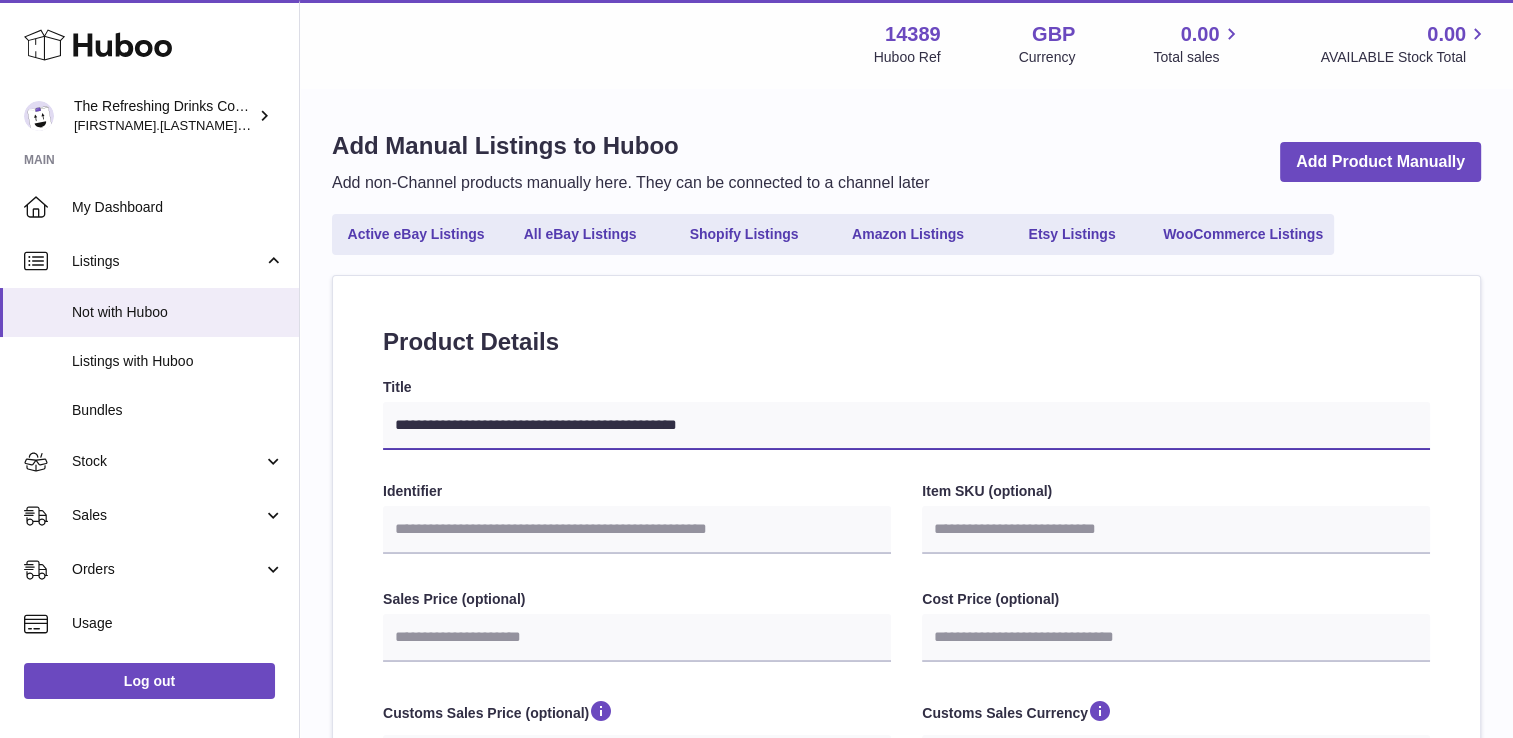 select 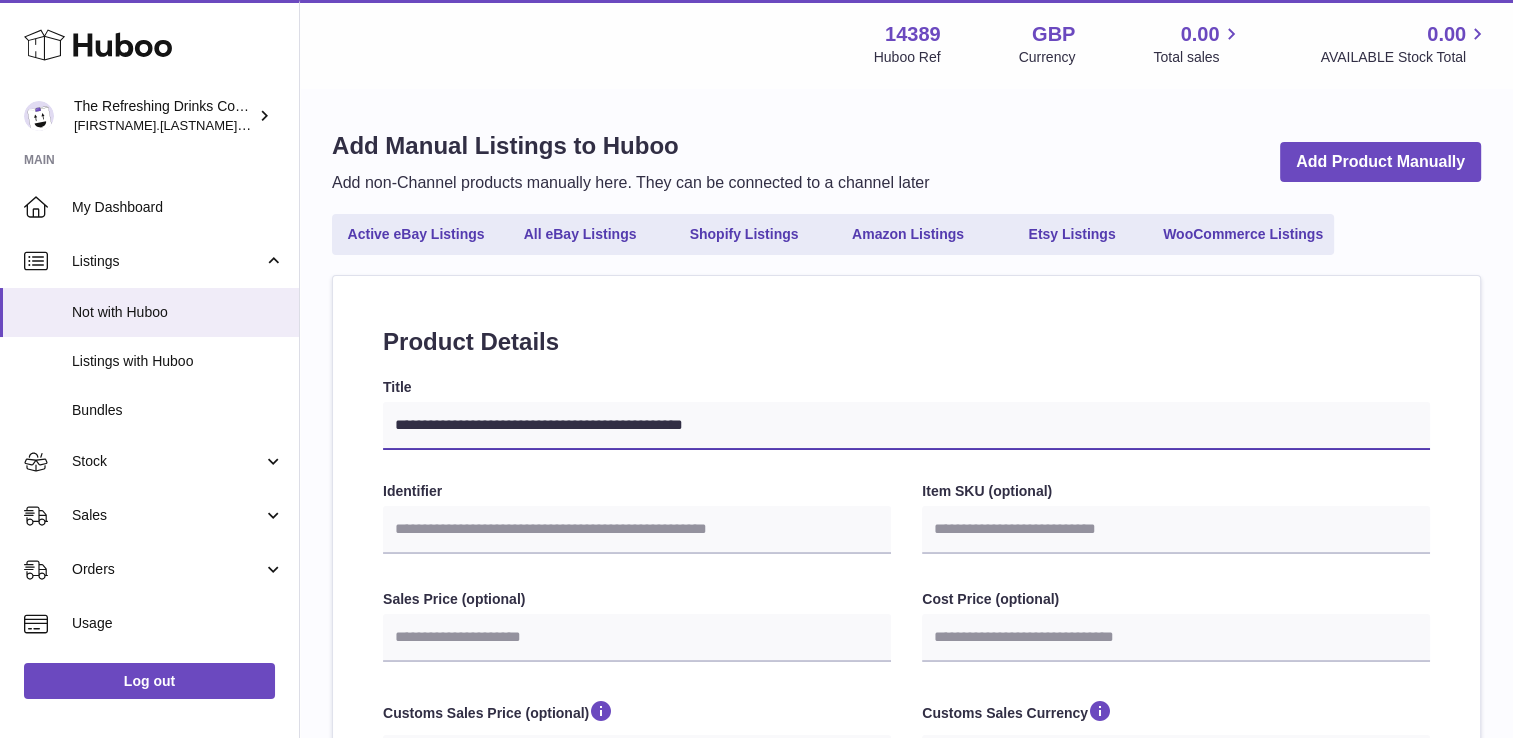 type on "**********" 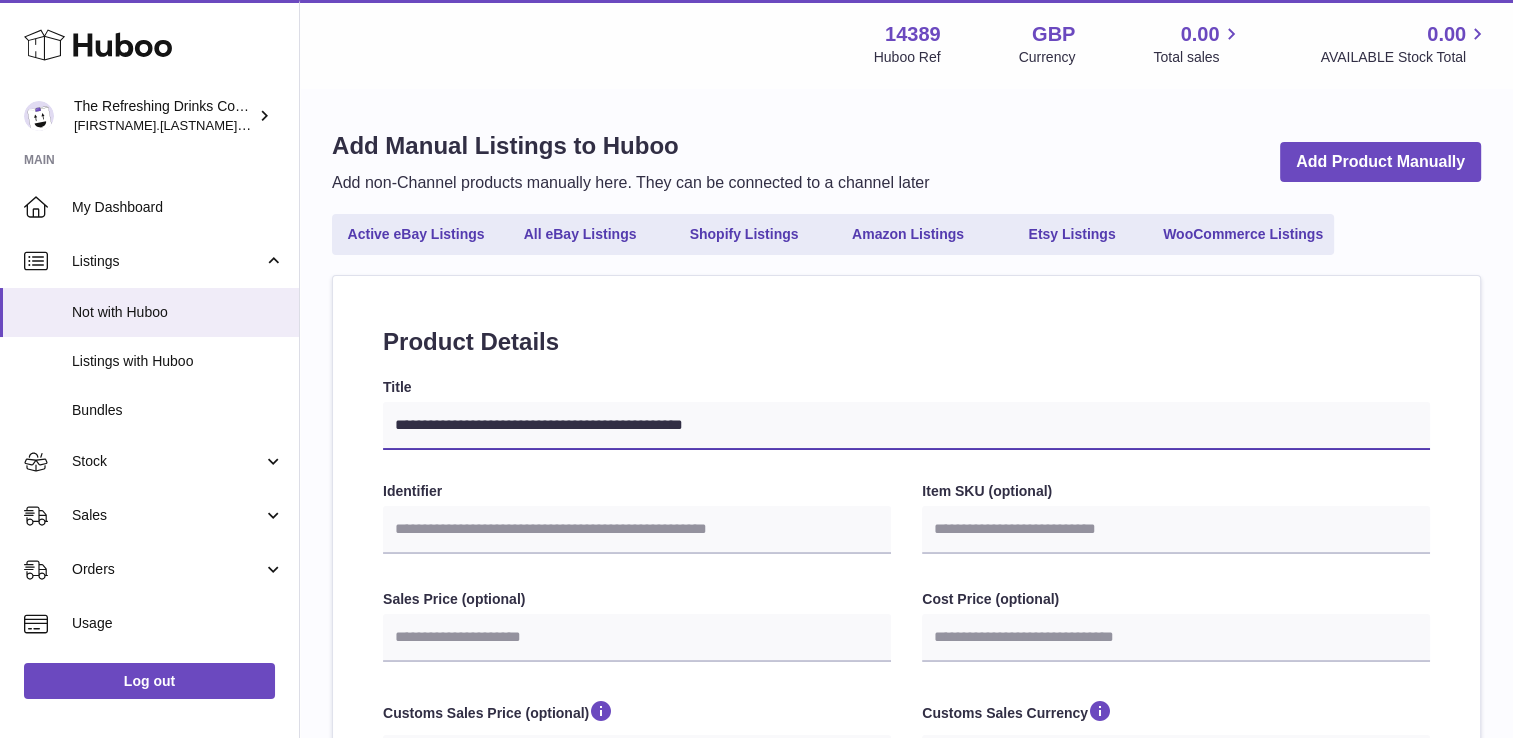 select 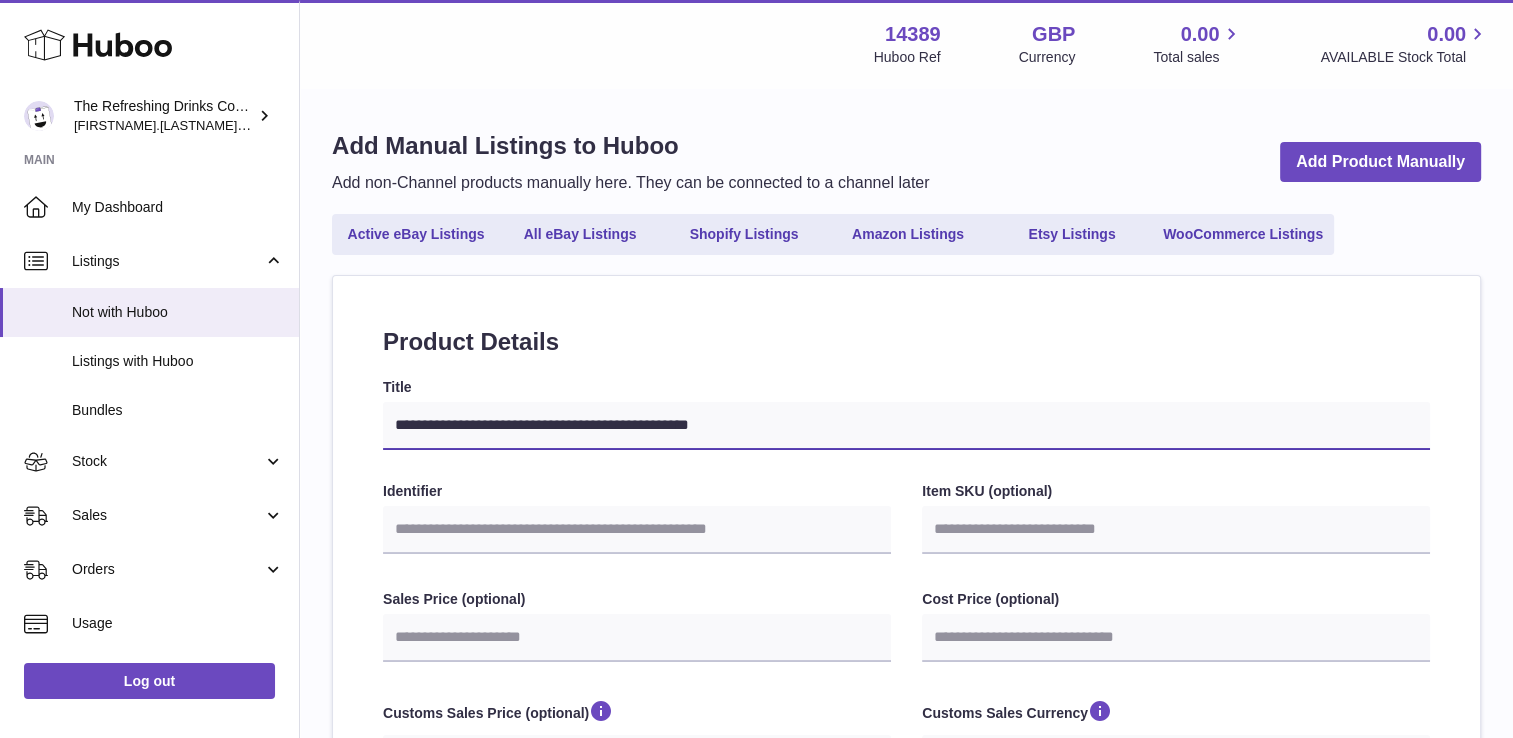 type on "**********" 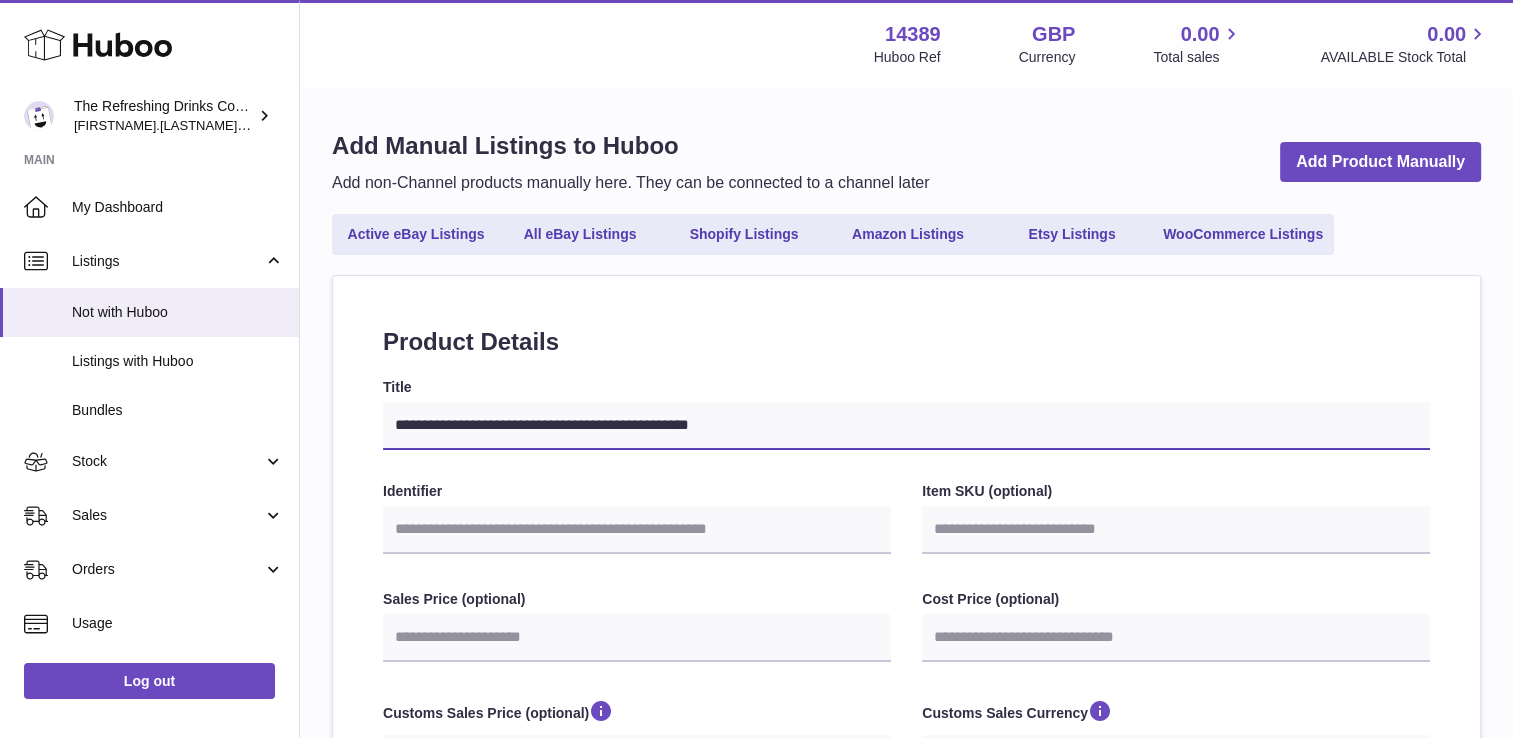 select 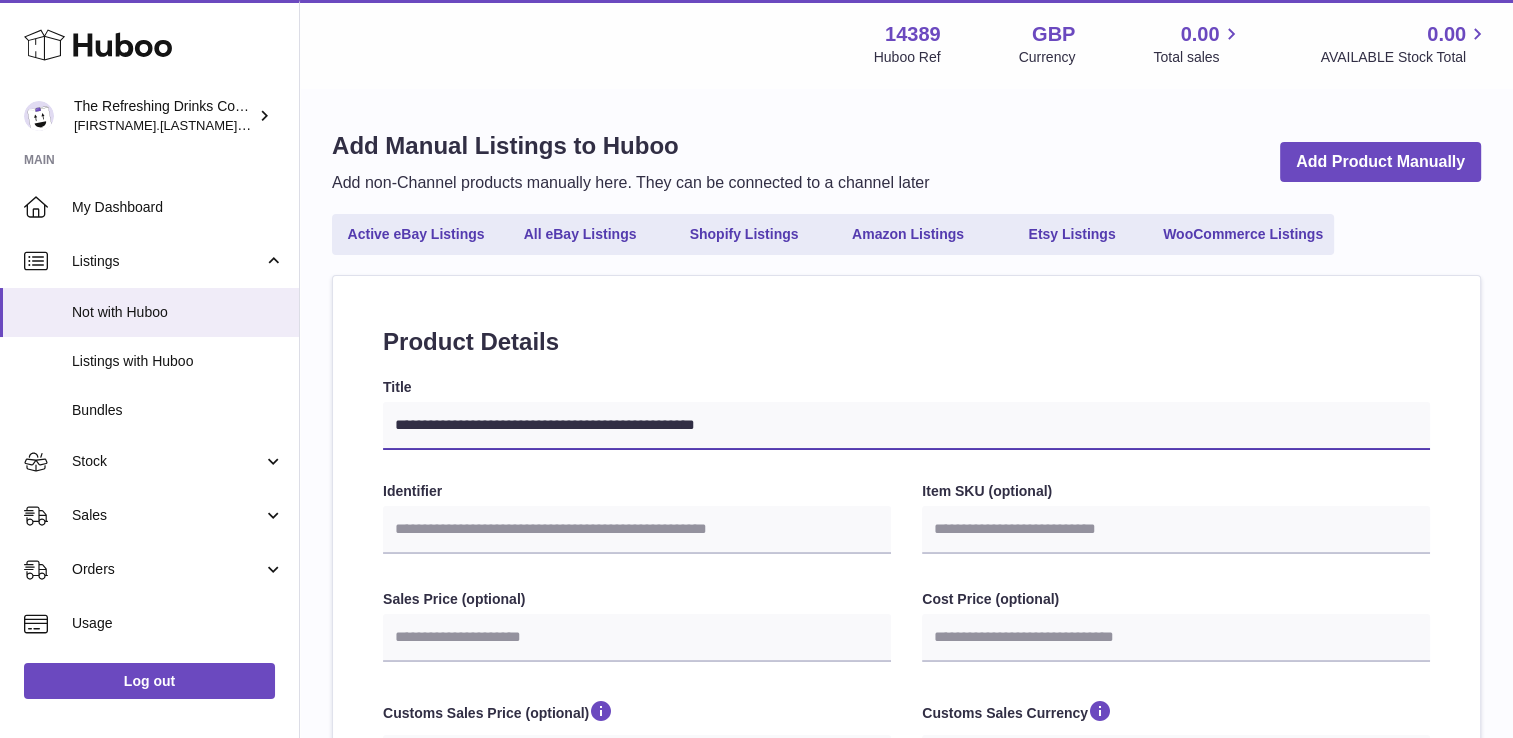 type on "**********" 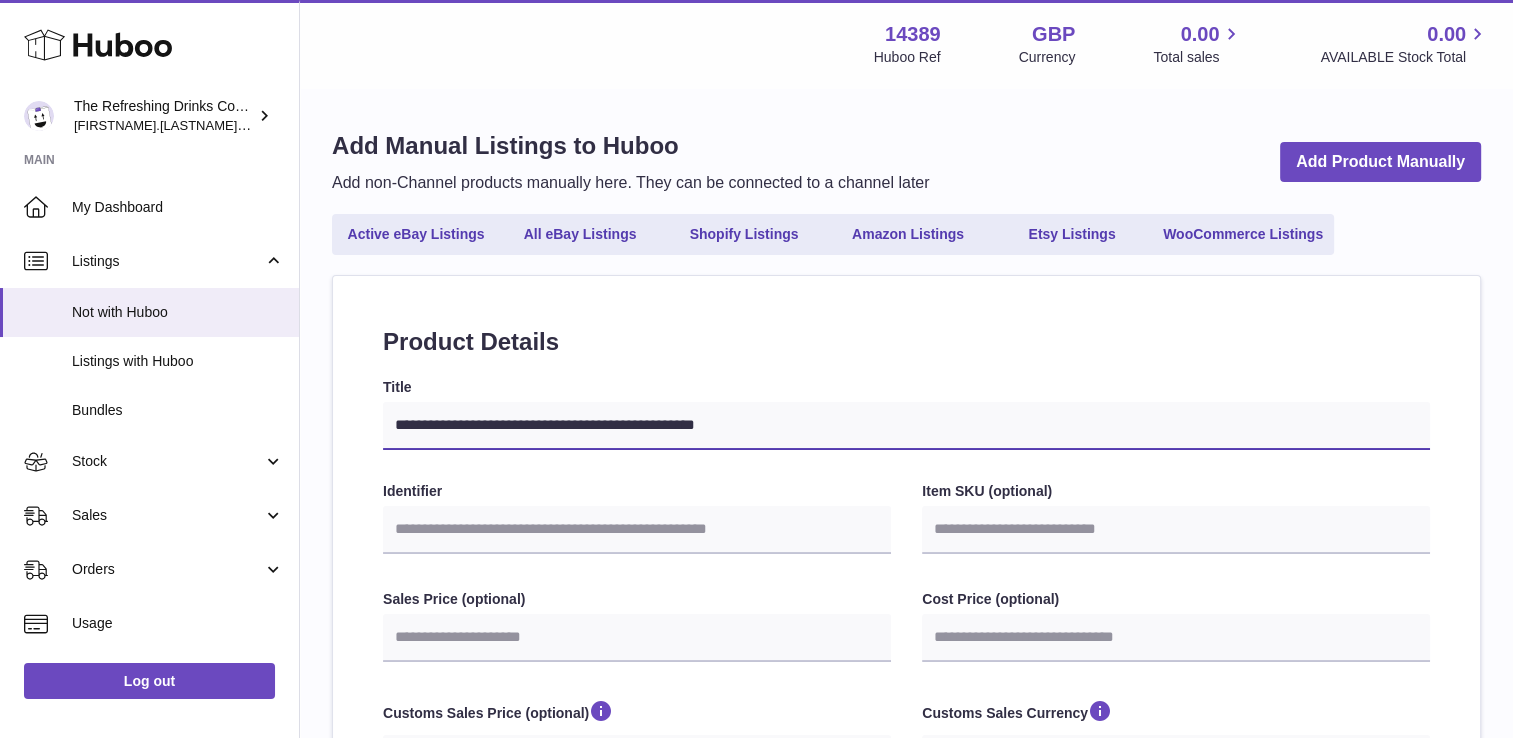 select 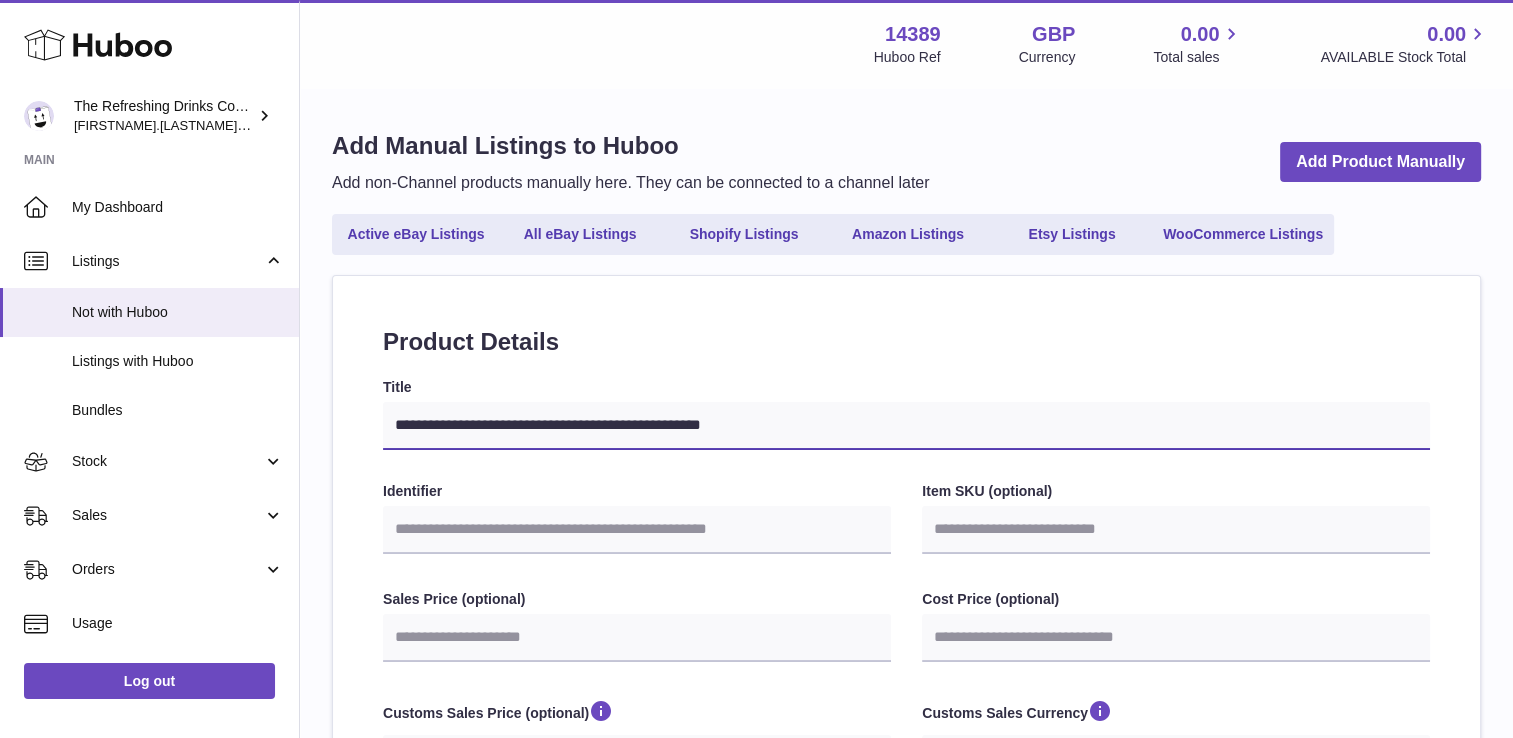 select 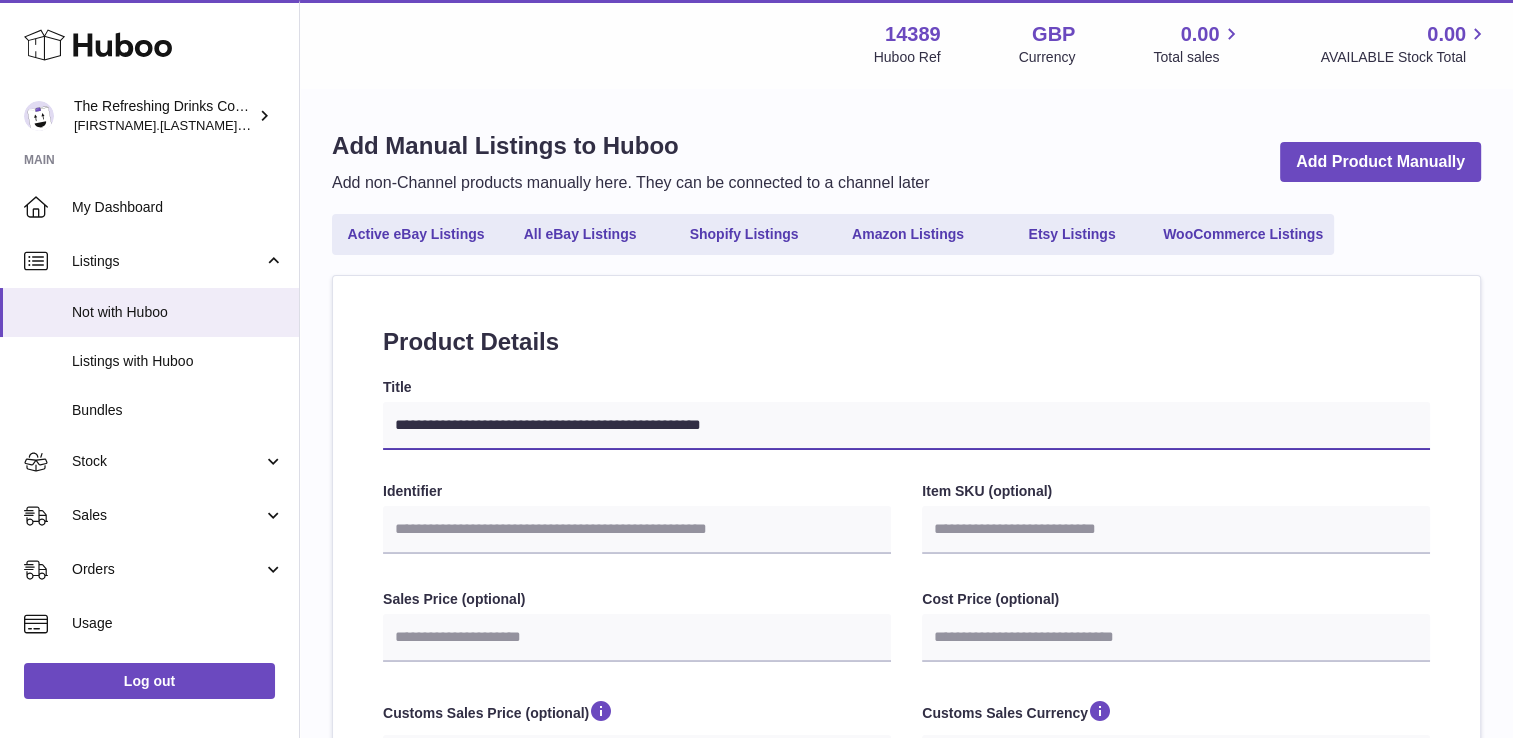 type on "**********" 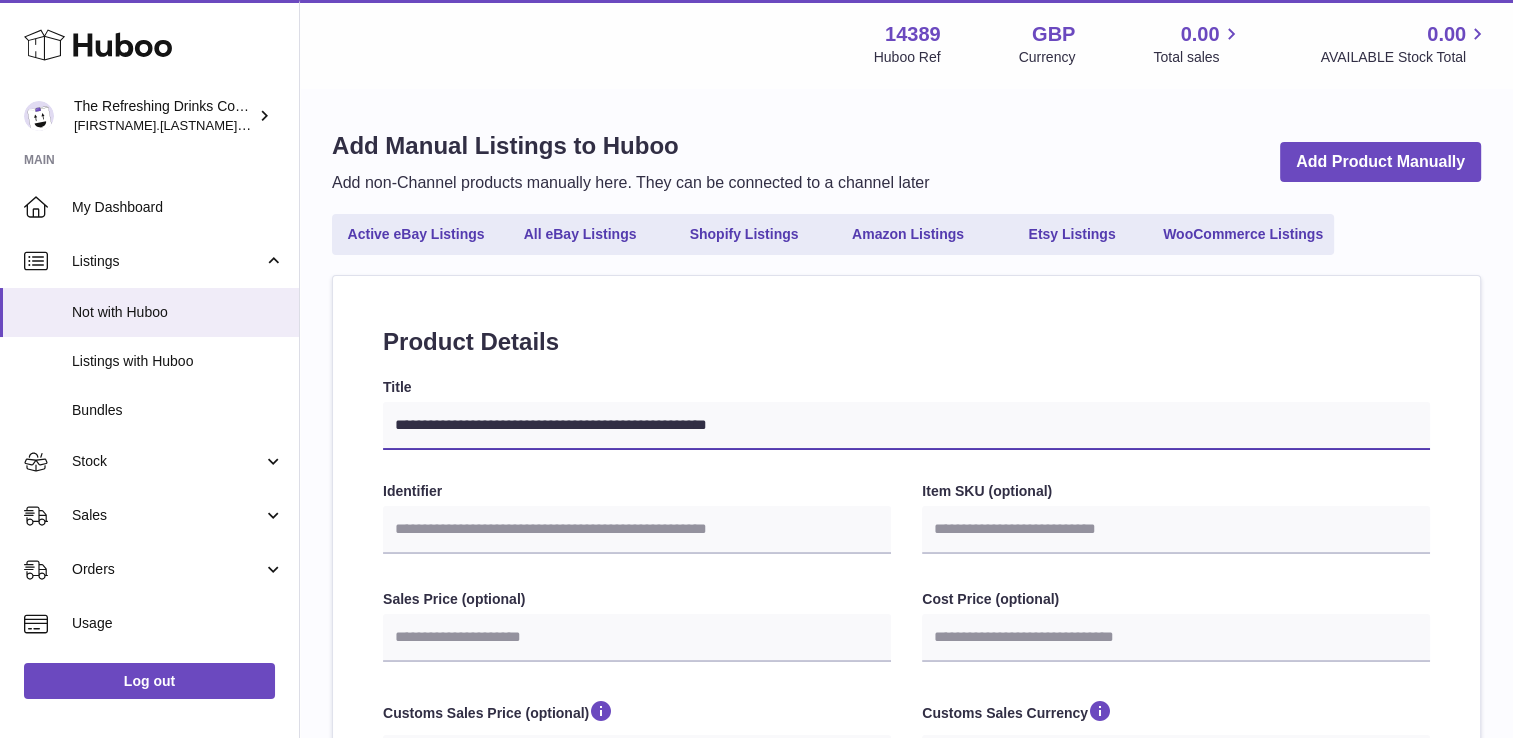 type on "**********" 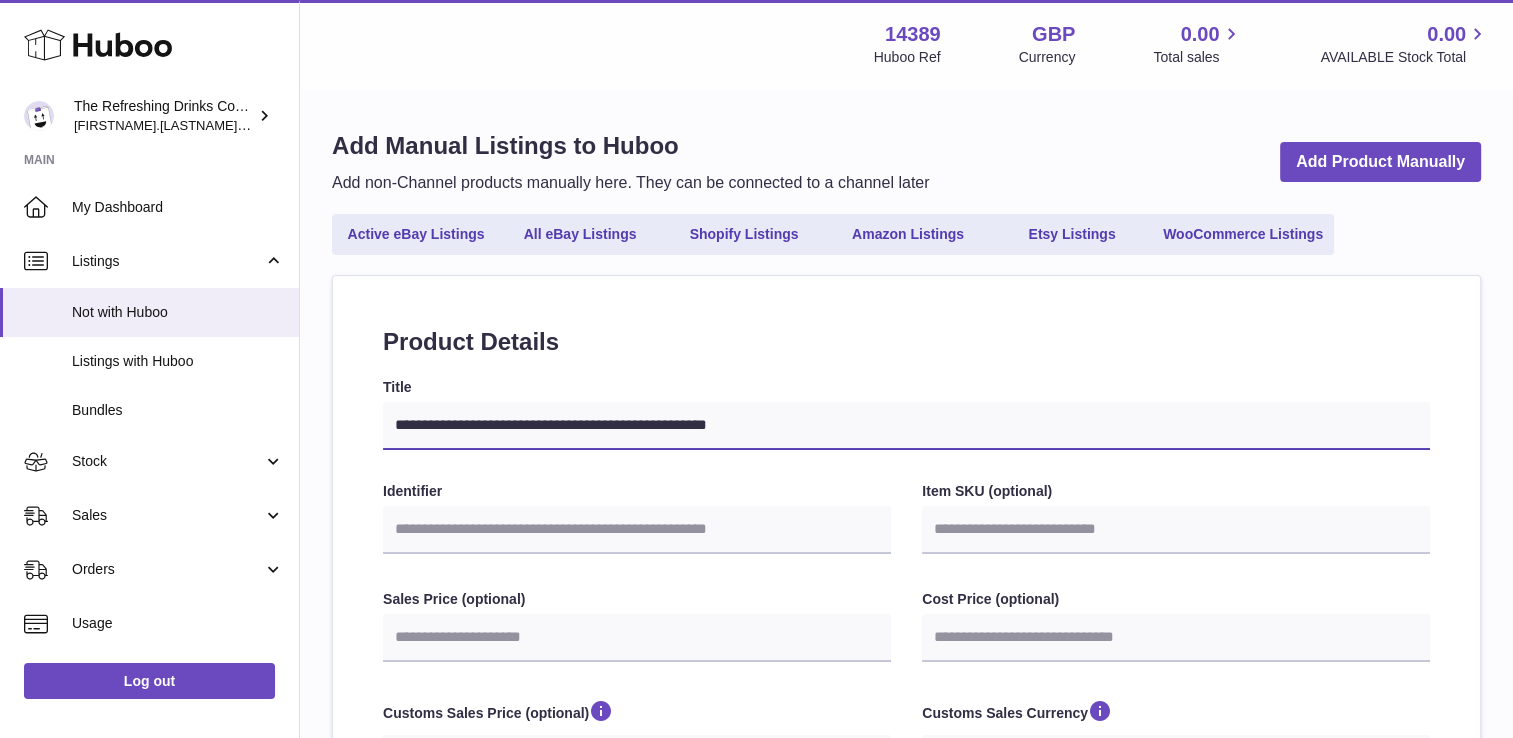 select 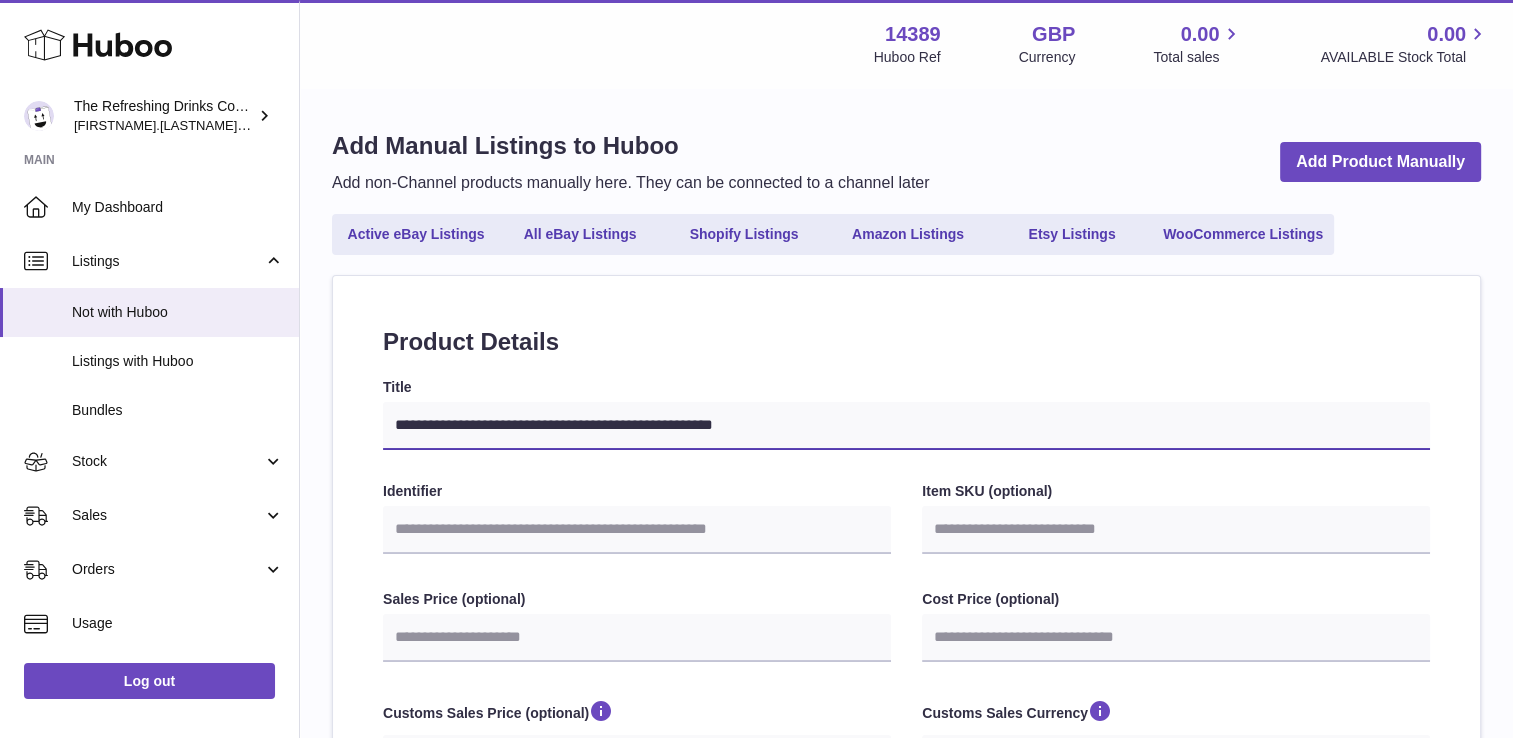 type on "**********" 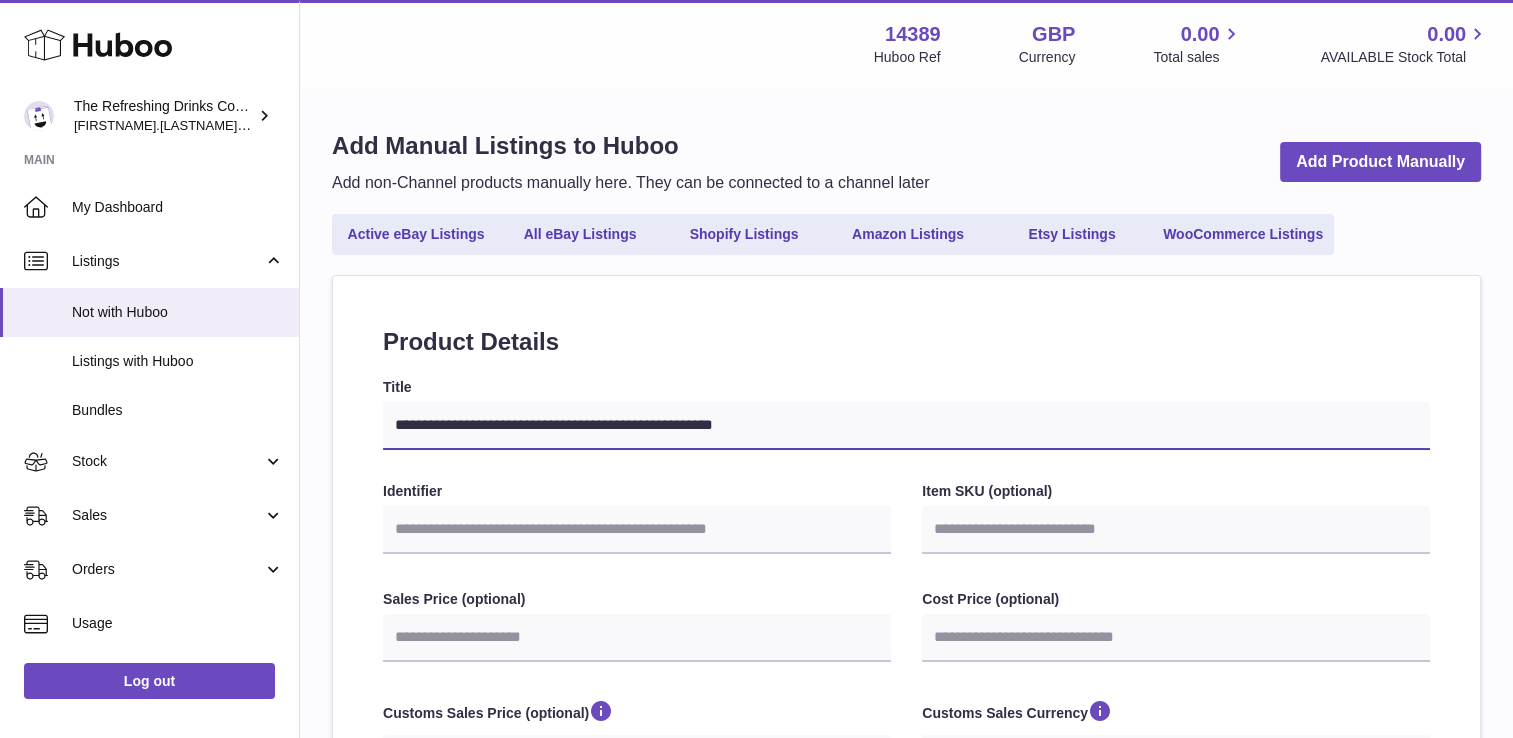 select 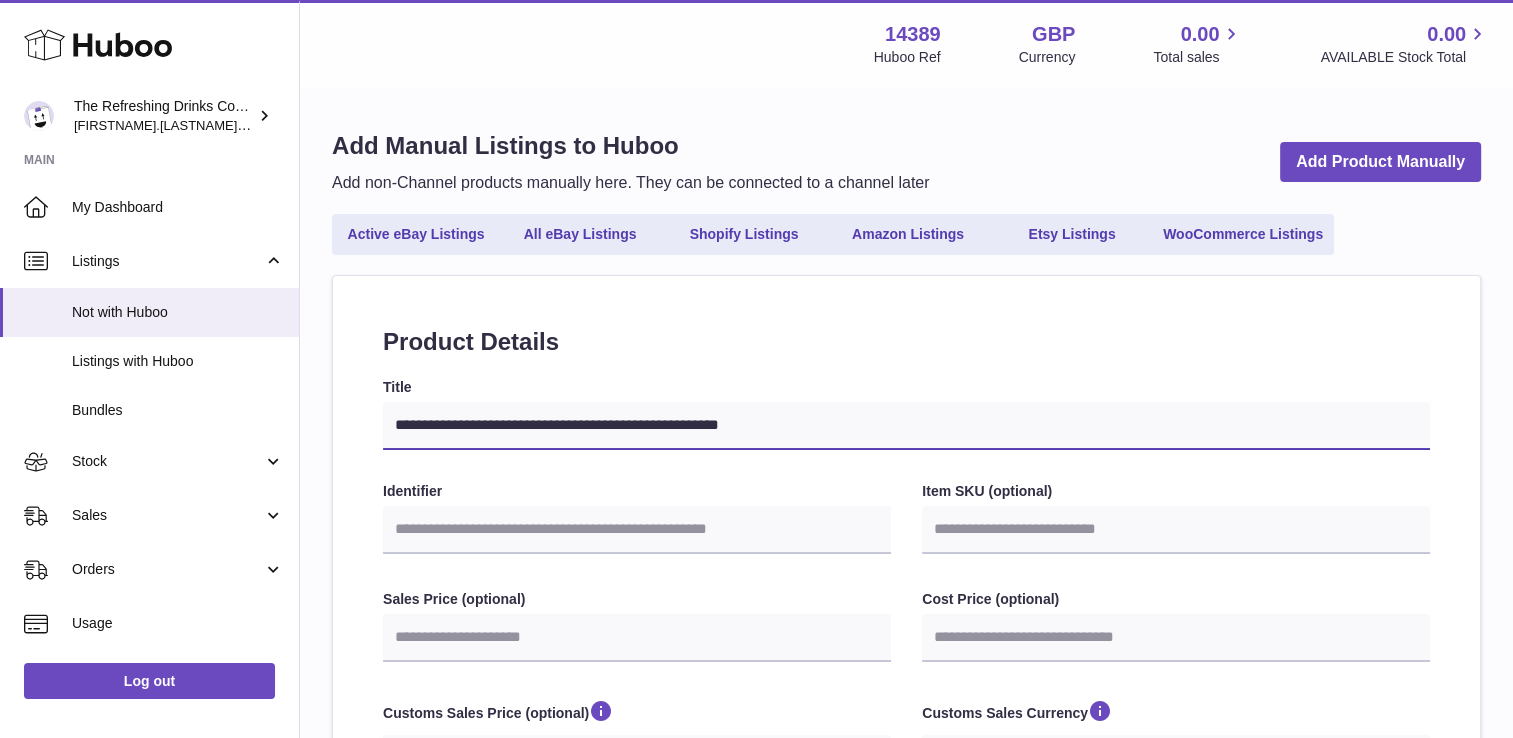 select 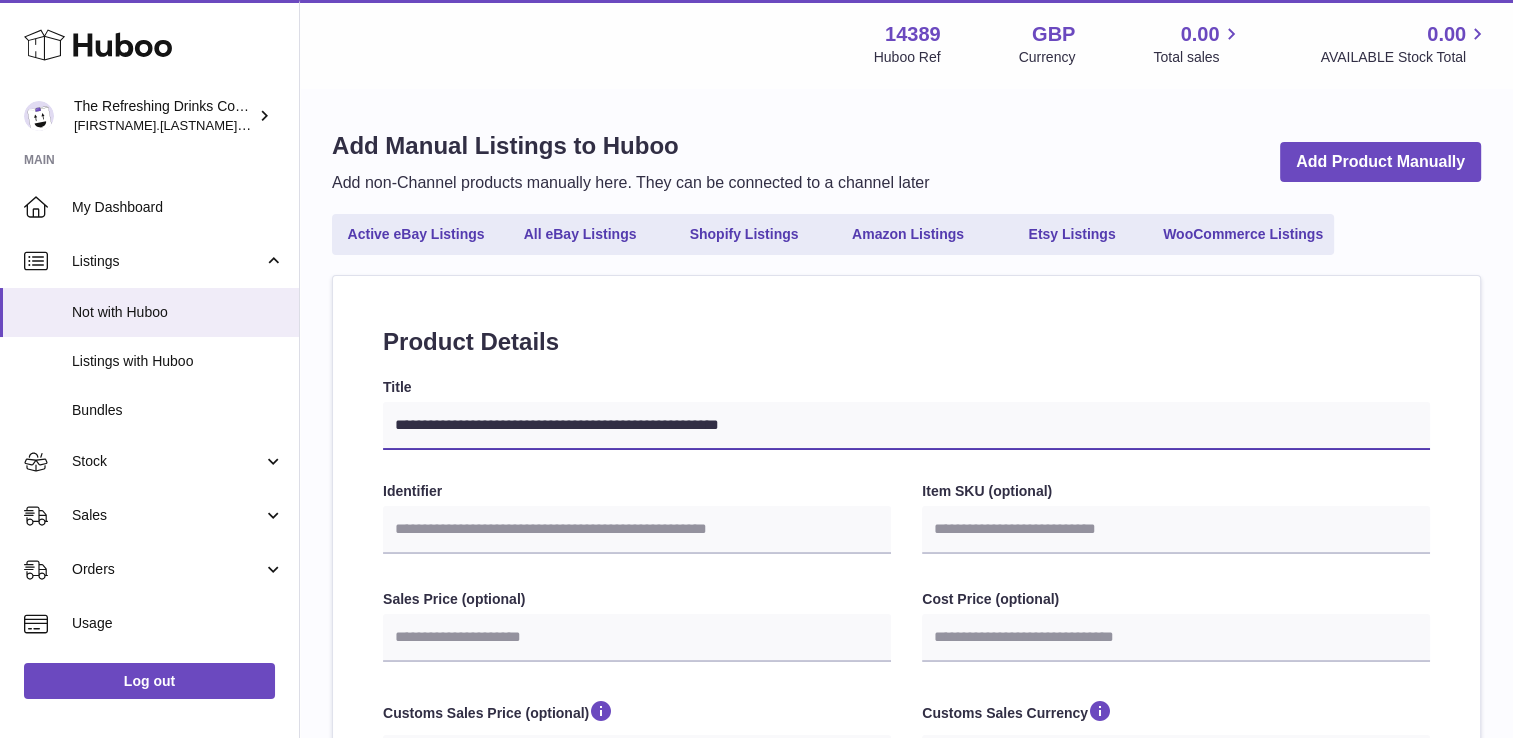 type on "**********" 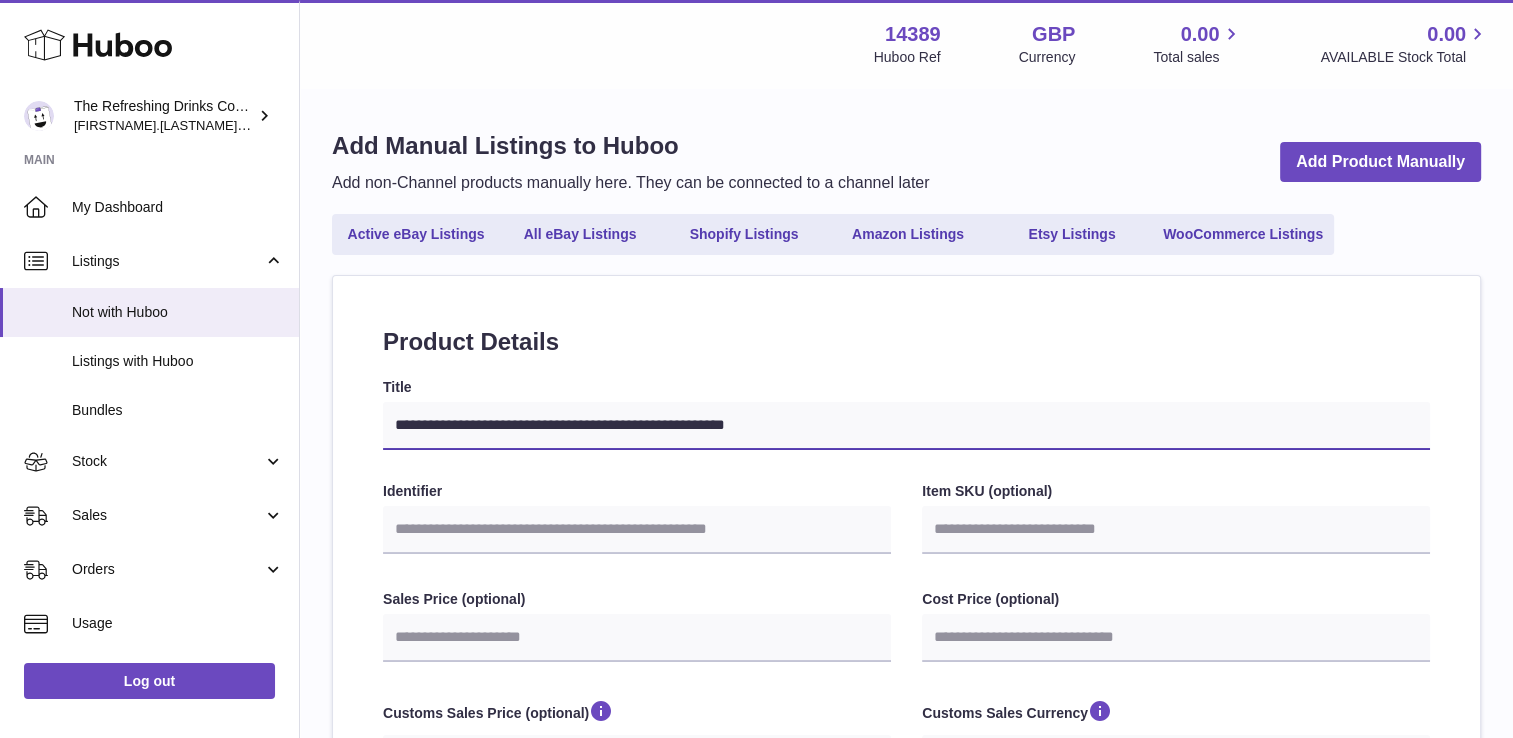 select 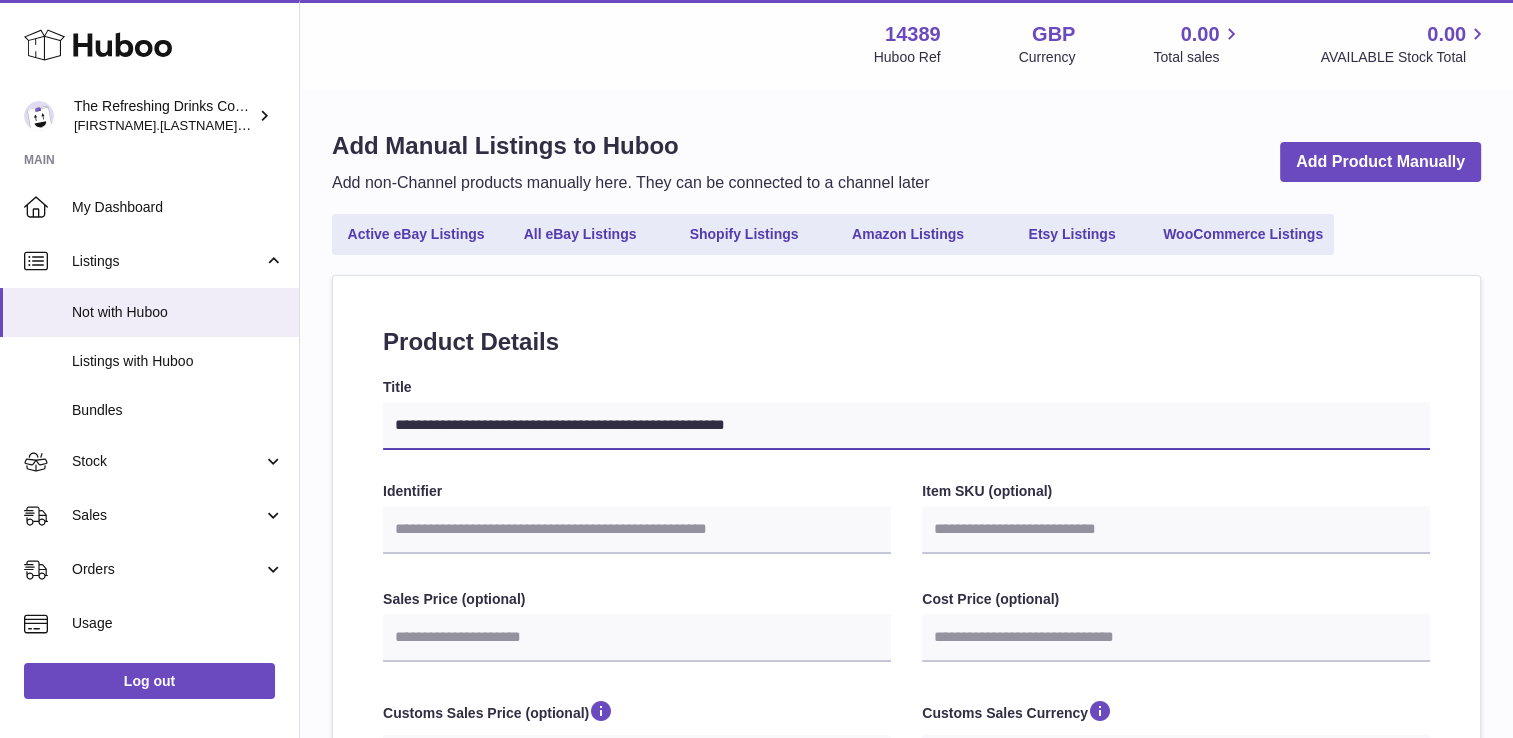type on "**********" 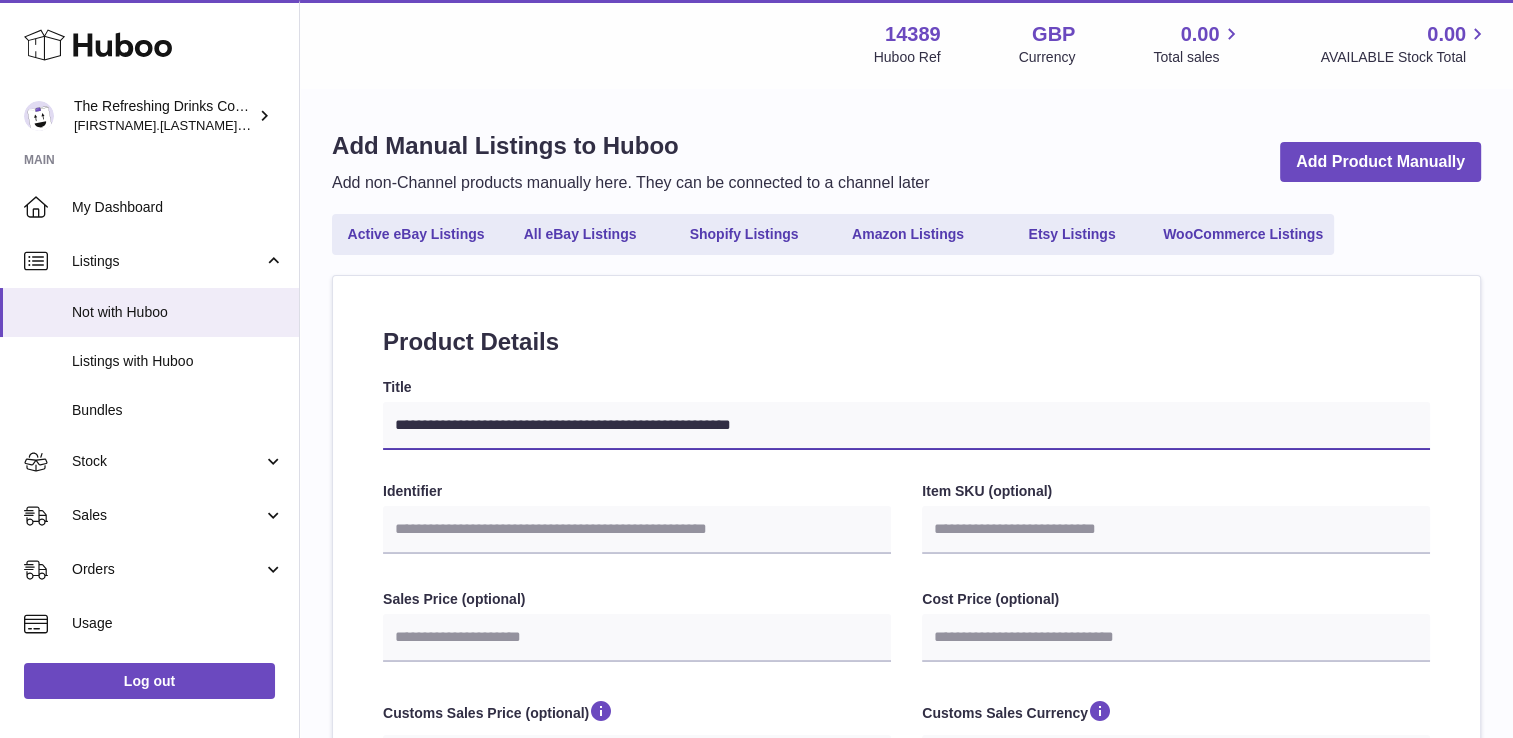 type on "**********" 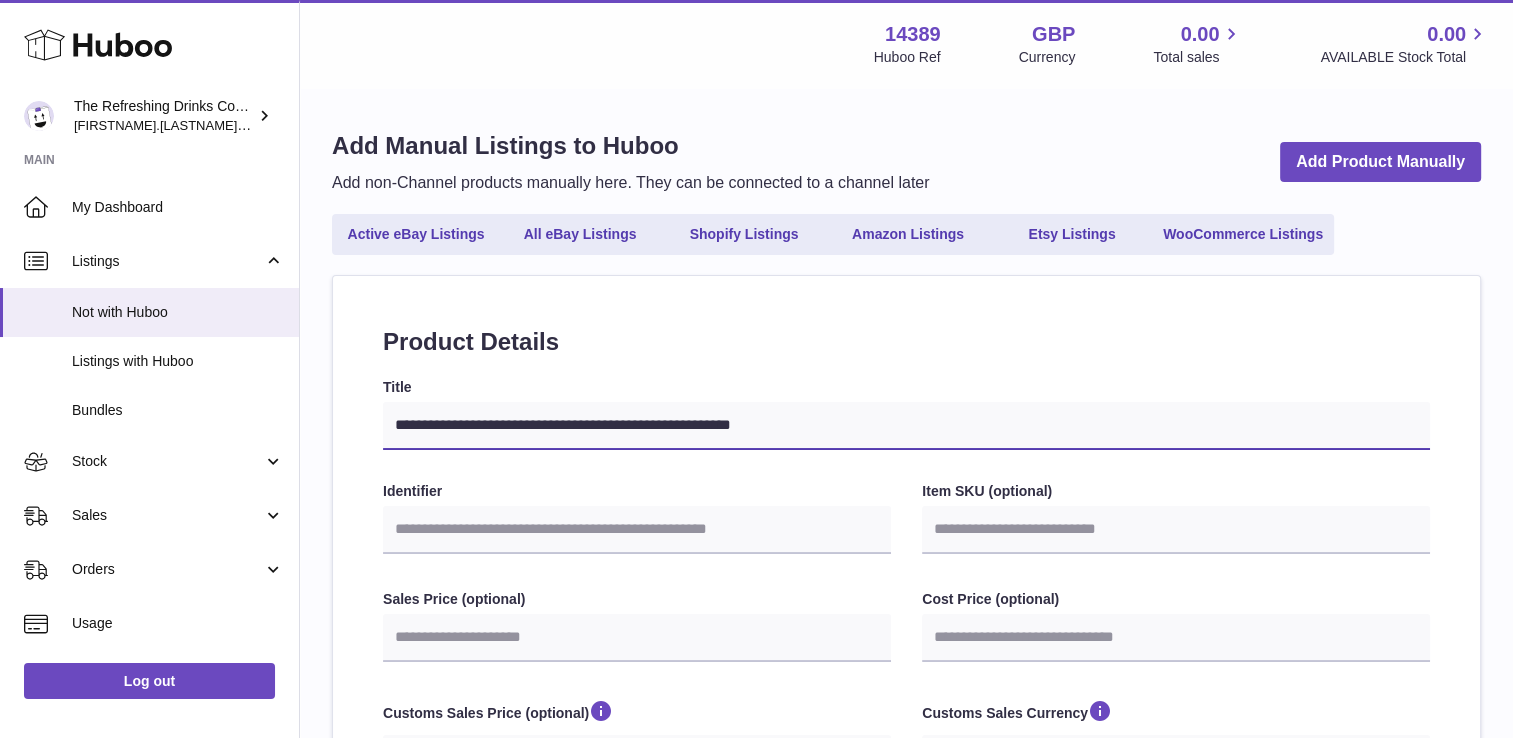 select 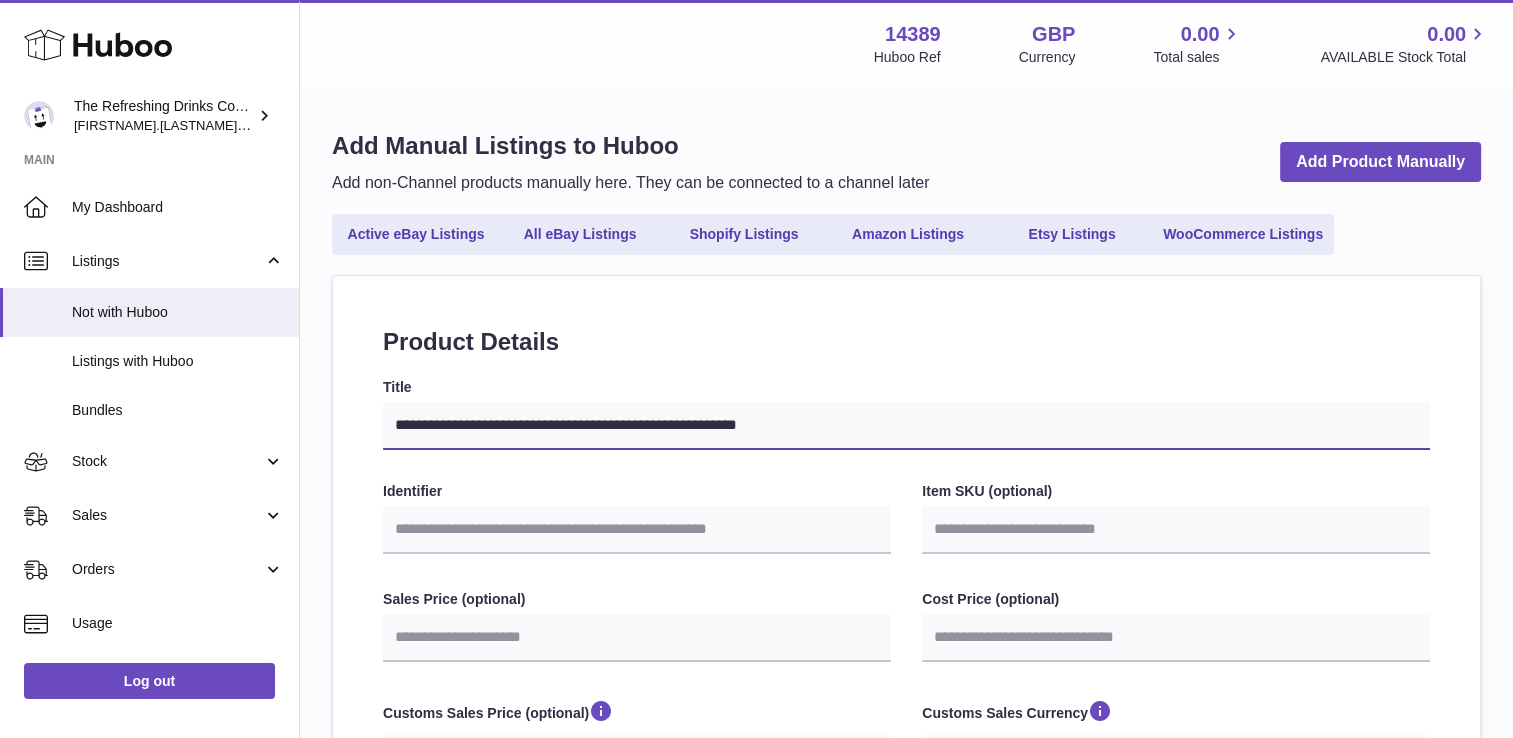 type on "**********" 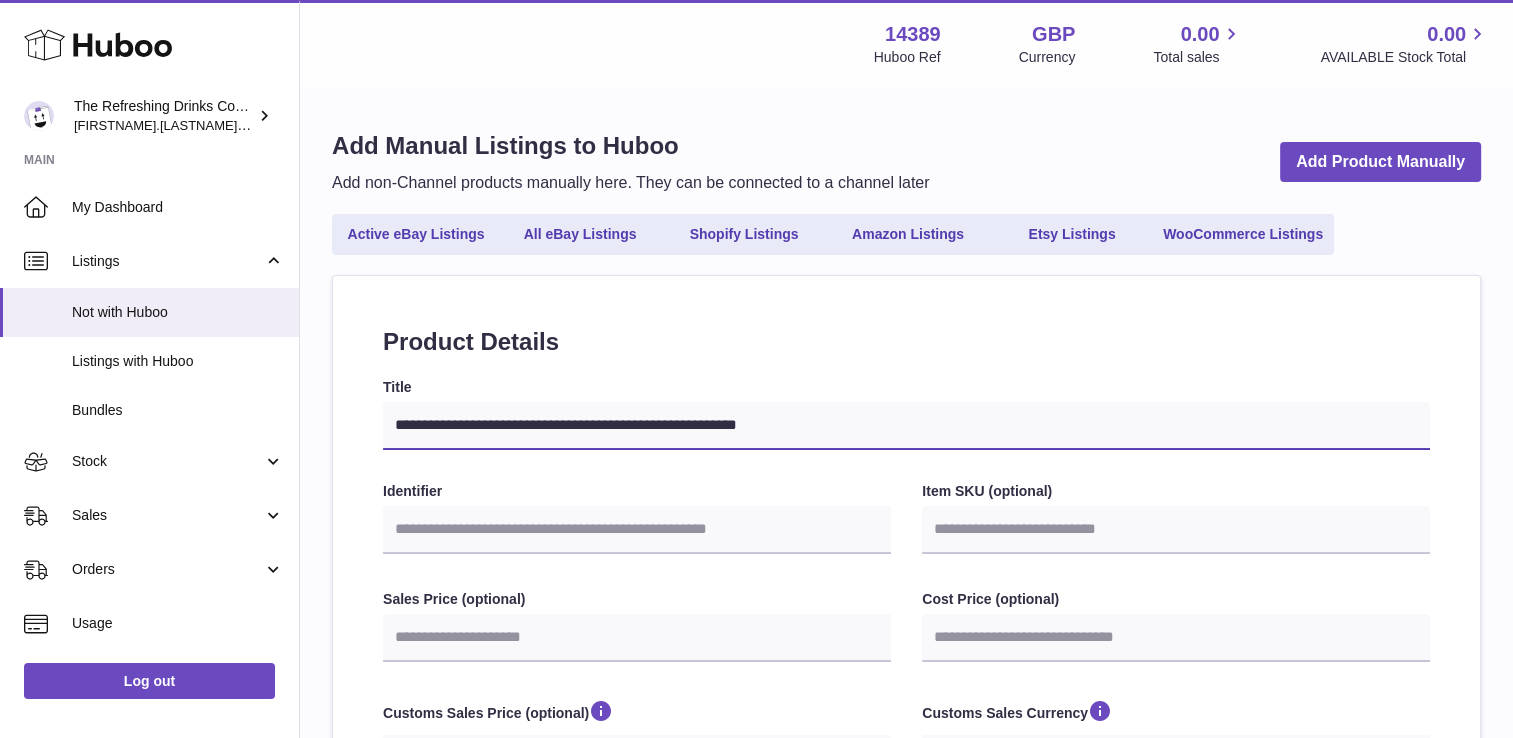 select 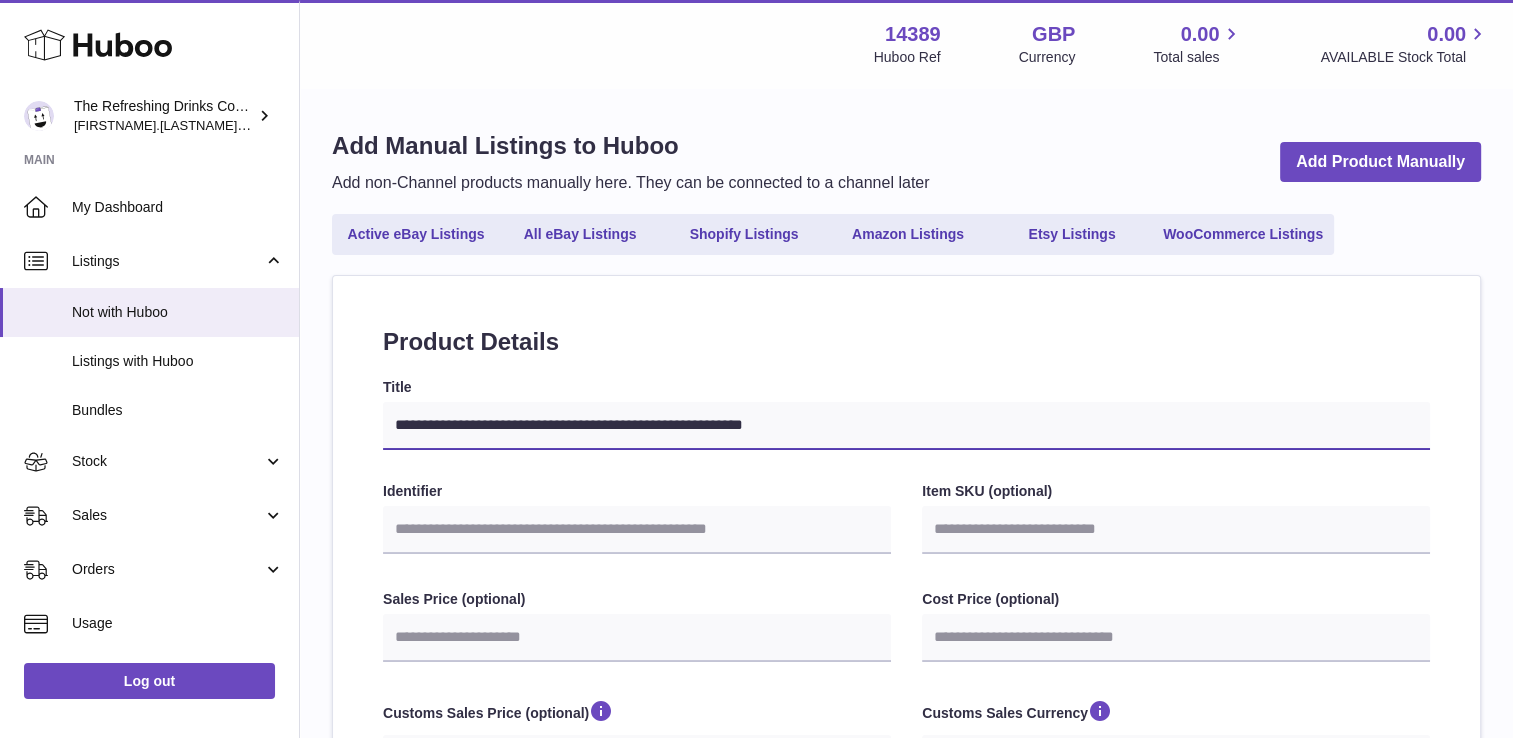 type on "**********" 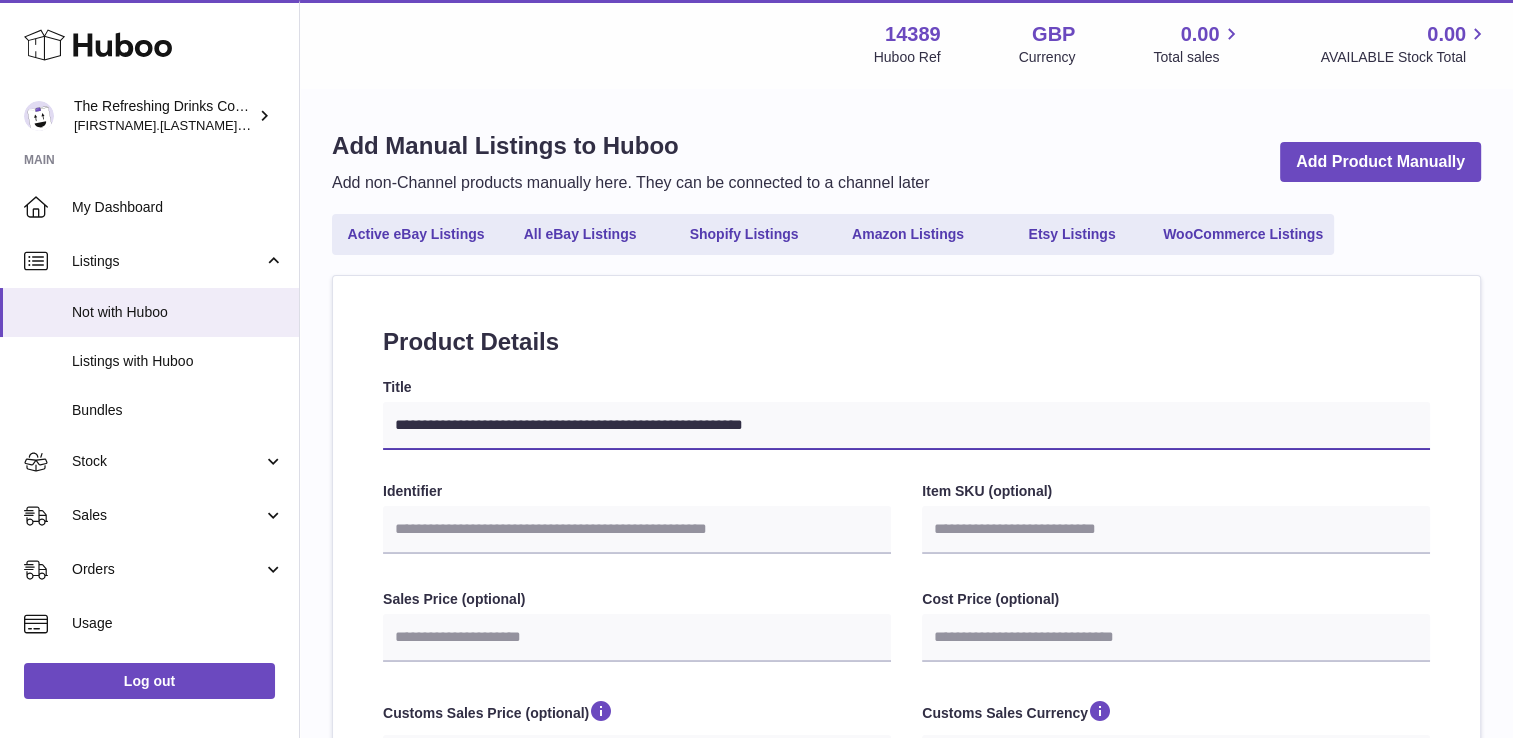 select 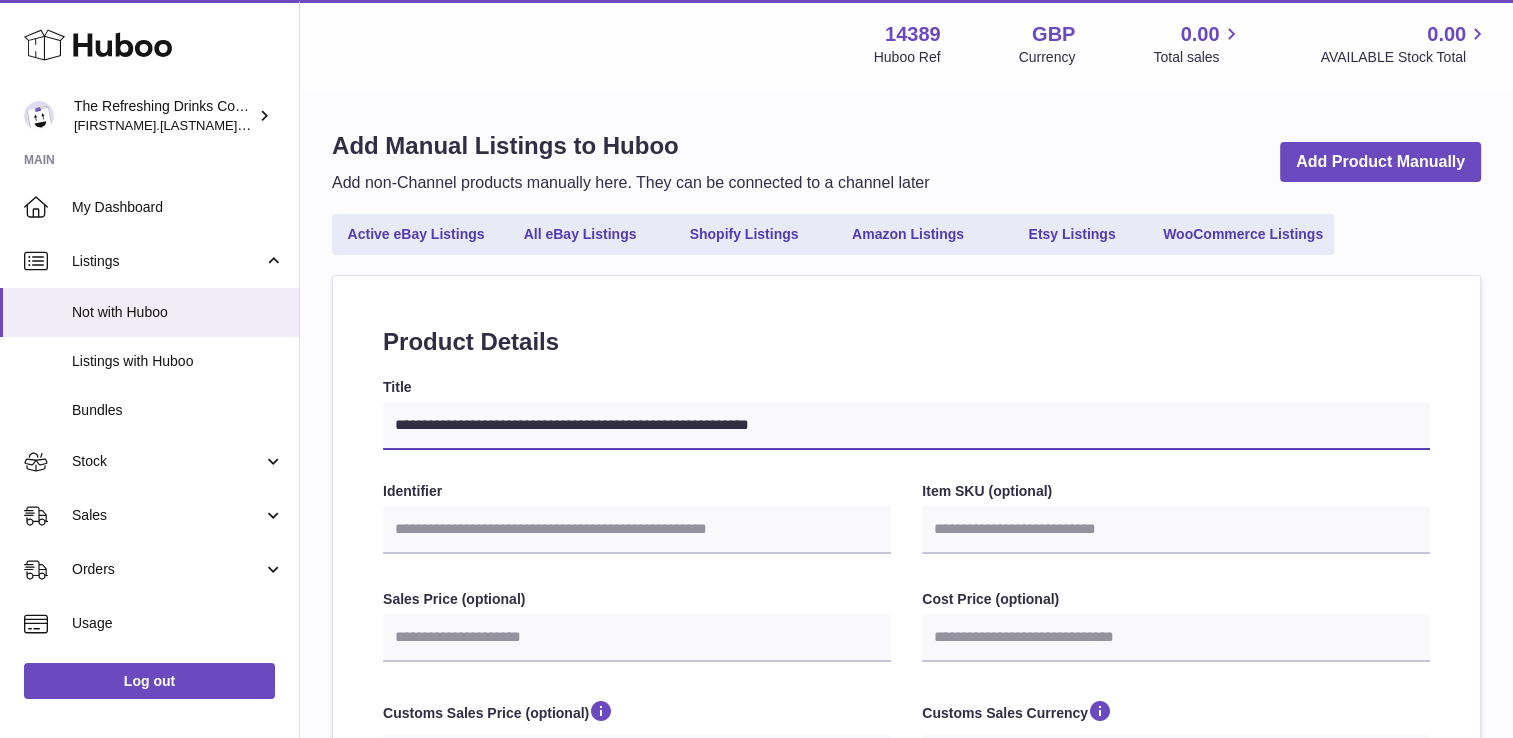 type on "**********" 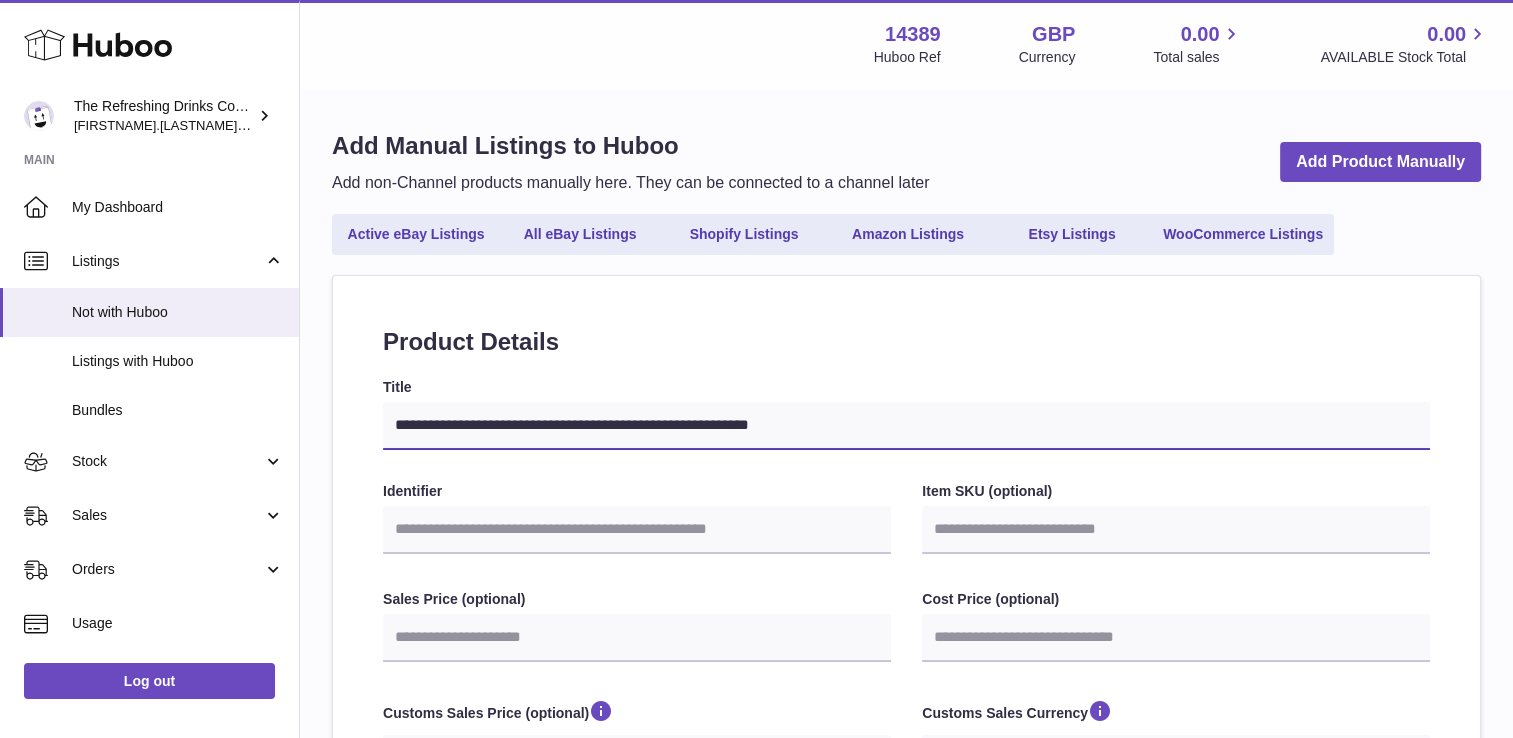 select 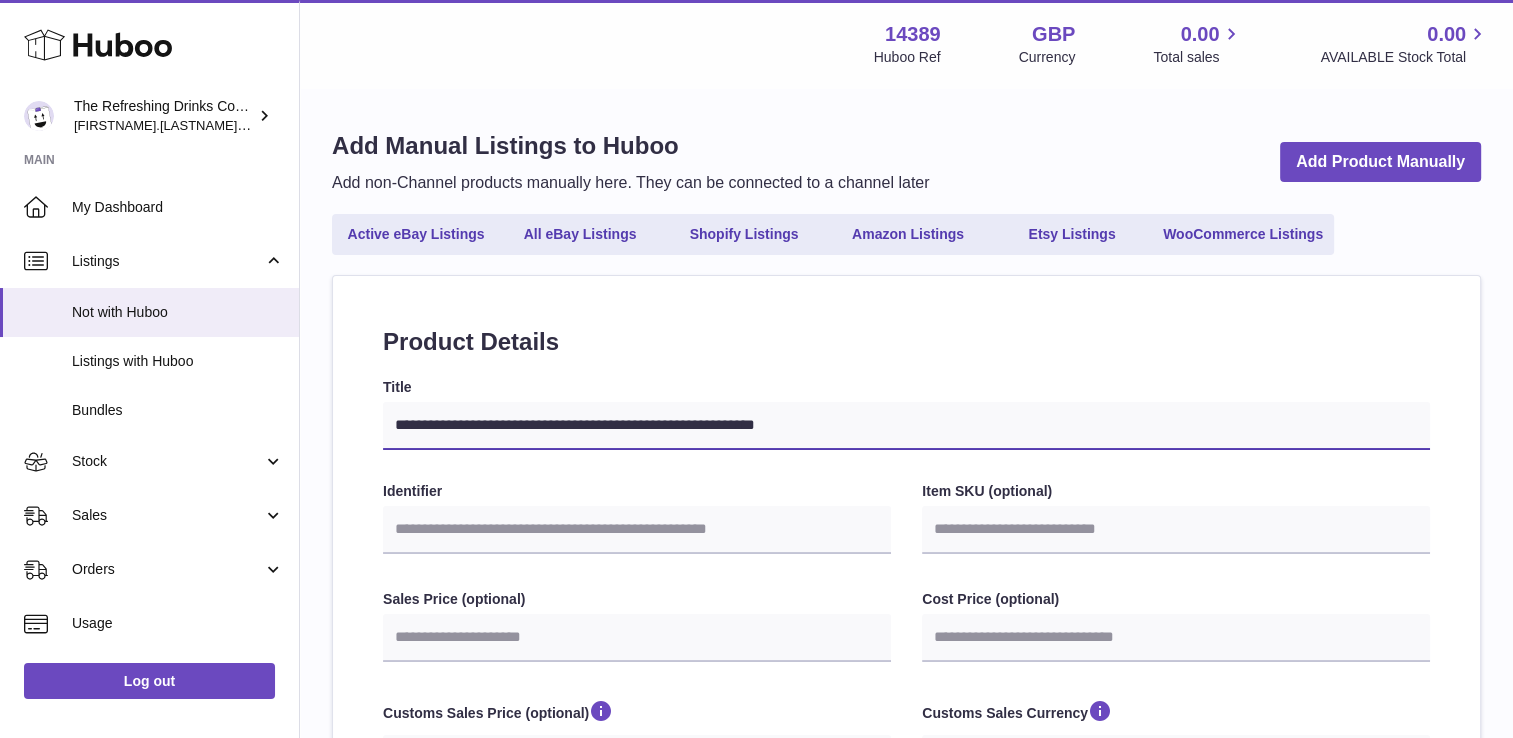 type on "**********" 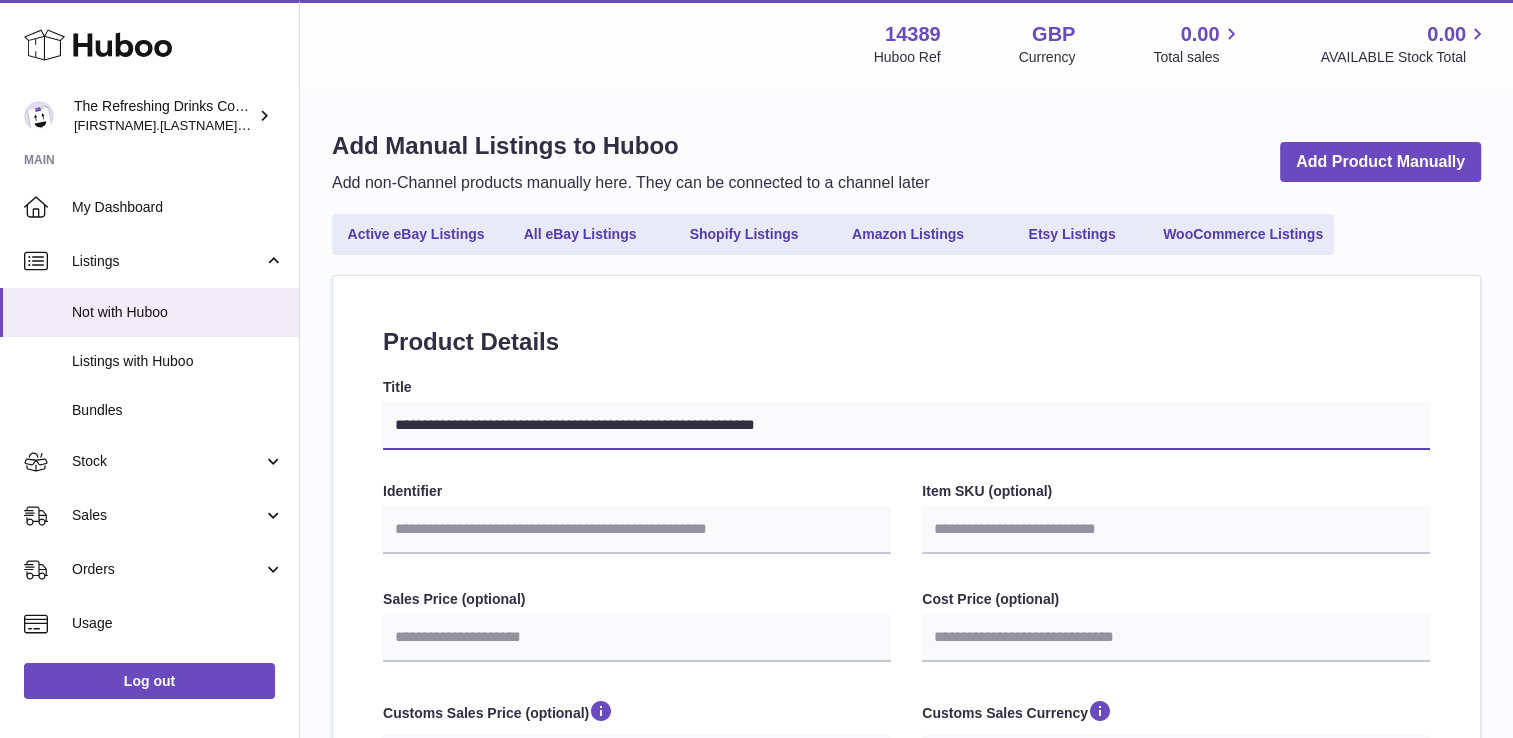 select 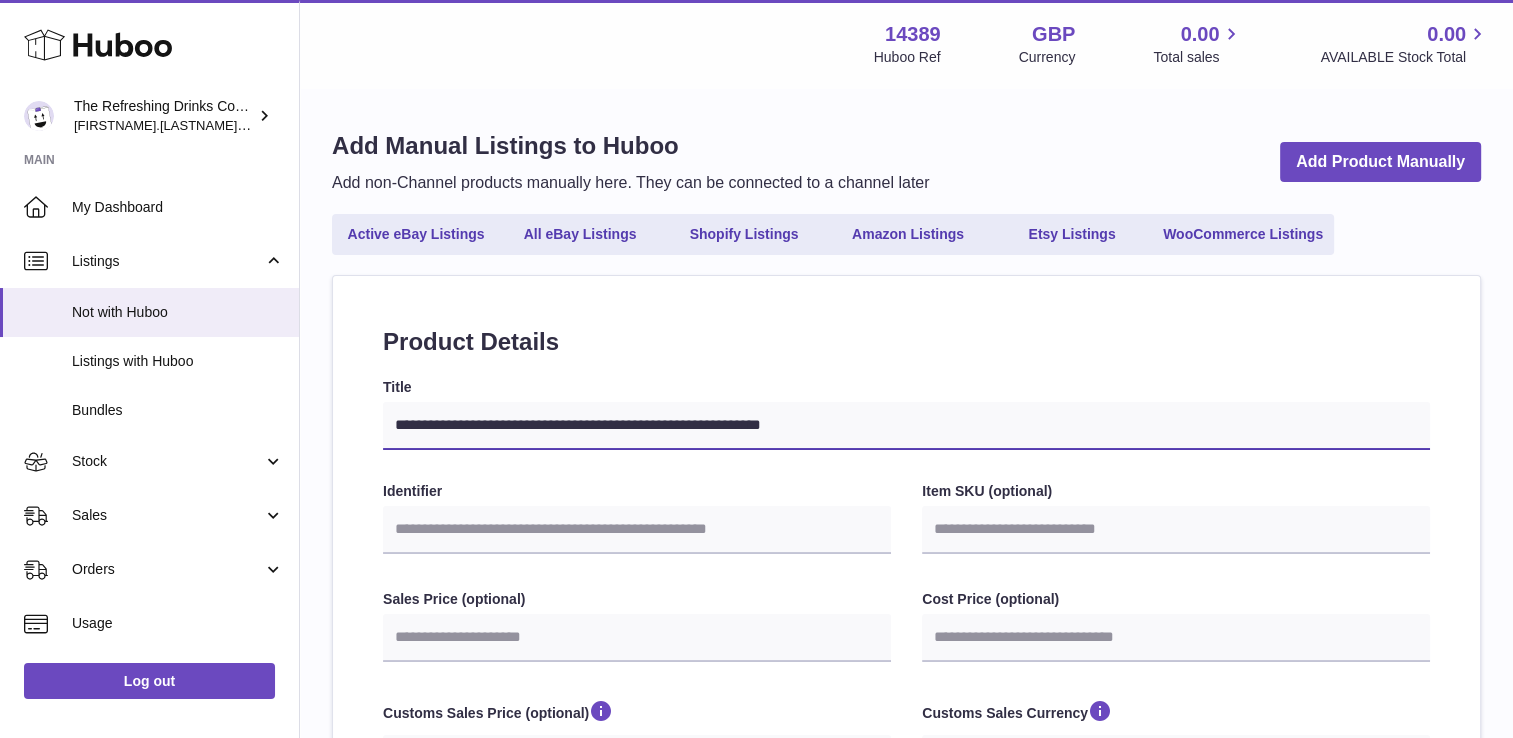 type on "**********" 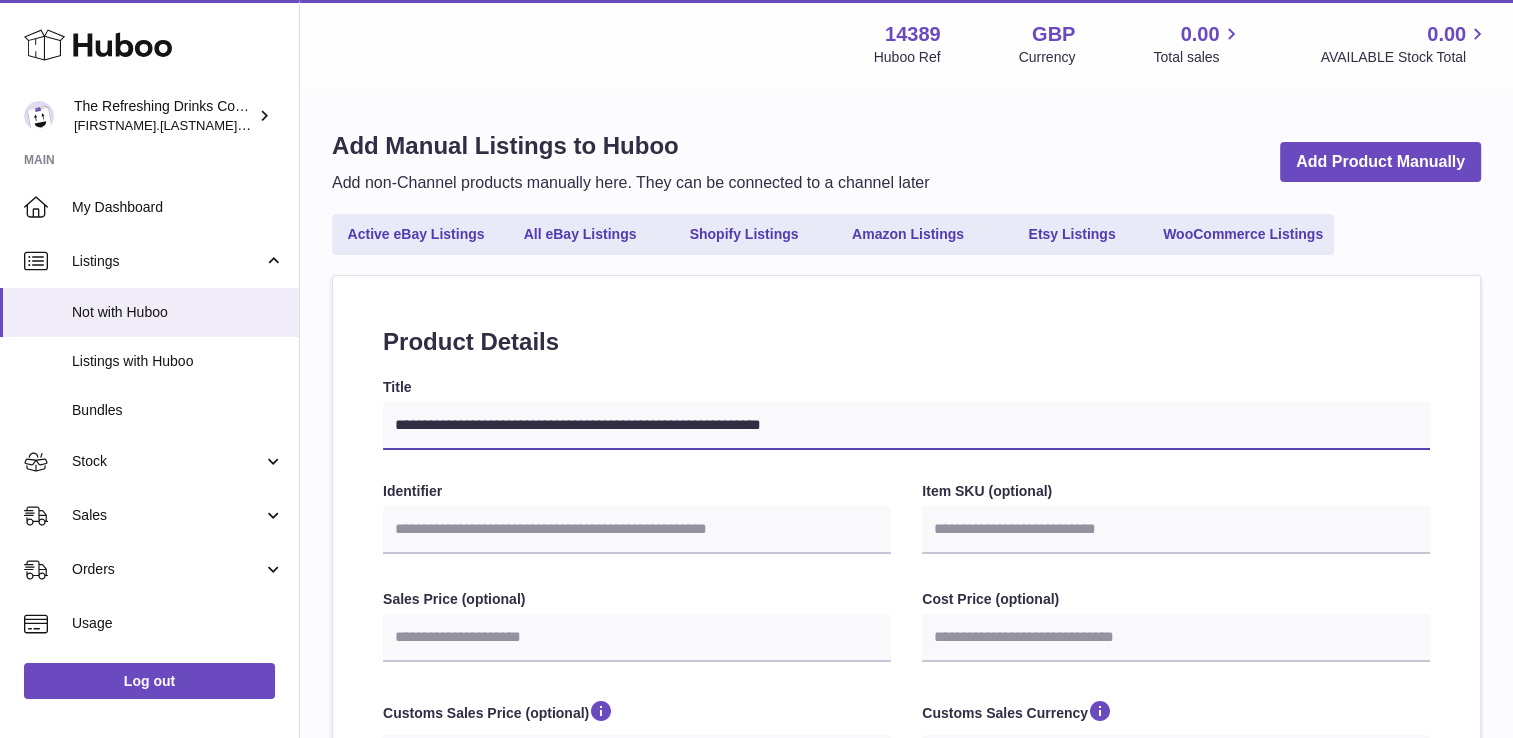 select 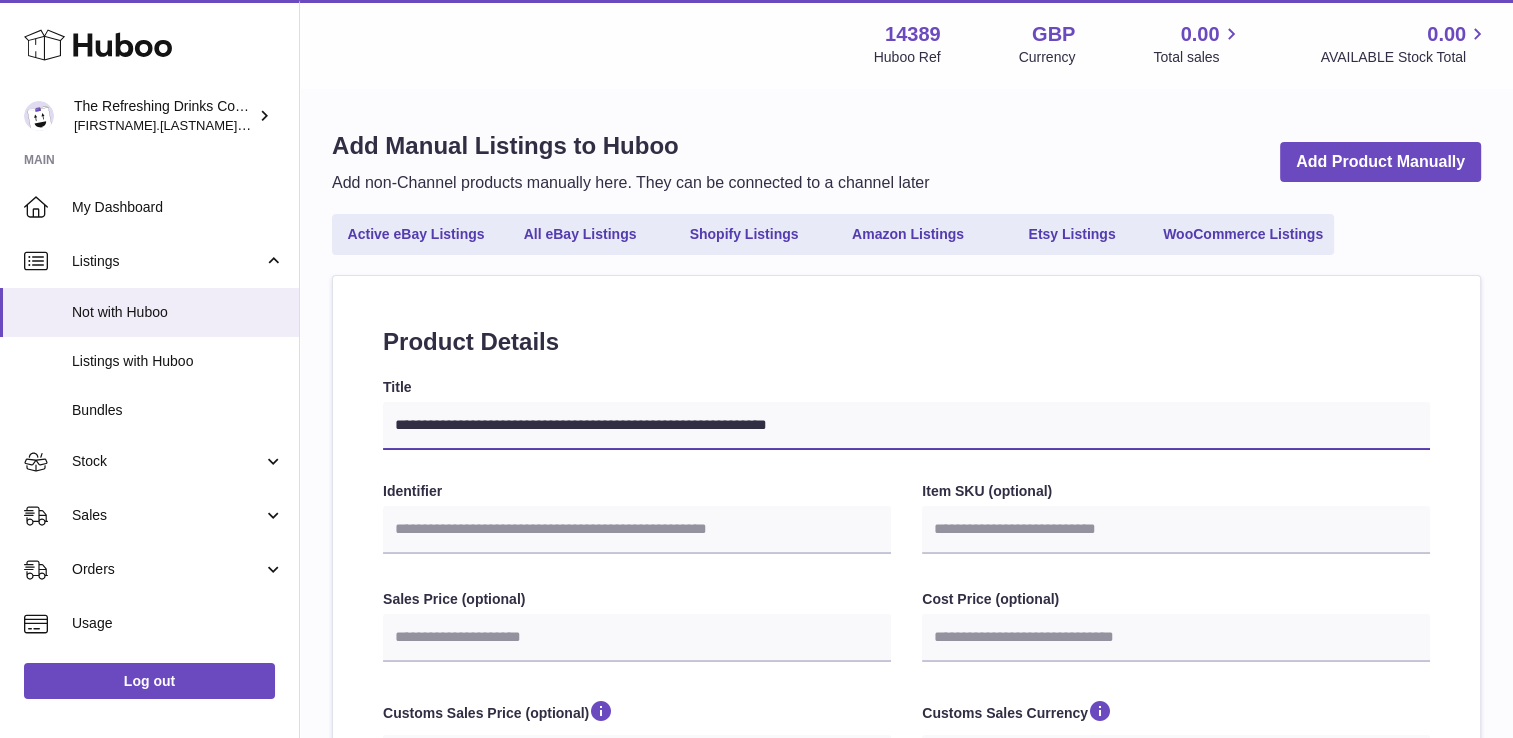 type on "**********" 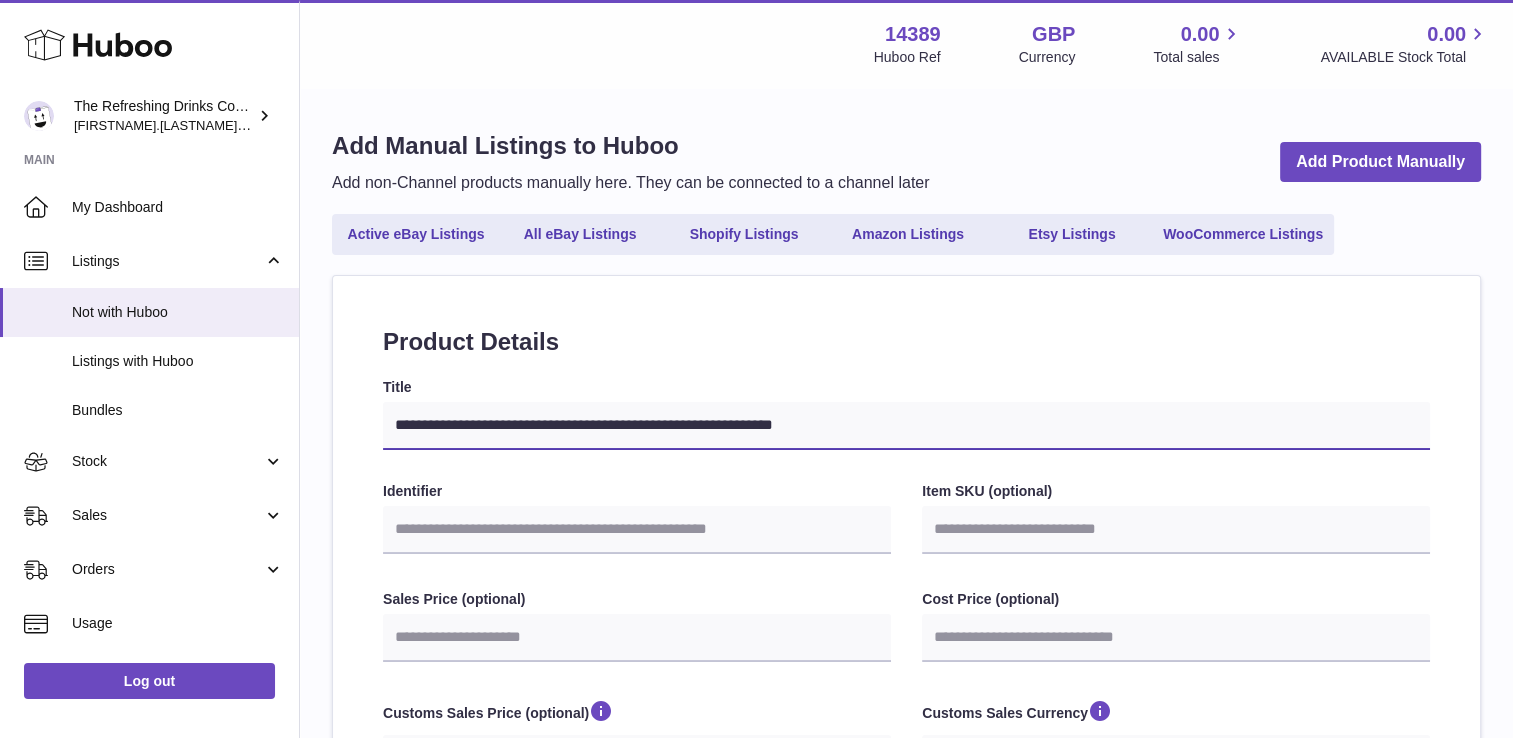 select 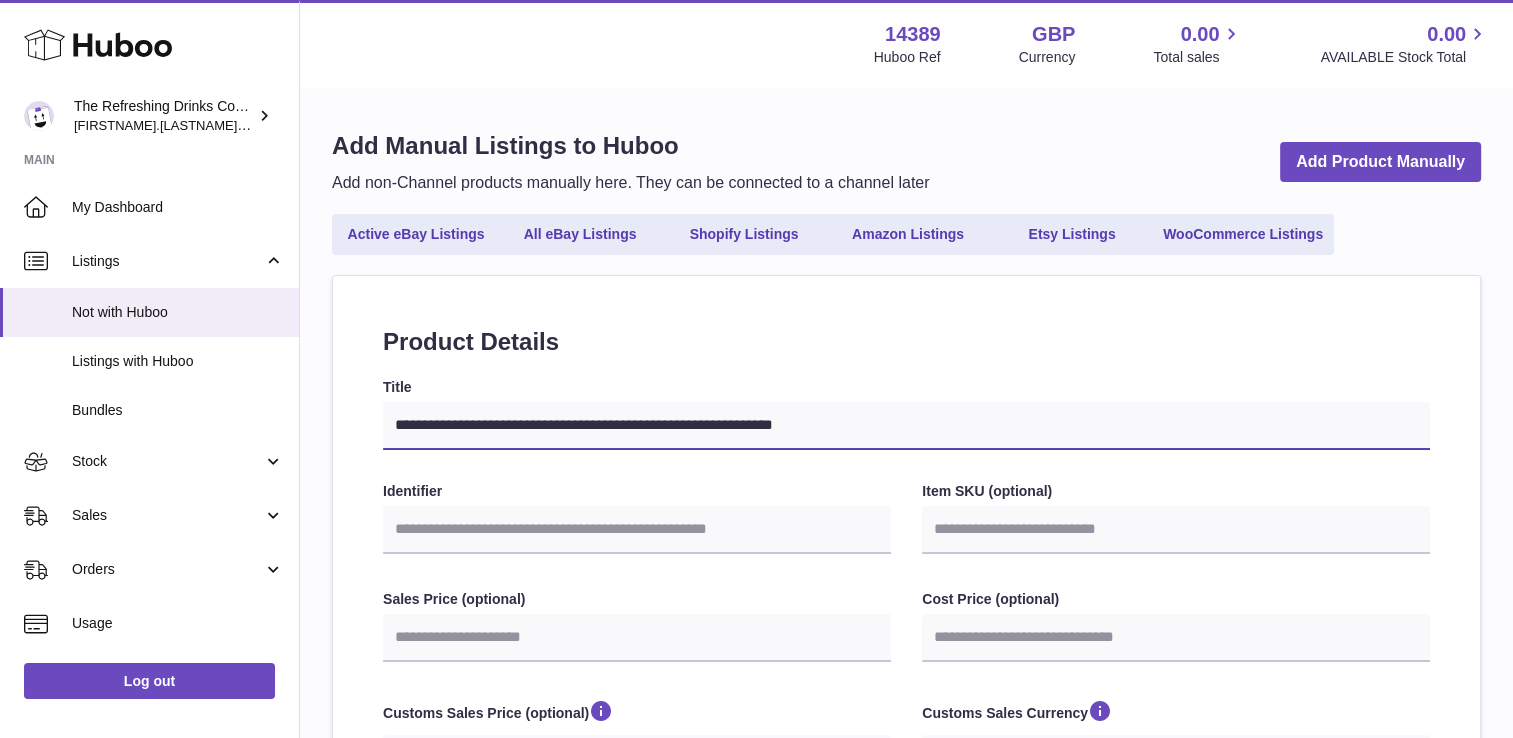 type on "**********" 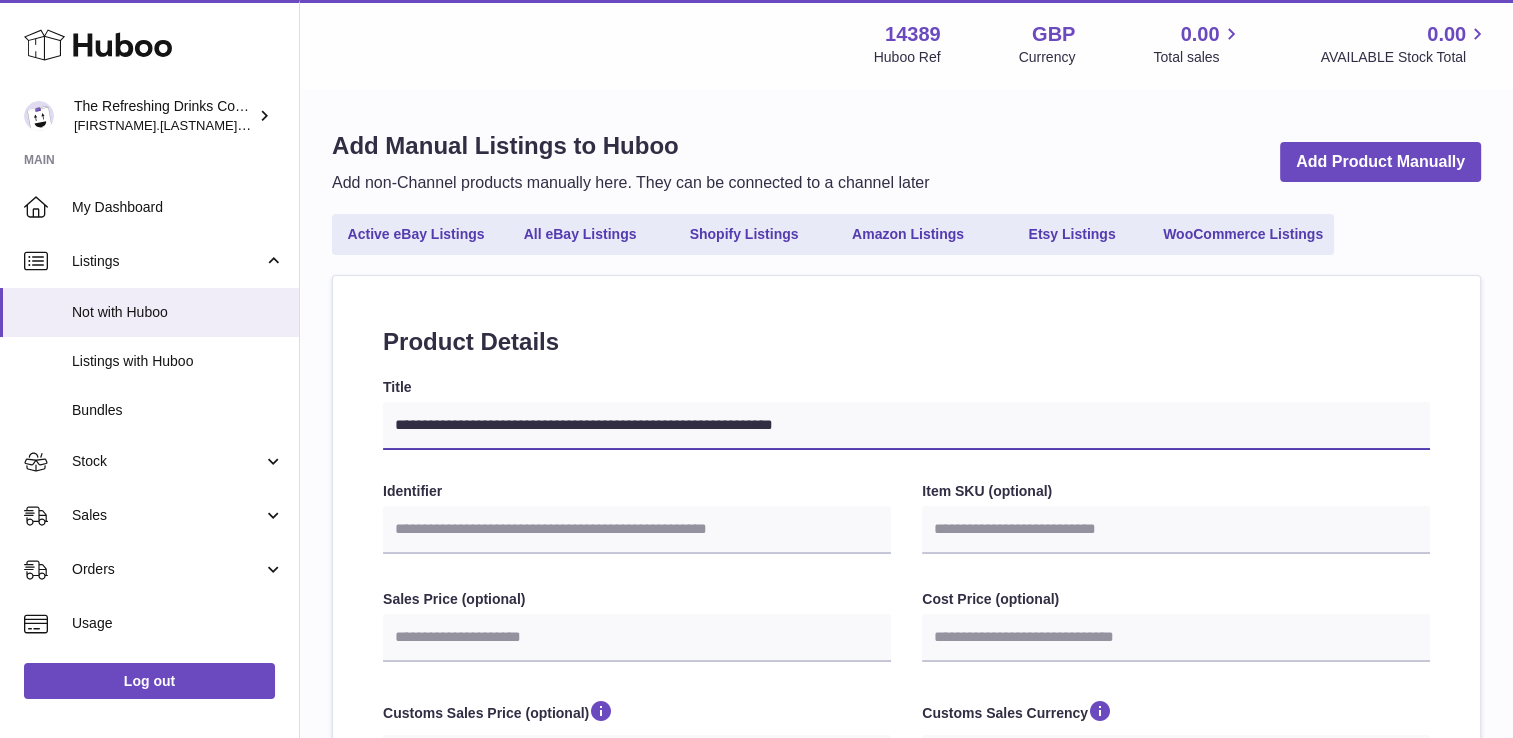 select 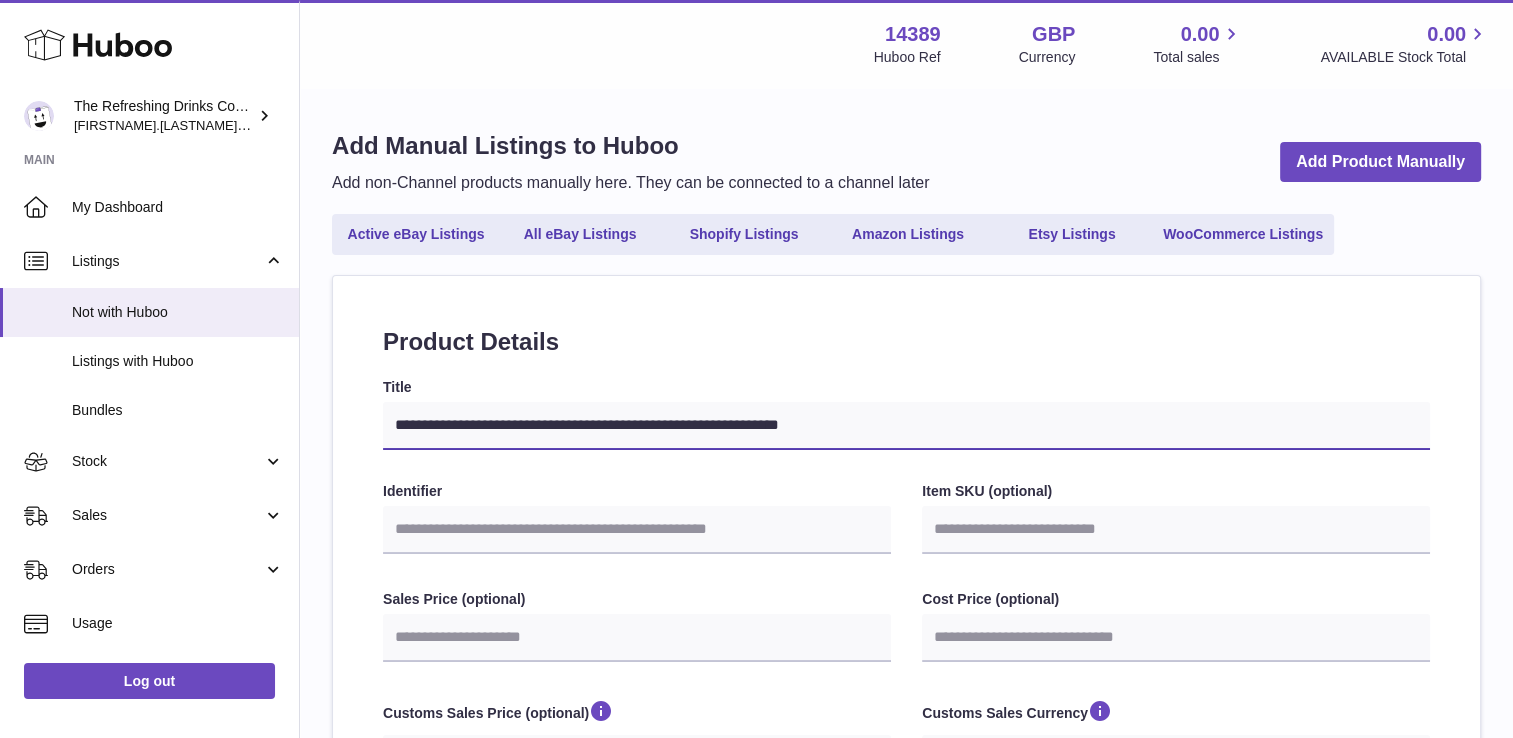 type on "**********" 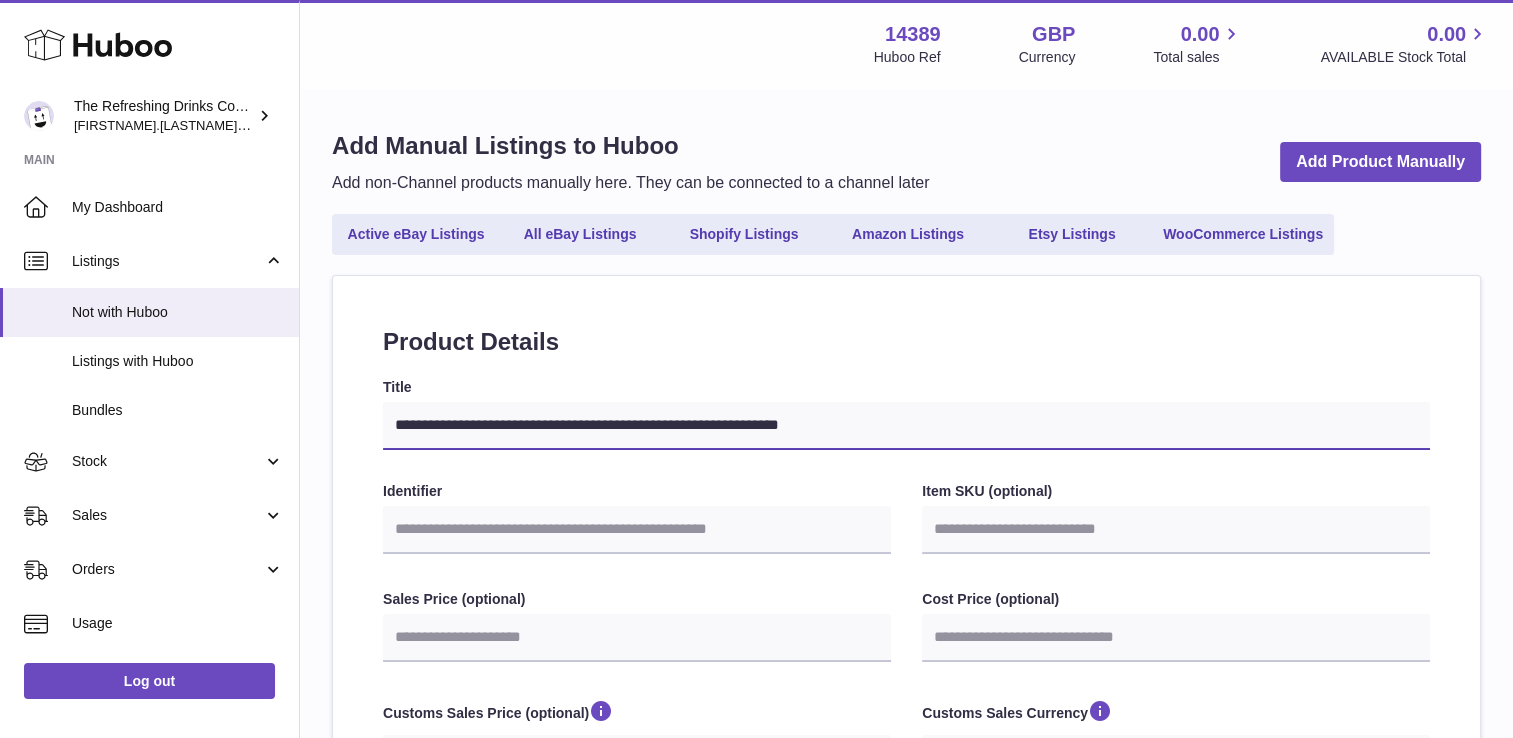 select 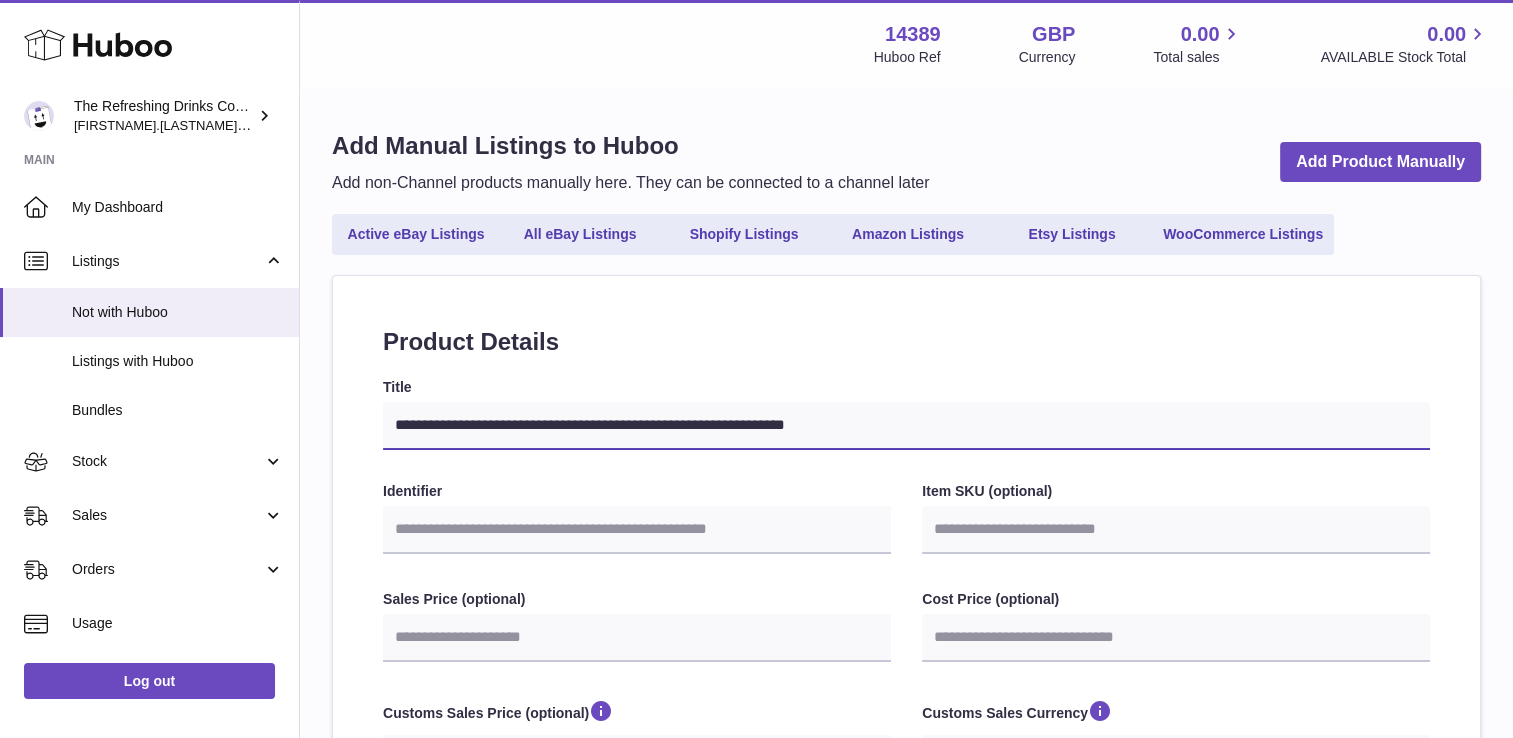 type on "**********" 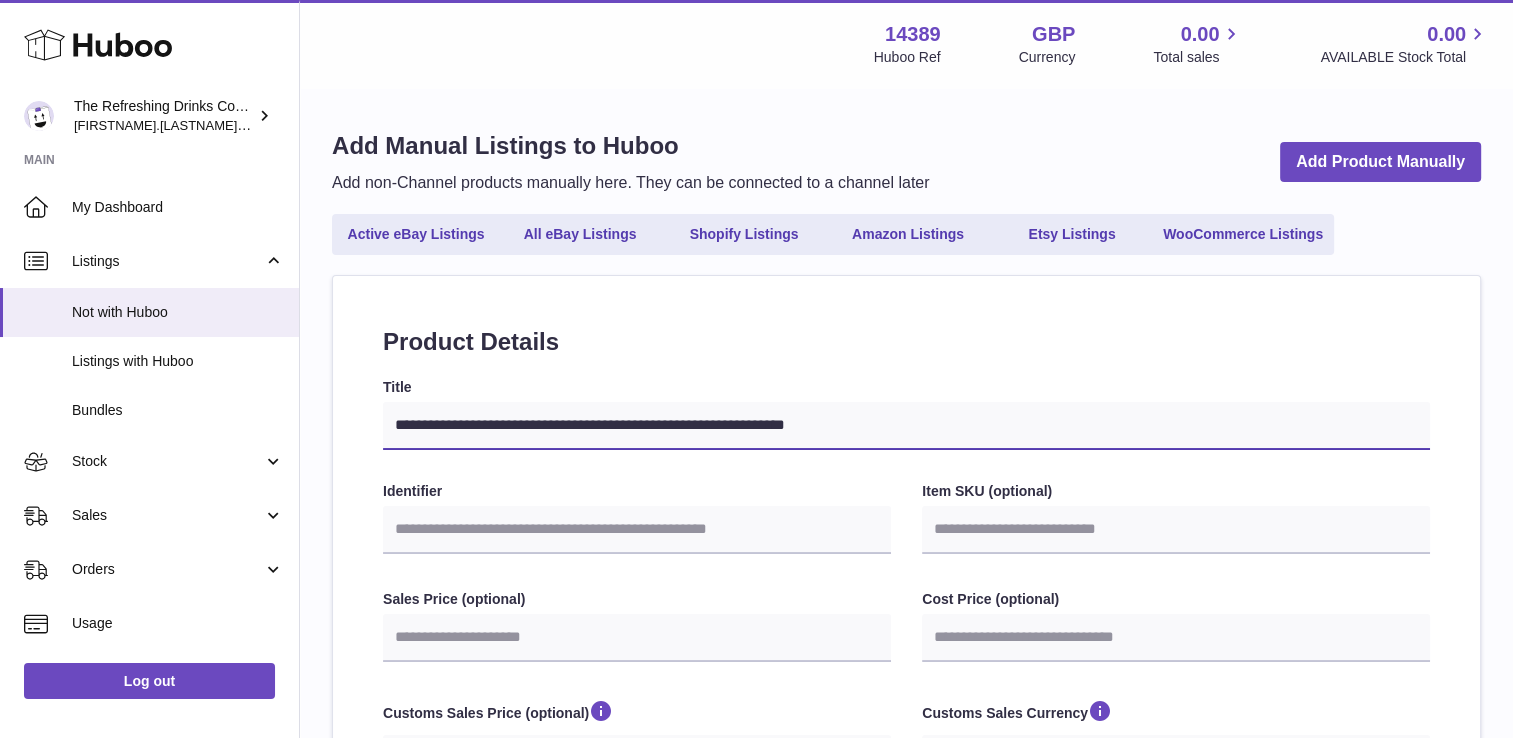 select 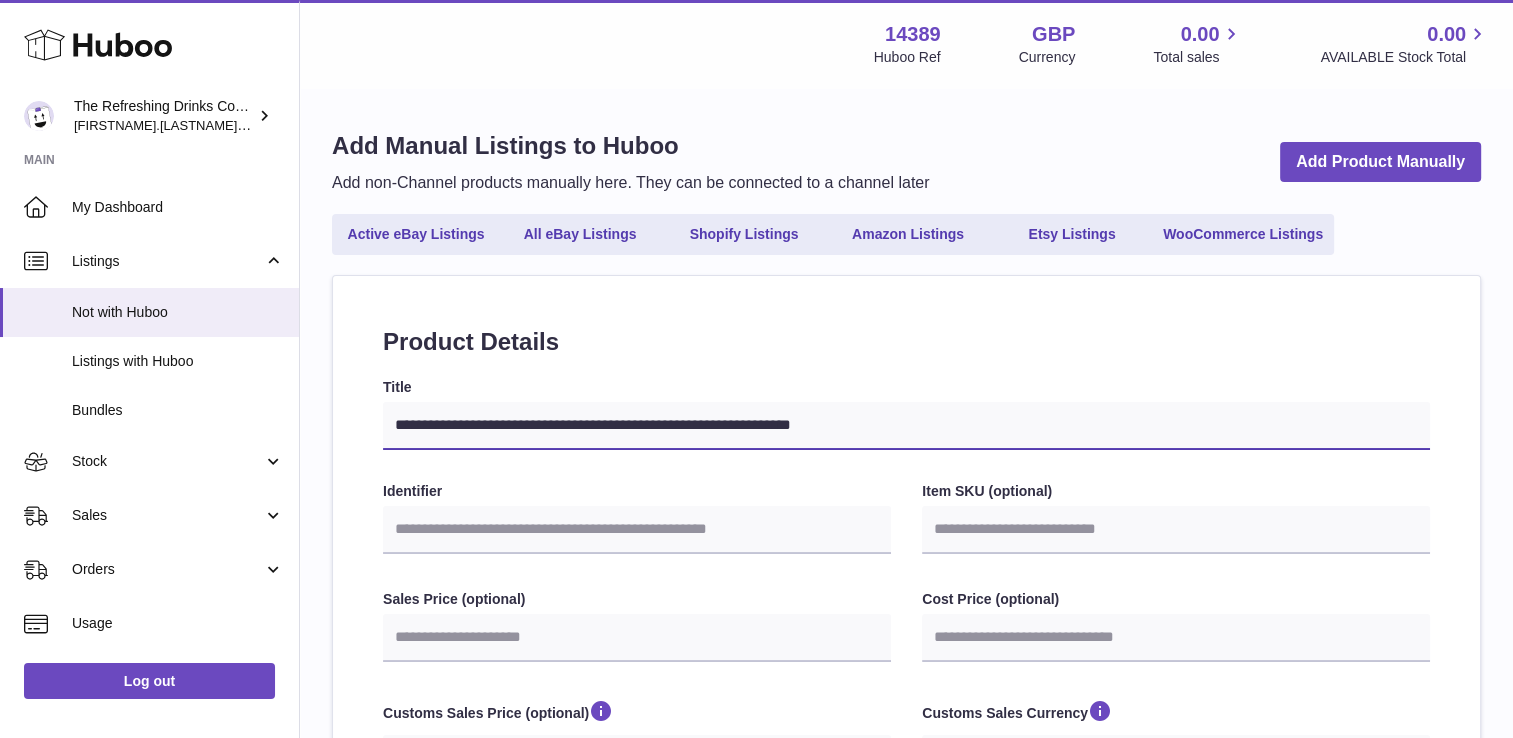 type 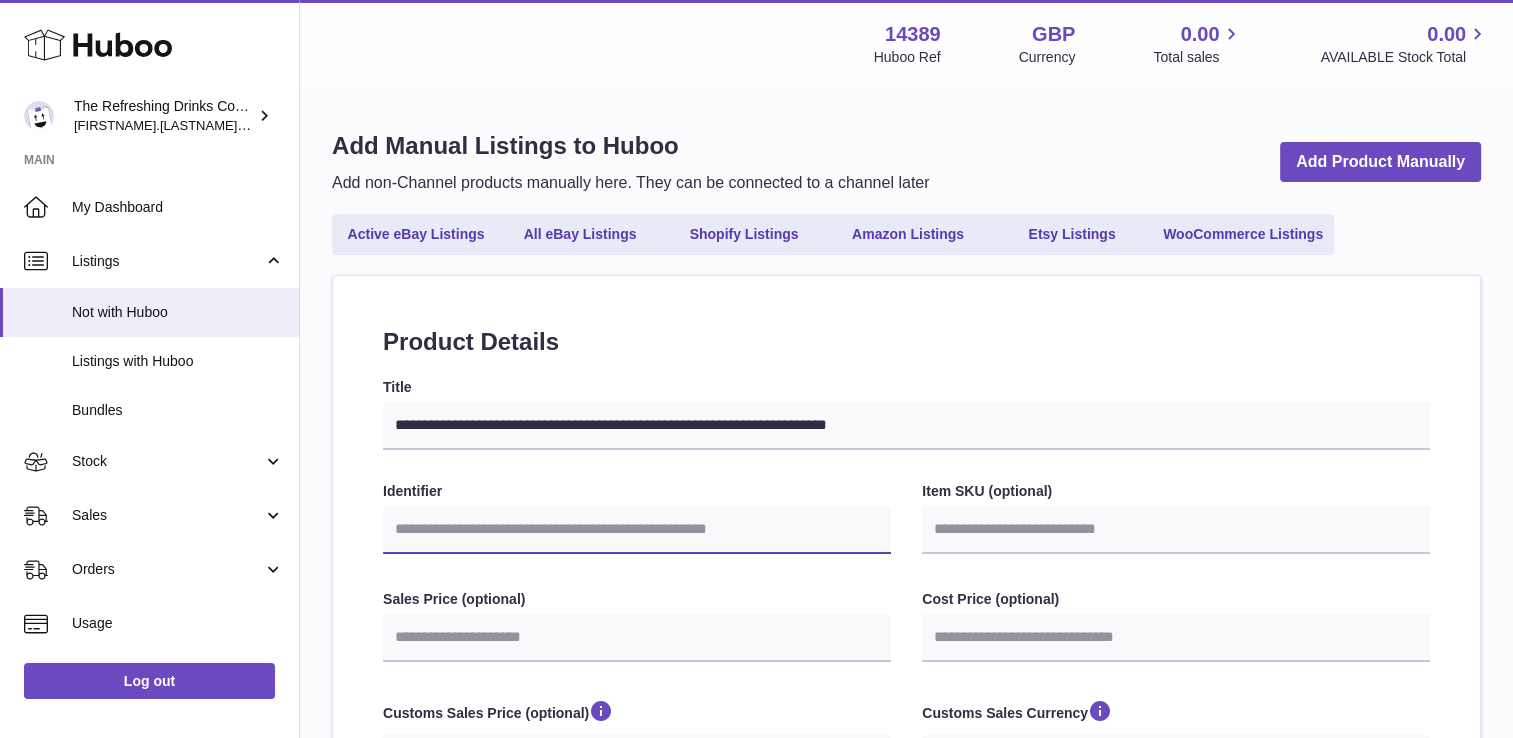 click on "Identifier" at bounding box center [637, 530] 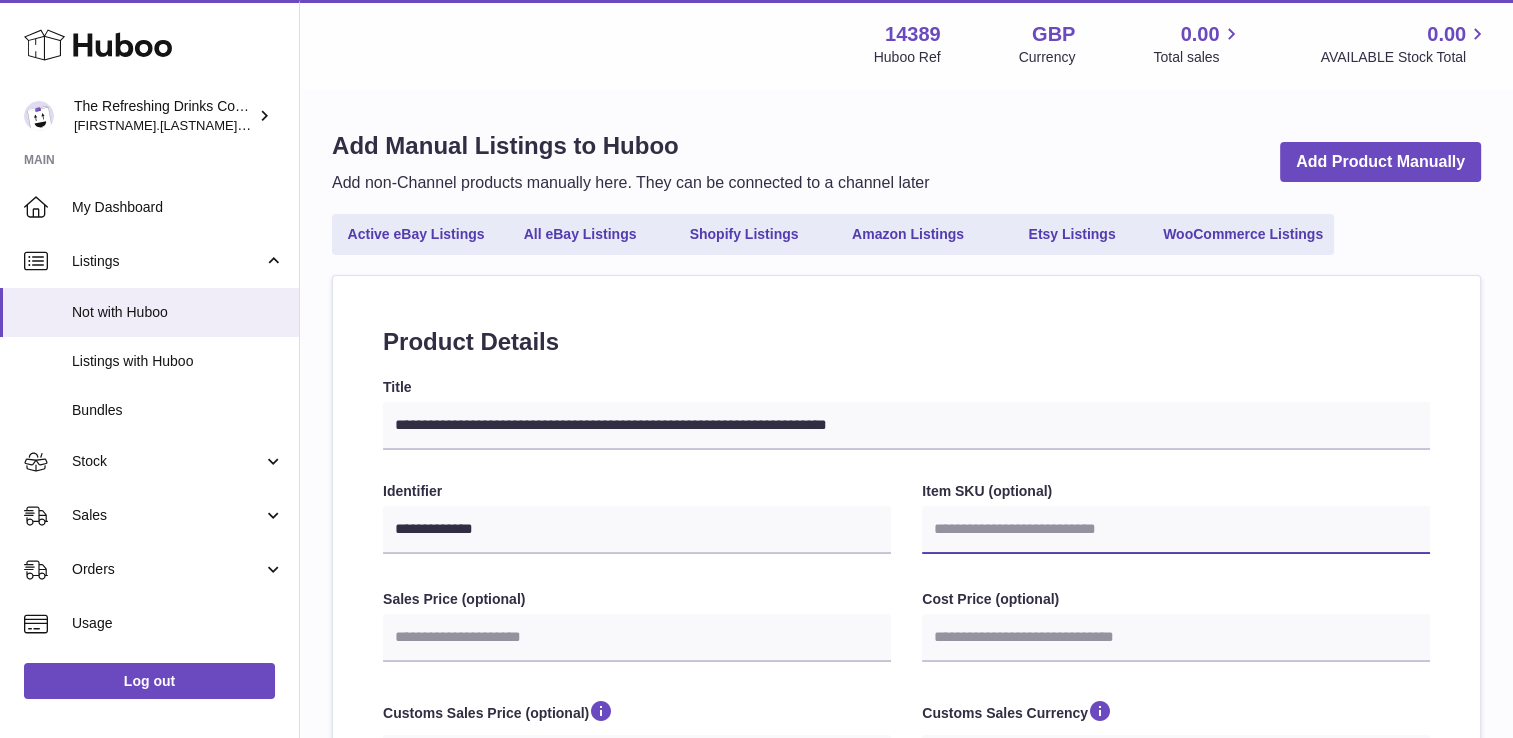 click on "Item SKU (optional)" at bounding box center [1176, 530] 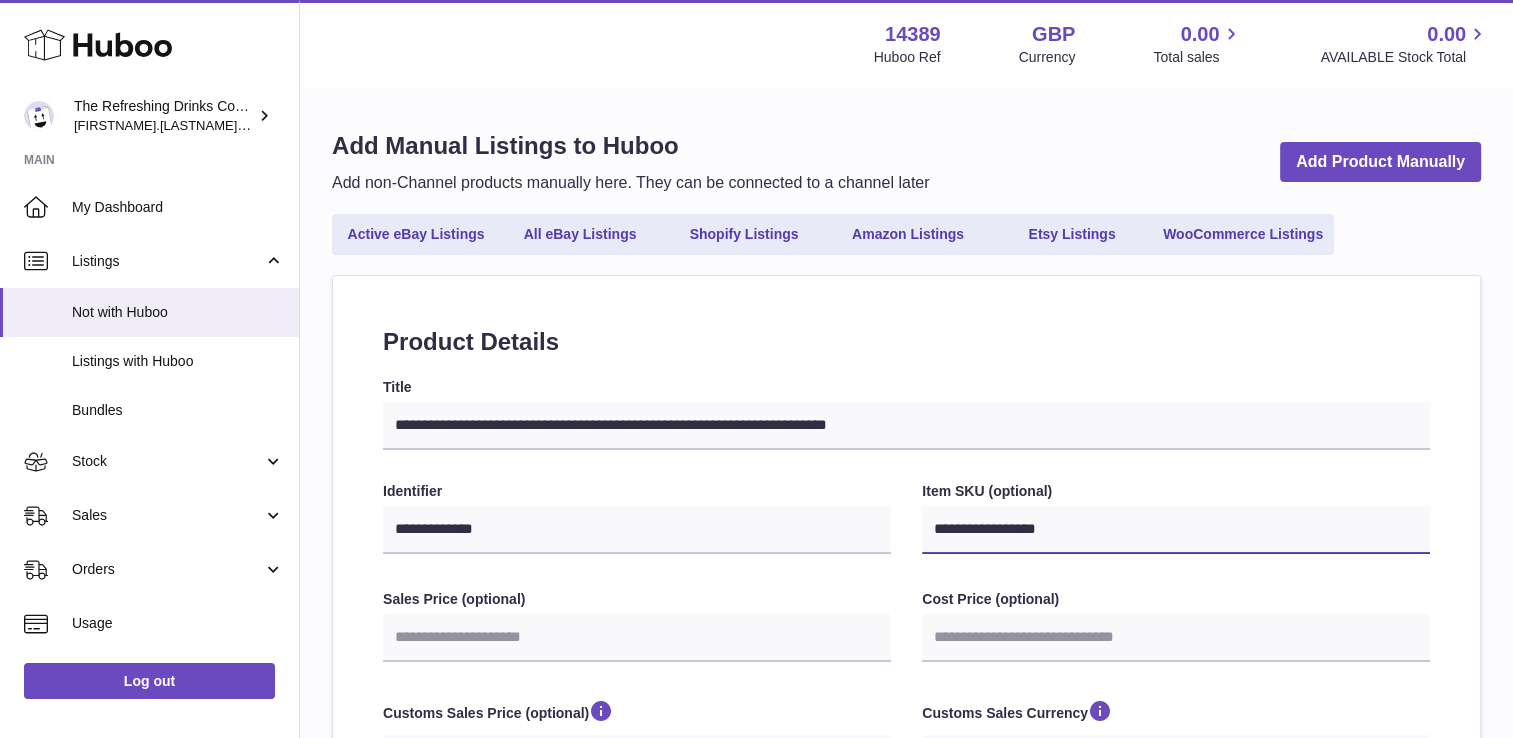 click on "**********" at bounding box center [1176, 530] 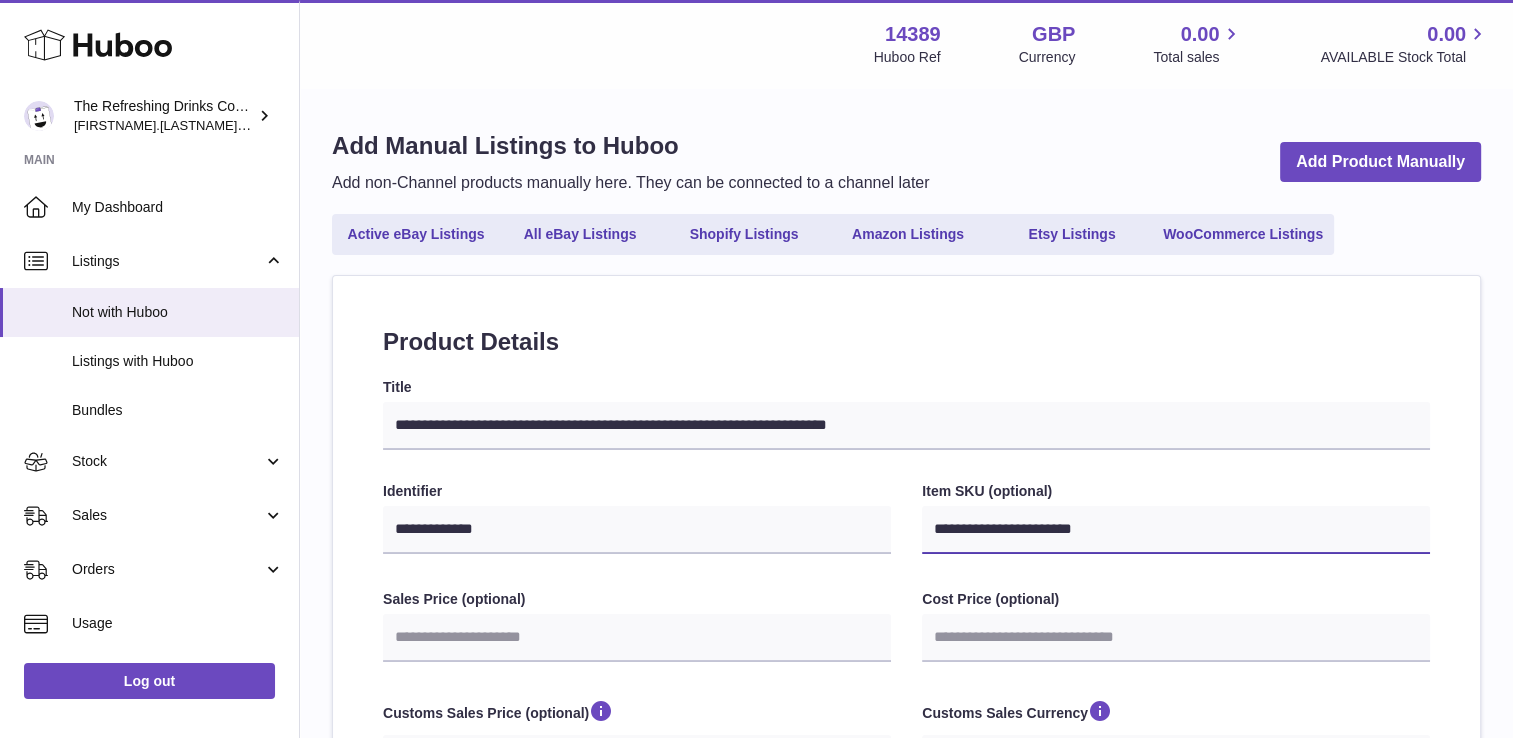 click on "**********" at bounding box center (1176, 530) 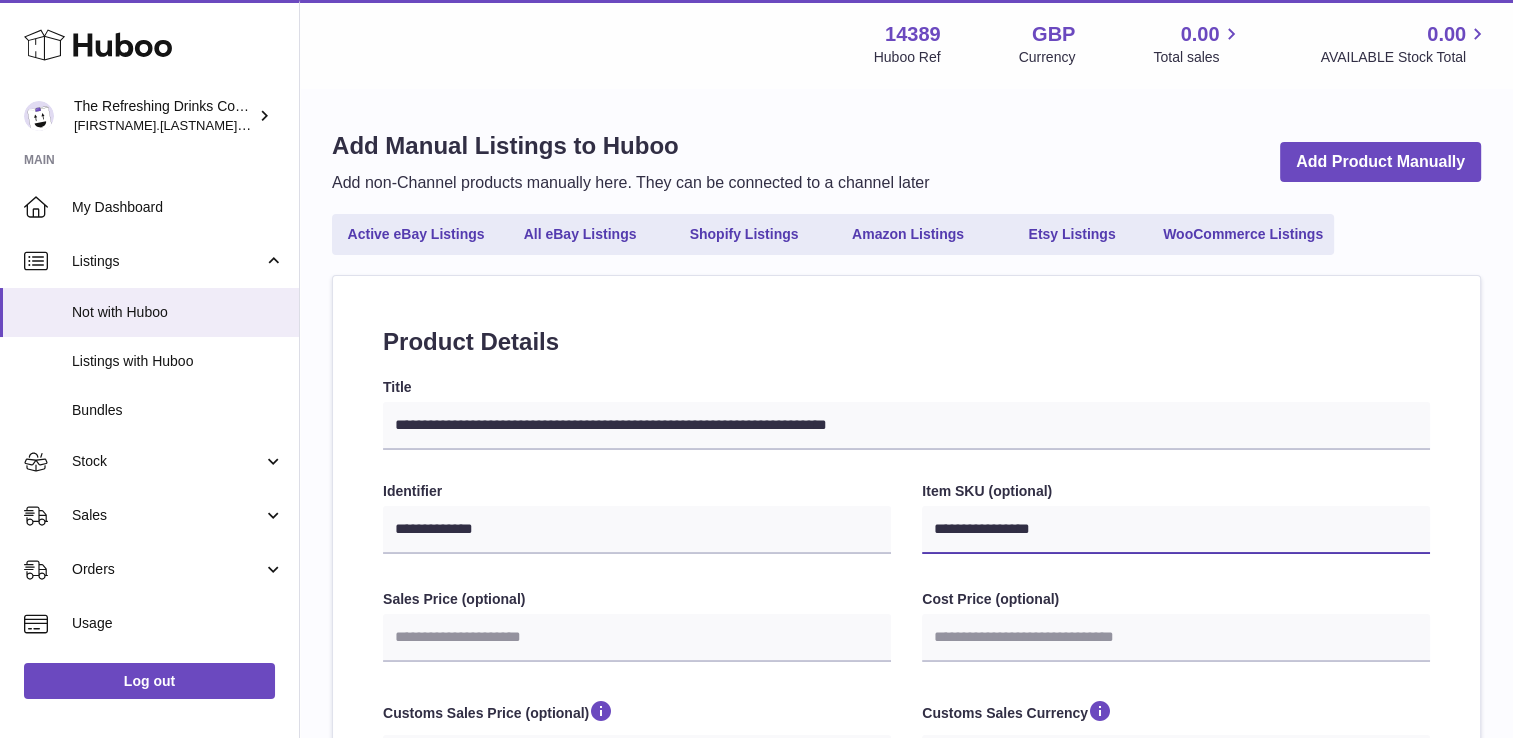 click on "**********" at bounding box center [1176, 530] 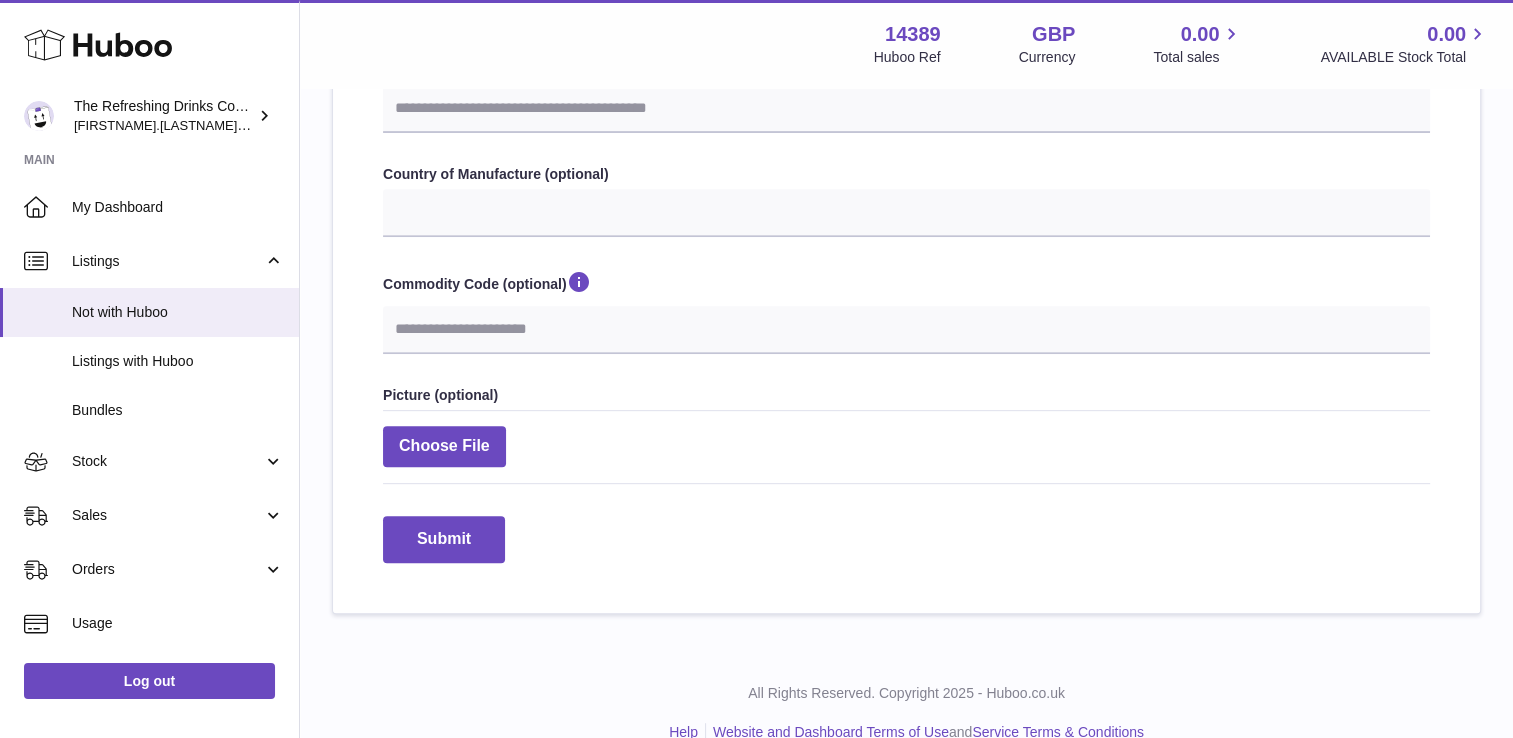 scroll, scrollTop: 805, scrollLeft: 0, axis: vertical 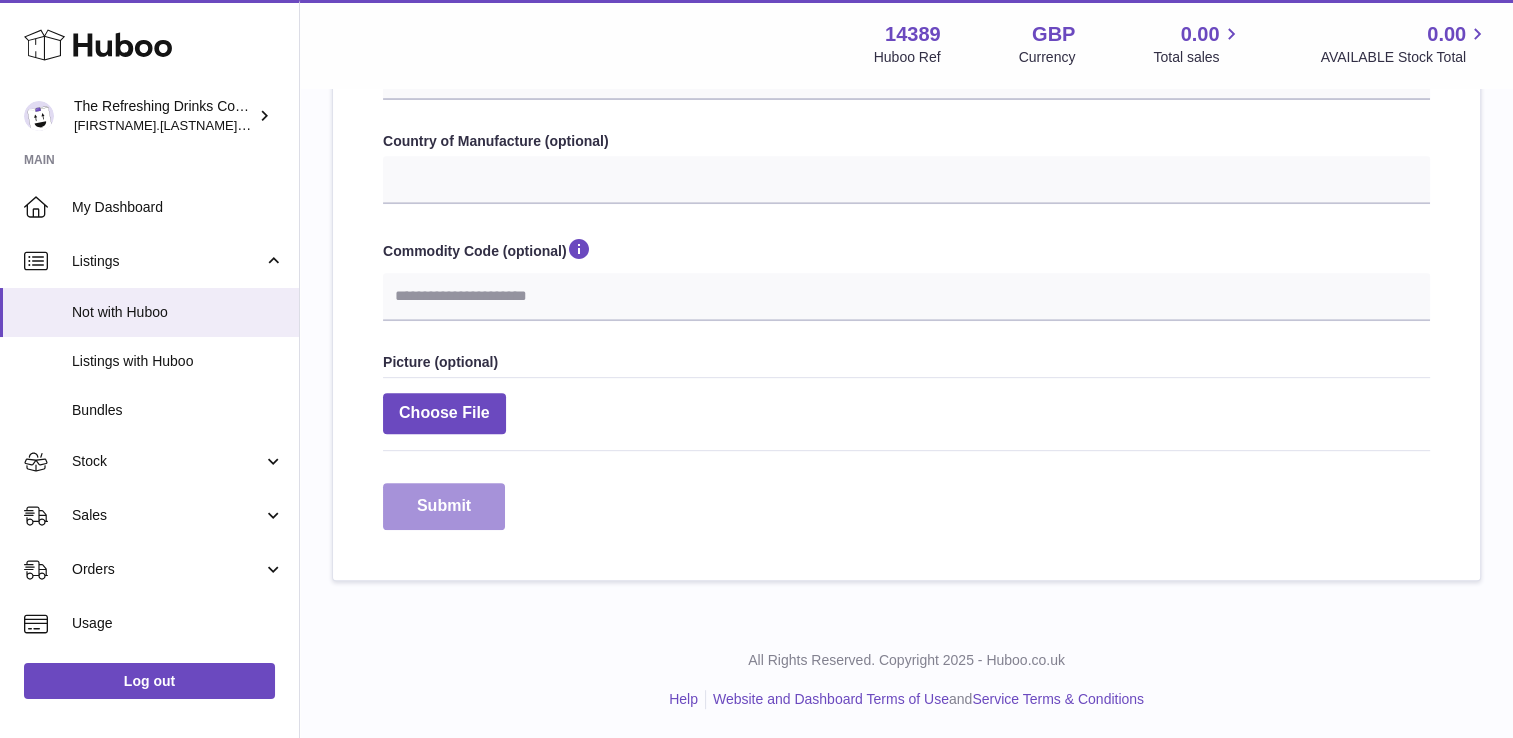 click on "Submit" at bounding box center (444, 506) 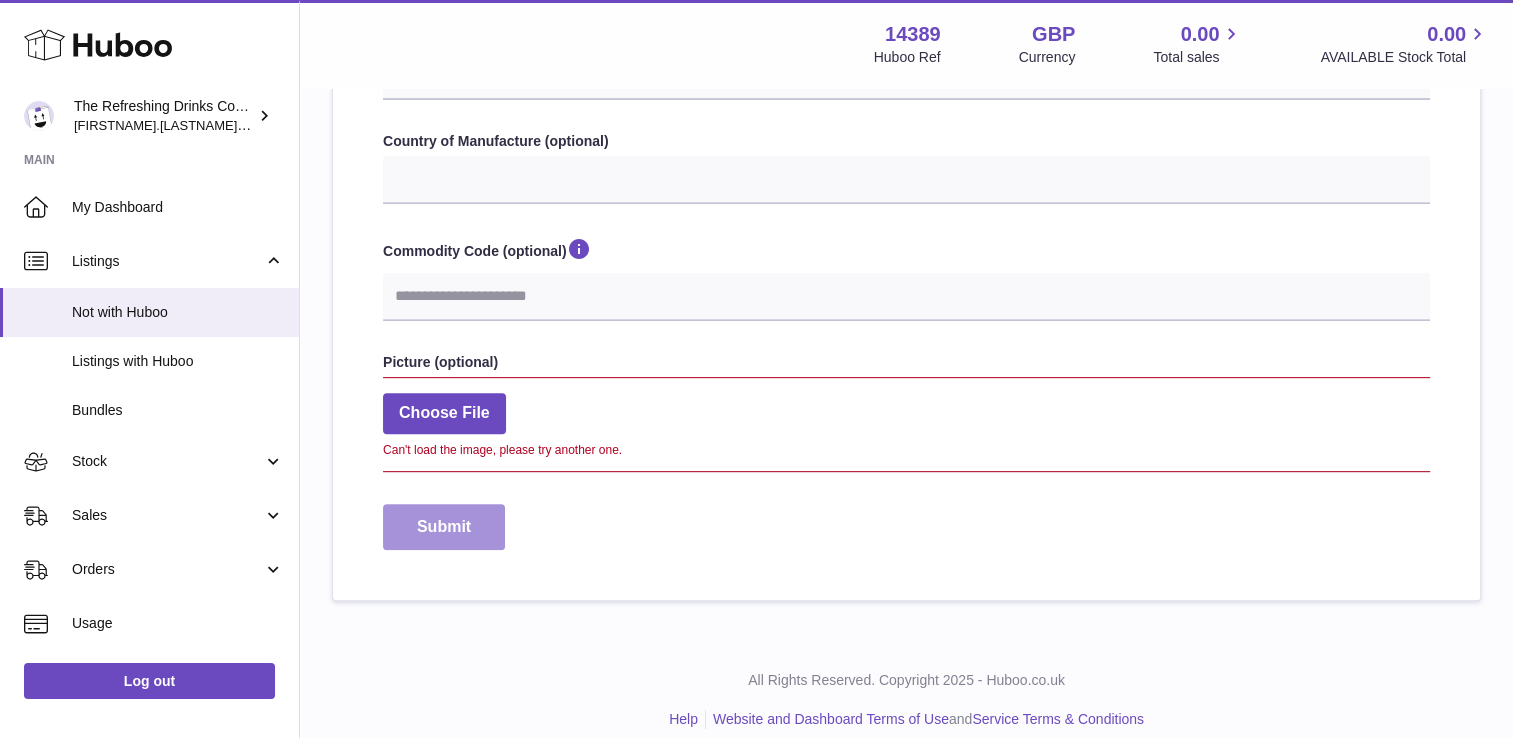 click on "Submit" at bounding box center [444, 527] 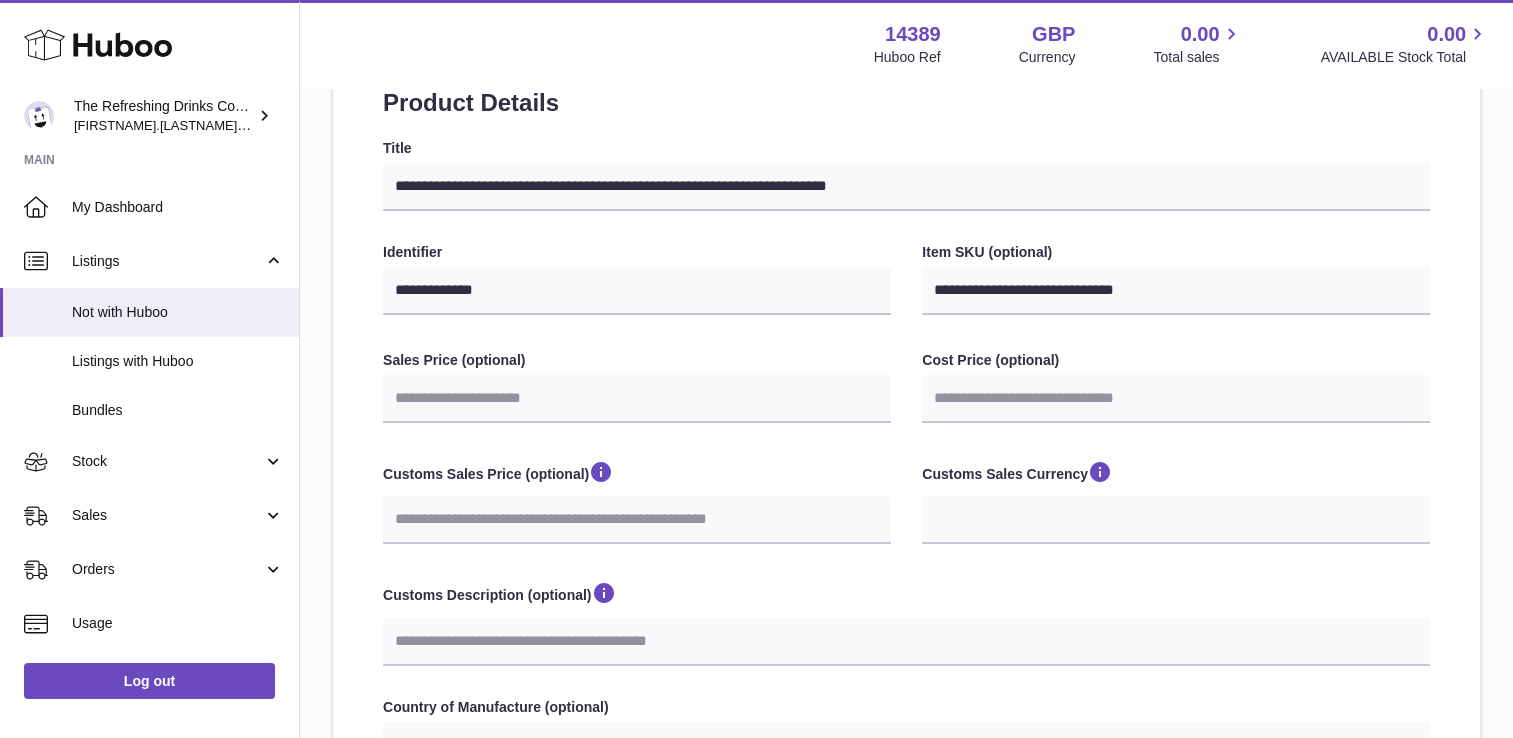 scroll, scrollTop: 160, scrollLeft: 0, axis: vertical 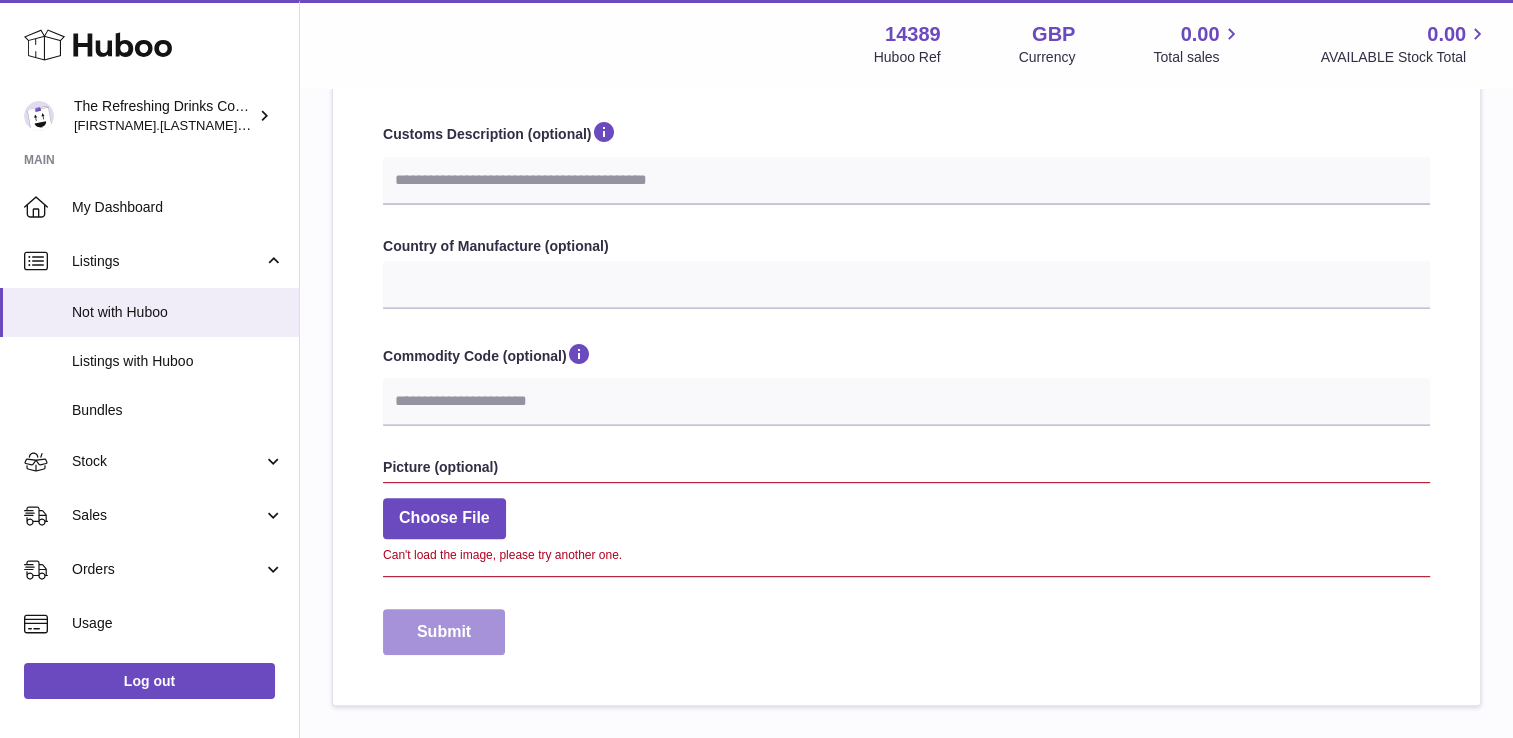 click on "Submit" at bounding box center (444, 632) 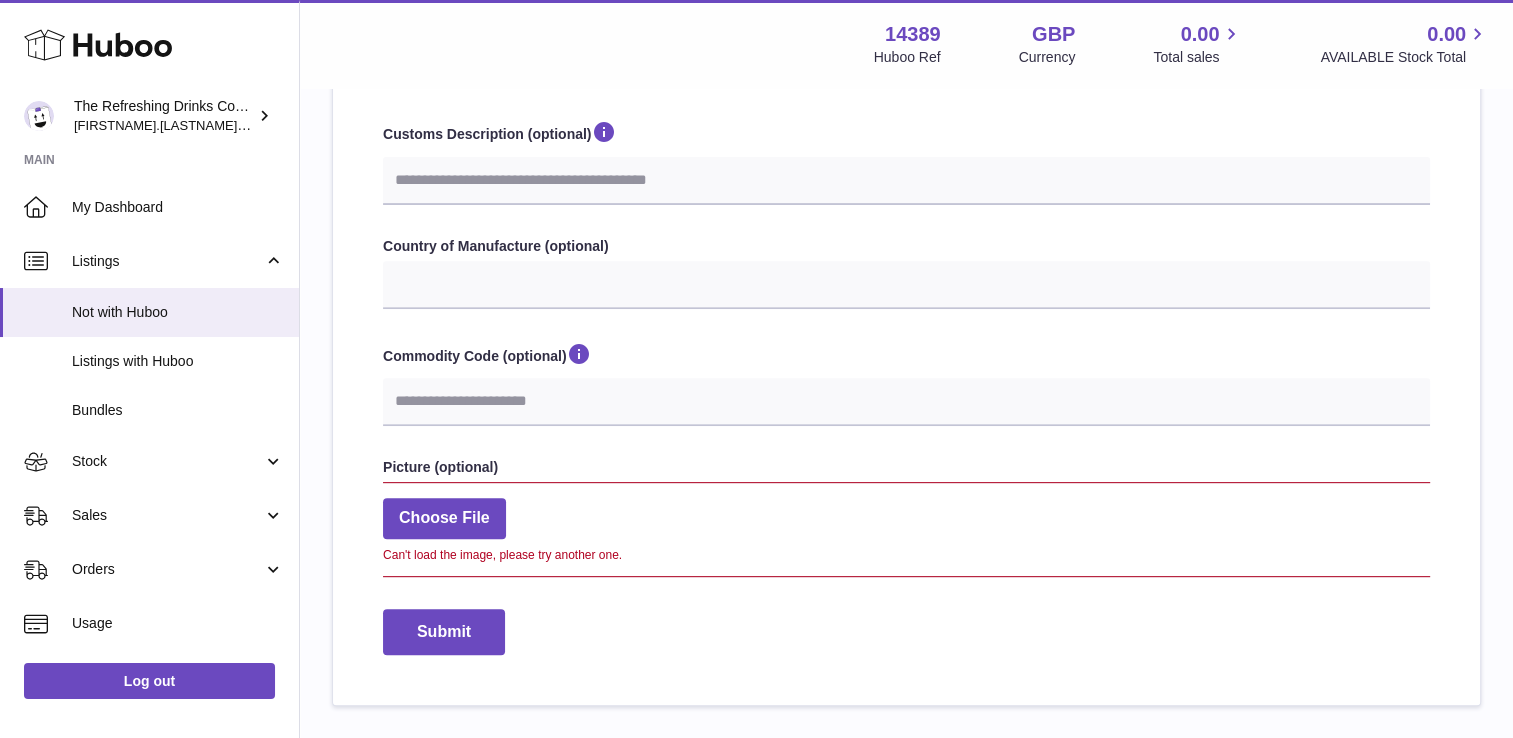 click on "Choose File
Can't load the image, please try another one." at bounding box center (906, 529) 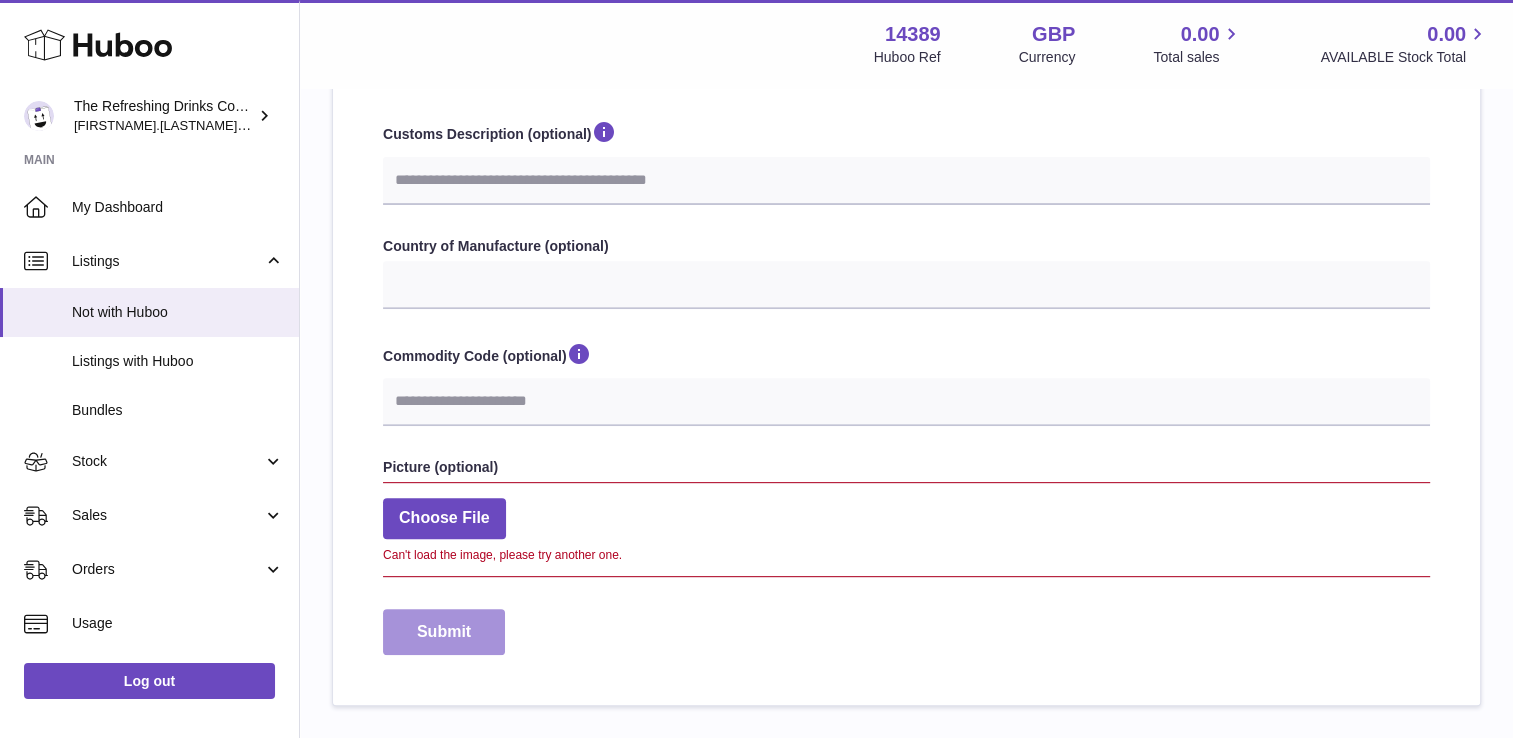 click on "Submit" at bounding box center [444, 632] 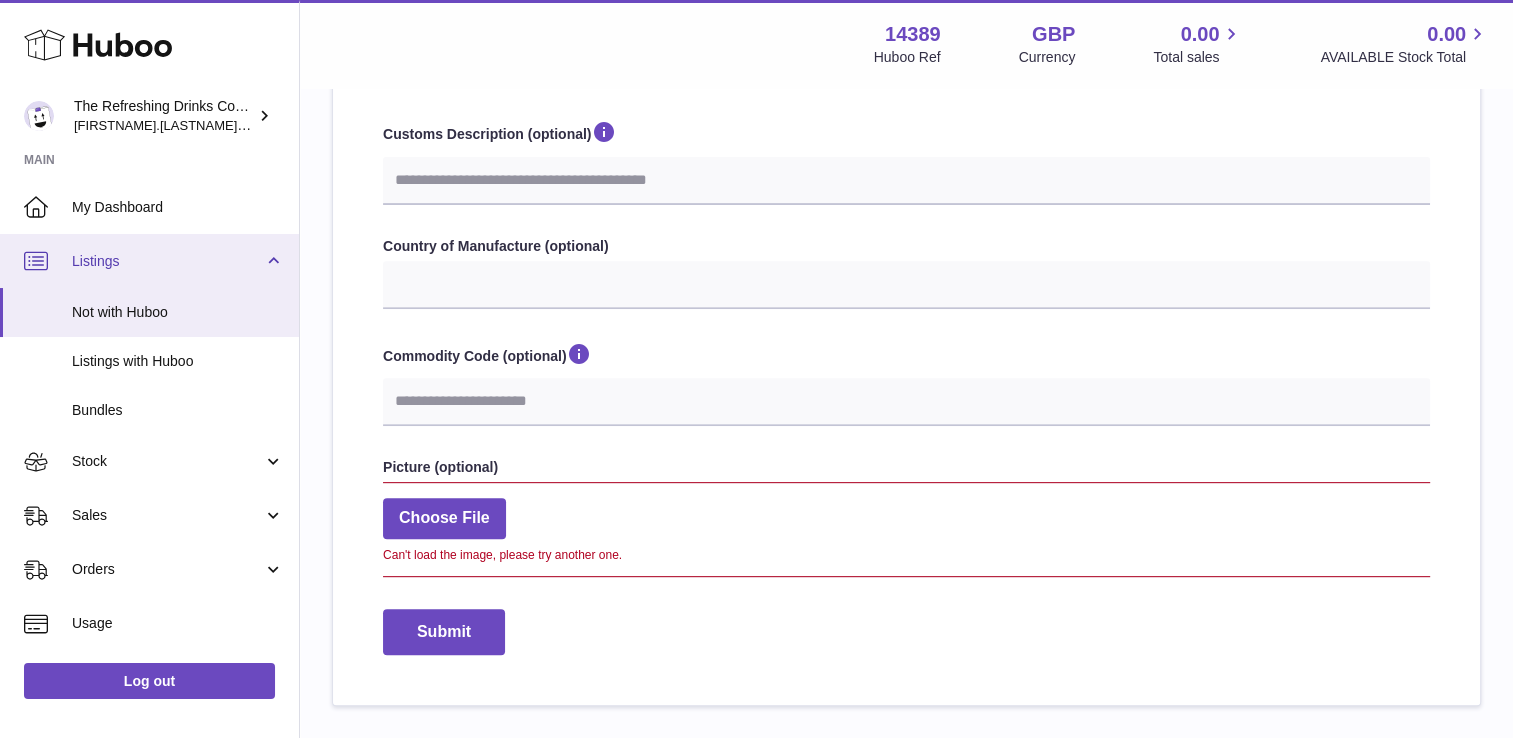 click on "Listings" at bounding box center [167, 261] 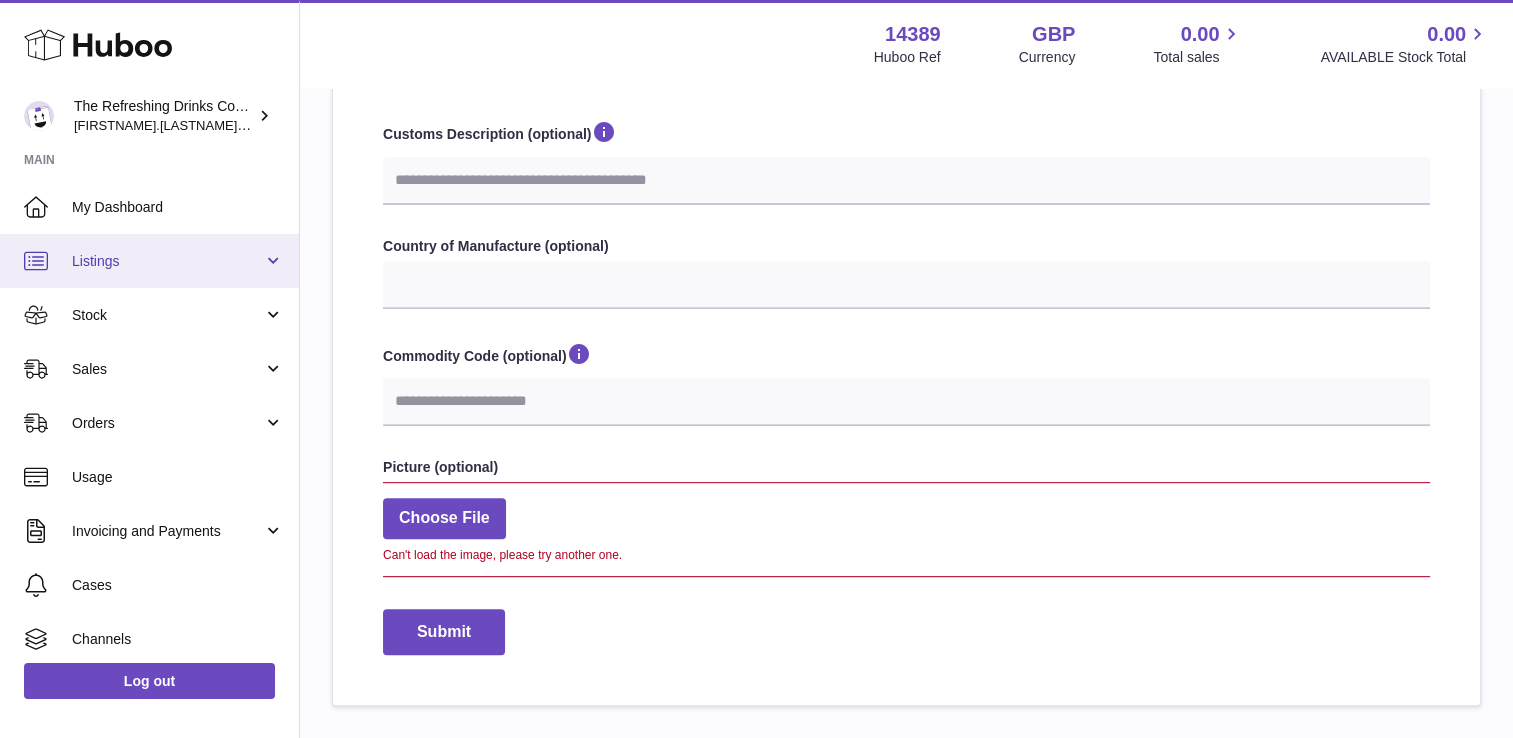 click on "Listings" at bounding box center (167, 261) 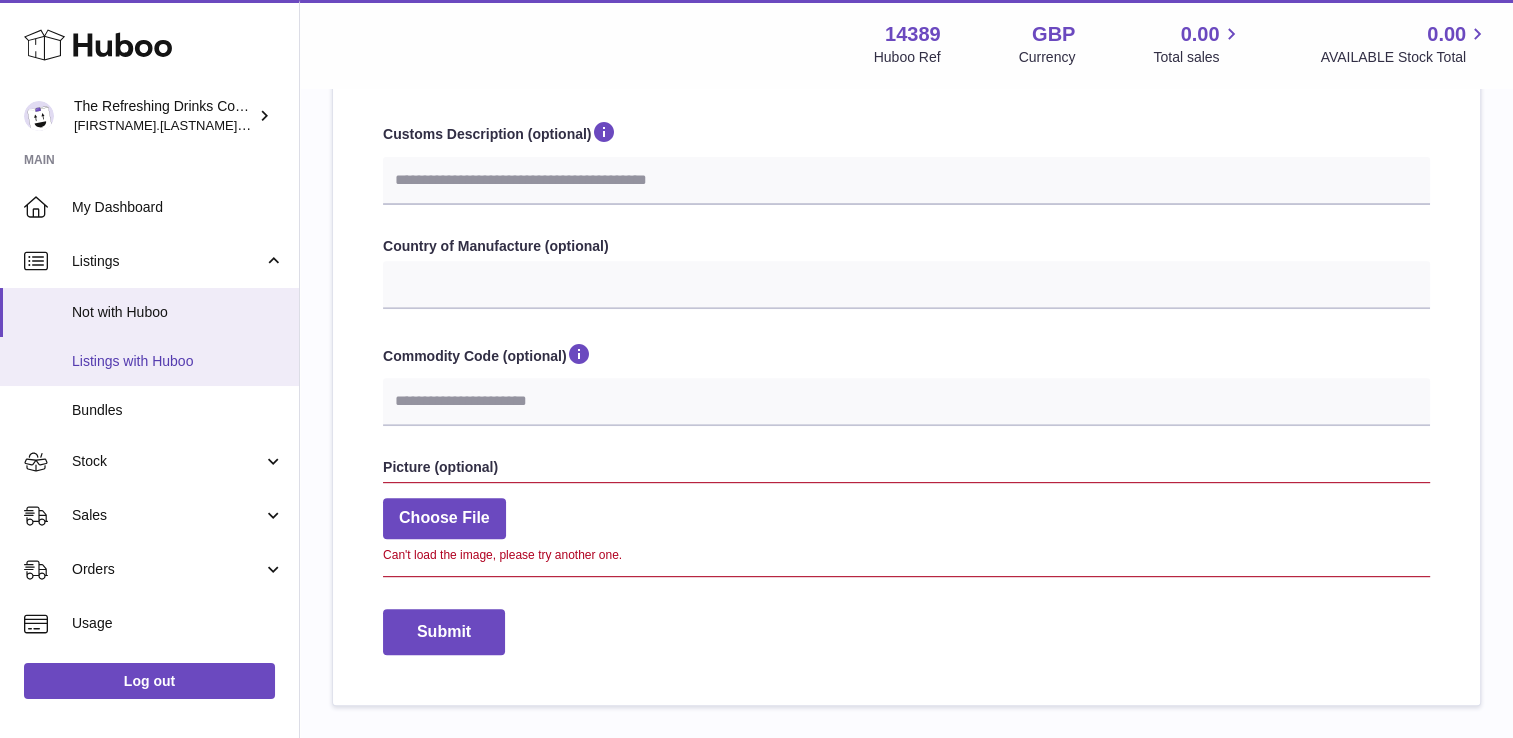 click on "Listings with Huboo" at bounding box center [178, 361] 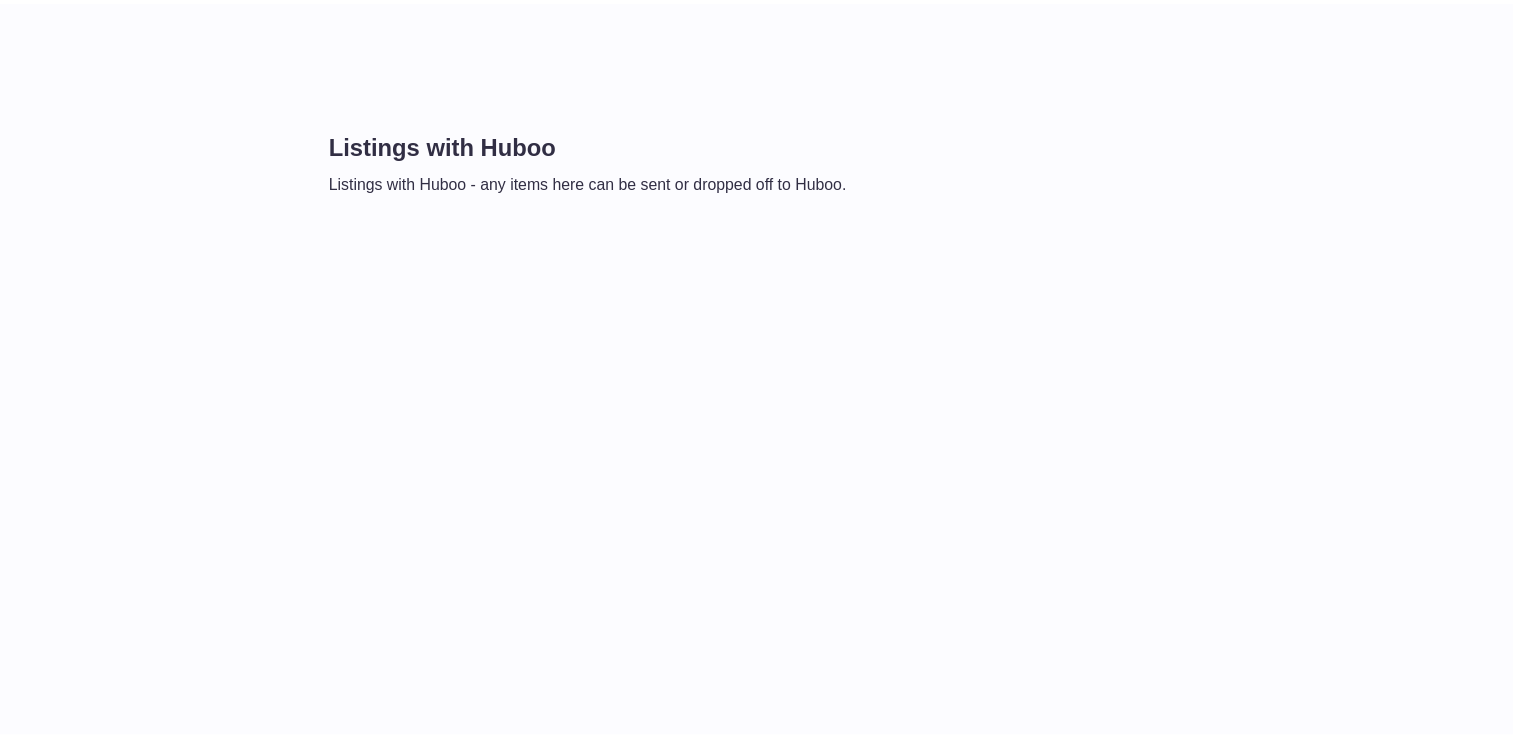 scroll, scrollTop: 0, scrollLeft: 0, axis: both 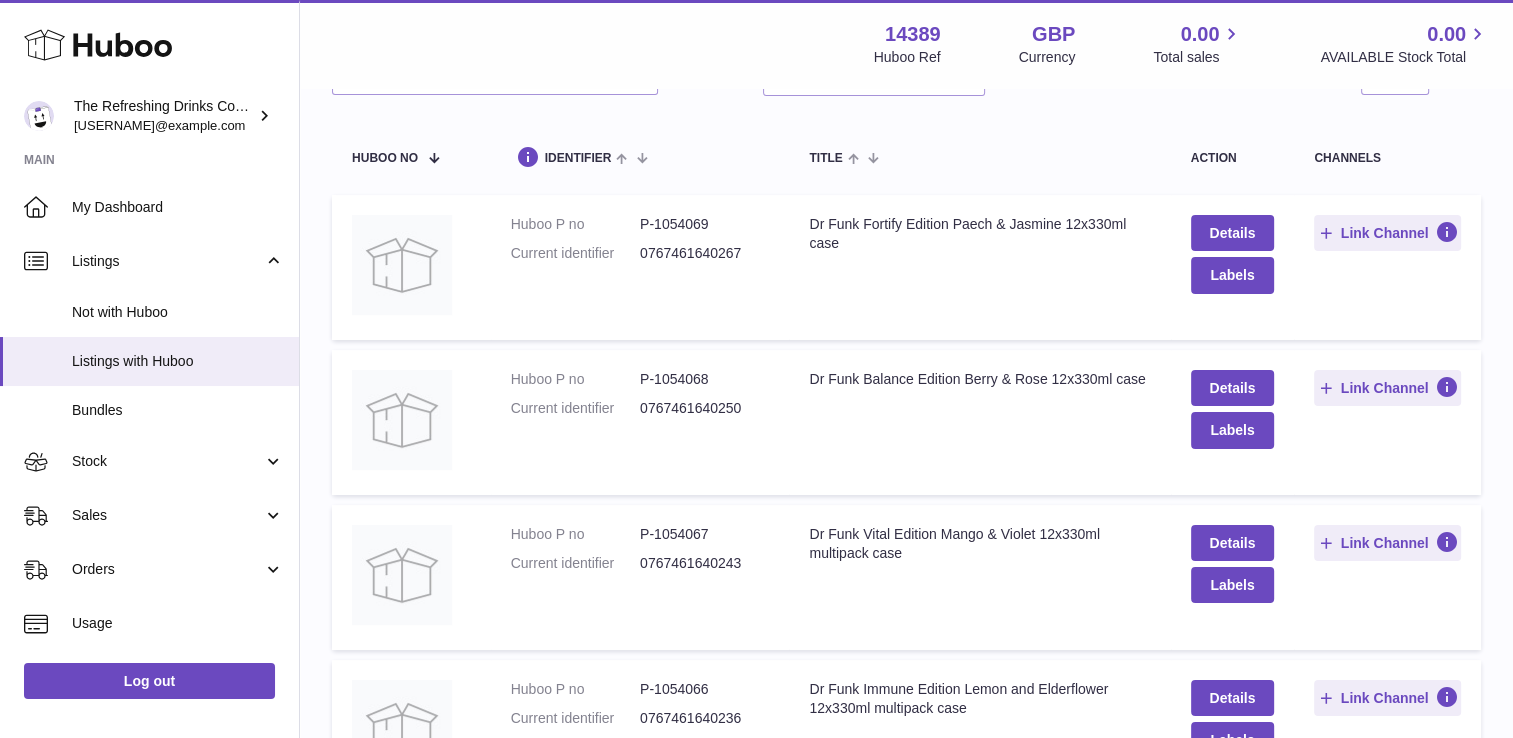 click on "Dr Funk Fortify Edition Paech & Jasmine 12x330ml case" at bounding box center (979, 234) 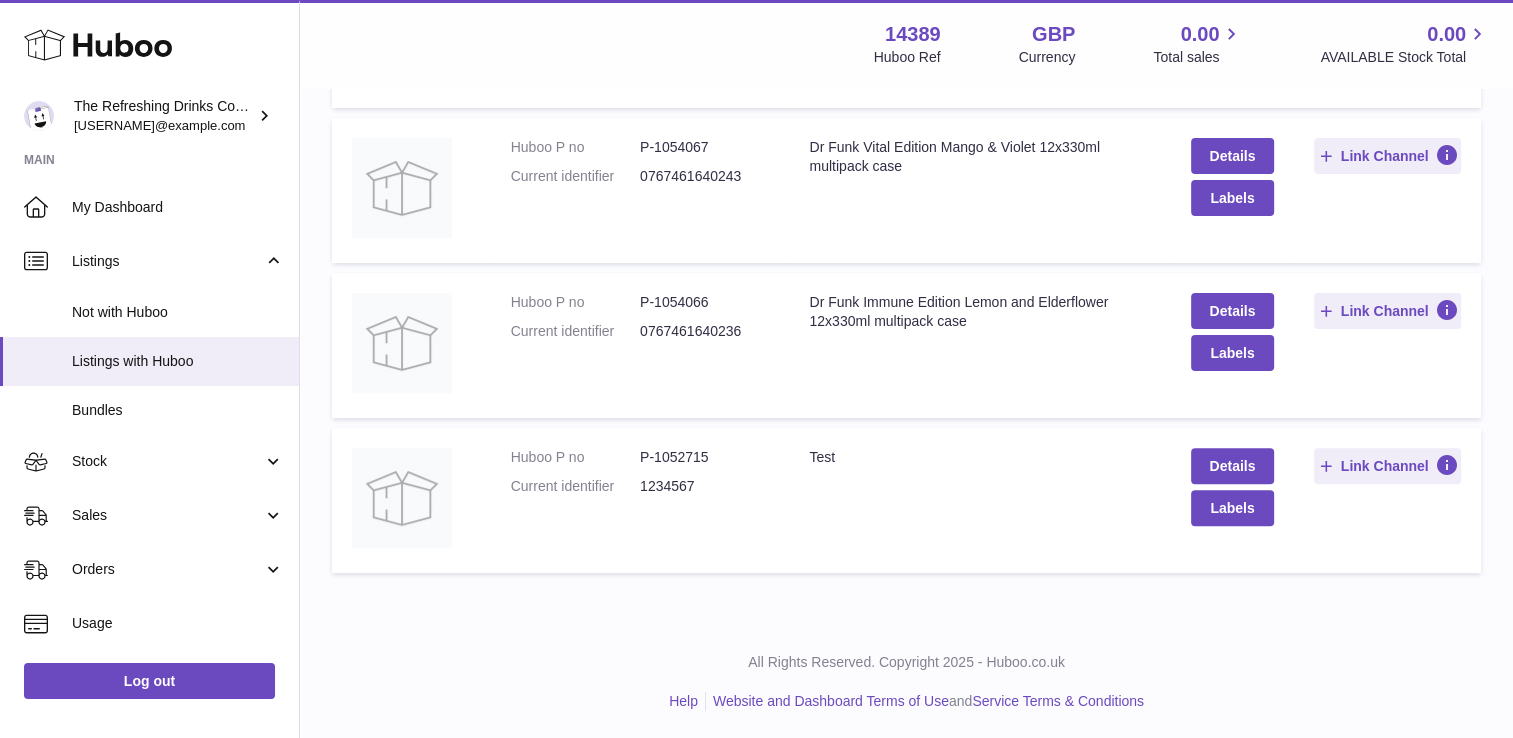 scroll, scrollTop: 548, scrollLeft: 0, axis: vertical 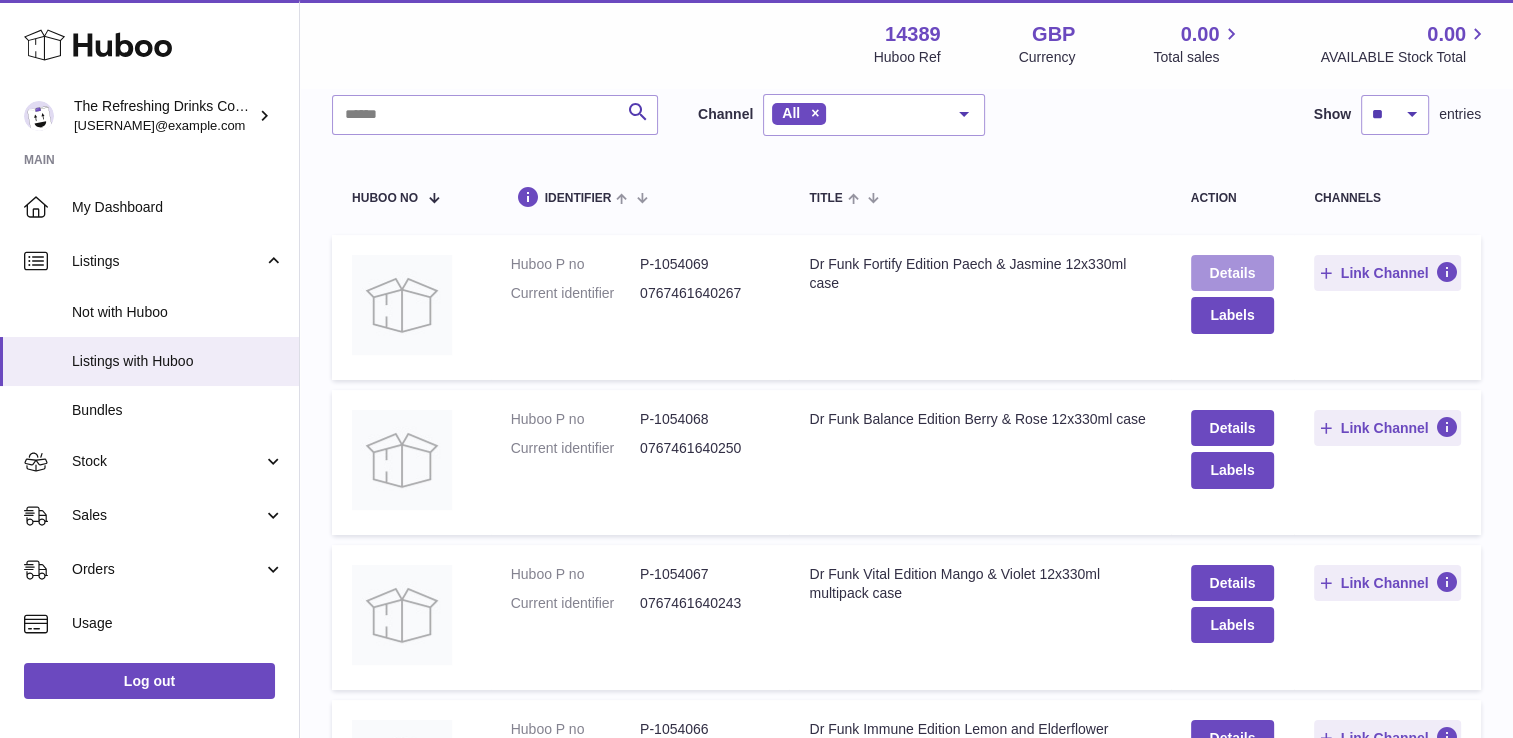click on "Details" at bounding box center [1233, 273] 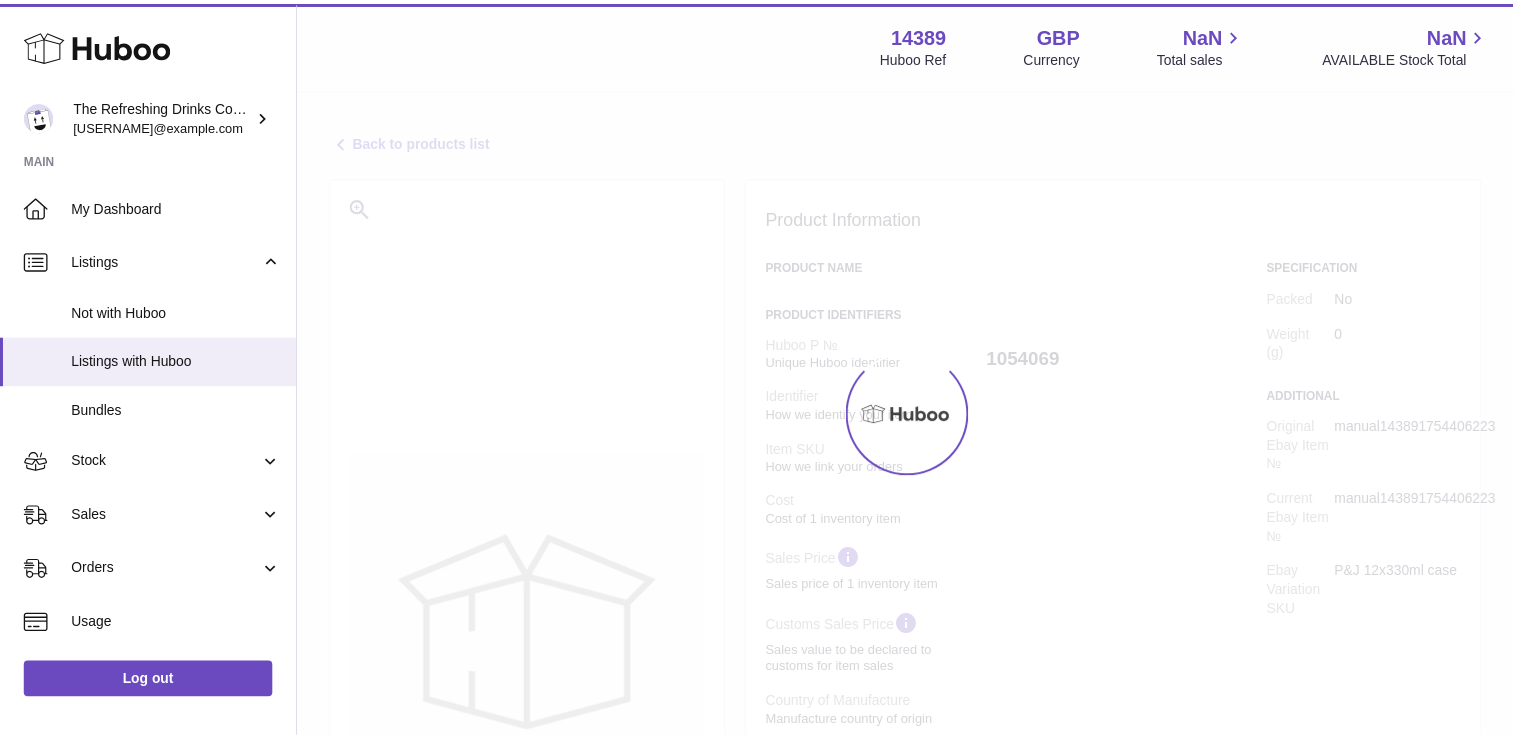 scroll, scrollTop: 0, scrollLeft: 0, axis: both 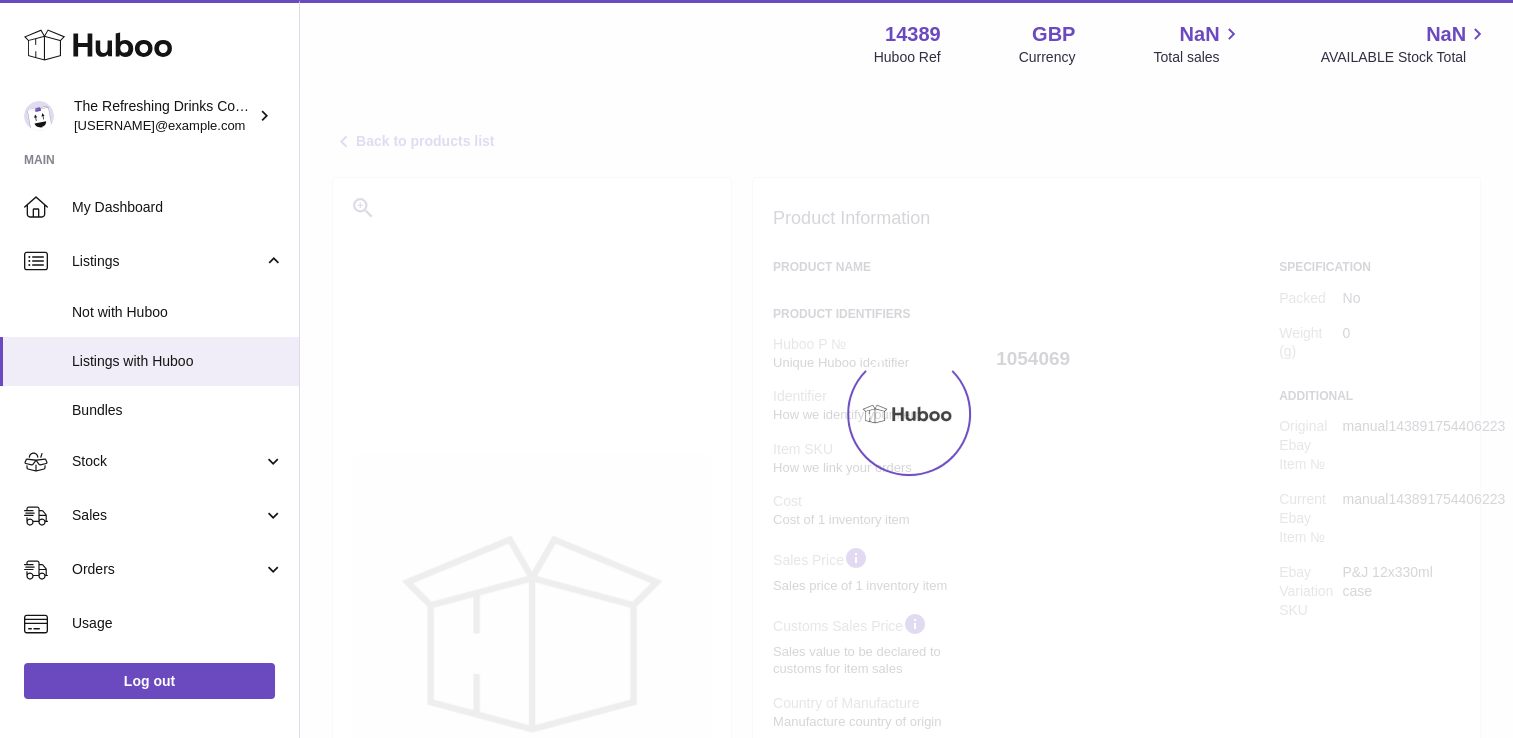 select 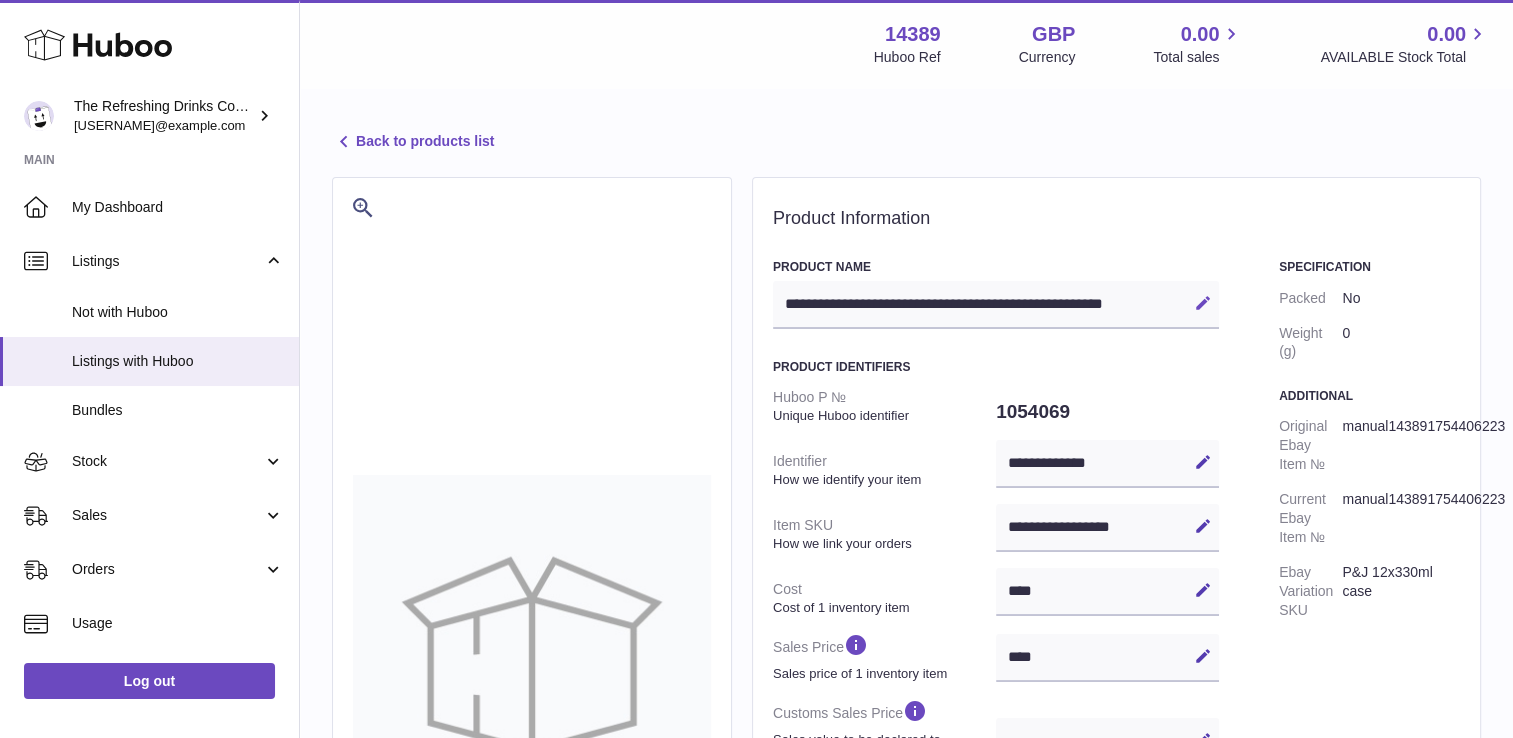 click at bounding box center [1203, 303] 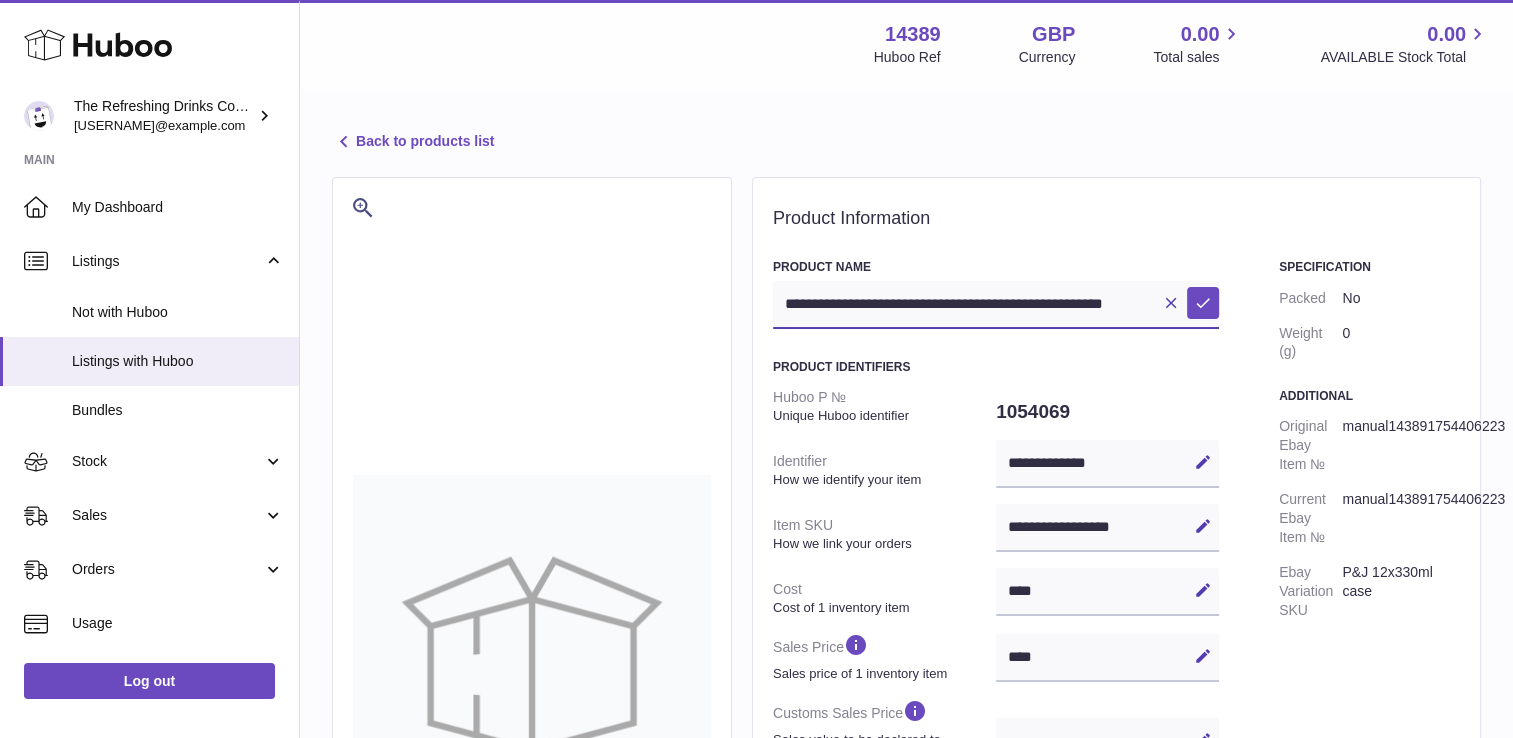 scroll, scrollTop: 0, scrollLeft: 4, axis: horizontal 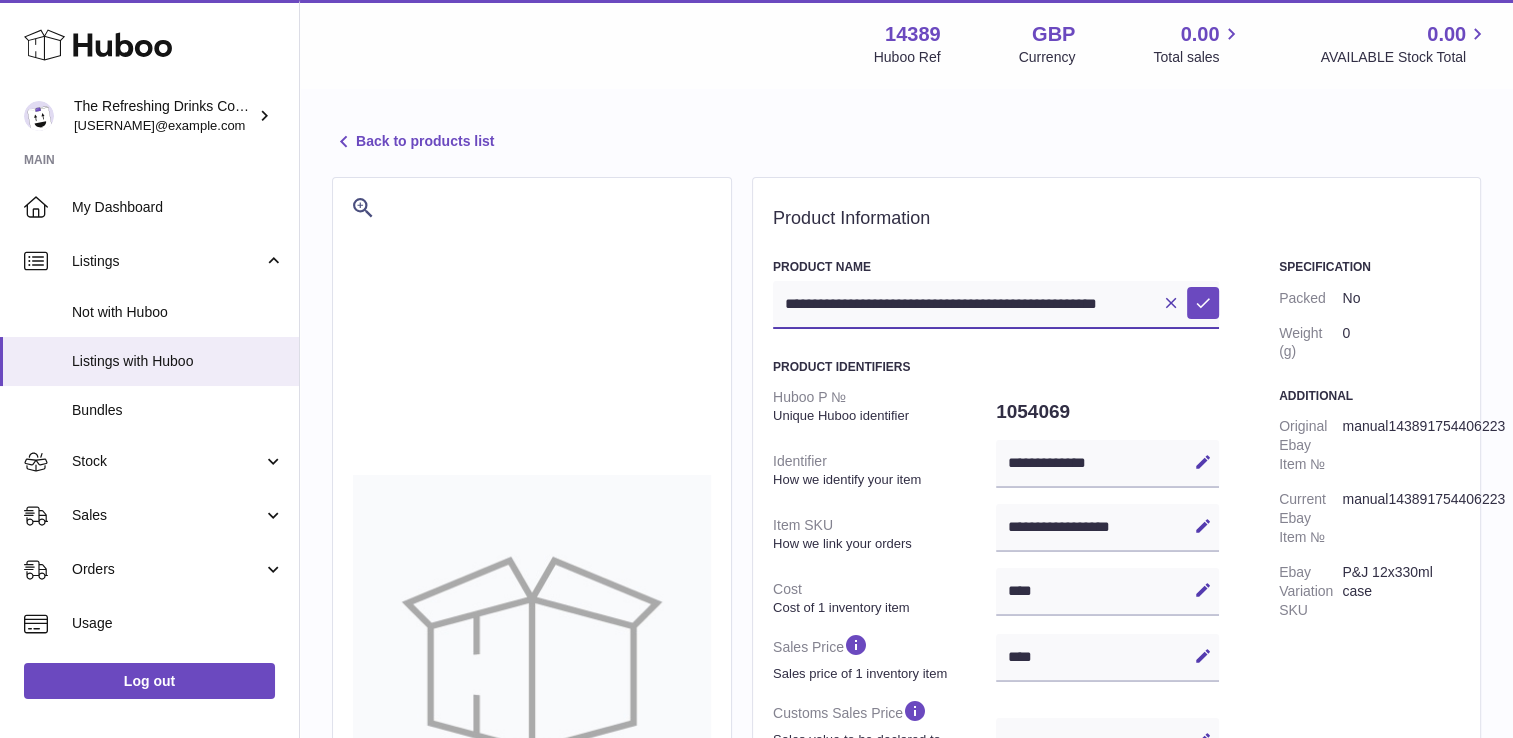 click on "**********" at bounding box center (996, 305) 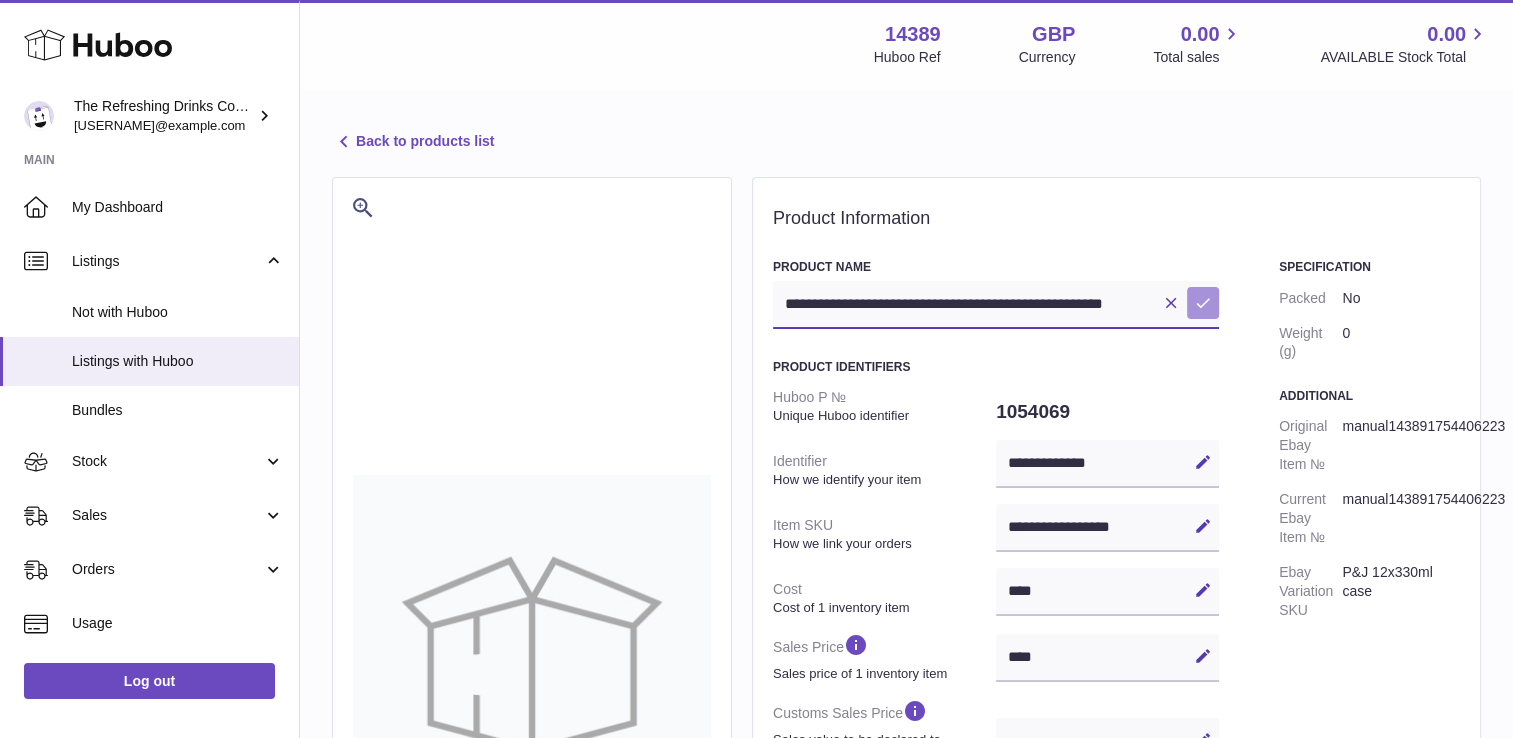type on "**********" 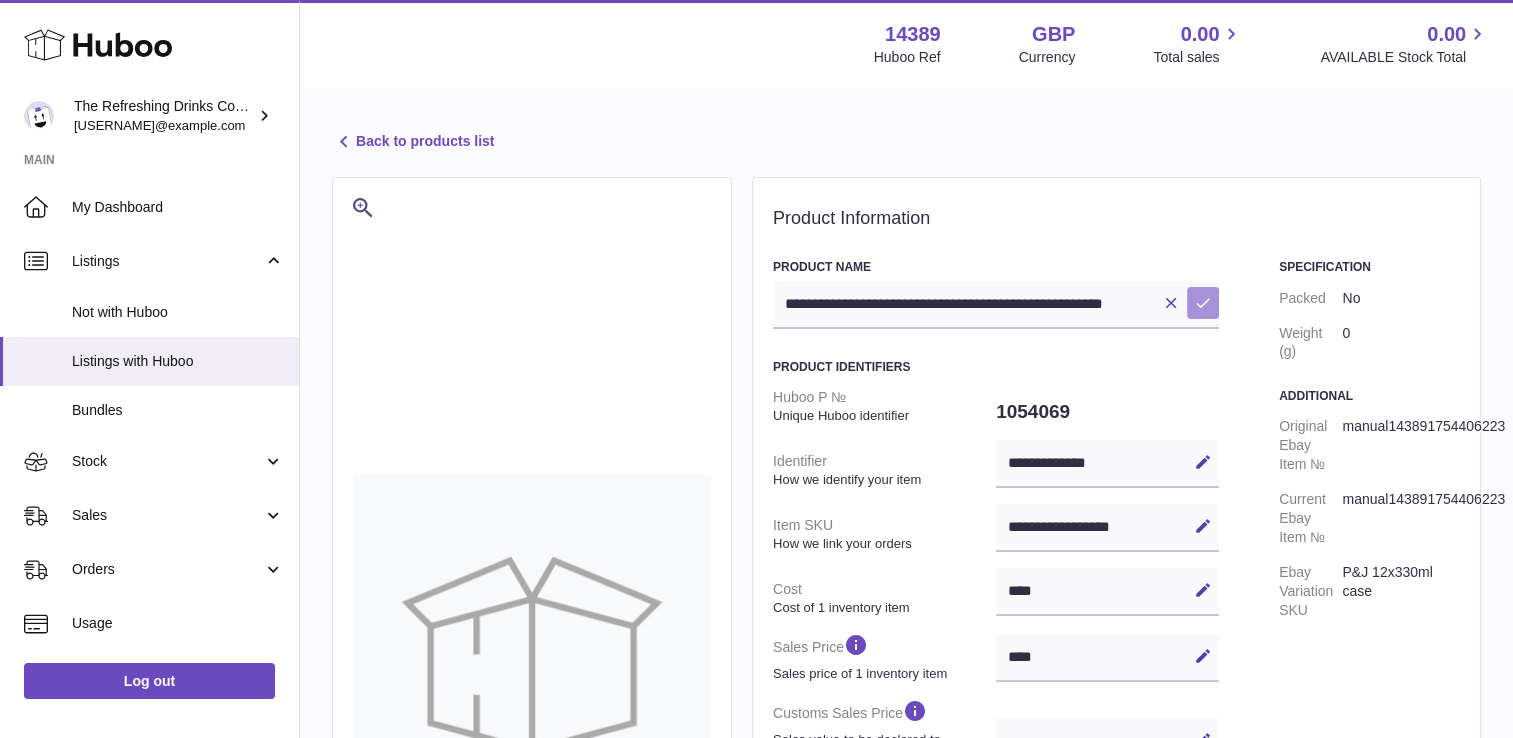click at bounding box center [1203, 303] 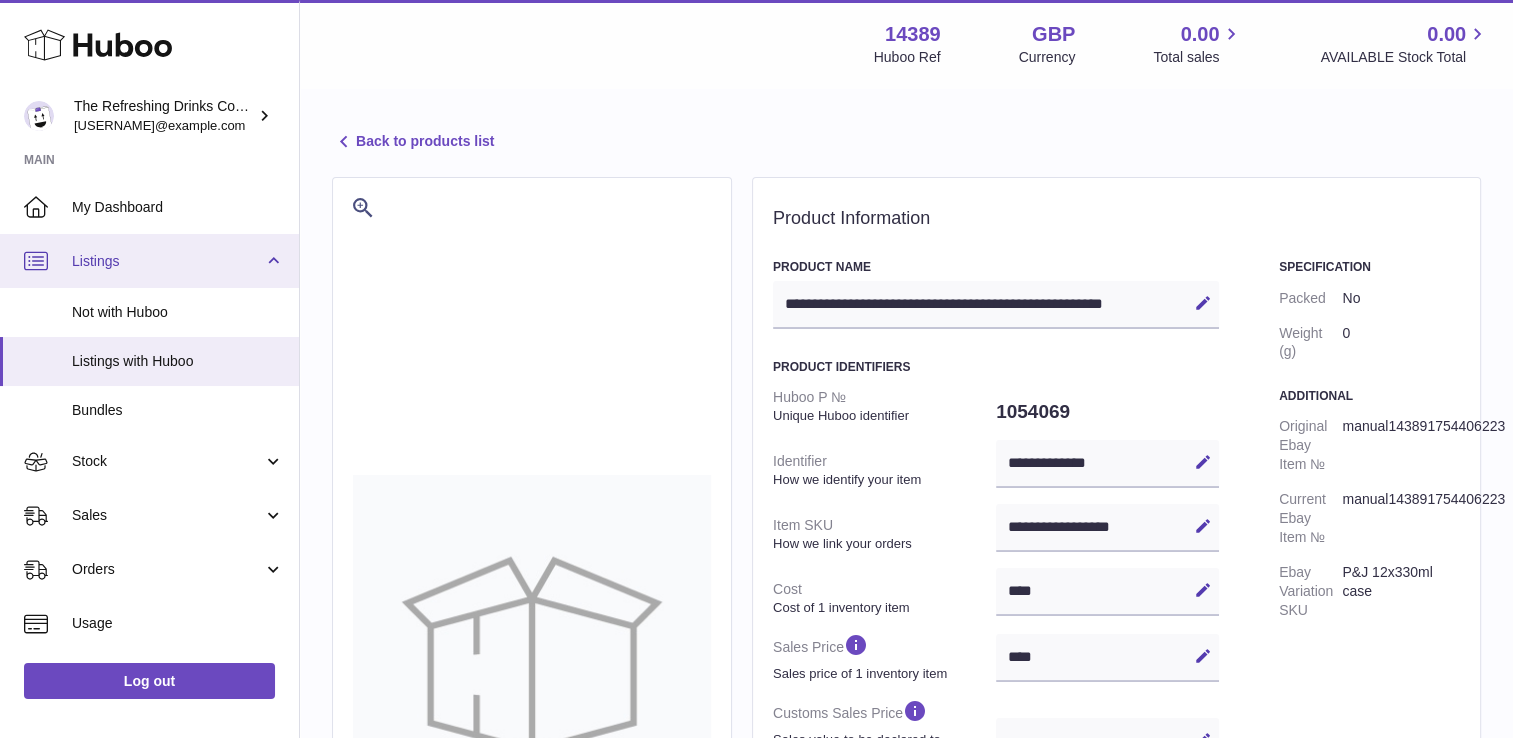 click on "Listings" at bounding box center (167, 261) 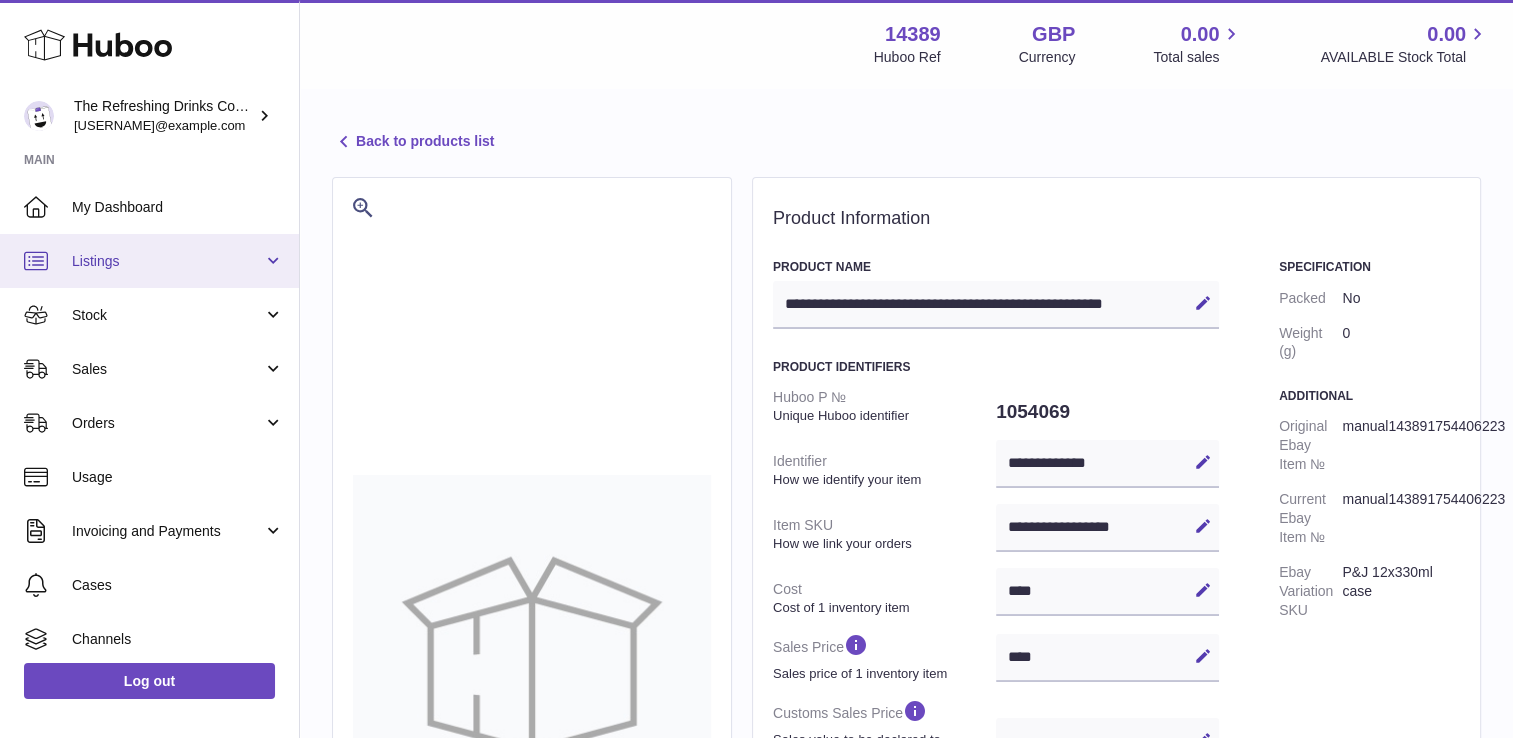 click on "Listings" at bounding box center (167, 261) 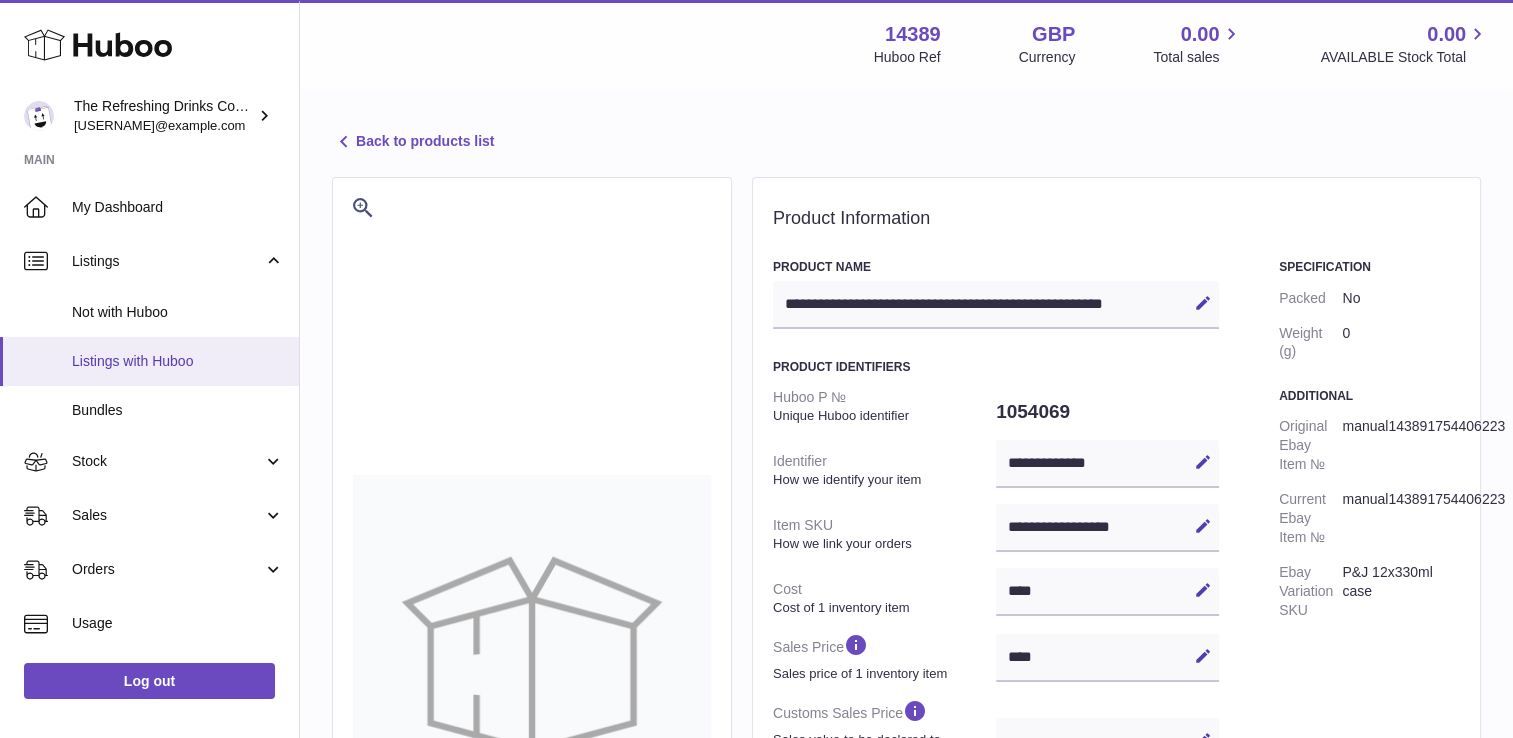 click on "Listings with Huboo" at bounding box center (178, 361) 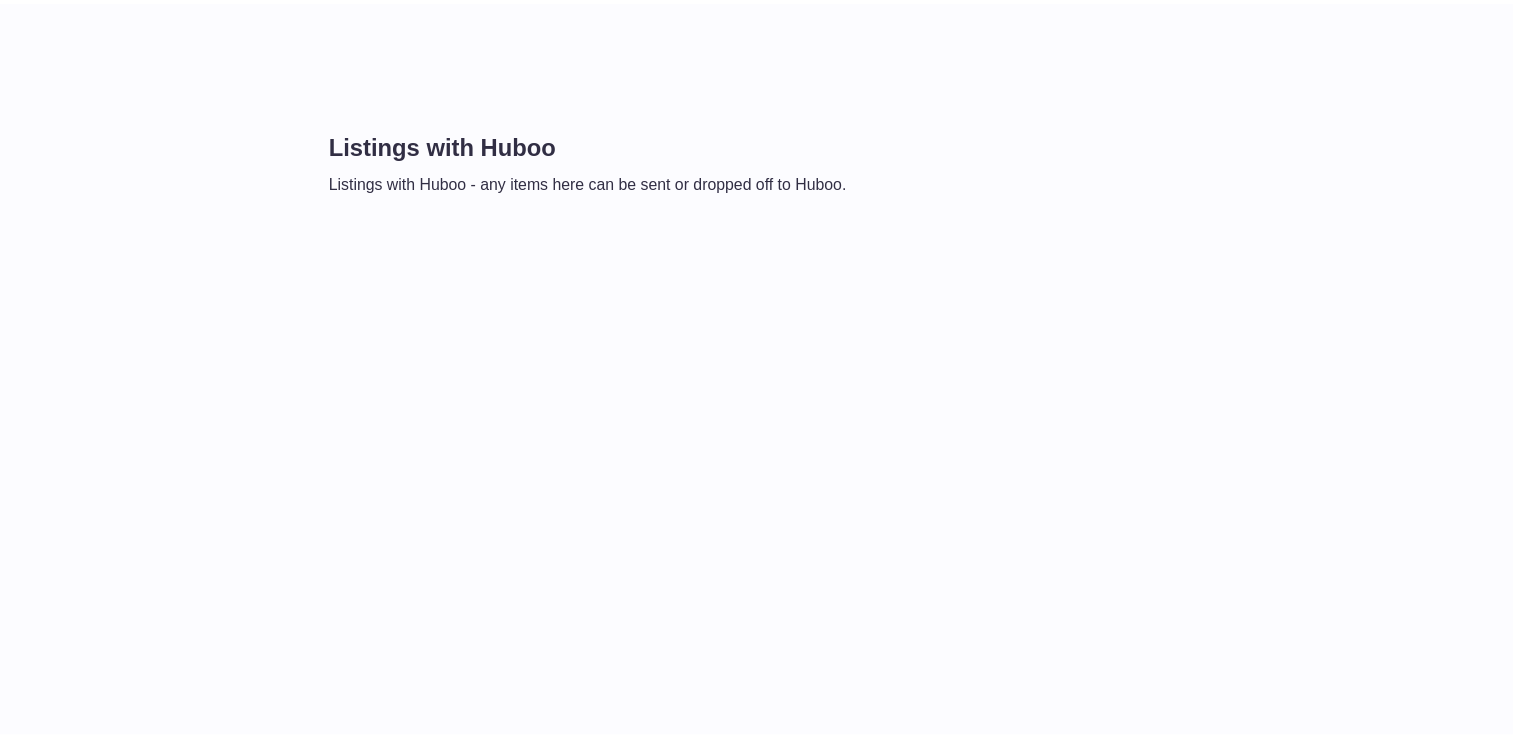 scroll, scrollTop: 0, scrollLeft: 0, axis: both 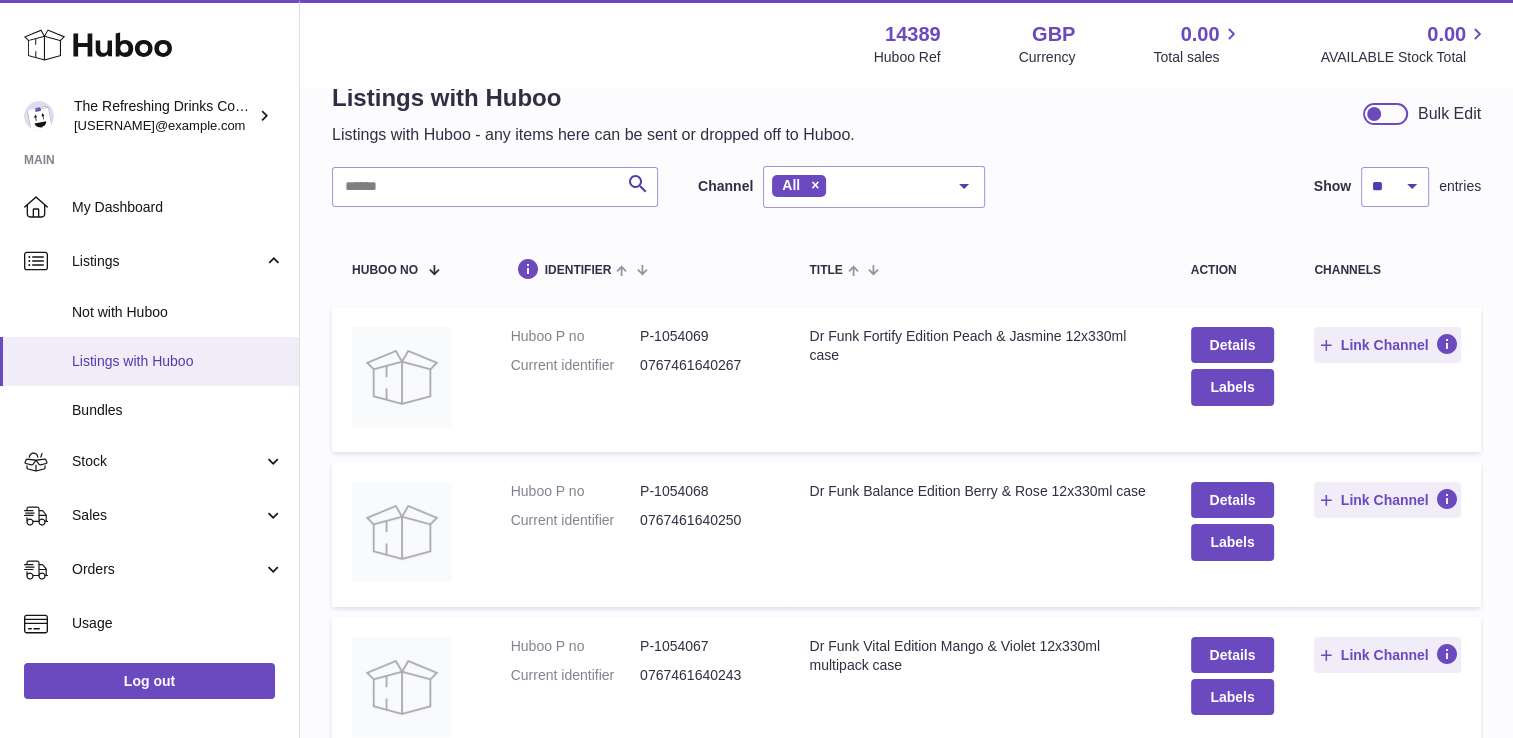 click on "Listings with Huboo" at bounding box center (178, 361) 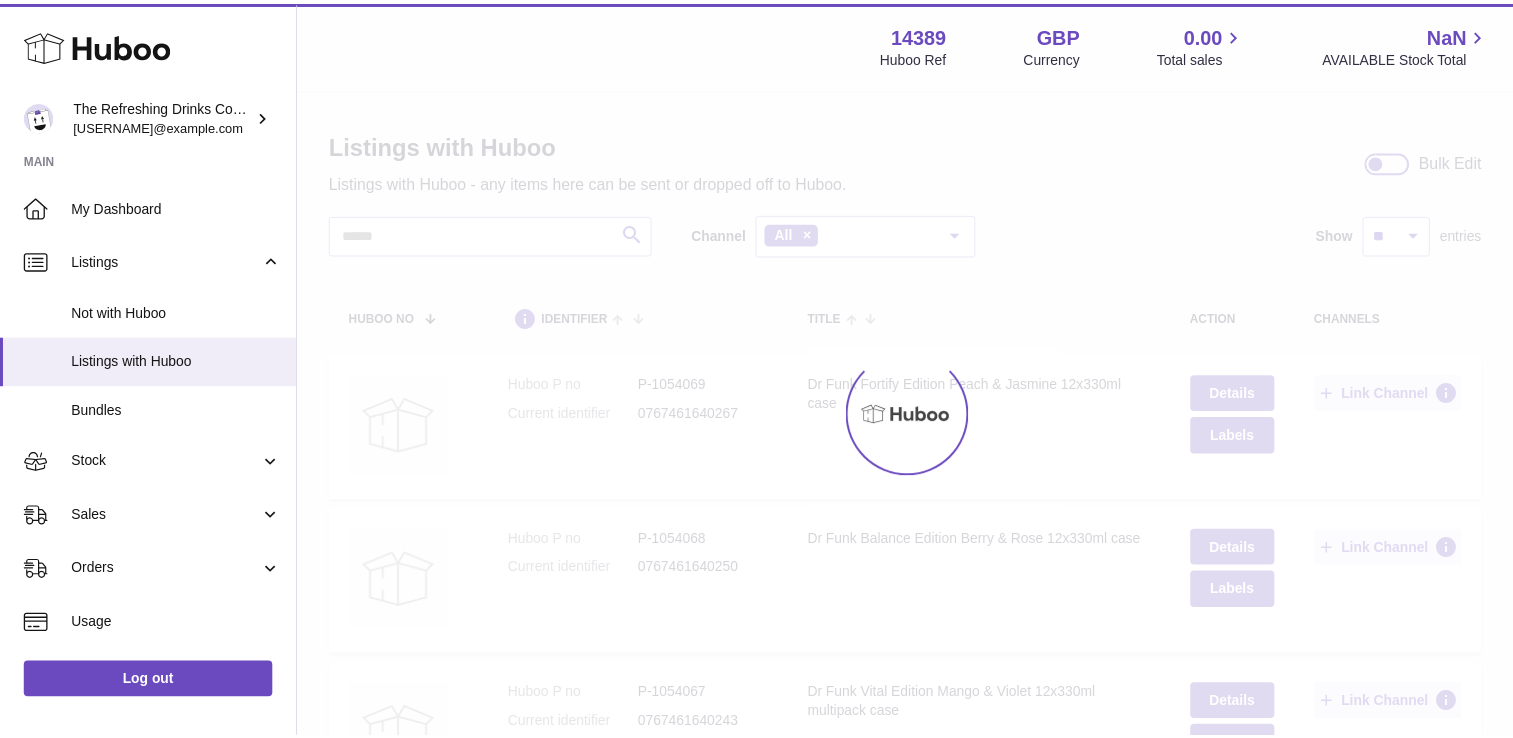 scroll, scrollTop: 0, scrollLeft: 0, axis: both 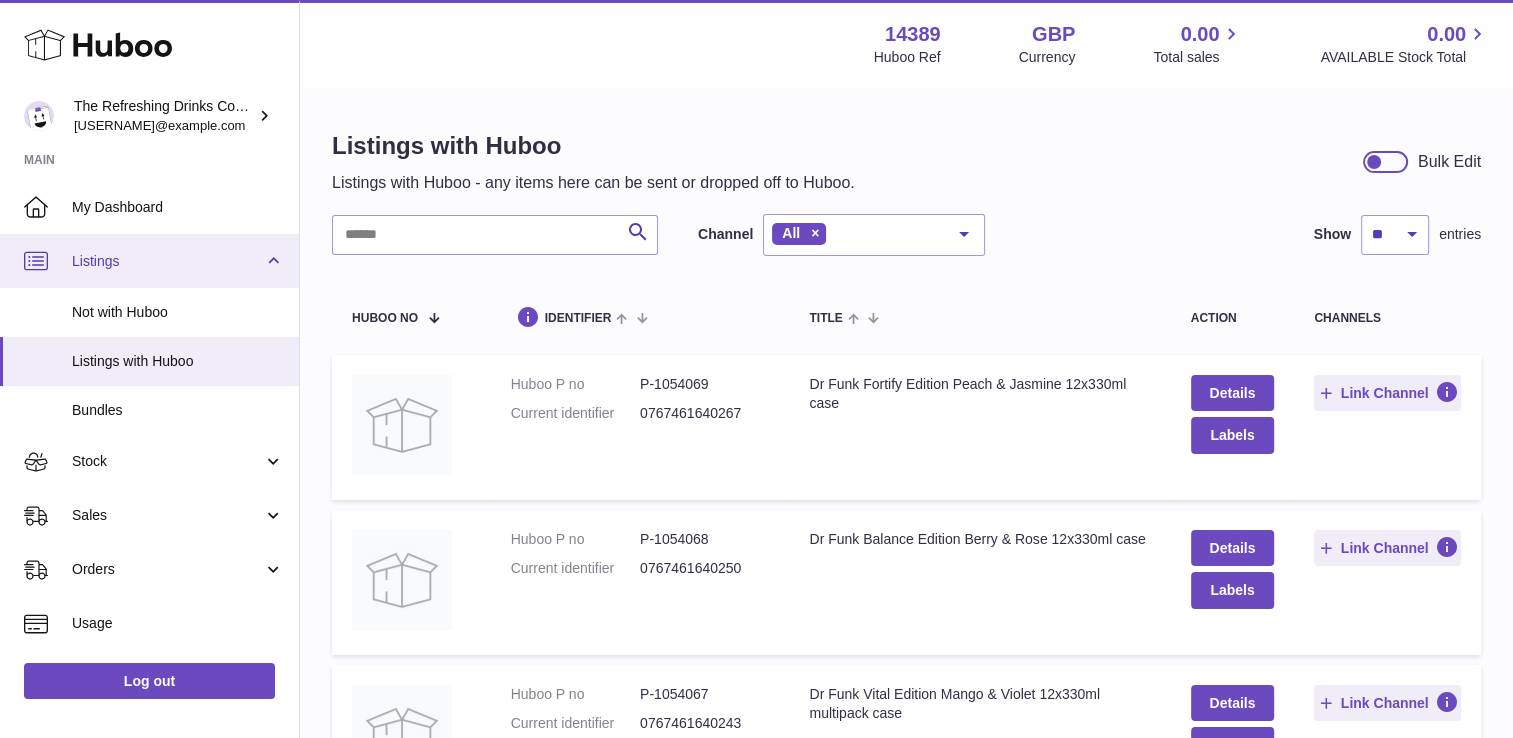 click on "Listings" at bounding box center (167, 261) 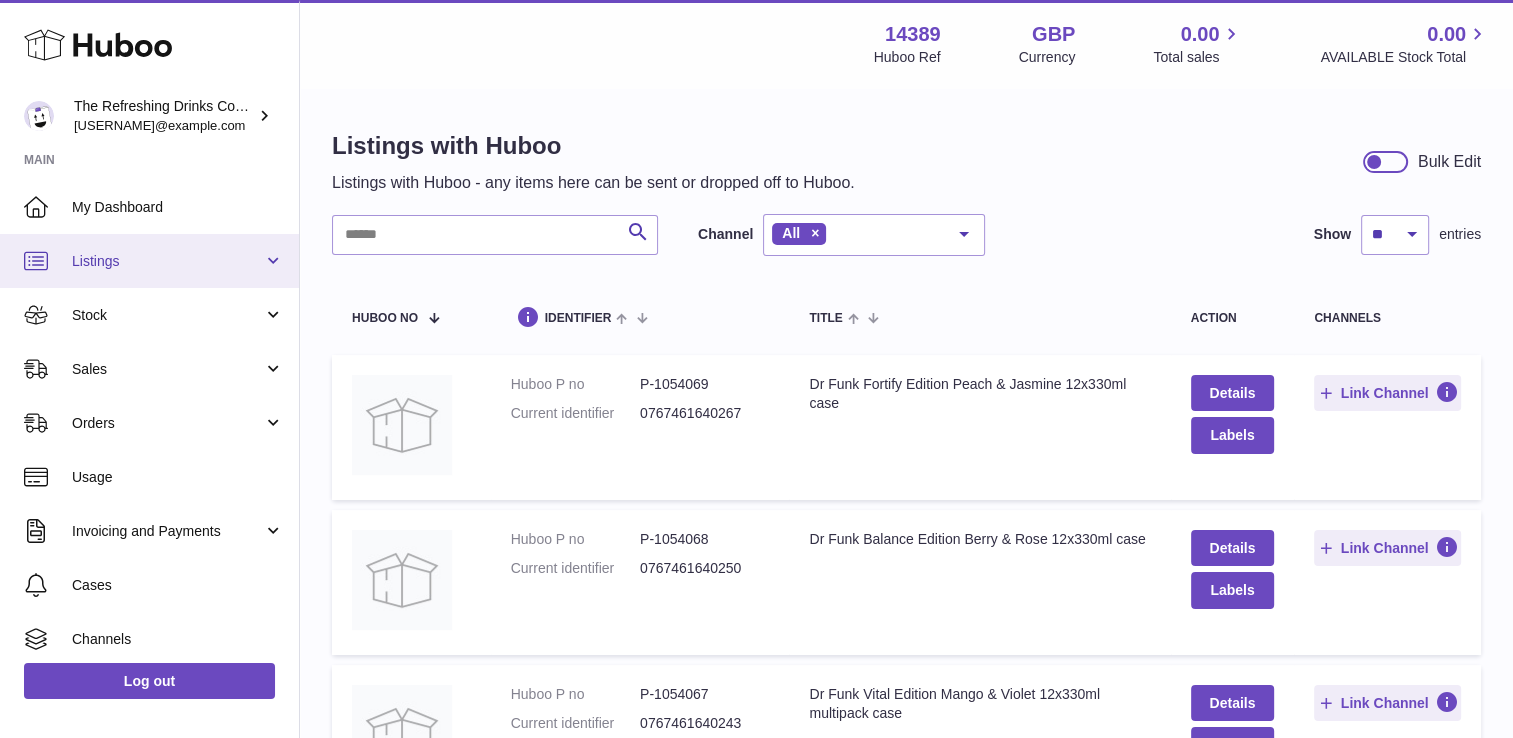 click on "Listings" at bounding box center [167, 261] 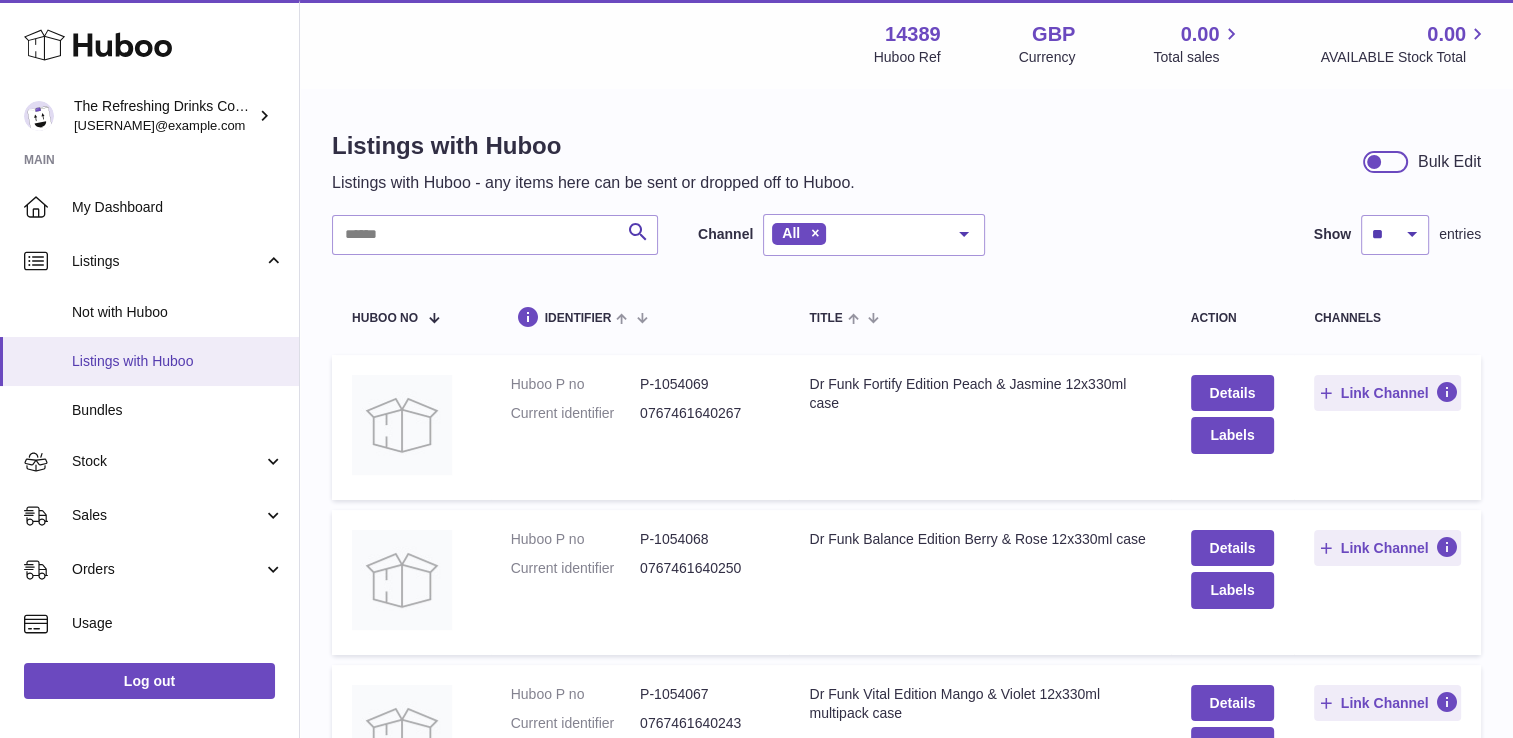 click on "Listings with Huboo" at bounding box center [178, 361] 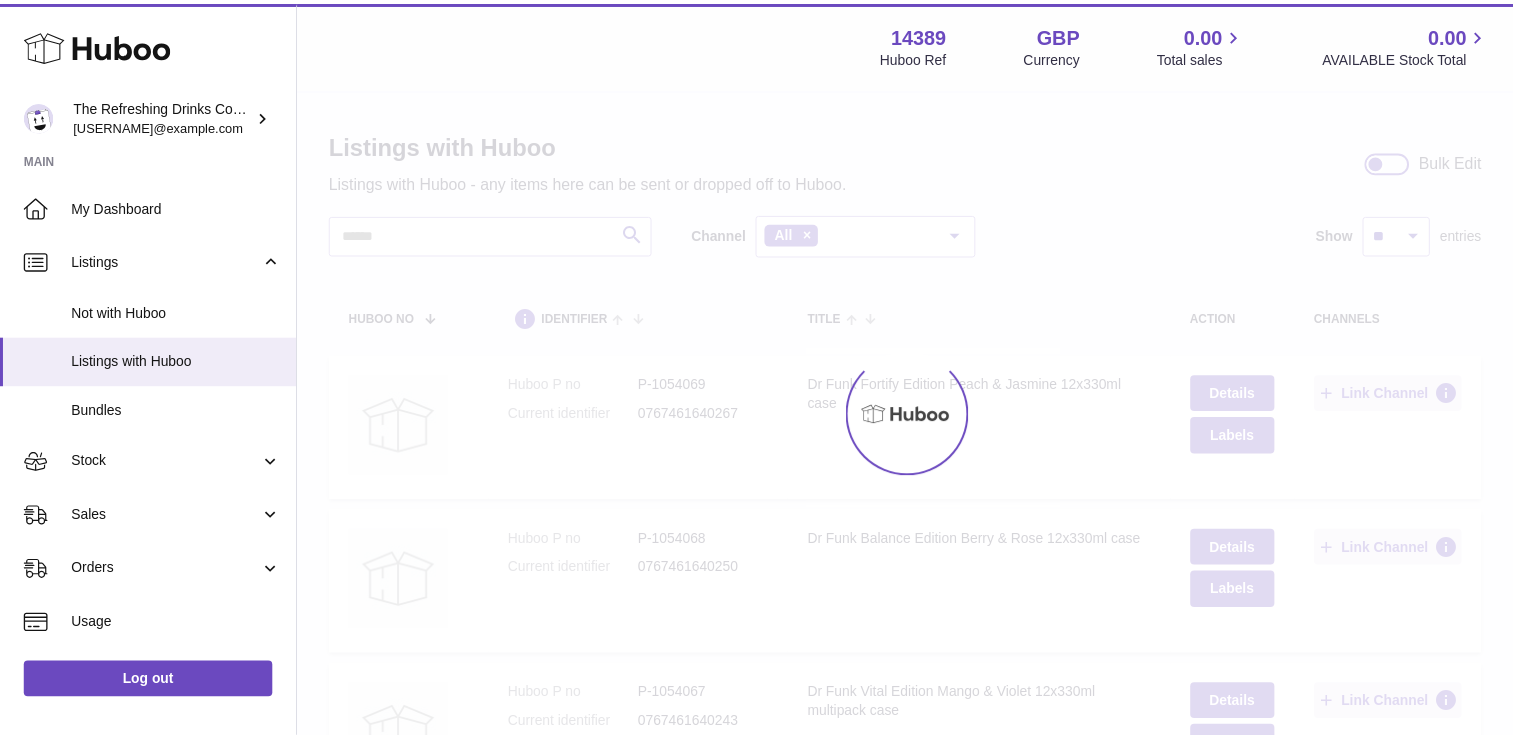 scroll, scrollTop: 0, scrollLeft: 0, axis: both 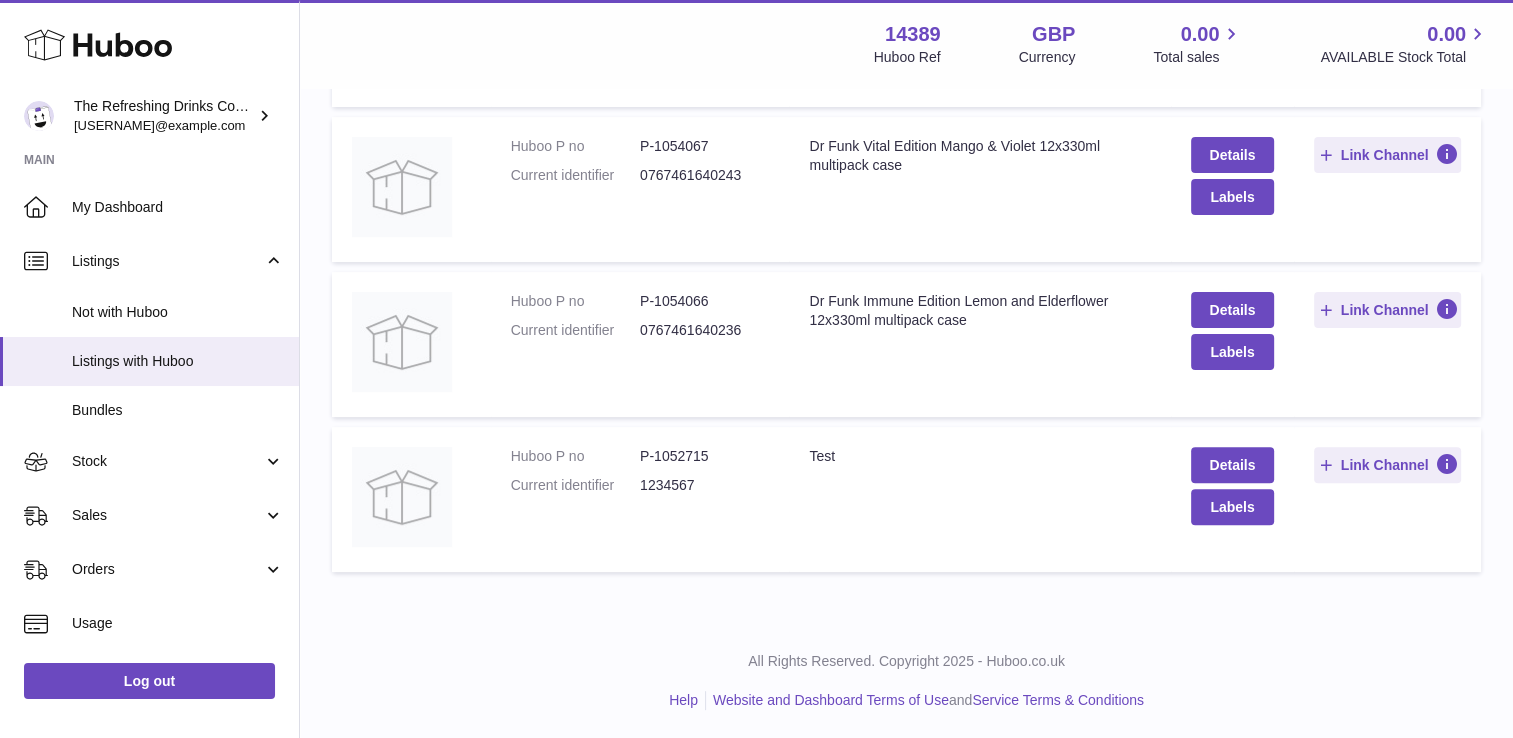 click on "Huboo P no" at bounding box center (575, 456) 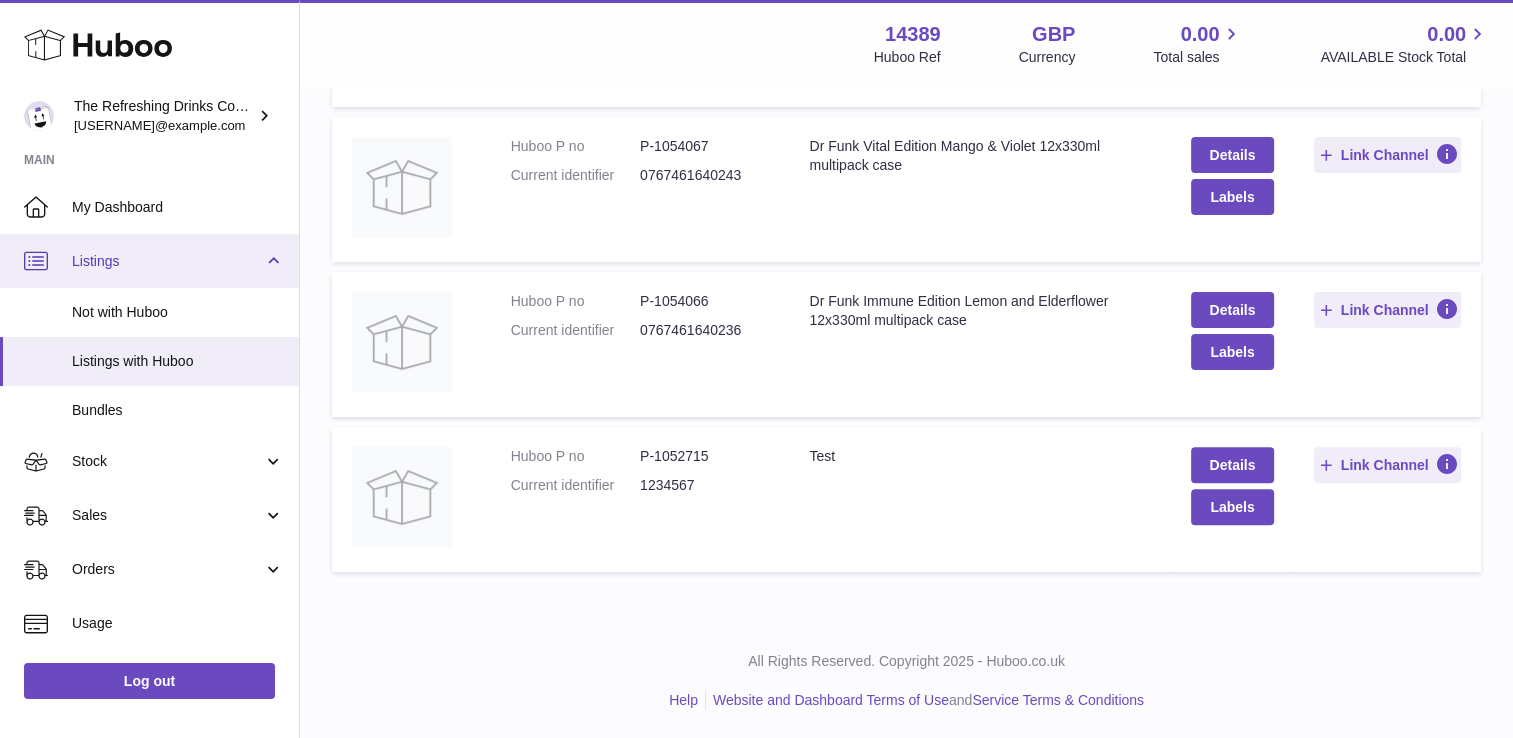 click on "Listings" at bounding box center [167, 261] 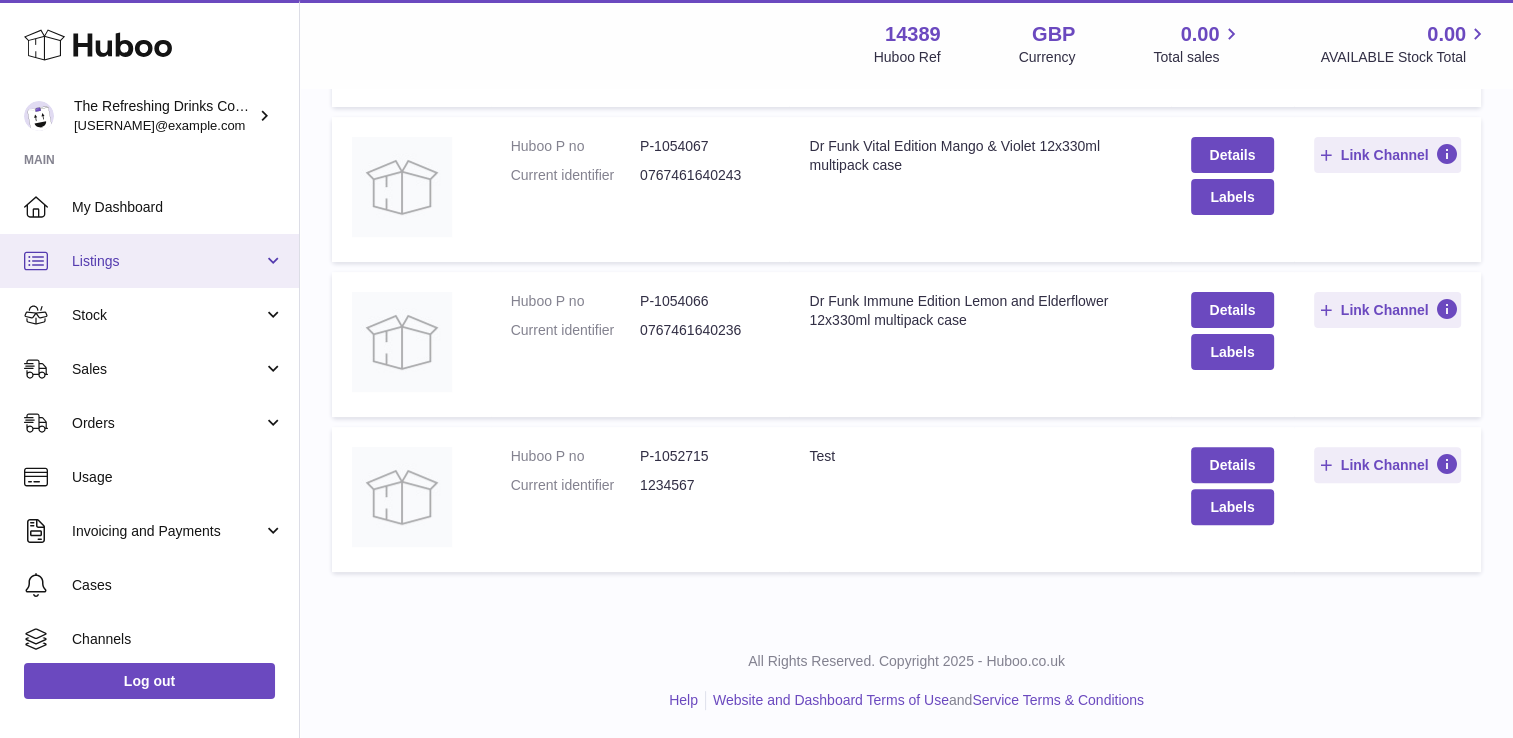 click on "Listings" at bounding box center [167, 261] 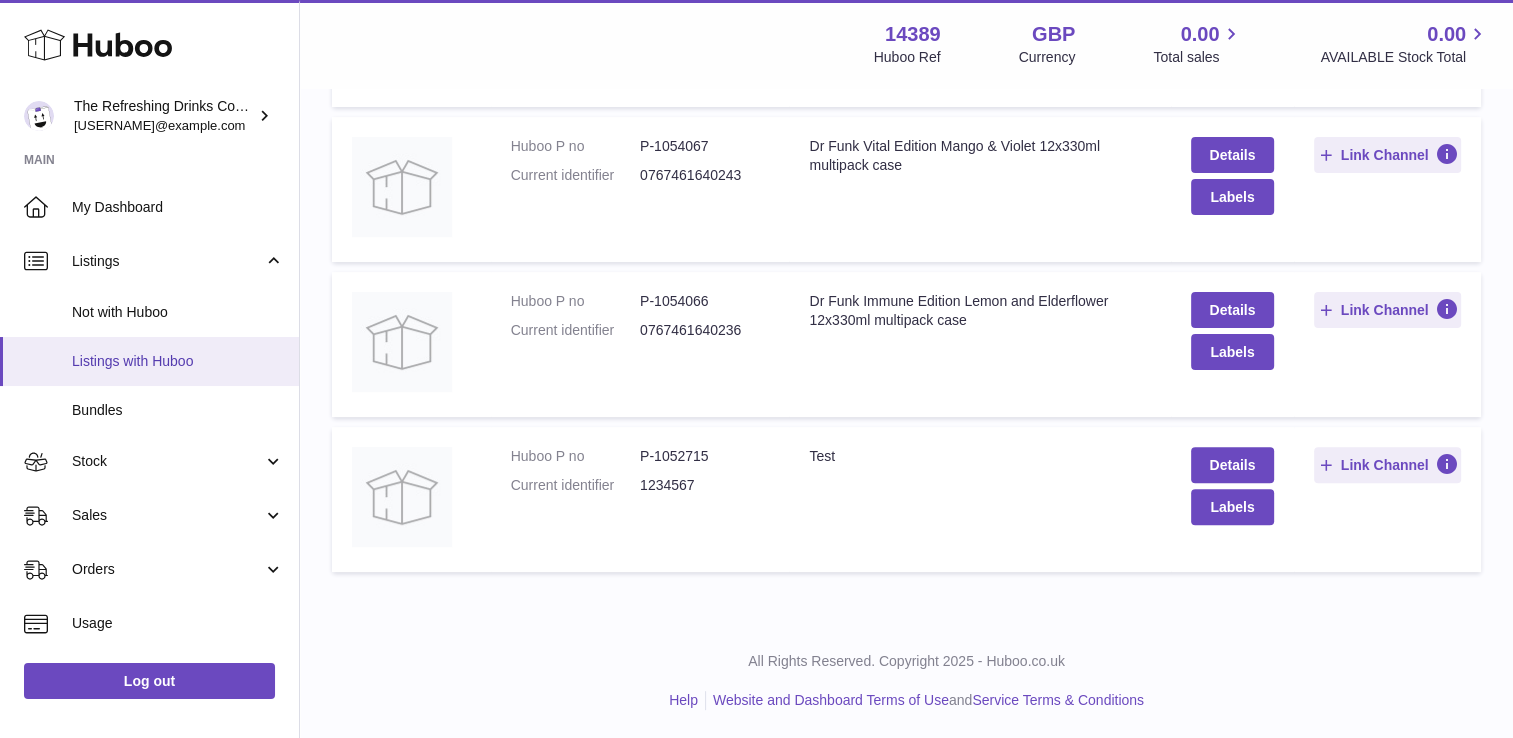 click on "Listings with Huboo" at bounding box center [178, 361] 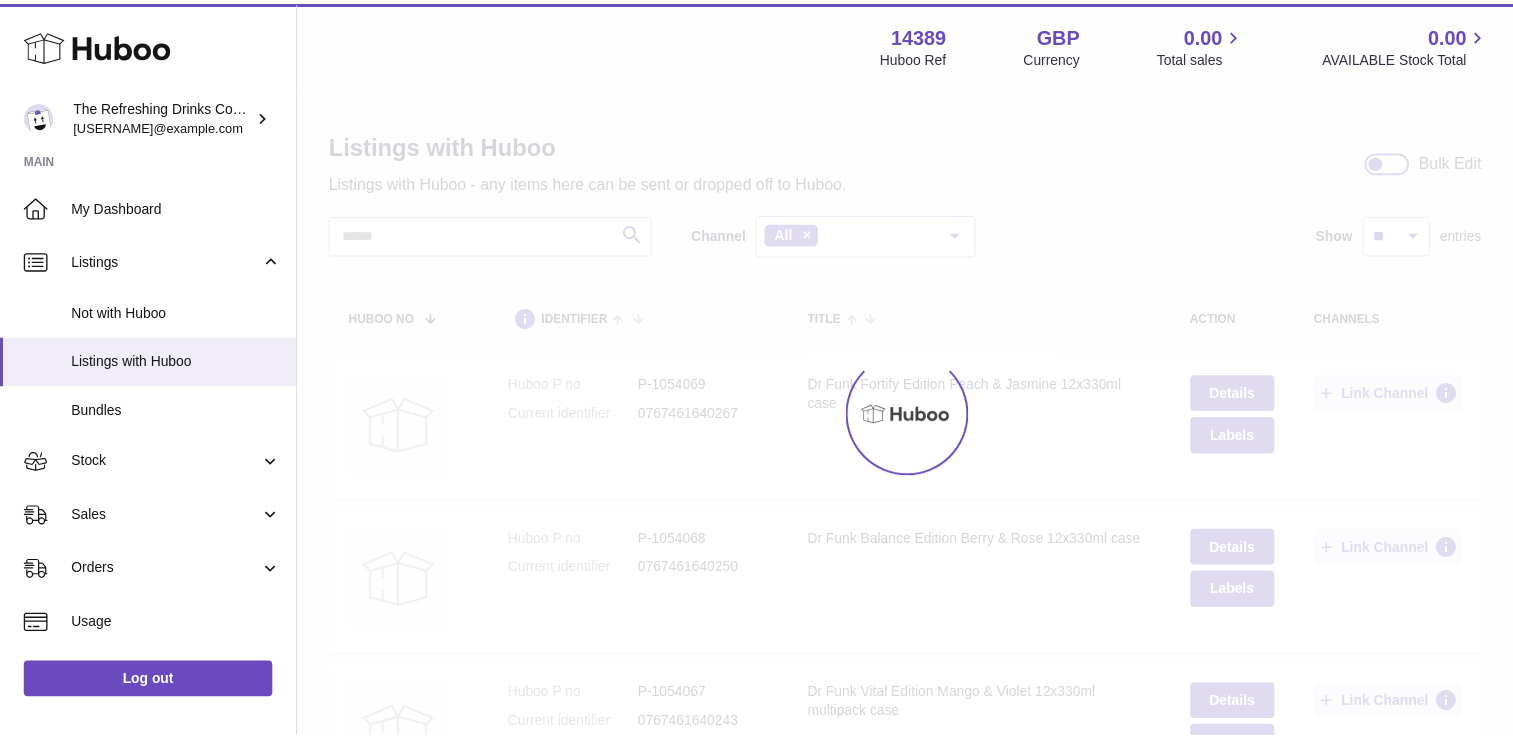scroll, scrollTop: 0, scrollLeft: 0, axis: both 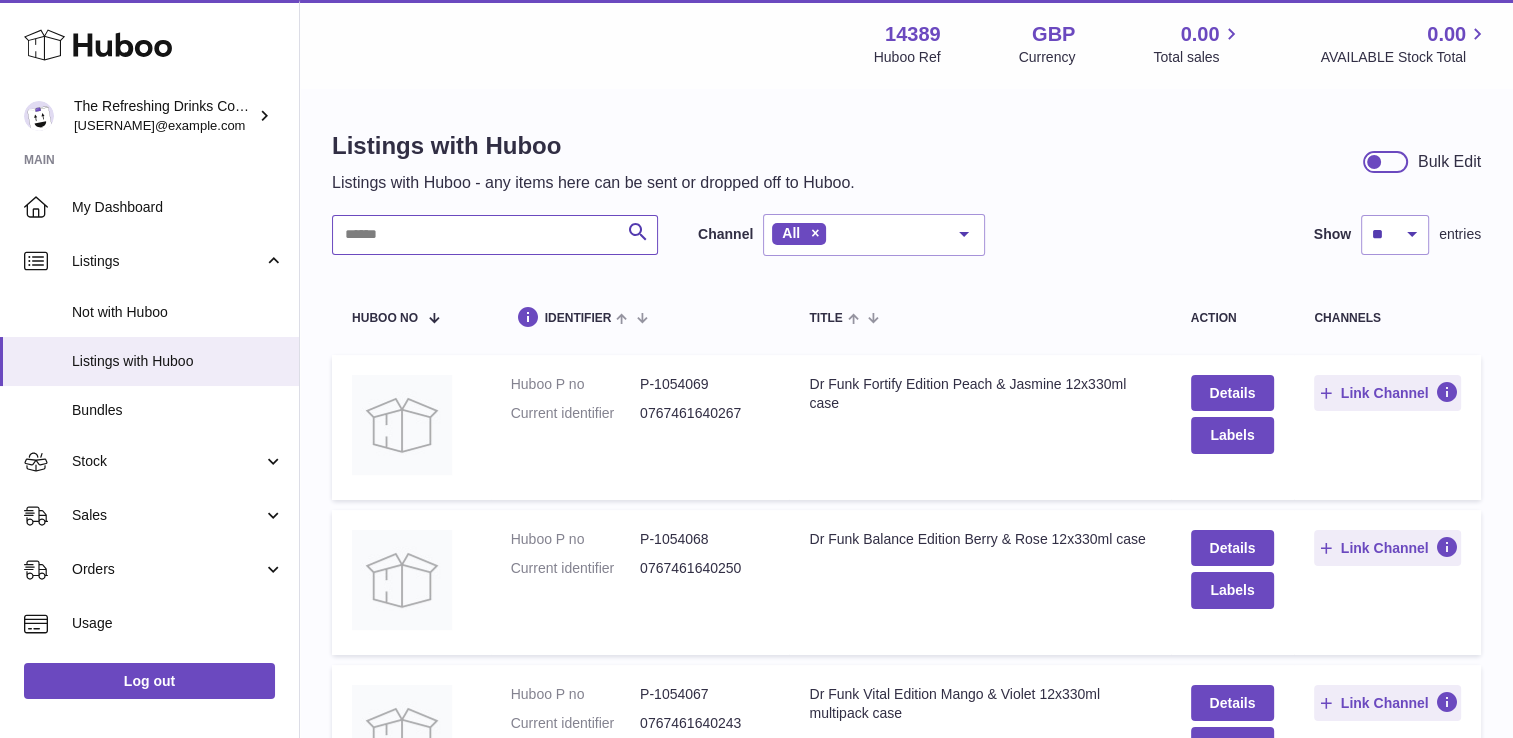click at bounding box center [495, 235] 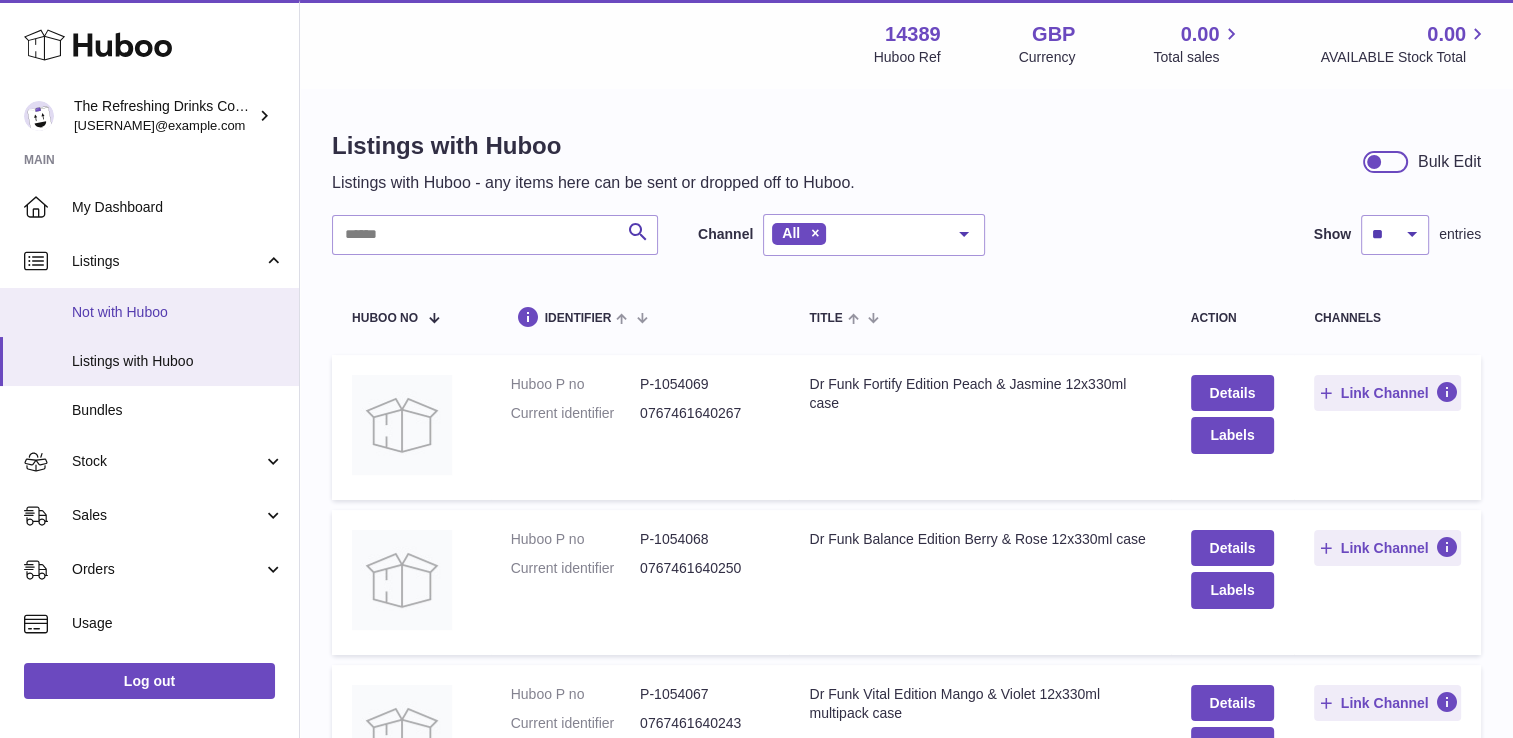 click on "Not with Huboo" at bounding box center (178, 312) 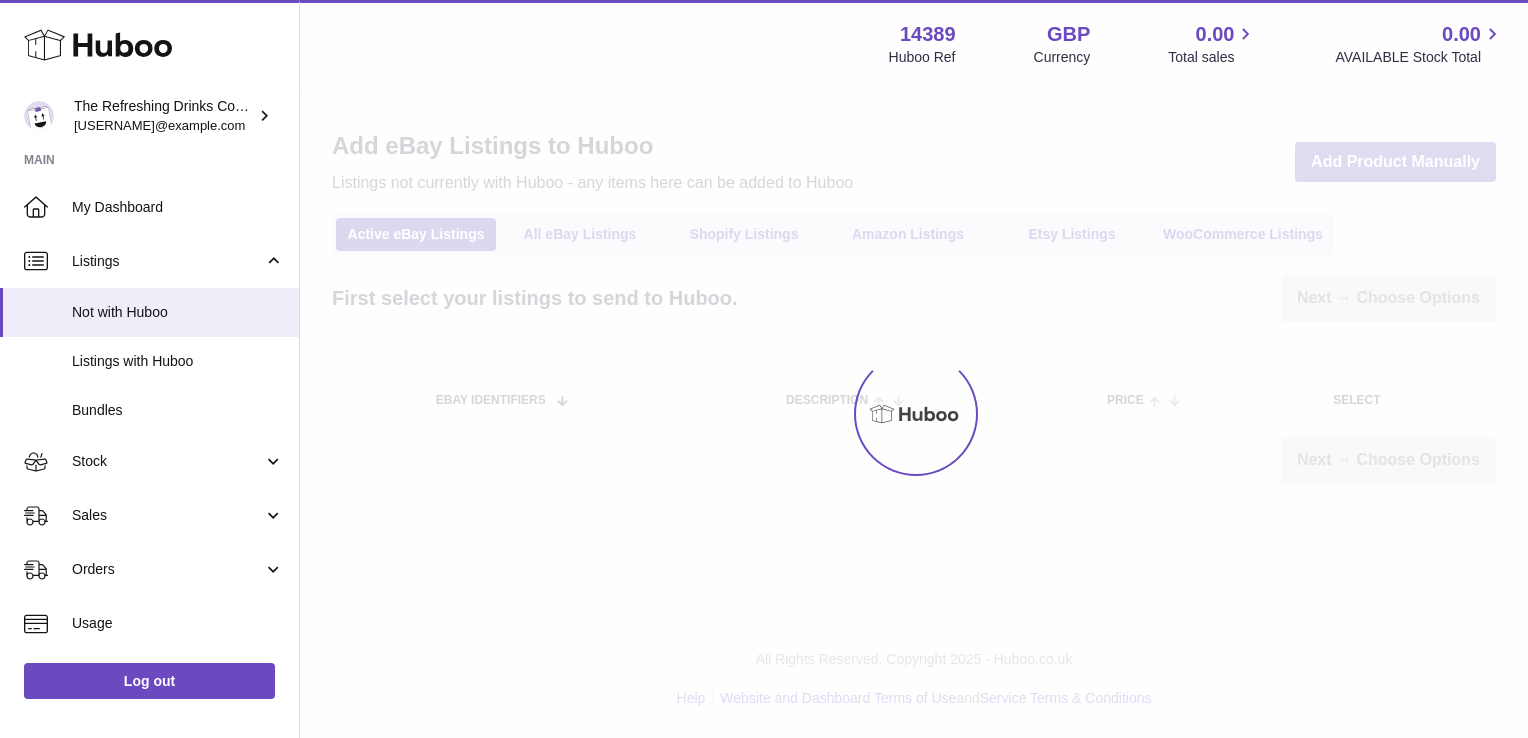scroll, scrollTop: 0, scrollLeft: 0, axis: both 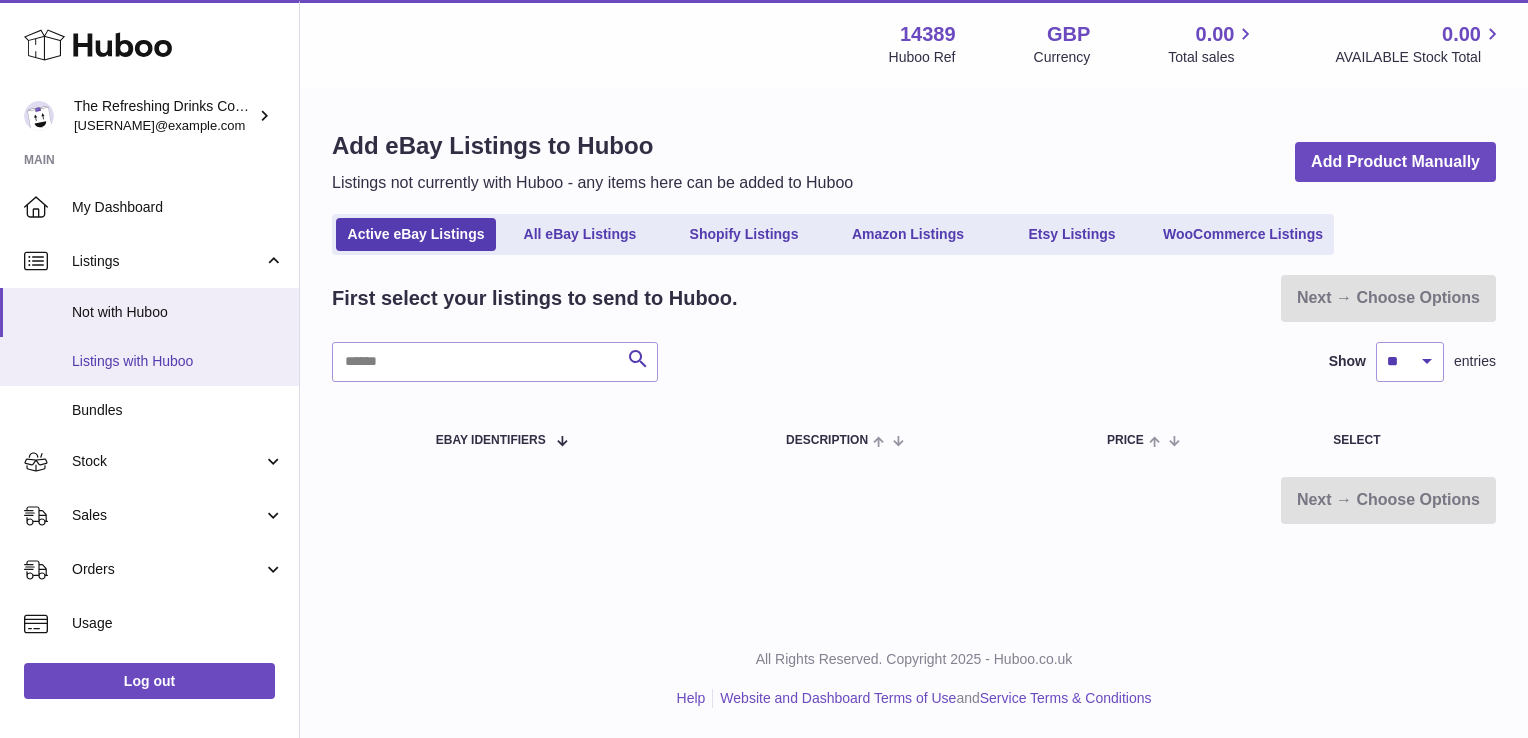 click on "Listings with Huboo" at bounding box center [178, 361] 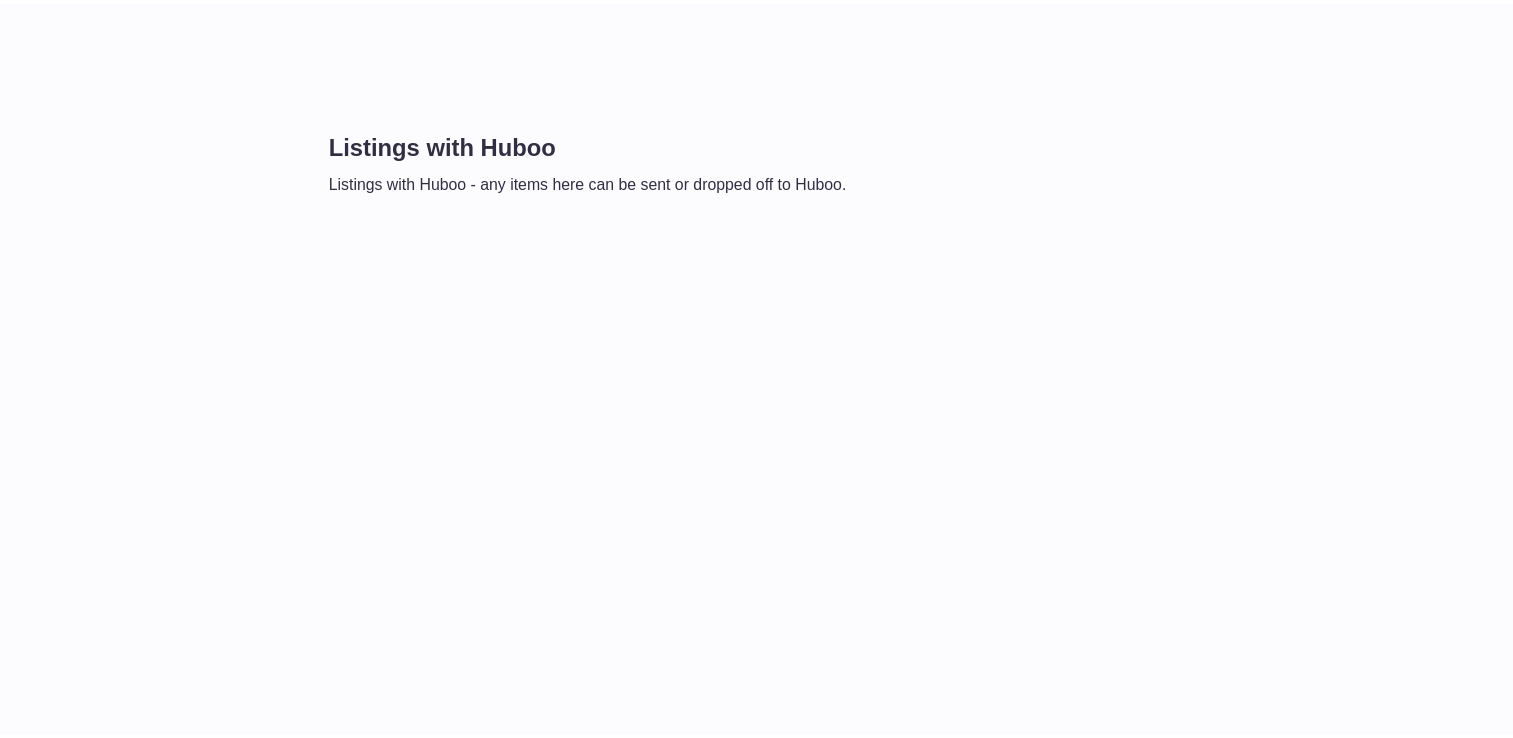 scroll, scrollTop: 0, scrollLeft: 0, axis: both 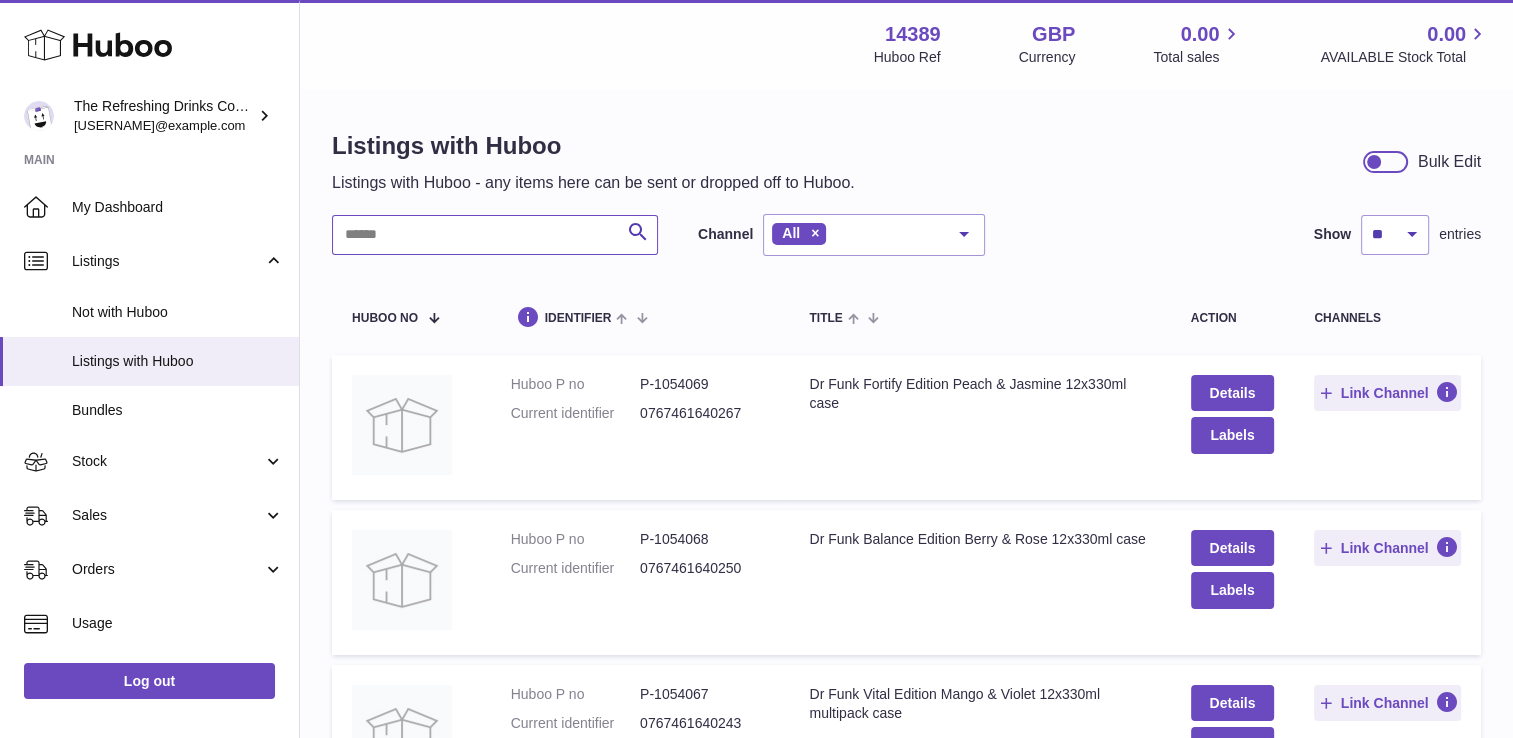click at bounding box center (495, 235) 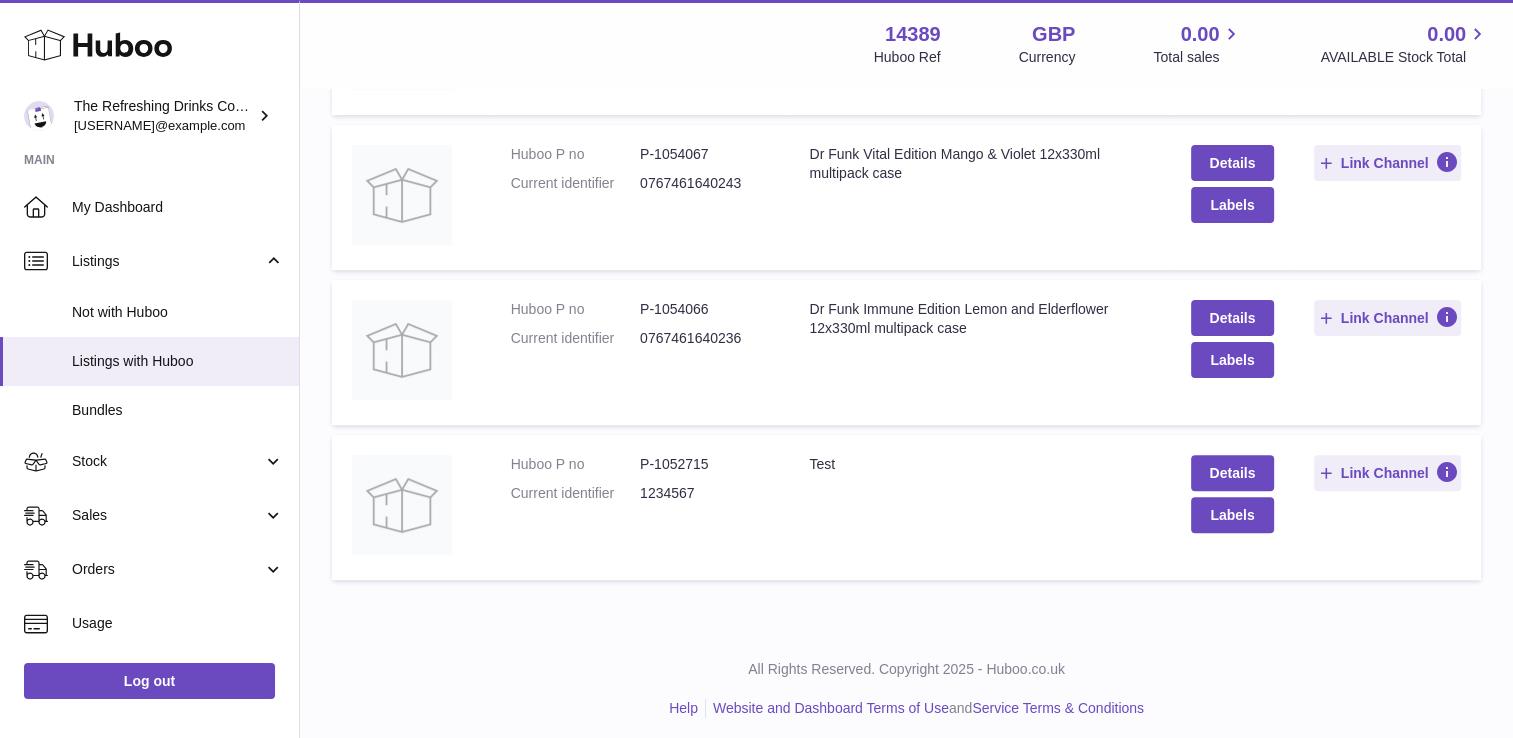 scroll, scrollTop: 548, scrollLeft: 0, axis: vertical 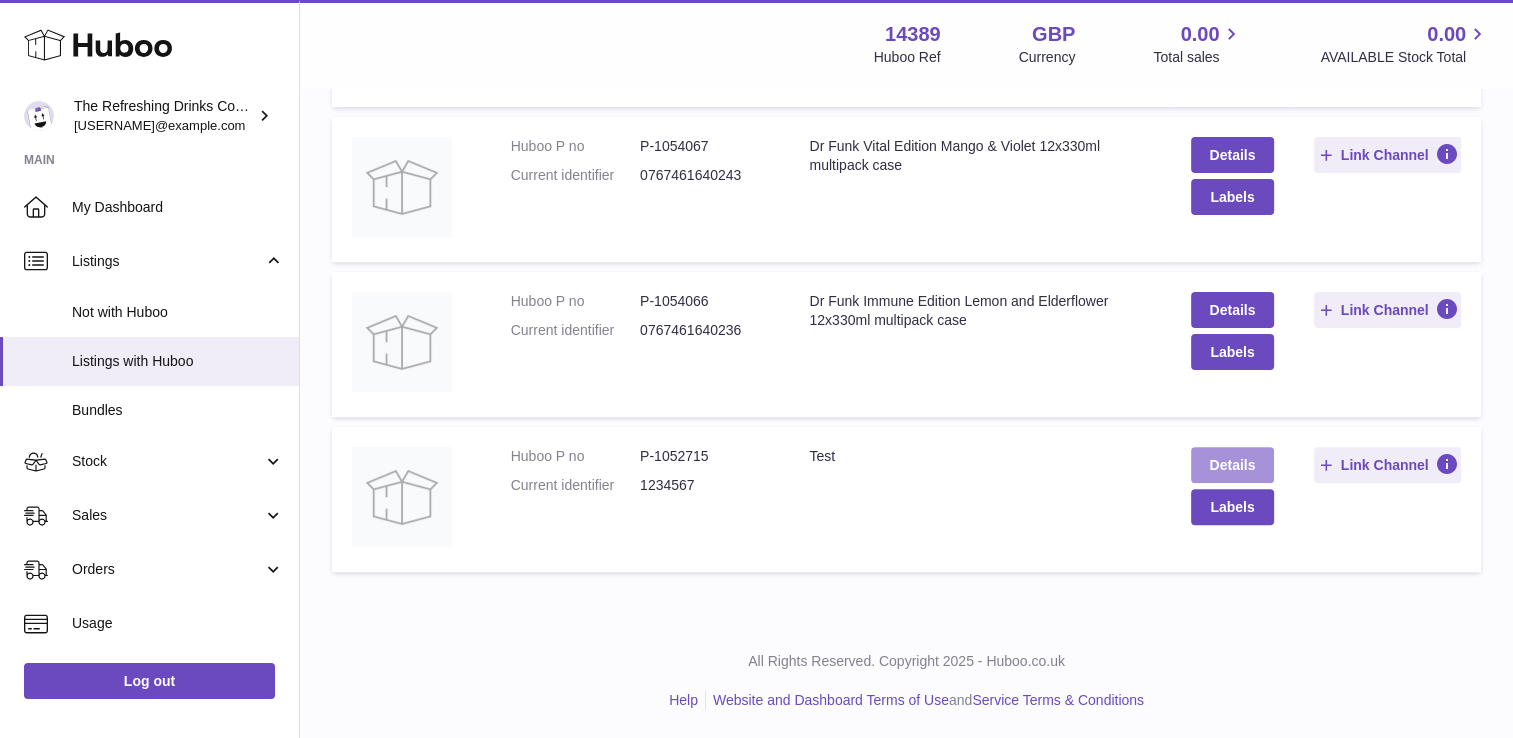 click on "Details" at bounding box center [1233, 465] 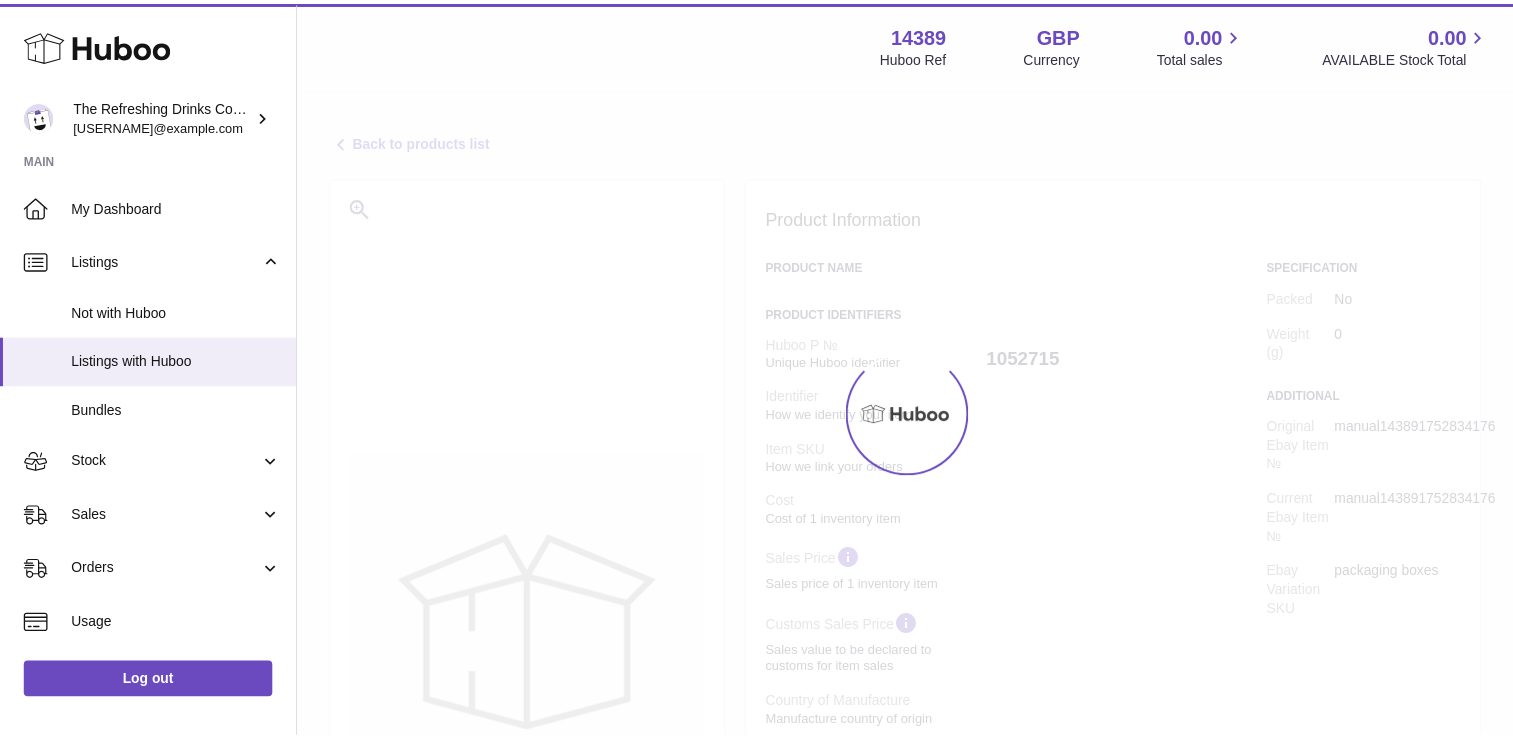 scroll, scrollTop: 0, scrollLeft: 0, axis: both 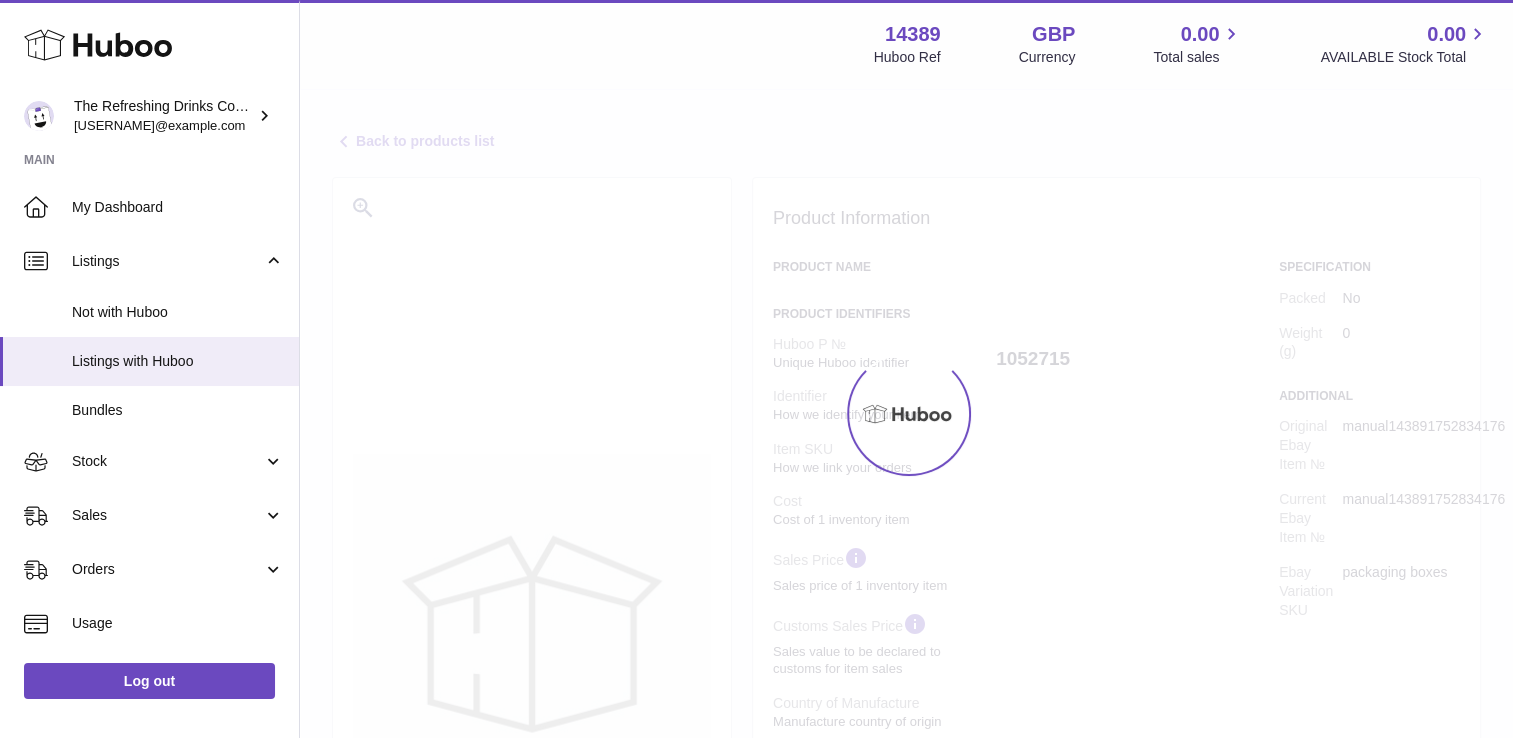 select 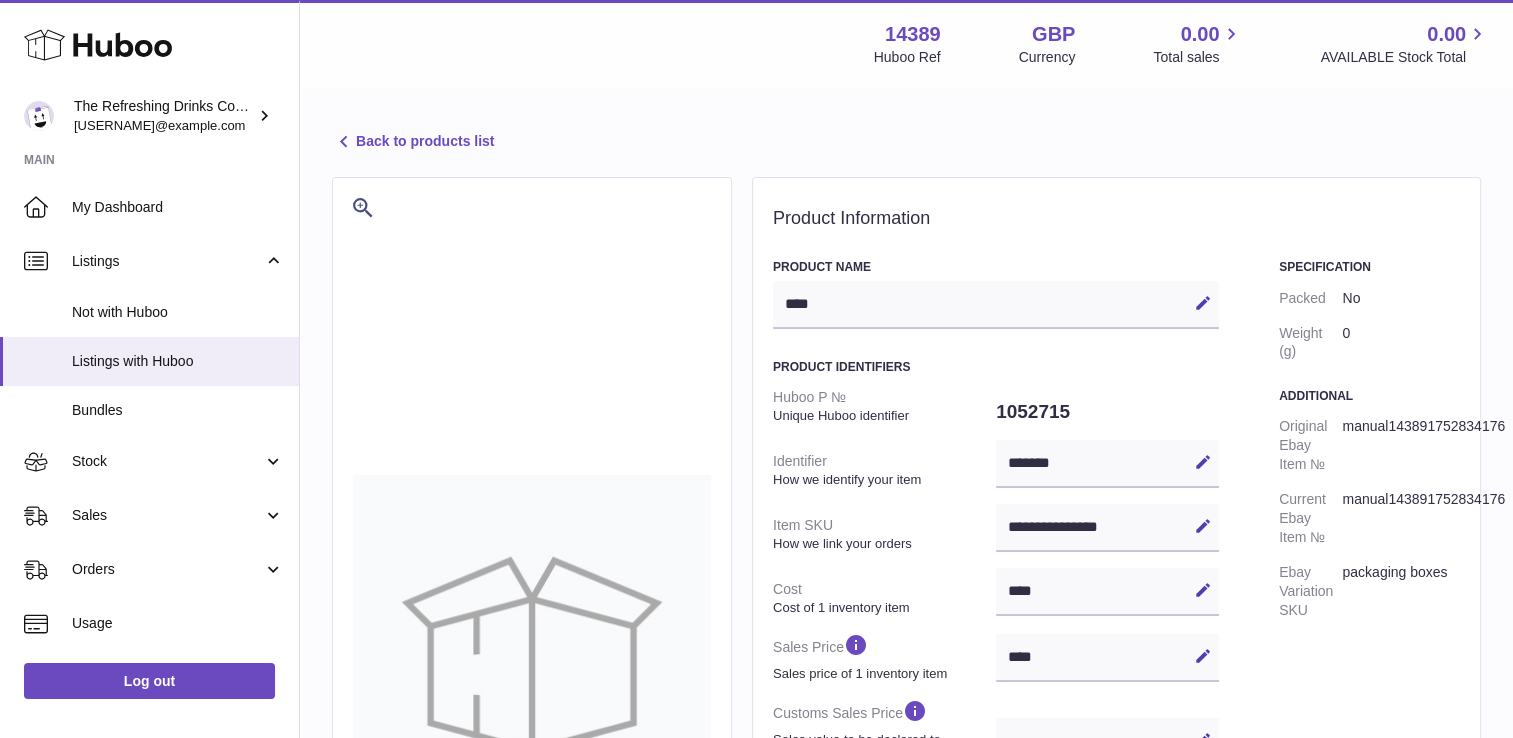 click on "****     Edit     Cancel     Save" at bounding box center (996, 305) 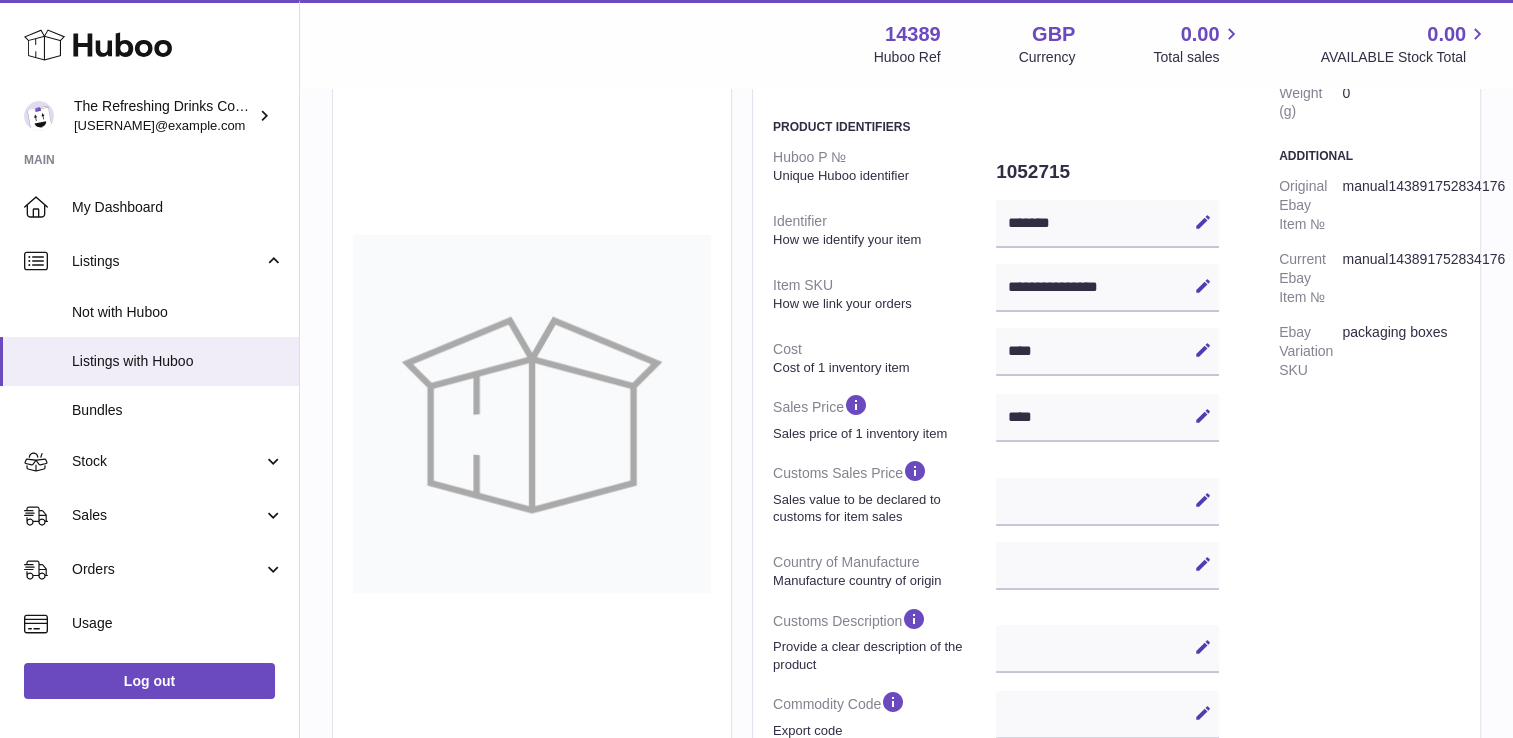 scroll, scrollTop: 366, scrollLeft: 0, axis: vertical 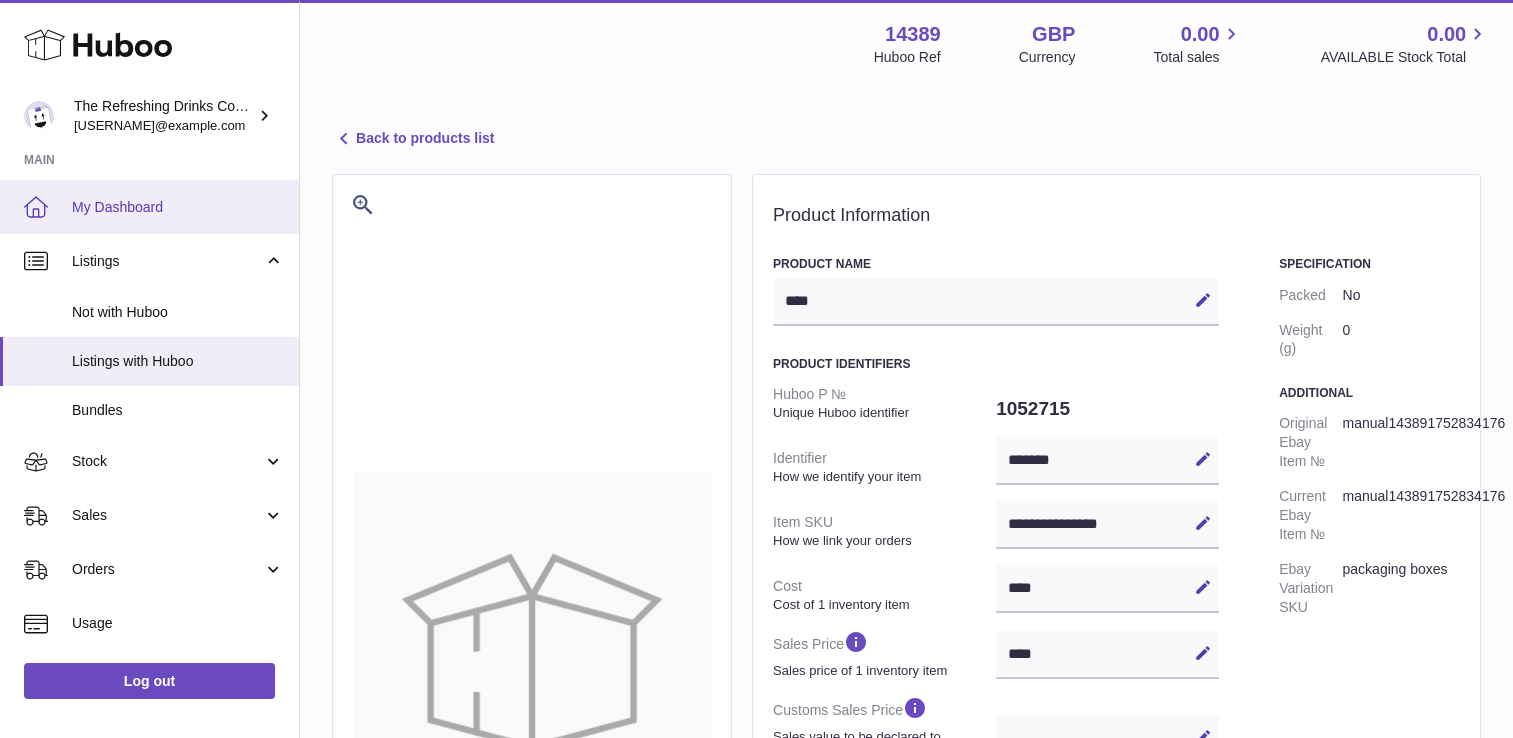 click on "My Dashboard" at bounding box center [178, 207] 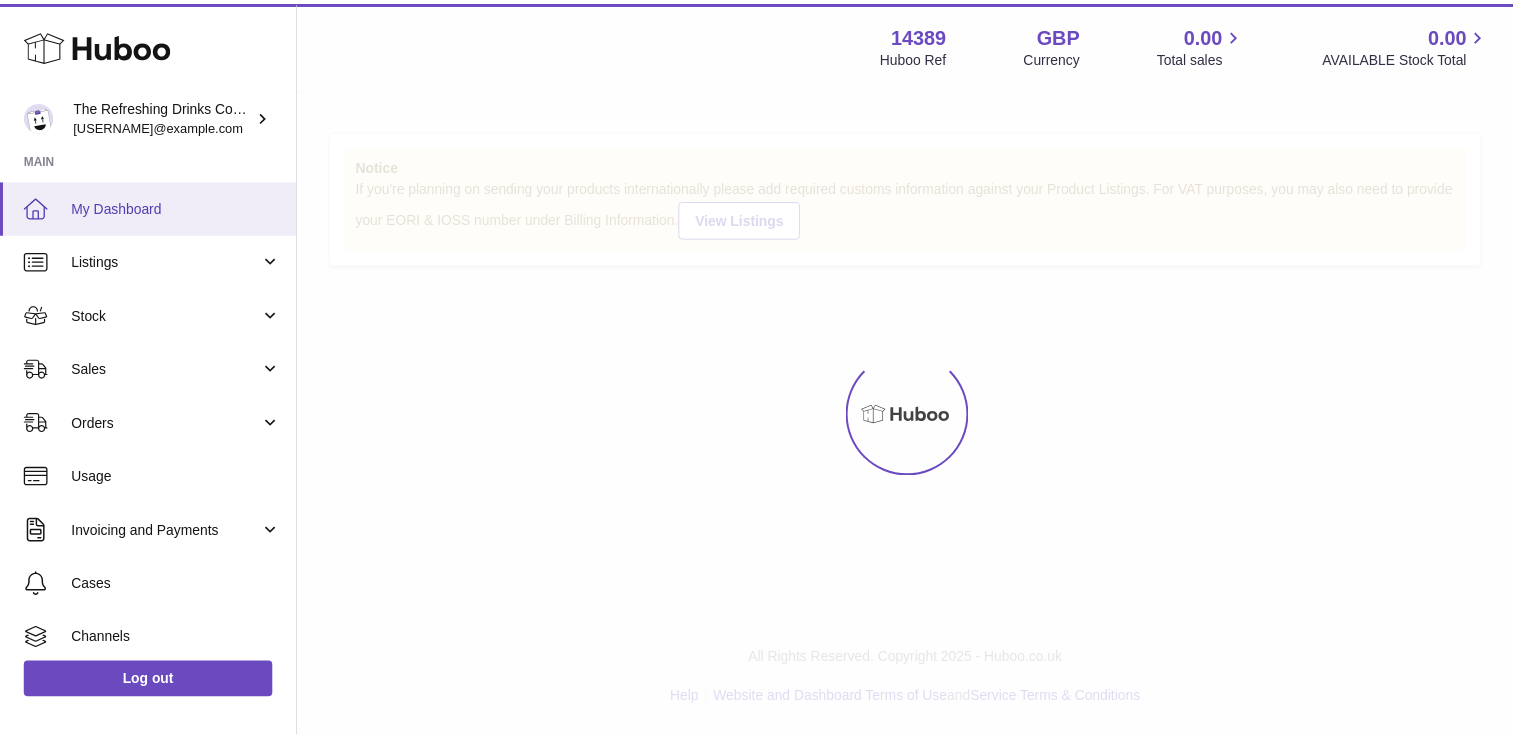 scroll, scrollTop: 0, scrollLeft: 0, axis: both 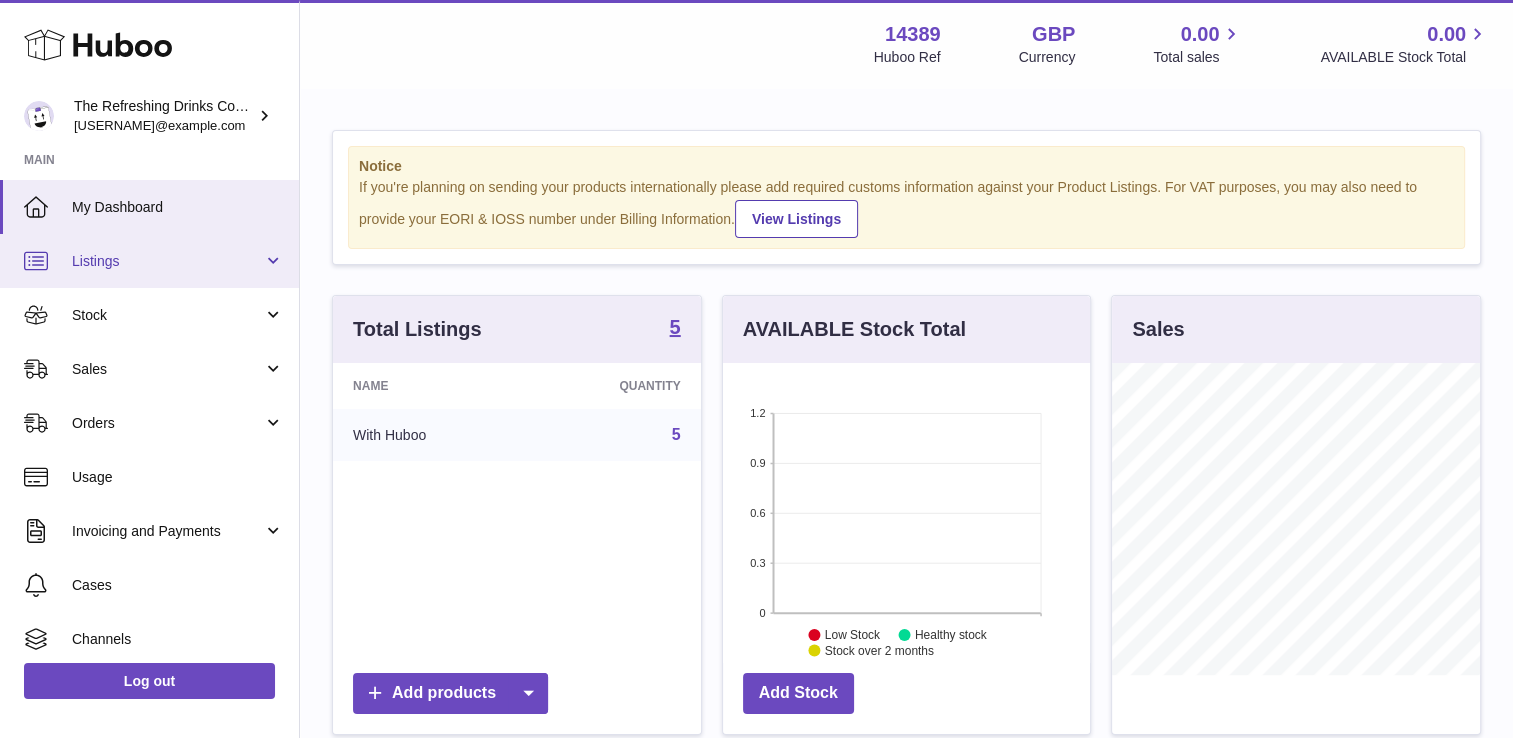 click on "Listings" at bounding box center [167, 261] 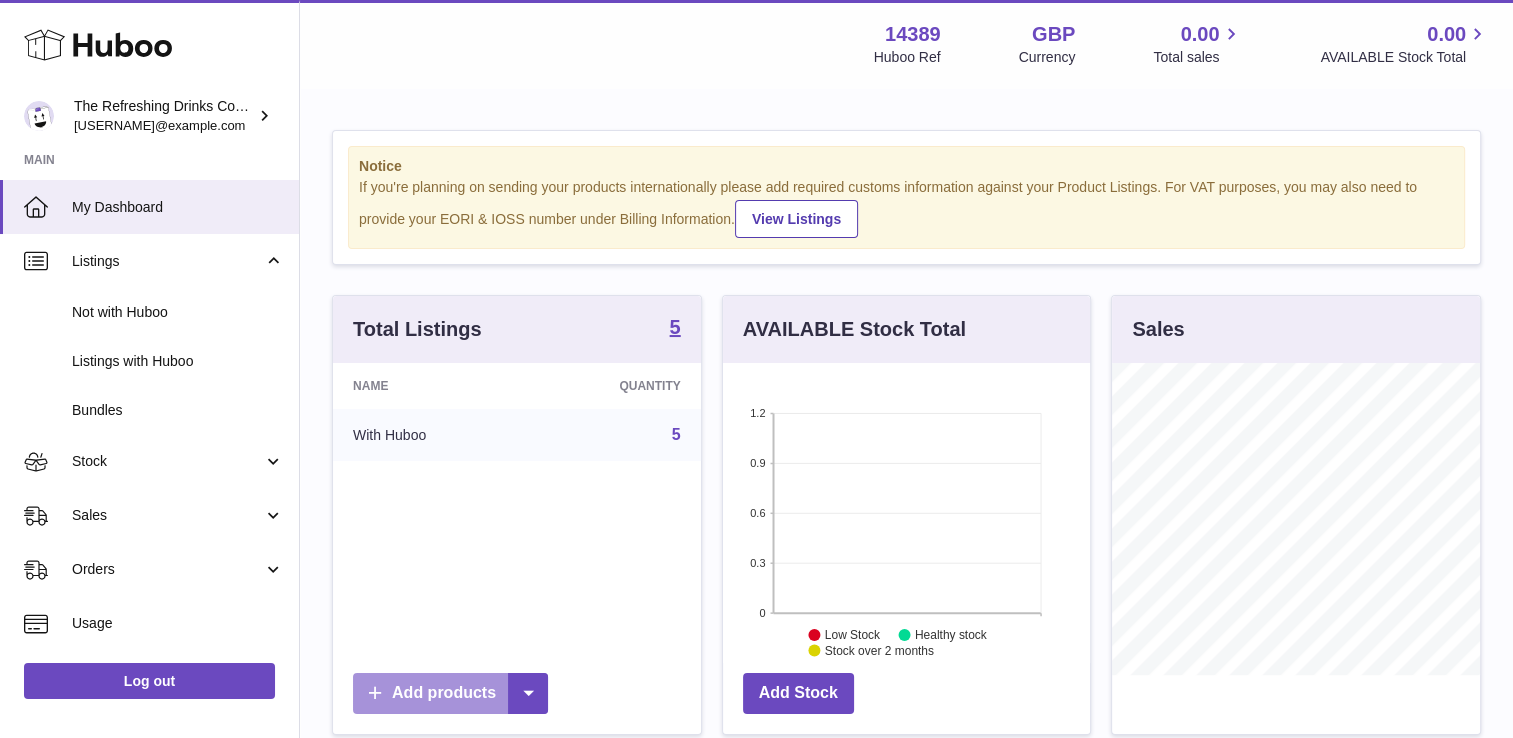 click on "Add products" at bounding box center (450, 693) 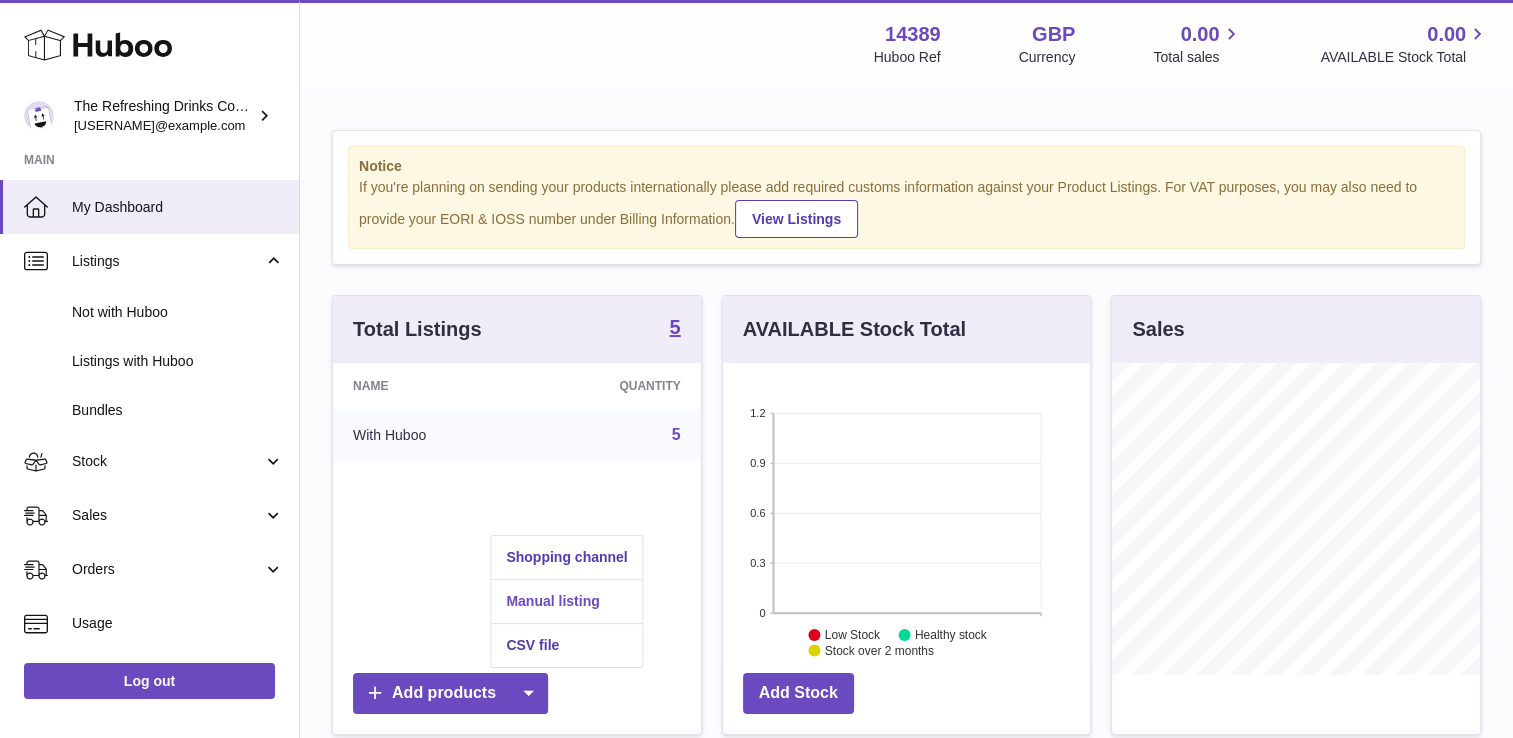 click on "Manual listing" at bounding box center (566, 601) 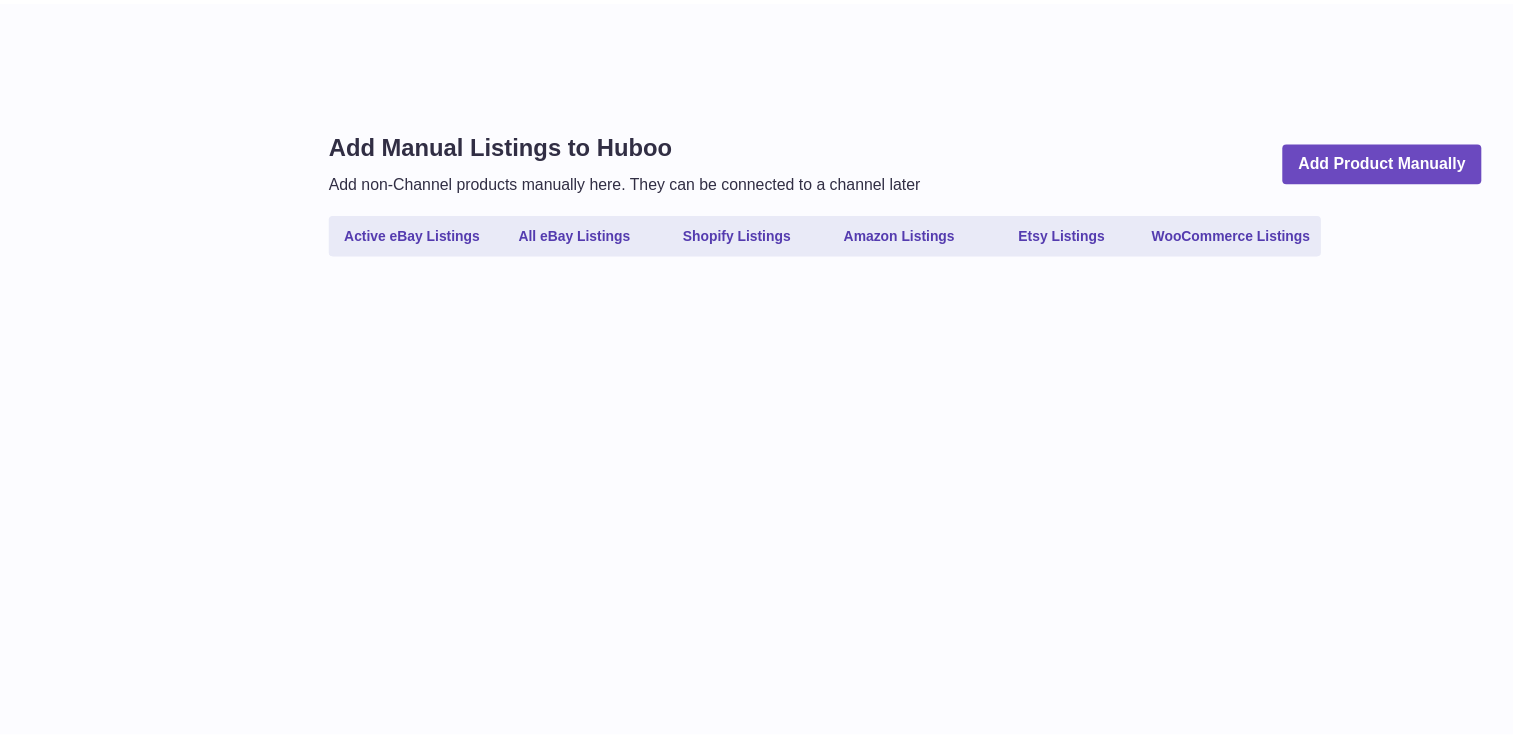 scroll, scrollTop: 0, scrollLeft: 0, axis: both 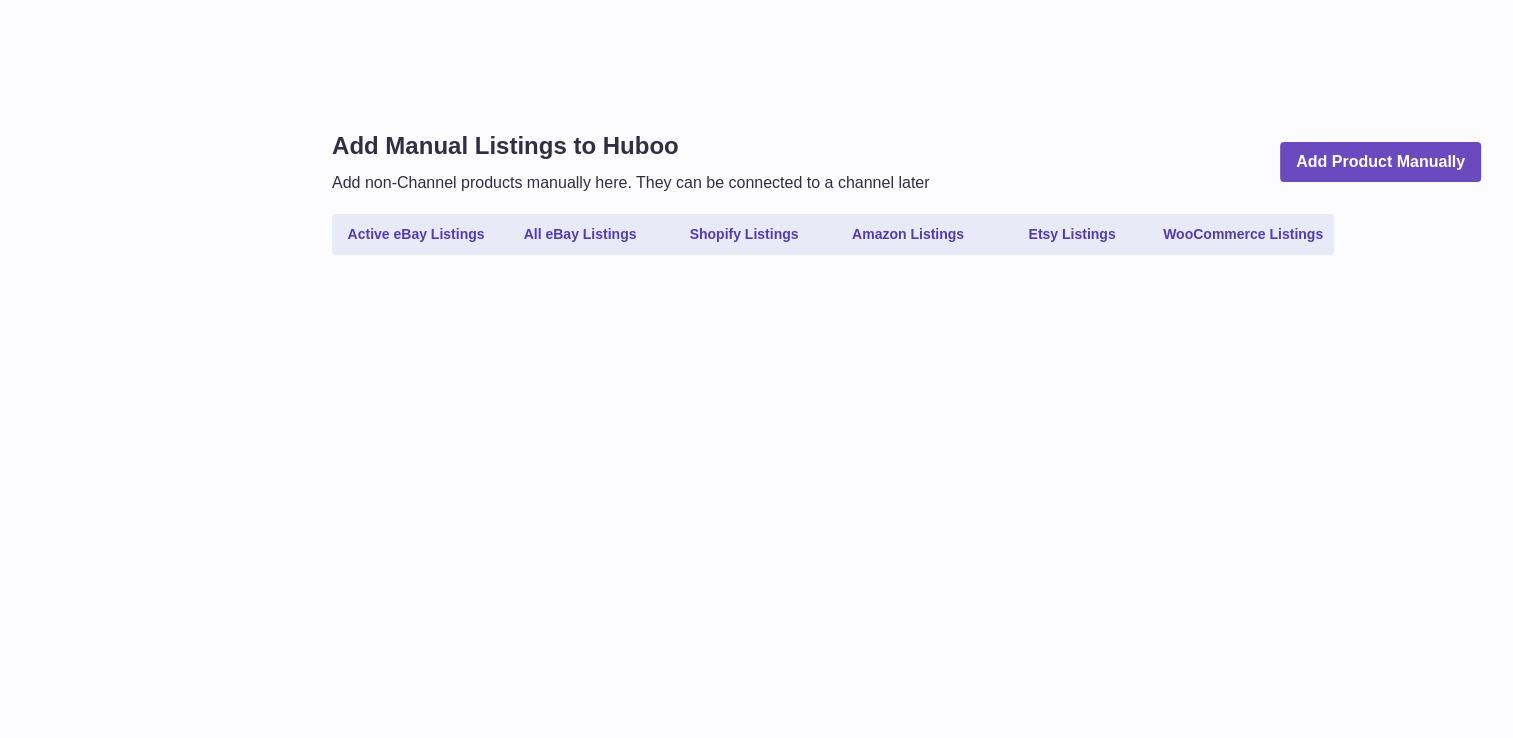 select 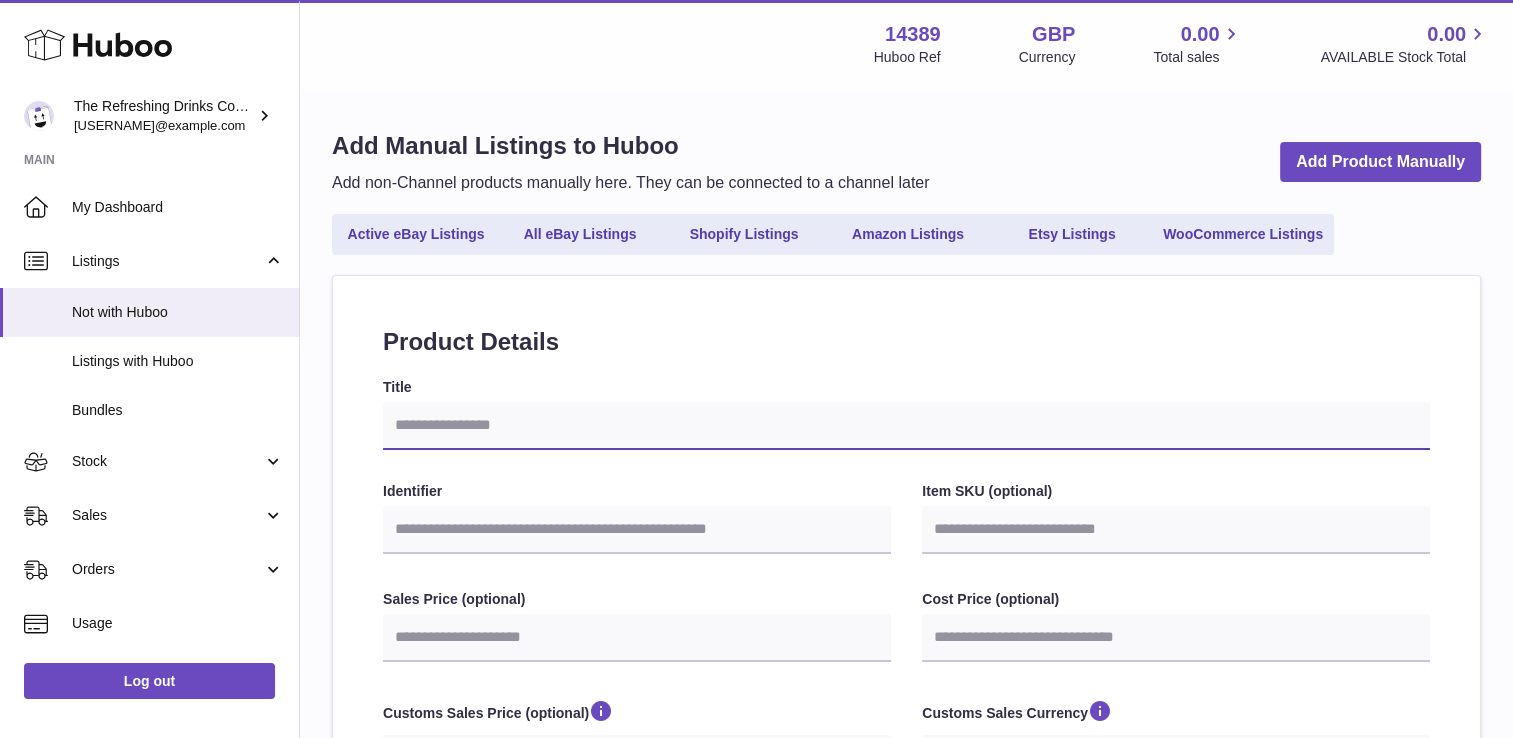click on "Title" at bounding box center [906, 426] 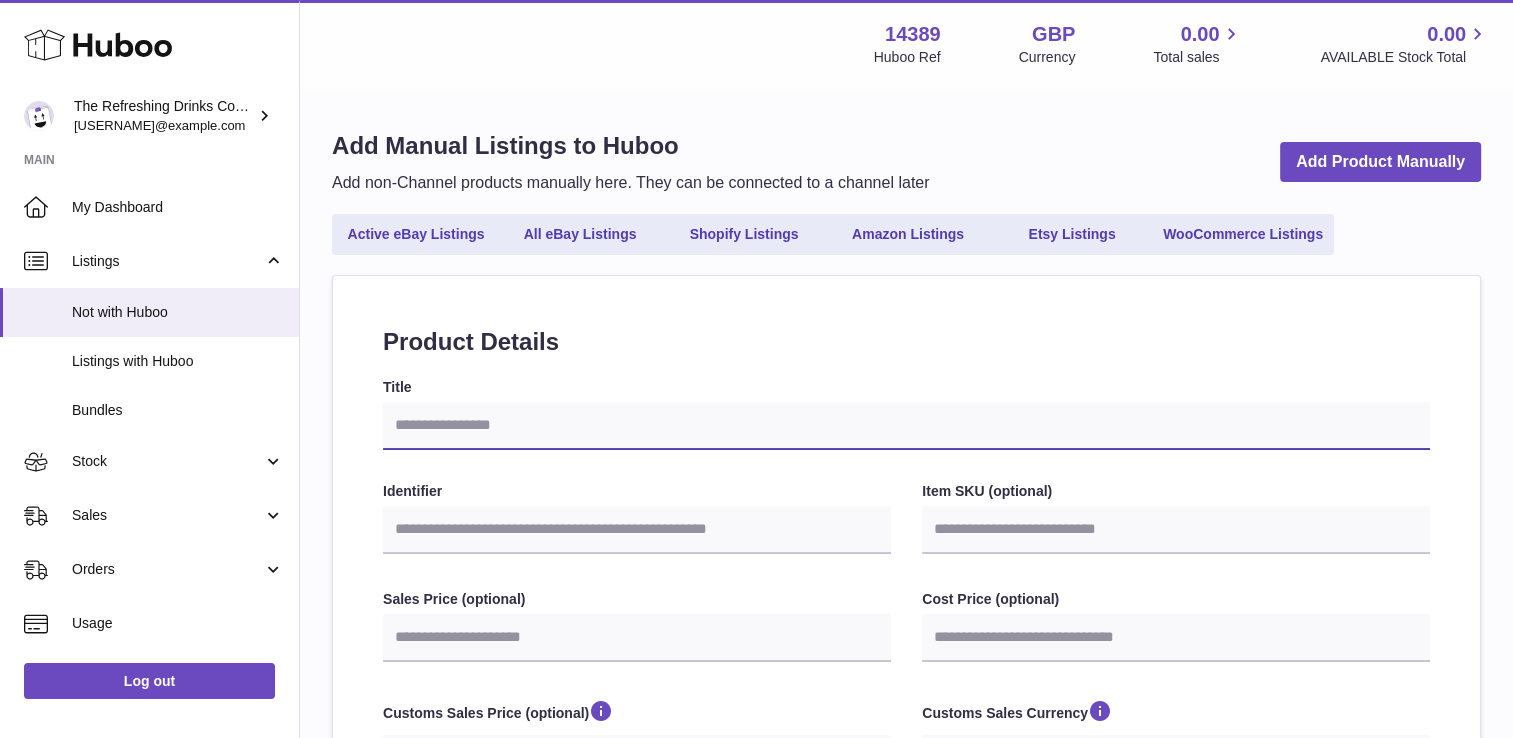 type on "*" 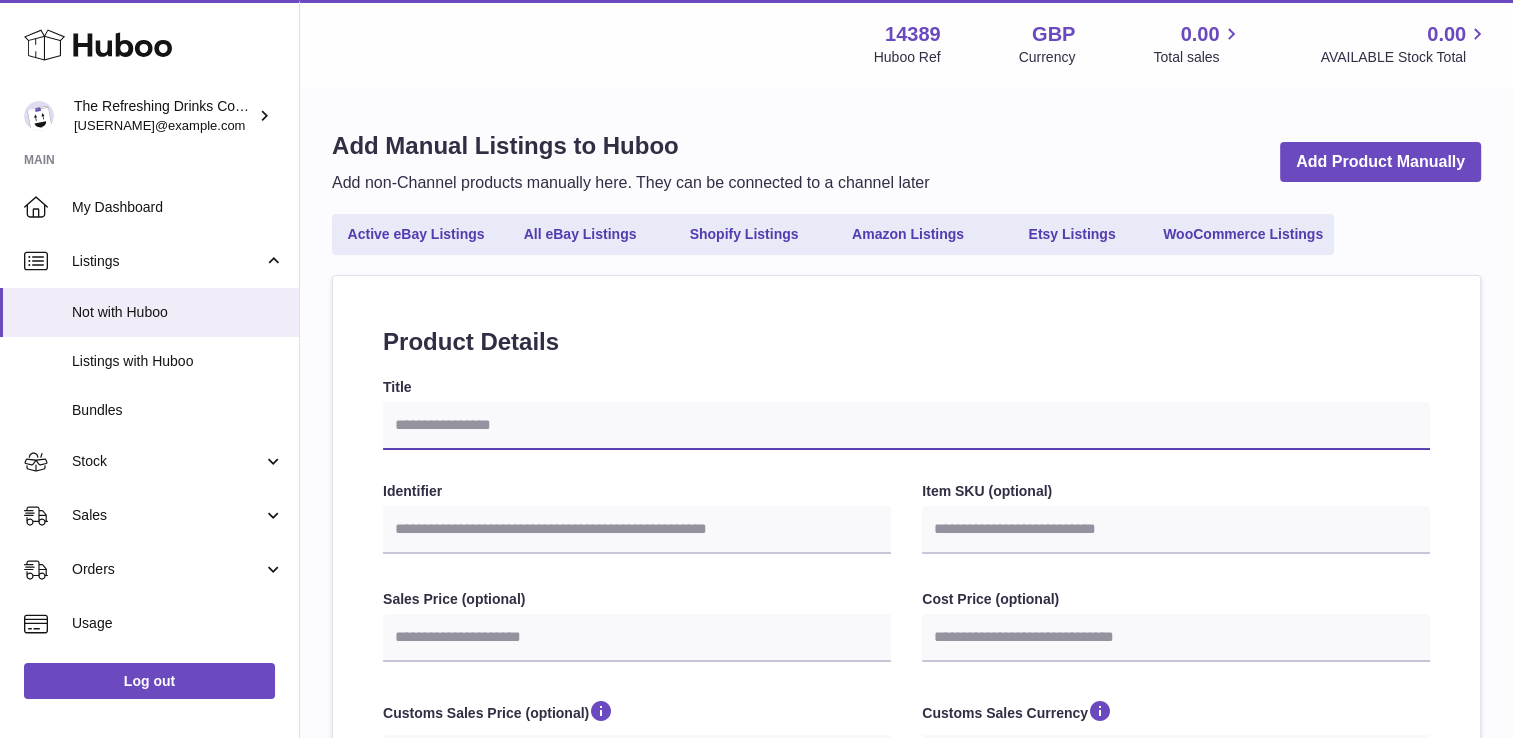 select 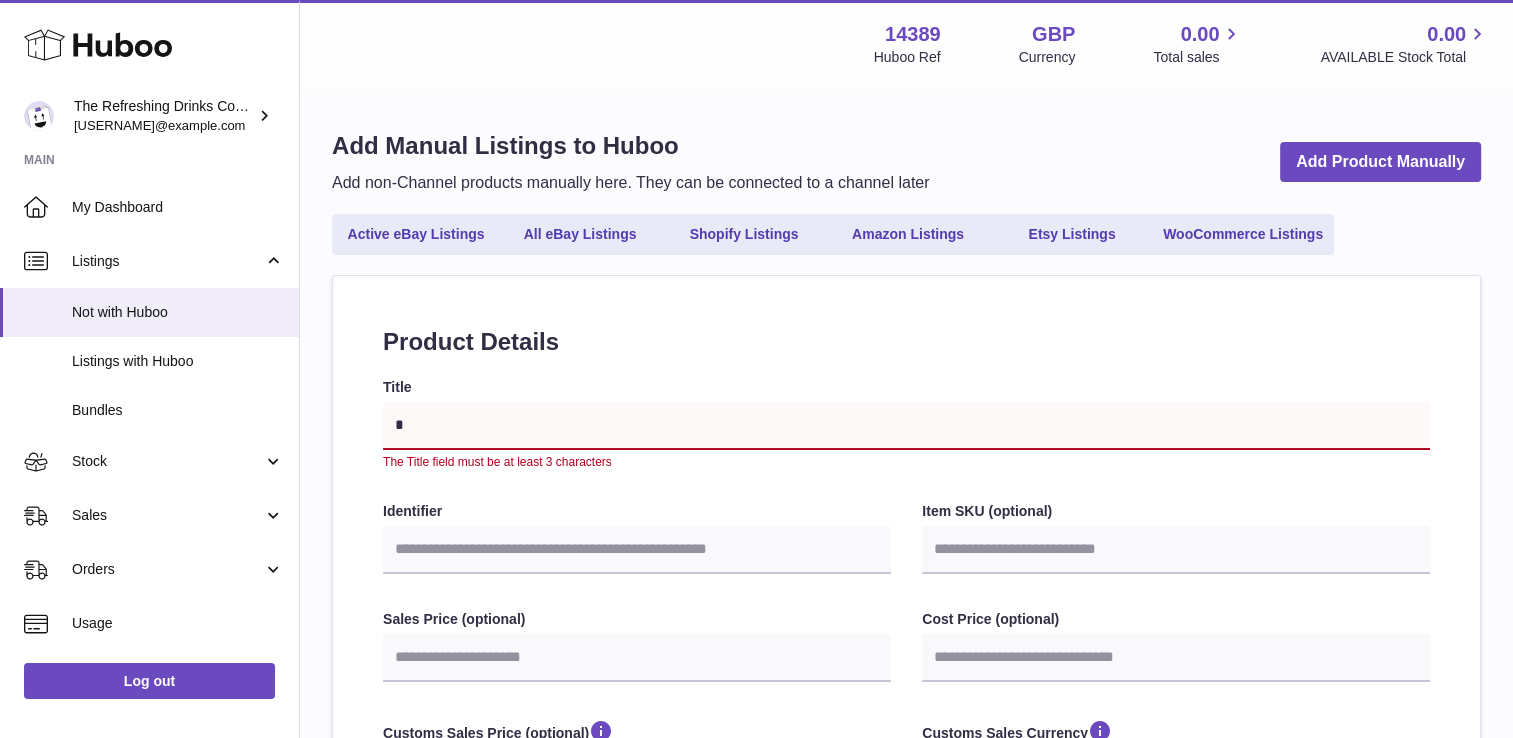 type on "**" 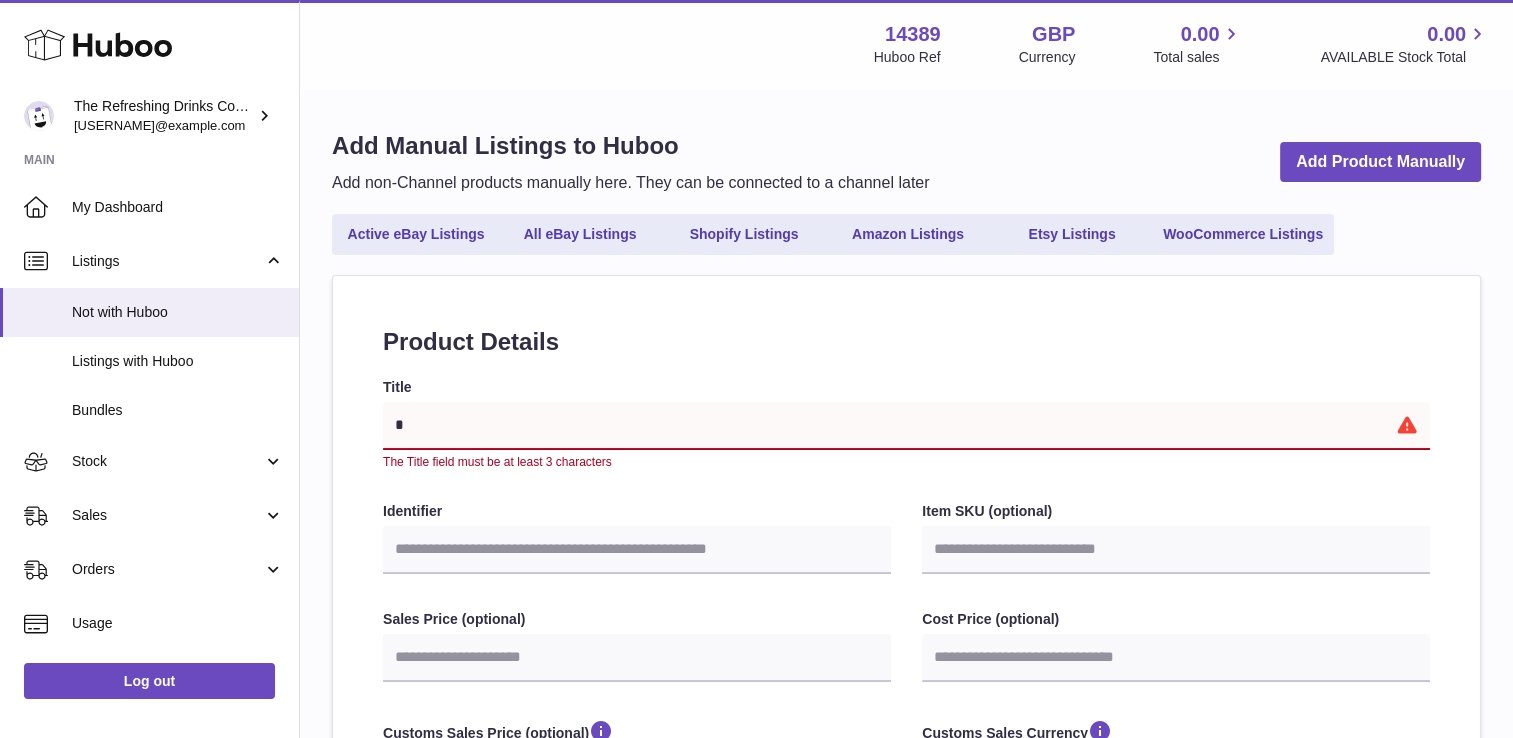 select 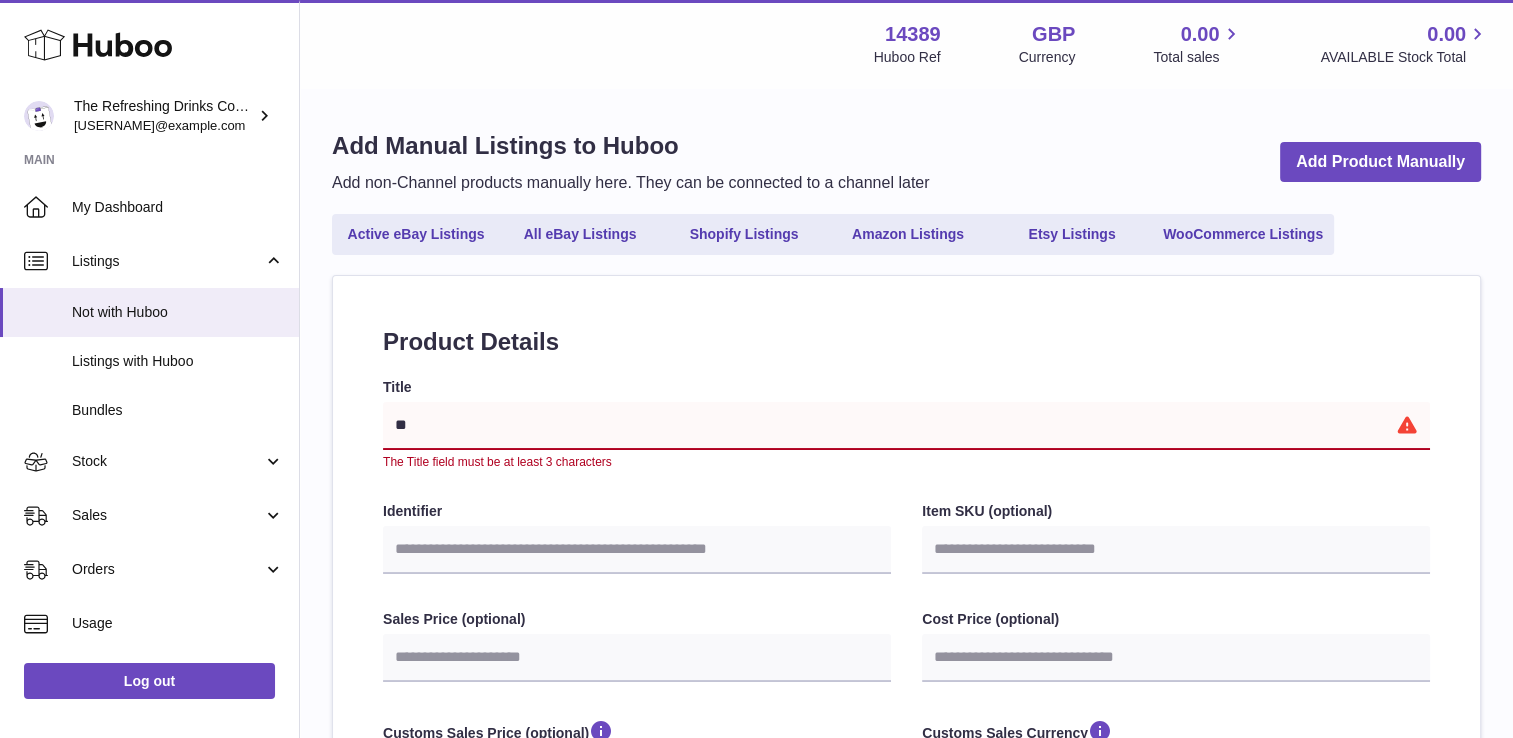 type on "**" 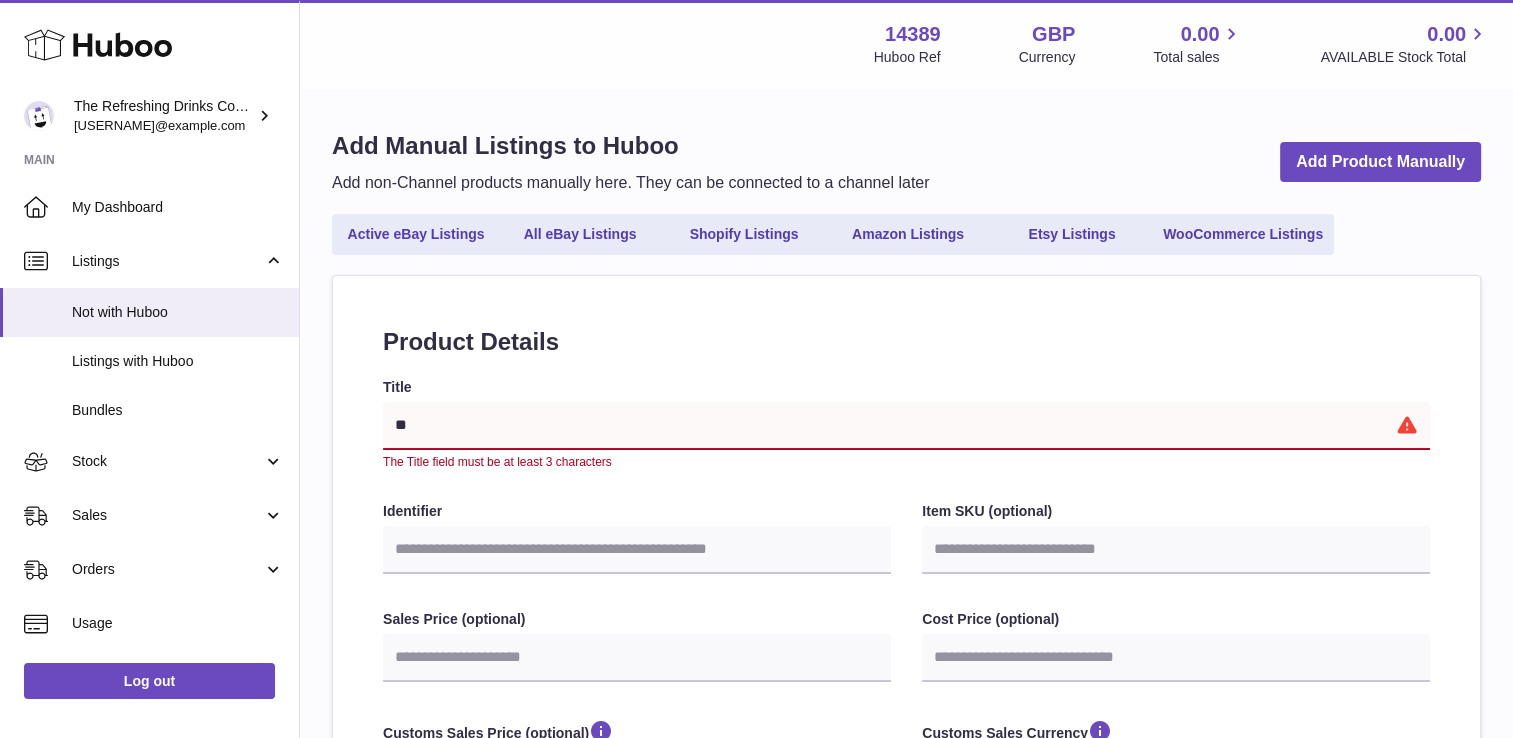select 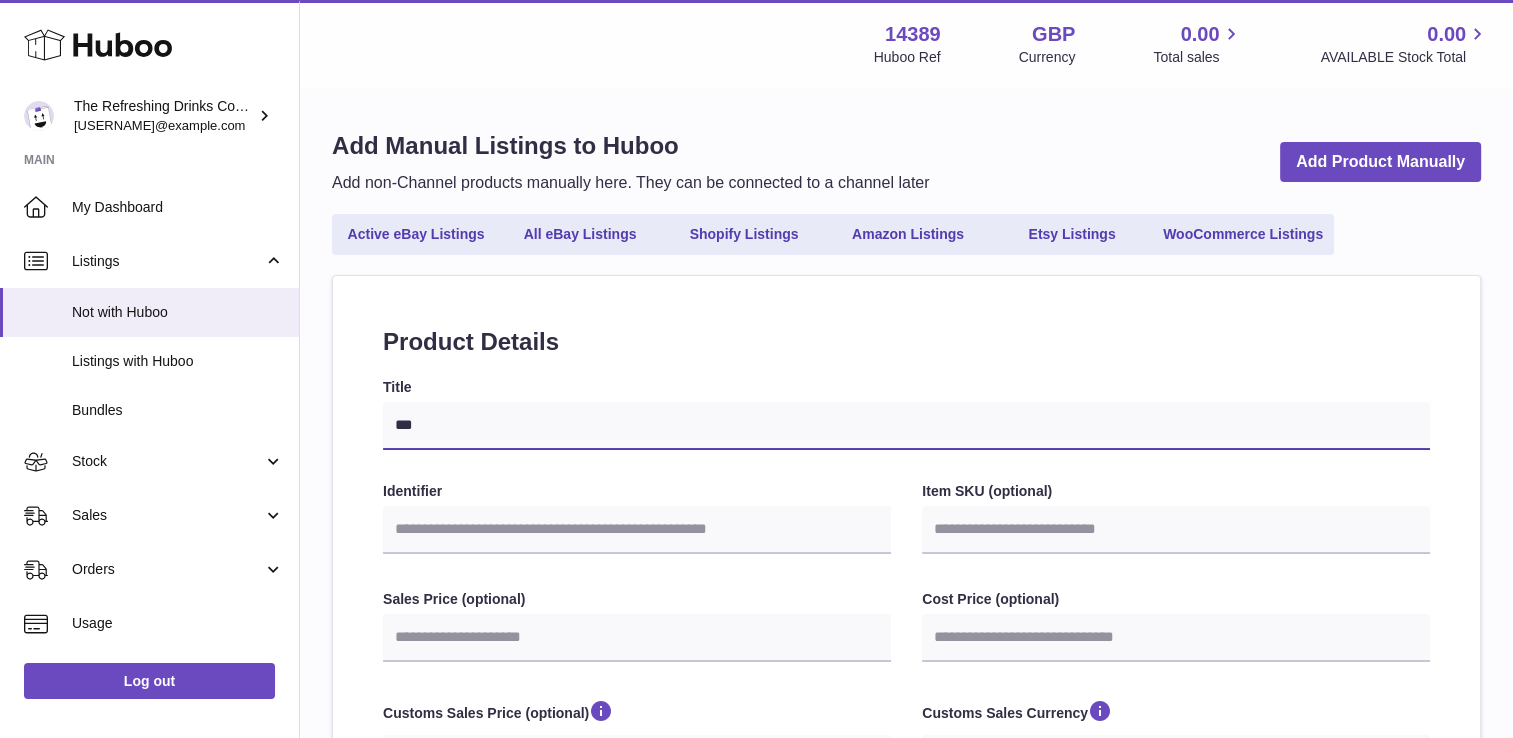 type on "****" 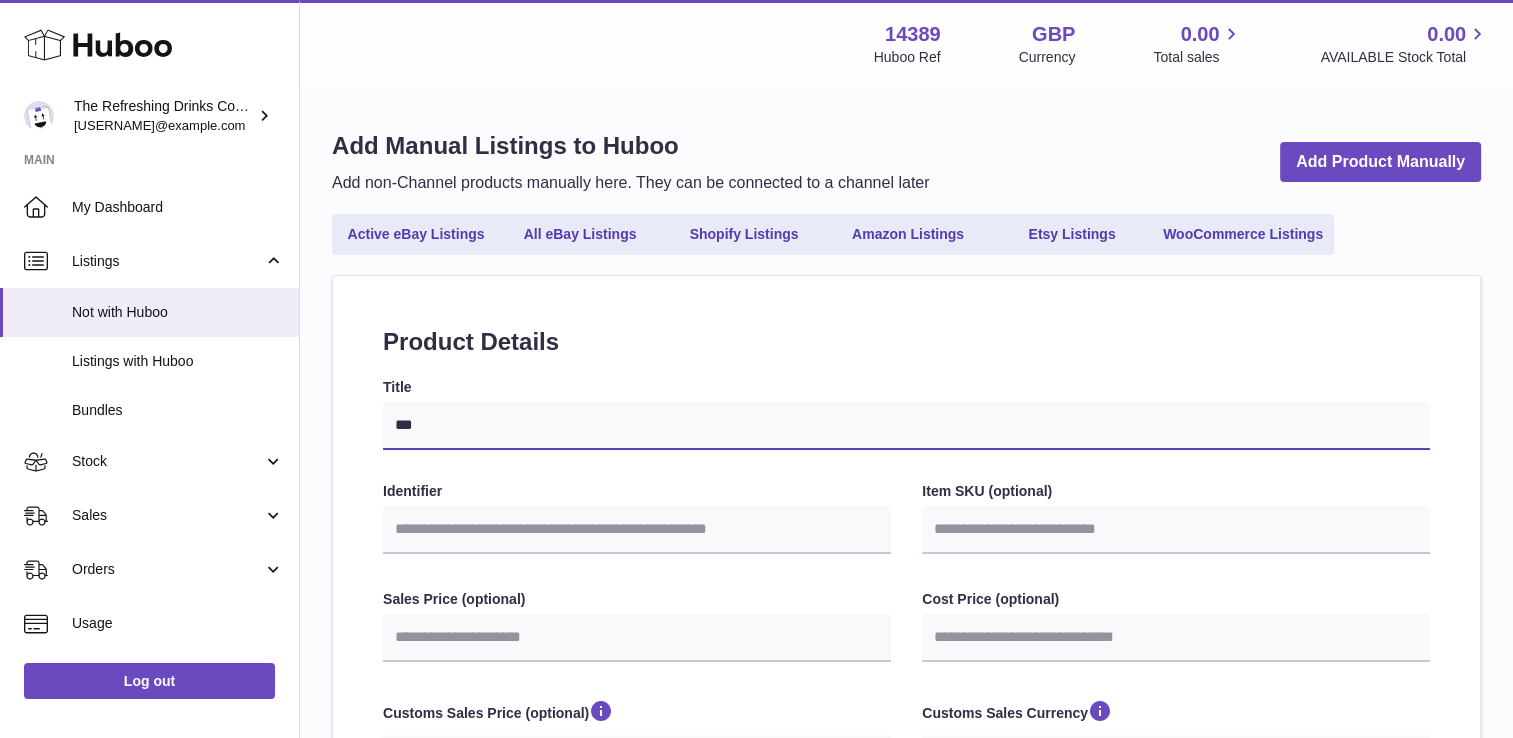 select 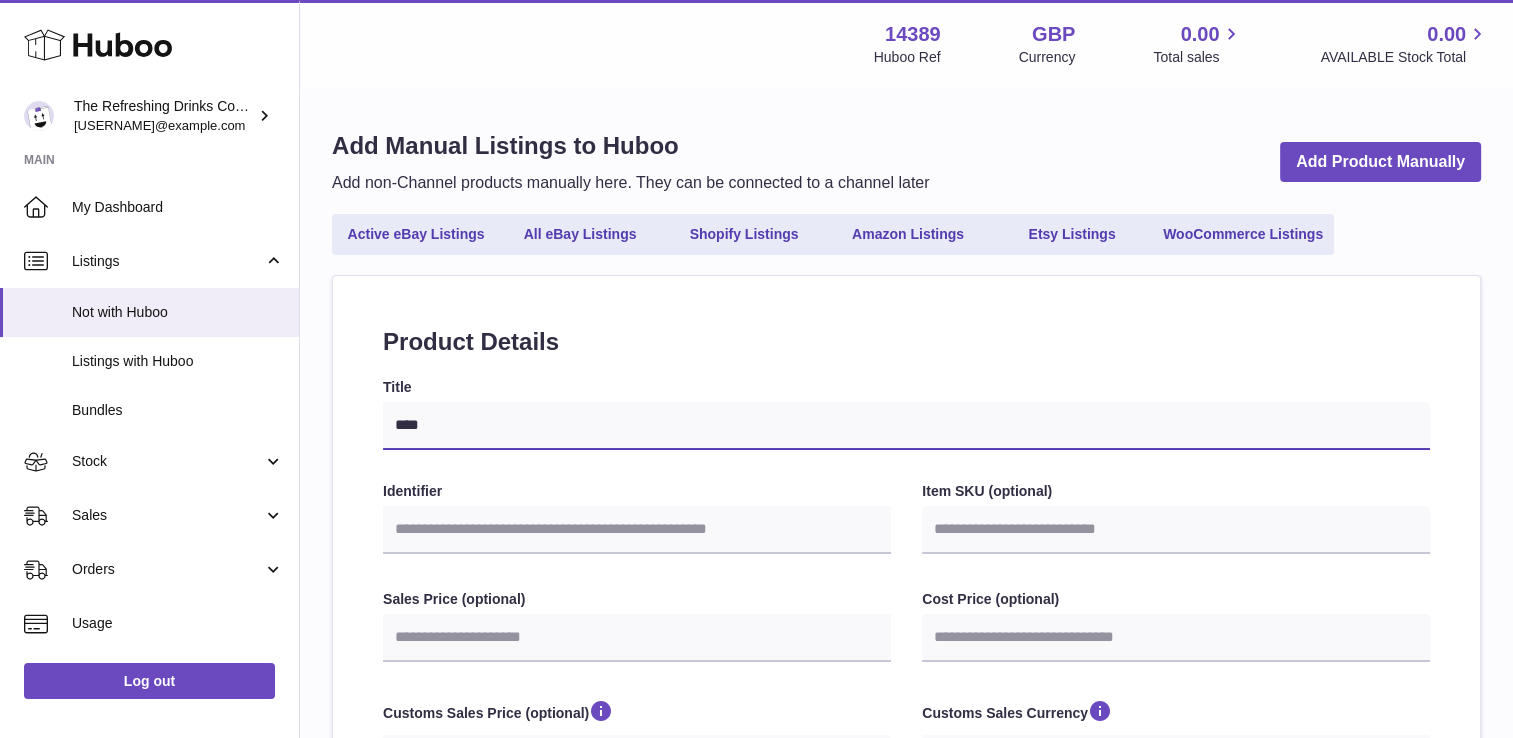 type on "*****" 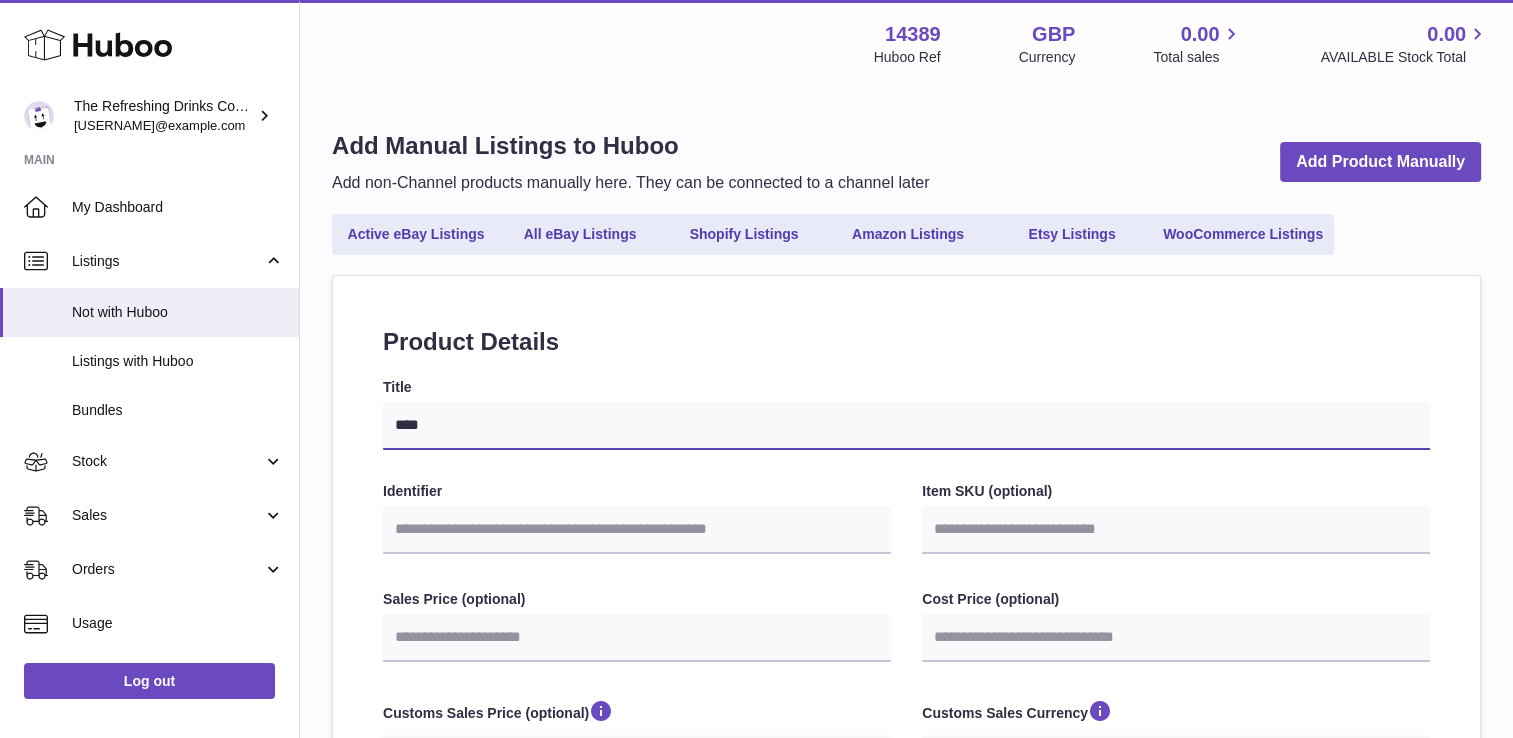 select 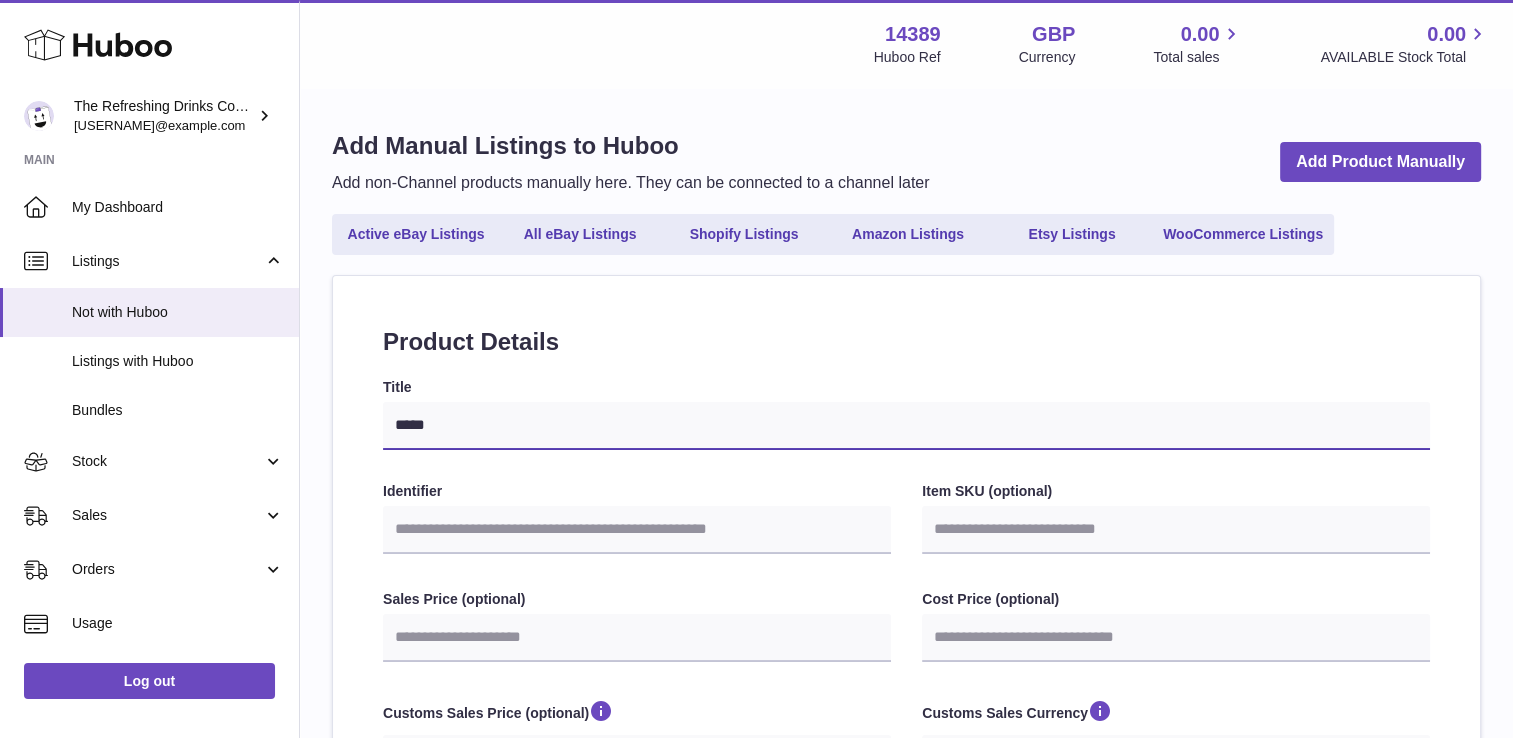 type on "******" 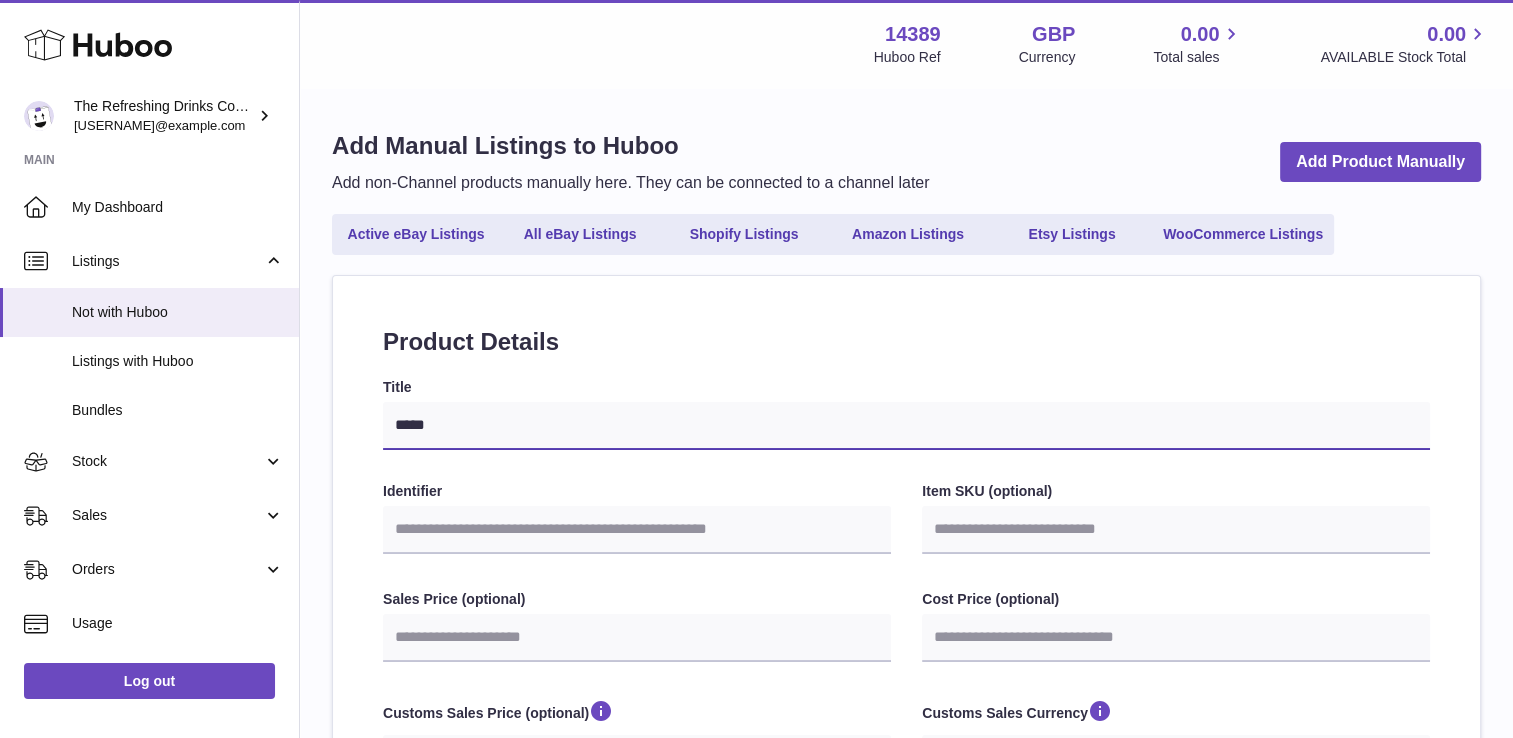 select 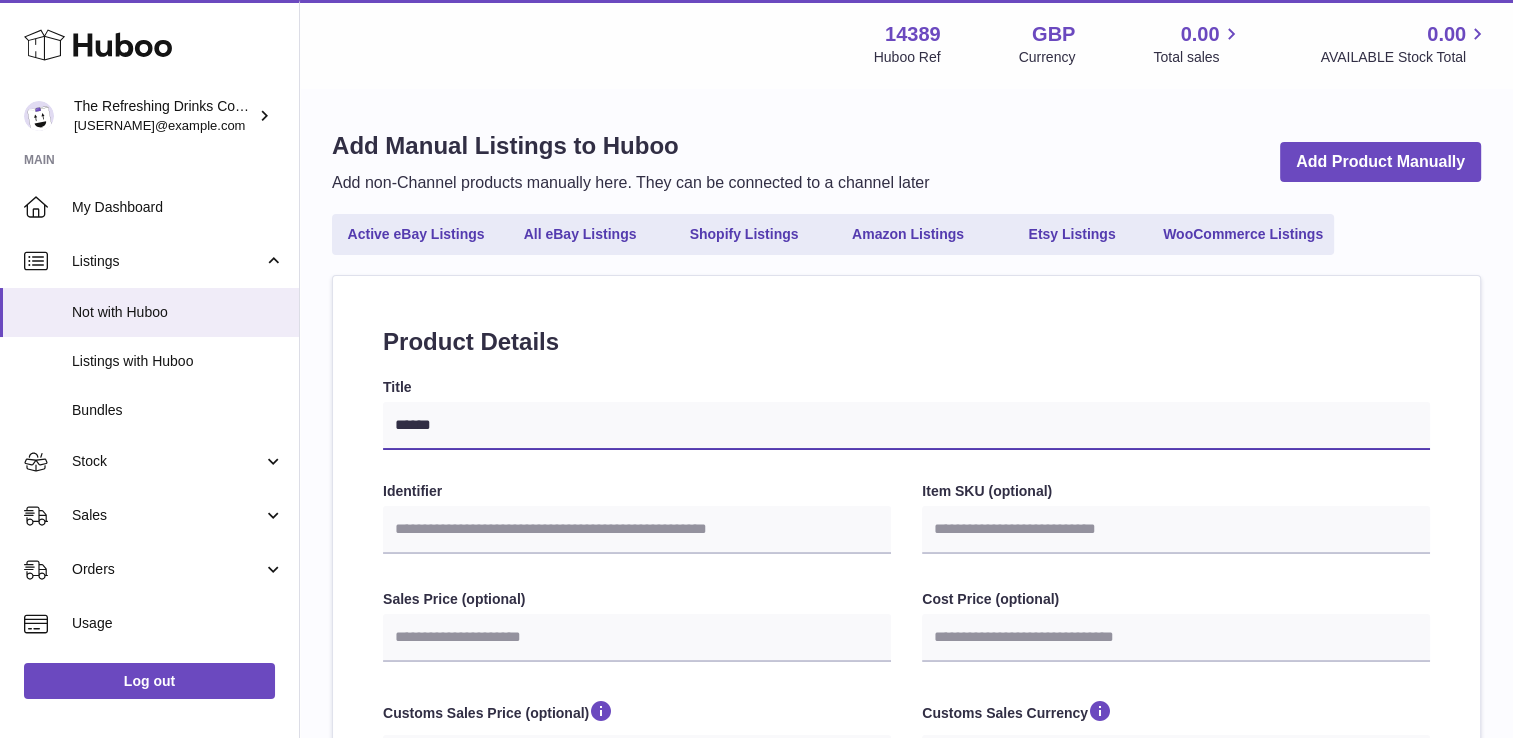 type on "*******" 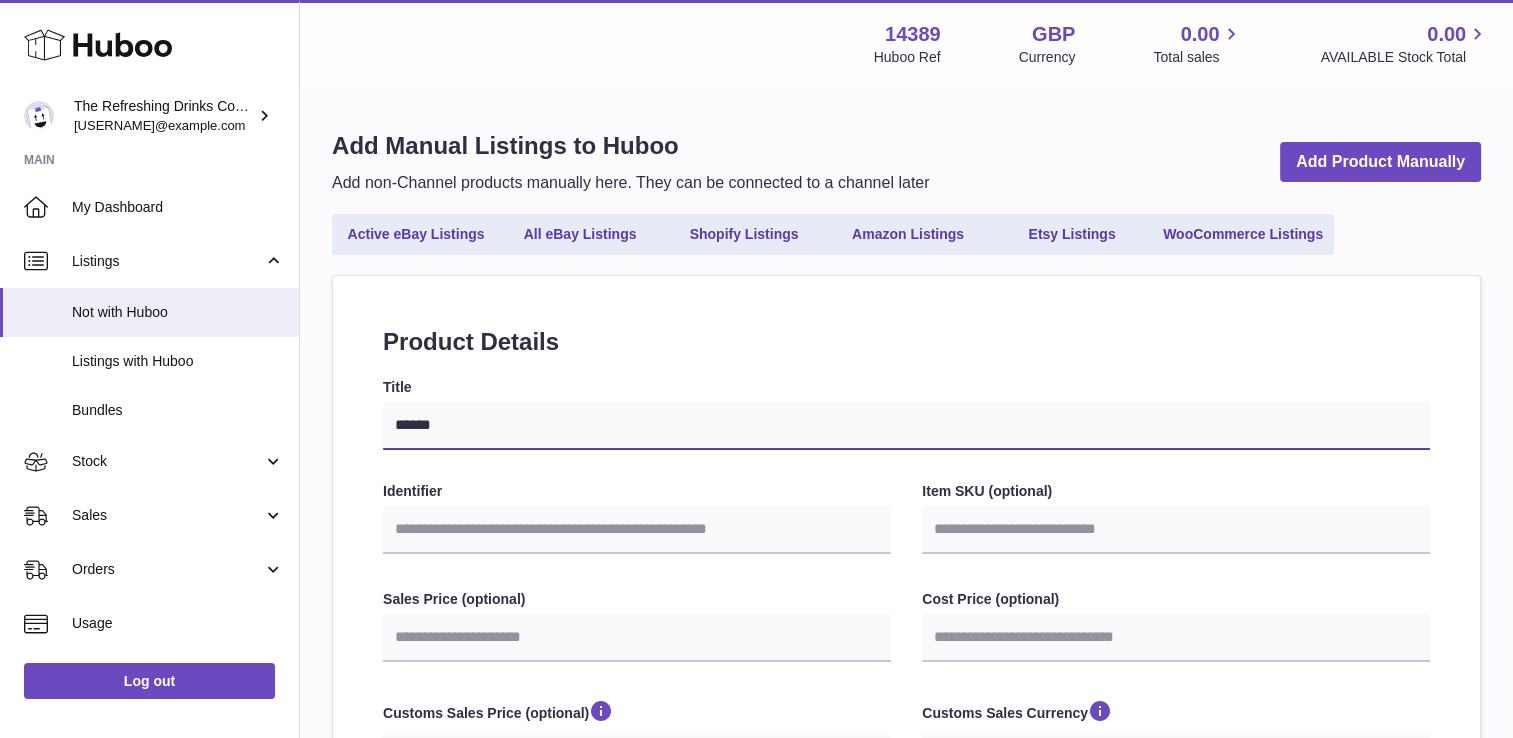 select 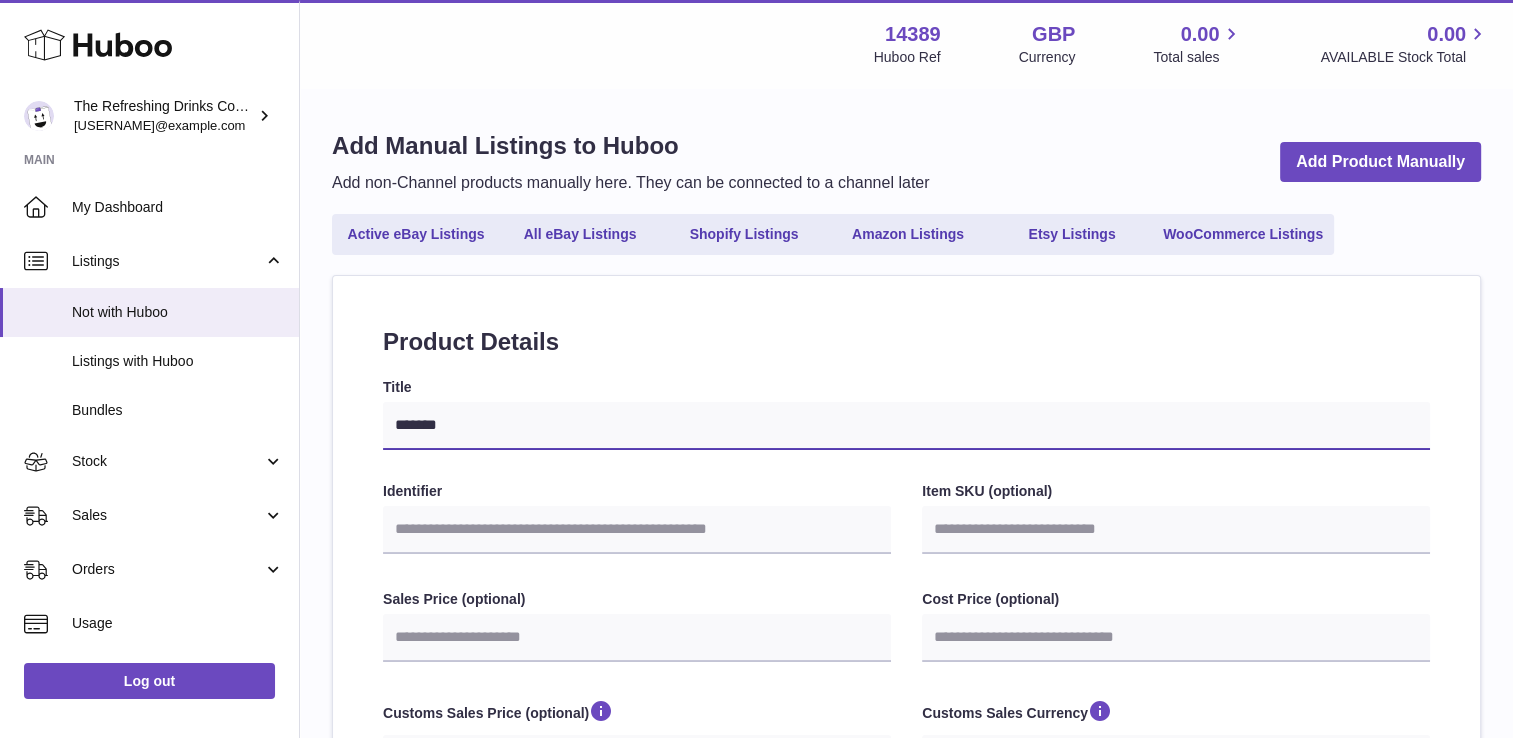 type on "*******" 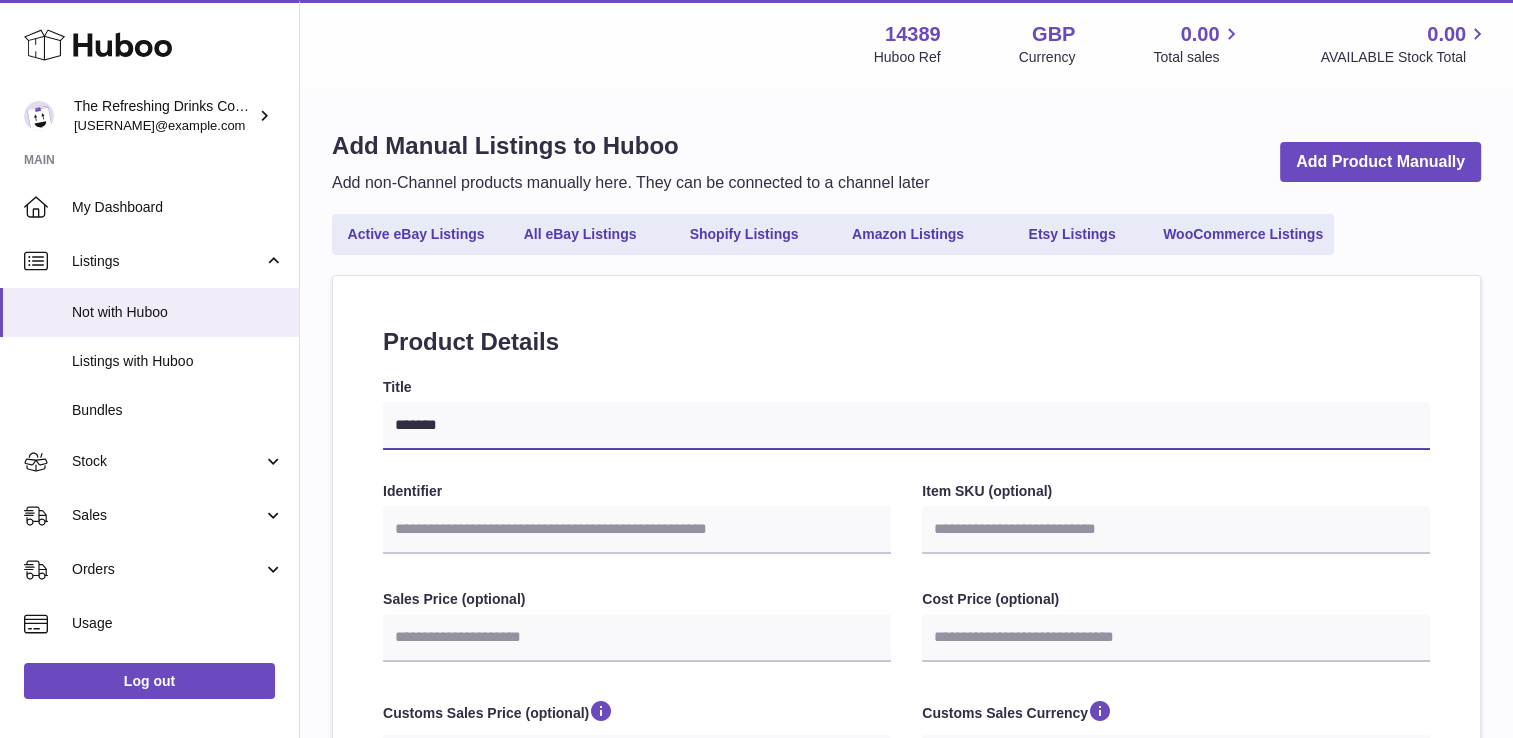 select 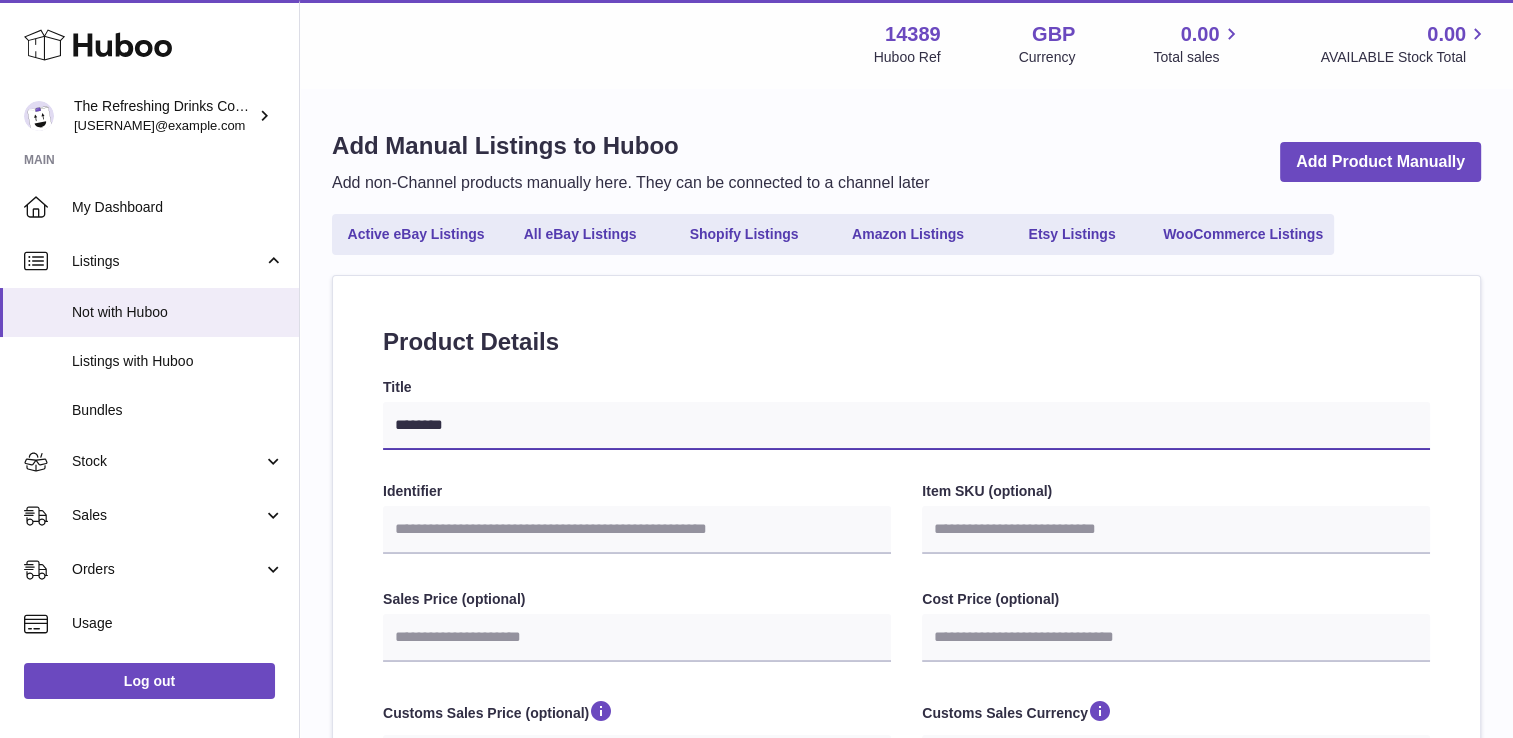 type on "*********" 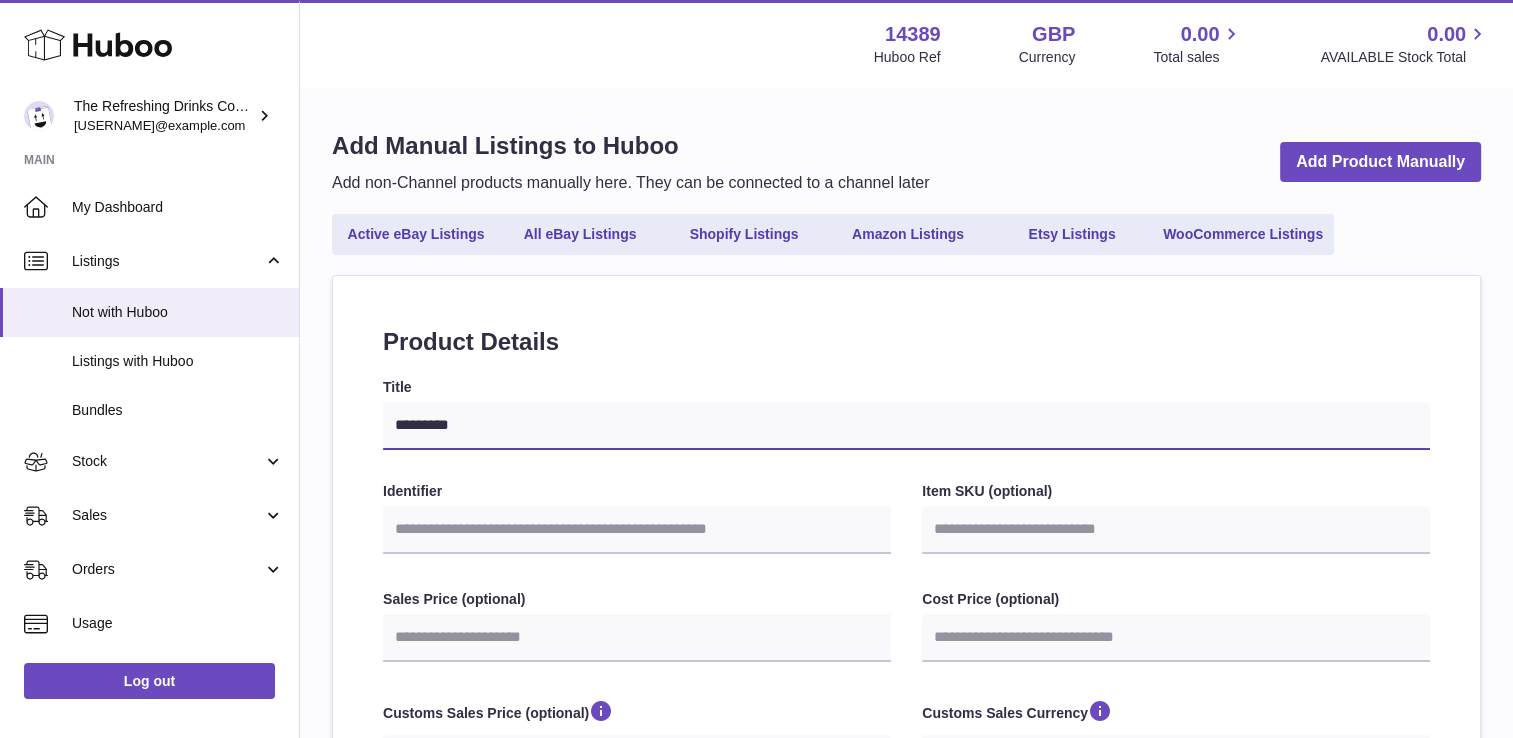select 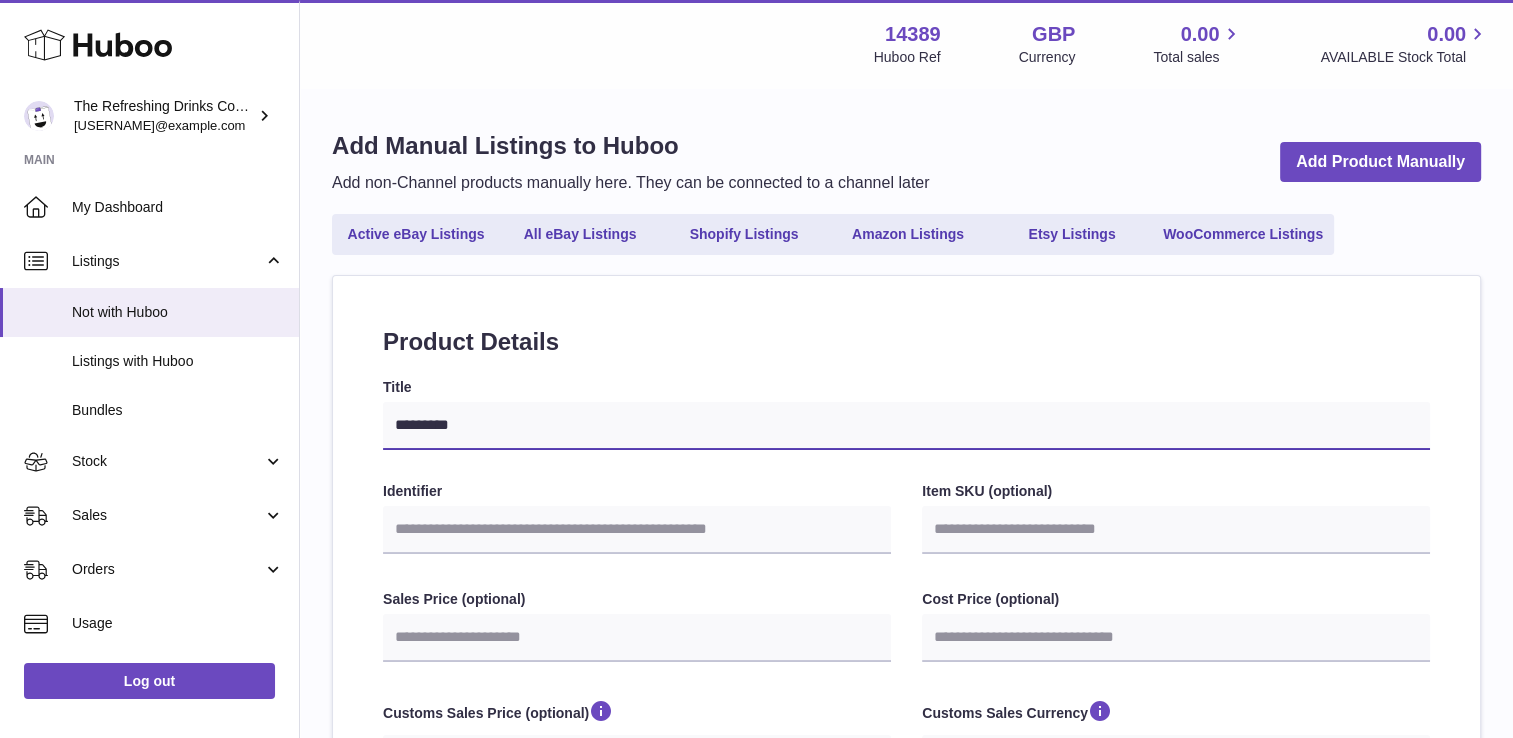 type on "**********" 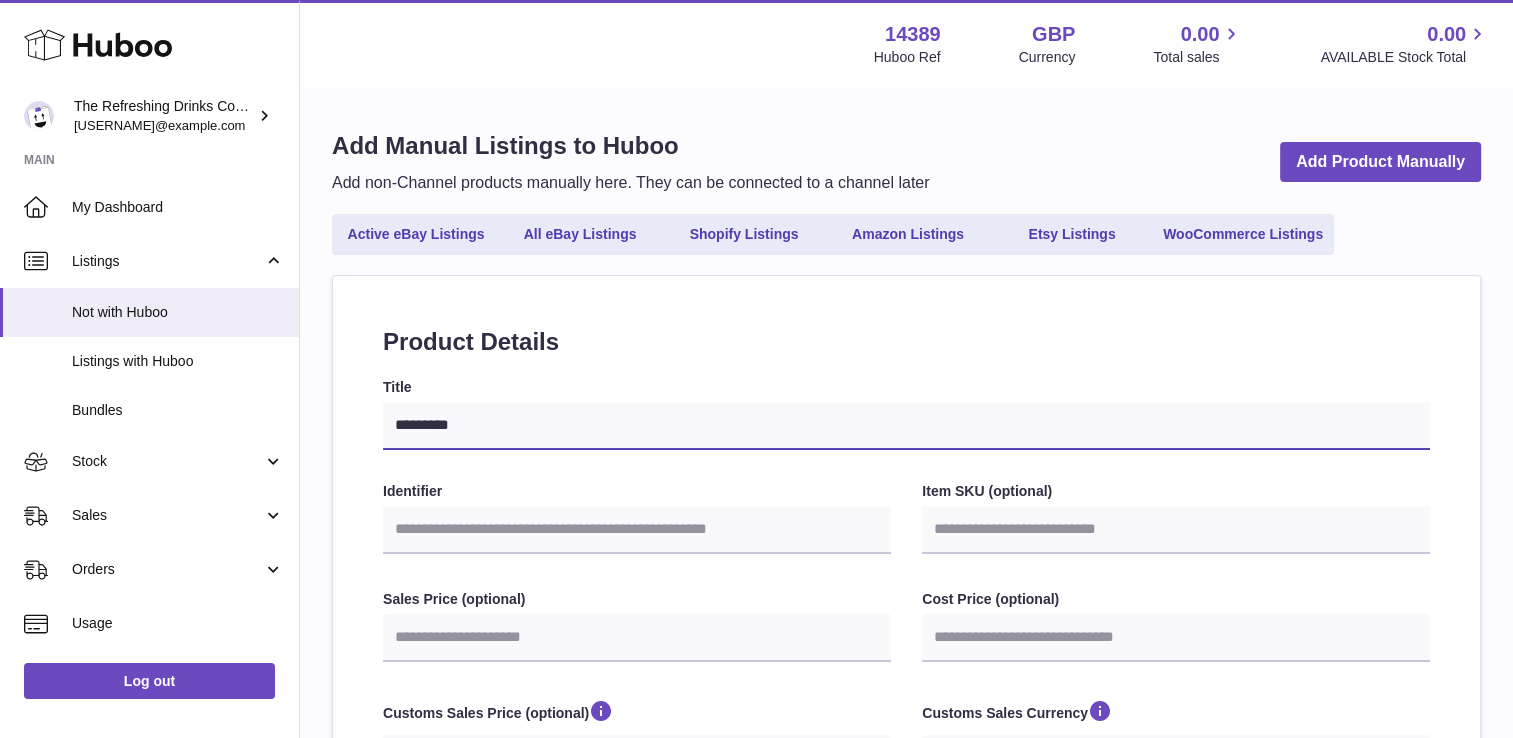 select 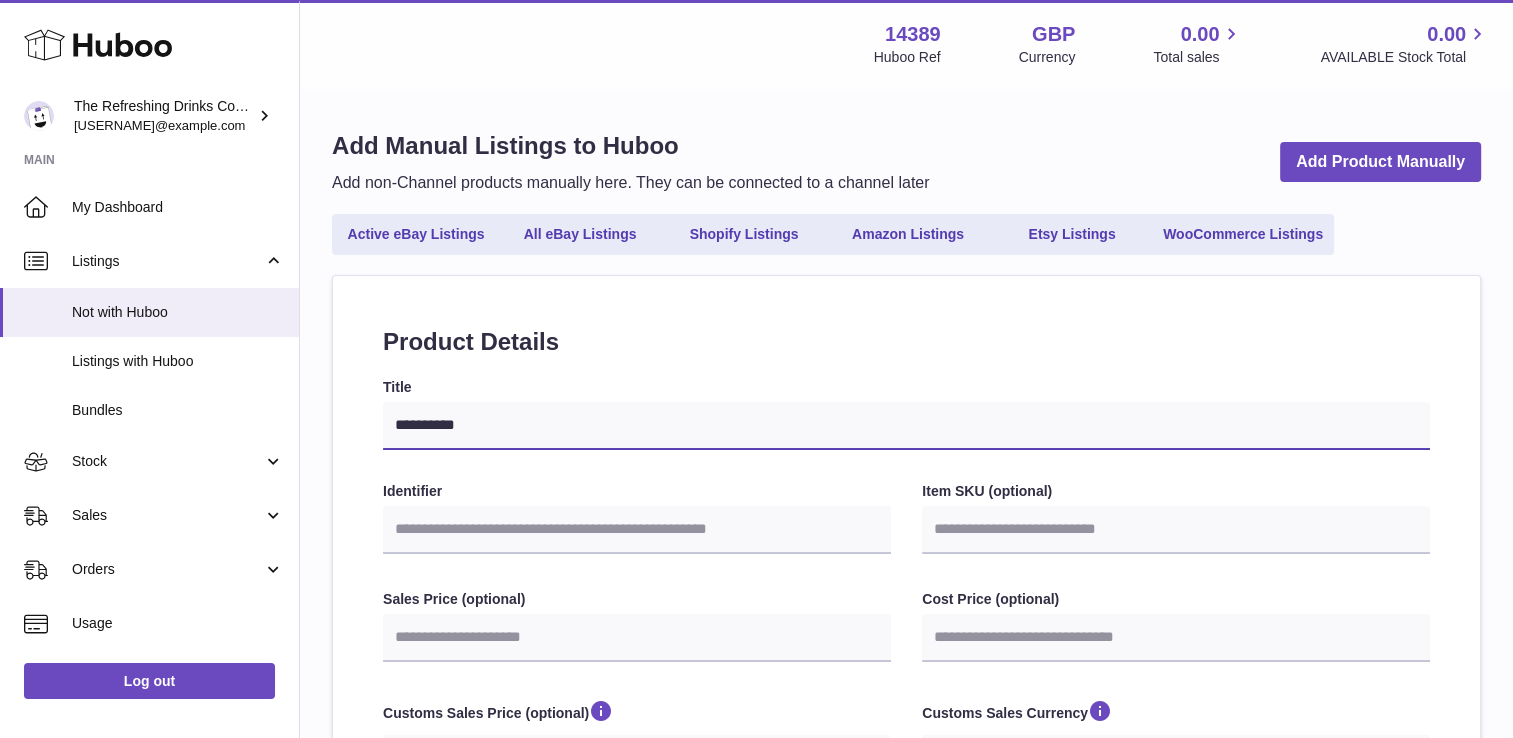 type on "**********" 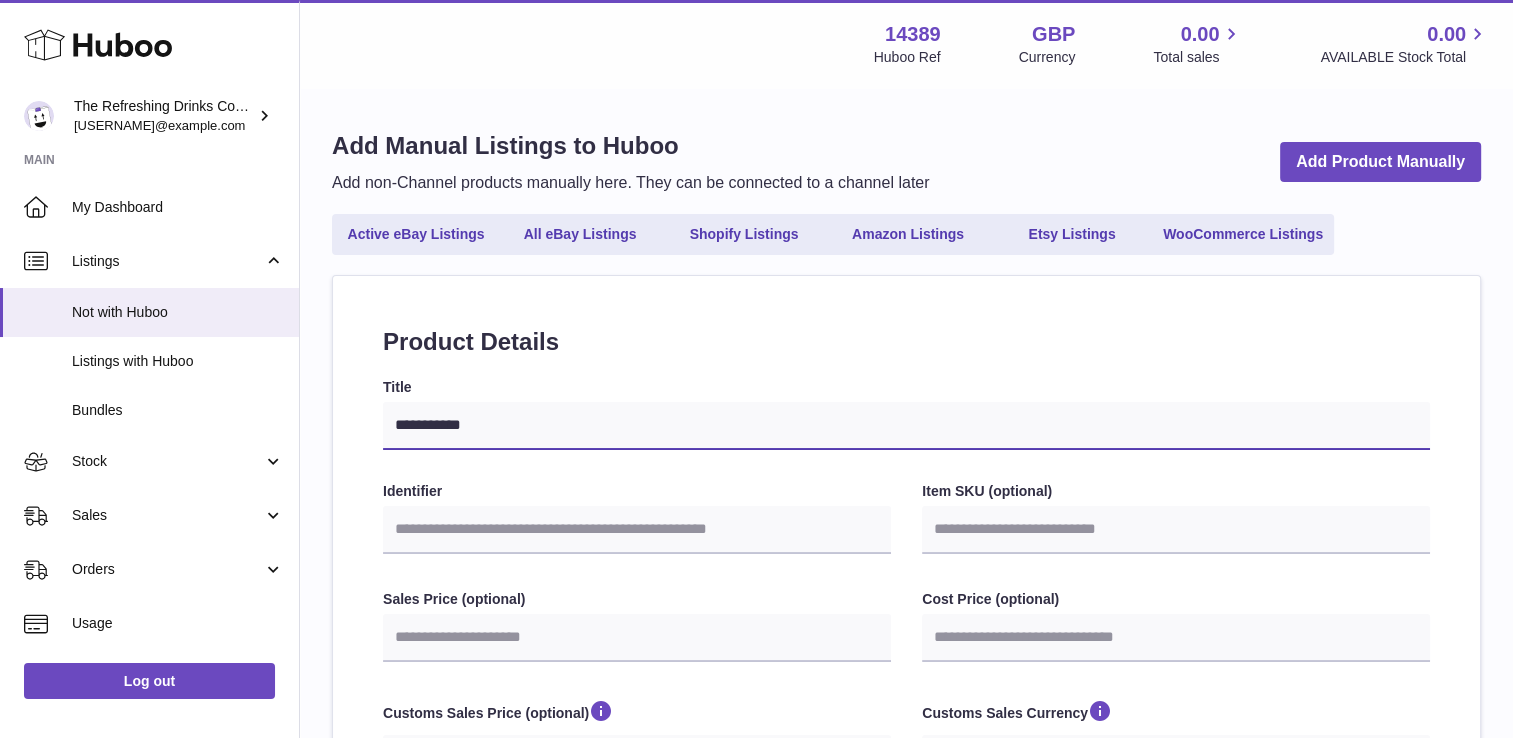 select 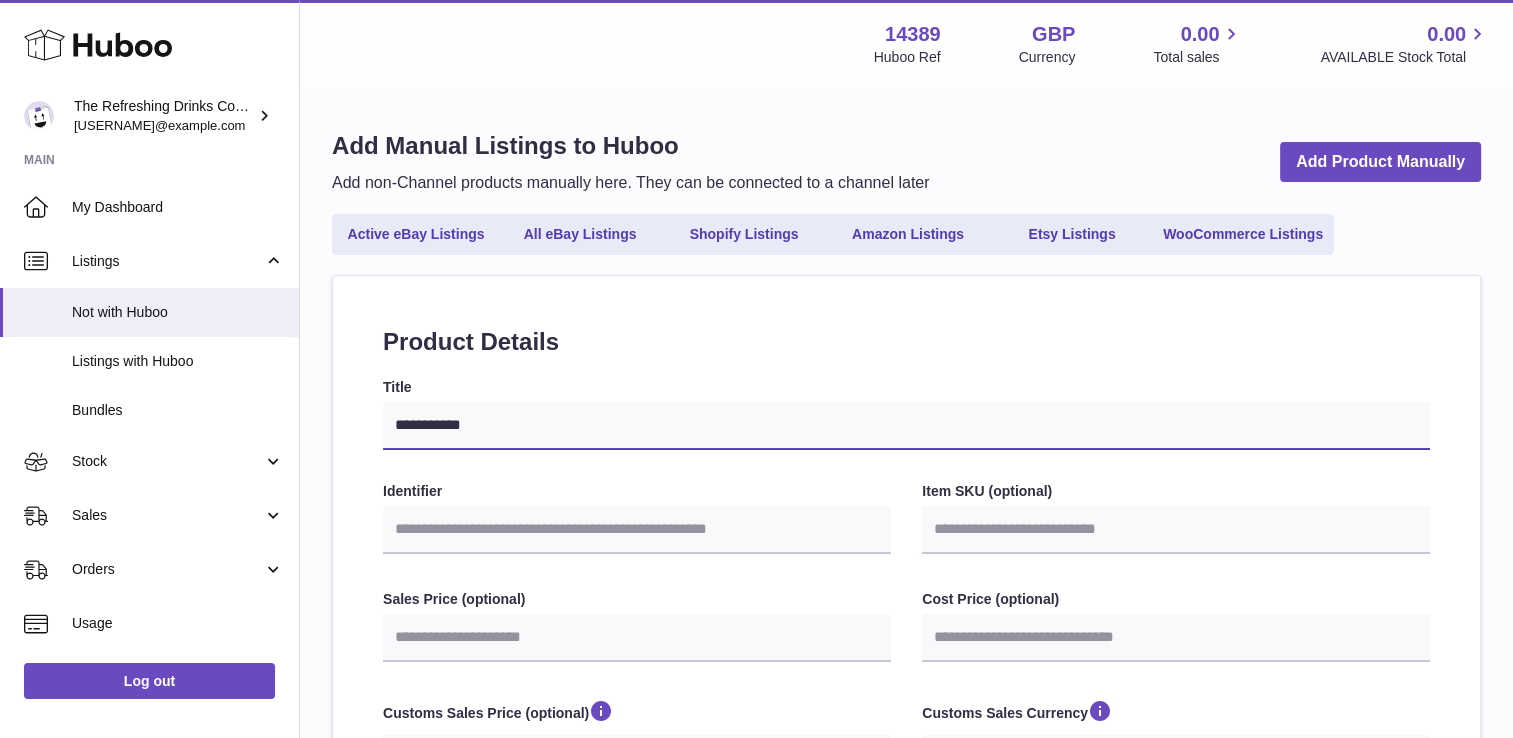 type on "**********" 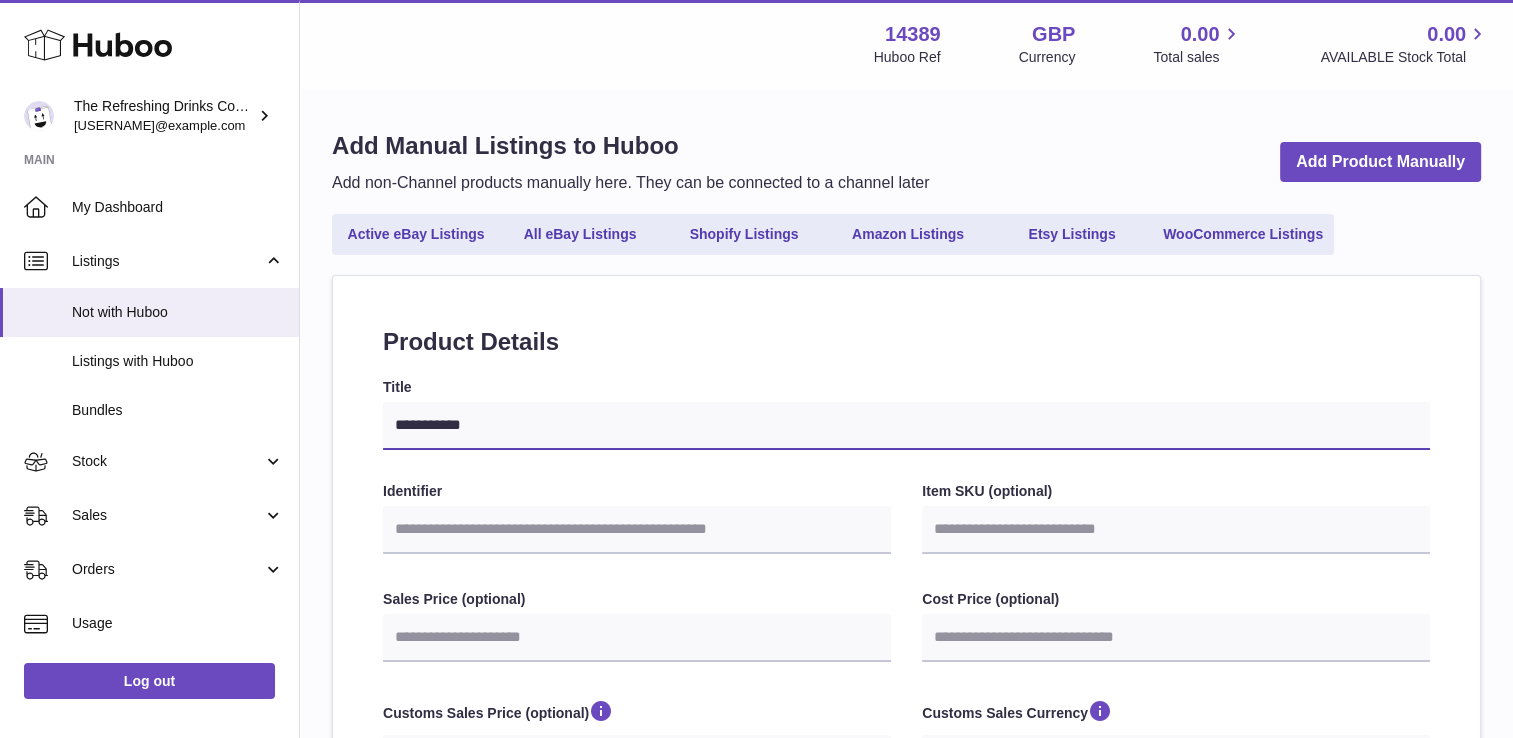 select 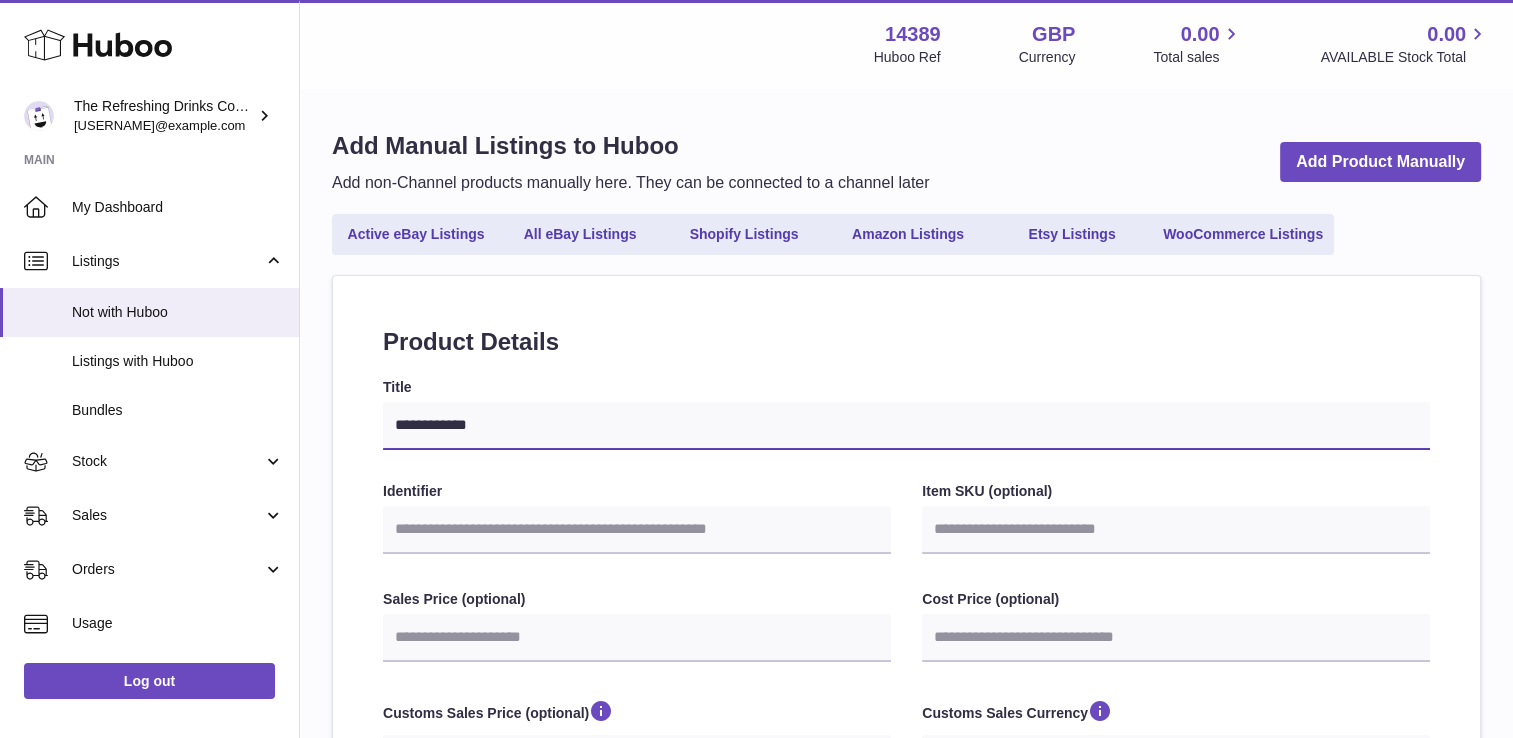 type on "**********" 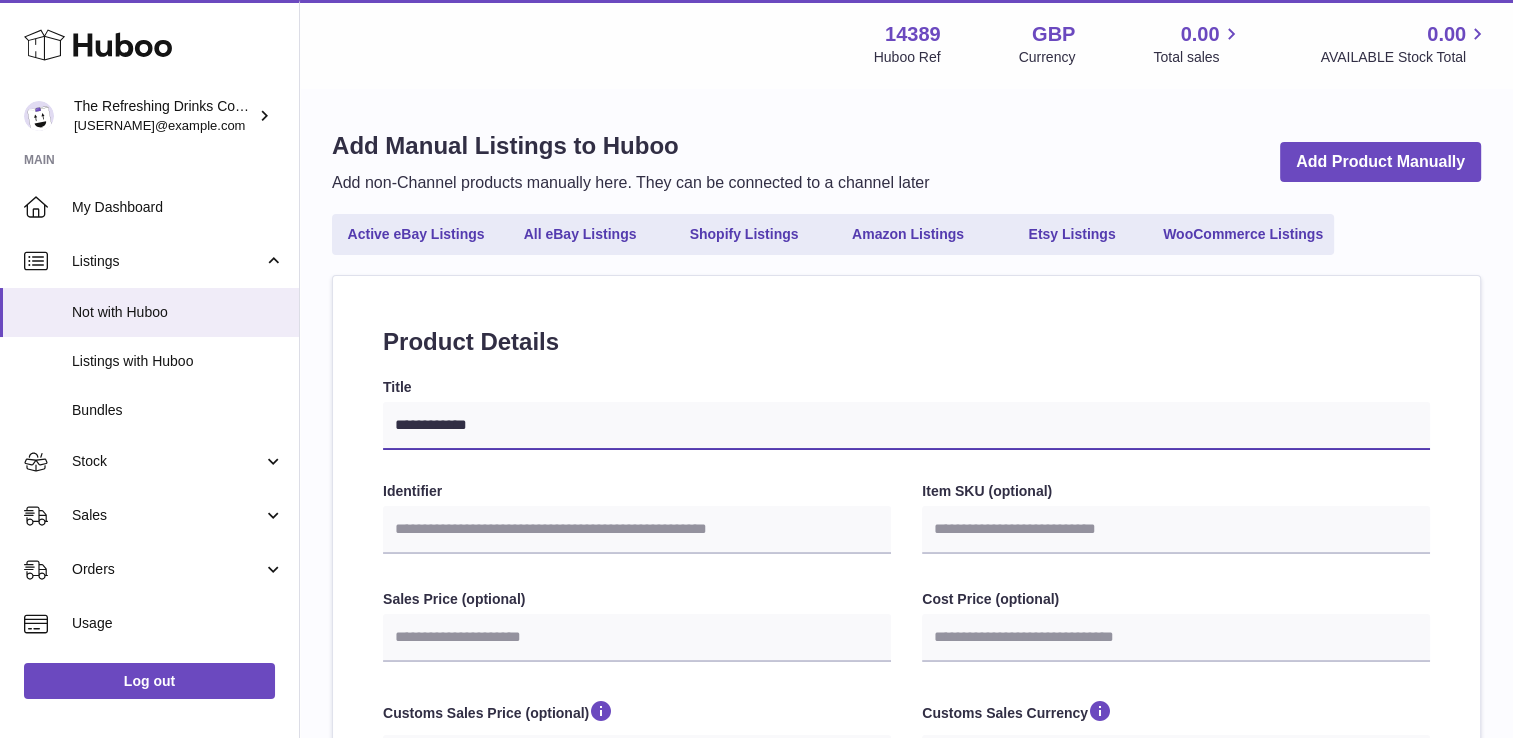 select 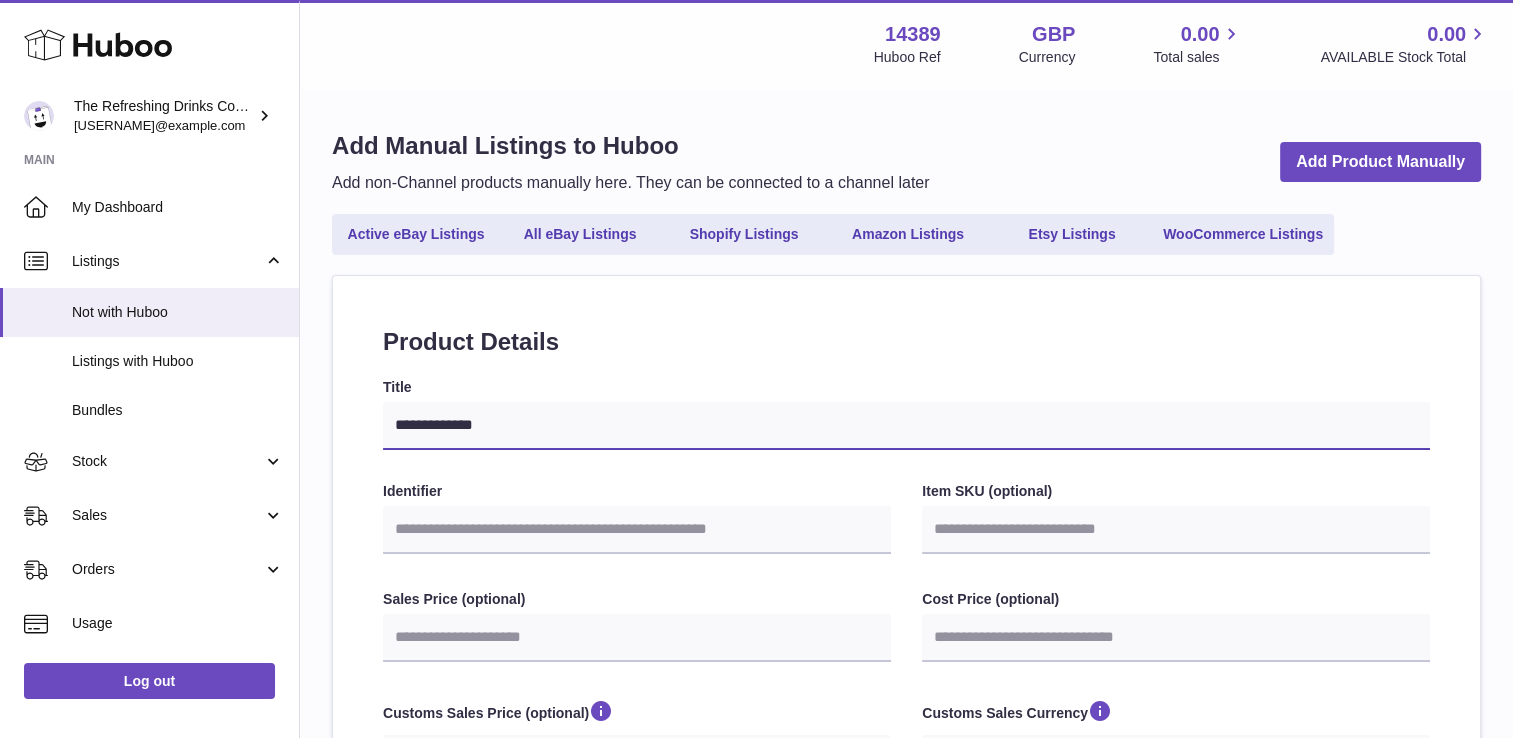 type on "**********" 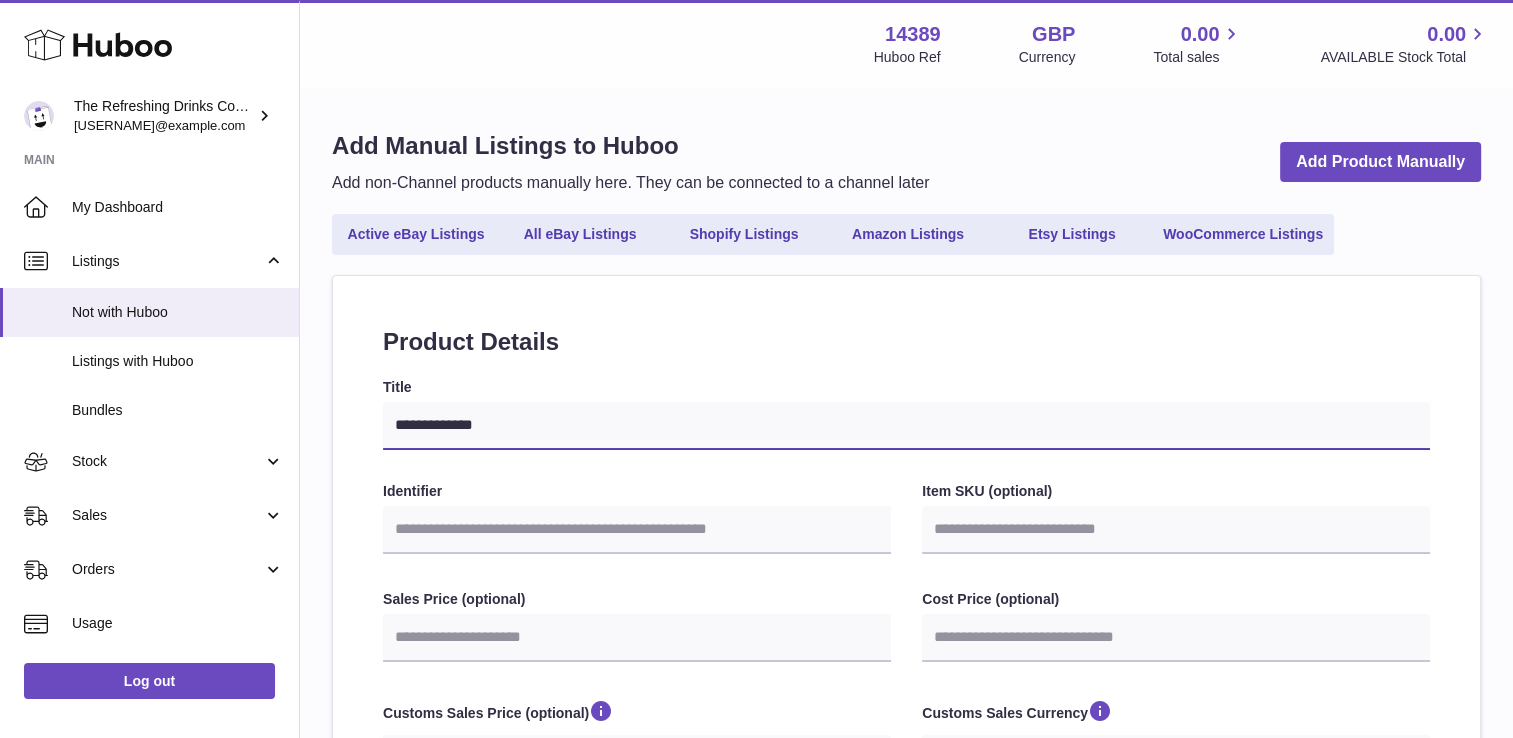 select 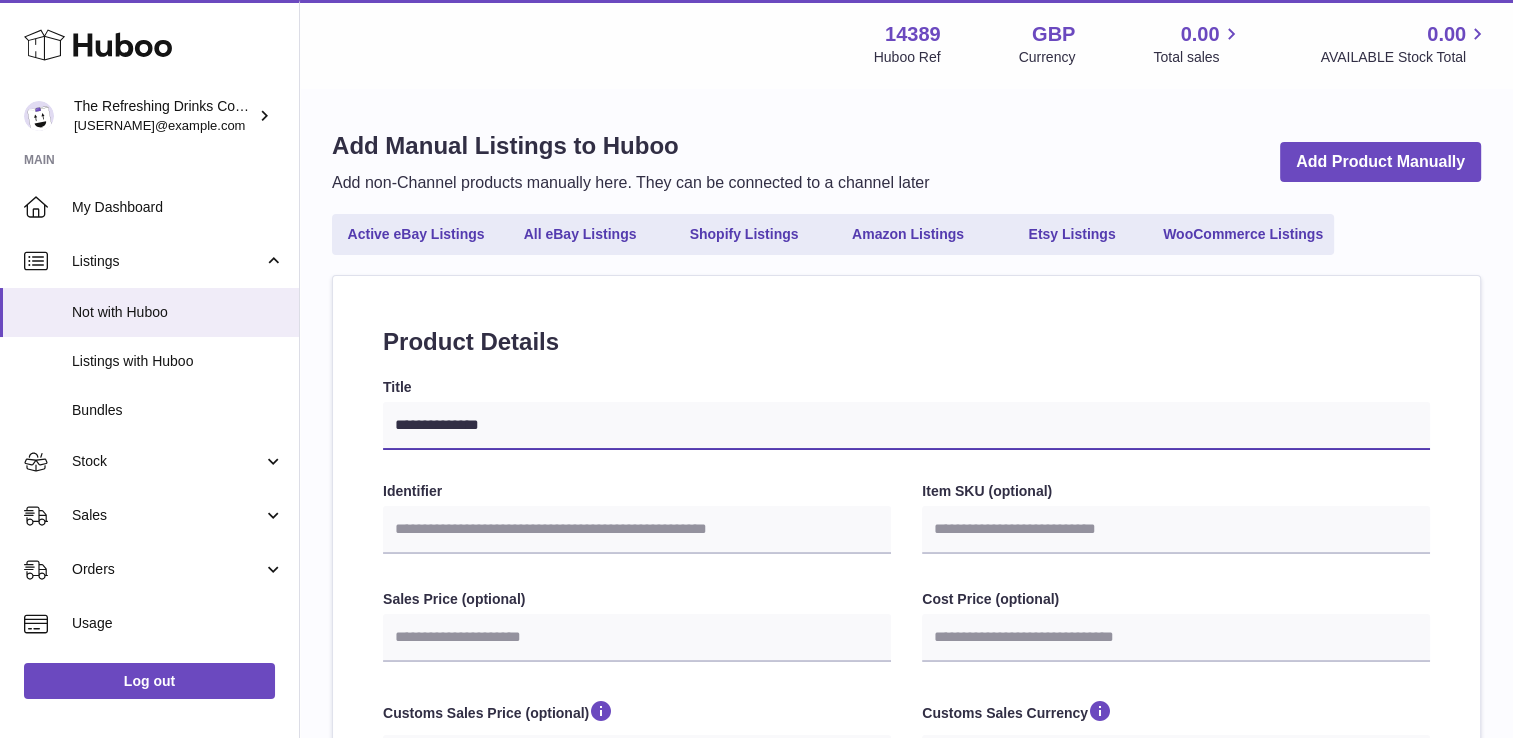 type on "**********" 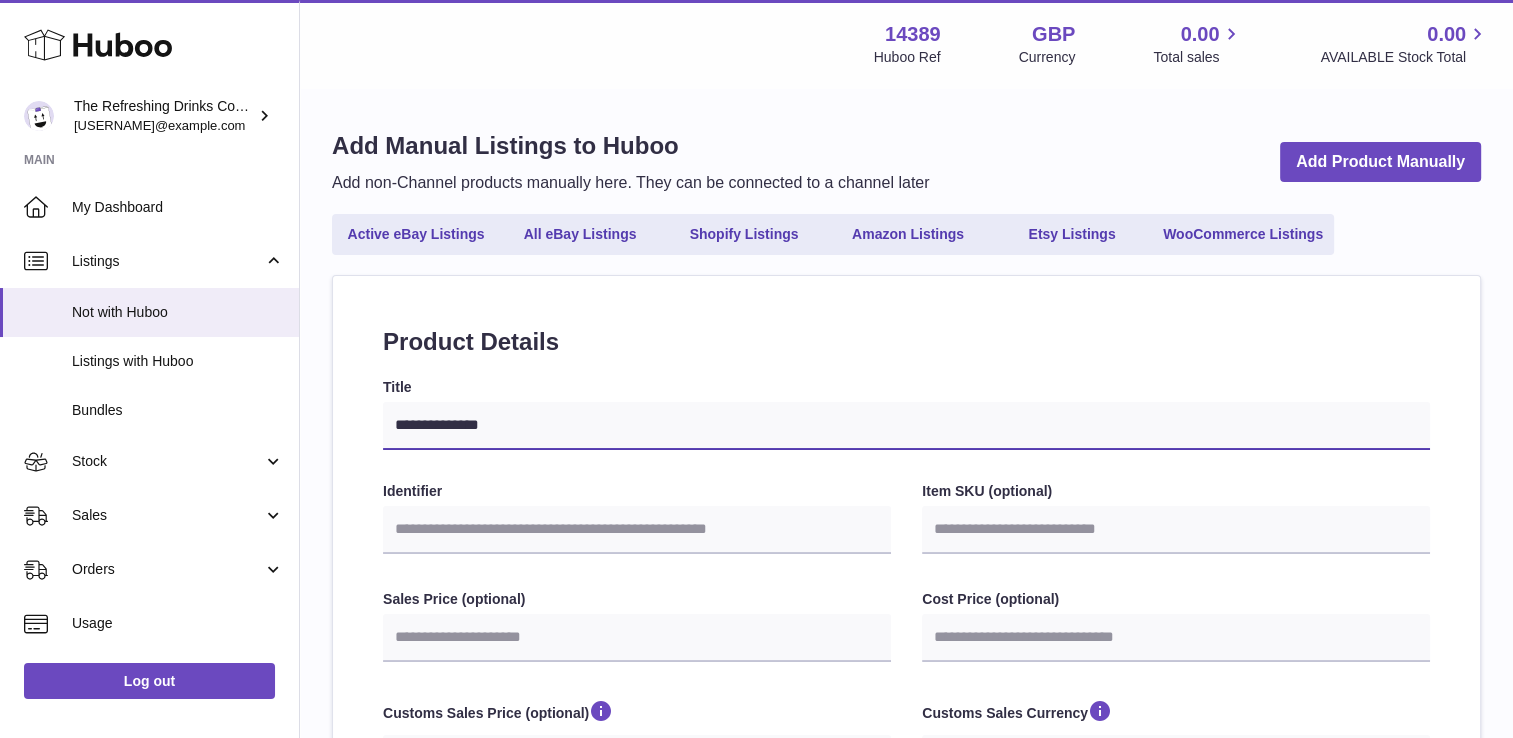 select 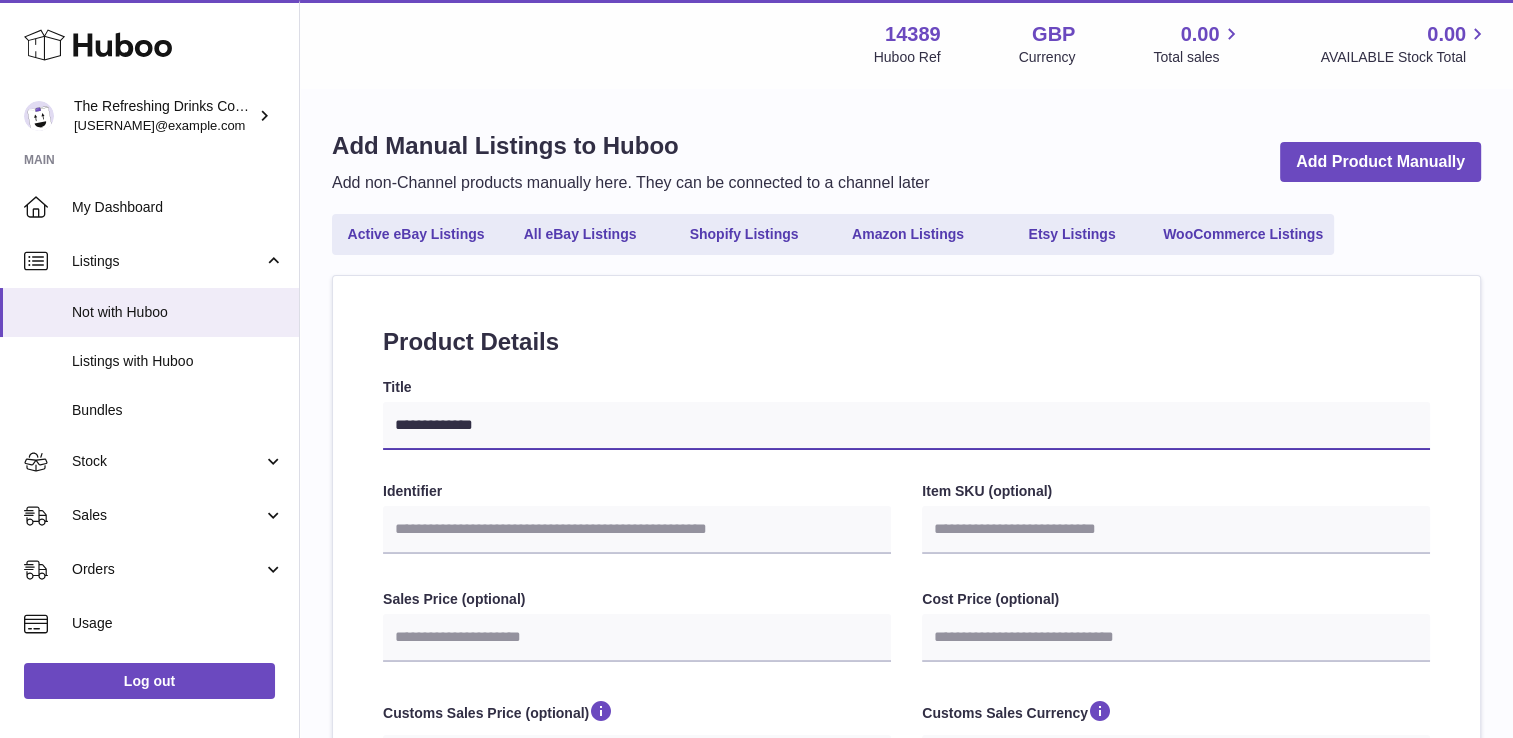 type on "**********" 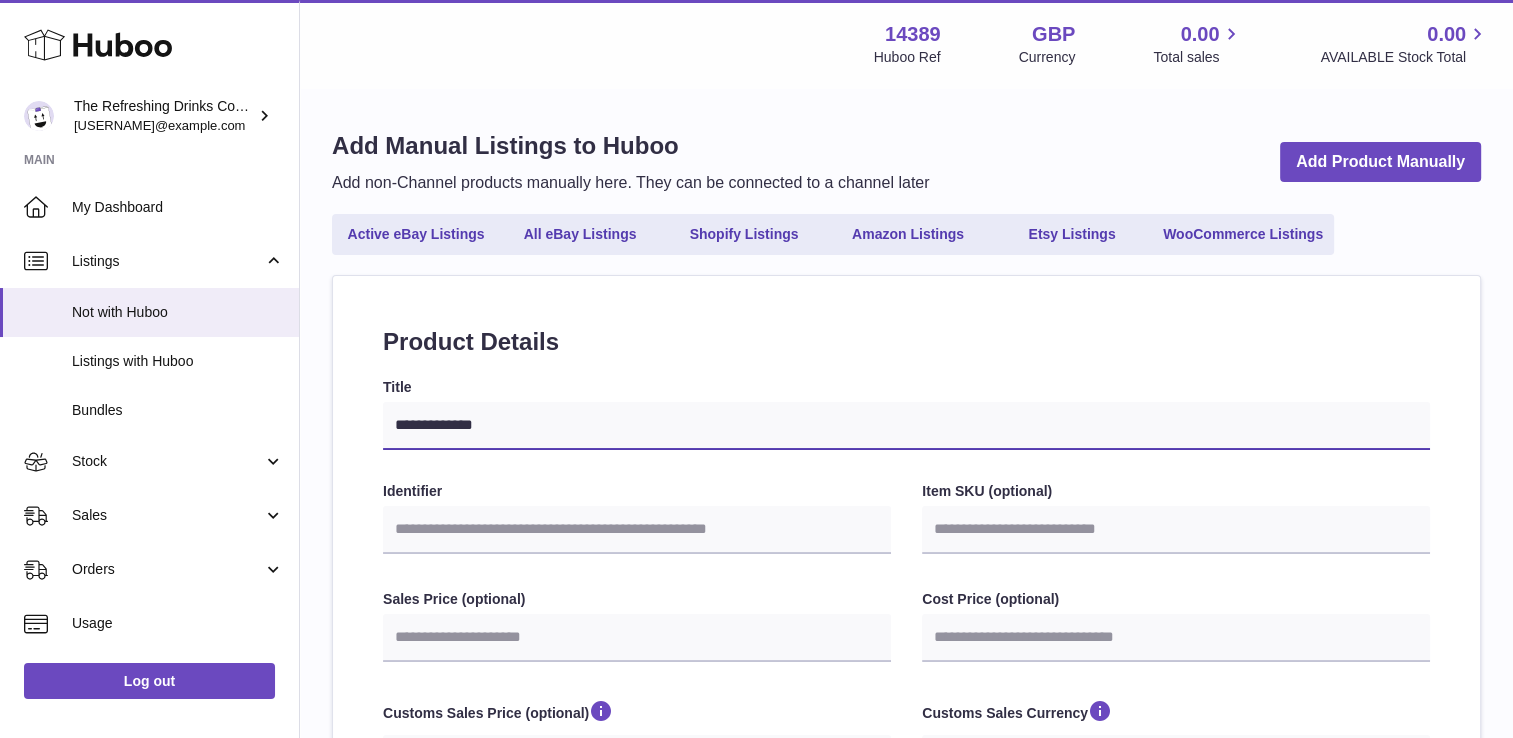 select 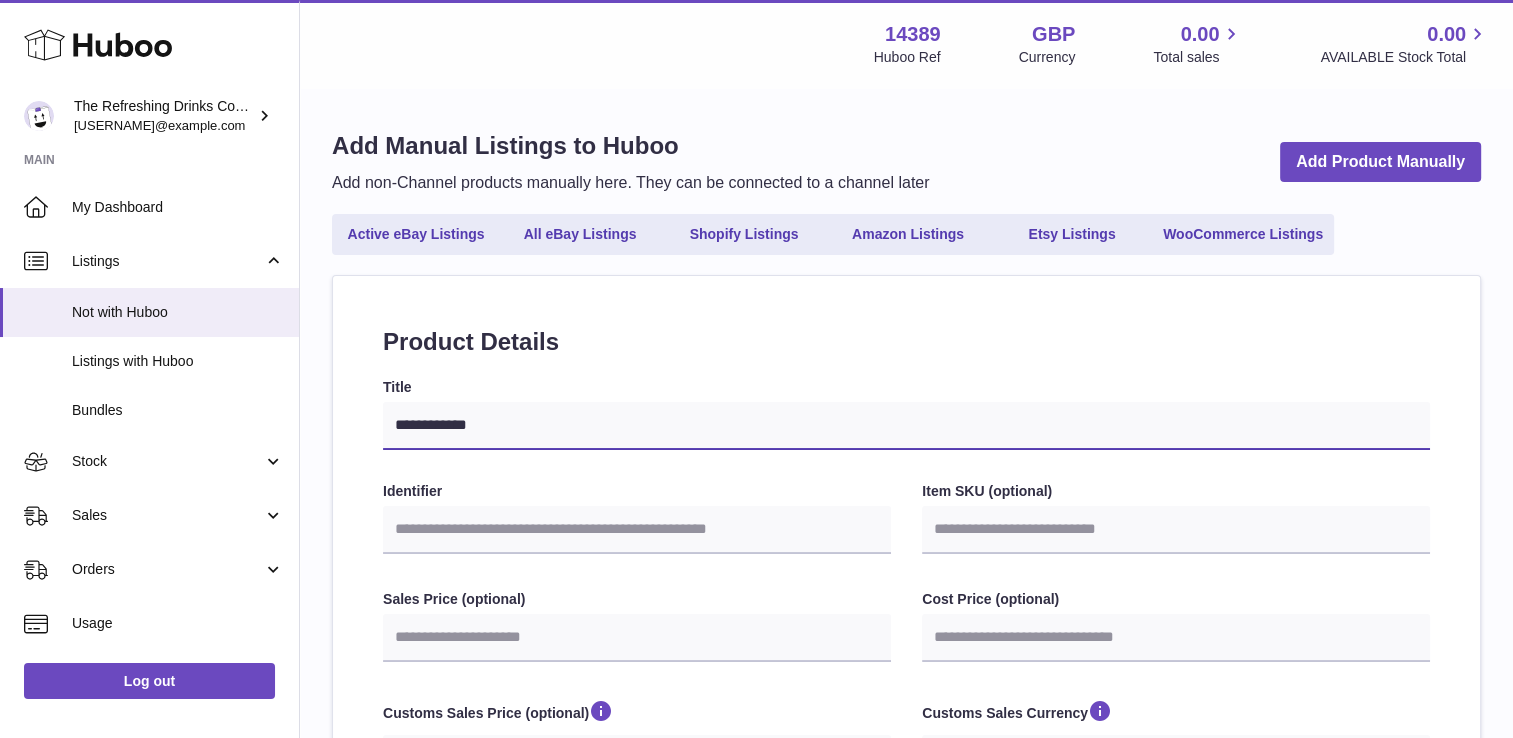 type on "**********" 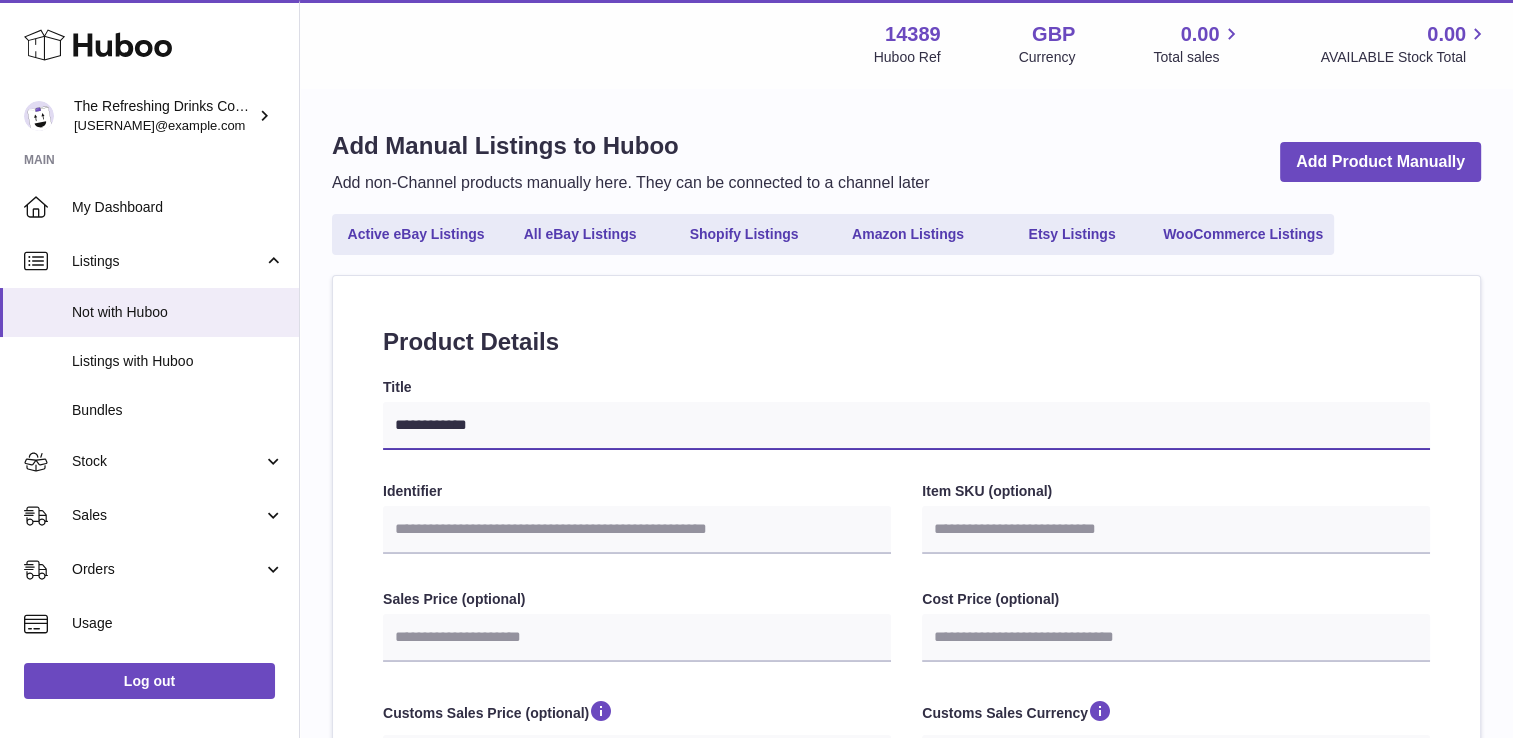 select 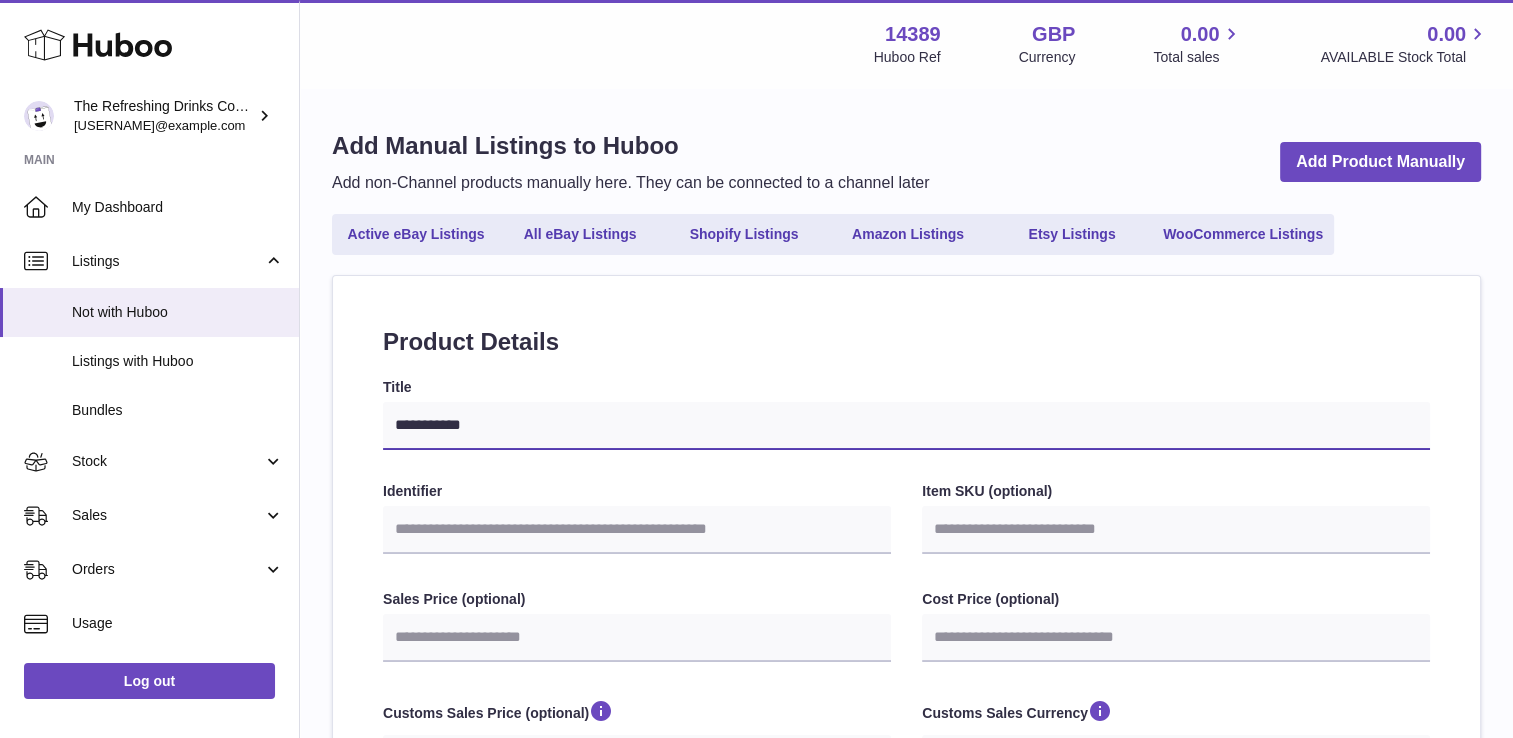type on "**********" 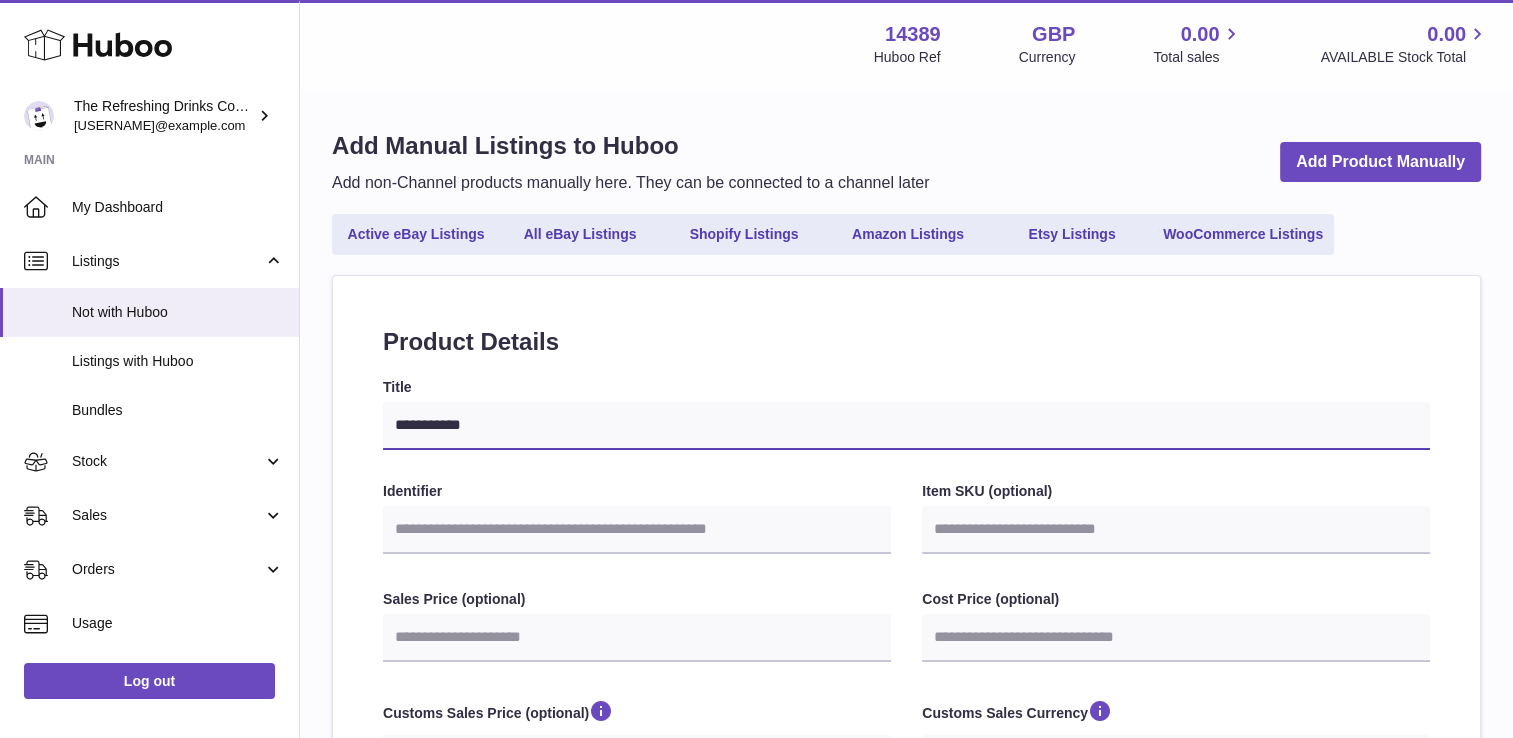 select 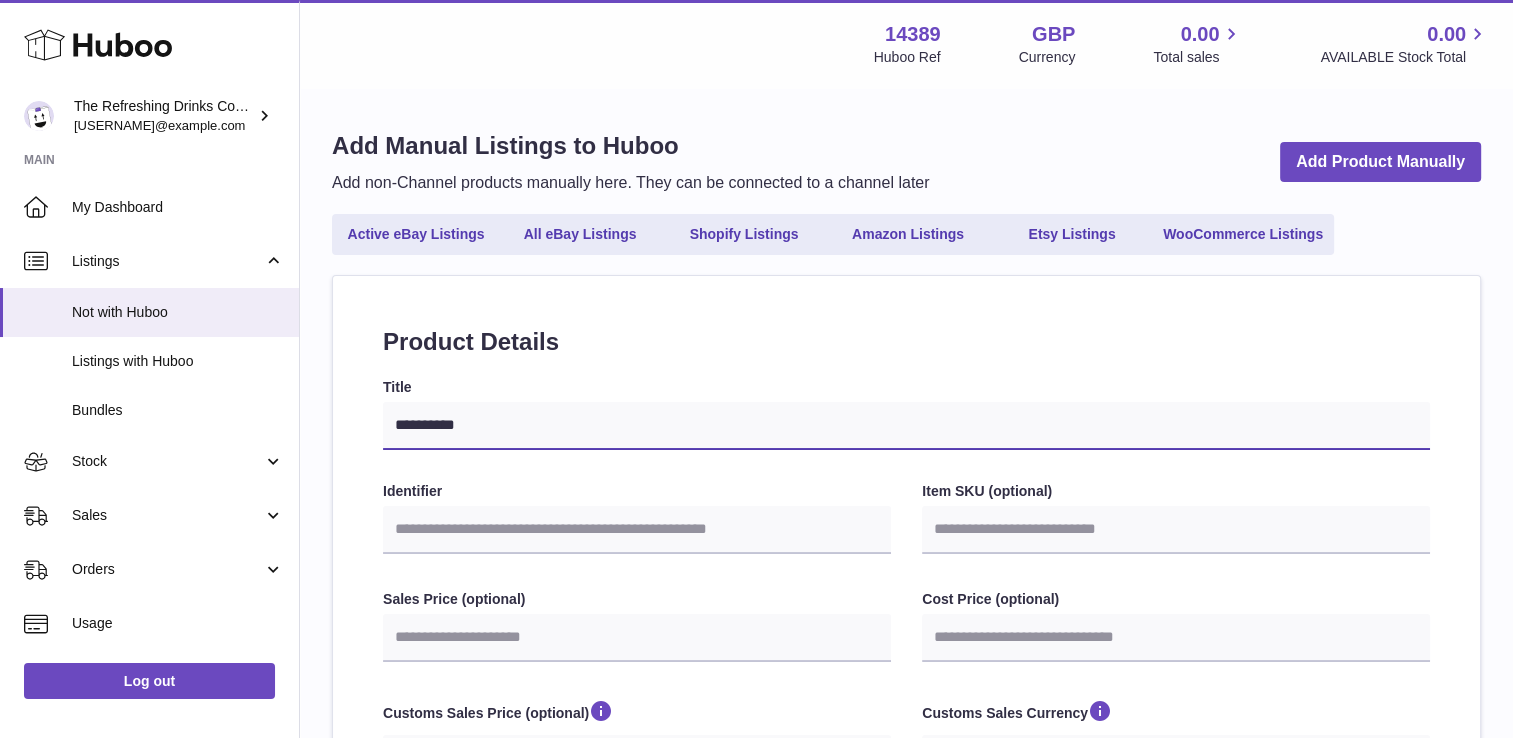 type on "*********" 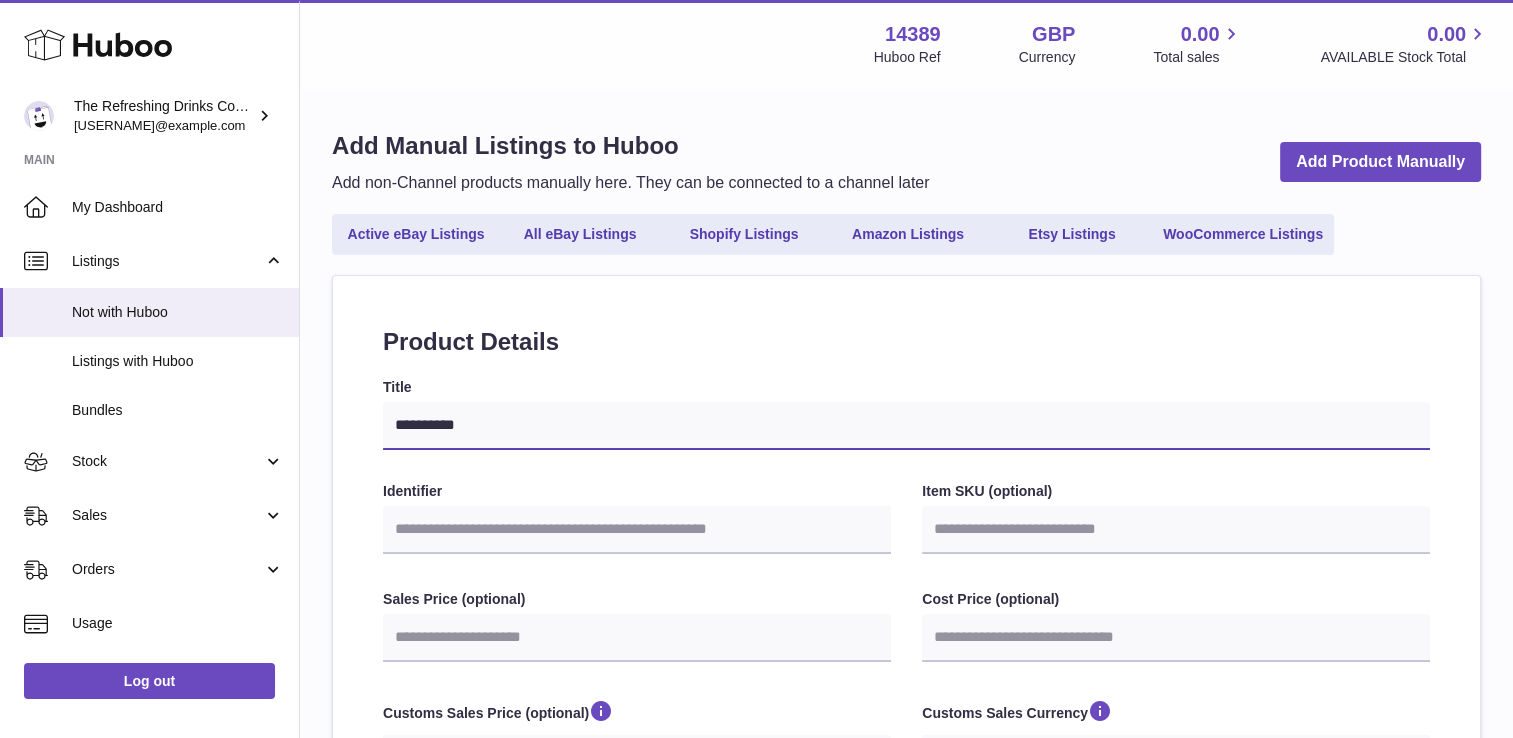 select 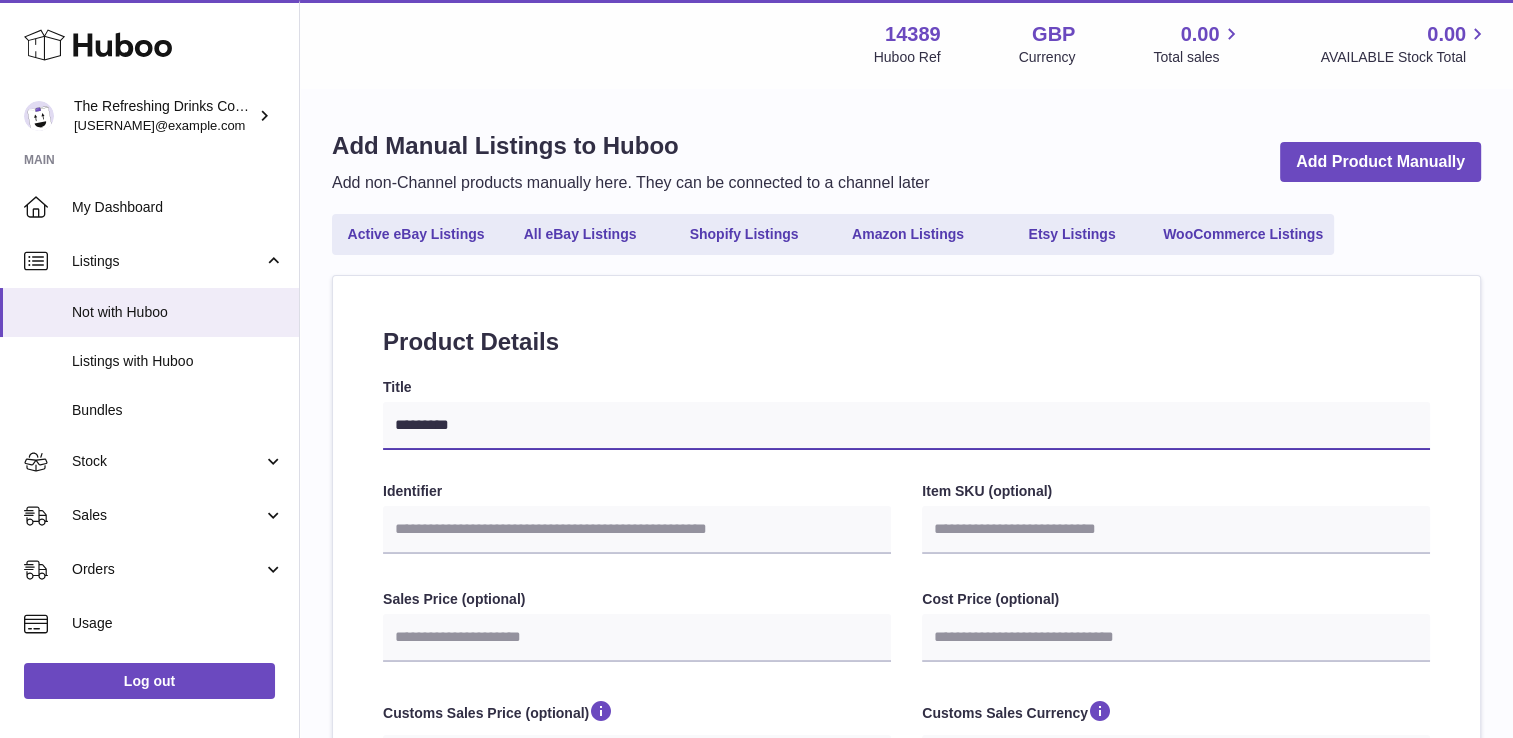 type on "**********" 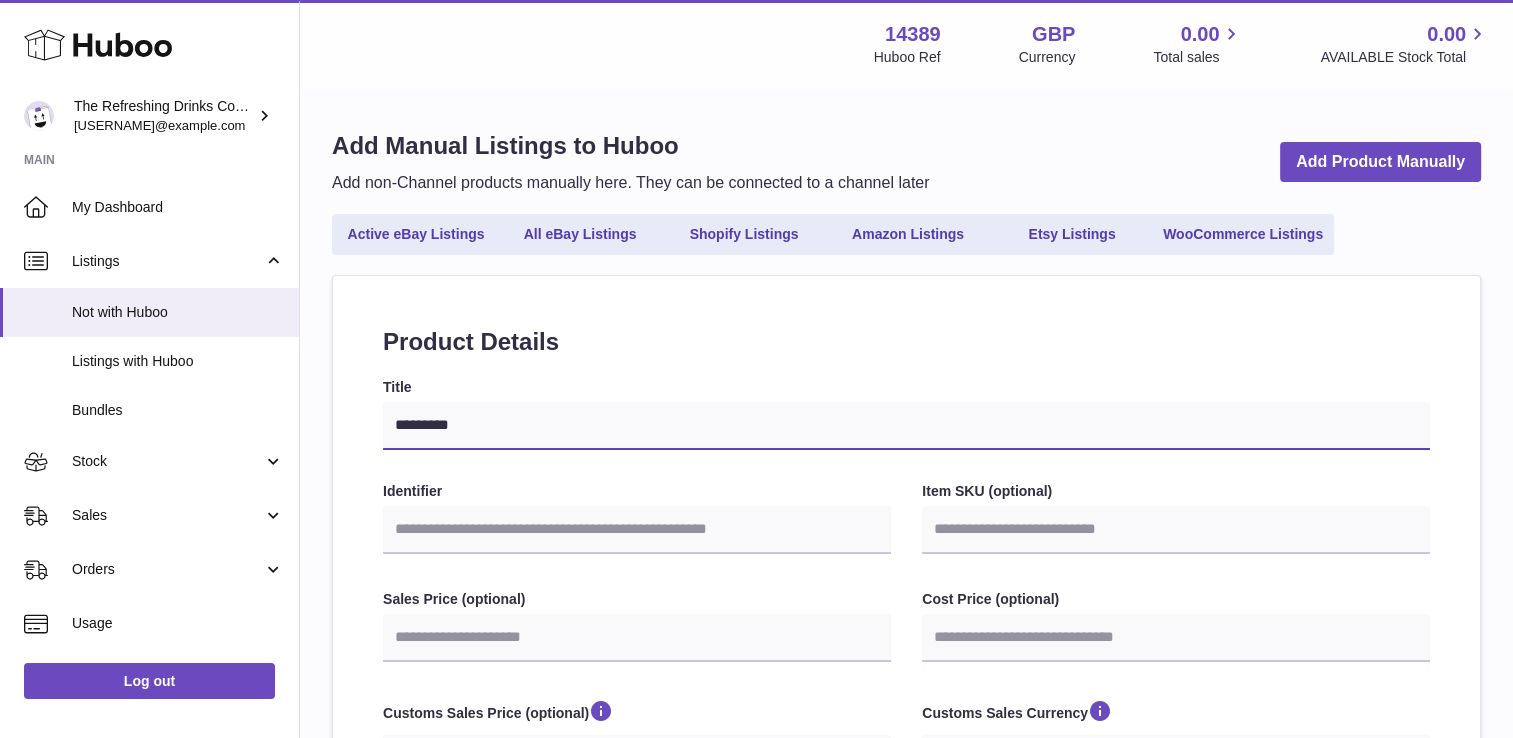 select 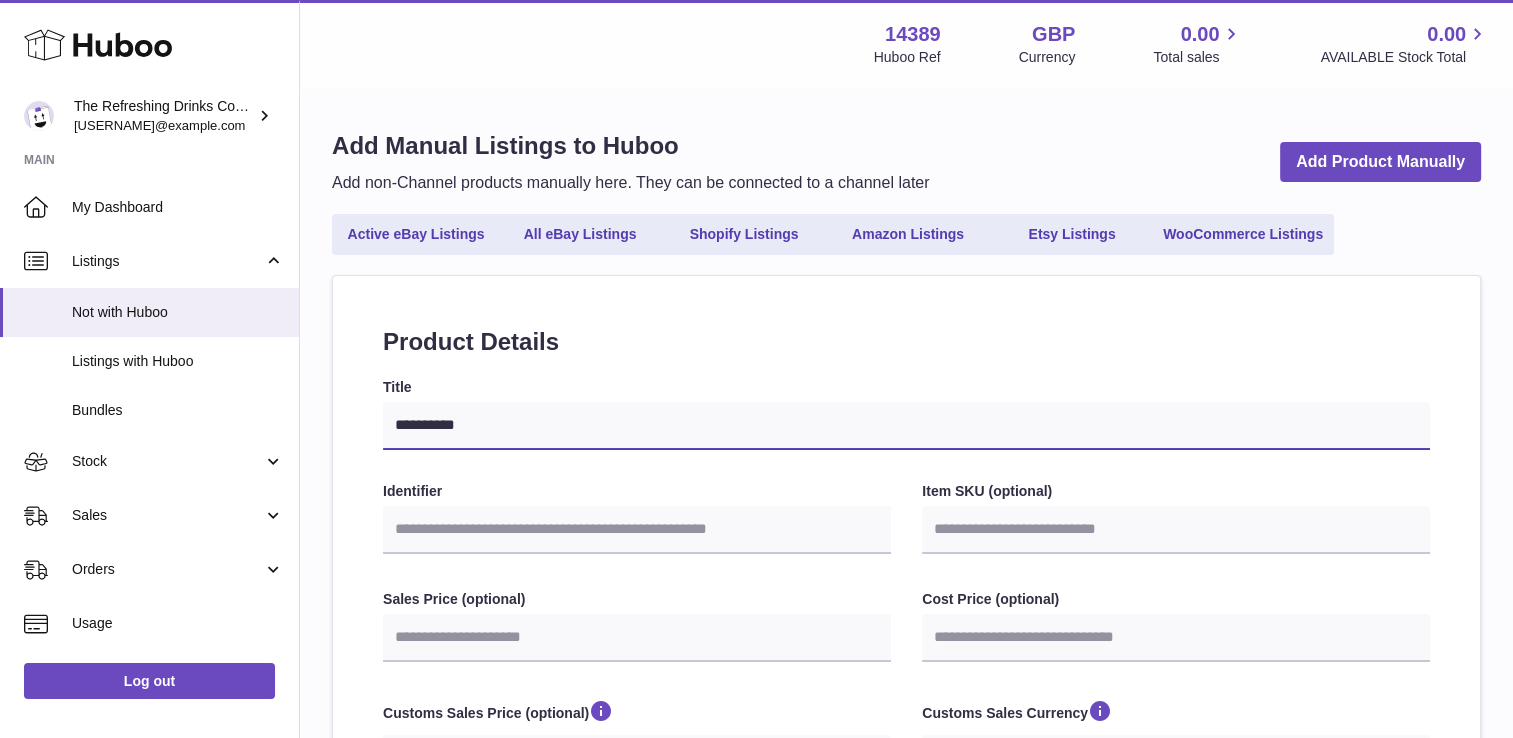 type on "**********" 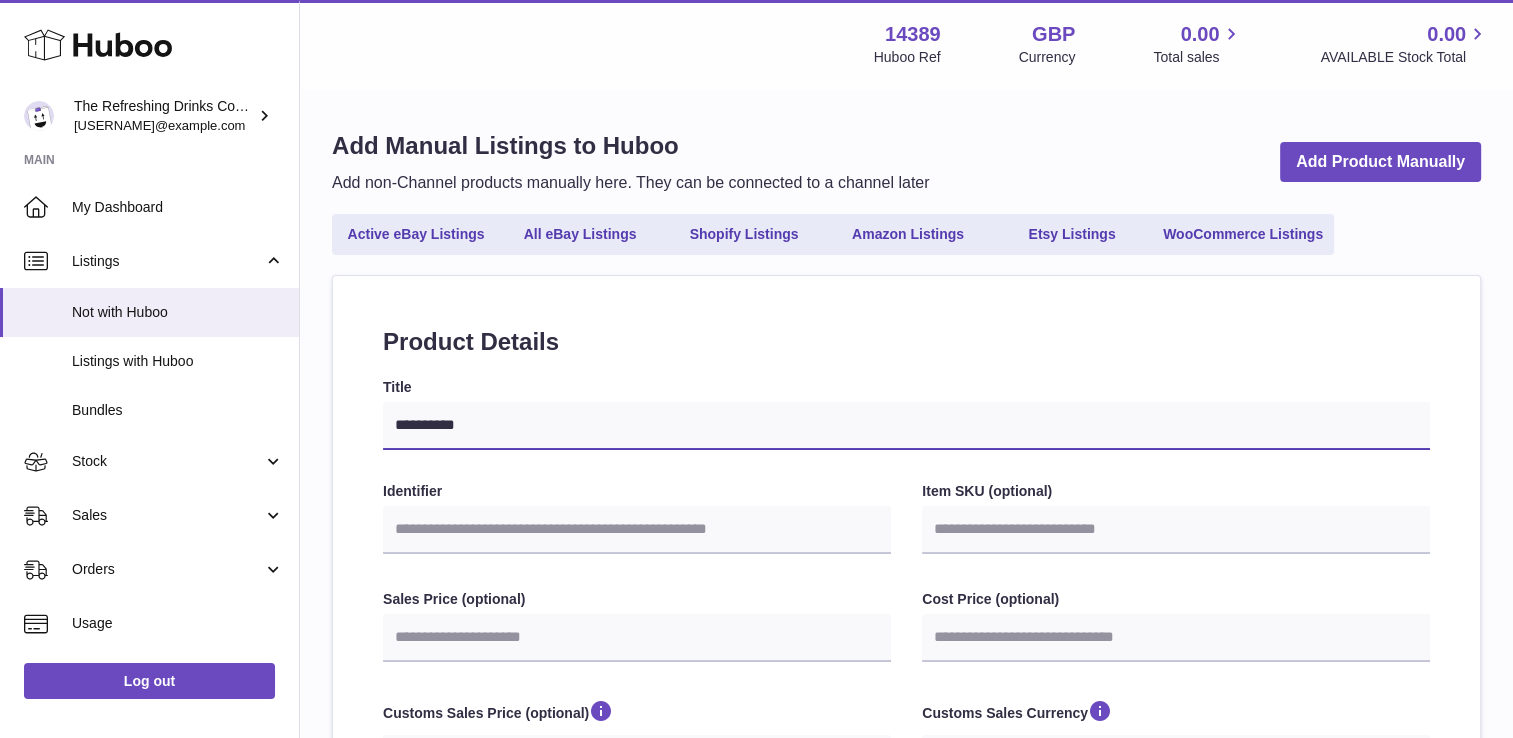 select 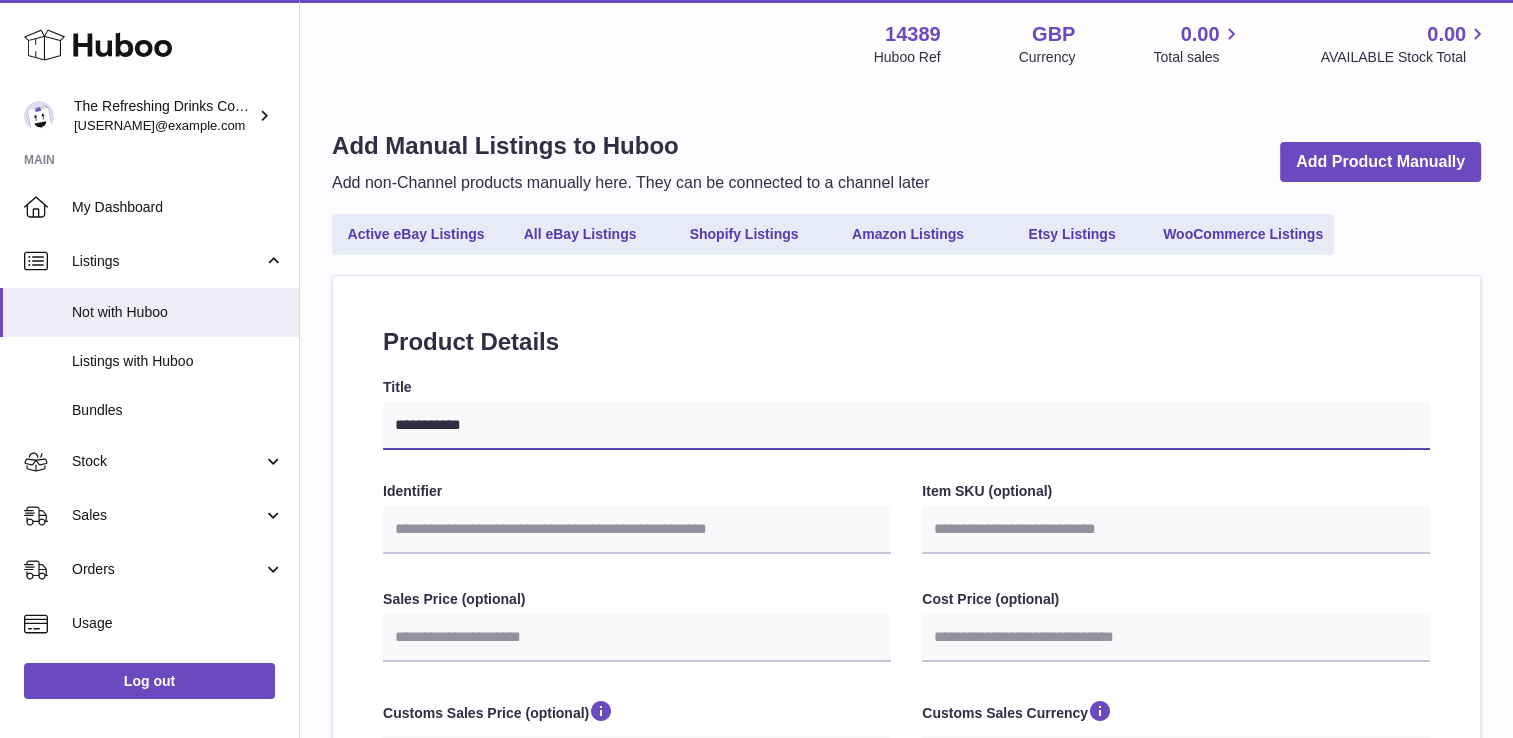 type on "**********" 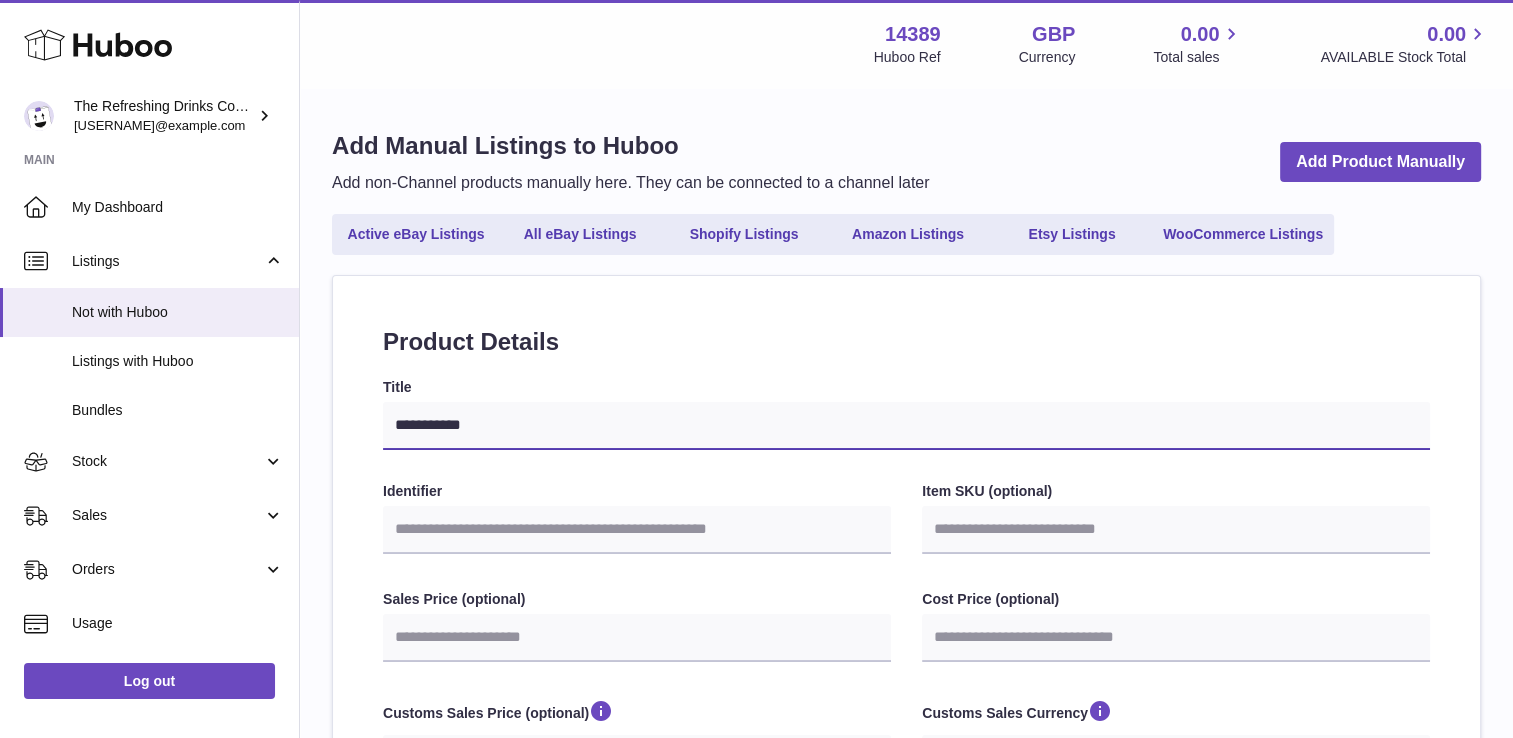 select 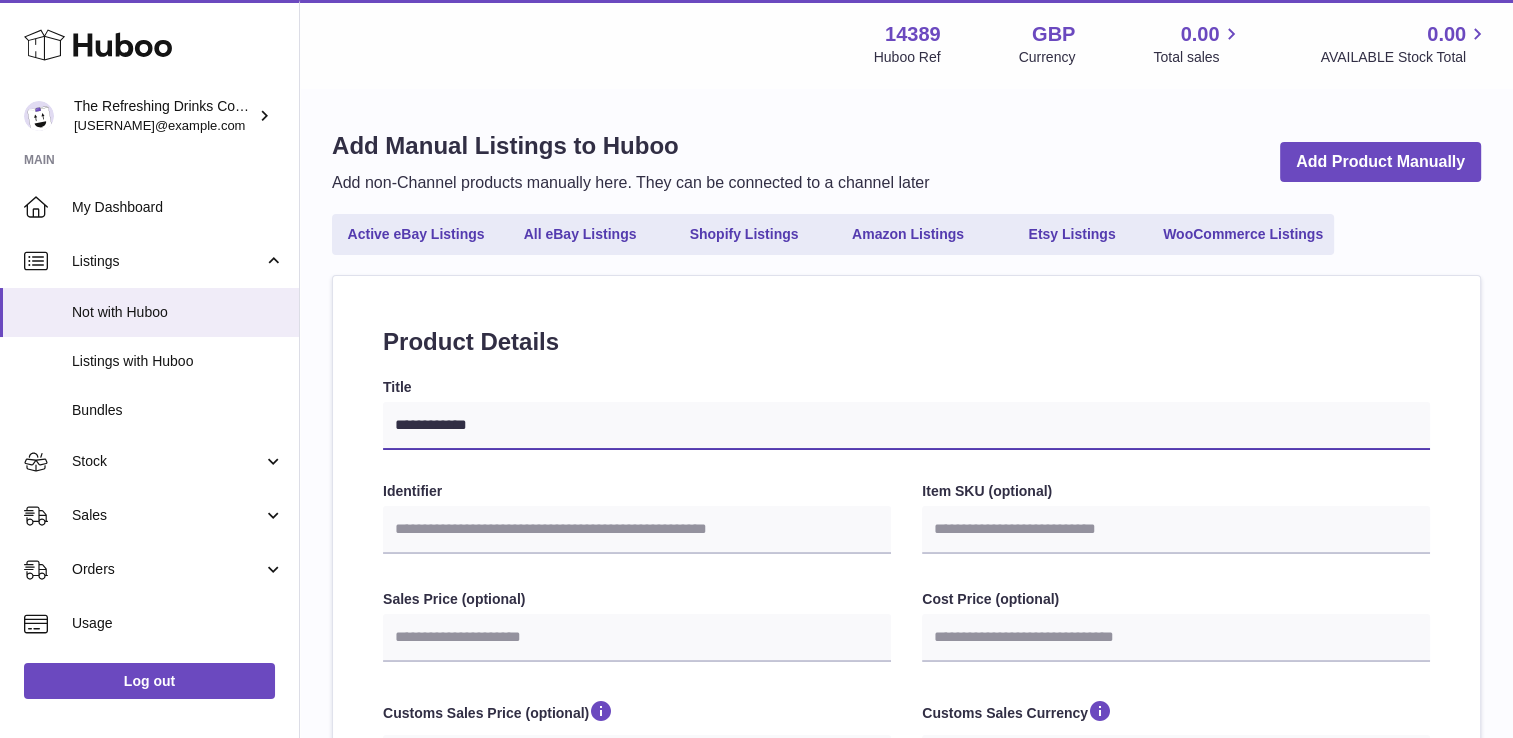 type on "**********" 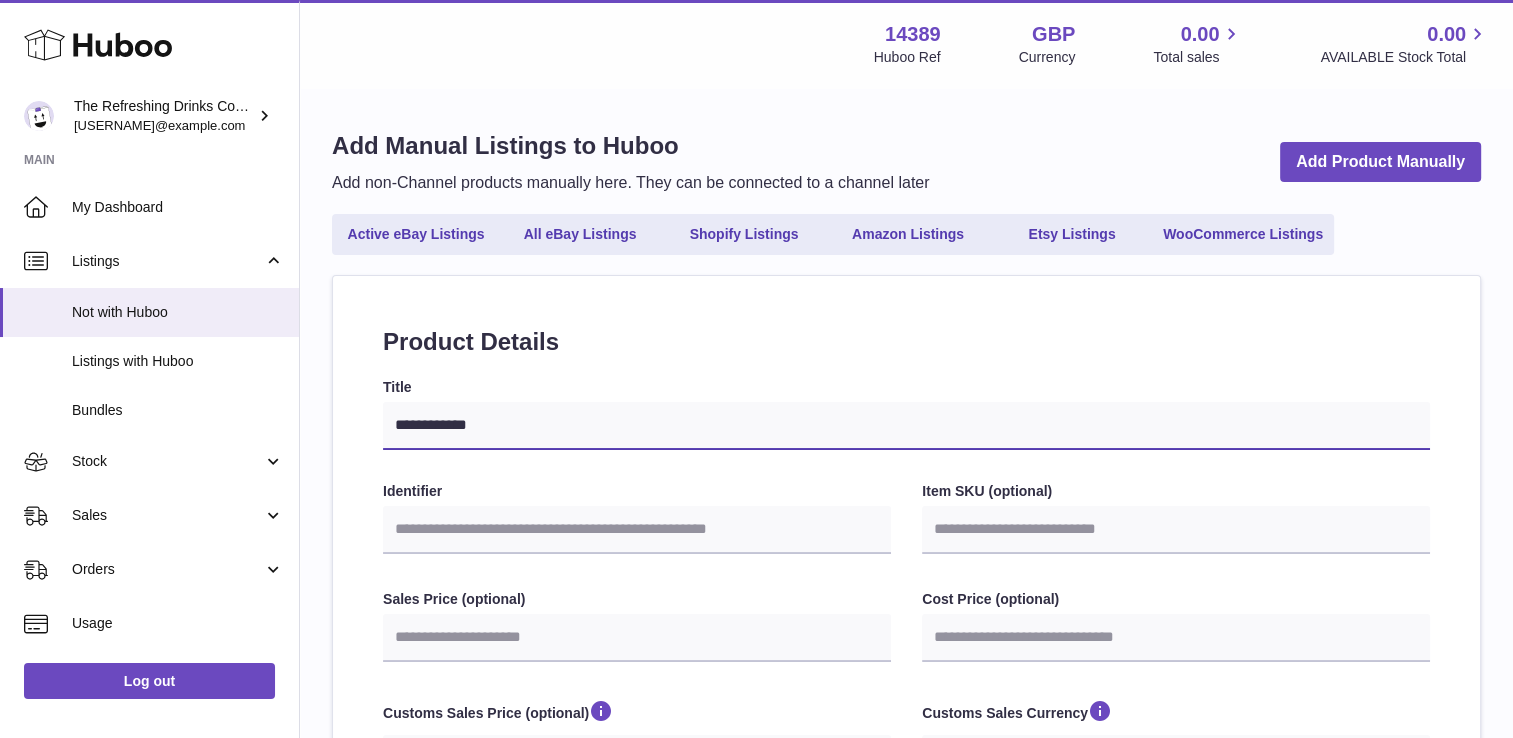 select 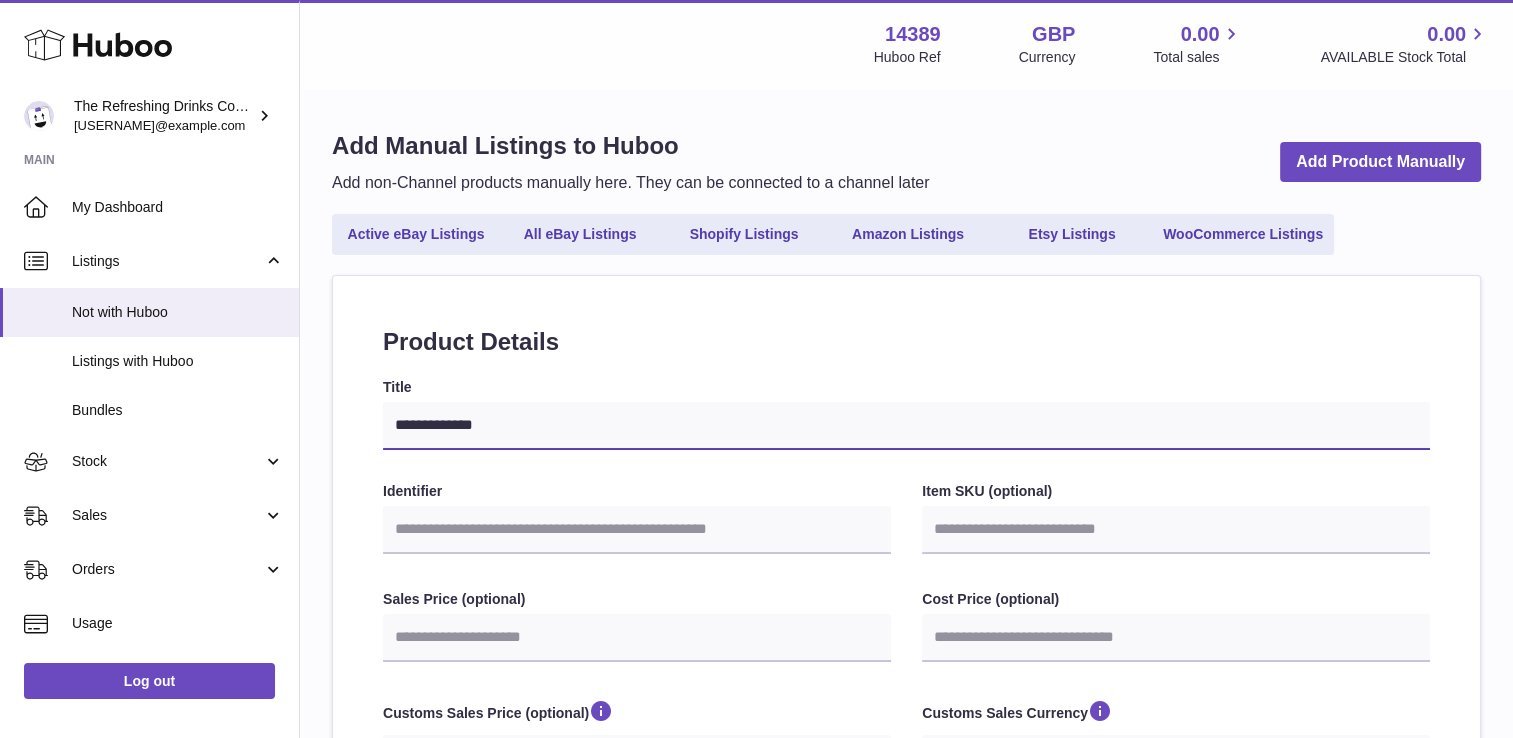 type on "**********" 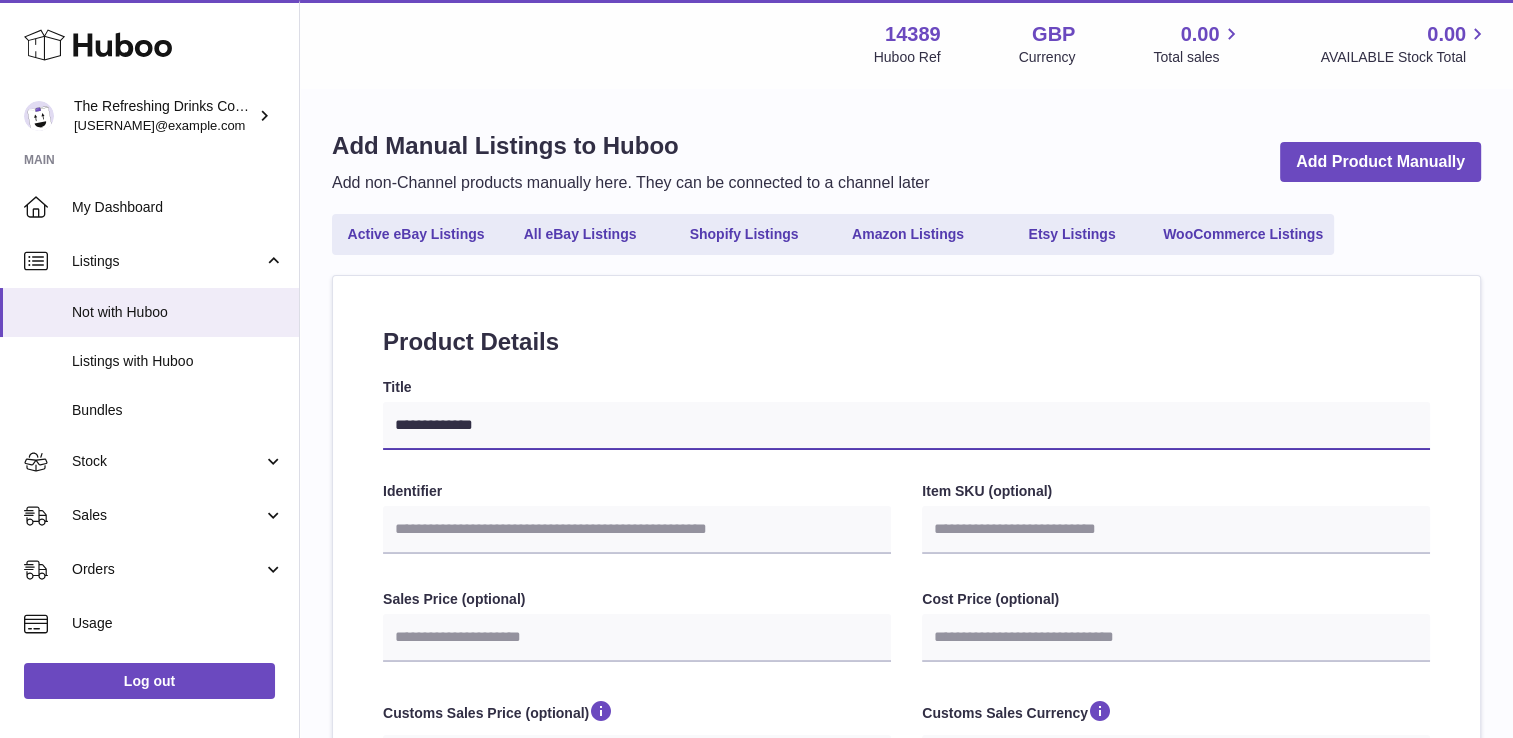 select 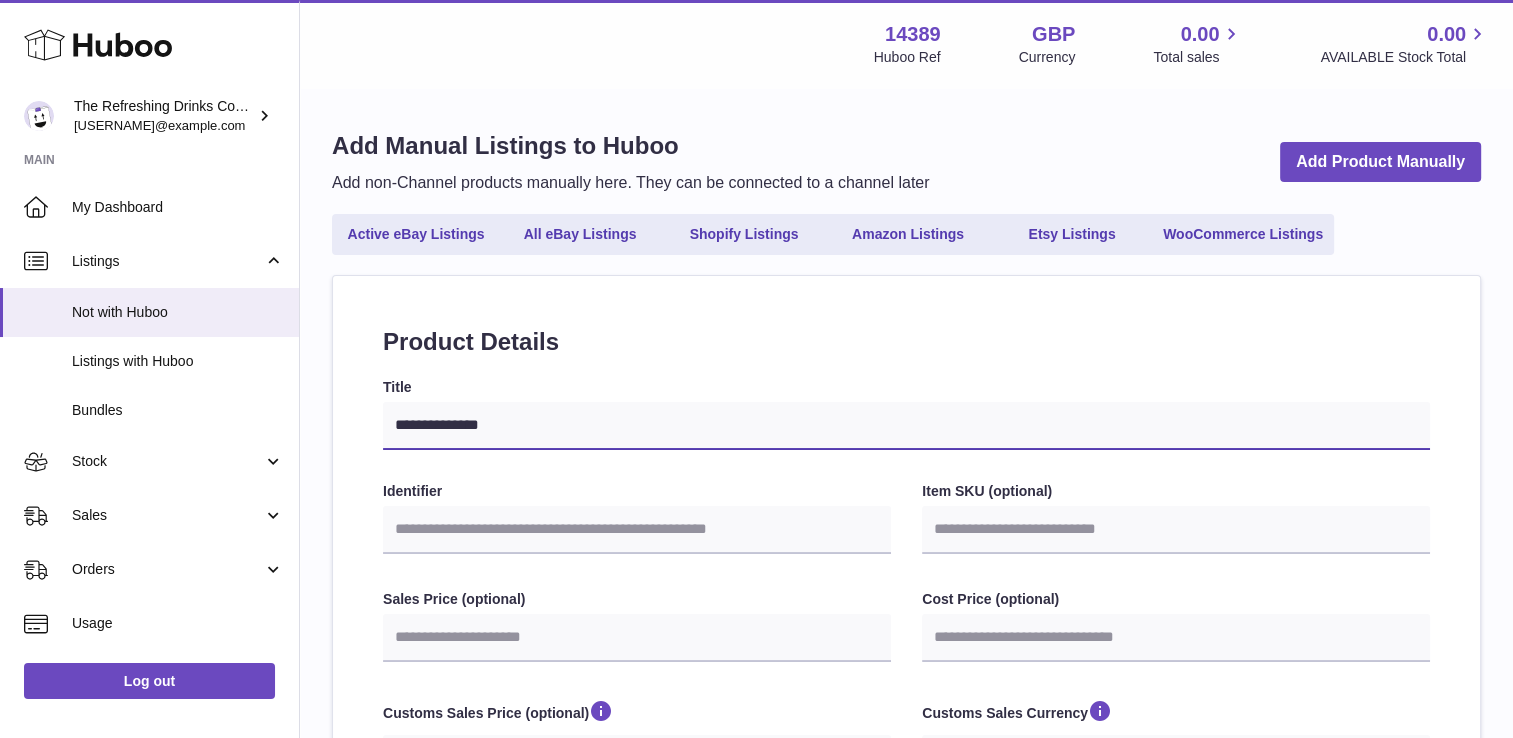 type on "**********" 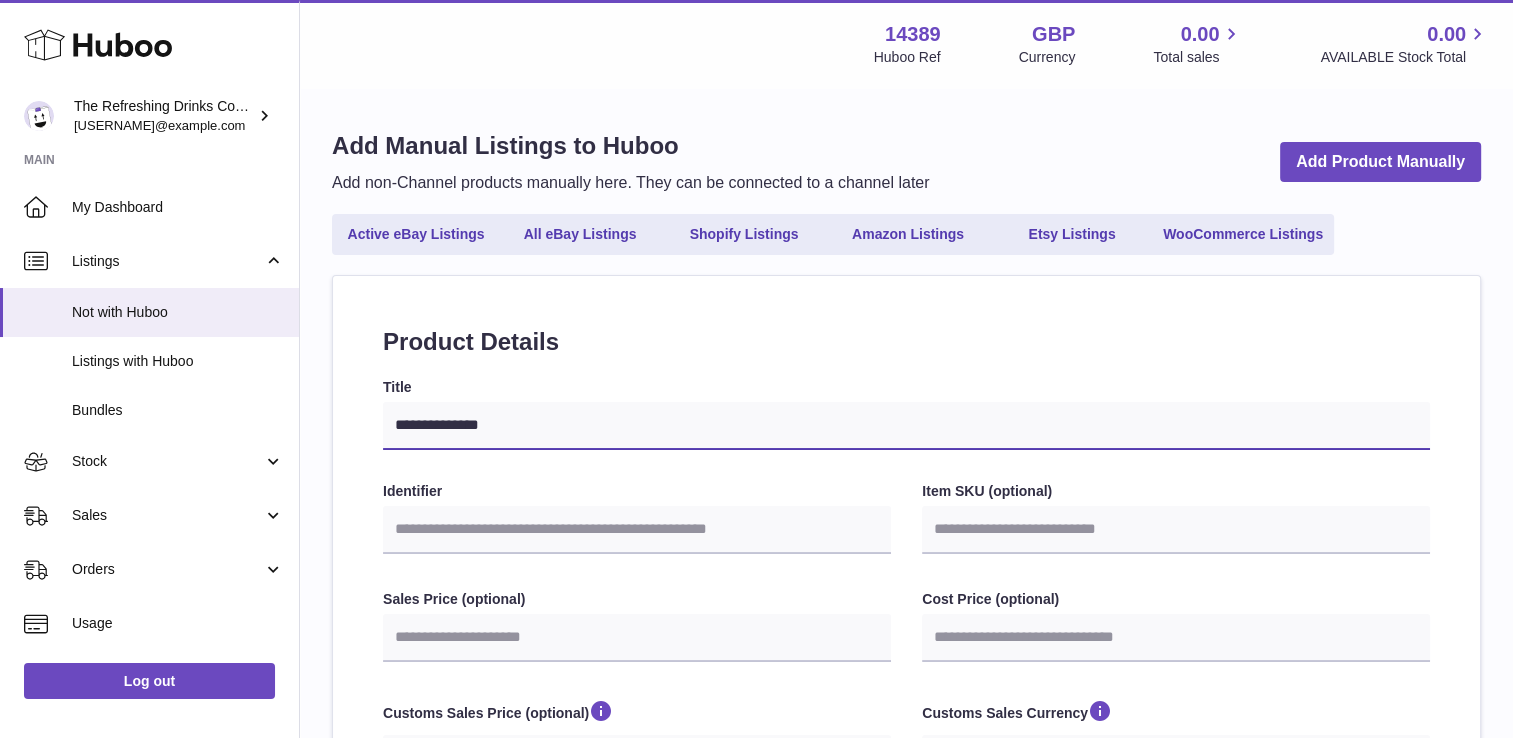 select 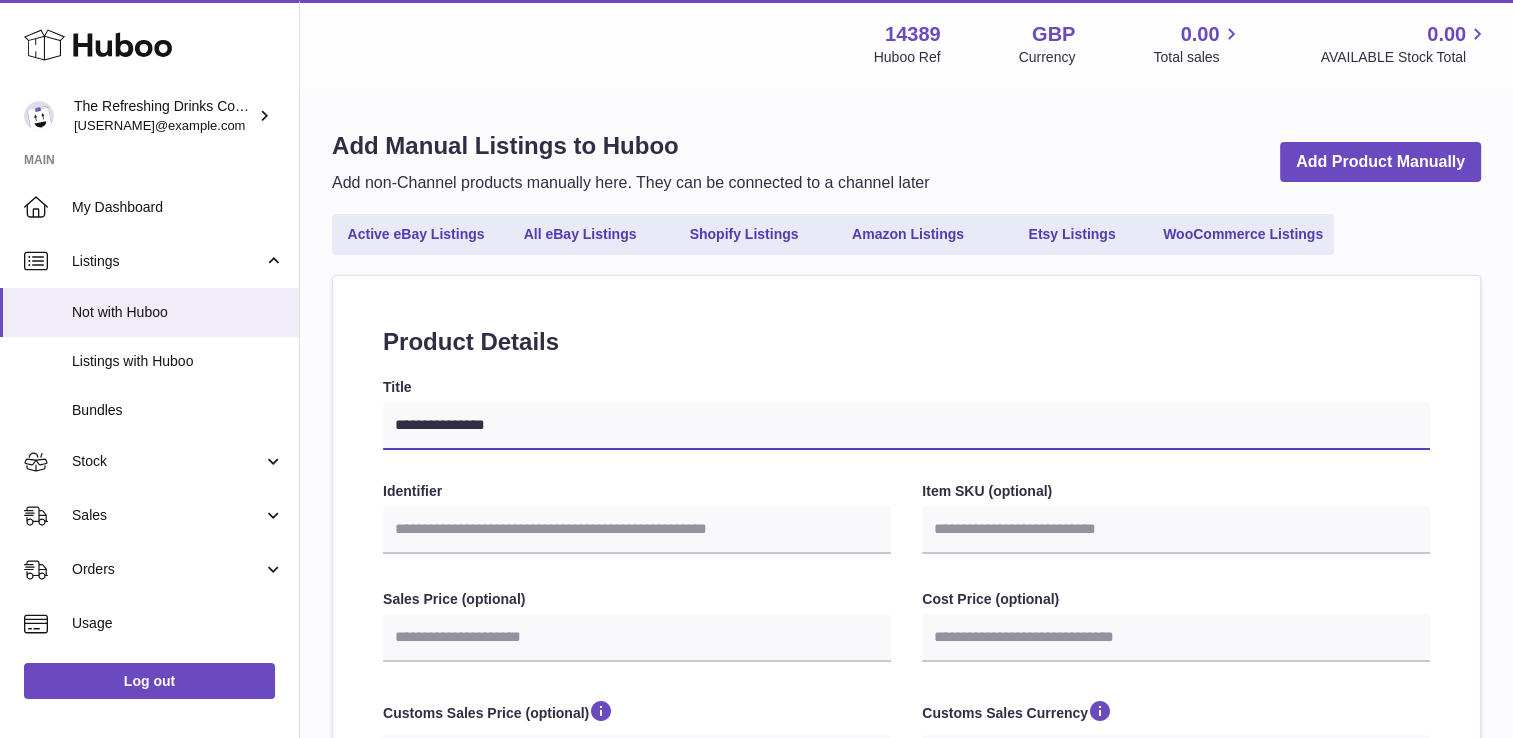 type on "**********" 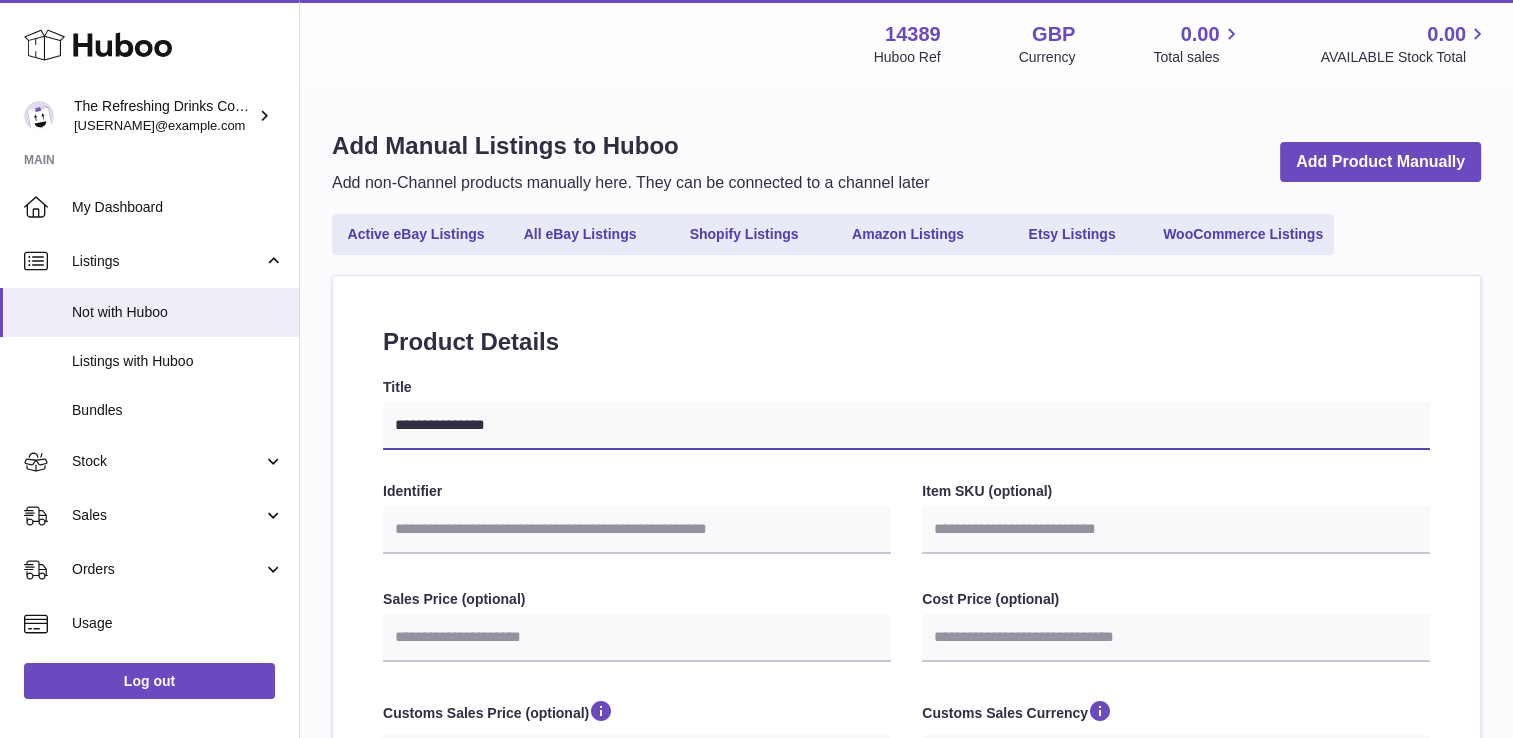 select 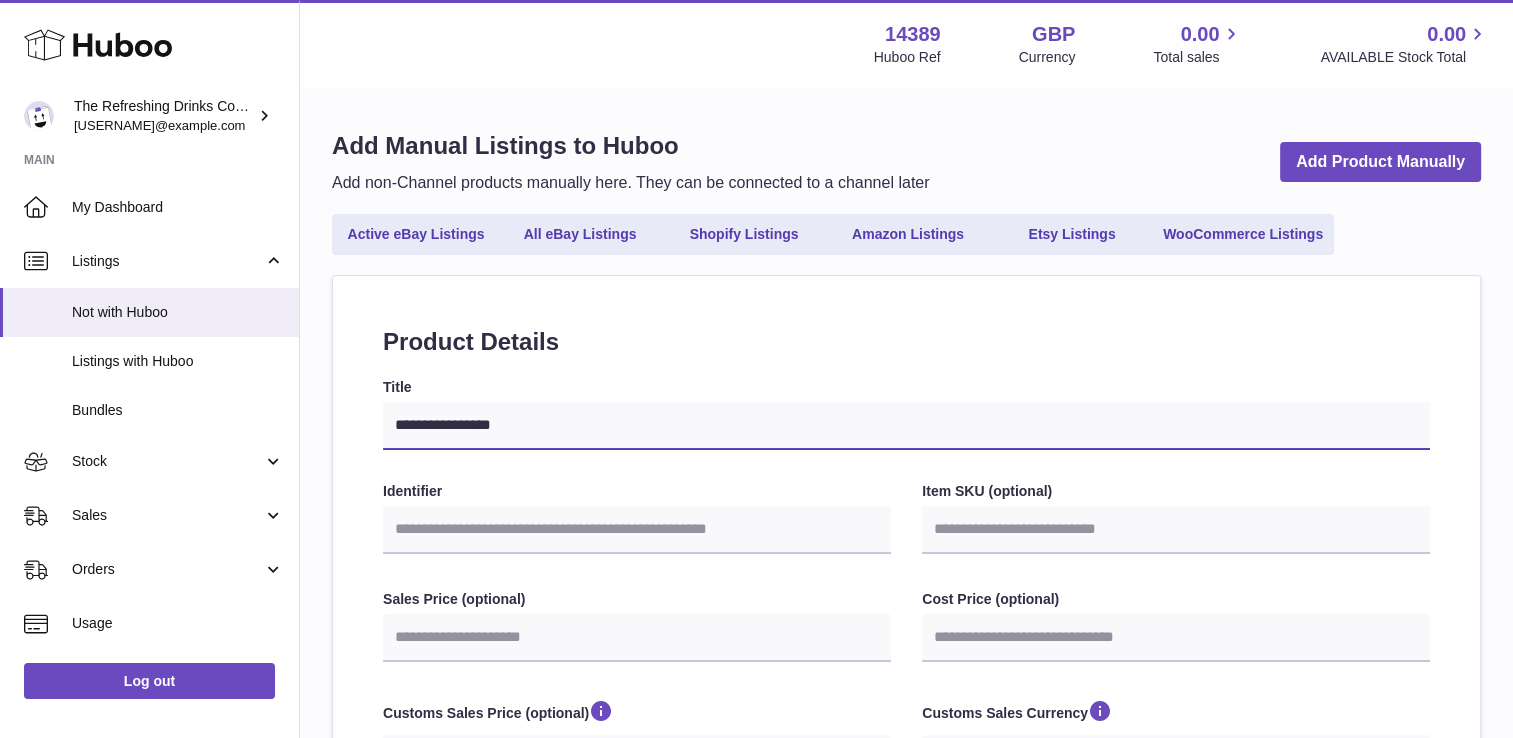 type on "**********" 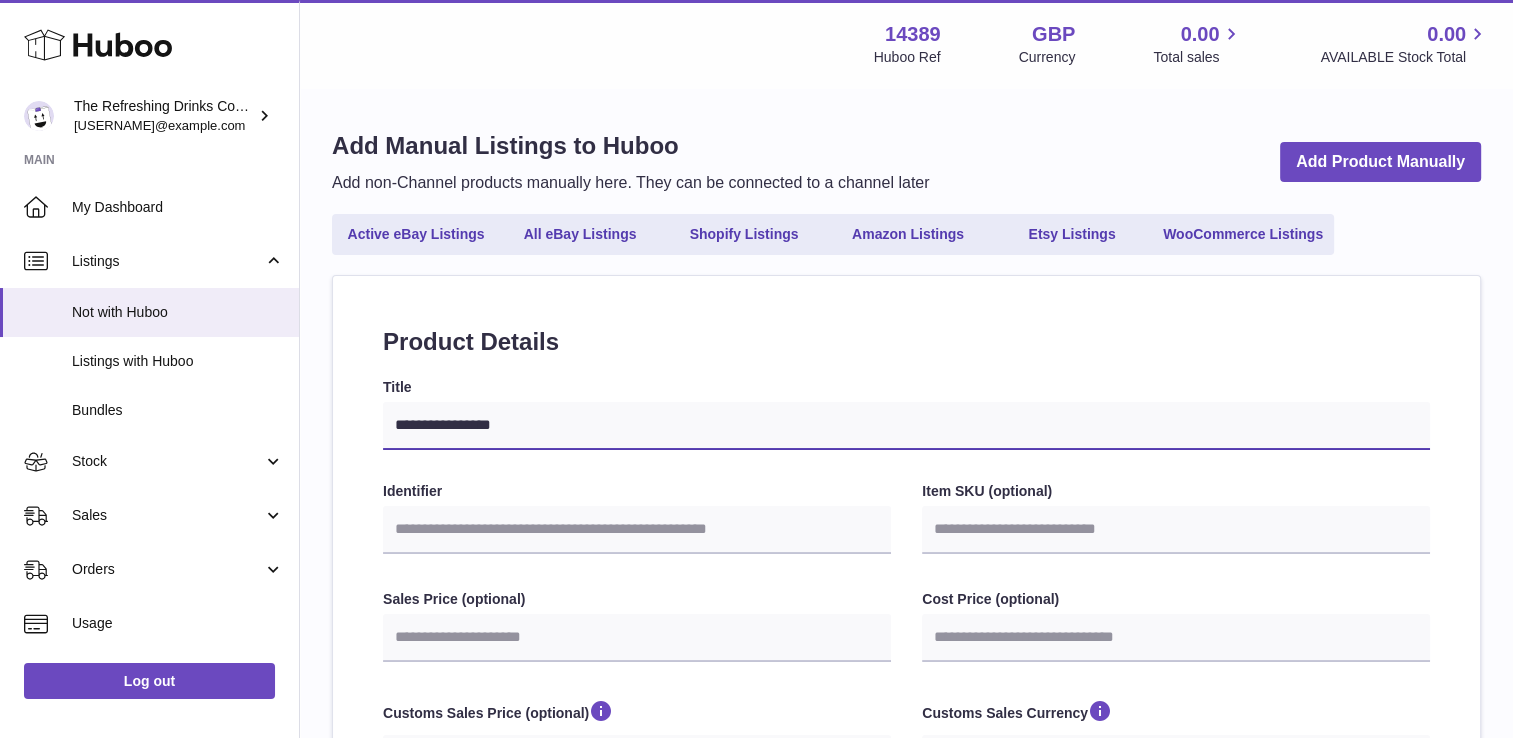 select 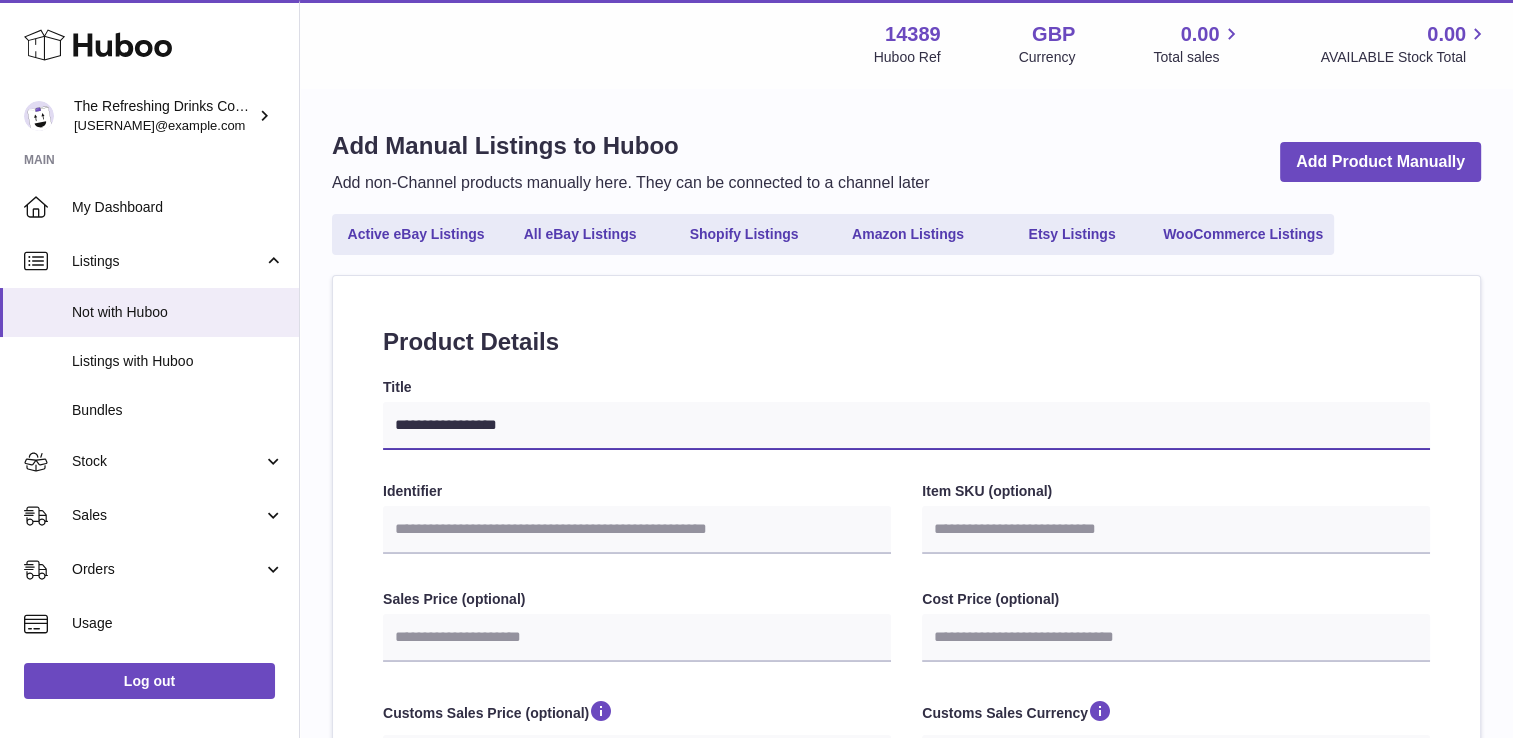type on "**********" 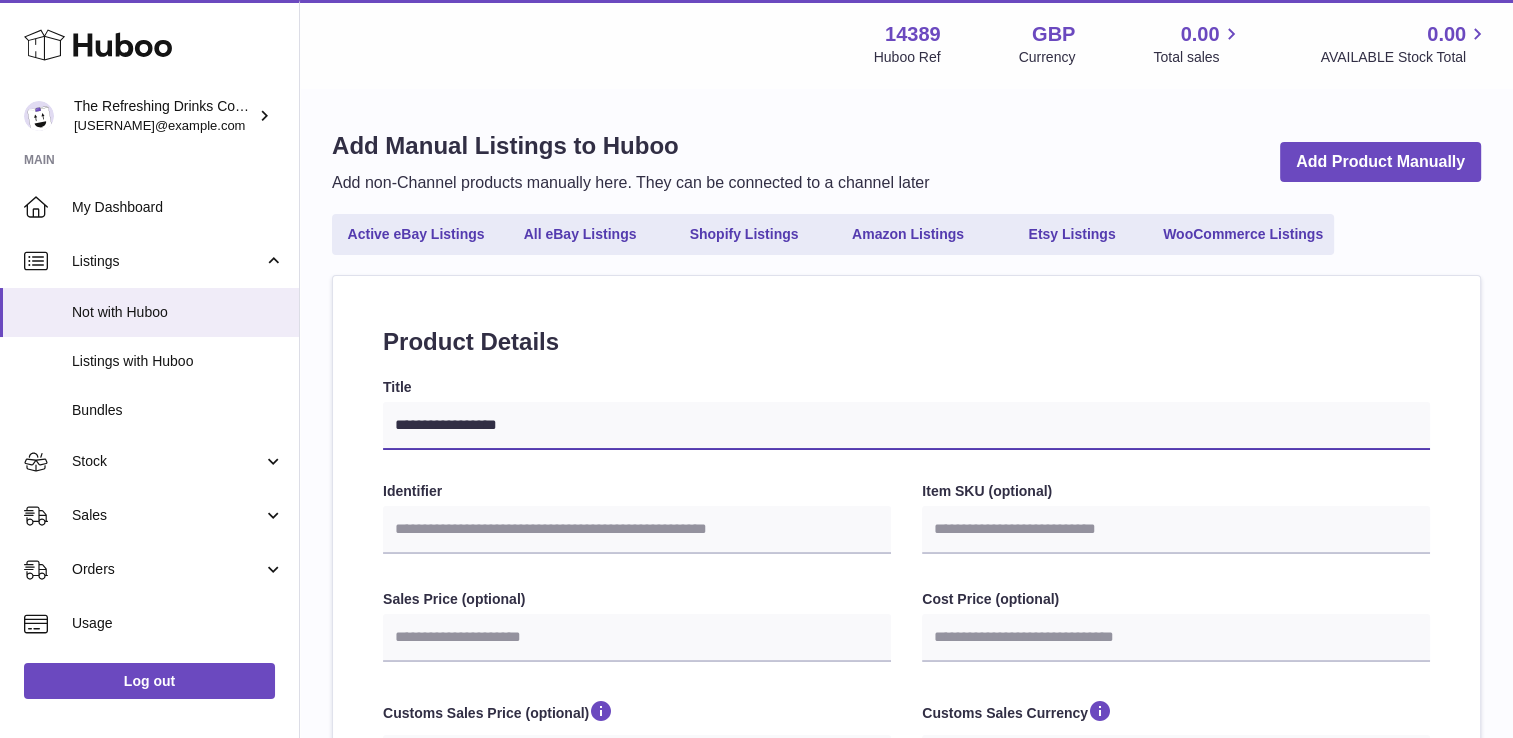 select 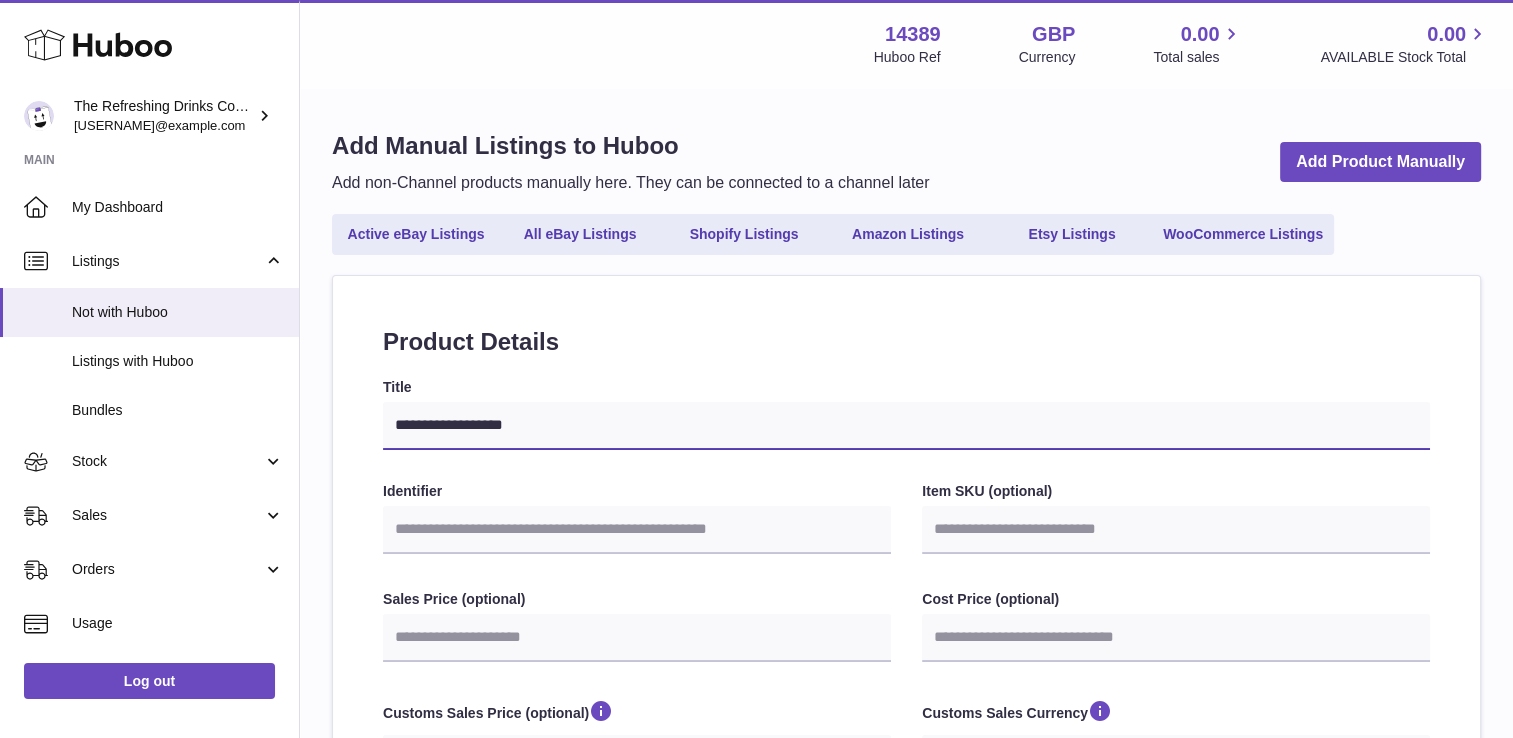 type on "**********" 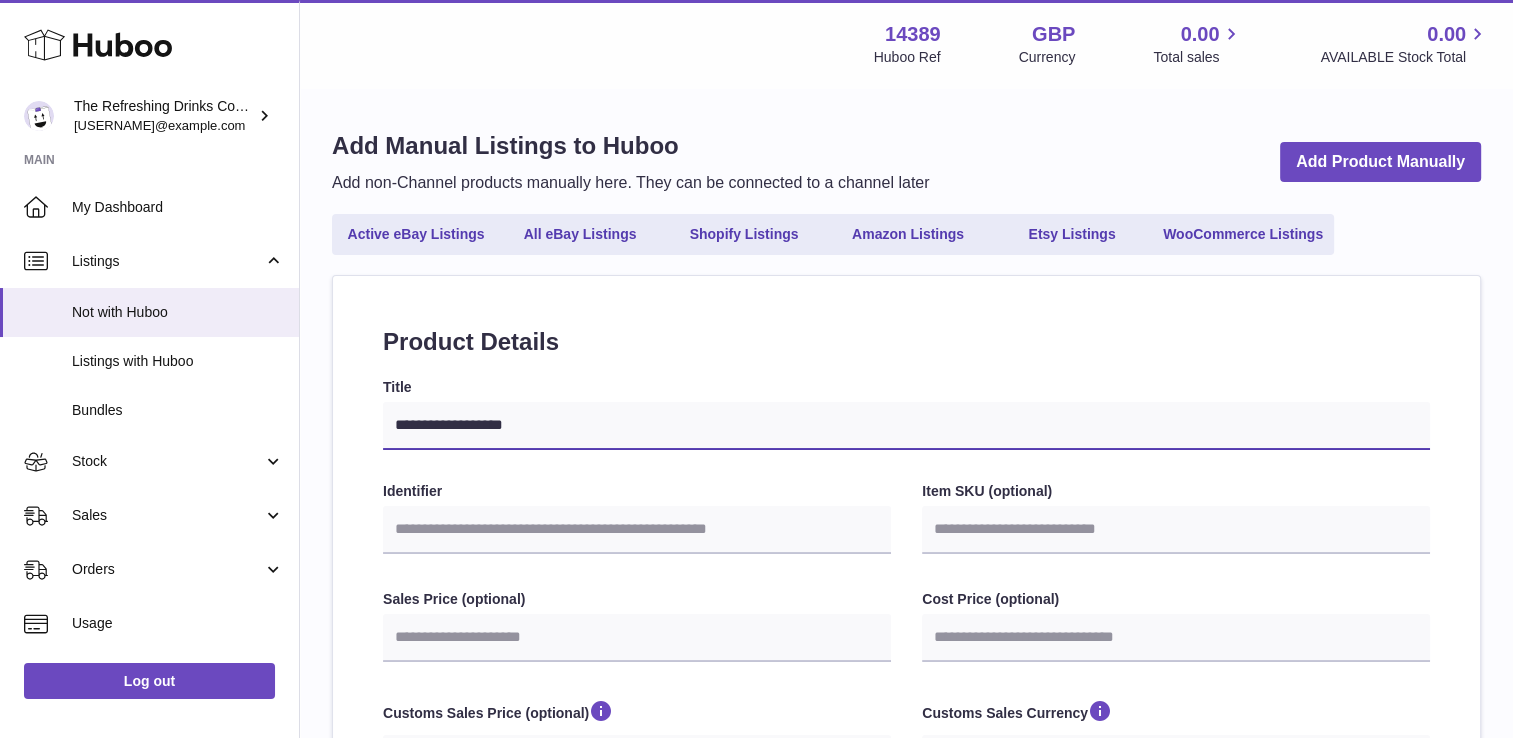 select 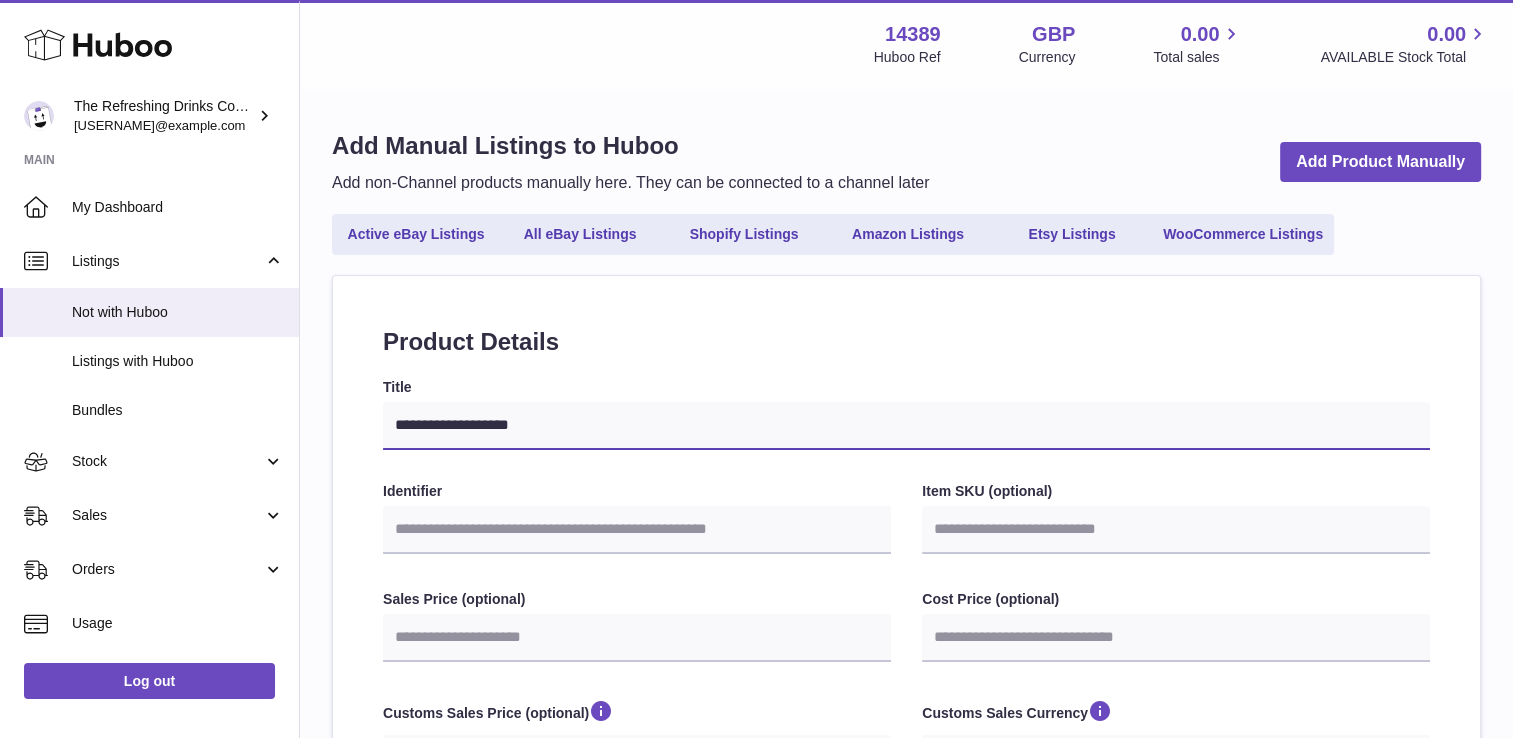 select 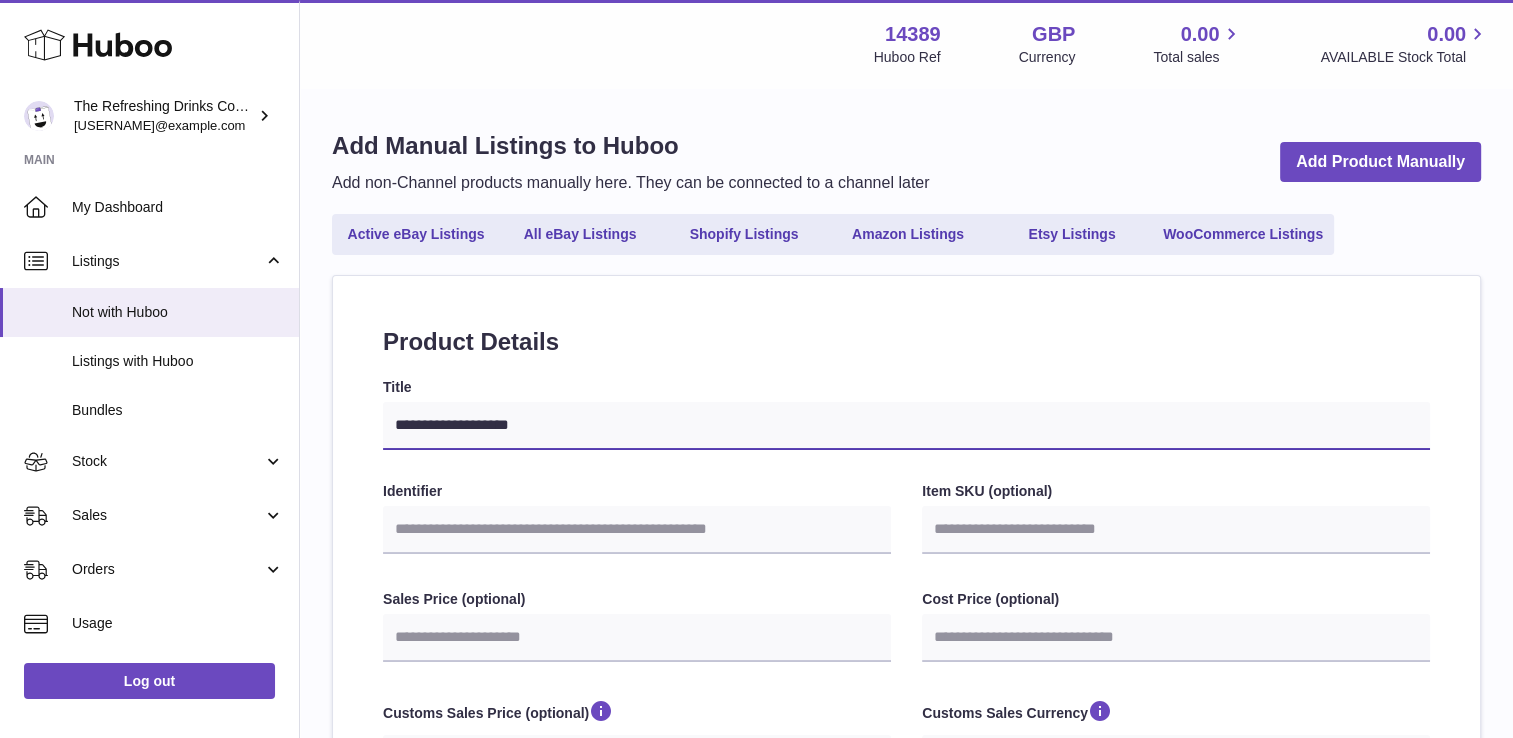 type on "**********" 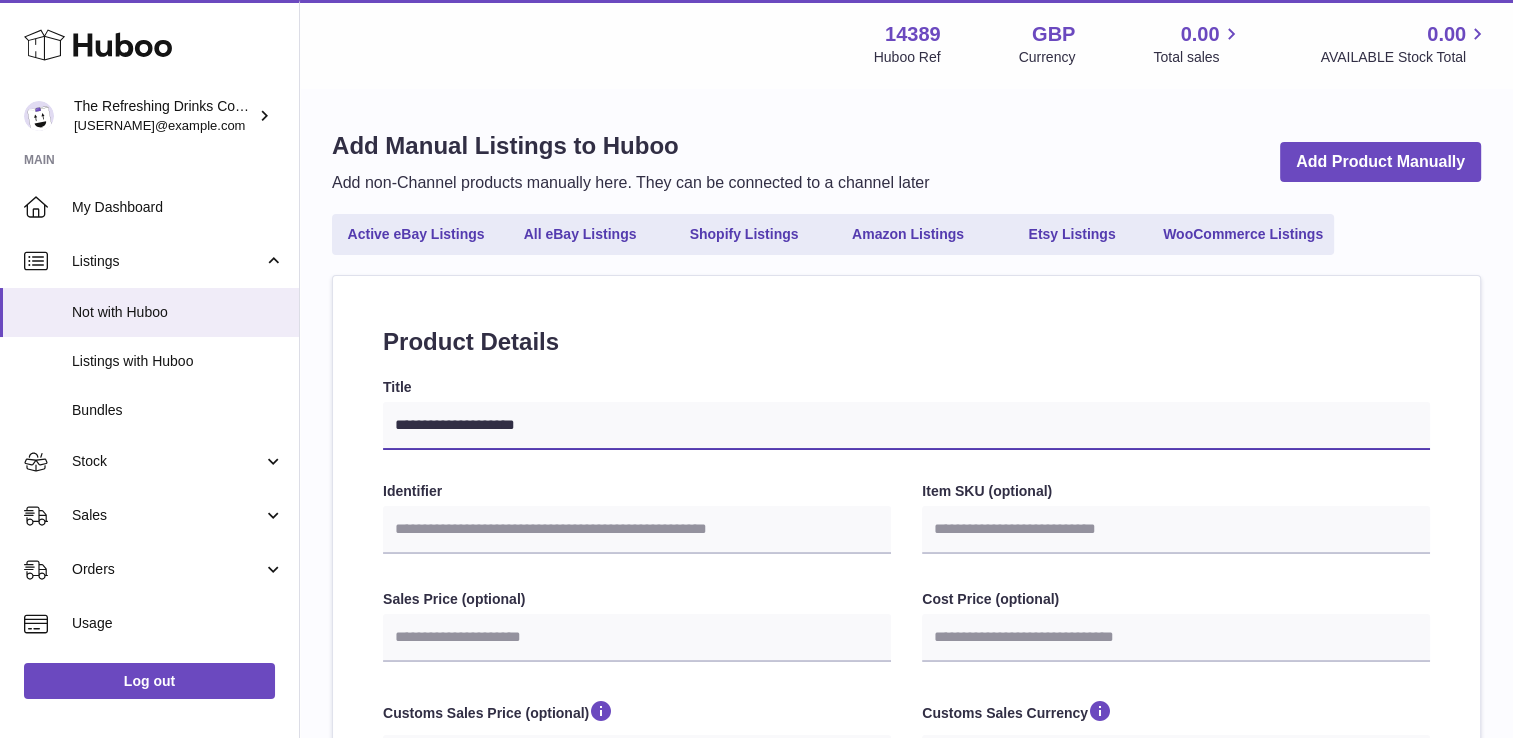 select 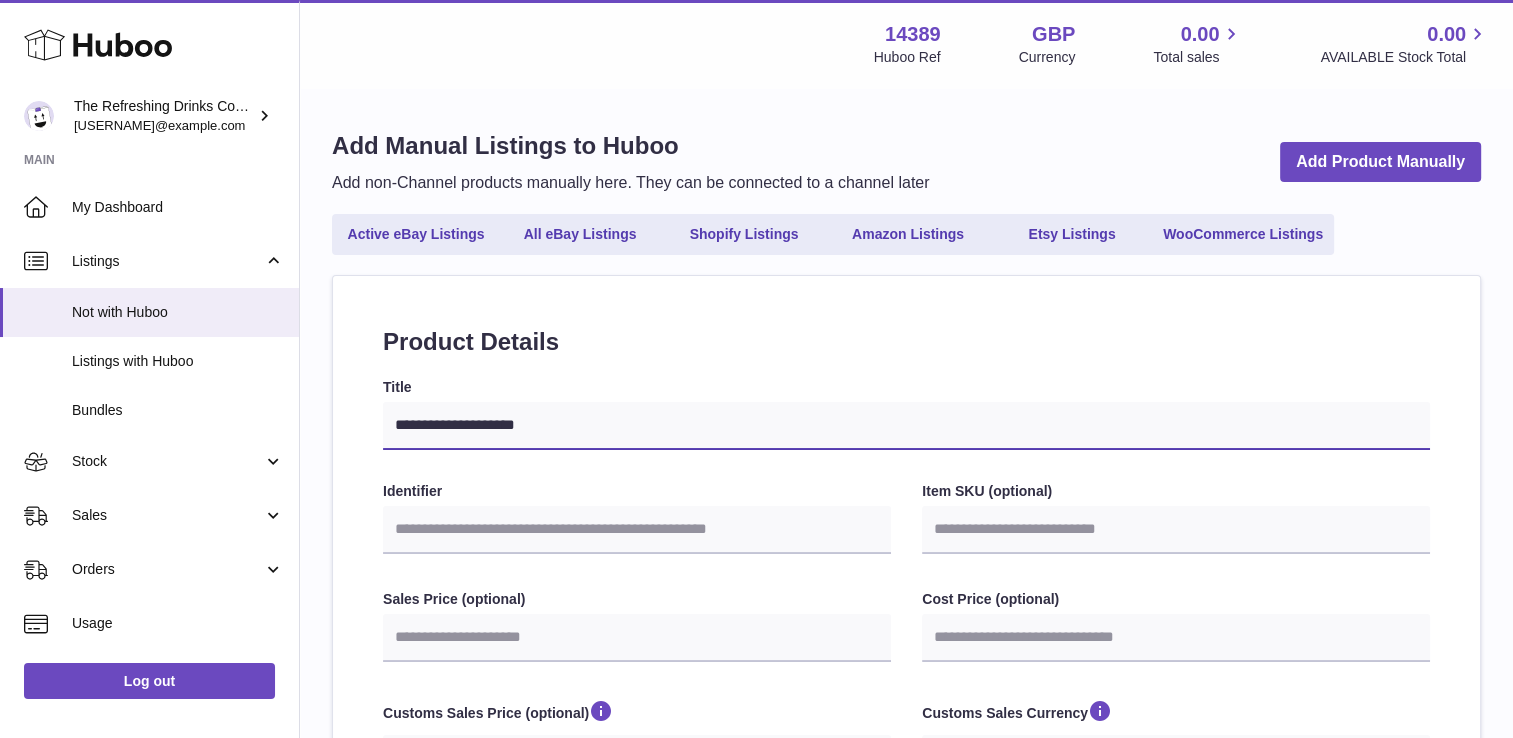 type on "**********" 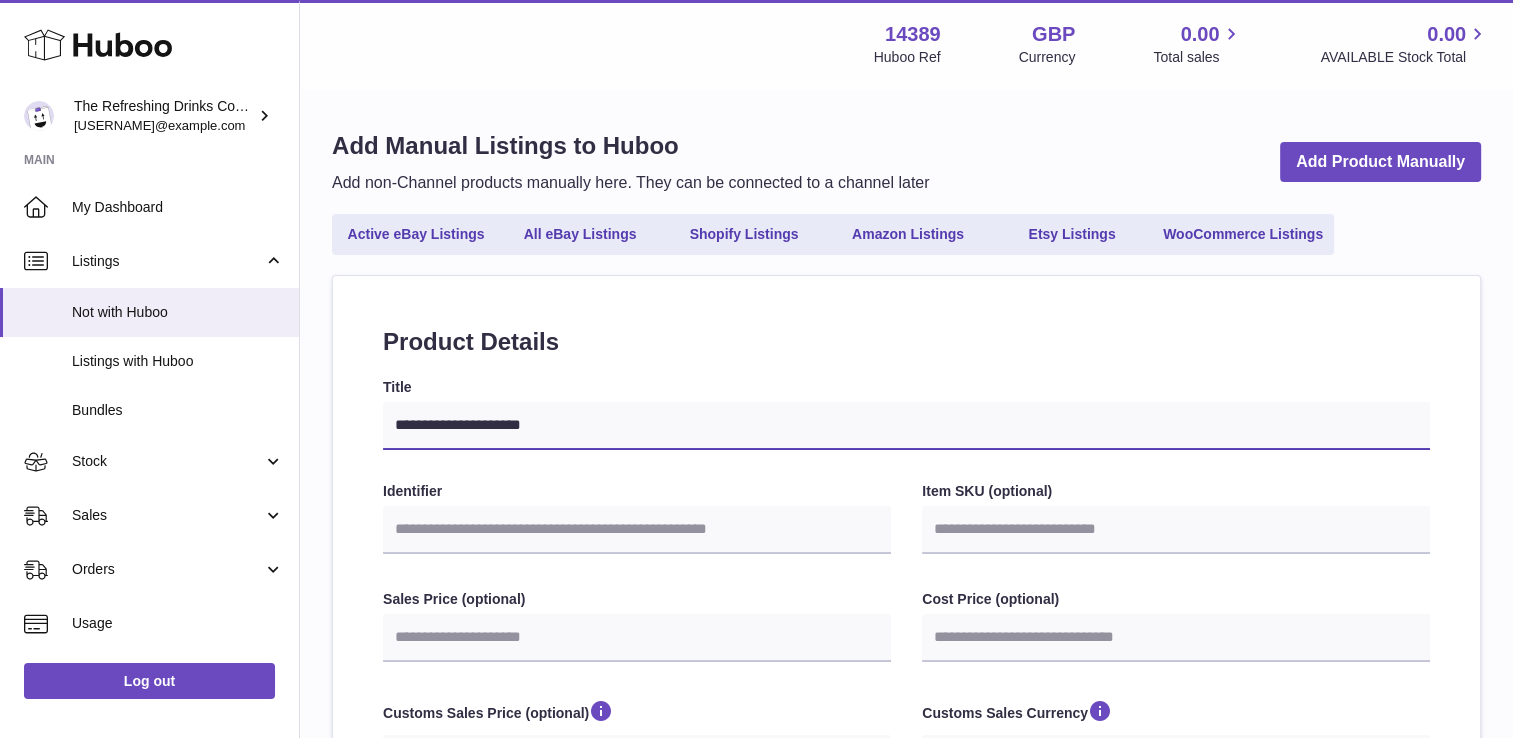 type on "**********" 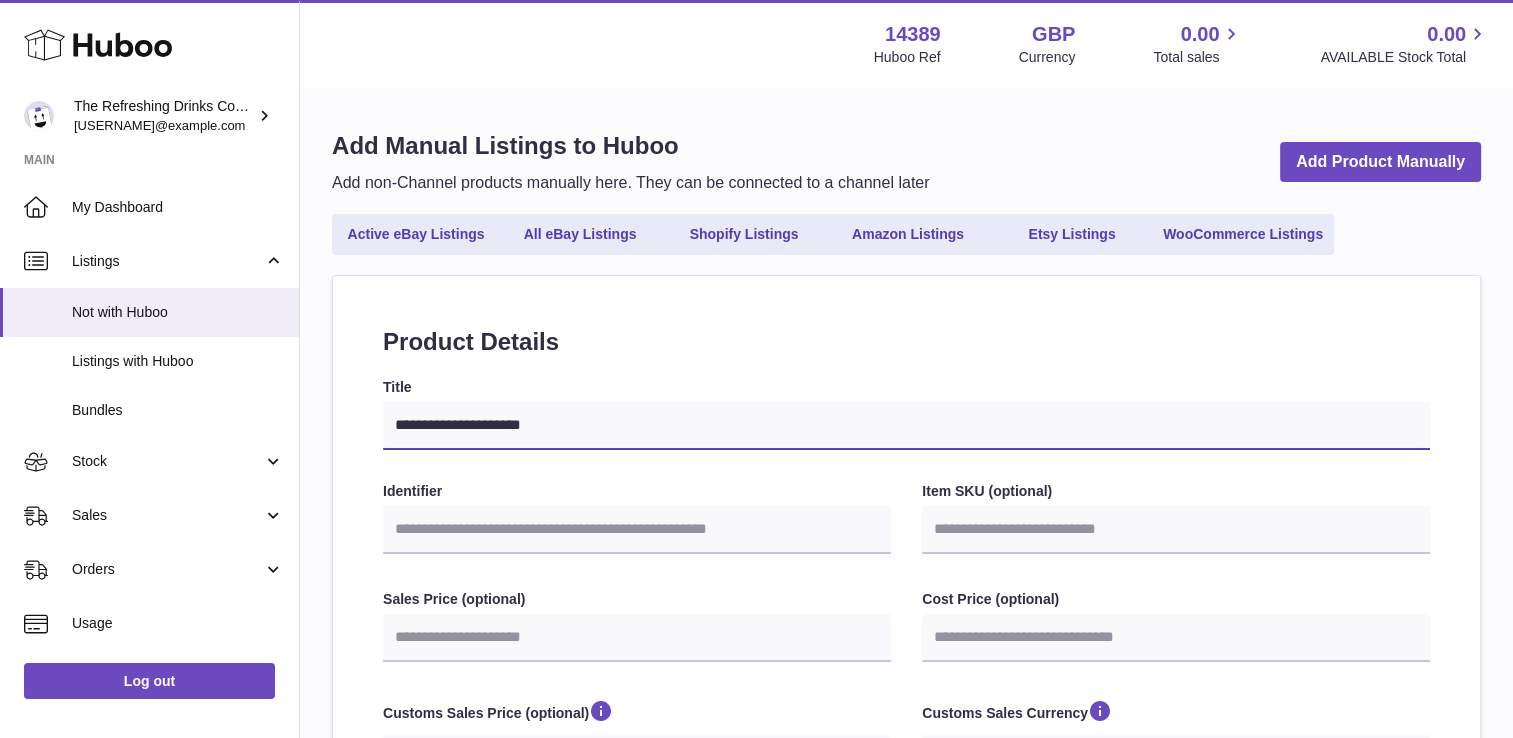 select 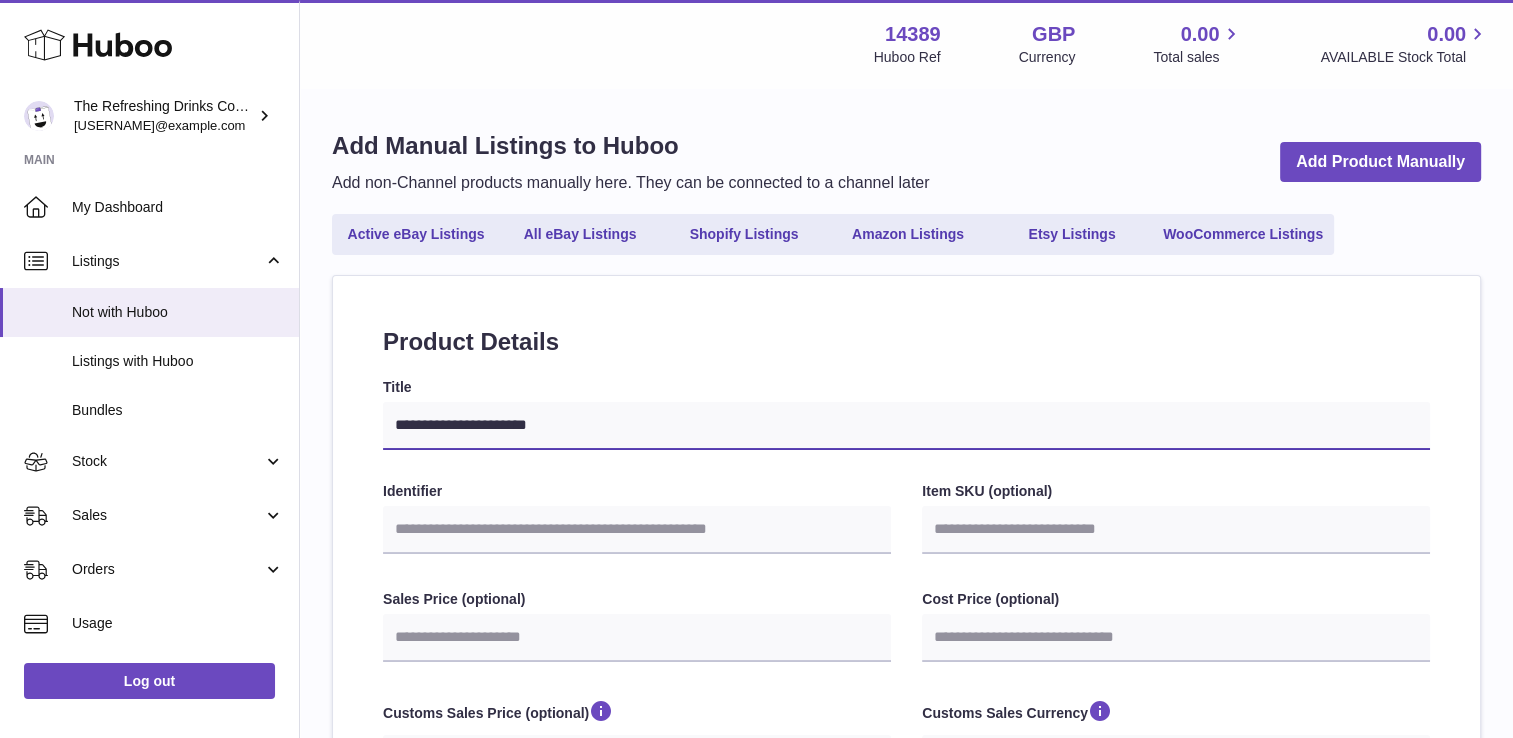 type on "**********" 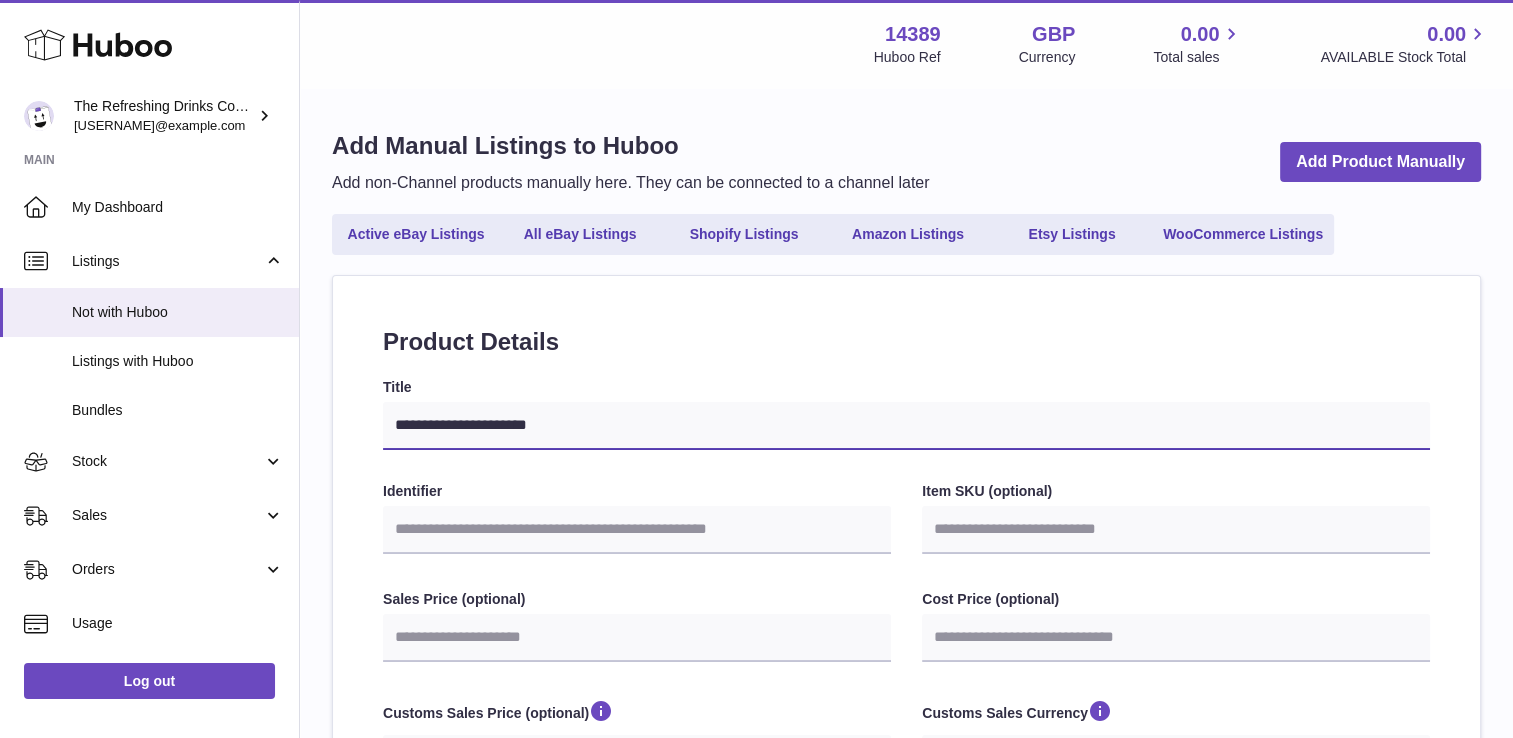 select 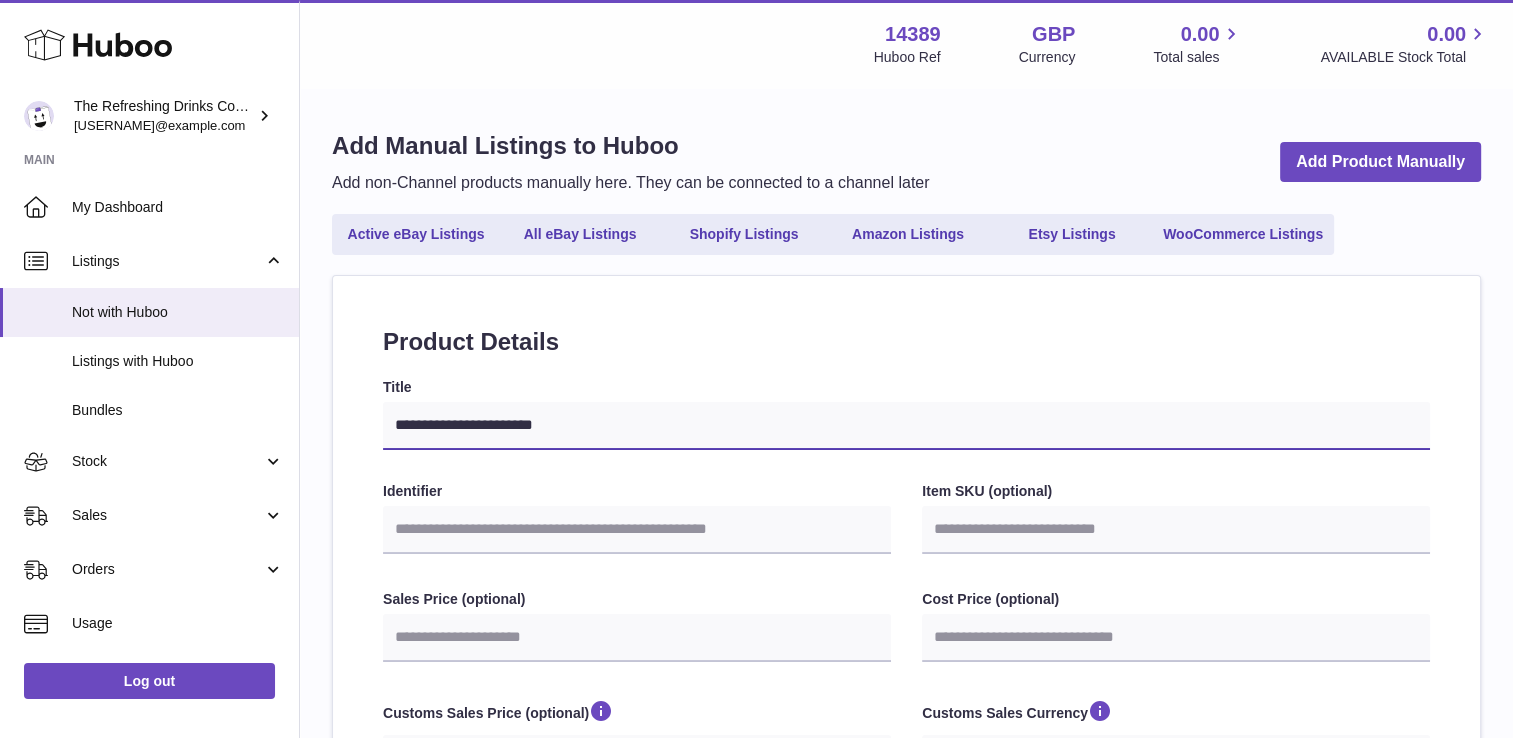 type on "**********" 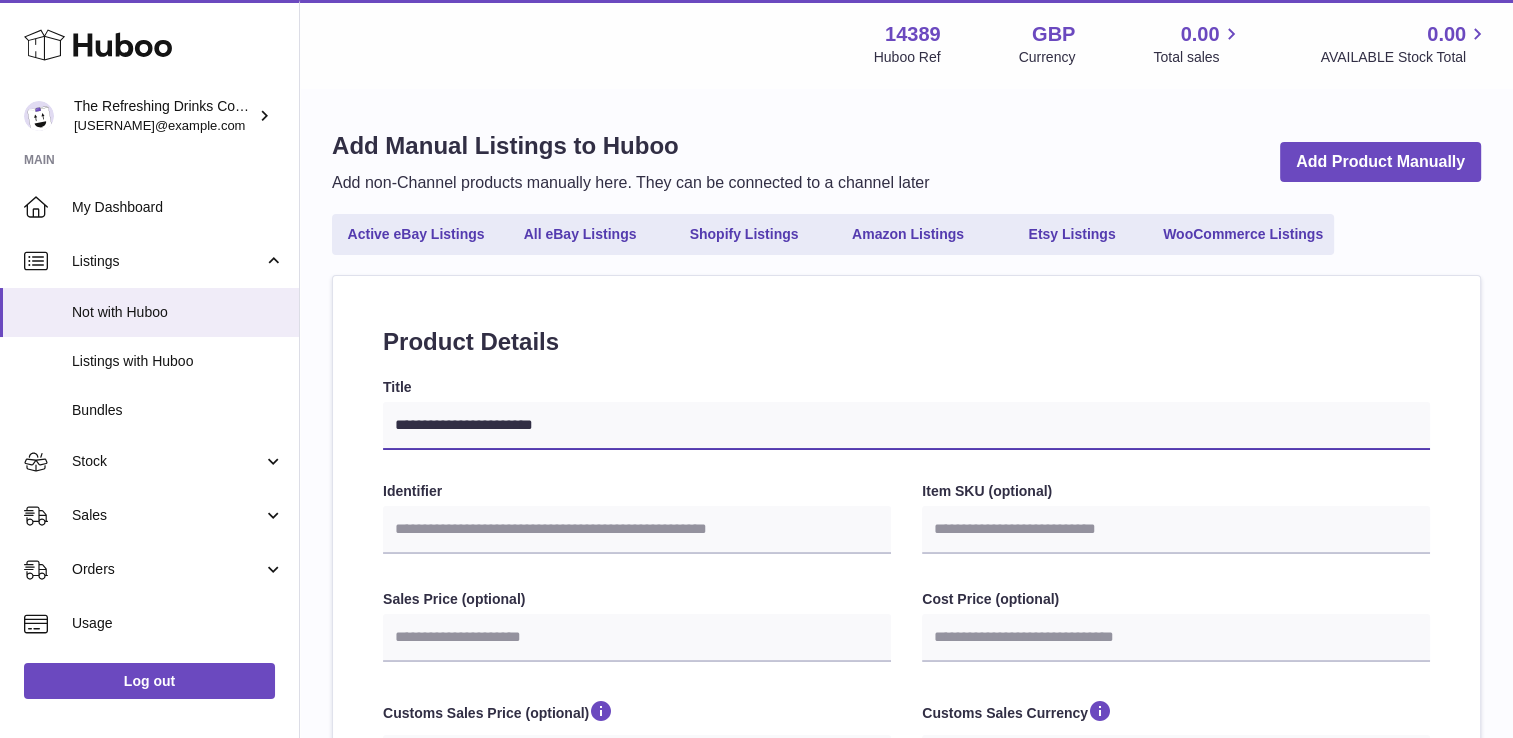 select 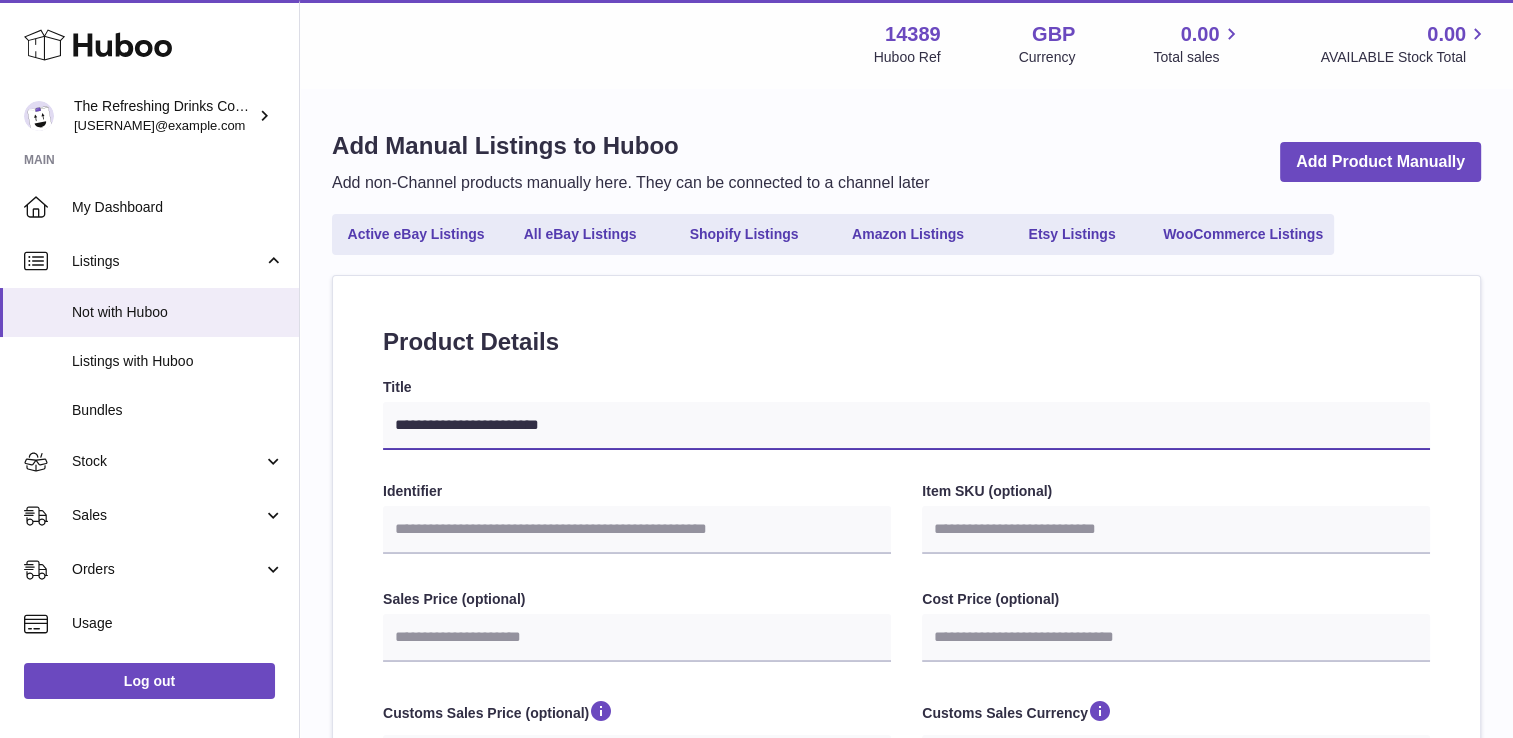 type on "**********" 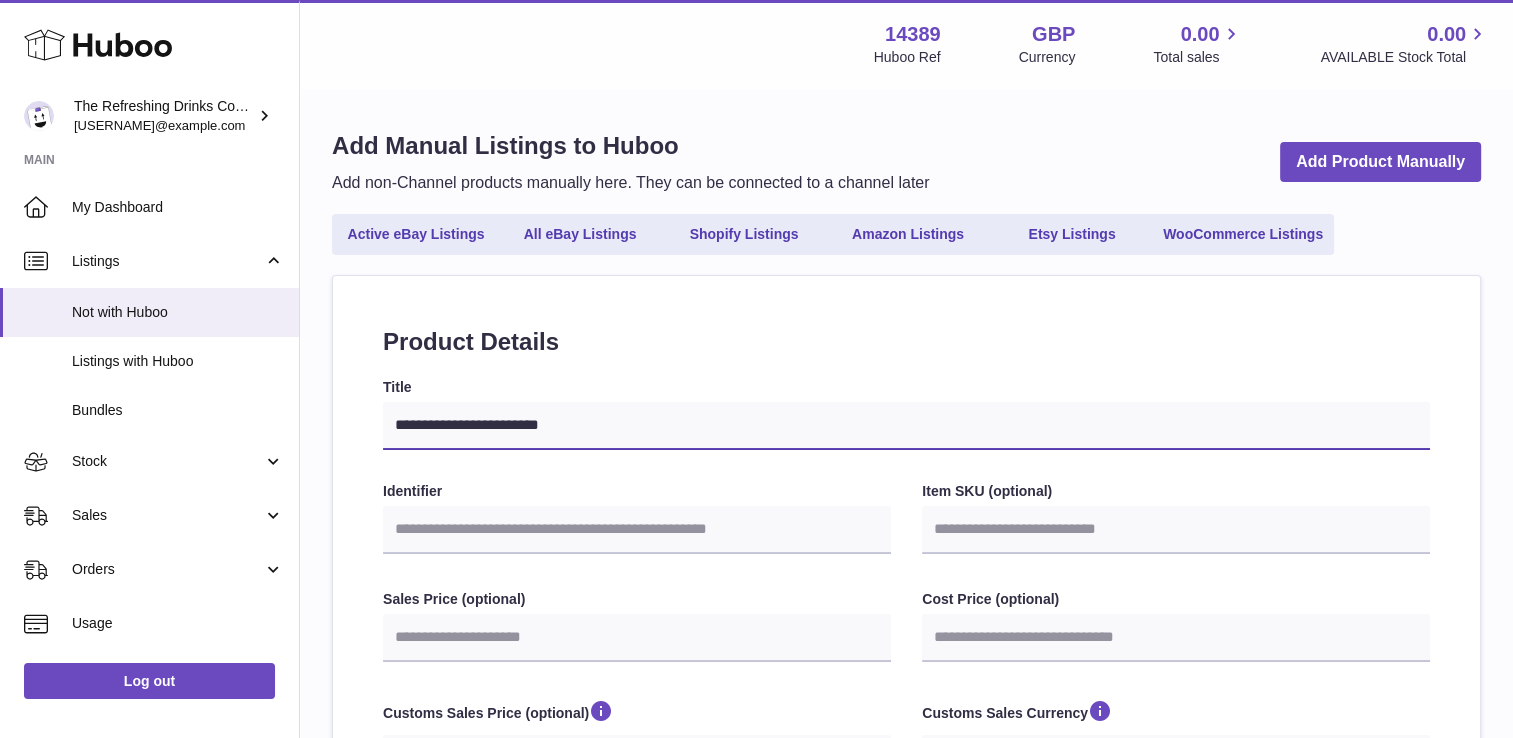 select 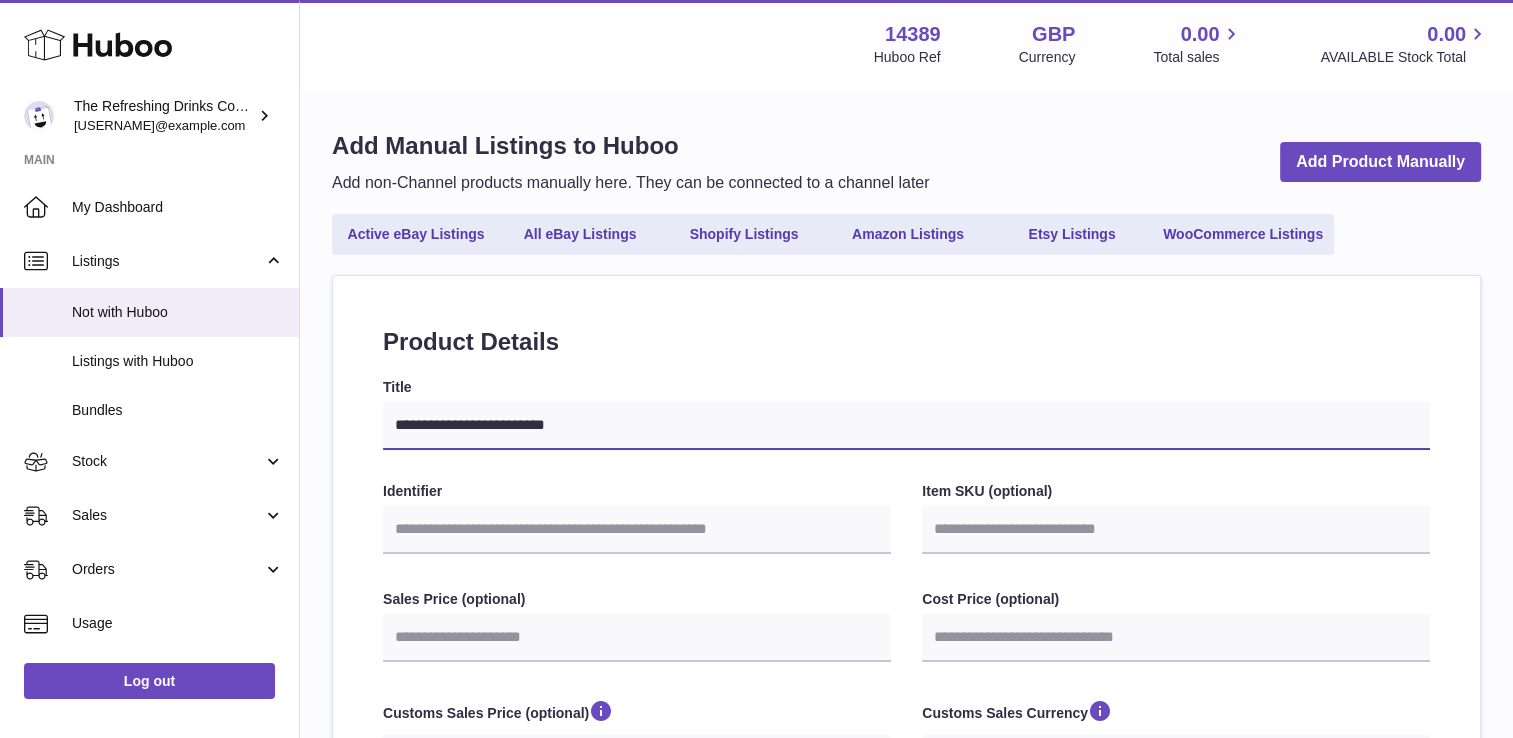 type on "**********" 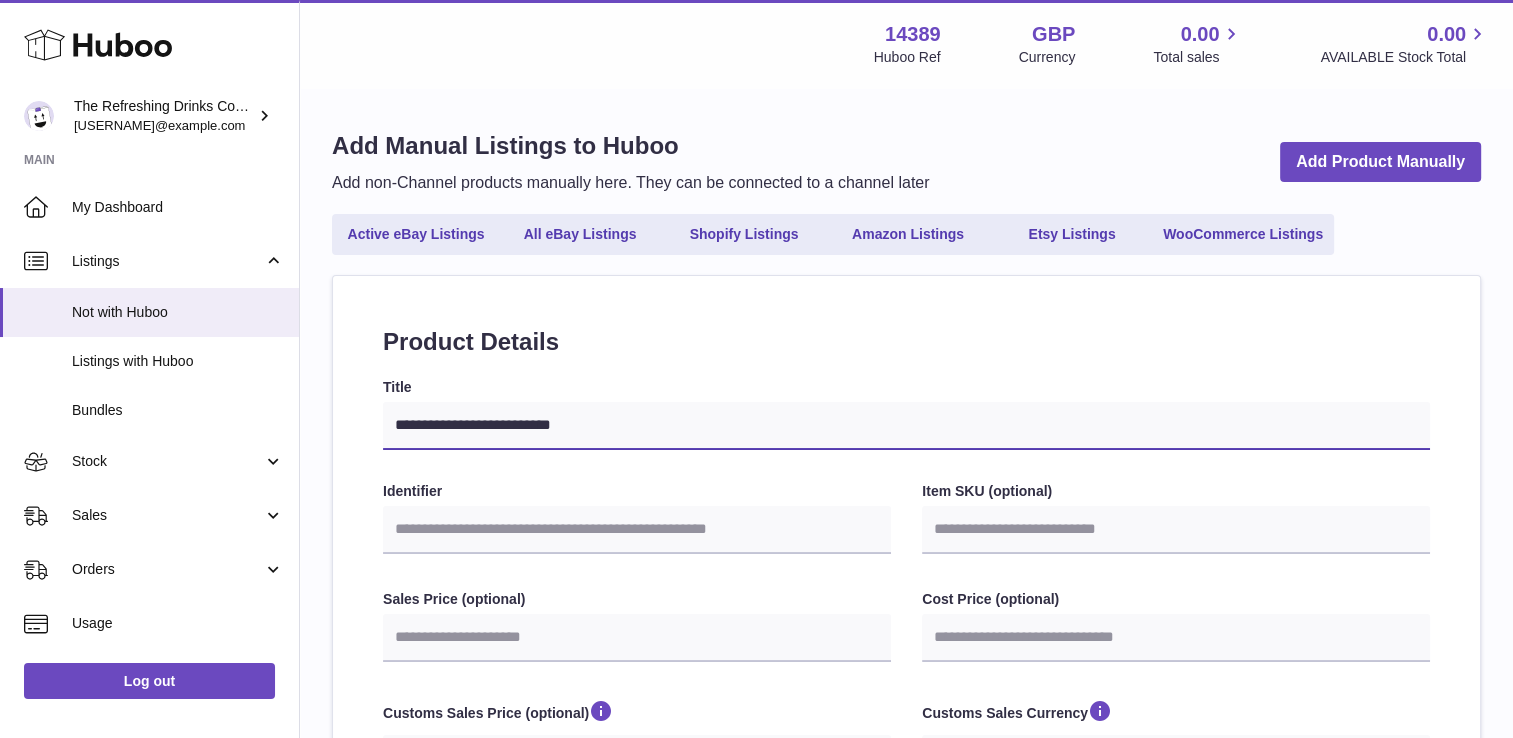 select 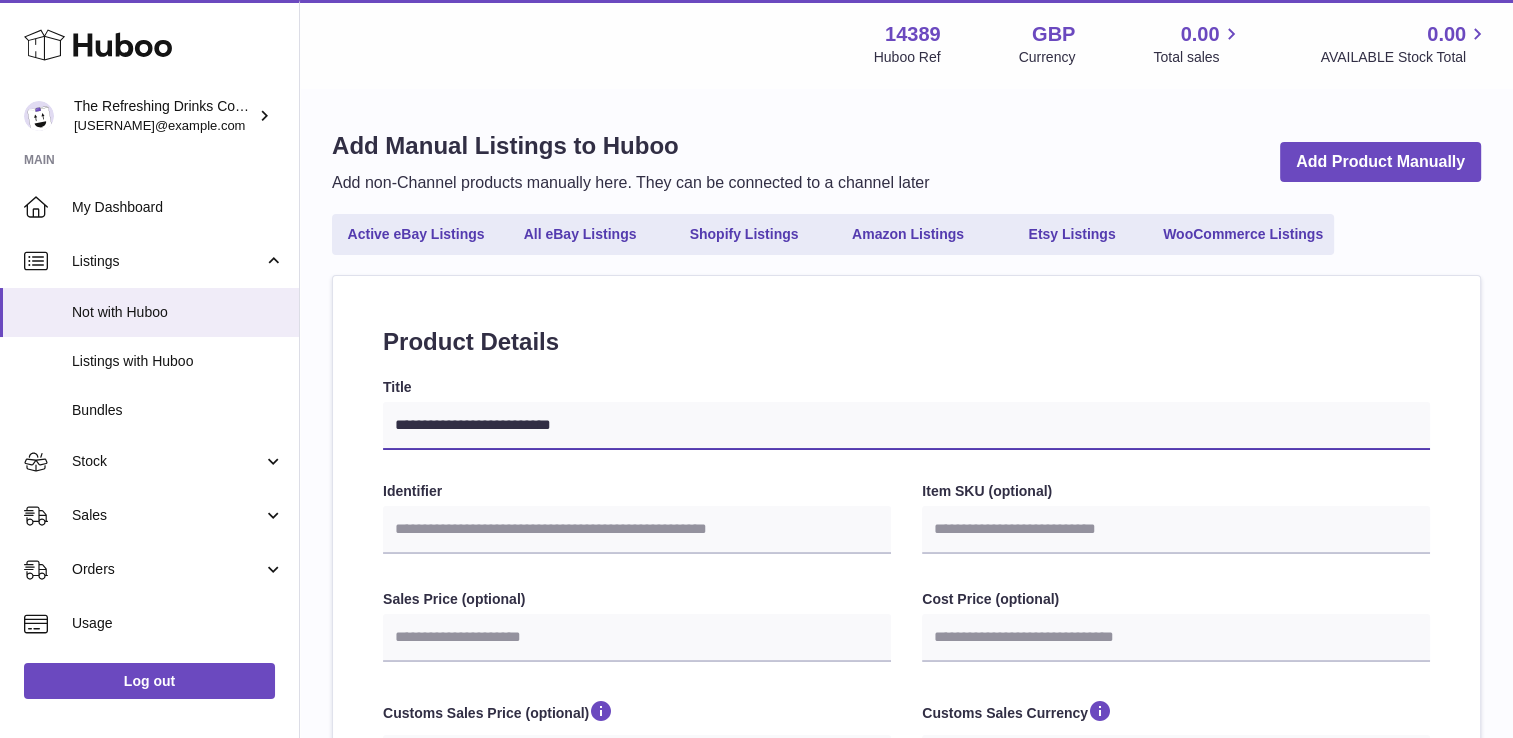 type on "**********" 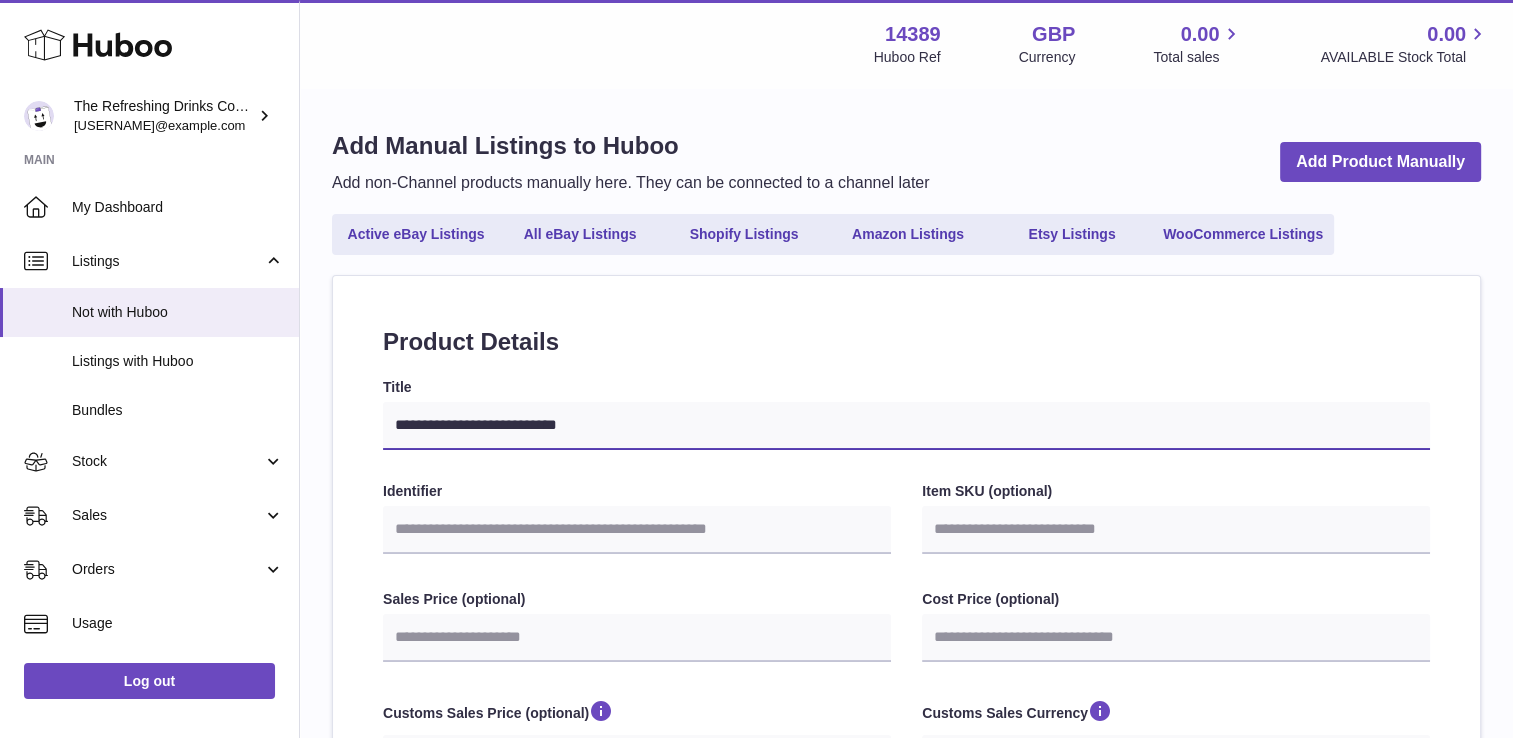 select 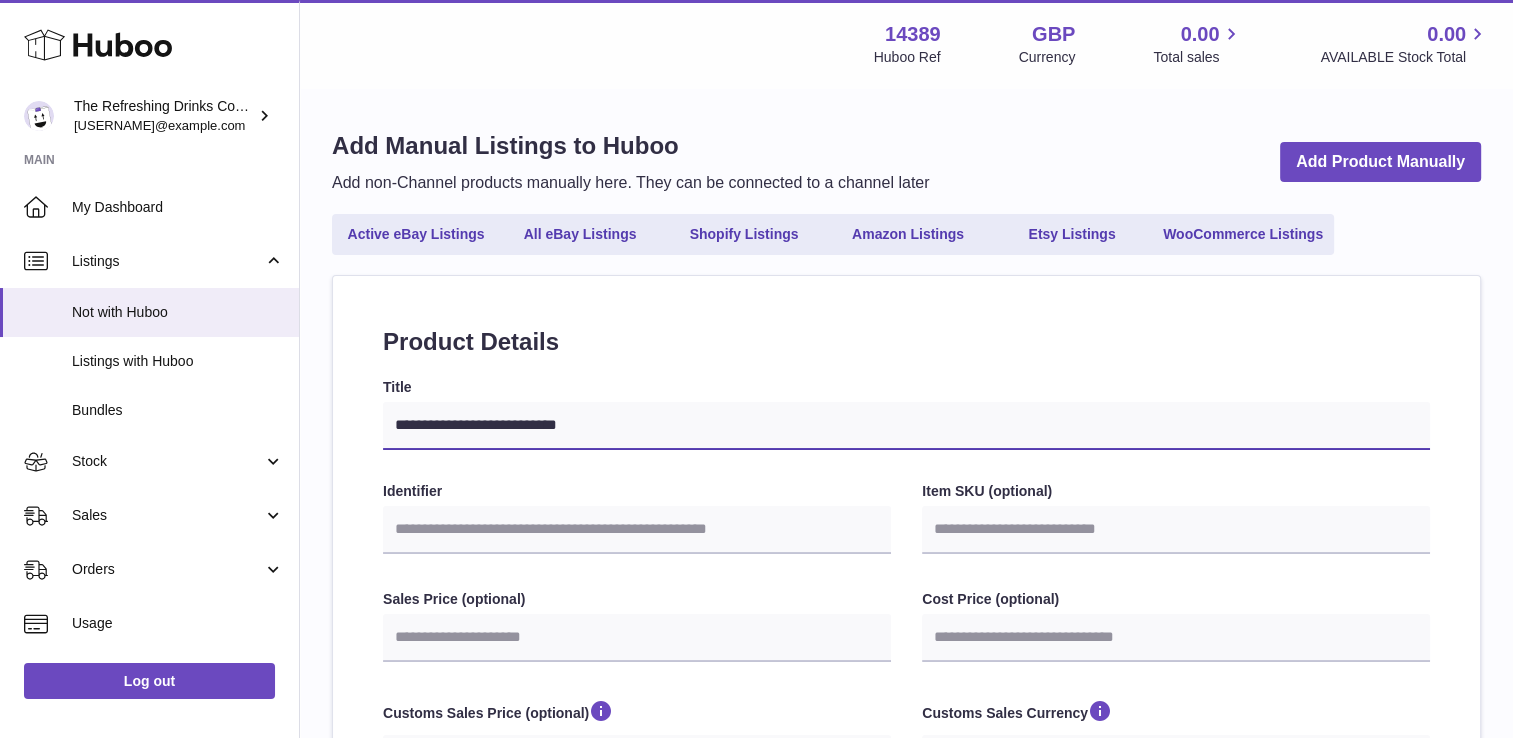 type on "**********" 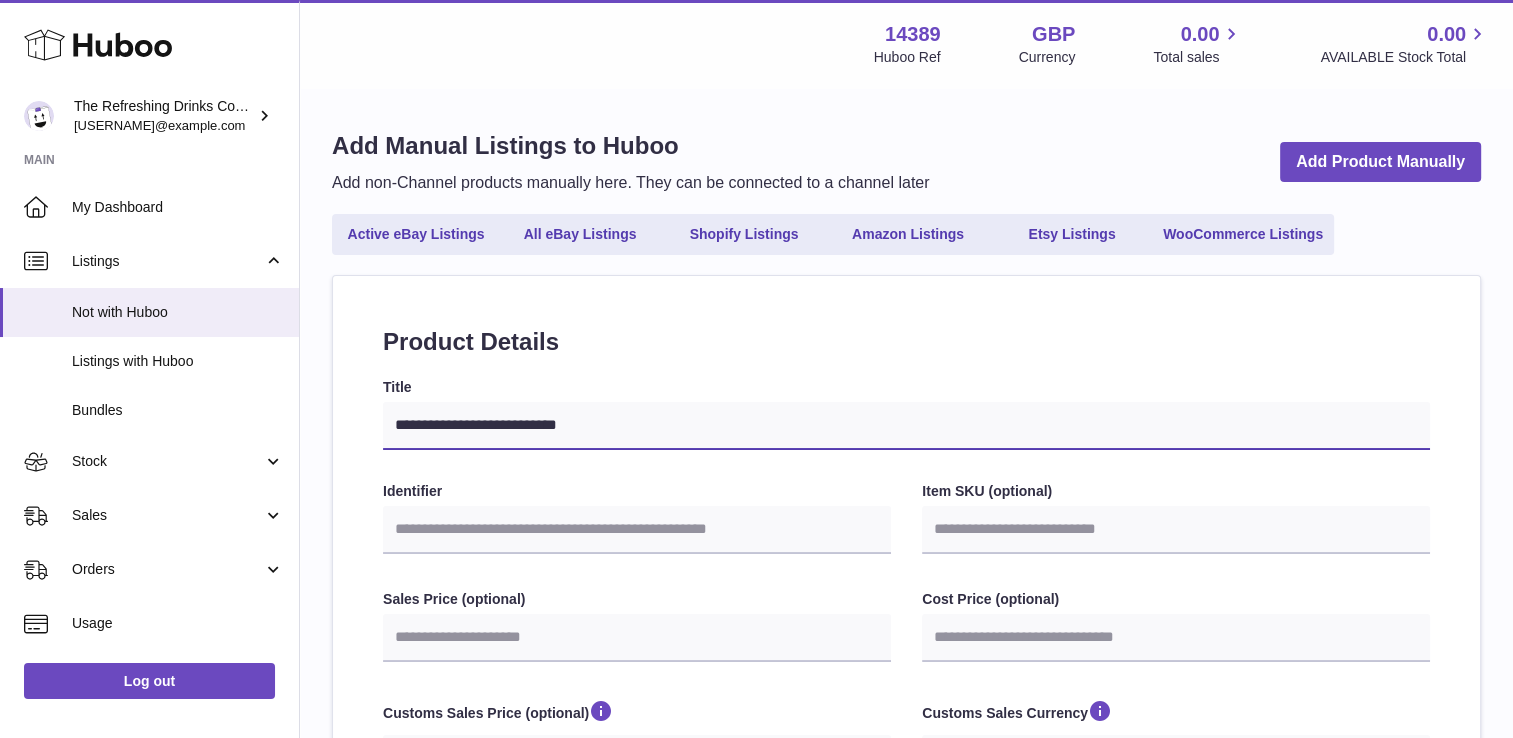 select 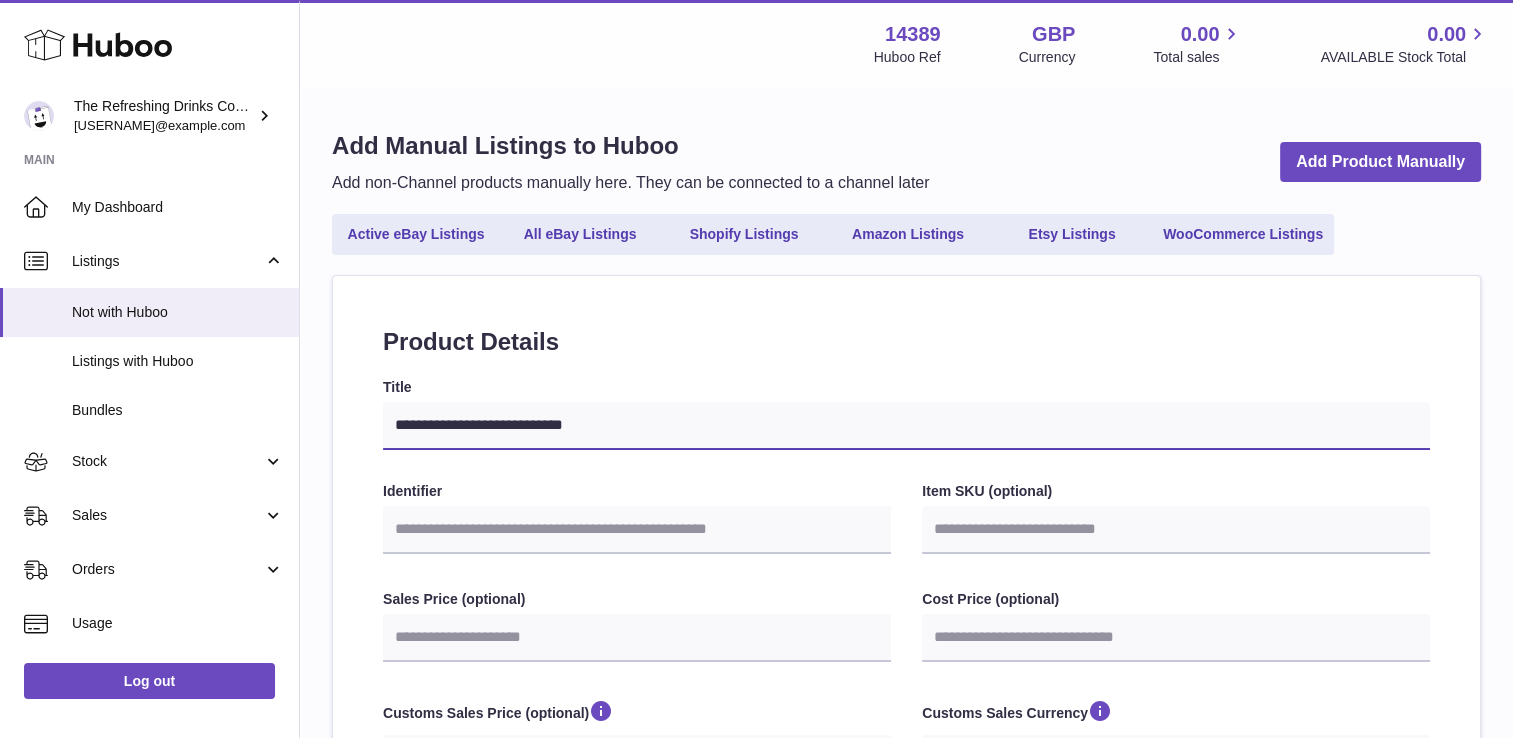 type on "**********" 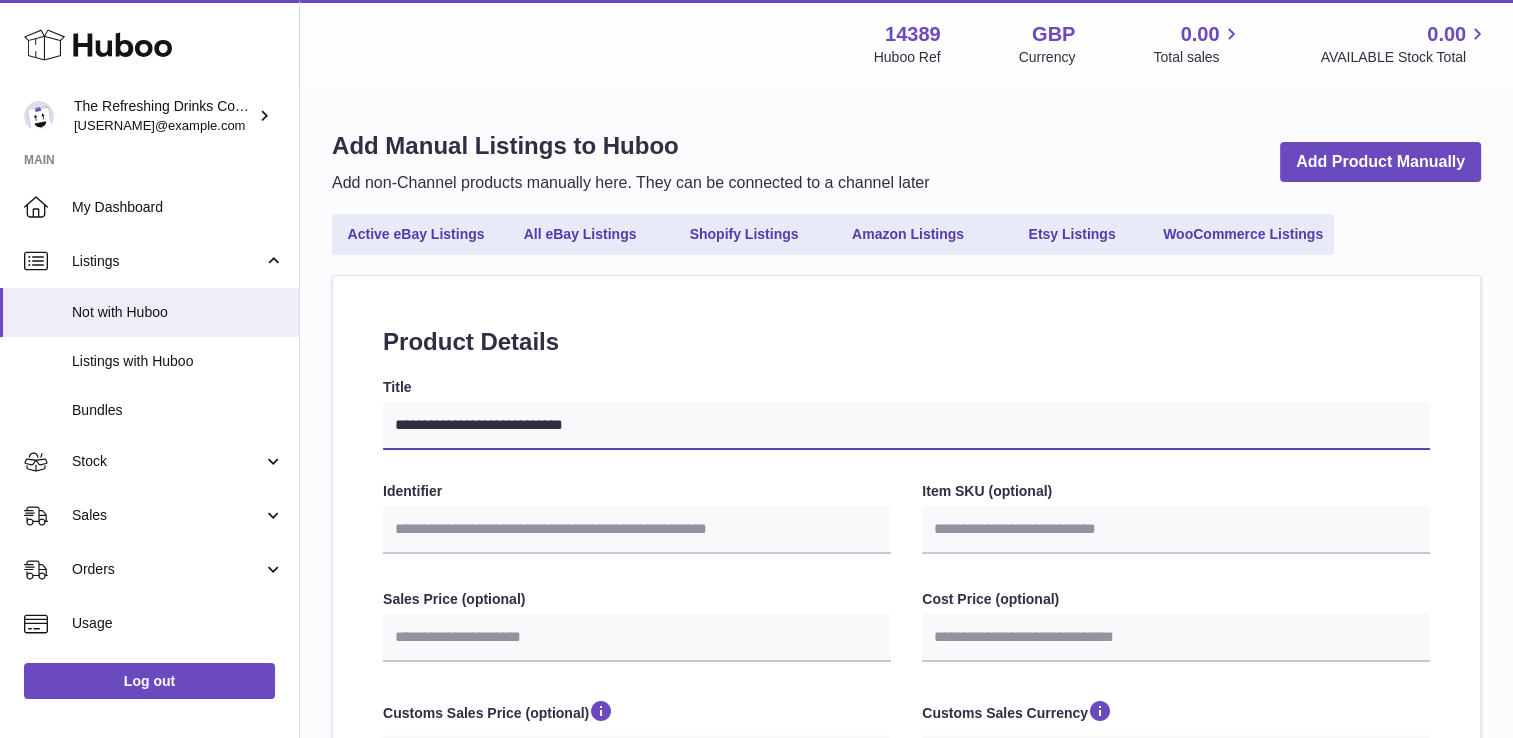 select 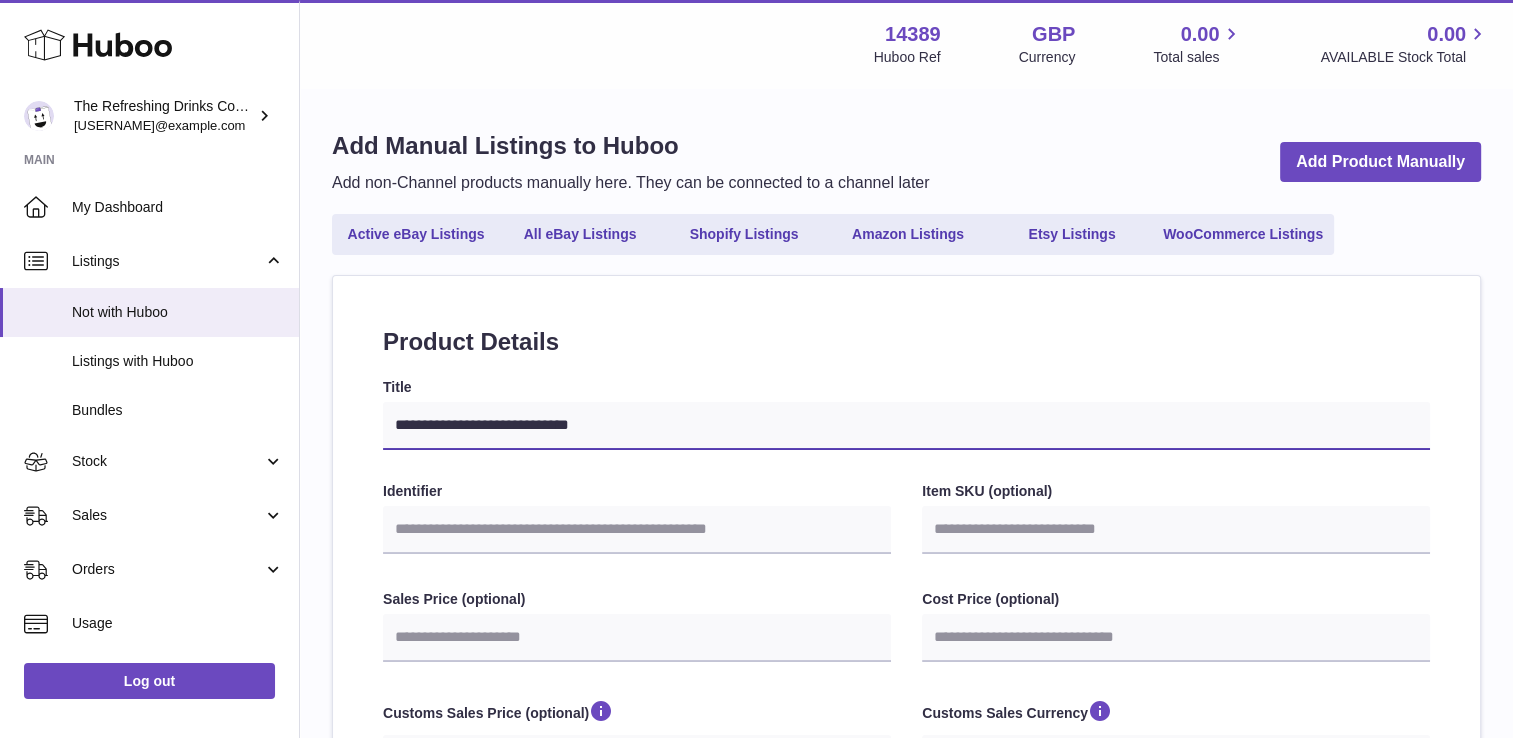 type on "**********" 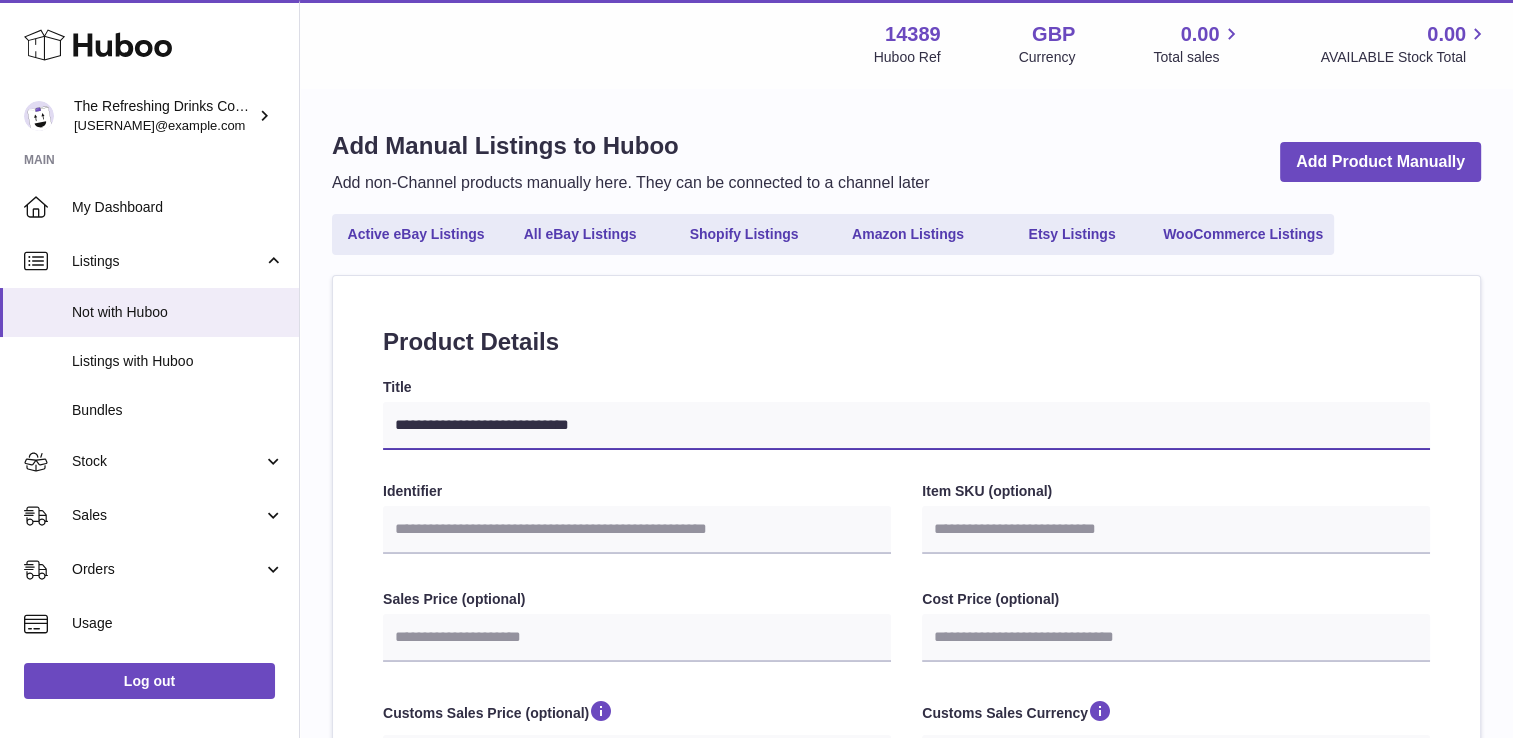 select 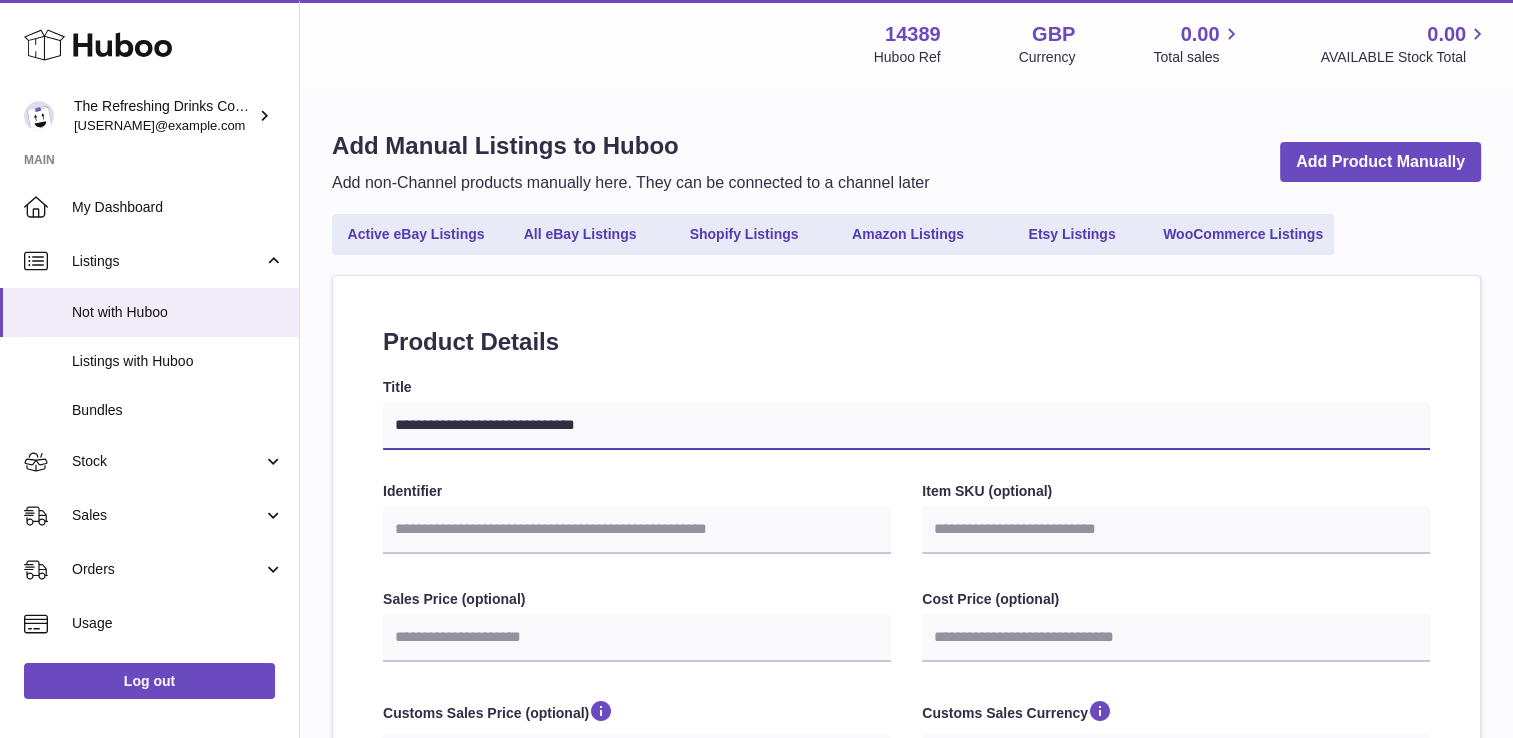 type on "**********" 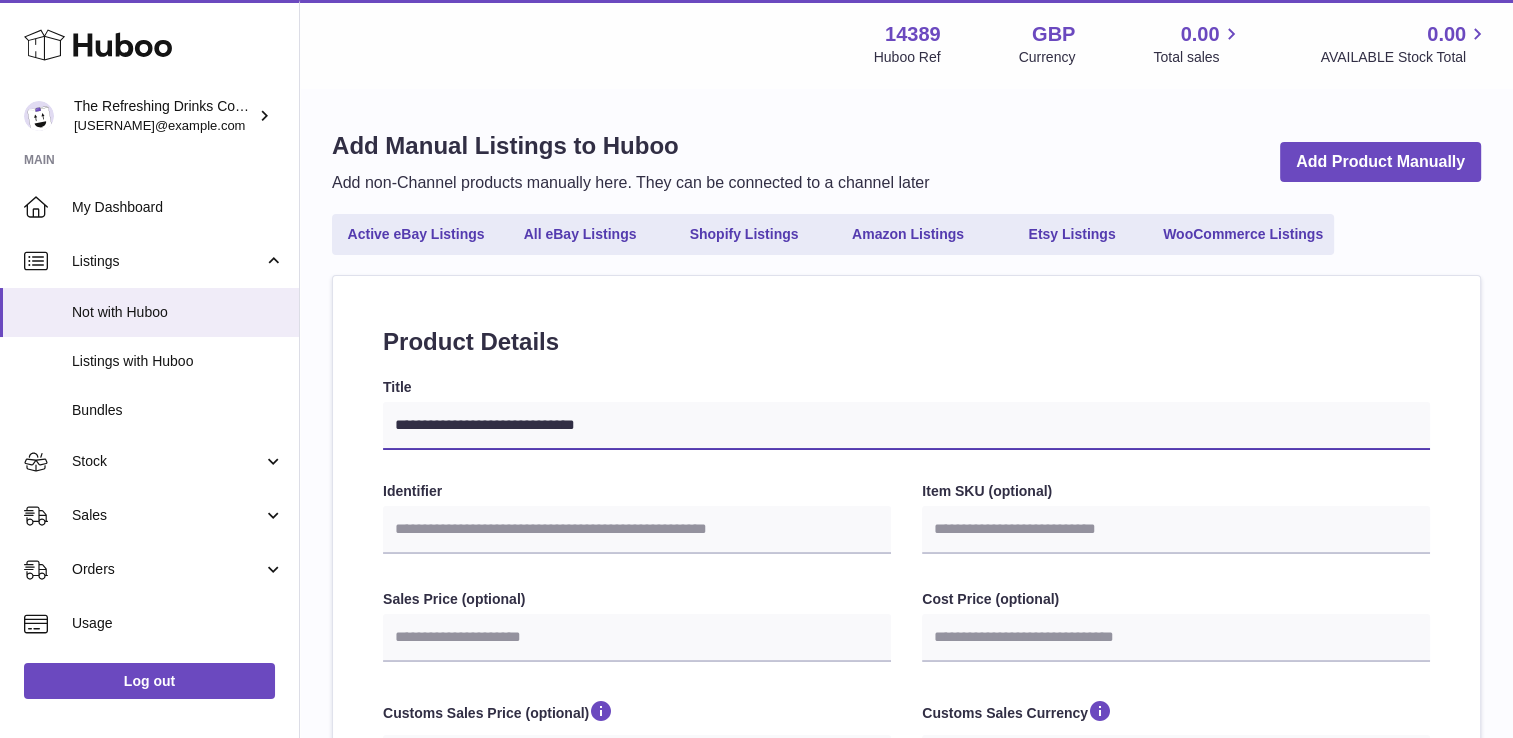 select 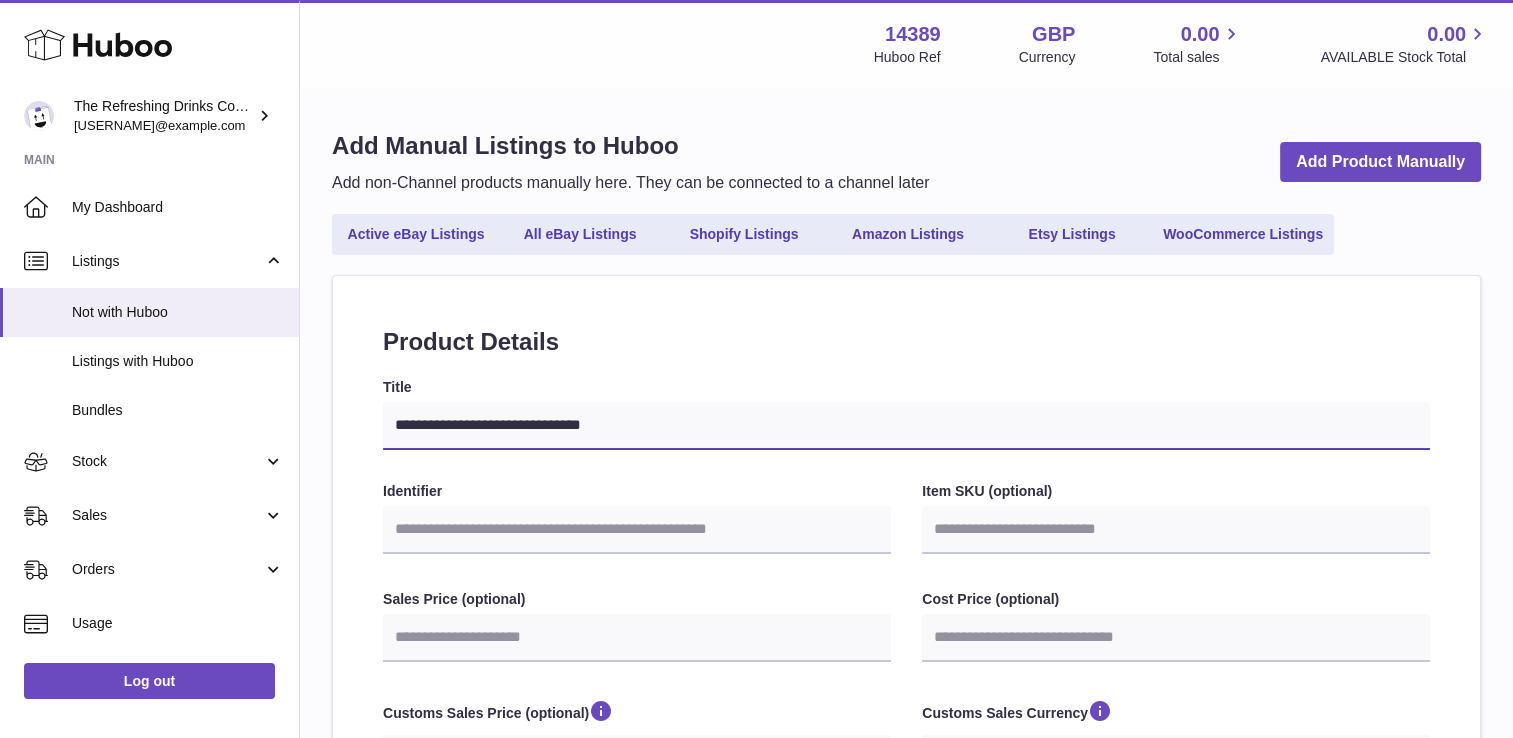 type on "**********" 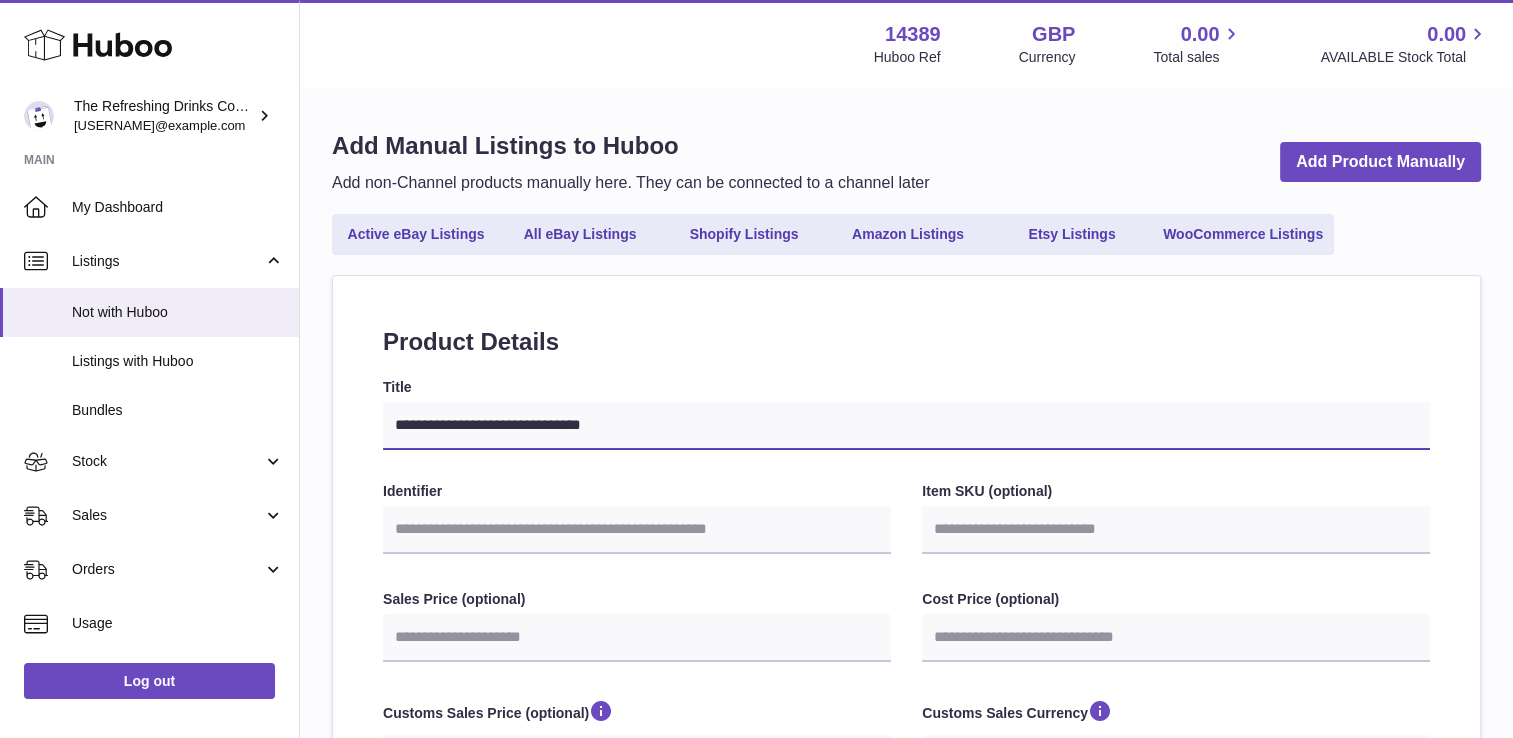 select 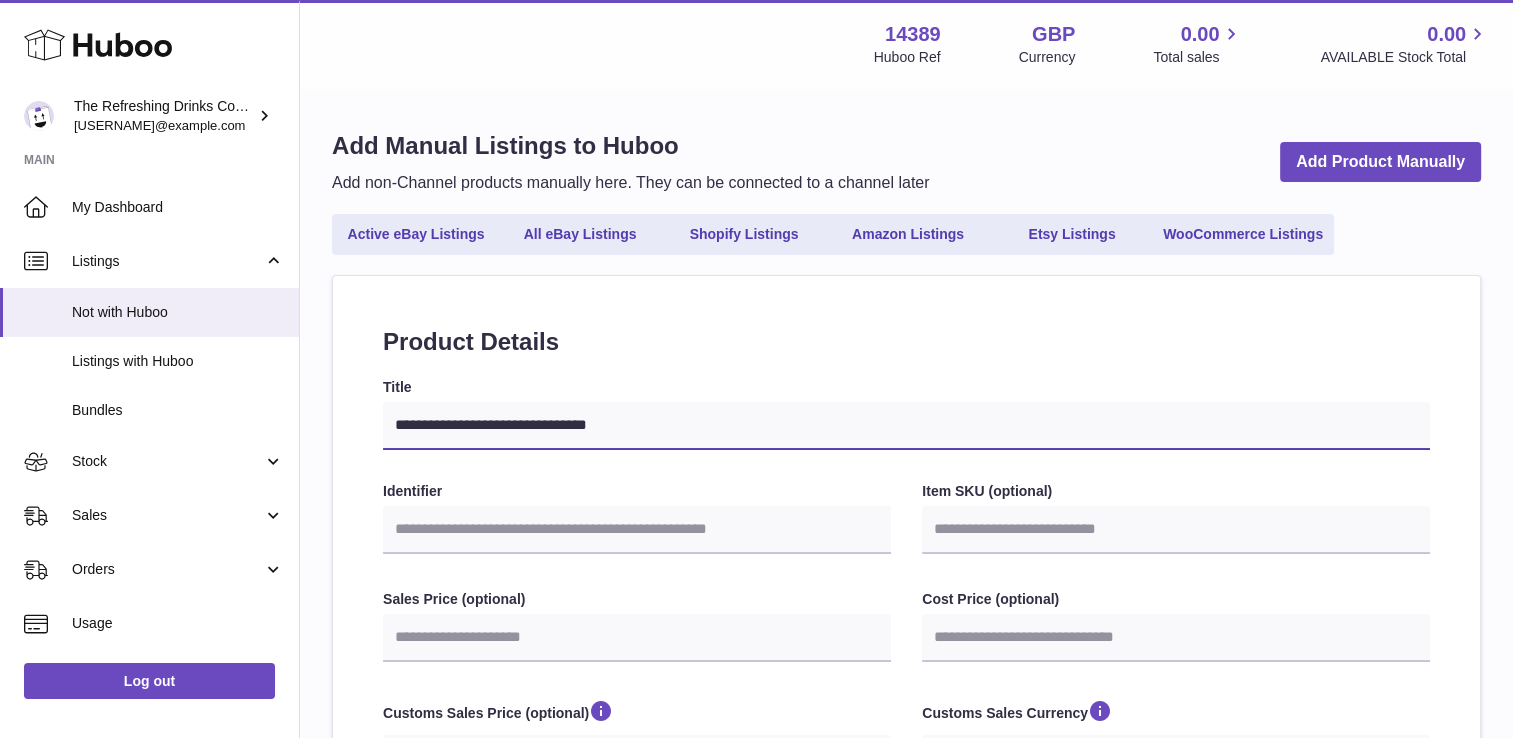 type on "**********" 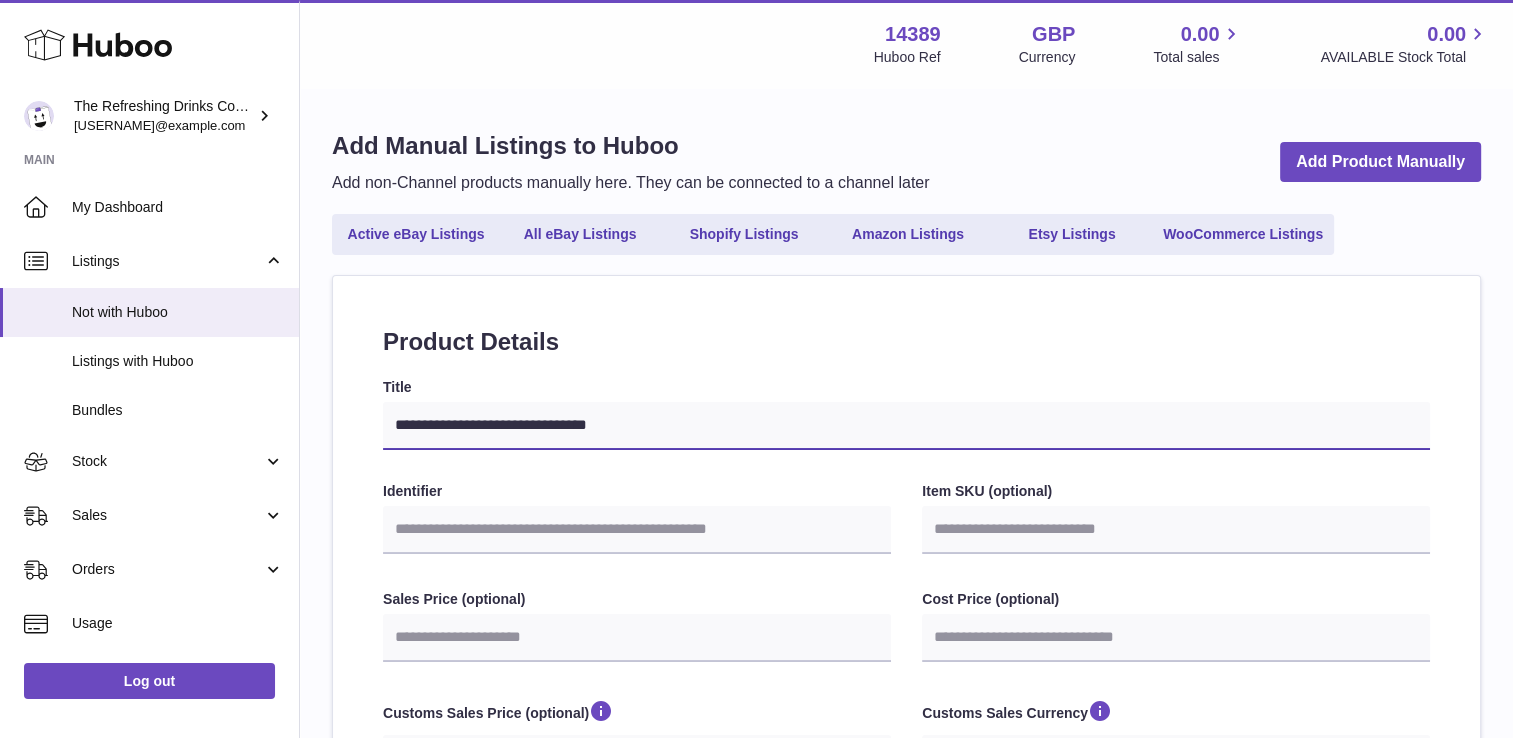select 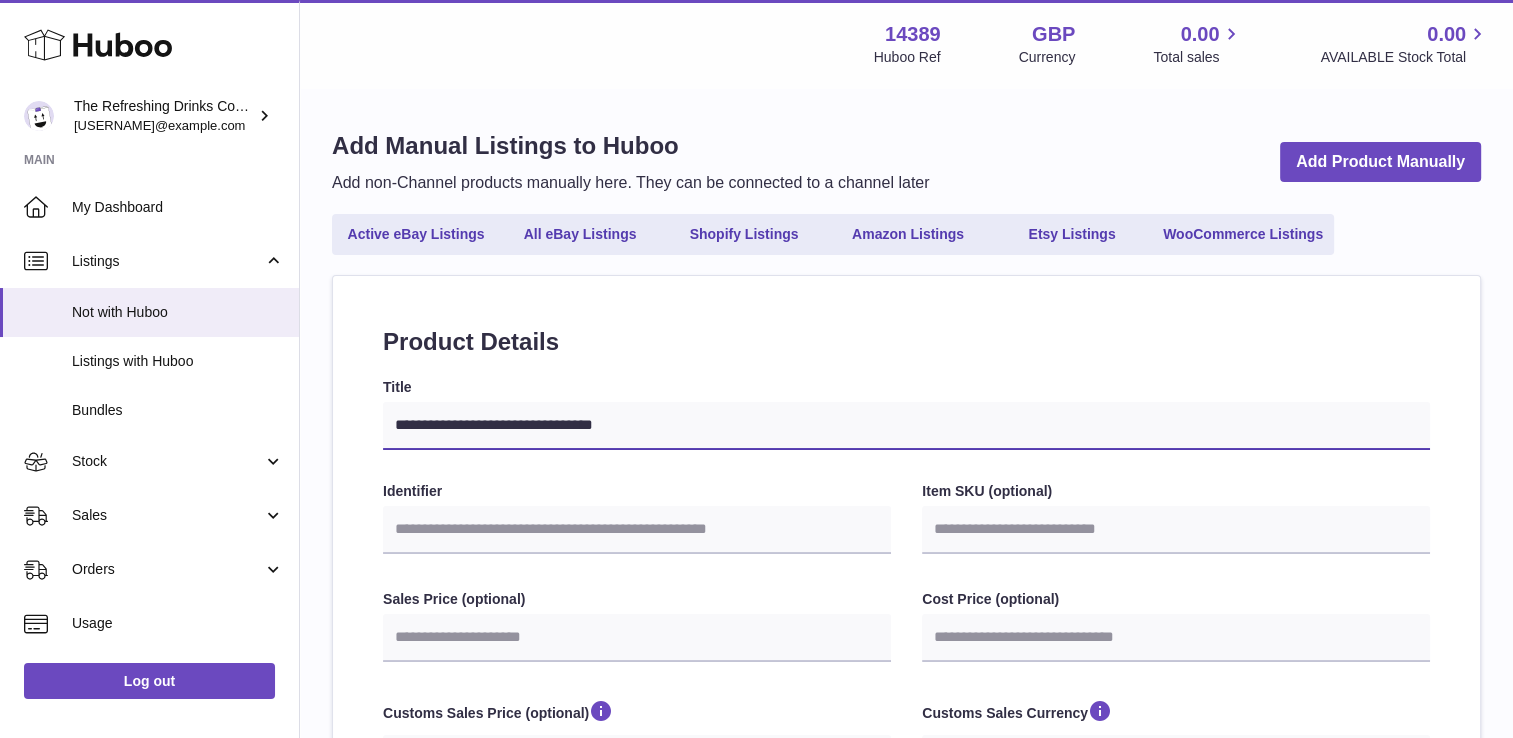 select 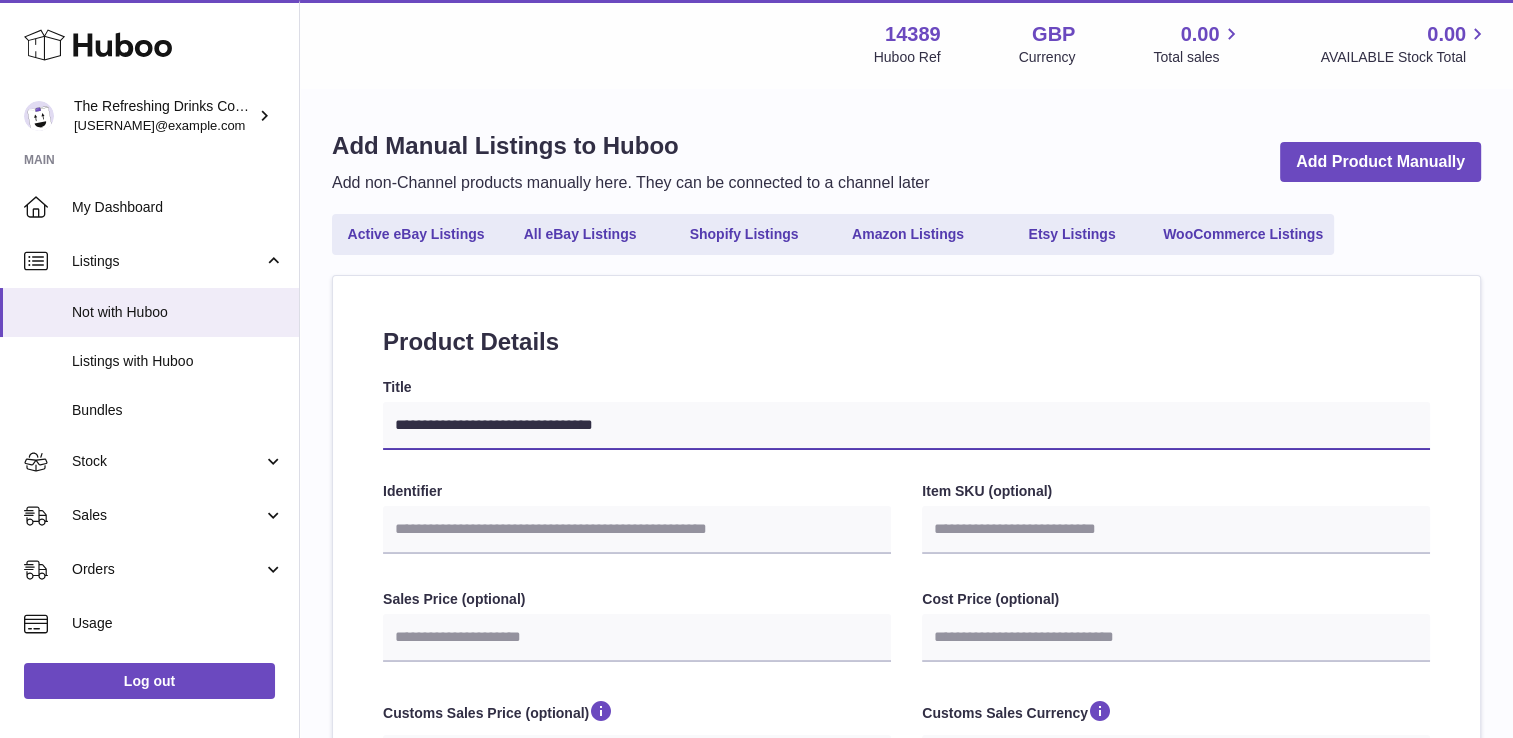 type on "**********" 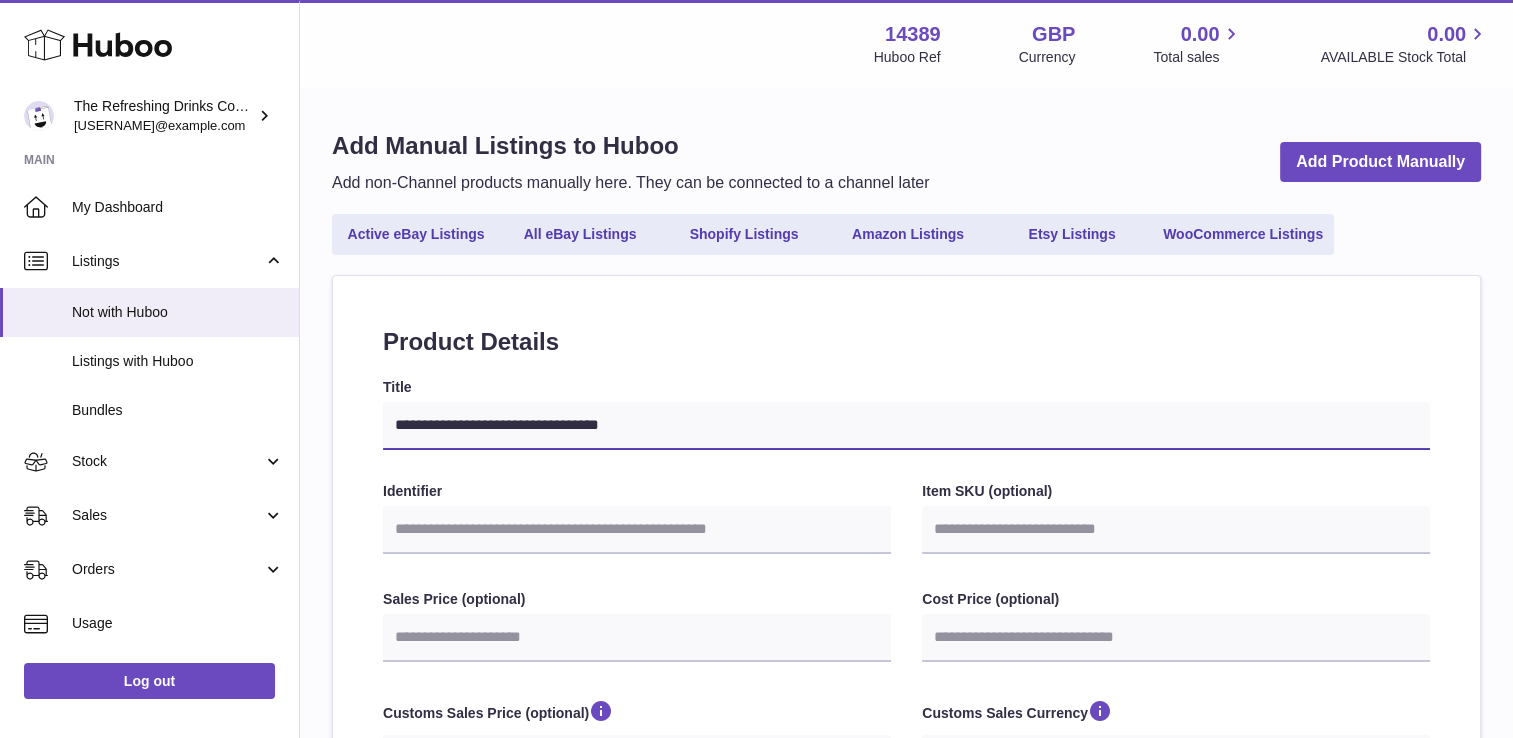 type on "**********" 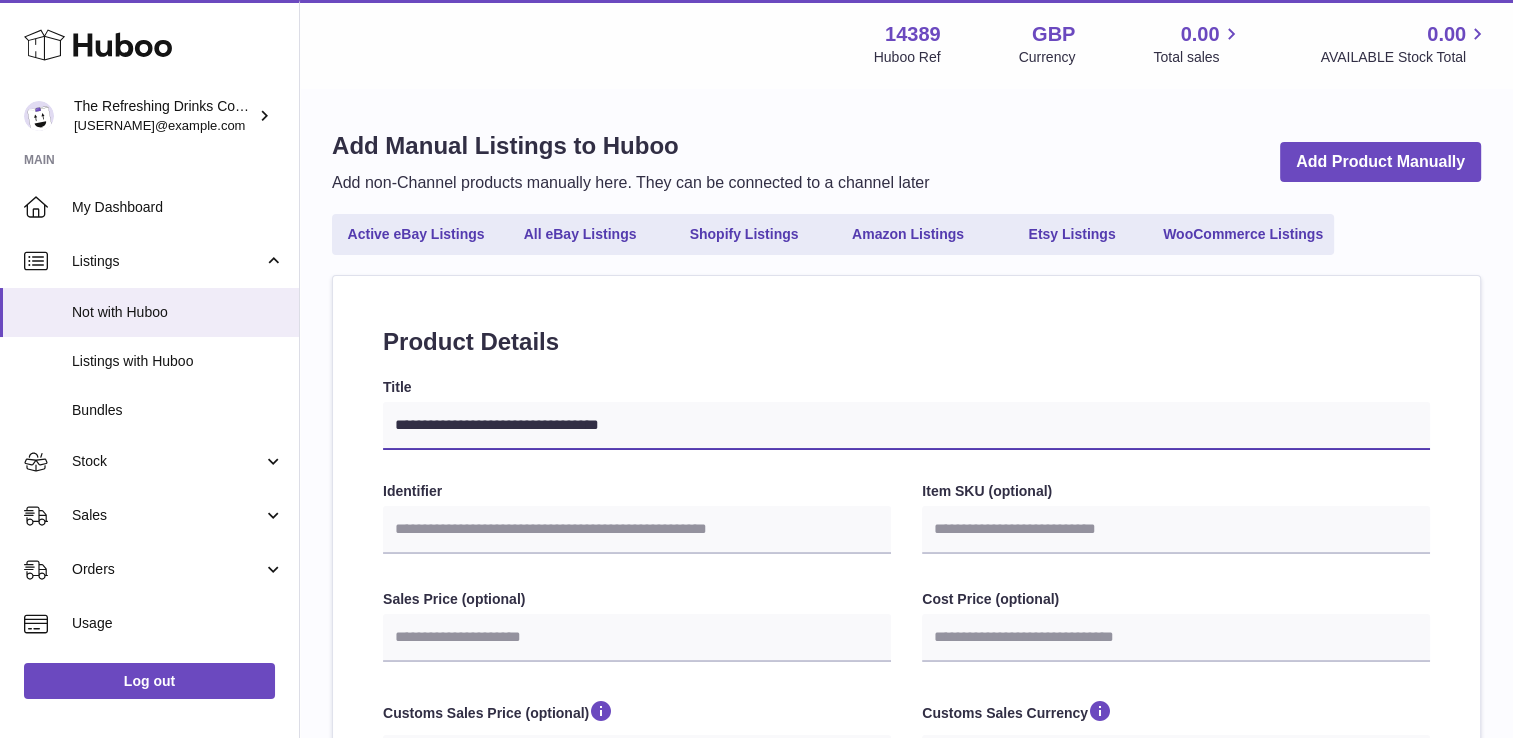 select 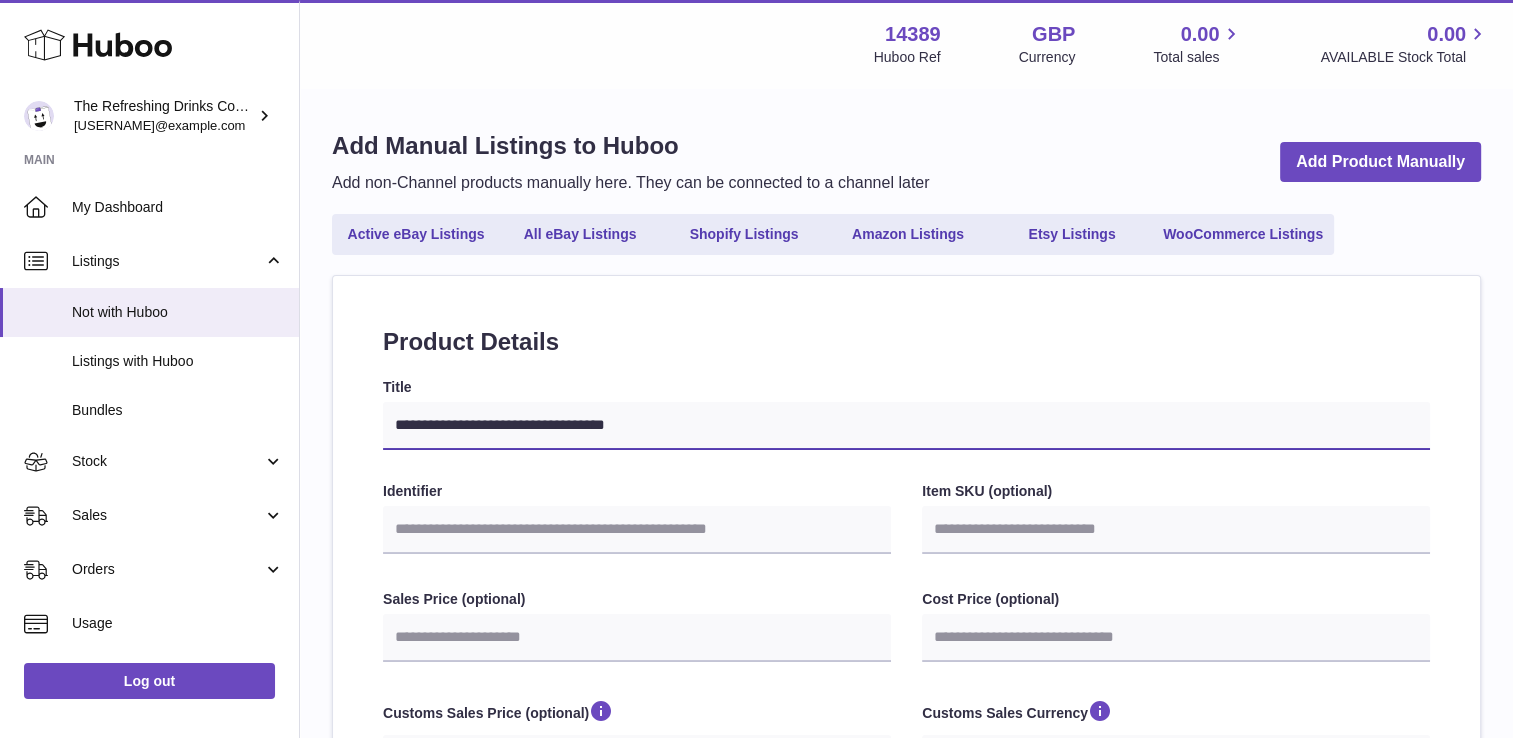 type on "**********" 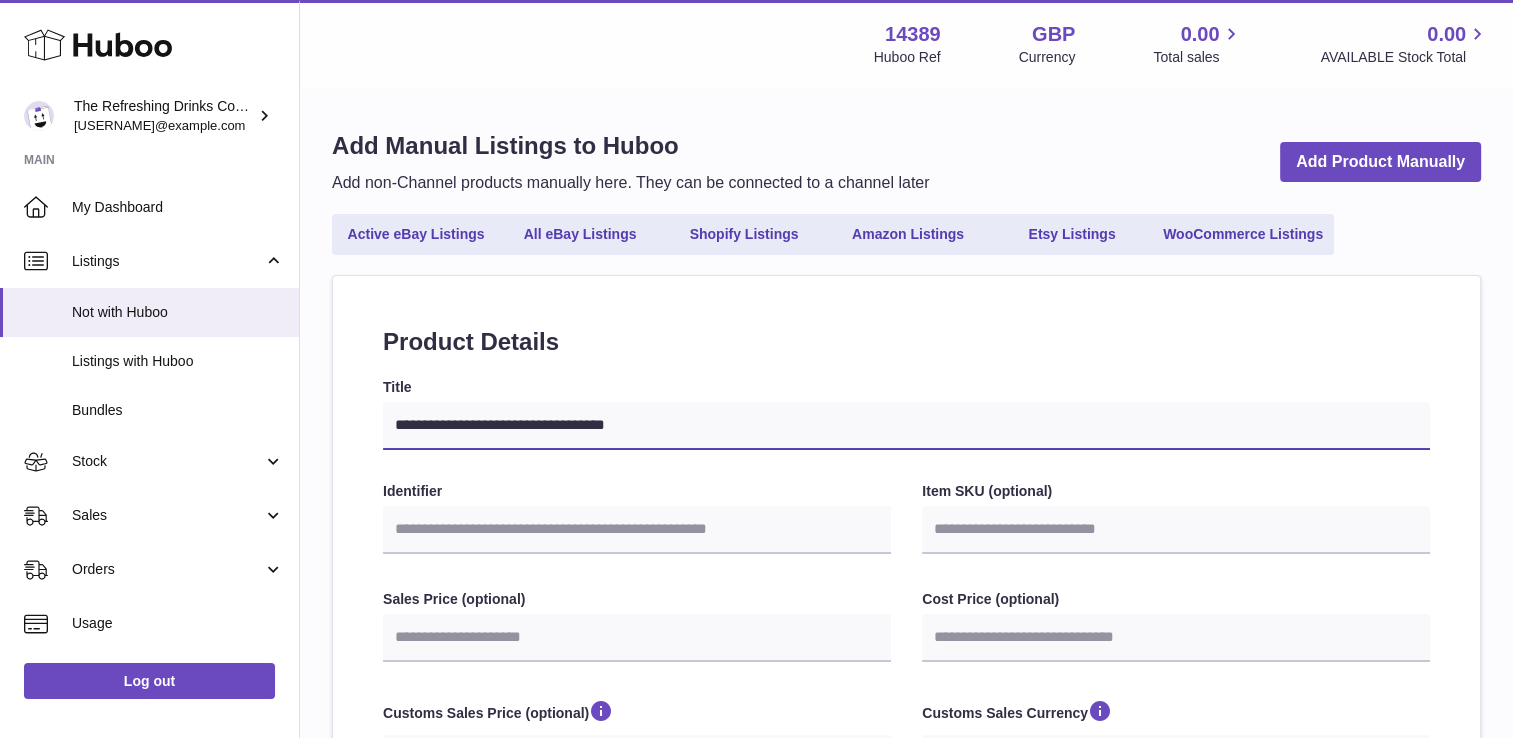 select 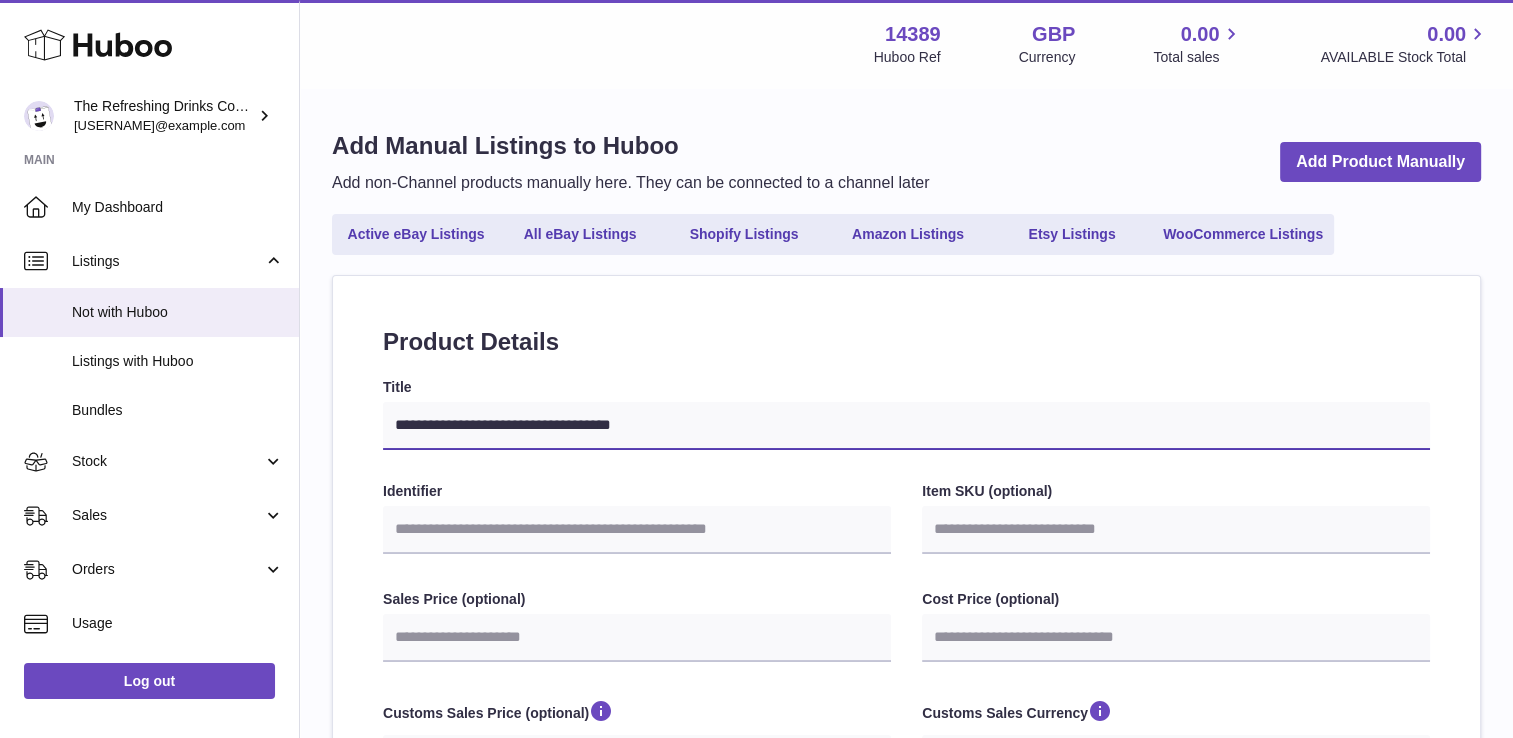 type on "**********" 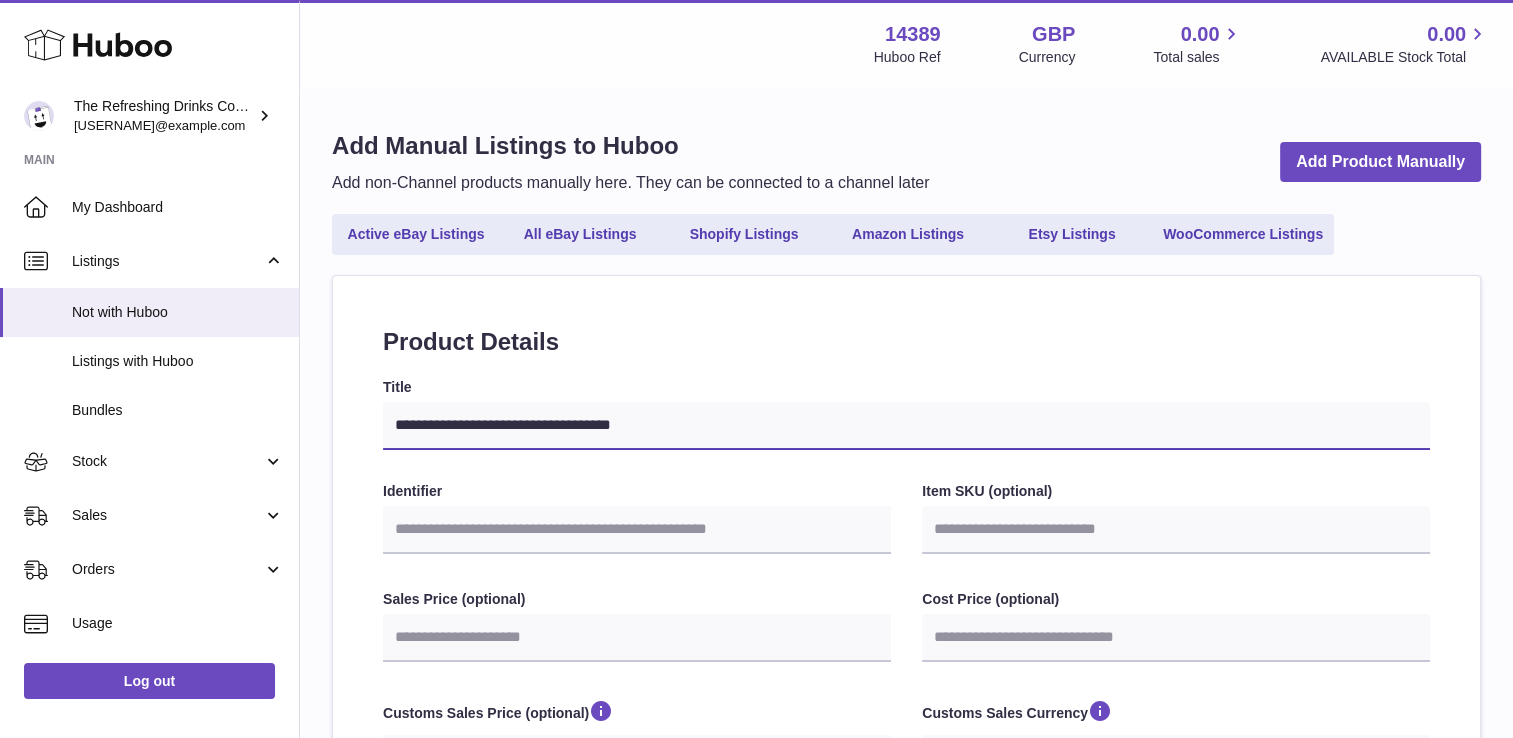 select 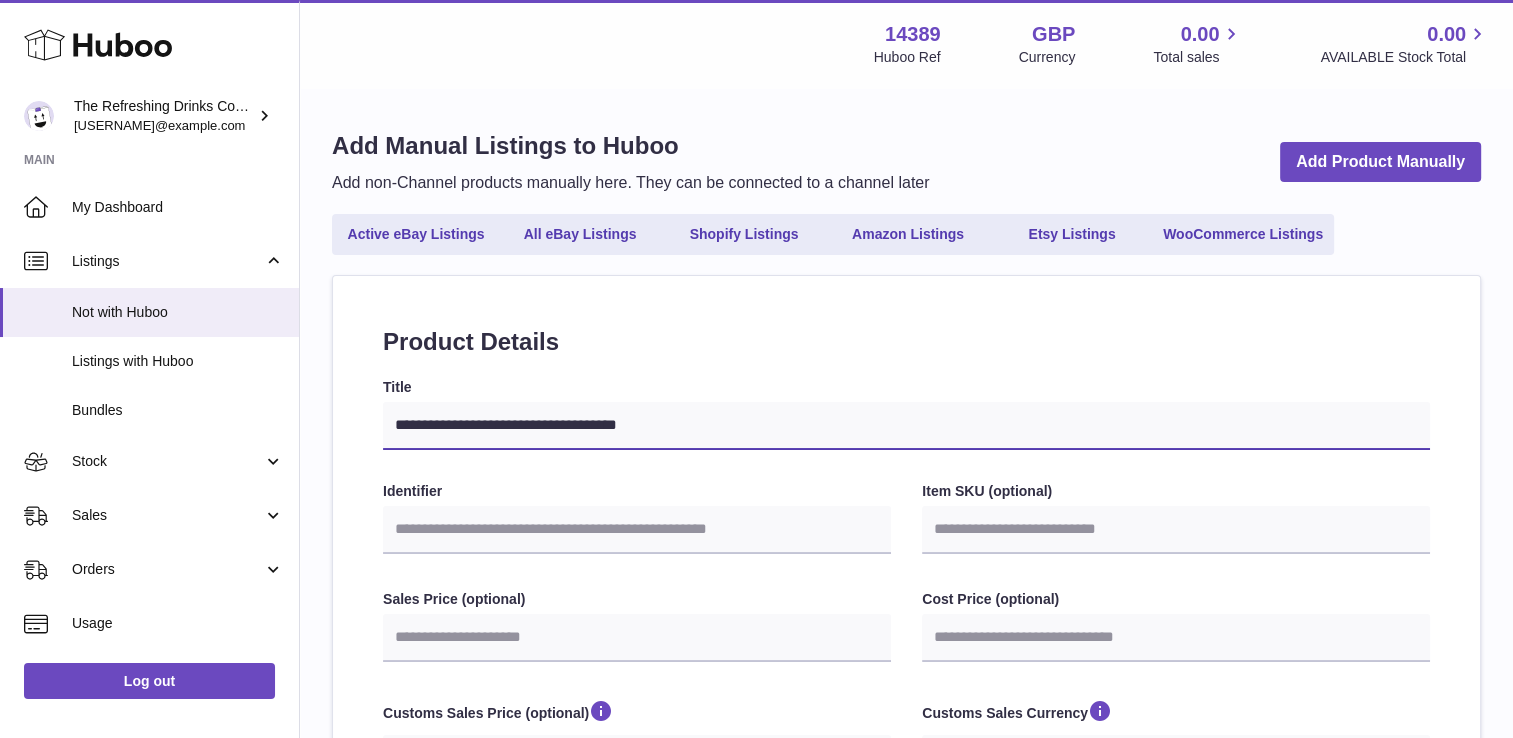 type on "**********" 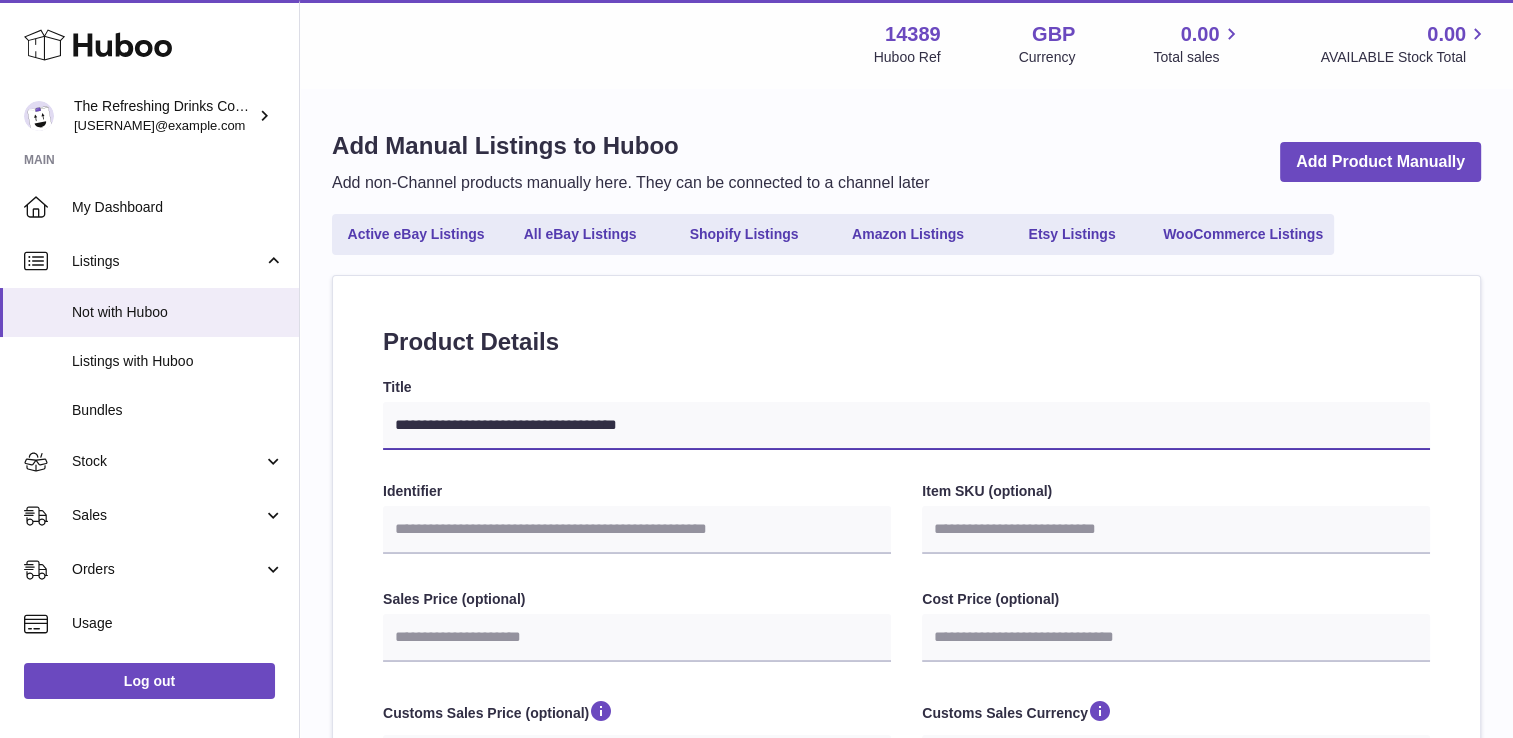 select 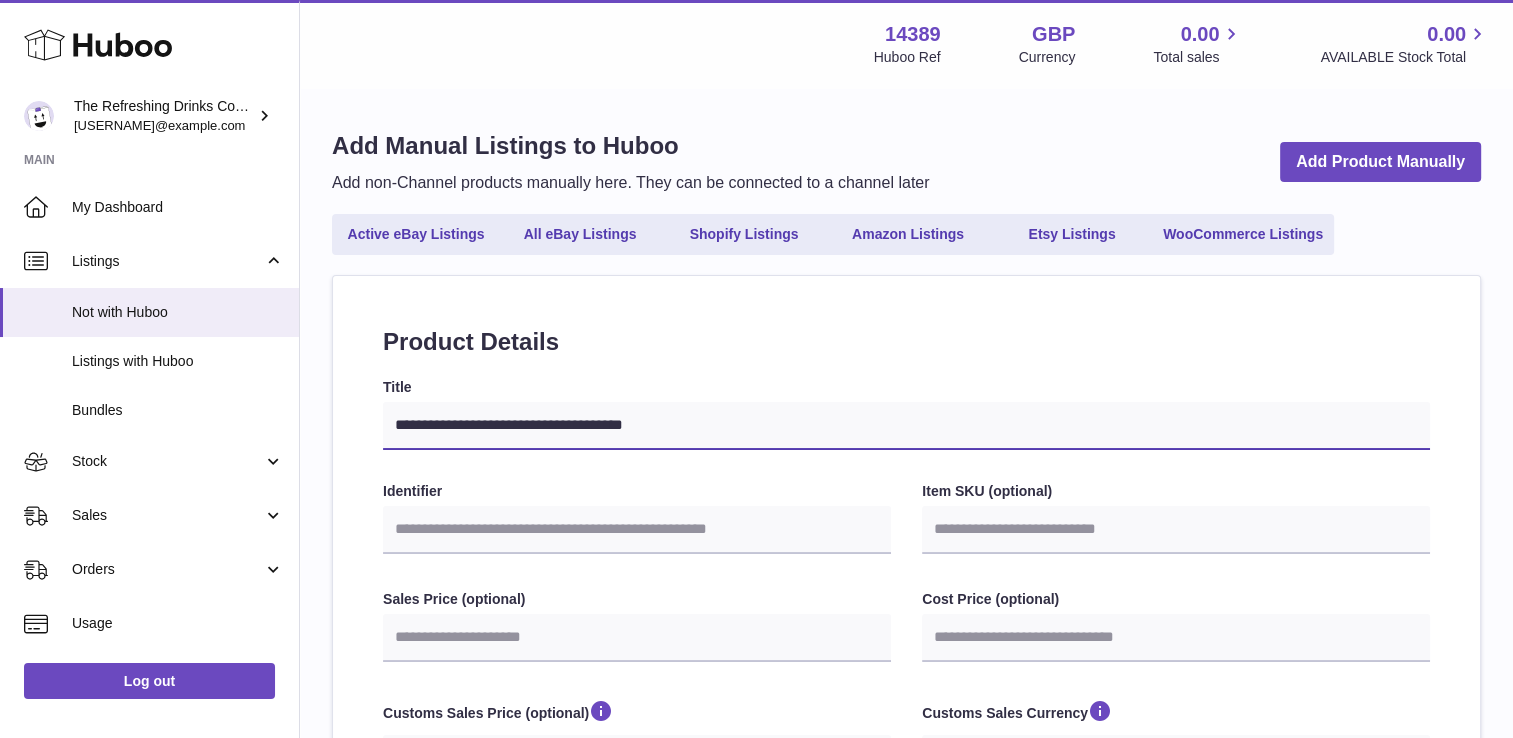 type on "**********" 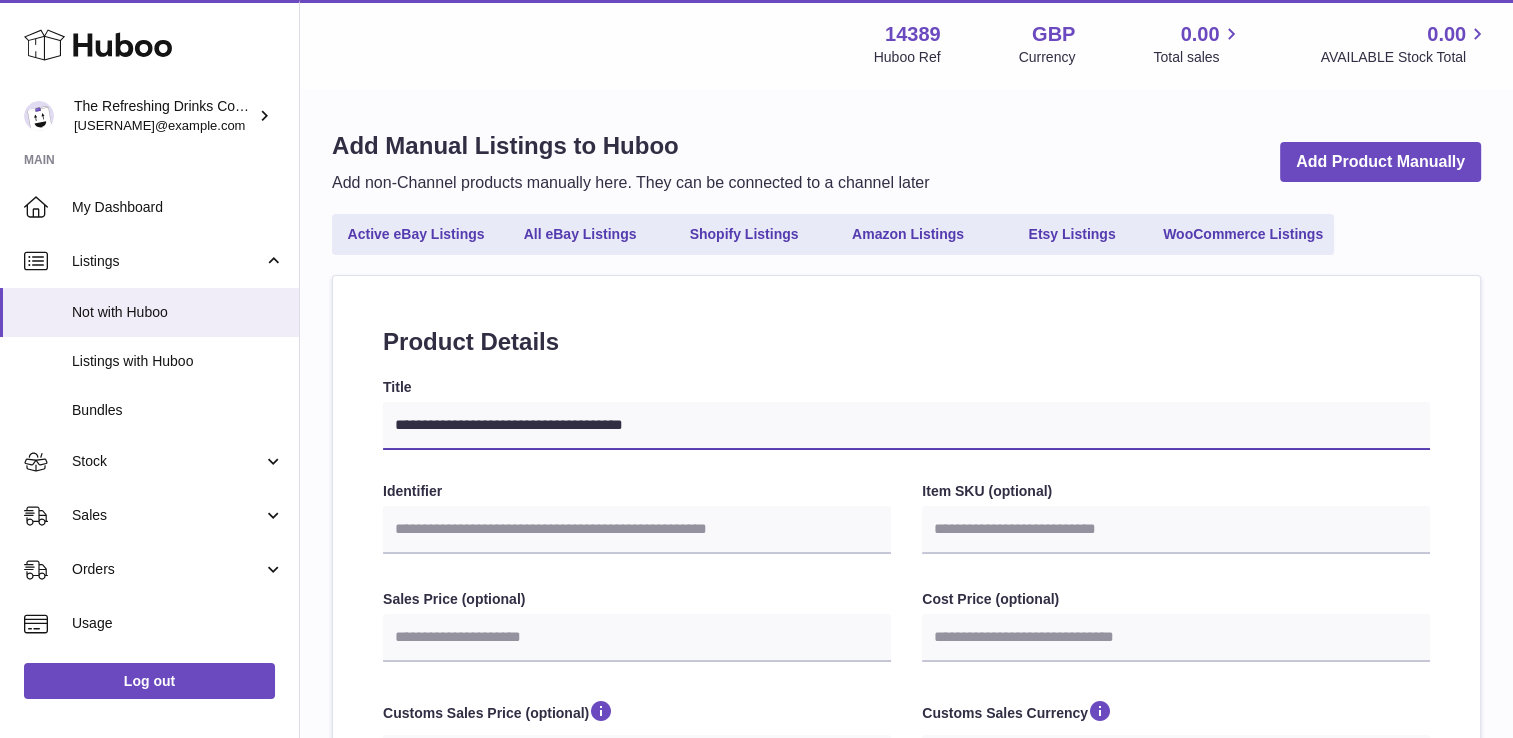 select 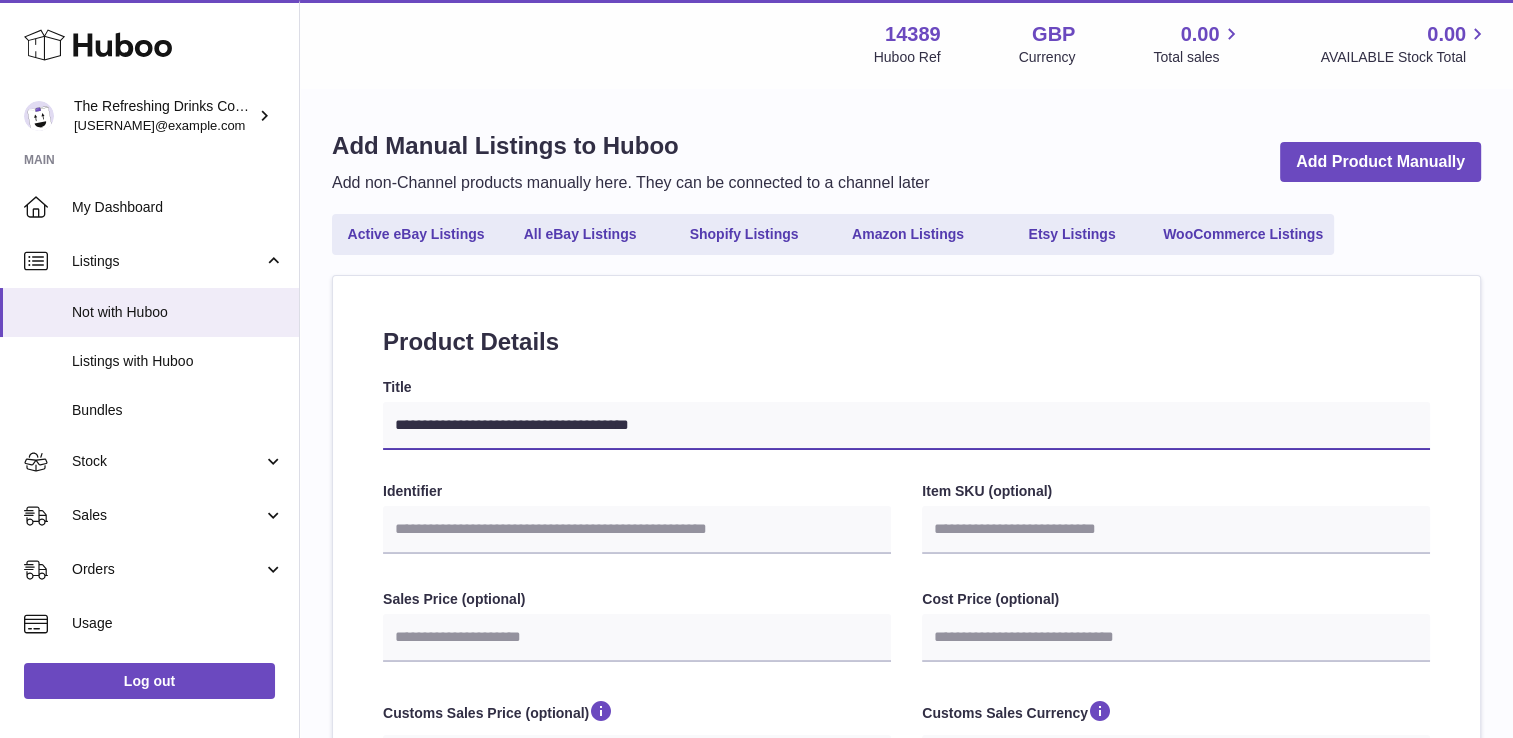 type on "**********" 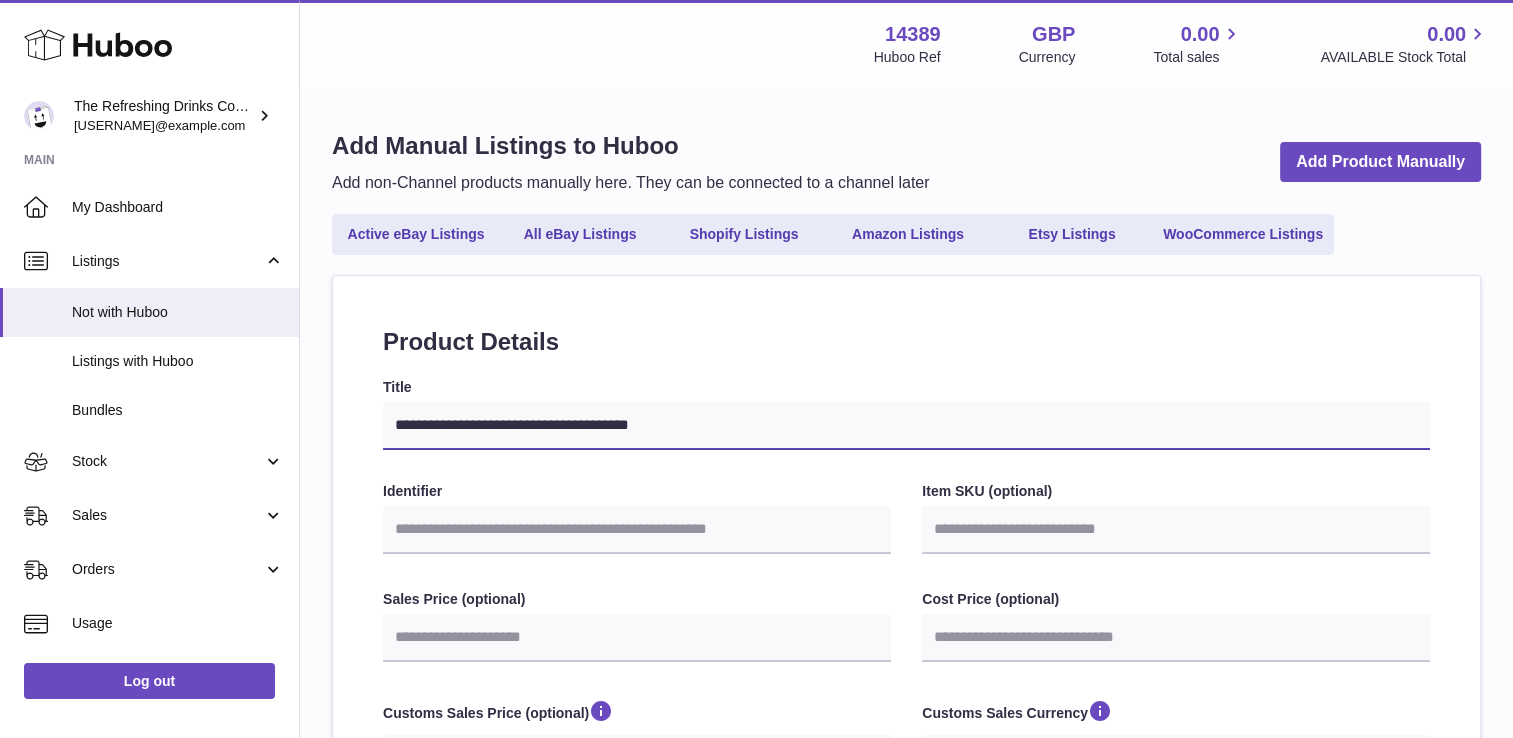 select 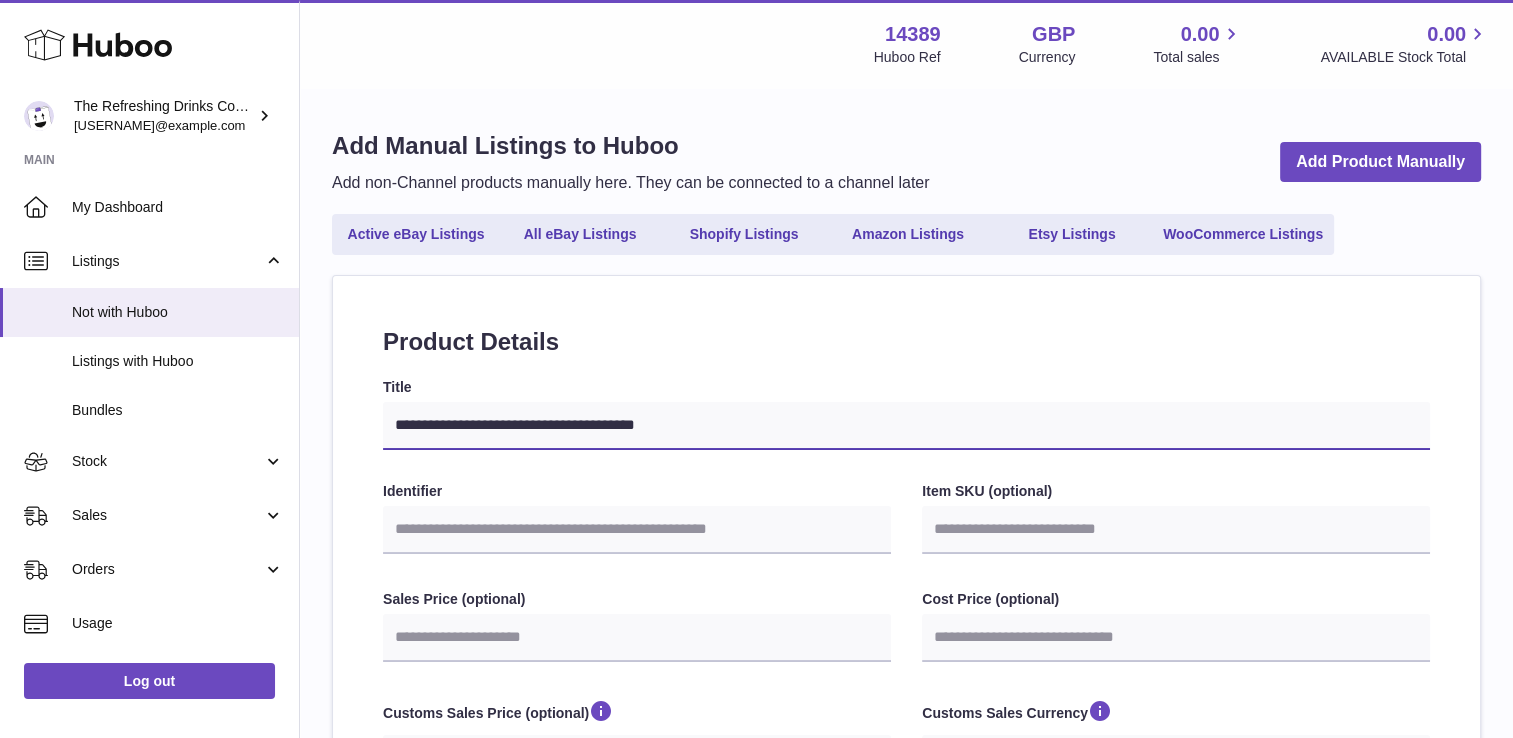 type on "**********" 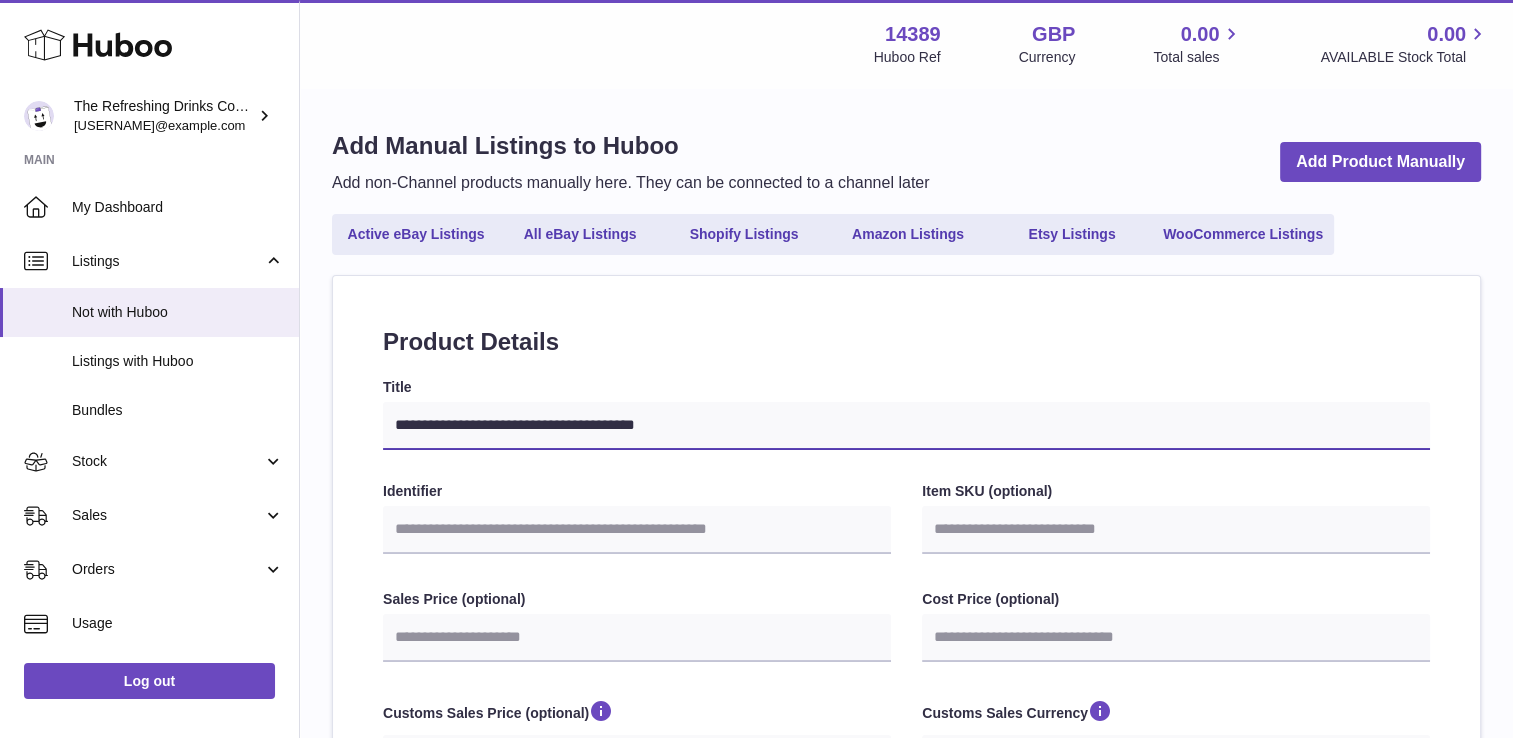 select 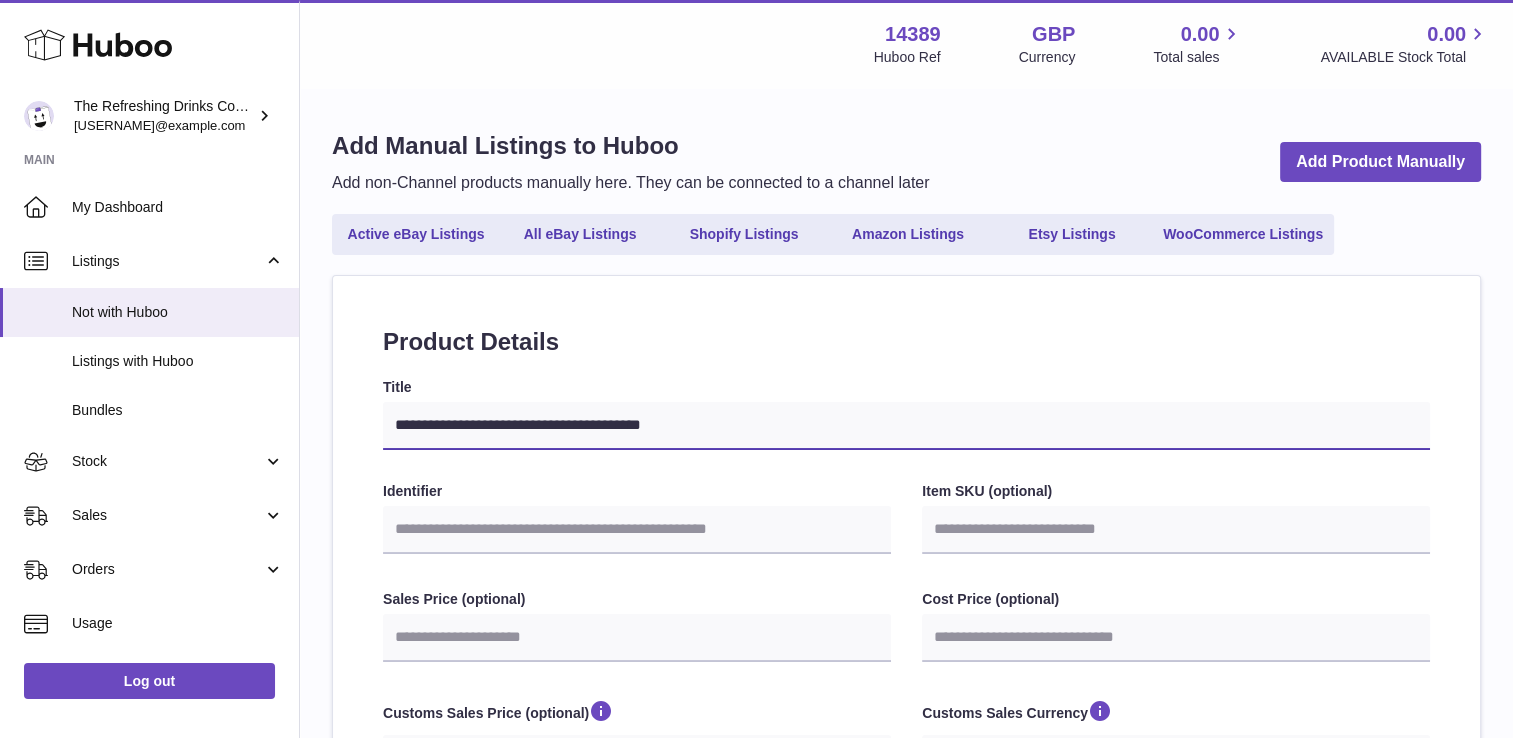 select 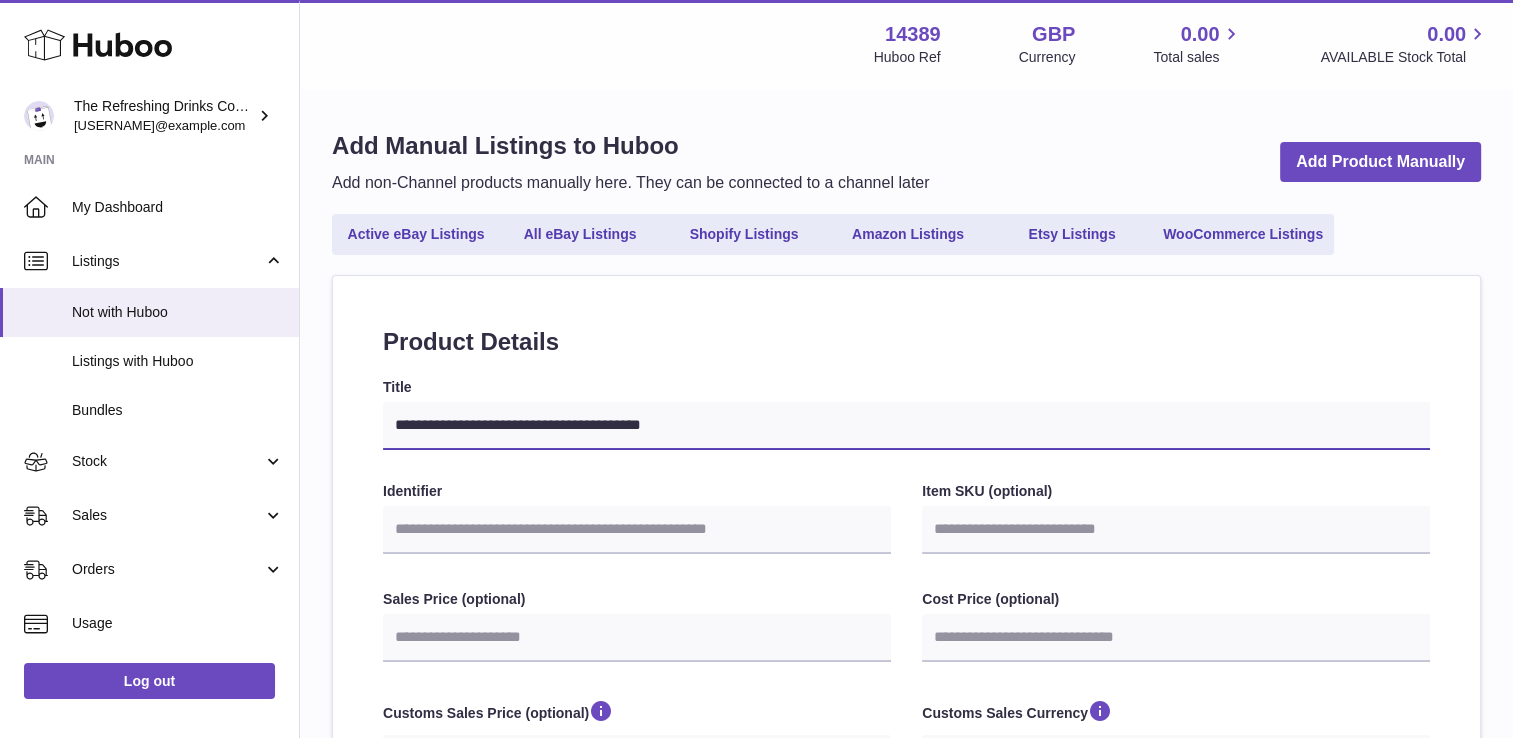 type on "**********" 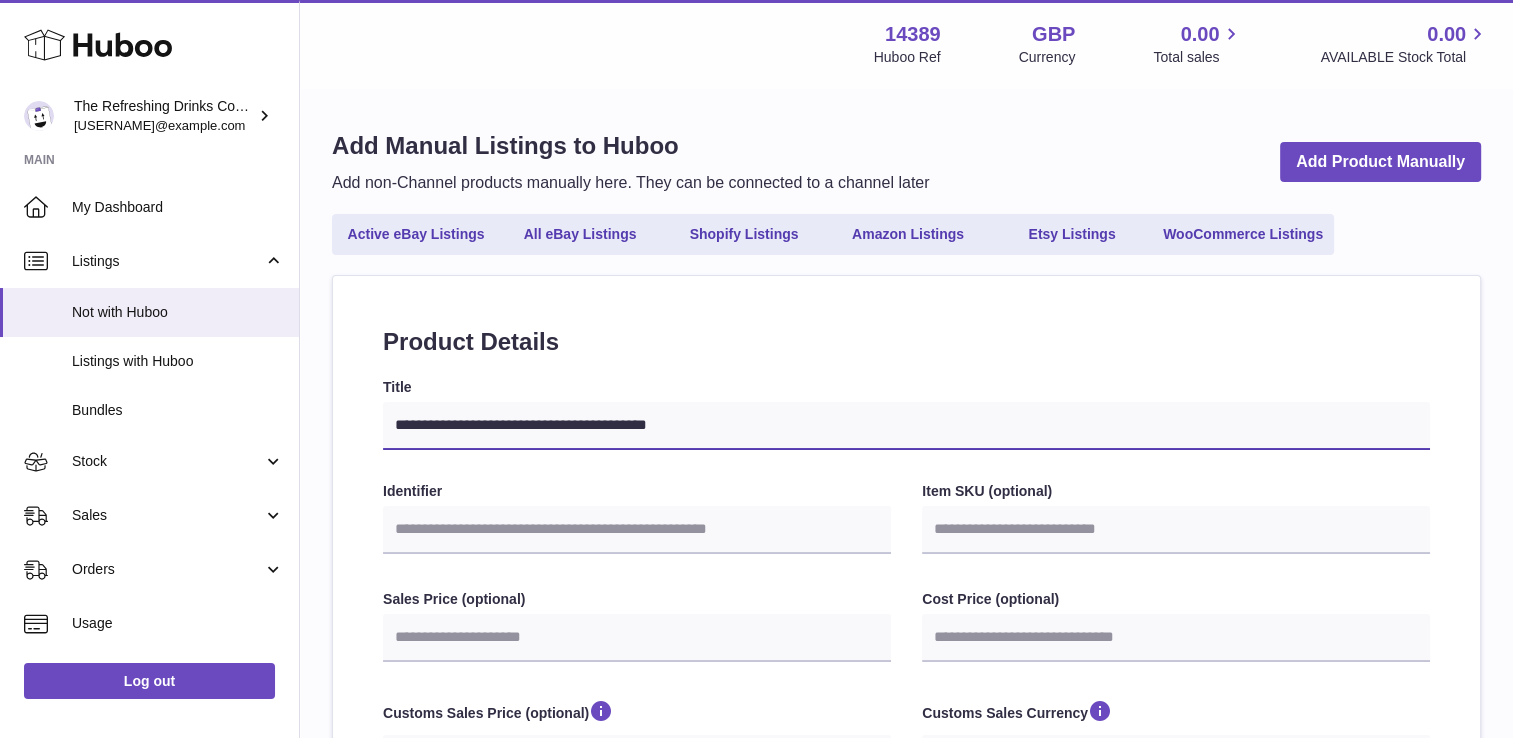 type on "**********" 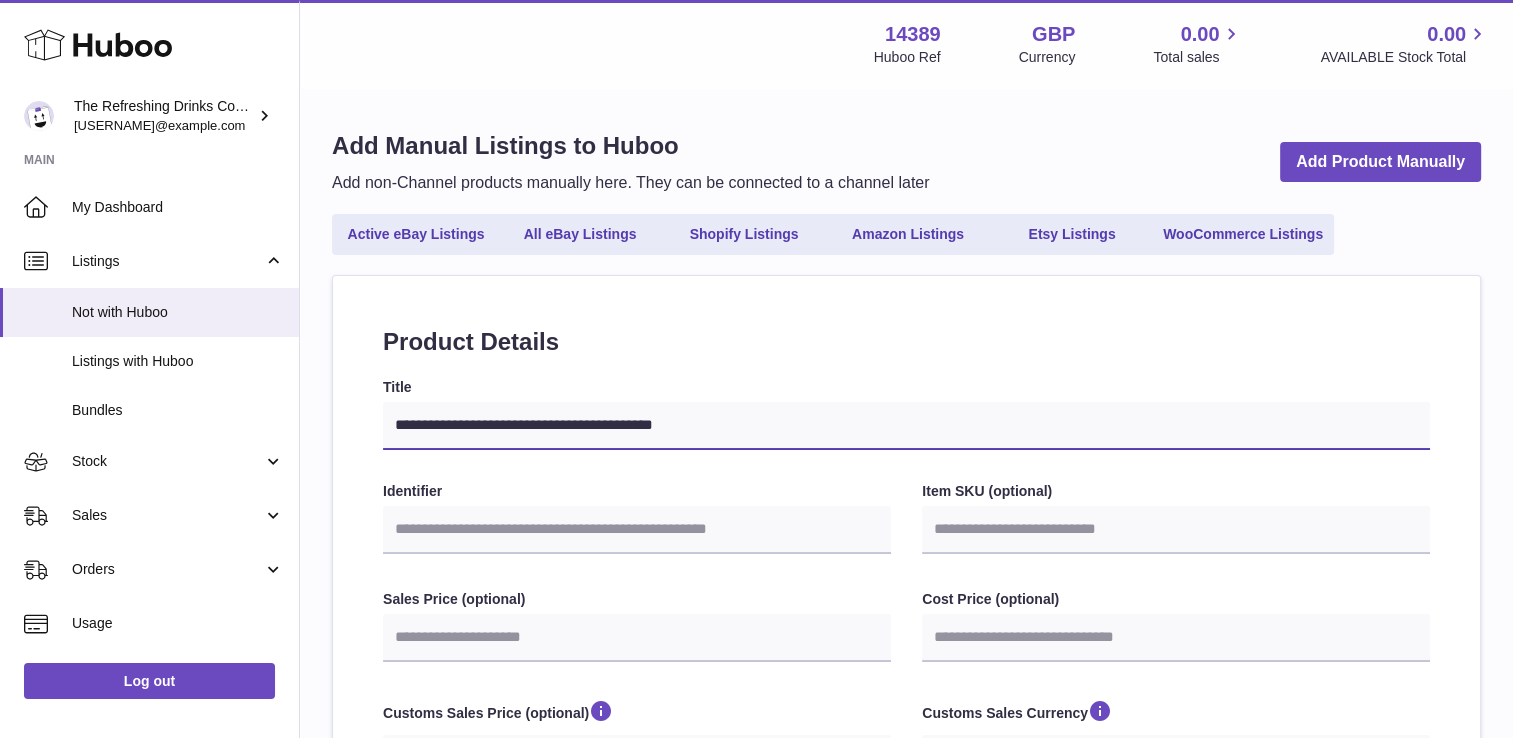 select 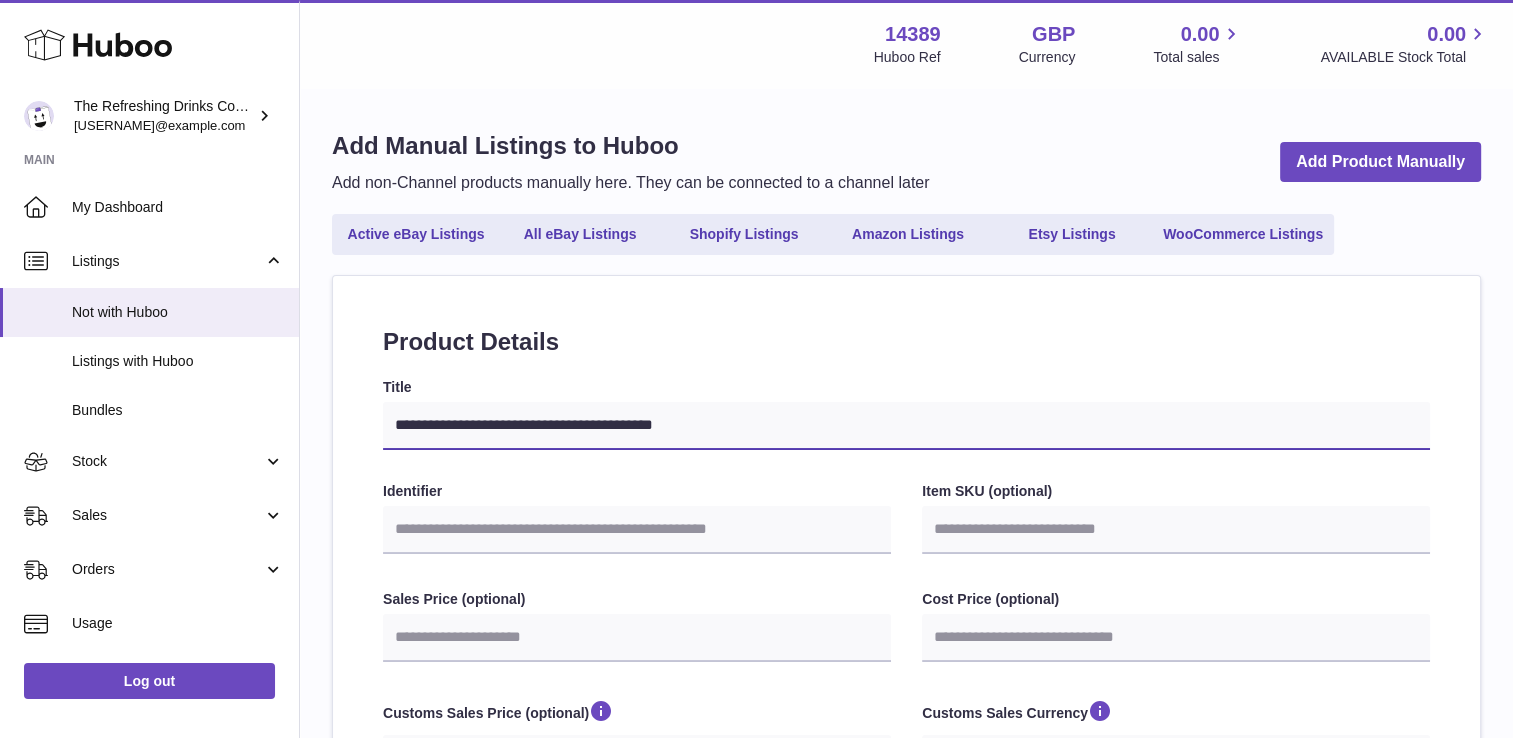 type on "**********" 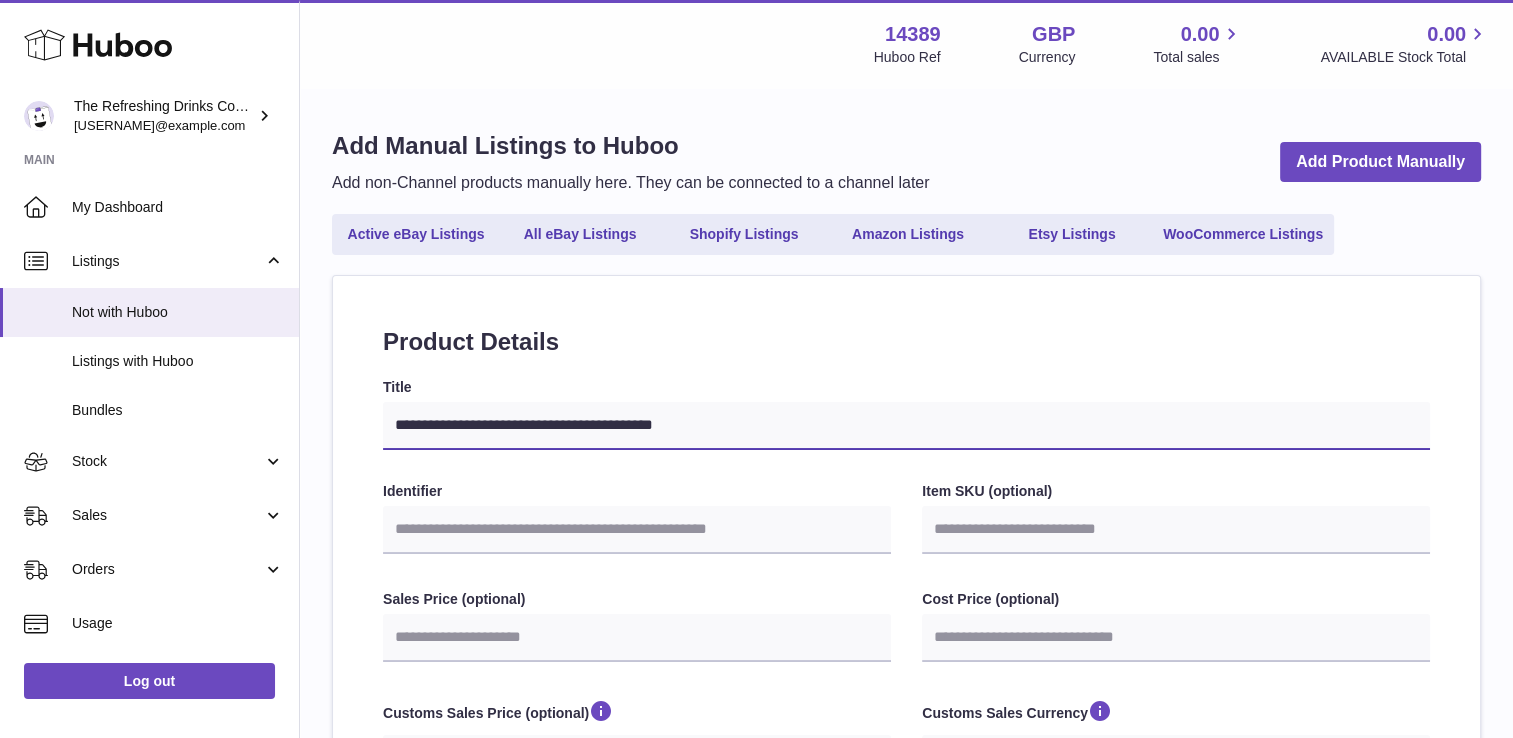 select 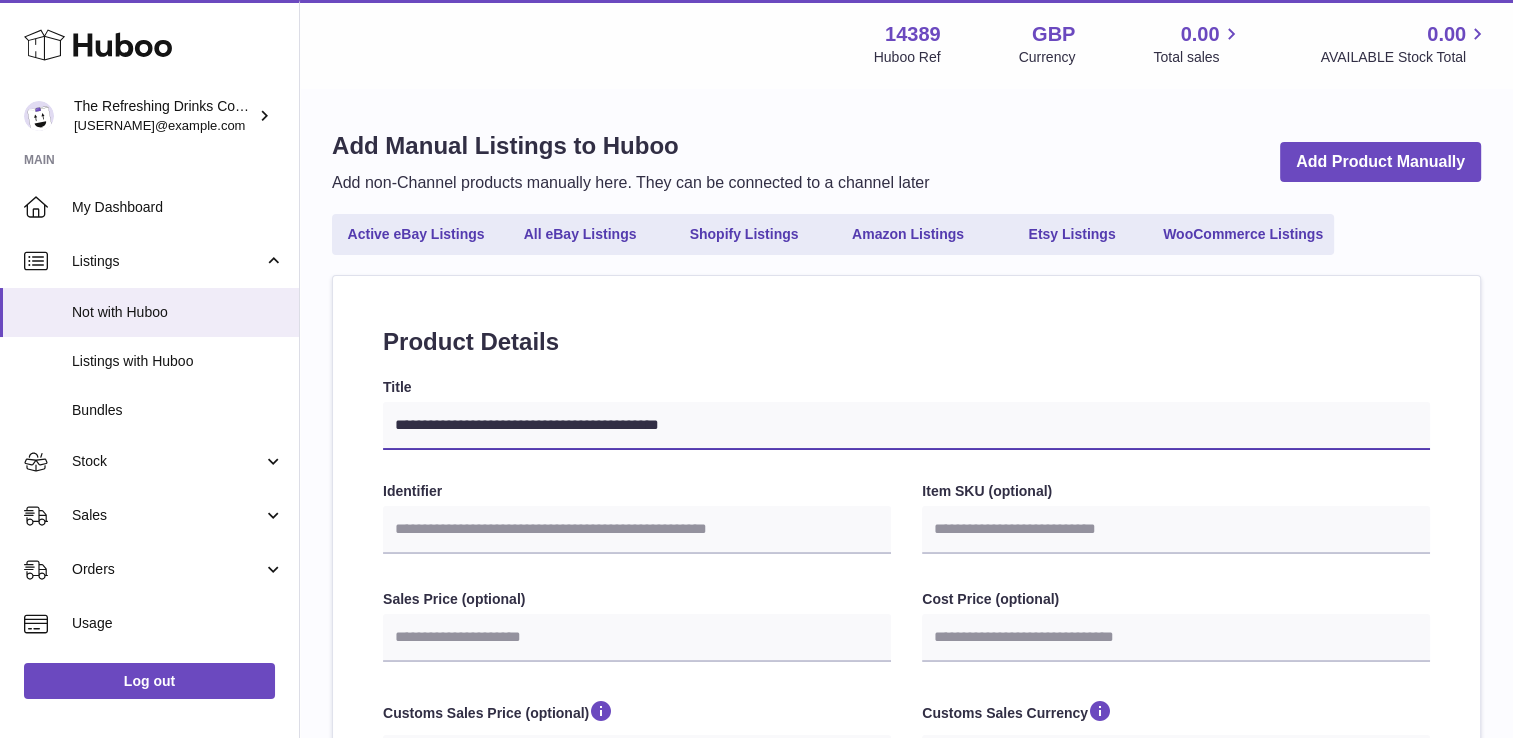 type on "**********" 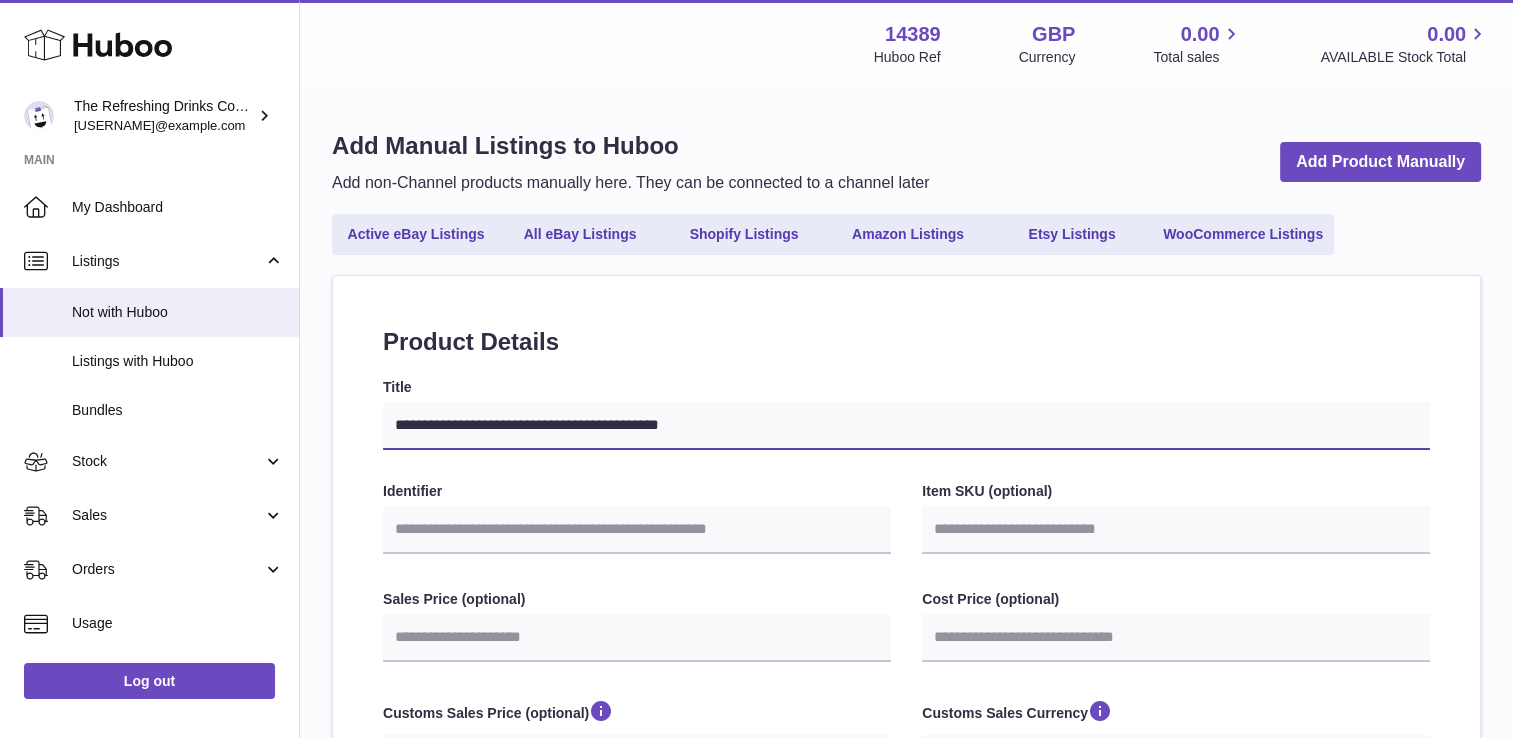 select 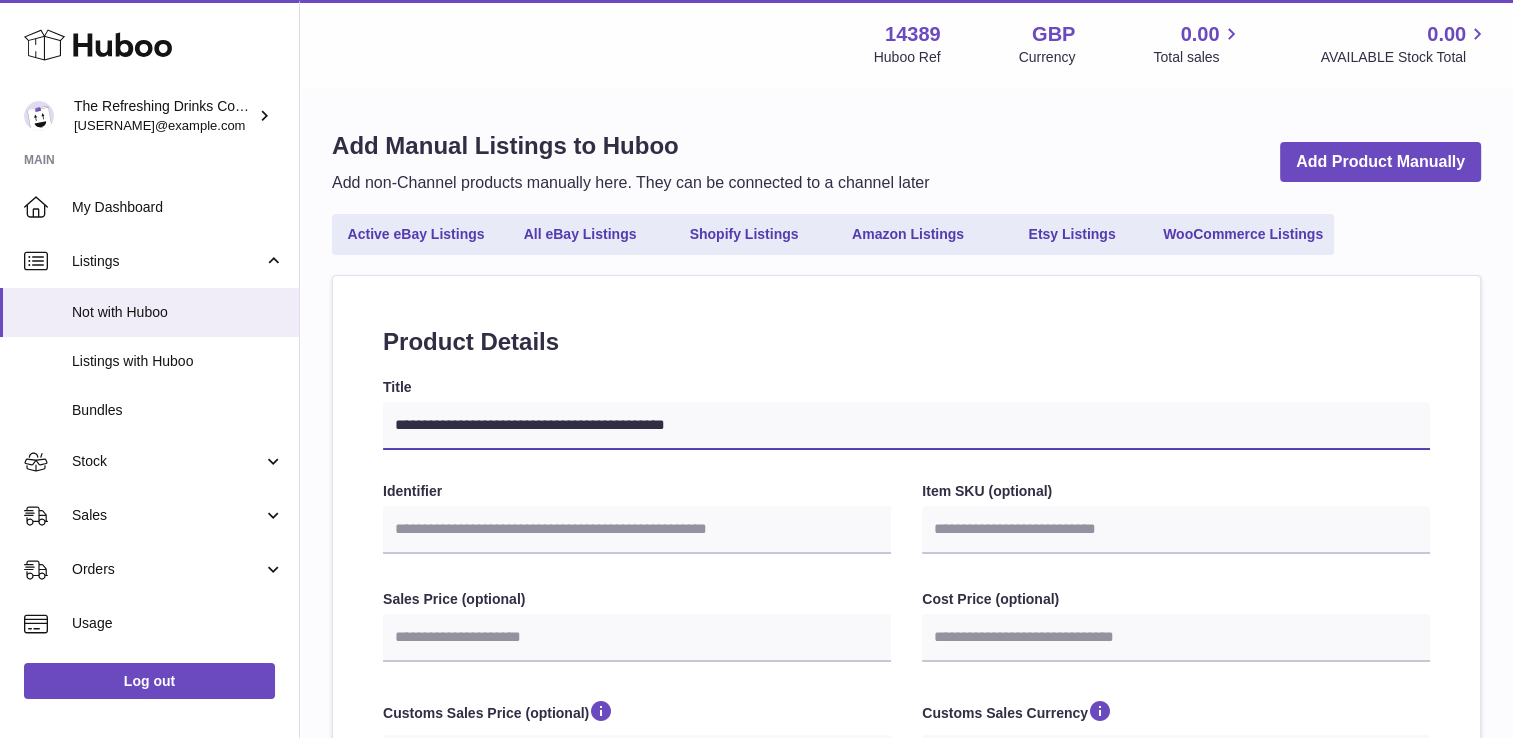 type on "**********" 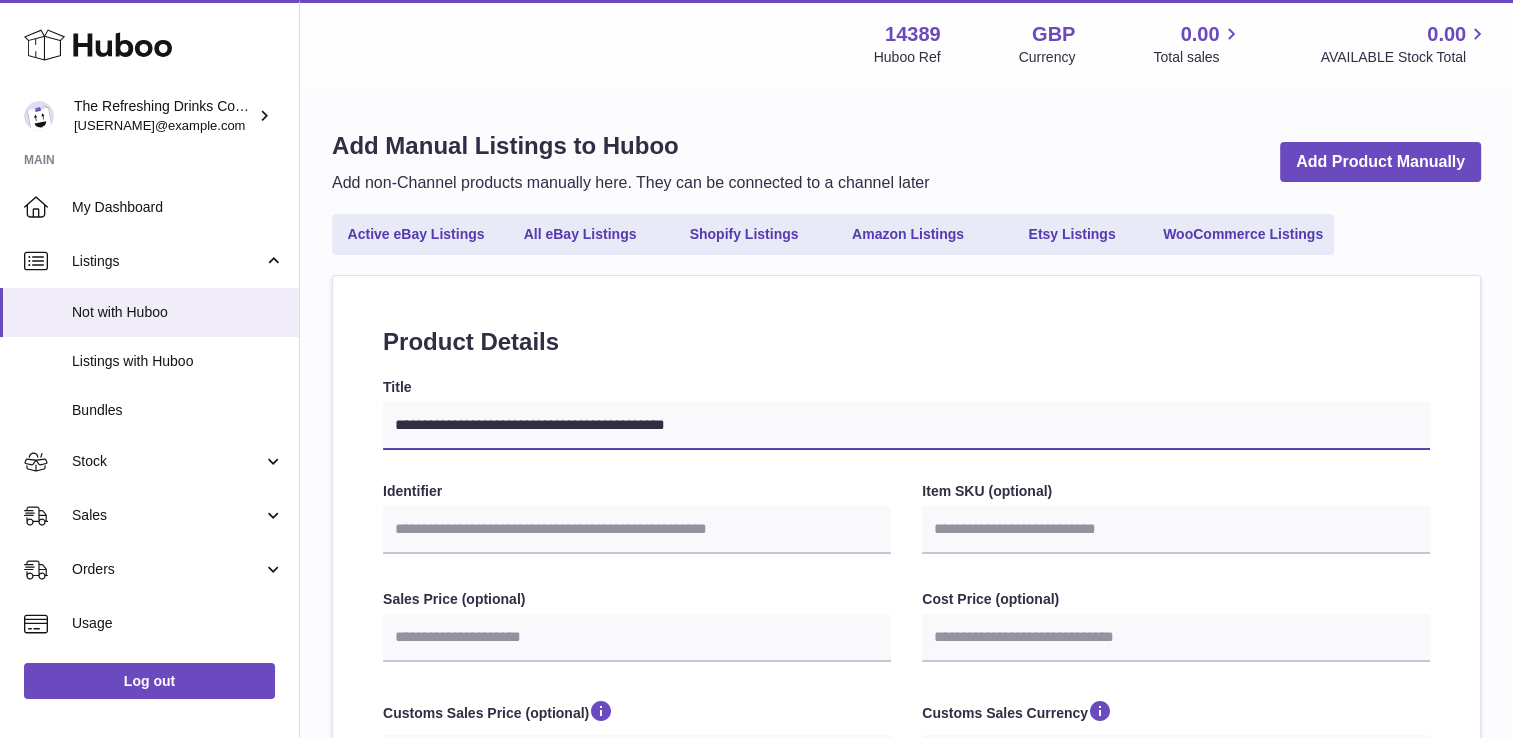 select 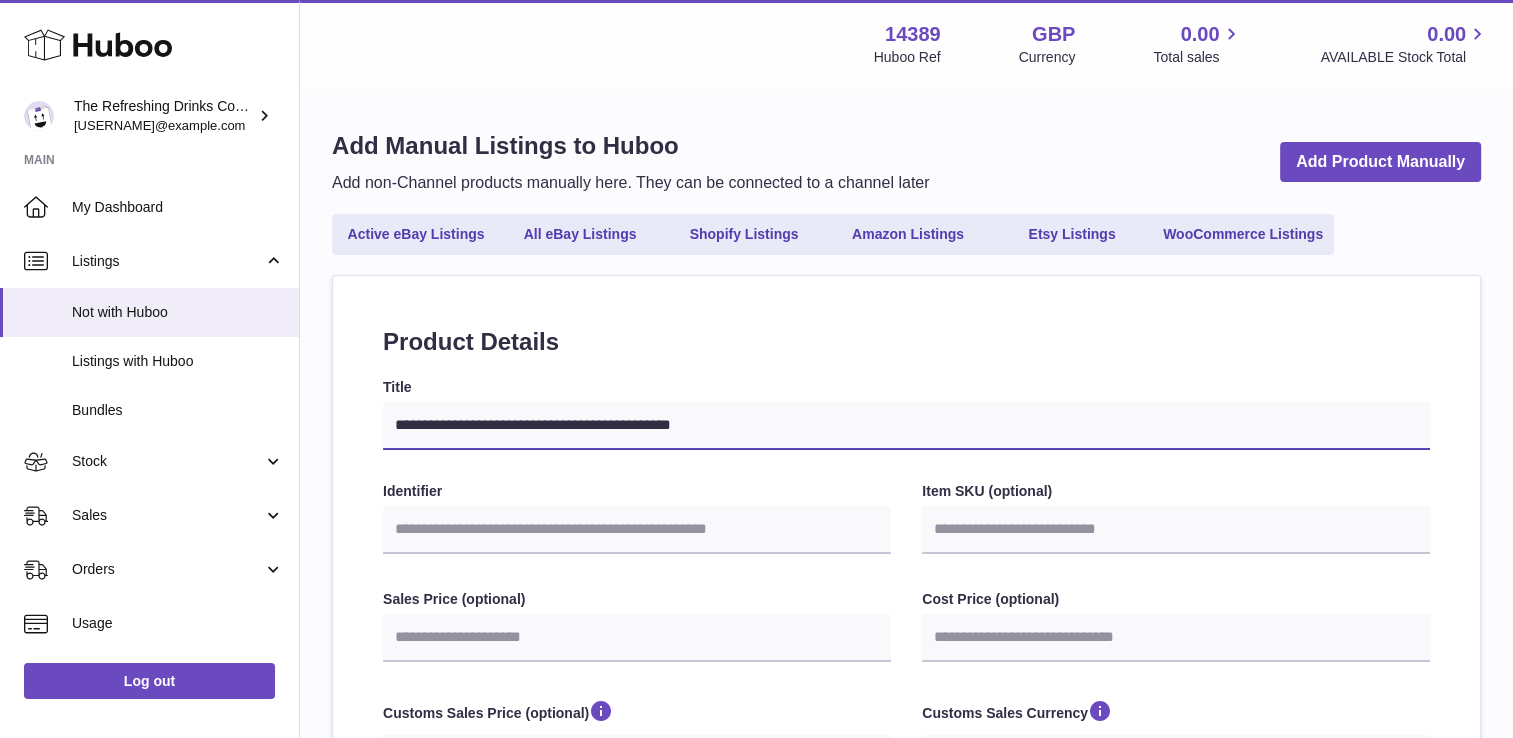 type on "**********" 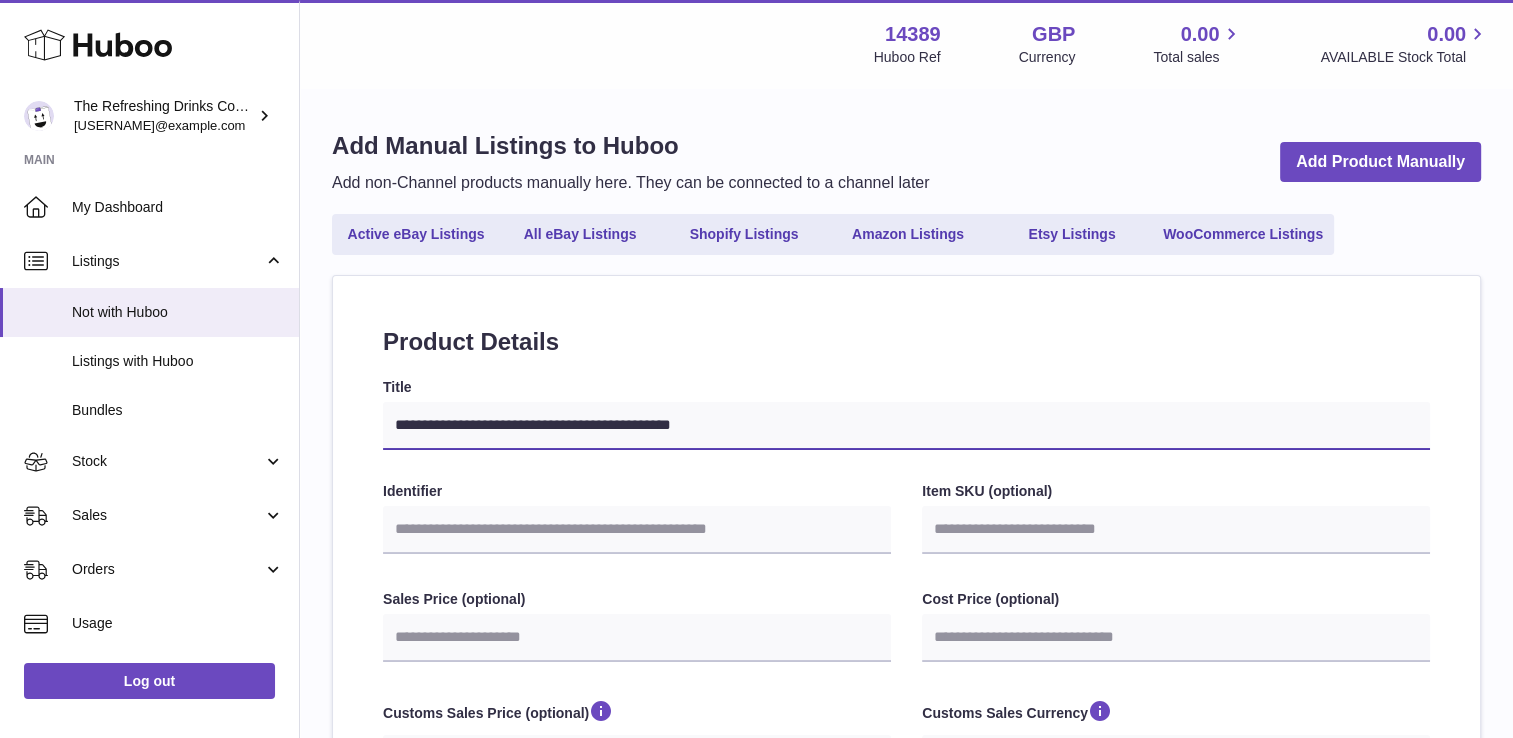 select 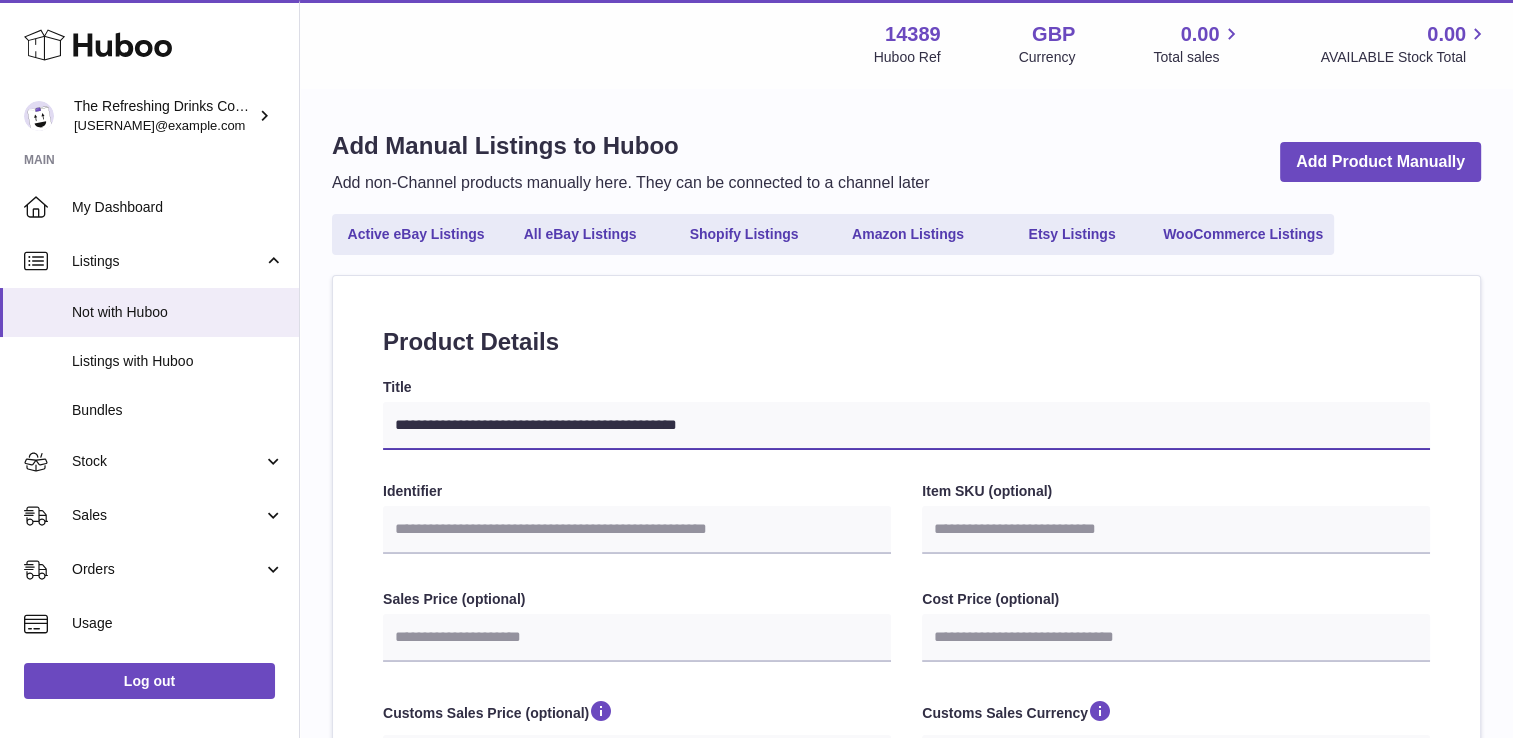 select 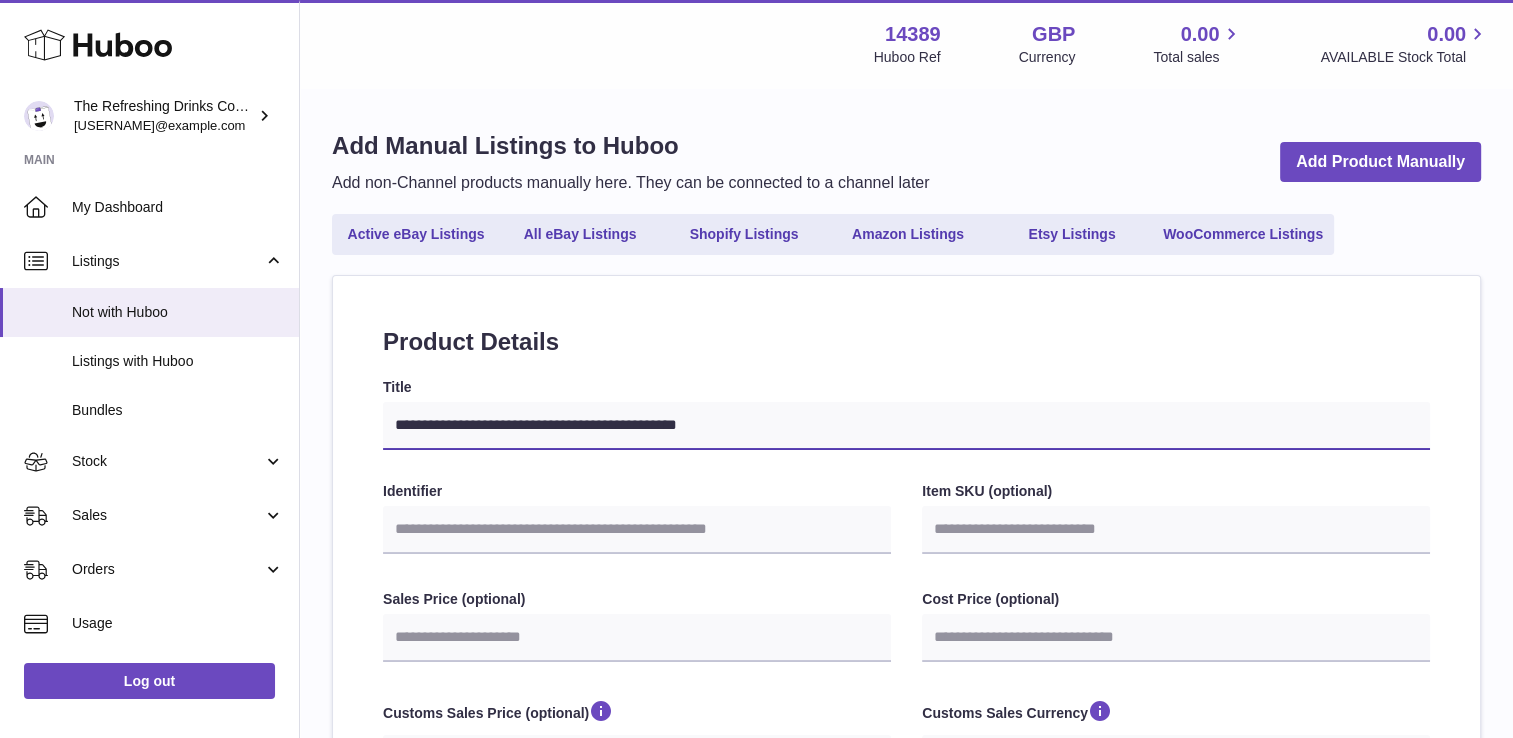 type on "**********" 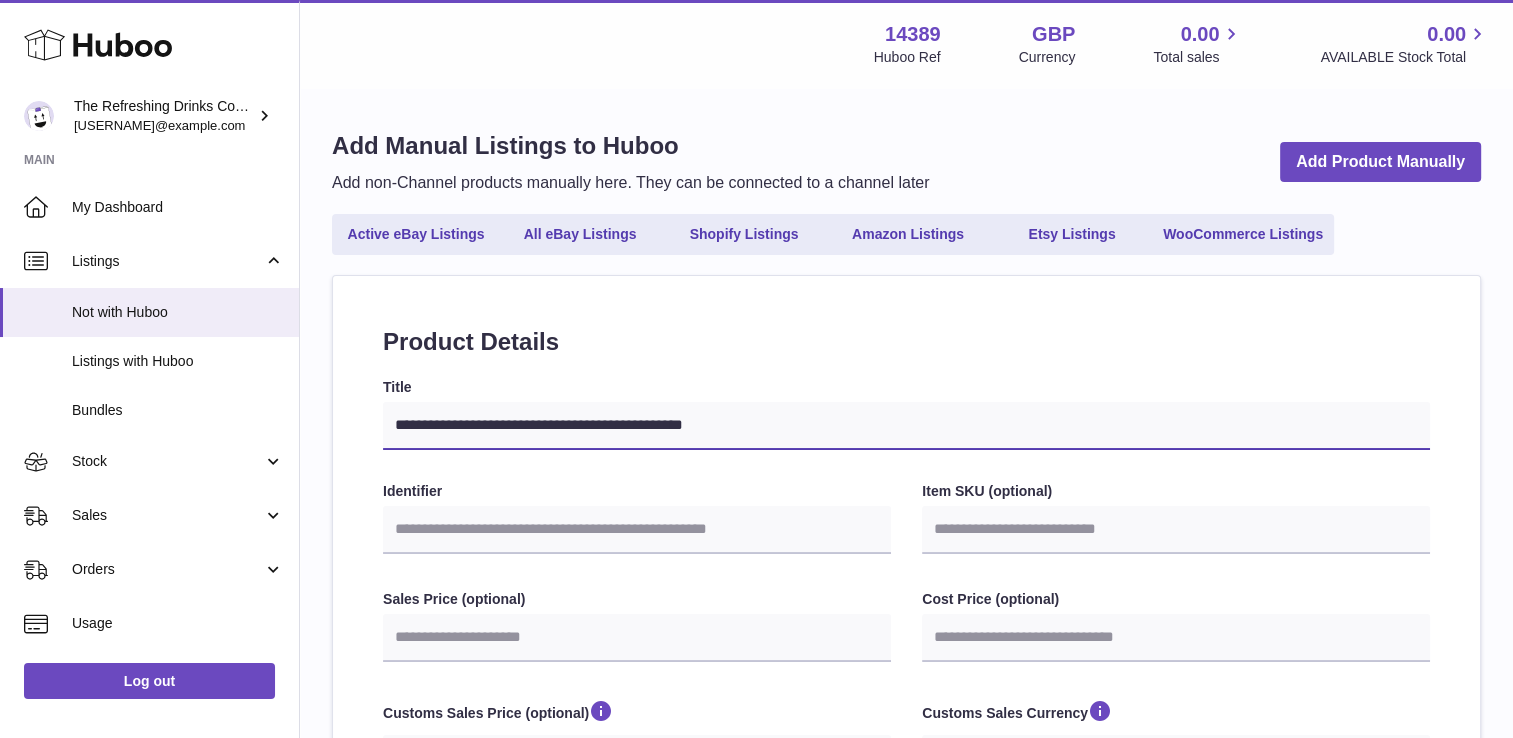 type on "**********" 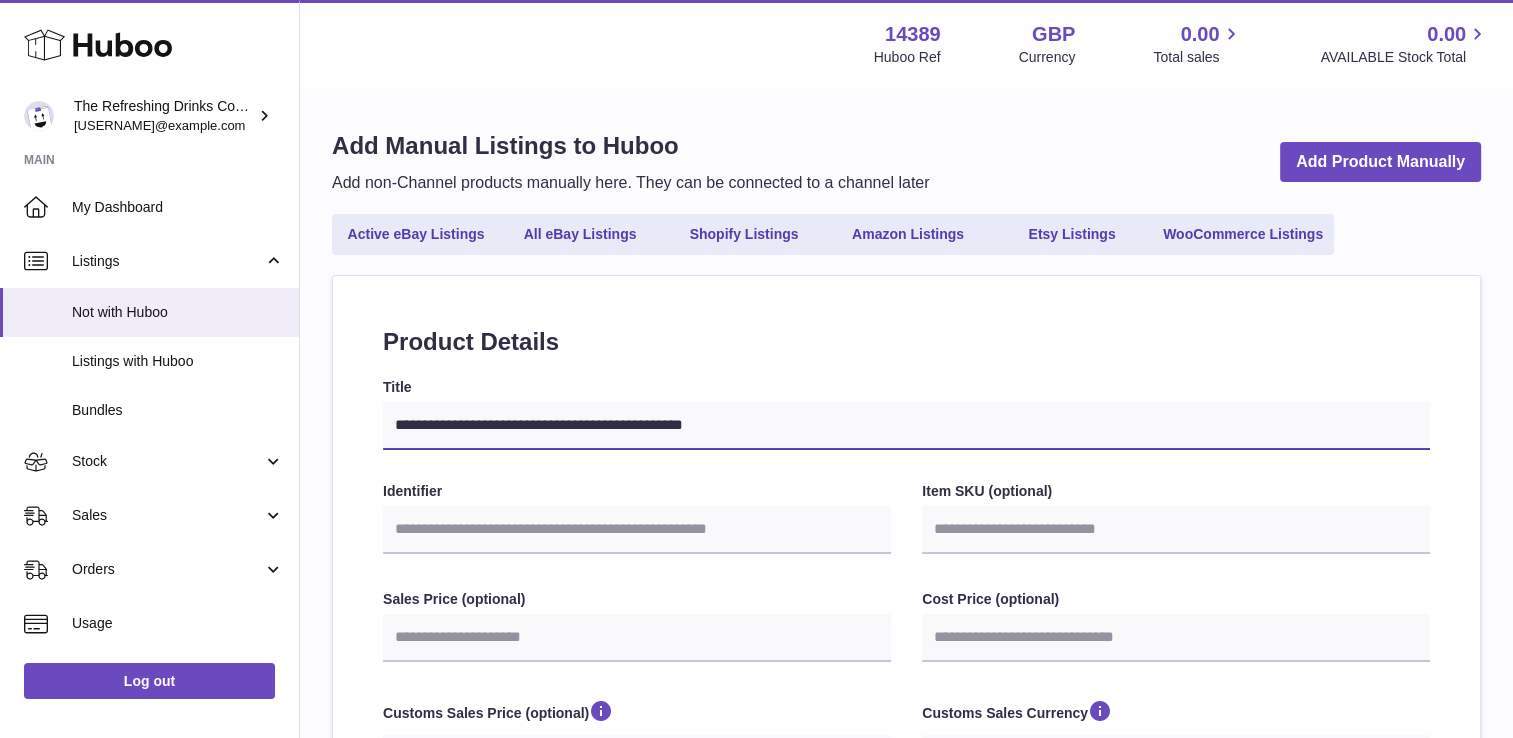 select 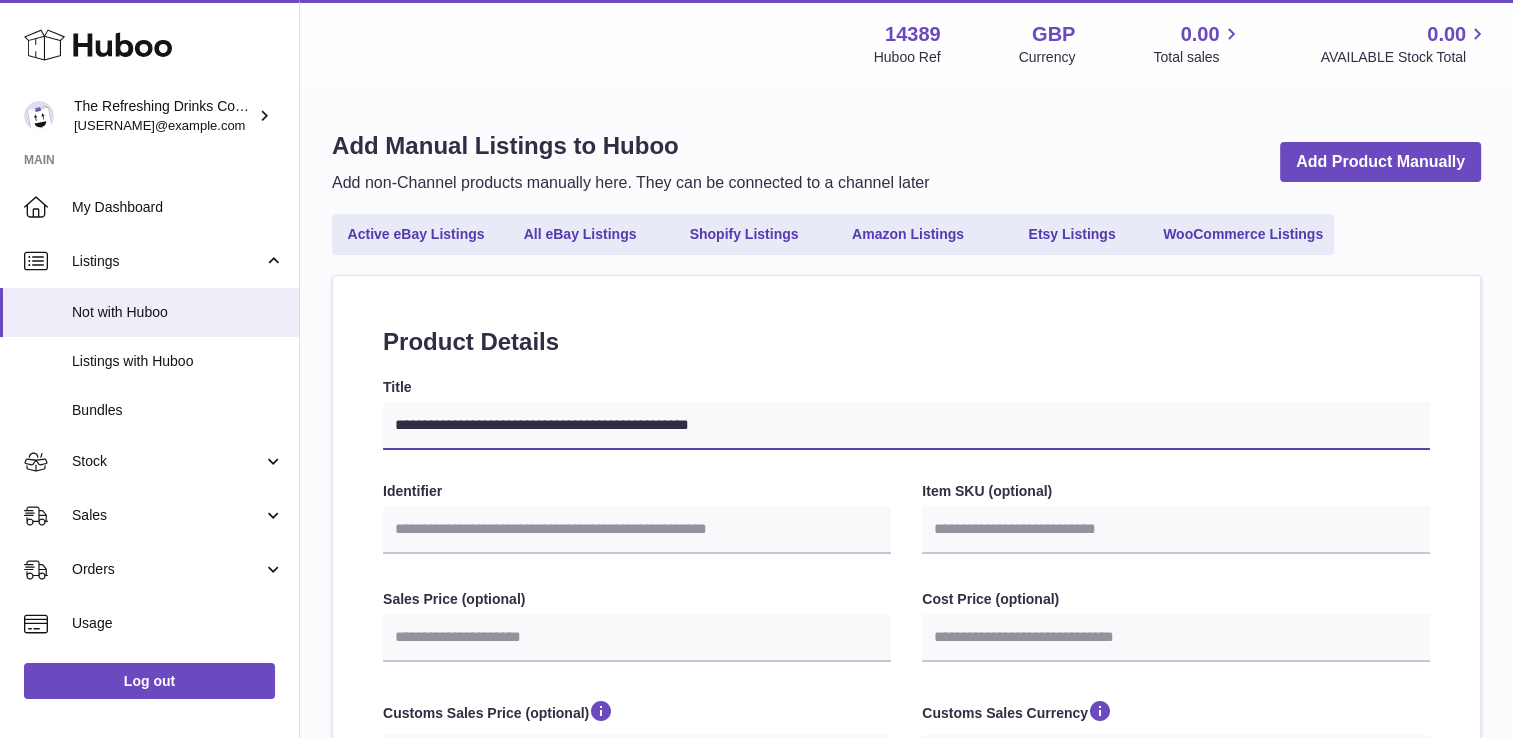 type on "**********" 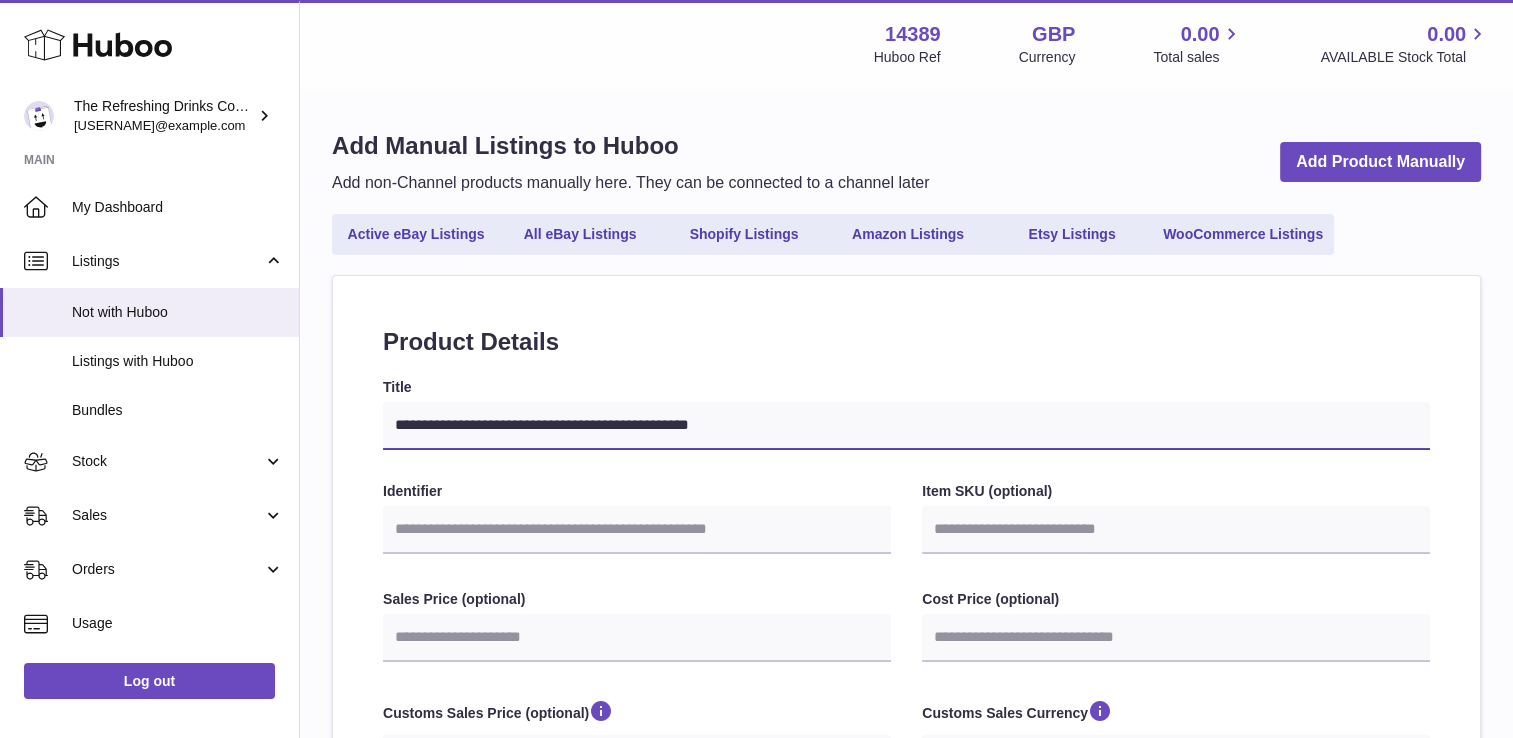 select 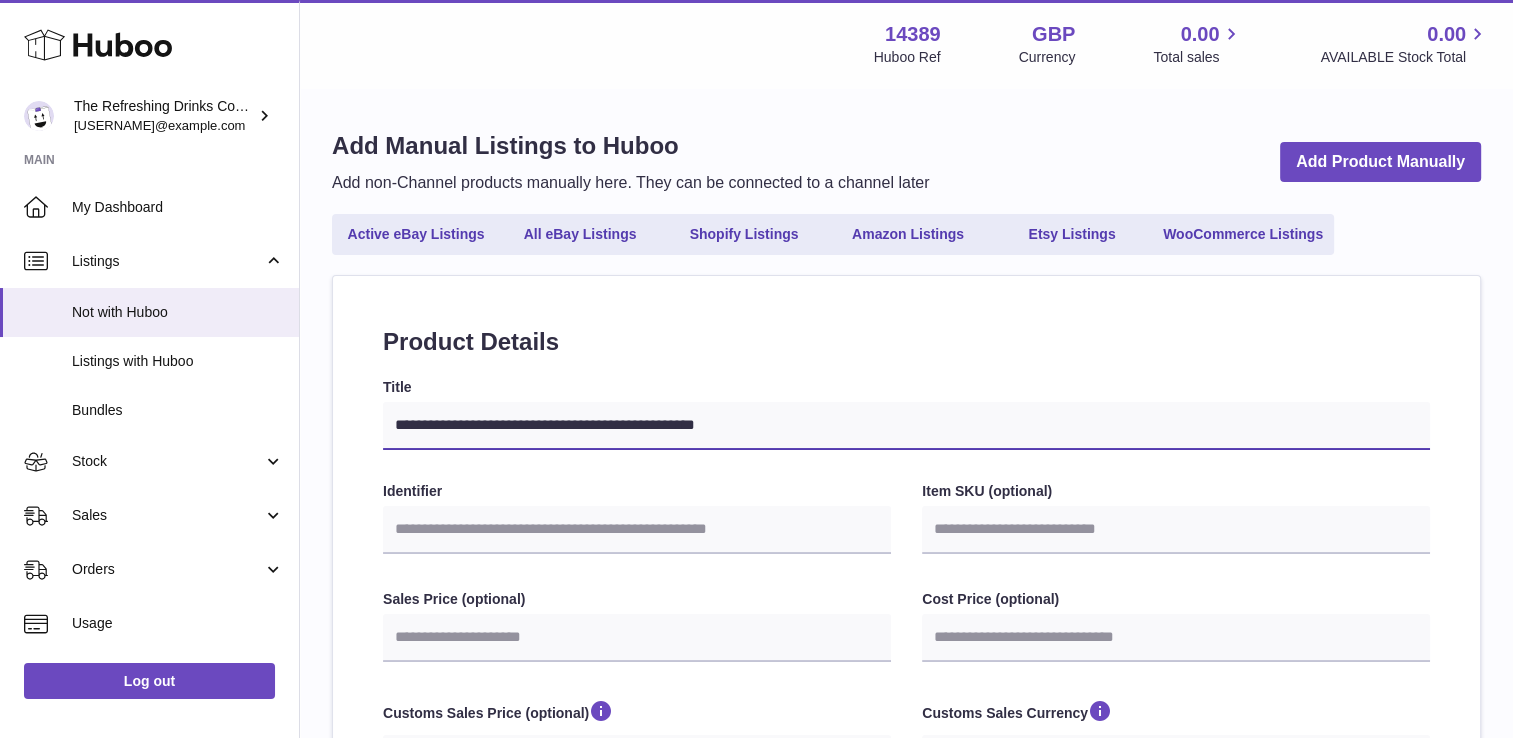 type on "**********" 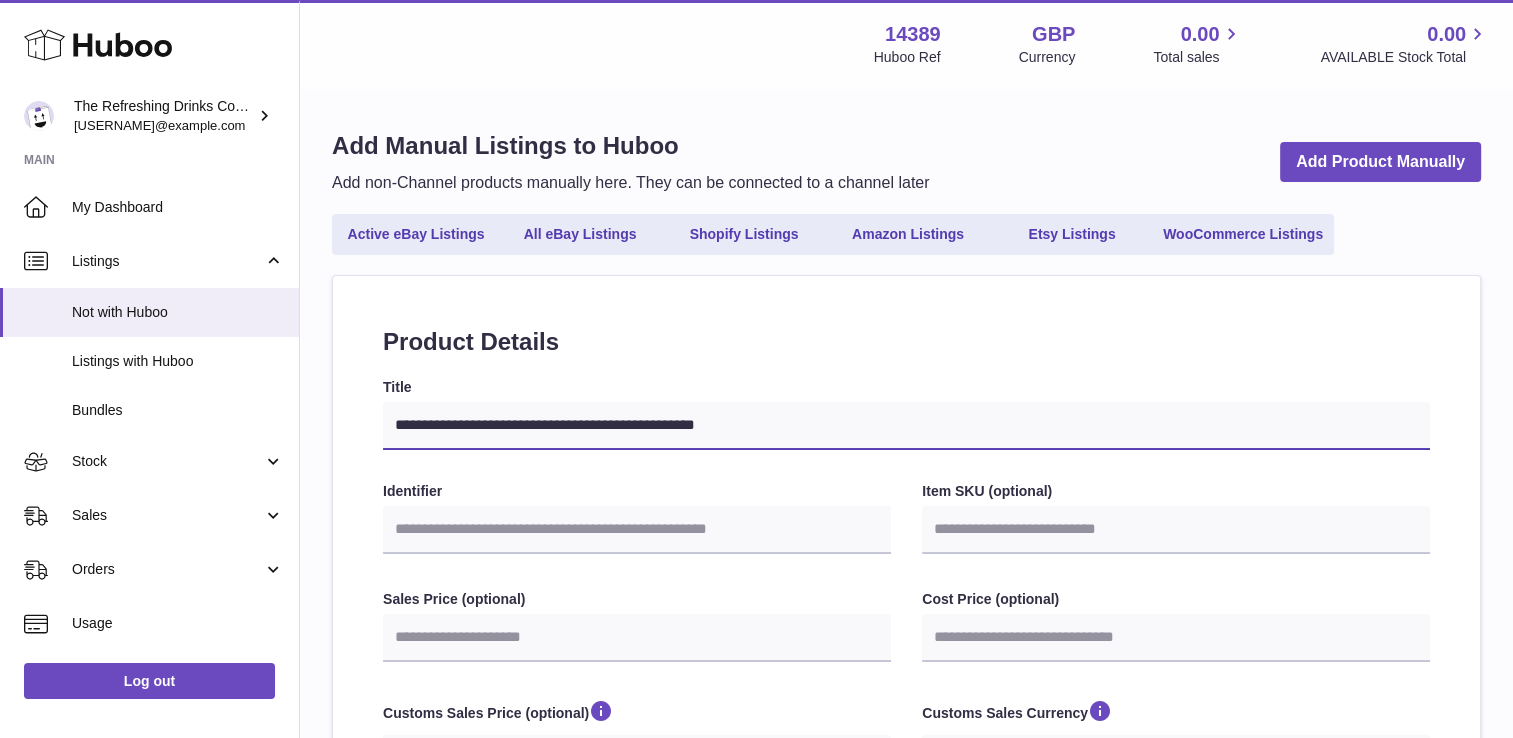 select 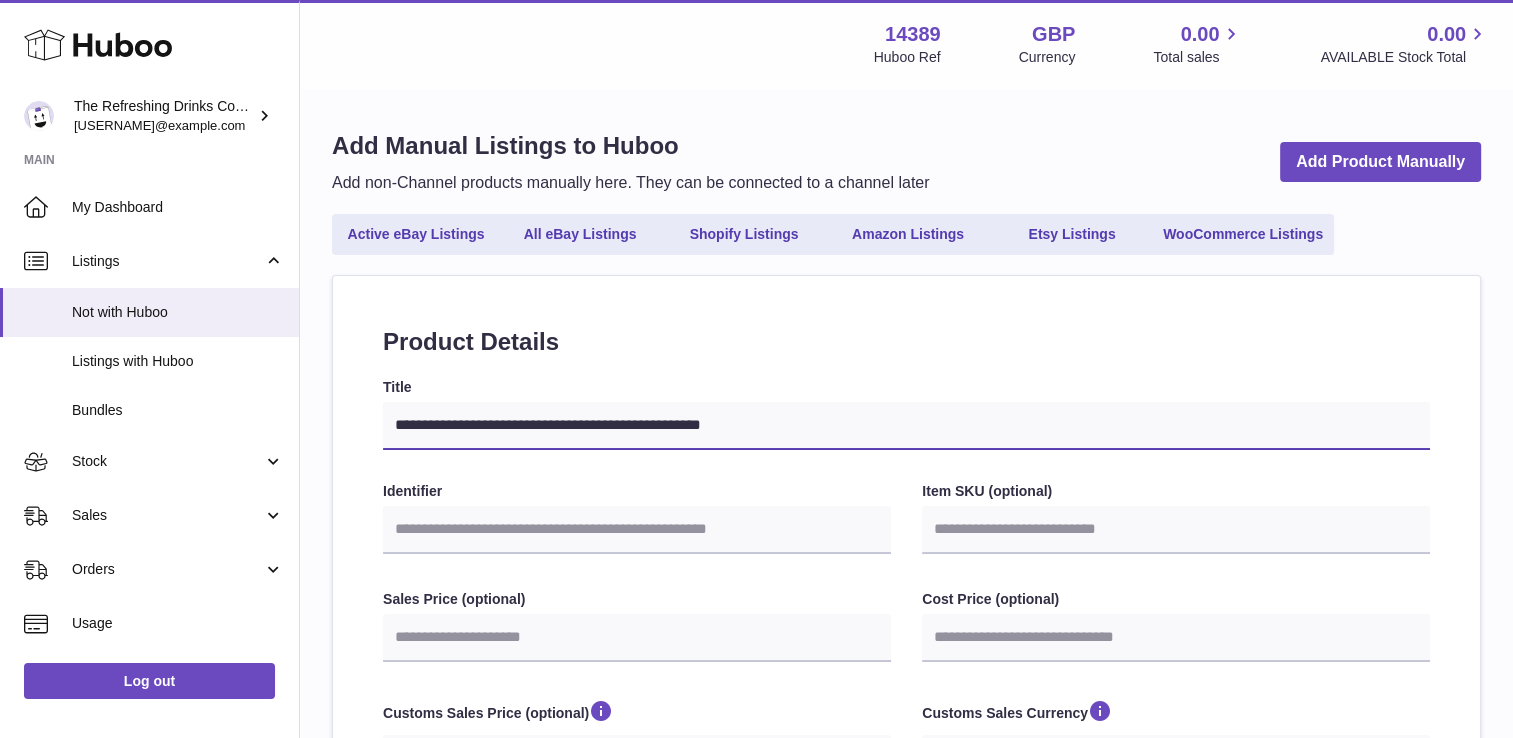 type on "**********" 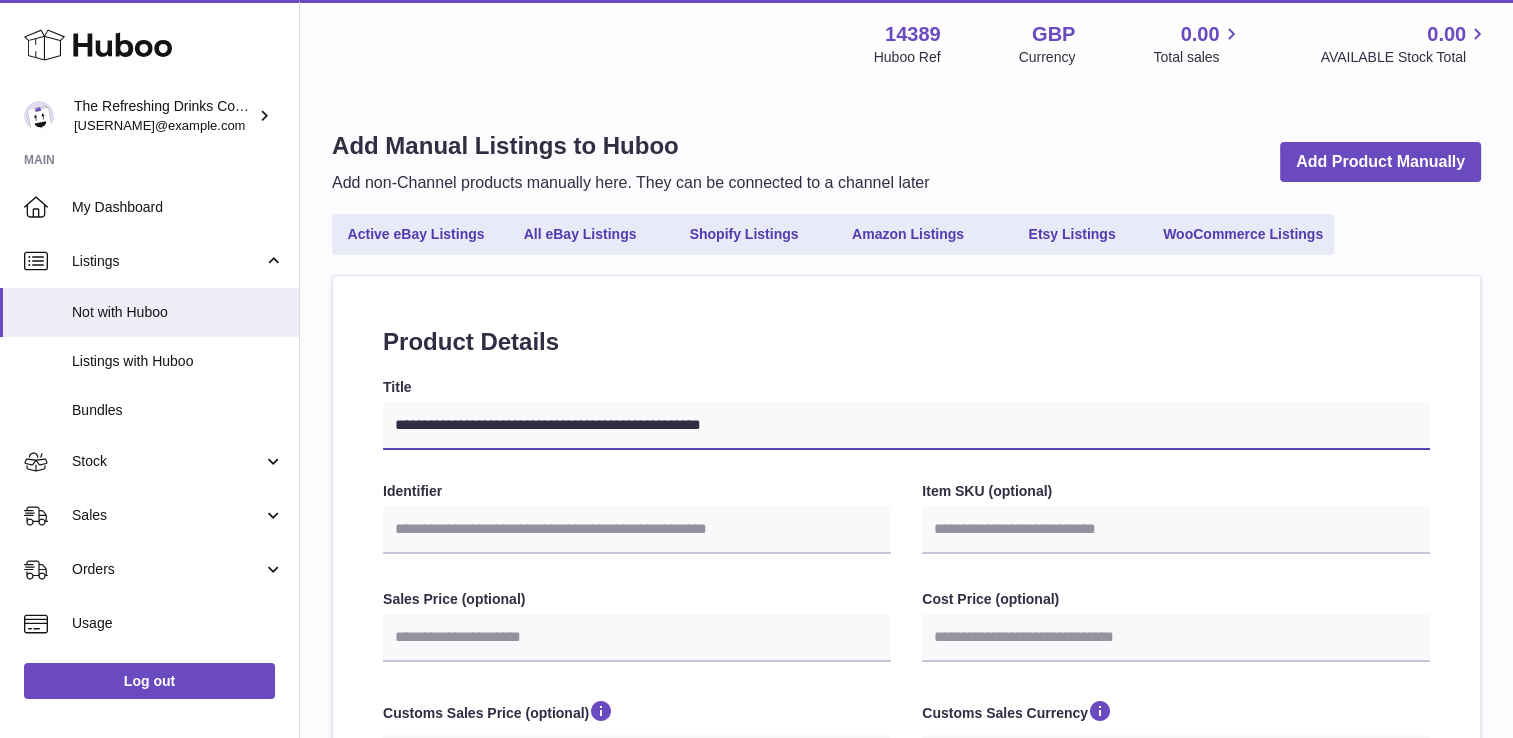 select 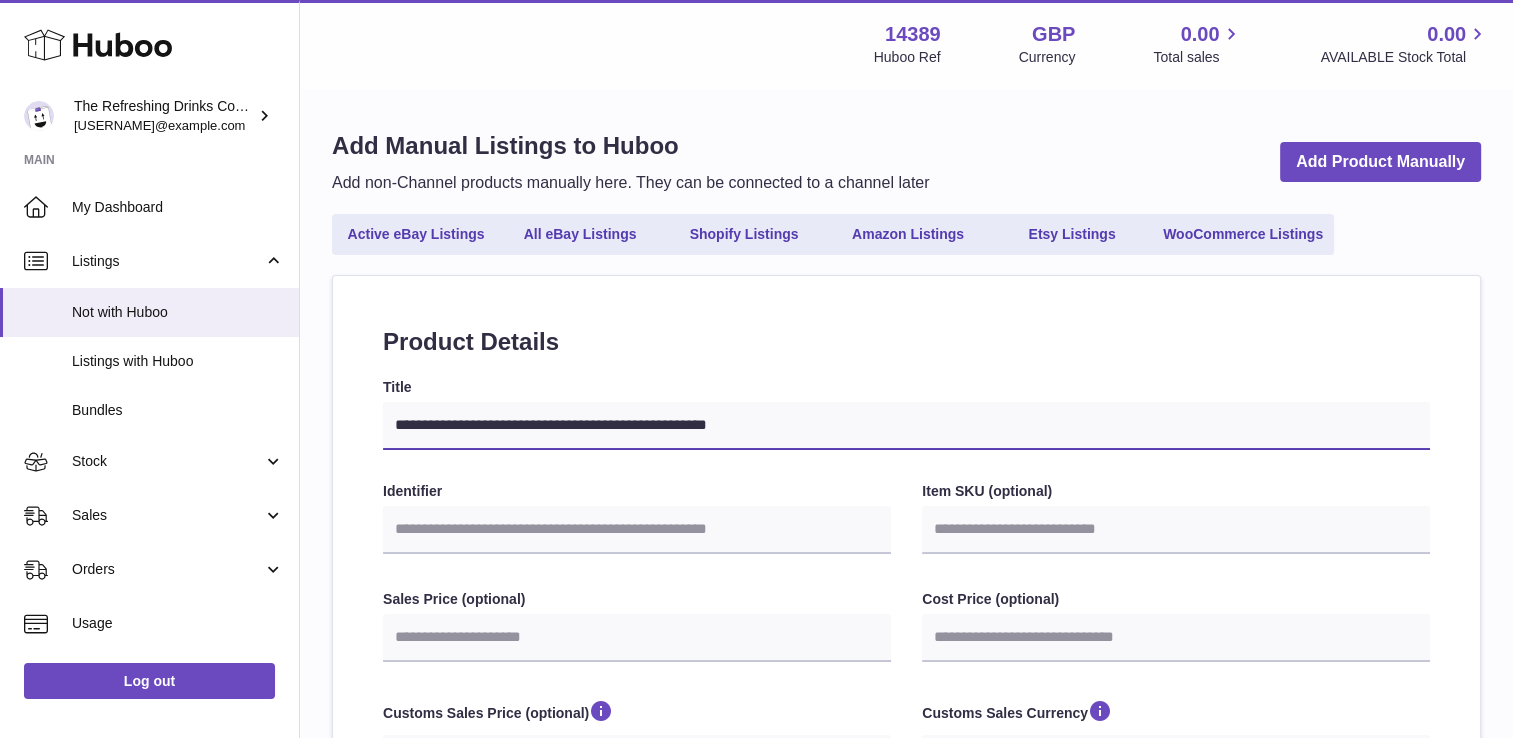 type on "**********" 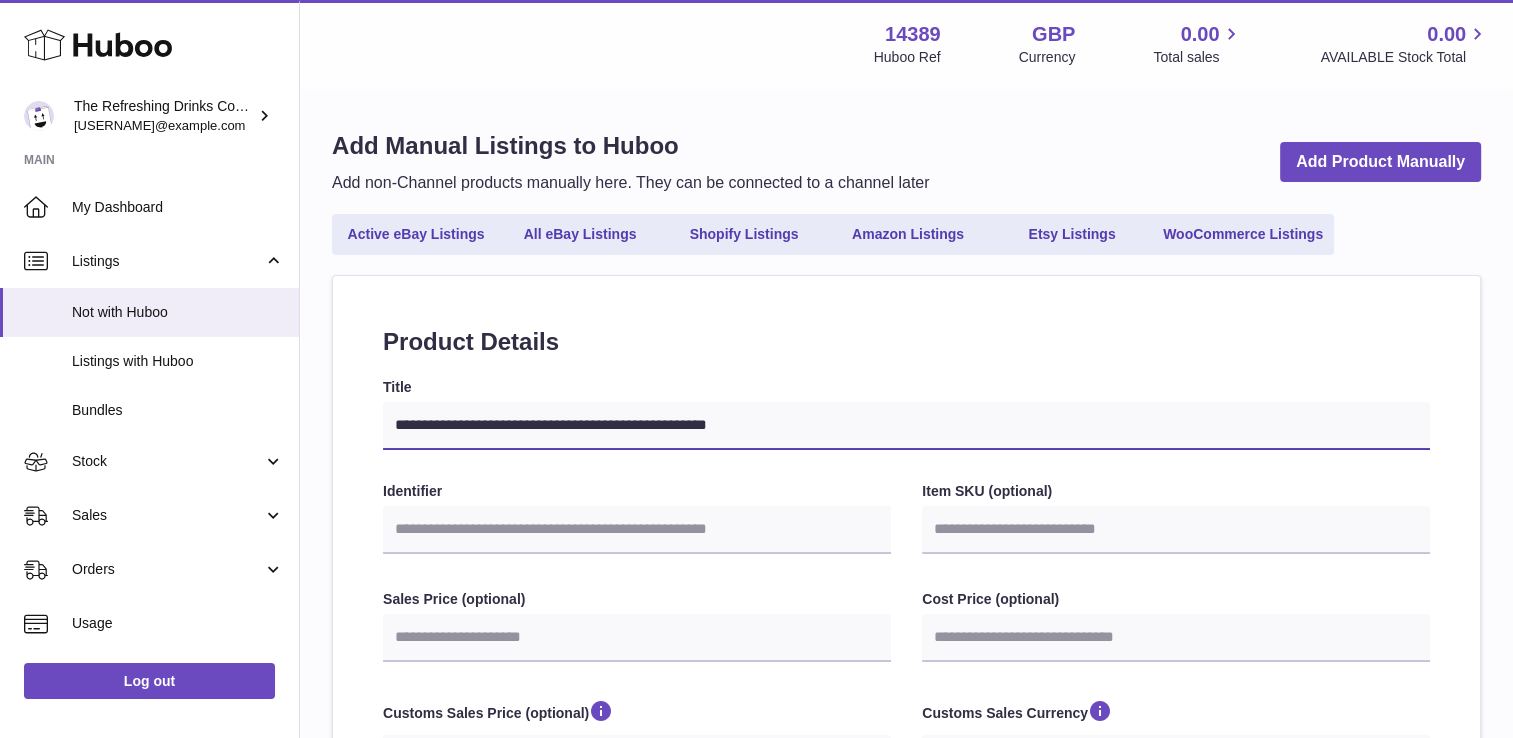 select 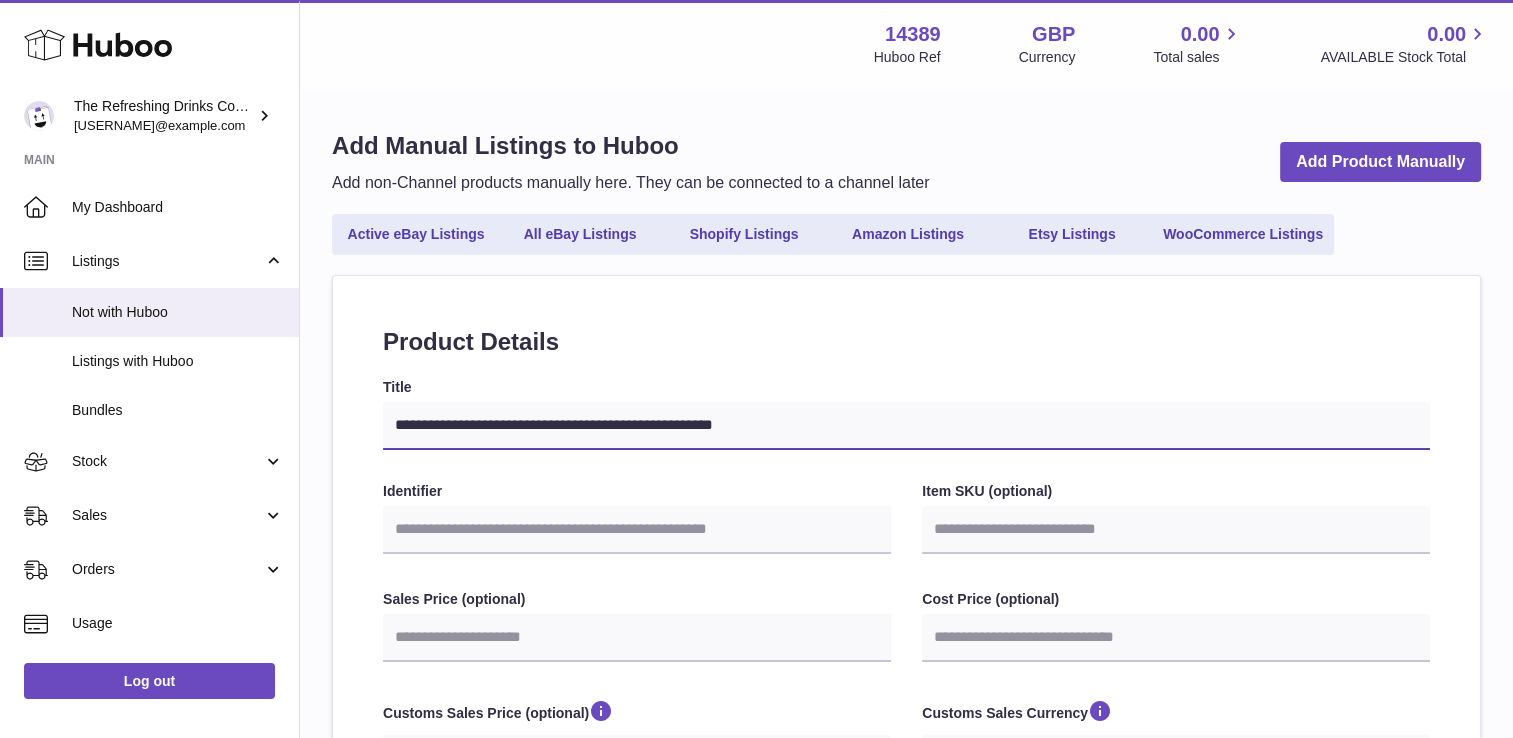 type on "**********" 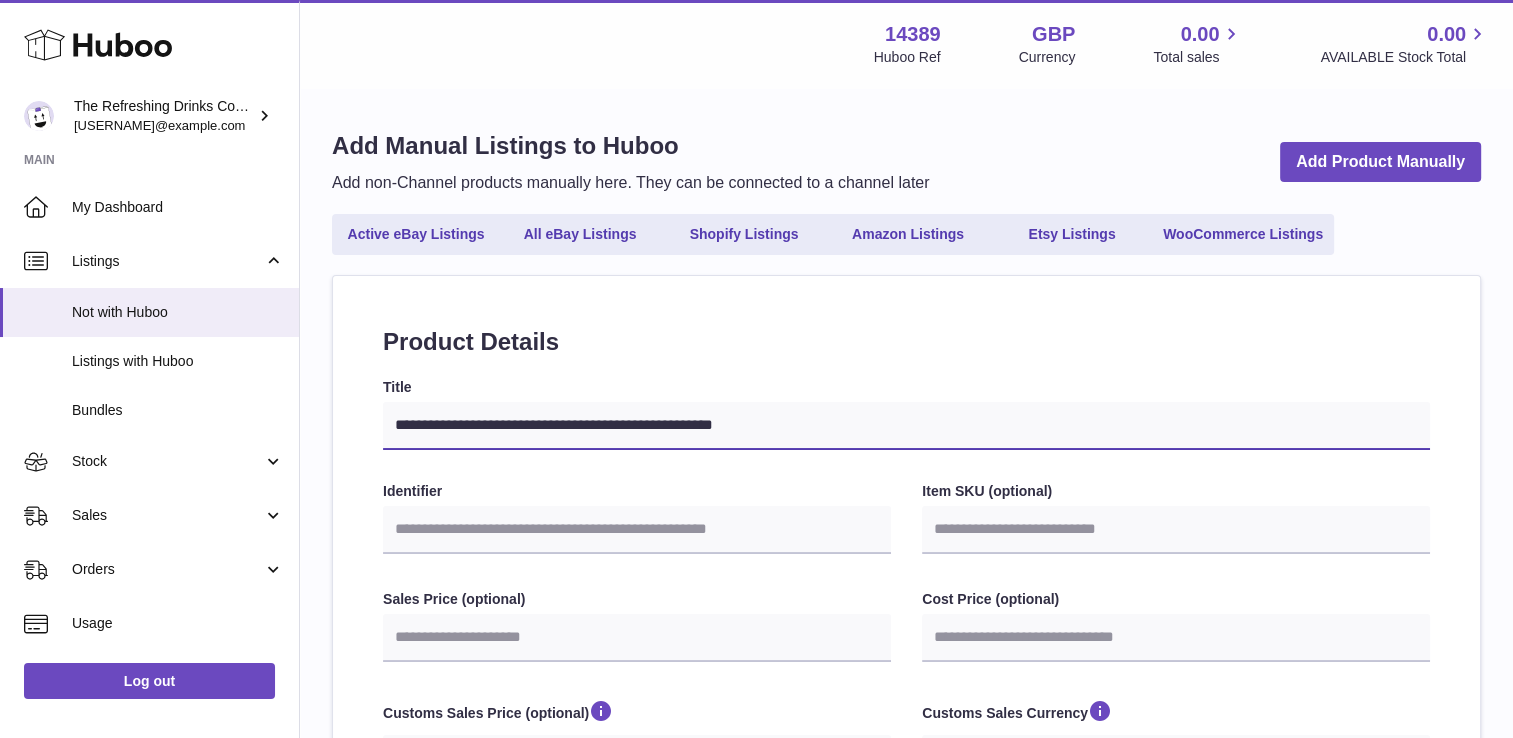 select 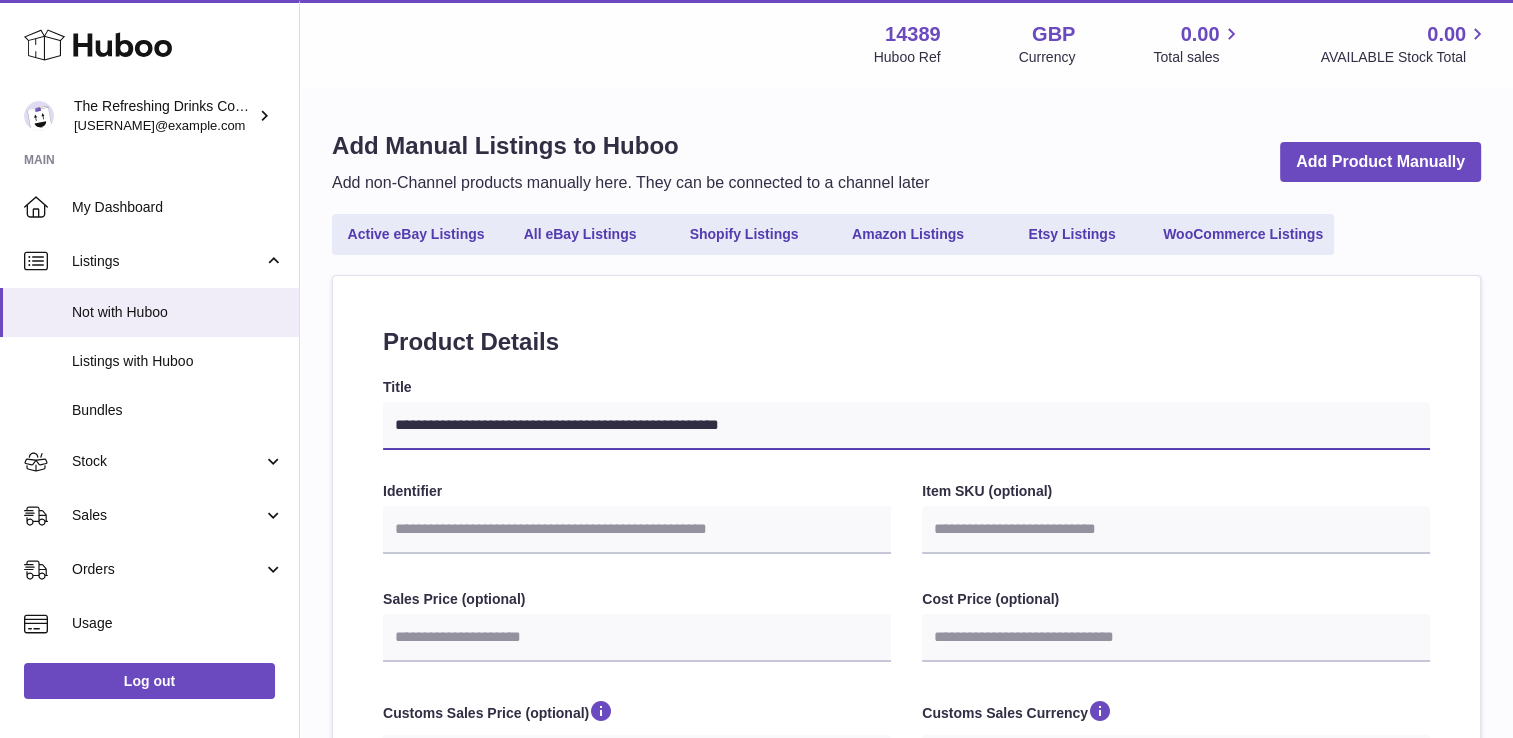 type on "**********" 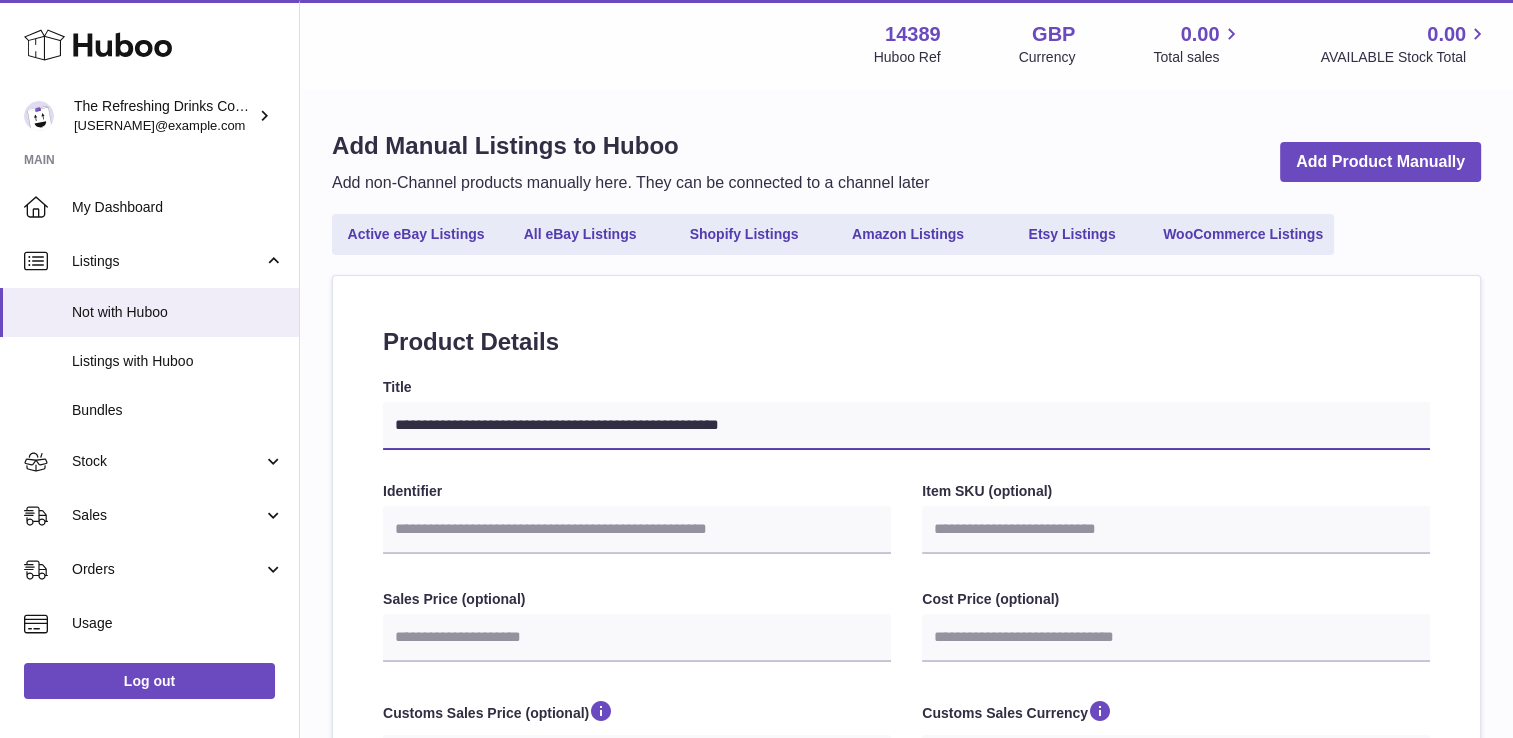 select 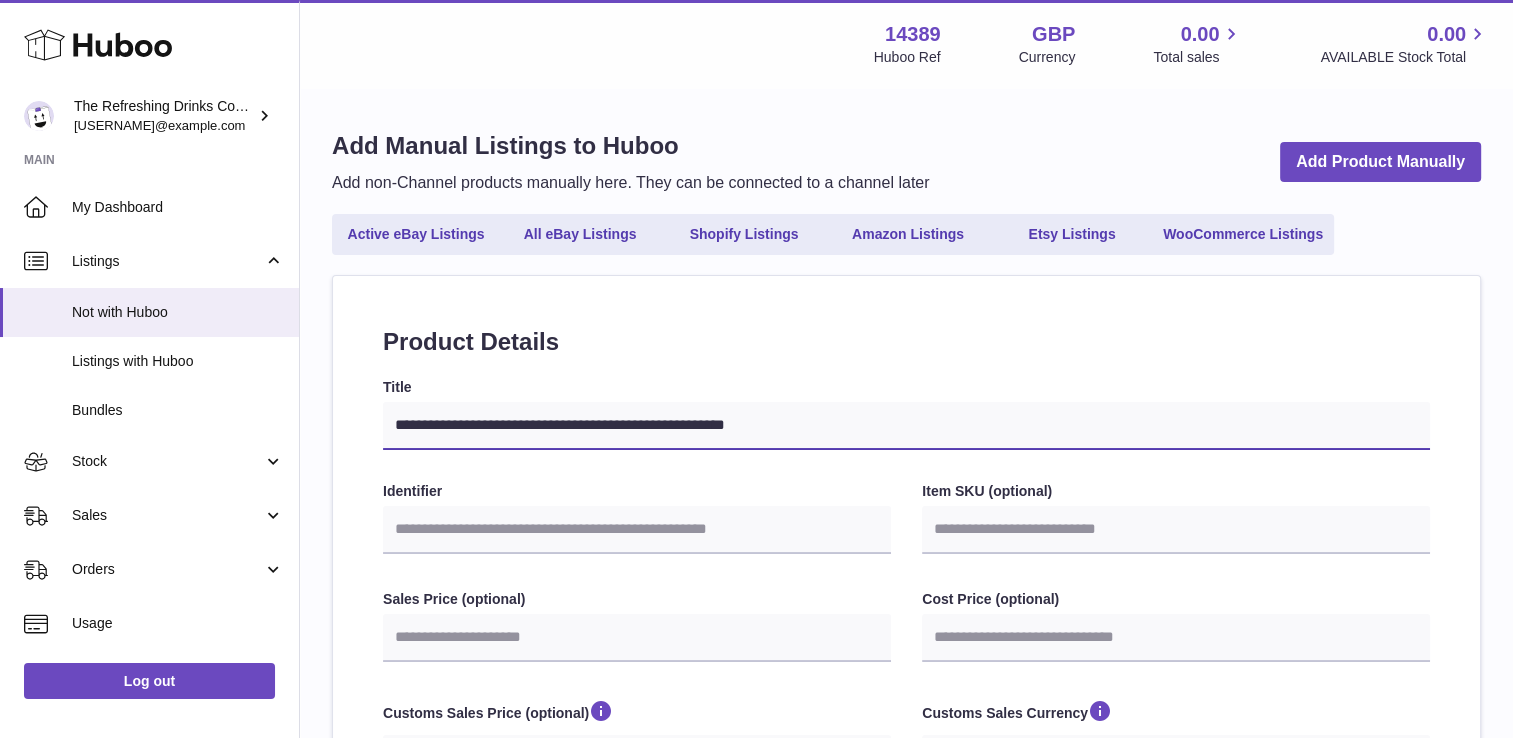 type on "**********" 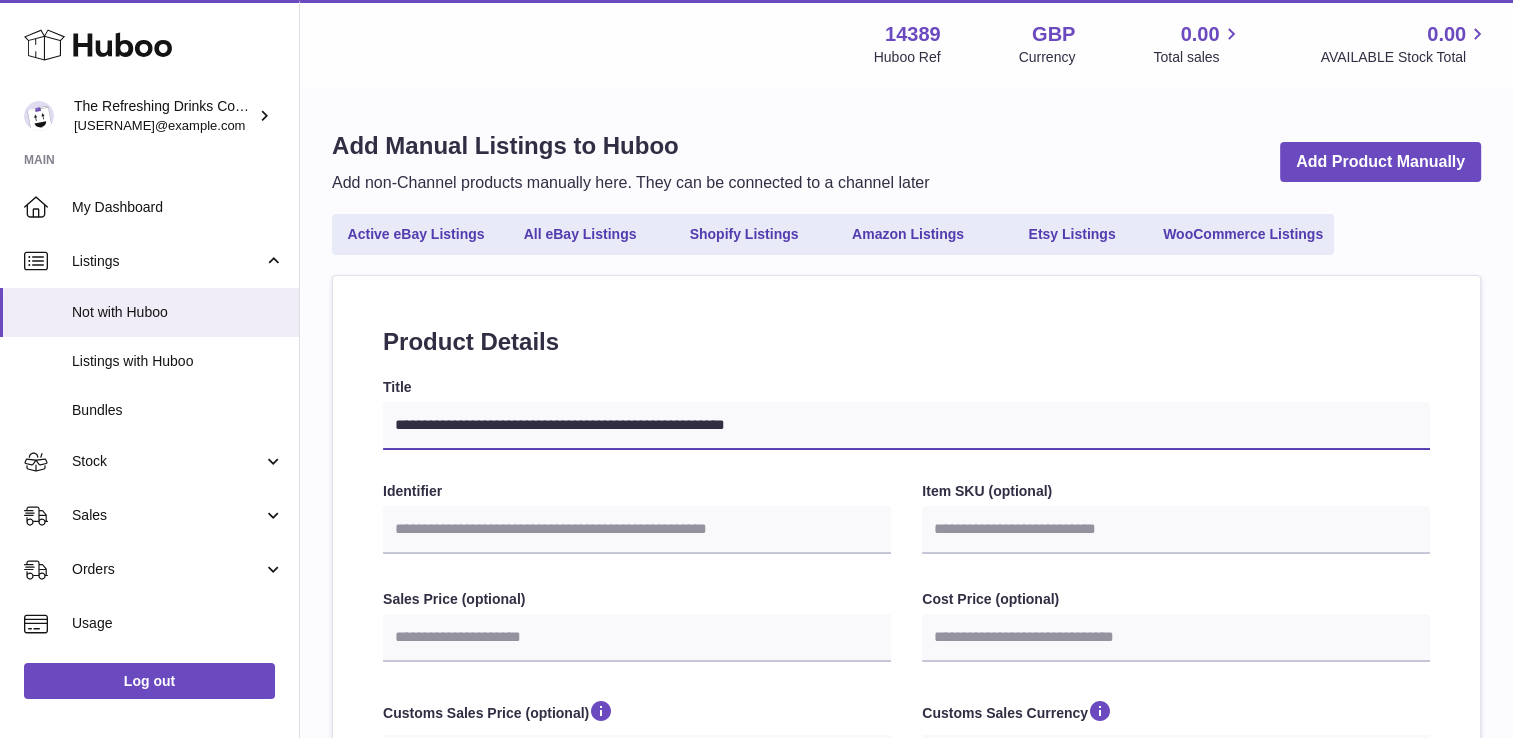 select 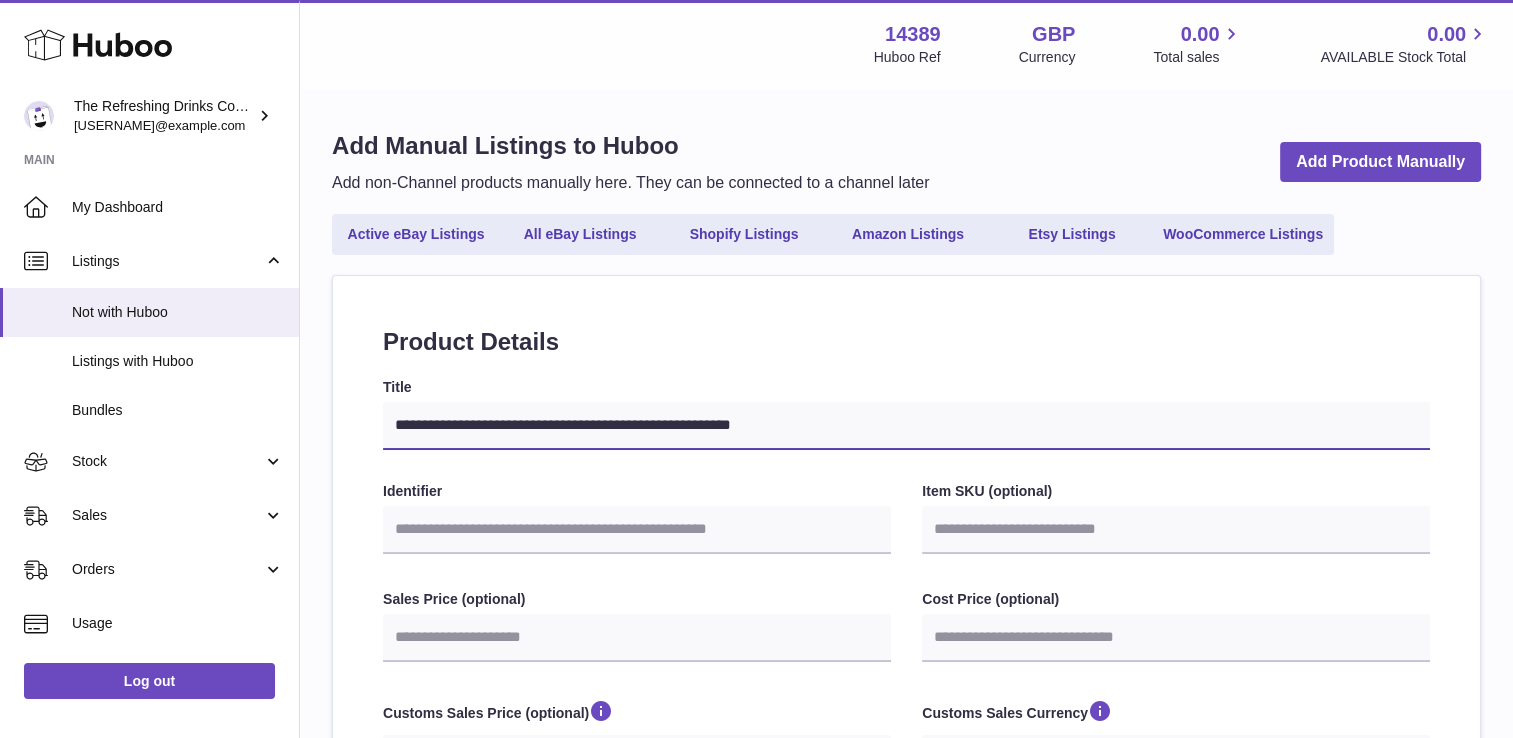 type 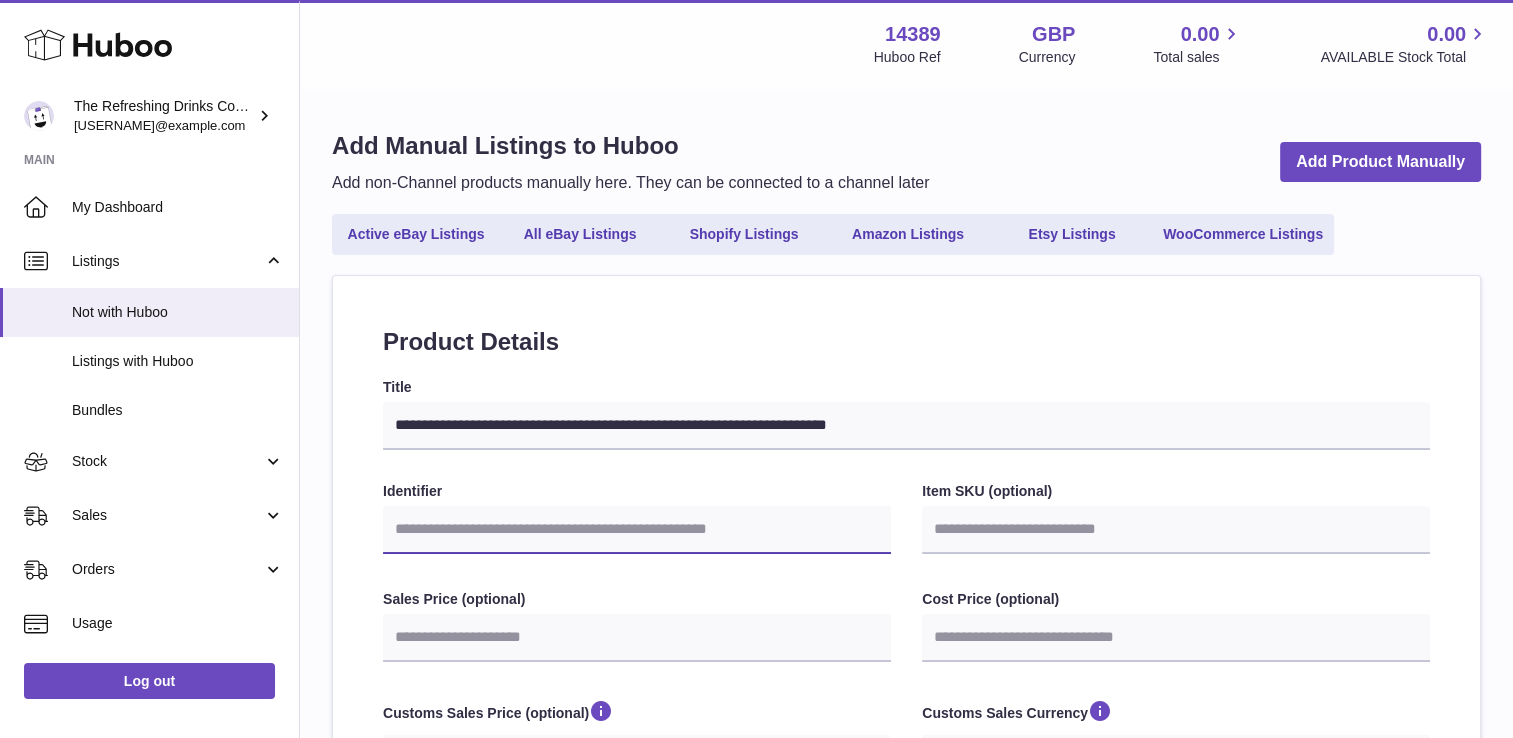 click on "Identifier" at bounding box center [637, 530] 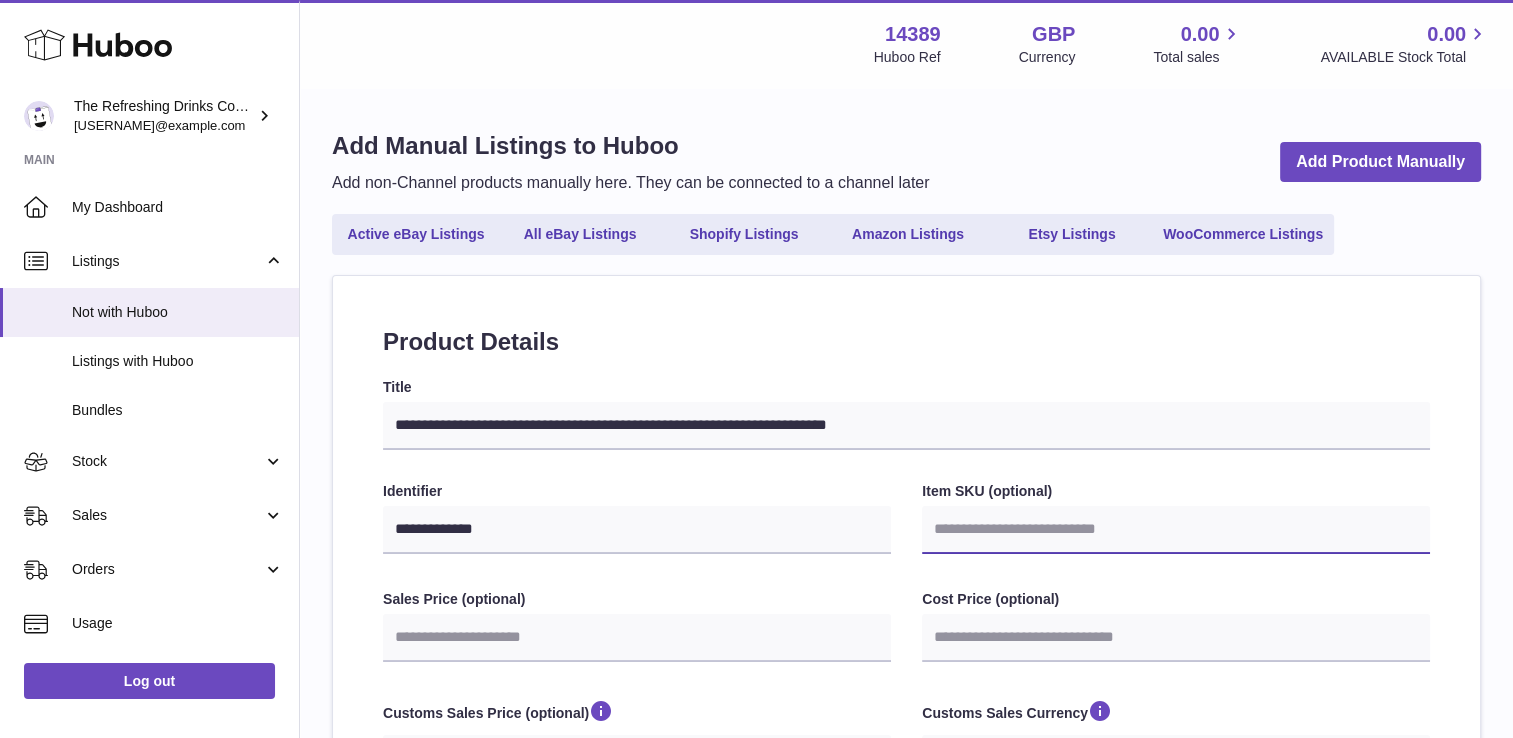 click on "Item SKU (optional)" at bounding box center (1176, 530) 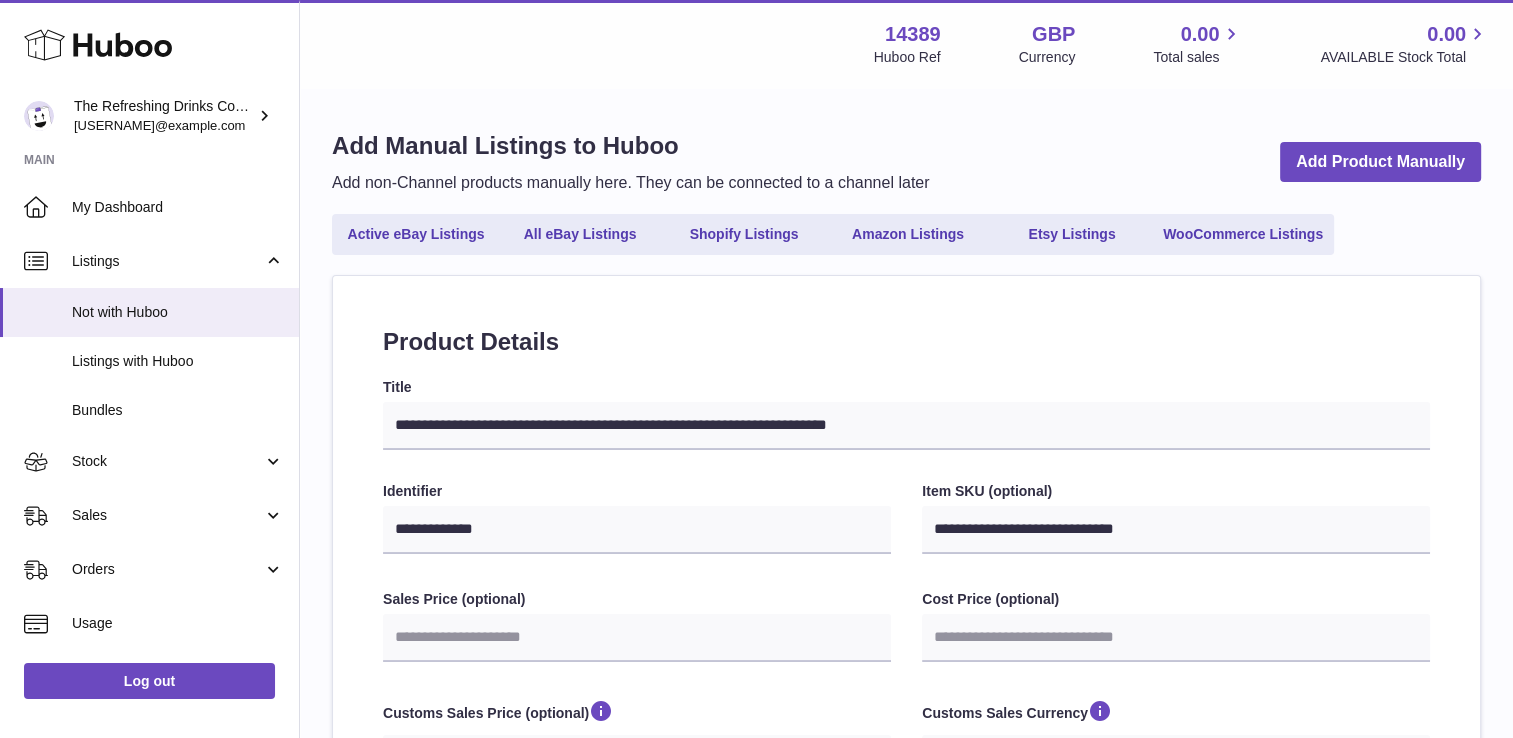 click on "Cost Price (optional)" at bounding box center (1176, 599) 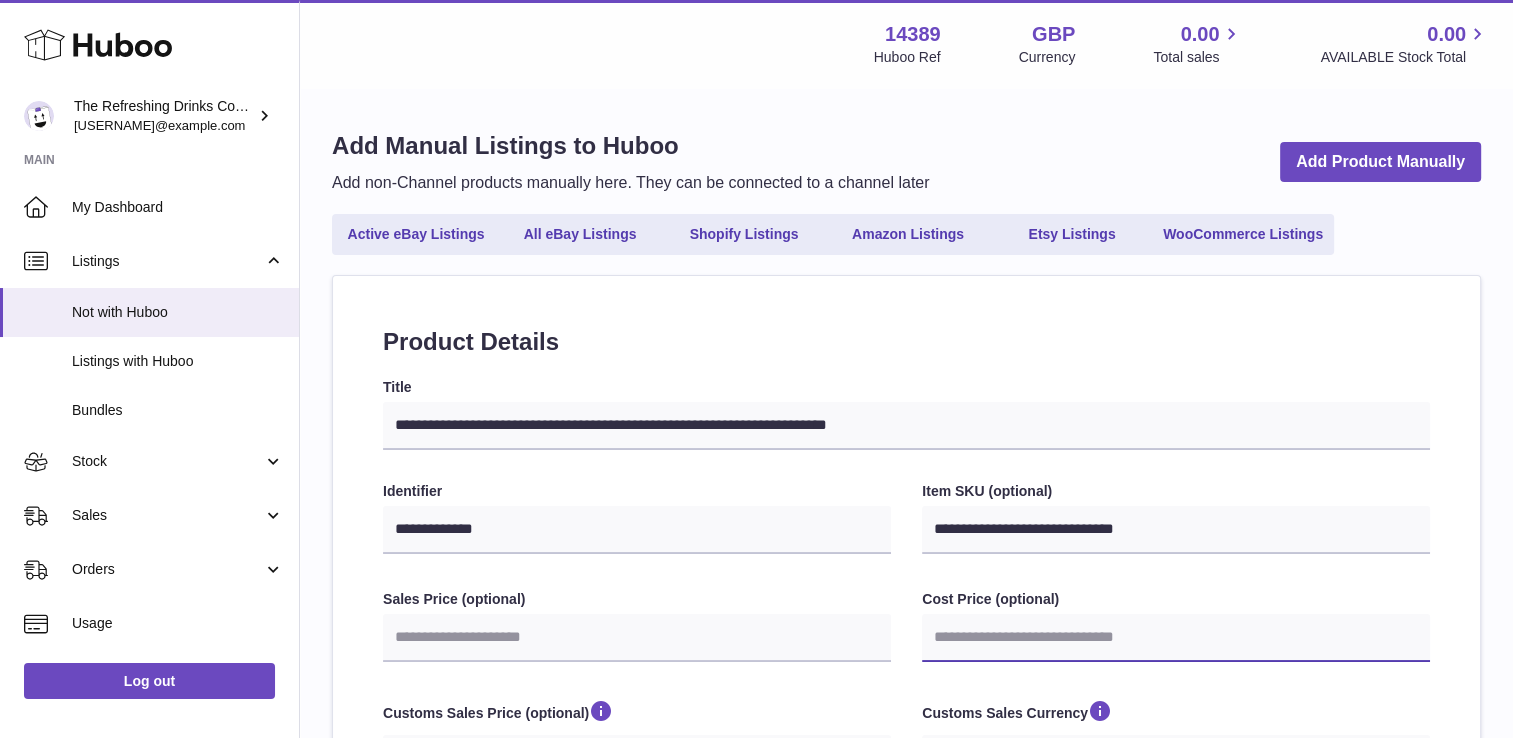 click on "Cost Price (optional)" at bounding box center (1176, 638) 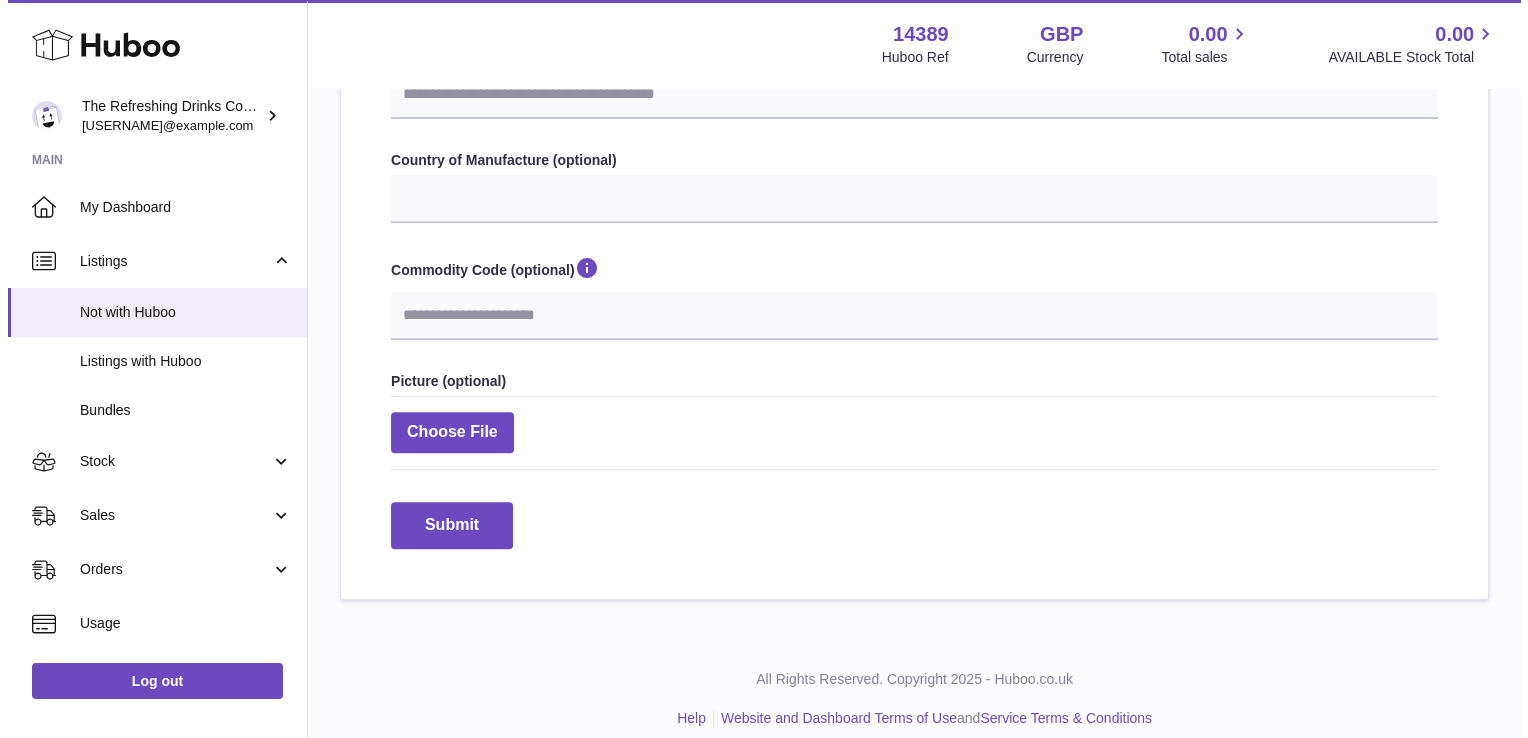 scroll, scrollTop: 805, scrollLeft: 0, axis: vertical 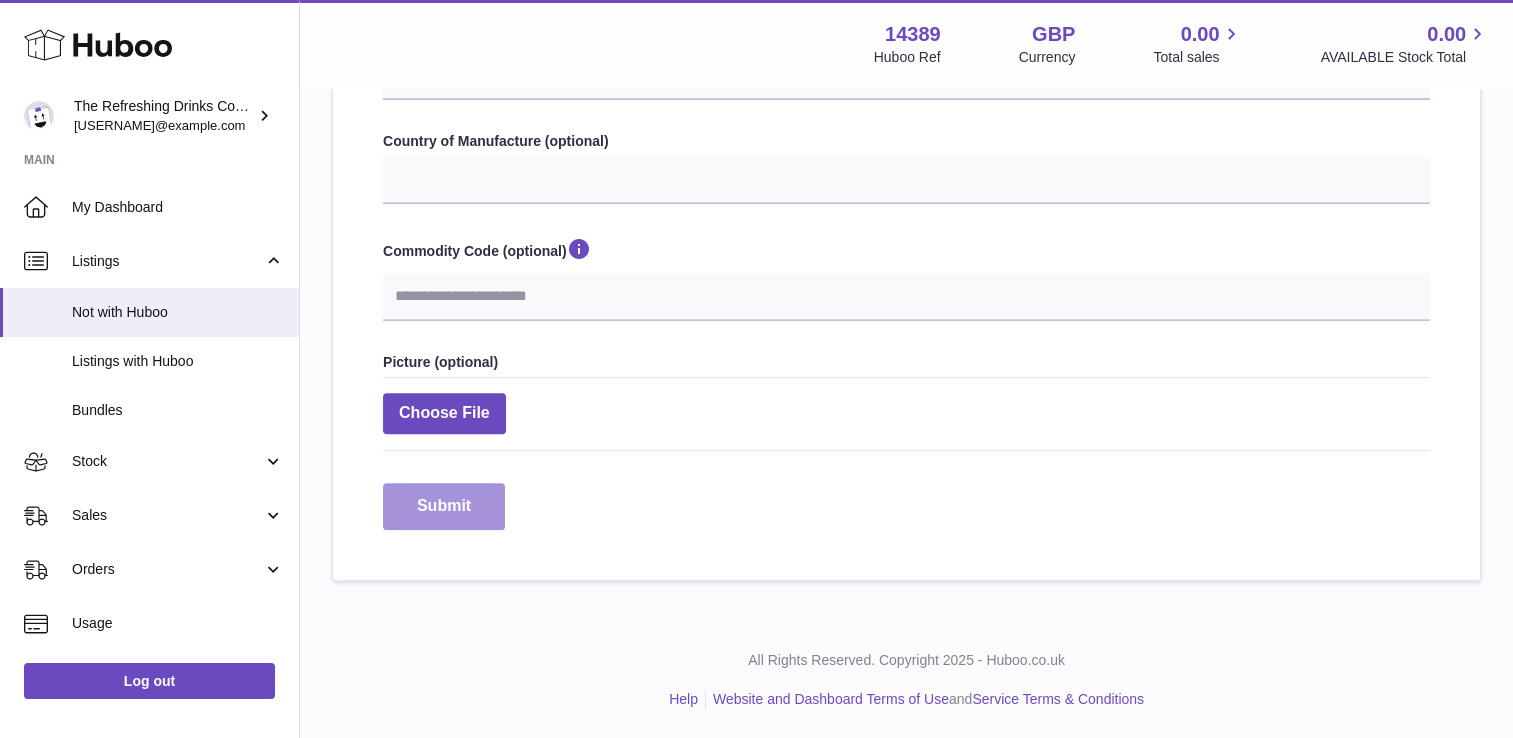 click on "Submit" at bounding box center (444, 506) 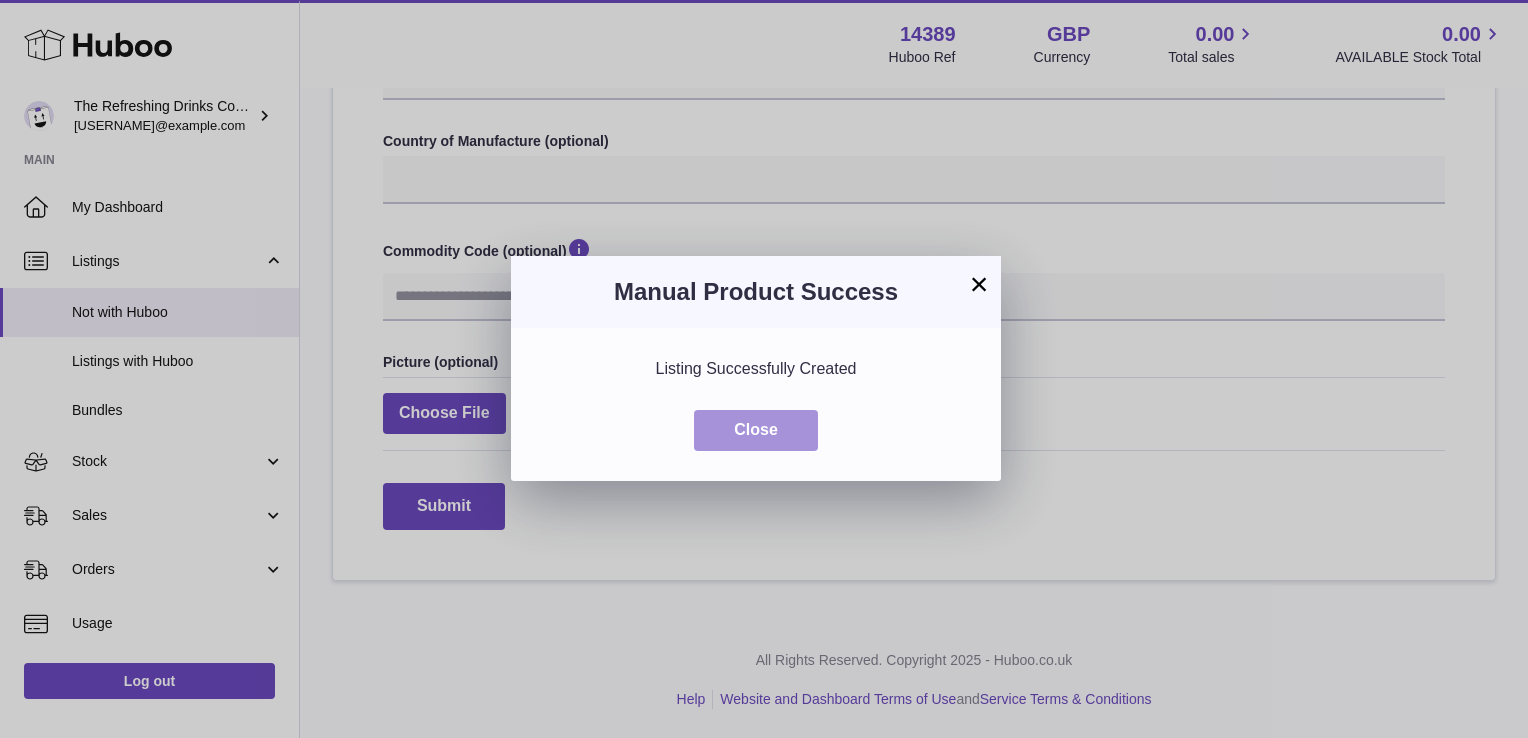 click on "Close" at bounding box center (756, 430) 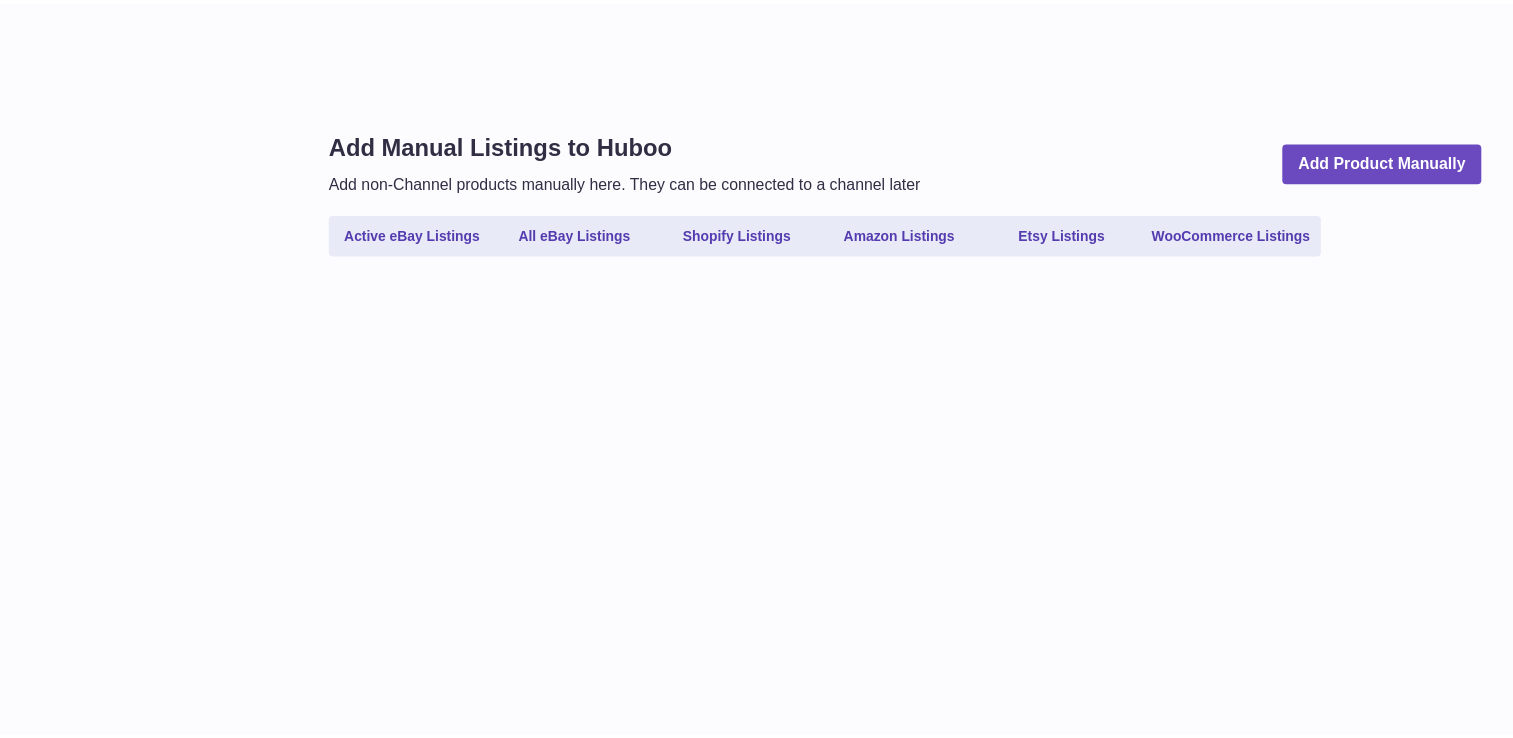 scroll, scrollTop: 0, scrollLeft: 0, axis: both 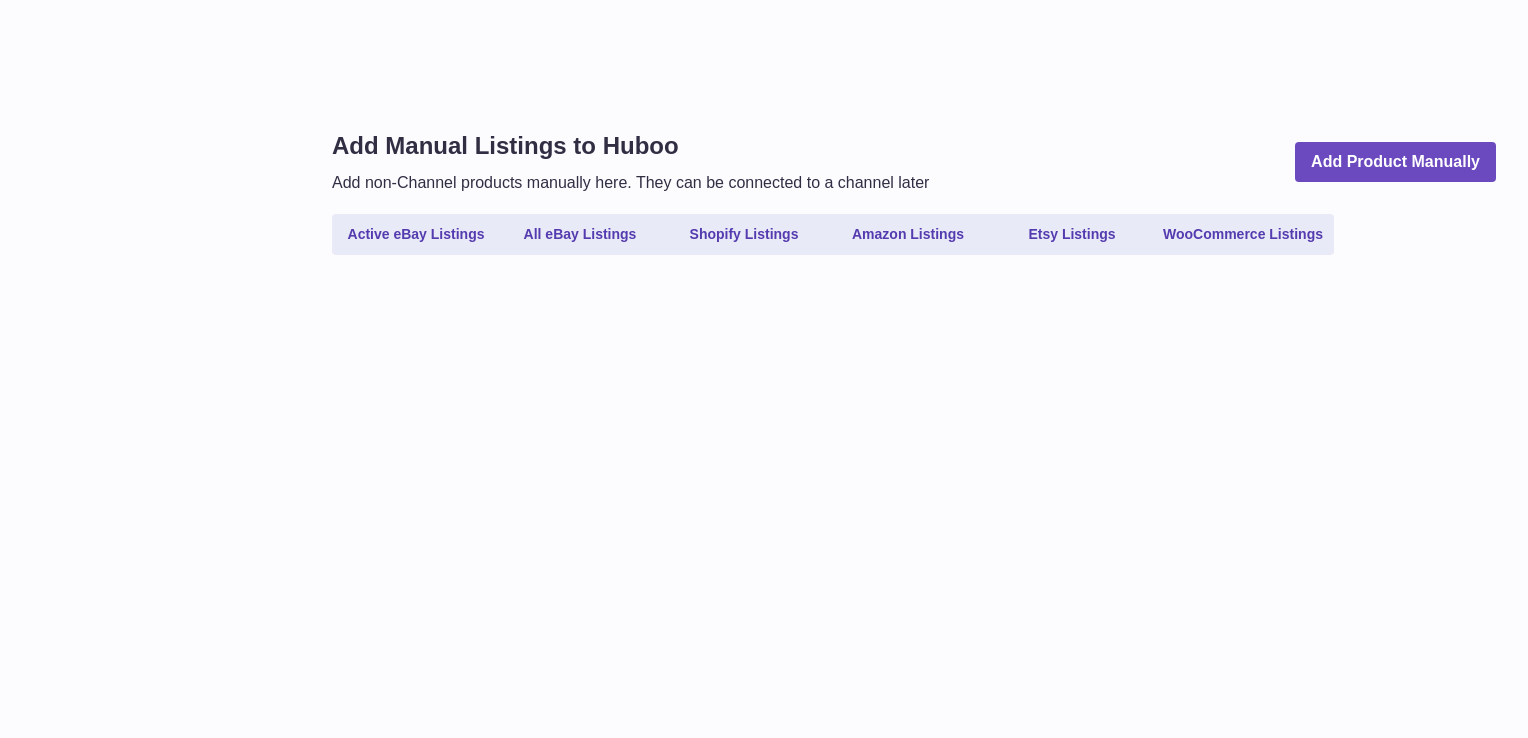 select 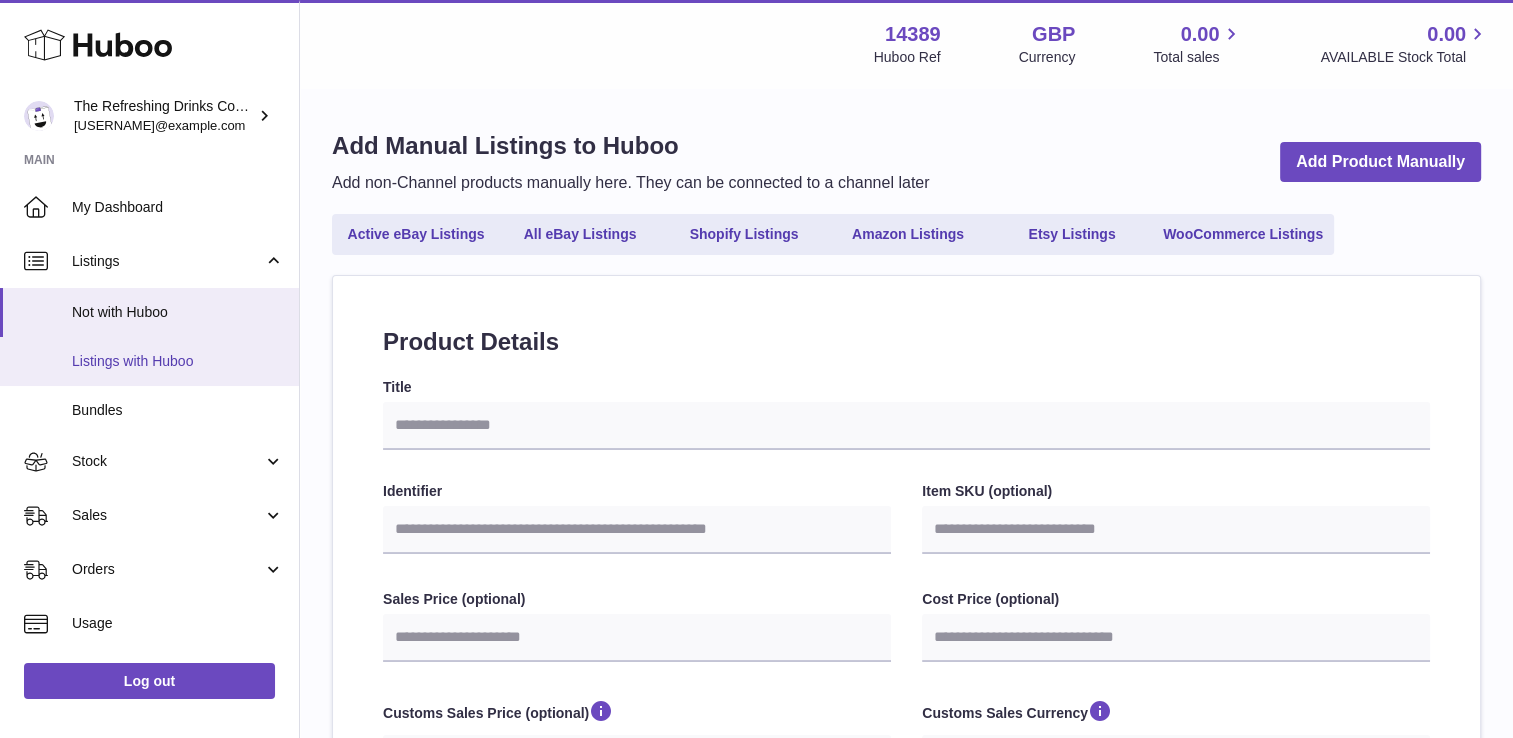 click on "Listings with Huboo" at bounding box center [178, 361] 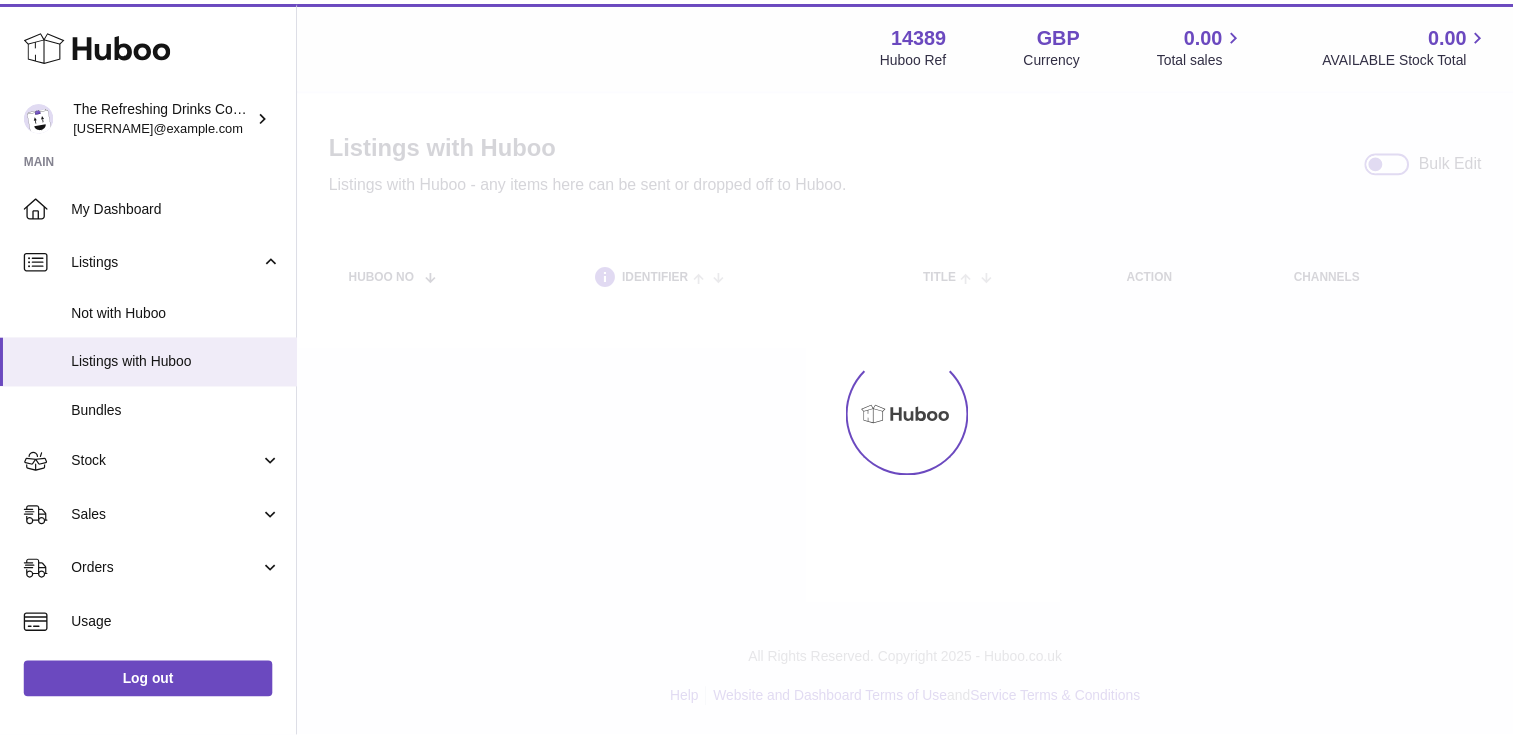 scroll, scrollTop: 0, scrollLeft: 0, axis: both 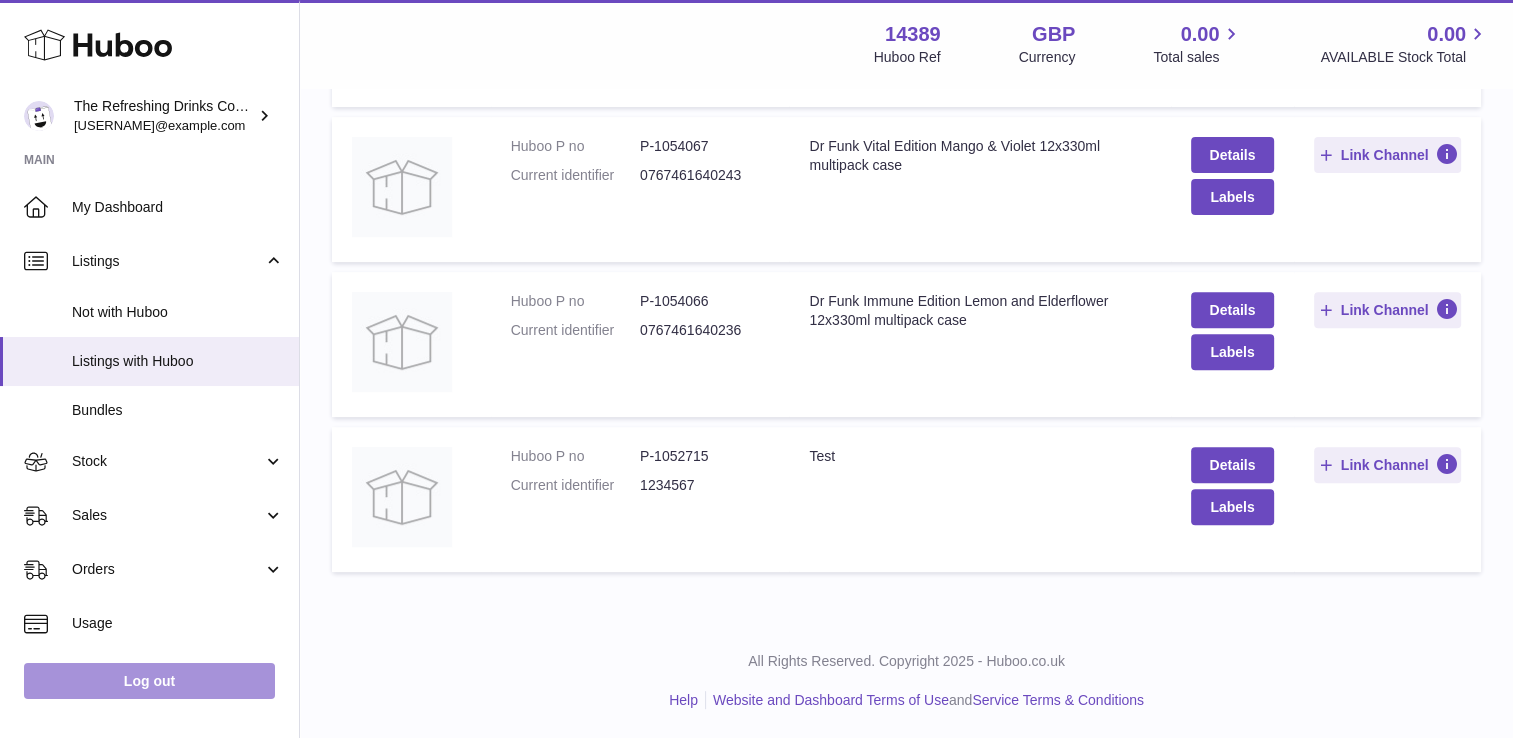 click on "Log out" at bounding box center (149, 681) 